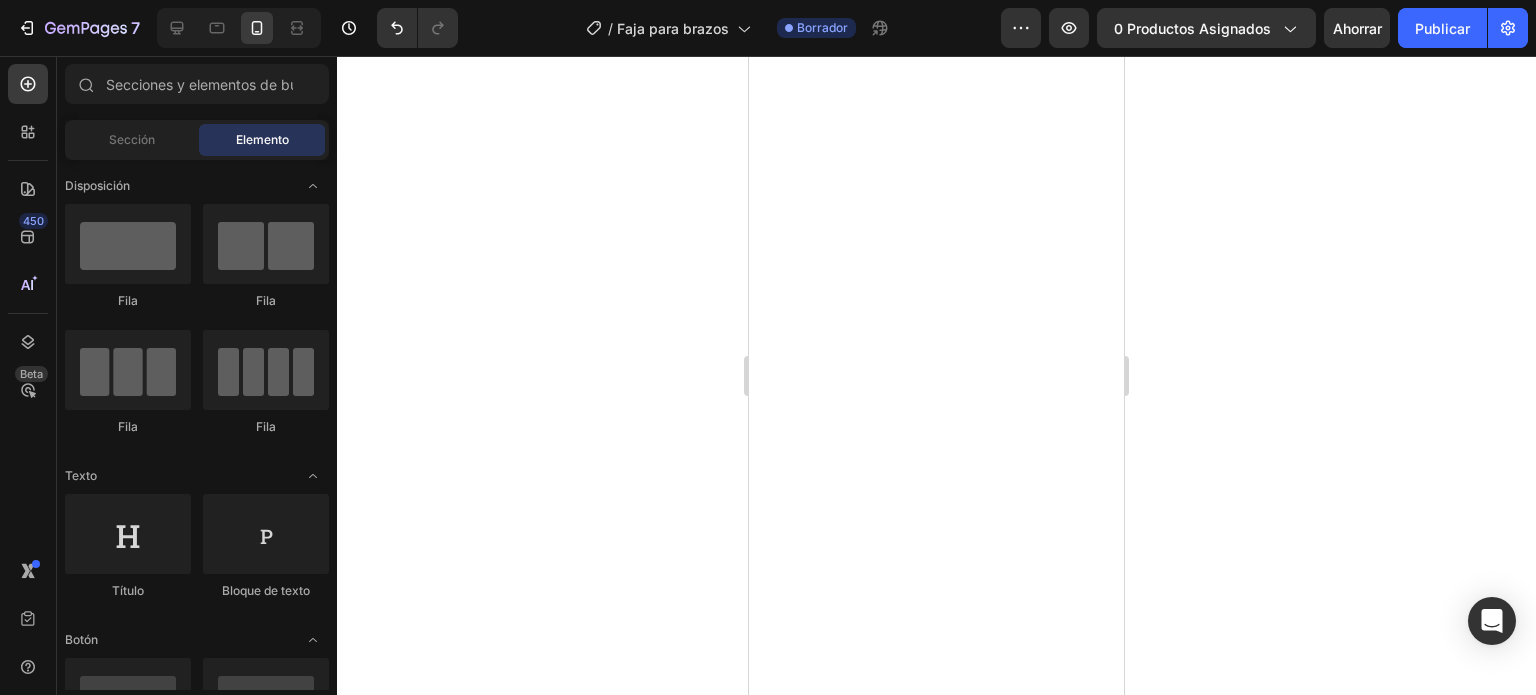 scroll, scrollTop: 0, scrollLeft: 0, axis: both 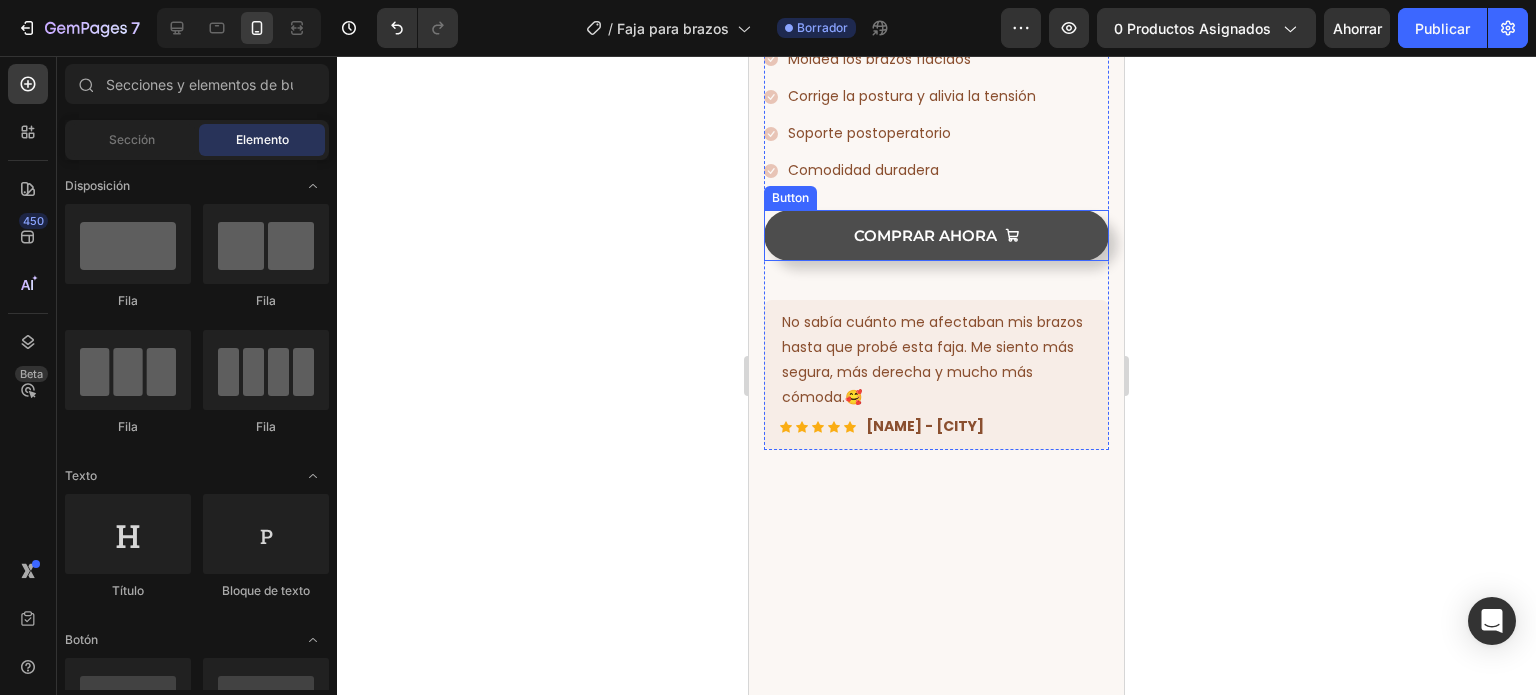 click on "Comprar ahora" at bounding box center (936, 235) 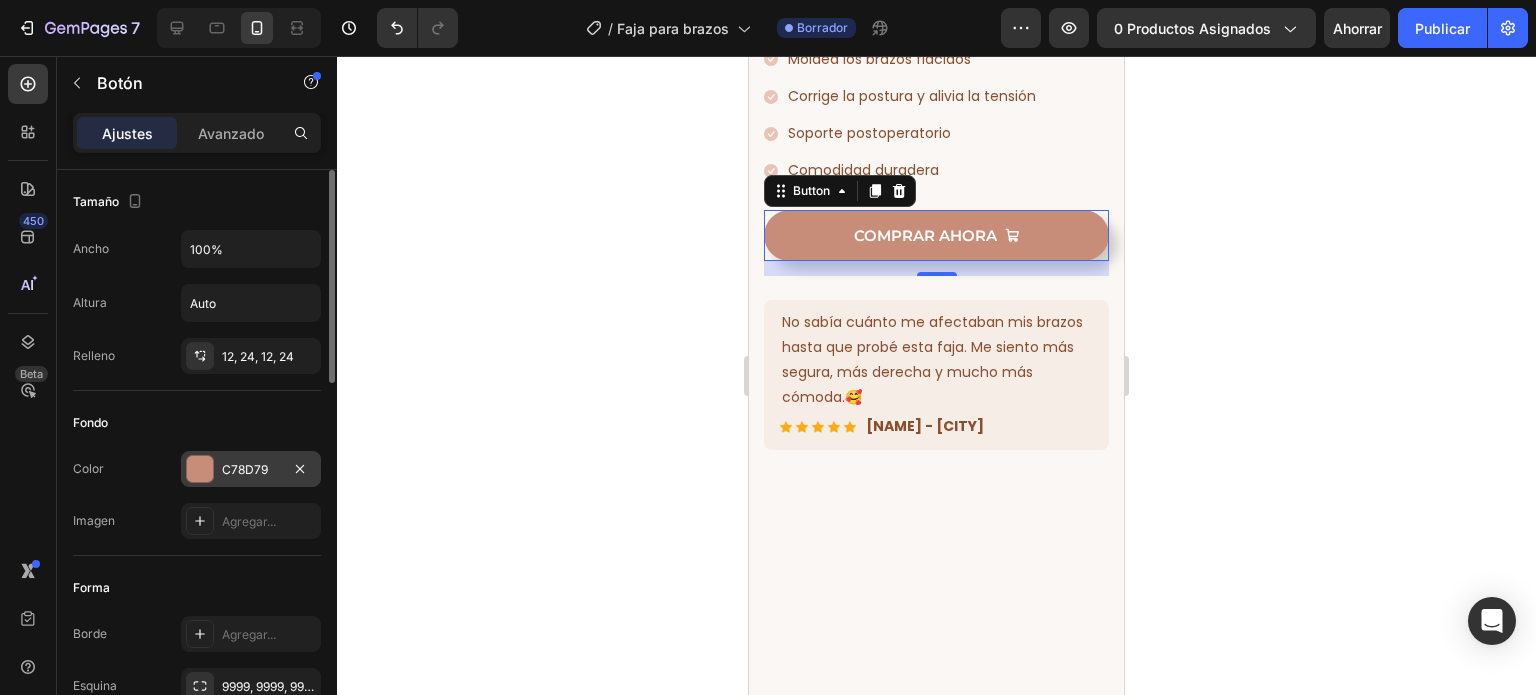 click on "C78D79" at bounding box center [251, 470] 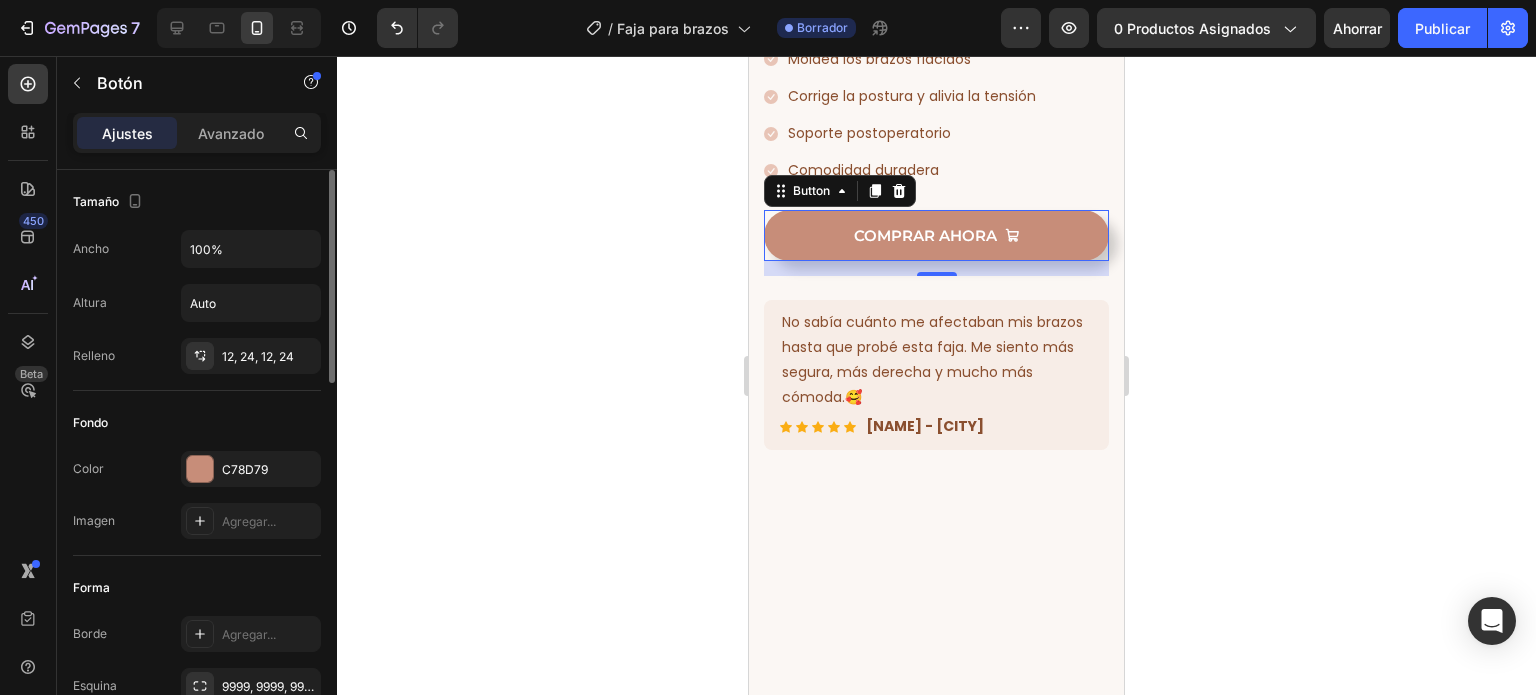 click on "Fondo" at bounding box center (197, 423) 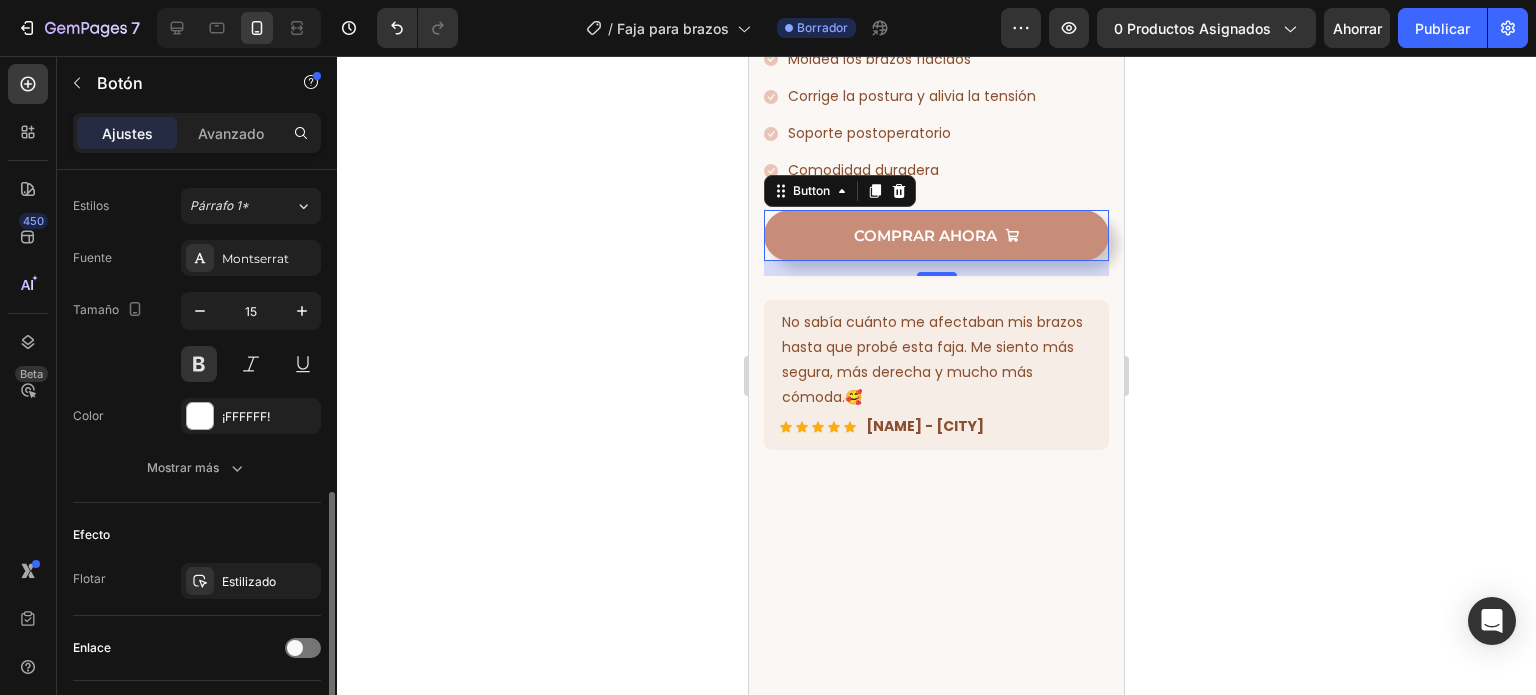 scroll, scrollTop: 877, scrollLeft: 0, axis: vertical 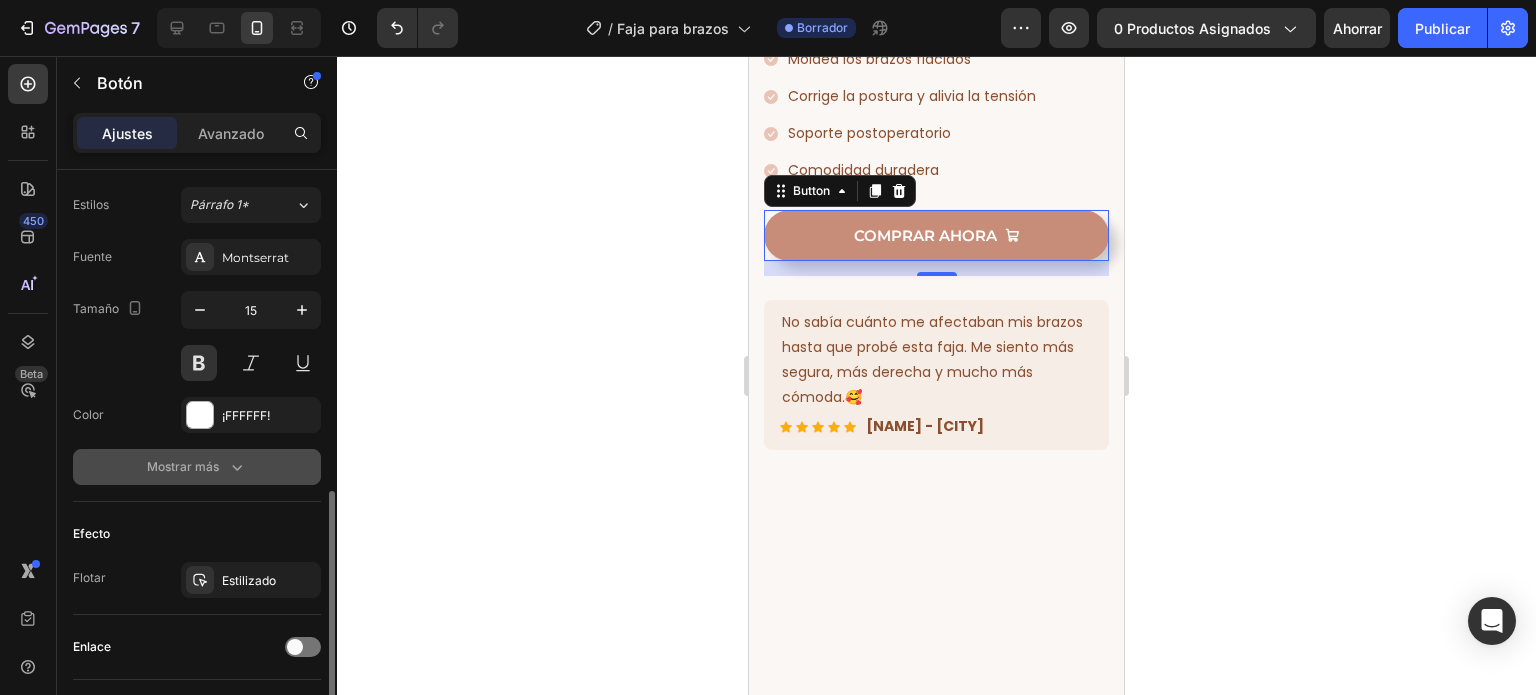 click on "Mostrar más" at bounding box center [183, 466] 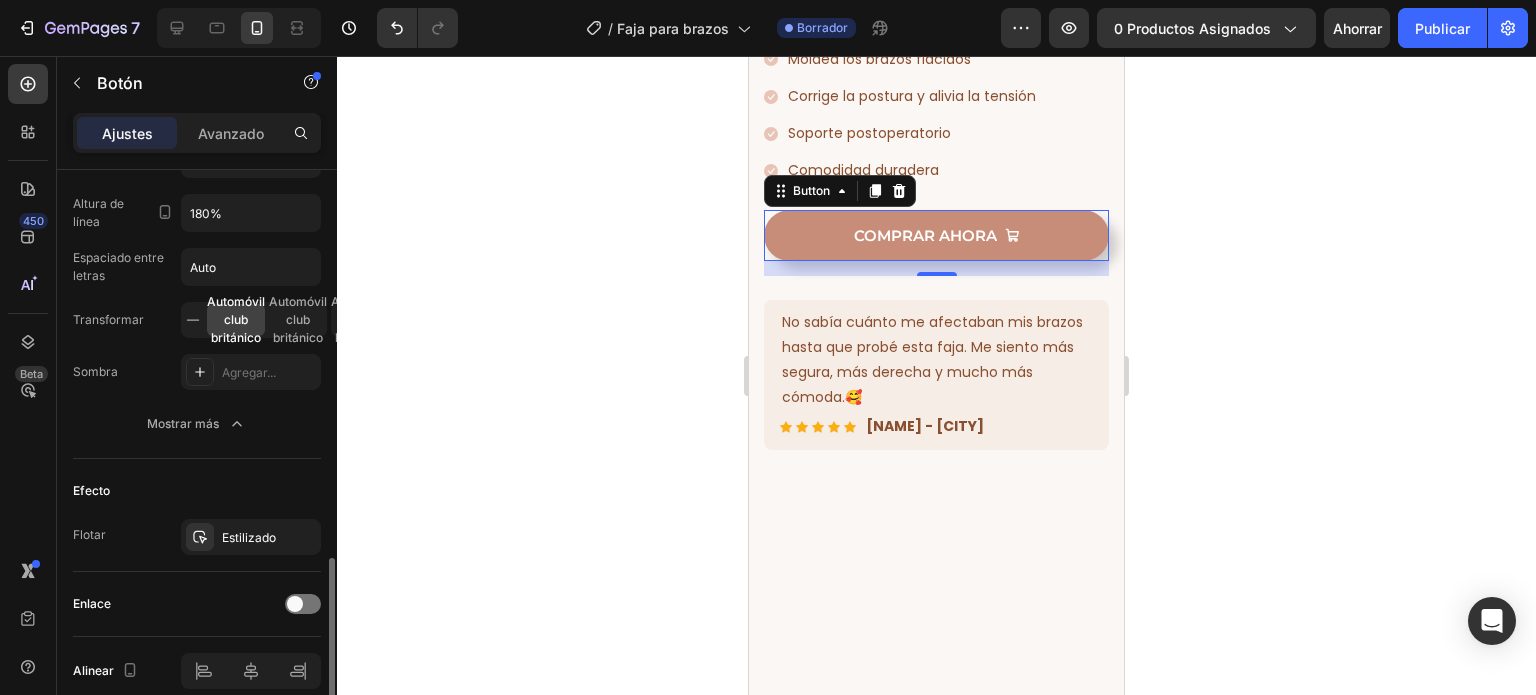 scroll, scrollTop: 1196, scrollLeft: 0, axis: vertical 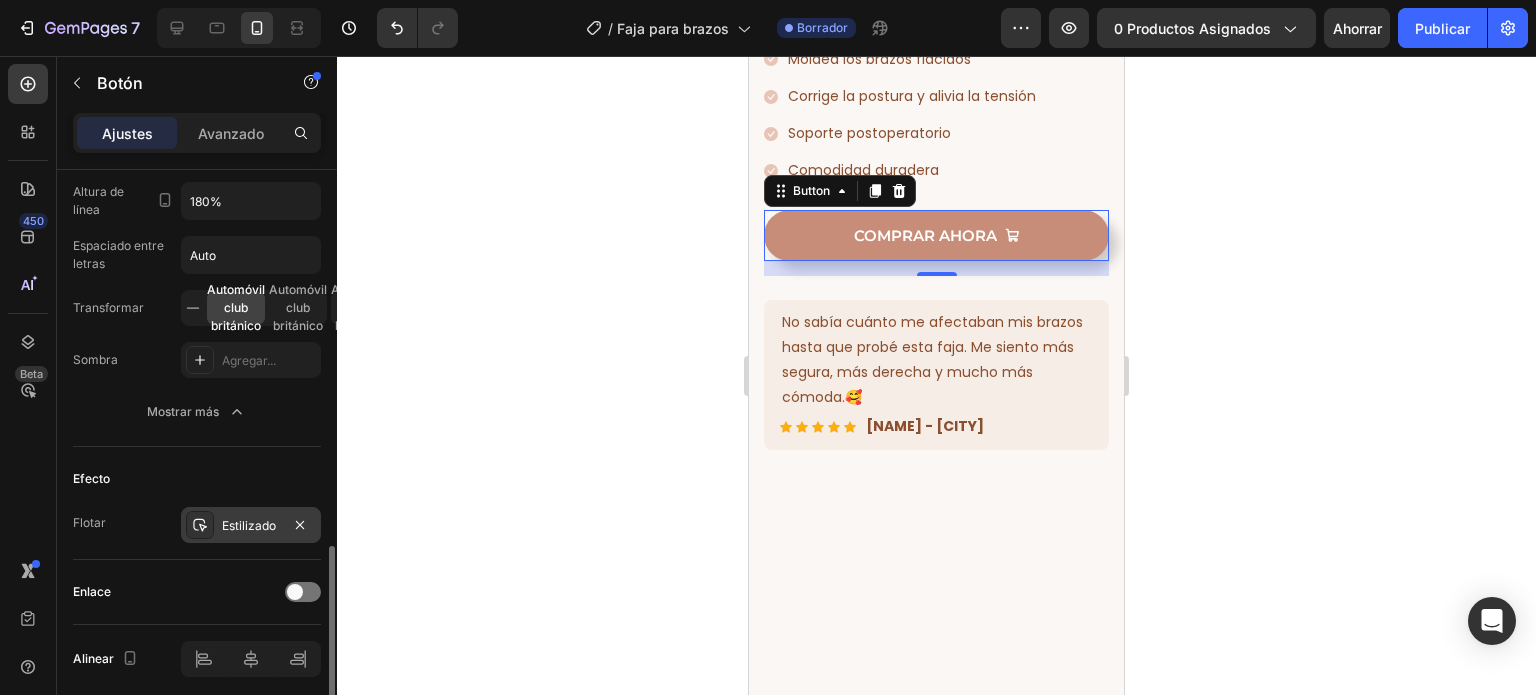 click on "Estilizado" at bounding box center (249, 525) 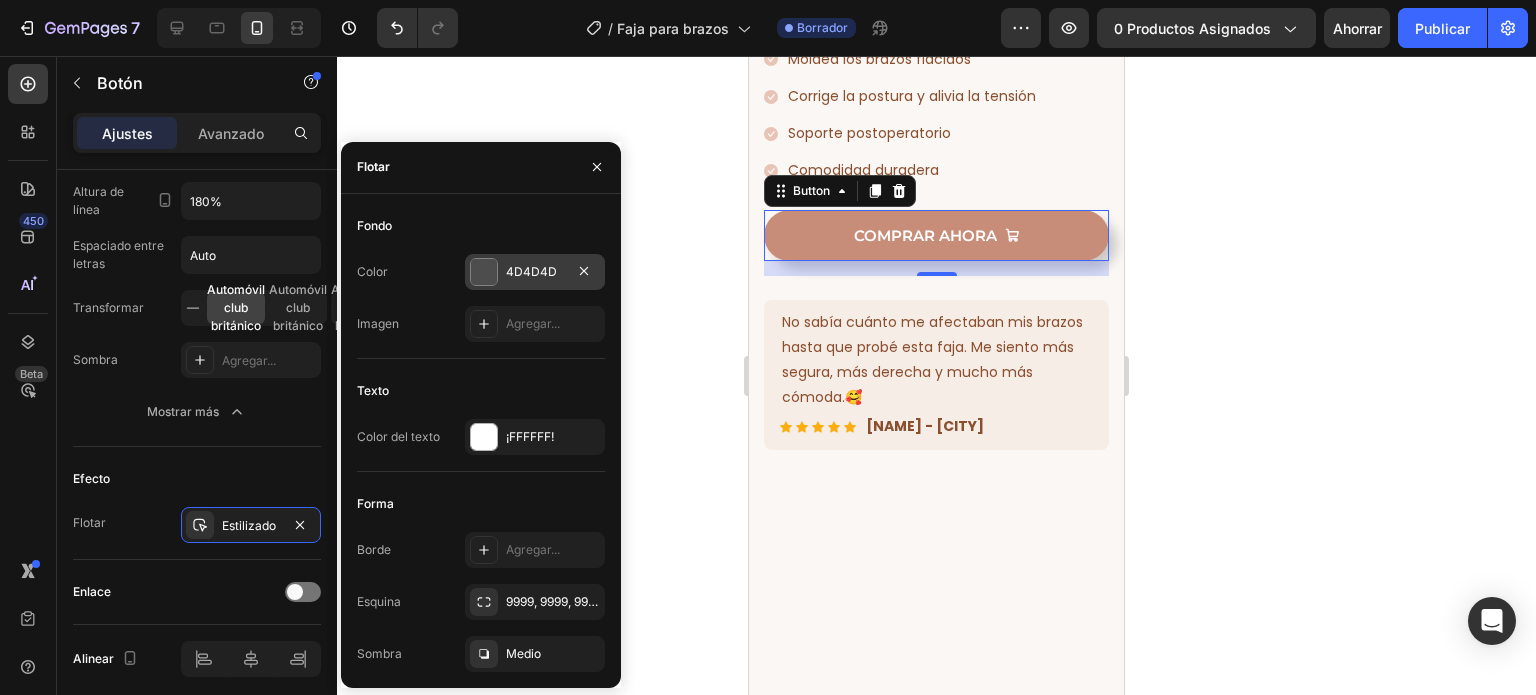 click on "4D4D4D" at bounding box center (531, 271) 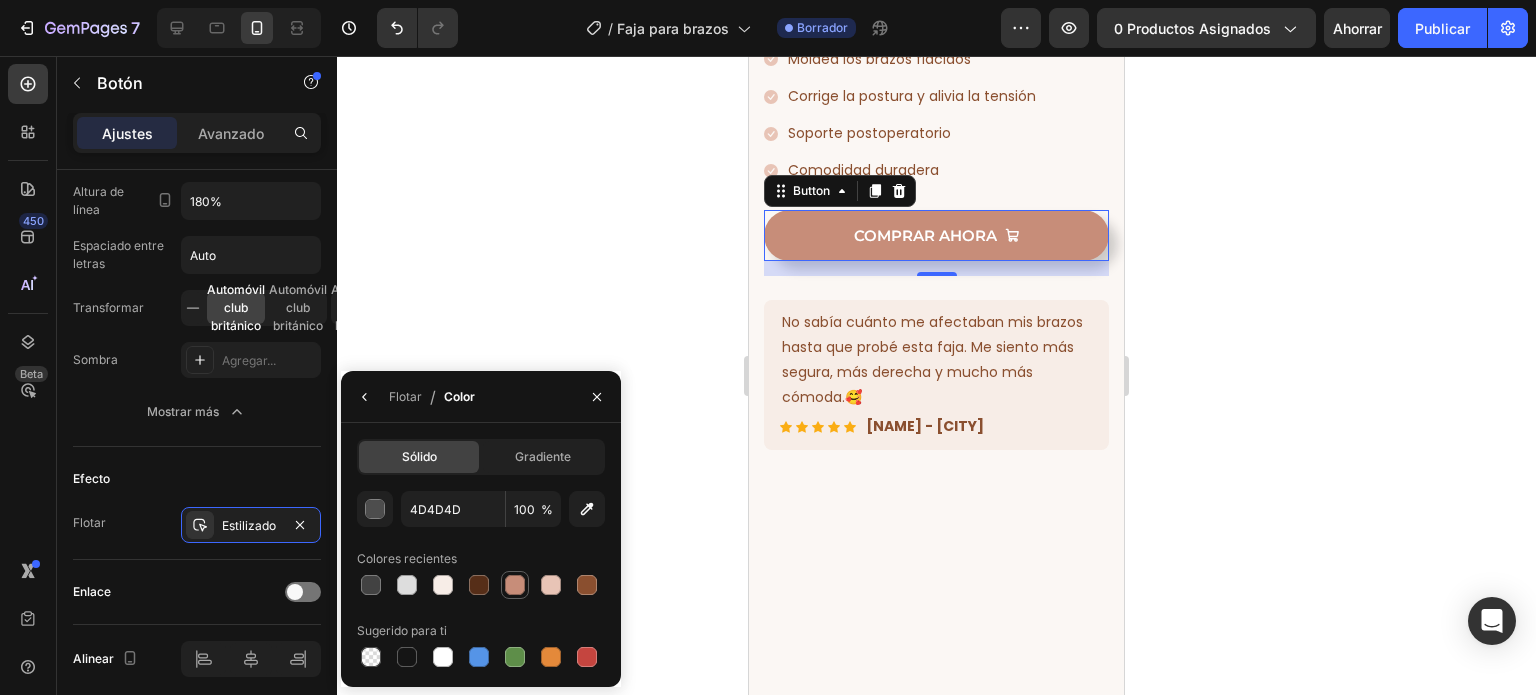 click at bounding box center (515, 585) 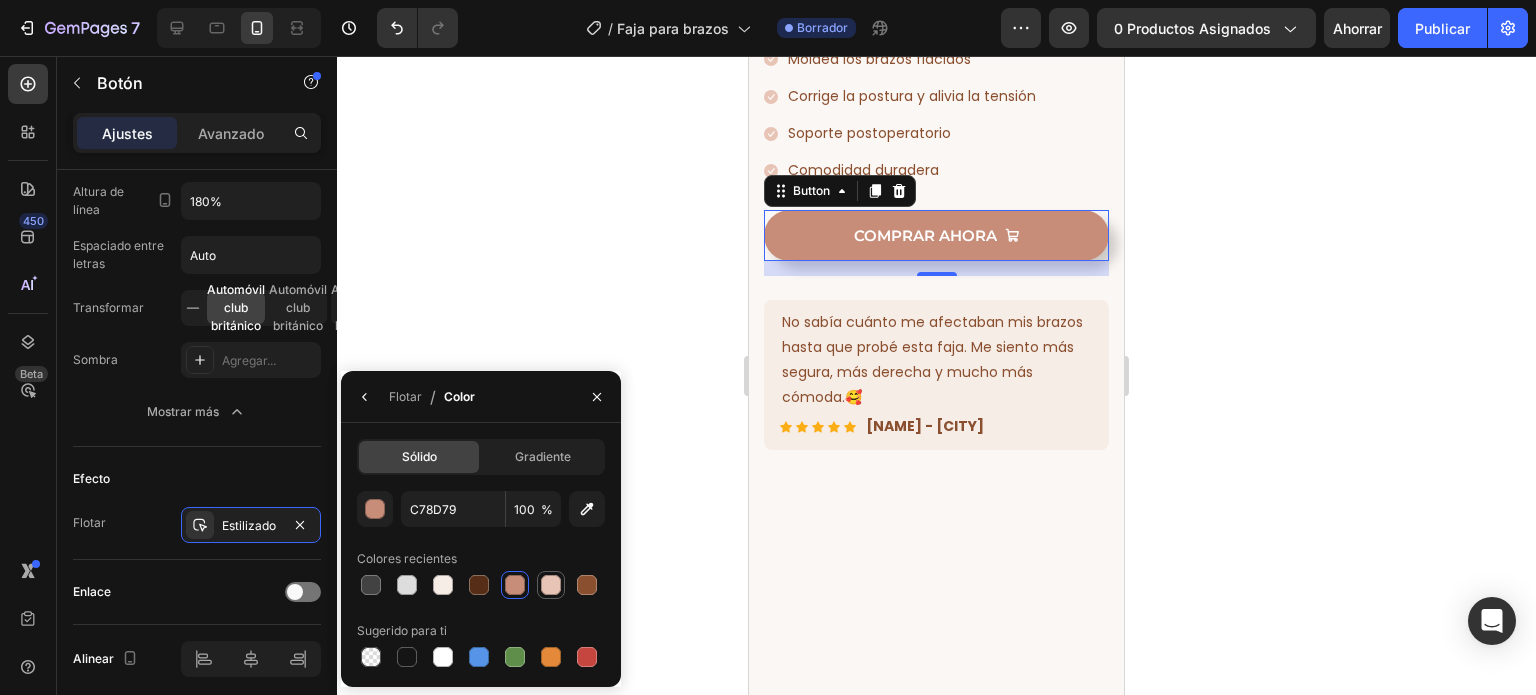 click at bounding box center [551, 585] 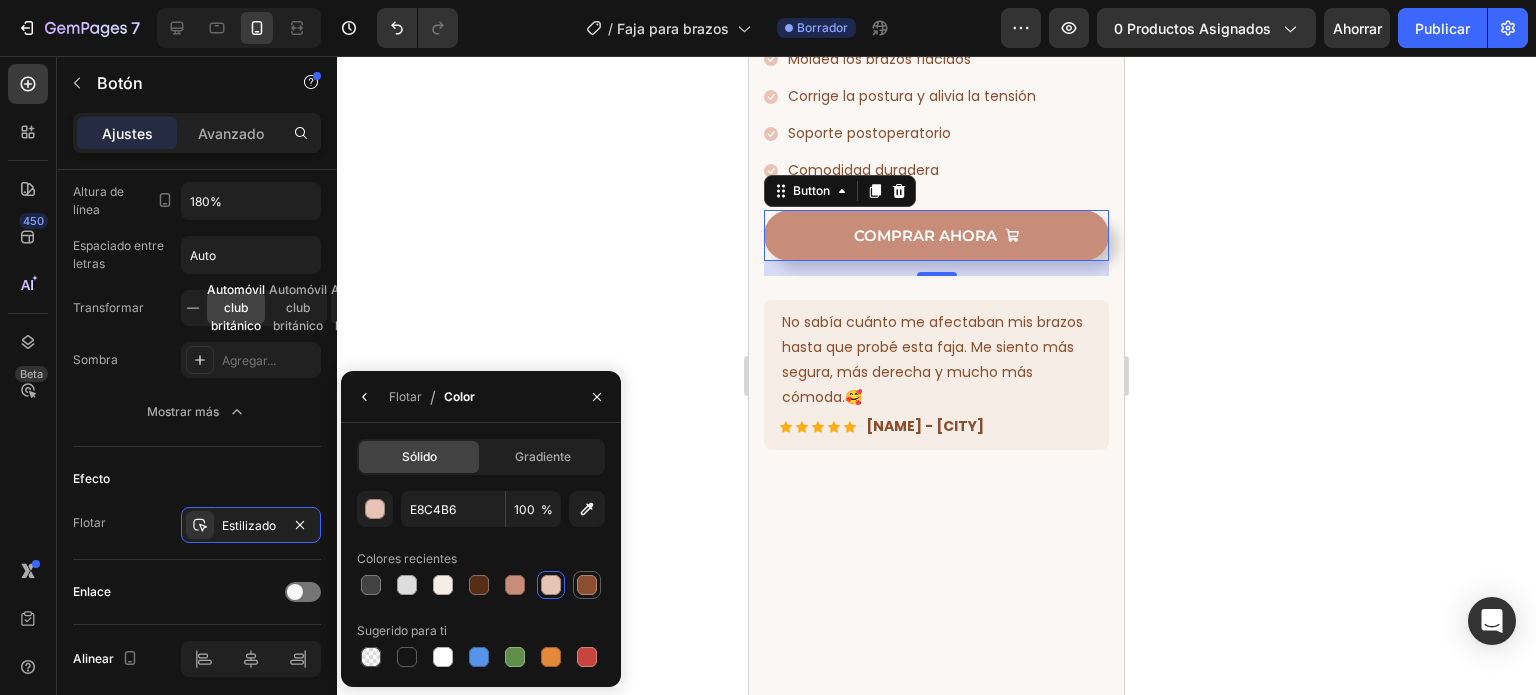 click at bounding box center (587, 585) 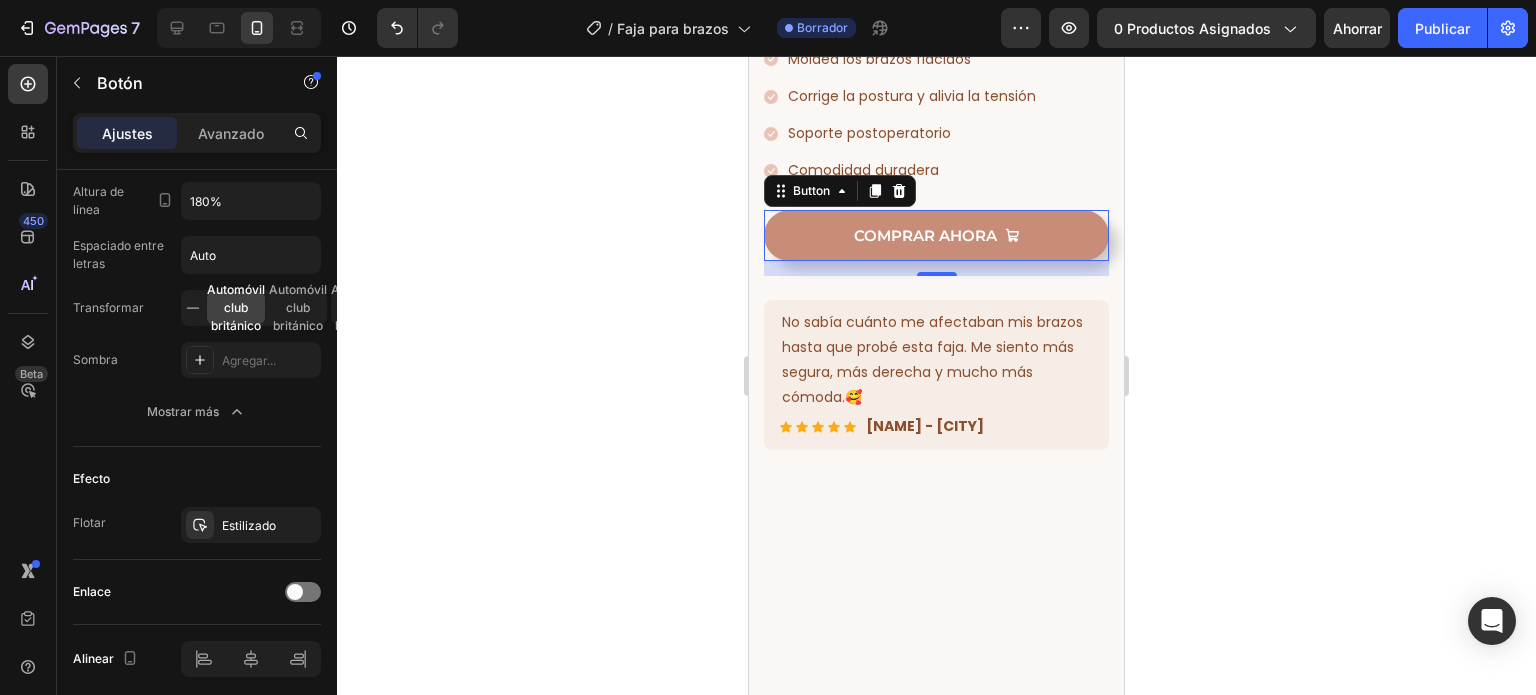 click 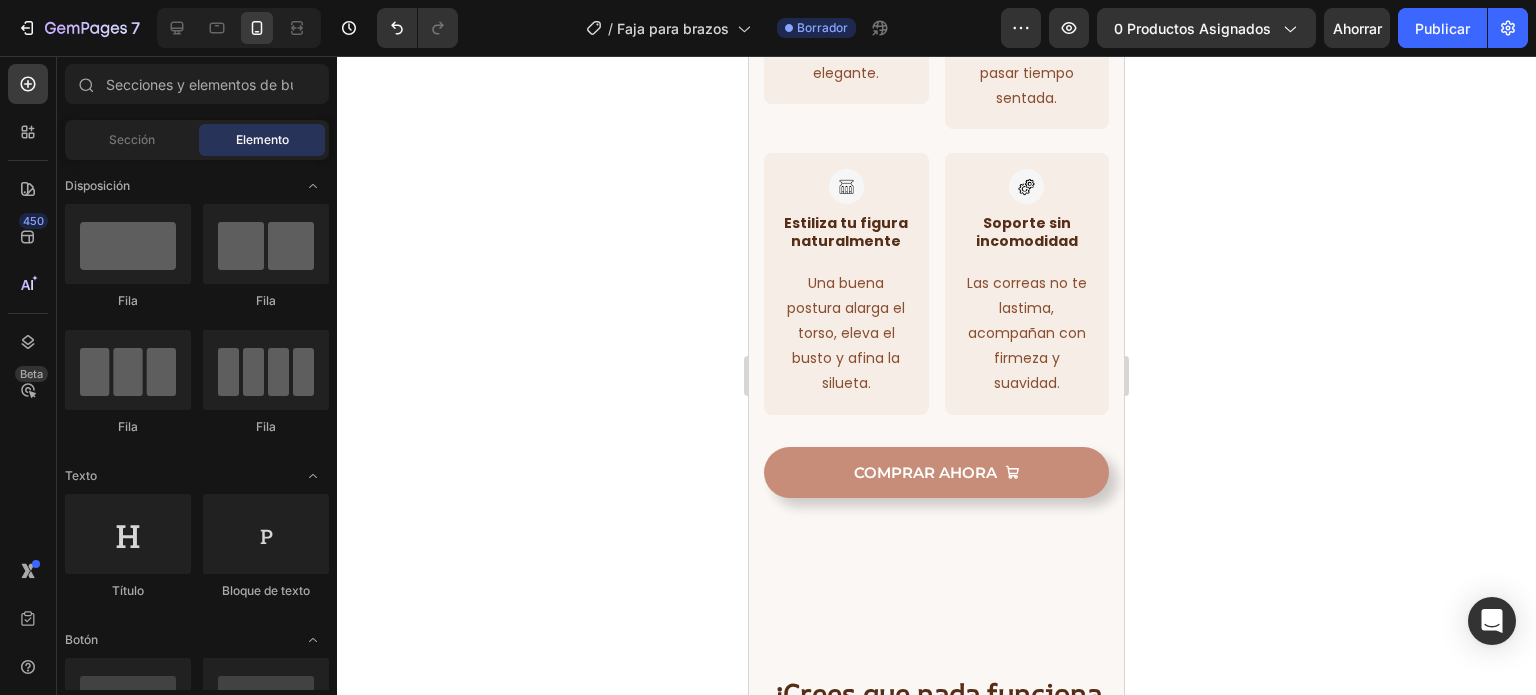 scroll, scrollTop: 5496, scrollLeft: 0, axis: vertical 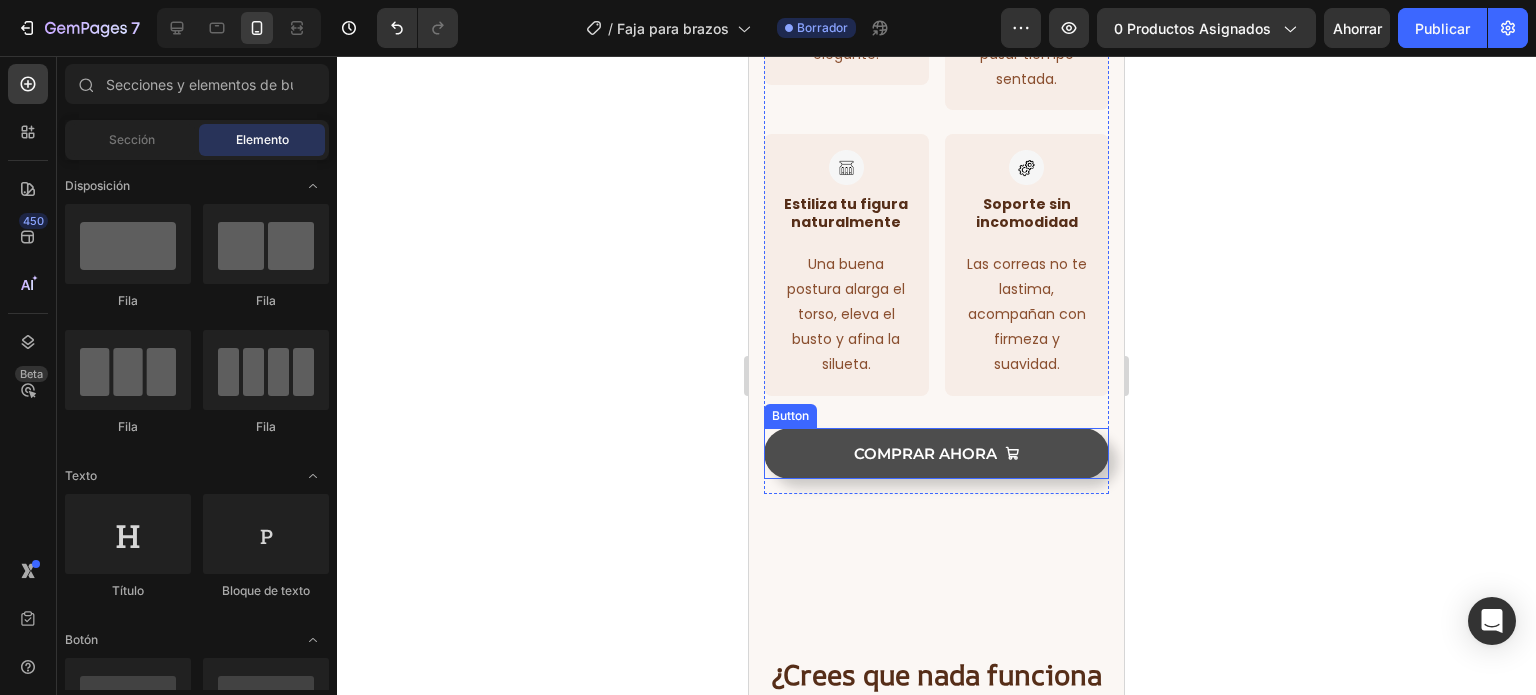 click on "Comprar ahora" at bounding box center [936, 453] 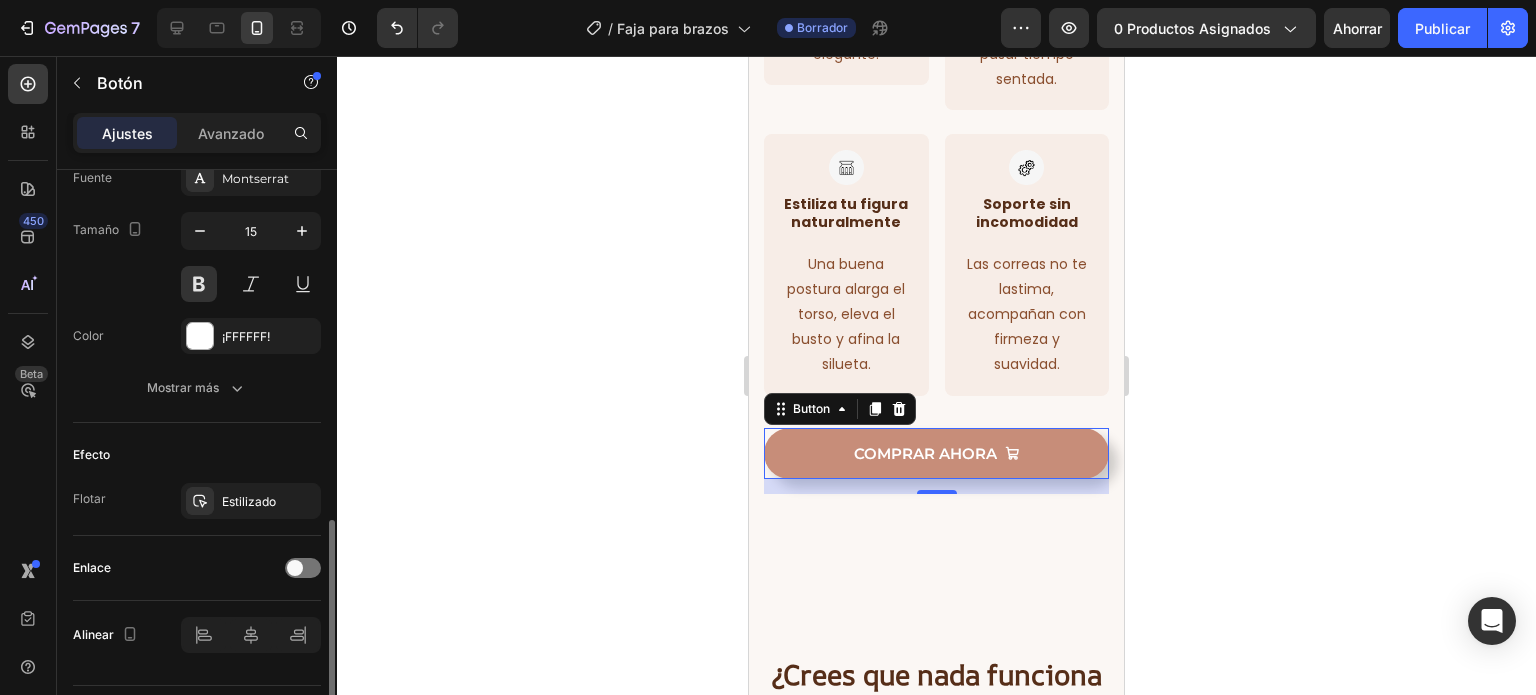 scroll, scrollTop: 984, scrollLeft: 0, axis: vertical 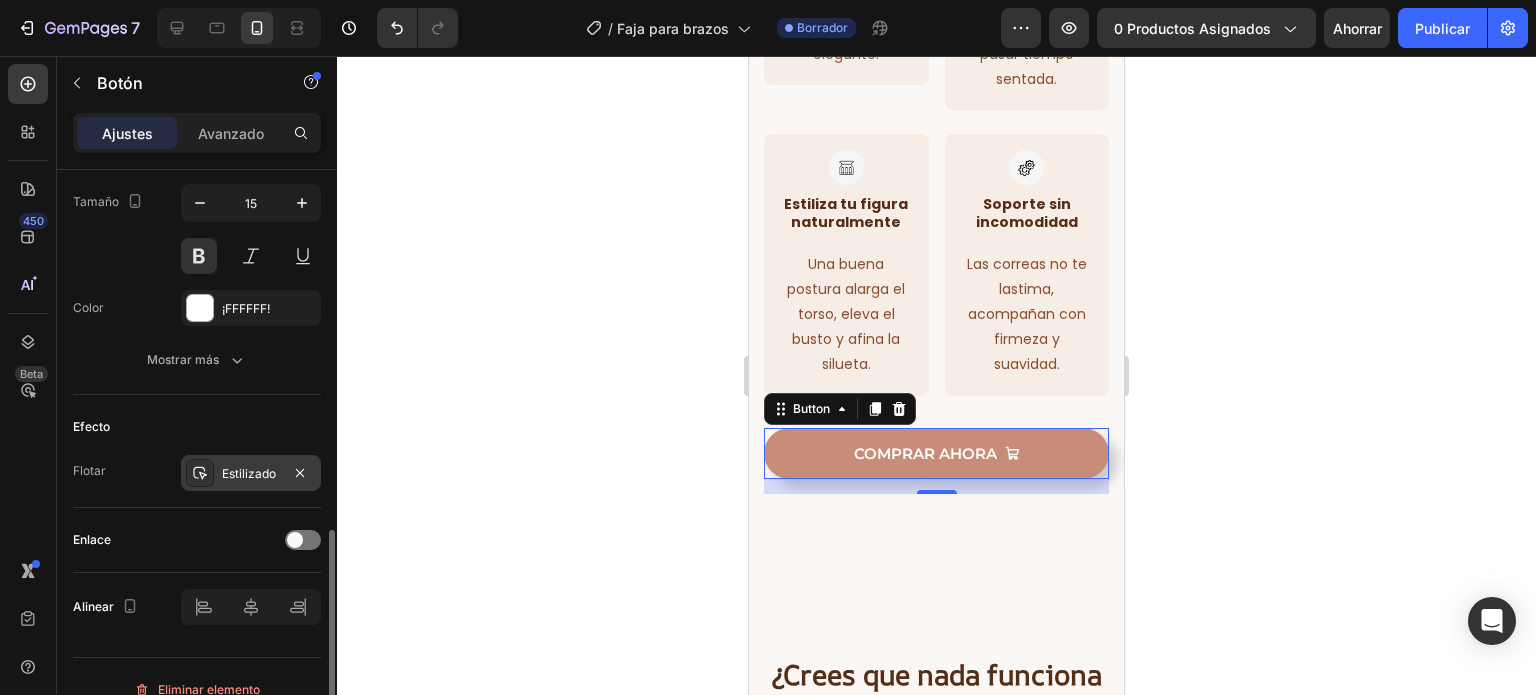 click on "Estilizado" at bounding box center (249, 473) 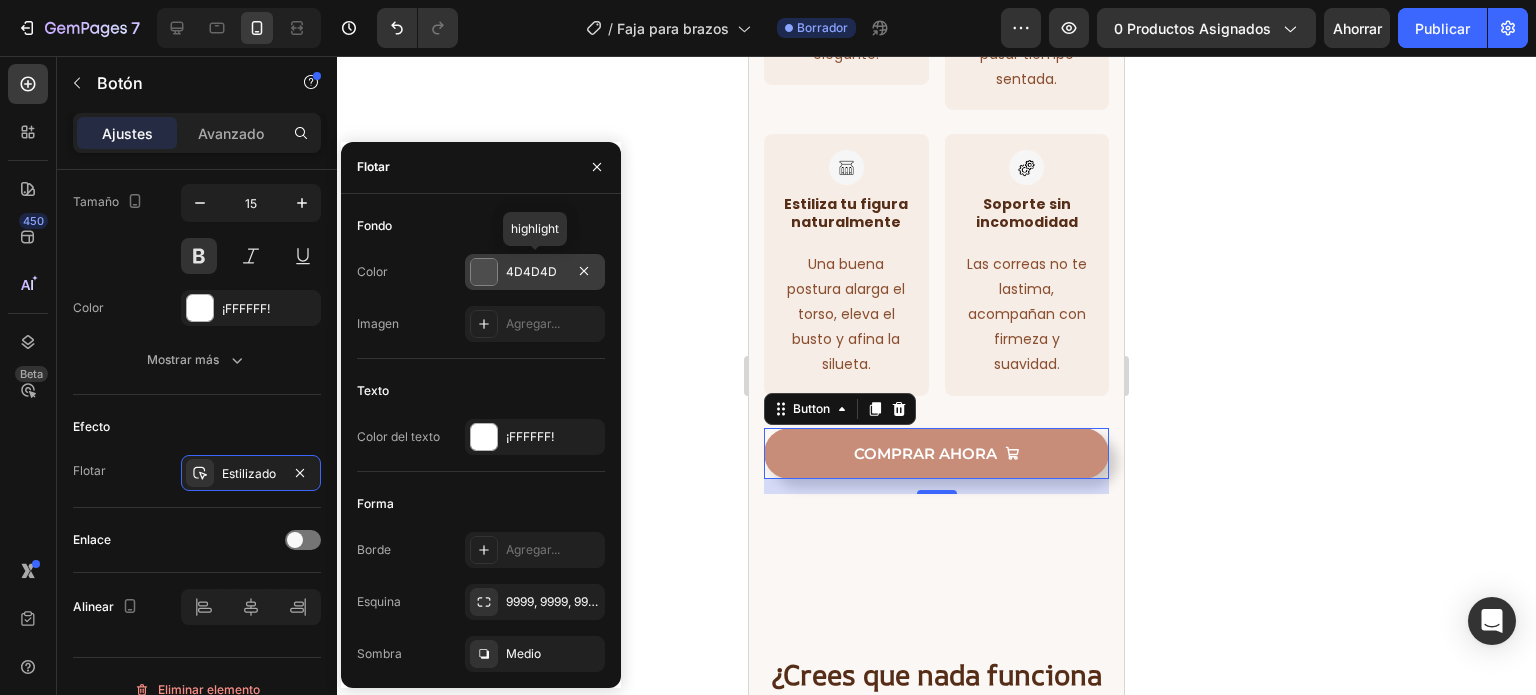 click on "4D4D4D" at bounding box center (531, 271) 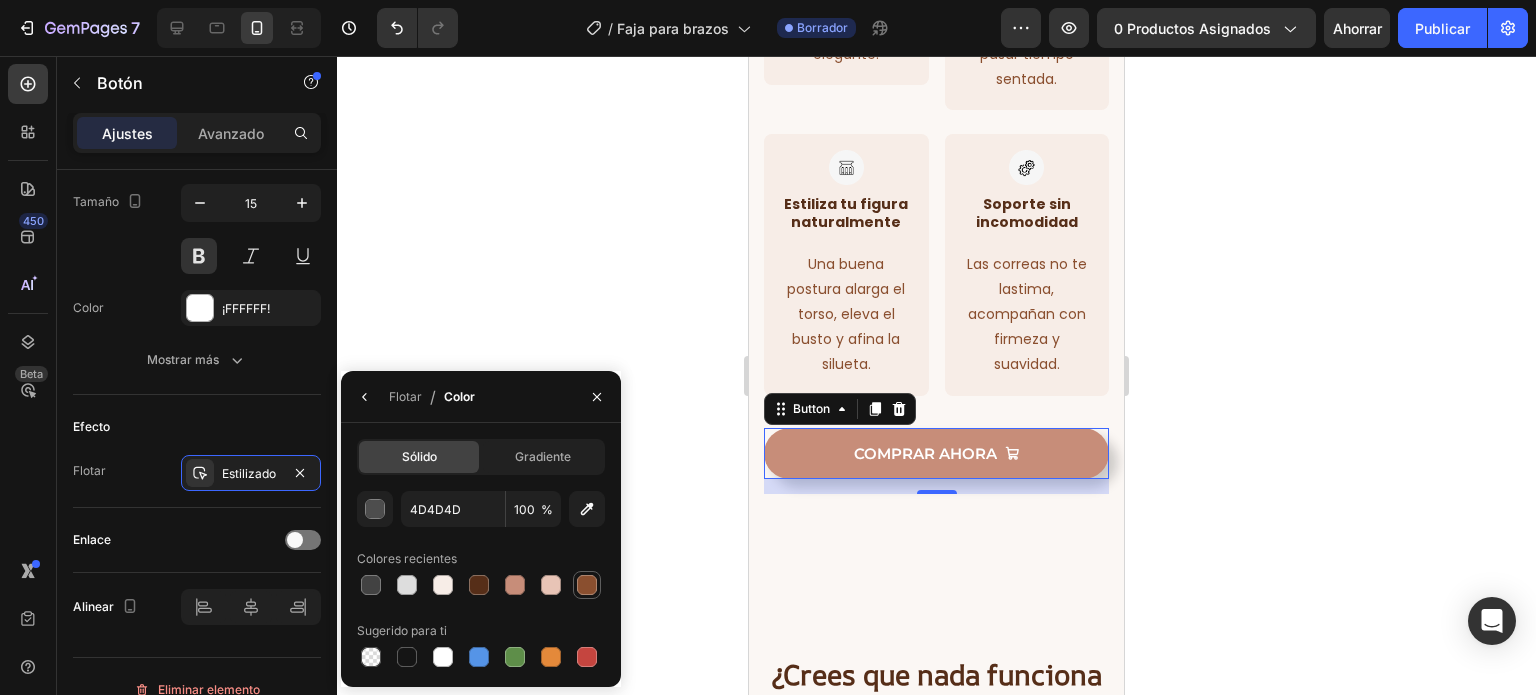 click at bounding box center [587, 585] 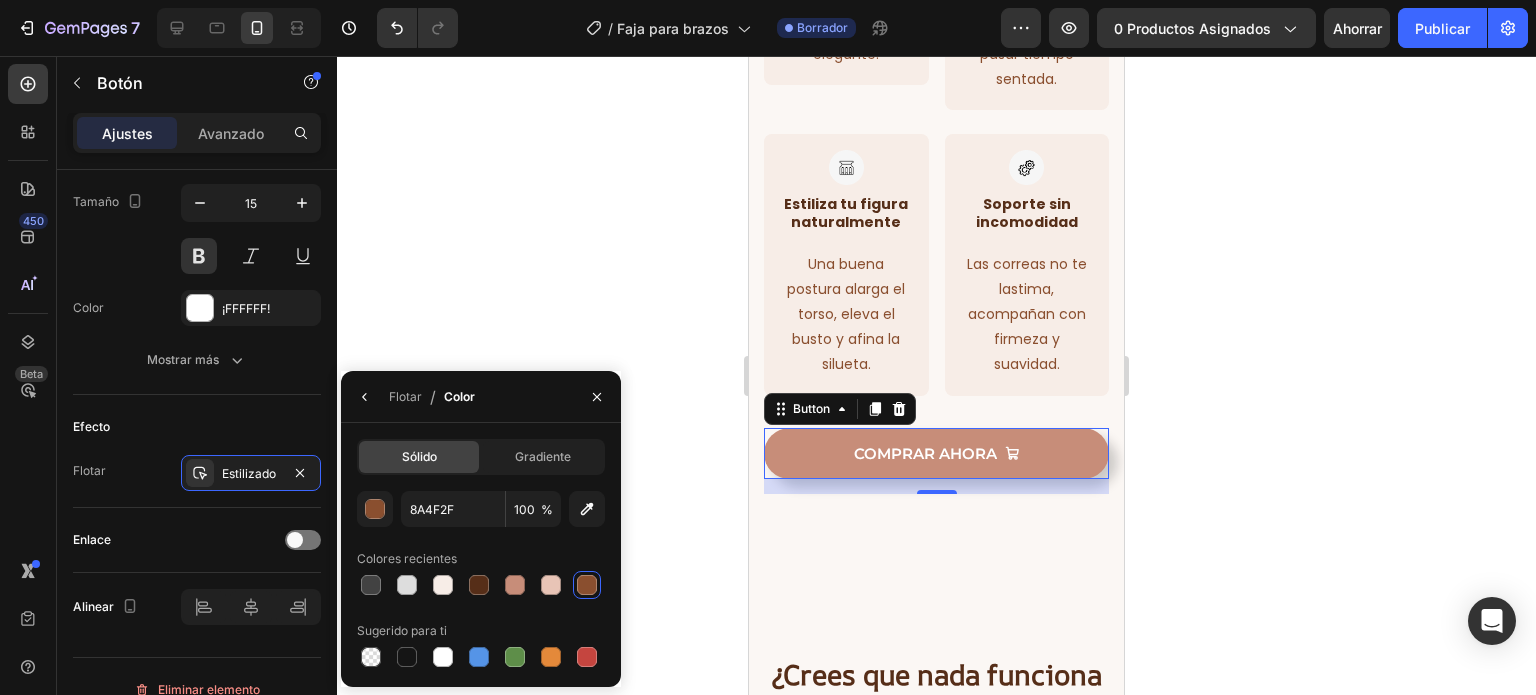 click at bounding box center [587, 585] 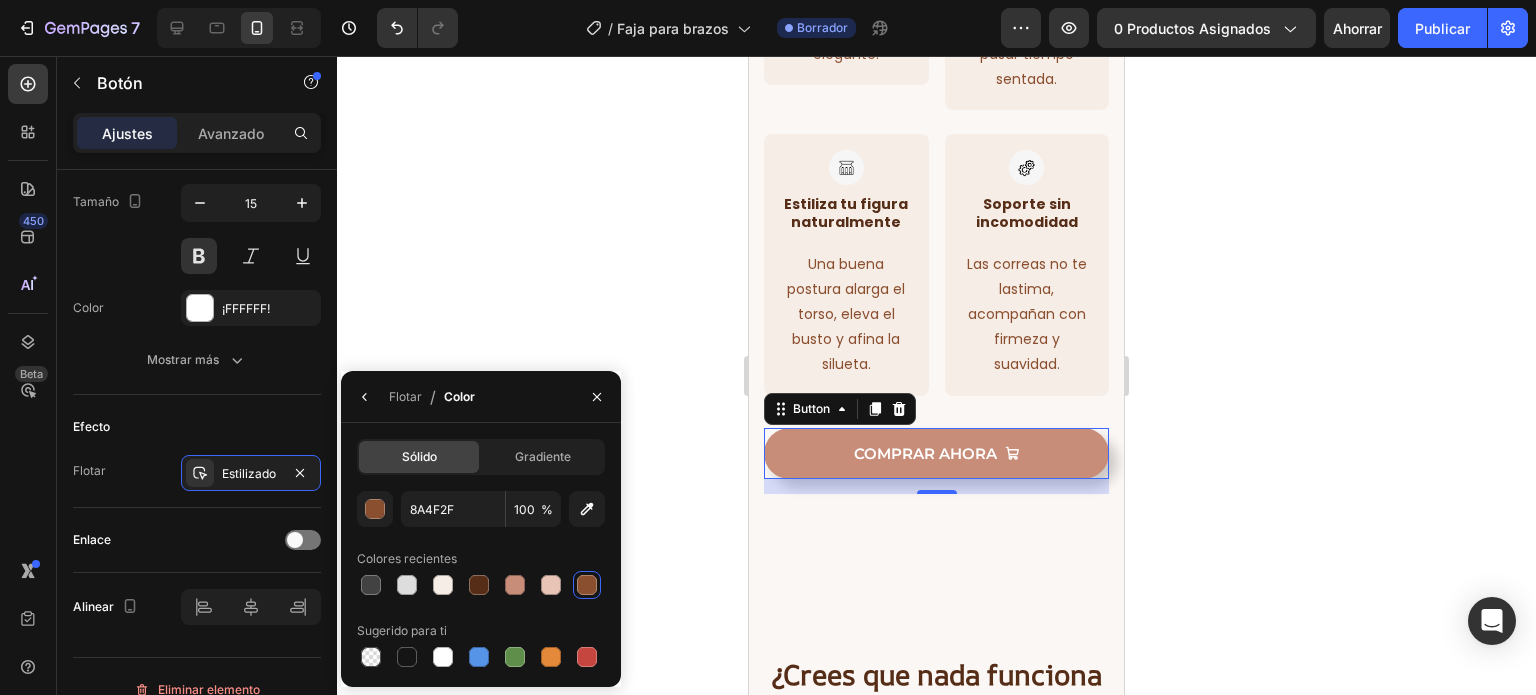 click 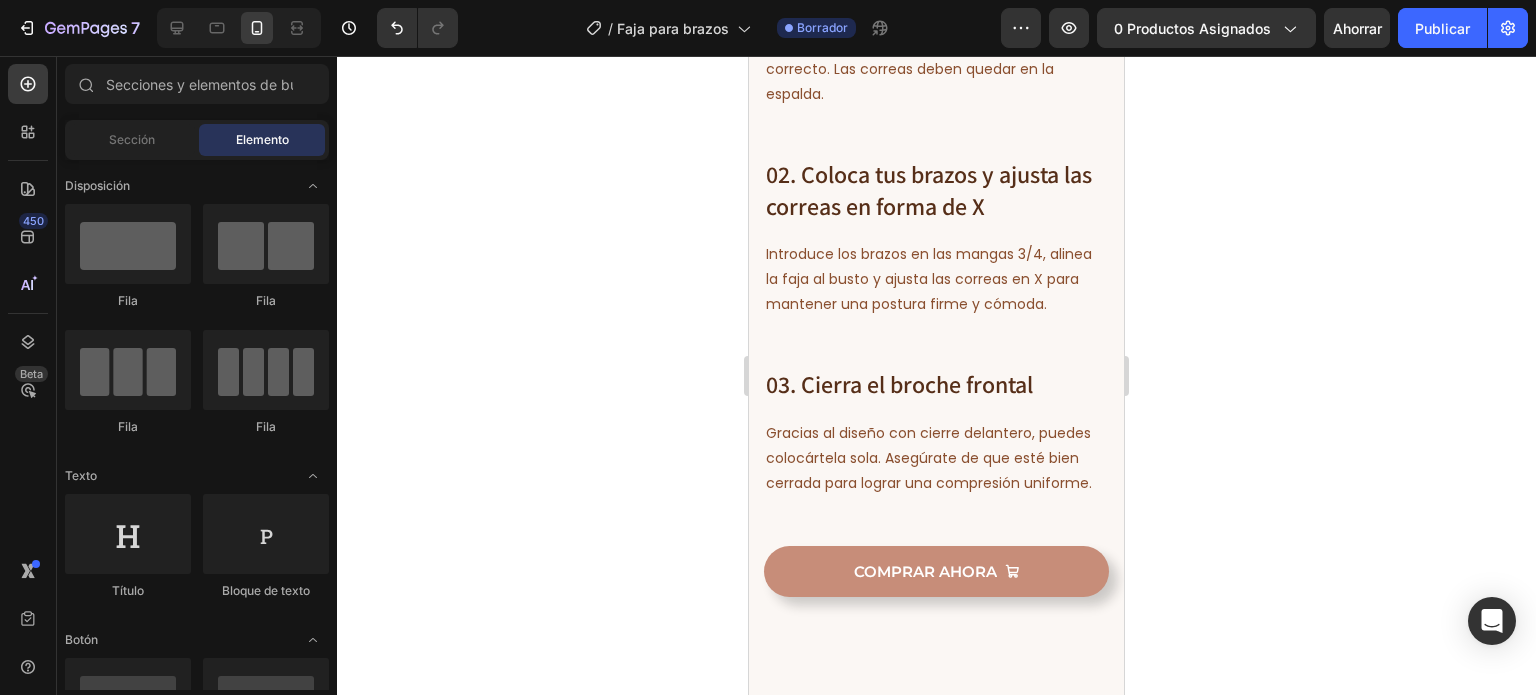 scroll, scrollTop: 7376, scrollLeft: 0, axis: vertical 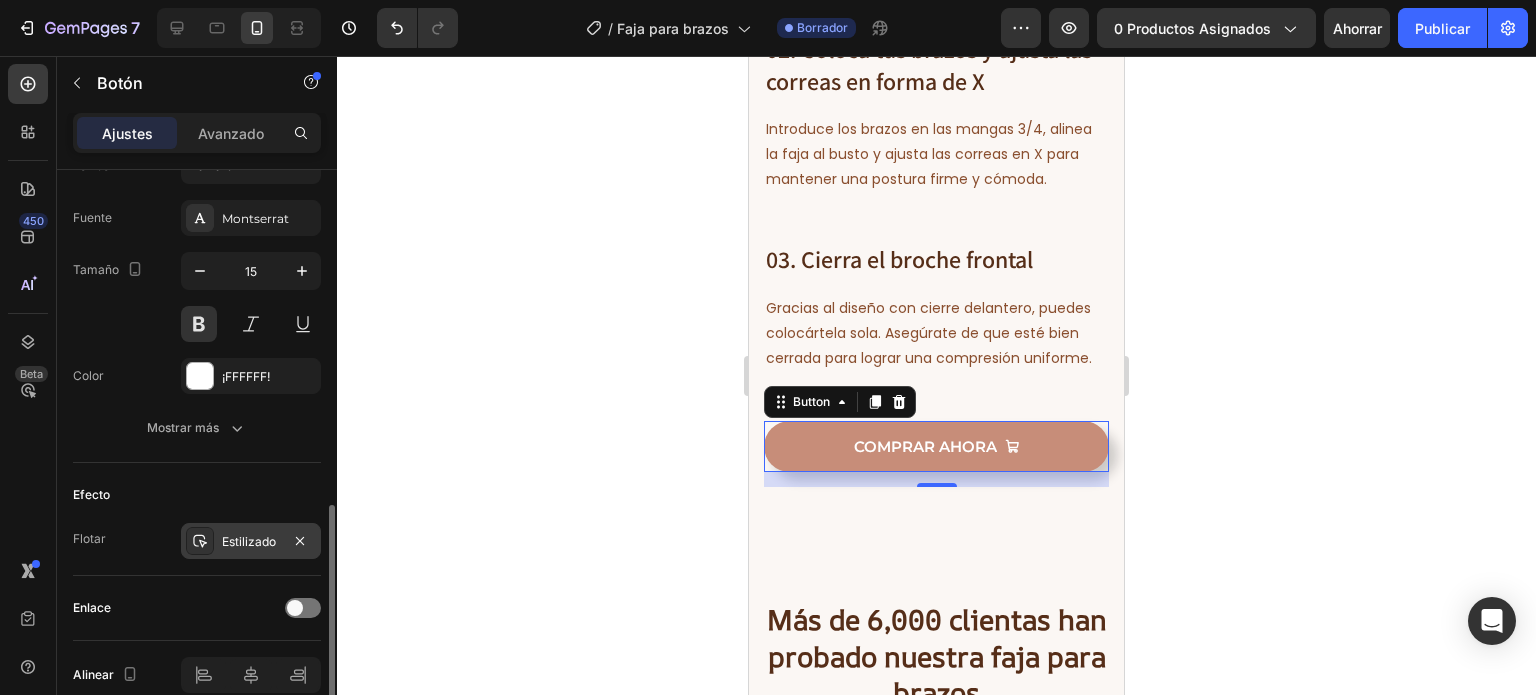 click on "Estilizado" at bounding box center [249, 541] 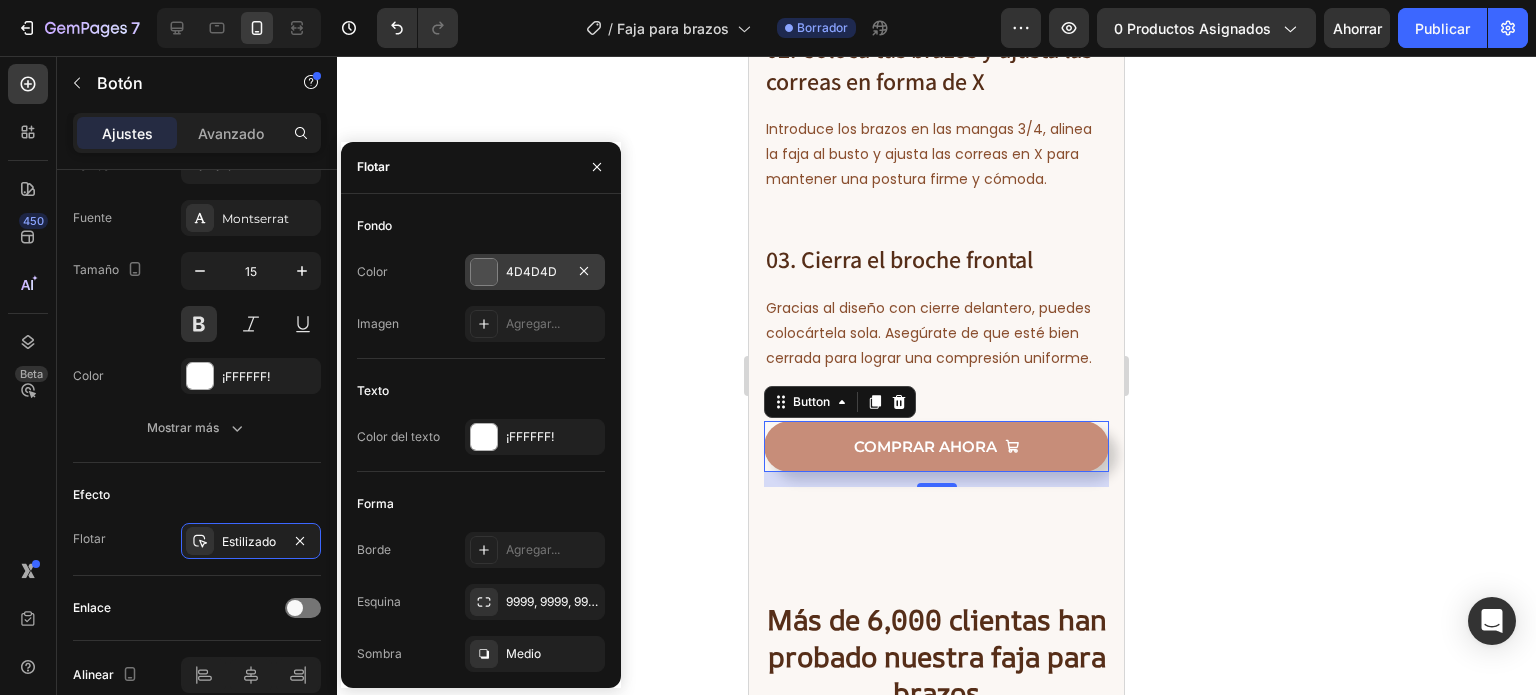 click on "4D4D4D" at bounding box center [531, 271] 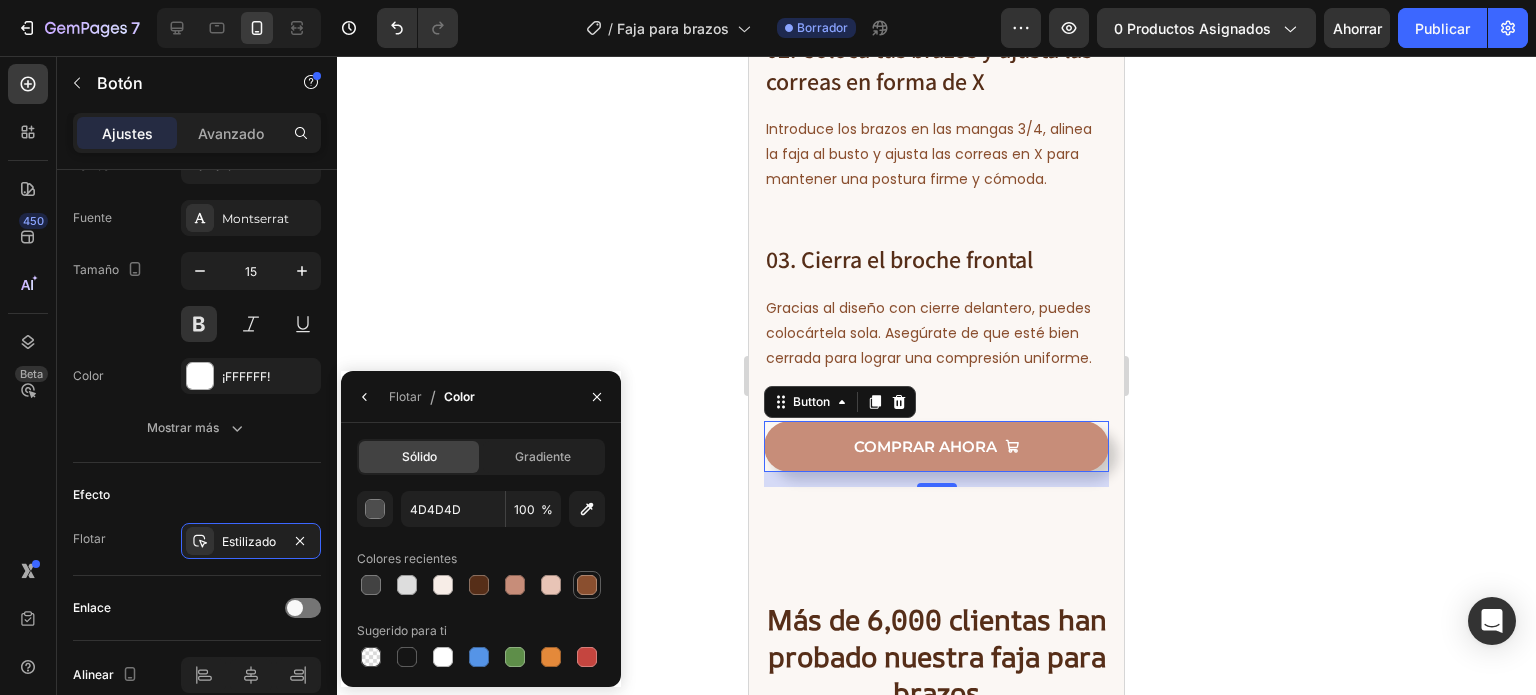 click at bounding box center (587, 585) 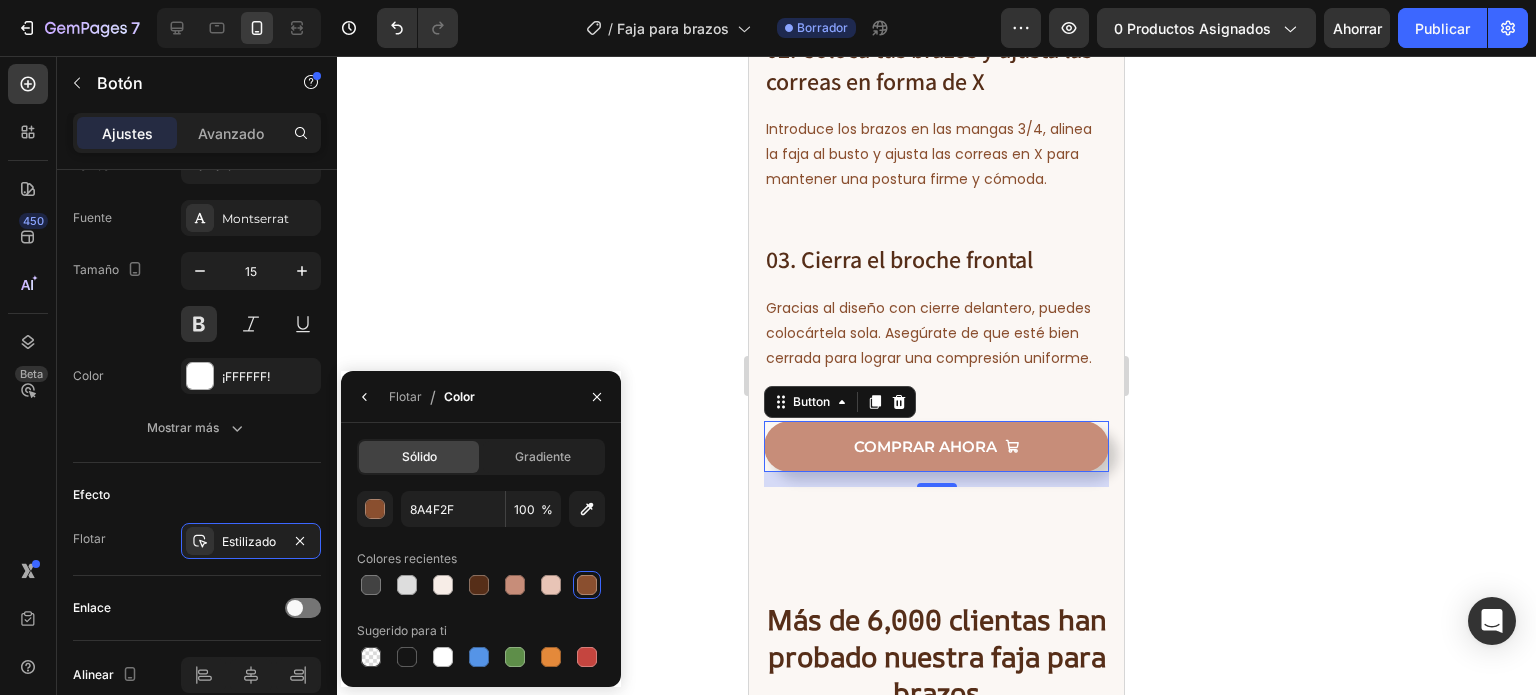click 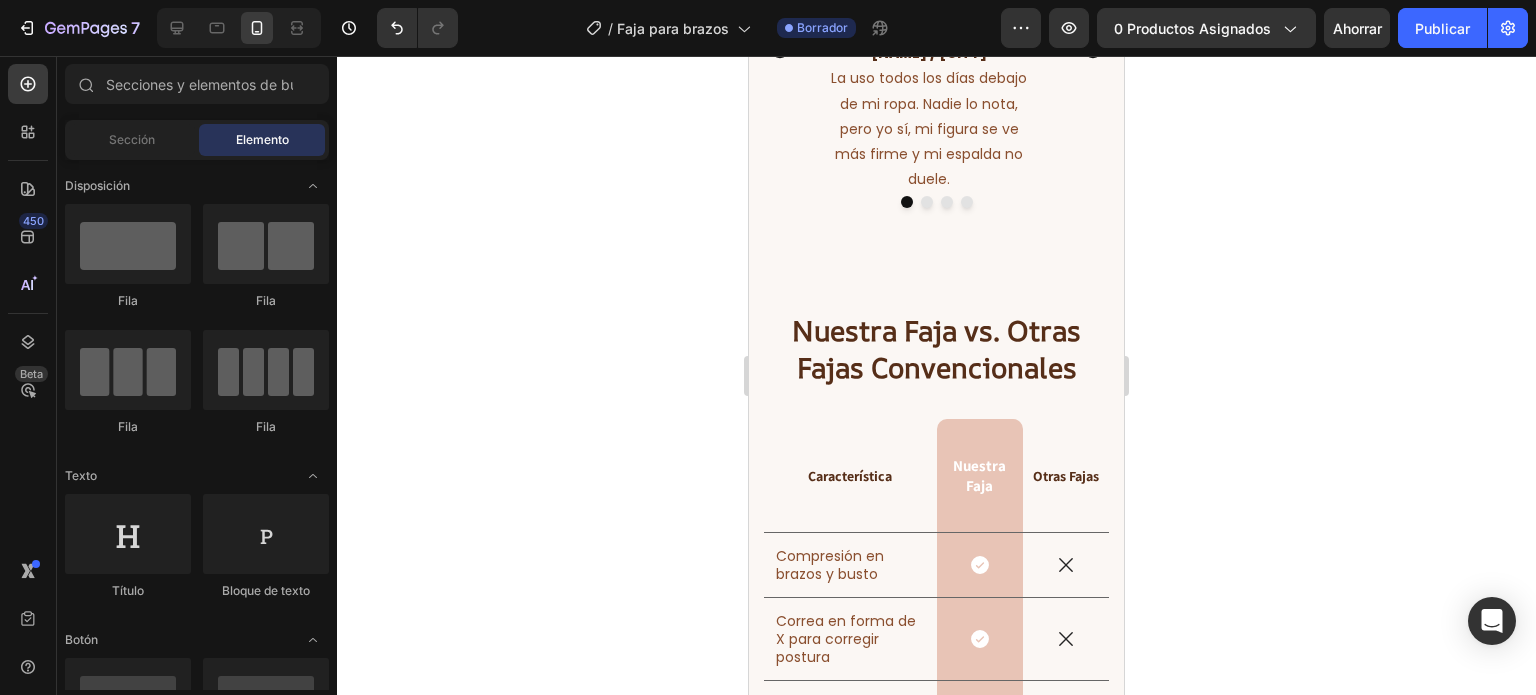 scroll, scrollTop: 8835, scrollLeft: 0, axis: vertical 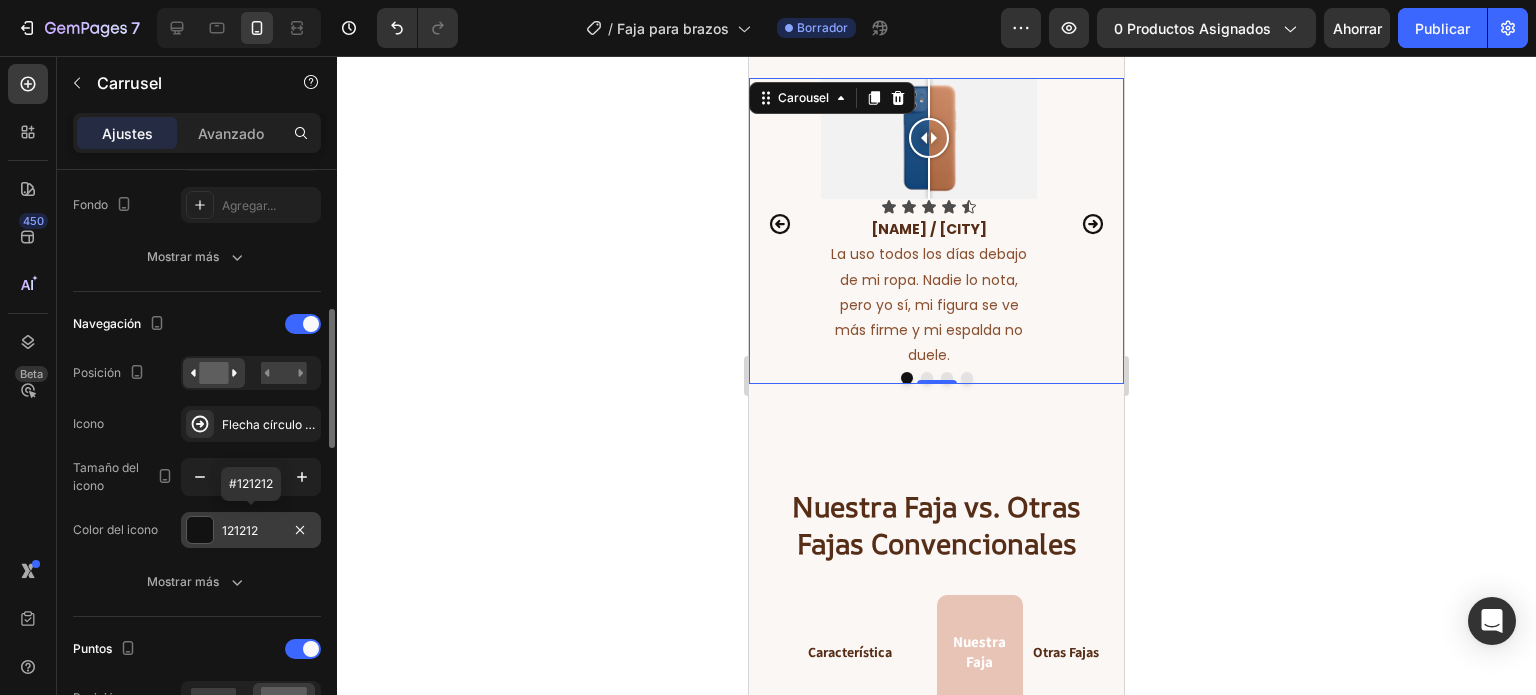 click on "121212" at bounding box center [240, 530] 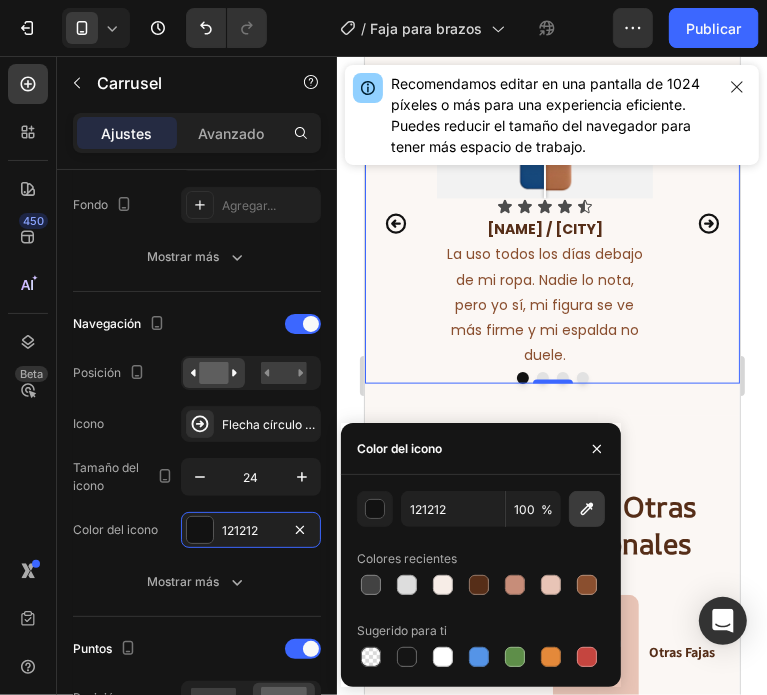 click at bounding box center [587, 509] 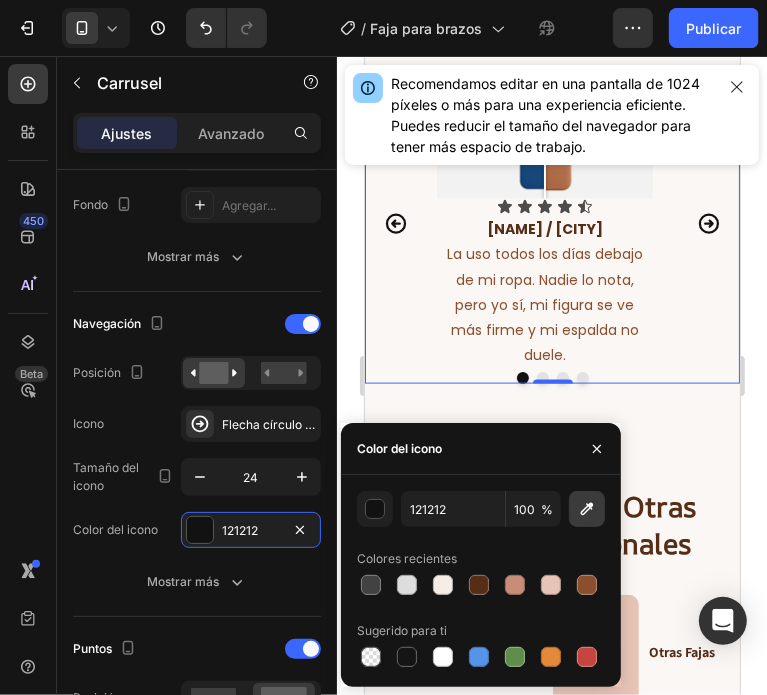 type on "C78D79" 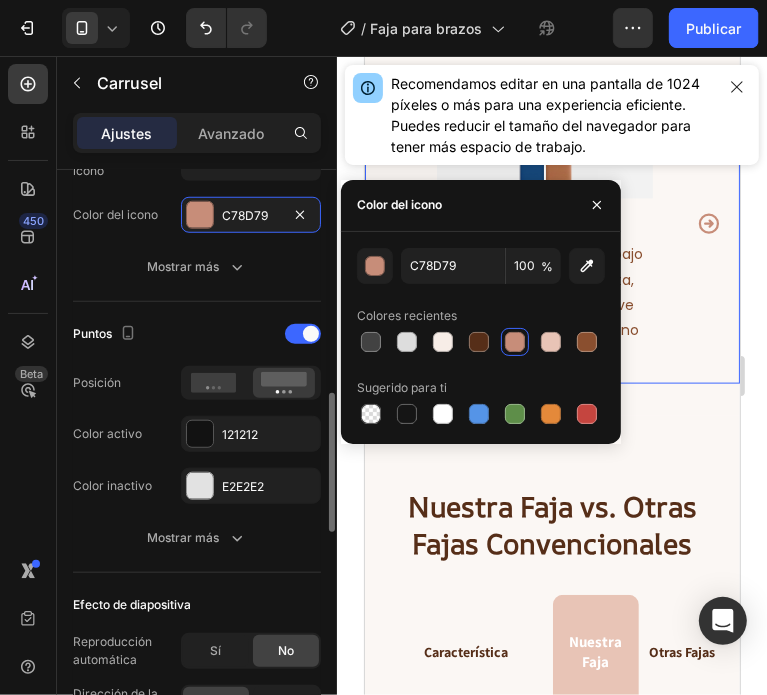 scroll, scrollTop: 900, scrollLeft: 0, axis: vertical 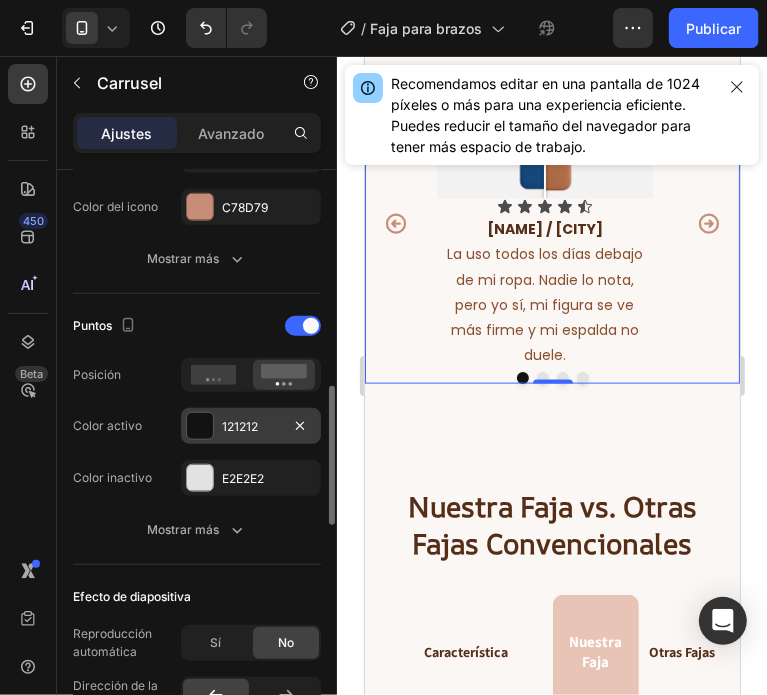 click on "121212" at bounding box center [251, 426] 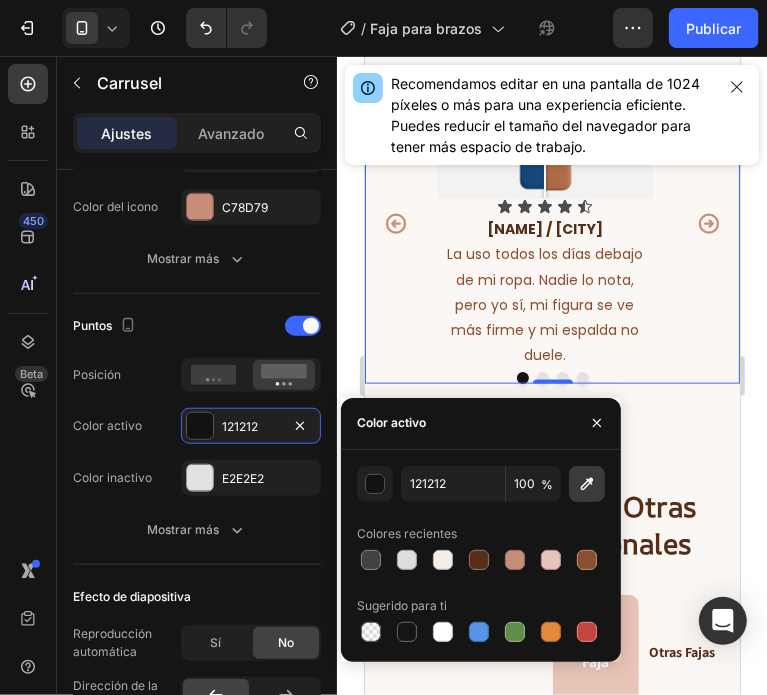 click 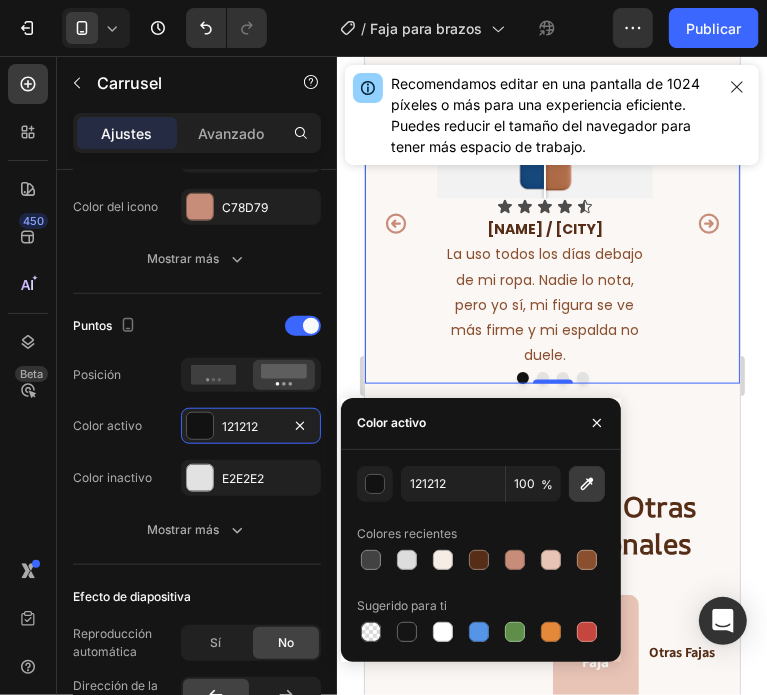 type on "8A4F2F" 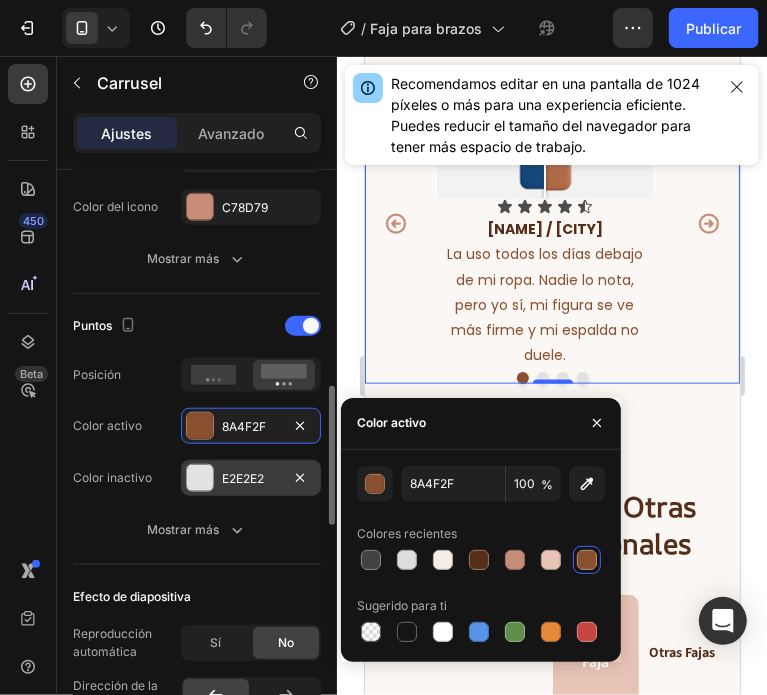 click on "E2E2E2" at bounding box center (243, 478) 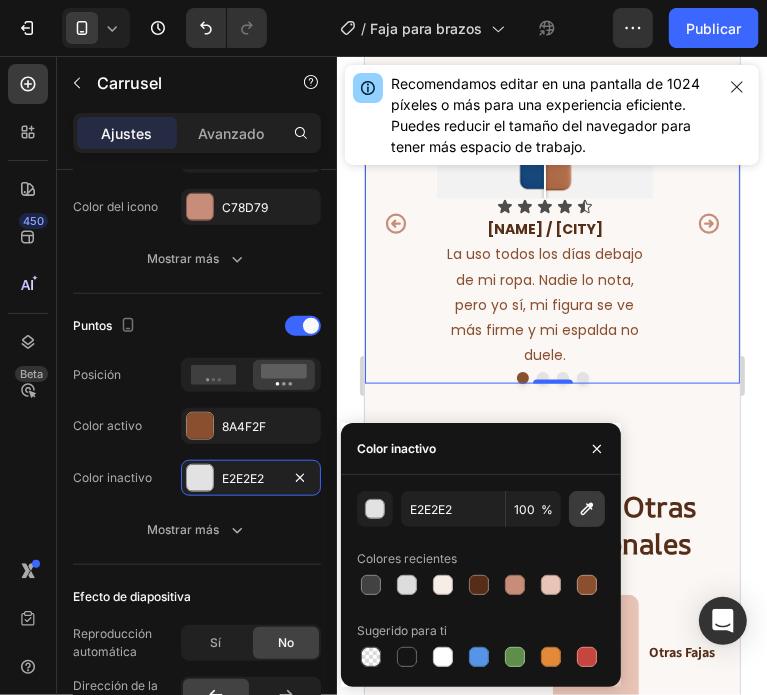 click at bounding box center [587, 509] 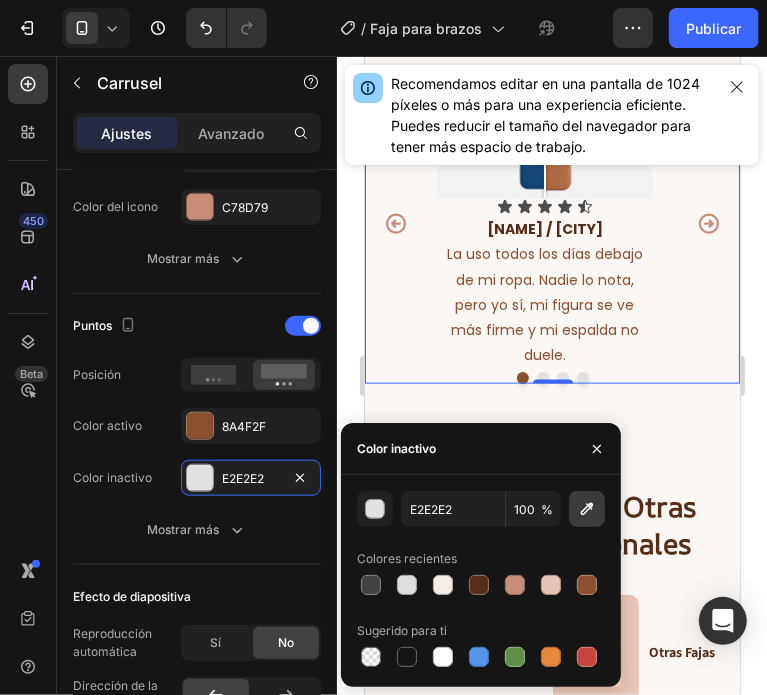 type on "C78D79" 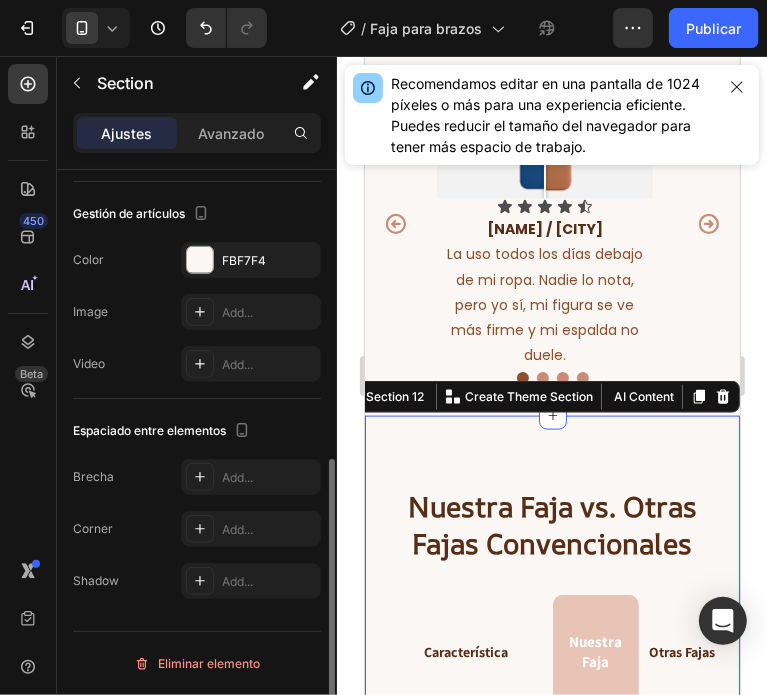 scroll, scrollTop: 0, scrollLeft: 0, axis: both 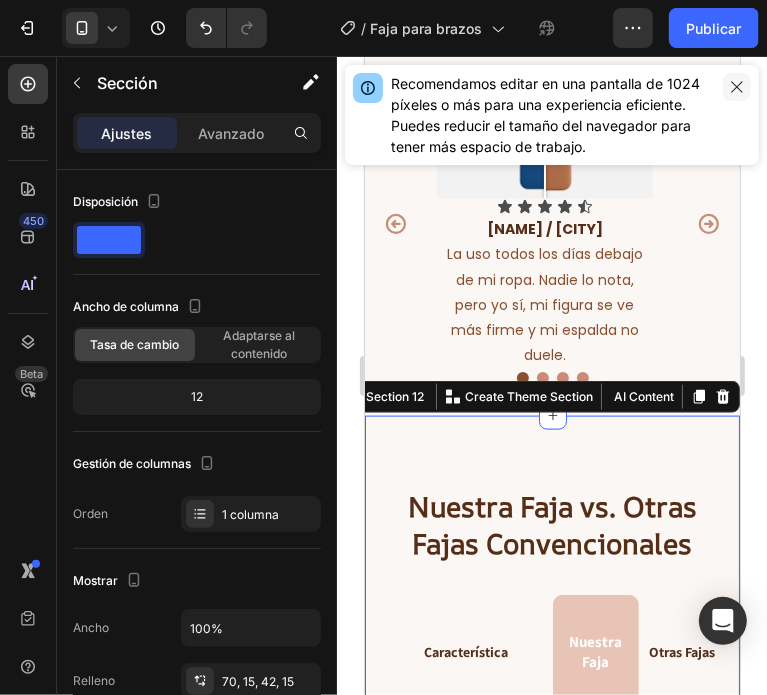 click at bounding box center (737, 87) 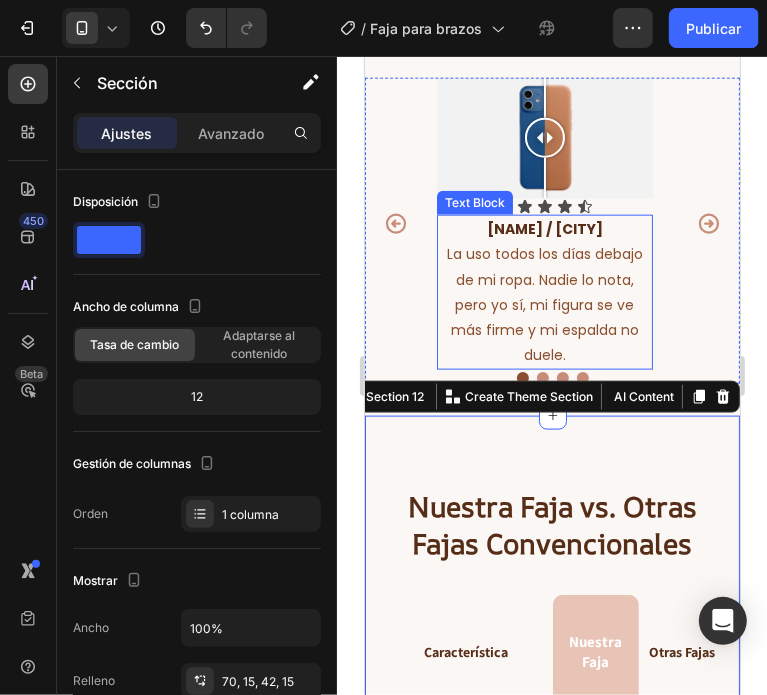 scroll, scrollTop: 8962, scrollLeft: 0, axis: vertical 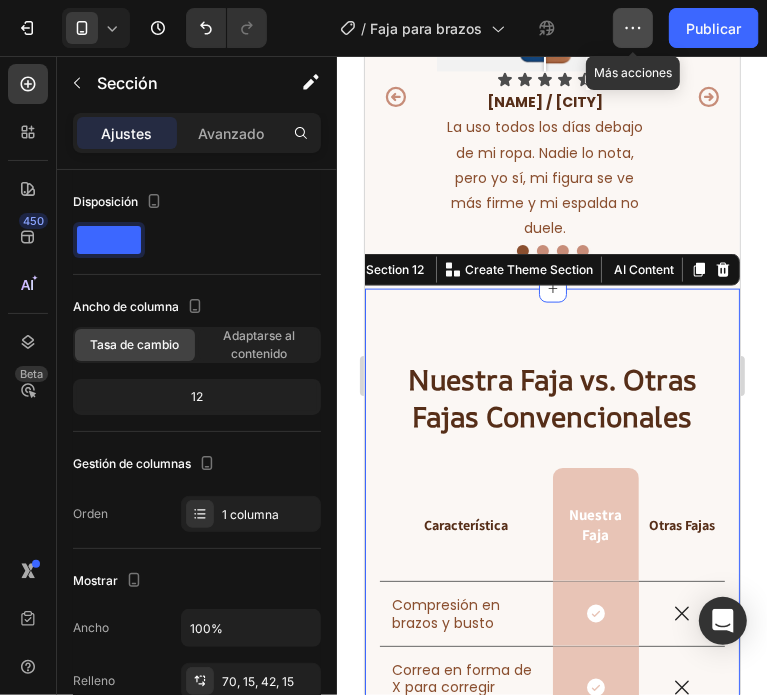 click 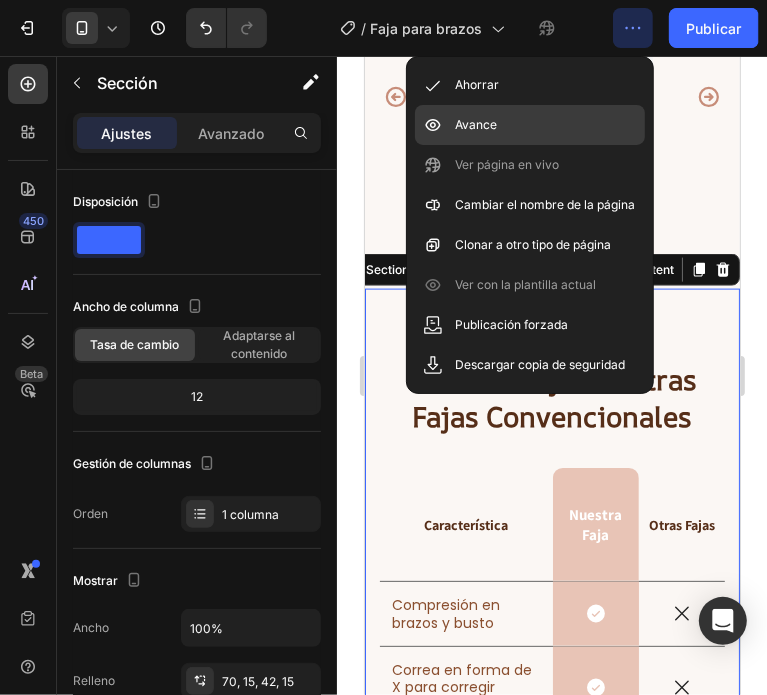 click on "Avance" 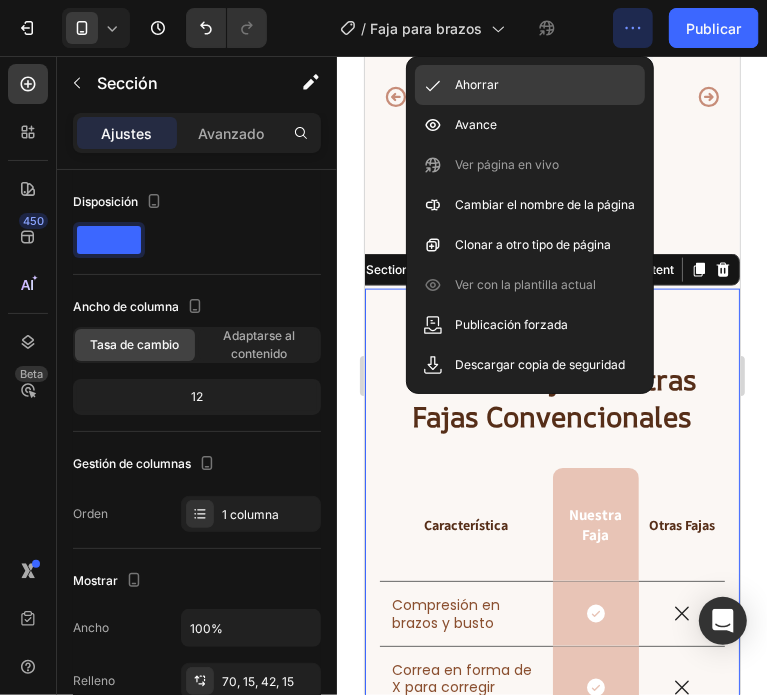click on "Ahorrar" 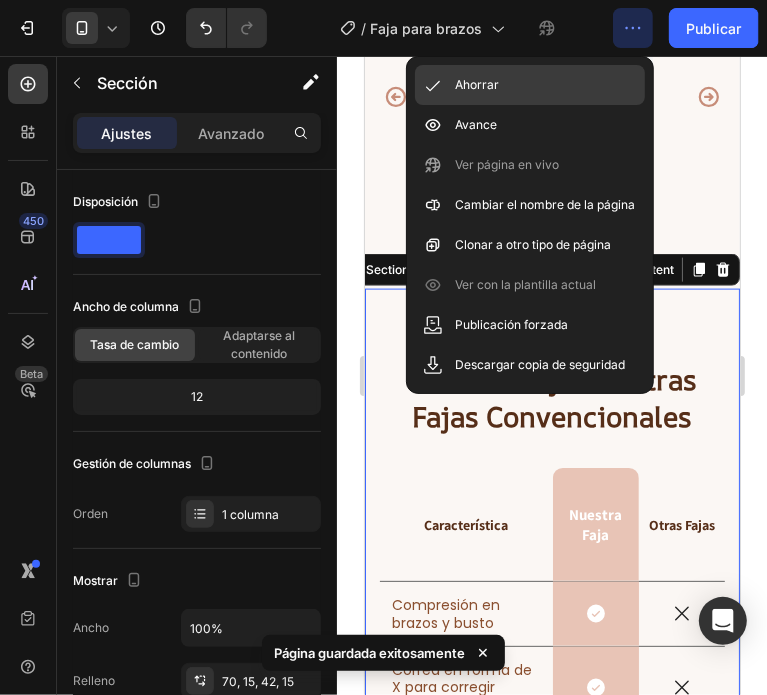 click on "Ahorrar" 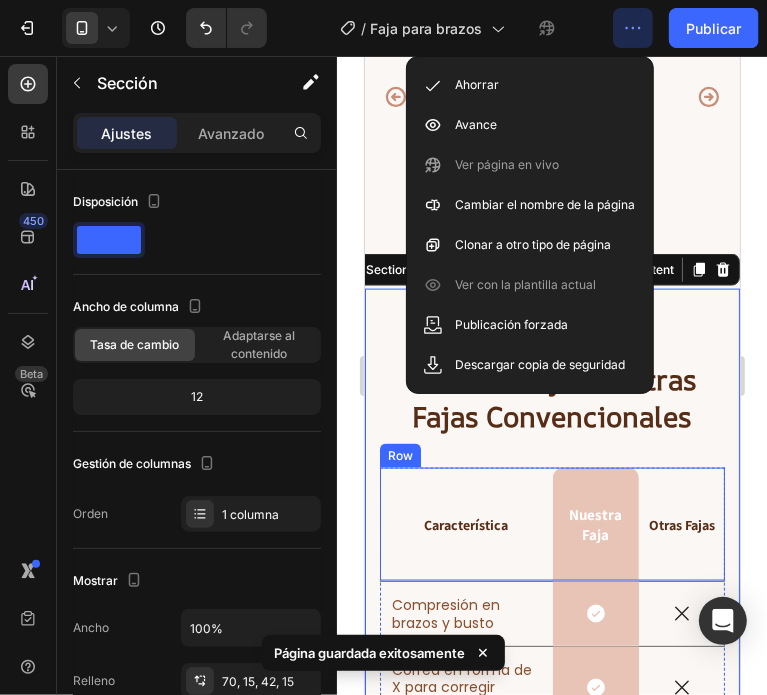 click on "Otras Fajas Text Block" at bounding box center (681, 523) 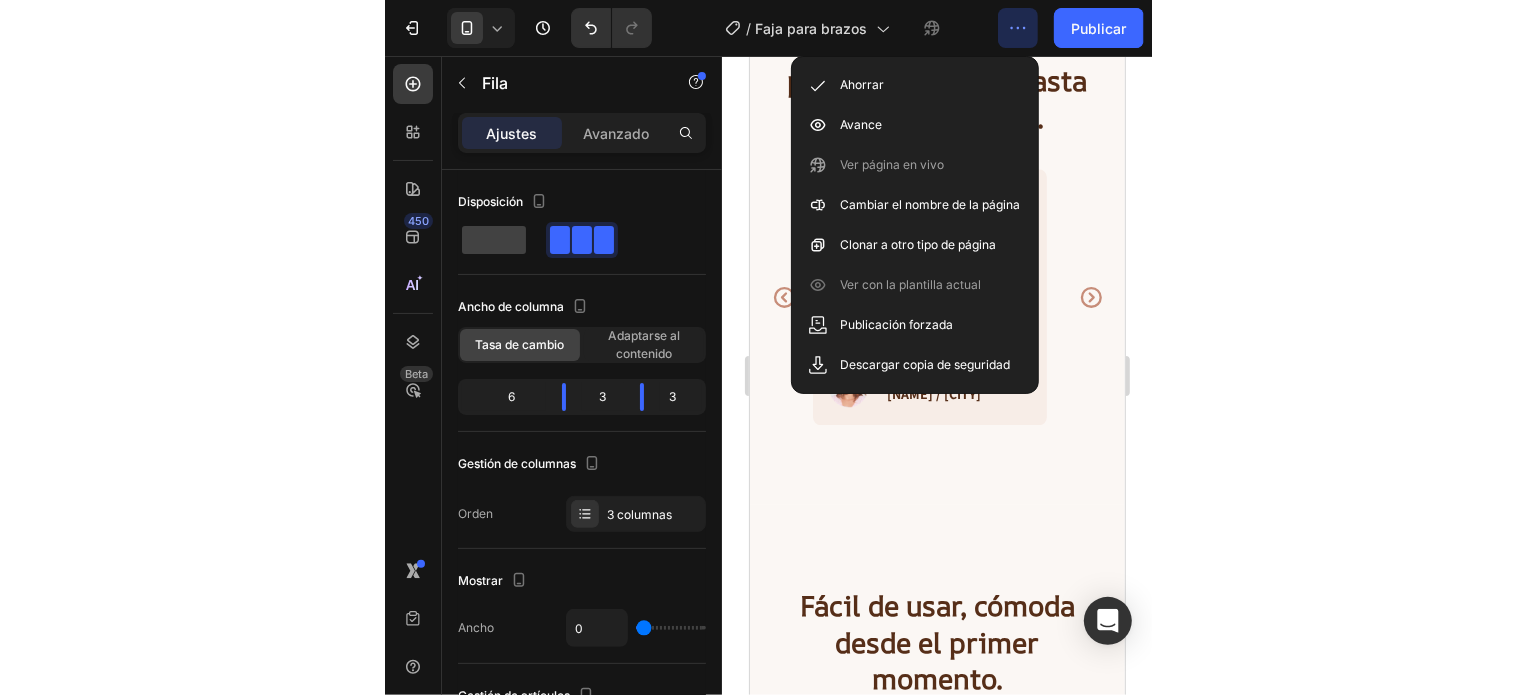 scroll, scrollTop: 6112, scrollLeft: 0, axis: vertical 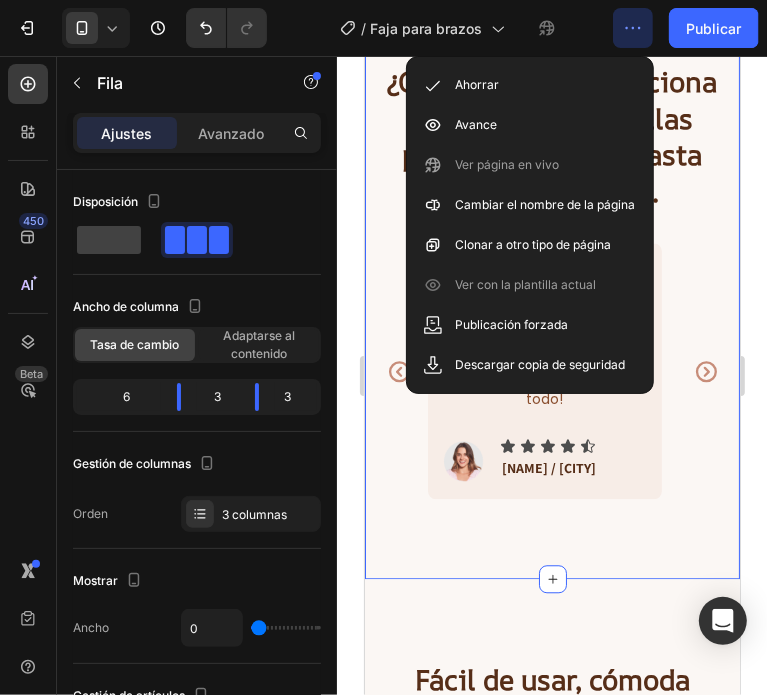 click on "¿Crees que nada funciona para tus brazos? Ellas pensaban igual… hasta que lo probaron. Heading
Siempre fui insegura por mis brazos, pero con esta faja me siento estilizada y más segura. ¡Es cómoda, ligera y la uso debajo de todo! Text block Image Icon Icon Icon Icon Icon Icon List [NAME] / [CITY] Text block Row Row Se la compré a mi esposa por su cumpleaños y le encantó. Me agradece cada vez que se la pone porque se siente más segura y estilizada. Text block Image Icon Icon Icon Icon Icon Icon List [NAME] / [CITY] Text block Row Row Es la primera faja que puedo usar todo el día sin sentirme ahogada. Me la recomendó una amiga y ahora yo también la recomiendo. Text block Image Icon Icon Icon Icon Icon Icon List [NAME] / [CITY]) Text block Row Row Tenía una cirugía reciente y necesitaba compresión suave pero firme. Esta faja fue perfecta para mi recuperación y lo mejor de todo es que super cómoda  Text block Image Icon Icon Icon Icon Icon Icon List [NAME] / [CITY]" at bounding box center [551, 279] 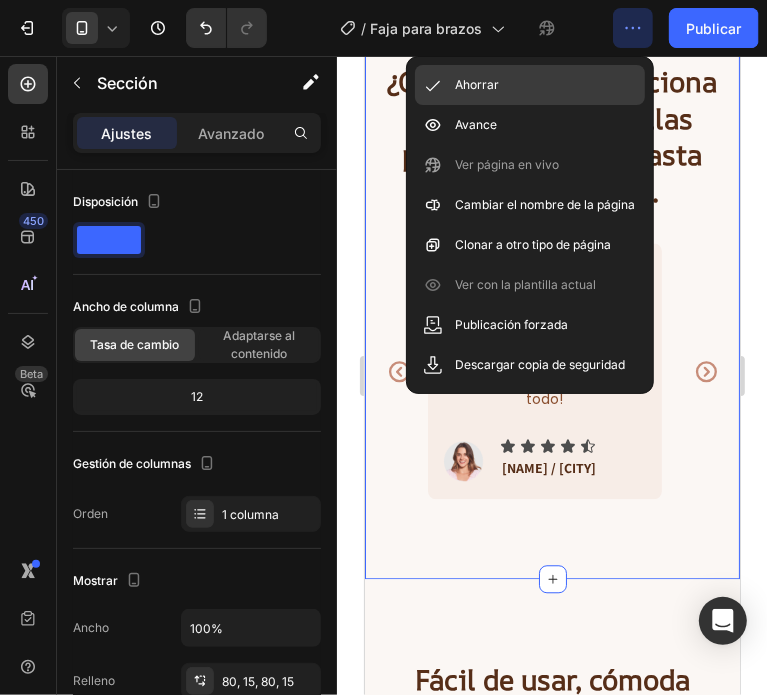 click on "Ahorrar" at bounding box center [477, 84] 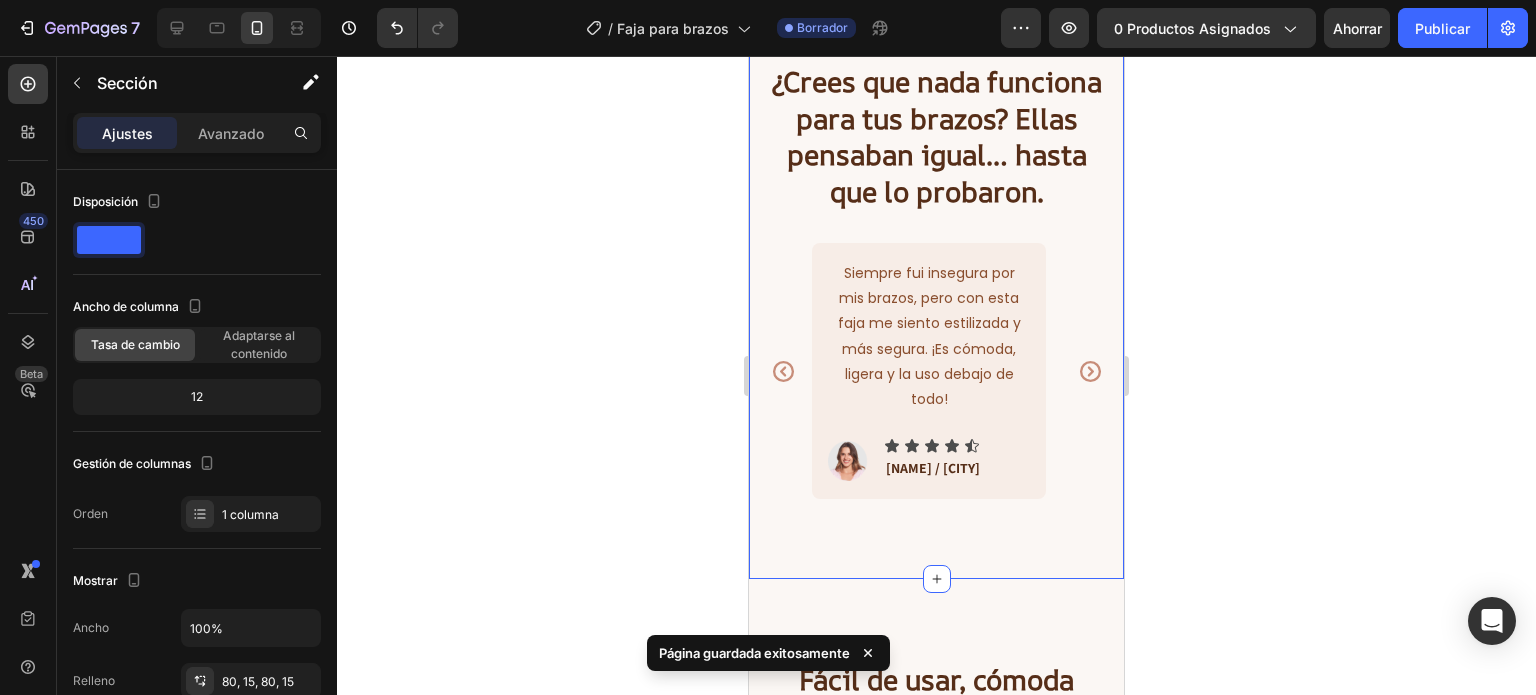 click 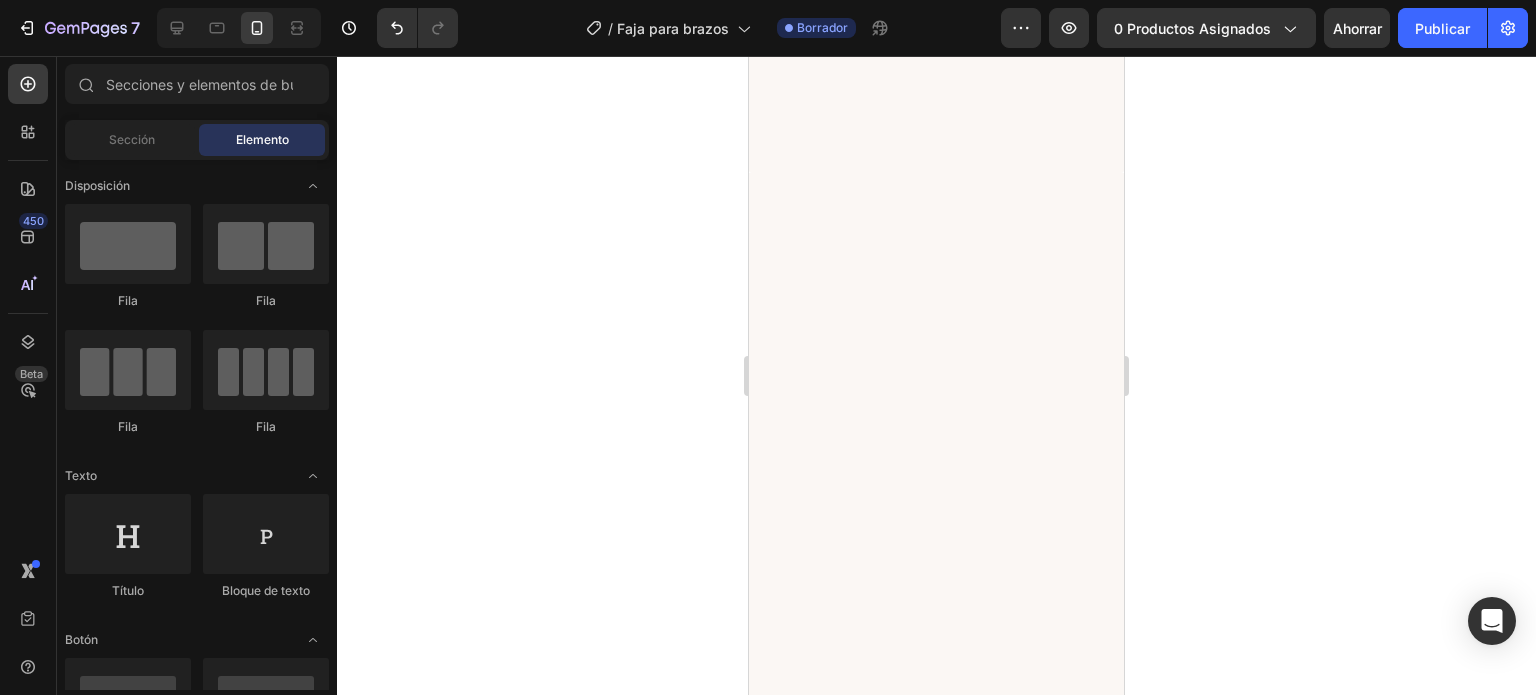 scroll, scrollTop: 0, scrollLeft: 0, axis: both 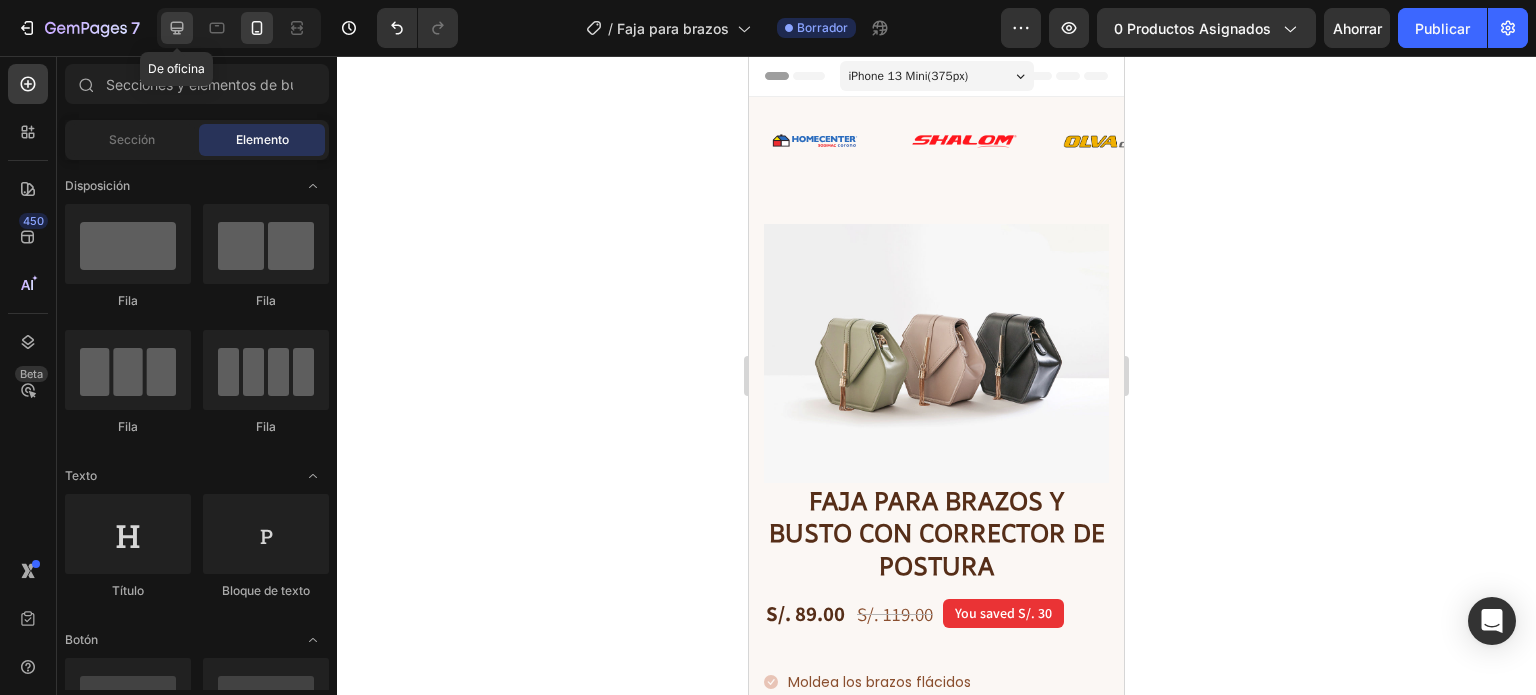 click 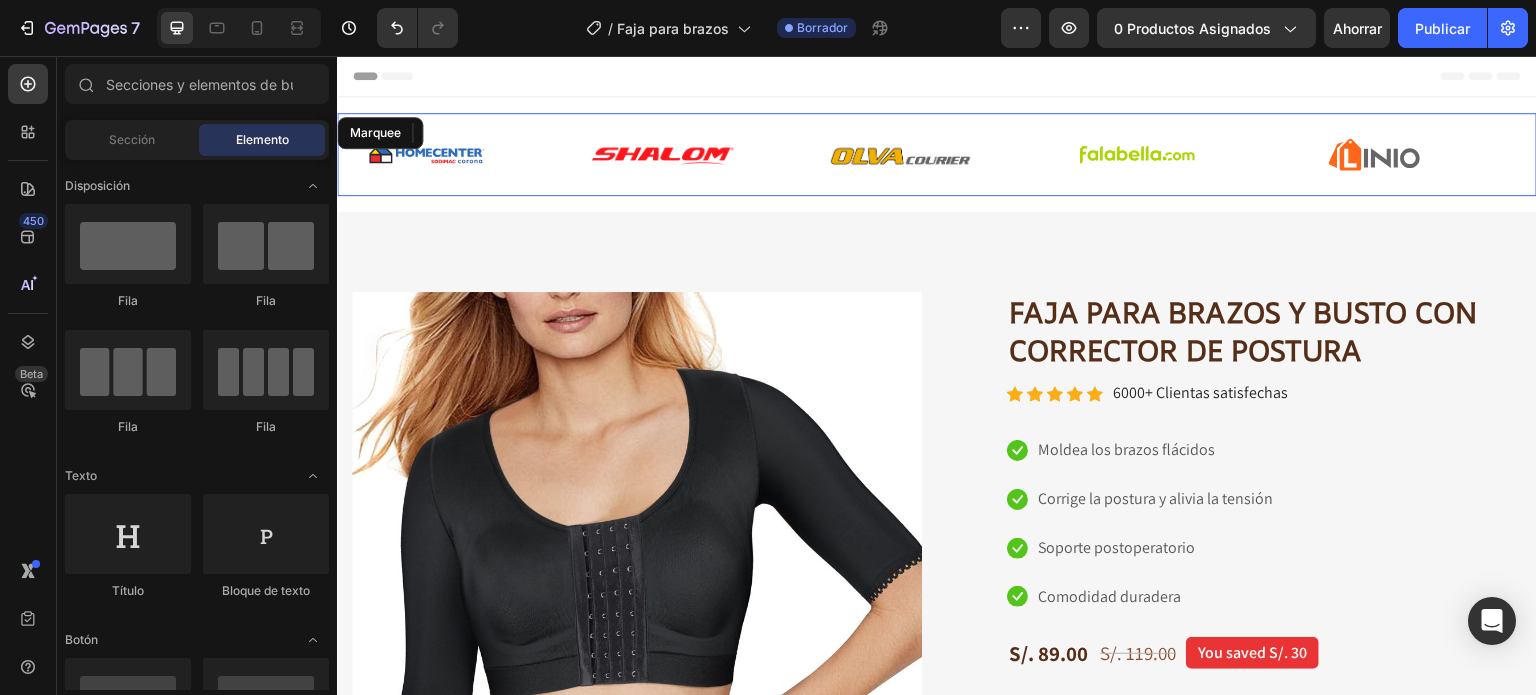 click on "Image Image Image Image Image Image Image Image Image Image Marquee" at bounding box center (937, 154) 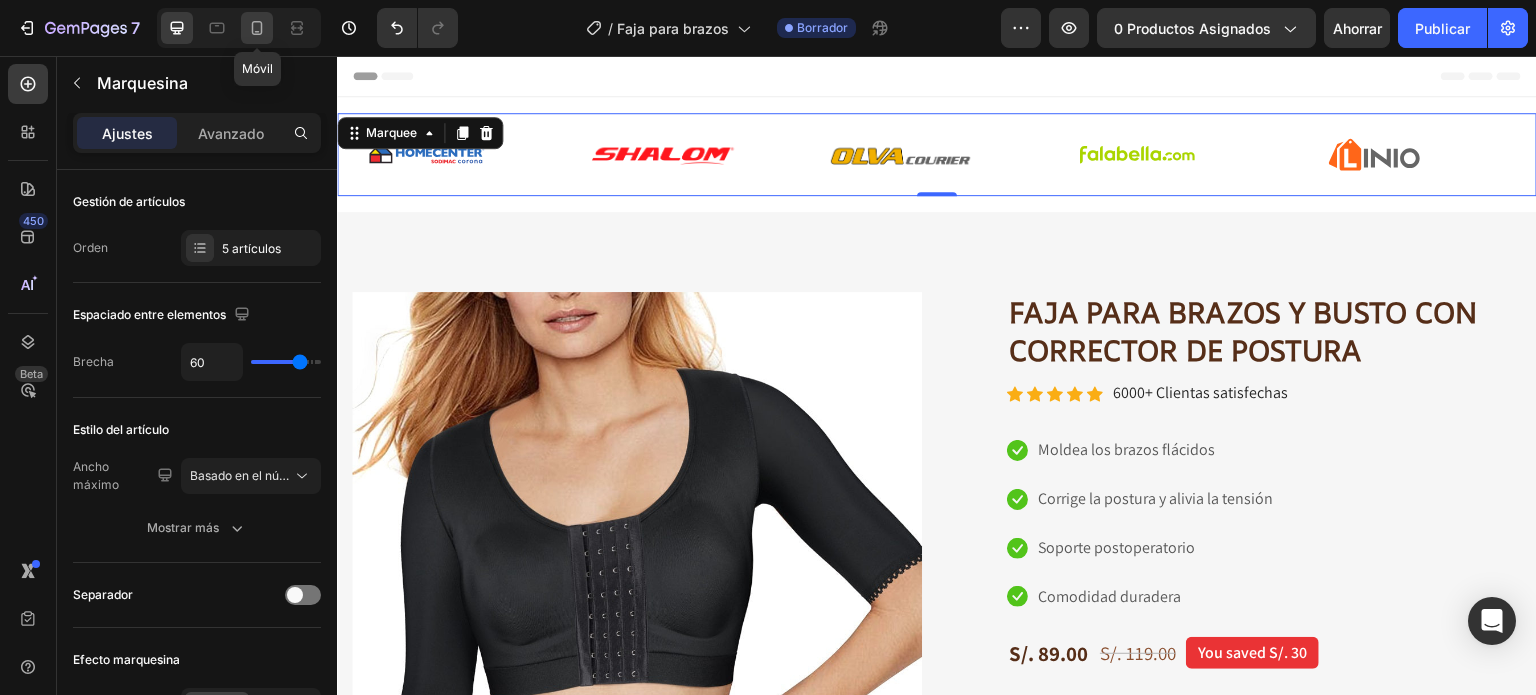click 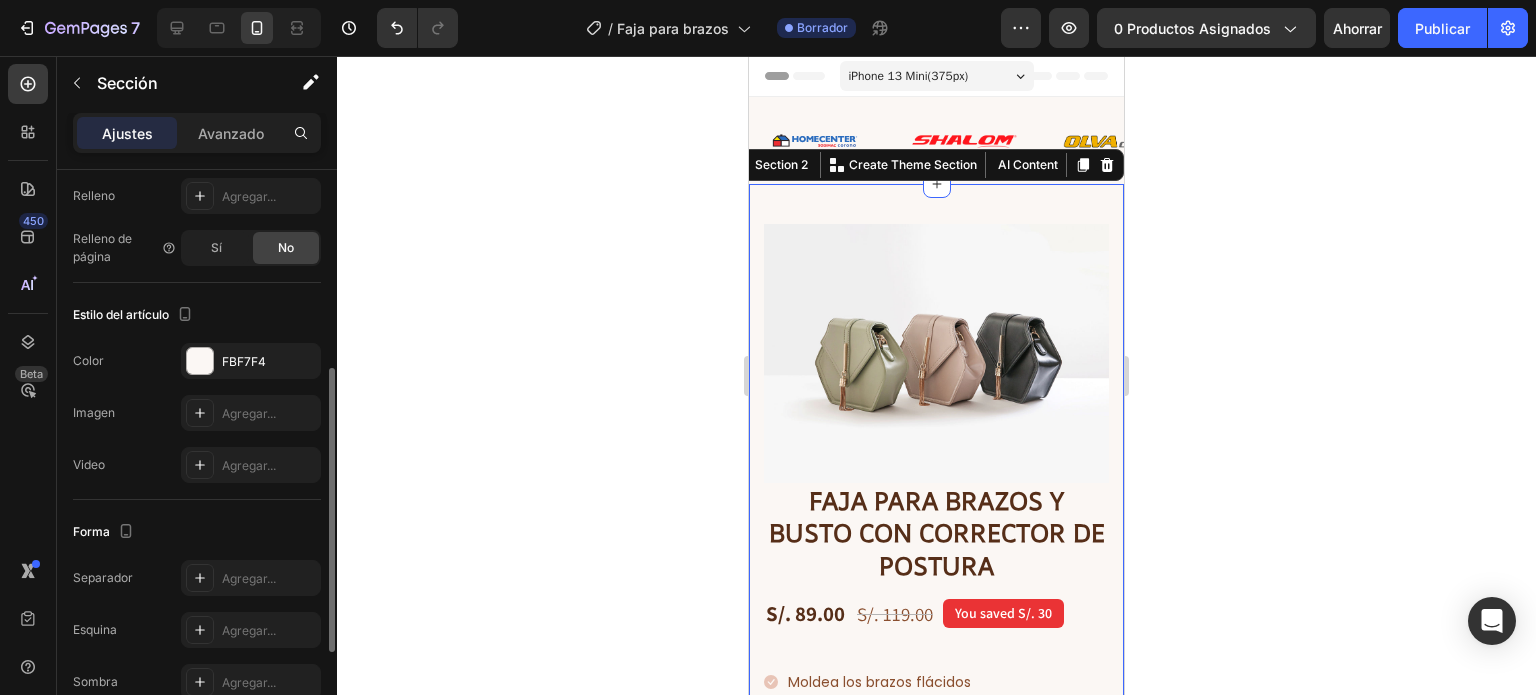 scroll, scrollTop: 398, scrollLeft: 0, axis: vertical 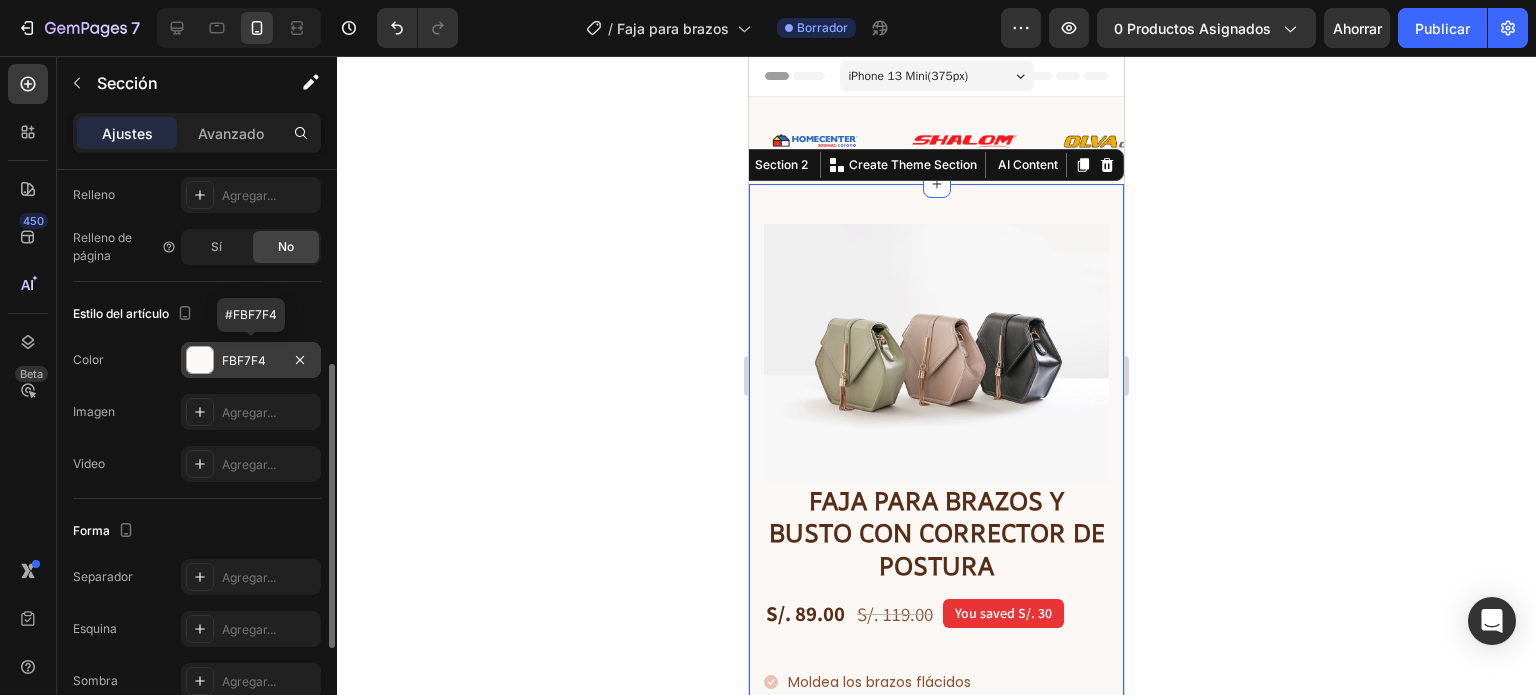 click on "FBF7F4" at bounding box center (244, 360) 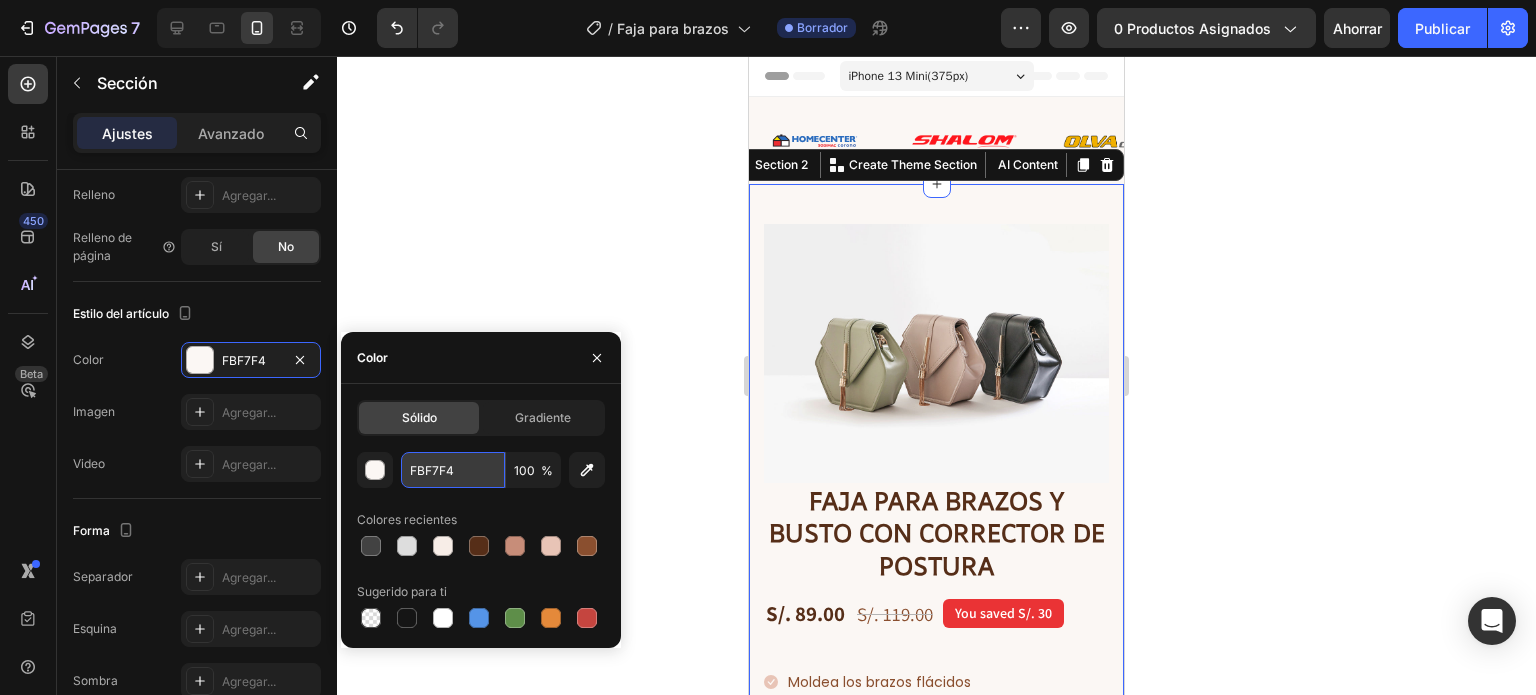 click on "FBF7F4" at bounding box center [453, 470] 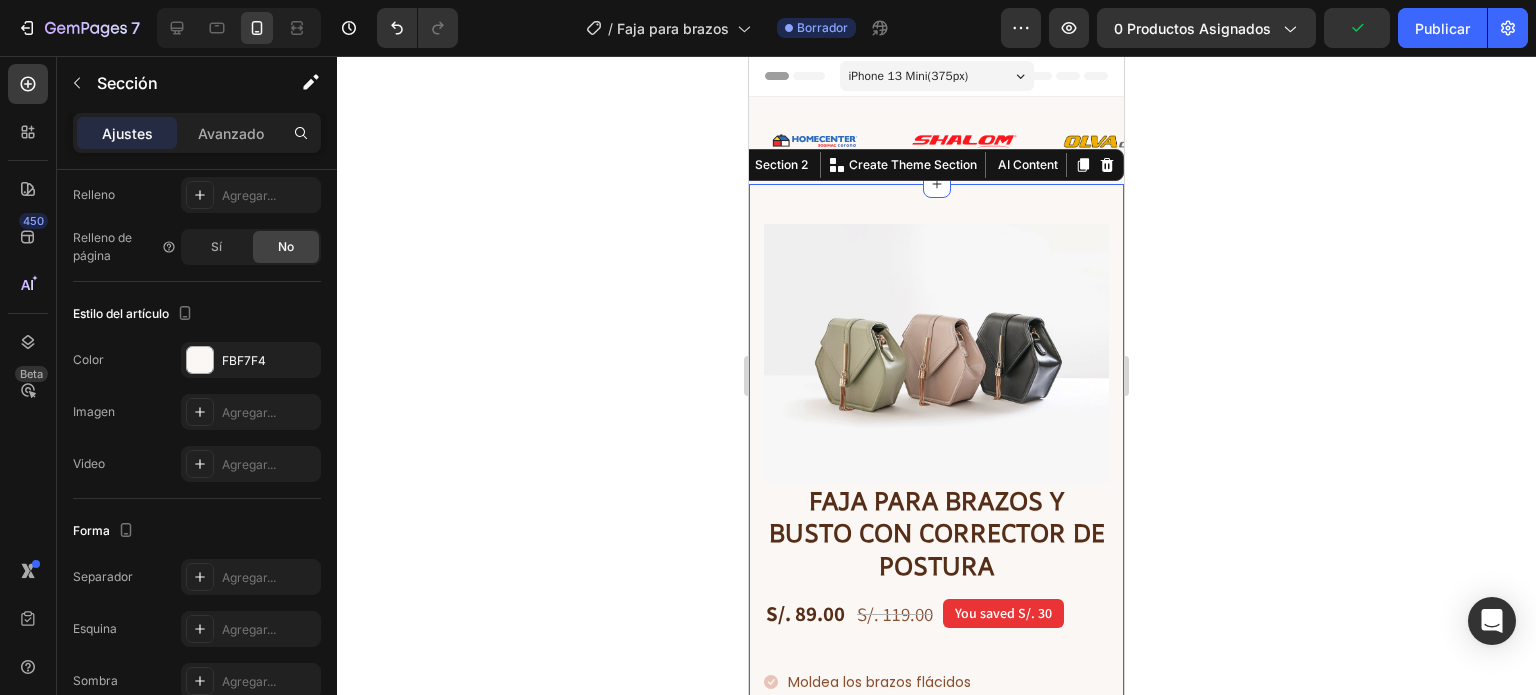 click 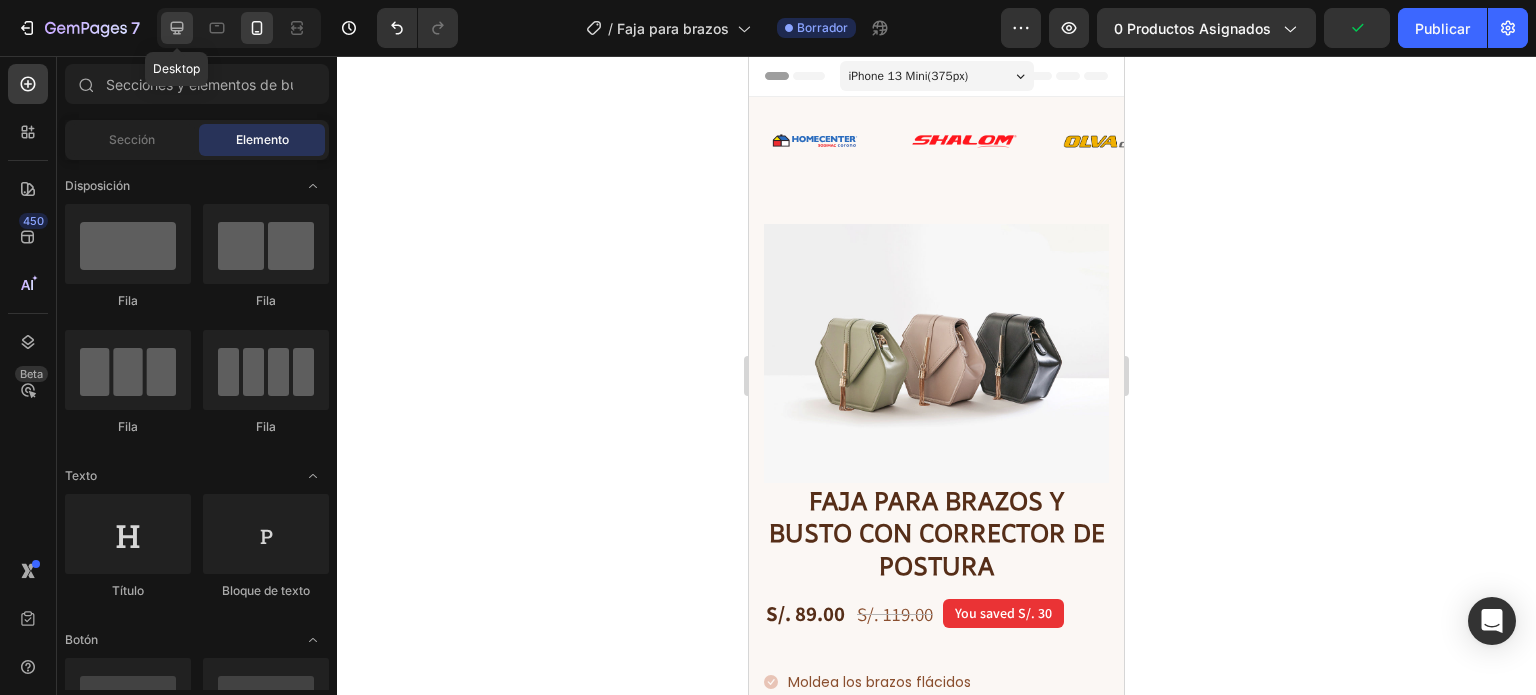 click 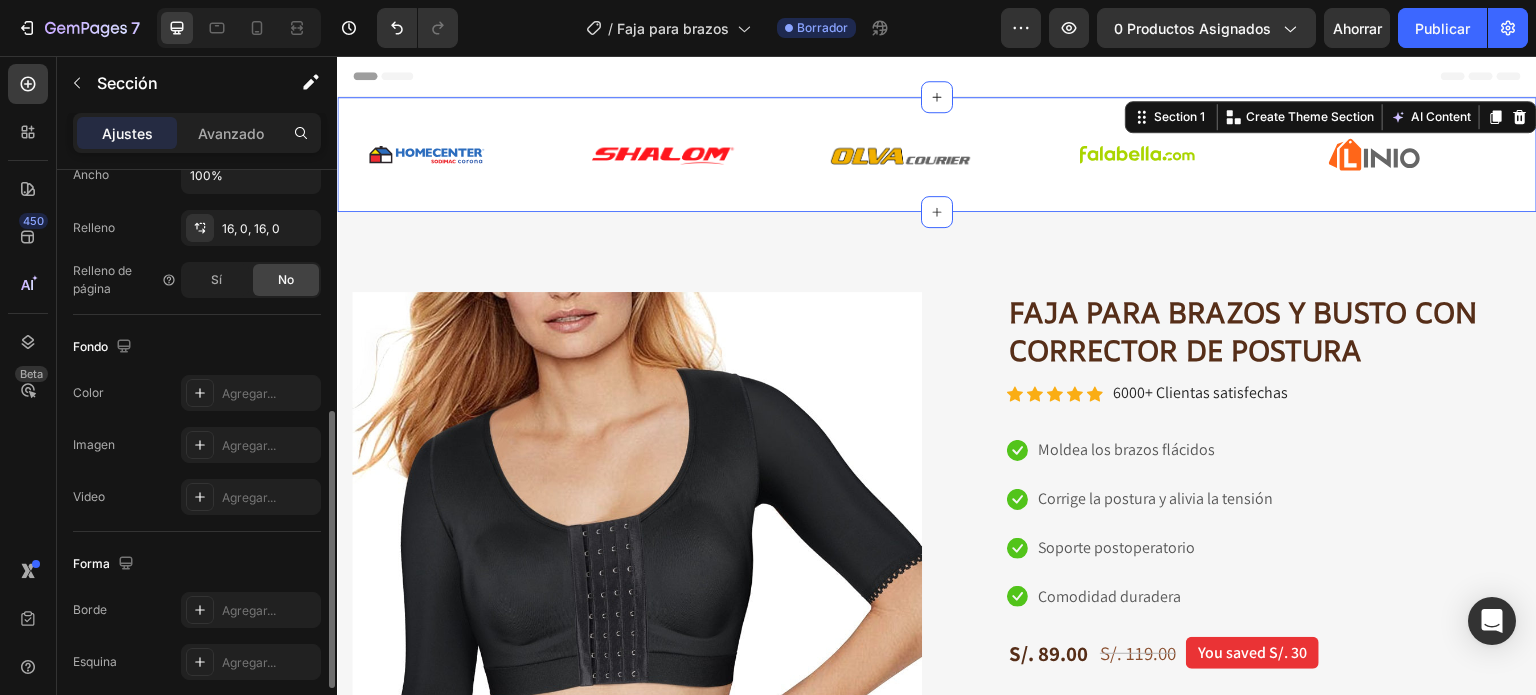 scroll, scrollTop: 636, scrollLeft: 0, axis: vertical 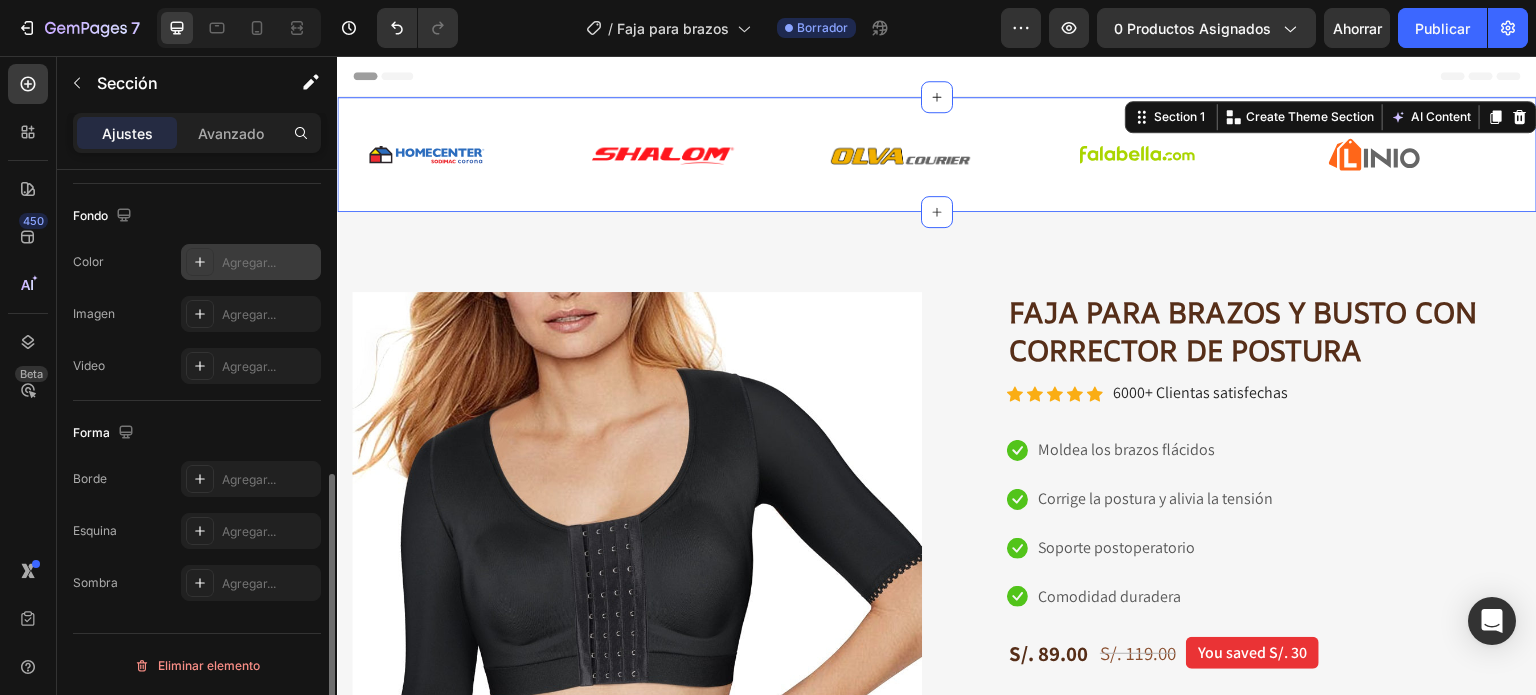 click on "Agregar..." at bounding box center [251, 262] 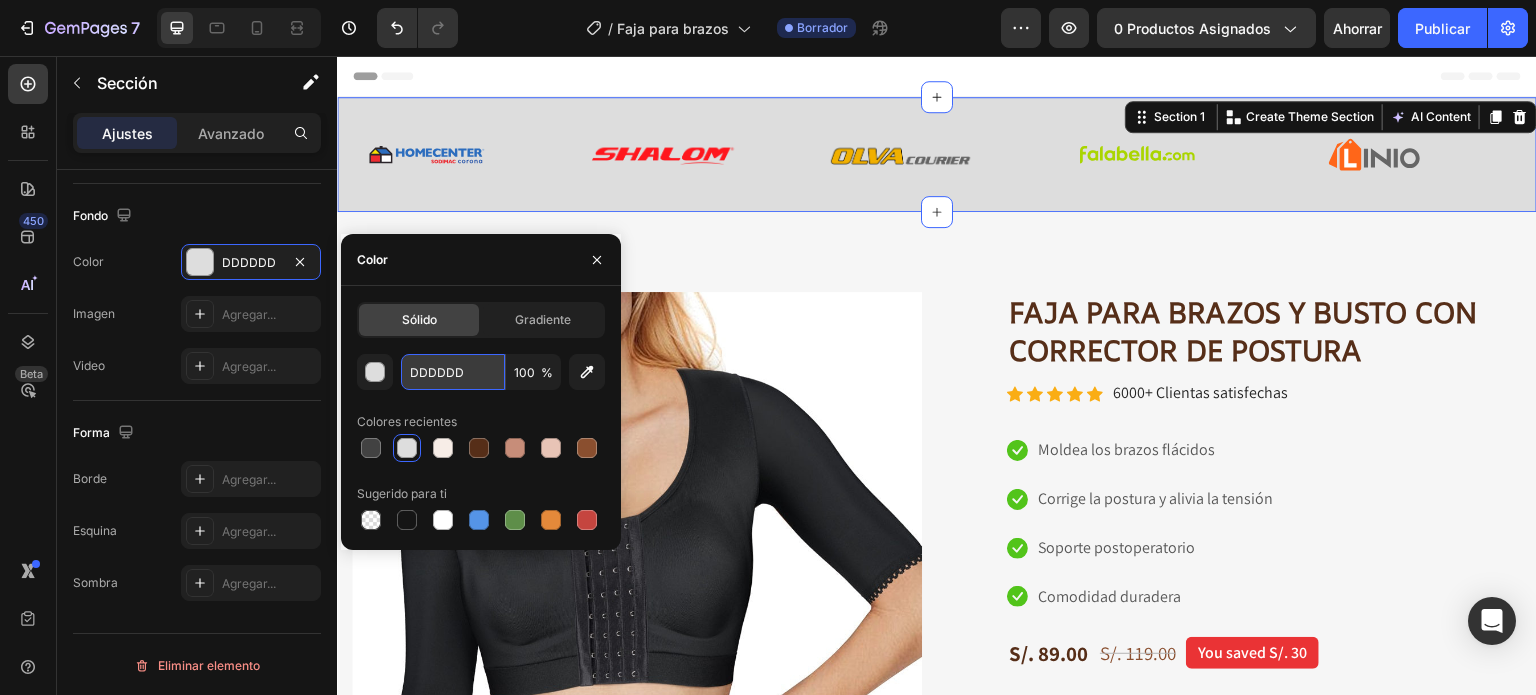 click on "DDDDDD" at bounding box center (453, 372) 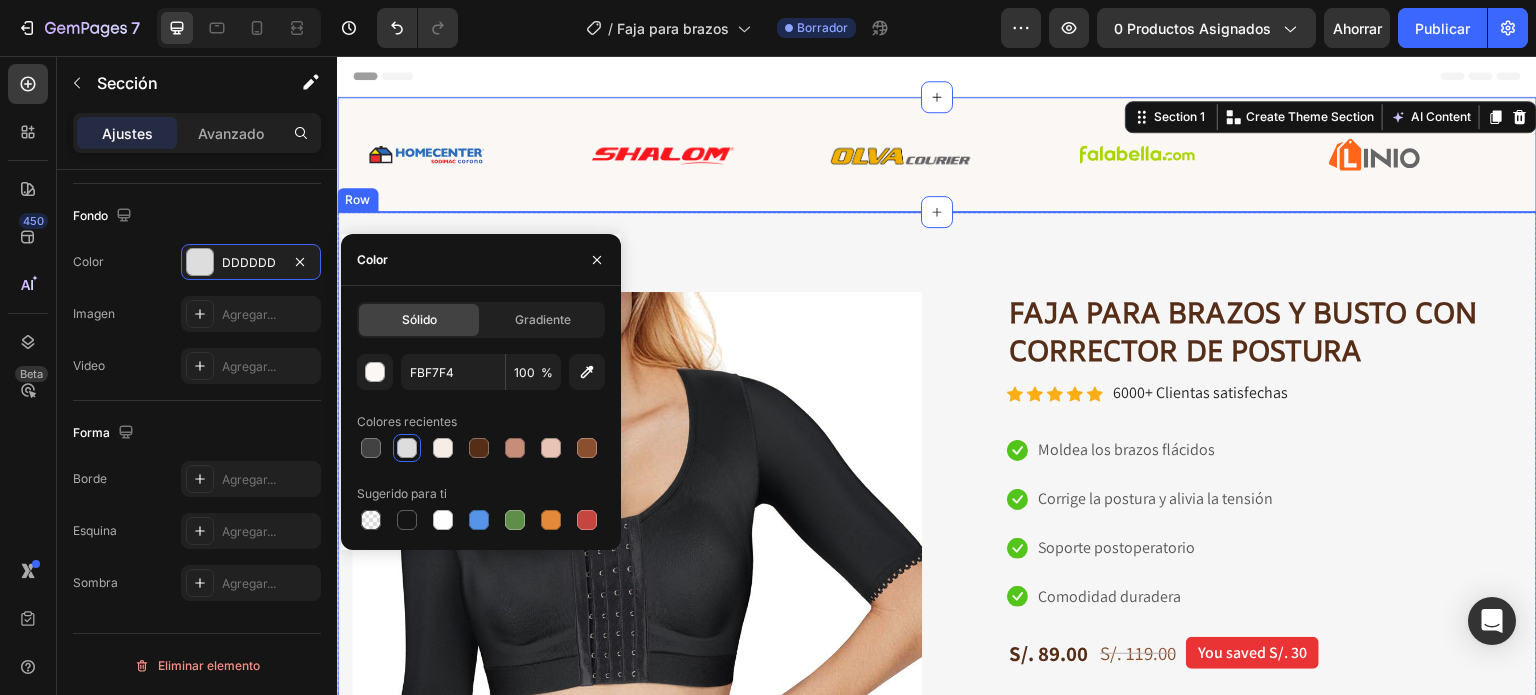 click on "Image
Icon 100% garantizado Heading Tu satisfacción es nuestra prioridad Text block Row
Icon Envío rápido y seguro  Heading A todo el Perú Text block Row Row Row Image FAJA PARA BRAZOS Y BUSTO CON CORRECTOR DE POSTURA Heading                Icon                Icon                Icon                Icon                Icon Icon List Hoz 6000+ Clientas satisfechas Text block Row
Icon Moldea los brazos flácidos Text block
Icon Corrige la postura y alivia la tensión Text block
Icon Soporte postoperatorio Text block
Icon Comodidad duradera Text block Icon List S/. 89.00 (P) Price (P) Price S/. 119.00 (P) Price (P) Price You saved S/. 30 Product Badge Row
Icon Moldea los brazos flácidos Text block
Icon Corrige la postura y alivia la tensión Text block
Icon Soporte postoperatorio Text block
Icon Comodidad duradera Text block Icon List Comprar ahora" at bounding box center [937, 638] 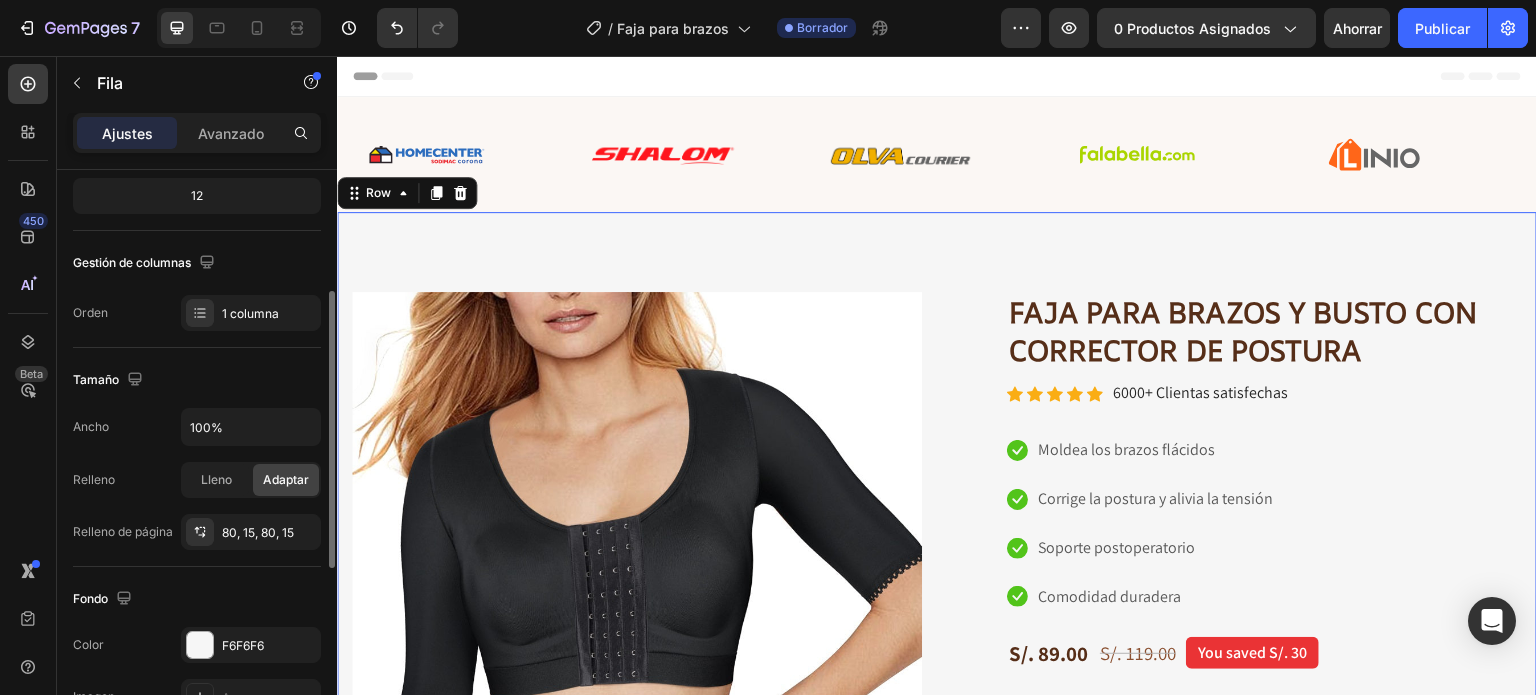 scroll, scrollTop: 308, scrollLeft: 0, axis: vertical 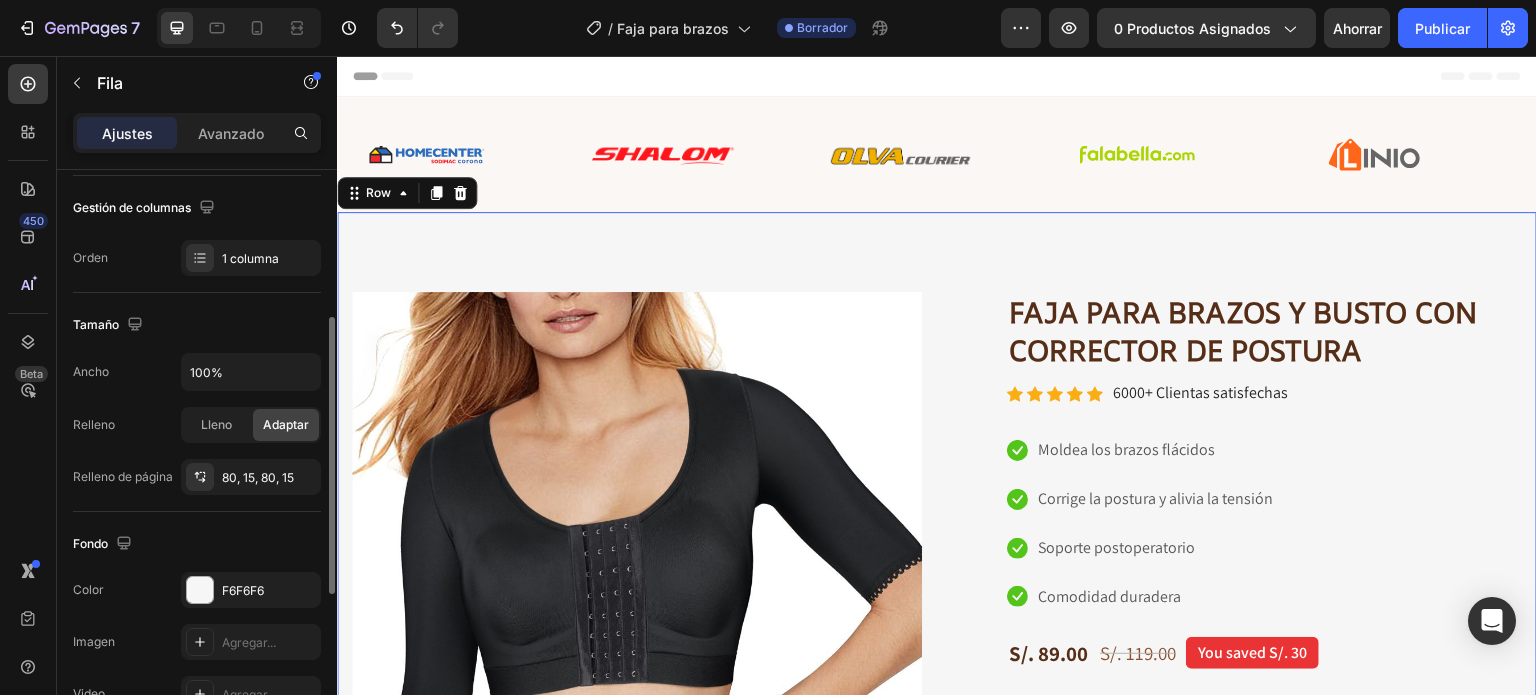 click on "F6F6F6" at bounding box center [243, 590] 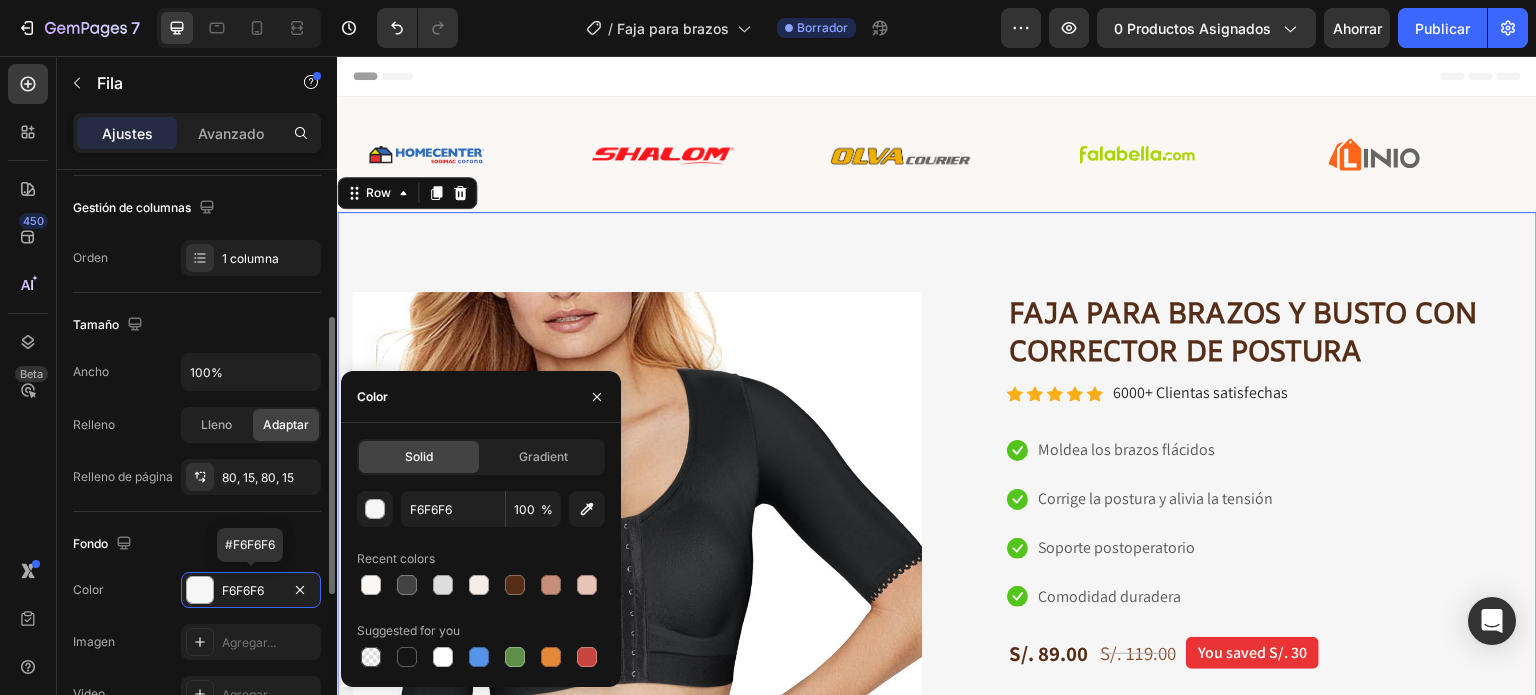 click on "F6F6F6" at bounding box center (243, 590) 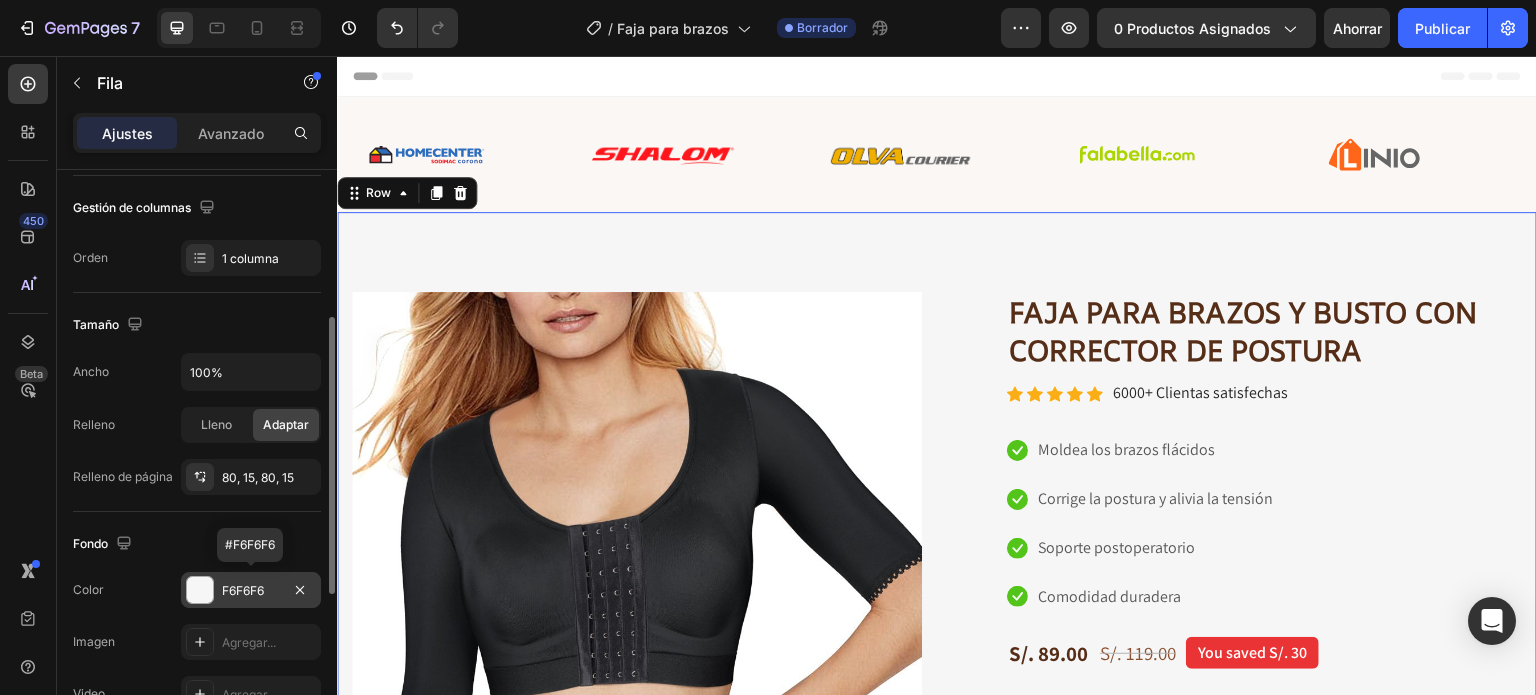 click on "F6F6F6" at bounding box center [243, 590] 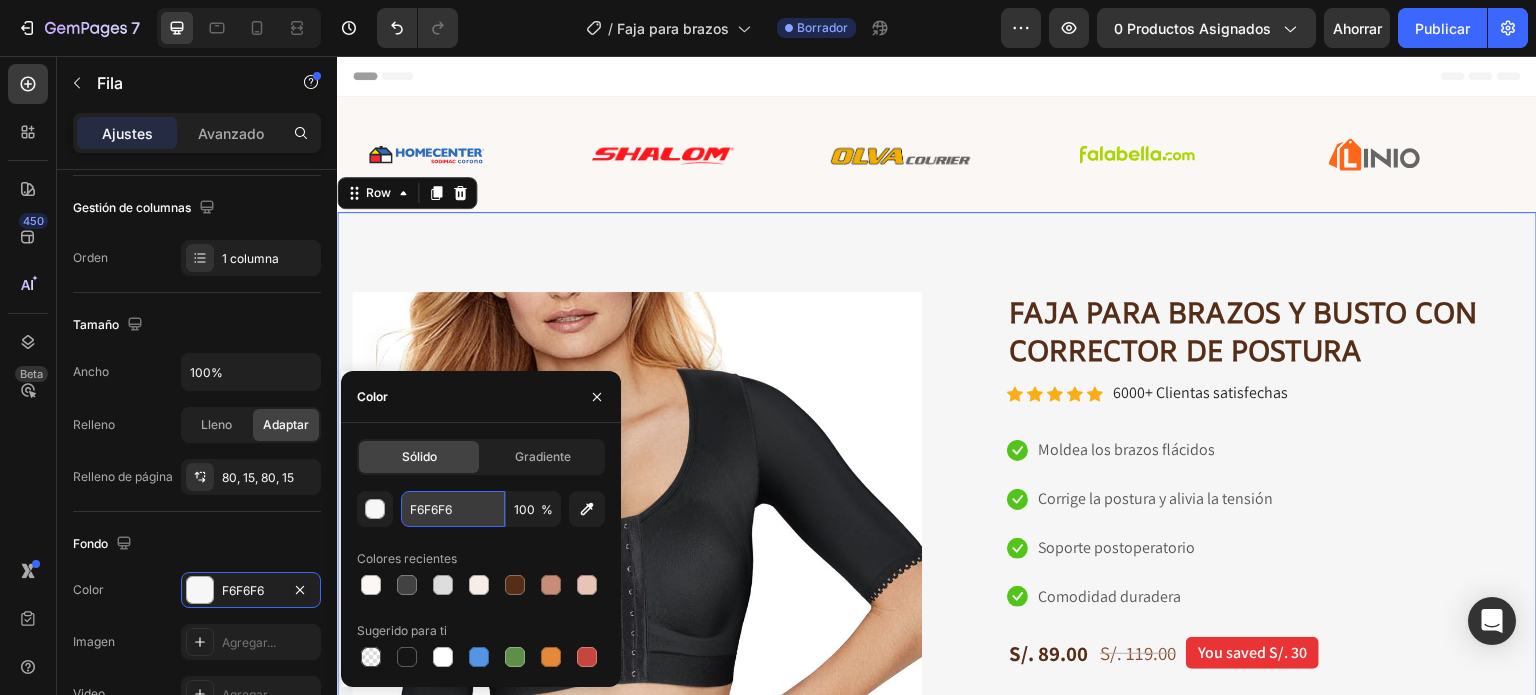 click on "F6F6F6" at bounding box center (453, 509) 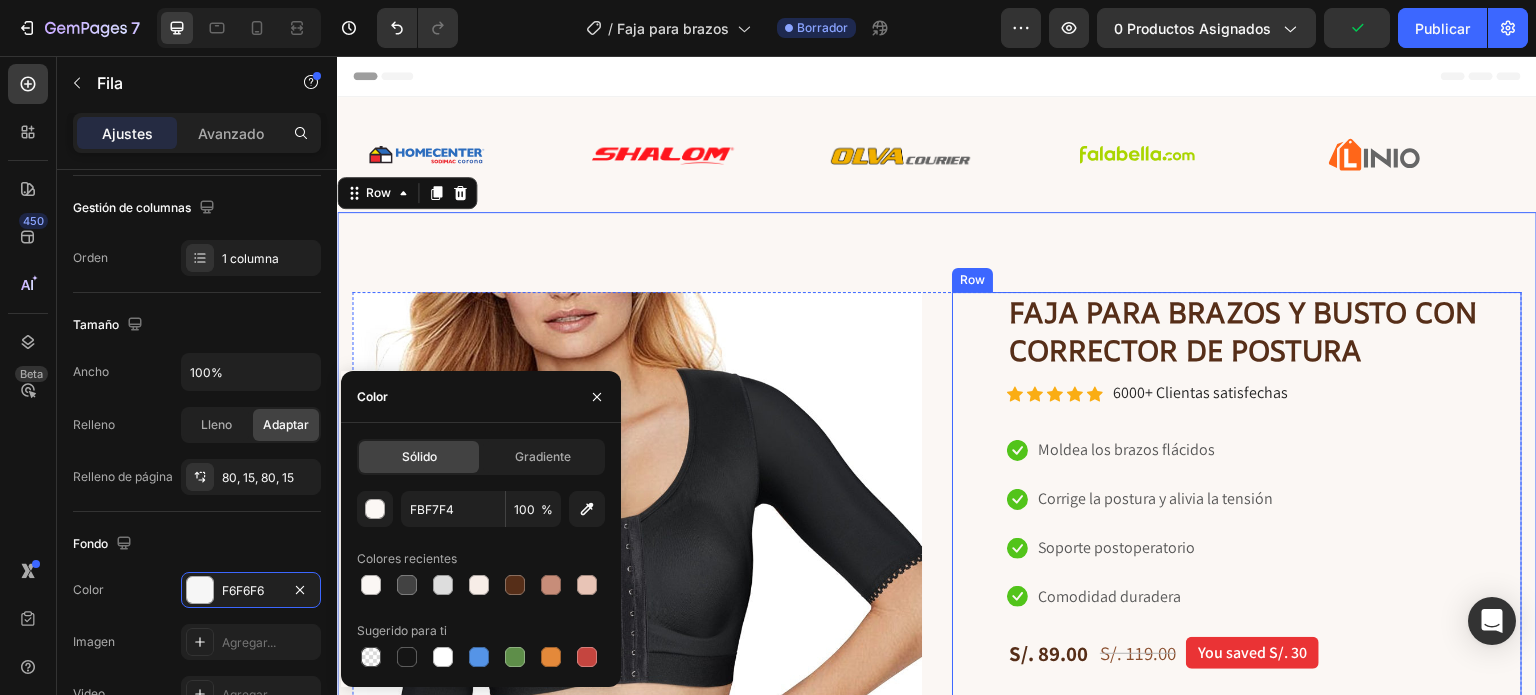 click on "Image FAJA PARA BRAZOS Y BUSTO CON CORRECTOR DE POSTURA Heading                Icon                Icon                Icon                Icon                Icon Icon List Hoz 6000+ Clientas satisfechas Text block Row
Icon Moldea los brazos flácidos Text block
Icon Corrige la postura y alivia la tensión Text block
Icon Soporte postoperatorio Text block
Icon Comodidad duradera Text block Icon List S/. 89.00 (P) Price (P) Price S/. 119.00 (P) Price (P) Price You saved S/. 30 Product Badge Row
Icon Moldea los brazos flácidos Text block
Icon Corrige la postura y alivia la tensión Text block
Icon Soporte postoperatorio Text block
Icon Comodidad duradera Text block Icon List
Comprar ahora Button Image Image Image Image Image Row No sabía cuánto me afectaban mis brazos hasta que probé esta faja. Me siento más segura, más derecha y mucho más cómoda.🥰 Icon Icon" at bounding box center [1237, 638] 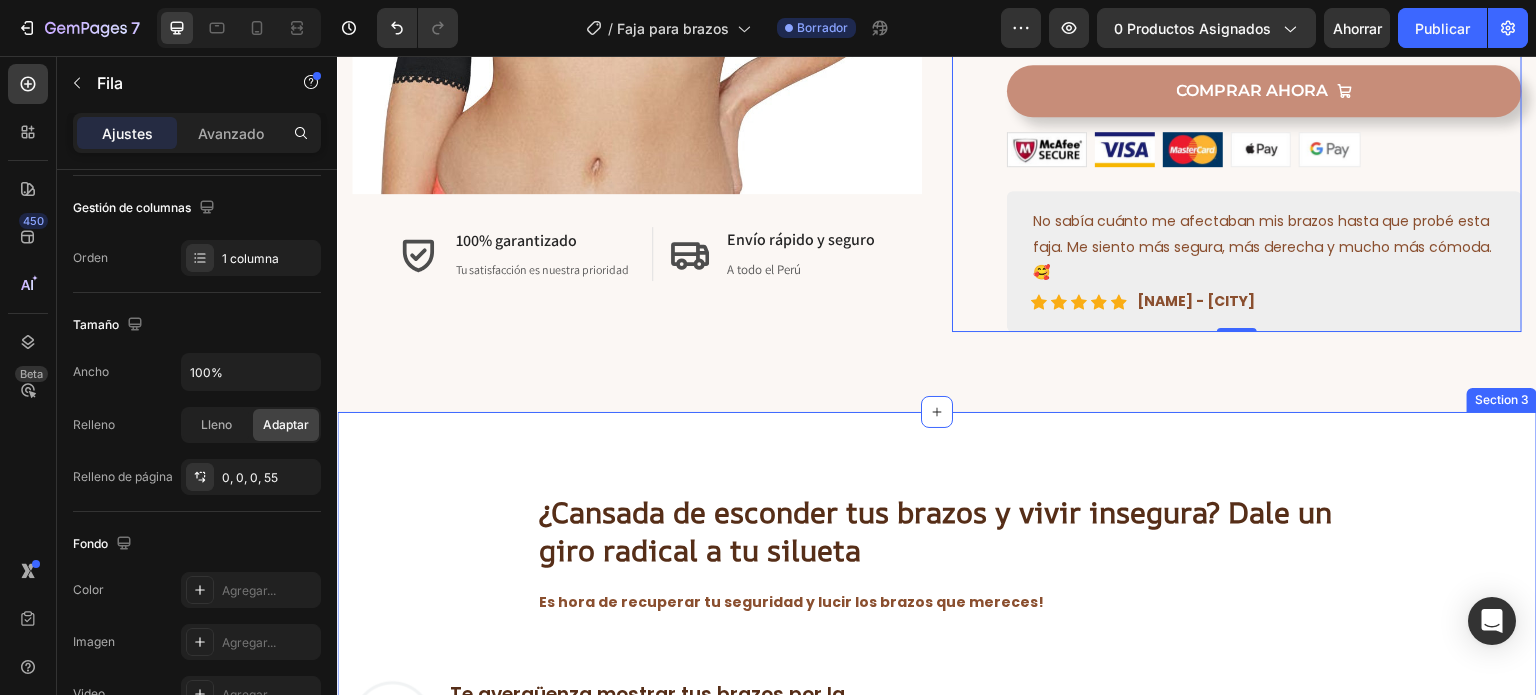 scroll, scrollTop: 656, scrollLeft: 0, axis: vertical 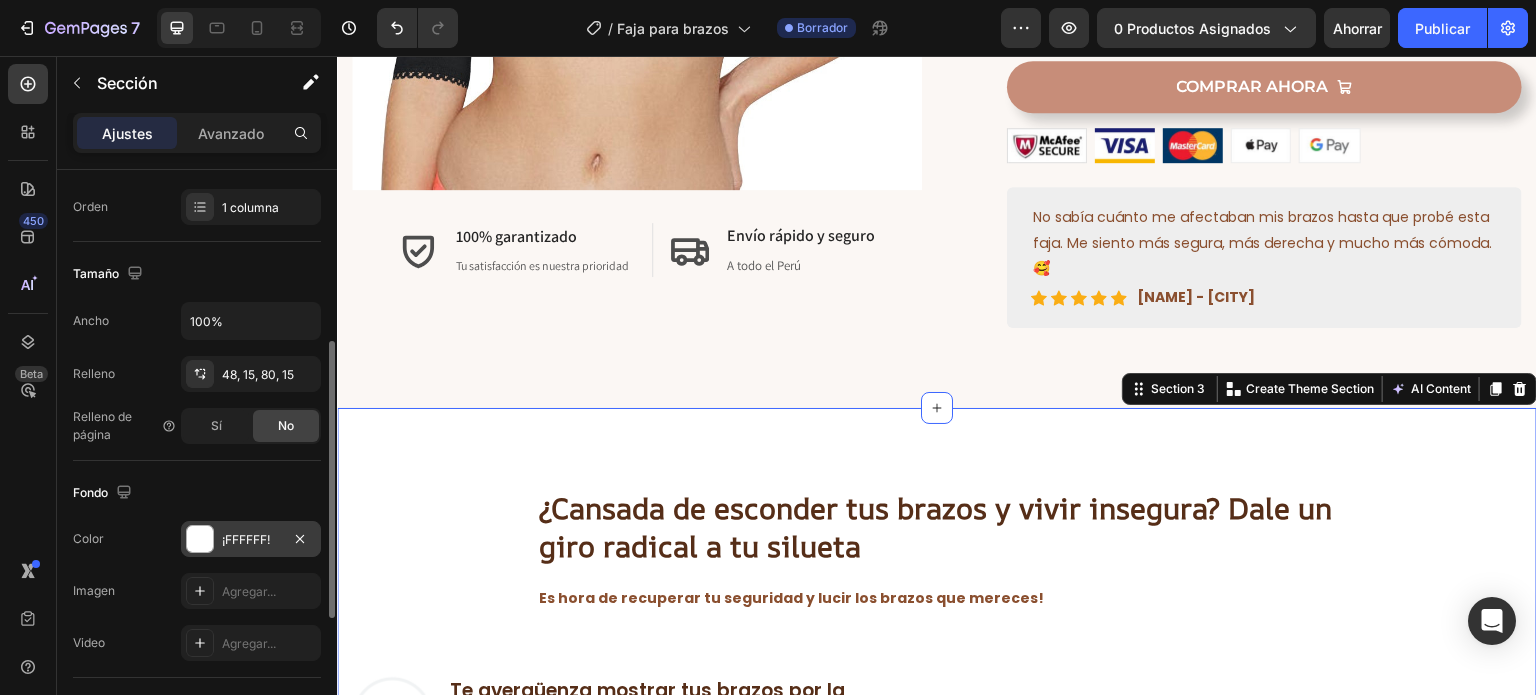 click on "¡FFFFFF!" at bounding box center [251, 540] 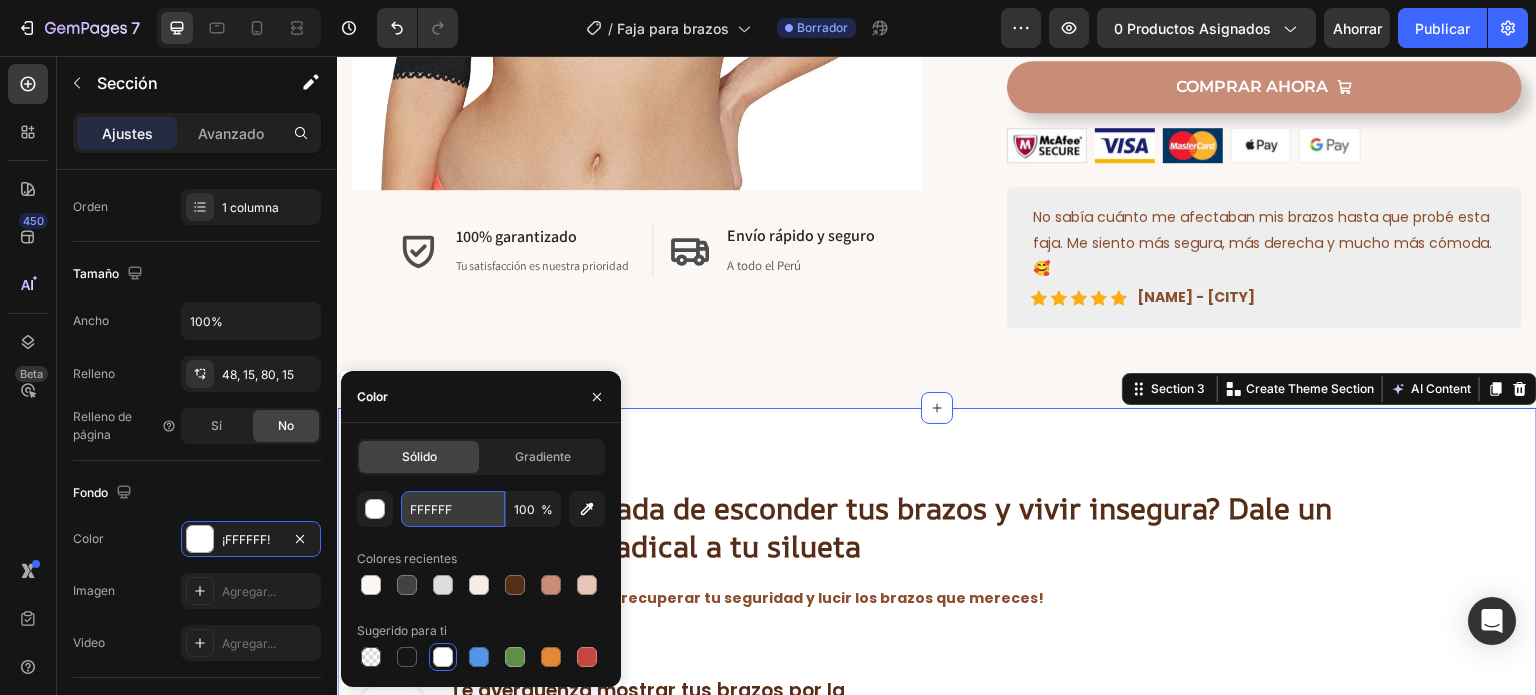 click on "FFFFFF" at bounding box center [453, 509] 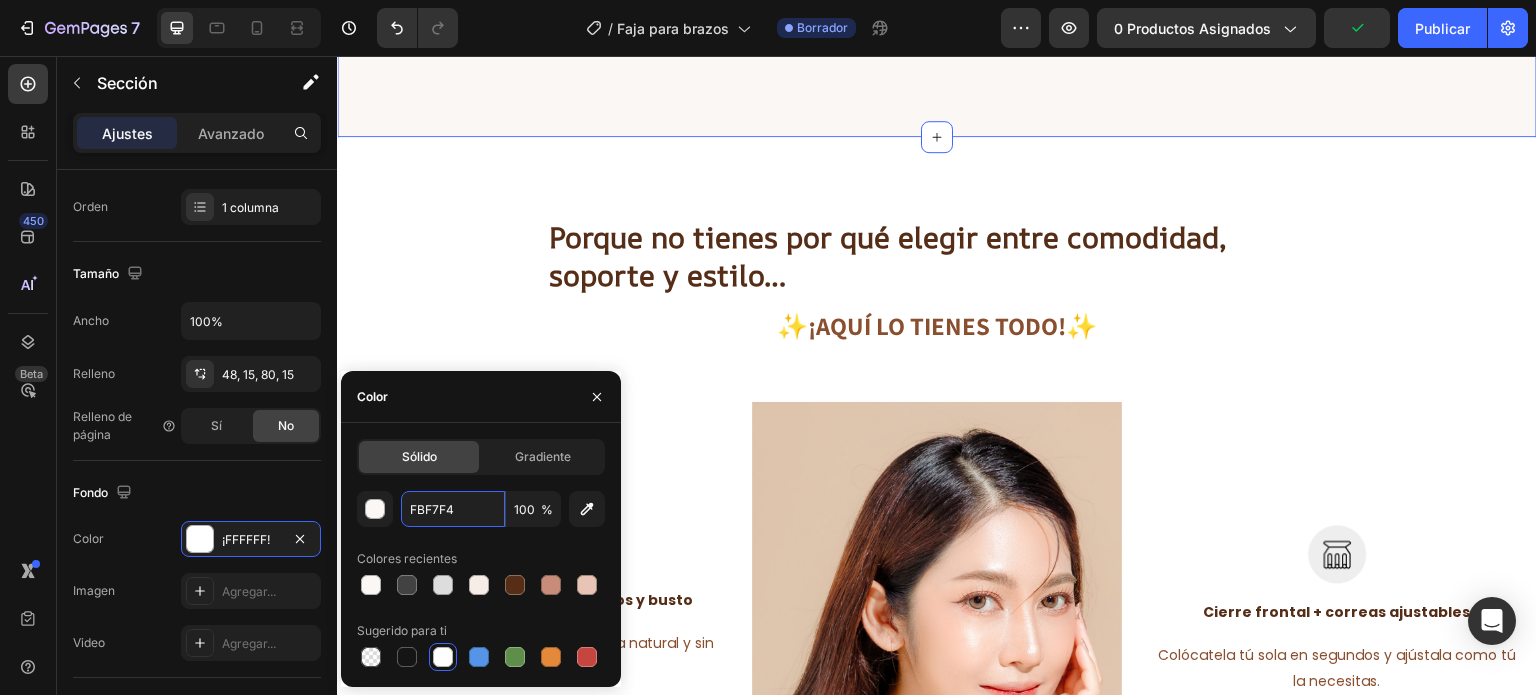 scroll, scrollTop: 1756, scrollLeft: 0, axis: vertical 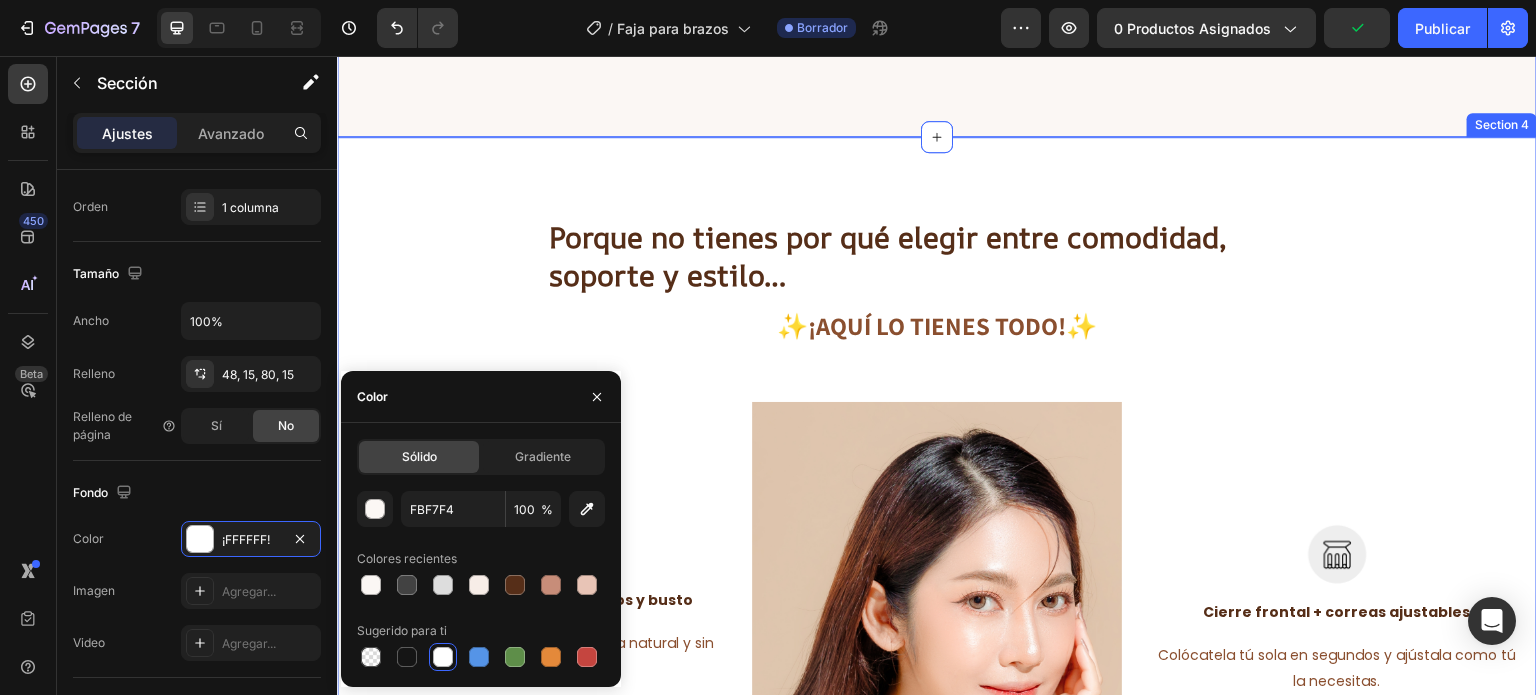 click on "Porque no tienes por qué elegir entre comodidad, soporte y estilo…  Heading ✨¡Aquí lo tienes todo!✨ Text block Row Image Compresión completa en brazos y busto Text block Moldea y redefine tu silueta de forma natural y sin incomodidad. Text block Row Image Corrector de postura incorporado Text block Gracias a sus correas en X endereza tus hombros y alivia la tensión. Text block Row Image Image Cierre frontal + correas ajustables Text block Colócatela tú sola en segundos y ajústala como tú la necesitas. Text block Row Image Material suave, elástico y transpirable Text block Nuestra tela se adapta a ti y protege tu piel. Text block Row Row Section 4" at bounding box center (937, 614) 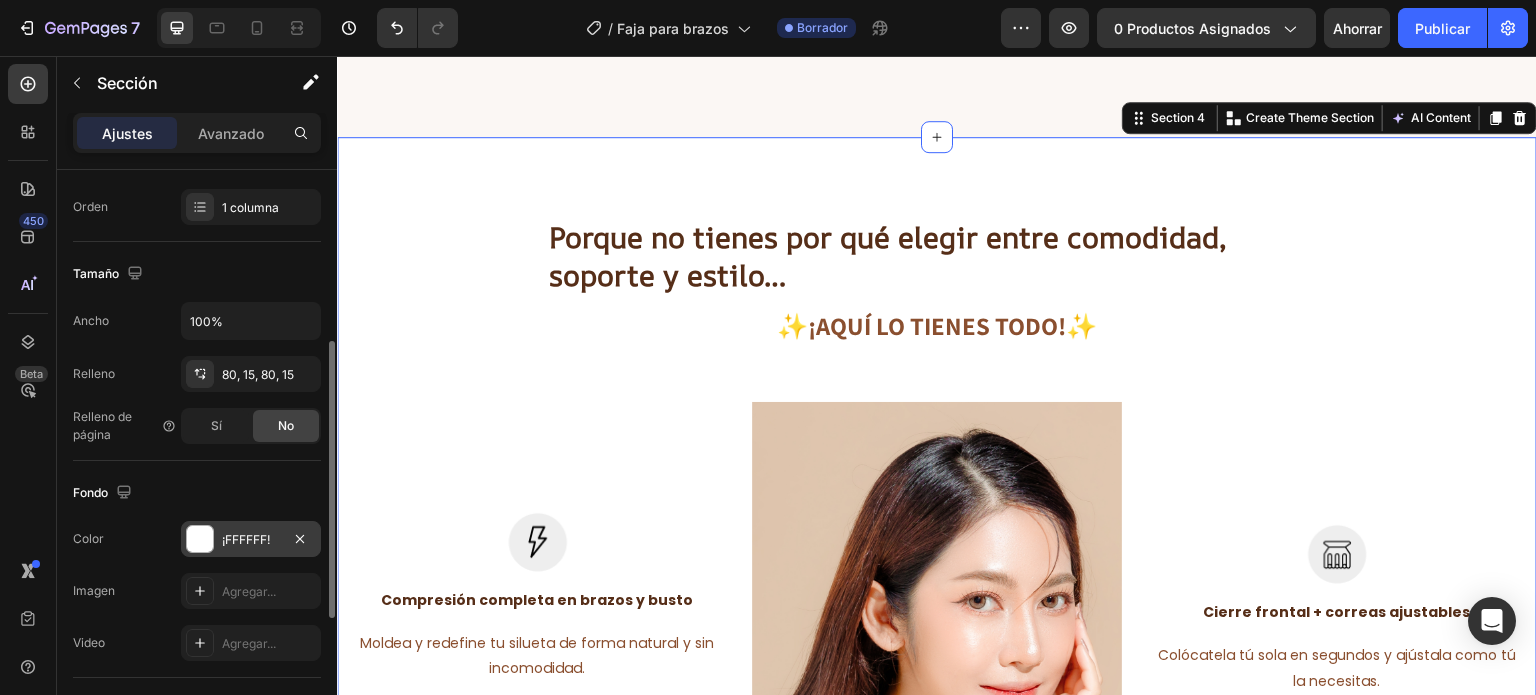 click on "¡FFFFFF!" at bounding box center (251, 539) 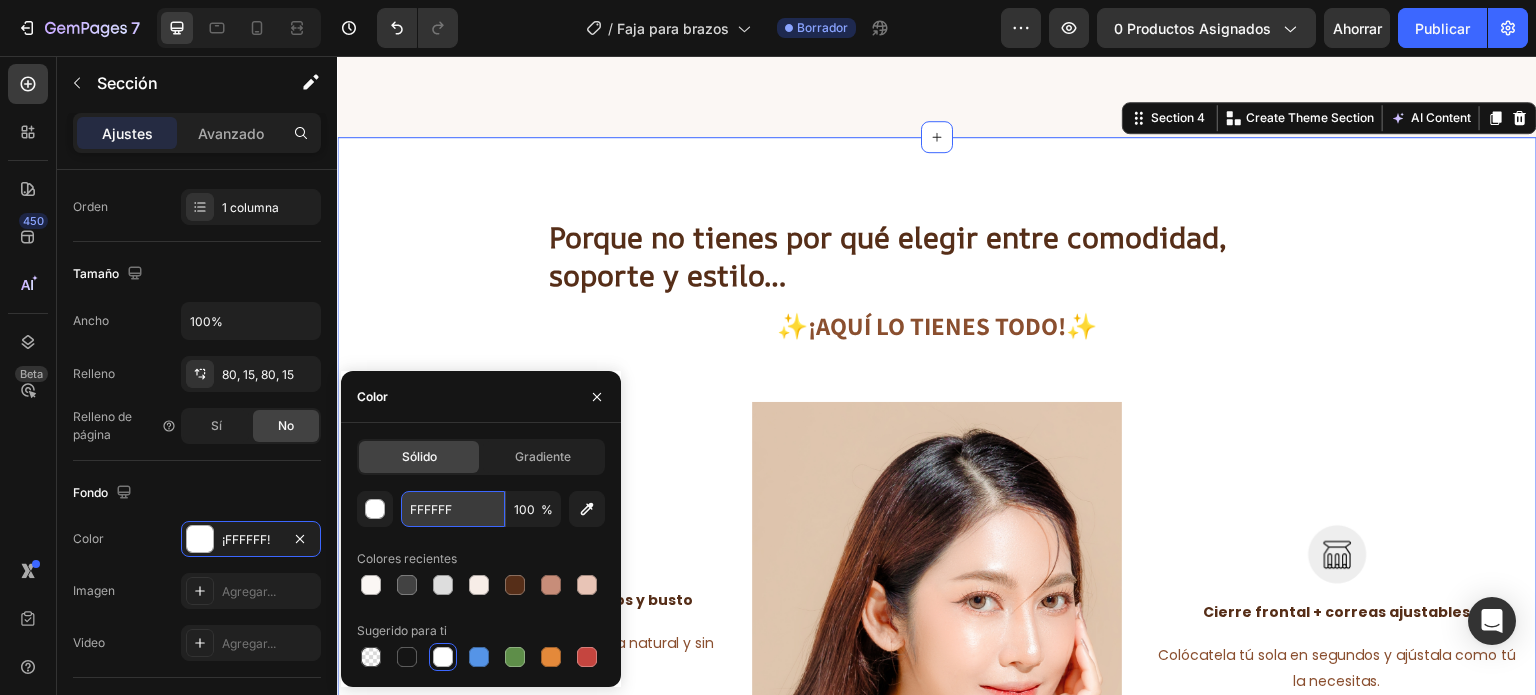 click on "FFFFFF" at bounding box center [453, 509] 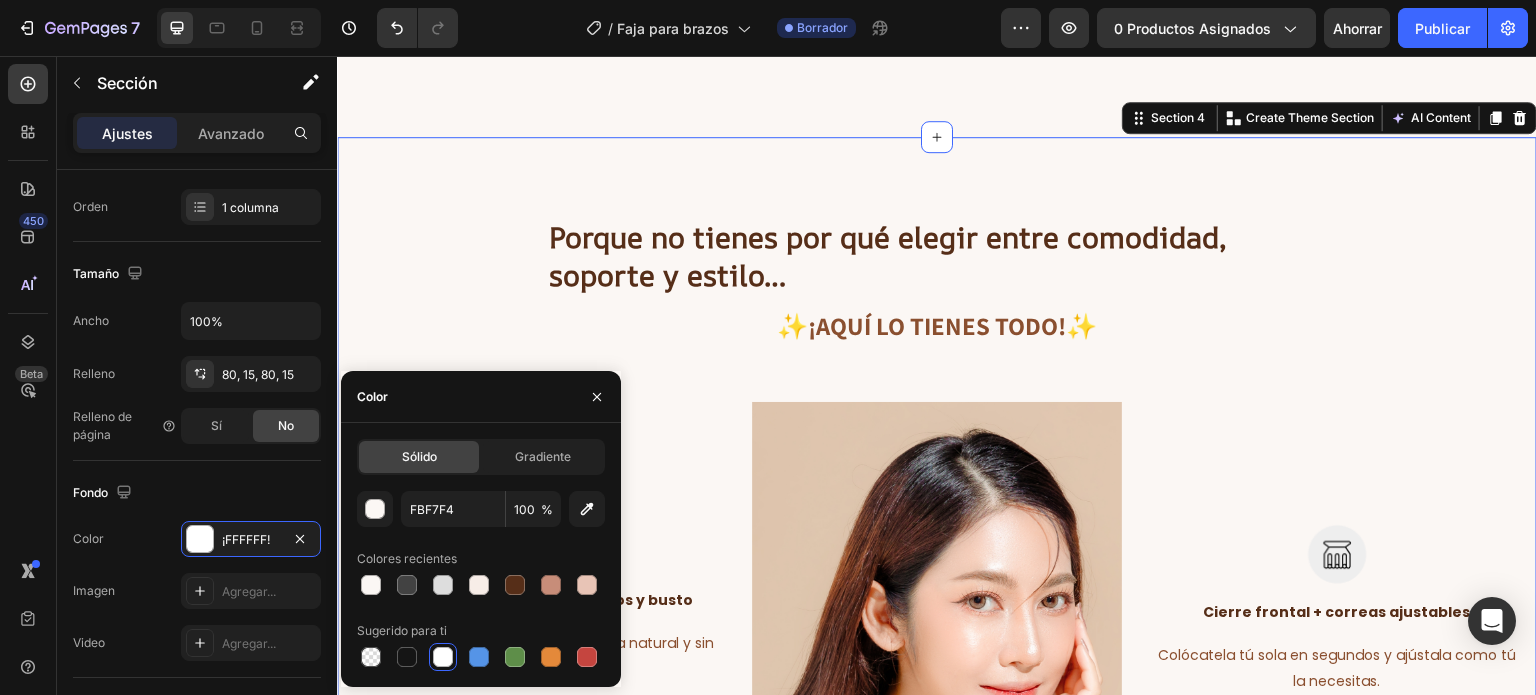 click on "Porque no tienes por qué elegir entre comodidad, soporte y estilo…  Heading ✨¡Aquí lo tienes todo!✨ Text block Row Image Compresión completa en brazos y busto Text block Moldea y redefine tu silueta de forma natural y sin incomodidad. Text block Row Image Corrector de postura incorporado Text block Gracias a sus correas en X endereza tus hombros y alivia la tensión. Text block Row Image Image Cierre frontal + correas ajustables Text block Colócatela tú sola en segundos y ajústala como tú la necesitas. Text block Row Image Material suave, elástico y transpirable Text block Nuestra tela se adapta a ti y protege tu piel. Text block Row Row" at bounding box center (937, 614) 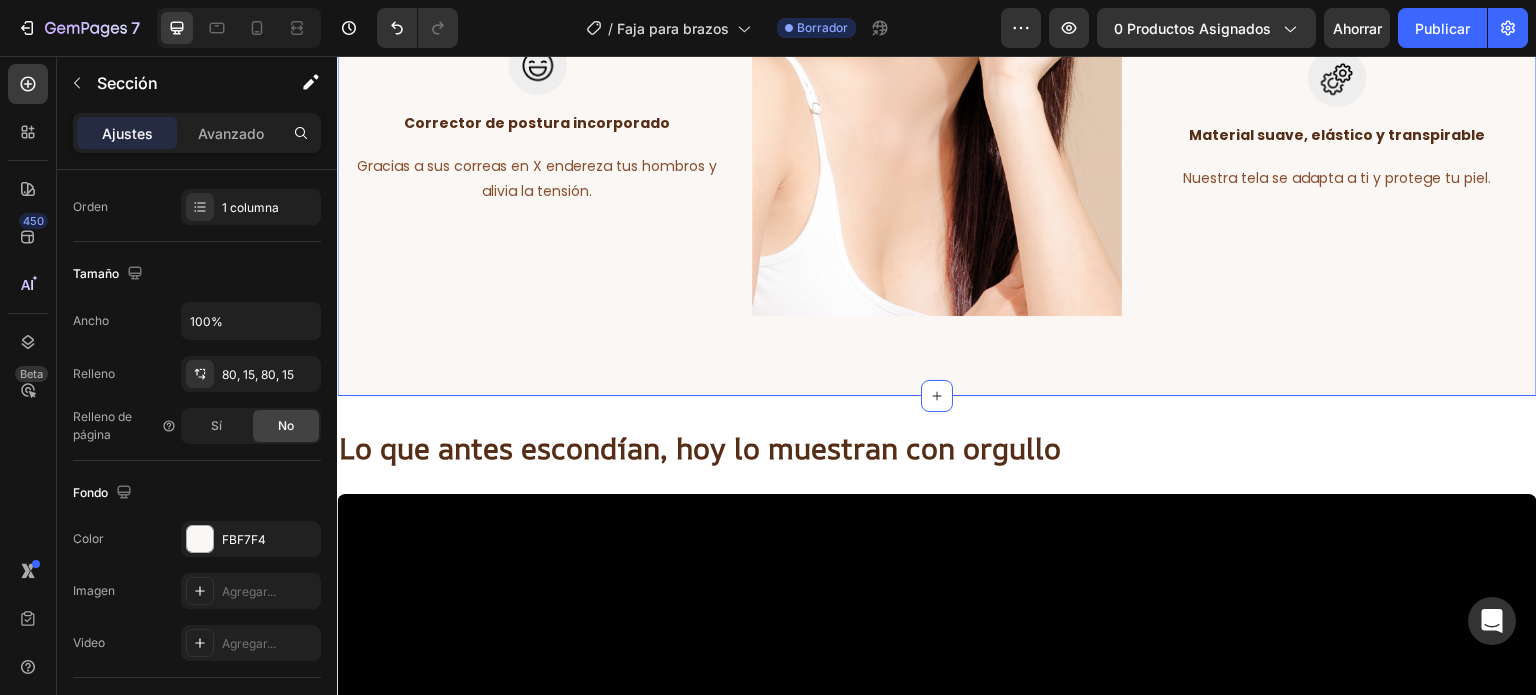 scroll, scrollTop: 2542, scrollLeft: 0, axis: vertical 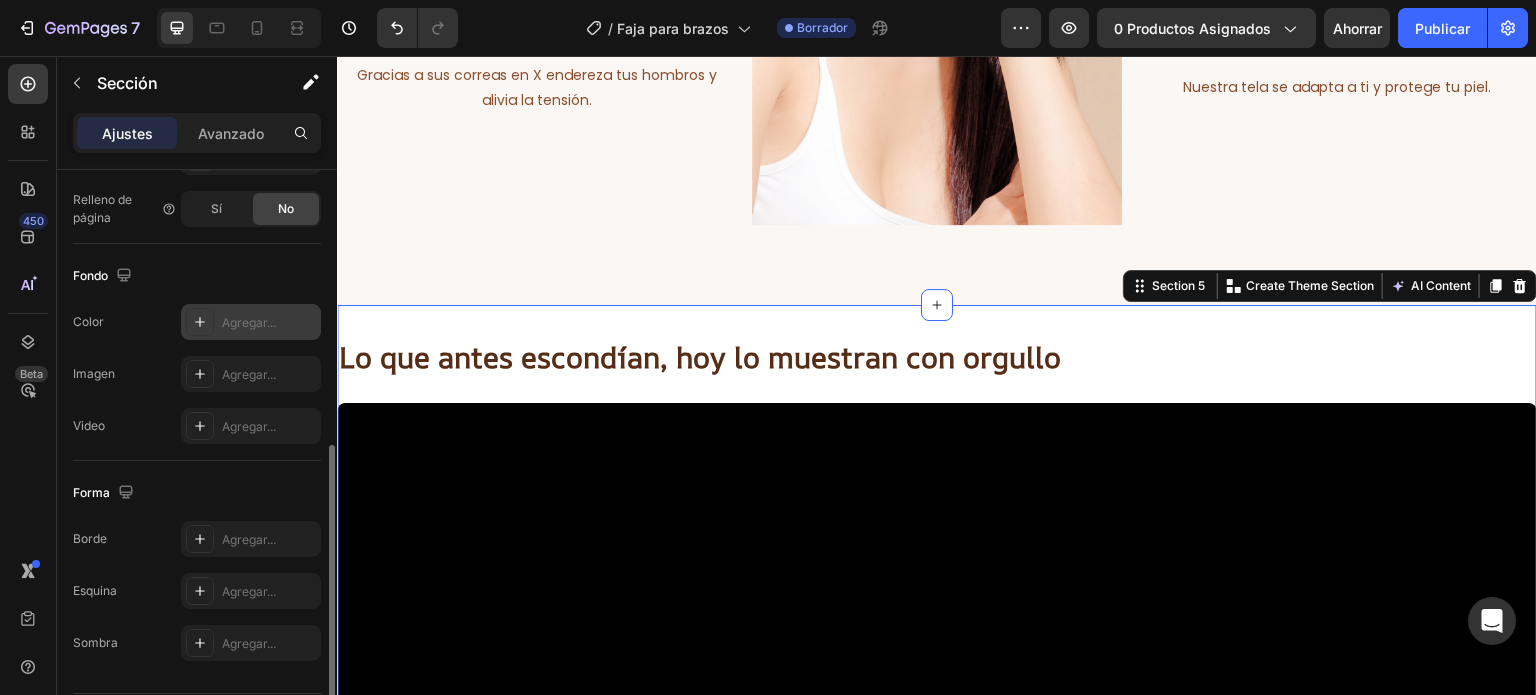 click on "Agregar..." at bounding box center [249, 322] 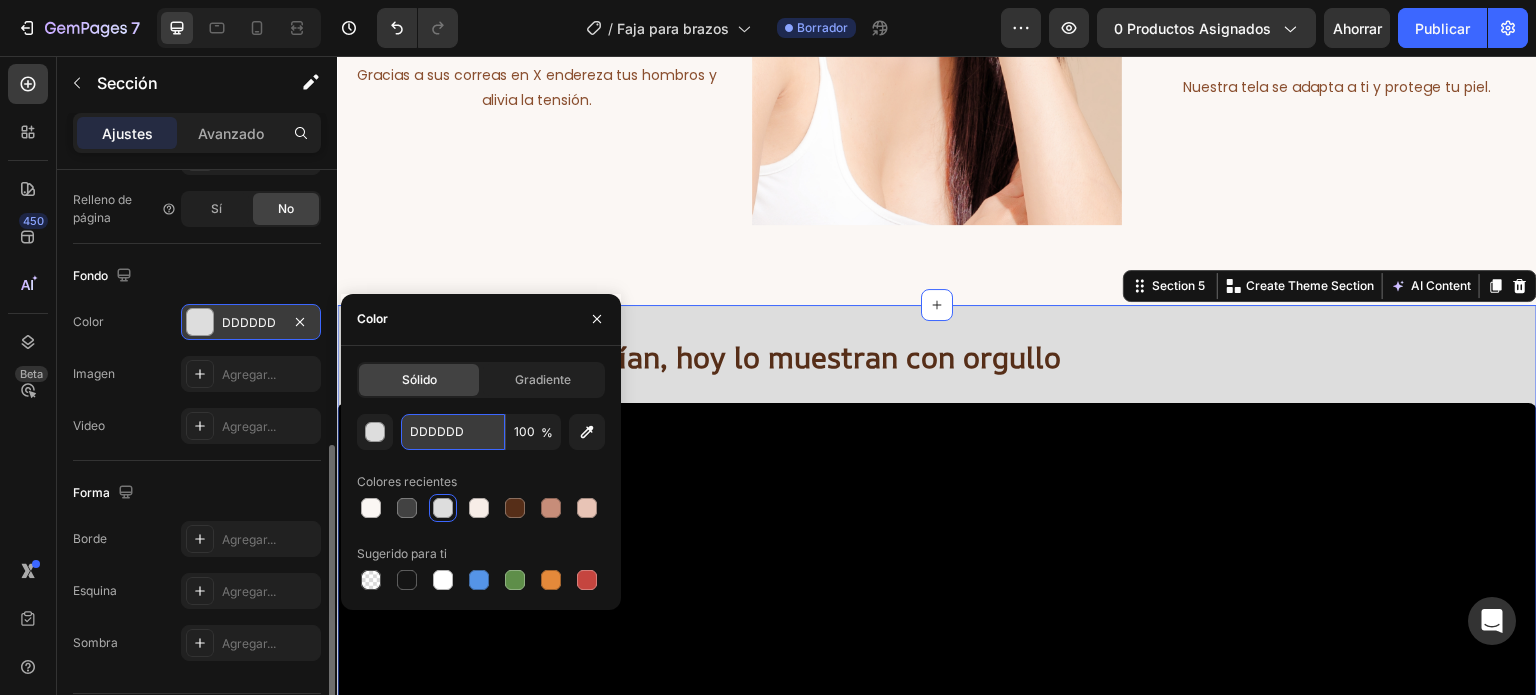 click on "DDDDDD" at bounding box center (453, 432) 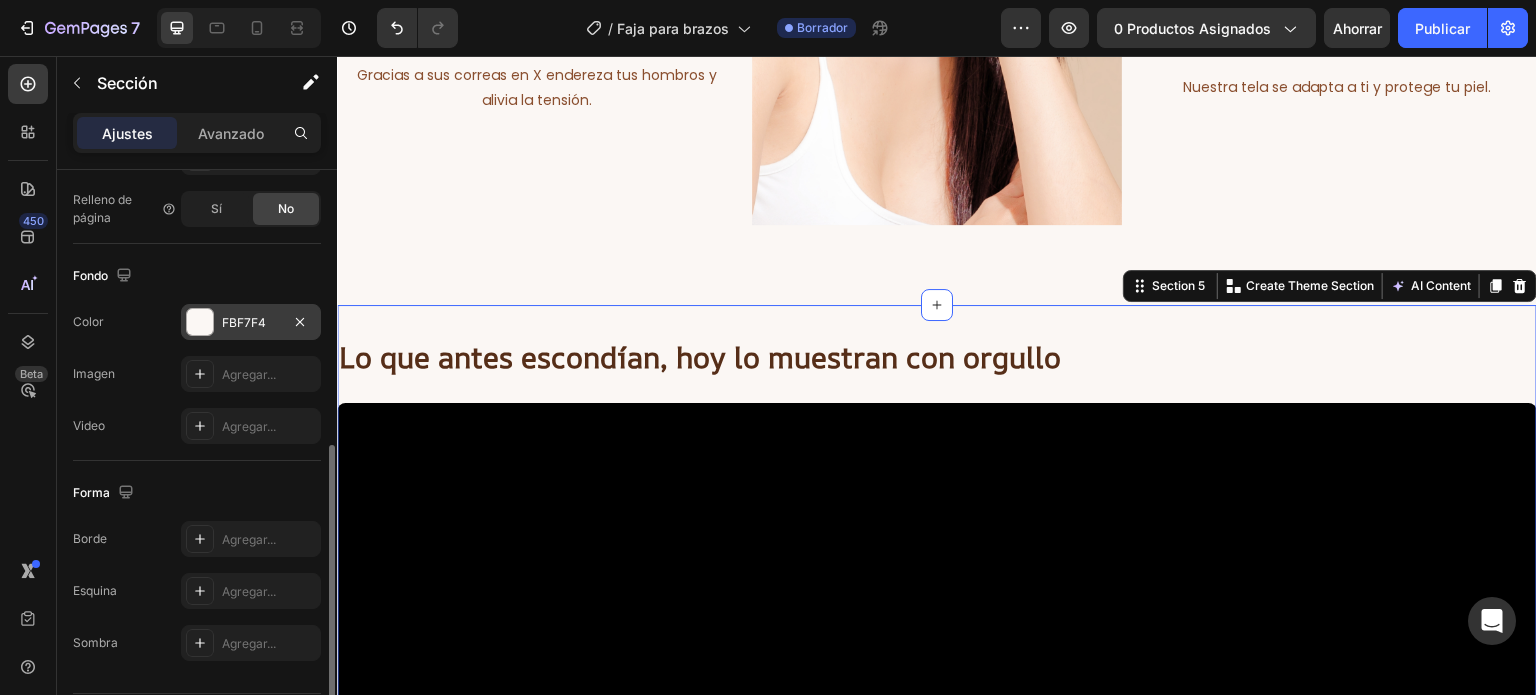 click on "Lo que antes escondían, hoy lo muestran con orgullo Heading Video Video Video Section 5   You can create reusable sections Create Theme Section AI Content Write with GemAI What would you like to describe here? Tone and Voice Persuasive Product Pulsera Corazón + Collar Llave: Para Parejas Show more Generate" at bounding box center (937, 1382) 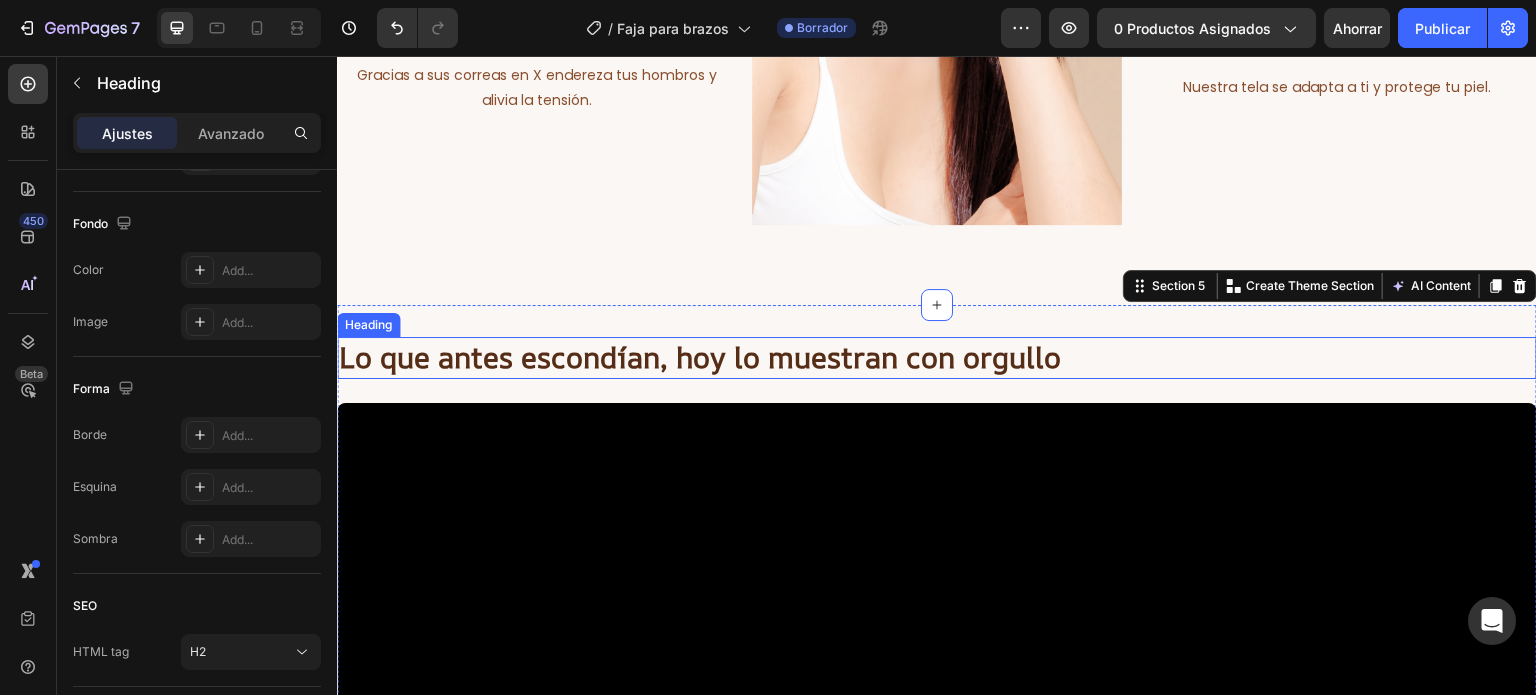 click on "Lo que antes escondían, hoy lo muestran con orgullo" at bounding box center (937, 358) 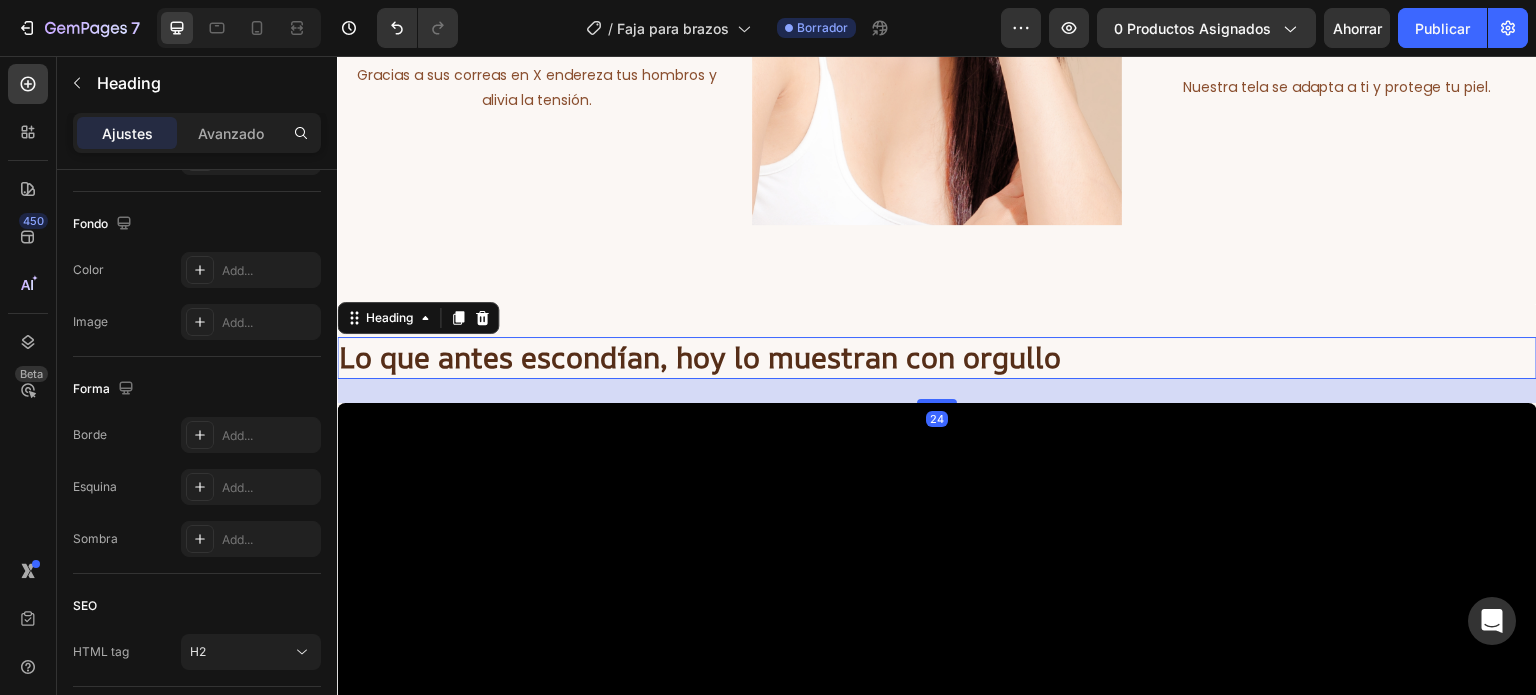 scroll, scrollTop: 0, scrollLeft: 0, axis: both 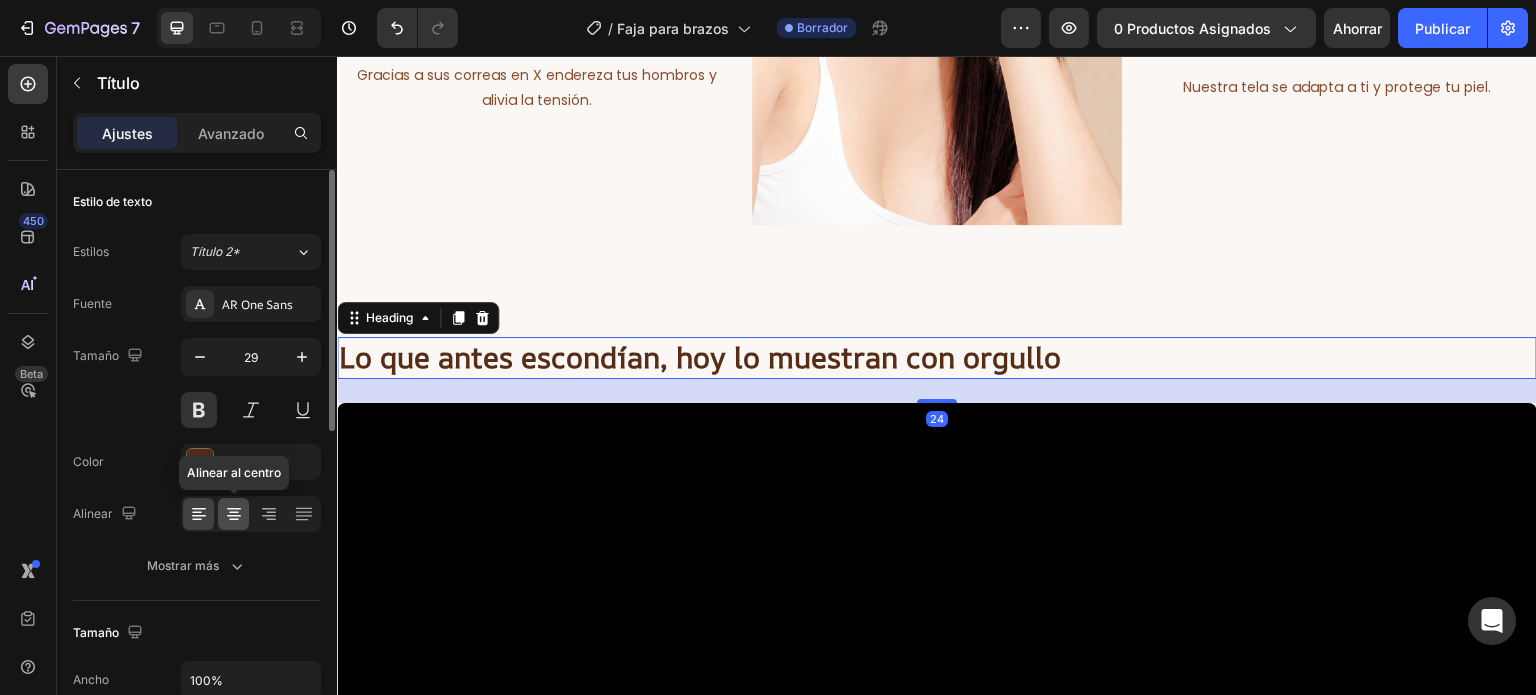 click 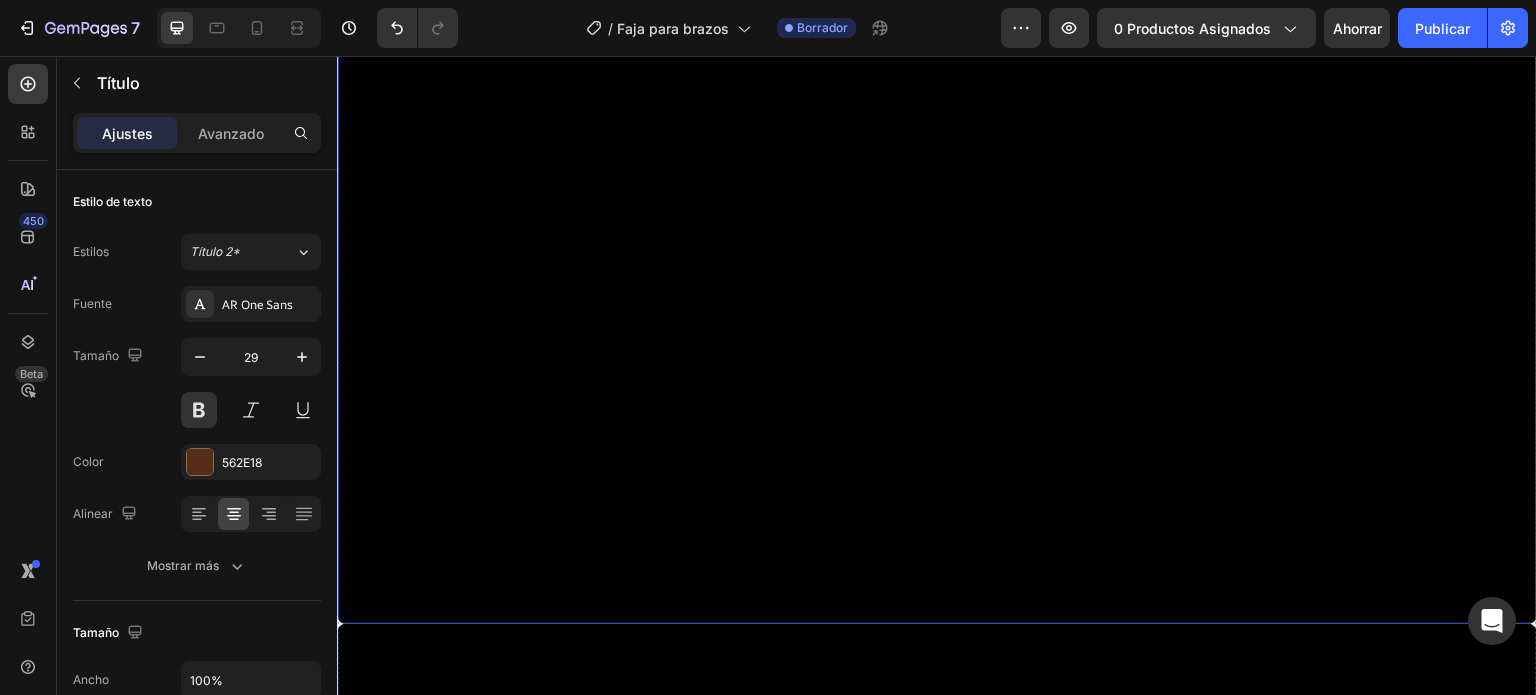 scroll, scrollTop: 2990, scrollLeft: 0, axis: vertical 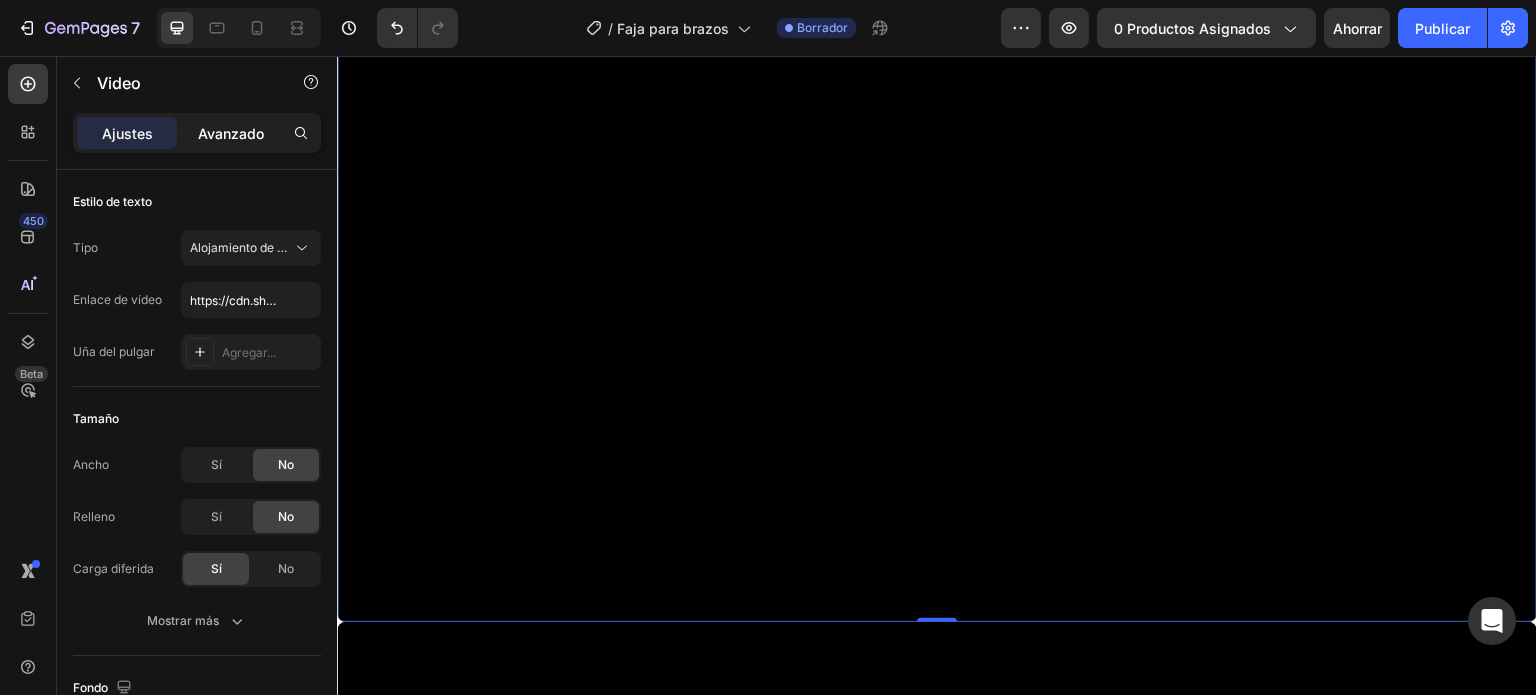 click on "Avanzado" at bounding box center (231, 133) 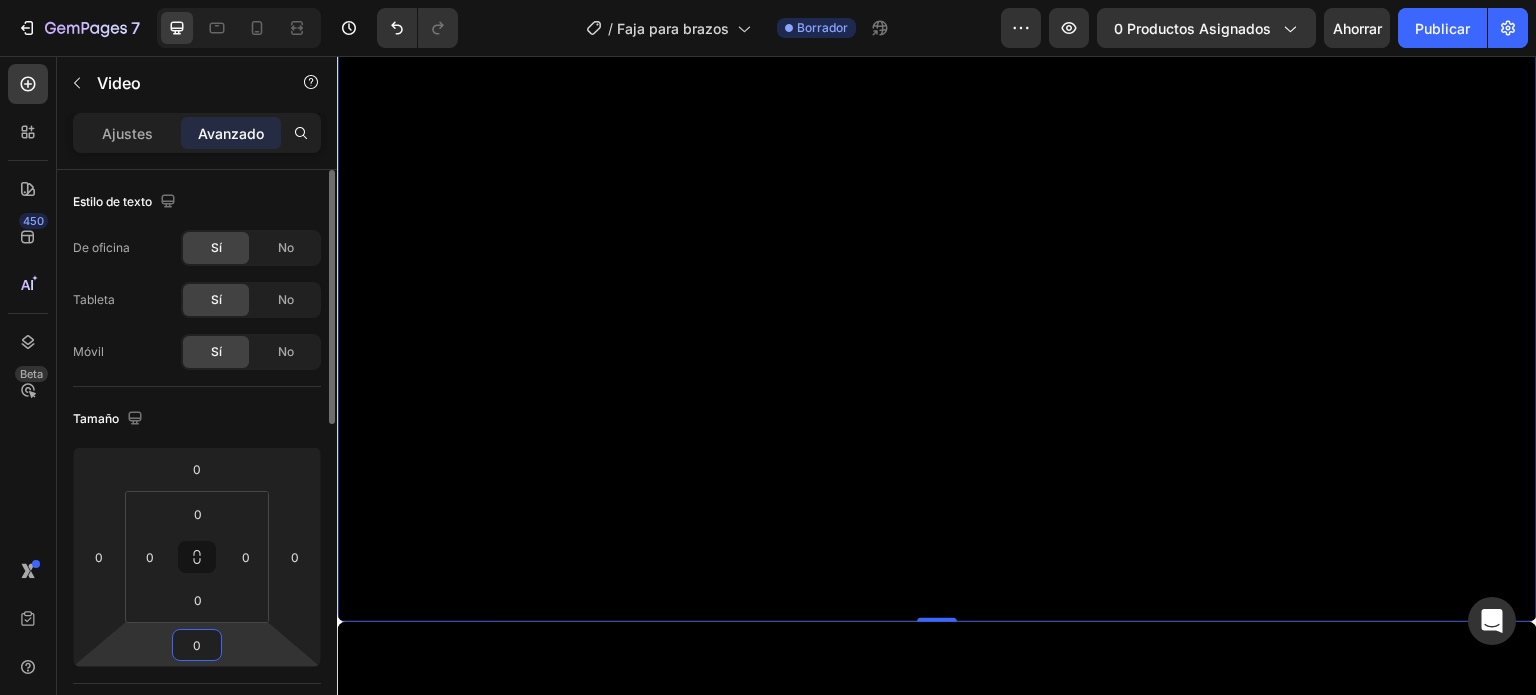 click on "0" at bounding box center (197, 645) 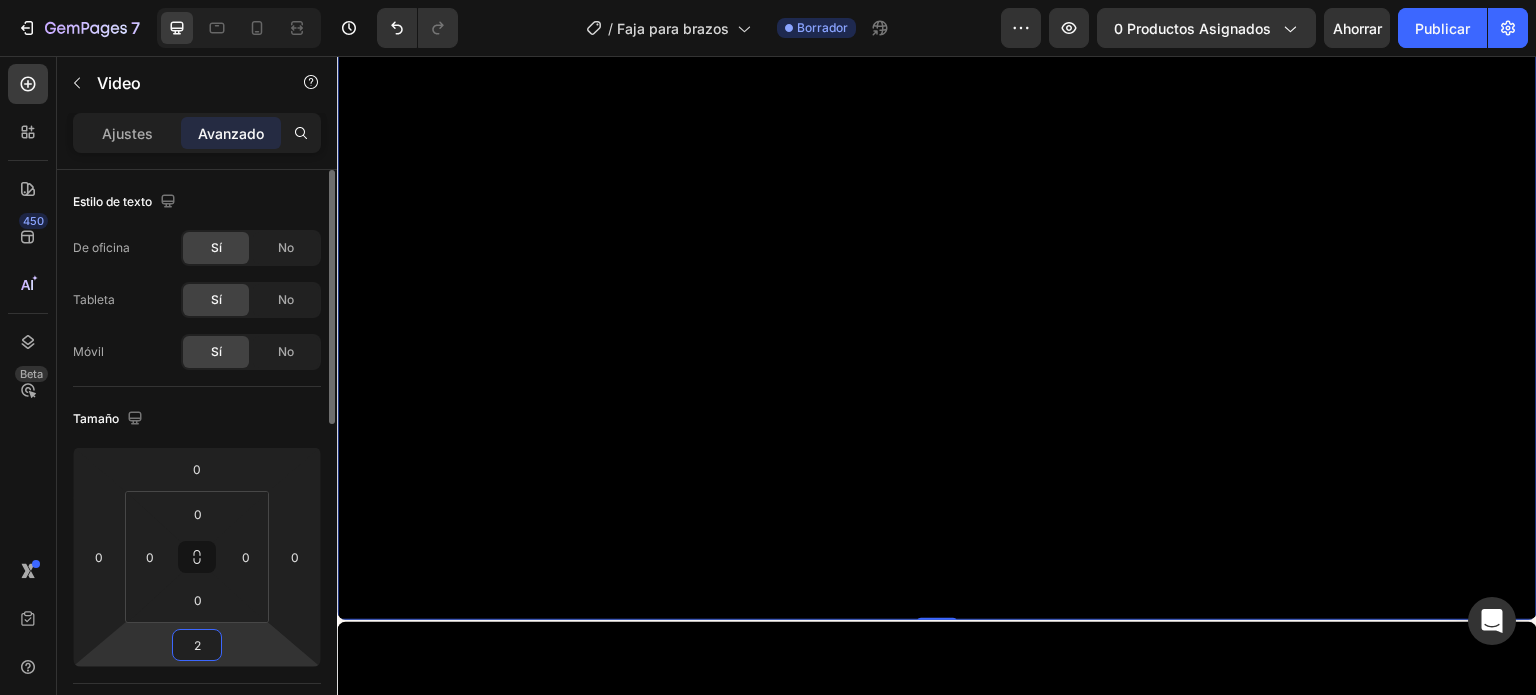 type on "24" 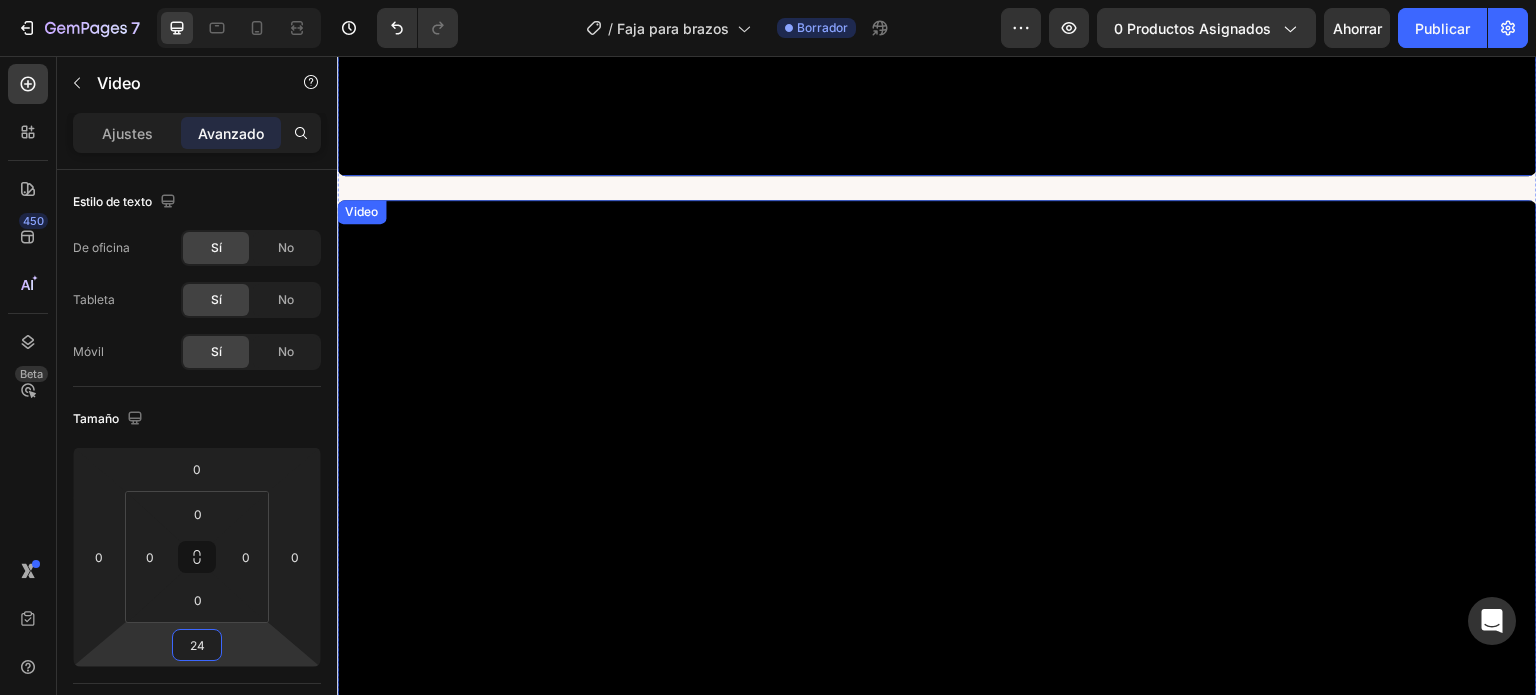scroll, scrollTop: 3452, scrollLeft: 0, axis: vertical 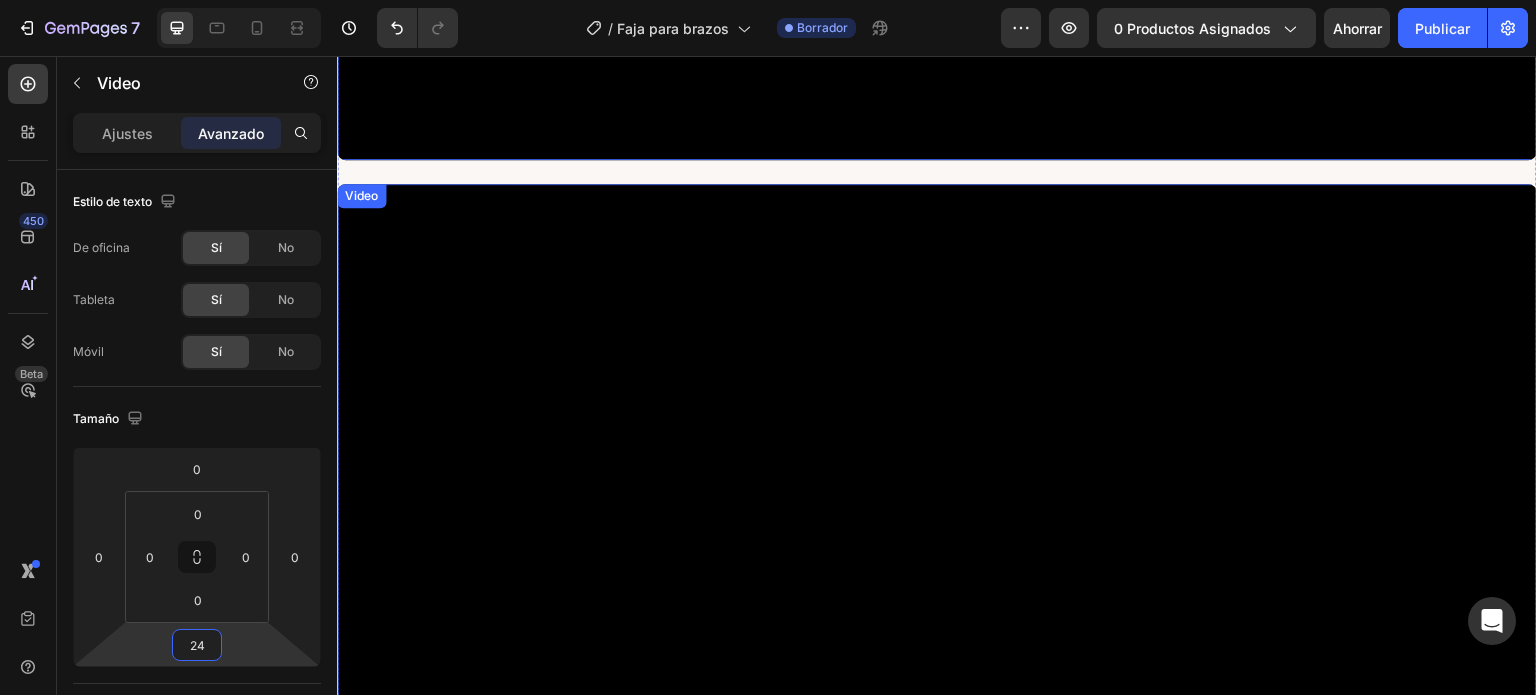 click at bounding box center (937, 521) 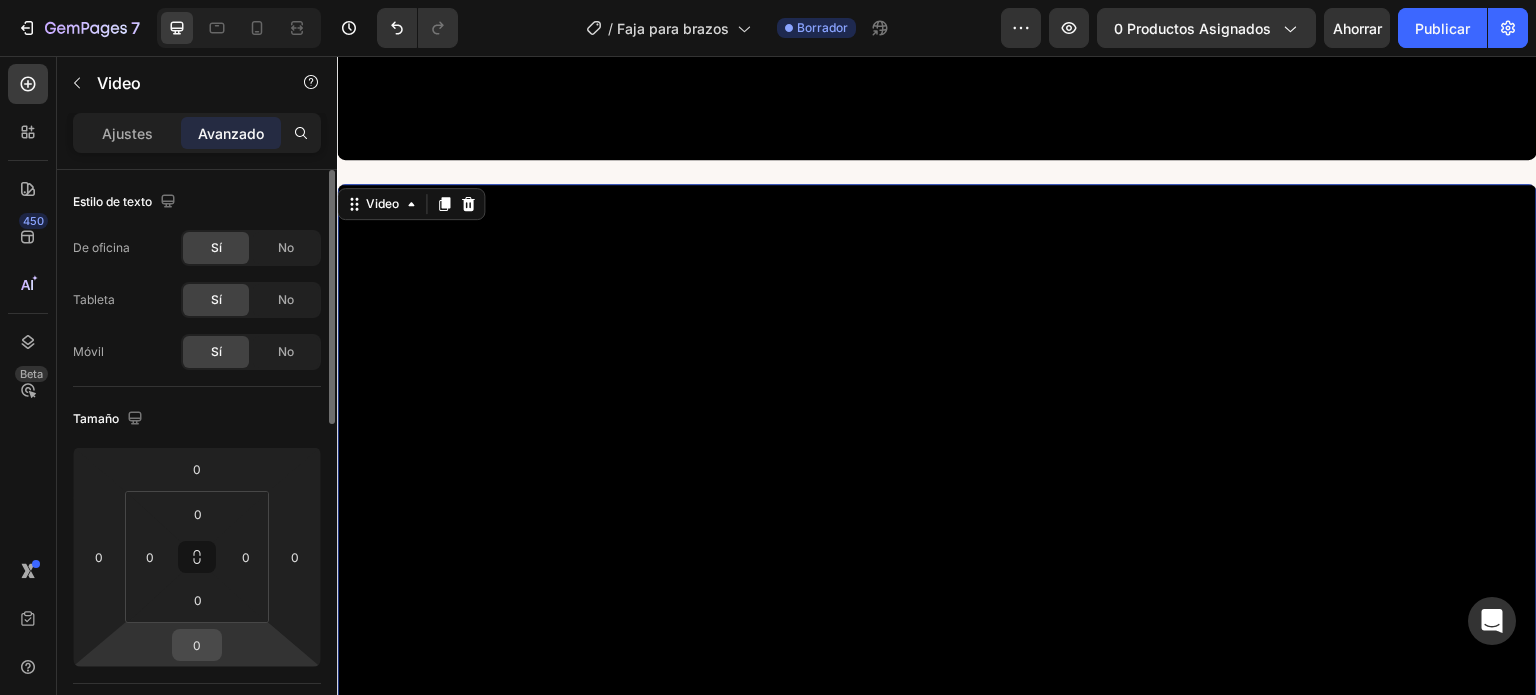 click on "0" at bounding box center [197, 645] 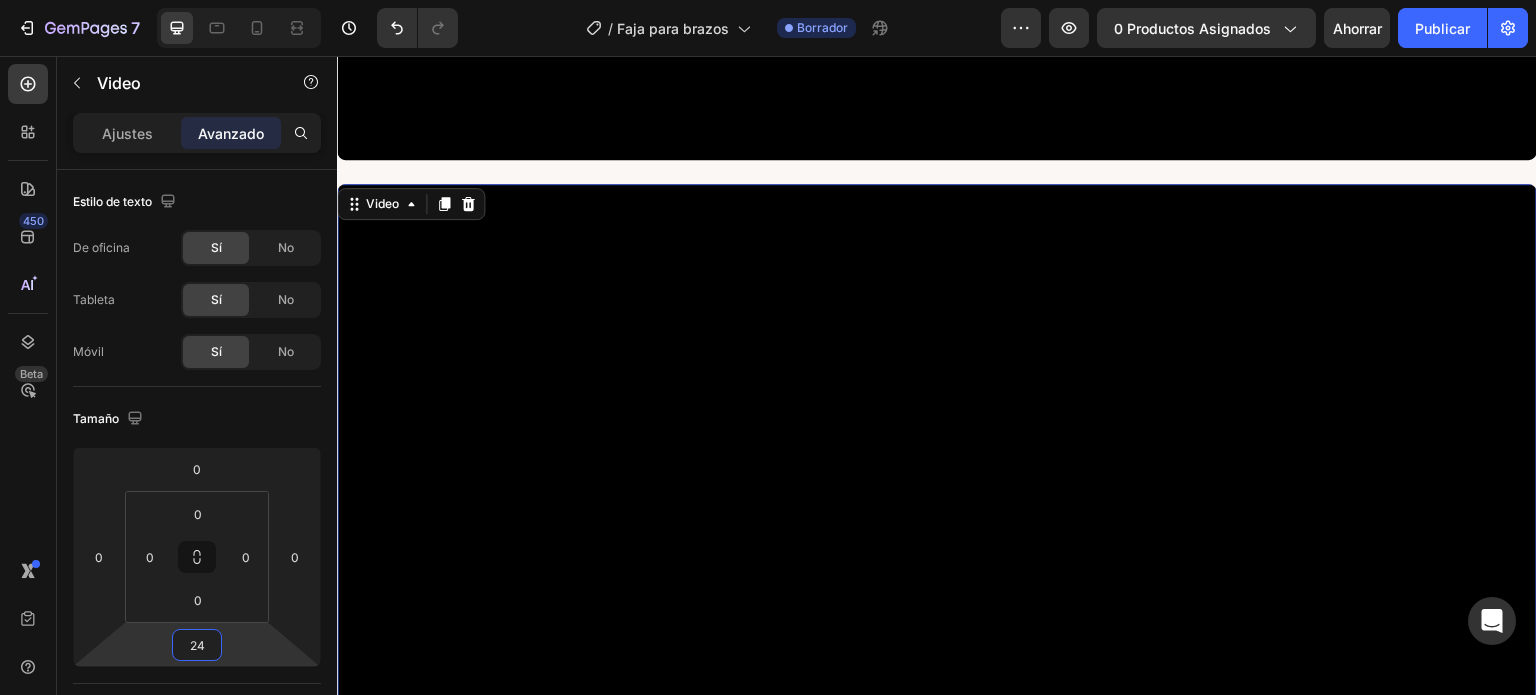 type on "24" 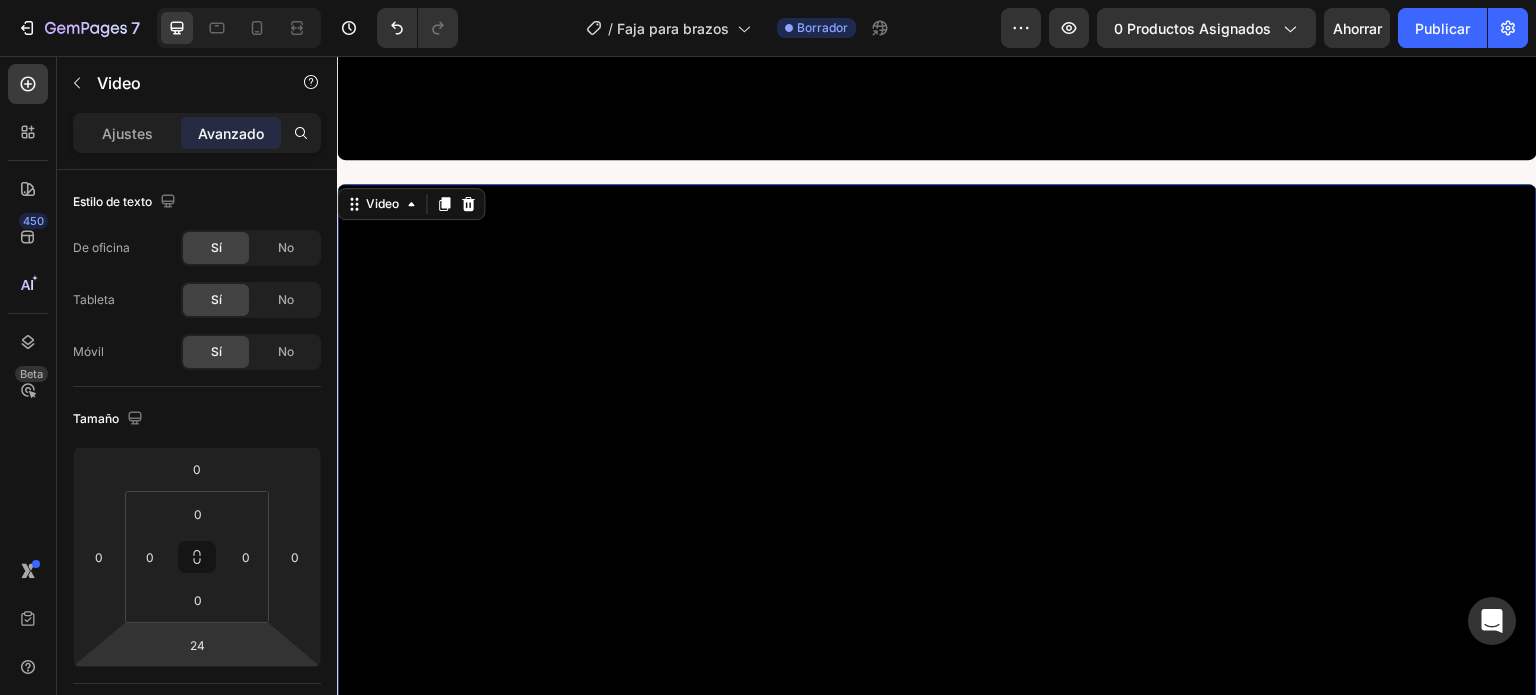 click at bounding box center [937, 521] 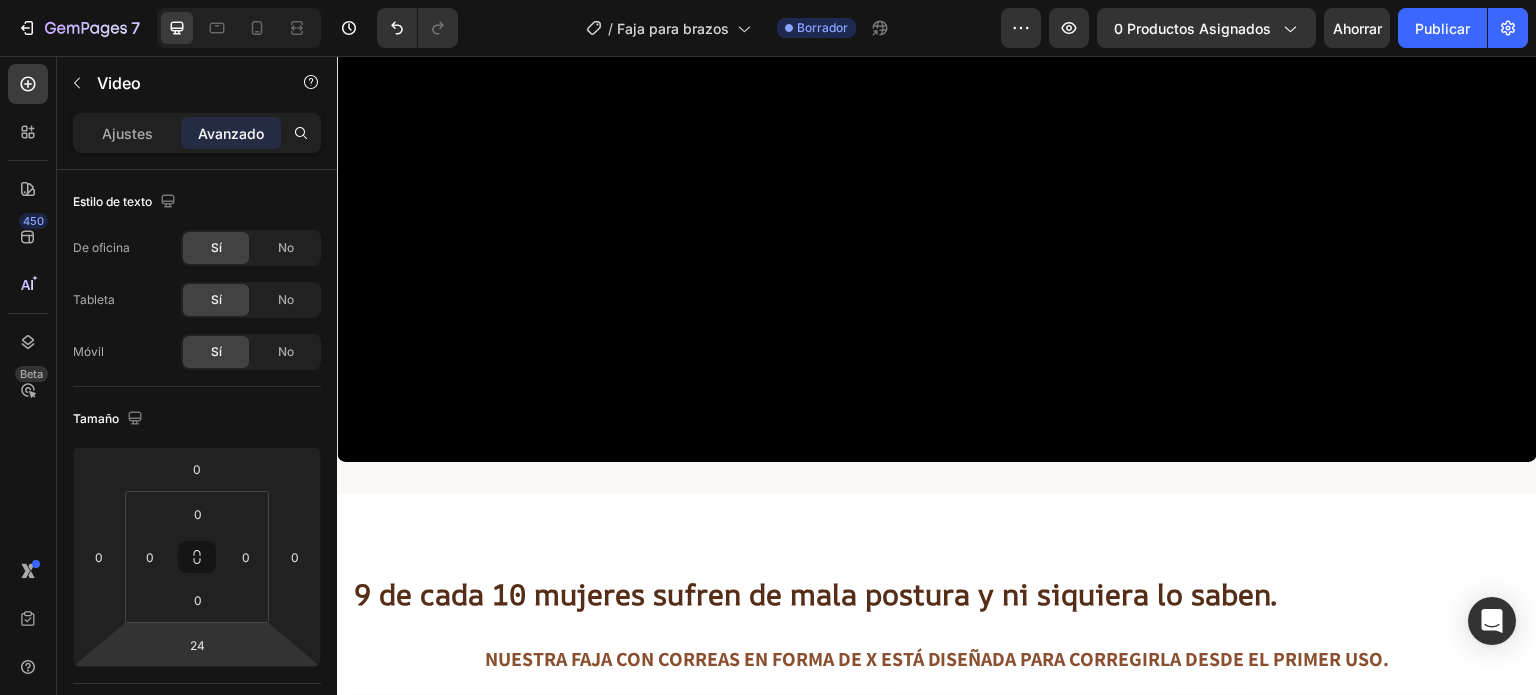 scroll, scrollTop: 4584, scrollLeft: 0, axis: vertical 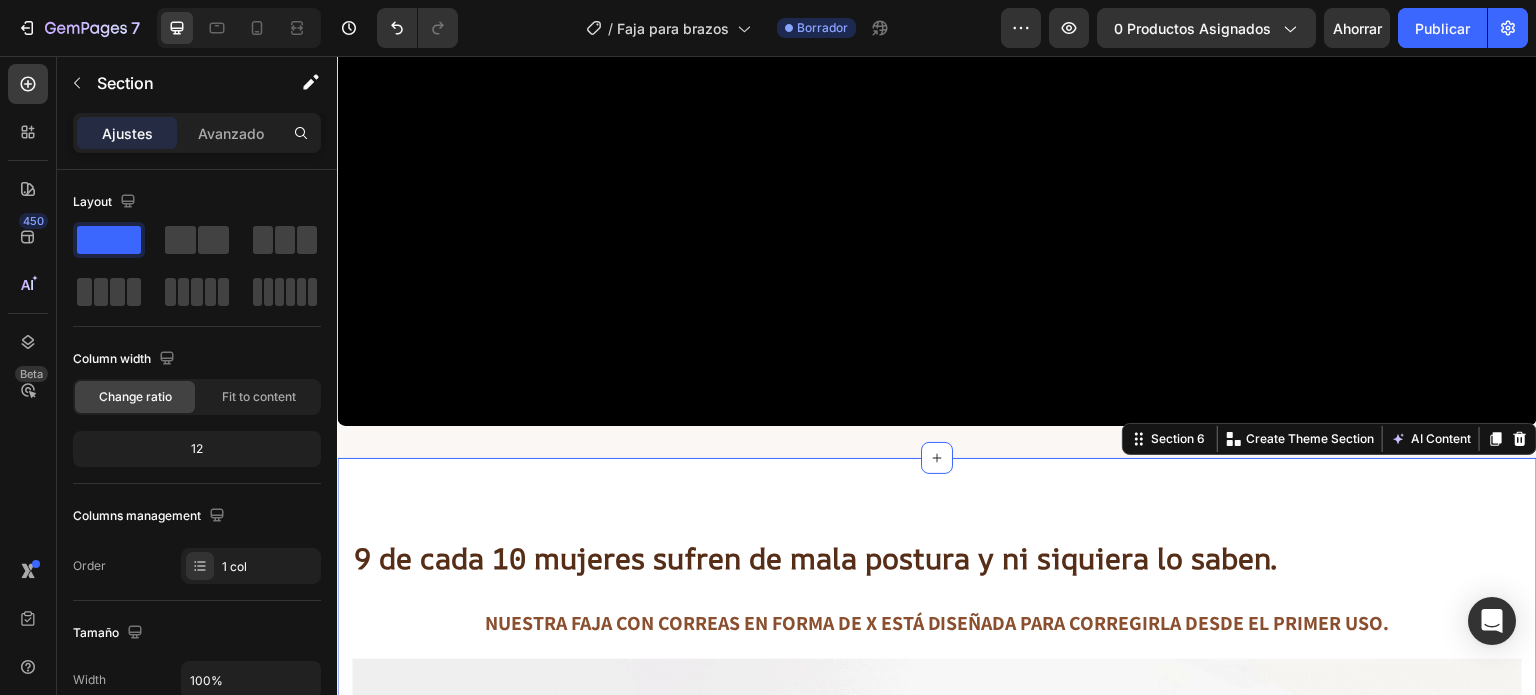click on "9 de cada 10 mujeres sufren de mala postura y ni siquiera lo saben. Heading nuestra faja con correas en forma de X está diseñada para corregirla desde el primer uso. Text Block Image Image Endereza tus hombros al instante Heading Row Te ayuda a mantener una postura erguida y elegante. Text block Row Image Disminuye la tensión en la espalda y cuello Heading Row Al alinear tu columna, reduce molestias por pasar tiempo sentada. Text block Row Row Image Estiliza tu figura naturalmente Heading Row Una buena postura alarga el torso, eleva el busto y afina la silueta. Text block Row Image Soporte sin incomodidad Heading Row Las correas no te lastima, acompañan con firmeza y suavidad. Text block Row Row Image
Comprar ahora Button Row Product Section 6   You can create reusable sections Create Theme Section AI Content Write with GemAI What would you like to describe here? Tone and Voice Persuasive Product Show more Generate" at bounding box center [937, 1256] 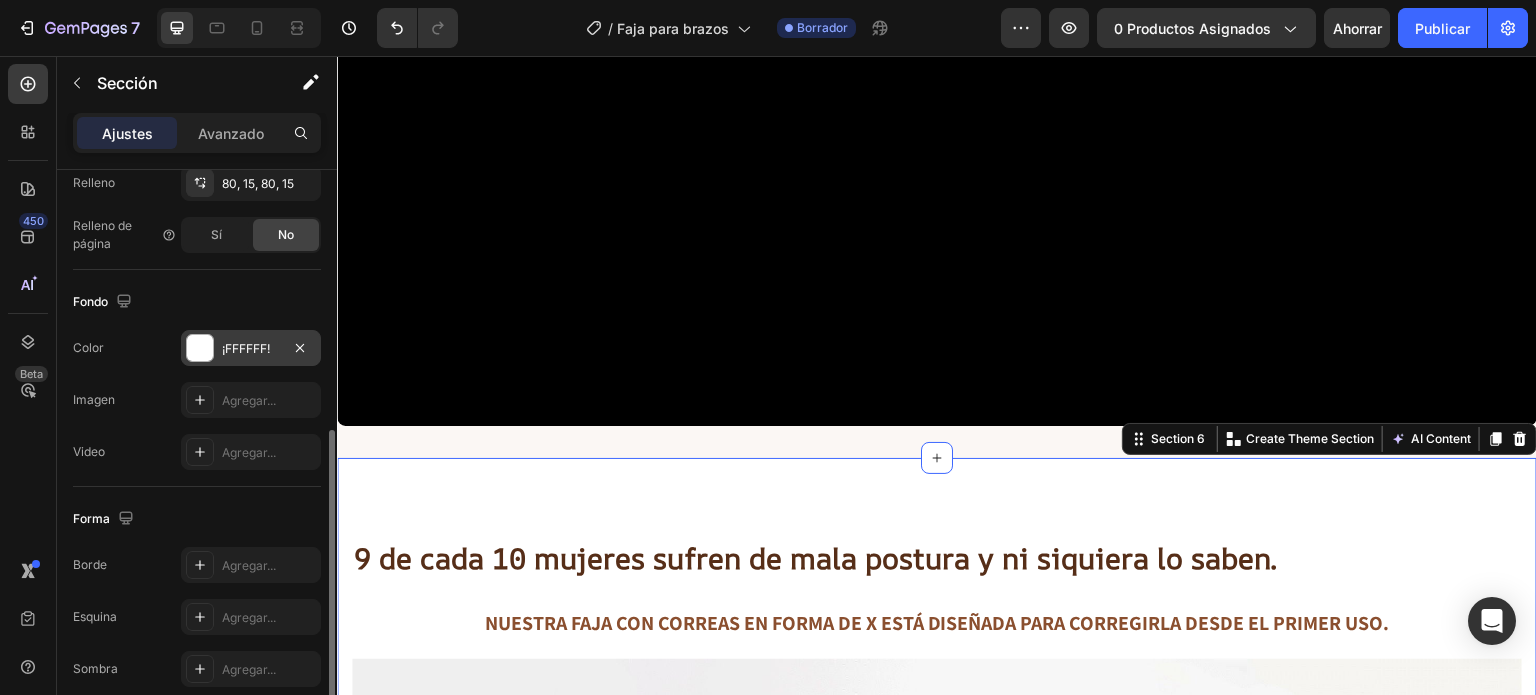 scroll, scrollTop: 552, scrollLeft: 0, axis: vertical 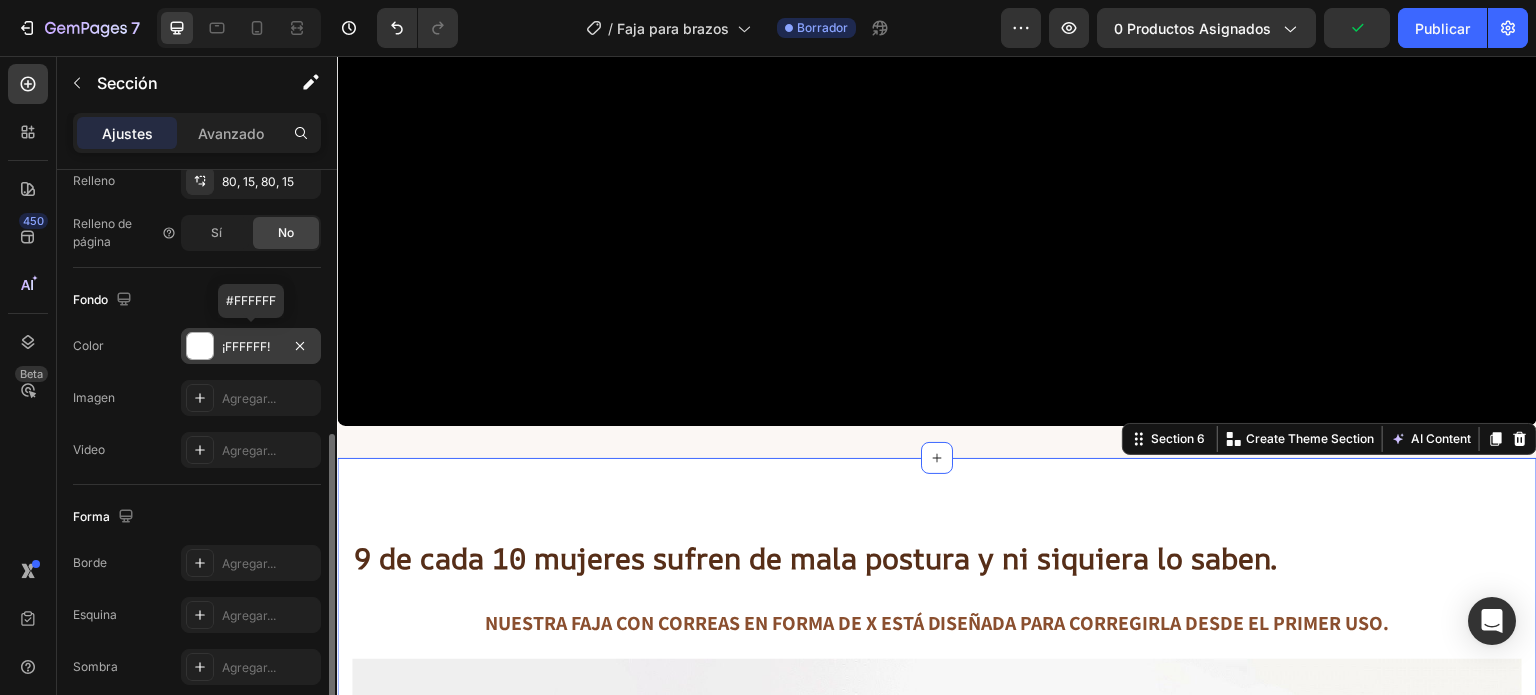 click on "¡FFFFFF!" at bounding box center (246, 346) 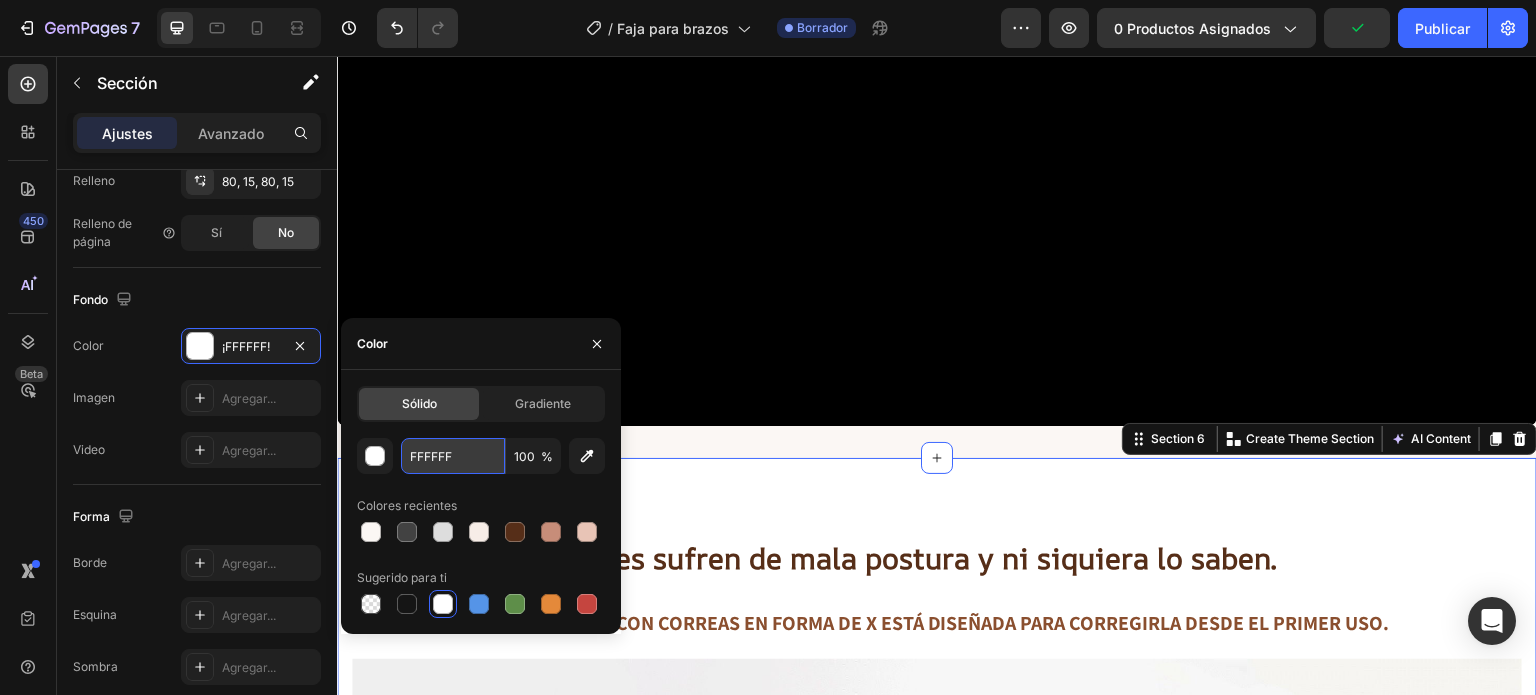 click on "FFFFFF" at bounding box center (453, 456) 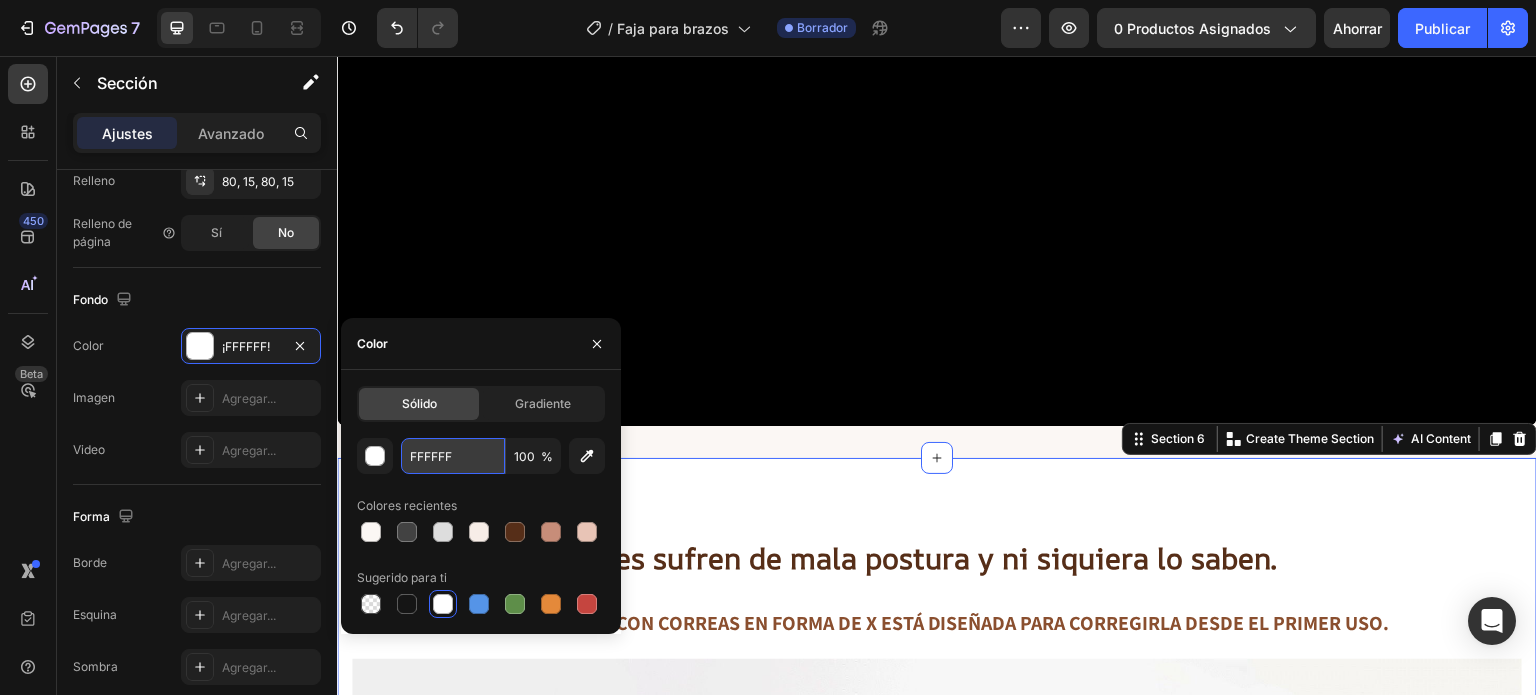 paste on "BF7F4" 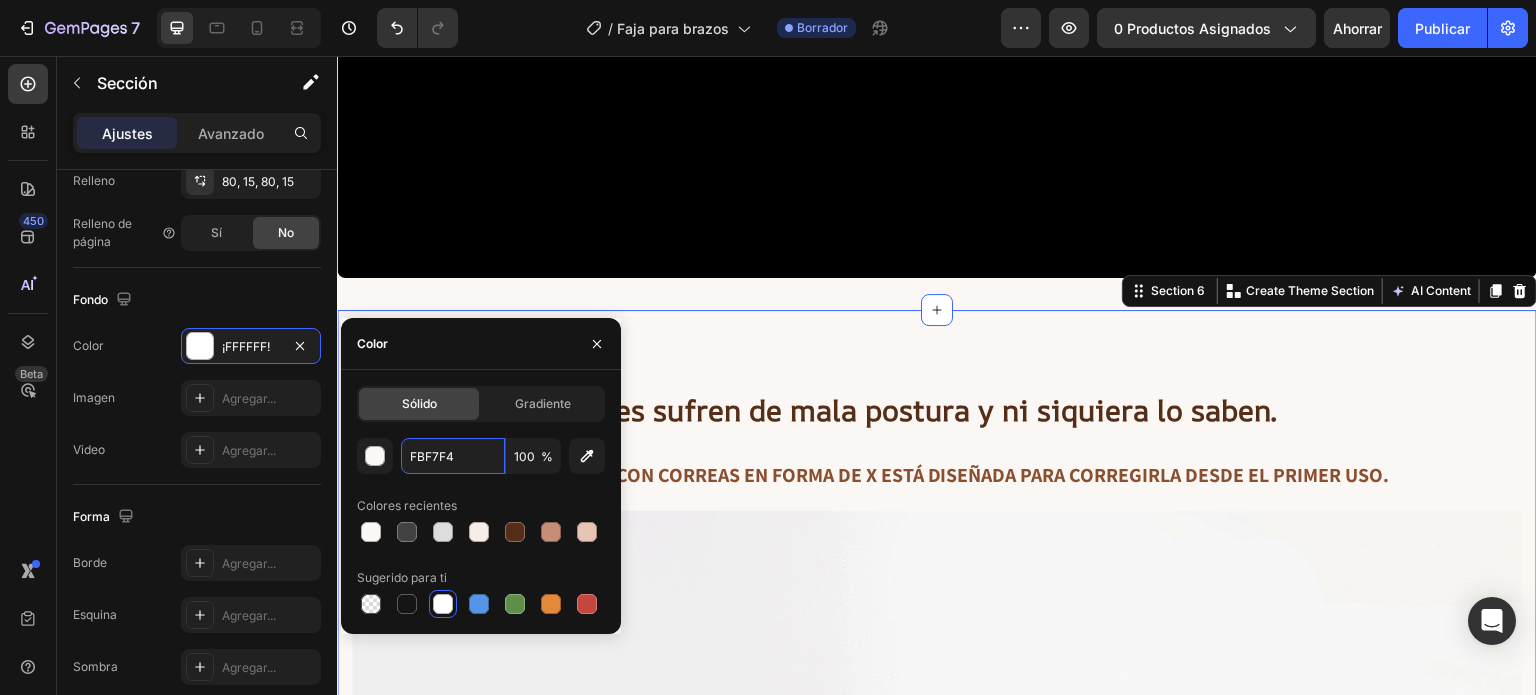 scroll, scrollTop: 4755, scrollLeft: 0, axis: vertical 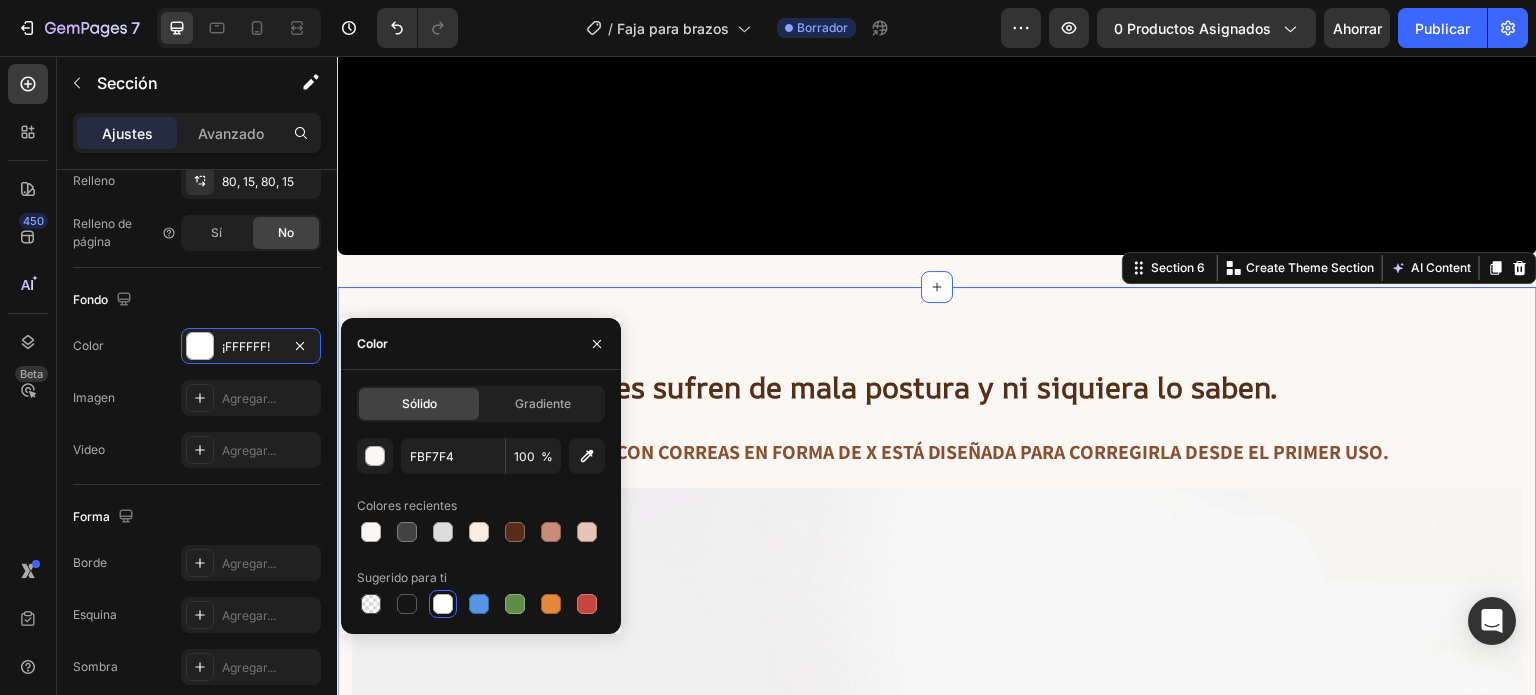 click on "9 de cada 10 mujeres sufren de mala postura y ni siquiera lo saben. Heading nuestra faja con correas en forma de X está diseñada para corregirla desde el primer uso. Text Block Image Image Endereza tus hombros al instante Heading Row Te ayuda a mantener una postura erguida y elegante. Text block Row Image Disminuye la tensión en la espalda y cuello Heading Row Al alinear tu columna, reduce molestias por pasar tiempo sentada. Text block Row Row Image Estiliza tu figura naturalmente Heading Row Una buena postura alarga el torso, eleva el busto y afina la silueta. Text block Row Image Soporte sin incomodidad Heading Row Las correas no te lastima, acompañan con firmeza y suavidad. Text block Row Row Image
Comprar ahora Button Row Product Section 6   You can create reusable sections Create Theme Section AI Content Write with GemAI What would you like to describe here? Tone and Voice Persuasive Product Pulsera Corazón + Collar Llave: Para Parejas Show more Generate" at bounding box center (937, 1085) 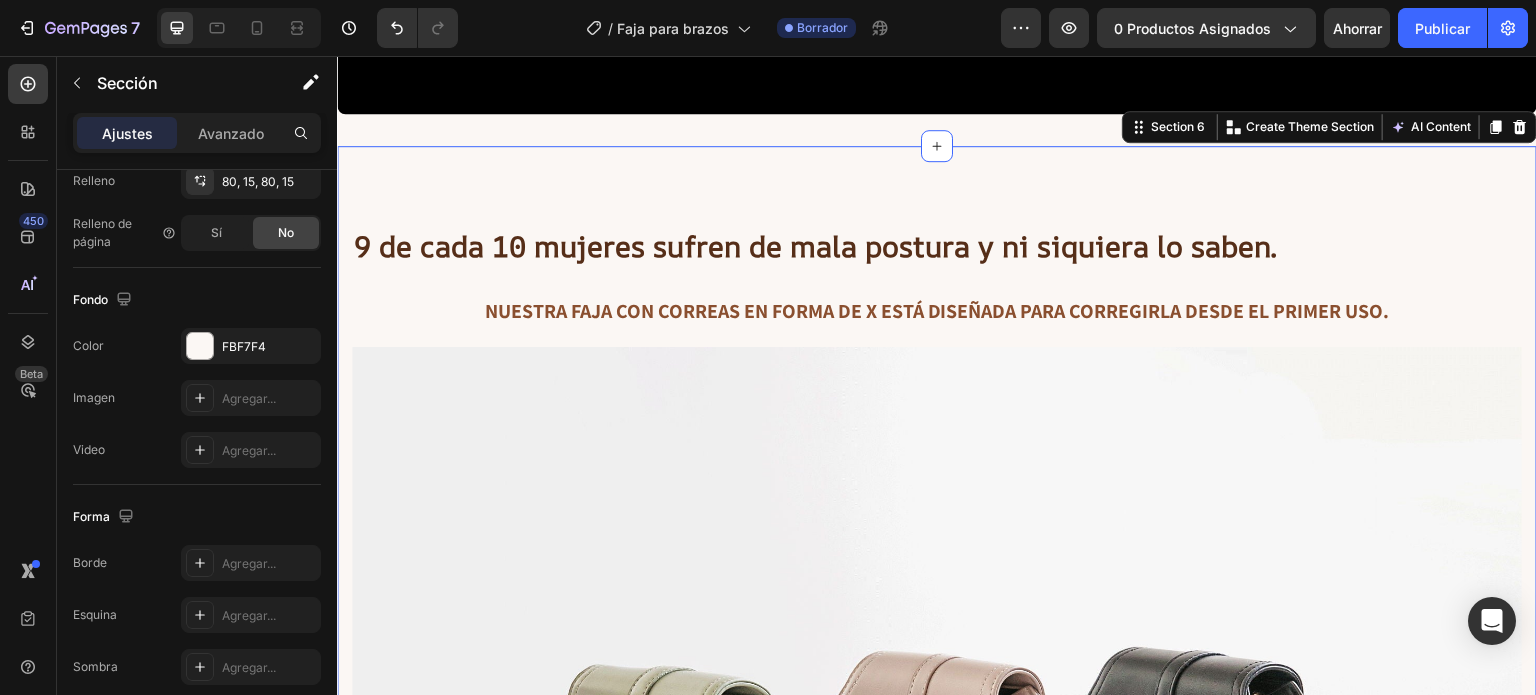 scroll, scrollTop: 4894, scrollLeft: 0, axis: vertical 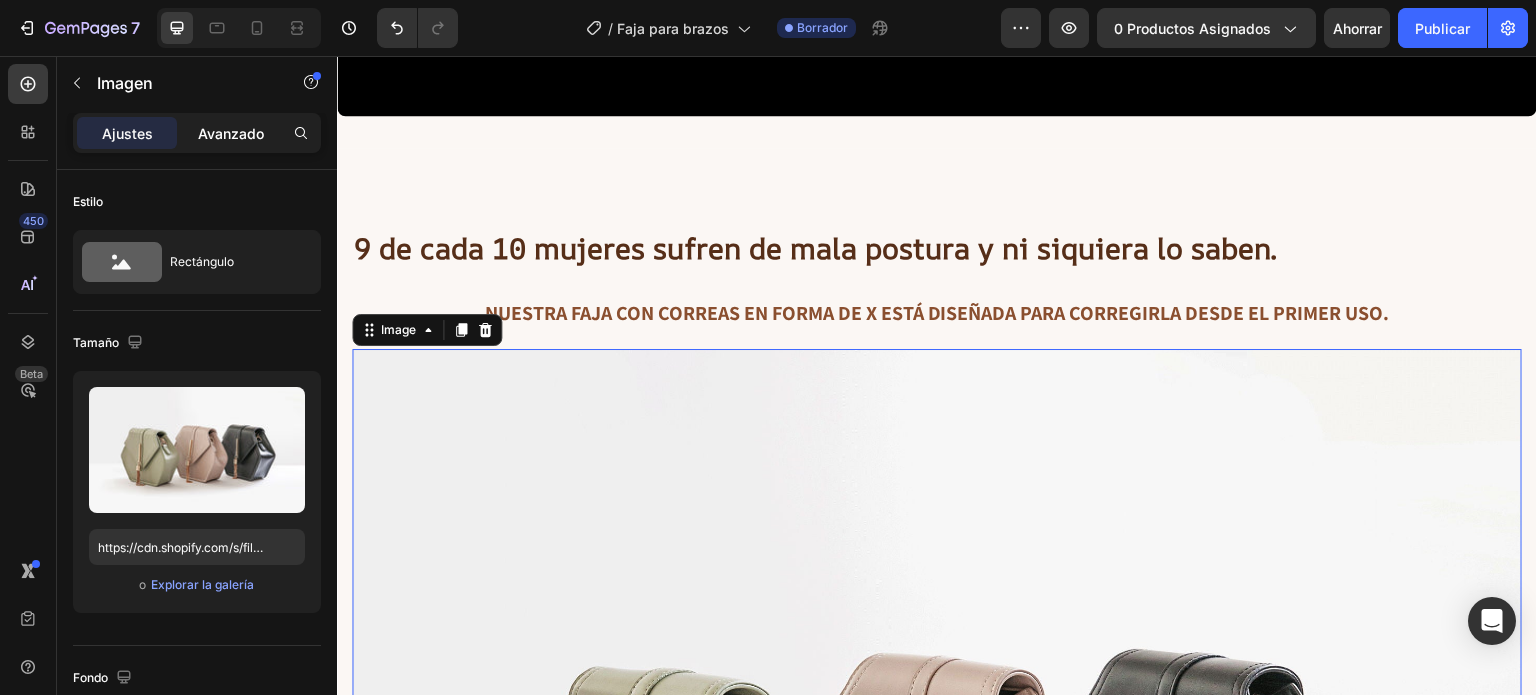 click on "Avanzado" at bounding box center (231, 133) 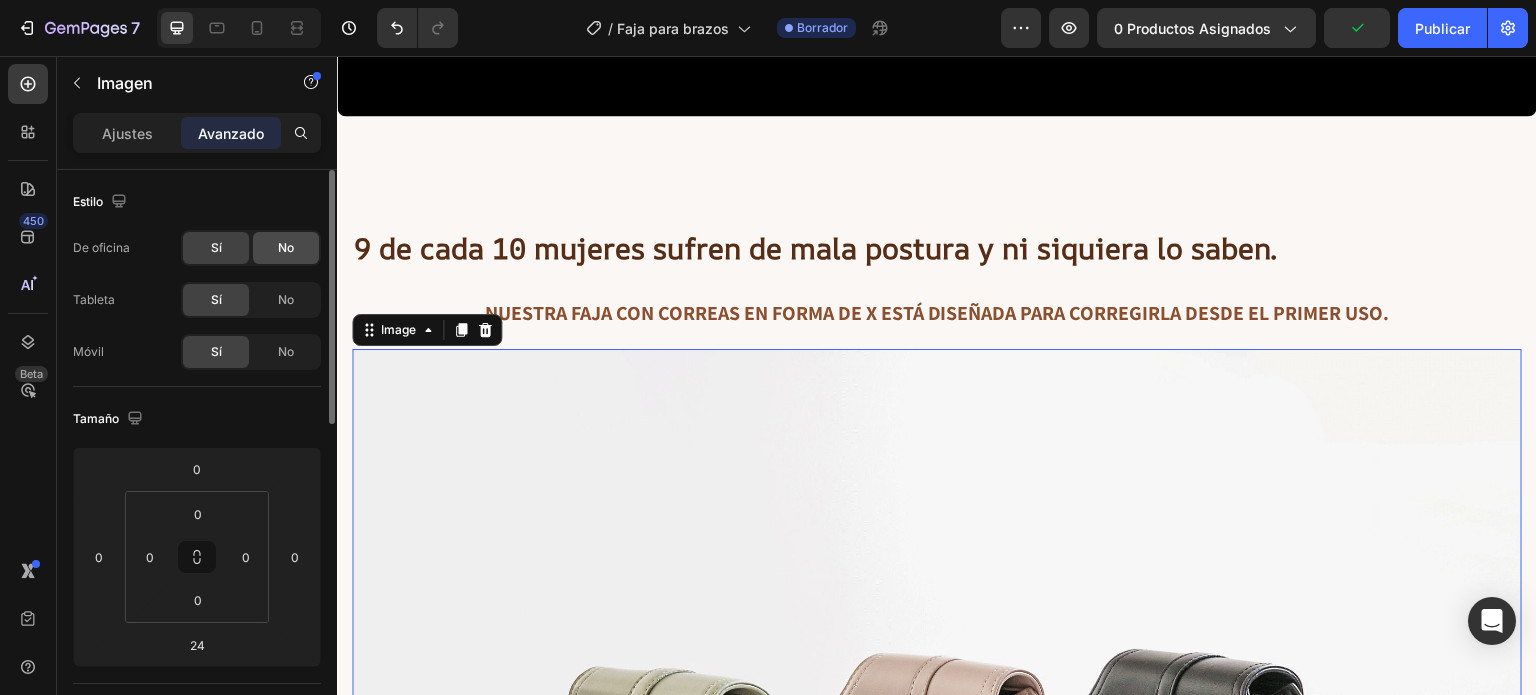 click on "No" 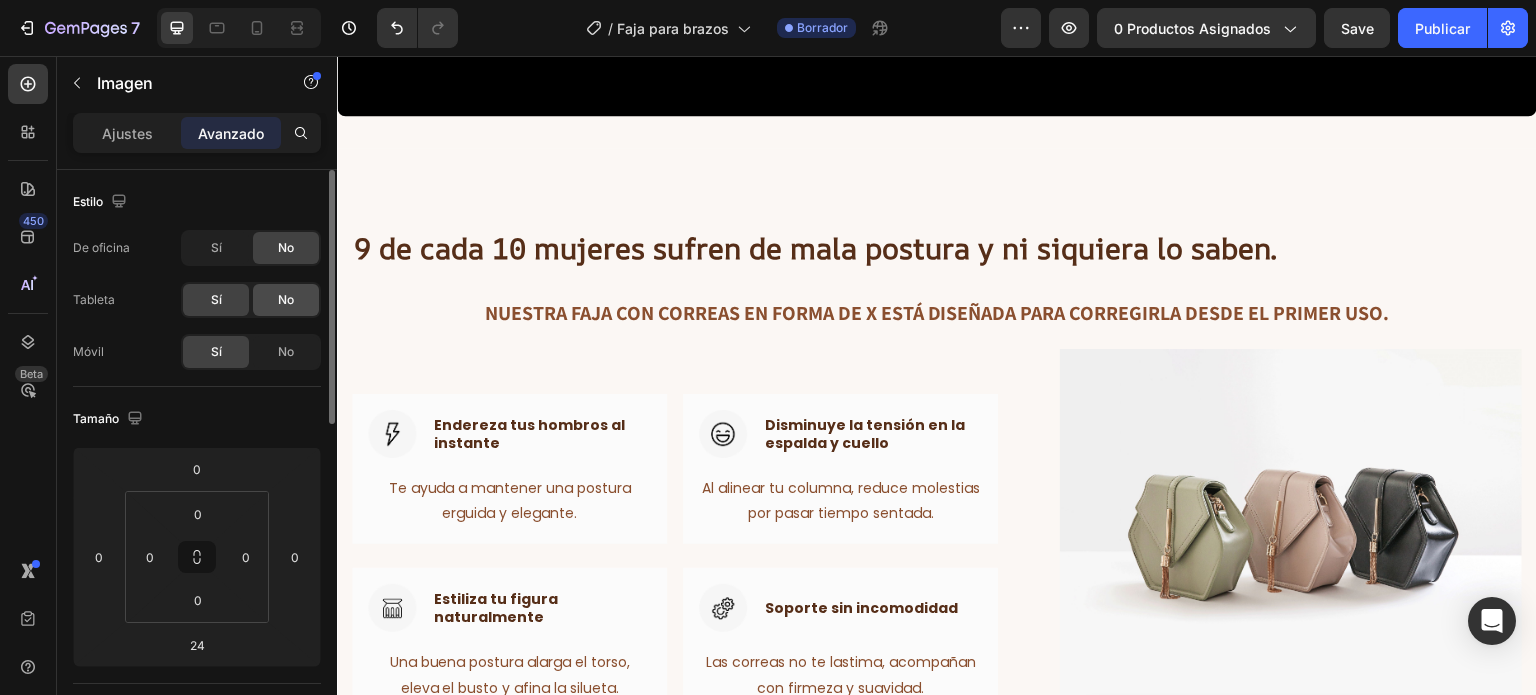 click on "No" at bounding box center [286, 299] 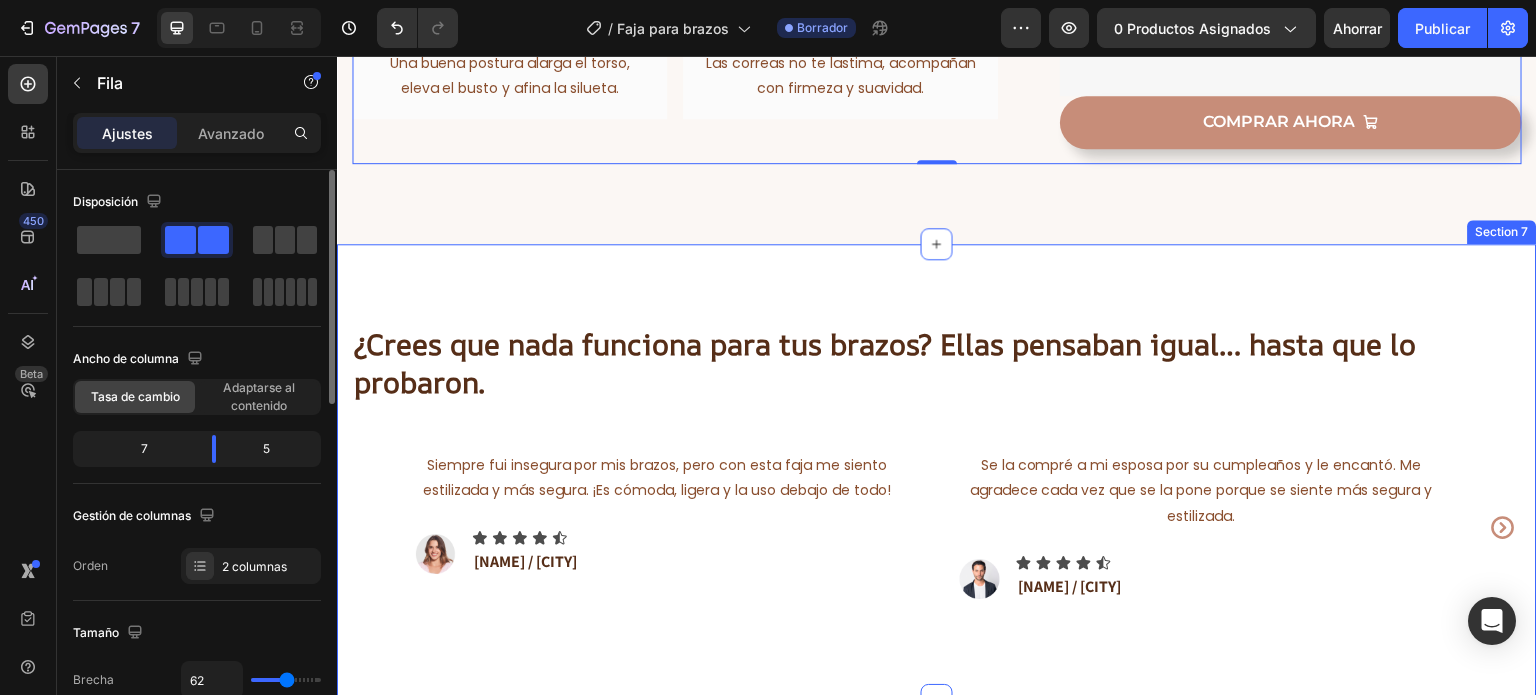 scroll, scrollTop: 5470, scrollLeft: 0, axis: vertical 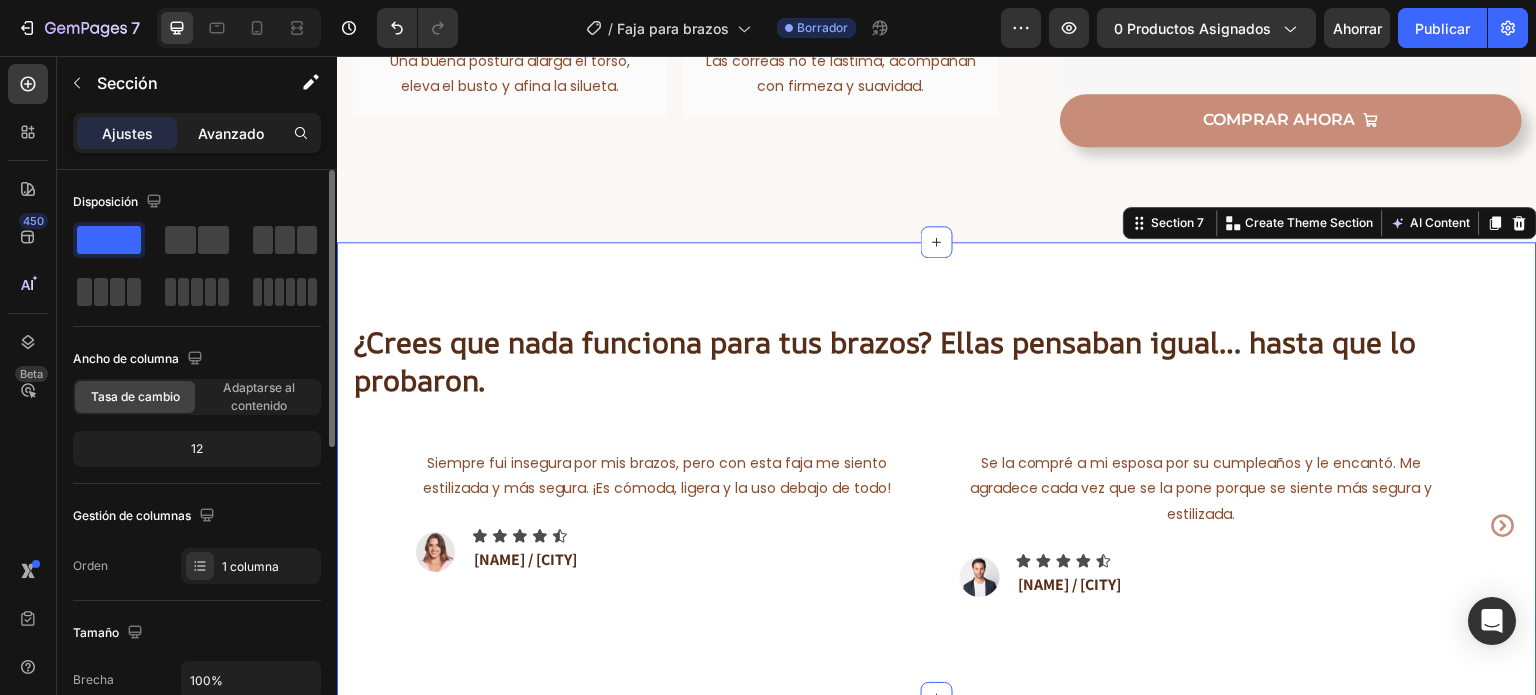 click on "Avanzado" at bounding box center (231, 133) 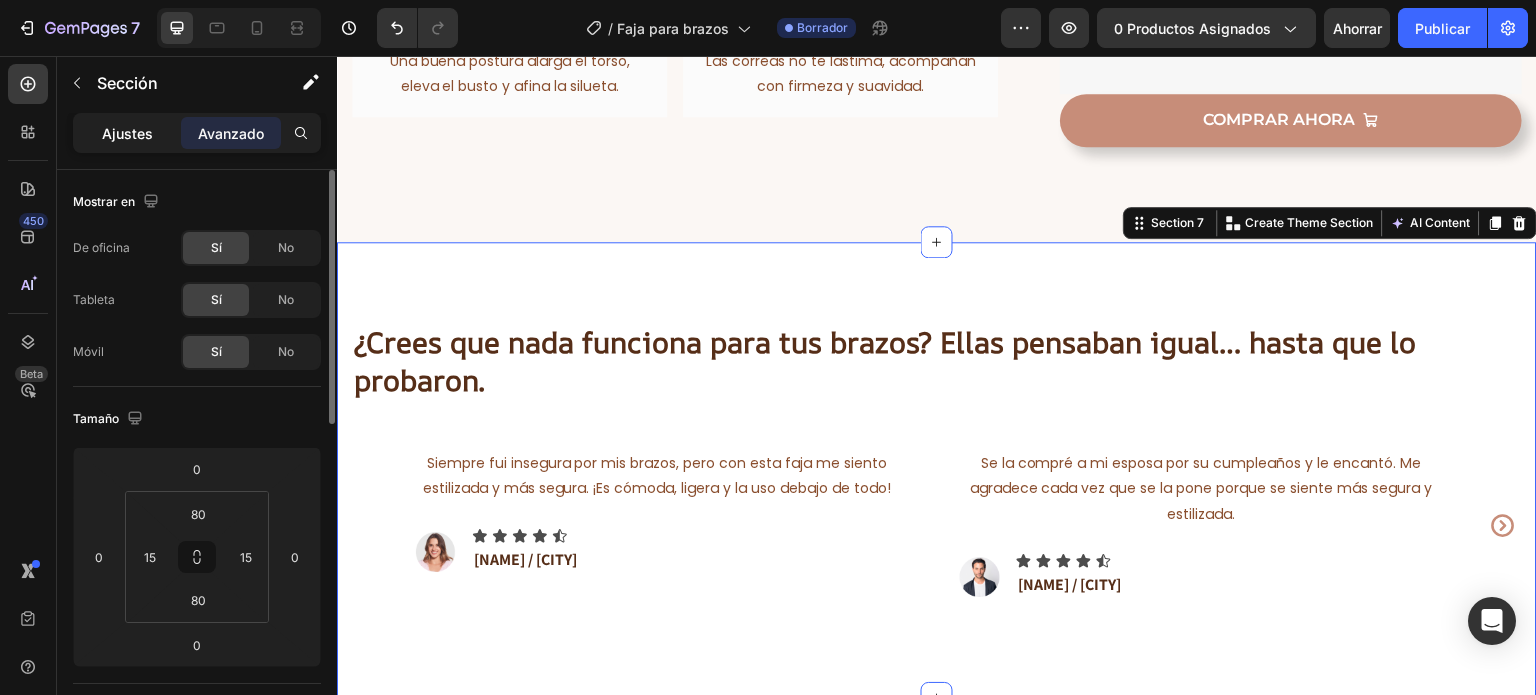 click on "Ajustes" at bounding box center (127, 133) 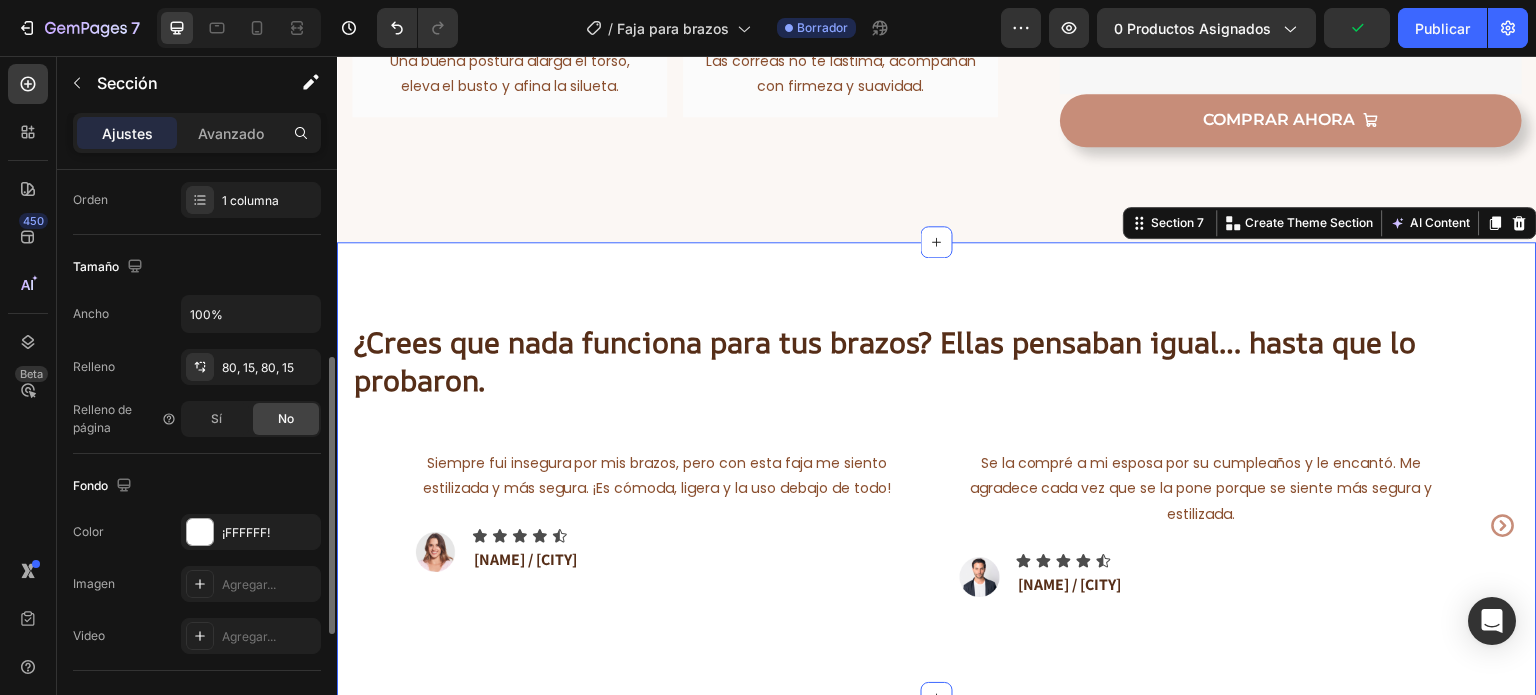 scroll, scrollTop: 374, scrollLeft: 0, axis: vertical 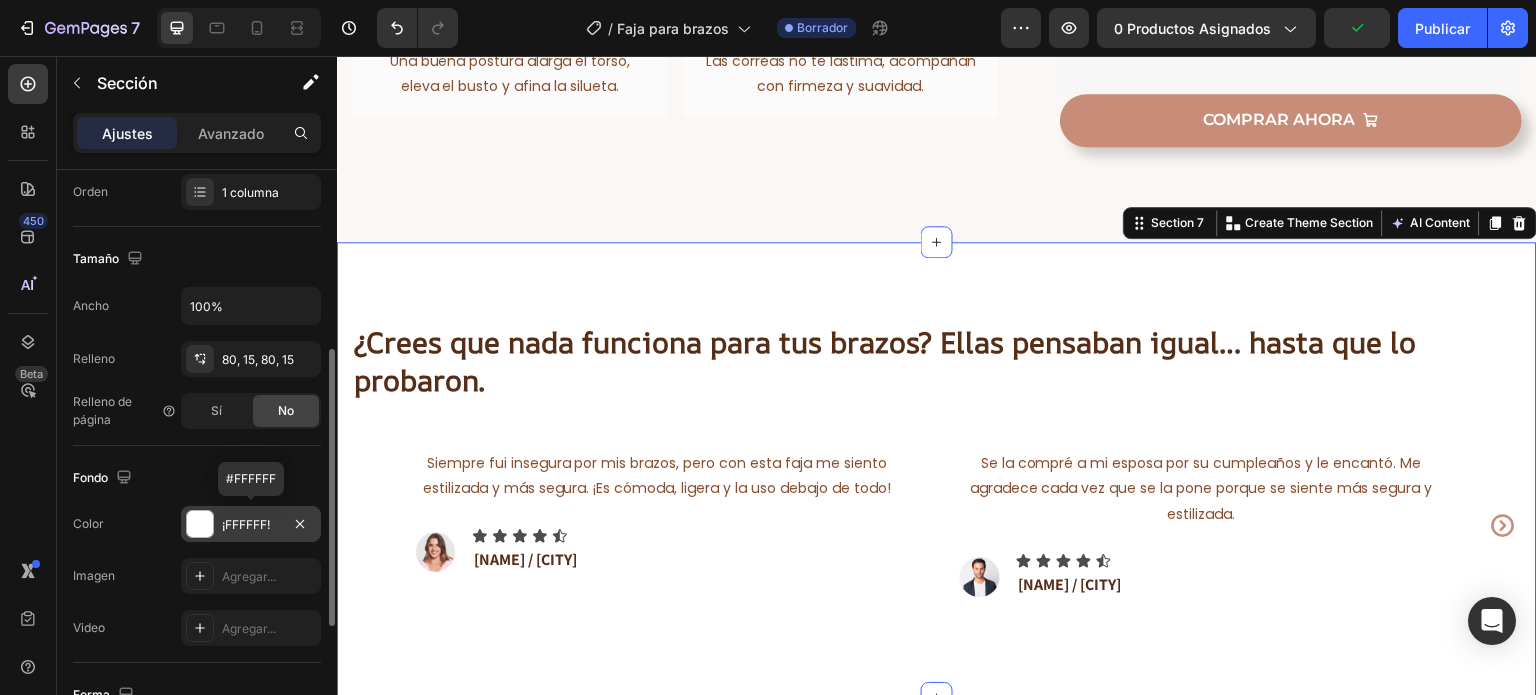 click on "¡FFFFFF!" at bounding box center [251, 524] 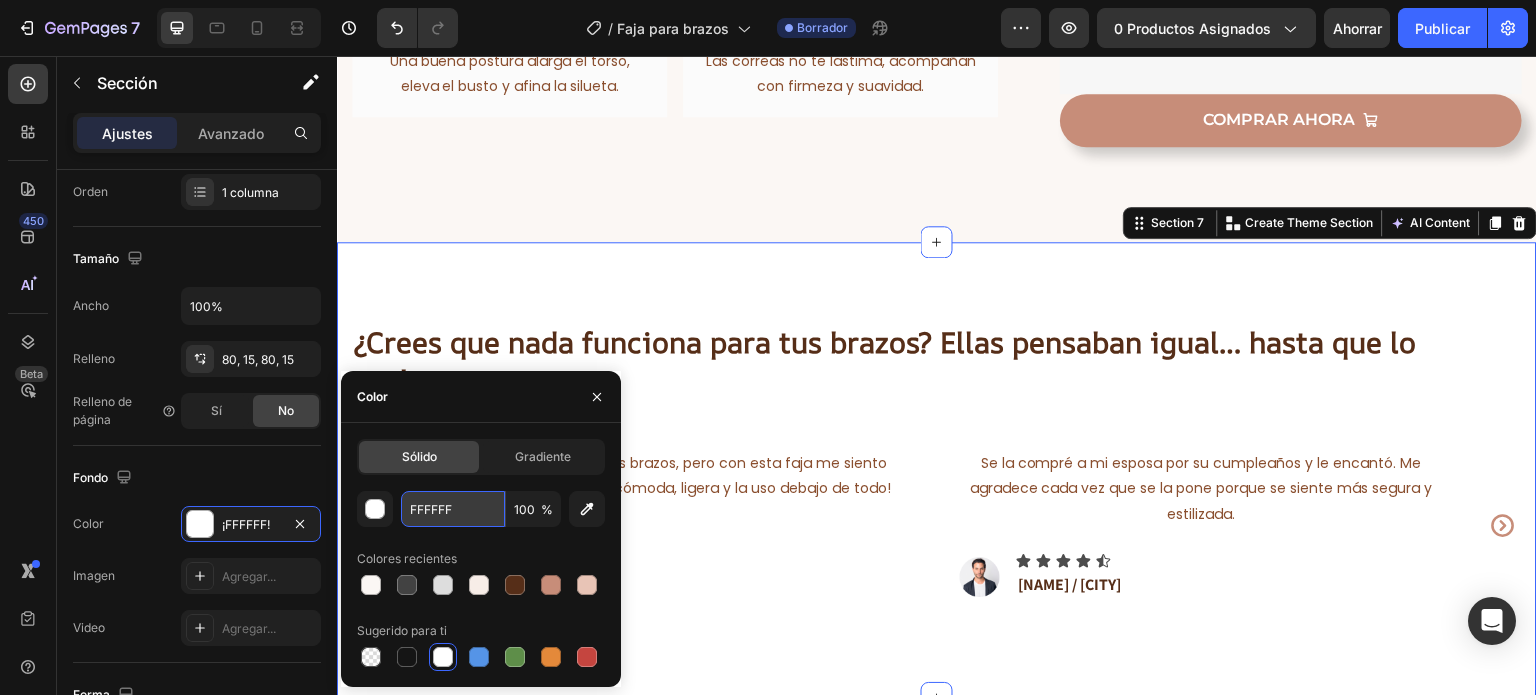 click on "FFFFFF" at bounding box center [453, 509] 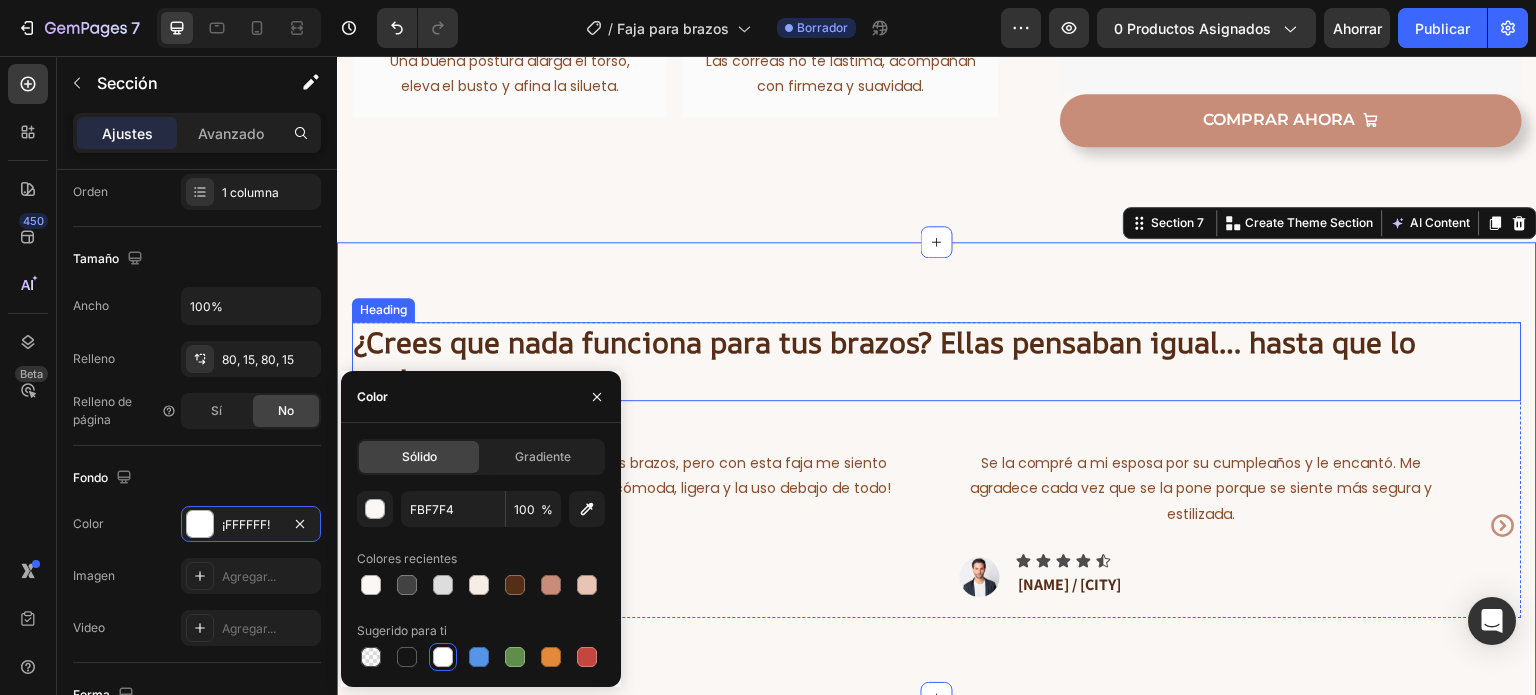 click on "¿Crees que nada funciona para tus brazos? Ellas pensaban igual… hasta que lo probaron." at bounding box center [937, 361] 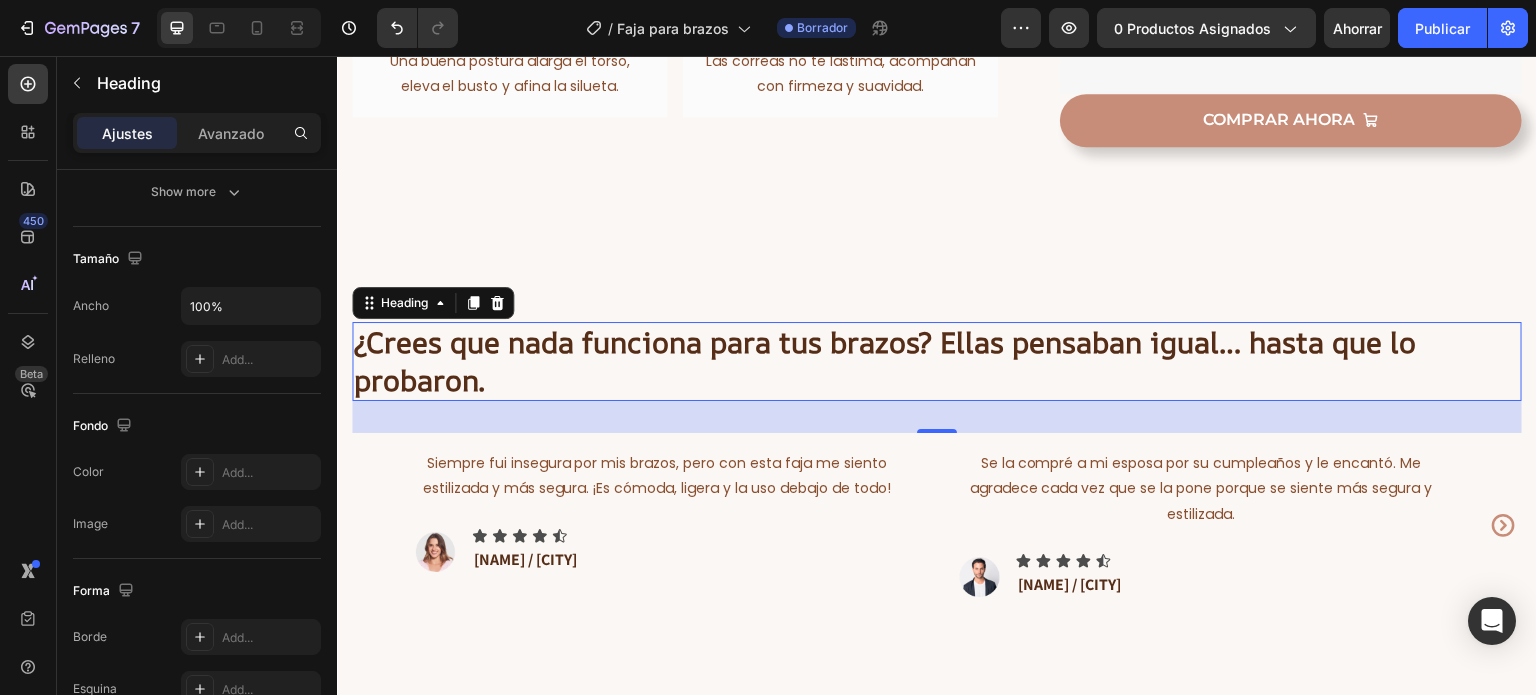 scroll, scrollTop: 0, scrollLeft: 0, axis: both 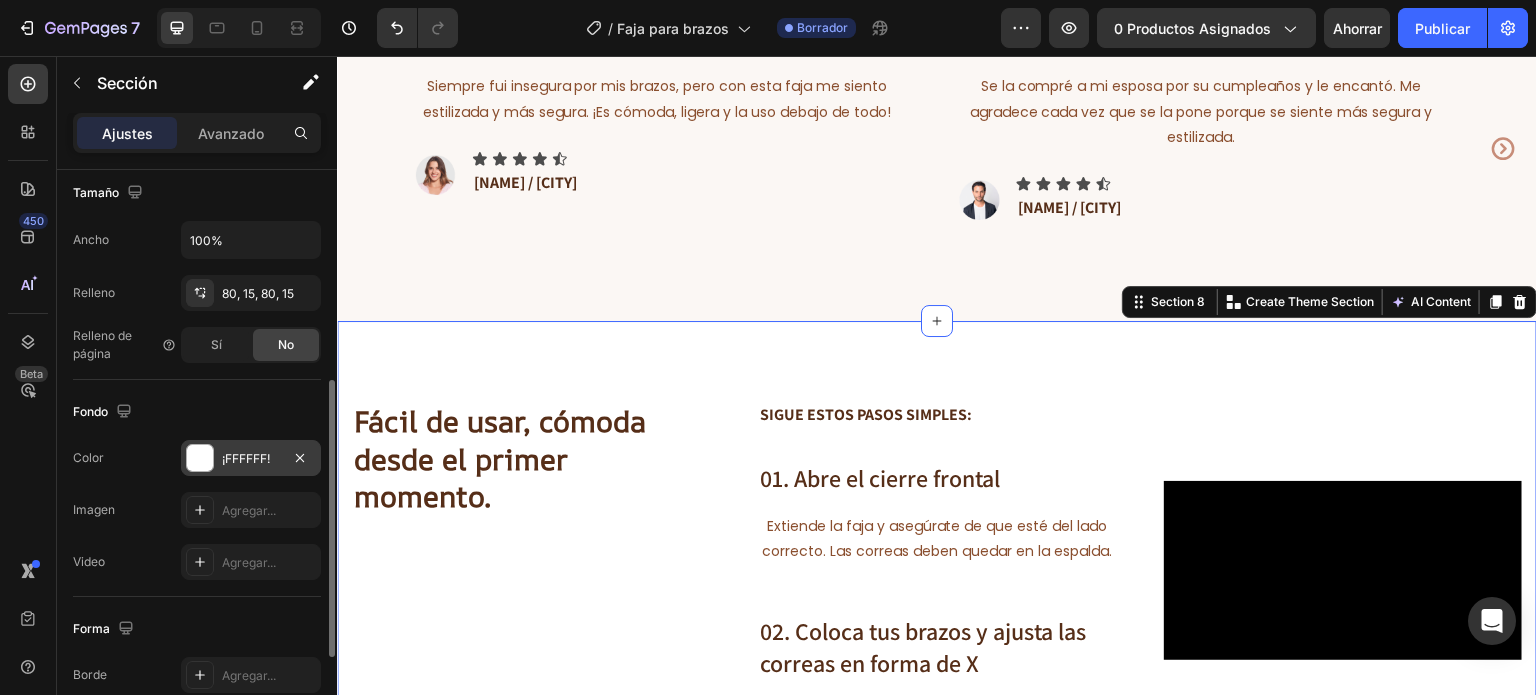 click on "¡FFFFFF!" at bounding box center (246, 458) 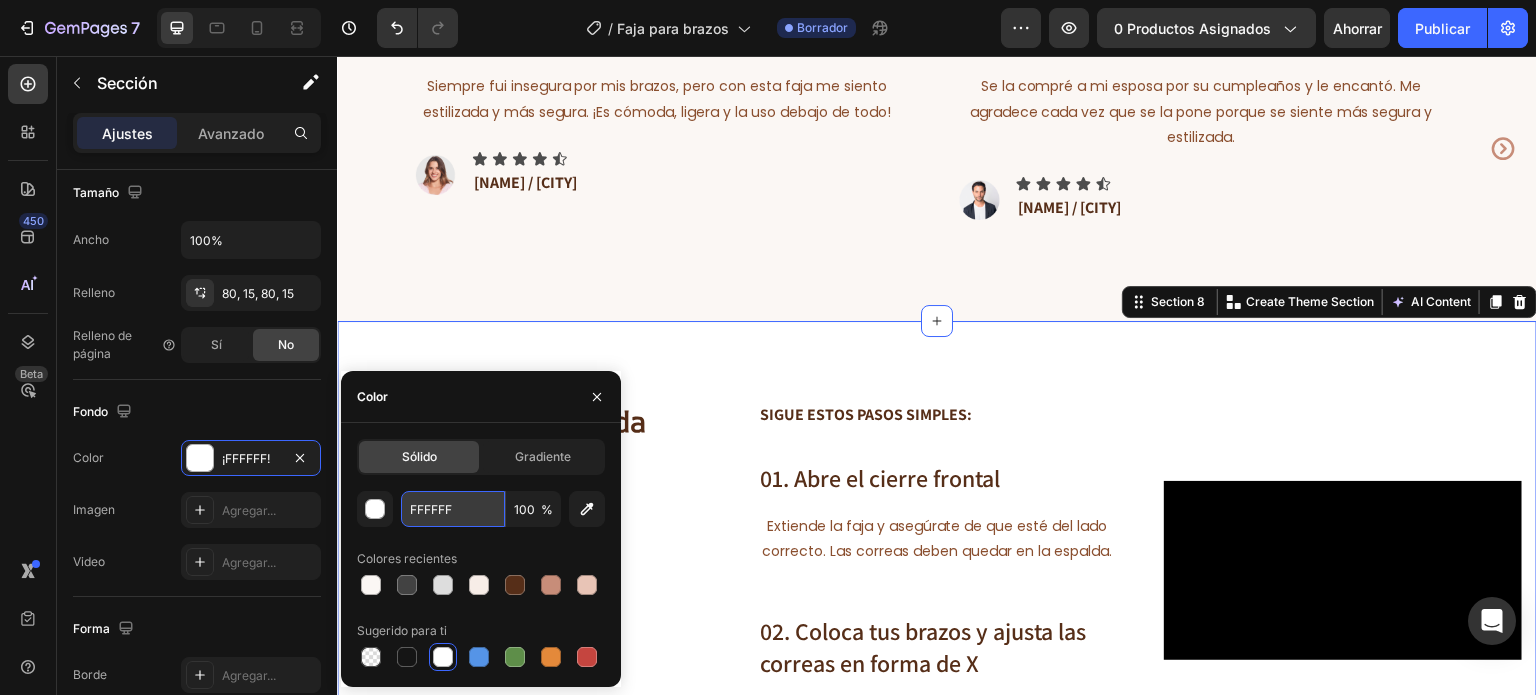 click on "FFFFFF" at bounding box center [453, 509] 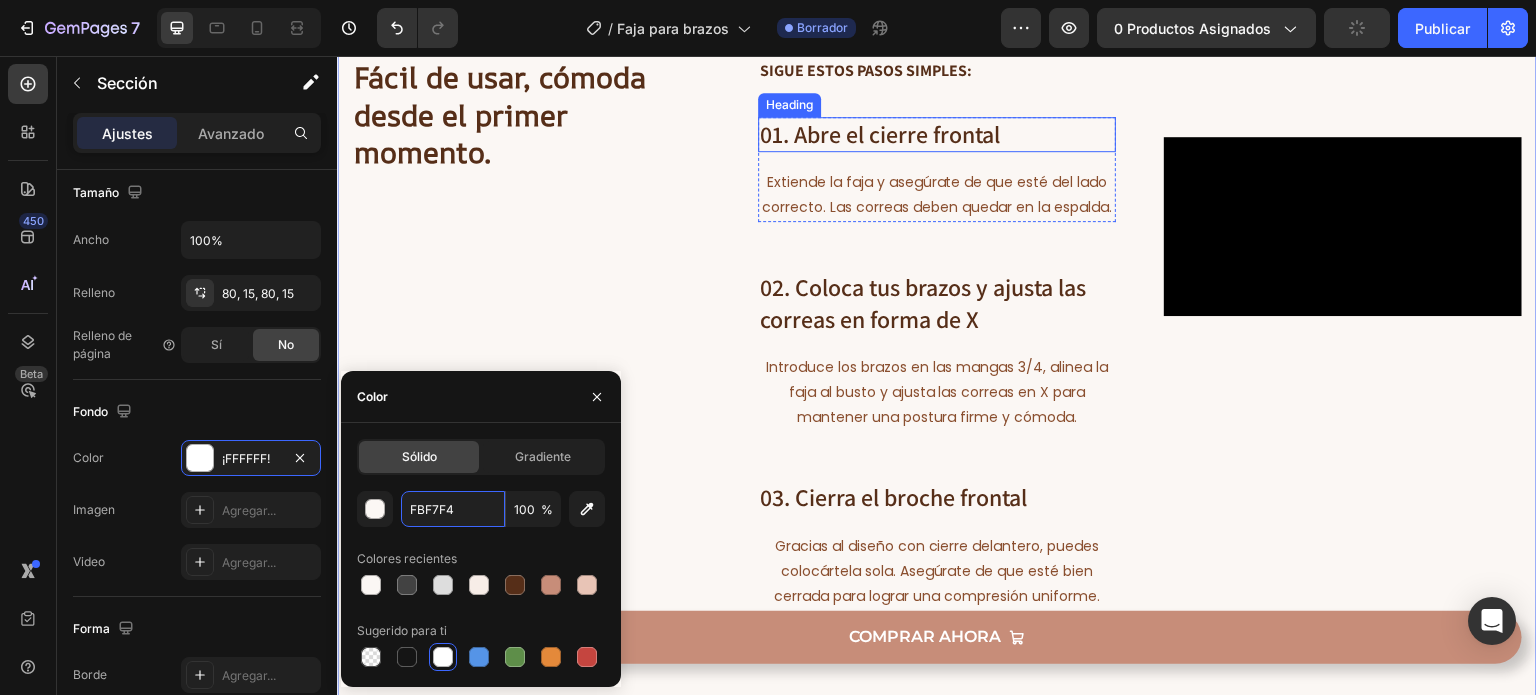 scroll, scrollTop: 6494, scrollLeft: 0, axis: vertical 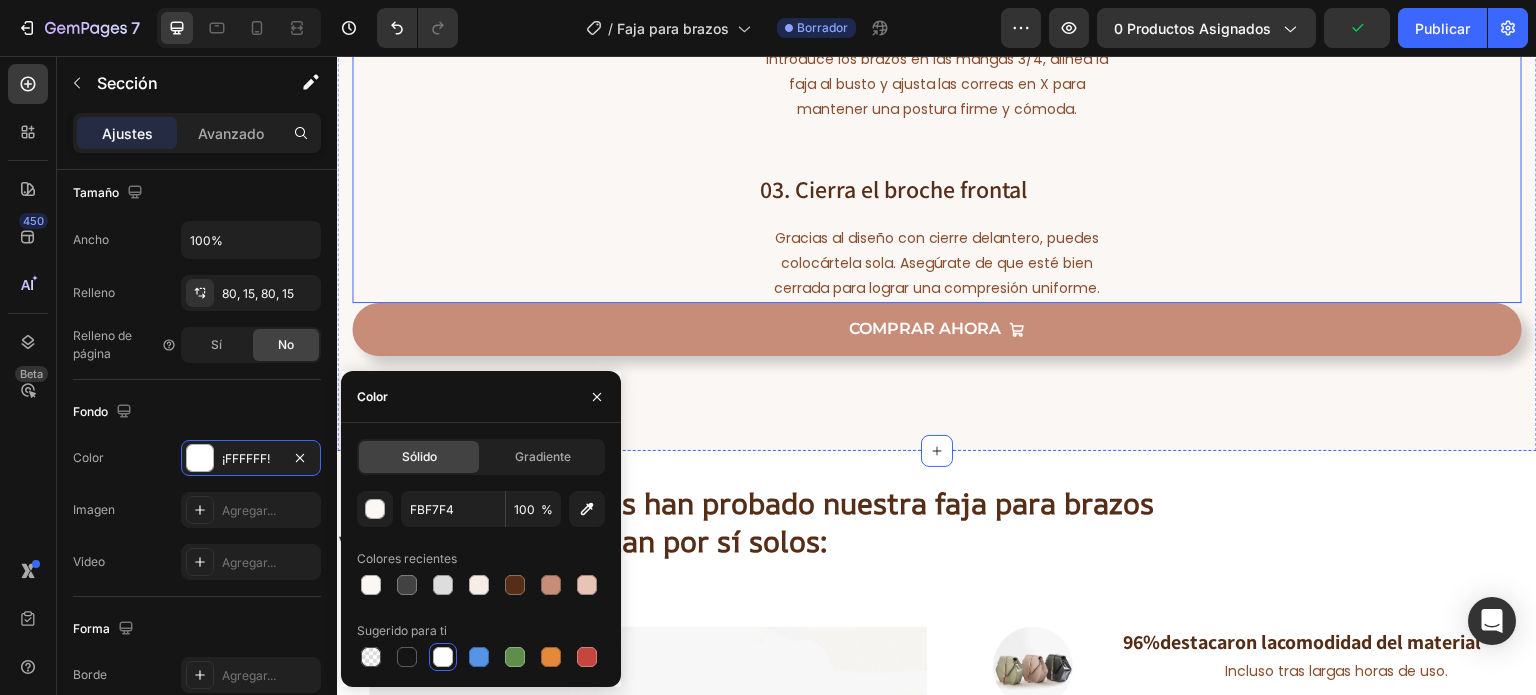 click on "Fácil de usar, cómoda desde el primer momento. Heading Video Sigue estos pasos simples: Text block 01. Abre el cierre frontal Heading Extiende la faja y asegúrate de que esté del lado correcto. Las correas deben quedar en la espalda. Text block Row 02. Coloca tus brazos y ajusta las correas en forma de X Heading Introduce los brazos en las mangas 3/4, alinea la faja al busto y ajusta las correas en X para mantener una postura firme y cómoda. Text block Row 03. Cierra el broche frontal Heading Gracias al diseño con cierre delantero, puedes colocártela sola. Asegúrate de que esté bien cerrada para lograr una compresión uniforme. Text block Row Video Row" at bounding box center (937, 26) 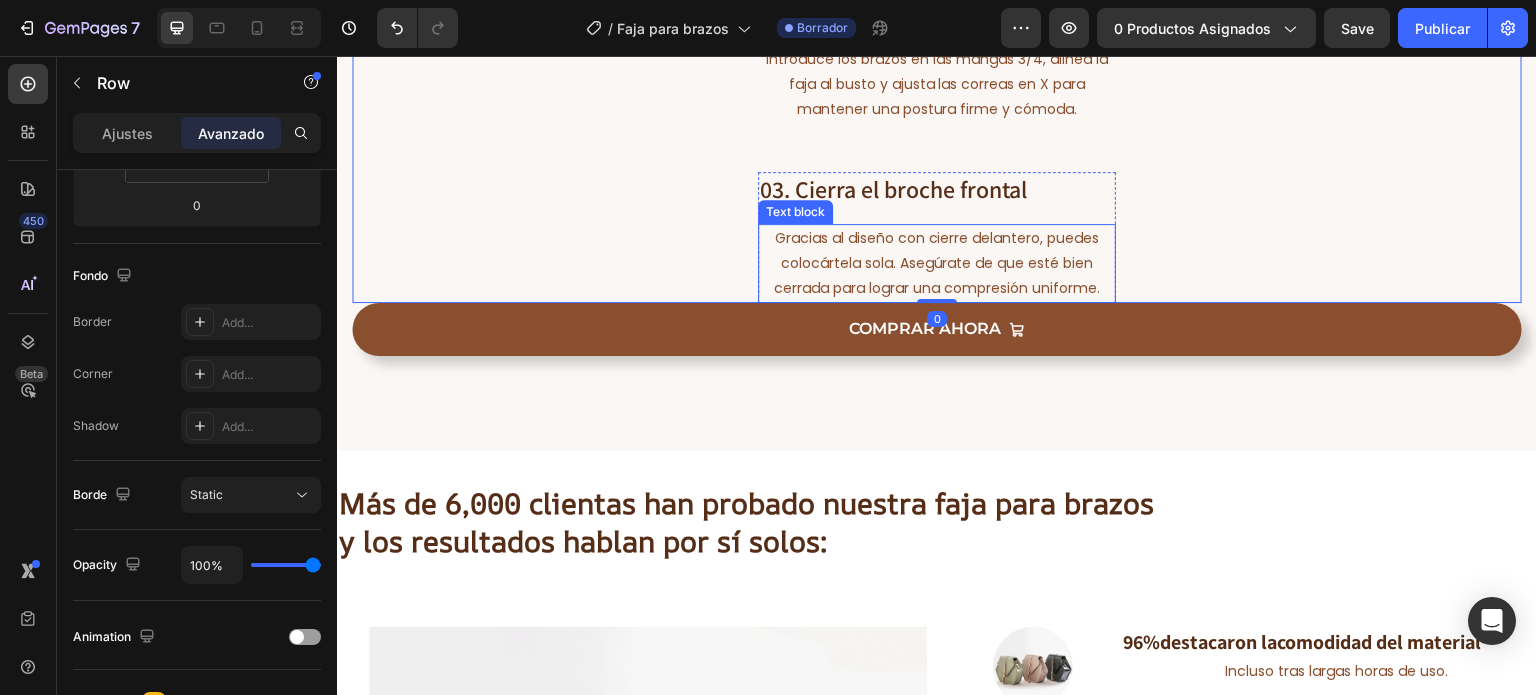 scroll, scrollTop: 0, scrollLeft: 0, axis: both 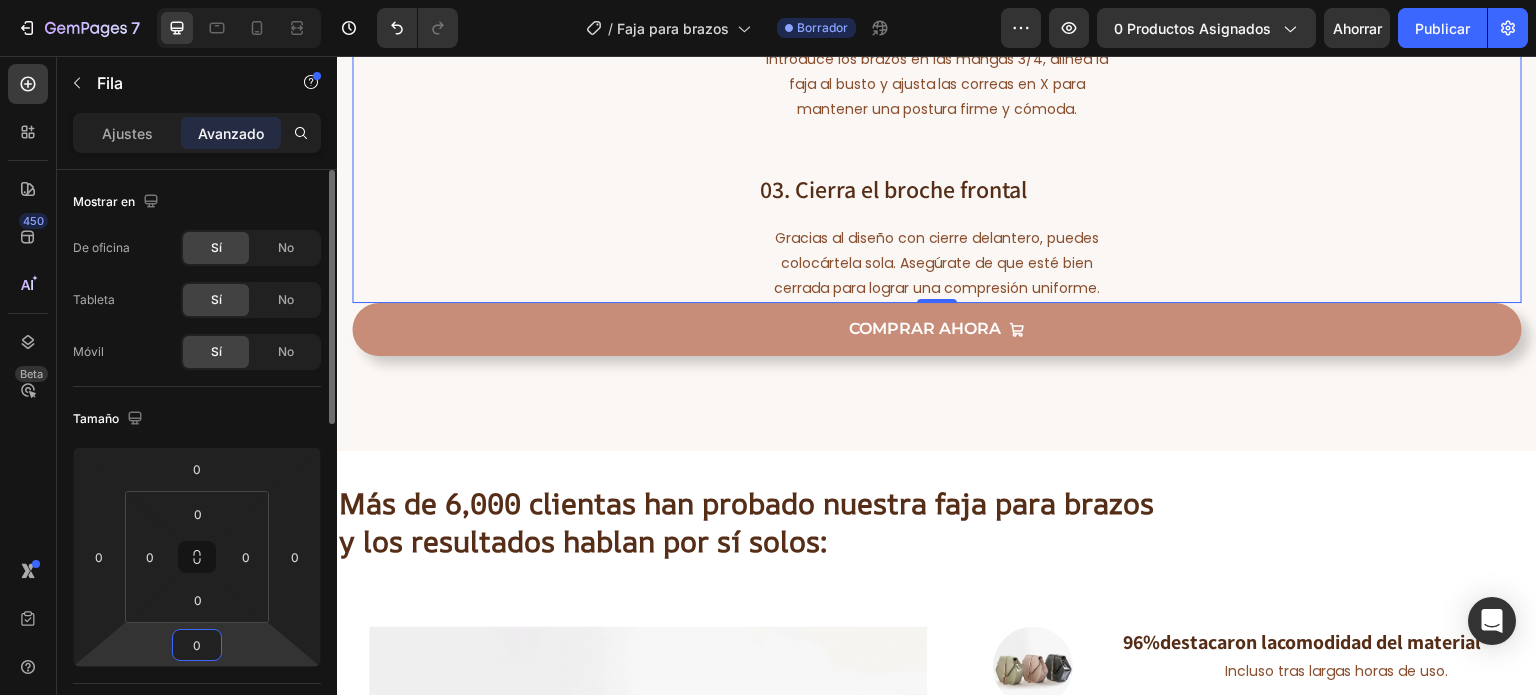 click on "0" at bounding box center (197, 645) 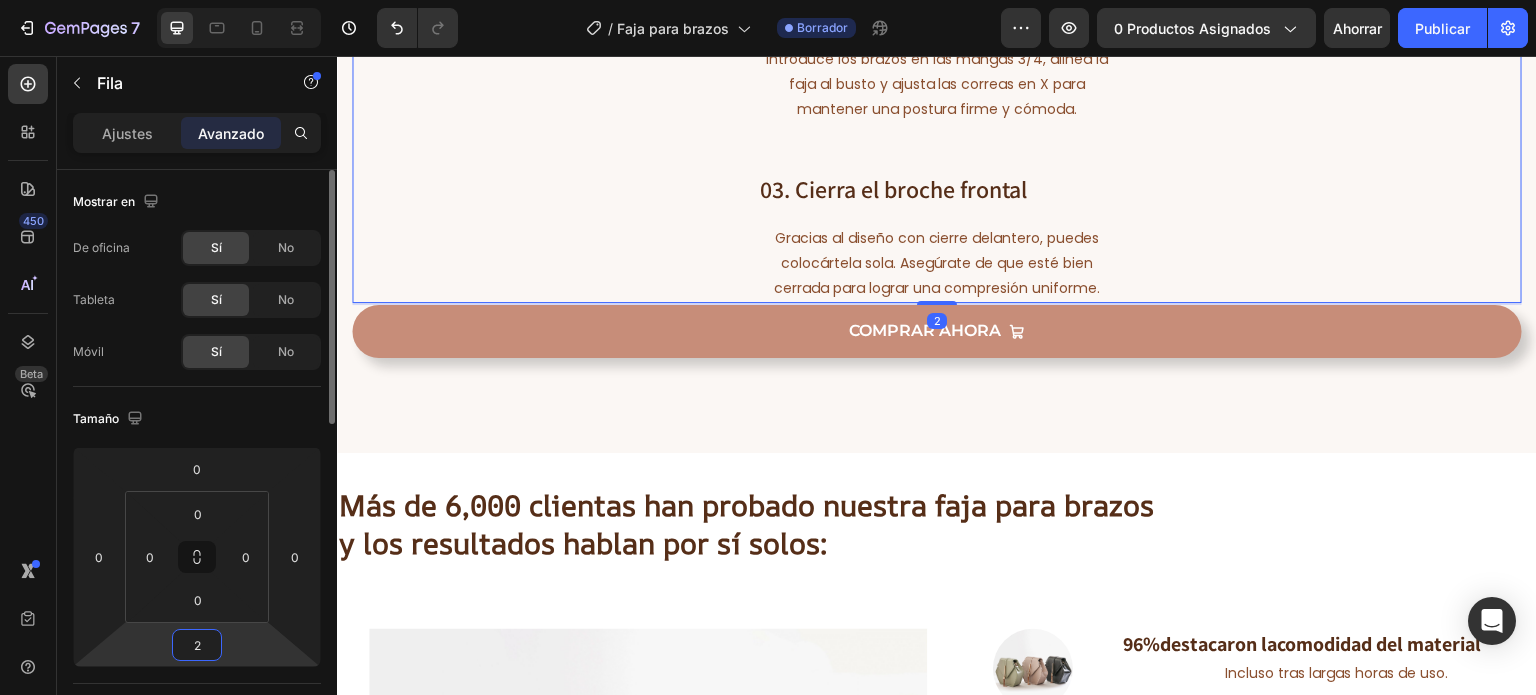 type on "24" 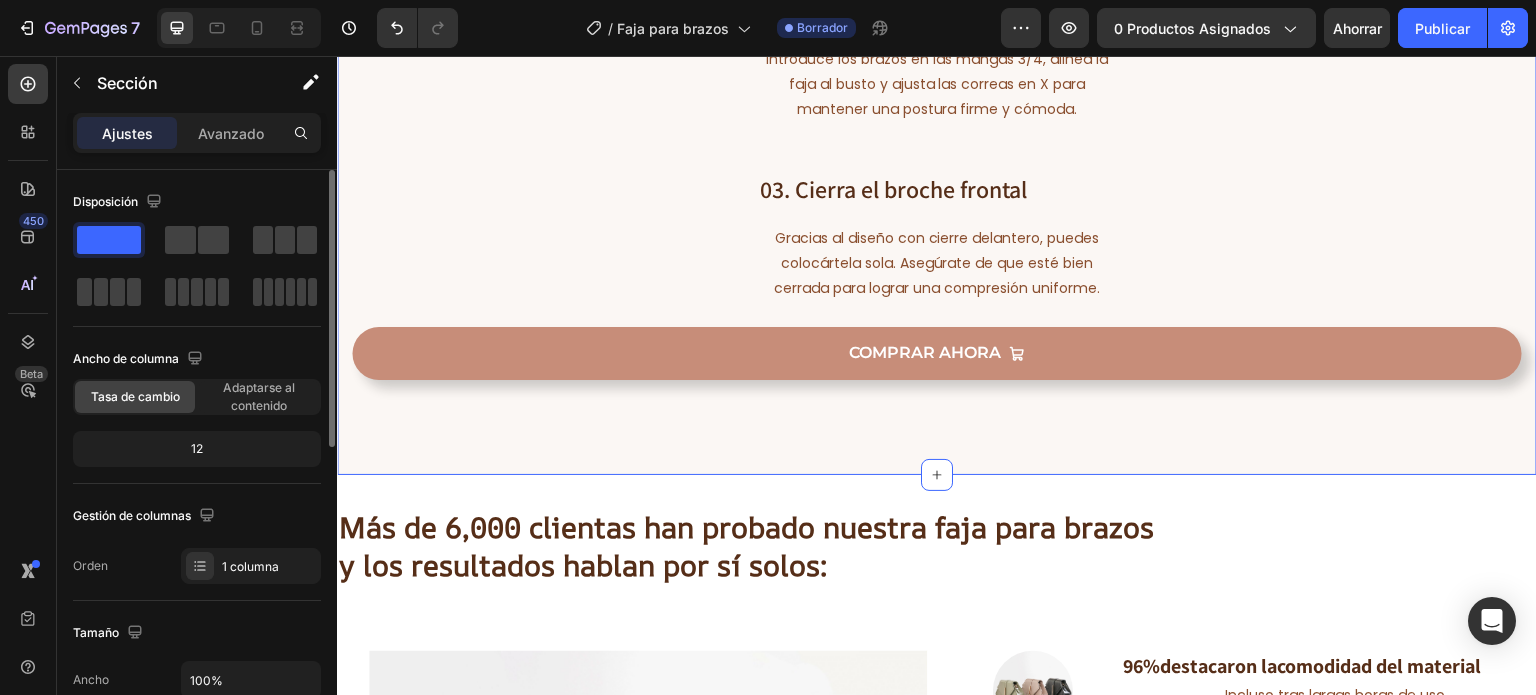 scroll, scrollTop: 6656, scrollLeft: 0, axis: vertical 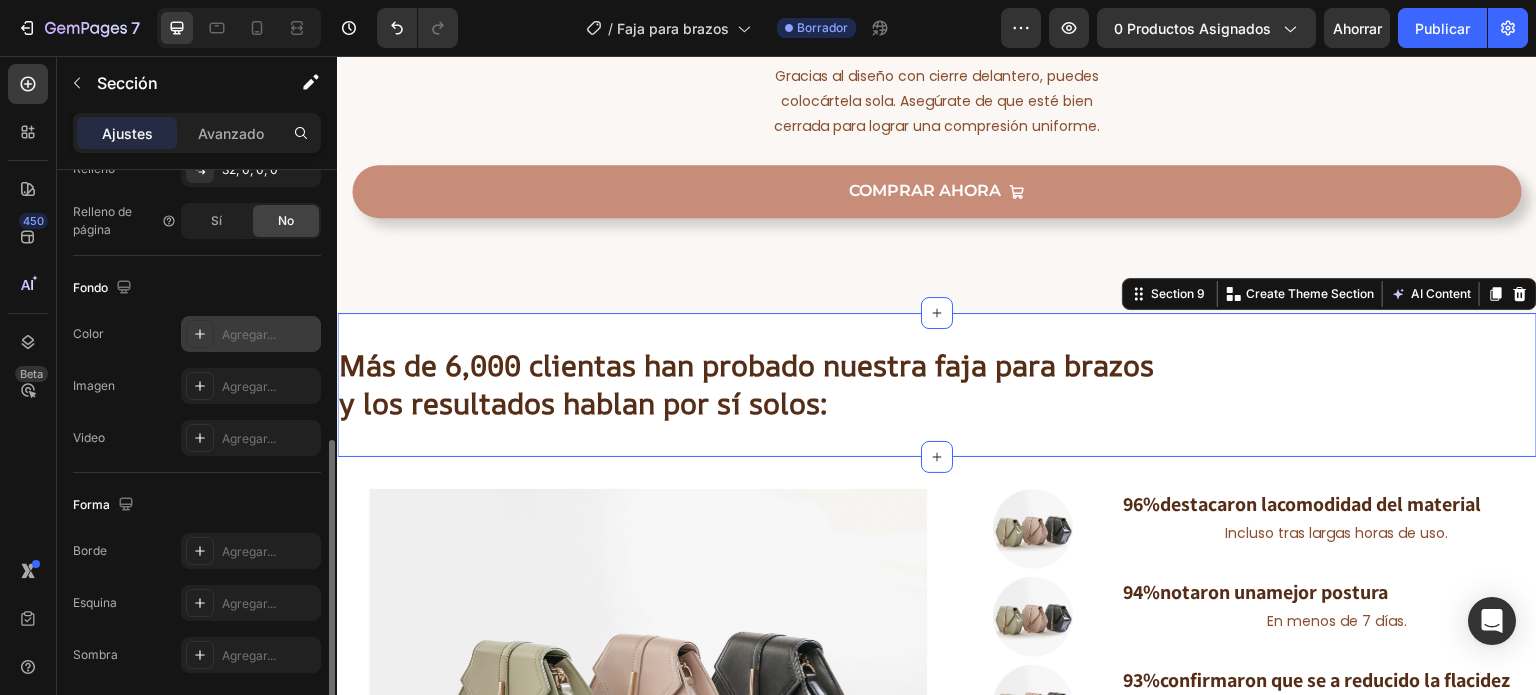 click on "Agregar..." at bounding box center (249, 334) 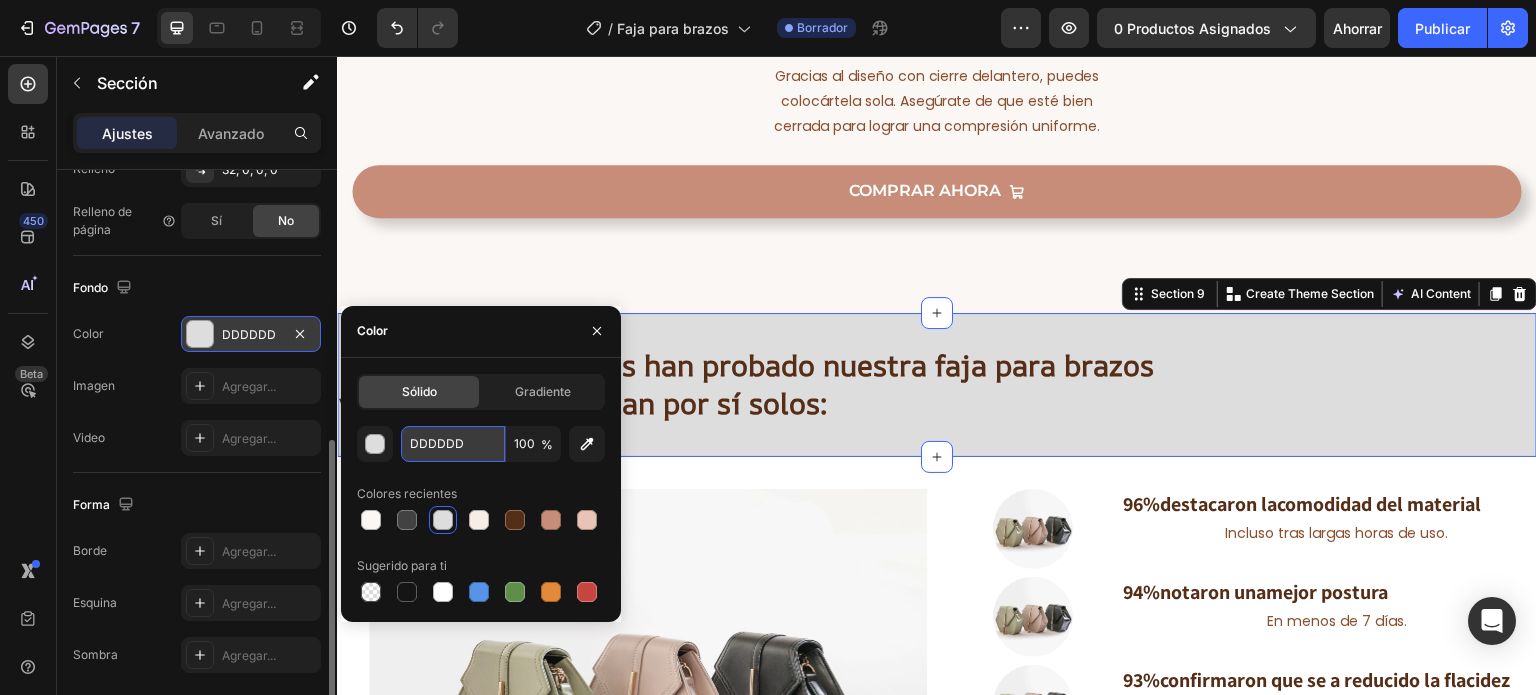 click on "DDDDDD" at bounding box center (453, 444) 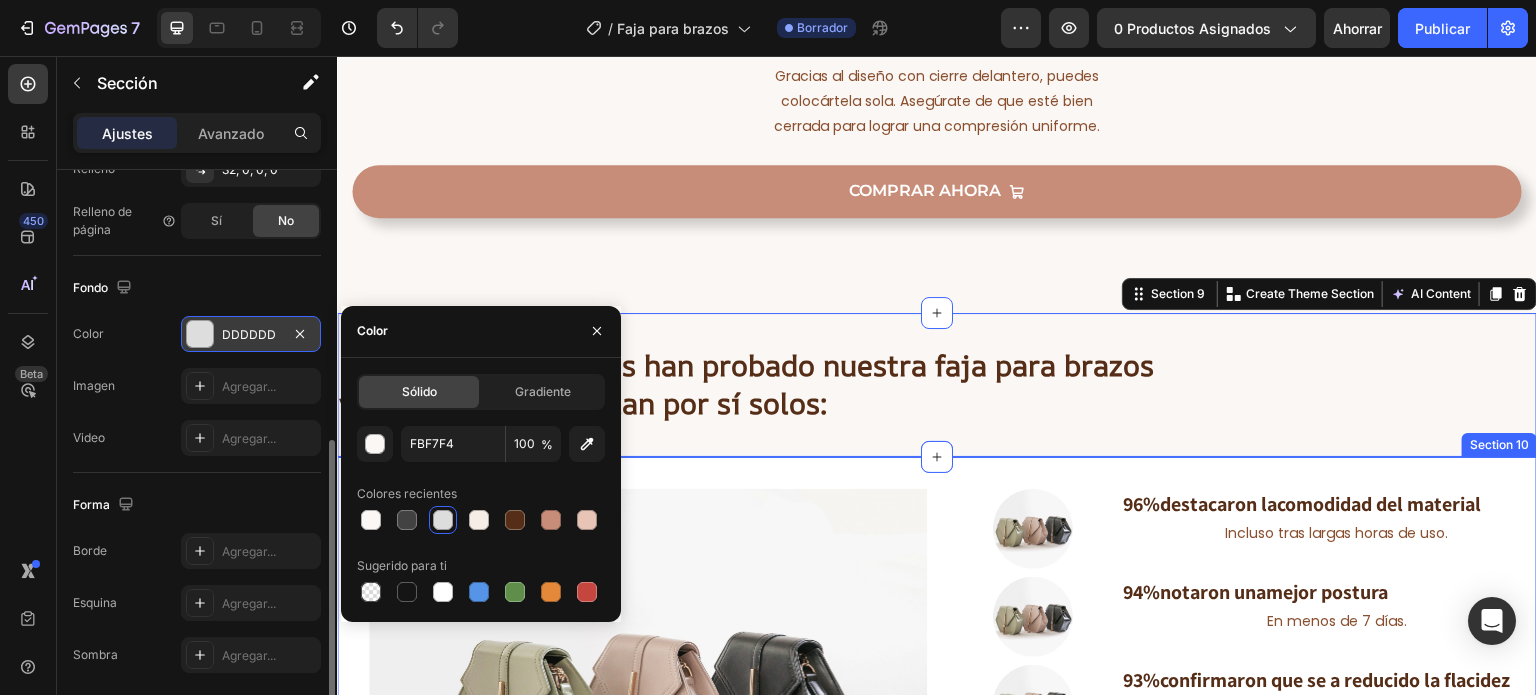 click on "Image 96%  destacaron la  comodidad del material Heading Incluso tras largas horas de uso. Text Block Row Image 94%  notaron una  mejor postura  Heading En menos de 7 días. Text Block Row Image 93%  confirmaron que se a reducido la flacidez Heading Con el uso continuo. Text Block Row Image Section 10" at bounding box center [937, 682] 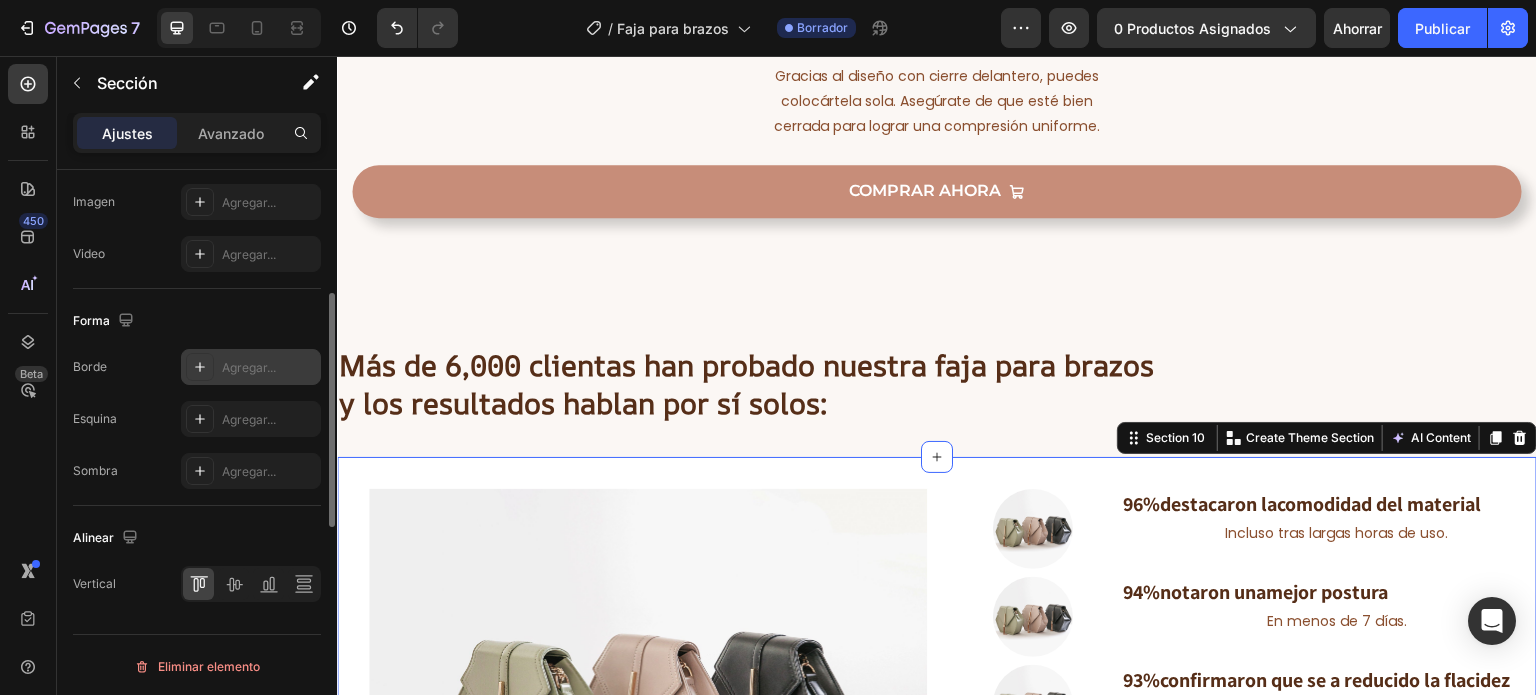 scroll, scrollTop: 703, scrollLeft: 0, axis: vertical 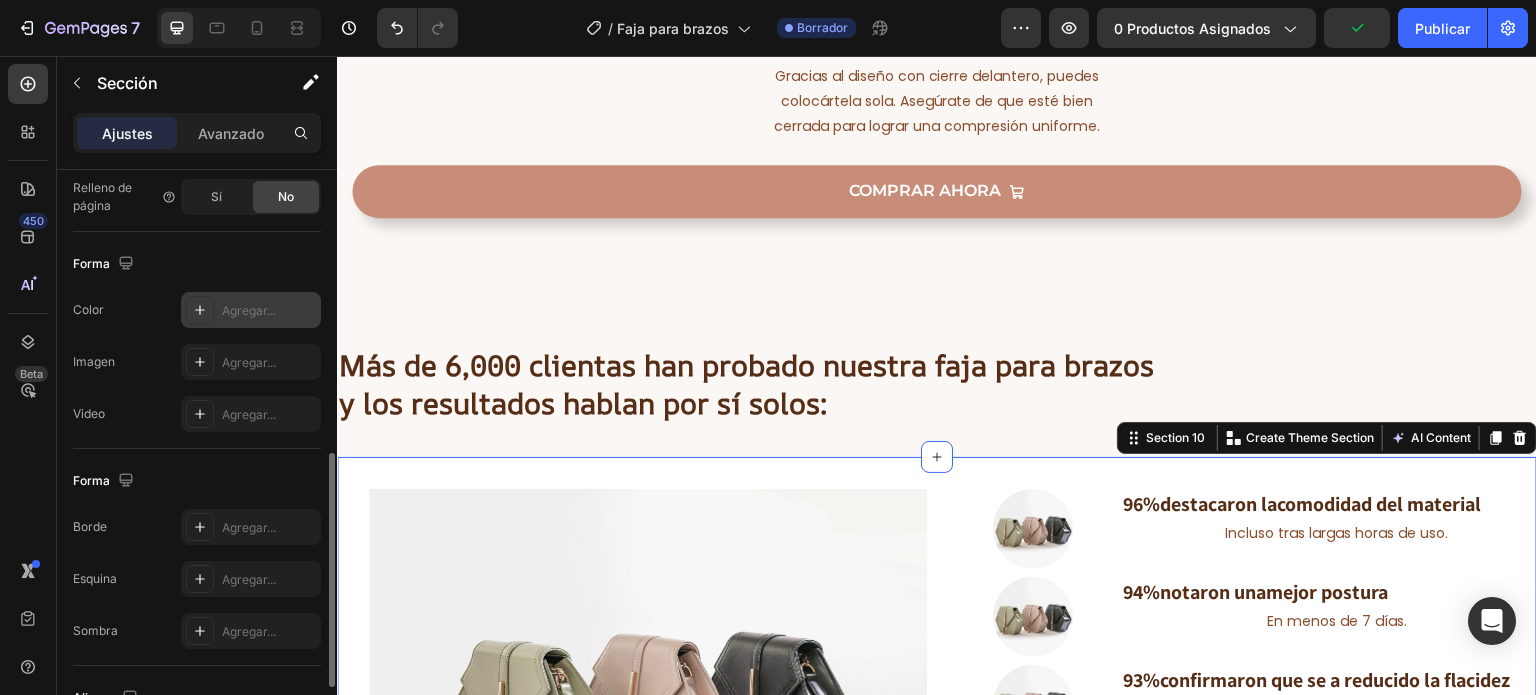 click on "Agregar..." at bounding box center (249, 310) 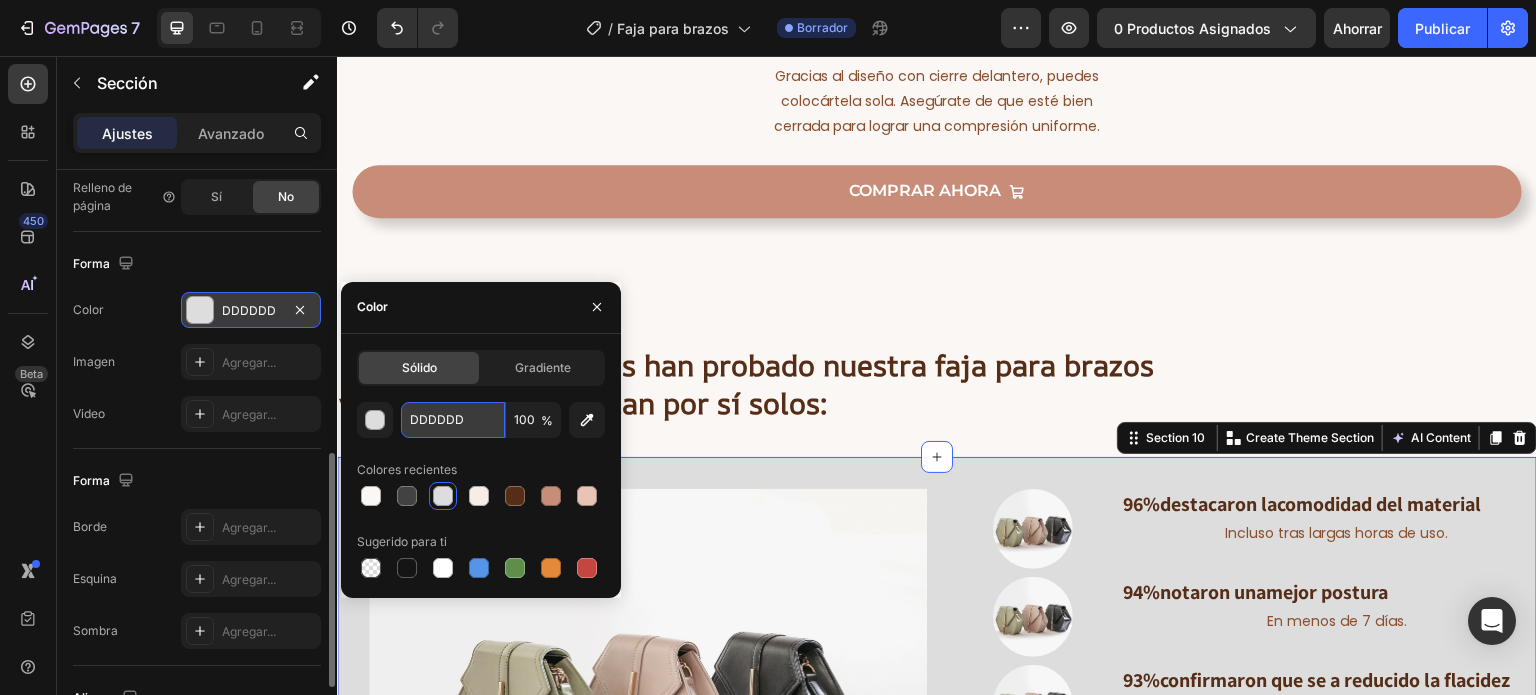 click on "DDDDDD" at bounding box center (453, 420) 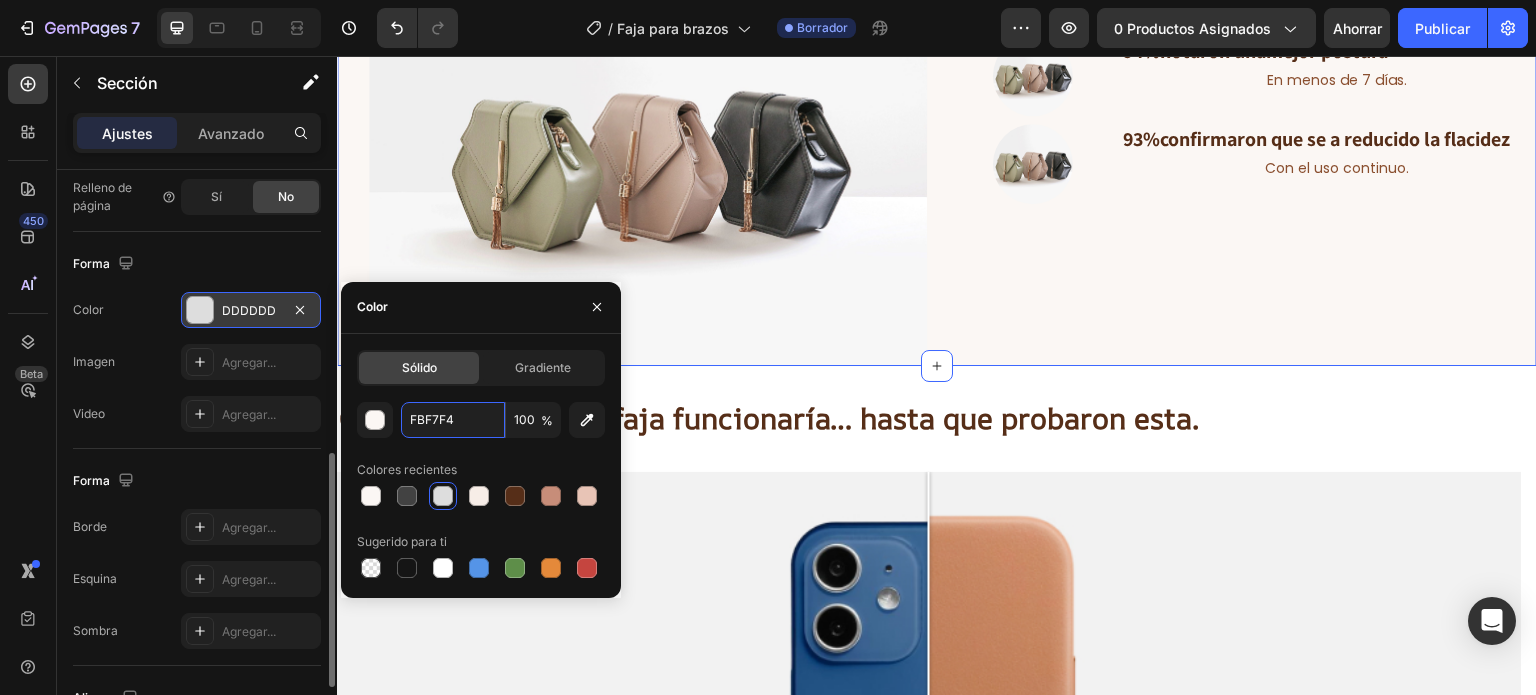 scroll, scrollTop: 7220, scrollLeft: 0, axis: vertical 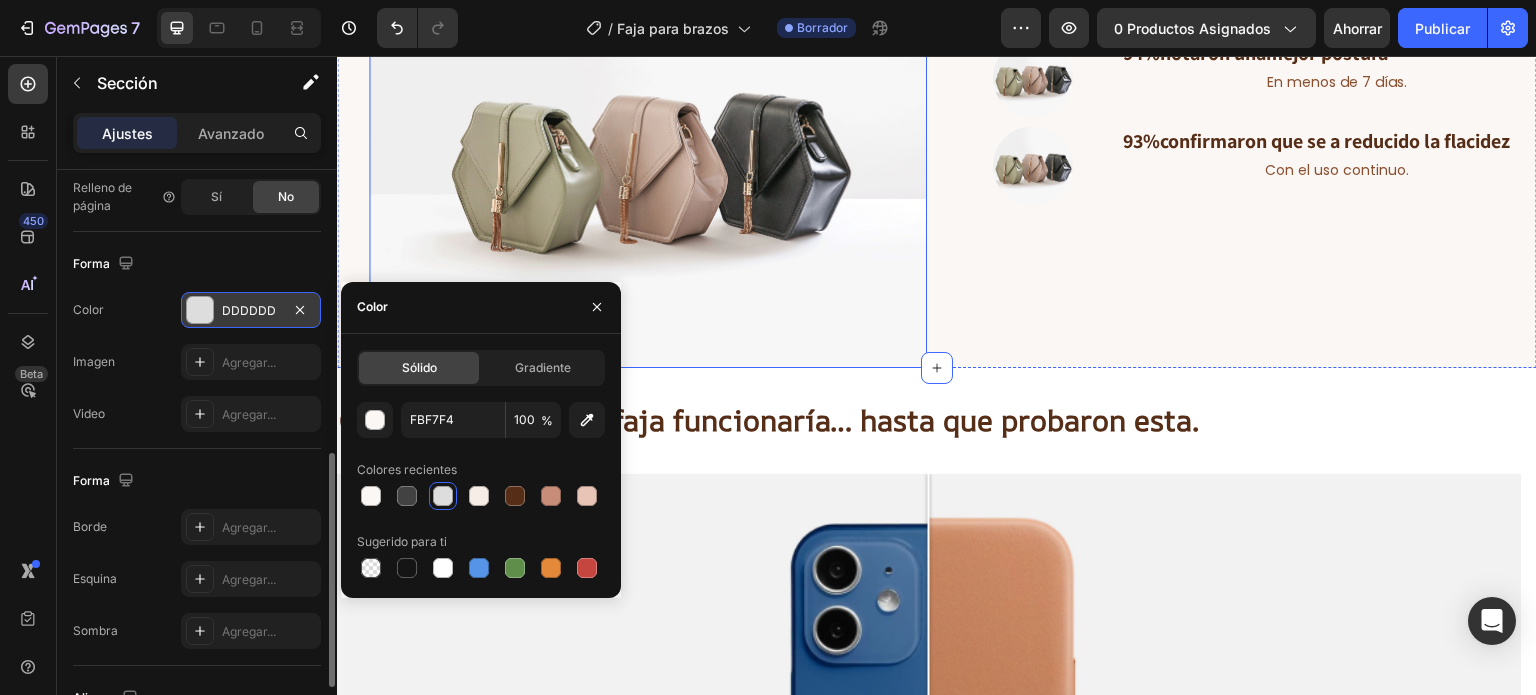 click at bounding box center (648, 159) 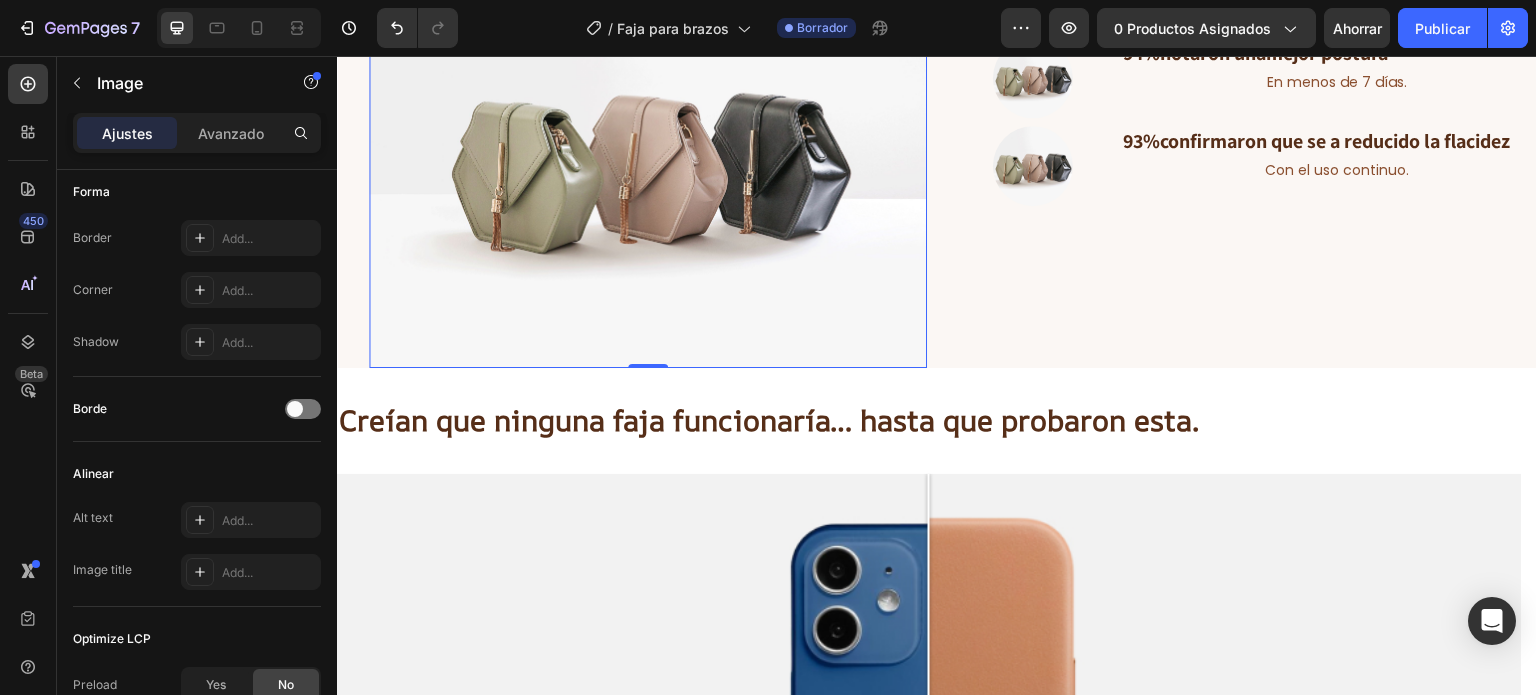 scroll, scrollTop: 0, scrollLeft: 0, axis: both 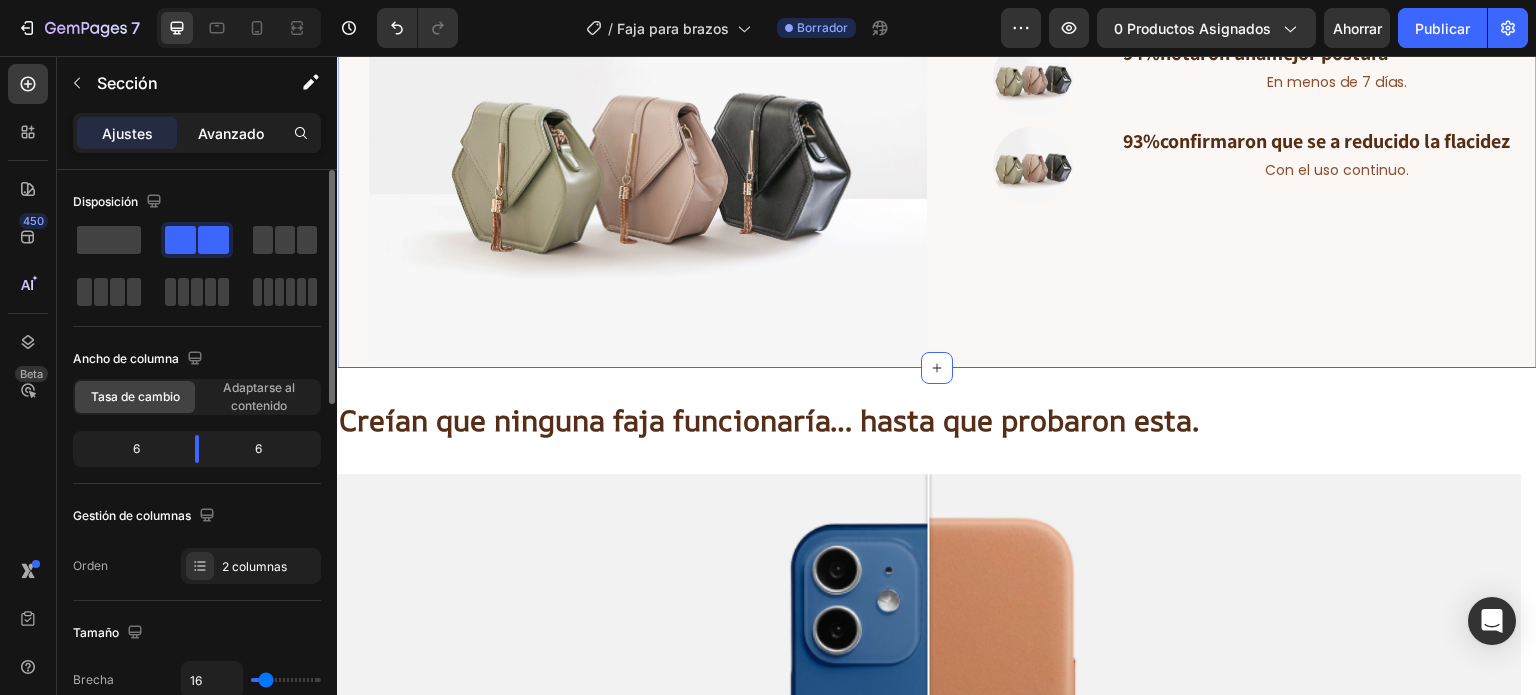 click on "Avanzado" 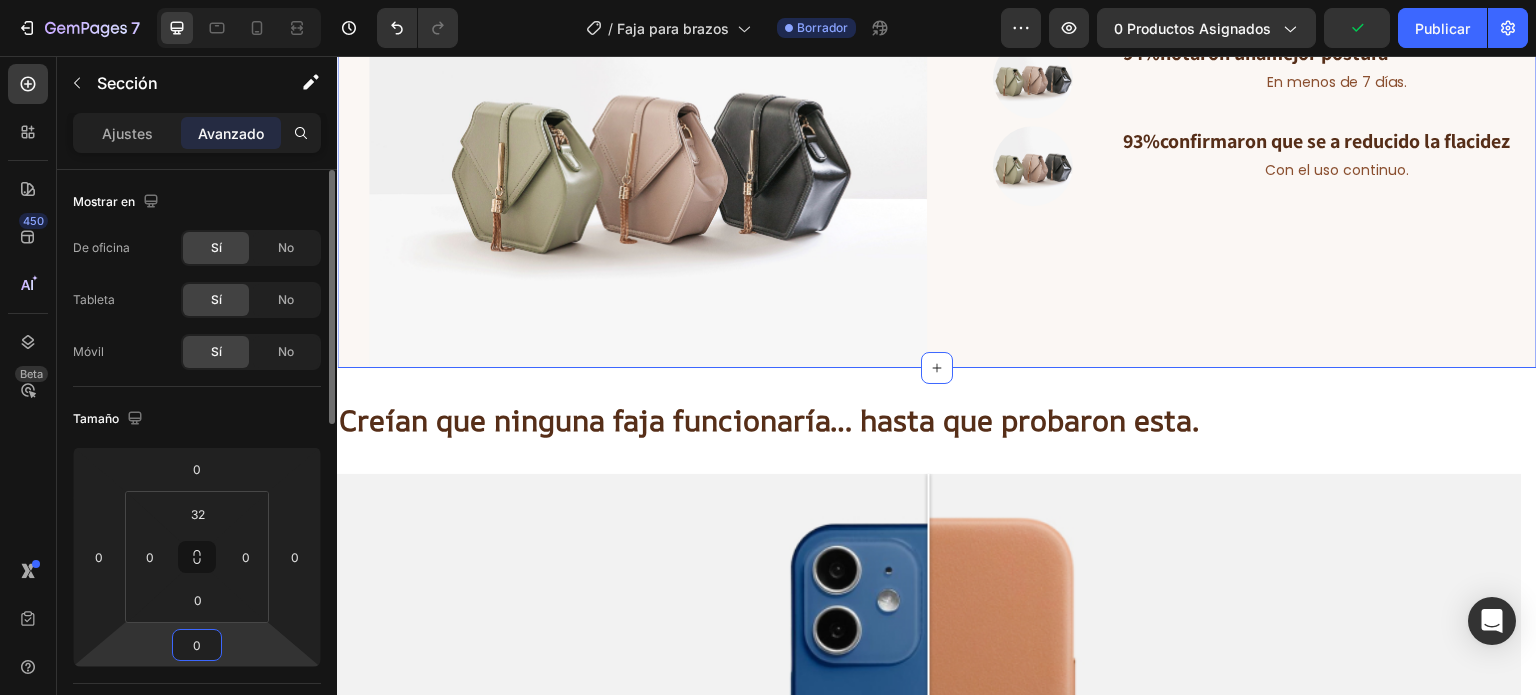 click on "0" at bounding box center (197, 645) 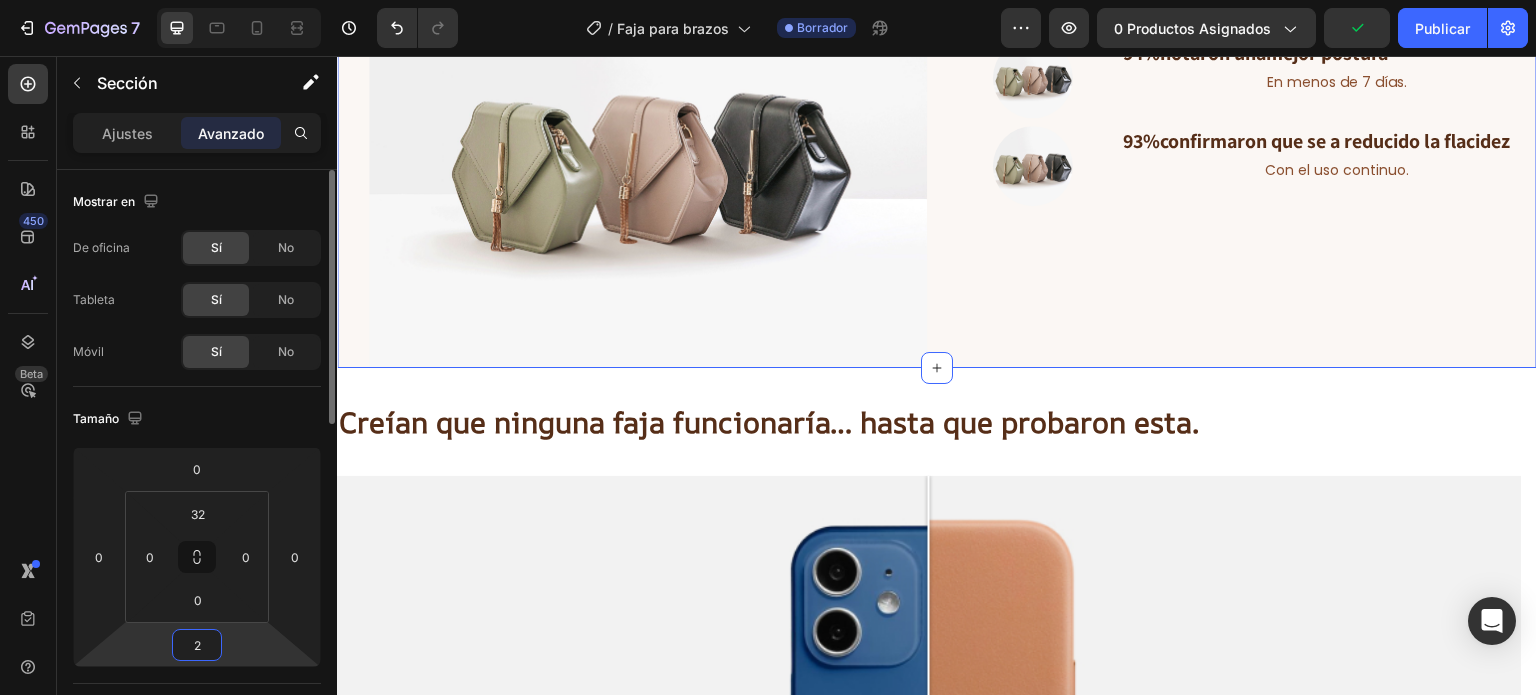 type on "24" 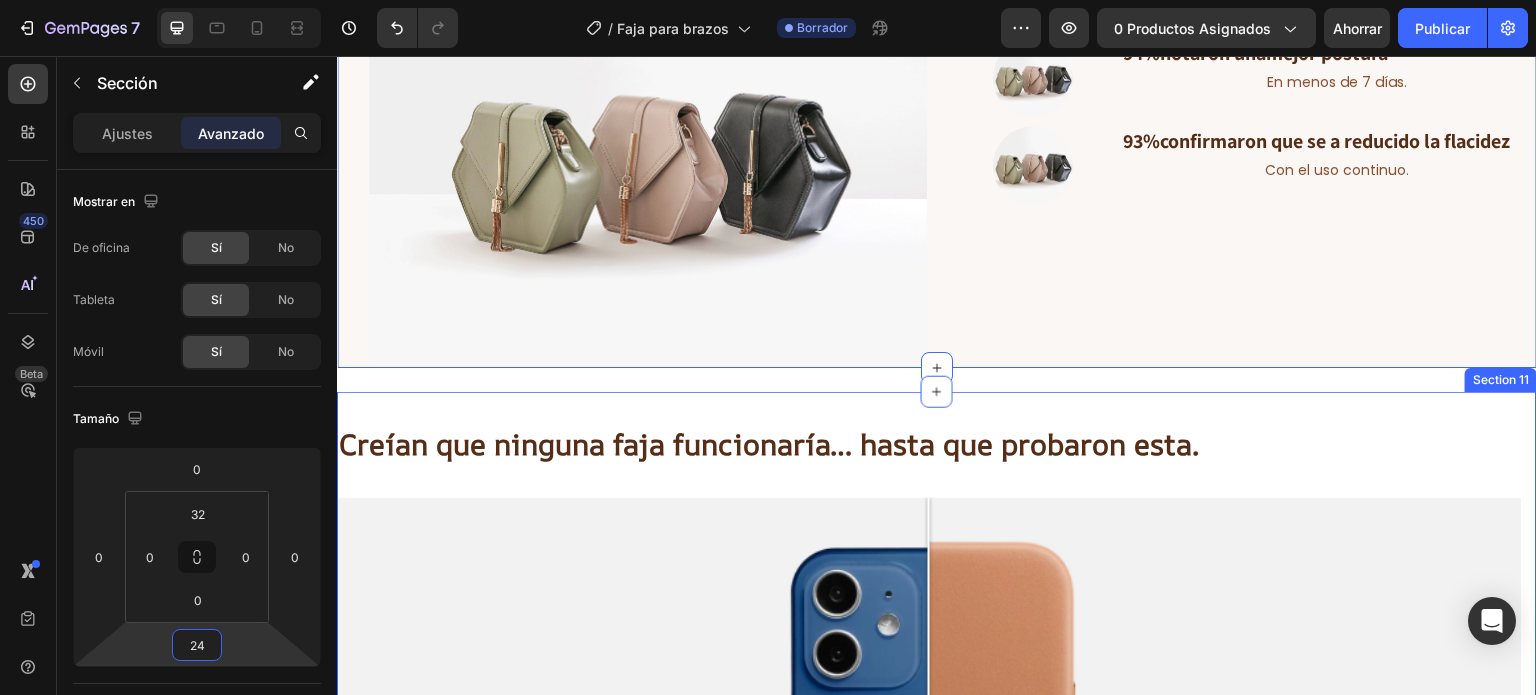click on "Creían que ninguna faja funcionaría… hasta que probaron esta. Heading
Image Comparison Icon Icon Icon Icon Icon Icon List [NAME] / [CITY] La uso todos los días debajo de mi ropa. Nadie lo nota, pero yo sí, mi figura se ve más firme y mi espalda no duele. Text Block Image Comparison Icon Icon Icon Icon Icon Icon List [NAME] / [CITY] Ya no me siento insegura cuando levanto los brazos. Esta faja me devolvió la seguridad que había perdido. Text Block Image Comparison Icon Icon Icon Icon Icon Icon List [NAME] / [CITY] Tenía otras fajas que apretaban demasiado o se movían. Esta se queda en su lugar y se adapta perfecto a mi cuerpo. Text Block Image Comparison Icon Icon Icon Icon Icon Icon List [NAME] / [CITY] Desde que la uso, ya no me encorvo ni me siento cansada al final del día. ¡Me encanta cómo mejora mi postura! Text Block
Carousel Section 11" at bounding box center (937, 829) 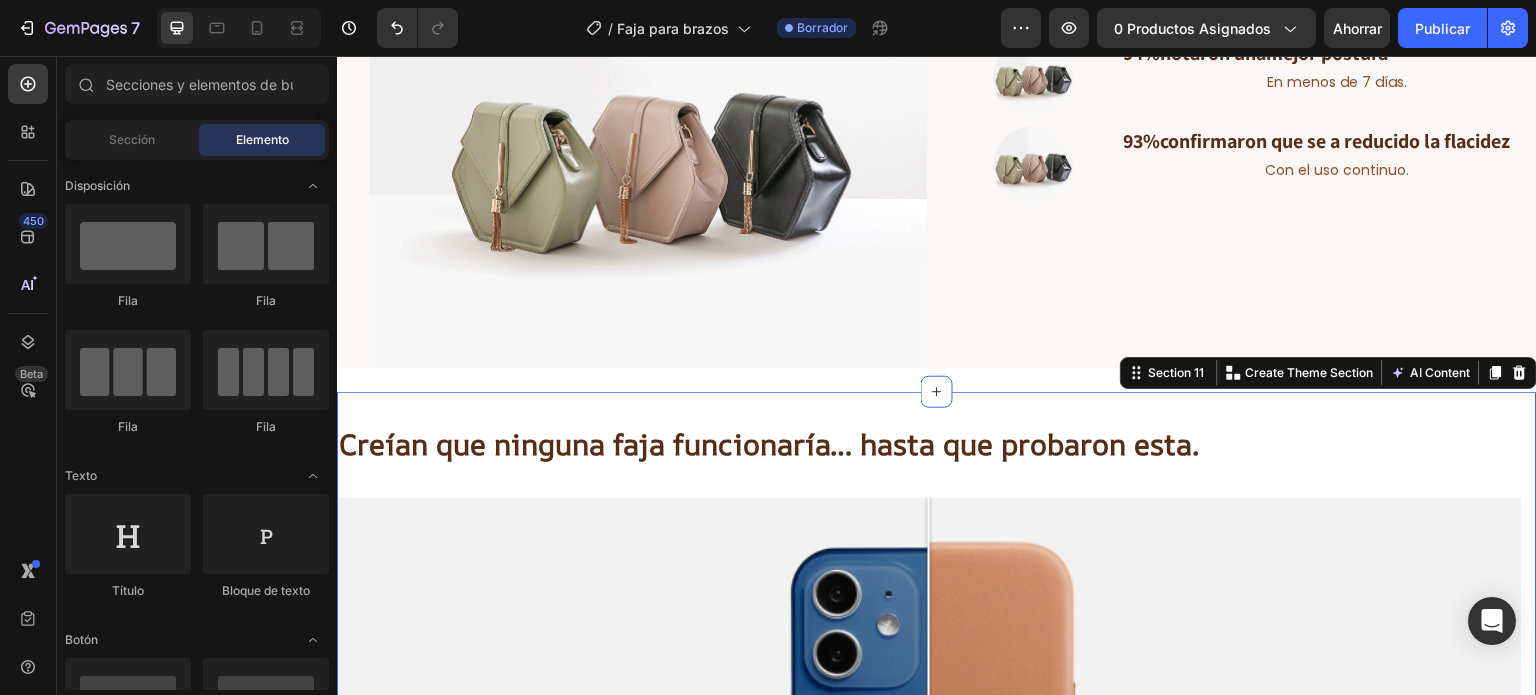 click on "Image 96%  destacaron la  comodidad del material Heading Incluso tras largas horas de uso. Text Block Row Image 94%  notaron una  mejor postura  Heading En menos de 7 días. Text Block Row Image 93%  confirmaron que se a reducido la flacidez Heading Con el uso continuo. Text Block Row Image Section 10 Creían que ninguna faja funcionaría… hasta que probaron esta. Heading
Image Comparison Icon Icon Icon Icon Icon Icon List [NAME] / [CITY] La uso todos los días debajo de mi ropa. Nadie lo nota, pero yo sí, mi figura se ve más firme y mi espalda no duele. Text Block Image Comparison Icon Icon Icon Icon Icon Icon List [NAME] / [CITY] Ya no me siento insegura cuando levanto los brazos. Esta faja me devolvió la seguridad que había perdido. Text Block Image Comparison Icon Icon Icon" at bounding box center [937, -1747] 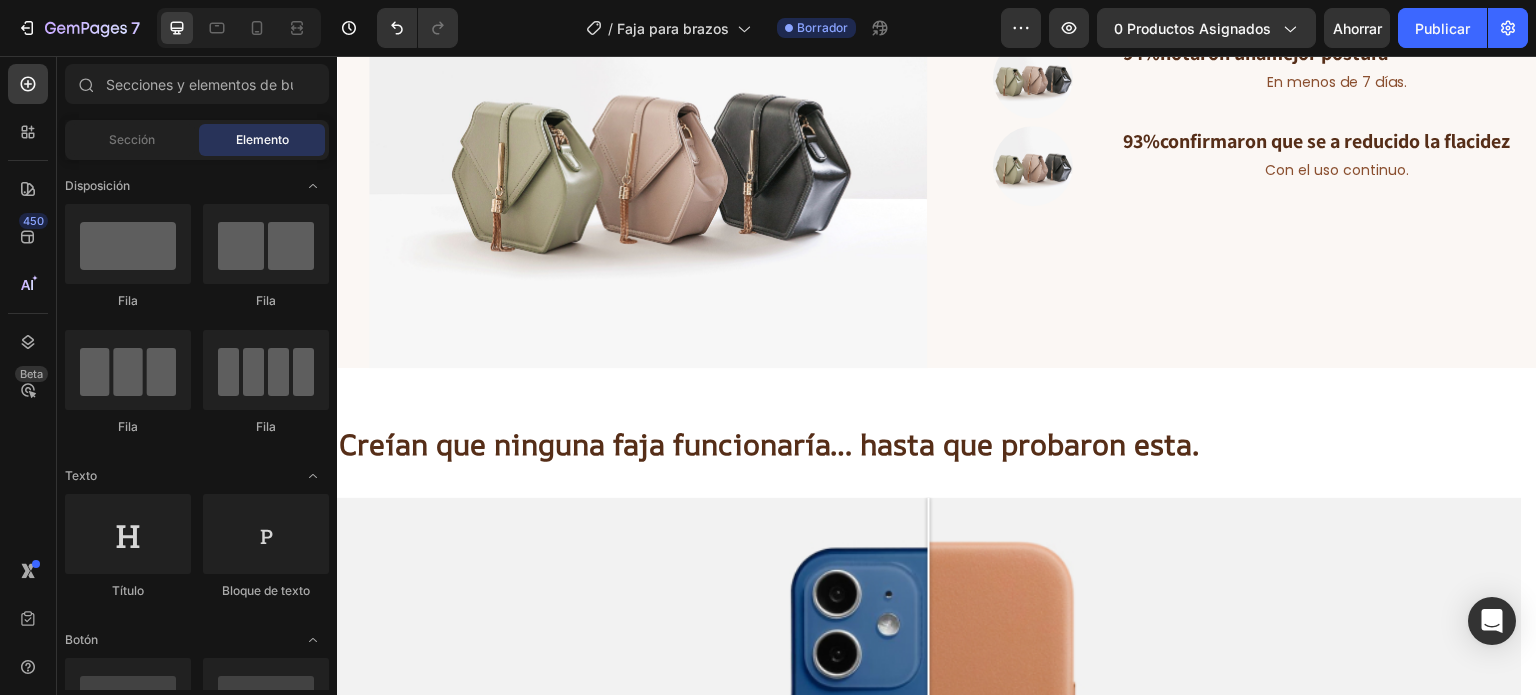 click on "Image 96%  destacaron la  comodidad del material Heading Incluso tras largas horas de uso. Text Block Row Image 94%  notaron una  mejor postura  Heading En menos de 7 días. Text Block Row Image 93%  confirmaron que se a reducido la flacidez Heading Con el uso continuo. Text Block Row Image Section 10 Creían que ninguna faja funcionaría… hasta que probaron esta. Heading
Image Comparison Icon Icon Icon Icon Icon Icon List [NAME] / [CITY] La uso todos los días debajo de mi ropa. Nadie lo nota, pero yo sí, mi figura se ve más firme y mi espalda no duele. Text Block Image Comparison Icon Icon Icon Icon Icon Icon List [NAME] / [CITY] Ya no me siento insegura cuando levanto los brazos. Esta faja me devolvió la seguridad que había perdido. Text Block Image Comparison Icon Icon Icon" at bounding box center [937, -1747] 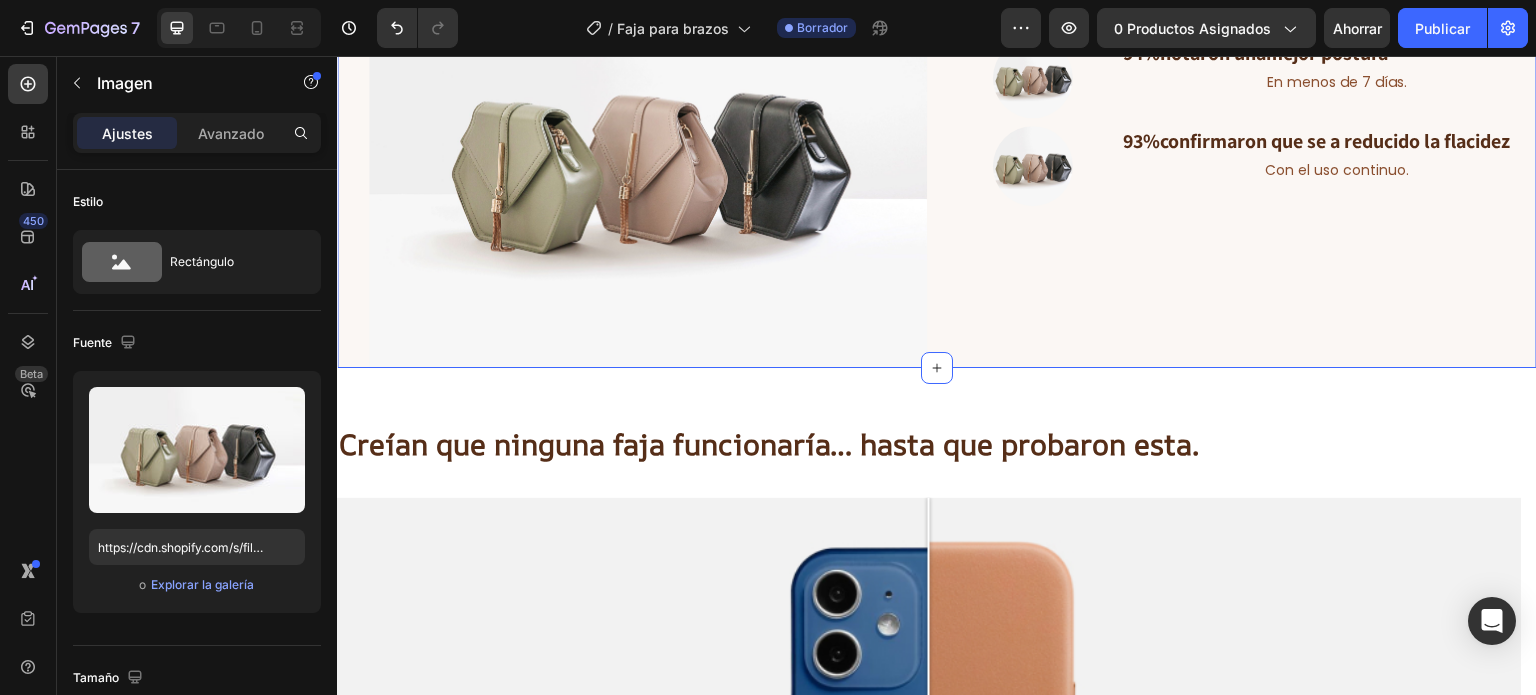 click on "Image 96%  destacaron la  comodidad del material Heading Incluso tras largas horas de uso. Text Block Row Image 94%  notaron una  mejor postura  Heading En menos de 7 días. Text Block Row Image 93%  confirmaron que se a reducido la flacidez Heading Con el uso continuo. Text Block Row" at bounding box center [1241, 159] 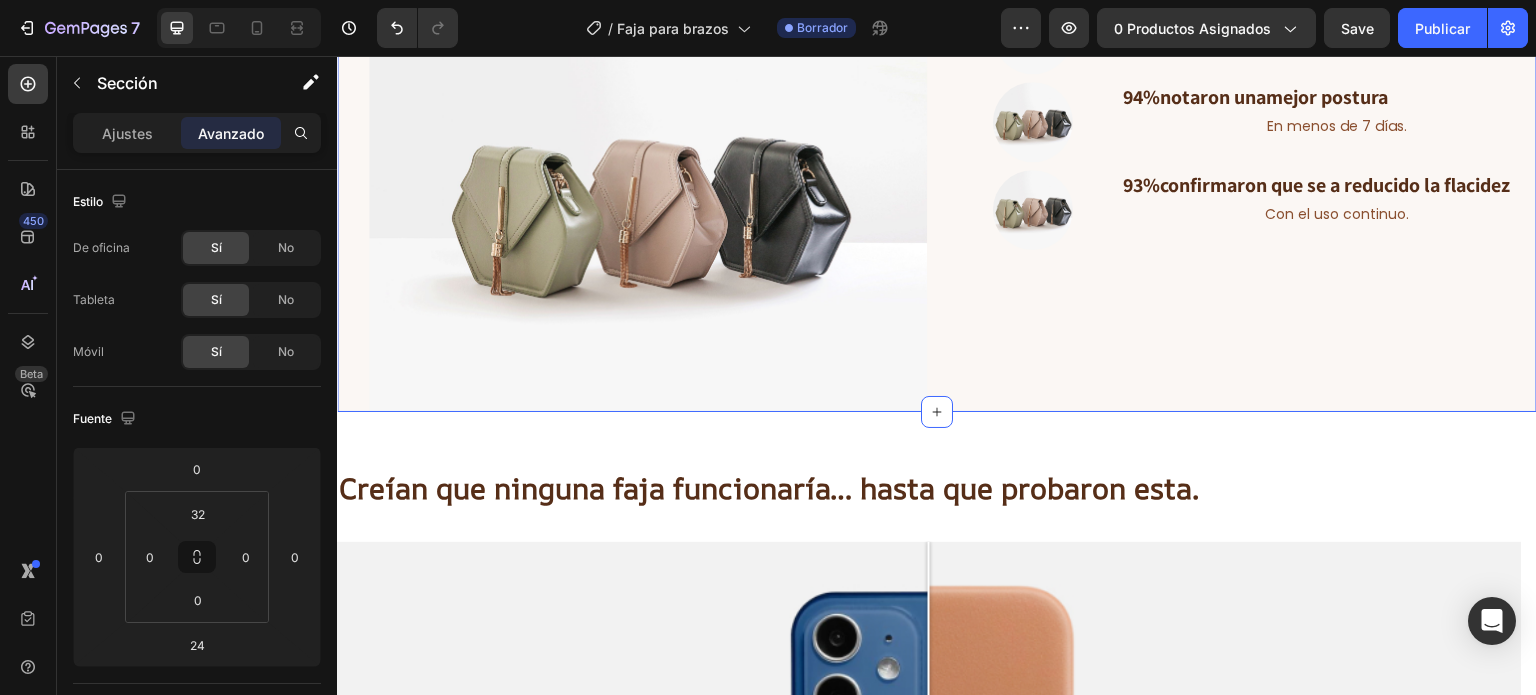 scroll, scrollTop: 7190, scrollLeft: 0, axis: vertical 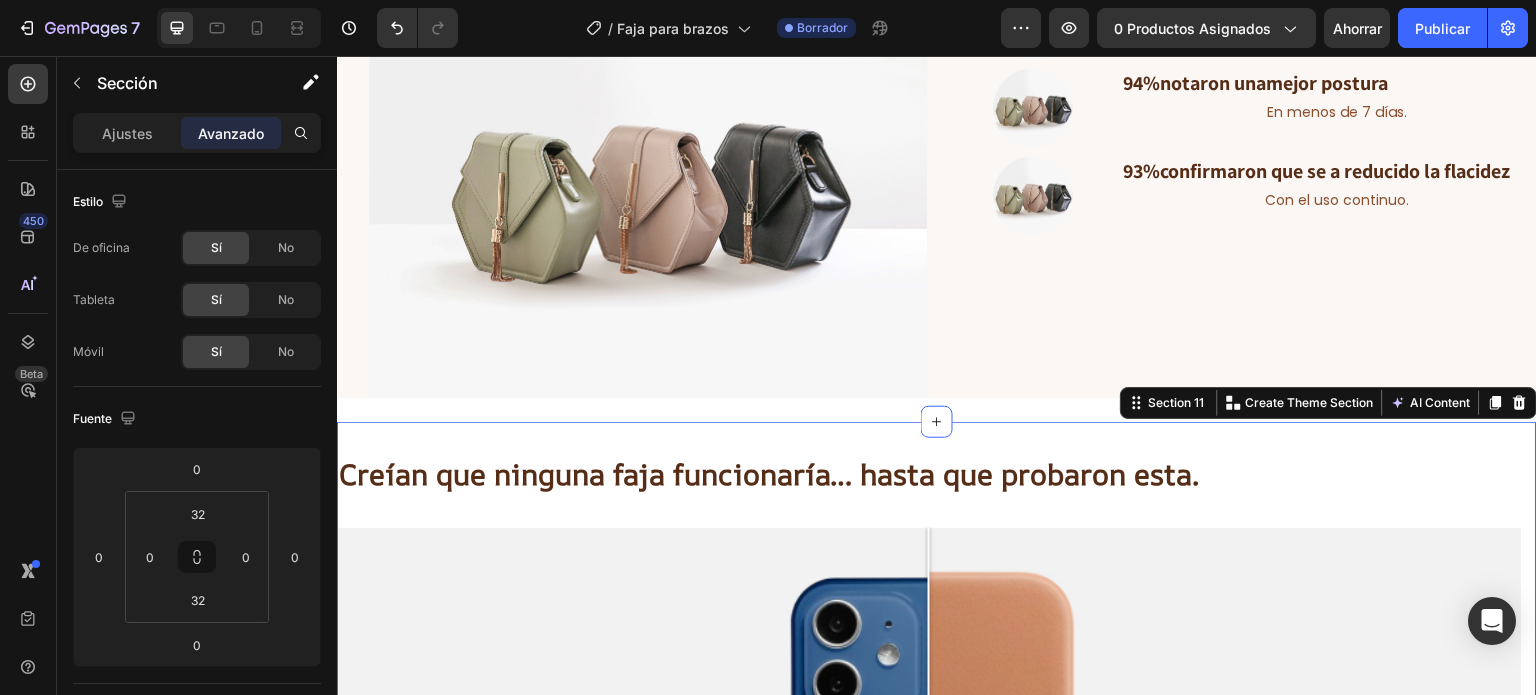 click on "Image 96%  destacaron la  comodidad del material Heading Incluso tras largas horas de uso. Text Block Row Image 94%  notaron una  mejor postura  Heading En menos de 7 días. Text Block Row Image 93%  confirmaron que se a reducido la flacidez Heading Con el uso continuo. Text Block Row Image Section 10 Creían que ninguna faja funcionaría… hasta que probaron esta. Heading
Image Comparison Icon Icon Icon Icon Icon Icon List [NAME] / [CITY] La uso todos los días debajo de mi ropa. Nadie lo nota, pero yo sí, mi figura se ve más firme y mi espalda no duele. Text Block Image Comparison Icon Icon Icon Icon Icon Icon List [NAME] / [CITY] Ya no me siento insegura cuando levanto los brazos. Esta faja me devolvió la seguridad que había perdido. Text Block Image Comparison Icon Icon Icon" at bounding box center [937, -1717] 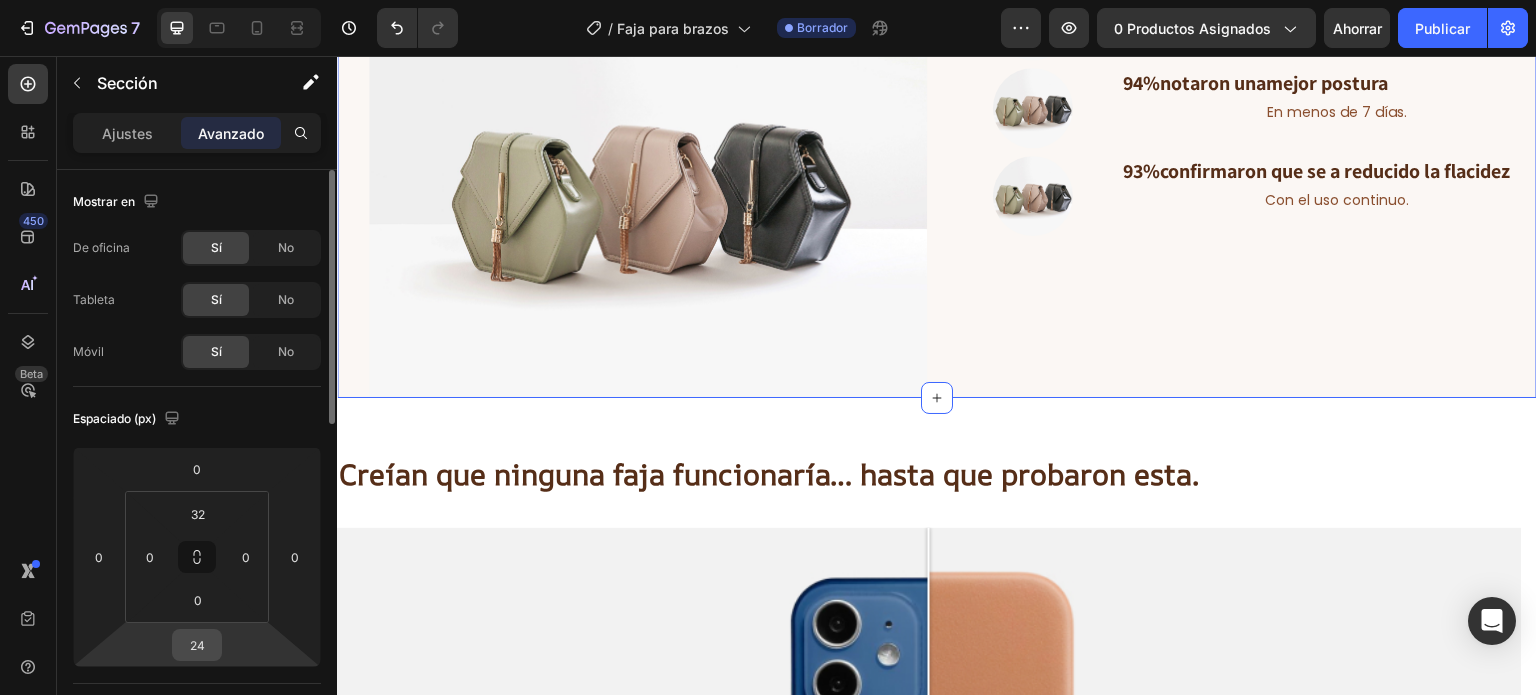click on "24" at bounding box center (197, 645) 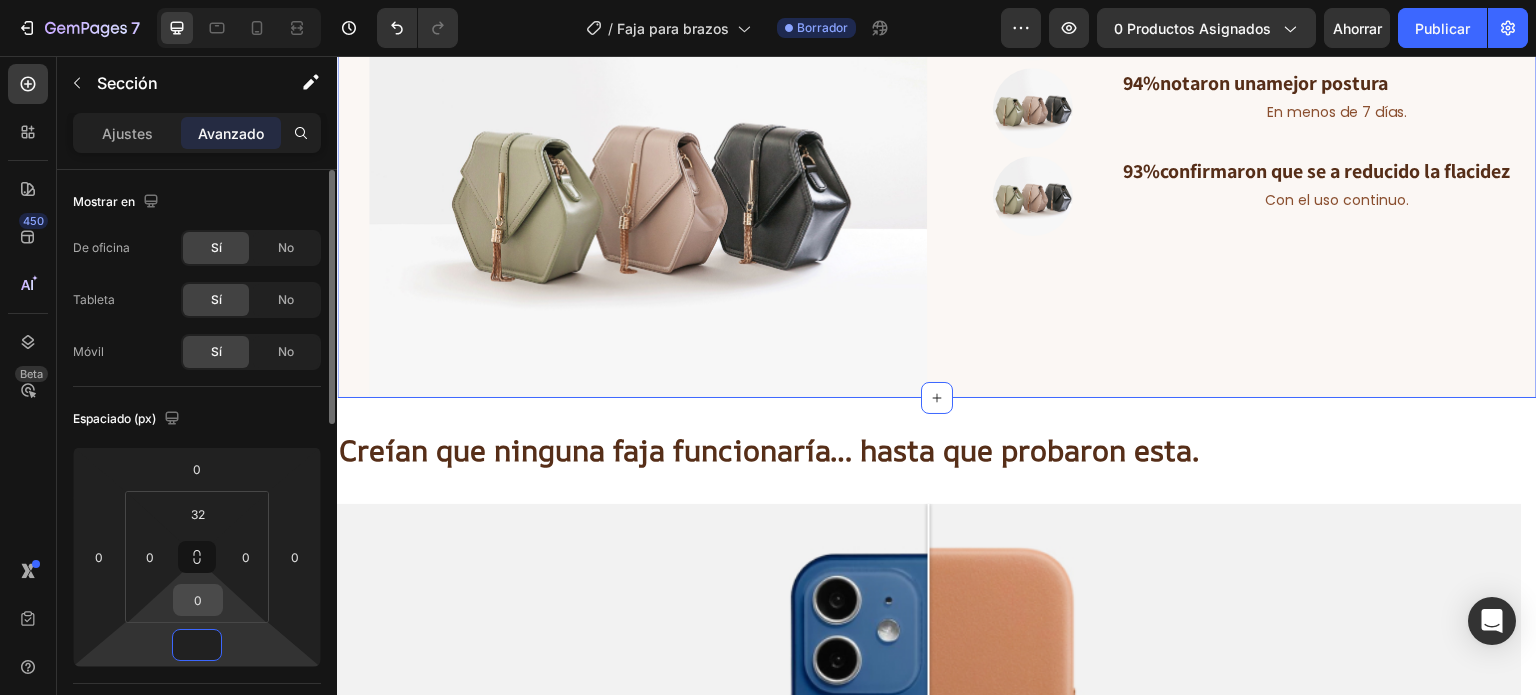 type on "0" 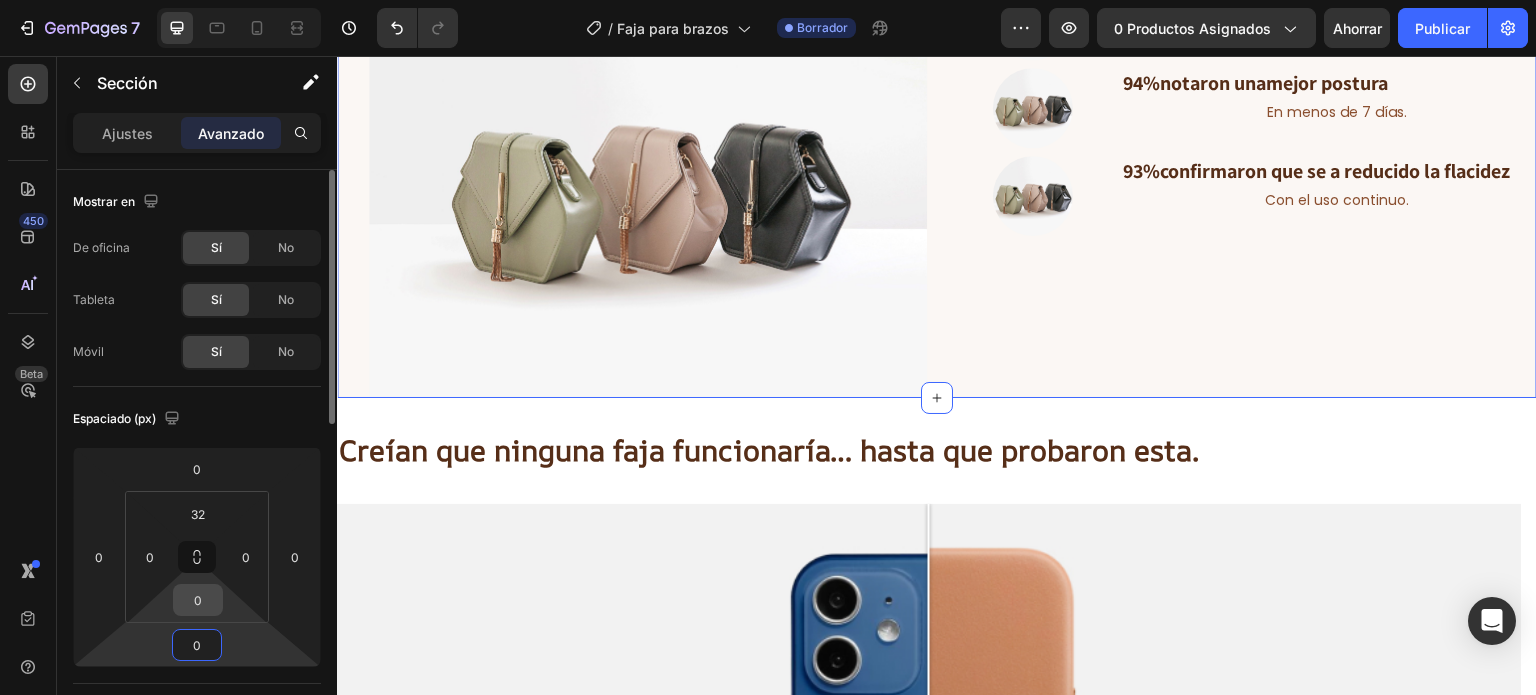 click on "0" at bounding box center (198, 600) 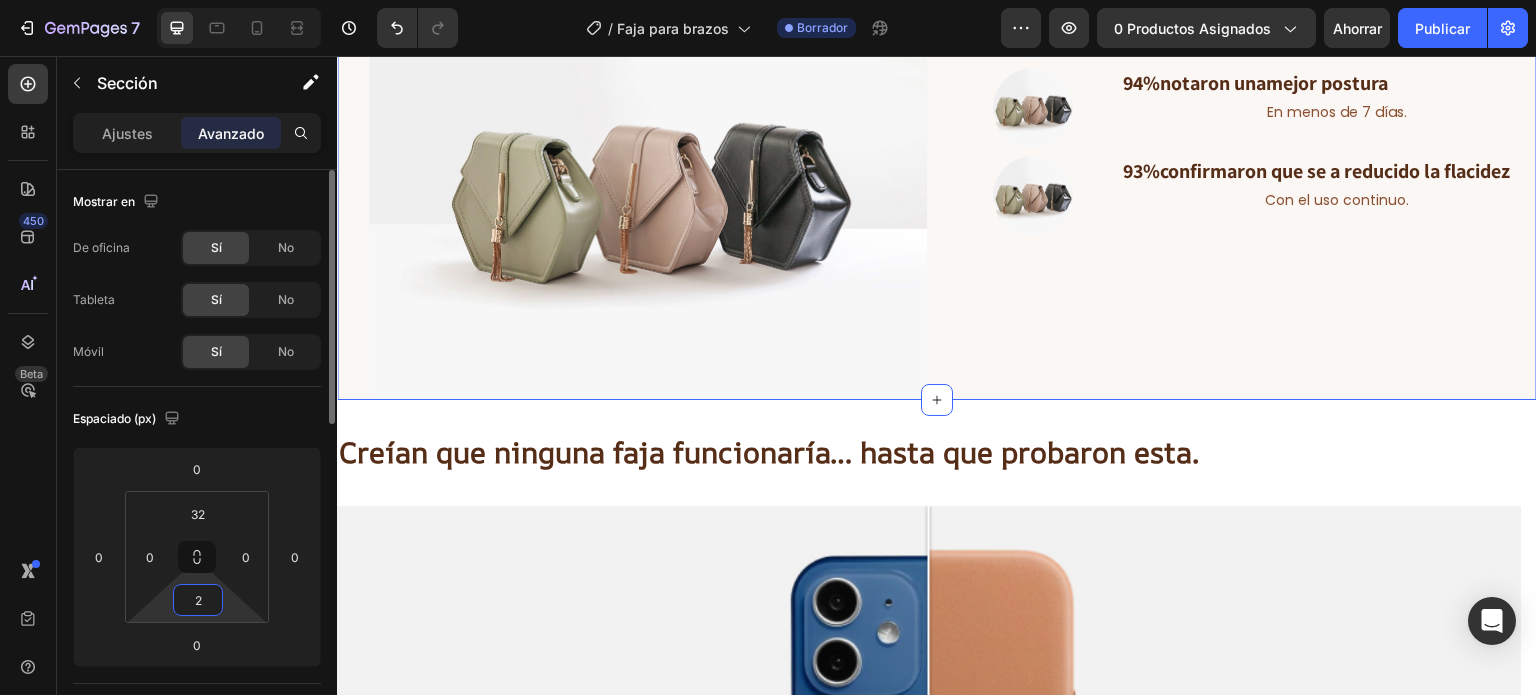 type on "24" 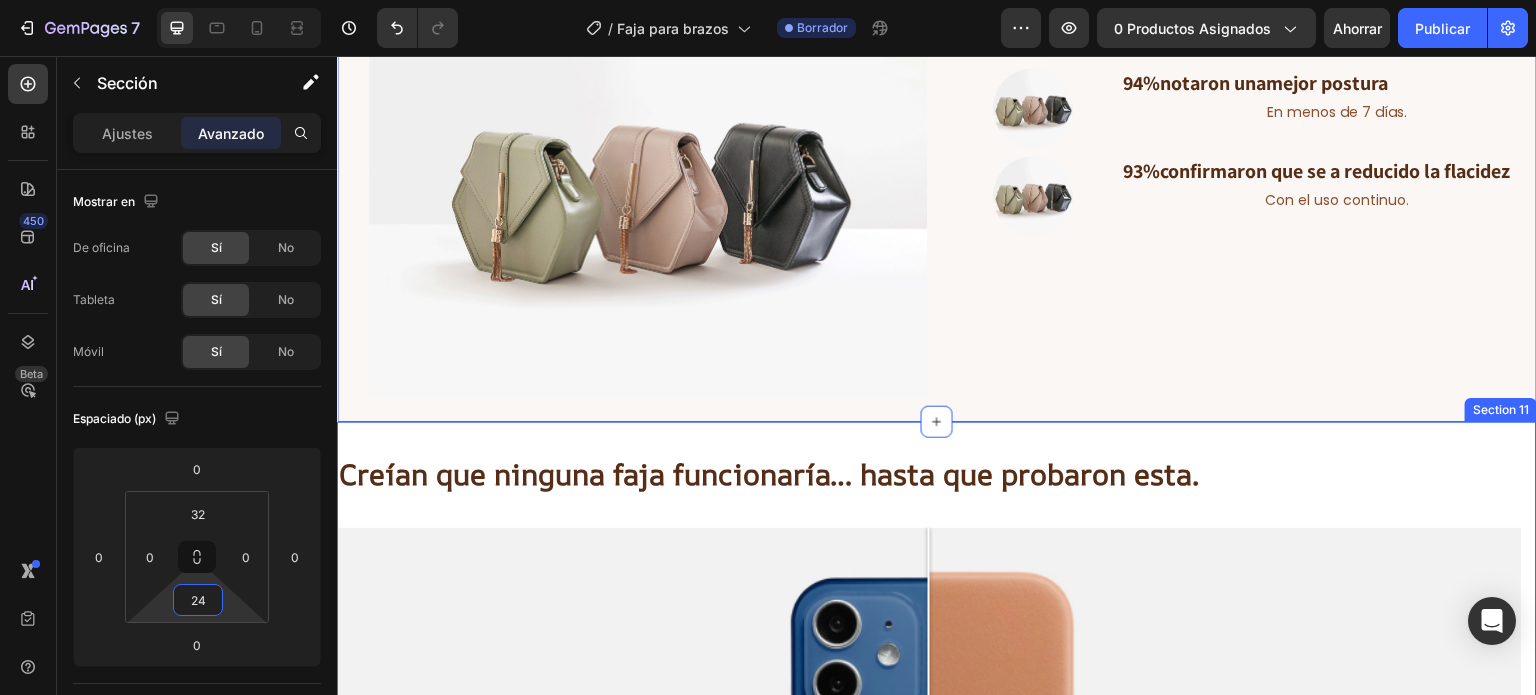 click on "Creían que ninguna faja funcionaría… hasta que probaron esta. Heading
Image Comparison Icon Icon Icon Icon Icon Icon List [NAME] / [CITY] La uso todos los días debajo de mi ropa. Nadie lo nota, pero yo sí, mi figura se ve más firme y mi espalda no duele. Text Block Image Comparison Icon Icon Icon Icon Icon Icon List [NAME] / [CITY] Ya no me siento insegura cuando levanto los brazos. Esta faja me devolvió la seguridad que había perdido. Text Block Image Comparison Icon Icon Icon Icon Icon Icon List [NAME] / [CITY] Tenía otras fajas que apretaban demasiado o se movían. Esta se queda en su lugar y se adapta perfecto a mi cuerpo. Text Block Image Comparison Icon Icon Icon Icon Icon Icon List [NAME] / [CITY] Desde que la uso, ya no me encorvo ni me siento cansada al final del día. ¡Me encanta cómo mejora mi postura! Text Block
Carousel Section 11" at bounding box center [937, 859] 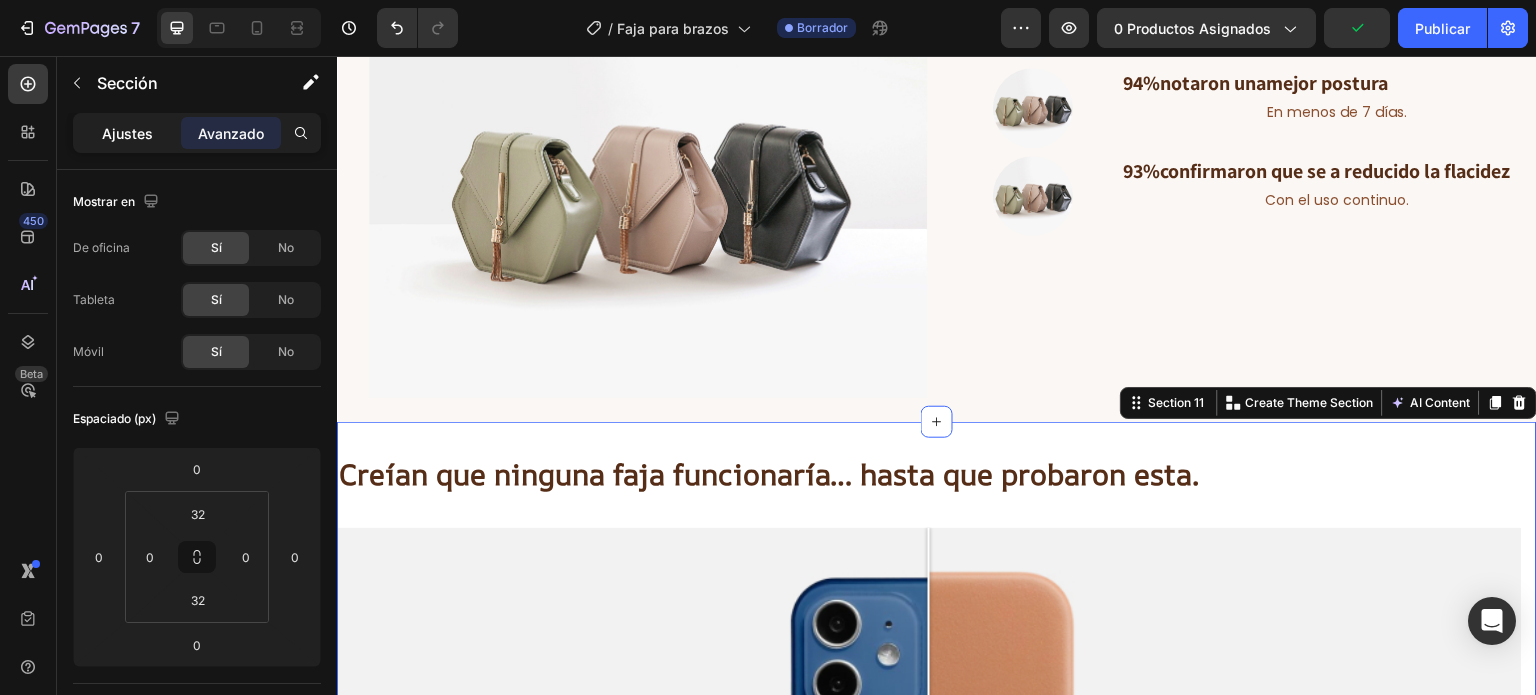 click on "Ajustes" at bounding box center (127, 133) 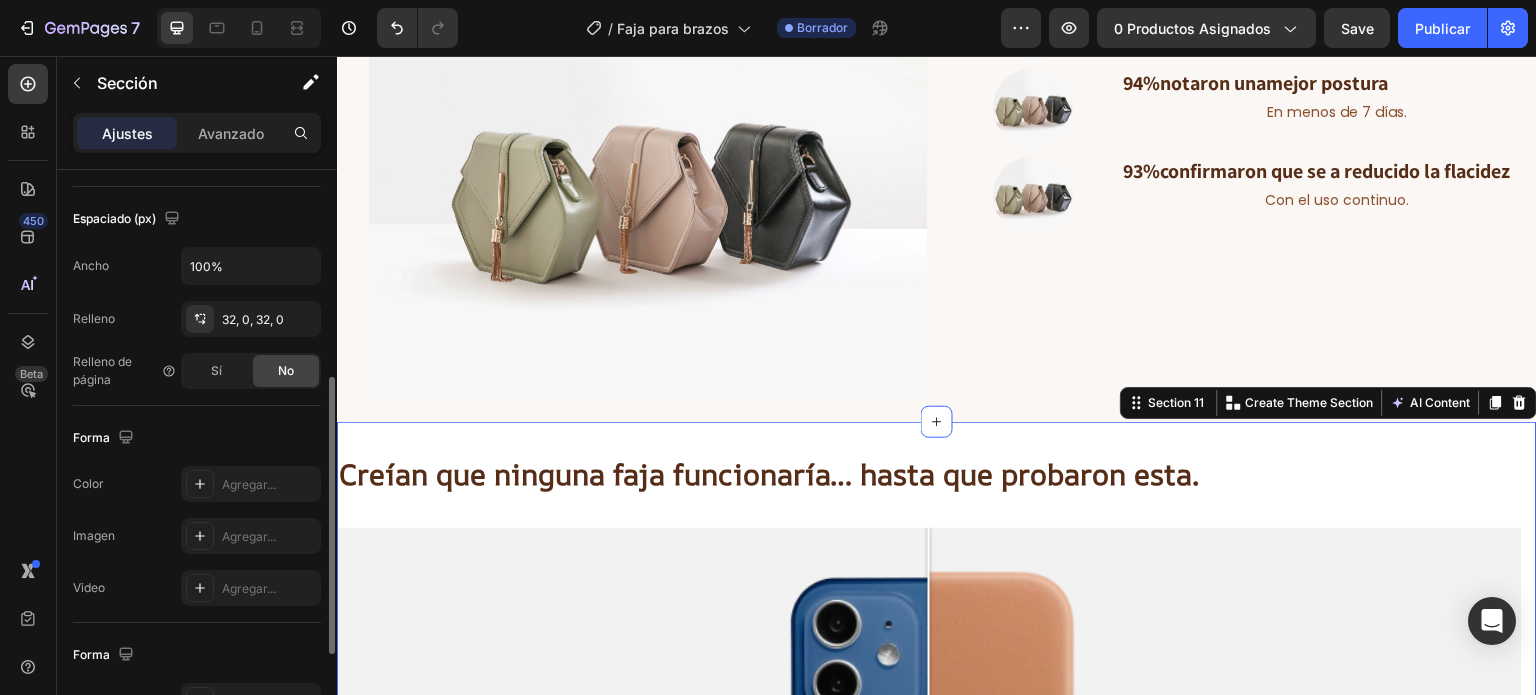 scroll, scrollTop: 421, scrollLeft: 0, axis: vertical 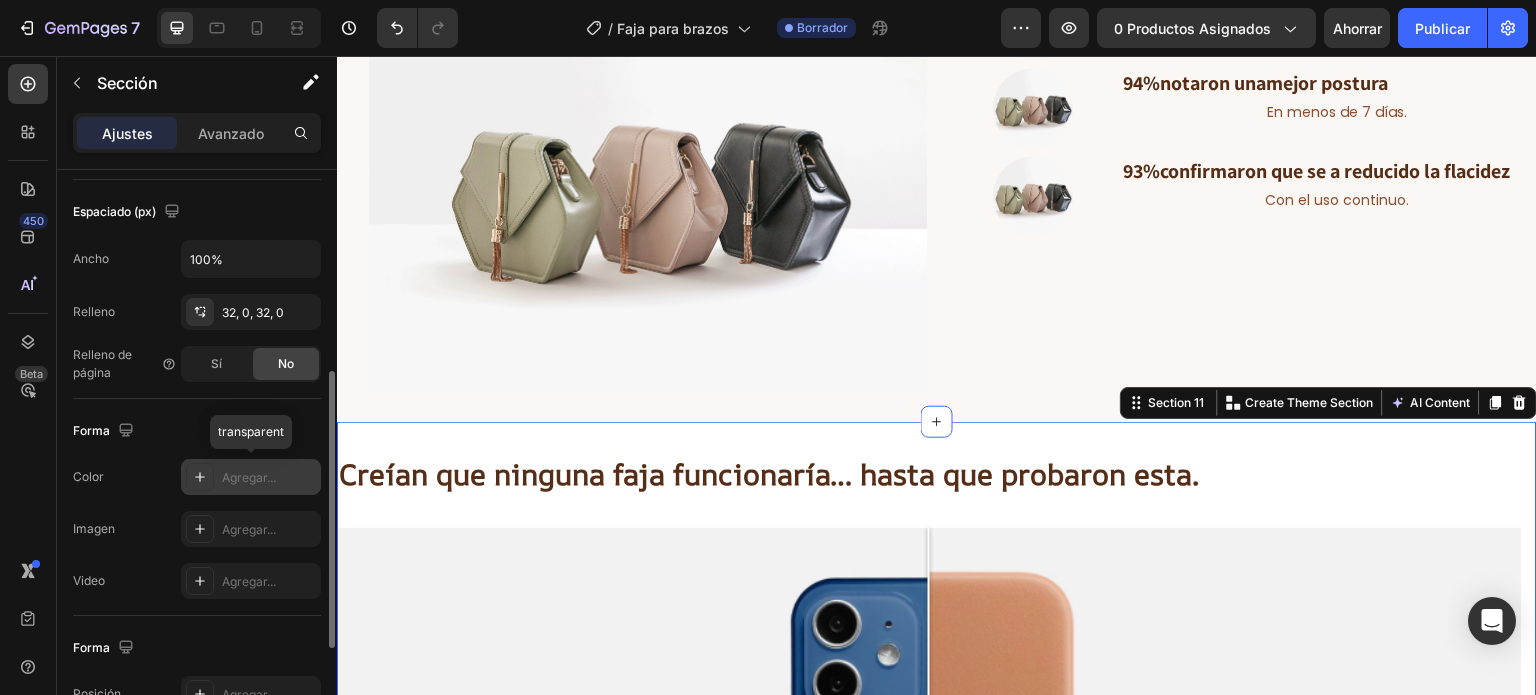 click on "Agregar..." at bounding box center [249, 477] 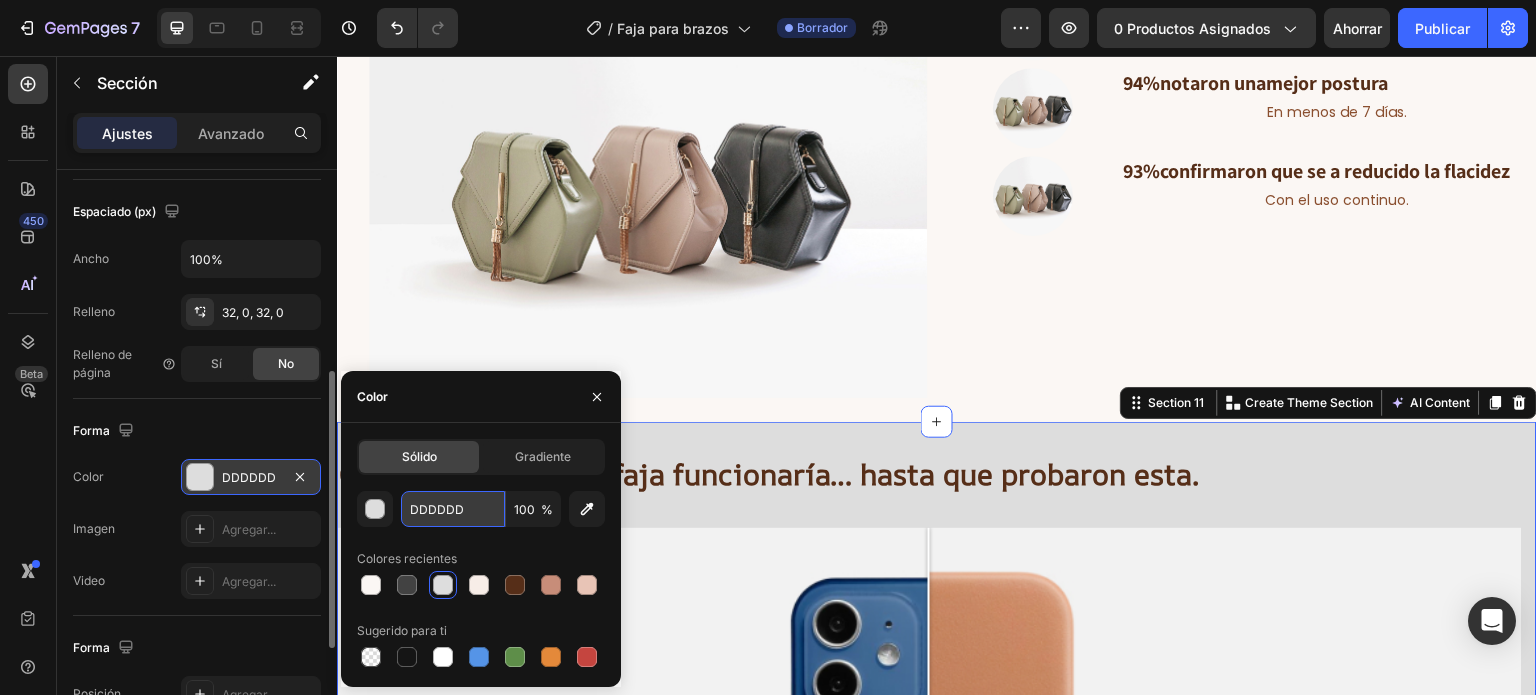 click on "DDDDDD" at bounding box center [453, 509] 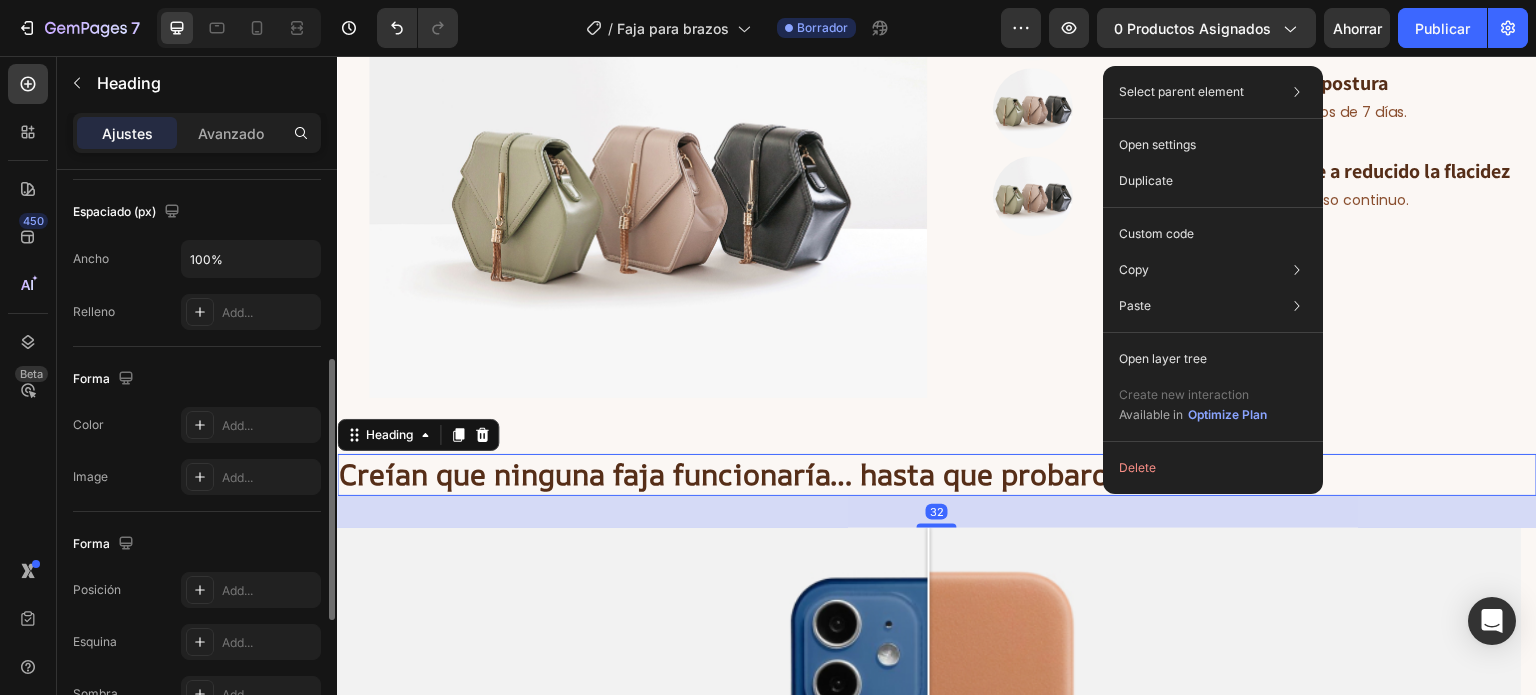 scroll, scrollTop: 0, scrollLeft: 0, axis: both 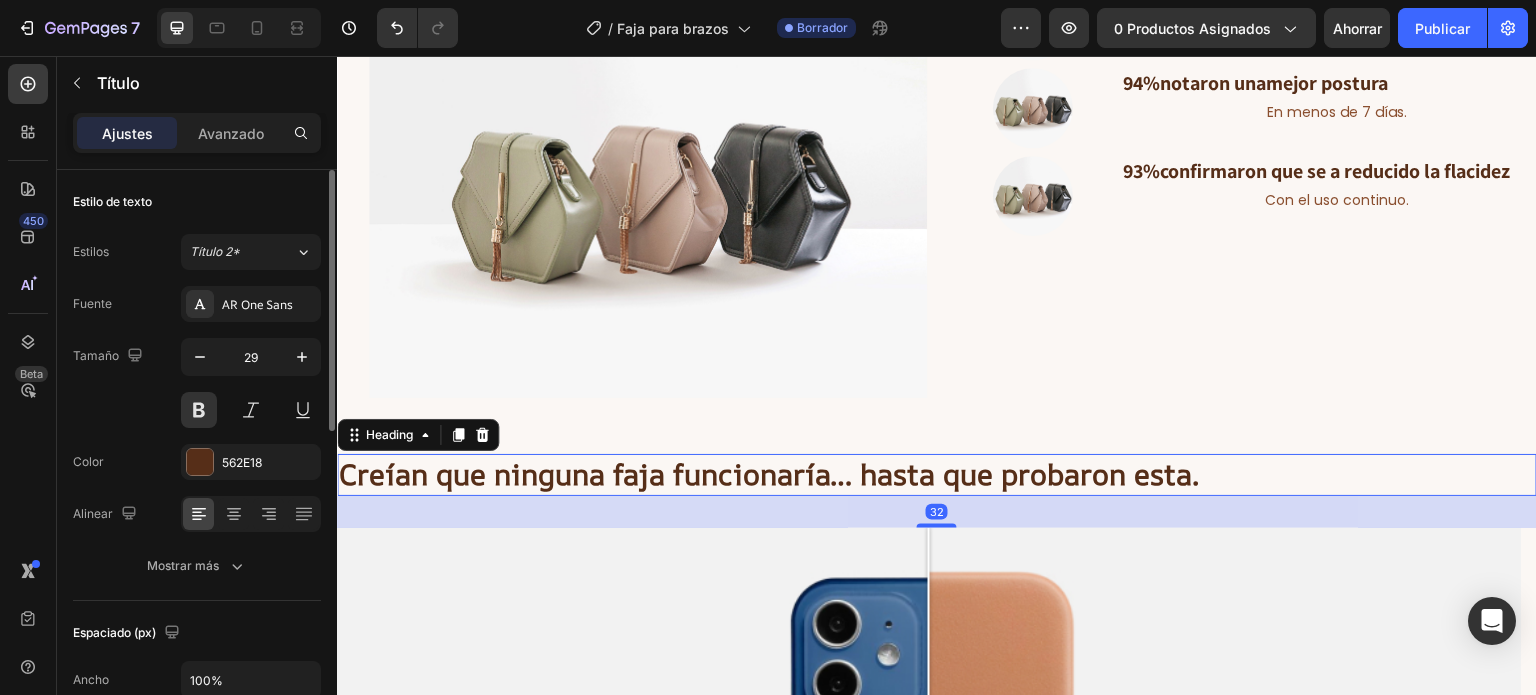 click on "32" at bounding box center [937, 512] 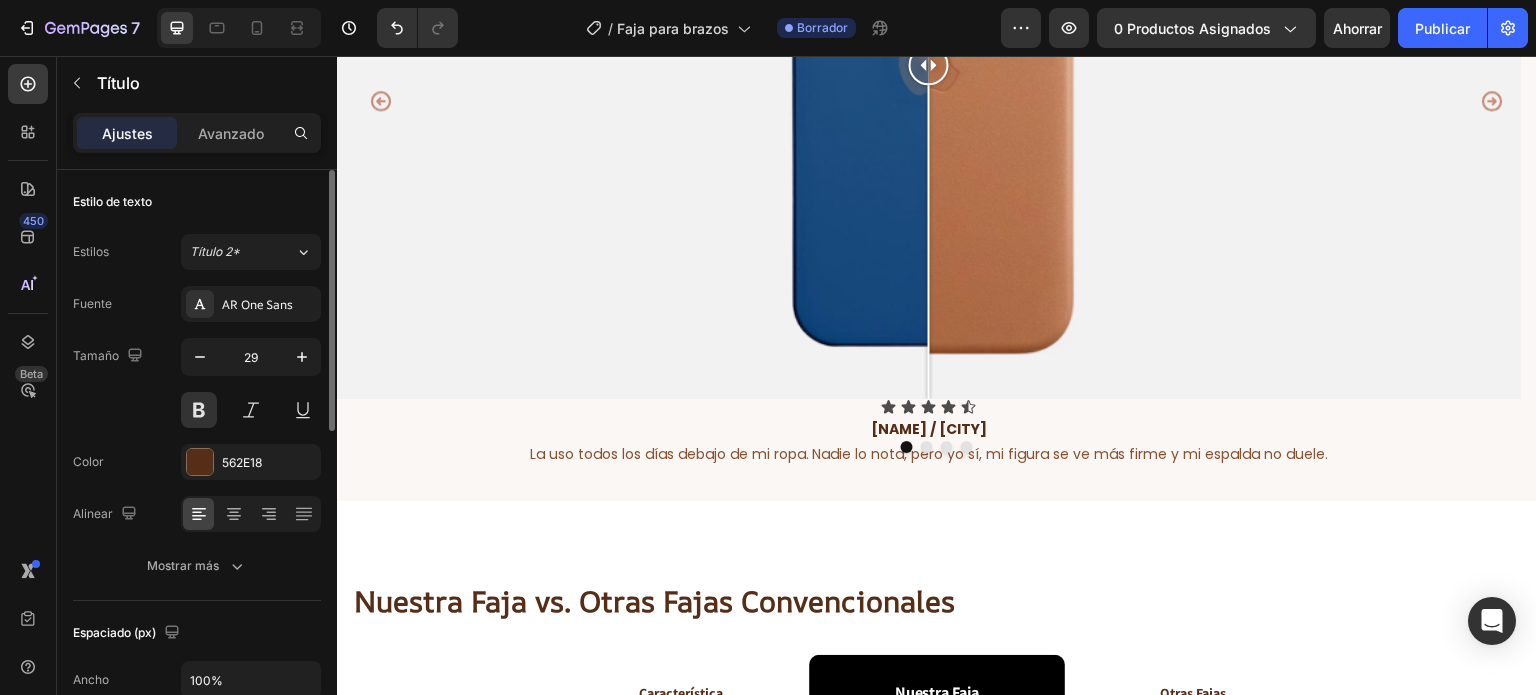 scroll, scrollTop: 7982, scrollLeft: 0, axis: vertical 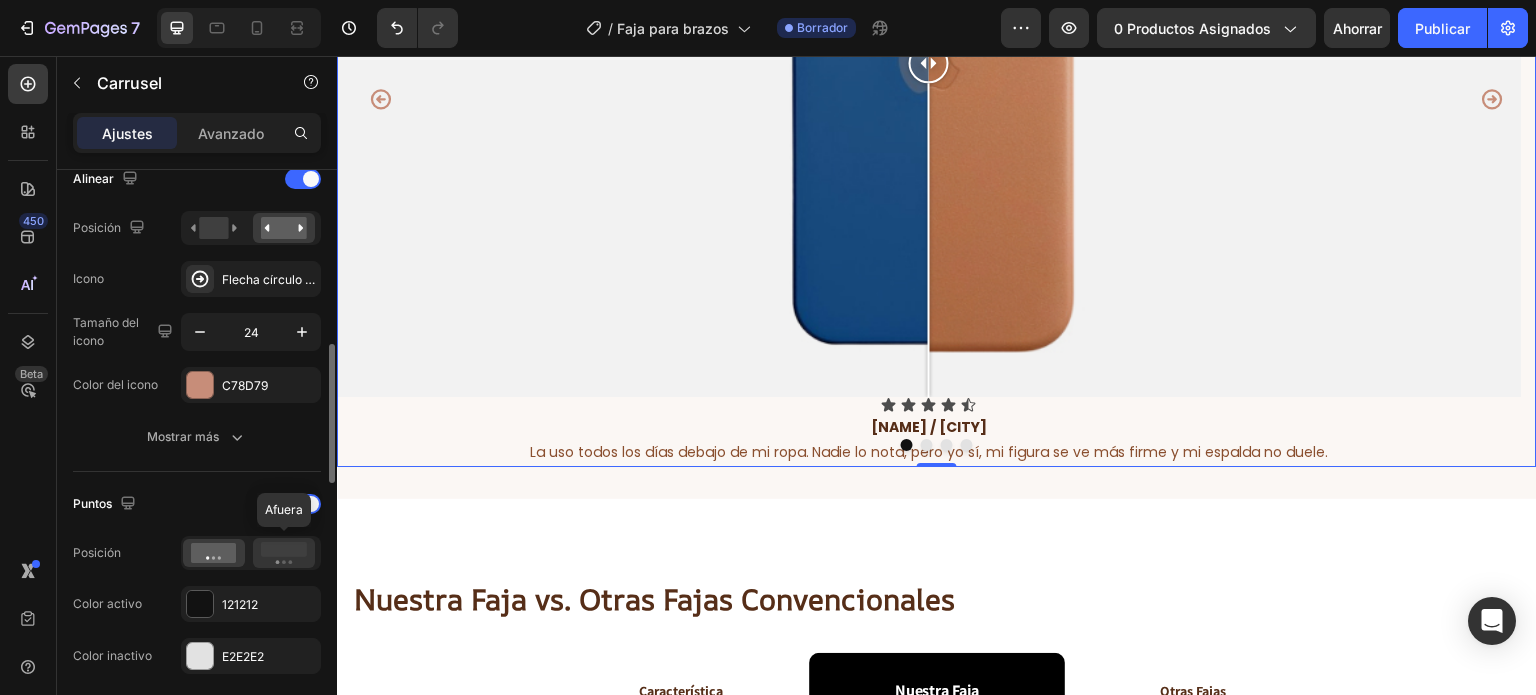 click 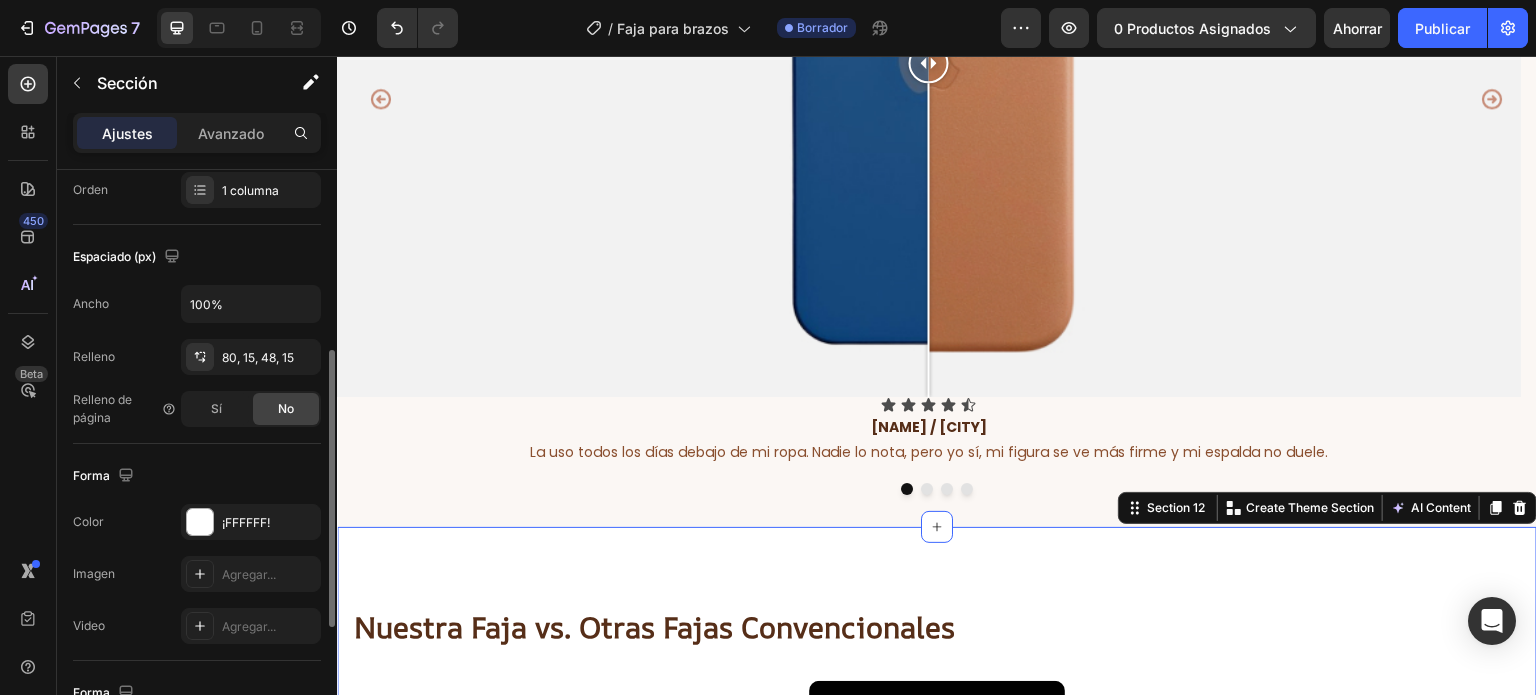 scroll, scrollTop: 620, scrollLeft: 0, axis: vertical 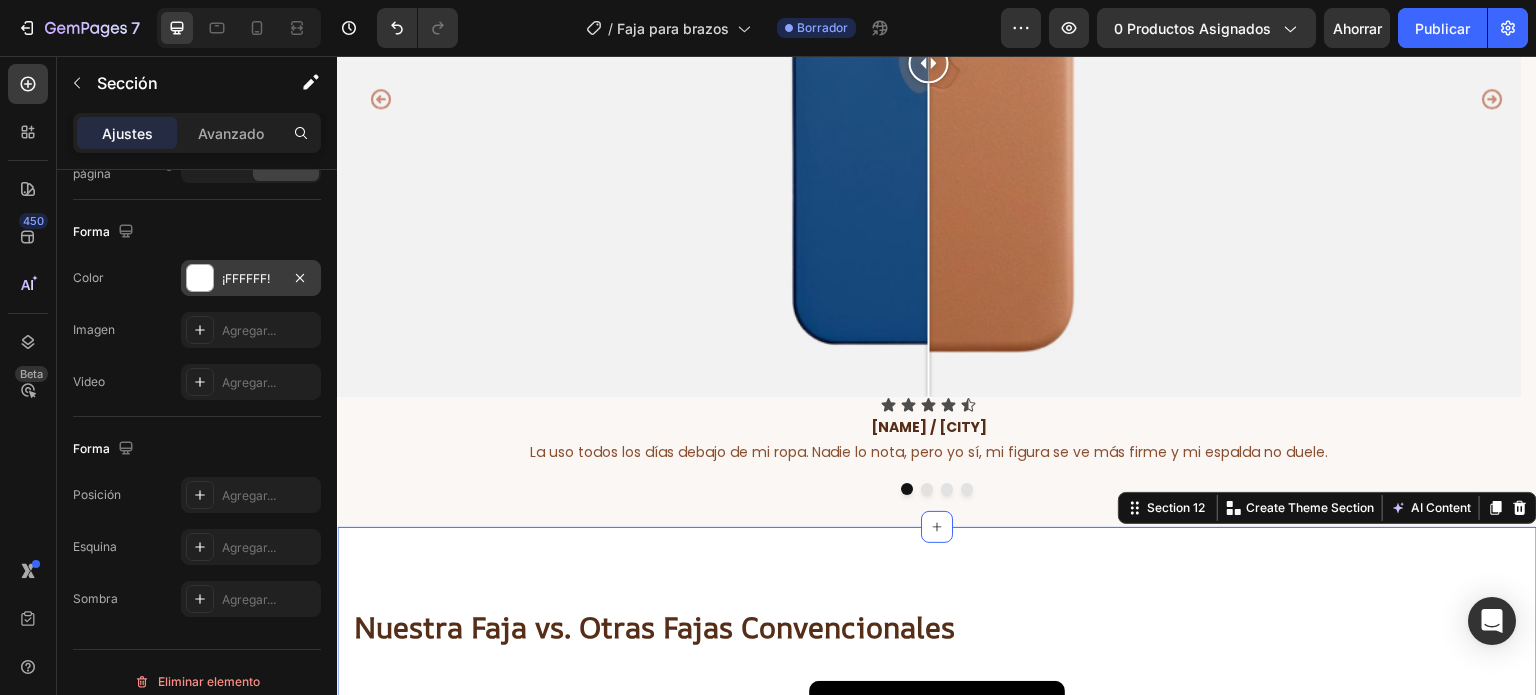click on "¡FFFFFF!" at bounding box center [246, 278] 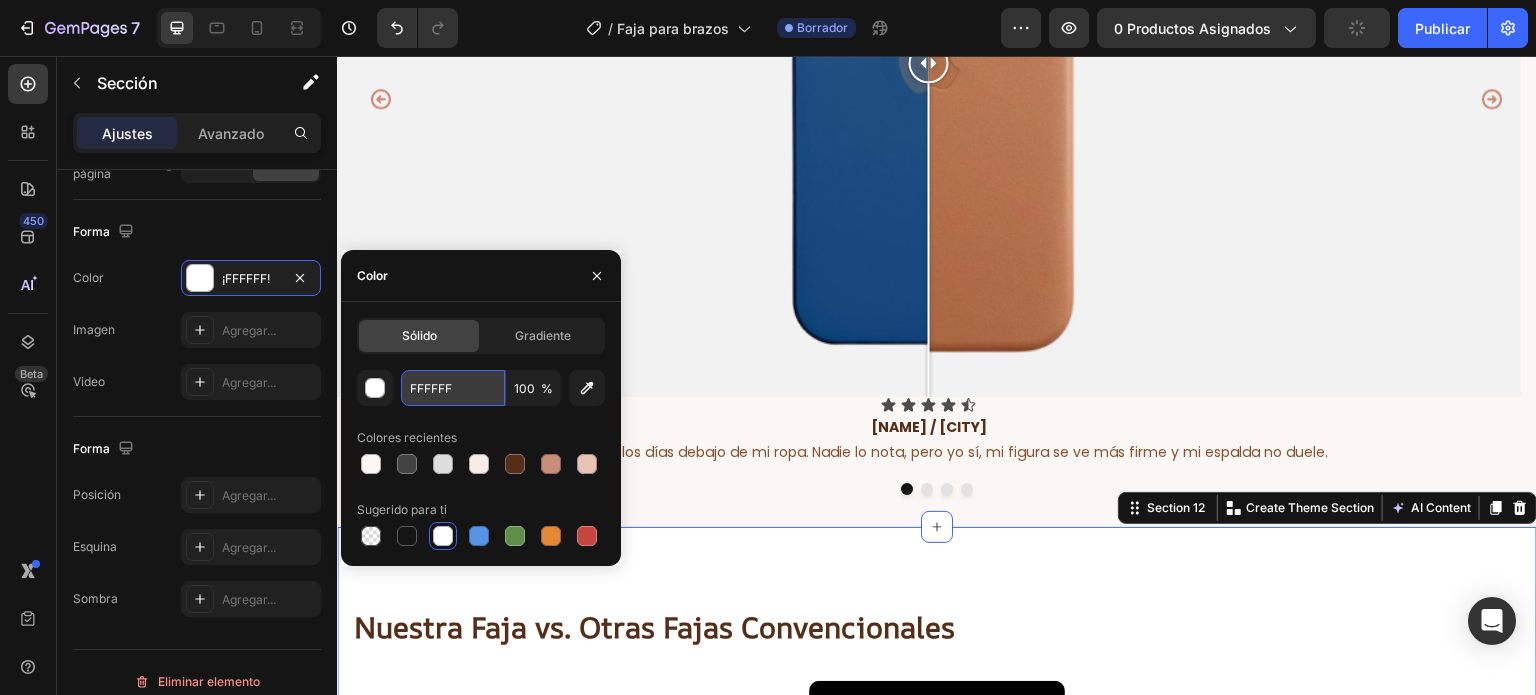 click on "FFFFFF" at bounding box center [453, 388] 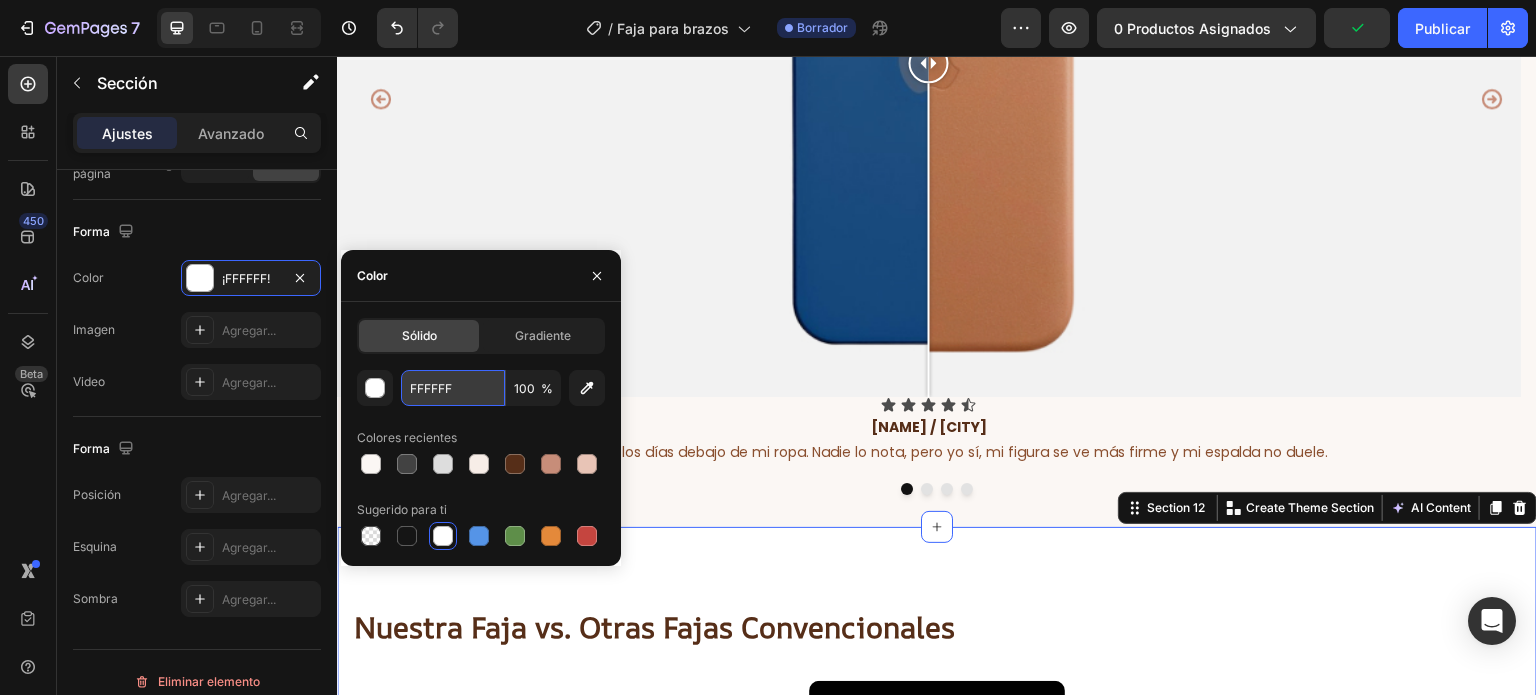 paste on "BF7F4" 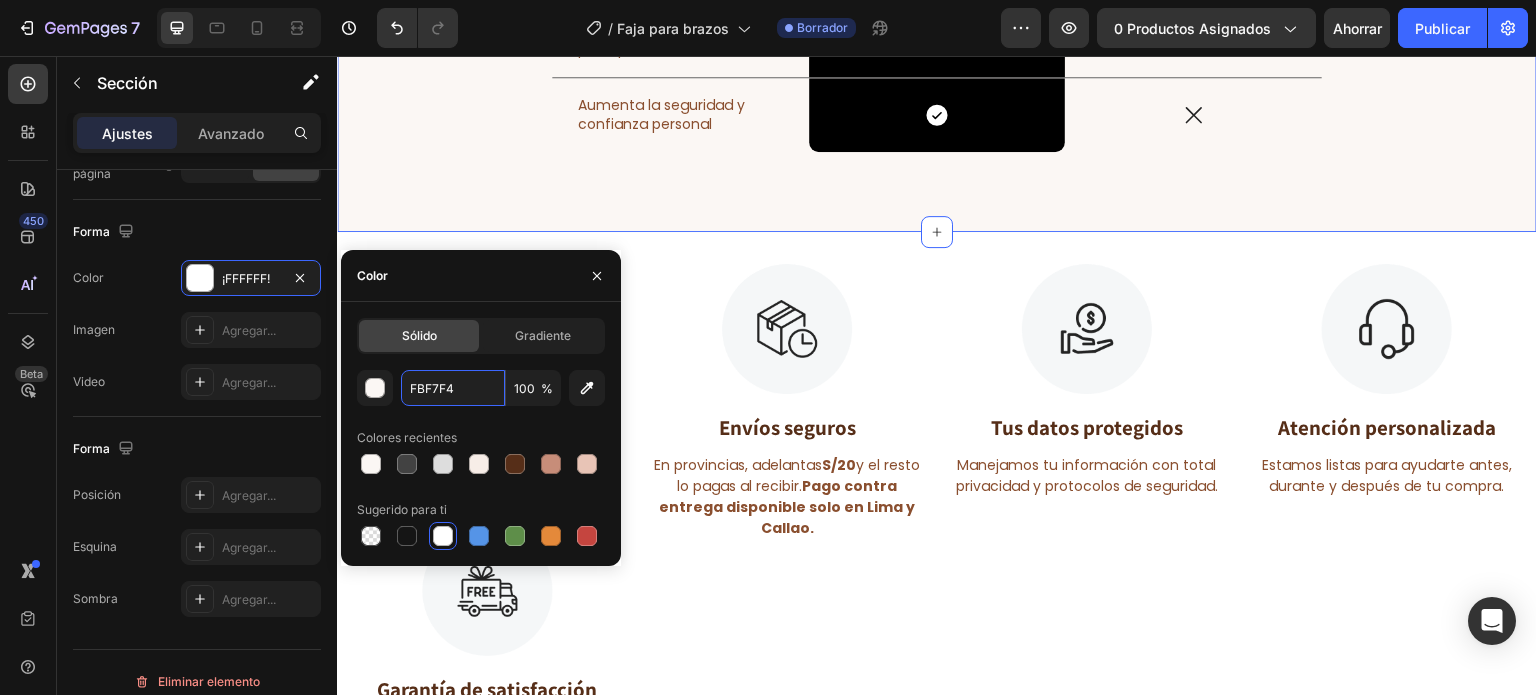 scroll, scrollTop: 9312, scrollLeft: 0, axis: vertical 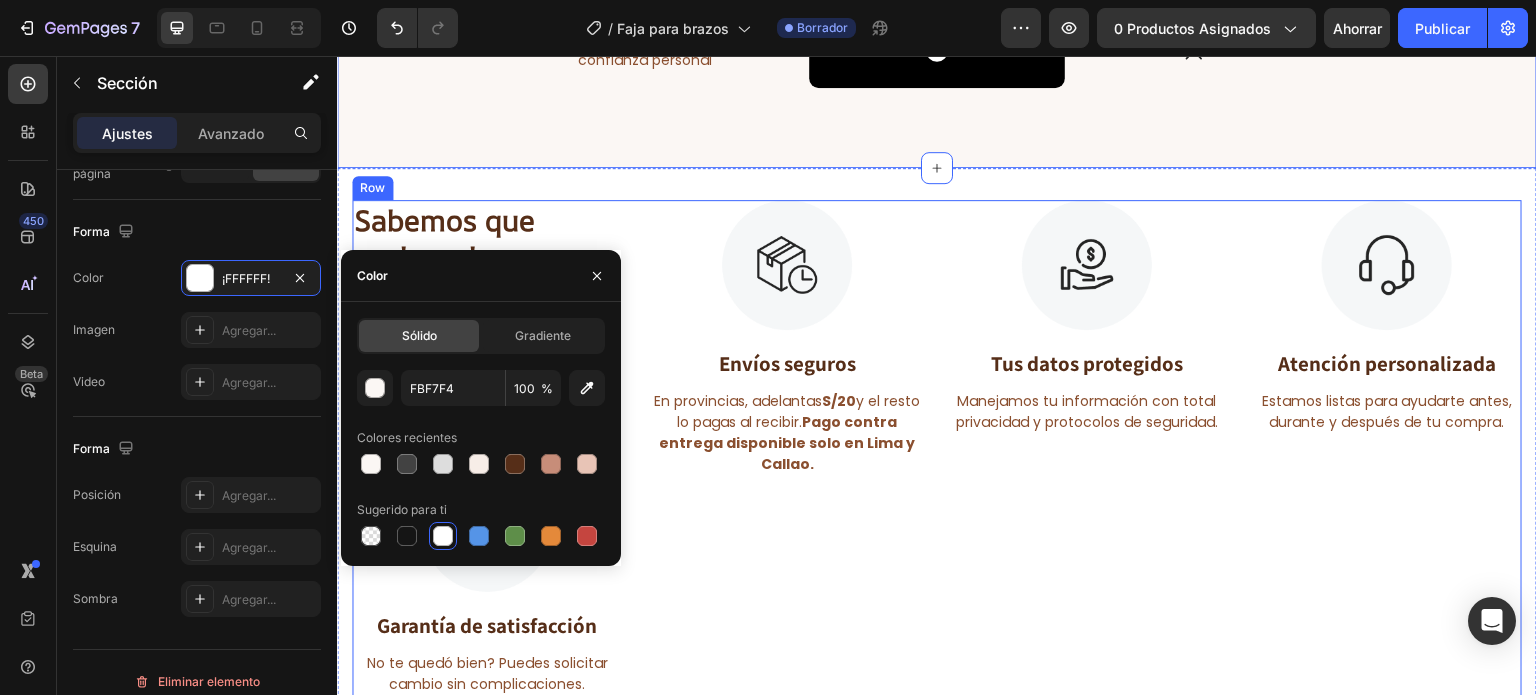 click on "Image Tus datos protegidos Text Block Manejamos tu información con total privacidad y protocolos de seguridad. Text" at bounding box center [1087, 449] 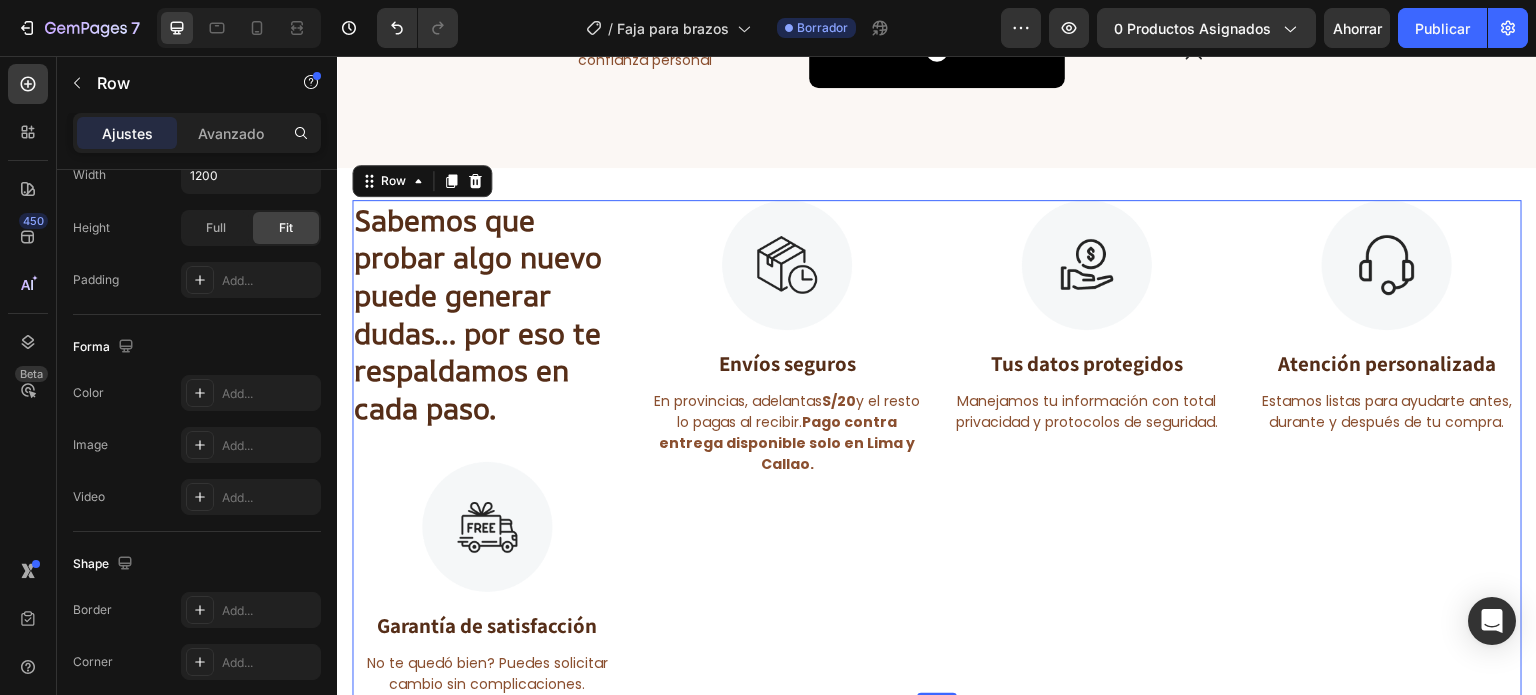 scroll, scrollTop: 0, scrollLeft: 0, axis: both 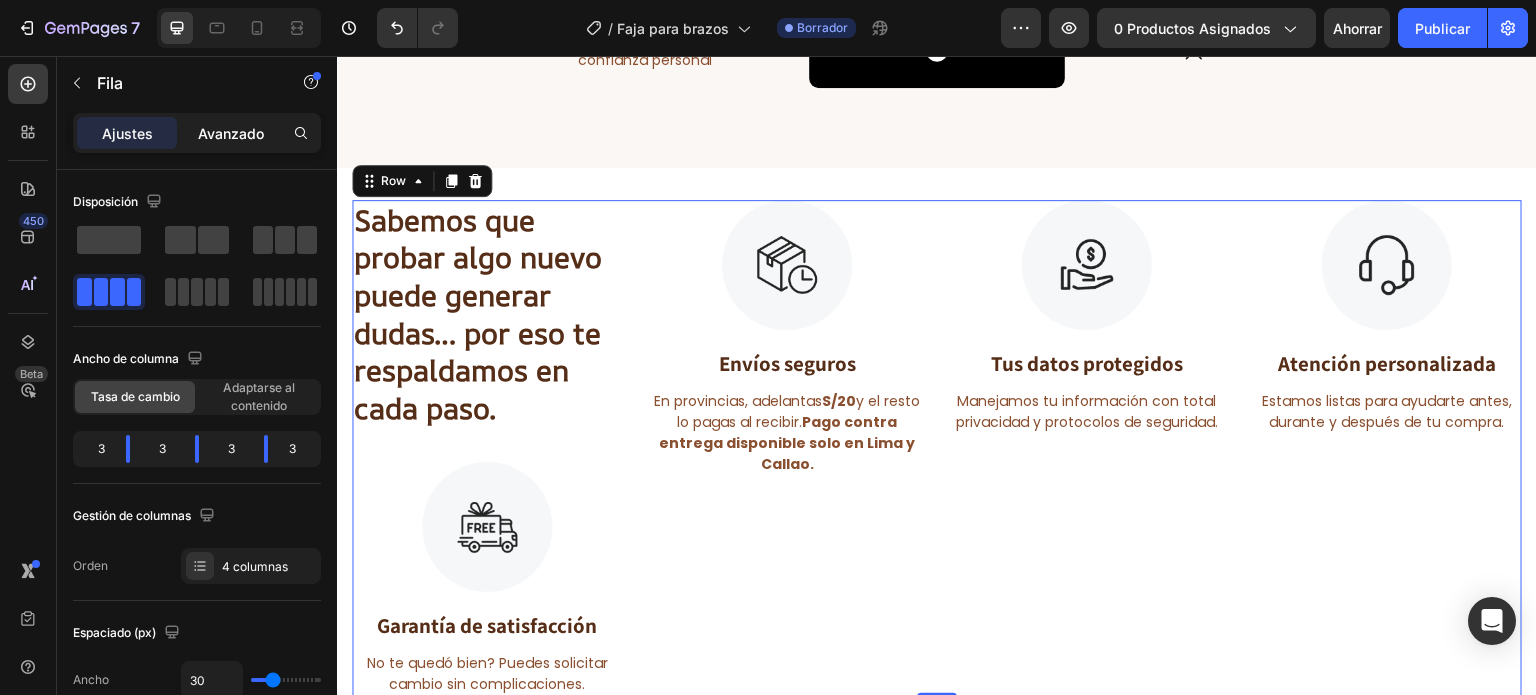 click on "Avanzado" at bounding box center [231, 133] 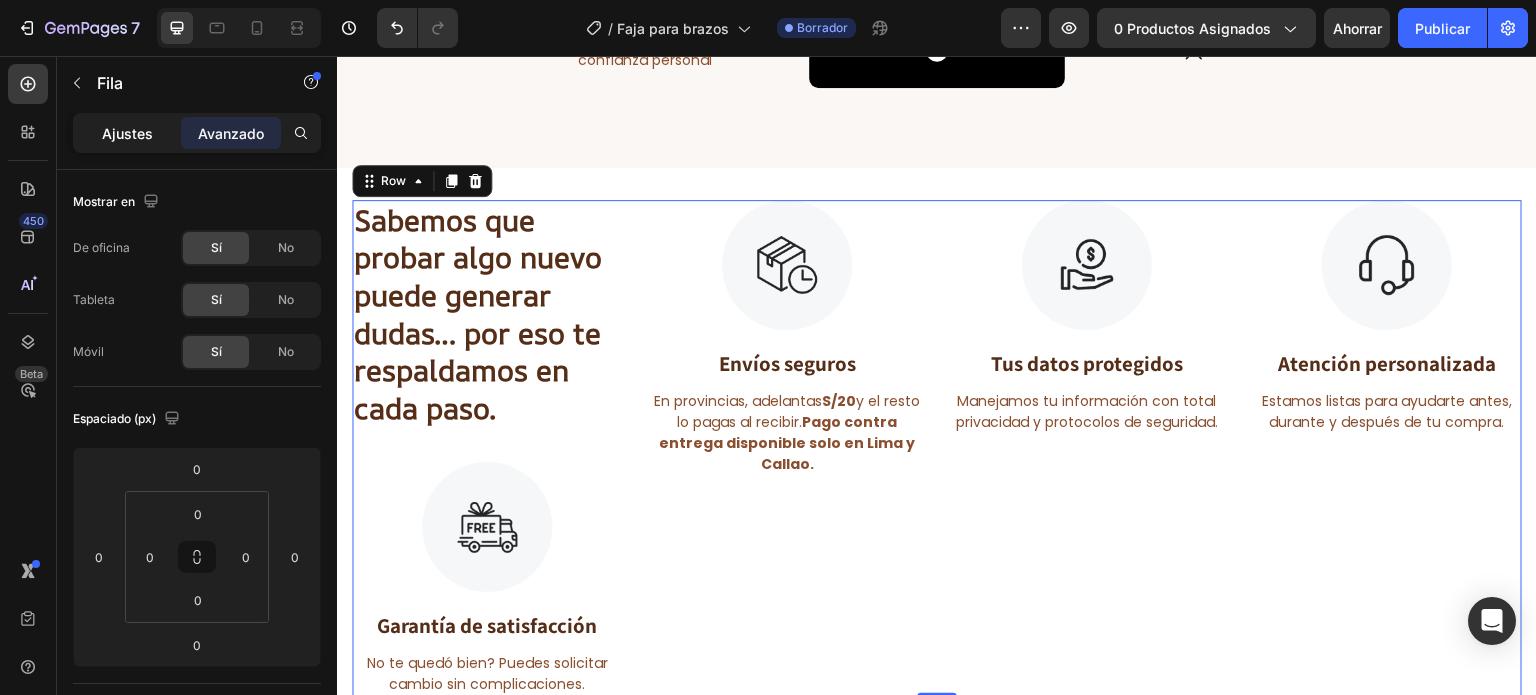 click on "Ajustes" at bounding box center (127, 133) 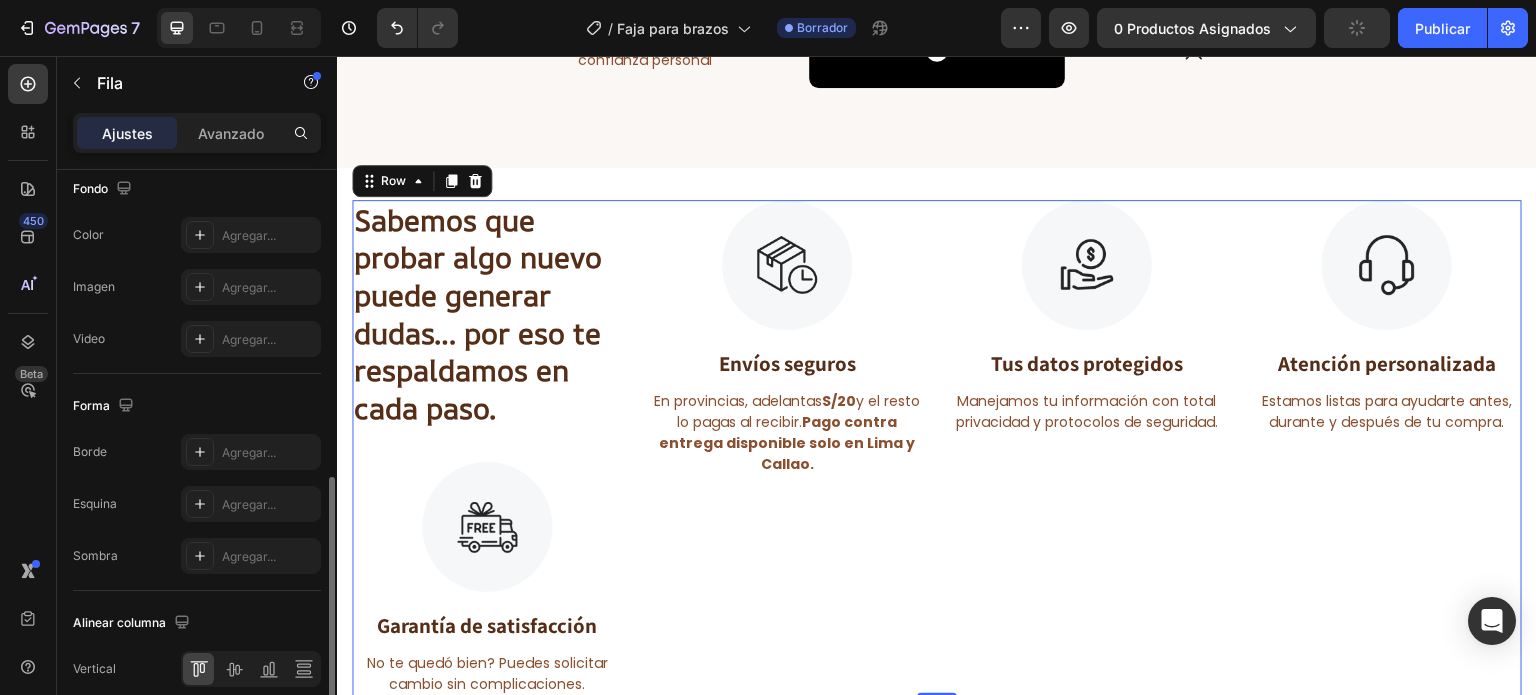 scroll, scrollTop: 783, scrollLeft: 0, axis: vertical 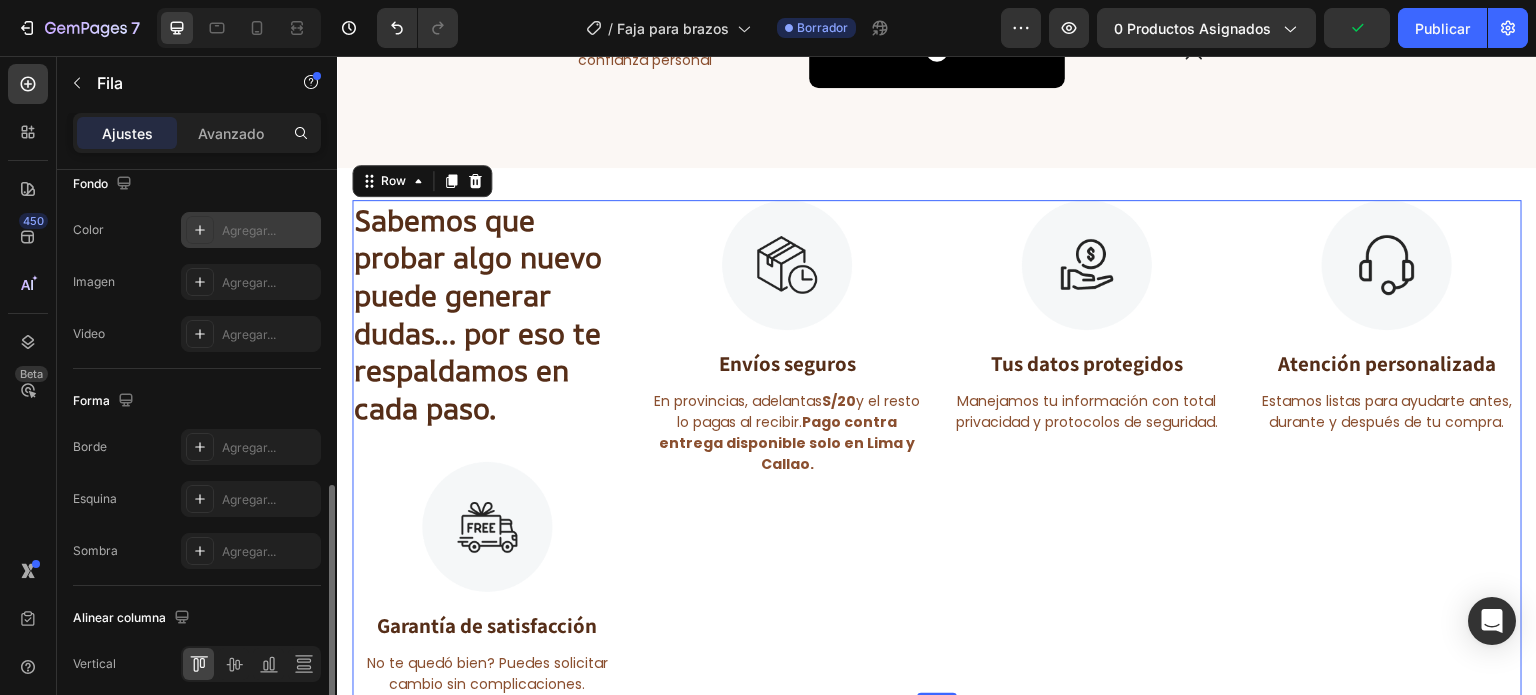 click on "Agregar..." at bounding box center [249, 230] 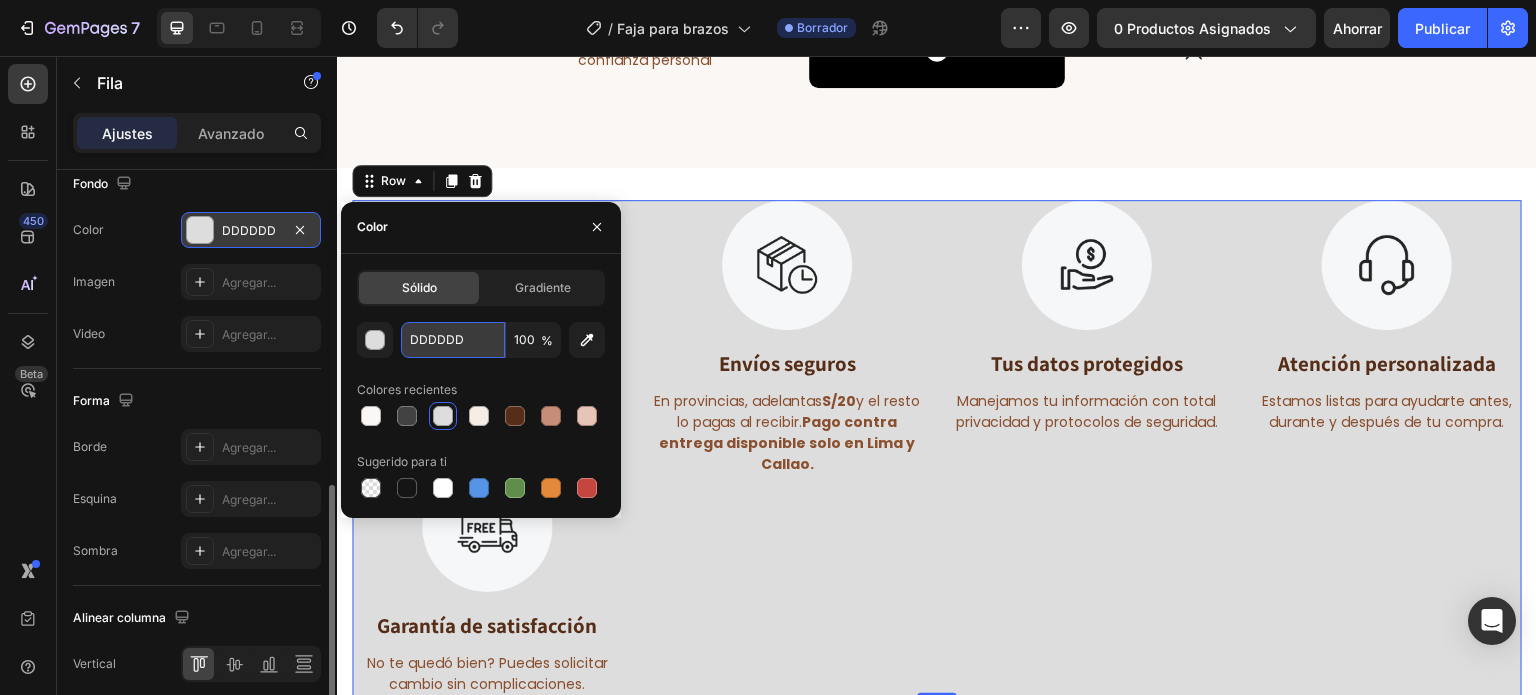 click on "DDDDDD" at bounding box center (453, 340) 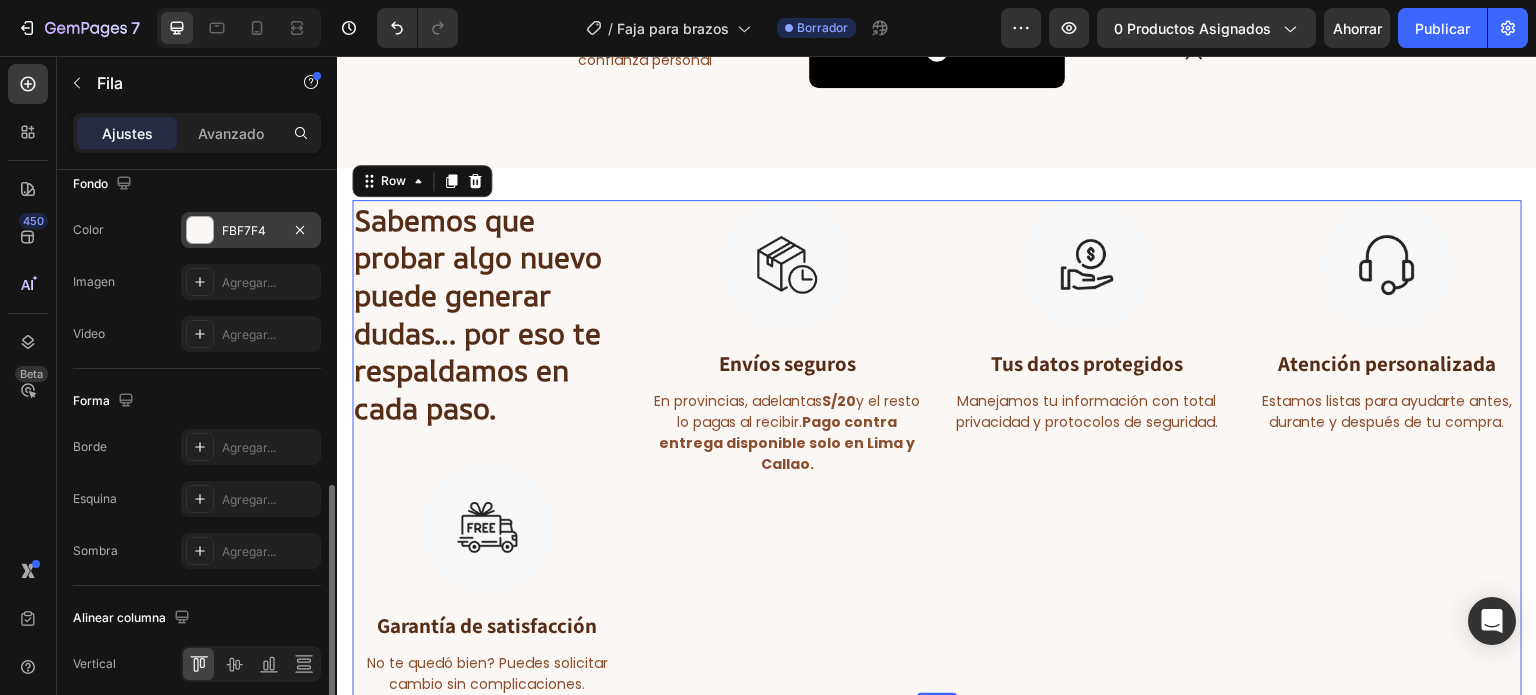 click on "Image Envíos seguros  Text Block En provincias, adelantas  S/20  y el resto lo pagas al recibir.  Pago contra entrega disponible solo en [CITY] y Callao. Text" at bounding box center [787, 449] 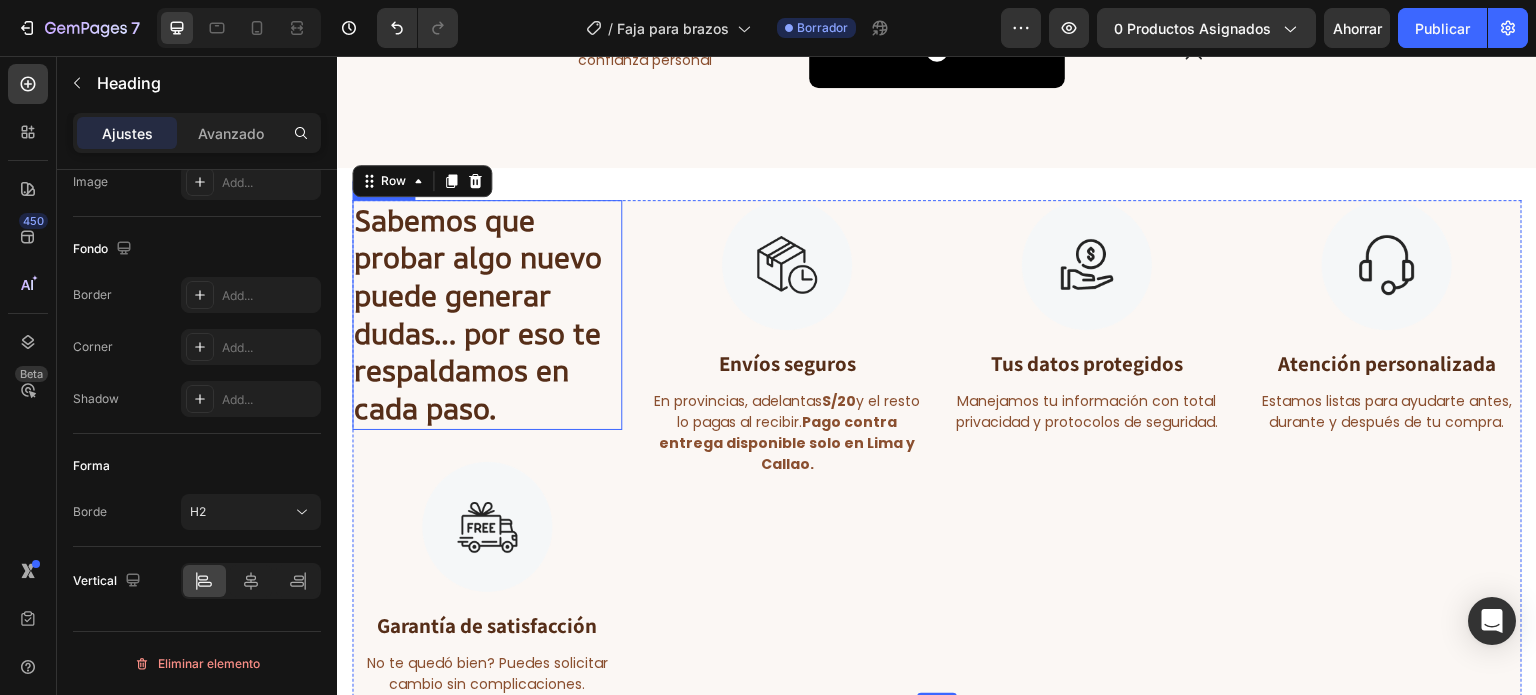 scroll, scrollTop: 0, scrollLeft: 0, axis: both 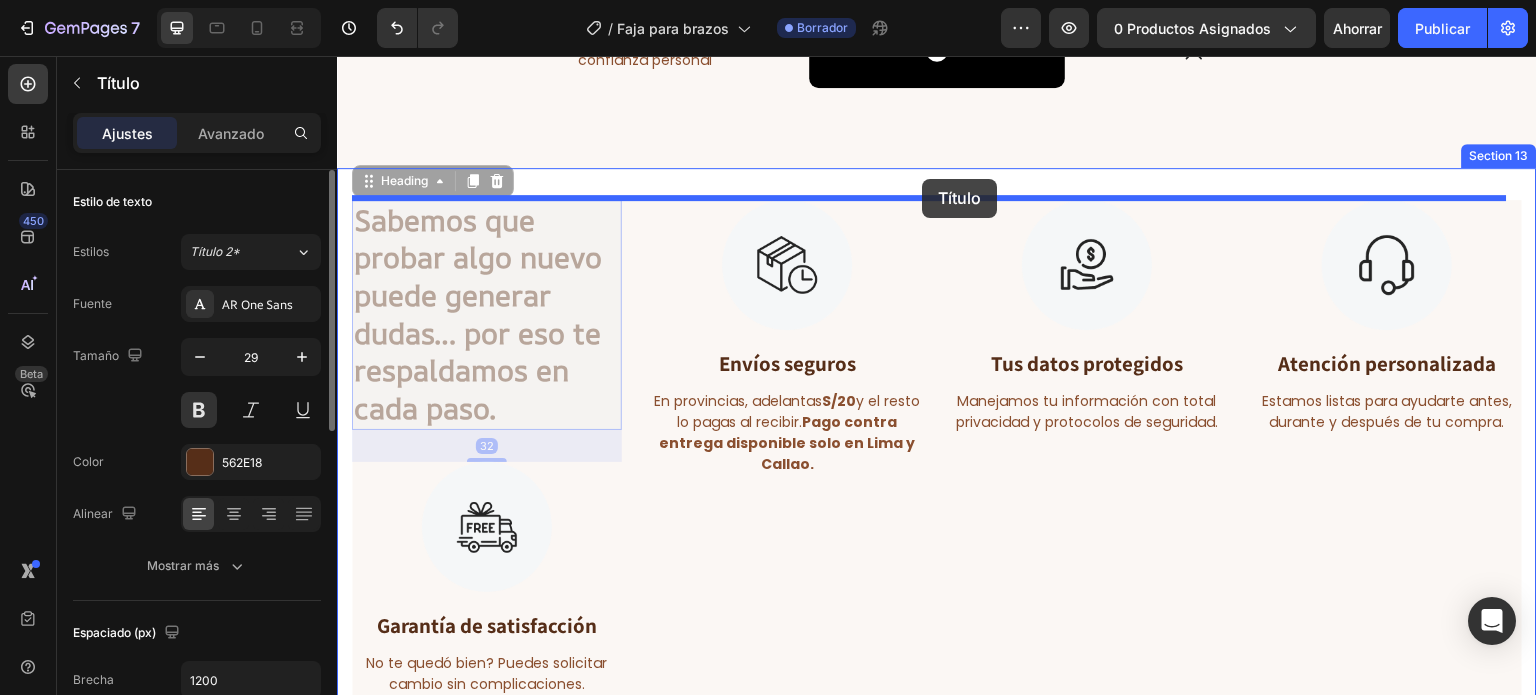drag, startPoint x: 573, startPoint y: 302, endPoint x: 922, endPoint y: 179, distance: 370.04053 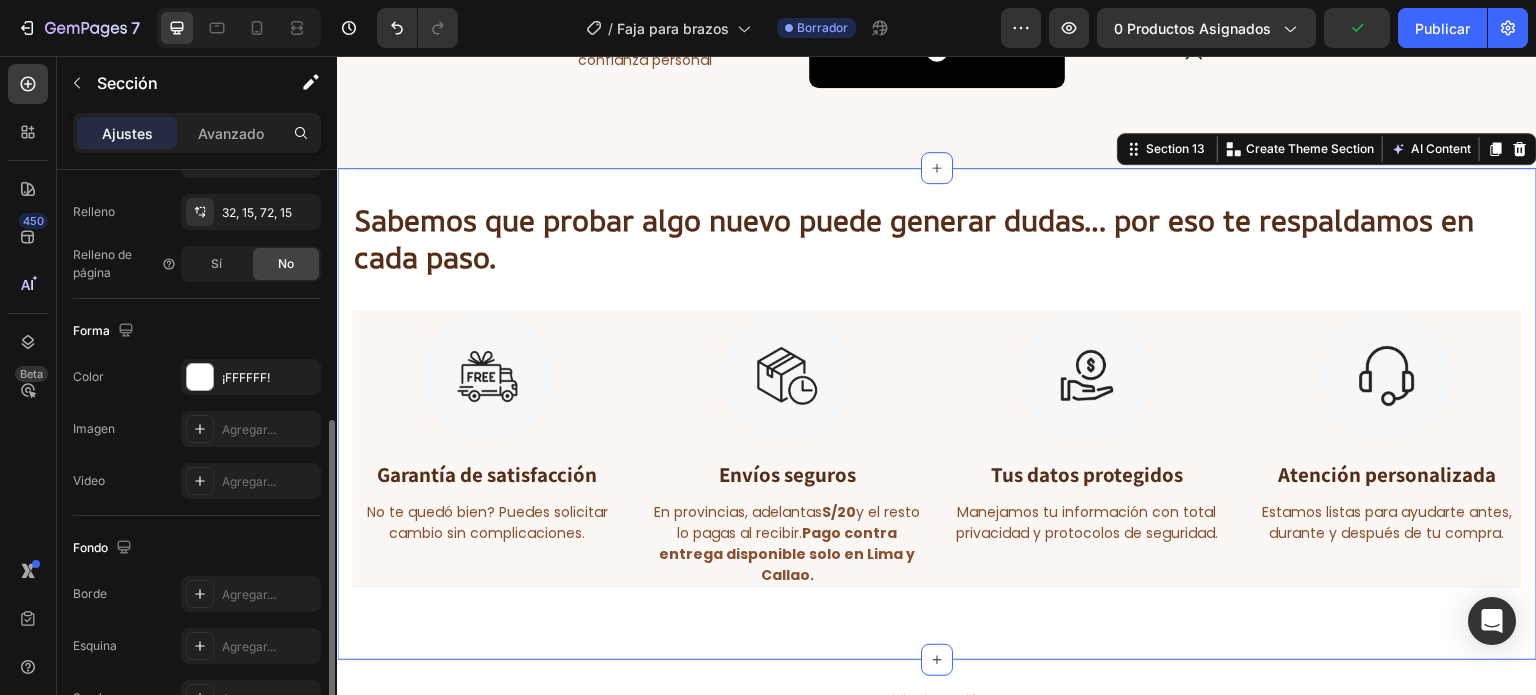 scroll, scrollTop: 522, scrollLeft: 0, axis: vertical 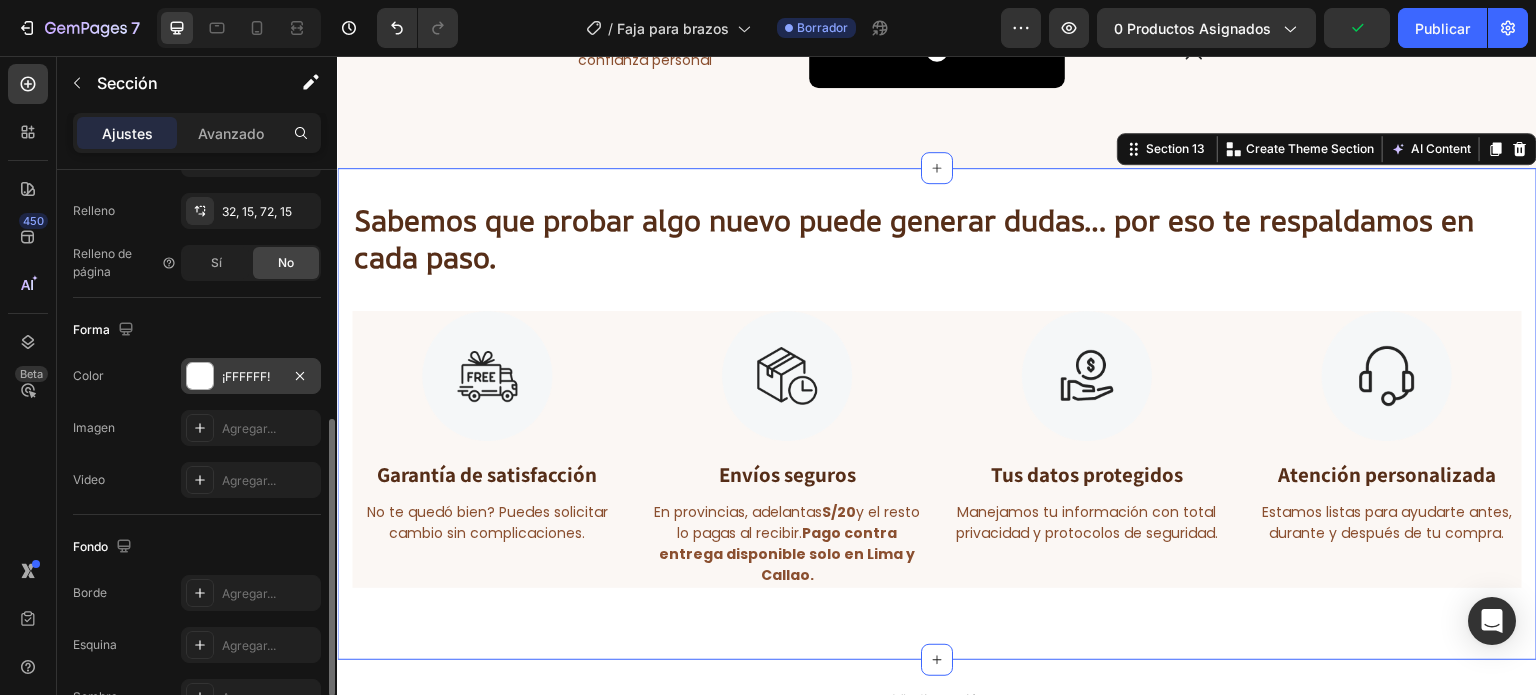 click on "¡FFFFFF!" at bounding box center [246, 376] 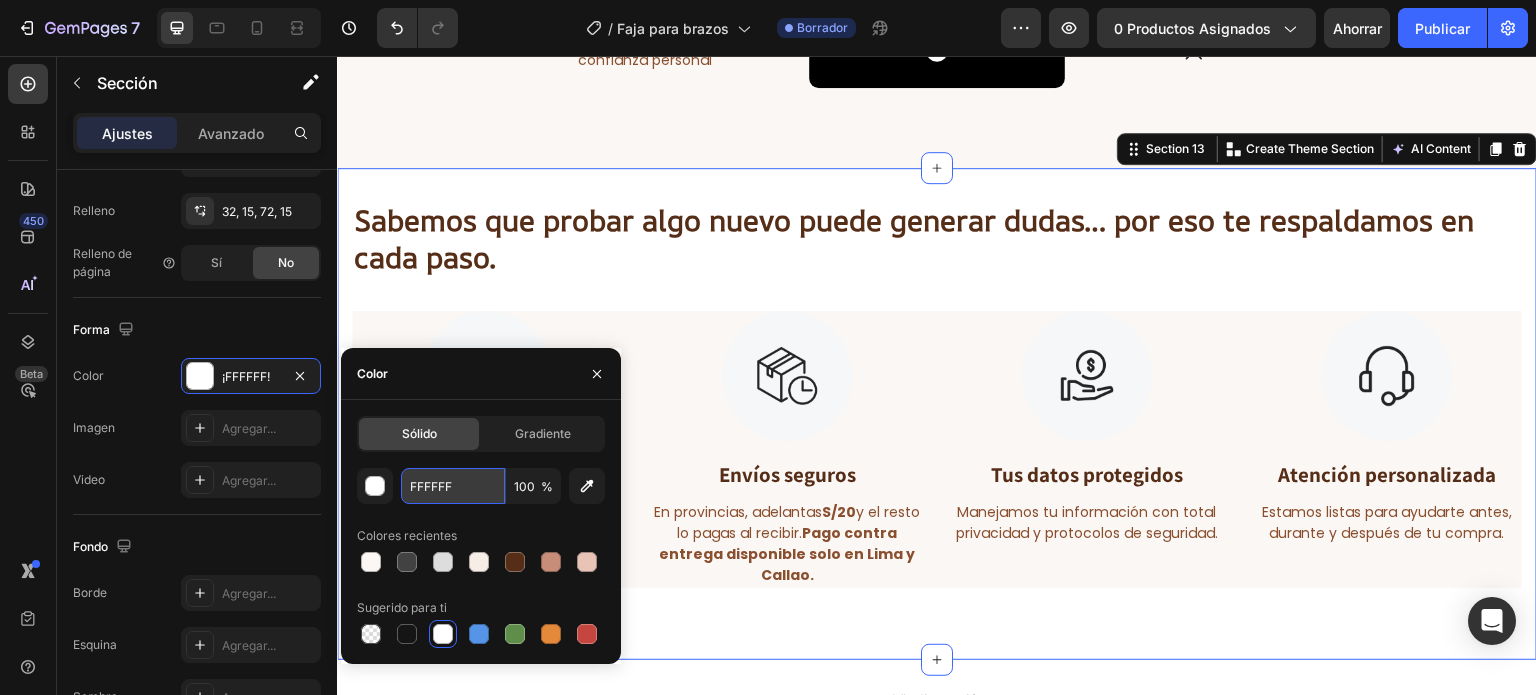 click on "FFFFFF" at bounding box center [453, 486] 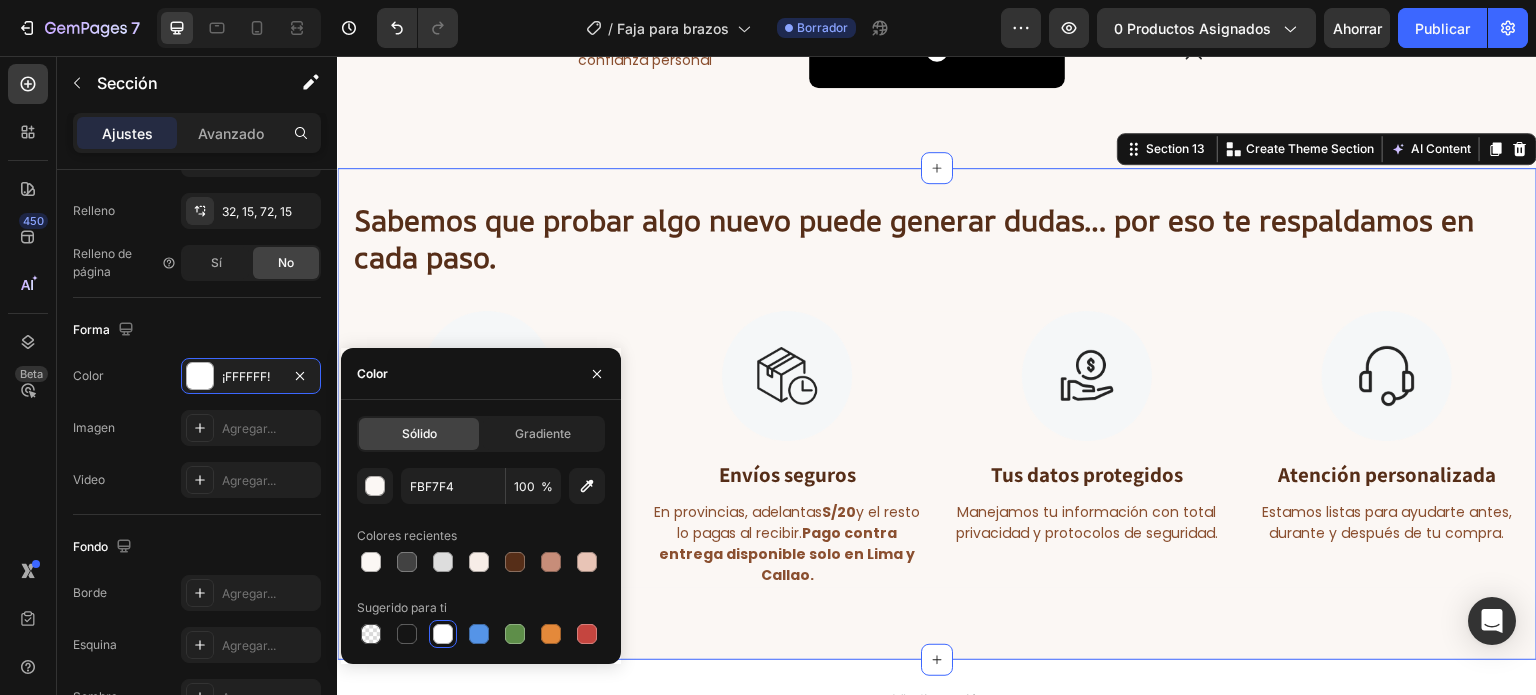 click on "Sabemos que probar algo nuevo puede generar dudas… por eso te respaldamos en cada paso. Heading Image Garantía de satisfacción Text Block No te quedó bien? Puedes solicitar cambio sin complicaciones. Text Image Envíos seguros  Text Block En provincias, adelantas  S/20  y el resto lo pagas al recibir.  Pago contra entrega disponible solo en [CITY] y Callao. Text Image Tus datos protegidos Text Block Manejamos tu información con total privacidad y protocolos de seguridad. Text Image Atención personalizada  Text Block Estamos listas para ayudarte antes, durante y después de tu compra. Text Row Section 13   You can create reusable sections Create Theme Section AI Content Write with GemAI What would you like to describe here? Tone and Voice Persuasive Product Pulsera Corazón + Collar Llave: Para Parejas Show more Generate" at bounding box center (937, 414) 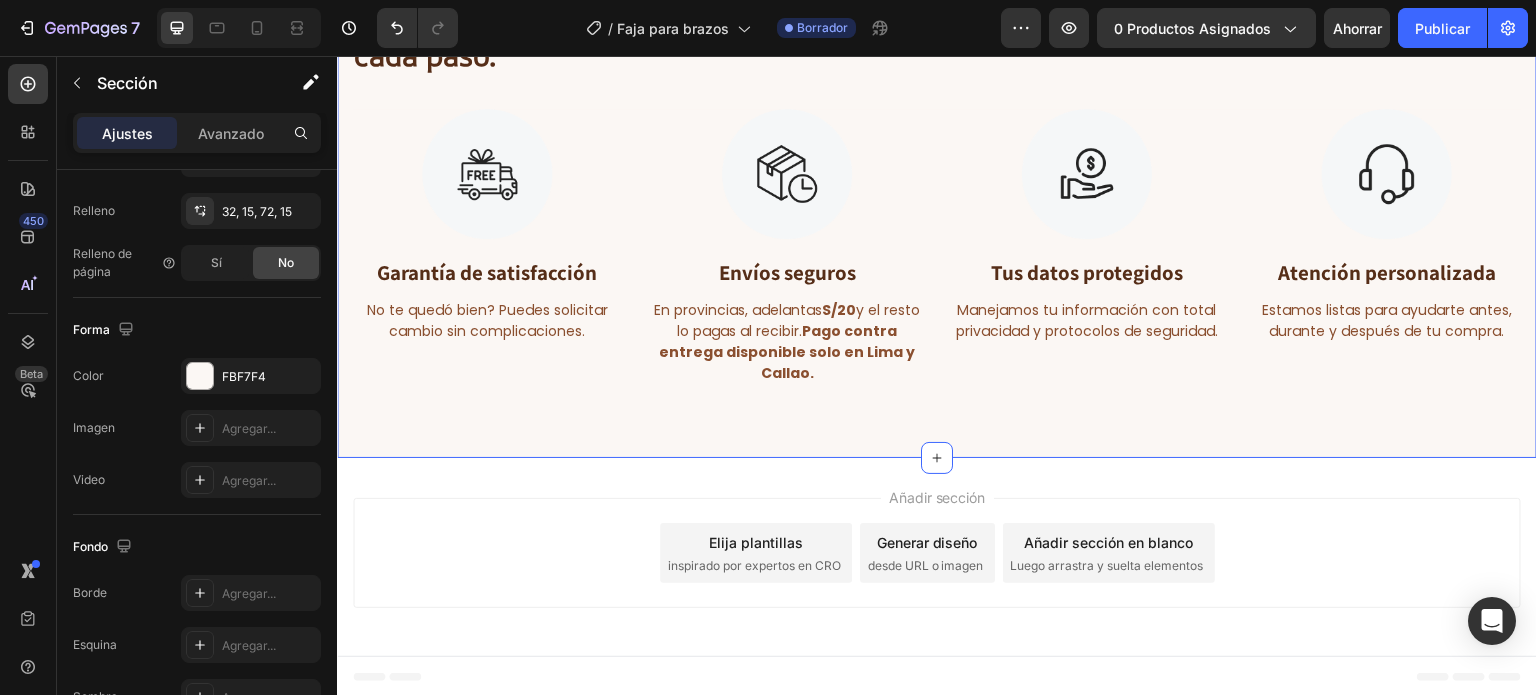 scroll, scrollTop: 9163, scrollLeft: 0, axis: vertical 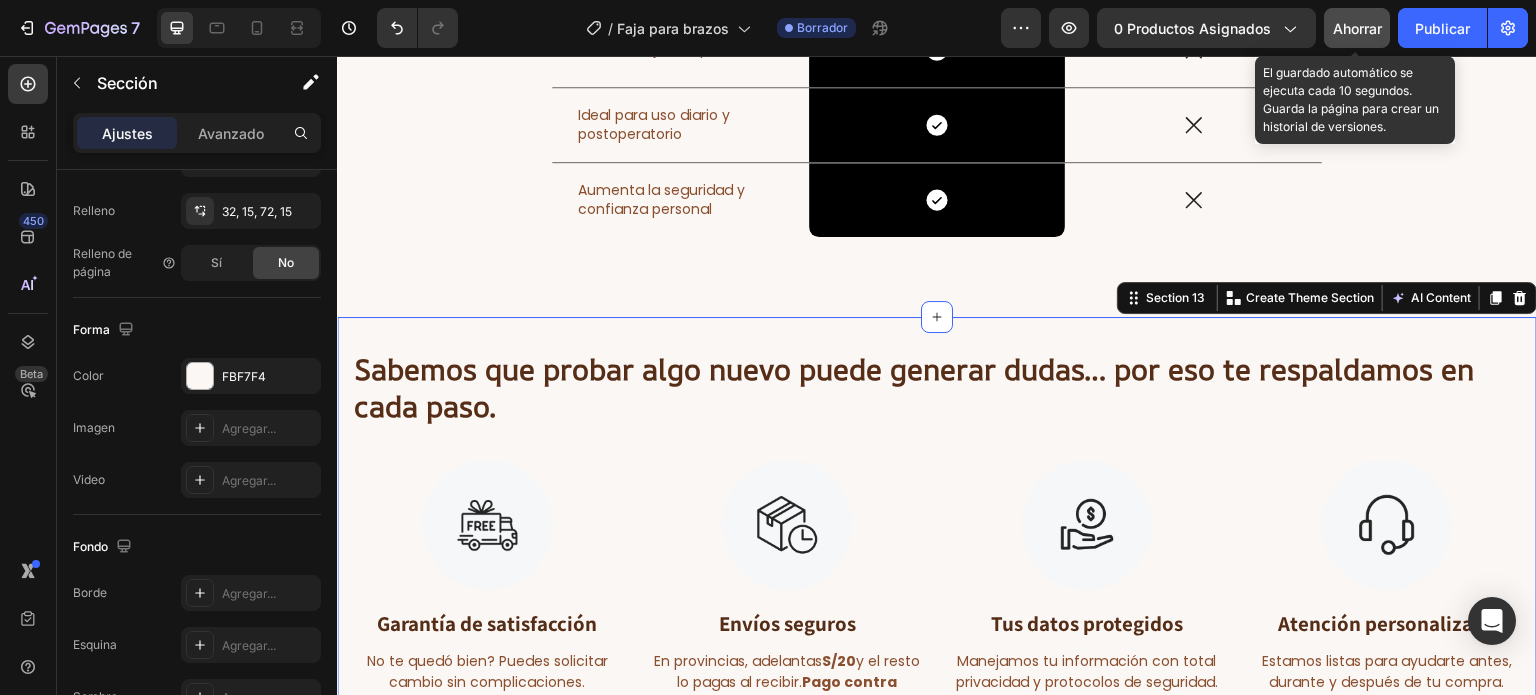 click on "Ahorrar" 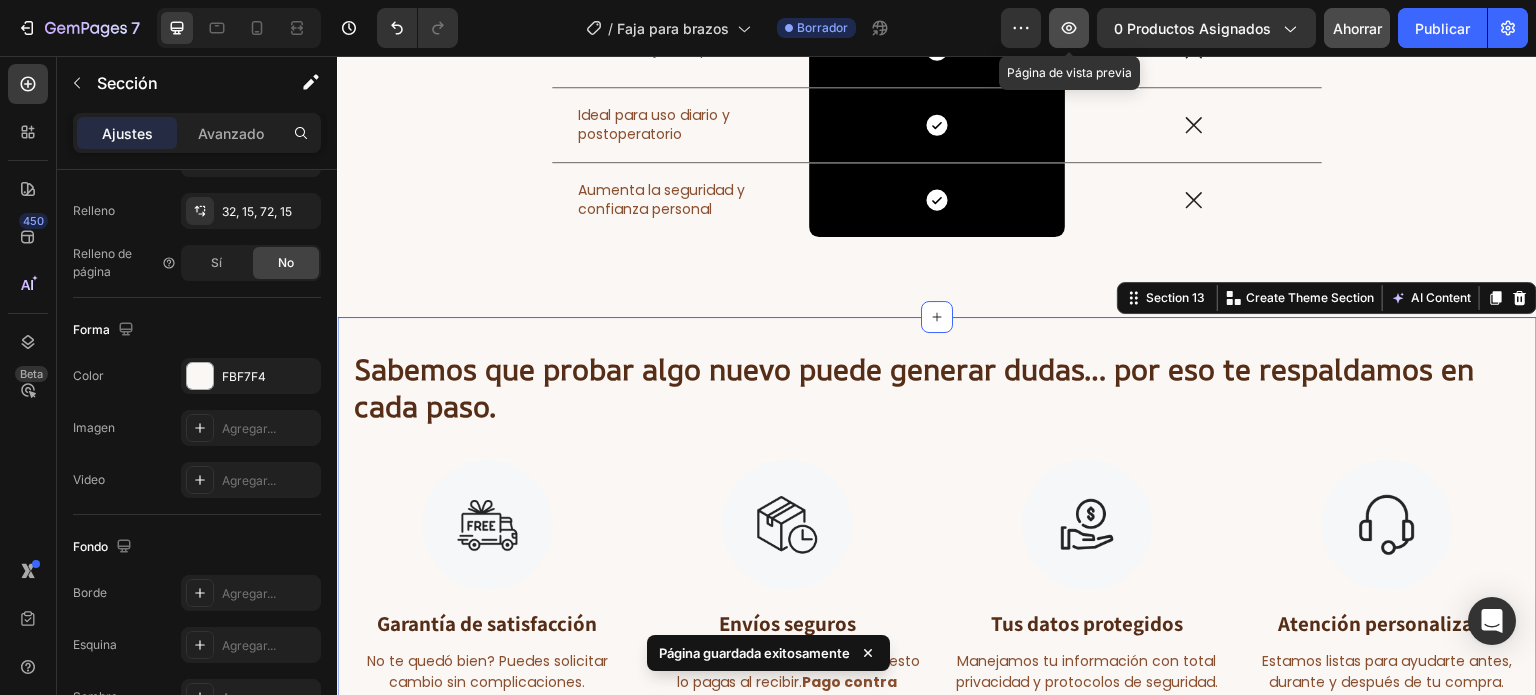 click 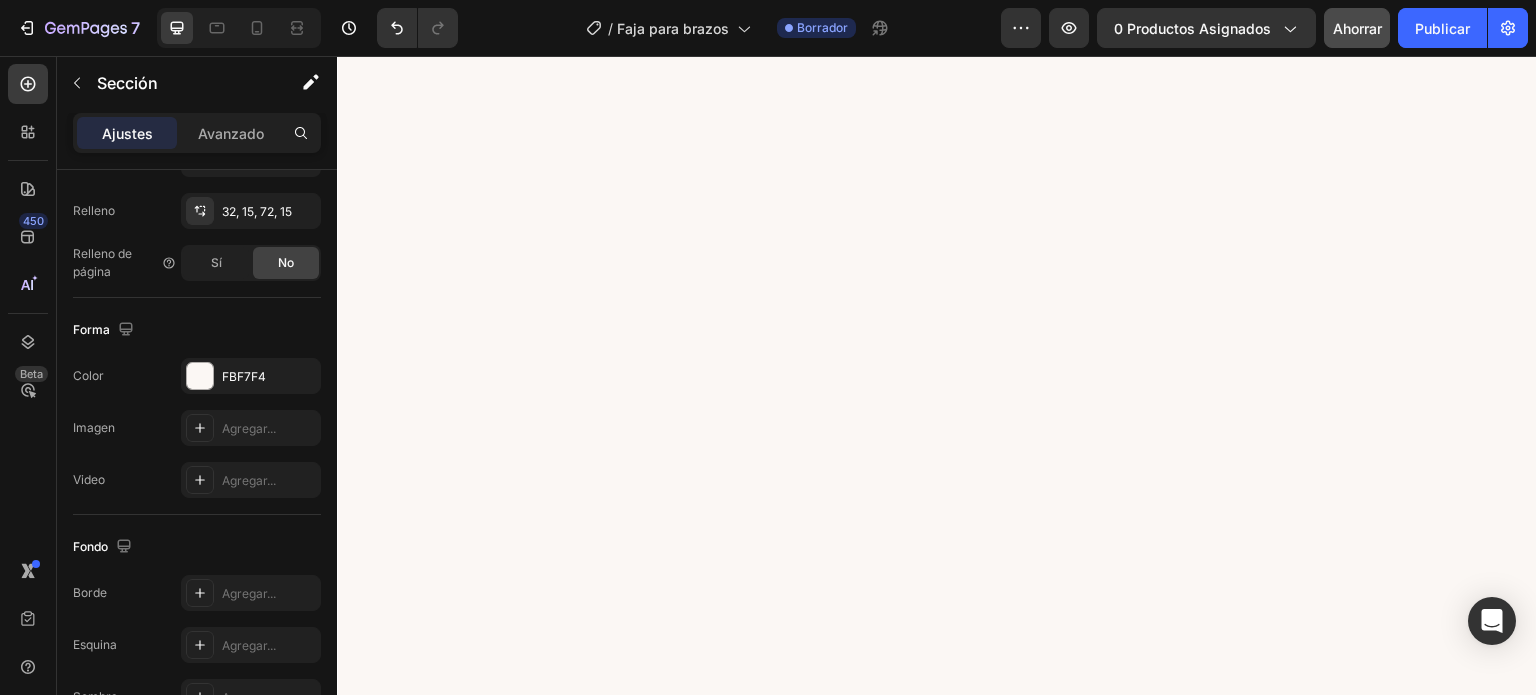scroll, scrollTop: 0, scrollLeft: 0, axis: both 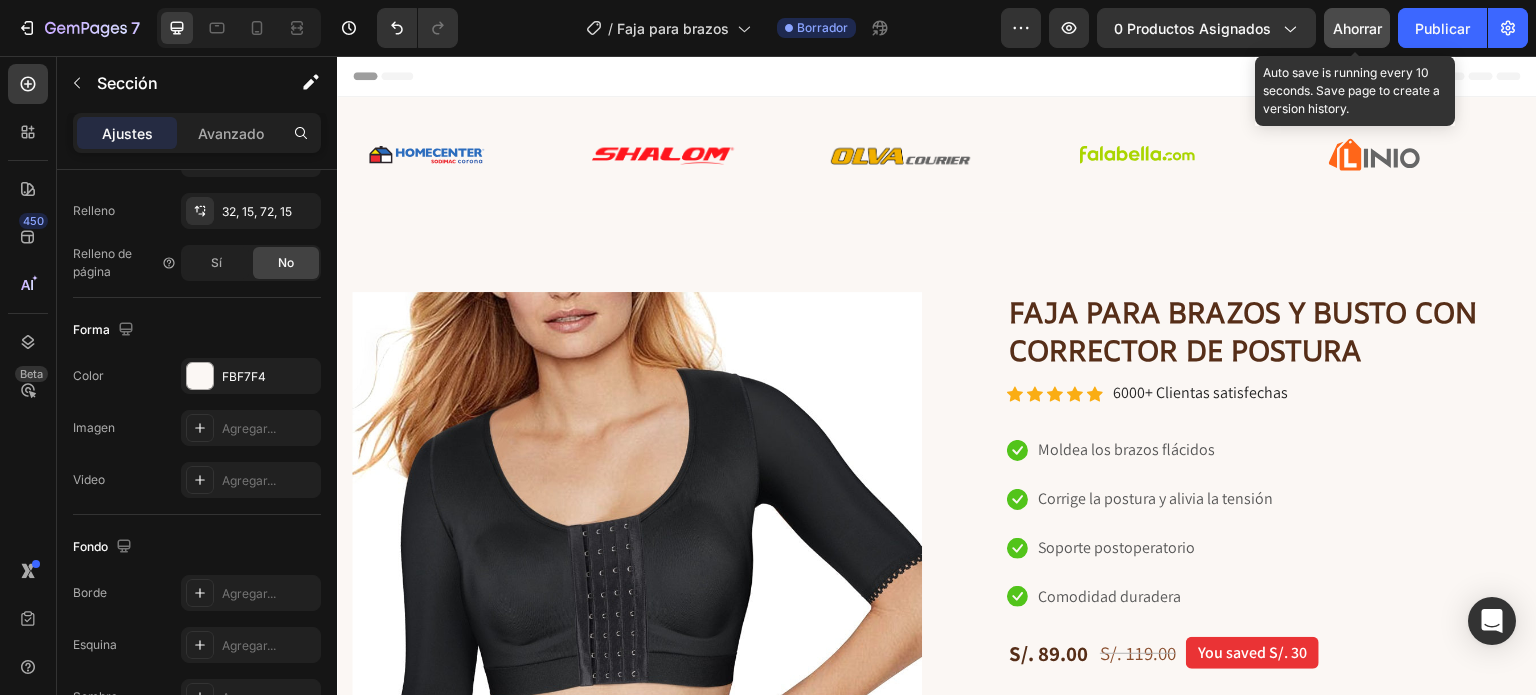 click on "Ahorrar" at bounding box center (1357, 28) 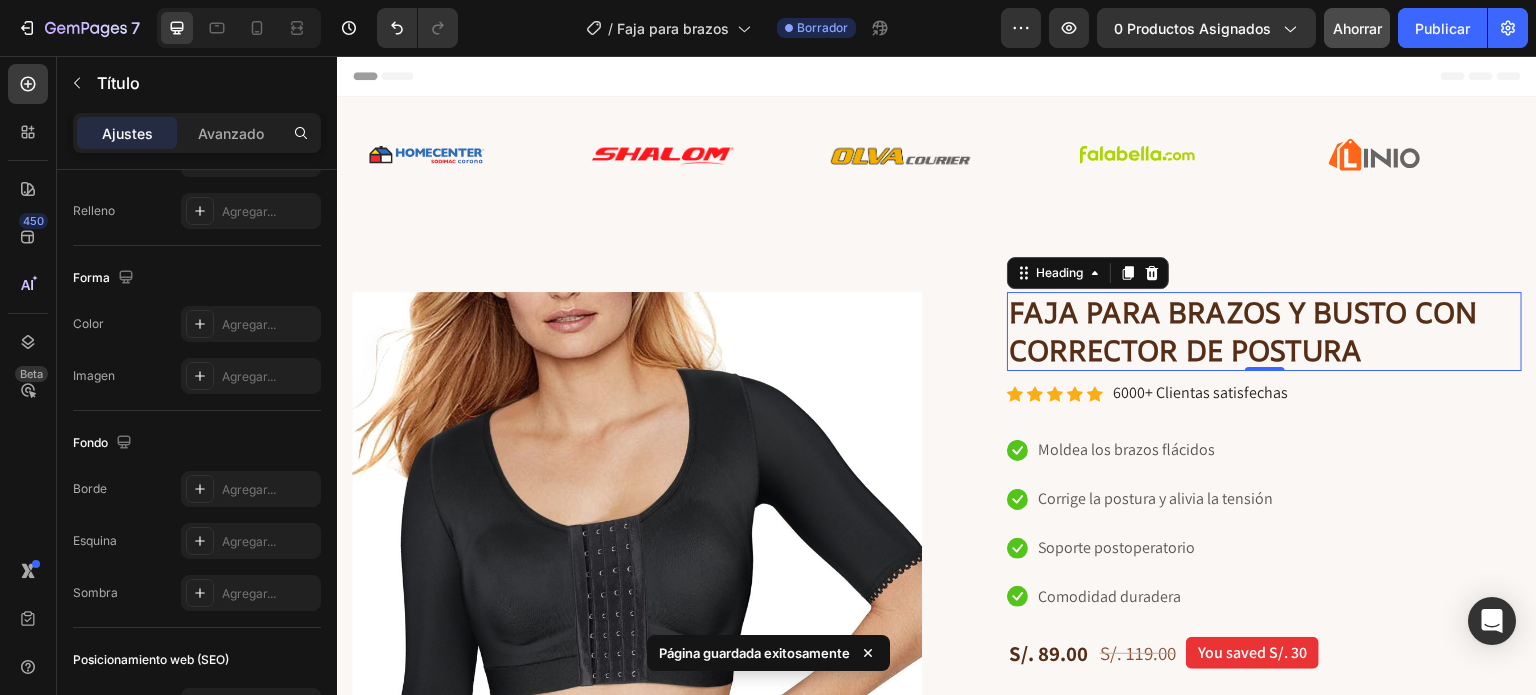 scroll, scrollTop: 0, scrollLeft: 0, axis: both 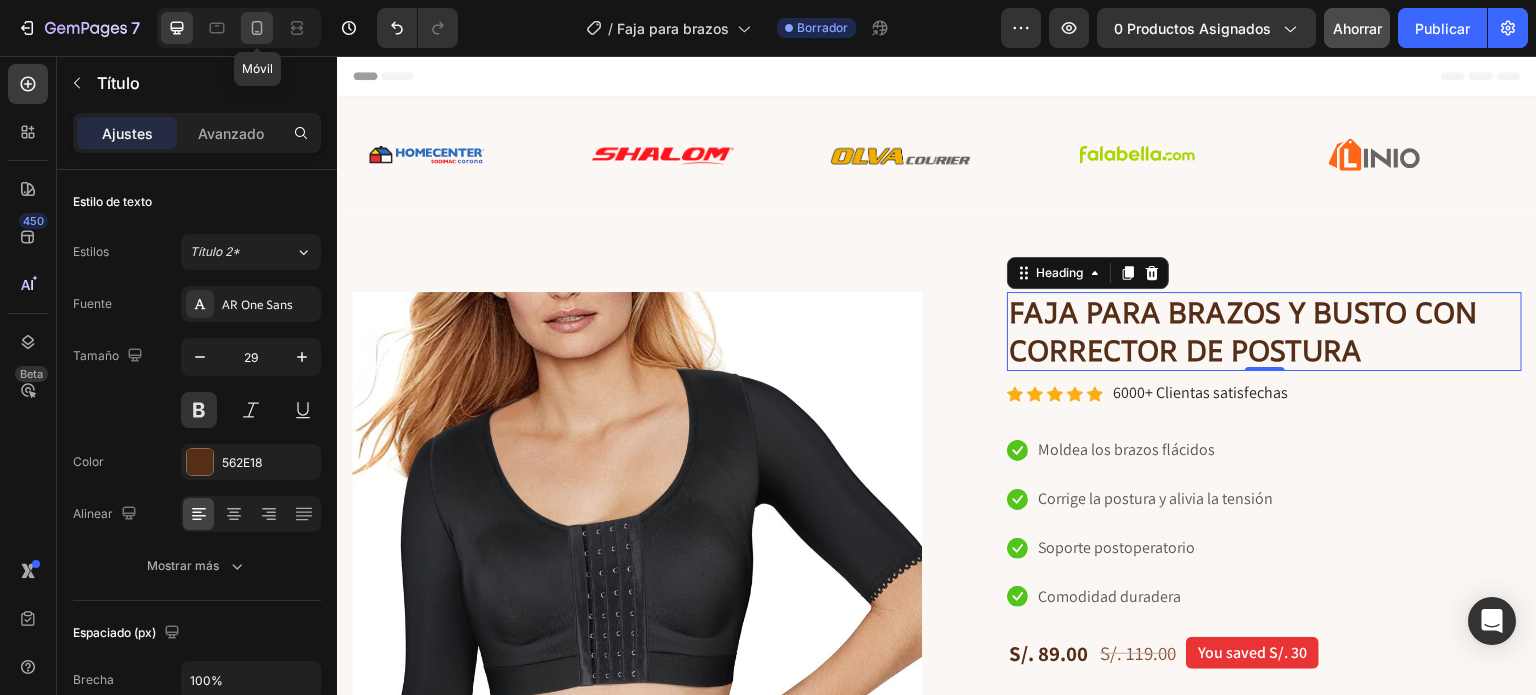 click 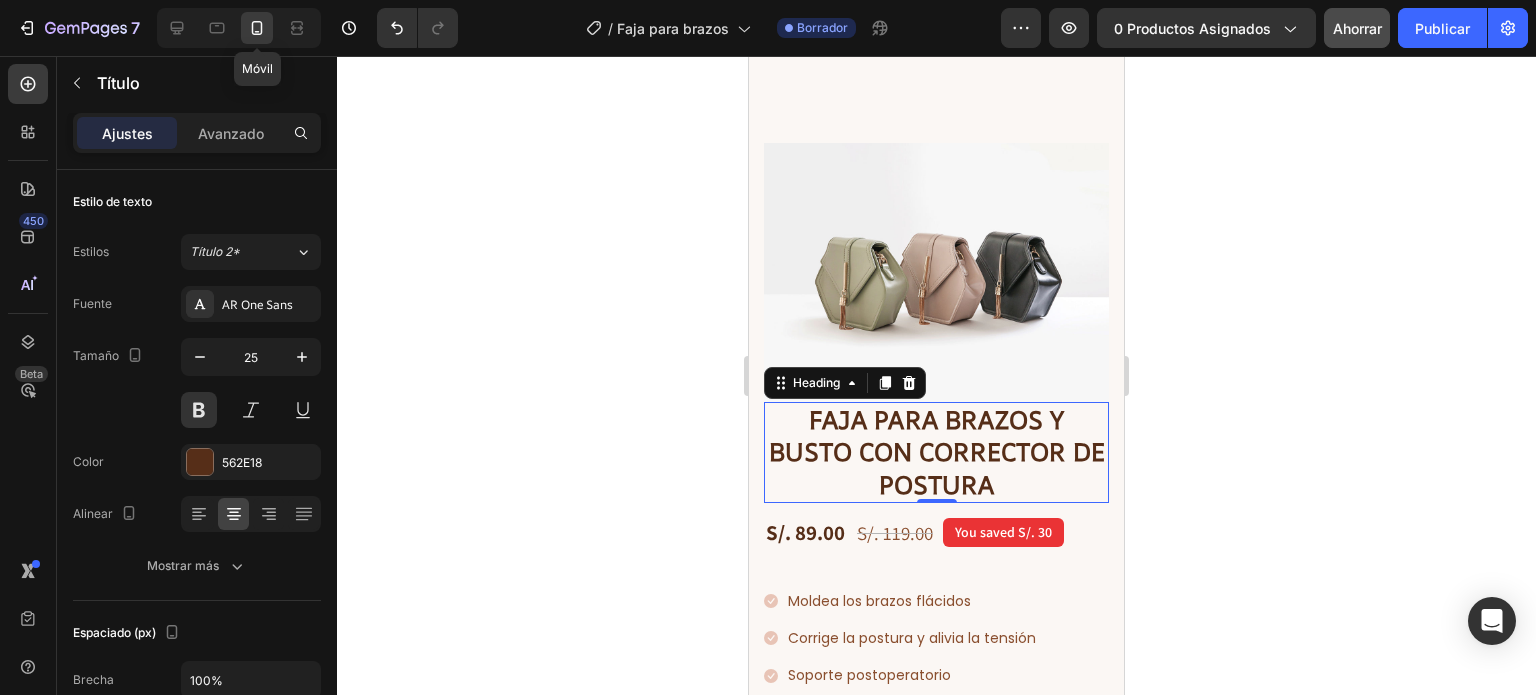 scroll, scrollTop: 344, scrollLeft: 0, axis: vertical 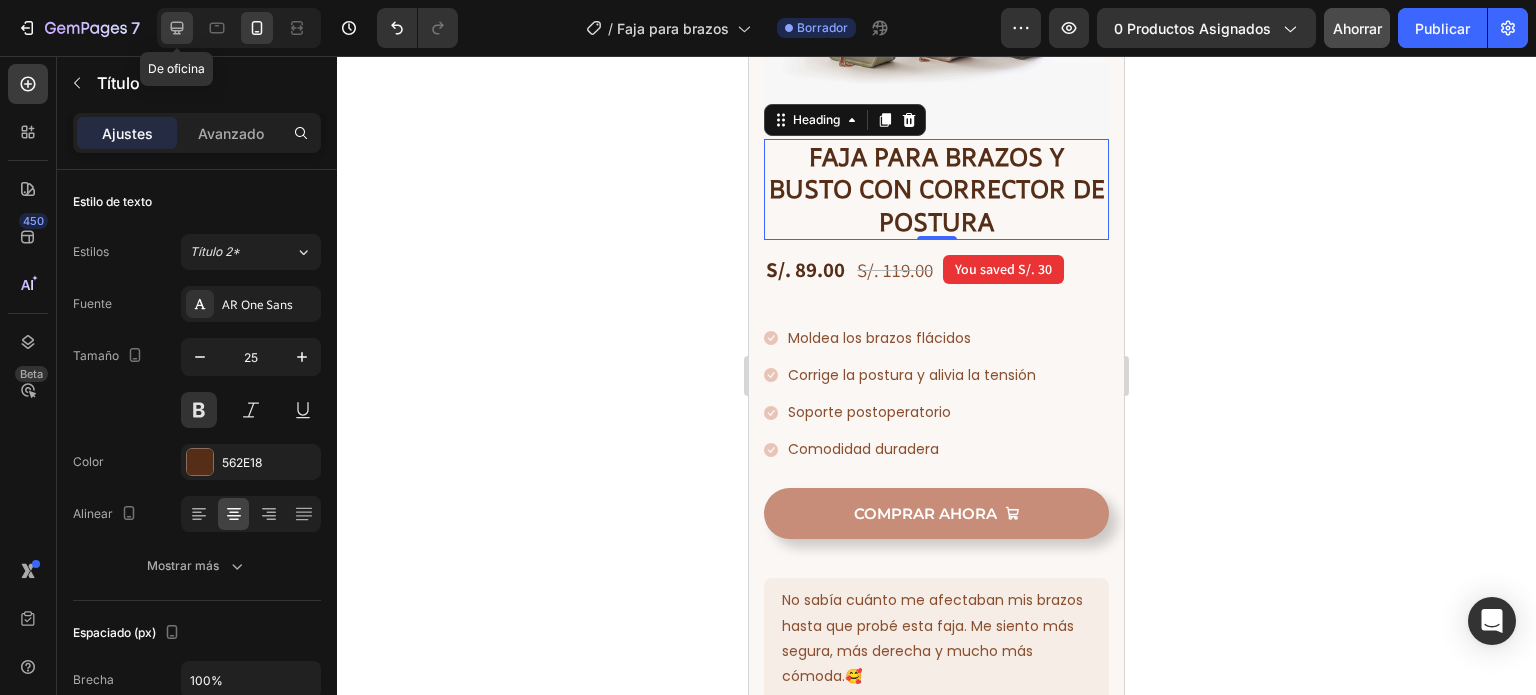 click 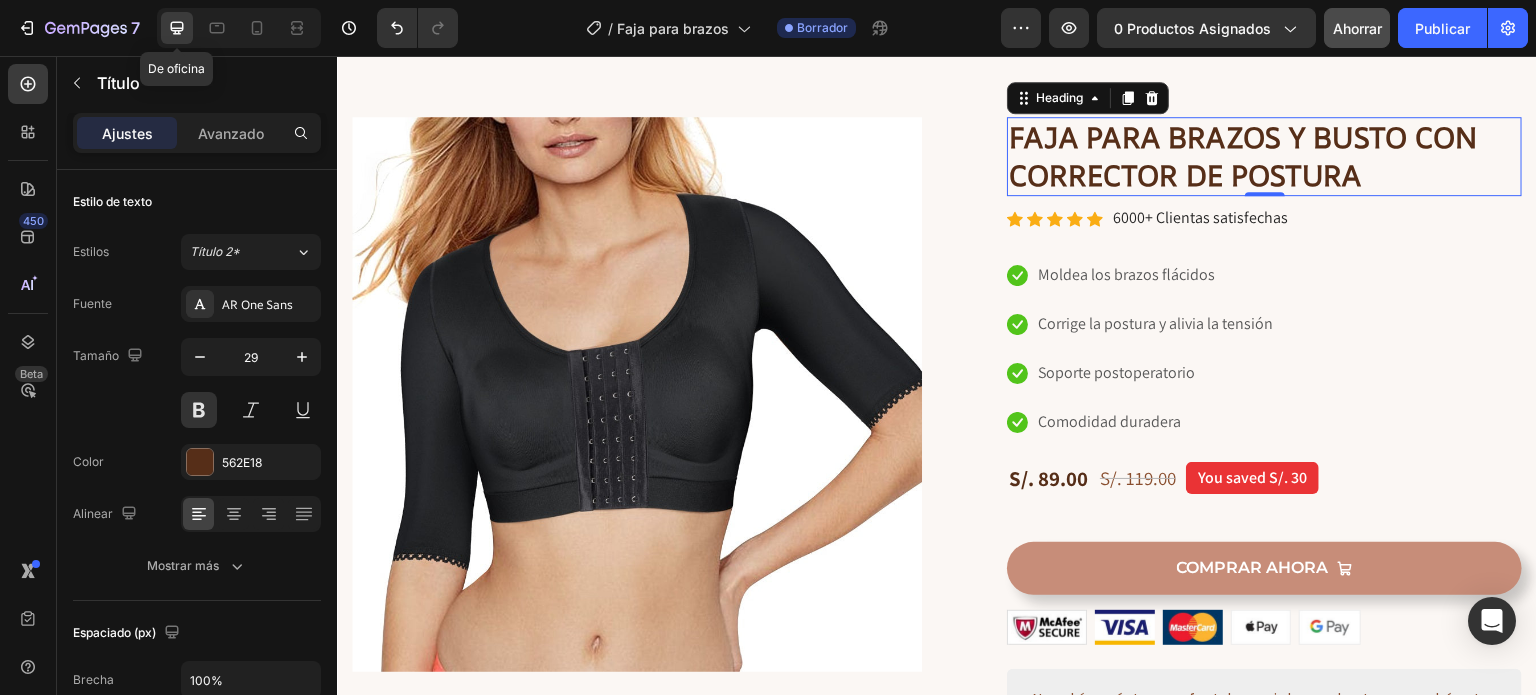 scroll, scrollTop: 153, scrollLeft: 0, axis: vertical 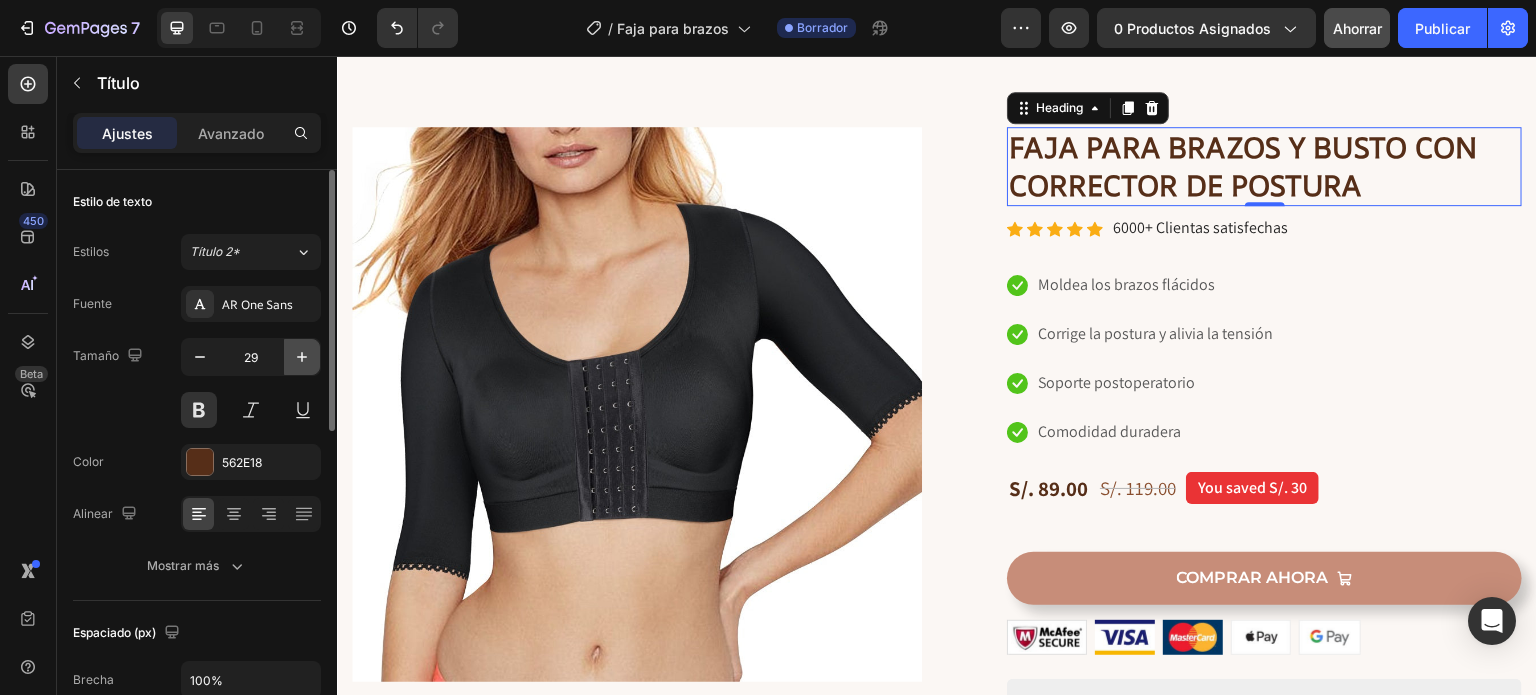 click at bounding box center (302, 357) 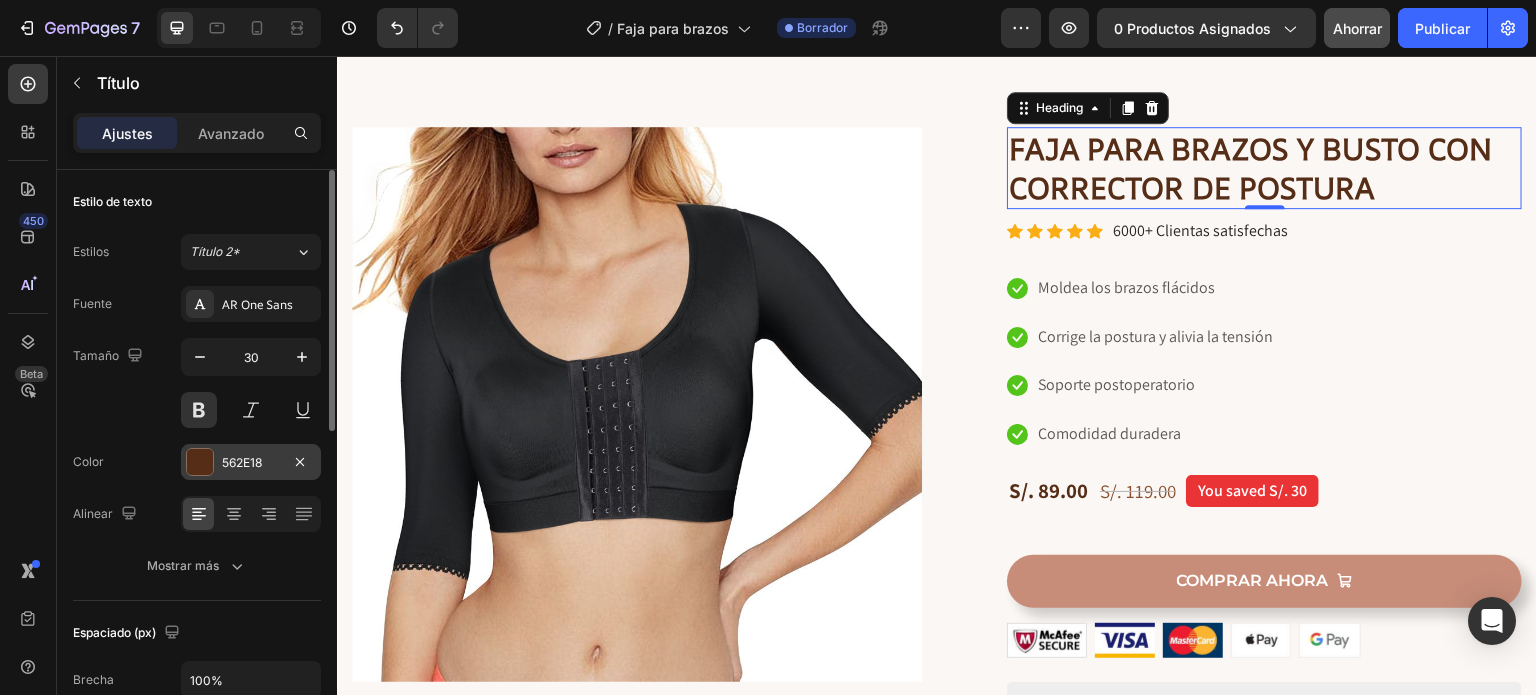 click on "562E18" at bounding box center [242, 462] 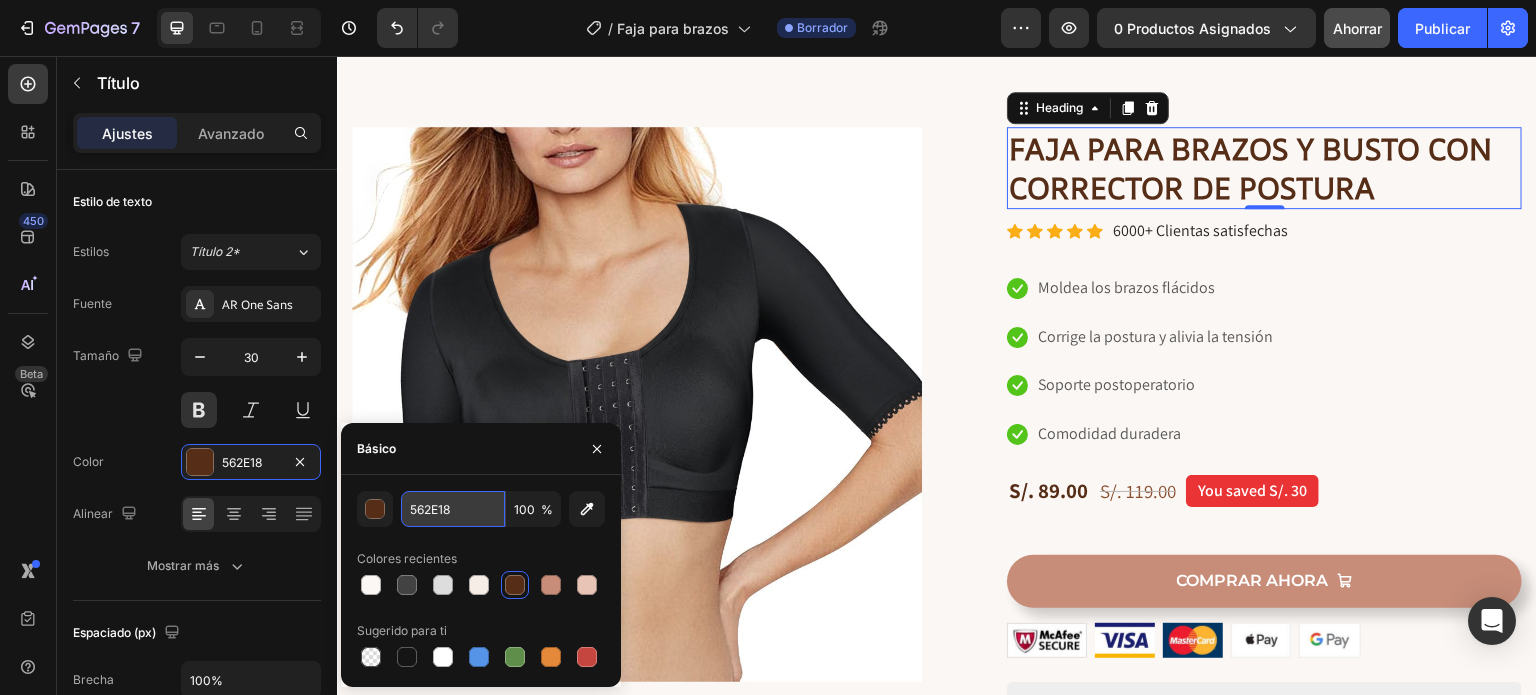 click on "562E18" at bounding box center [453, 509] 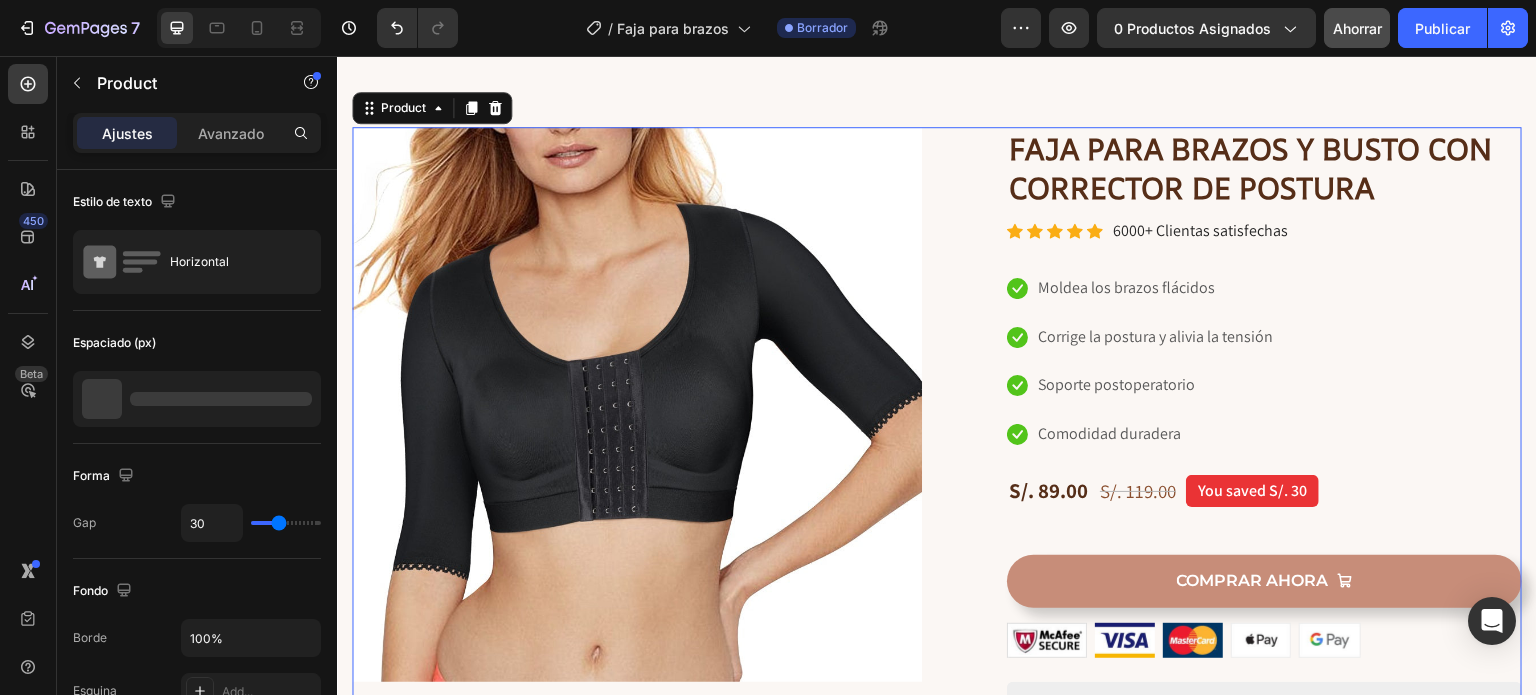 click on "Image
Icon 100% garantizado Heading Tu satisfacción es nuestra prioridad Text block Row
Icon Envío rápido y seguro  Heading A todo el Perú Text block Row Row Row Image FAJA PARA BRAZOS Y BUSTO CON CORRECTOR DE POSTURA Heading                Icon                Icon                Icon                Icon                Icon Icon List Hoz 6000+ Clientas satisfechas Text block Row
Icon Moldea los brazos flácidos Text block
Icon Corrige la postura y alivia la tensión Text block
Icon Soporte postoperatorio Text block
Icon Comodidad duradera Text block Icon List S/. 89.00 (P) Price (P) Price S/. 119.00 (P) Price (P) Price You saved S/. 30 Product Badge Row
Icon Moldea los brazos flácidos Text block
Icon Corrige la postura y alivia la tensión Text block
Icon Soporte postoperatorio Text block
Icon Comodidad duradera Text block Icon List Comprar ahora" at bounding box center (937, 475) 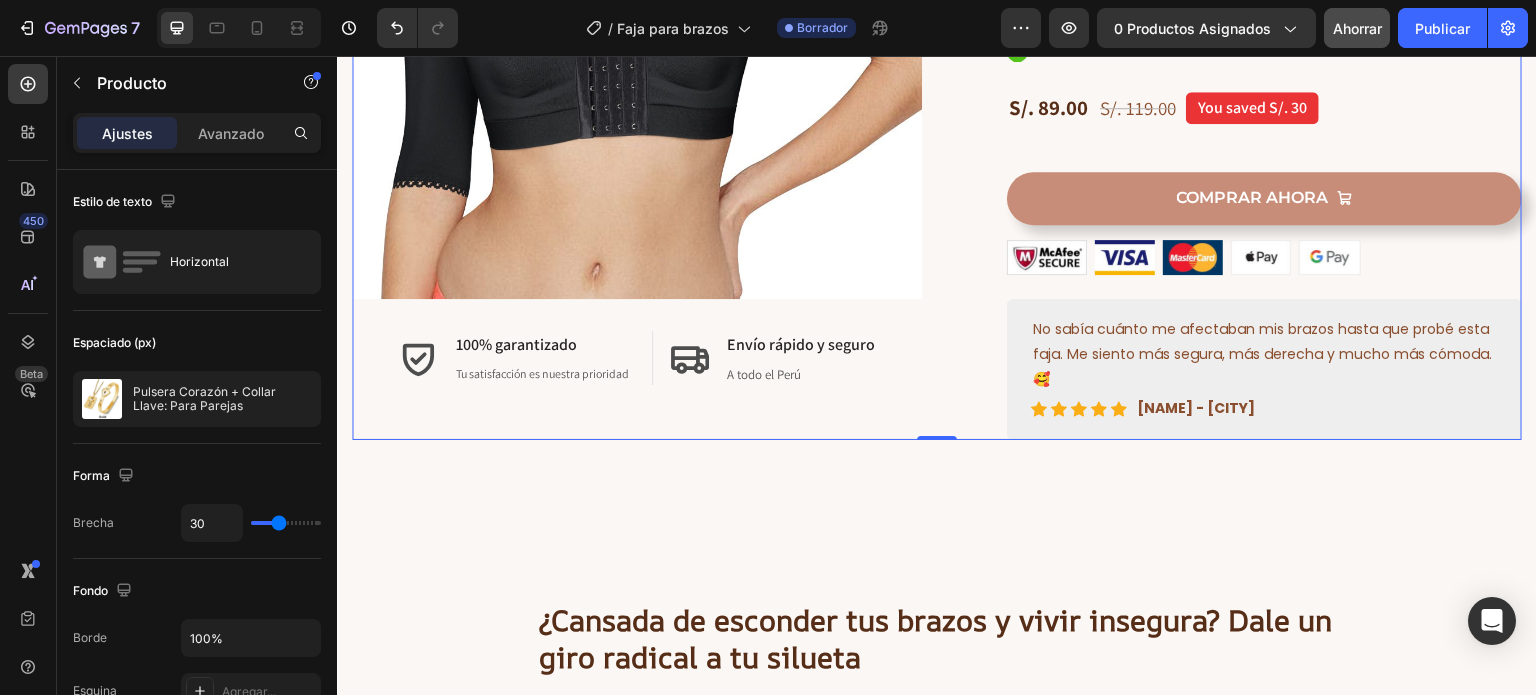 scroll, scrollTop: 536, scrollLeft: 0, axis: vertical 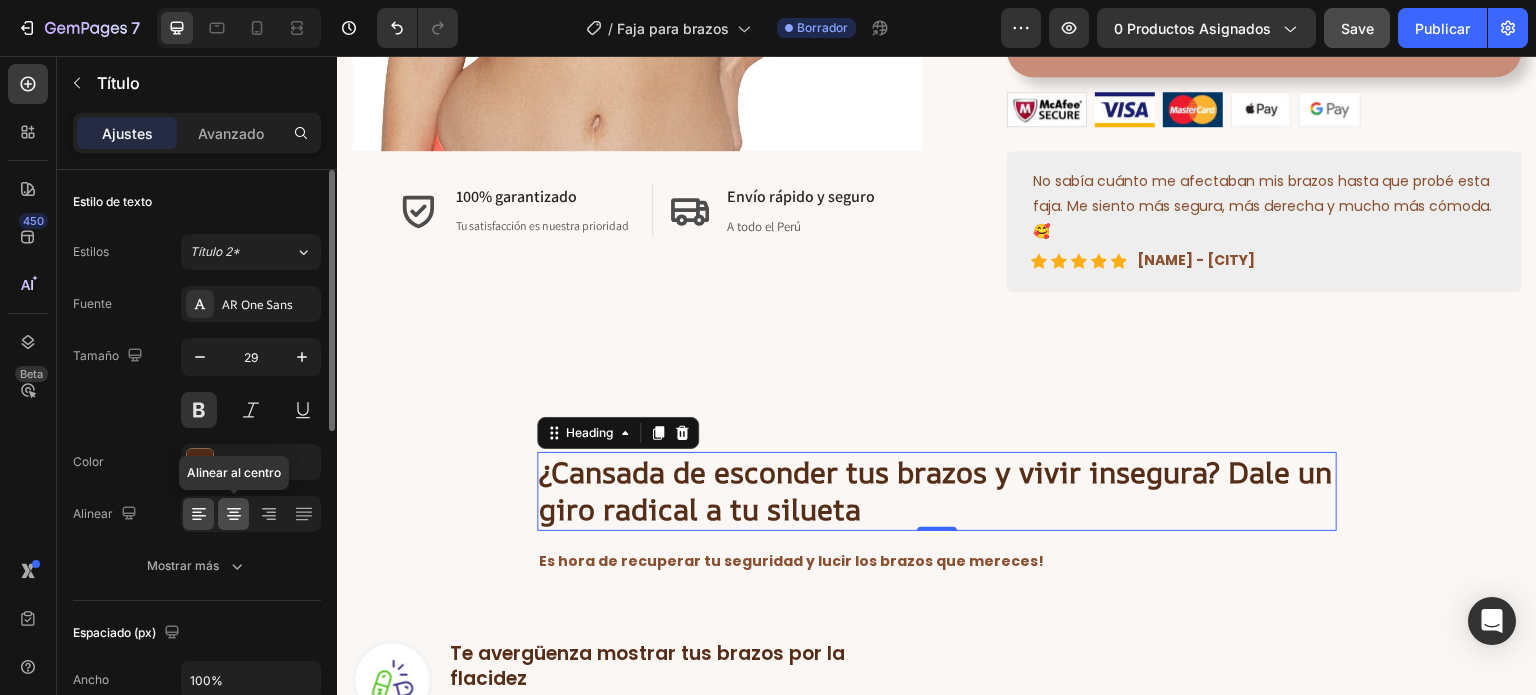 click 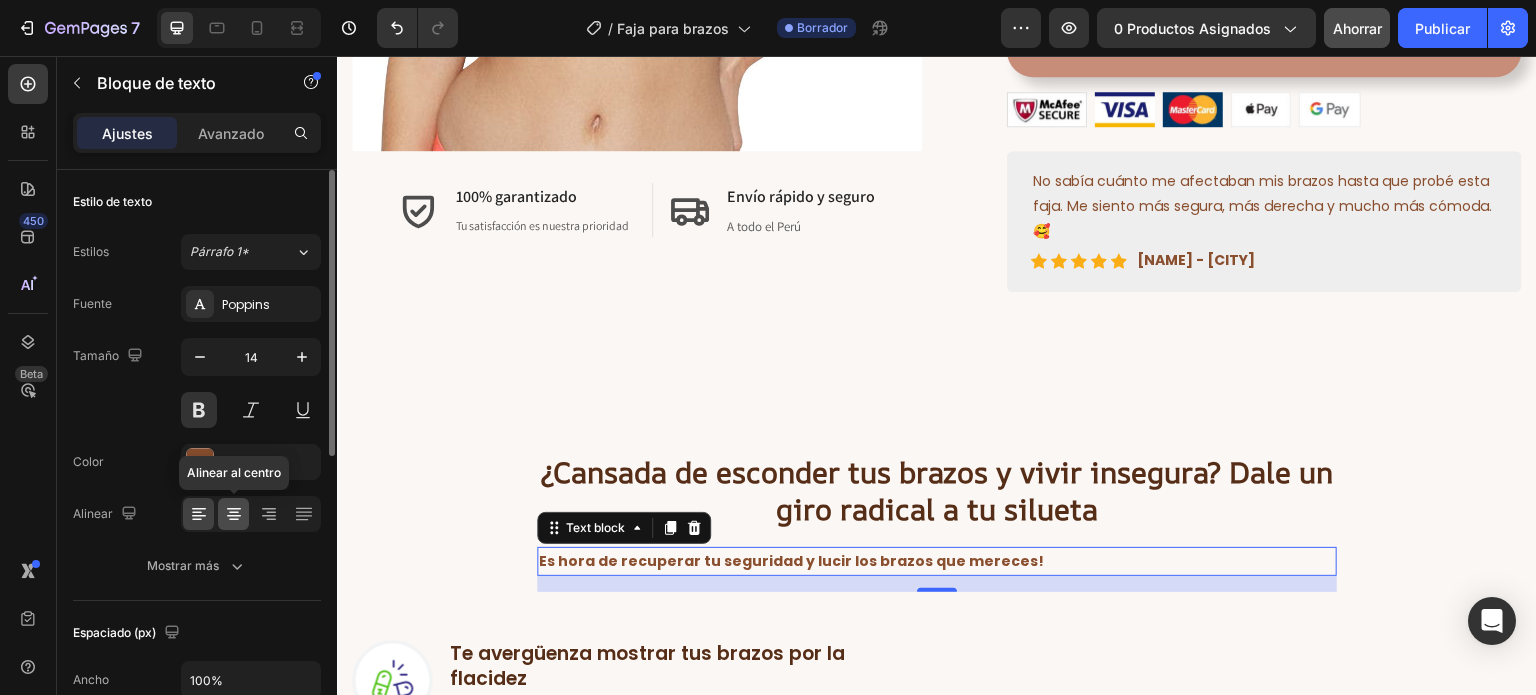 click 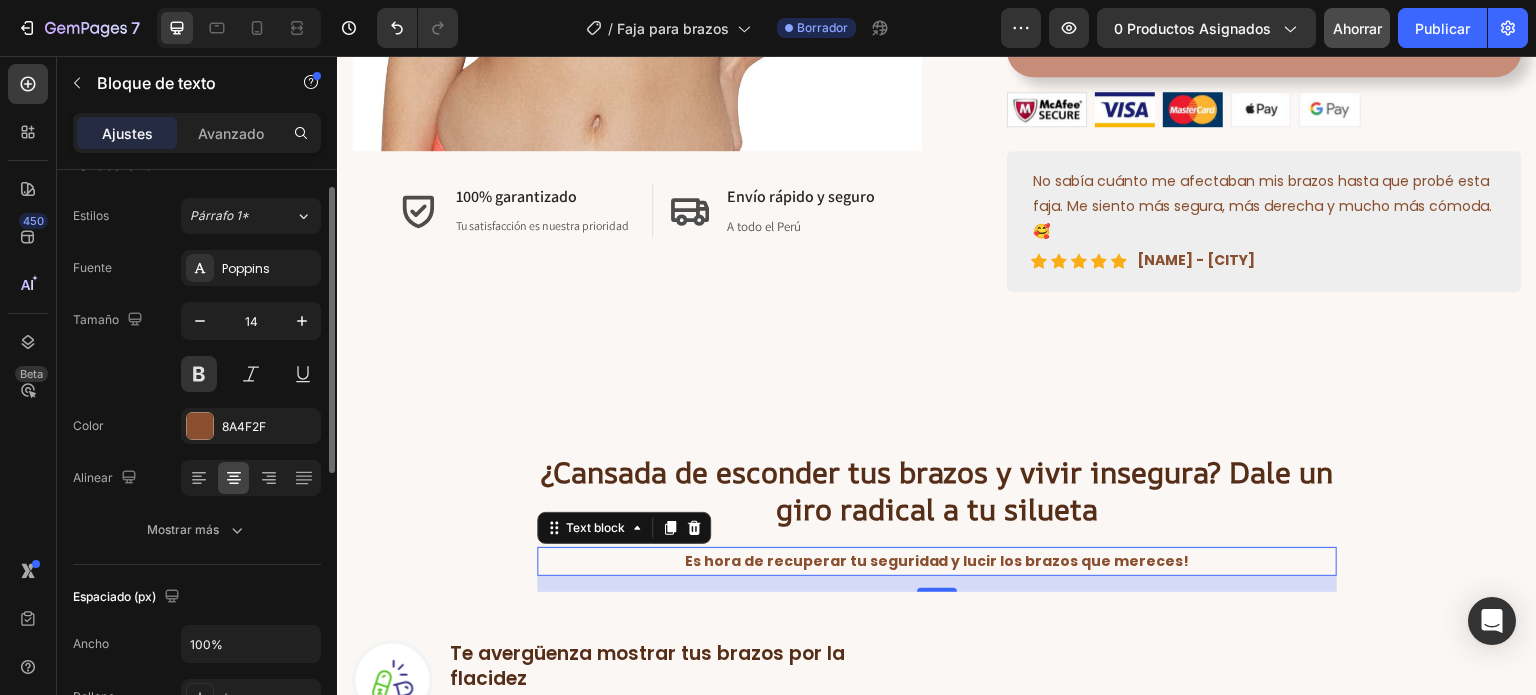 scroll, scrollTop: 37, scrollLeft: 0, axis: vertical 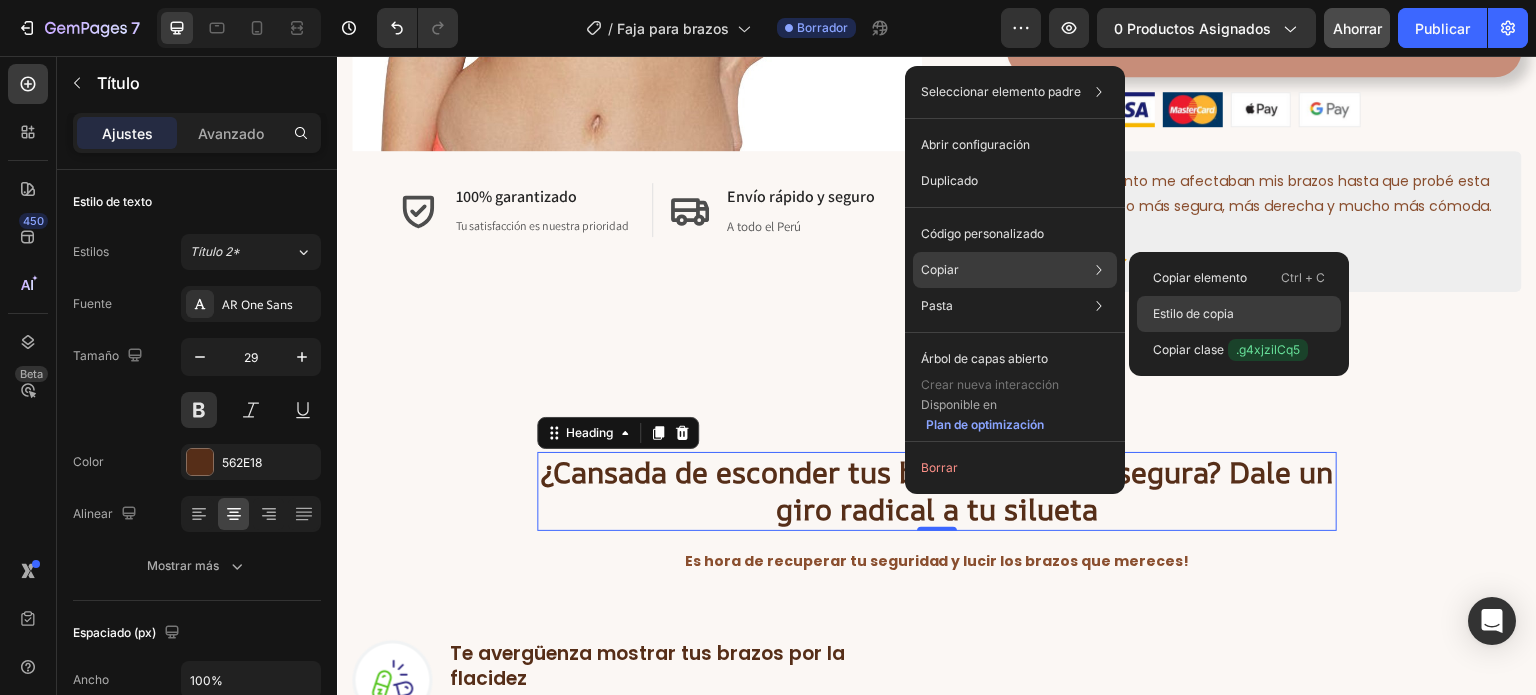 click on "Estilo de copia" at bounding box center [1193, 313] 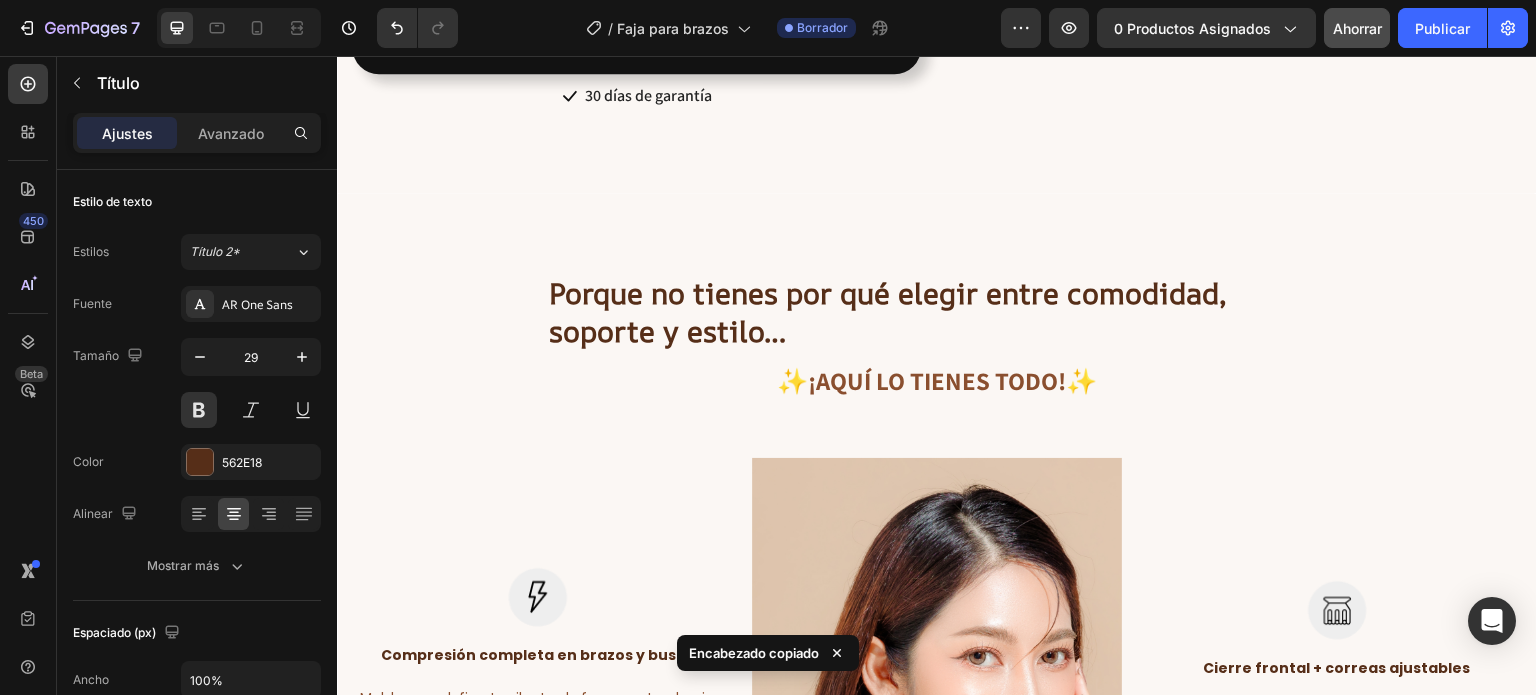scroll, scrollTop: 1693, scrollLeft: 0, axis: vertical 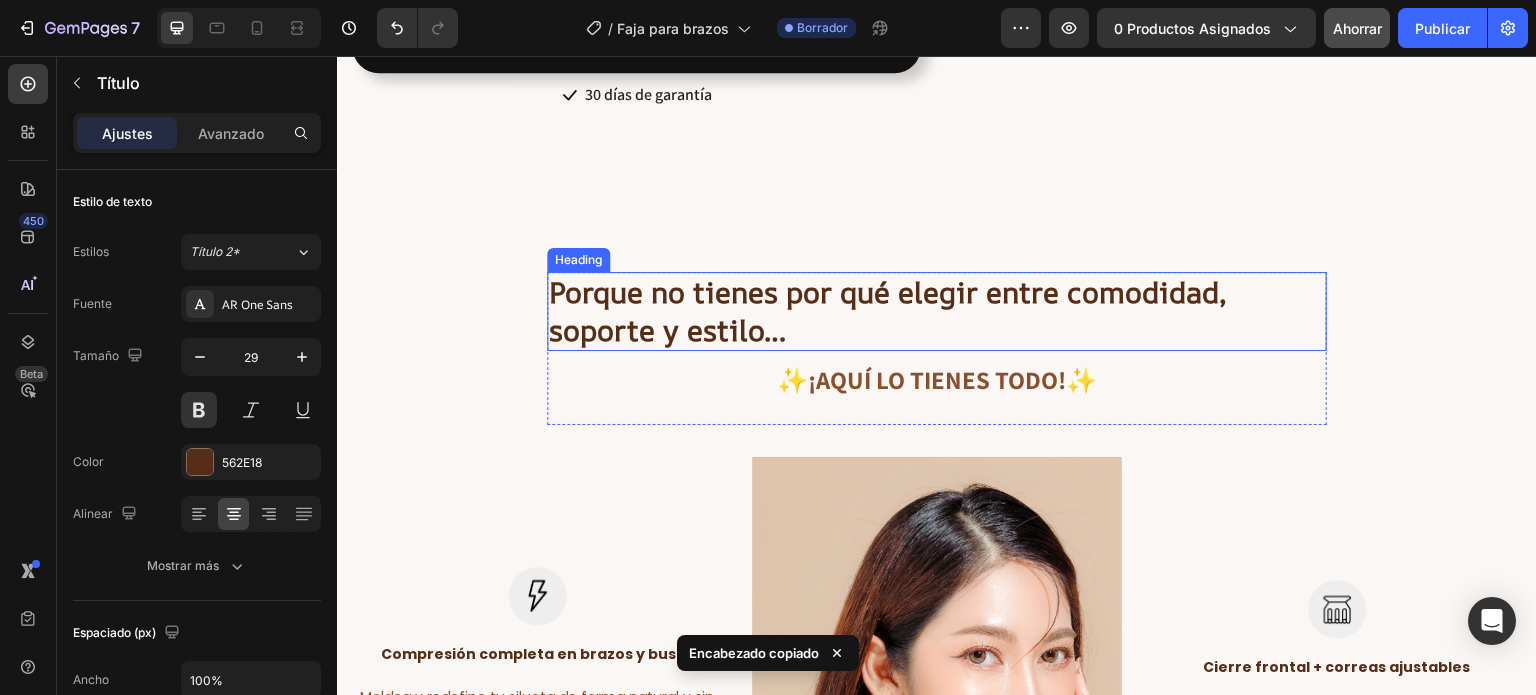 click on "Porque no tienes por qué elegir entre comodidad, soporte y estilo…" at bounding box center (937, 311) 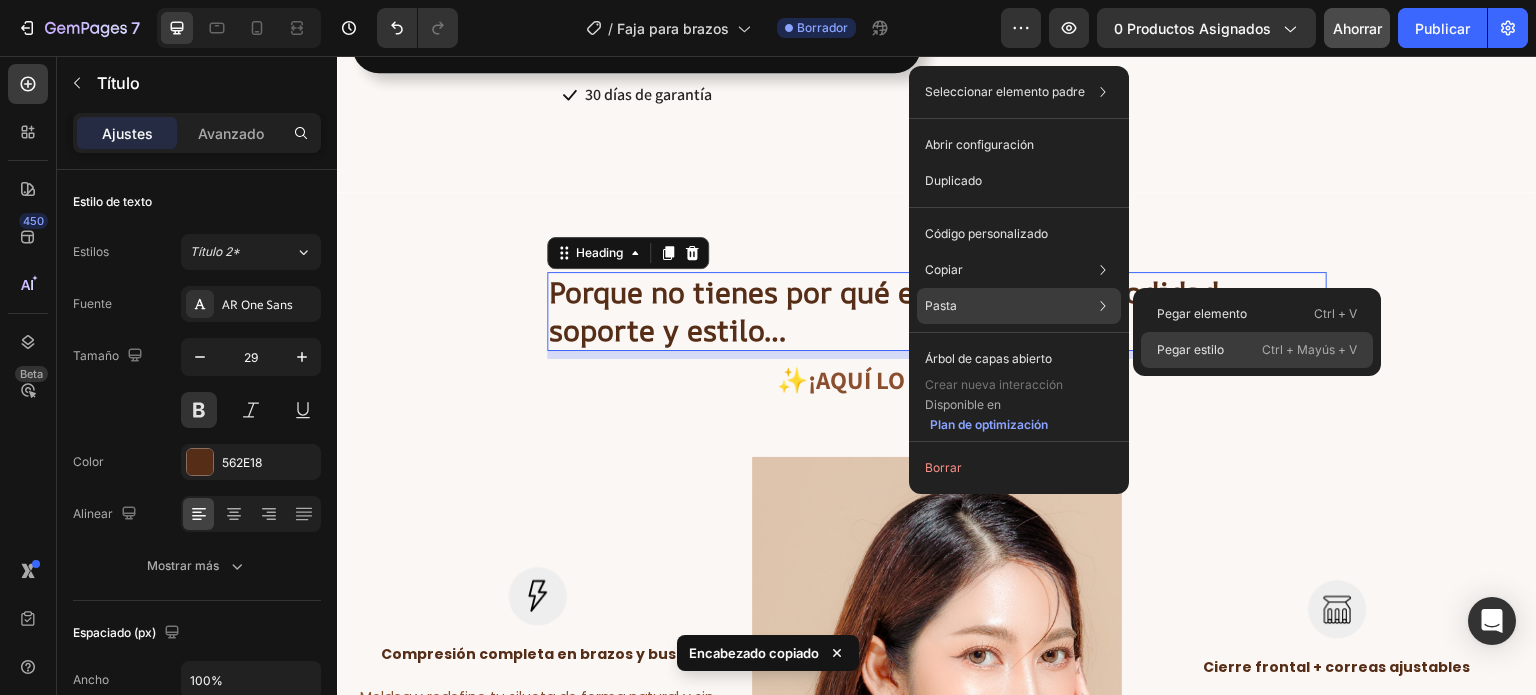 click on "Pegar estilo Ctrl + Mayús + V" 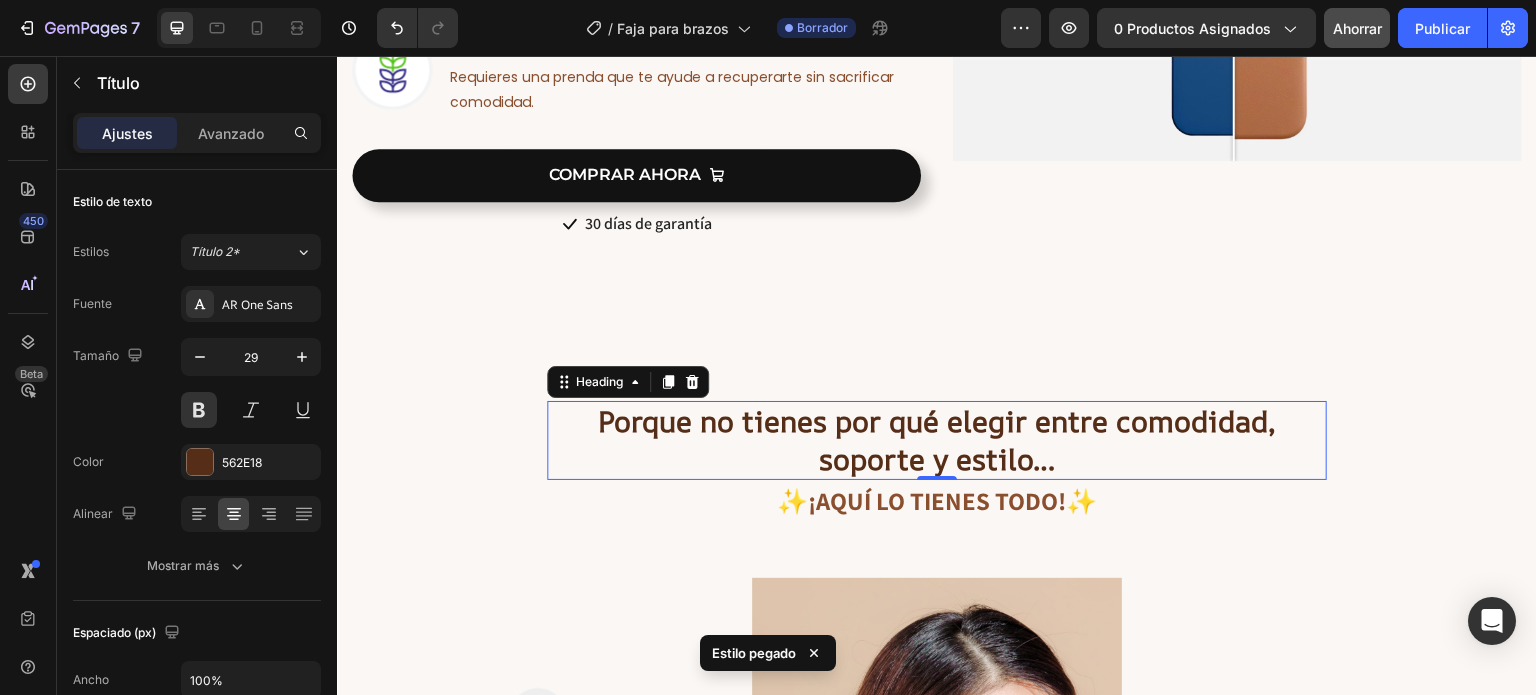 scroll, scrollTop: 1580, scrollLeft: 0, axis: vertical 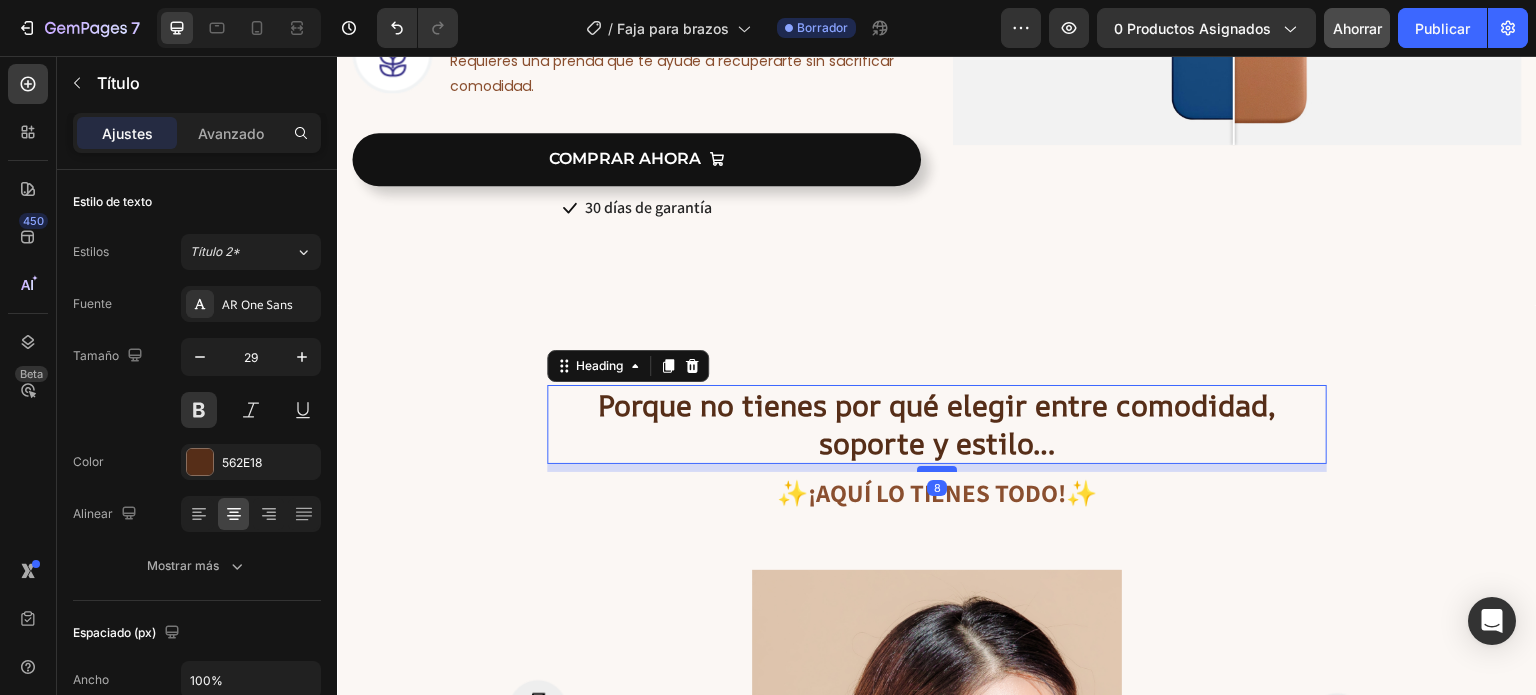 click at bounding box center (937, 469) 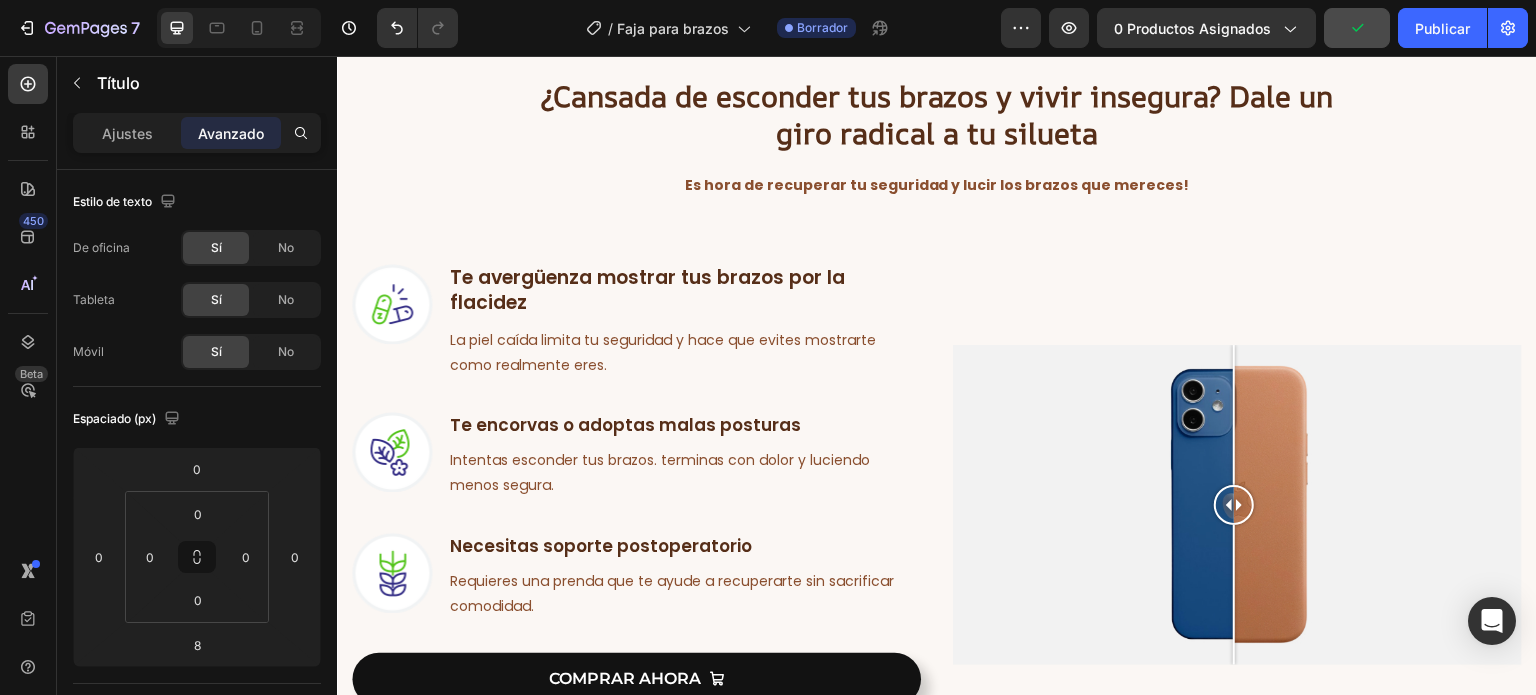 scroll, scrollTop: 881, scrollLeft: 0, axis: vertical 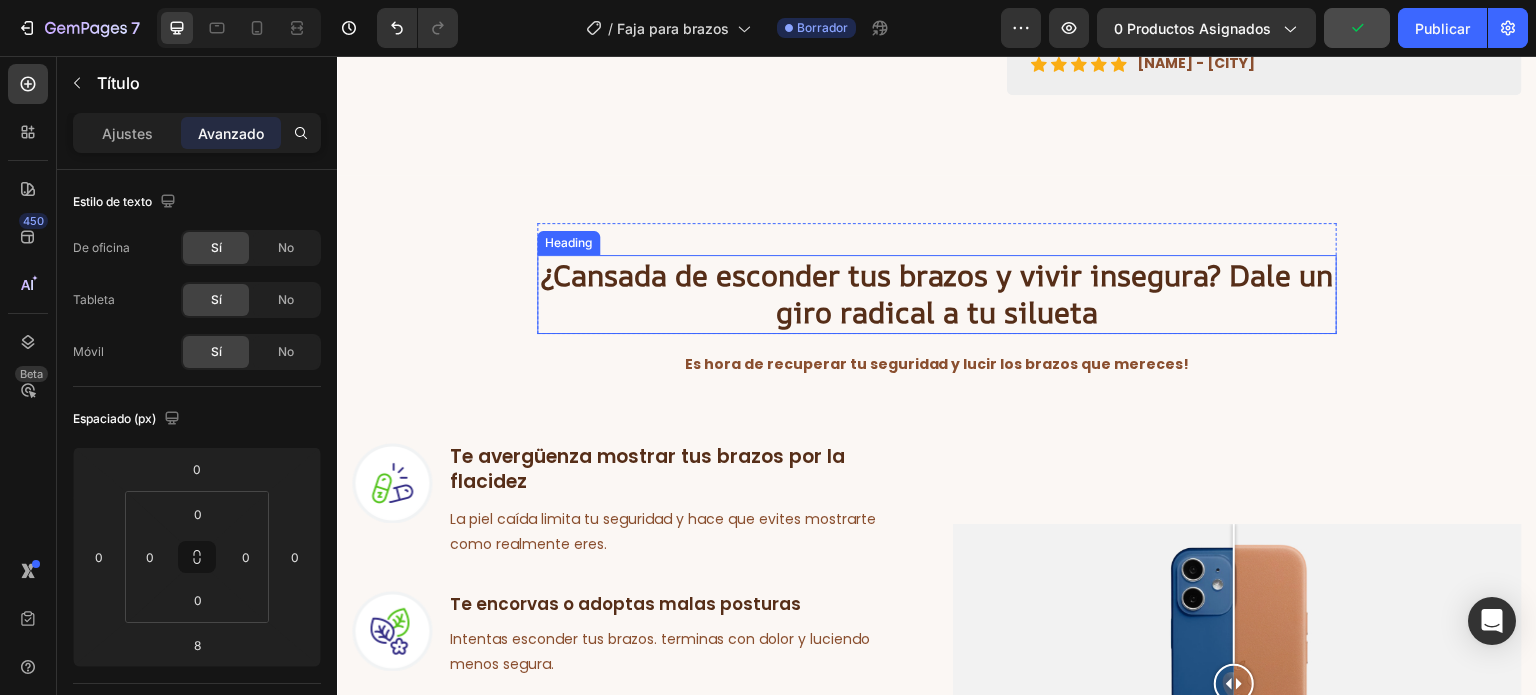 click on "¿Cansada de esconder tus brazos y vivir insegura? Dale un giro radical a tu silueta" at bounding box center [937, 294] 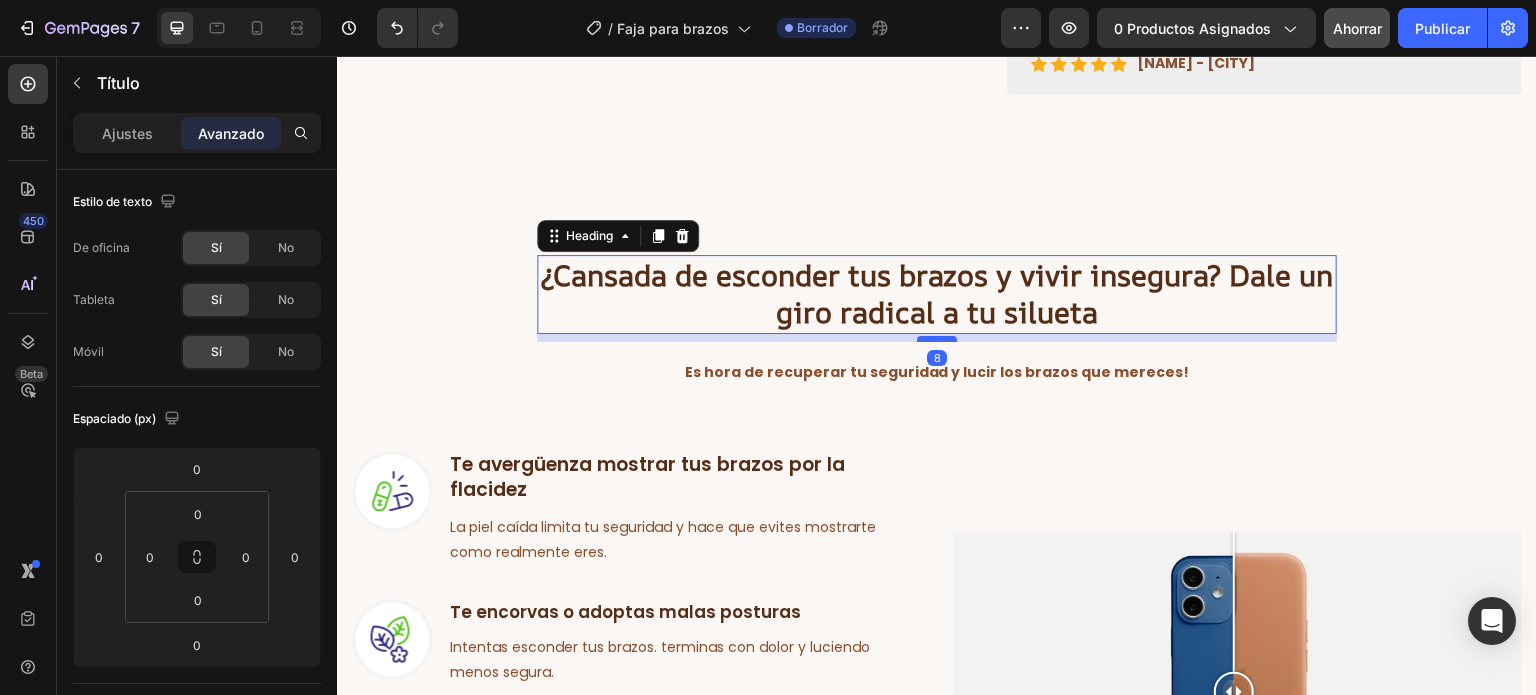 click at bounding box center (937, 339) 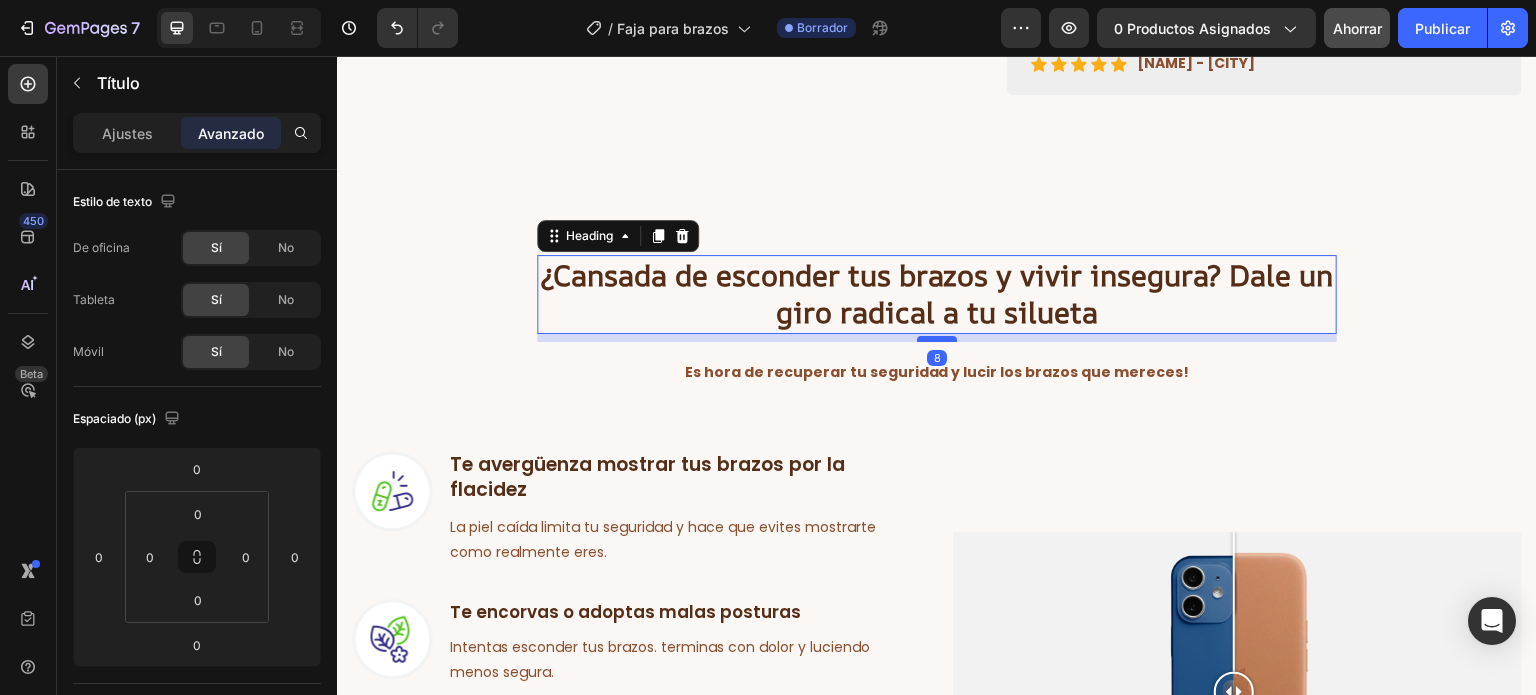 type on "8" 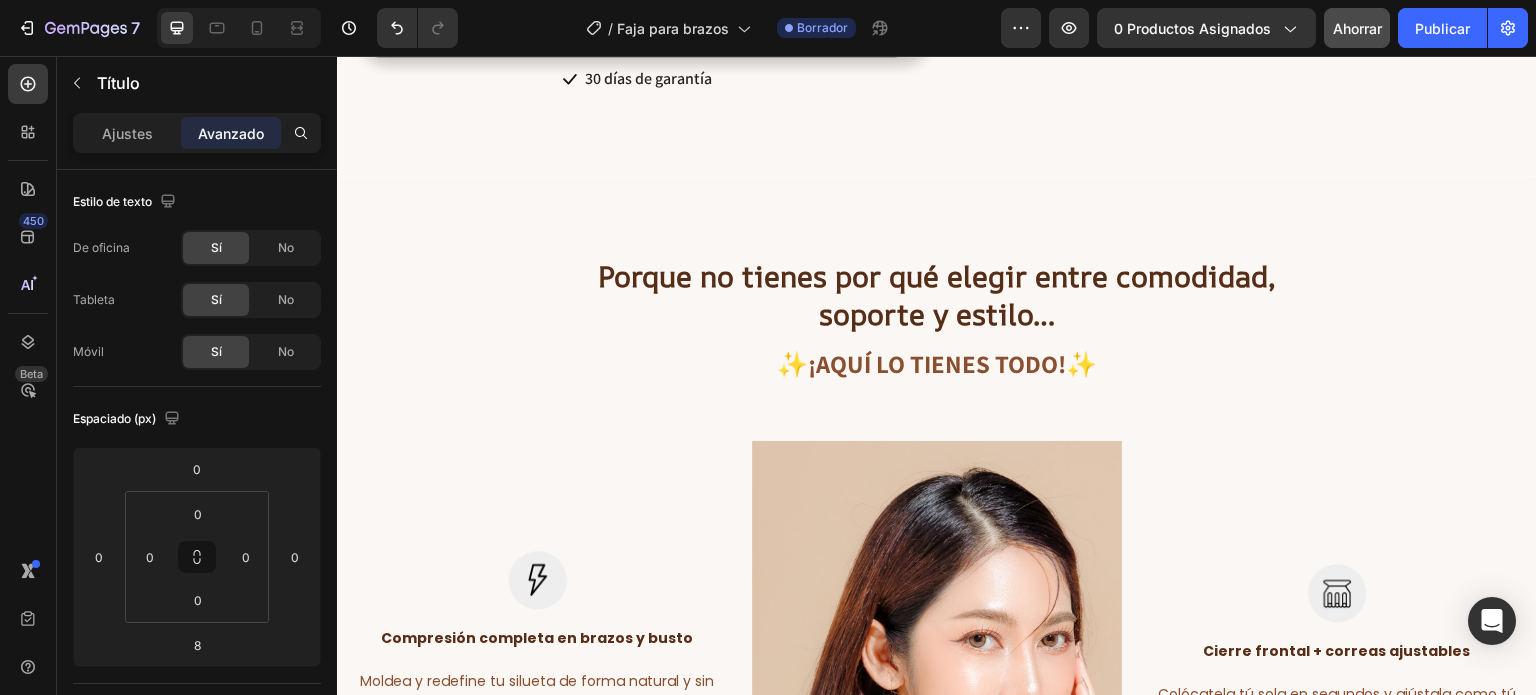 scroll, scrollTop: 1572, scrollLeft: 0, axis: vertical 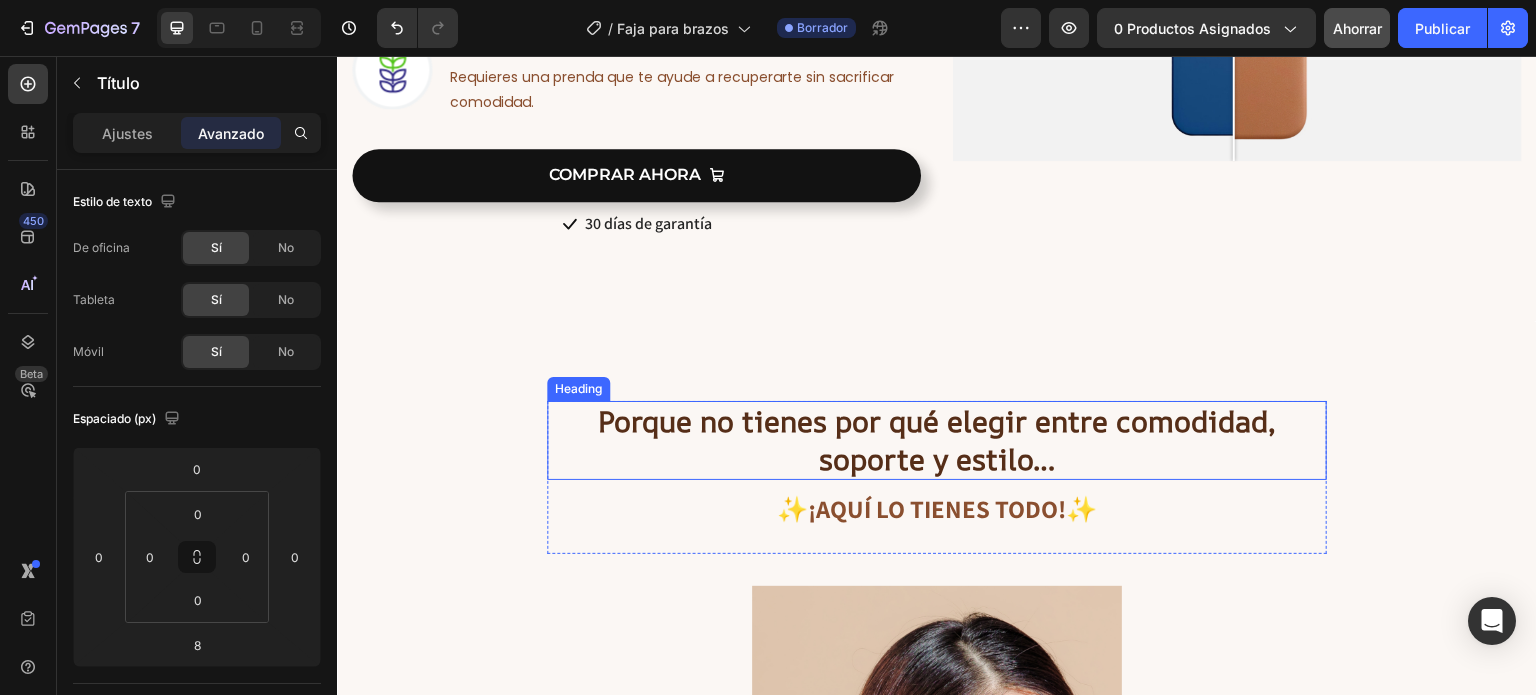 click on "Porque no tienes por qué elegir entre comodidad, soporte y estilo…" at bounding box center [937, 440] 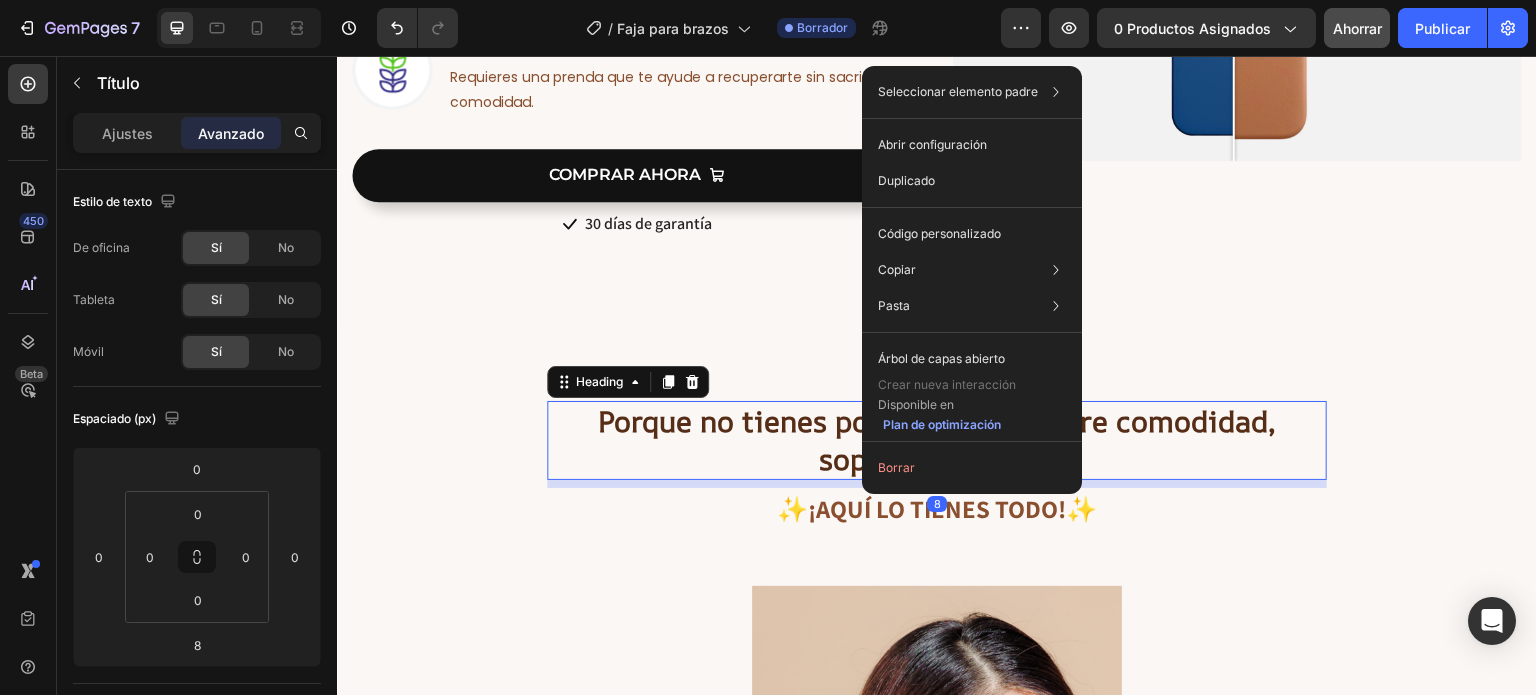 click on "Porque no tienes por qué elegir entre comodidad, soporte y estilo…" at bounding box center (937, 440) 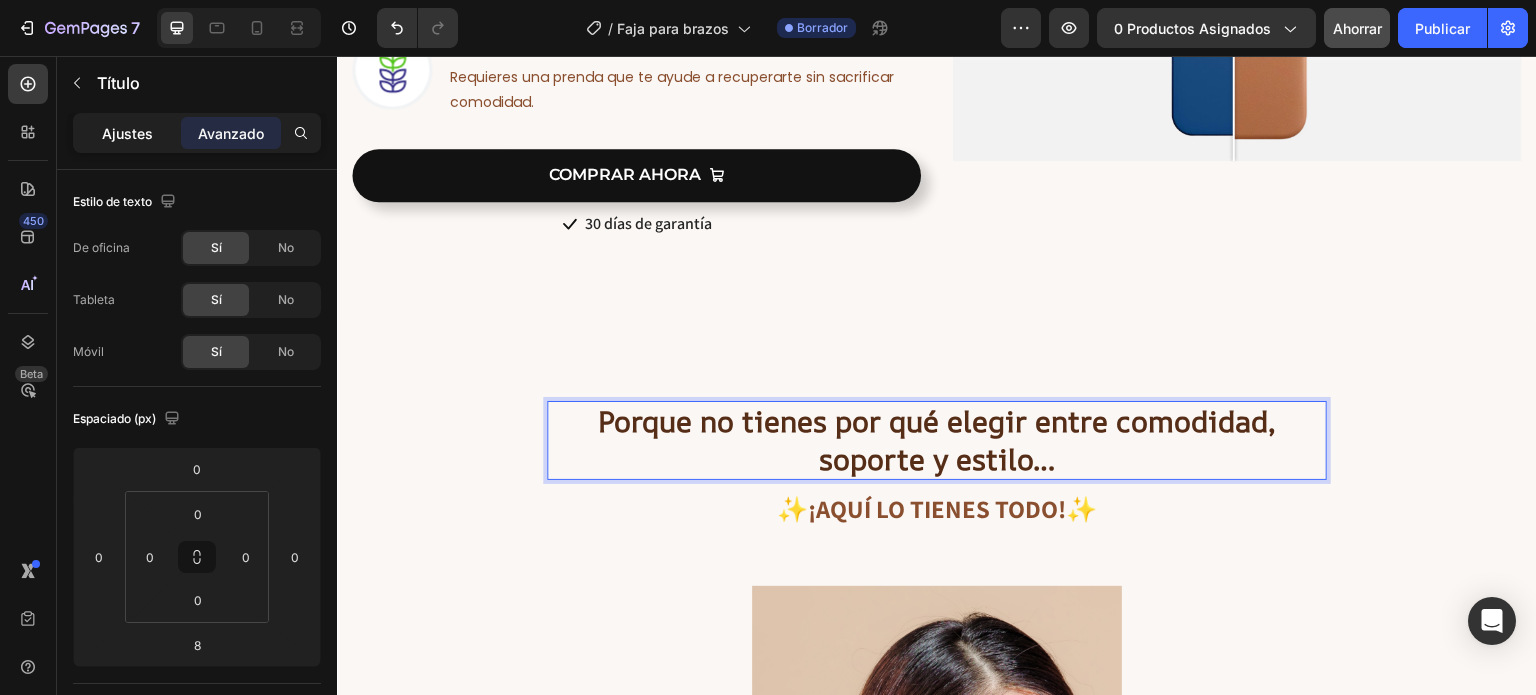 click on "Ajustes" at bounding box center [127, 133] 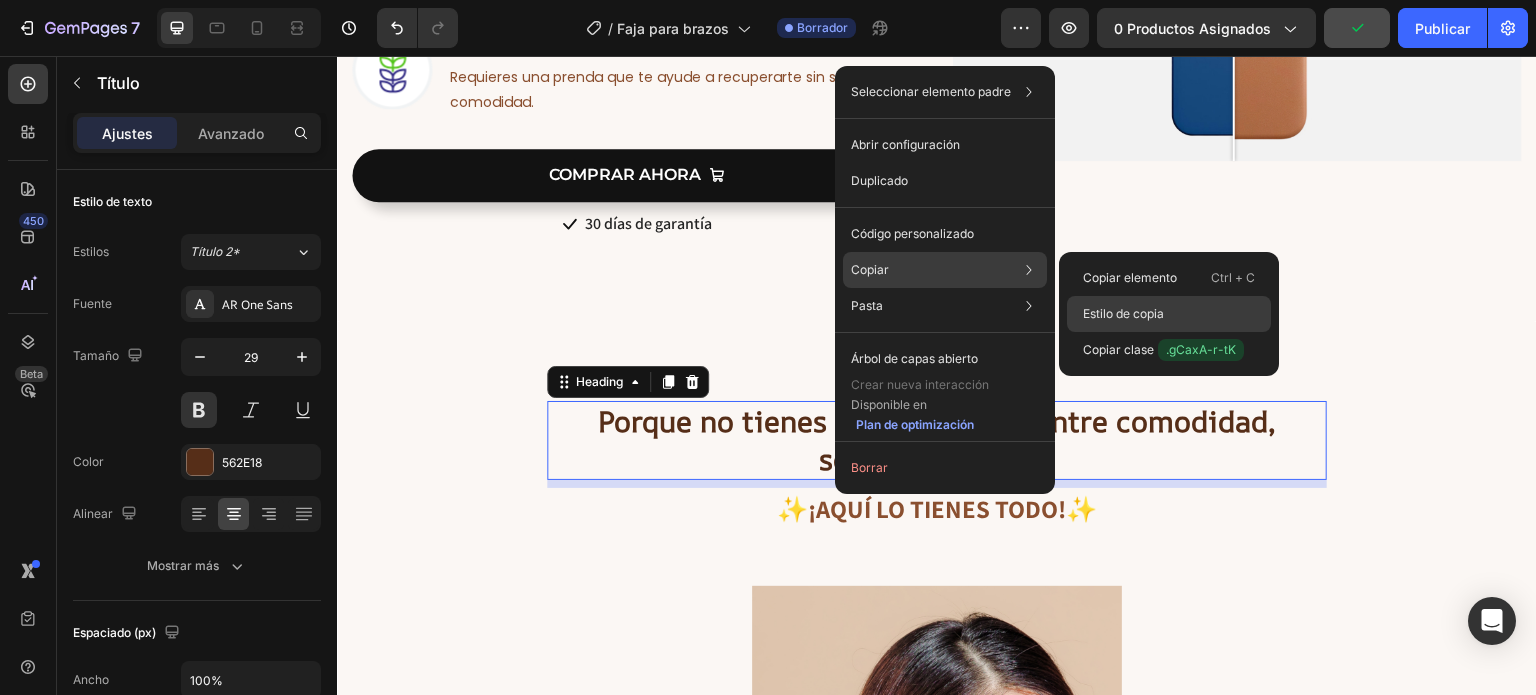 click on "Estilo de copia" at bounding box center [1123, 313] 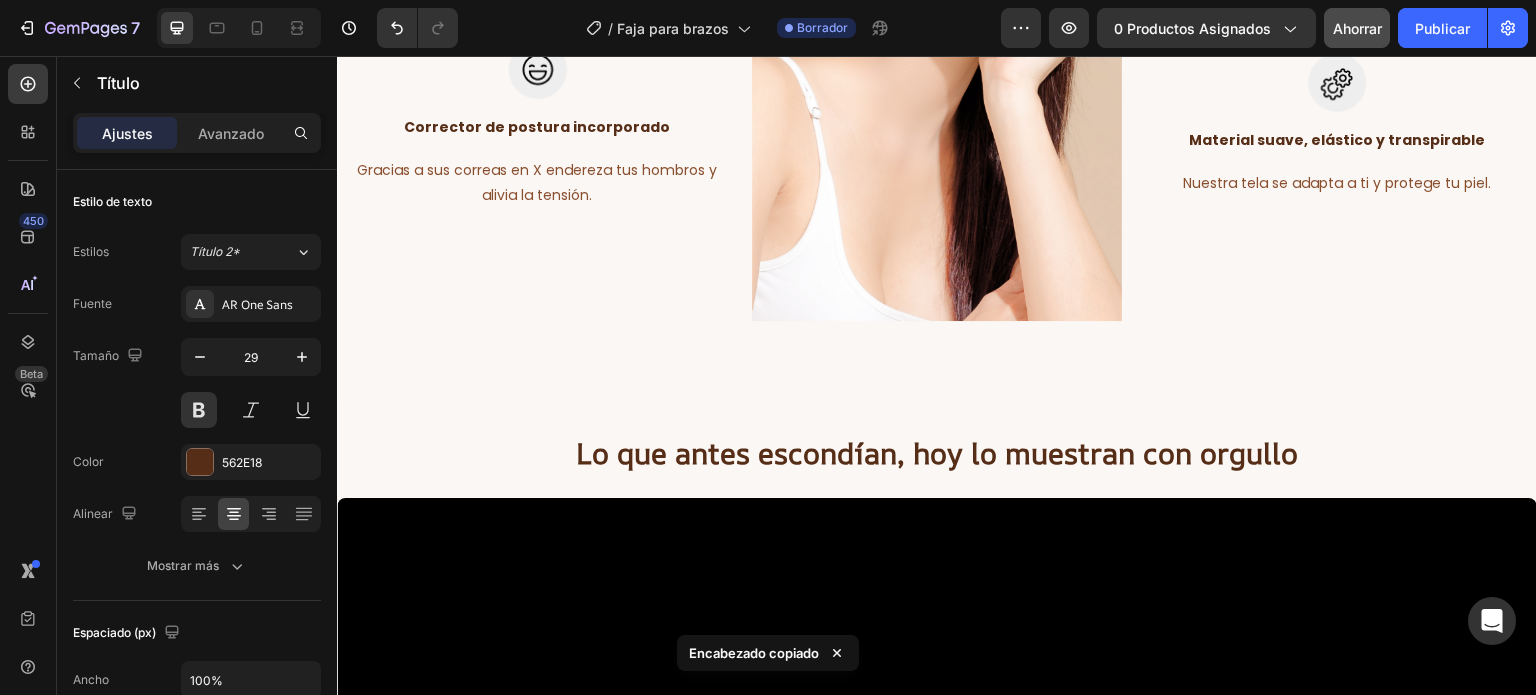 scroll, scrollTop: 2452, scrollLeft: 0, axis: vertical 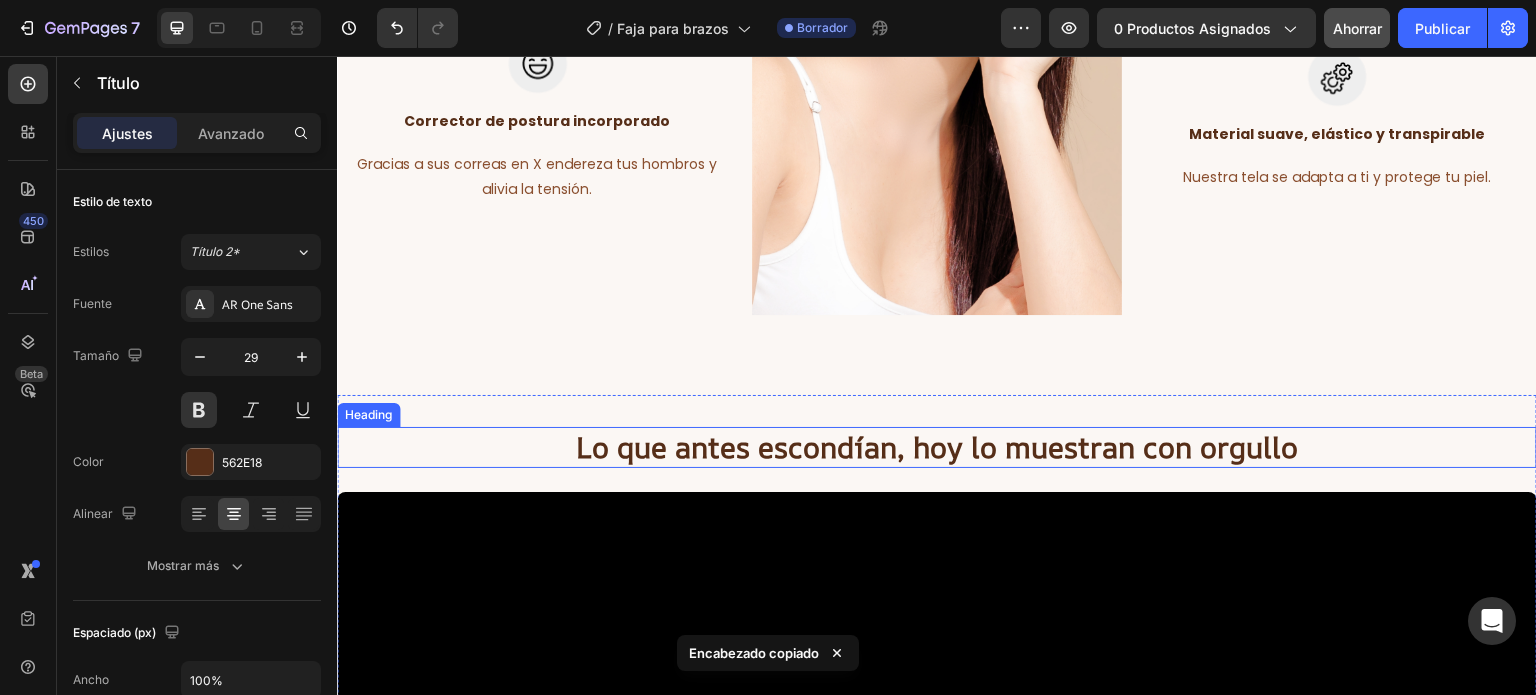 click on "Lo que antes escondían, hoy lo muestran con orgullo" at bounding box center (937, 447) 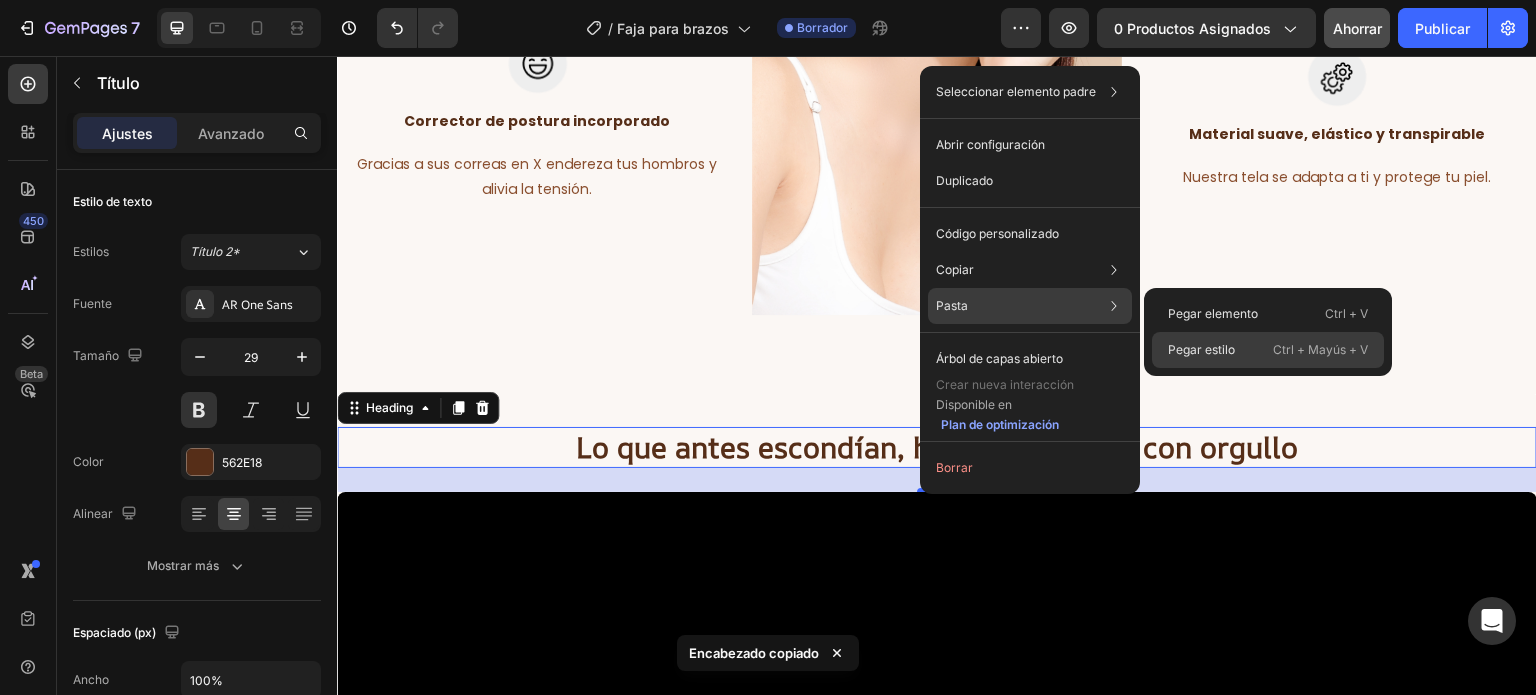 click on "Pegar estilo Ctrl + Mayús + V" 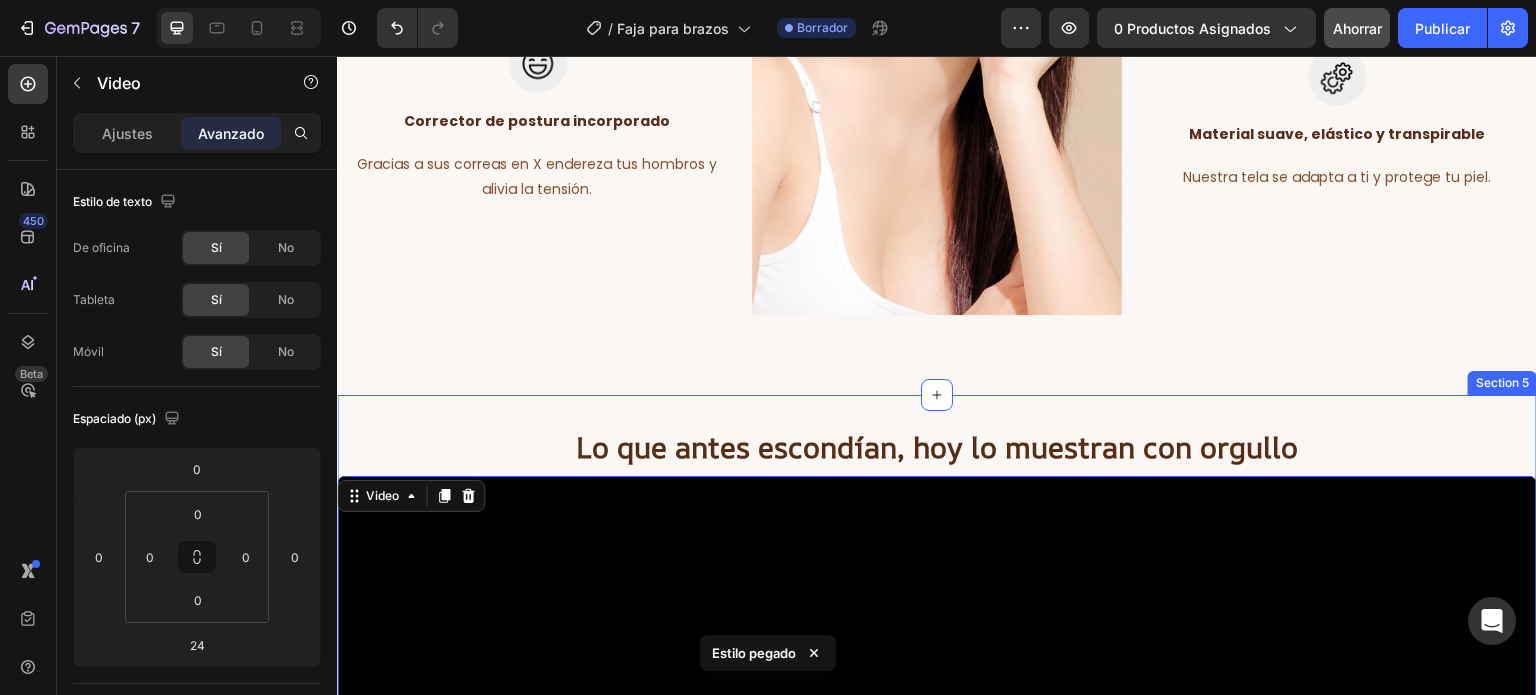click on "Lo que antes escondían, hoy lo muestran con orgullo" at bounding box center (937, 447) 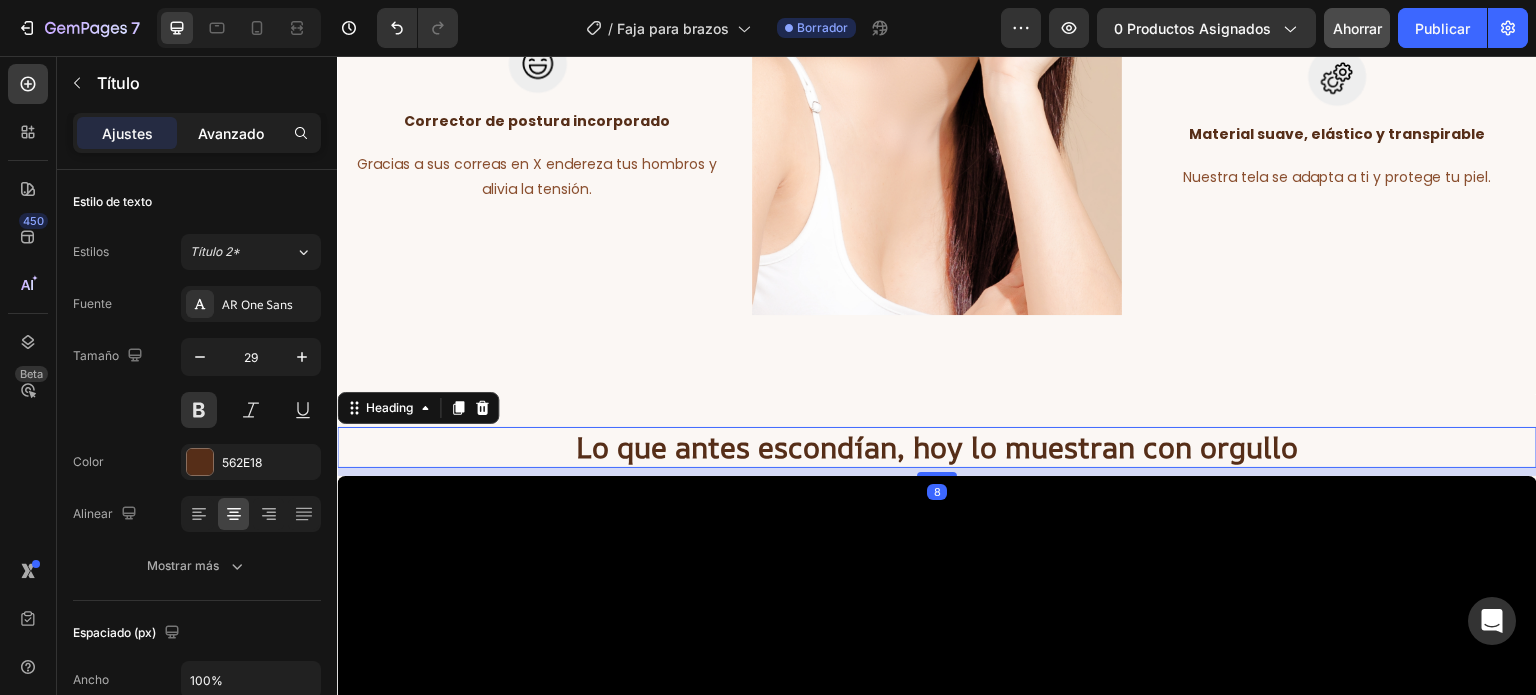 click on "Avanzado" at bounding box center (231, 133) 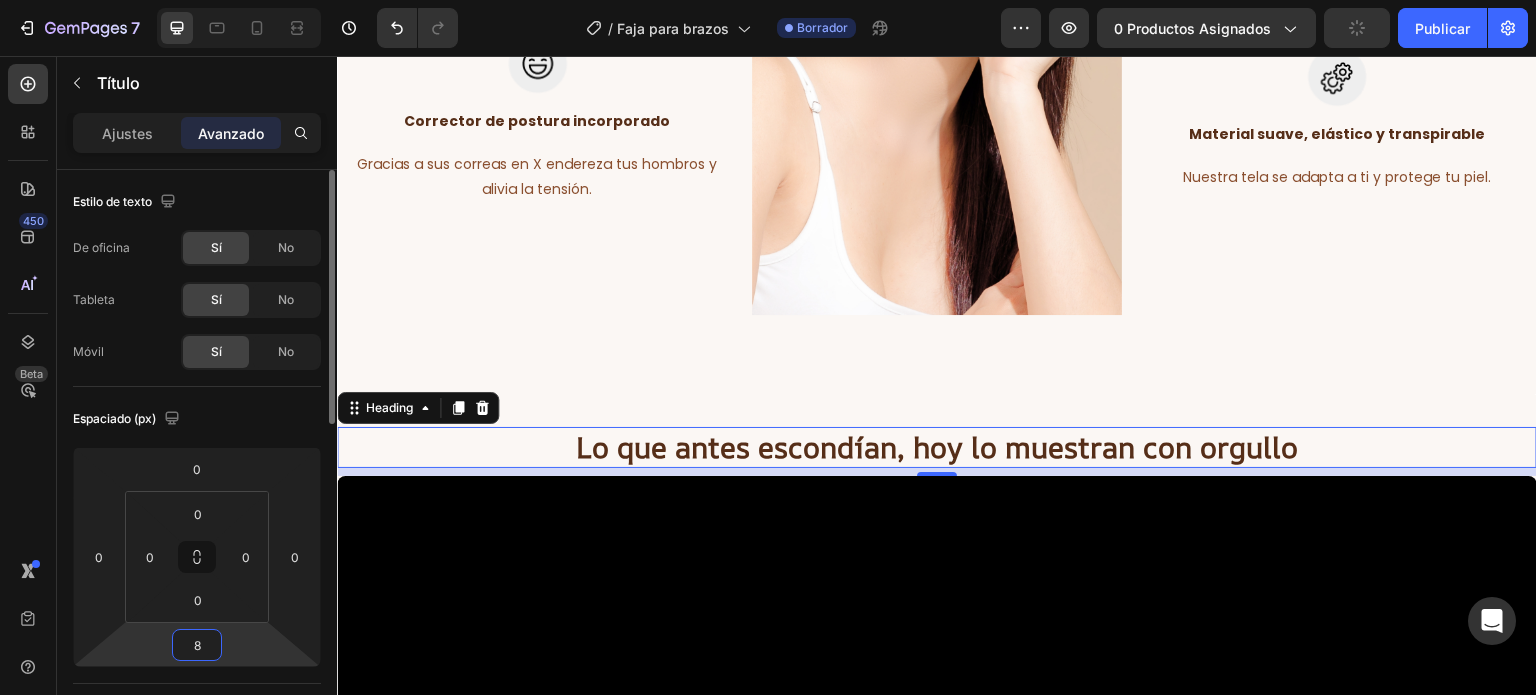 click on "8" at bounding box center [197, 645] 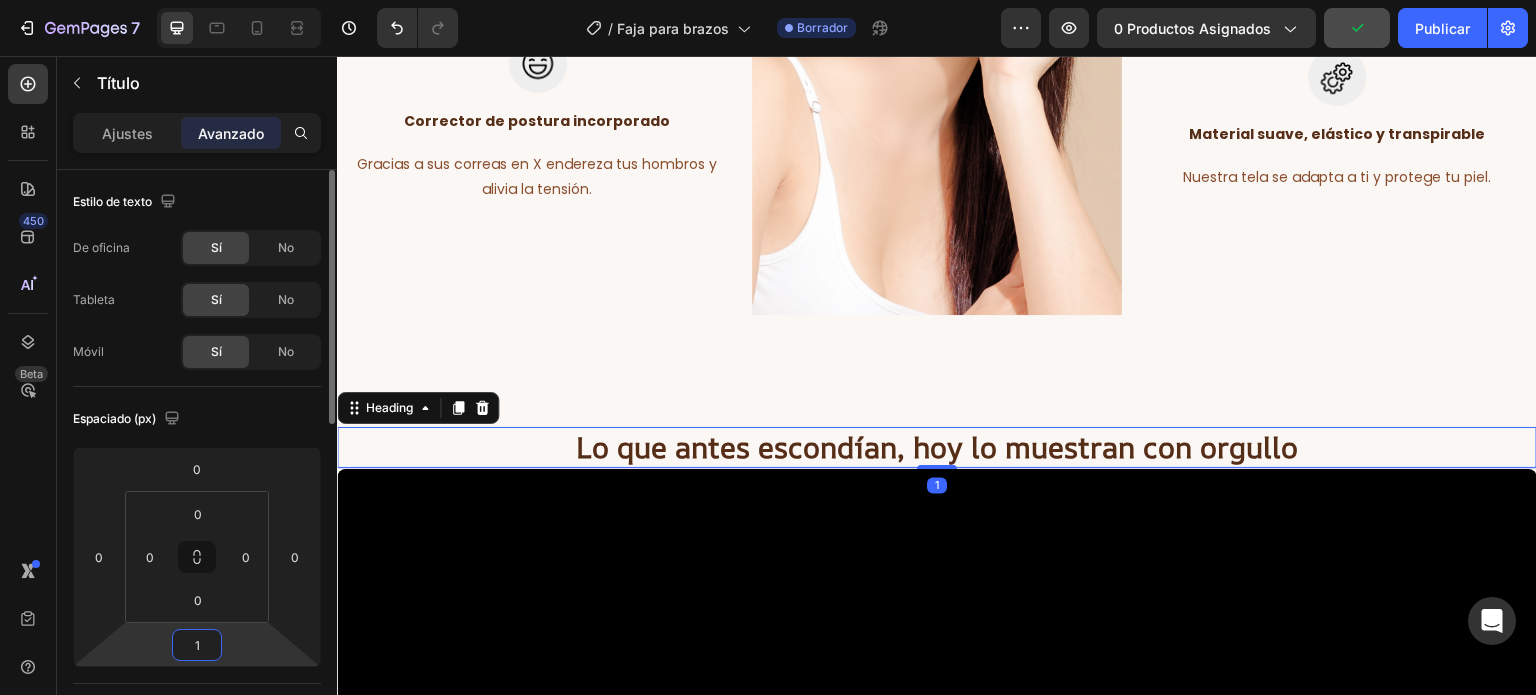 type on "16" 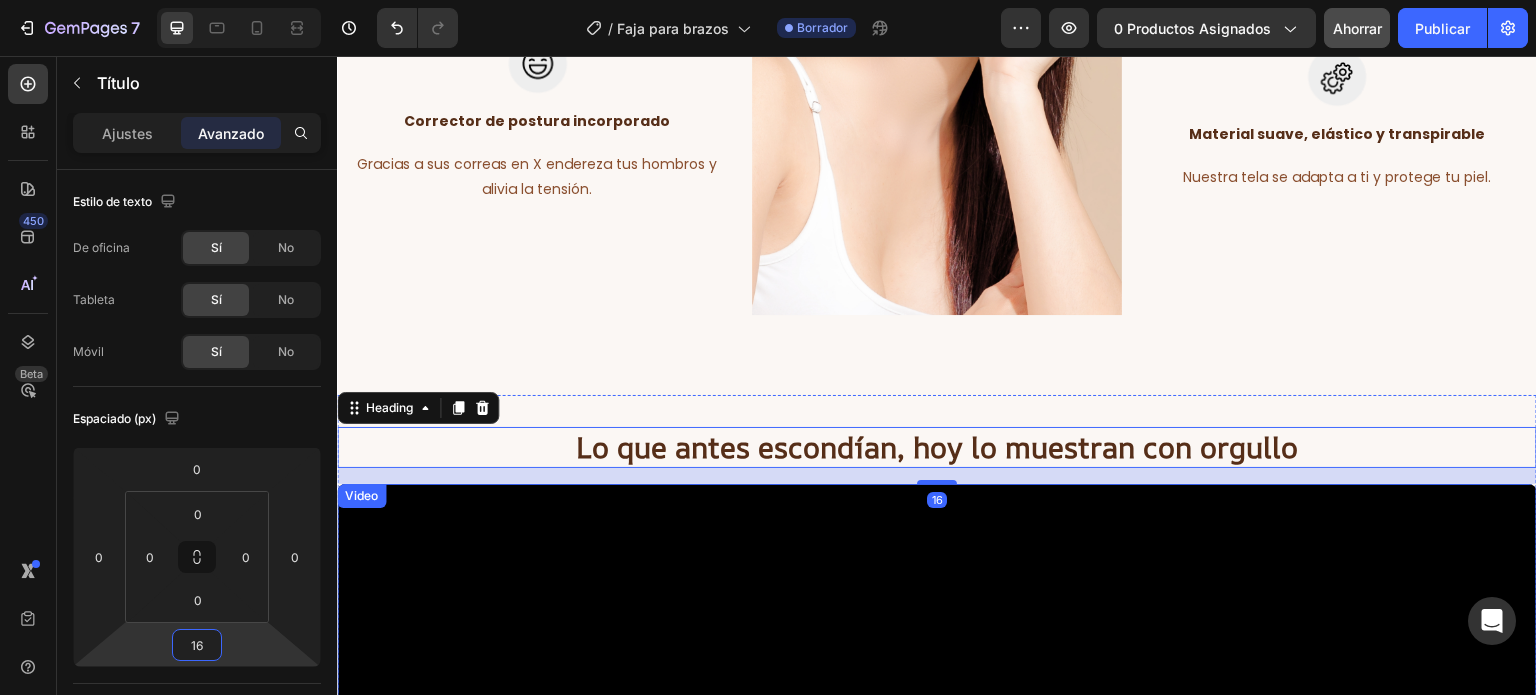click at bounding box center (937, 821) 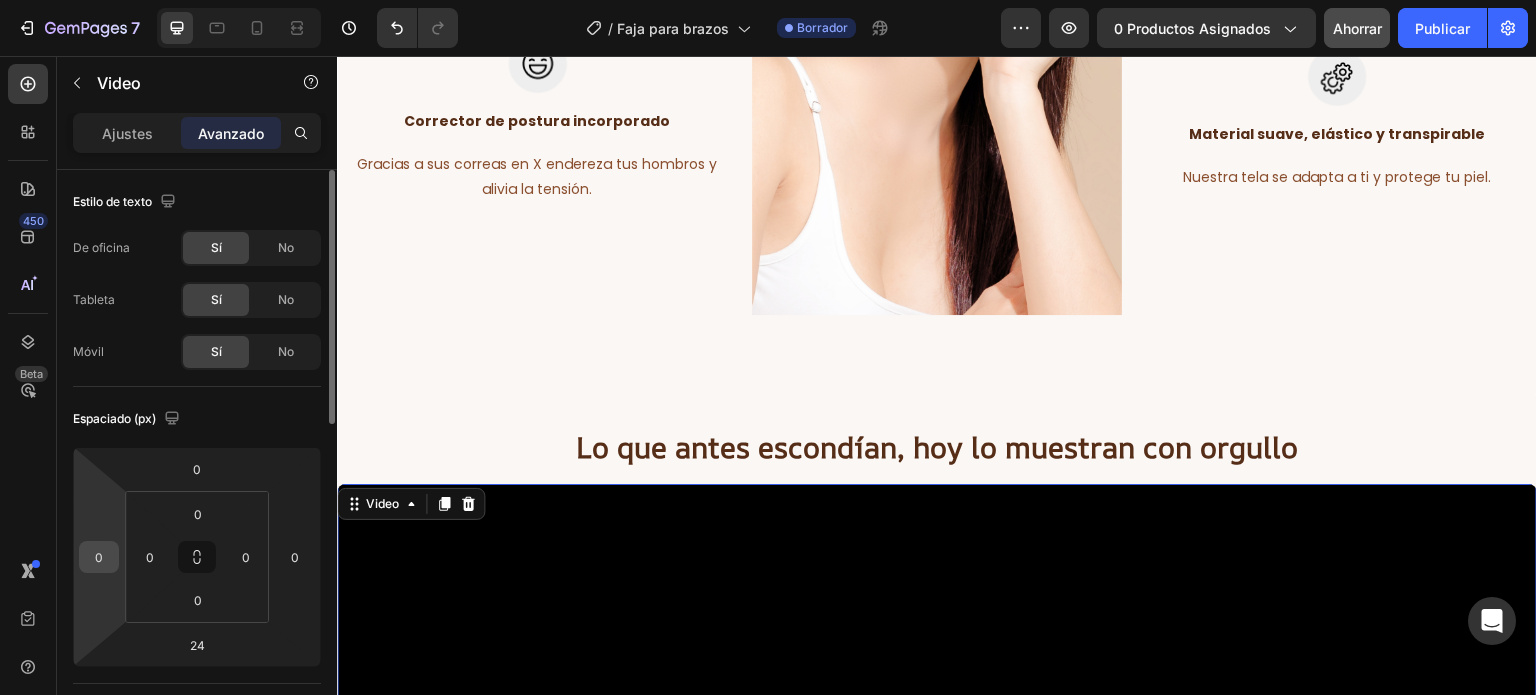 click on "0" at bounding box center (99, 557) 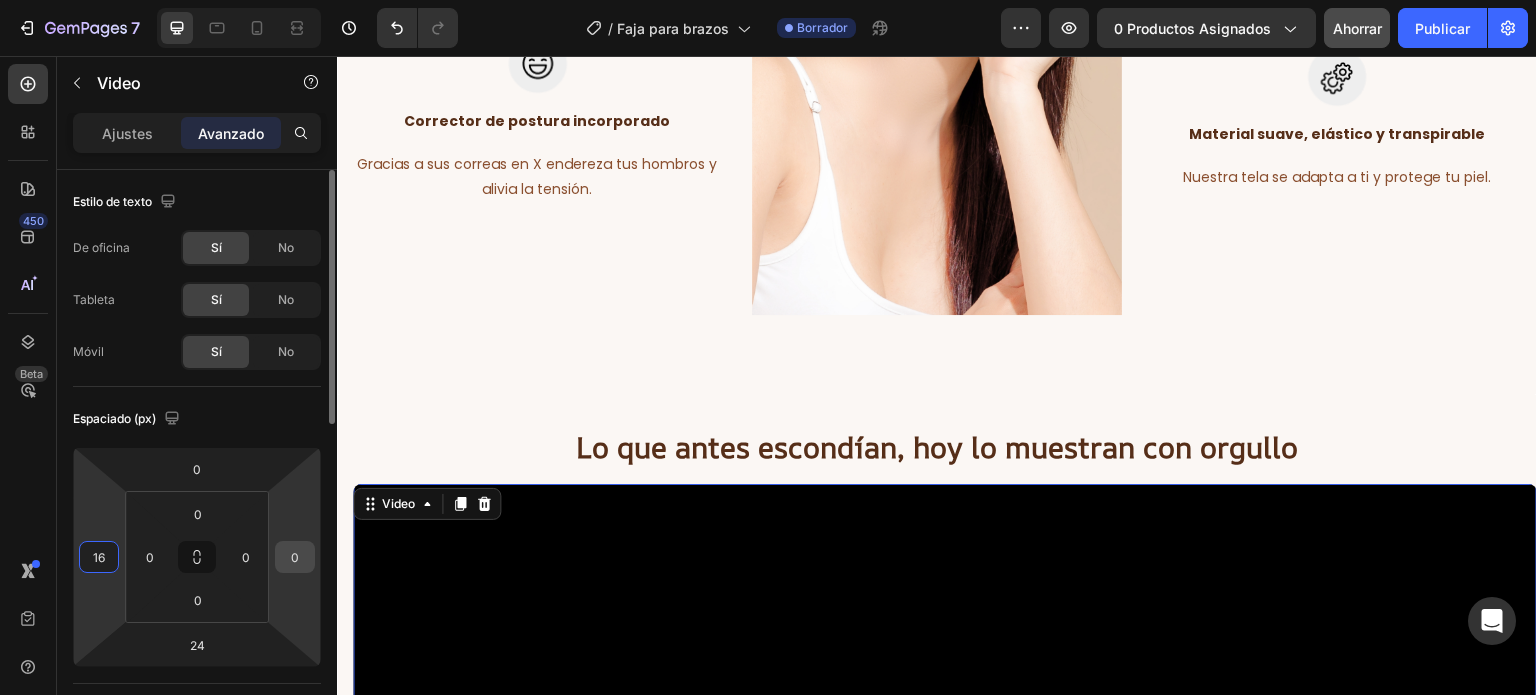 type on "16" 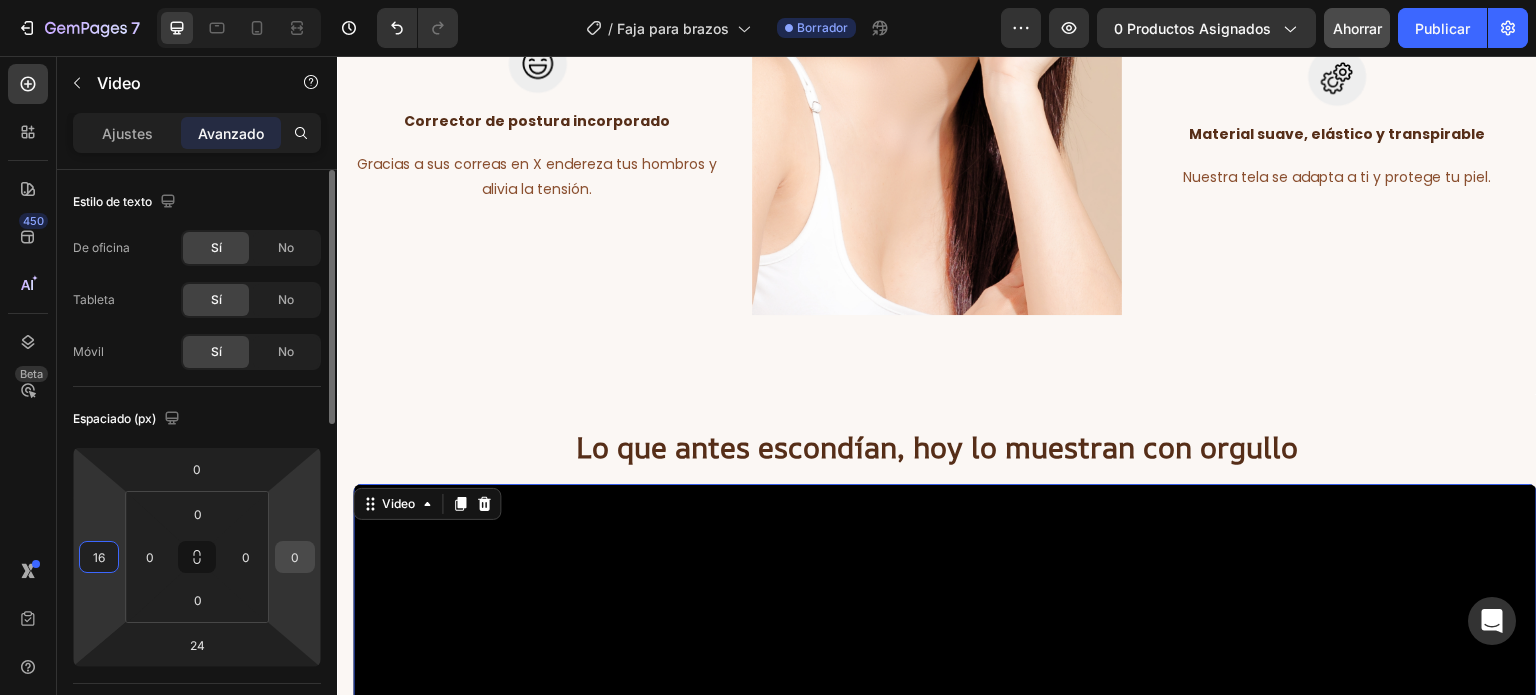 click on "0" at bounding box center (295, 557) 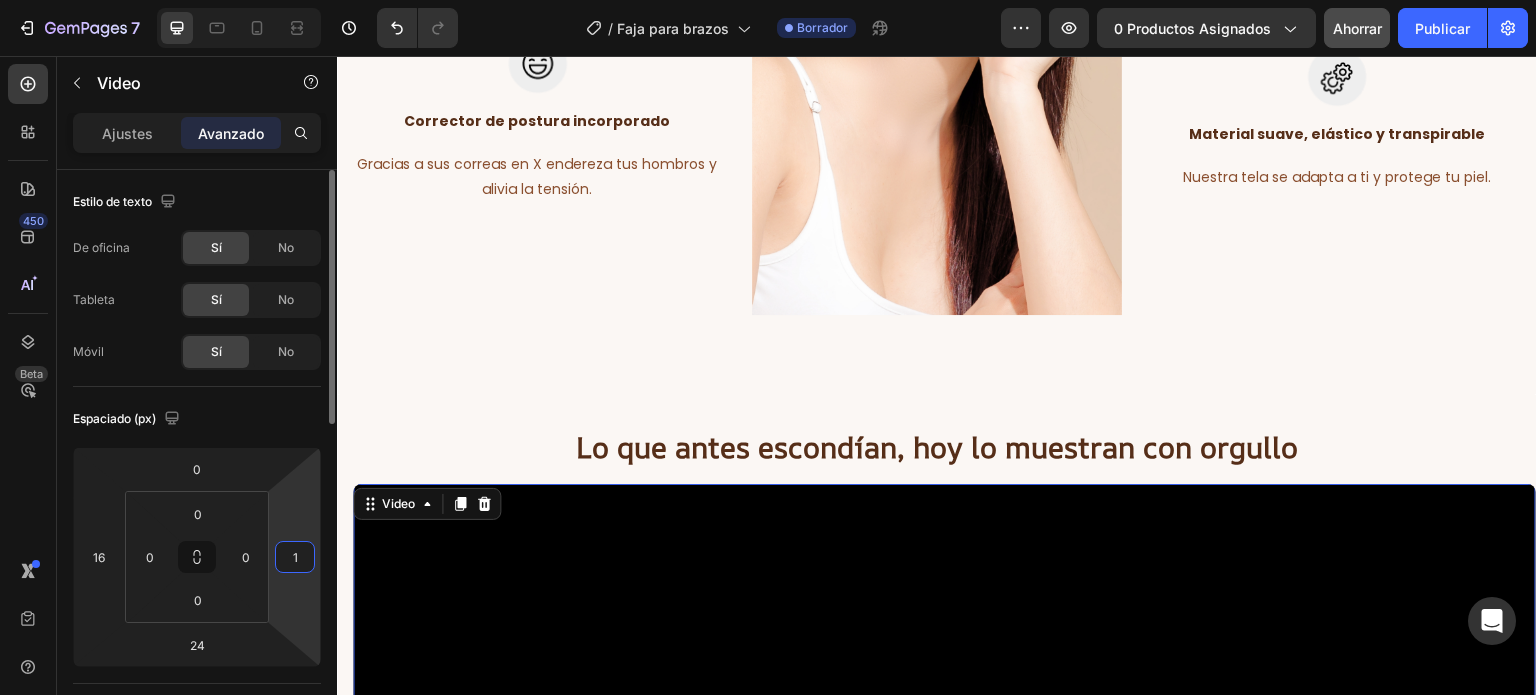 type on "16" 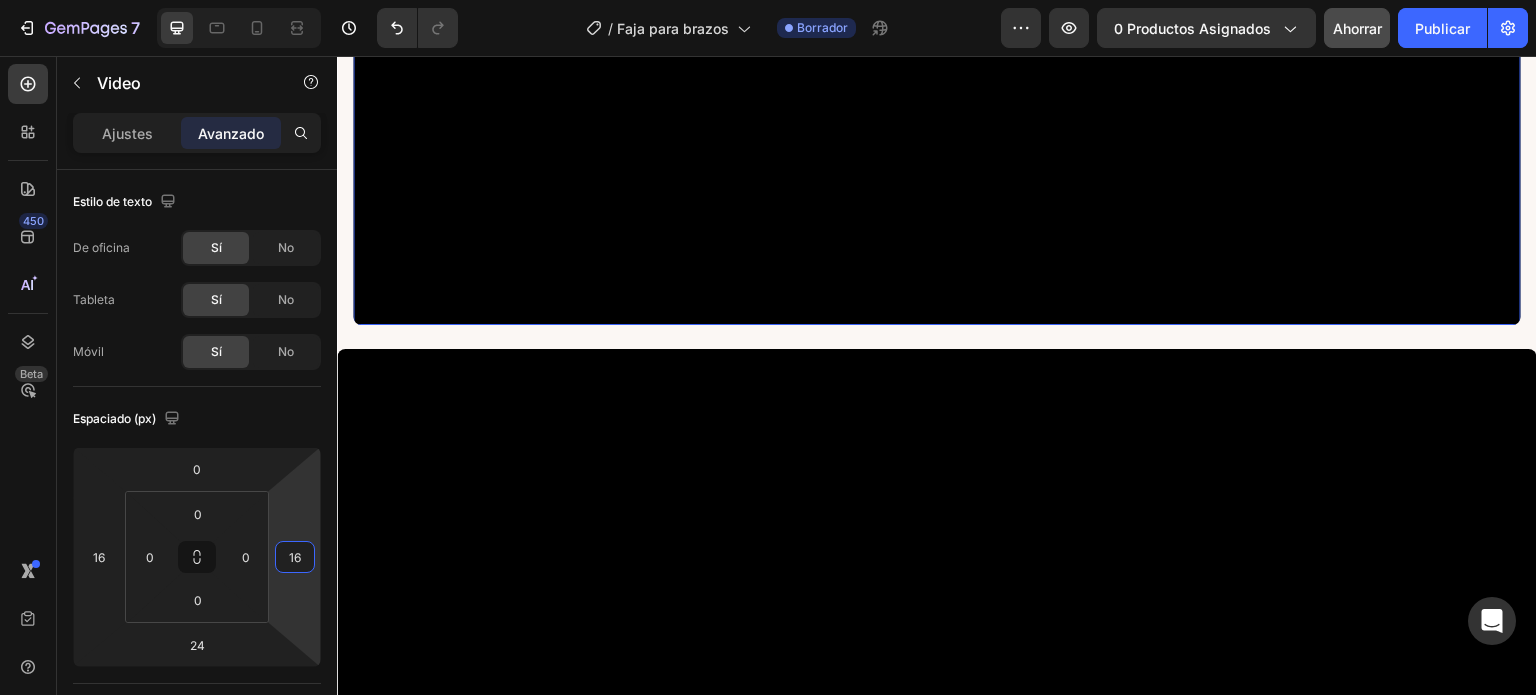 scroll, scrollTop: 3316, scrollLeft: 0, axis: vertical 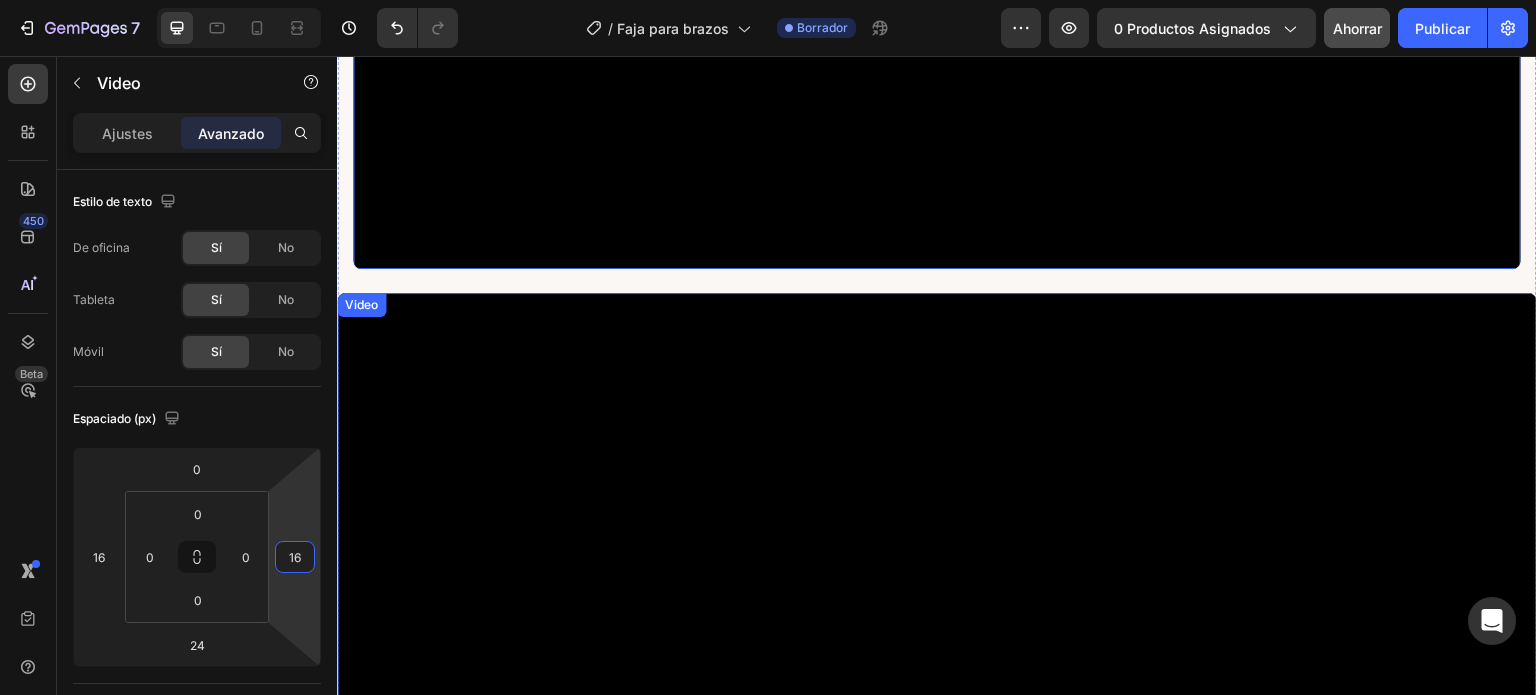 click at bounding box center [937, 630] 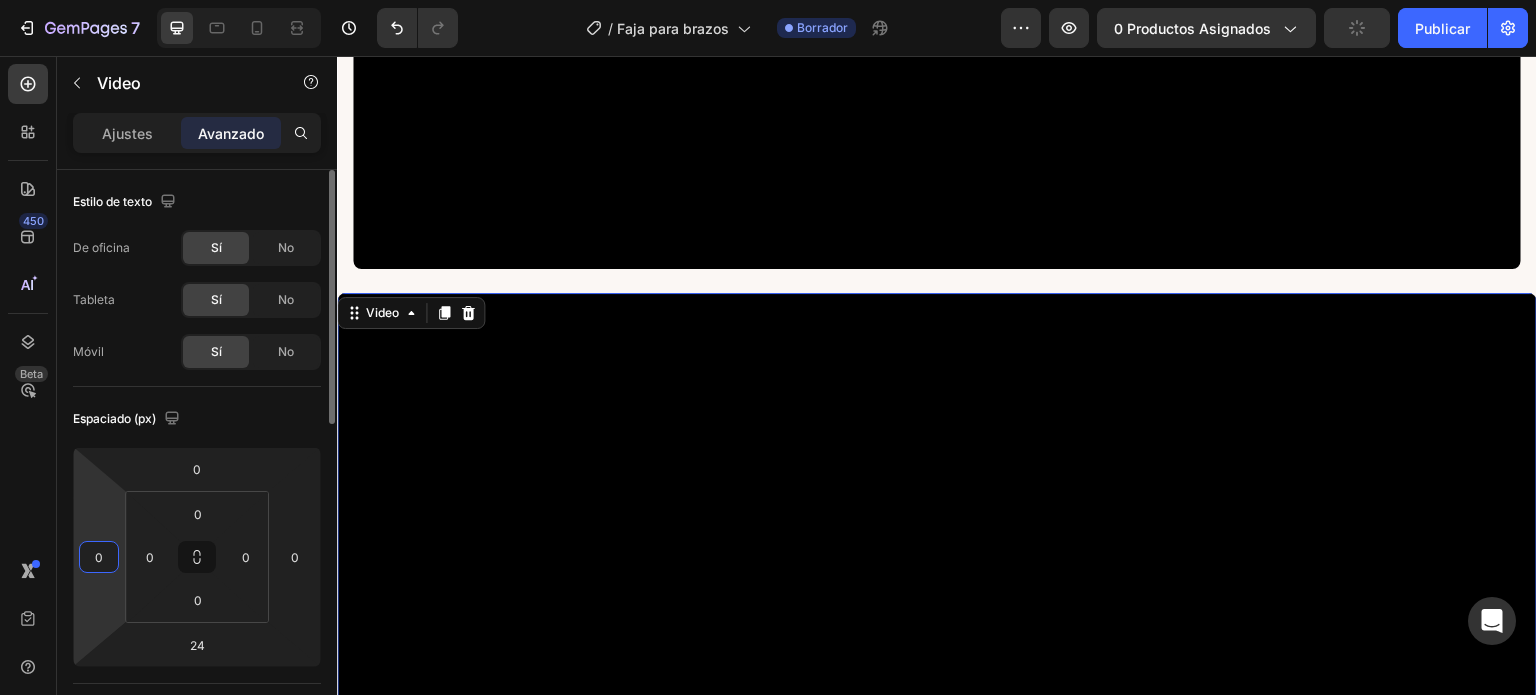 click on "0" at bounding box center (99, 557) 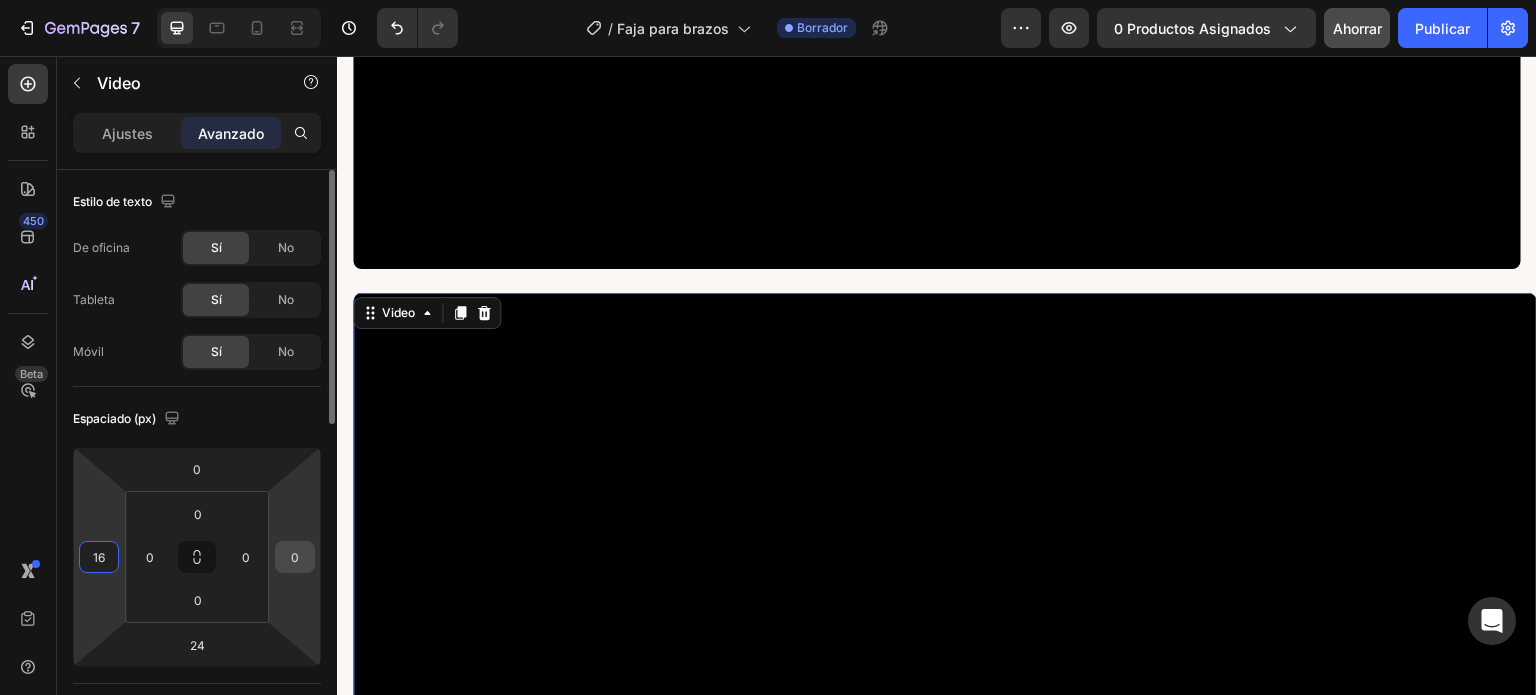 type on "16" 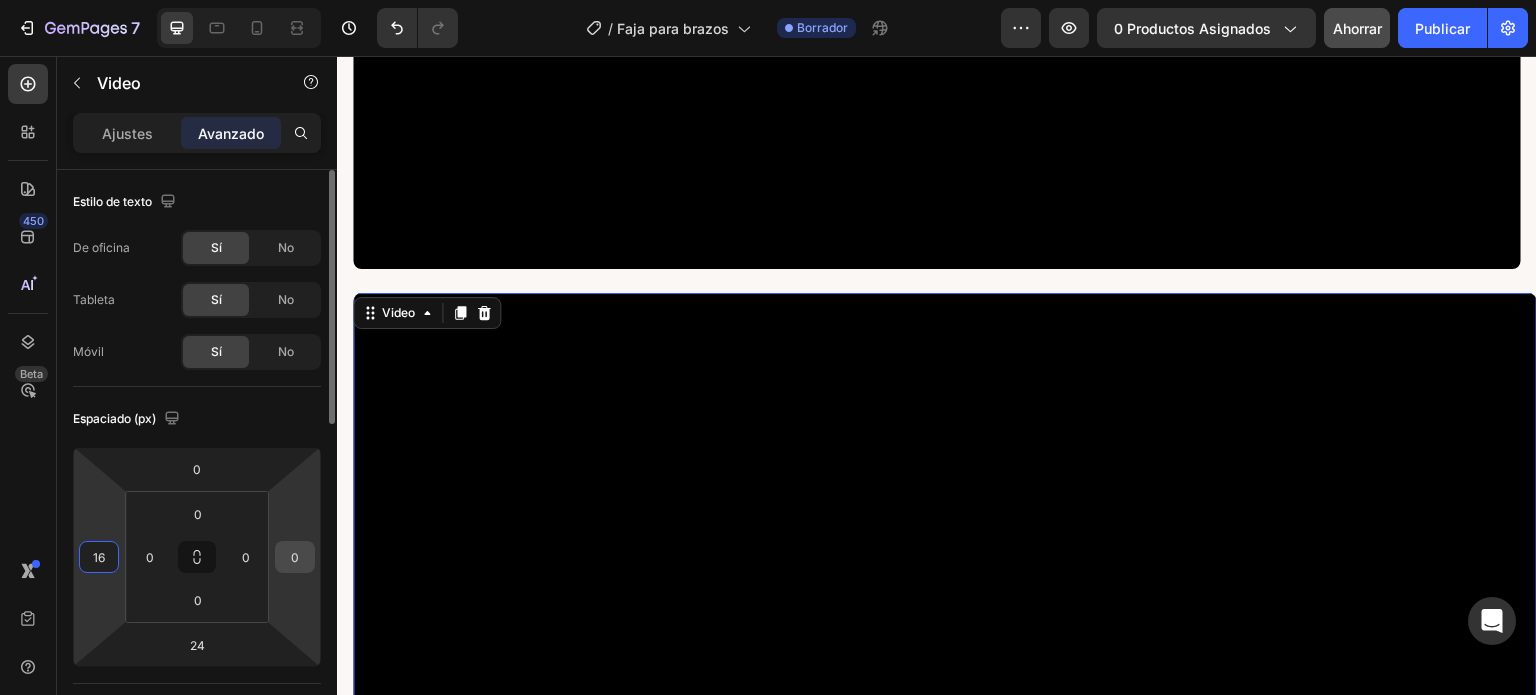 click on "0" at bounding box center [295, 557] 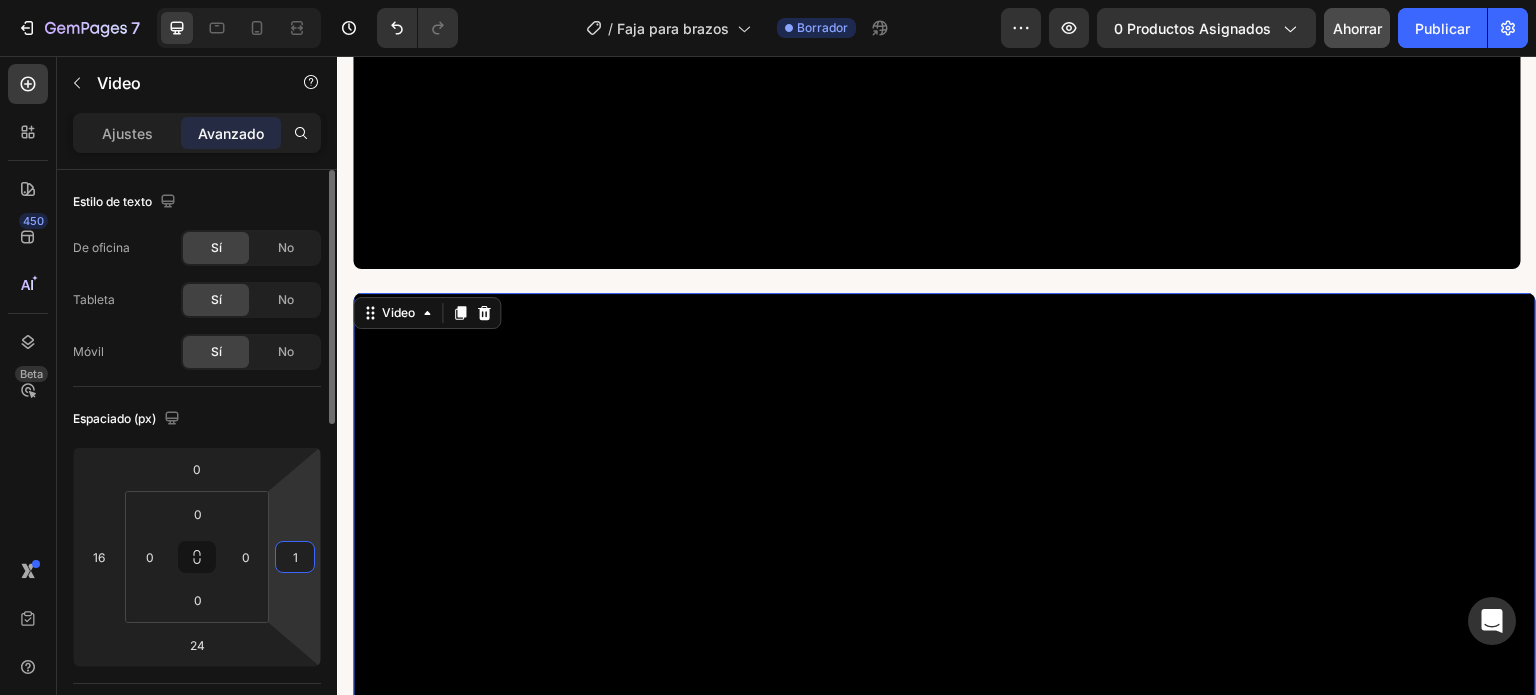 type on "16" 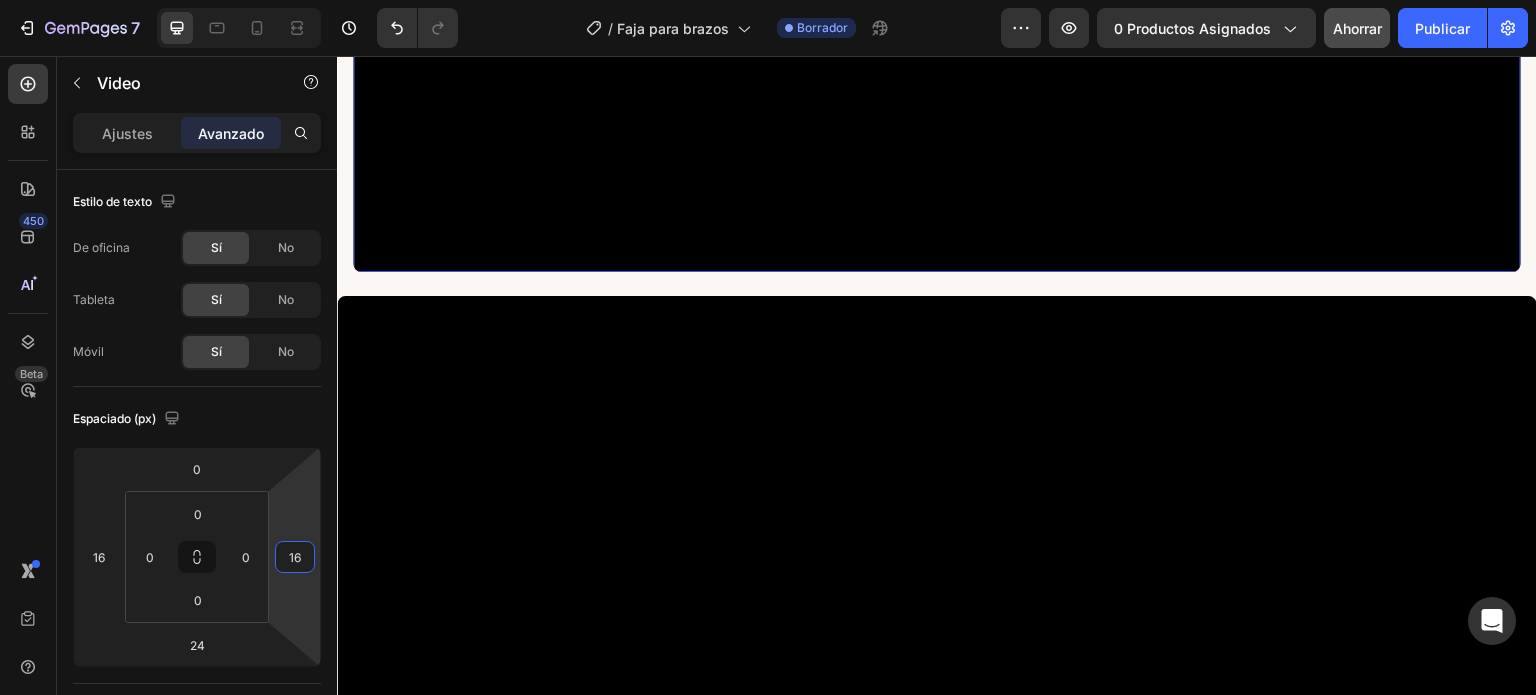 scroll, scrollTop: 4002, scrollLeft: 0, axis: vertical 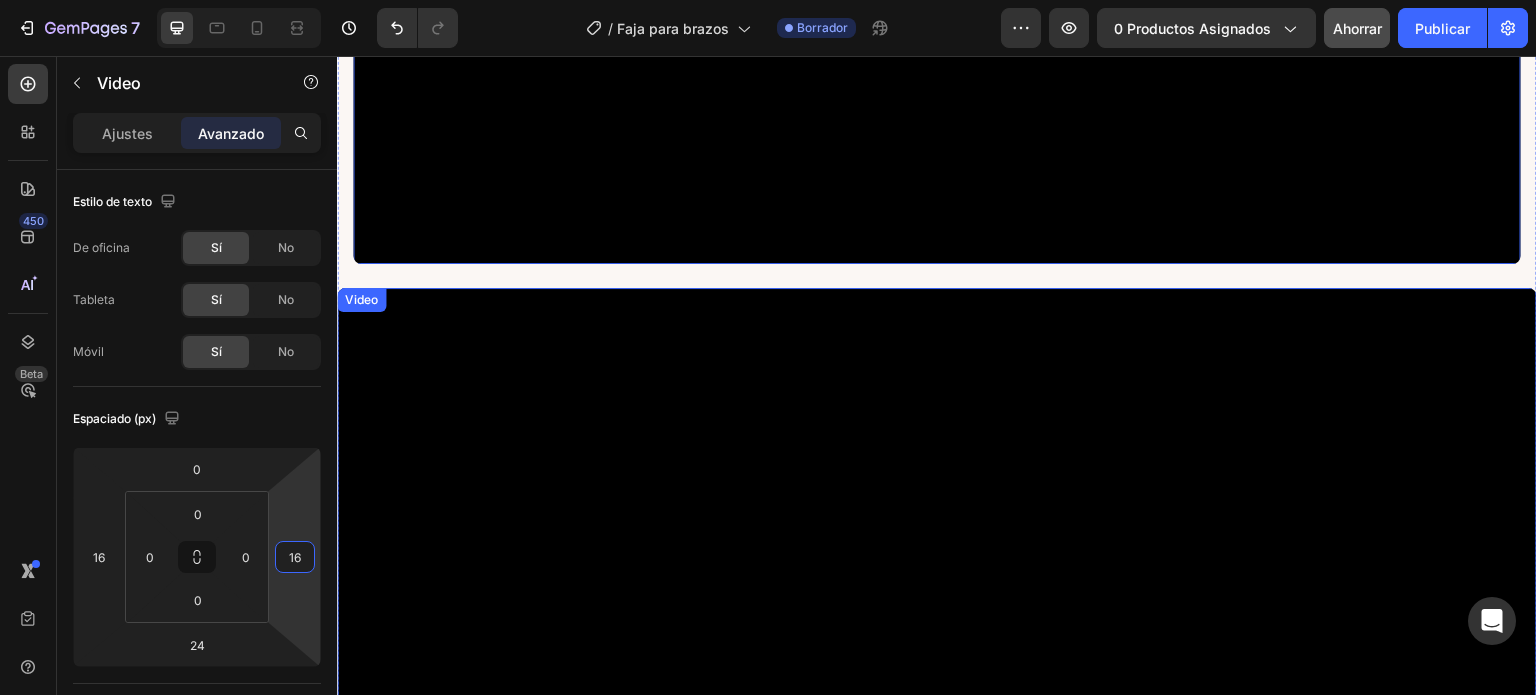 click at bounding box center (937, 625) 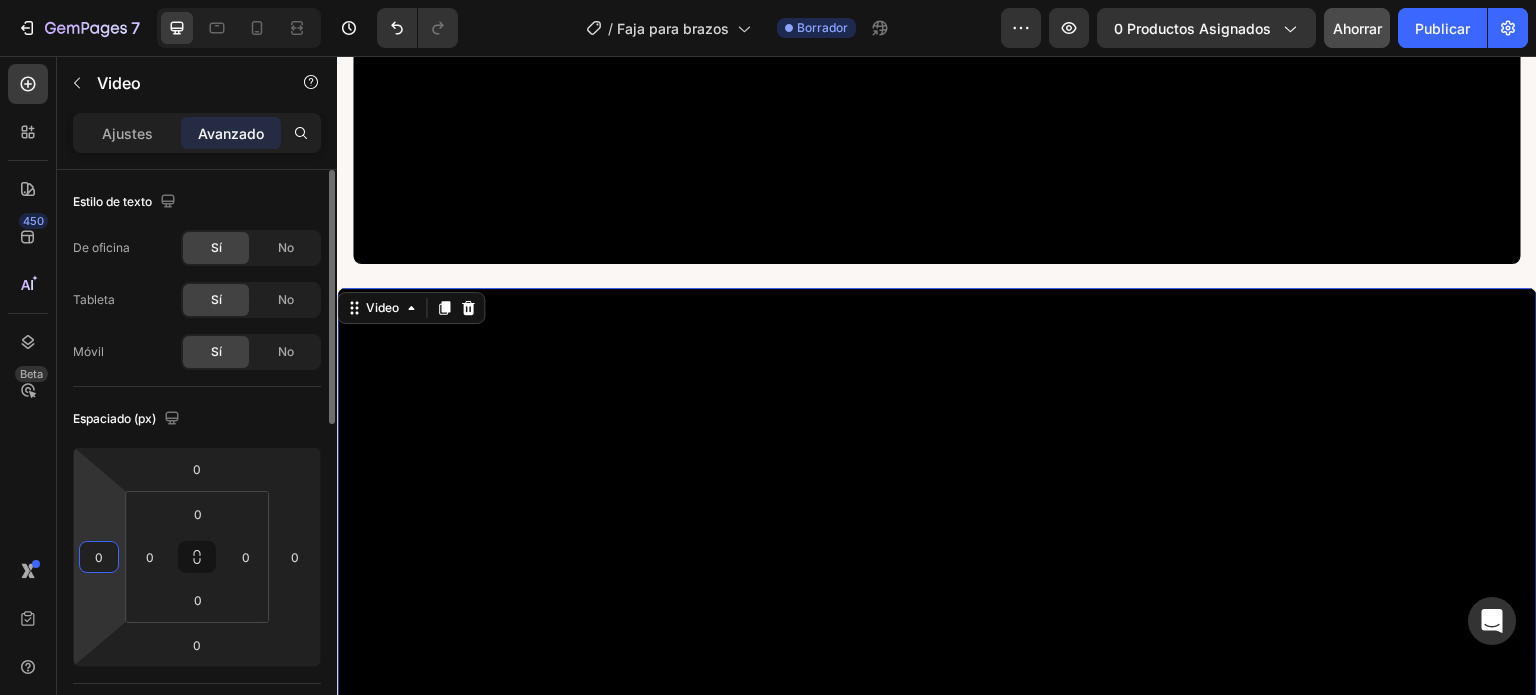 click on "0" at bounding box center (99, 557) 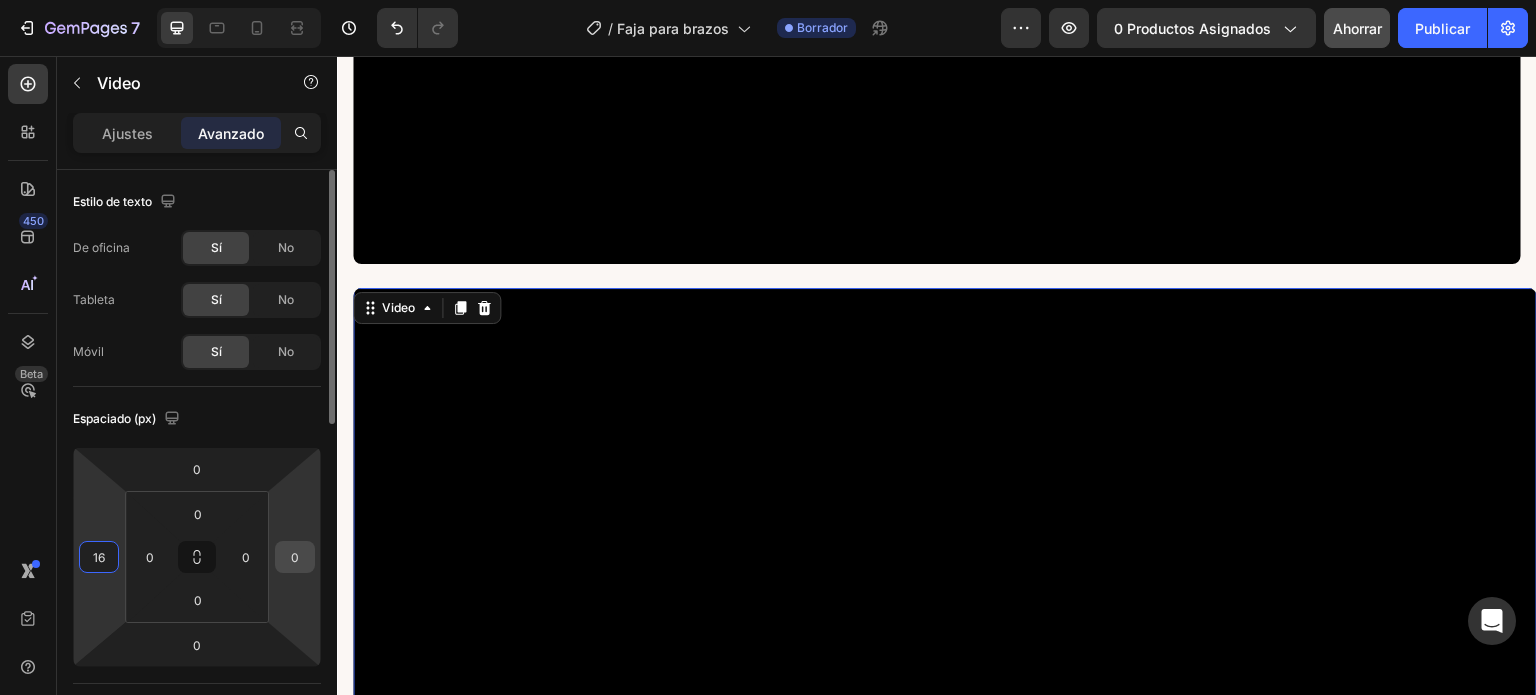 type on "16" 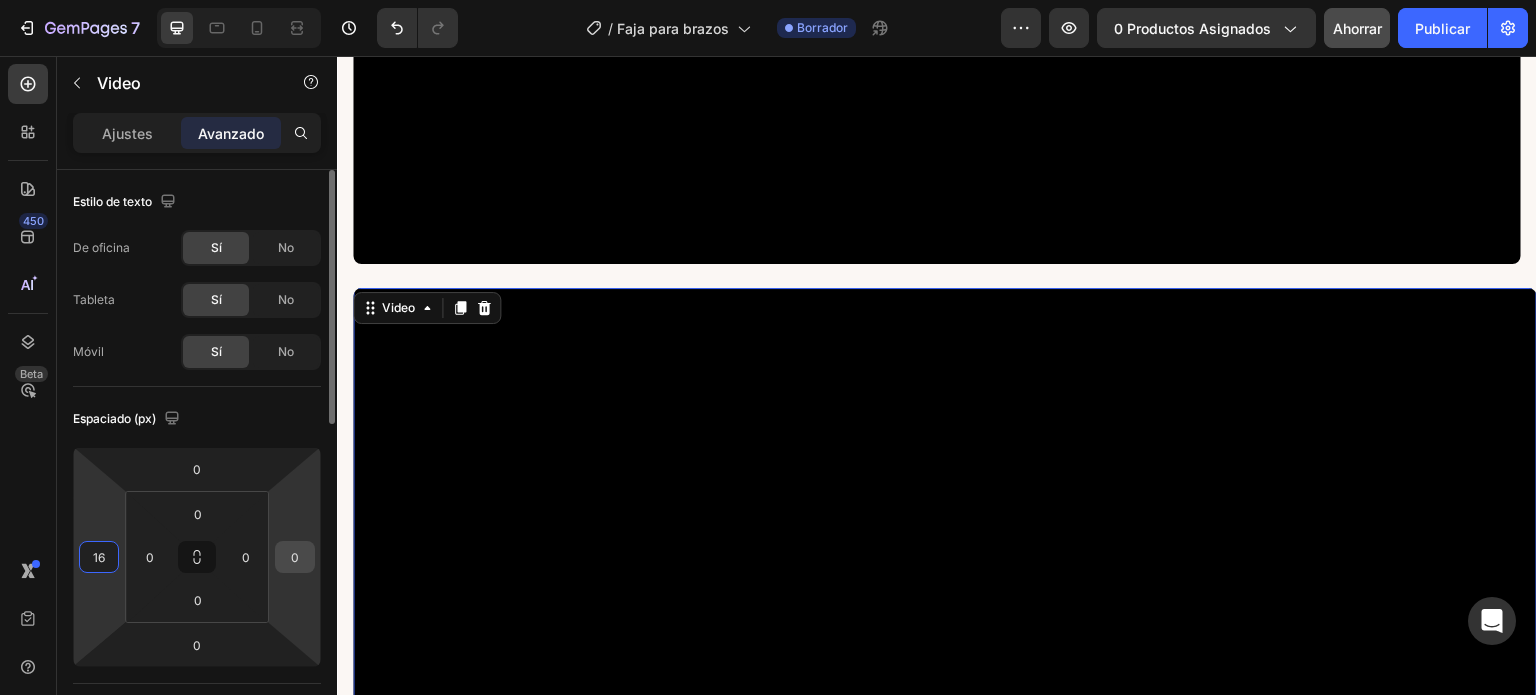 click on "0" at bounding box center [295, 557] 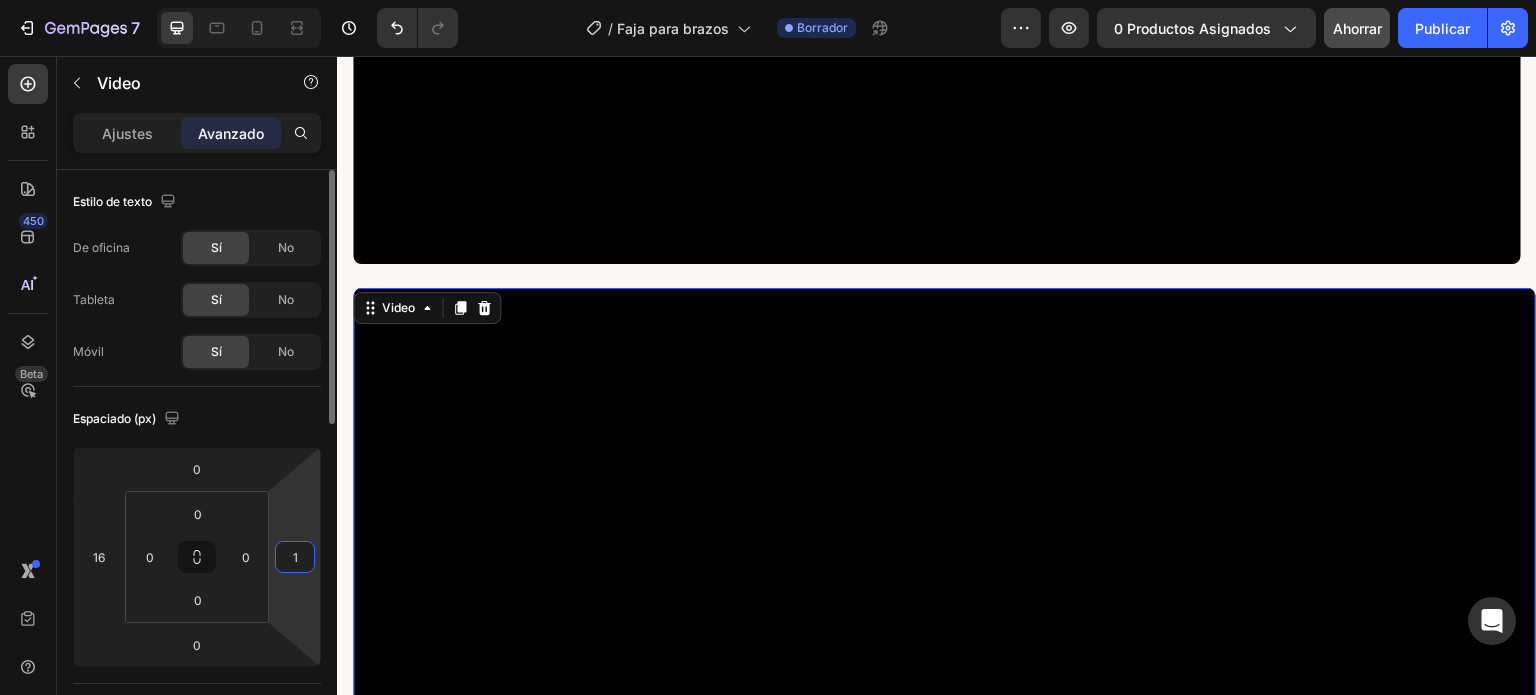 type on "16" 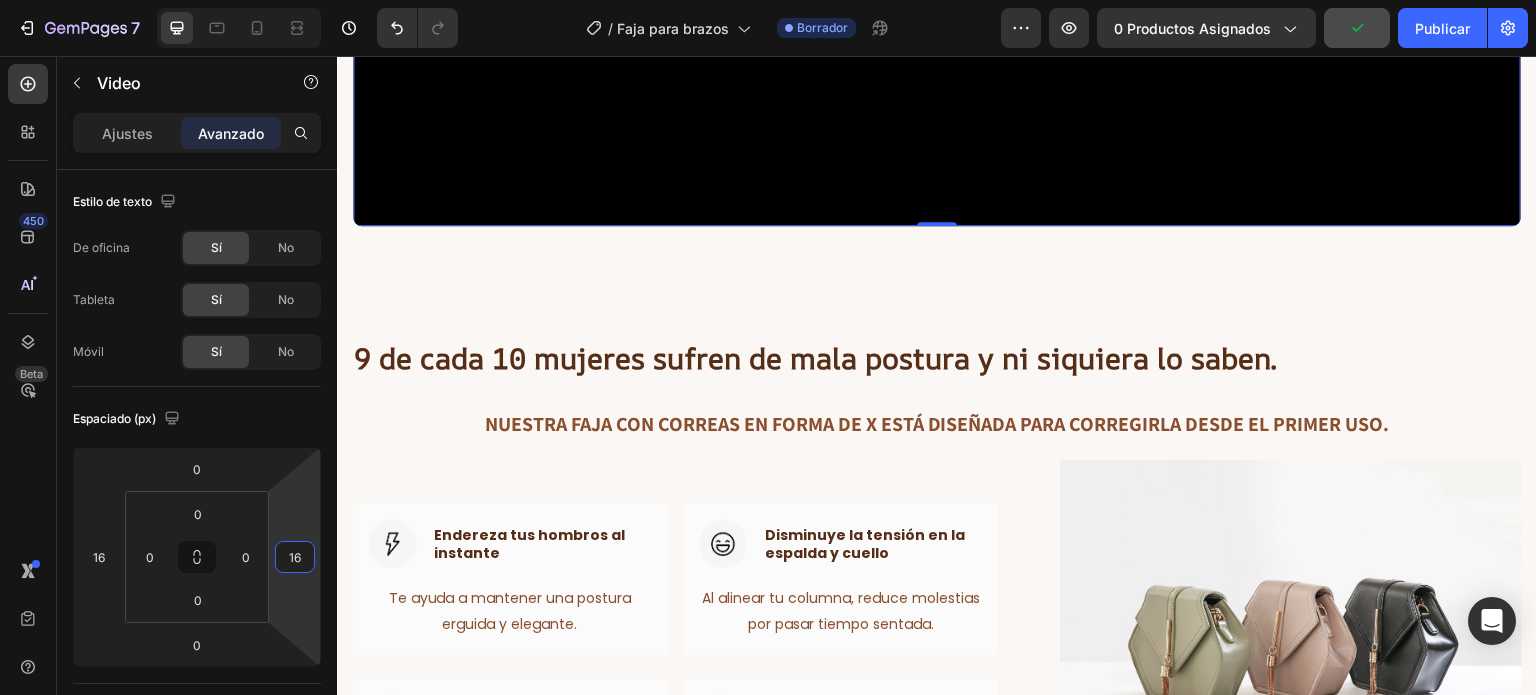 scroll, scrollTop: 4816, scrollLeft: 0, axis: vertical 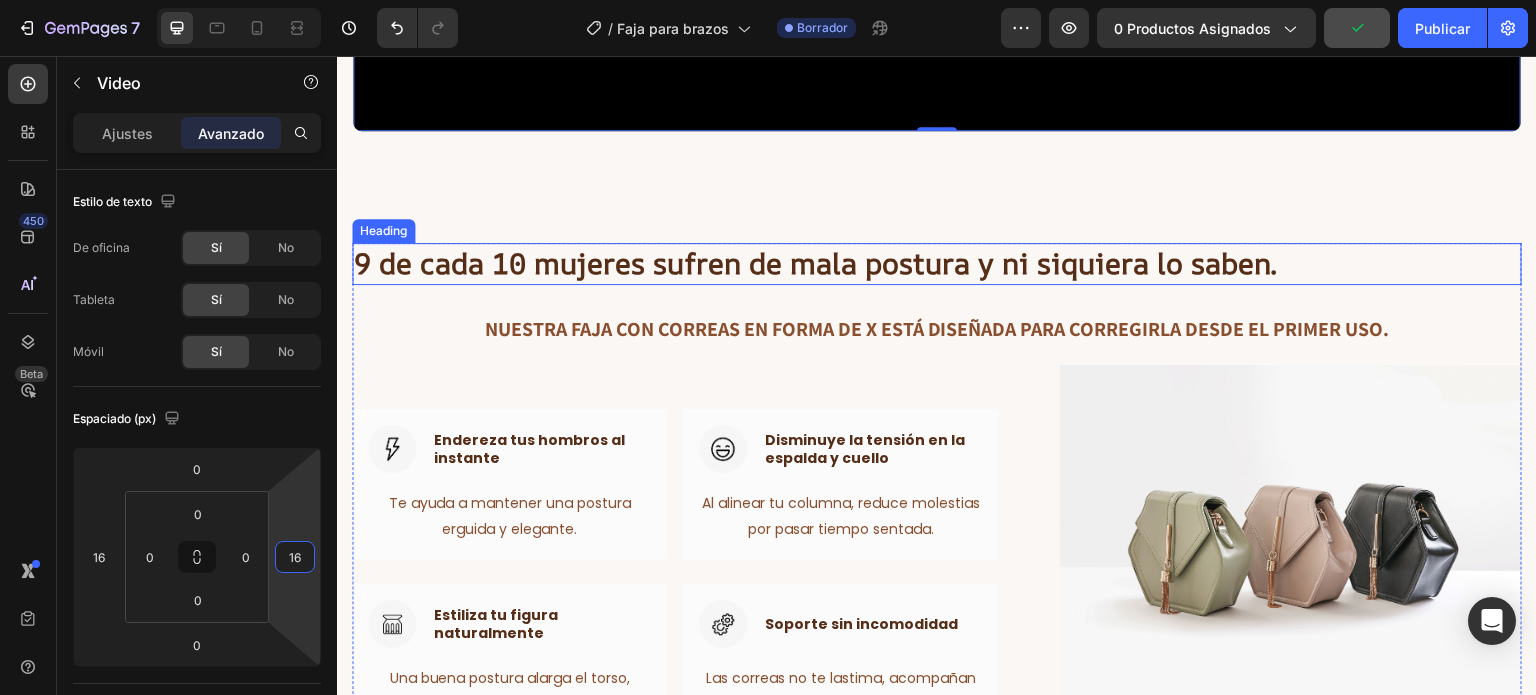 click on "9 de cada 10 mujeres sufren de mala postura y ni siquiera lo saben." at bounding box center (815, 263) 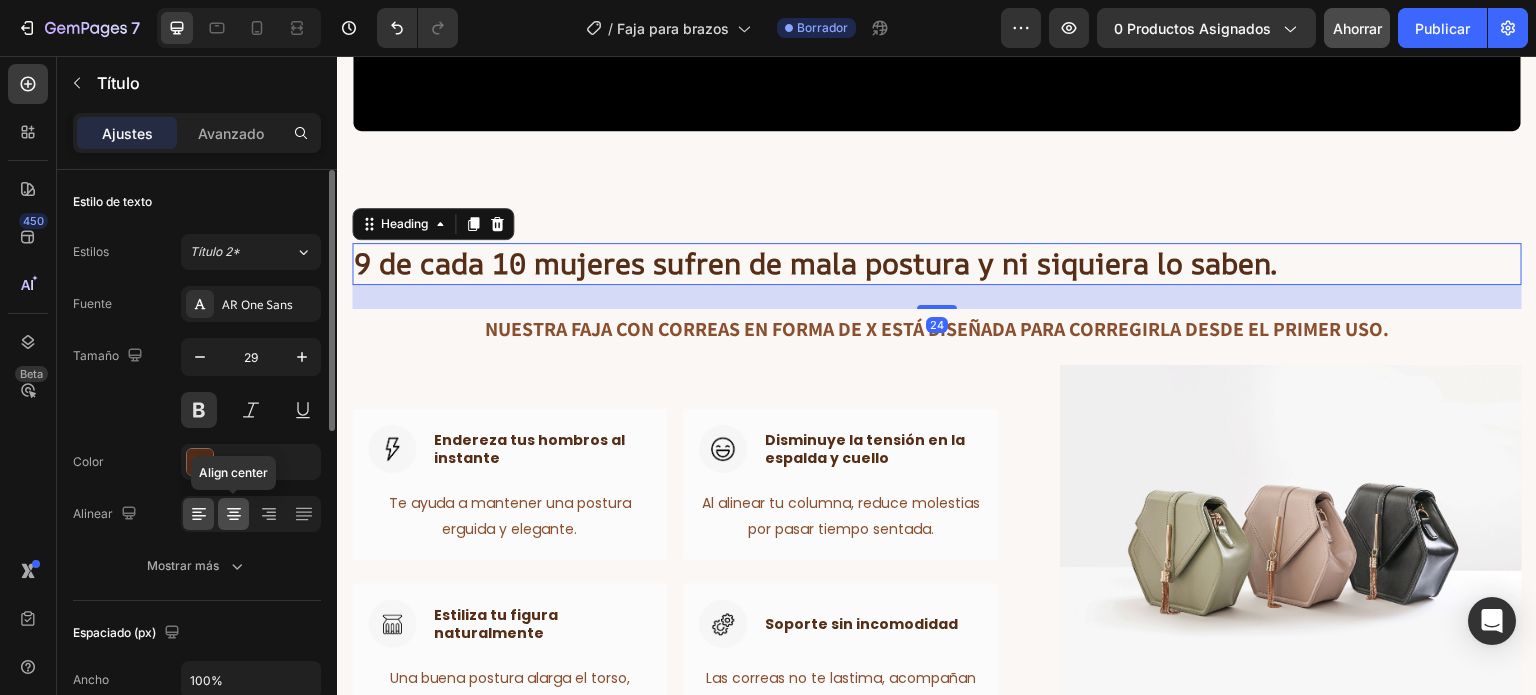 click 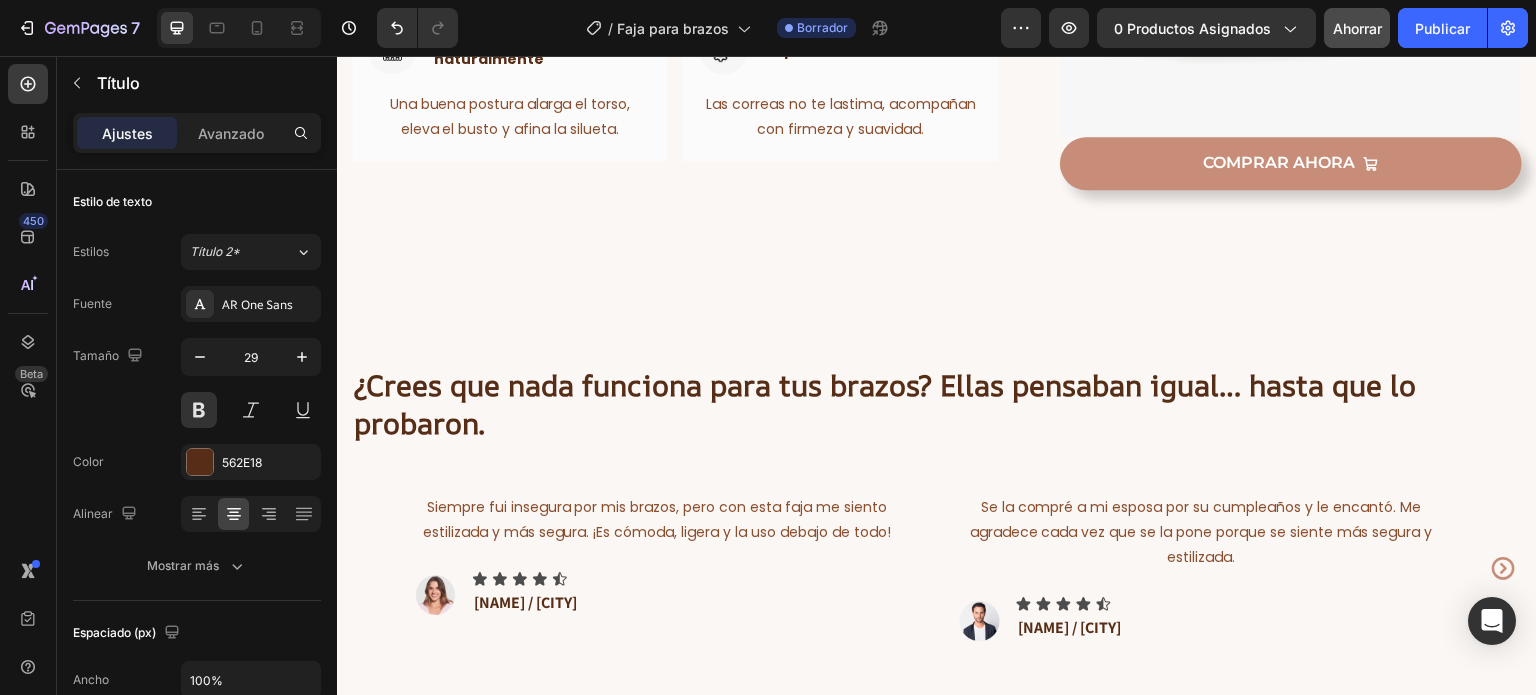 scroll, scrollTop: 5362, scrollLeft: 0, axis: vertical 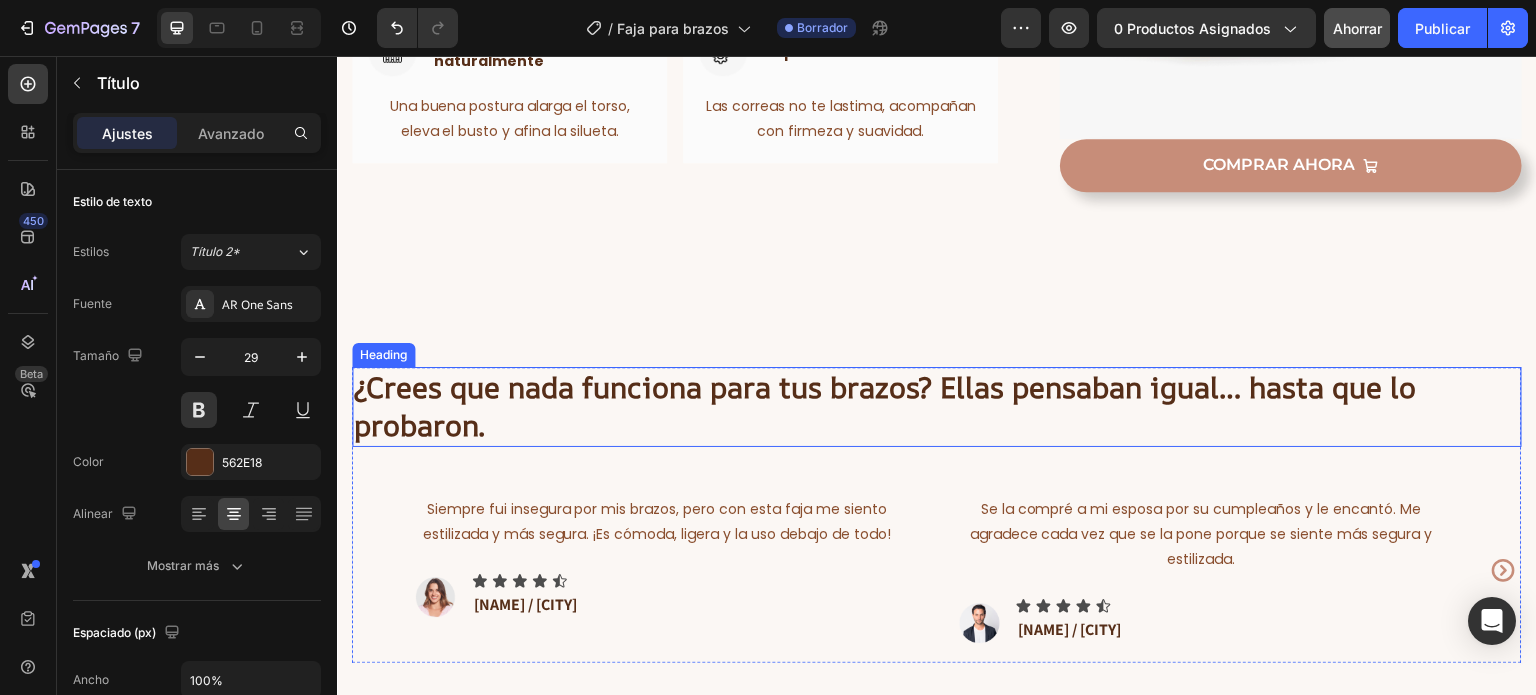 click on "¿Crees que nada funciona para tus brazos? Ellas pensaban igual… hasta que lo probaron." at bounding box center (937, 406) 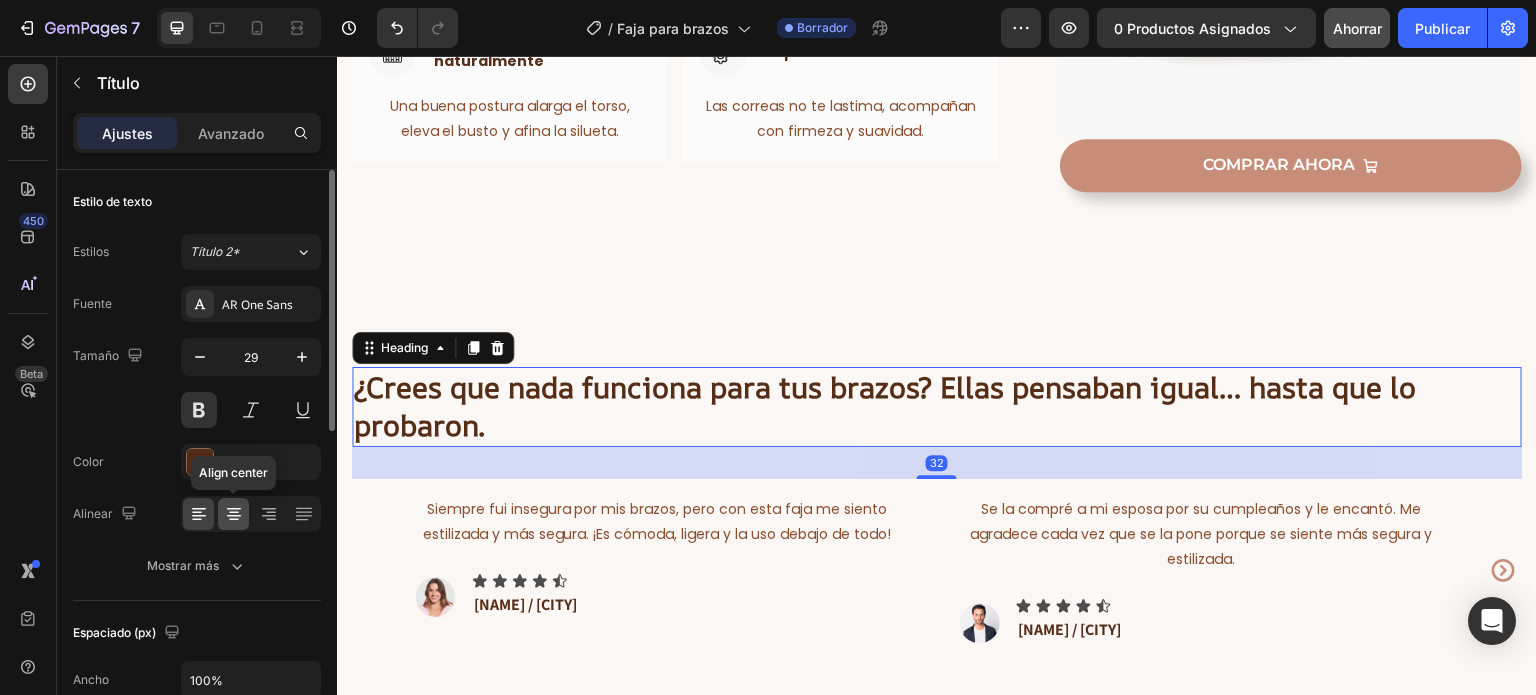 click 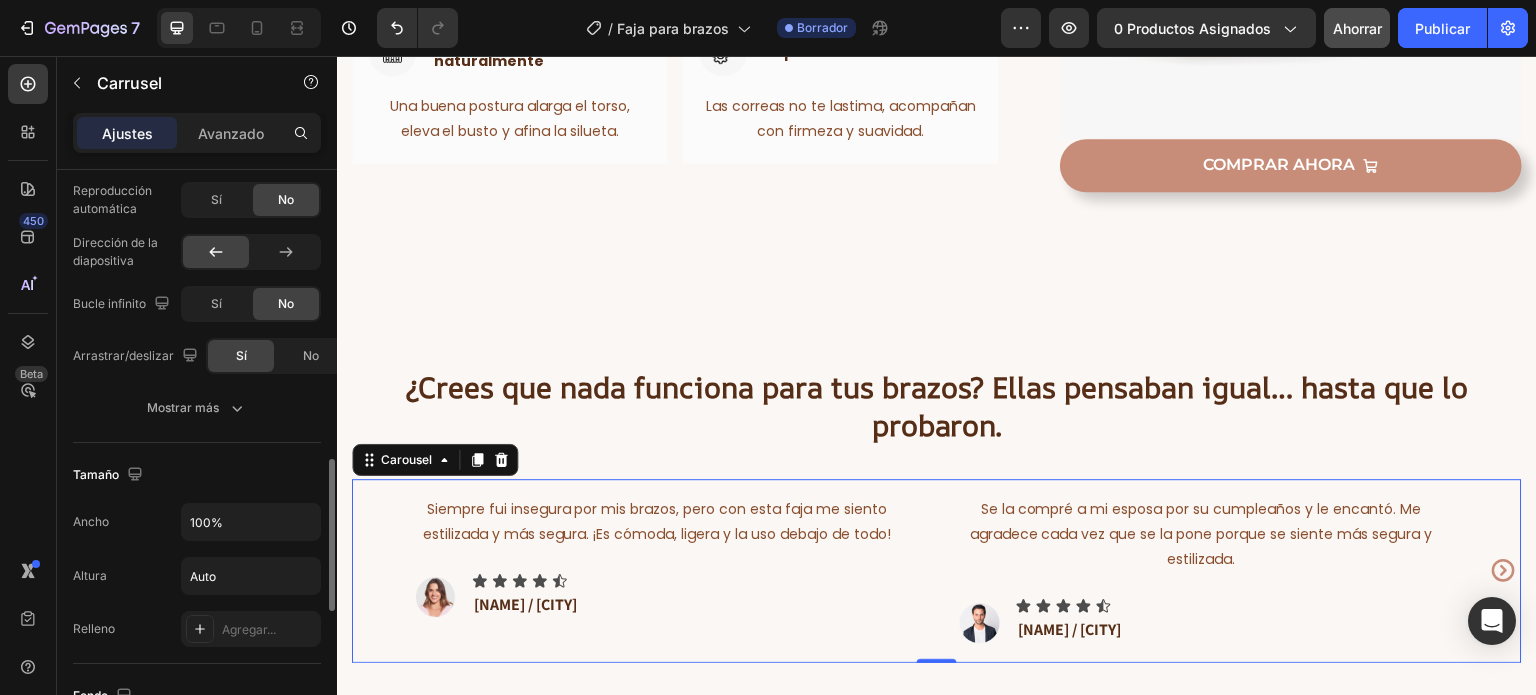 scroll, scrollTop: 1129, scrollLeft: 0, axis: vertical 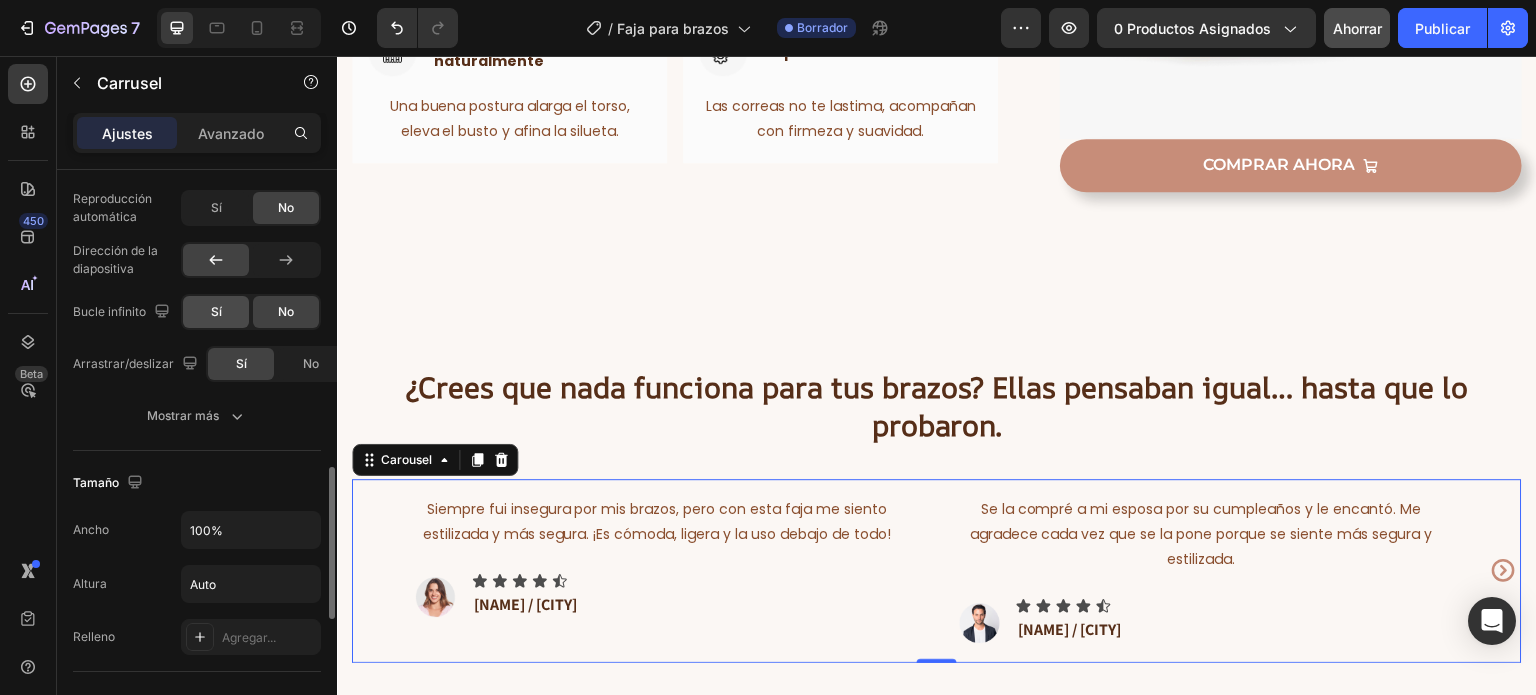click on "Sí" at bounding box center [216, 311] 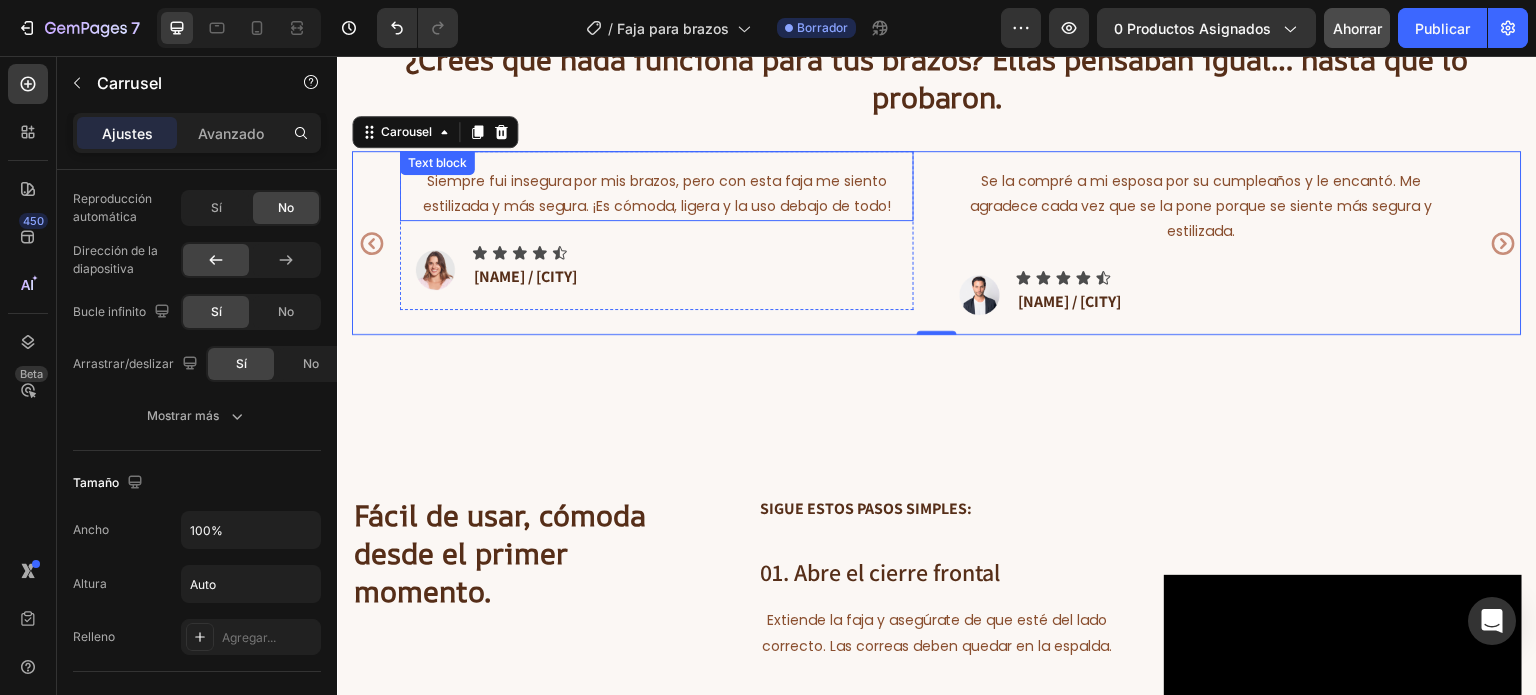 scroll, scrollTop: 5774, scrollLeft: 0, axis: vertical 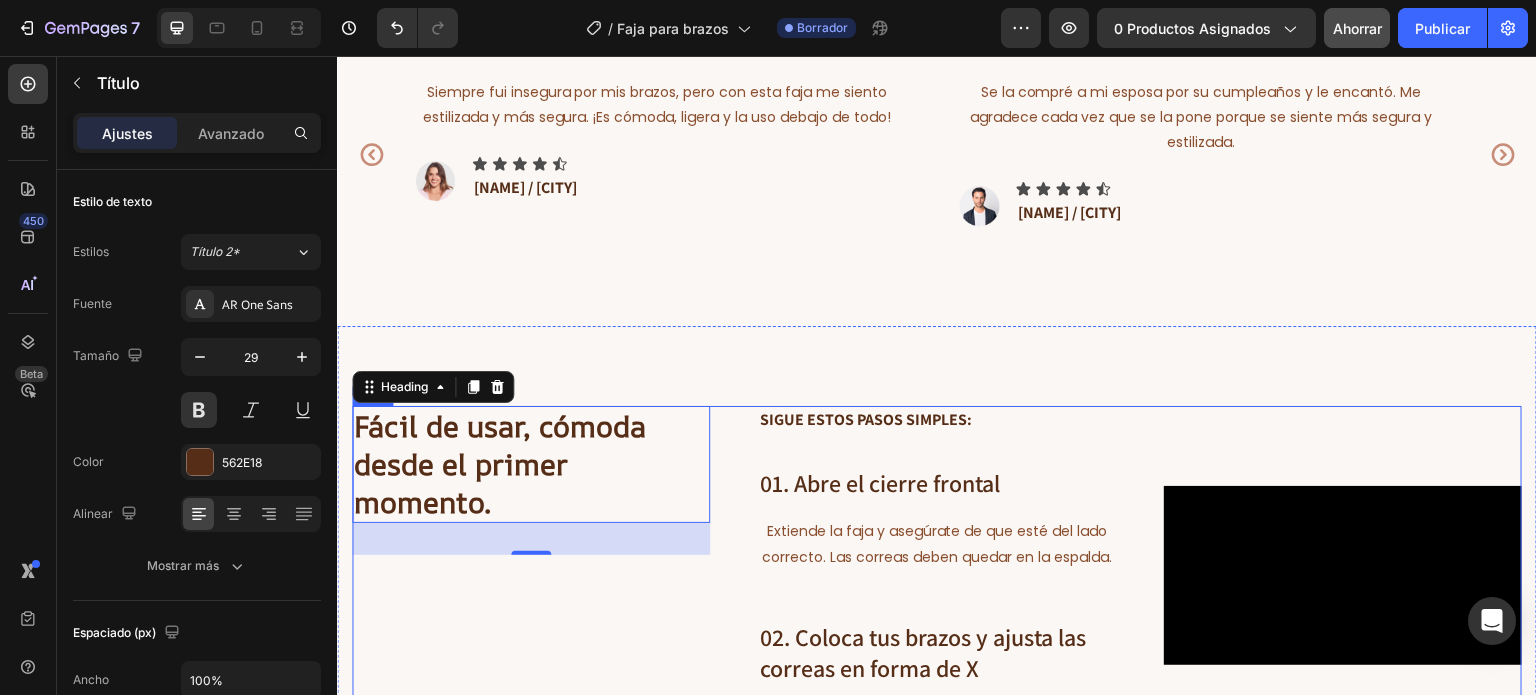 click on "Fácil de usar, cómoda desde el primer momento. Heading   32 Video" at bounding box center (531, 683) 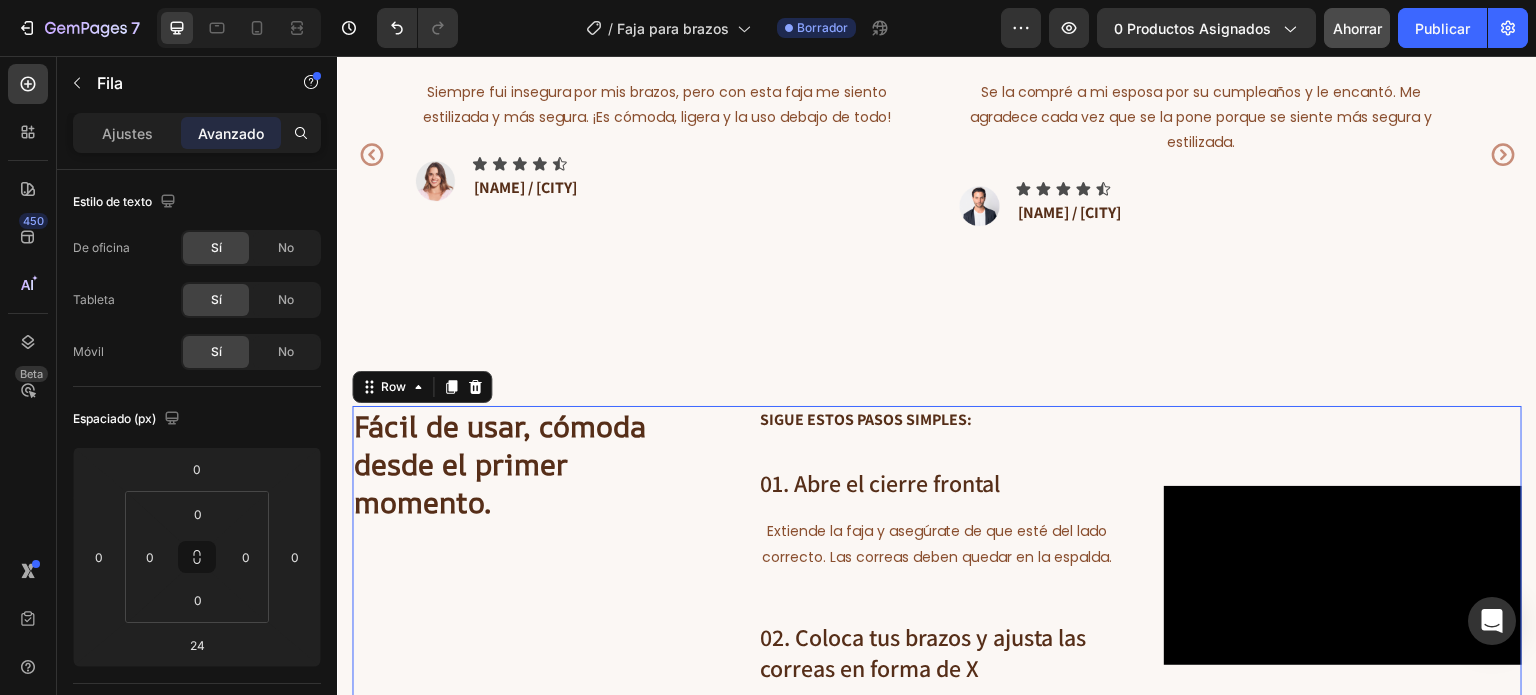 scroll, scrollTop: 6024, scrollLeft: 0, axis: vertical 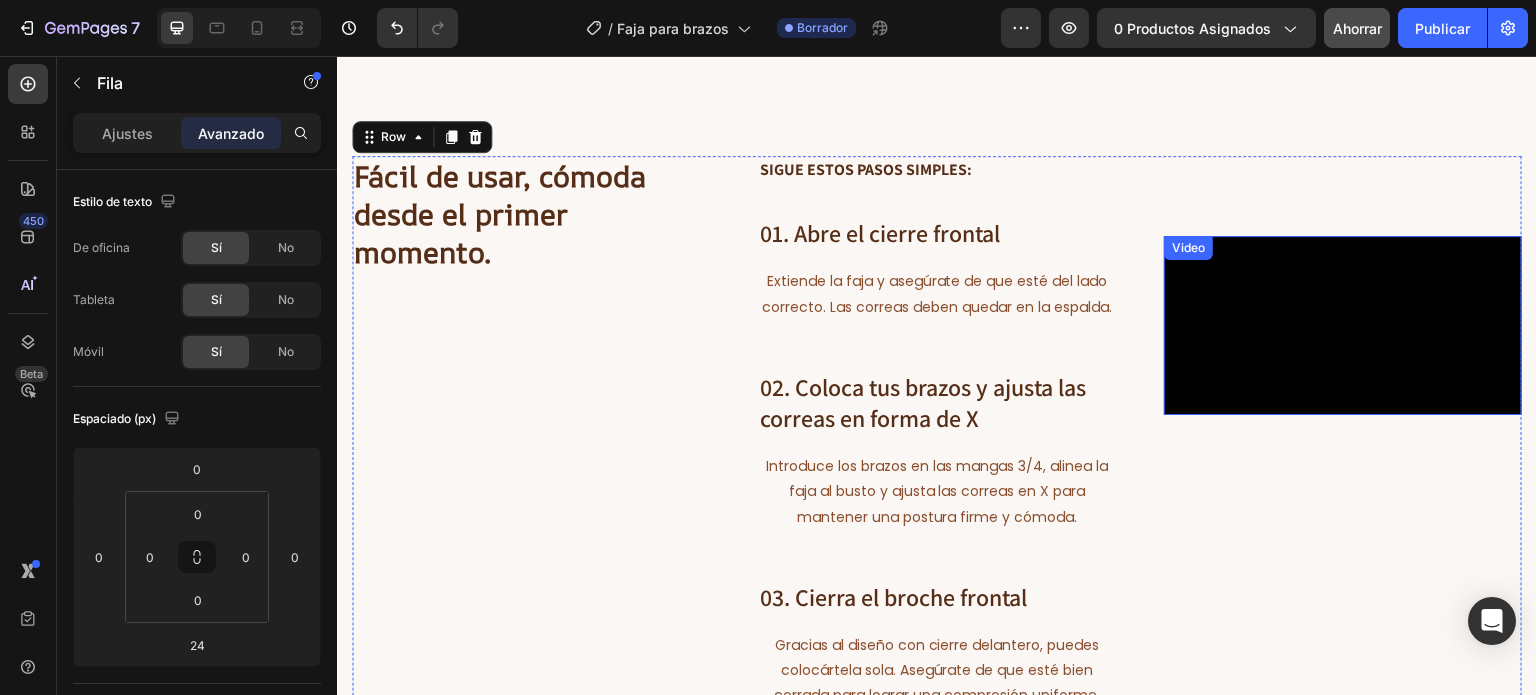 click at bounding box center (1343, 325) 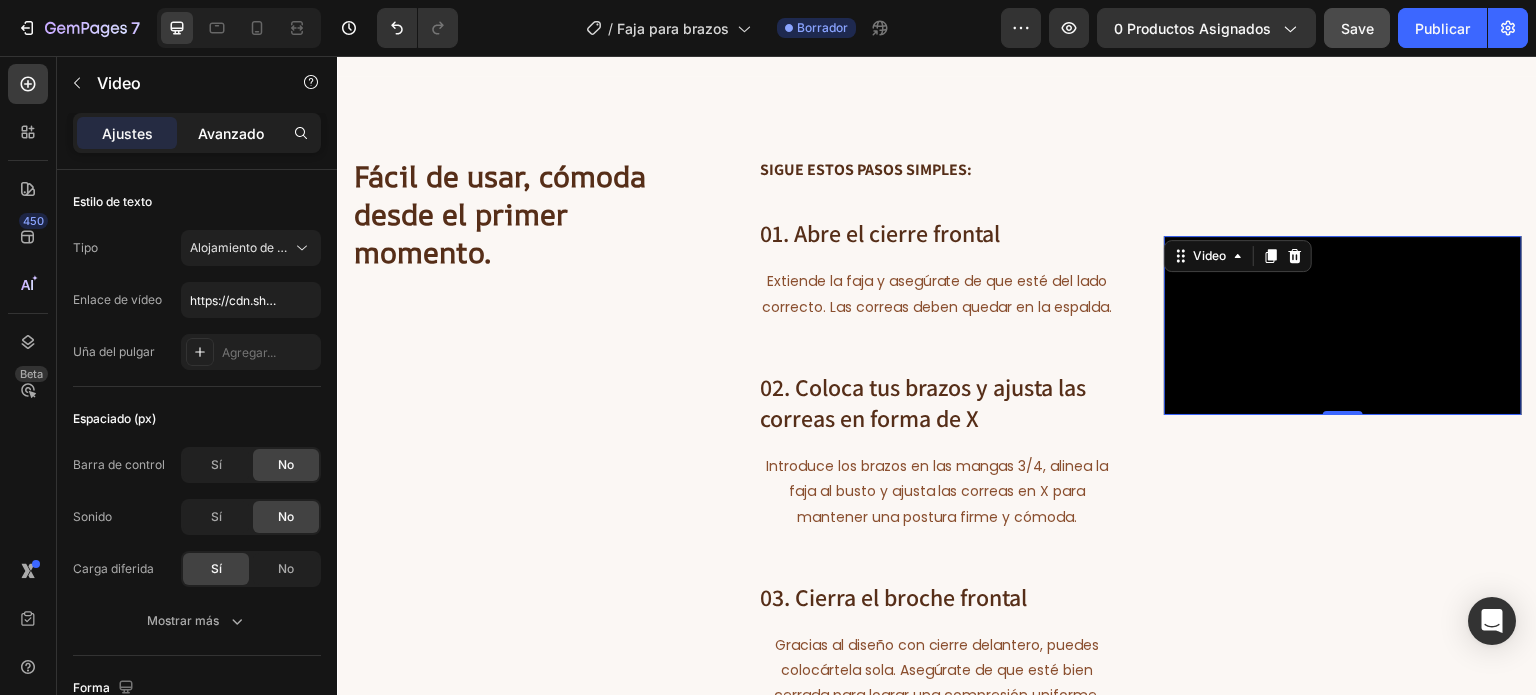 click on "Avanzado" at bounding box center (231, 133) 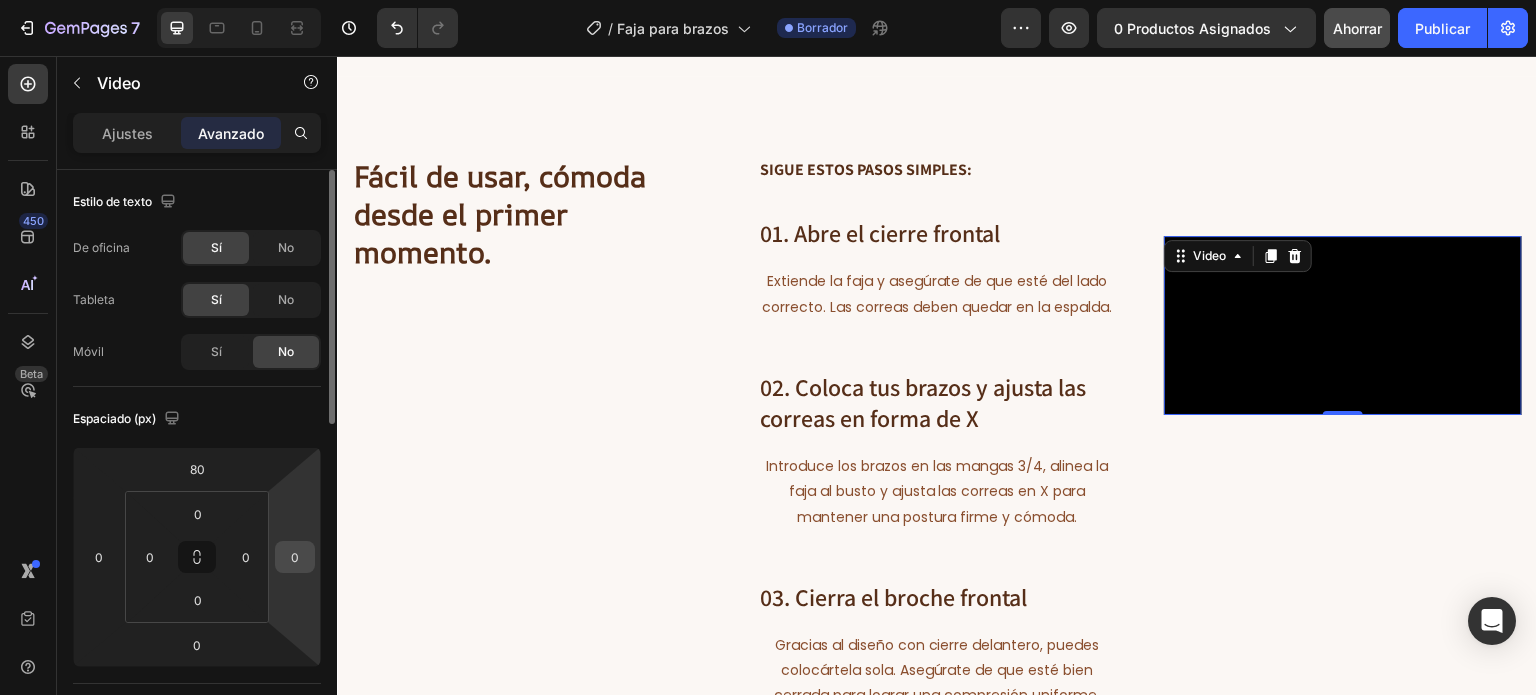click on "0" at bounding box center [295, 557] 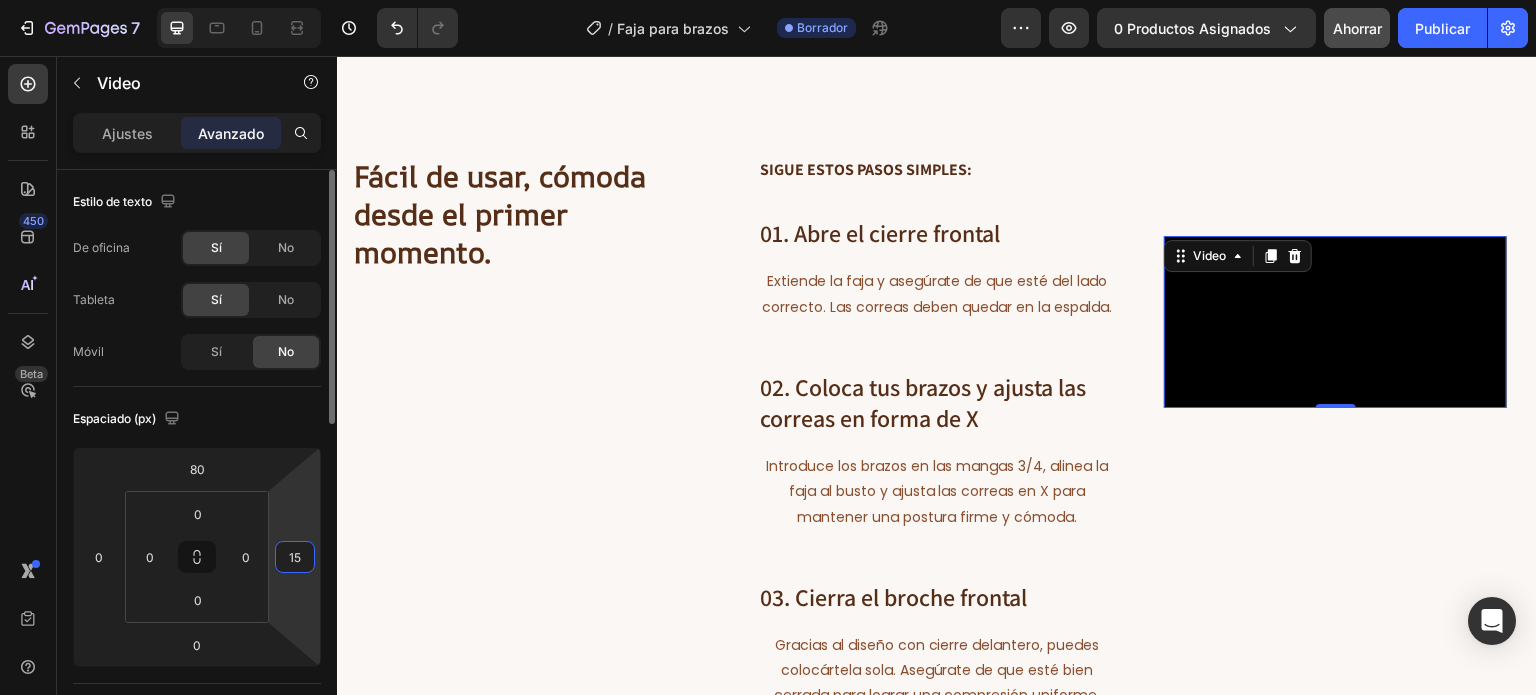 type on "1" 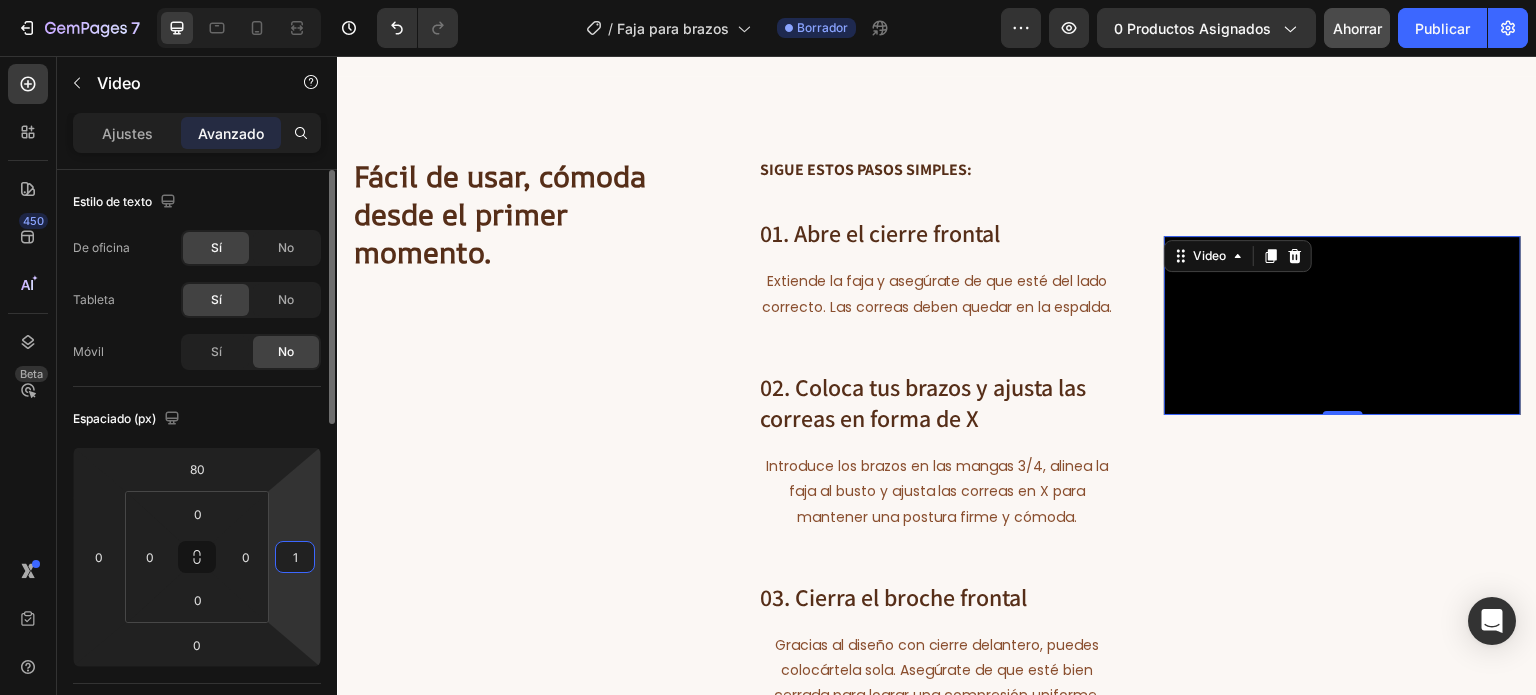 type on "16" 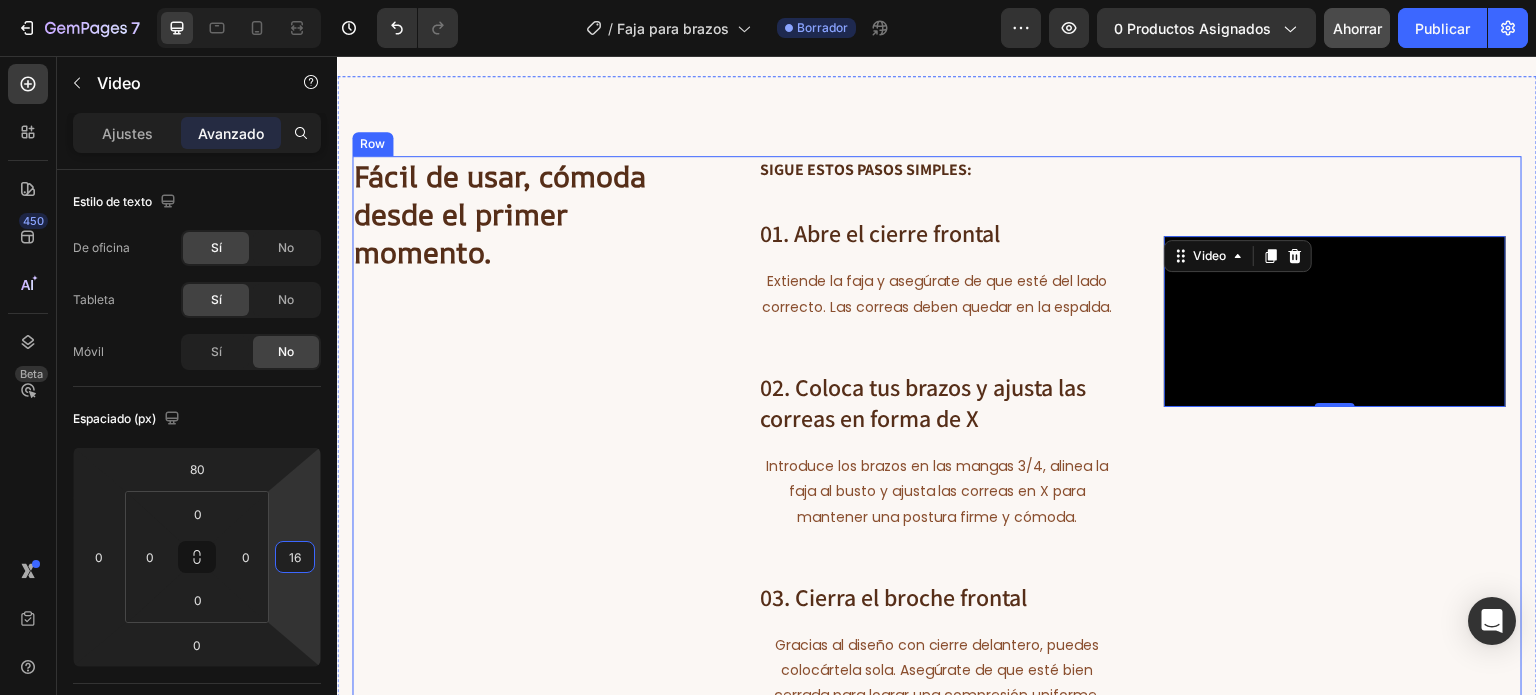 click on "Video   0" at bounding box center (1343, 433) 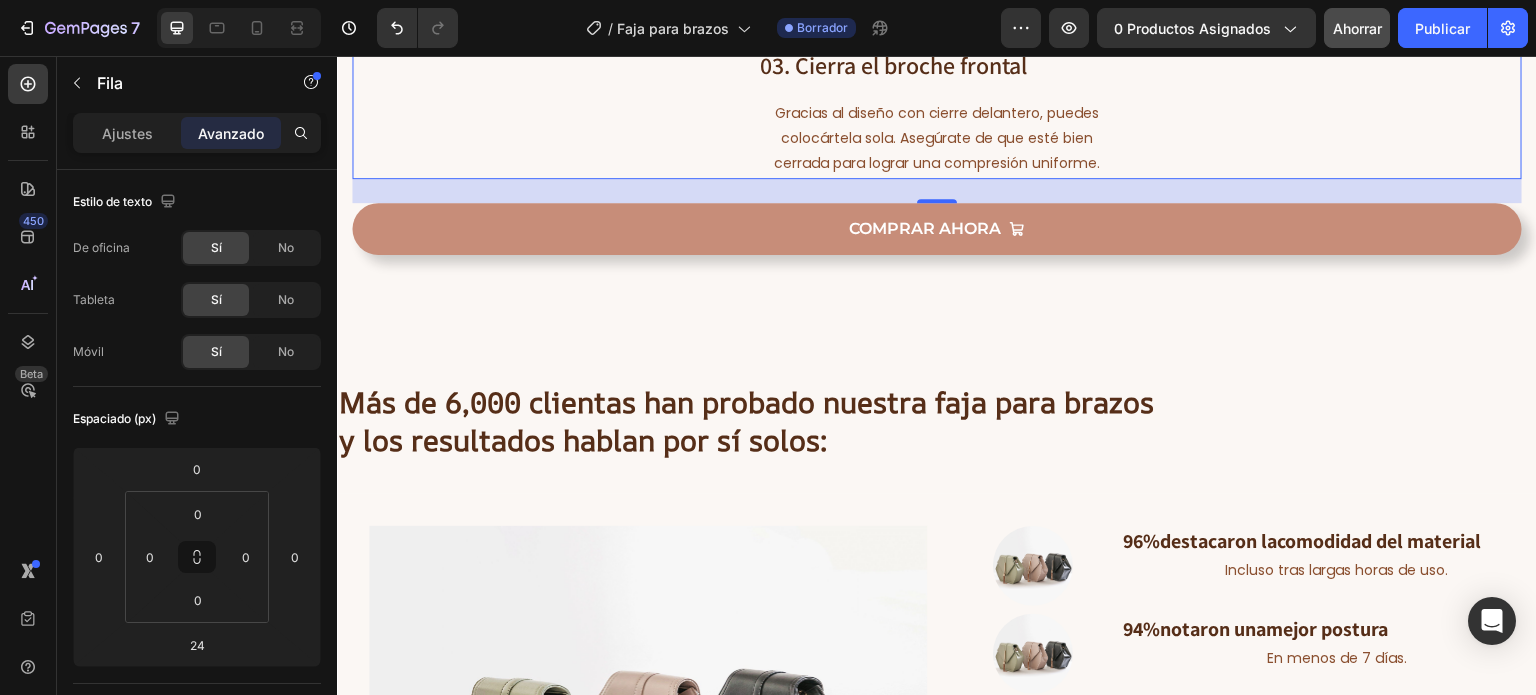scroll, scrollTop: 6572, scrollLeft: 0, axis: vertical 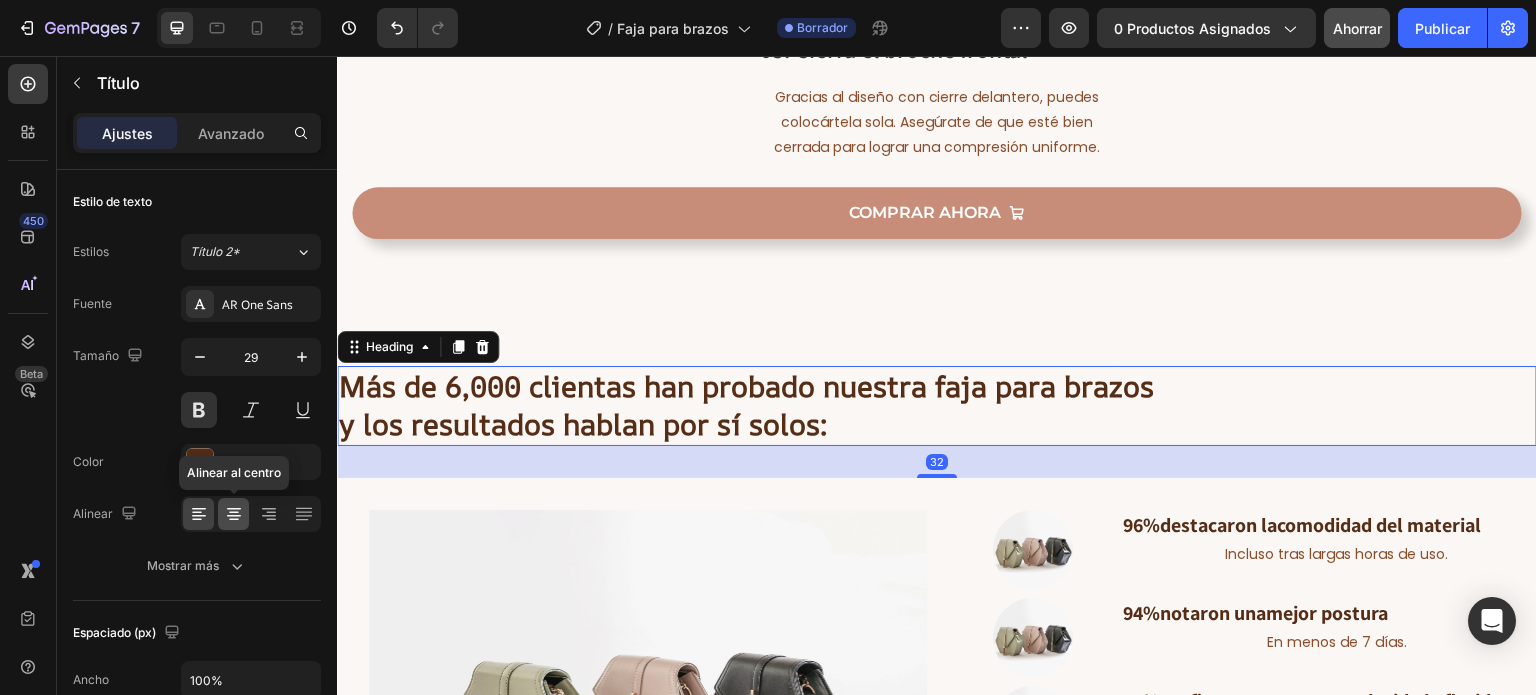 click 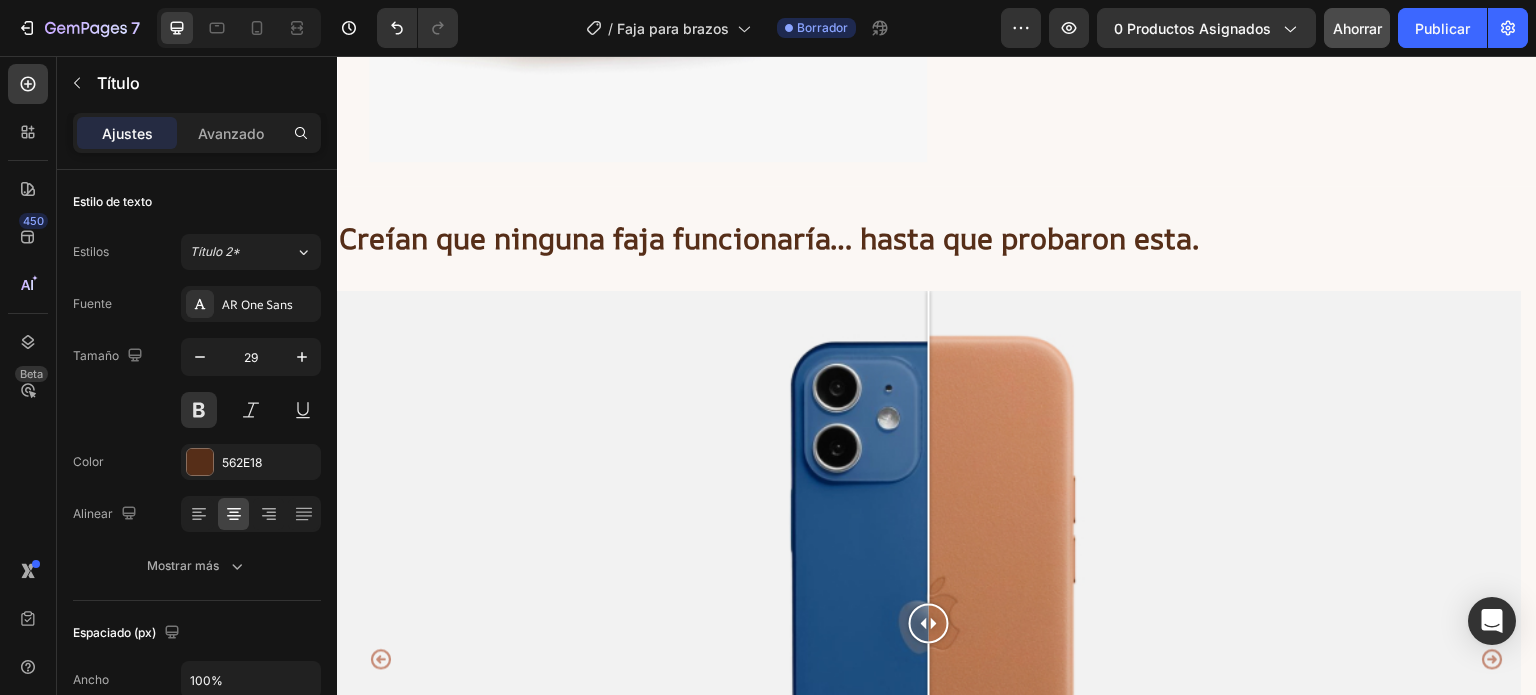 scroll, scrollTop: 7374, scrollLeft: 0, axis: vertical 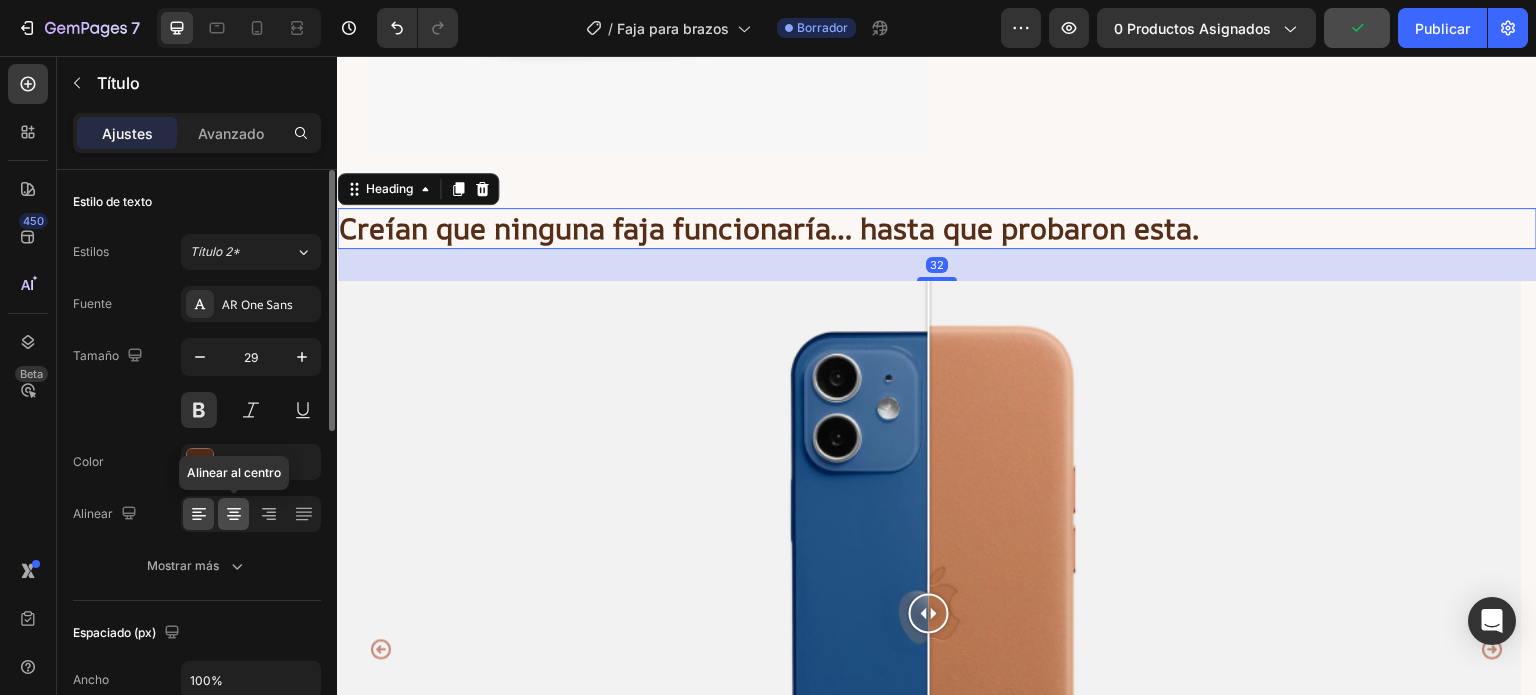 click 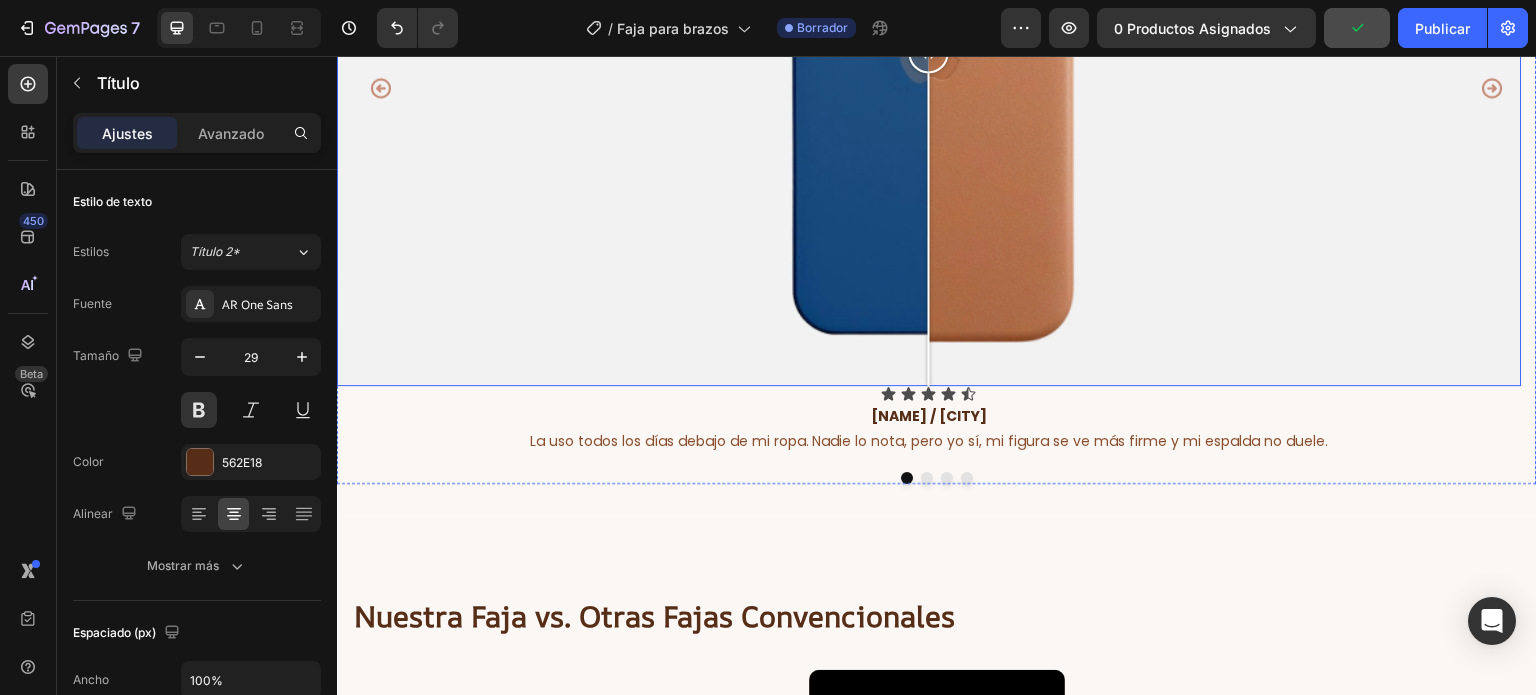scroll, scrollTop: 7968, scrollLeft: 0, axis: vertical 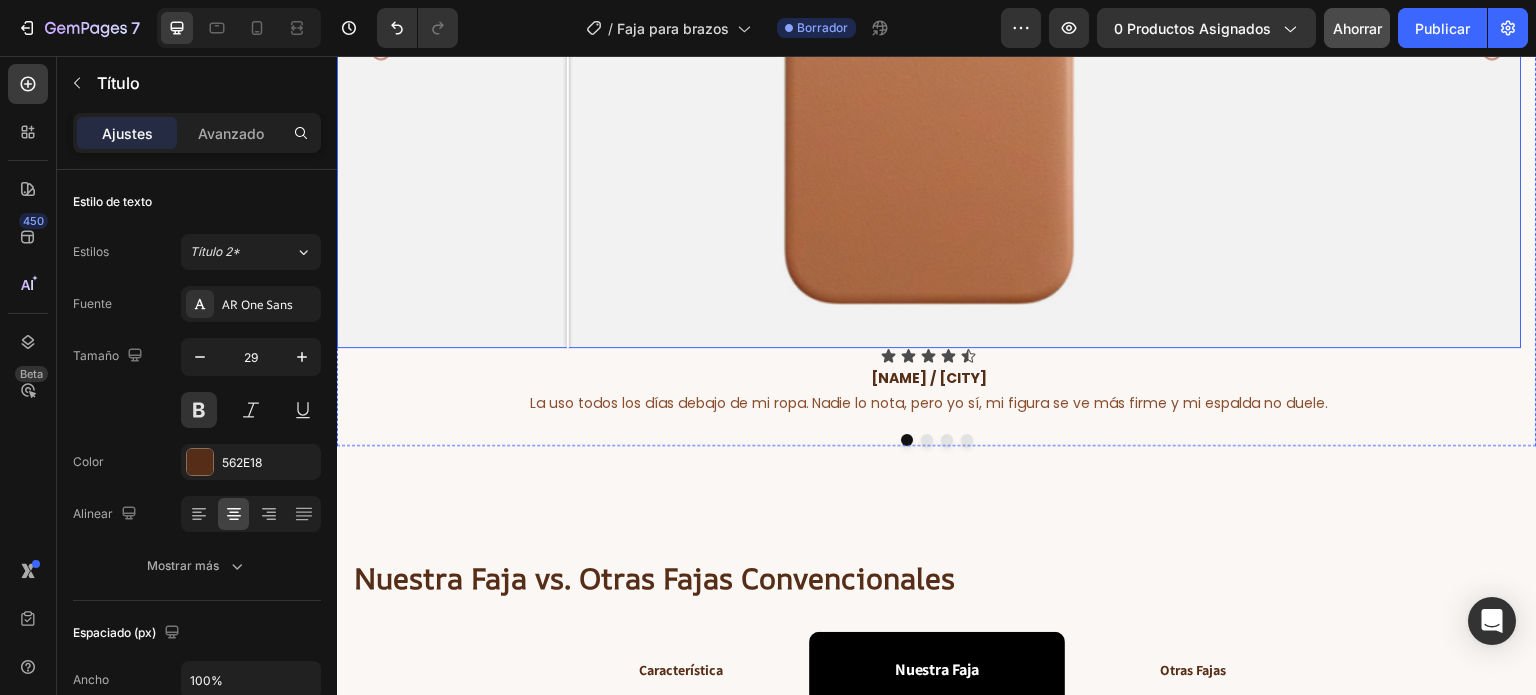 click at bounding box center (929, 15) 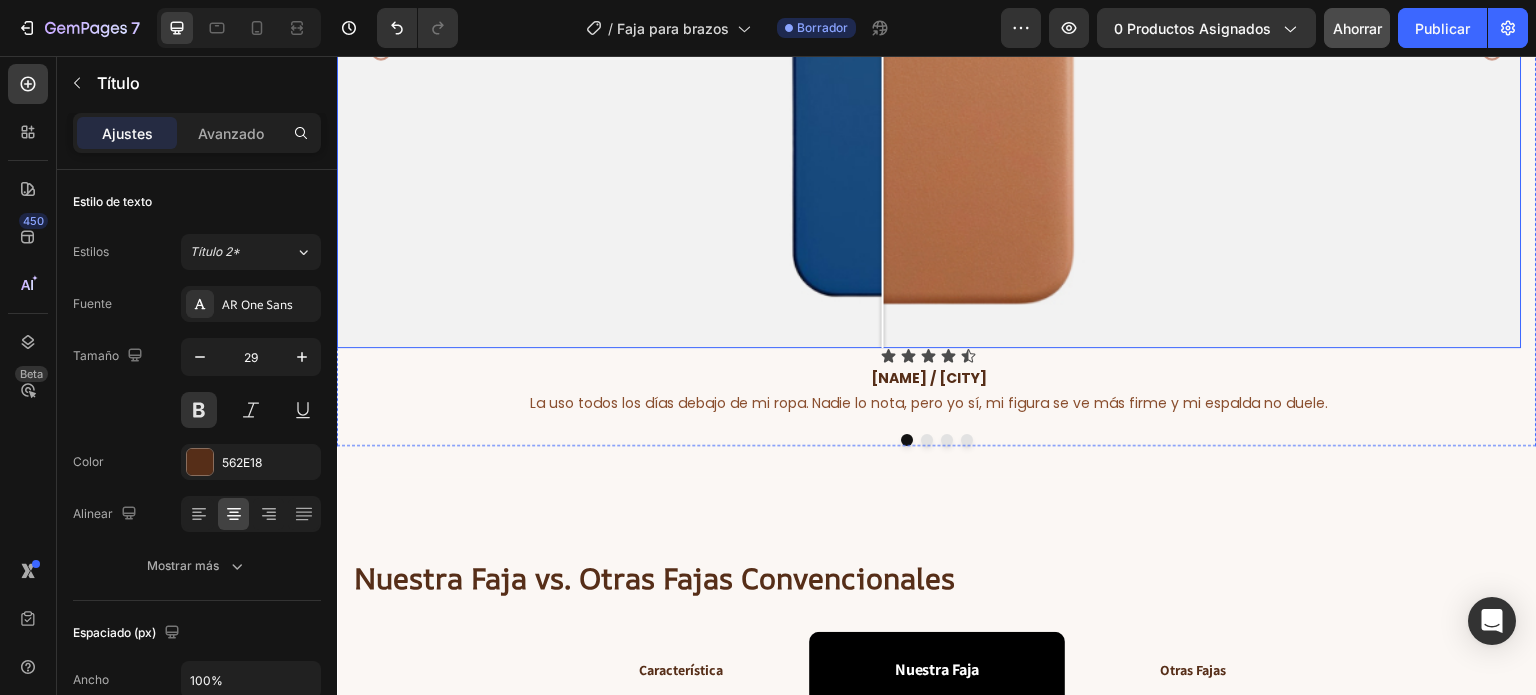 click at bounding box center (929, 15) 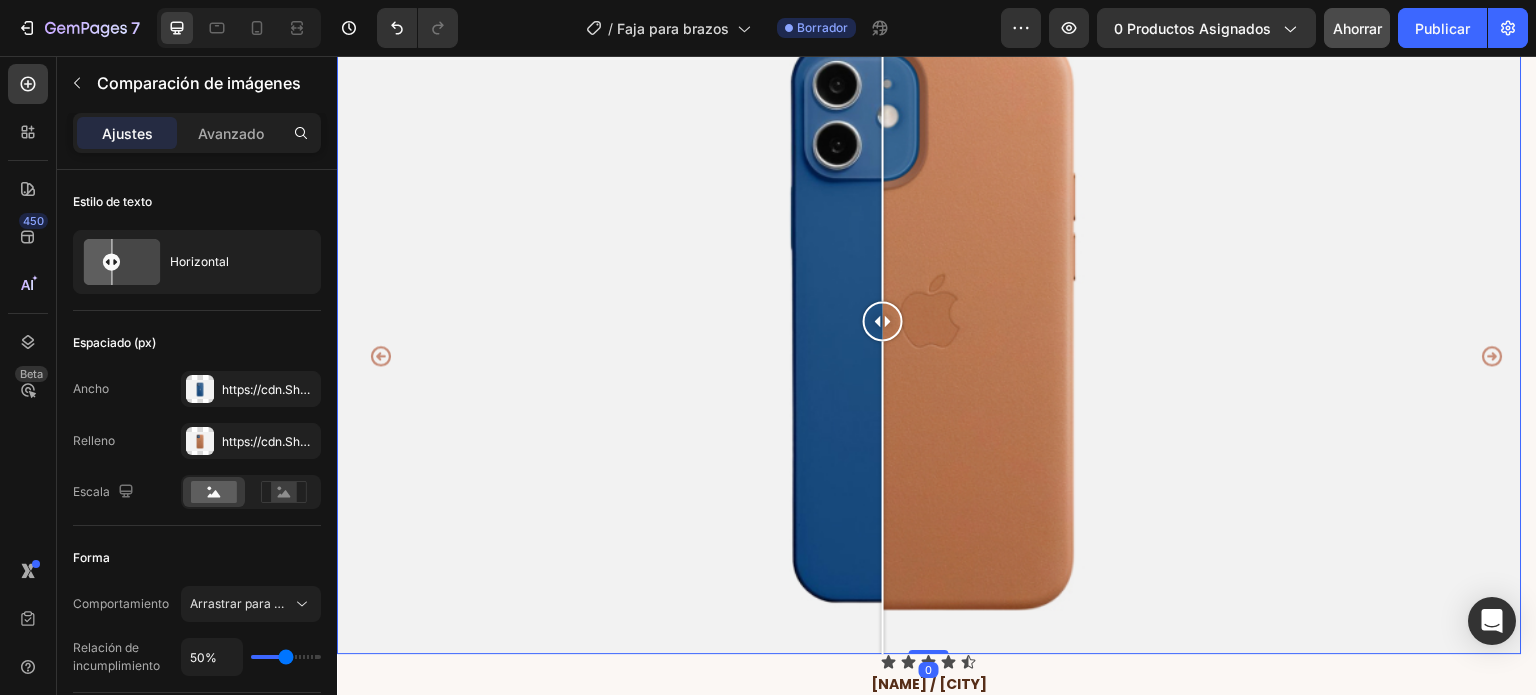 scroll, scrollTop: 7658, scrollLeft: 0, axis: vertical 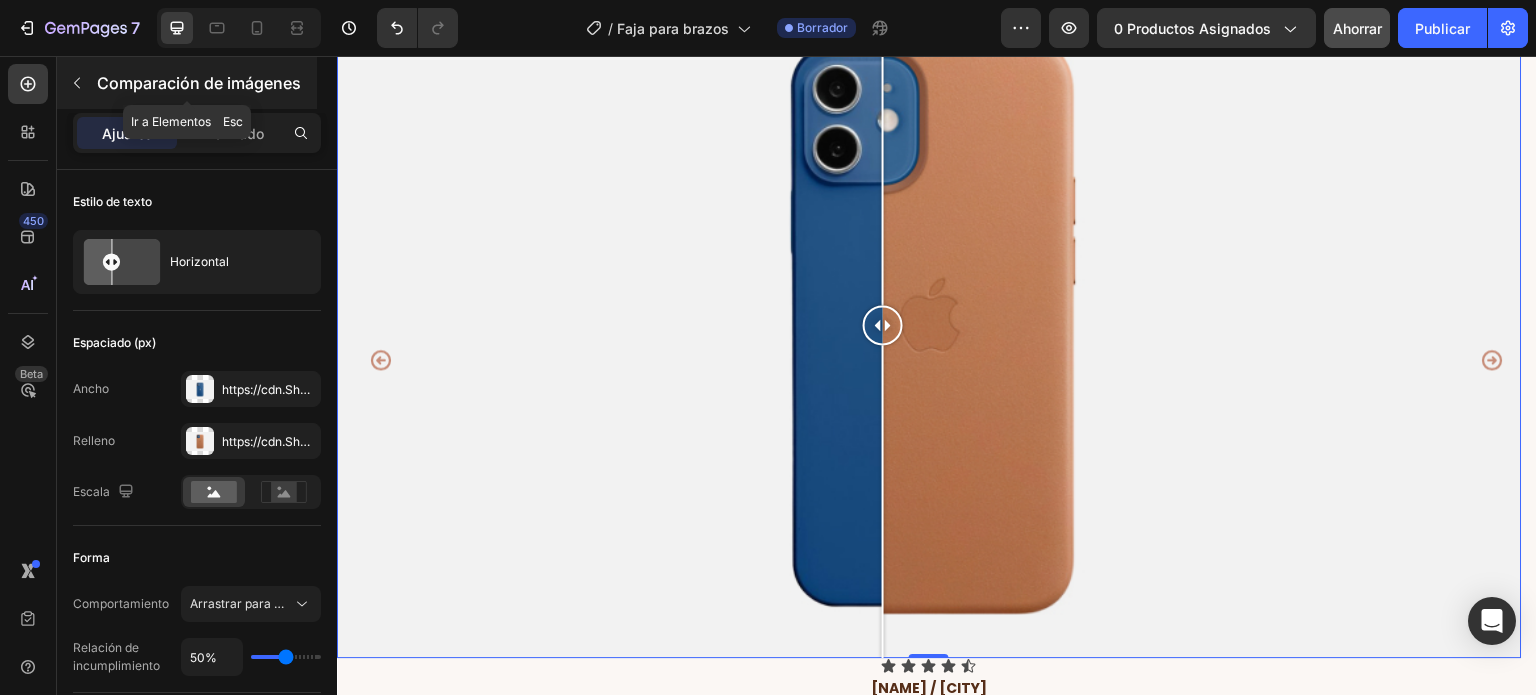click at bounding box center [77, 83] 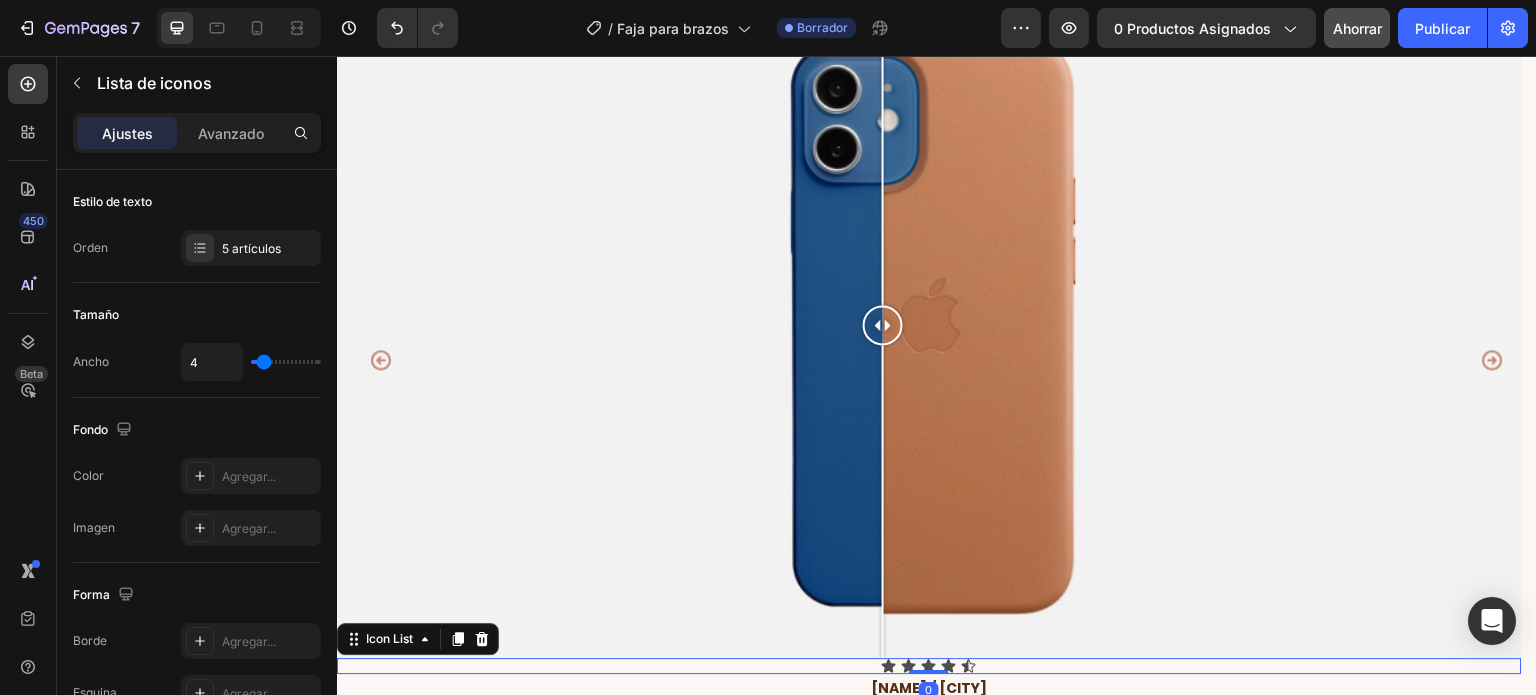 scroll, scrollTop: 7894, scrollLeft: 0, axis: vertical 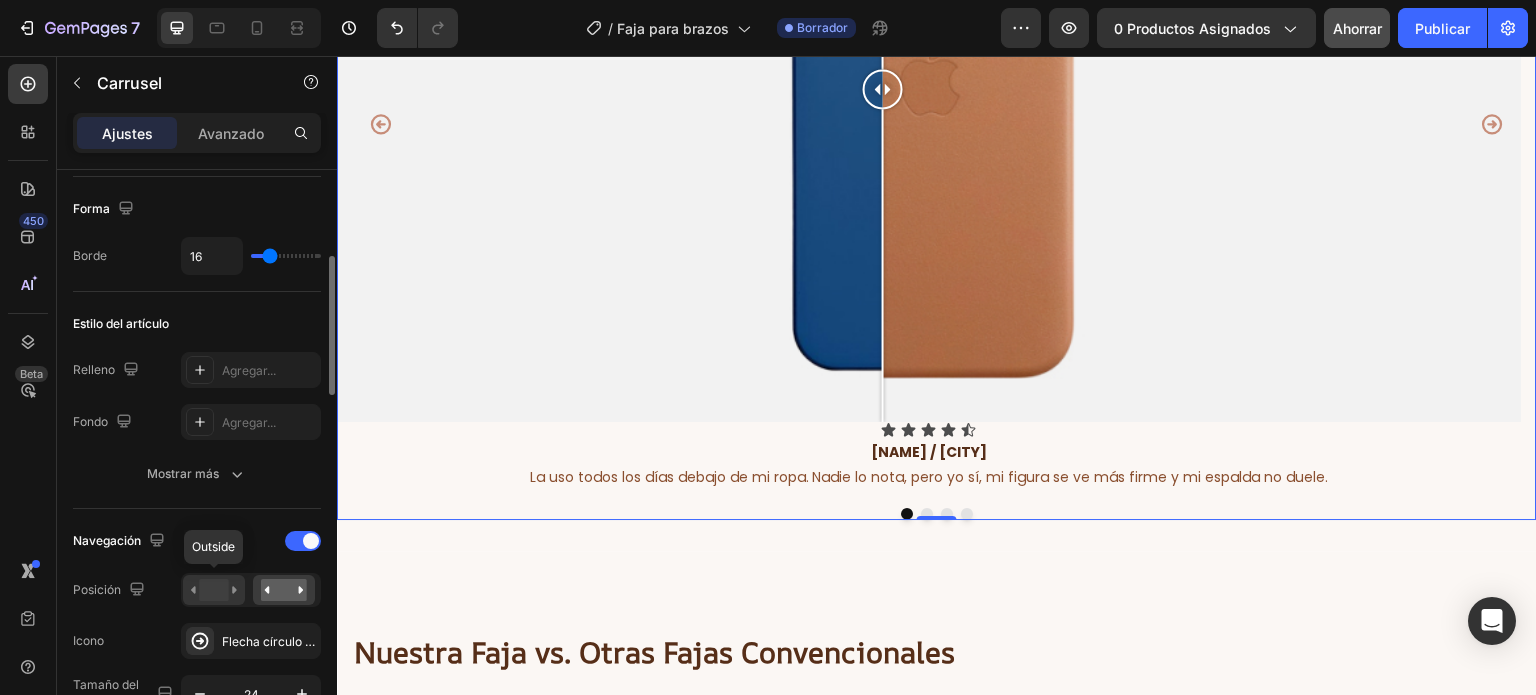 click 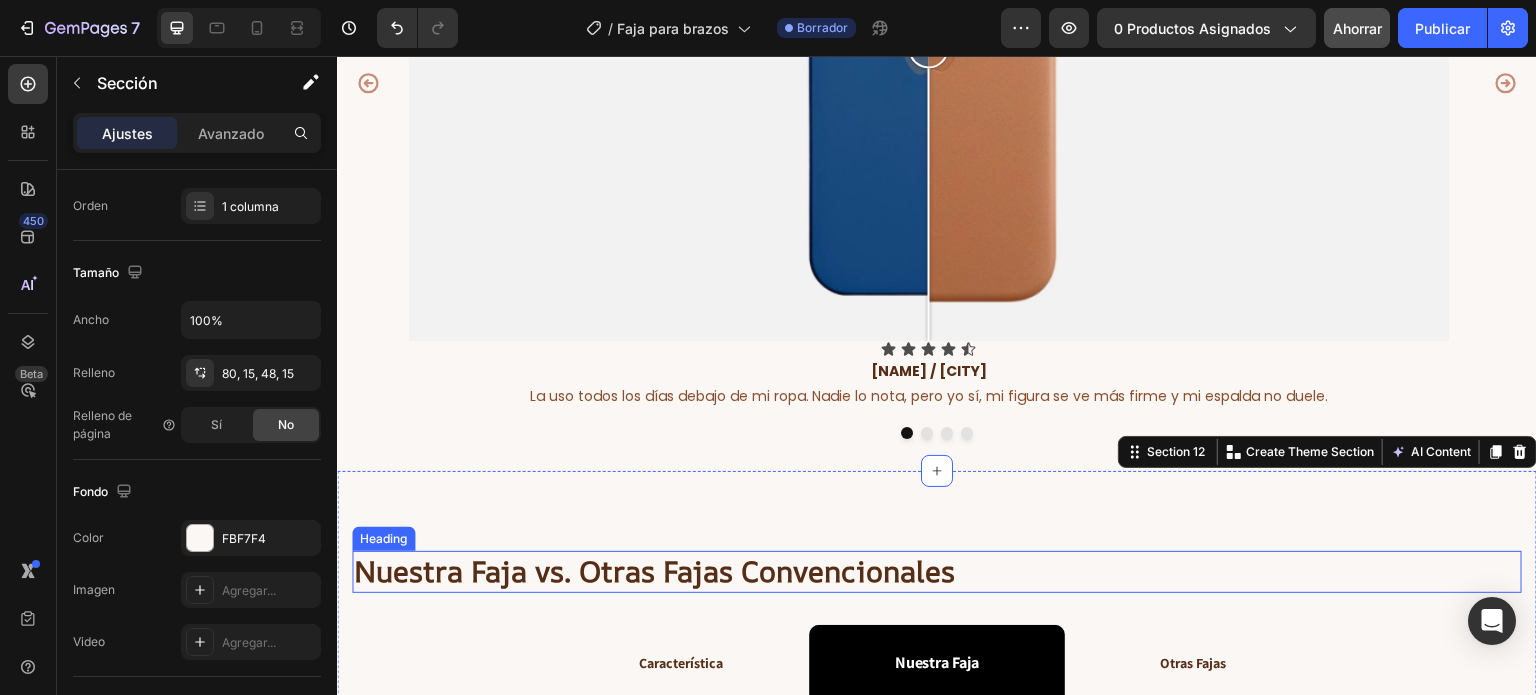 scroll, scrollTop: 0, scrollLeft: 0, axis: both 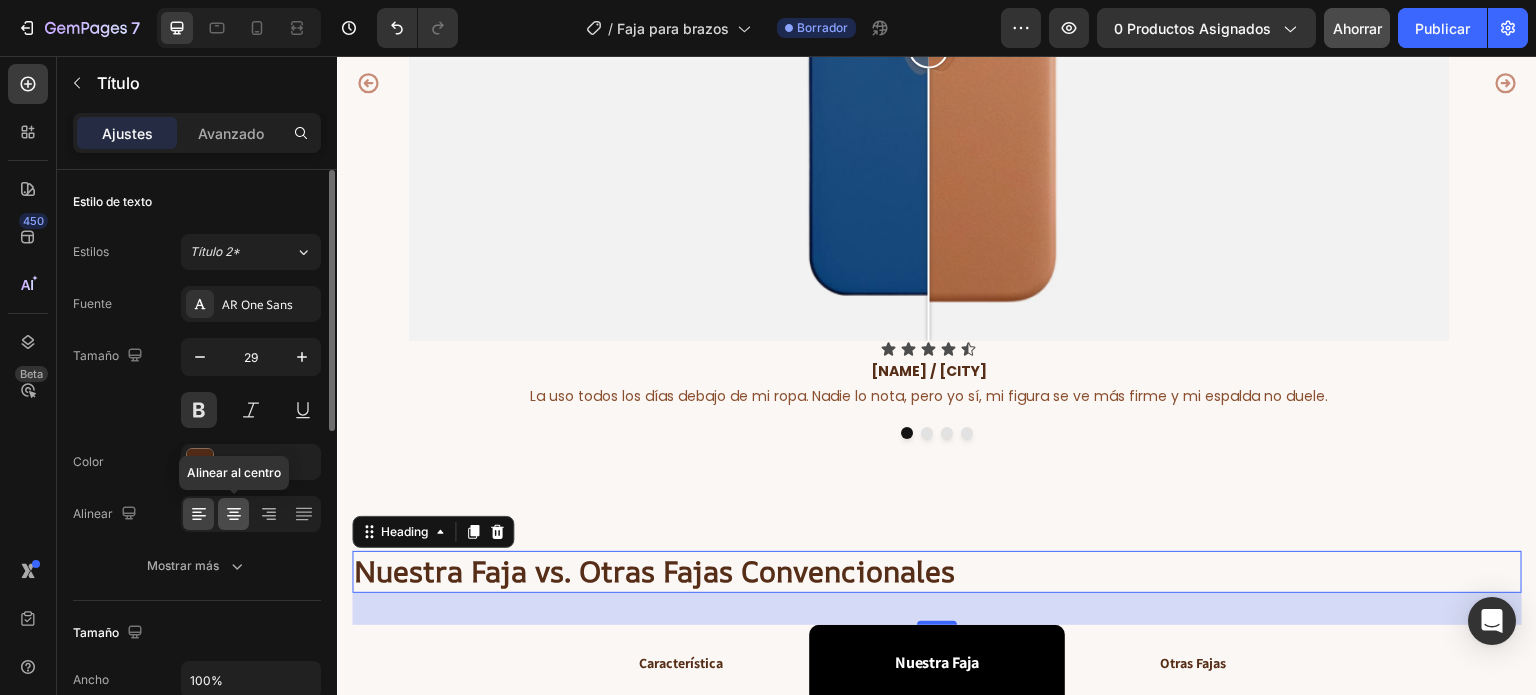click 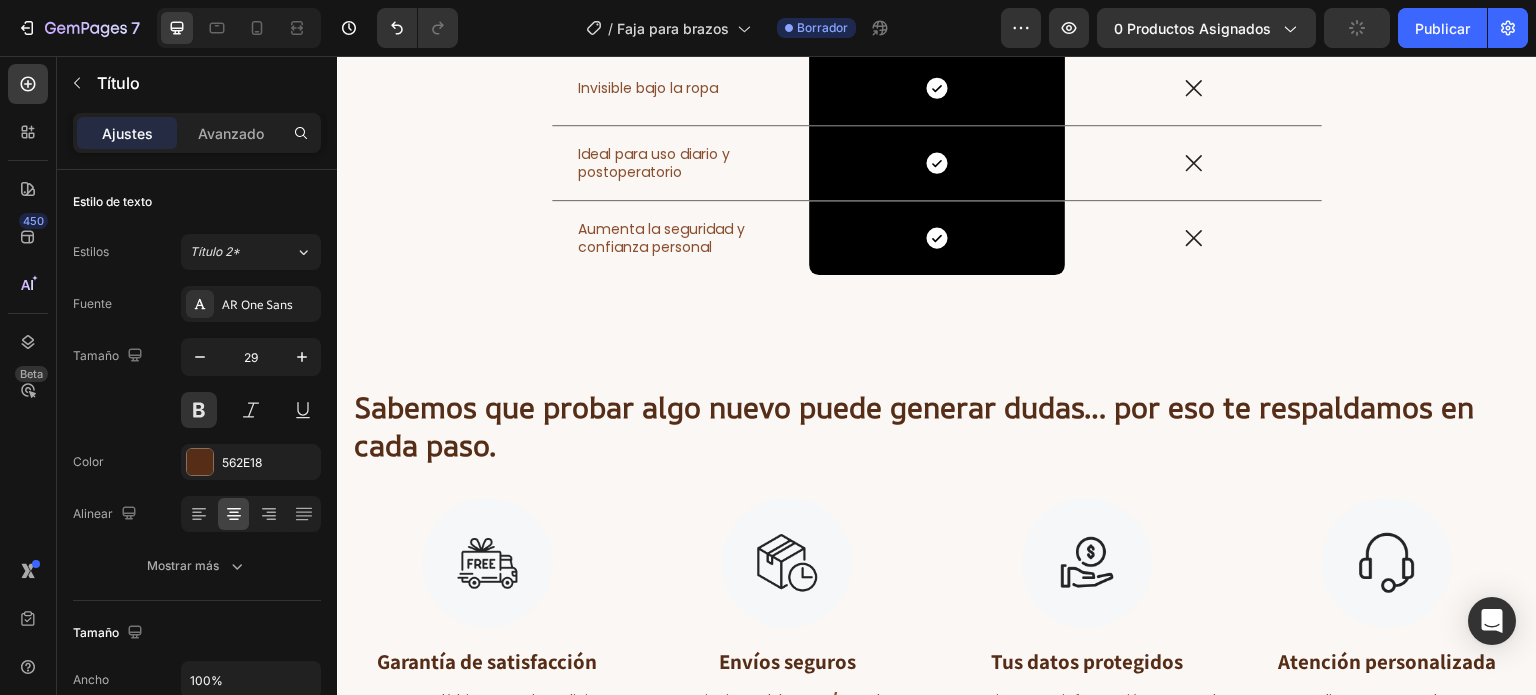 scroll, scrollTop: 8982, scrollLeft: 0, axis: vertical 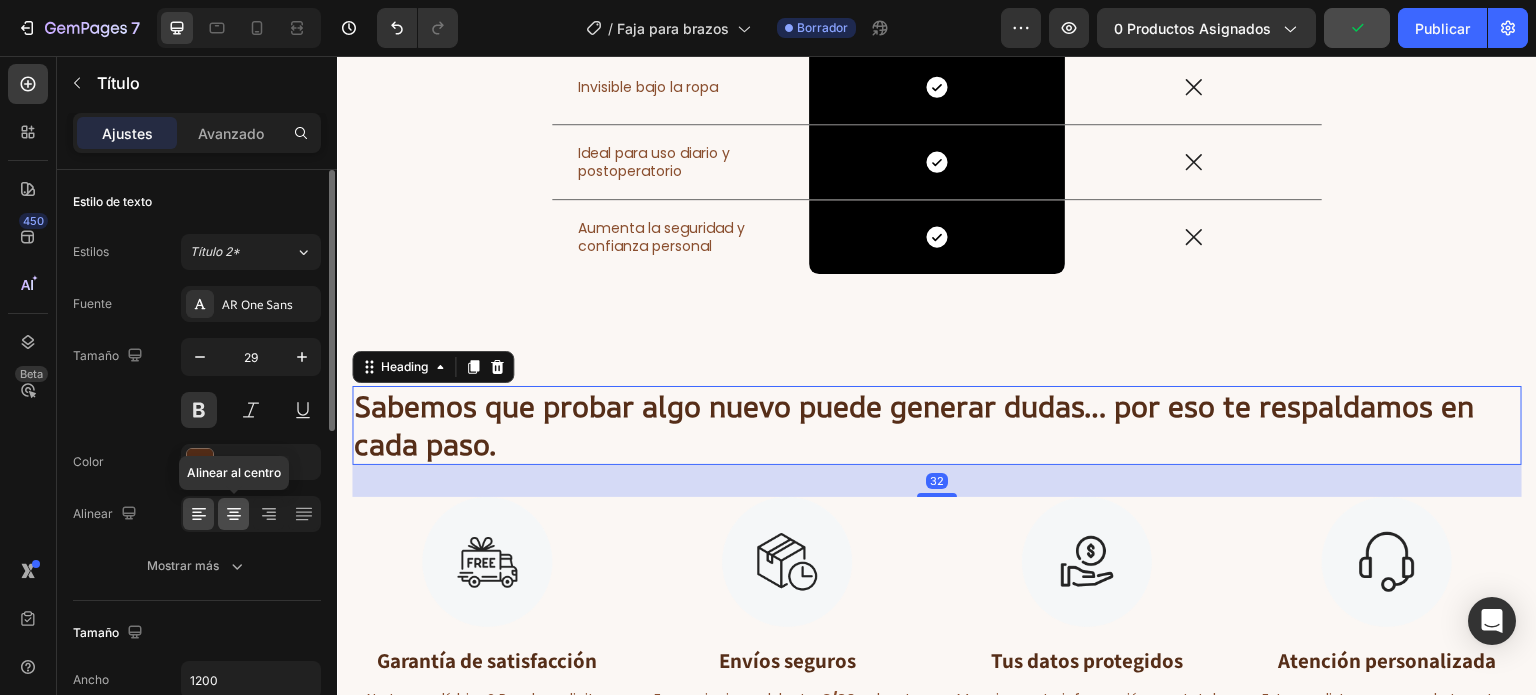 click 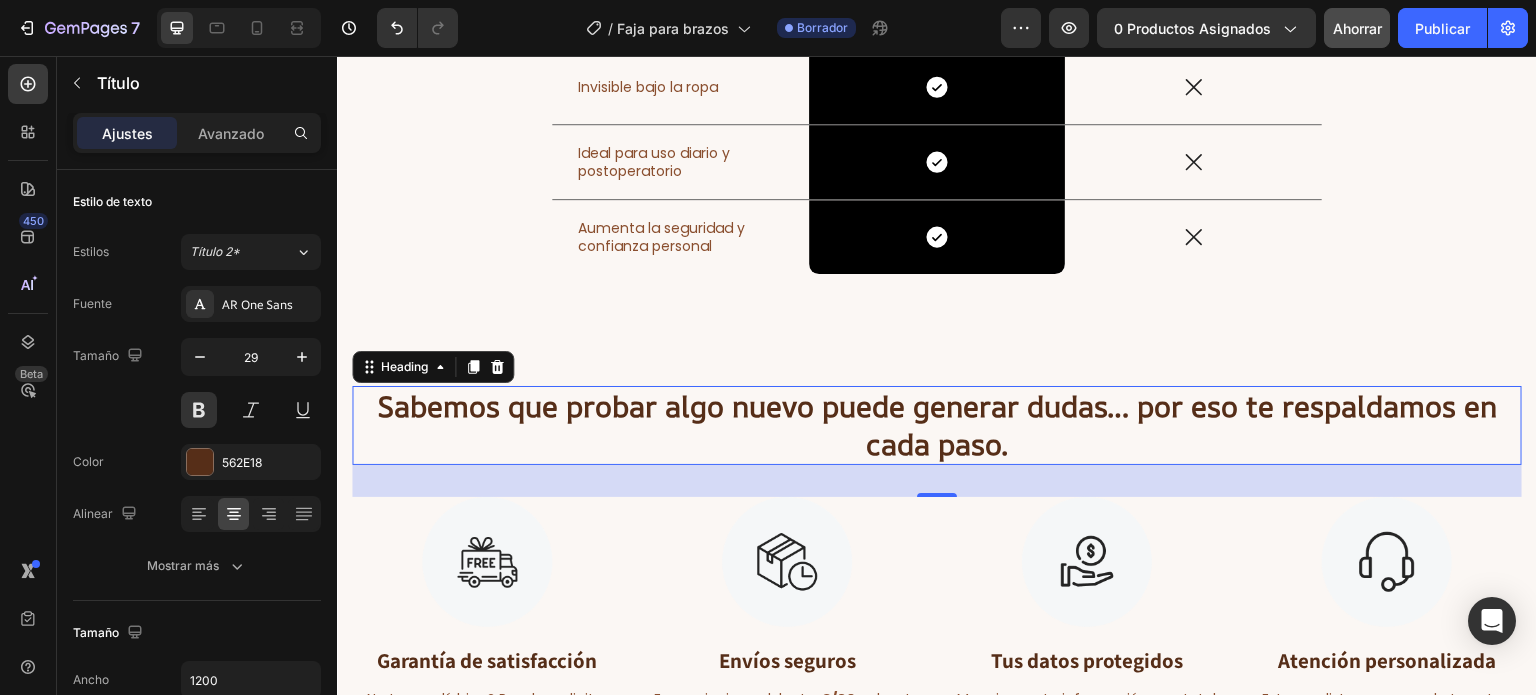 scroll, scrollTop: 9371, scrollLeft: 0, axis: vertical 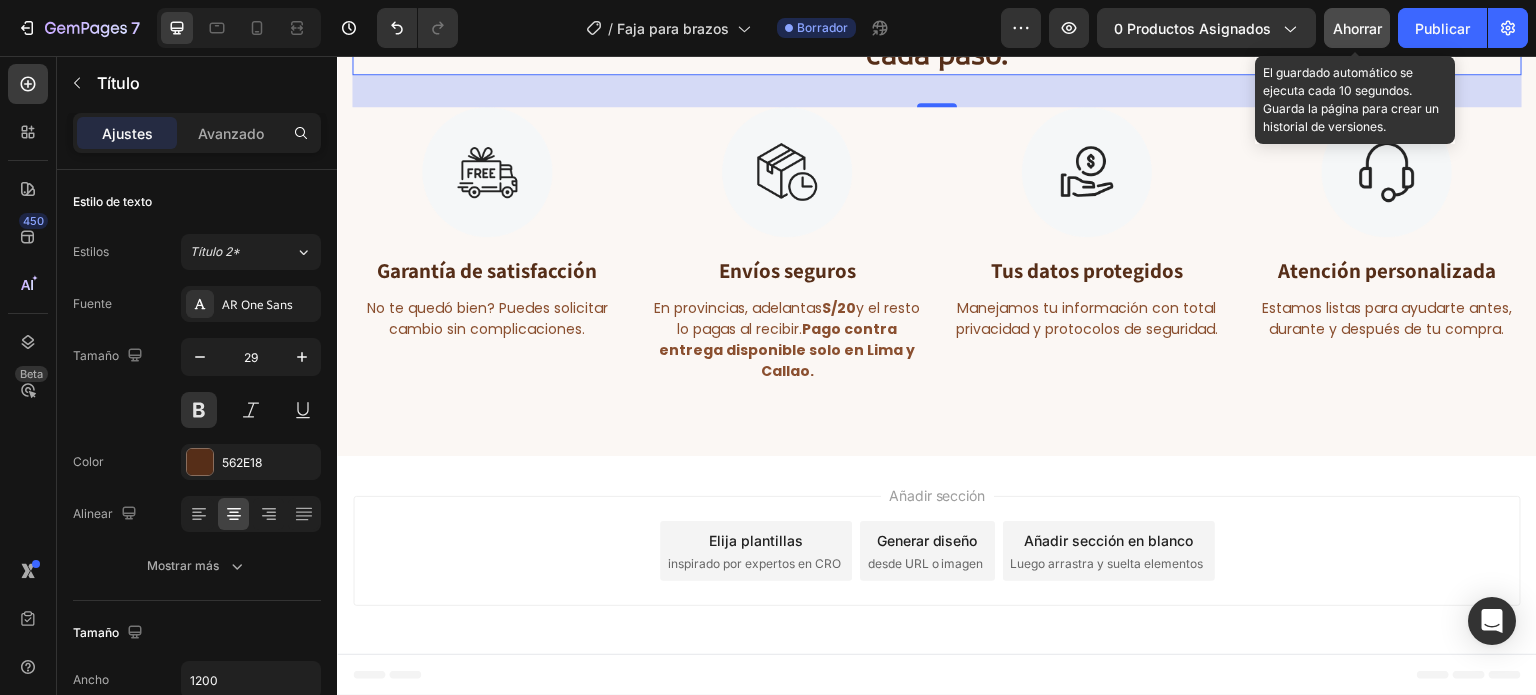click on "Ahorrar" 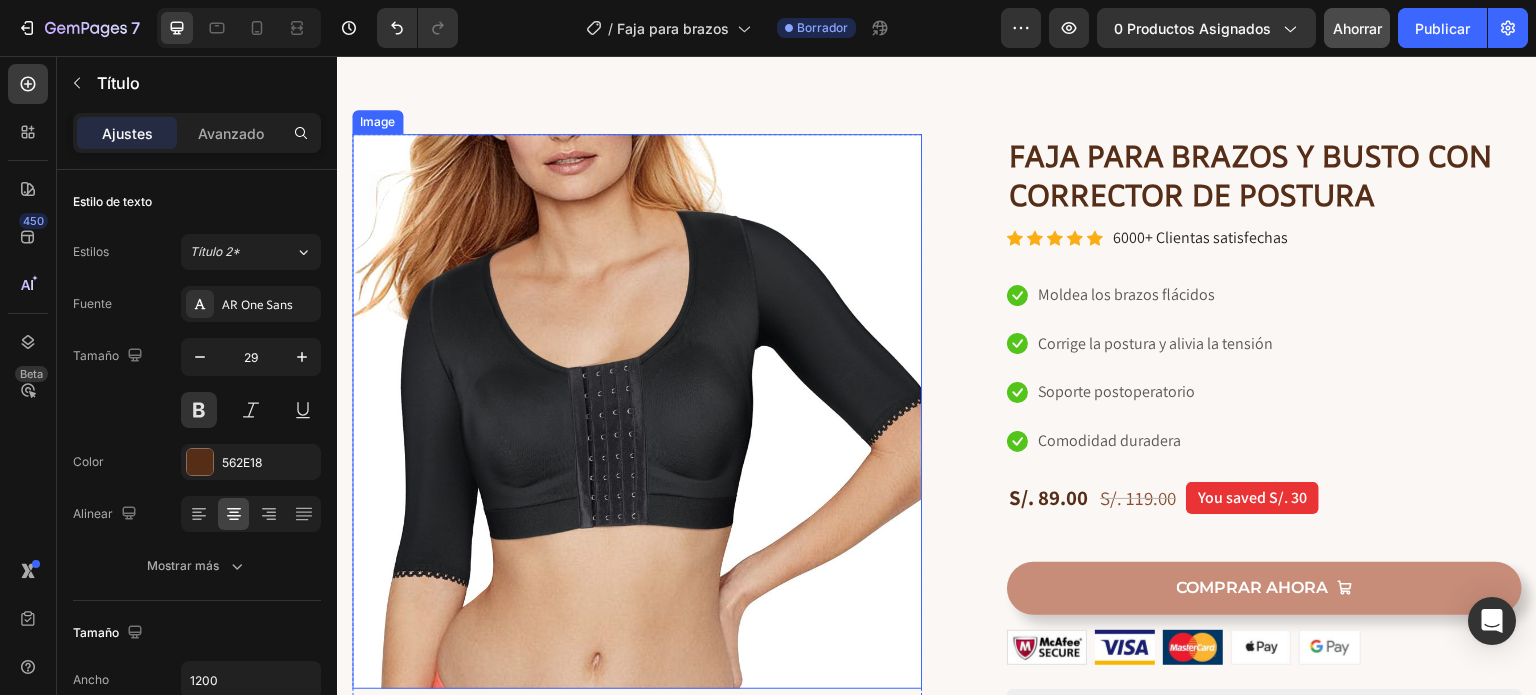 scroll, scrollTop: 0, scrollLeft: 0, axis: both 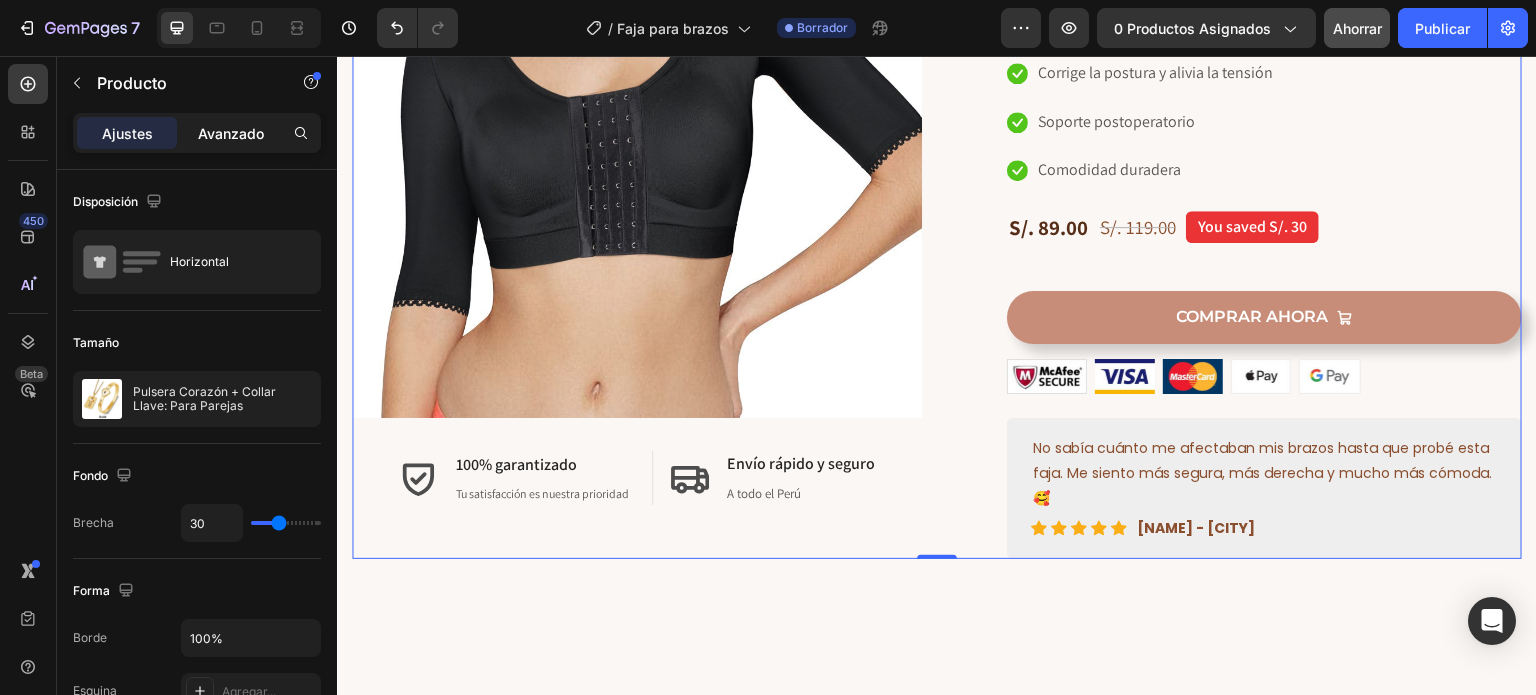 click on "Avanzado" at bounding box center (231, 133) 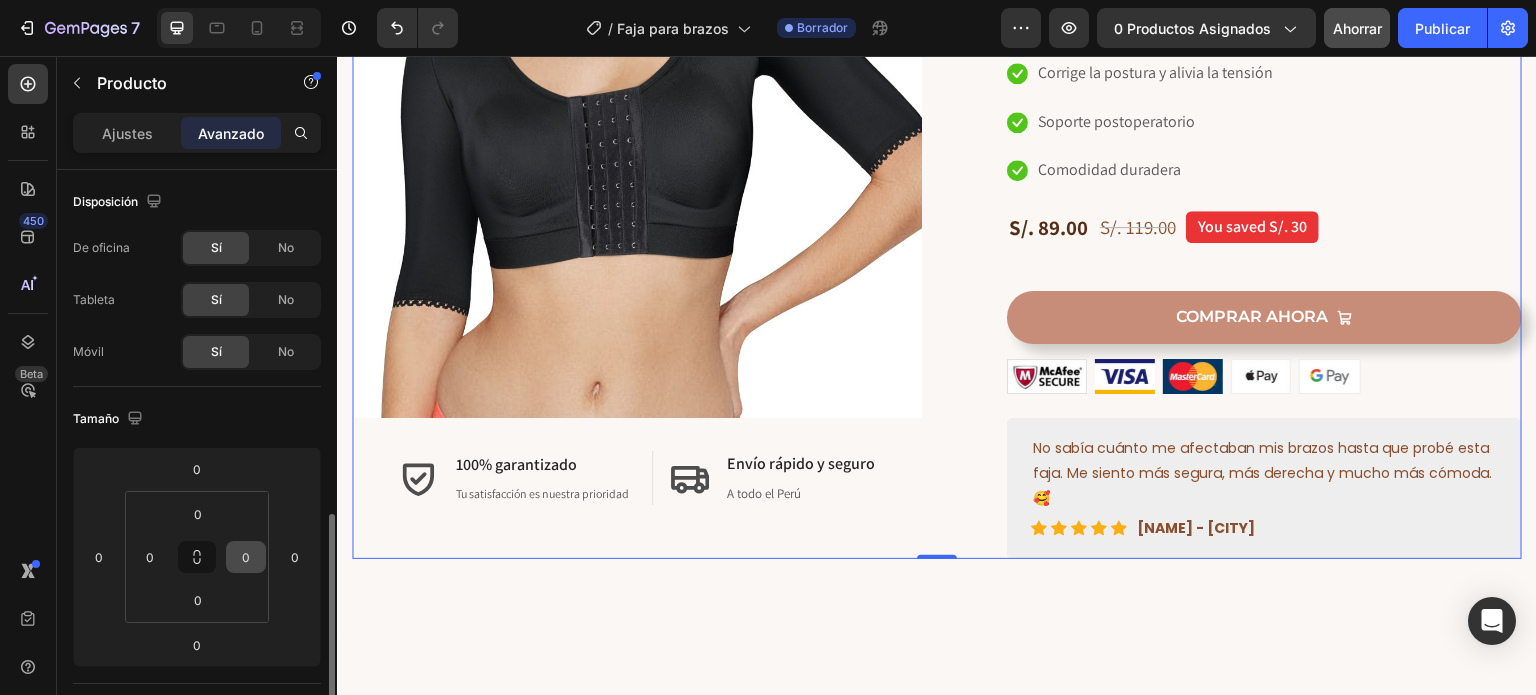 scroll, scrollTop: 240, scrollLeft: 0, axis: vertical 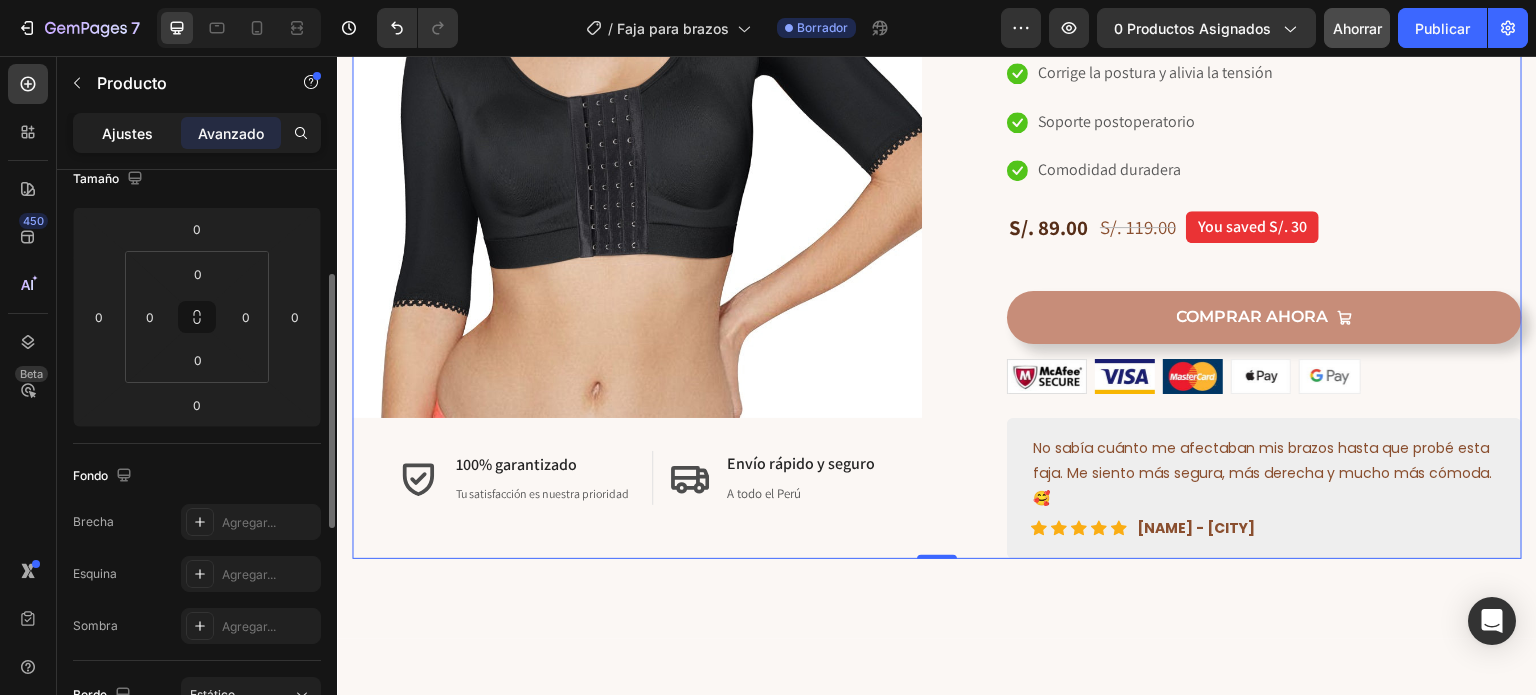 click on "Ajustes" at bounding box center [127, 133] 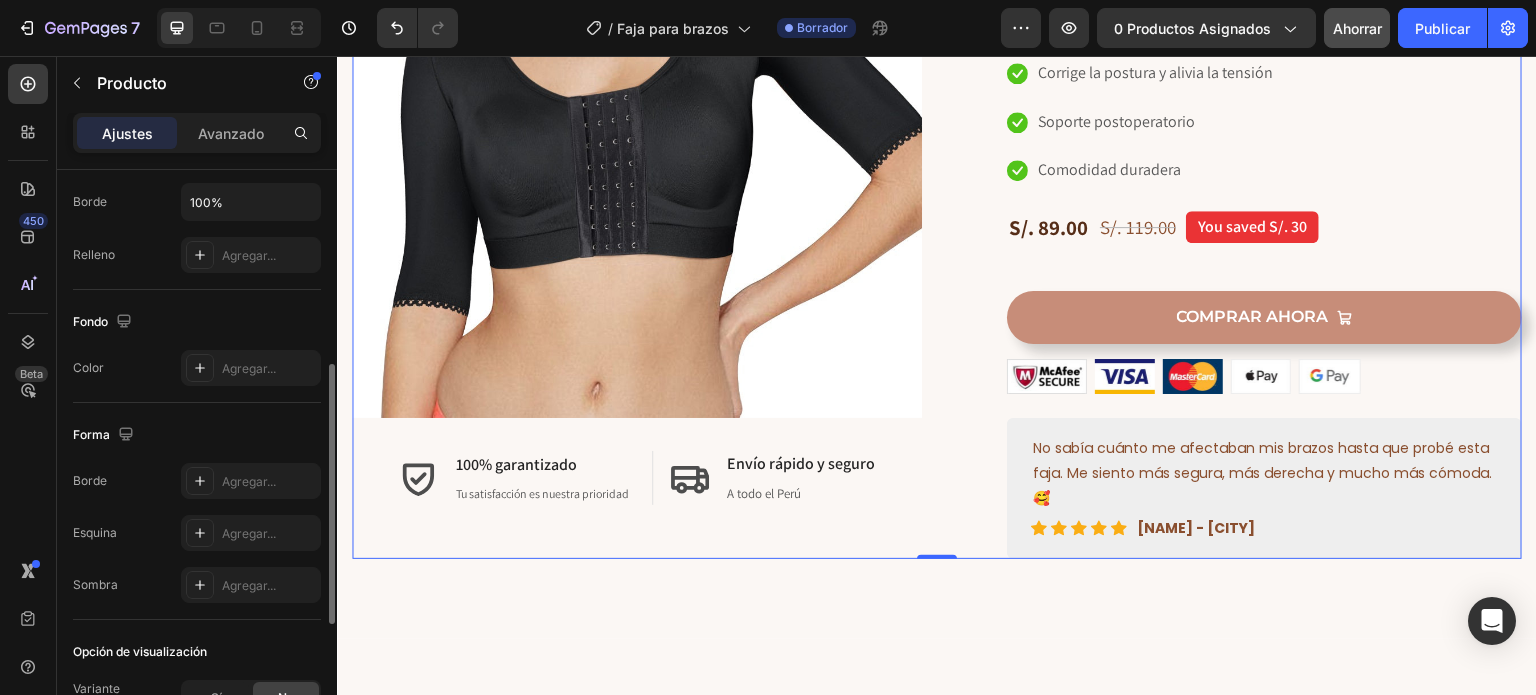 scroll, scrollTop: 435, scrollLeft: 0, axis: vertical 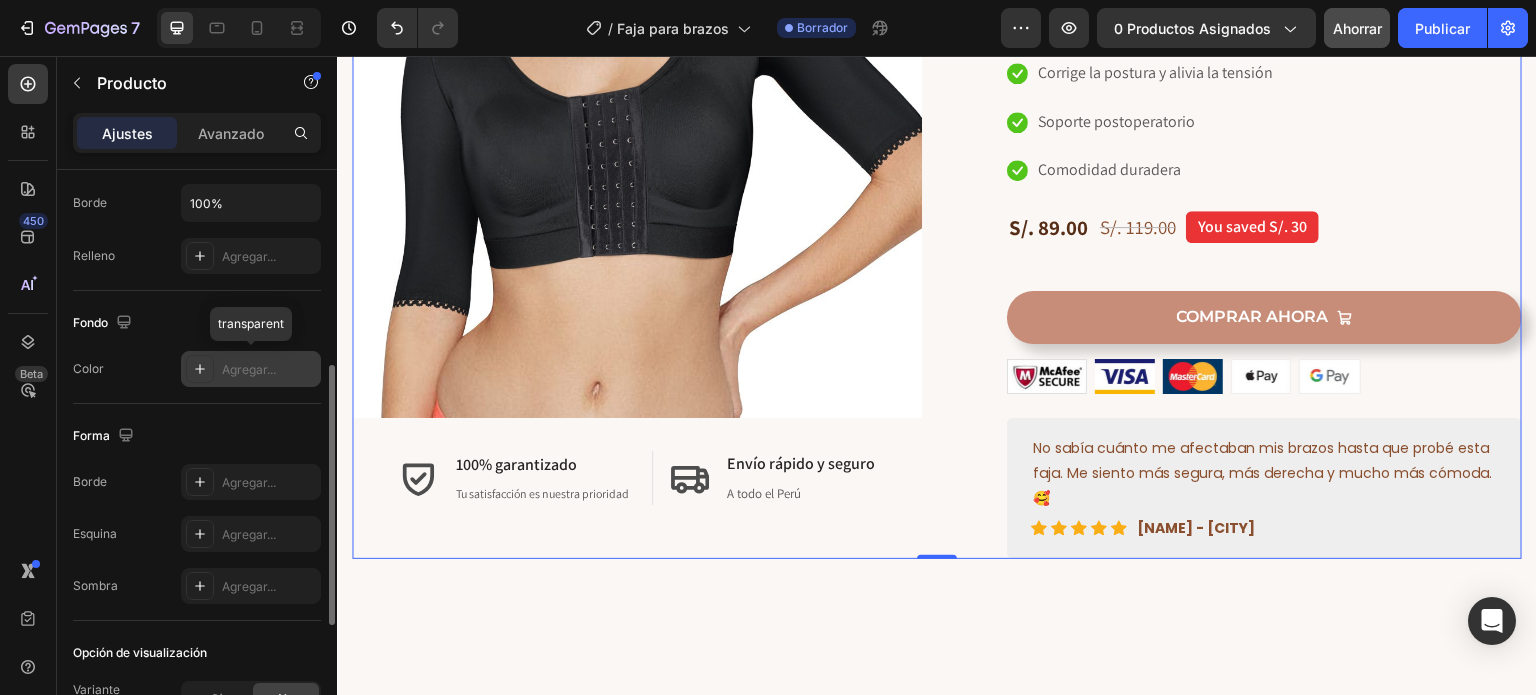 click on "Agregar..." at bounding box center (249, 369) 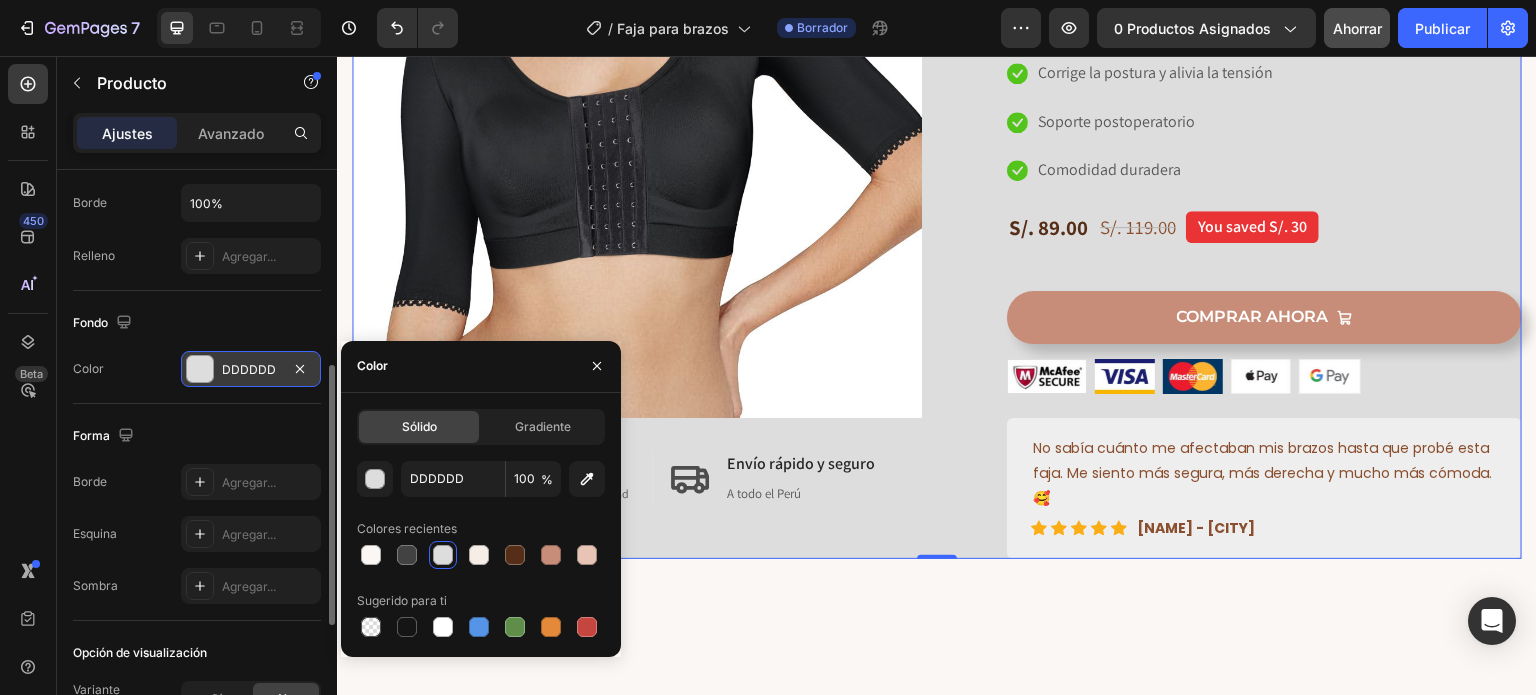 drag, startPoint x: 424, startPoint y: 405, endPoint x: 436, endPoint y: 430, distance: 27.730848 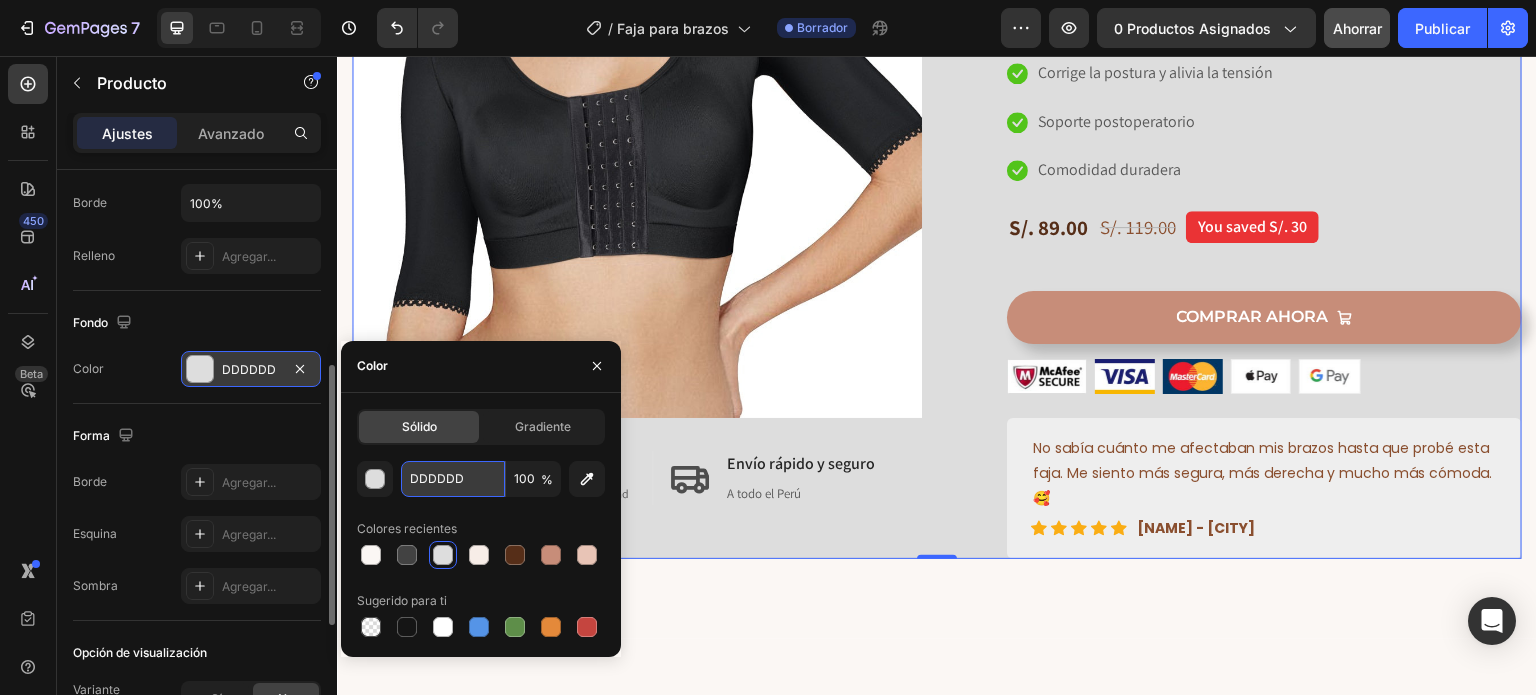 click on "DDDDDD" at bounding box center [453, 479] 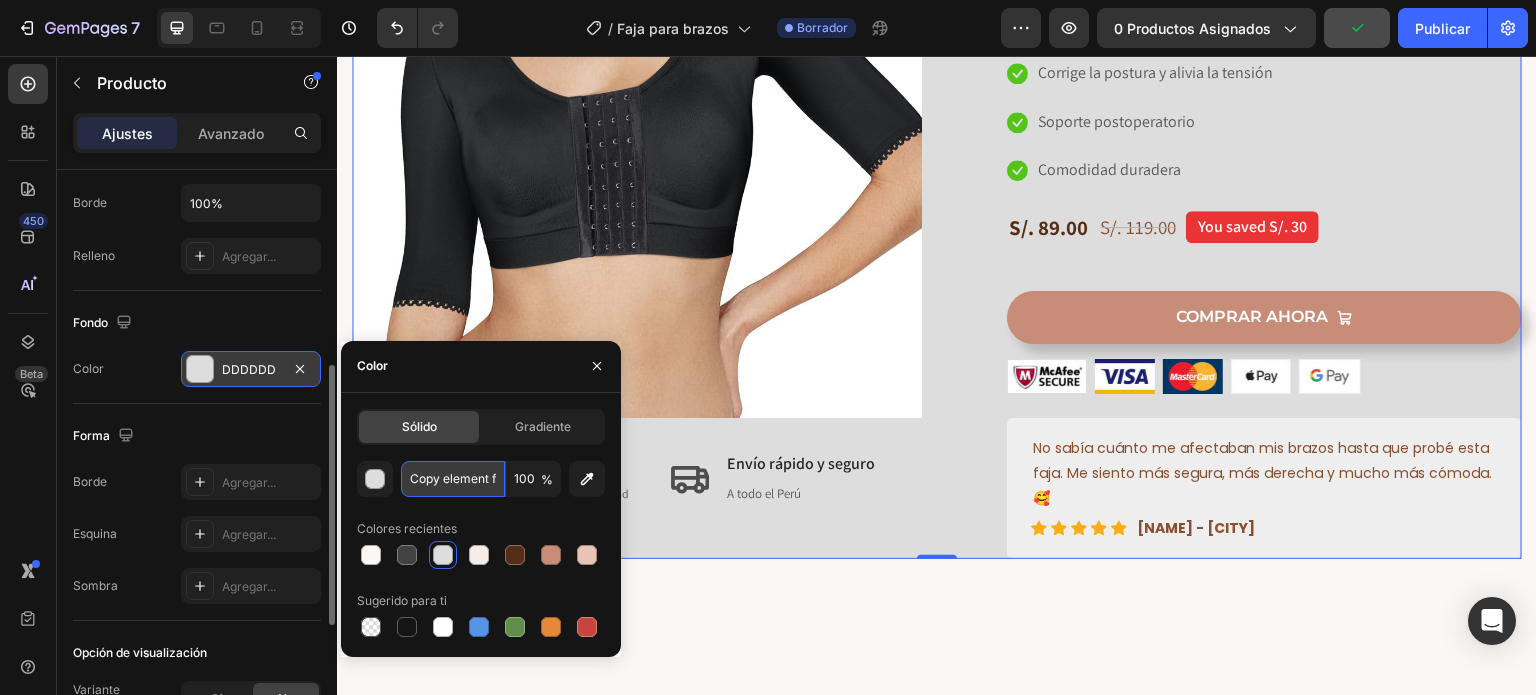 scroll, scrollTop: 0, scrollLeft: 0, axis: both 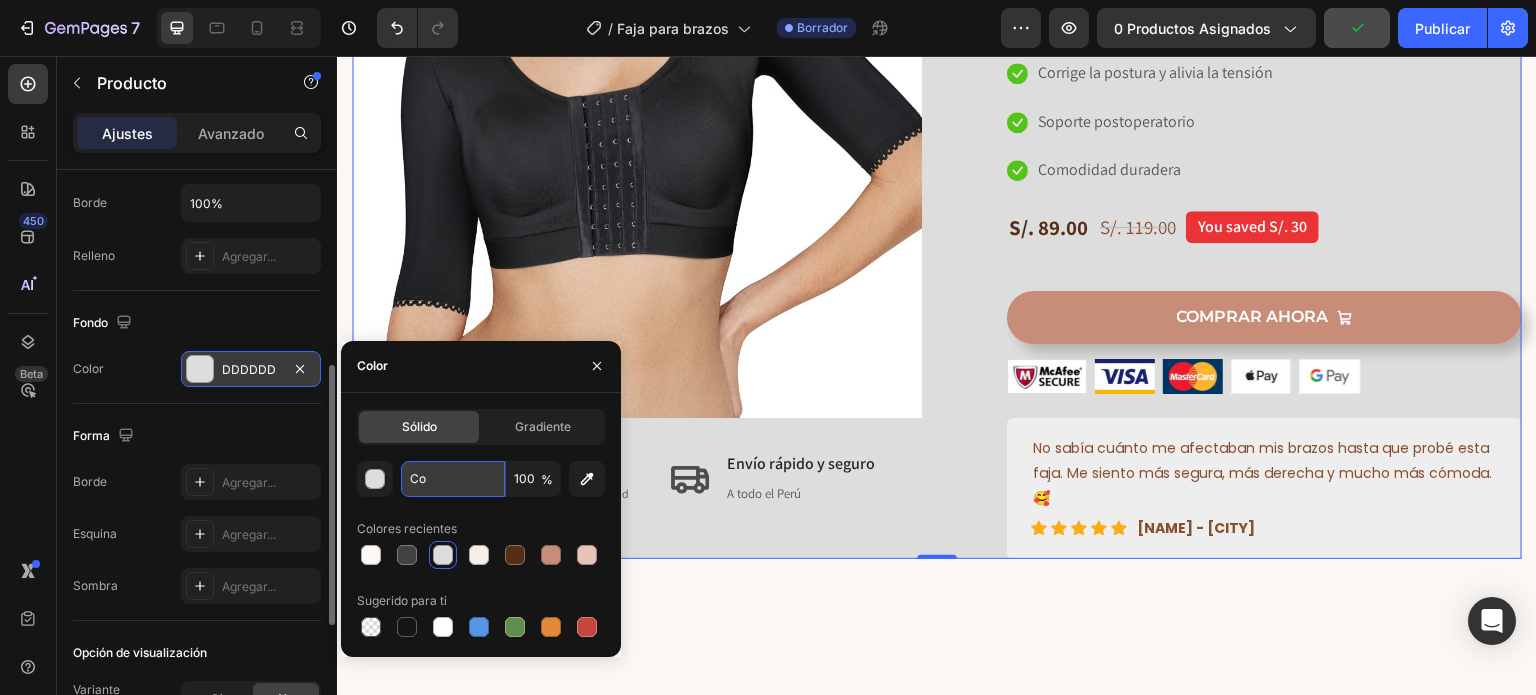 type on "C" 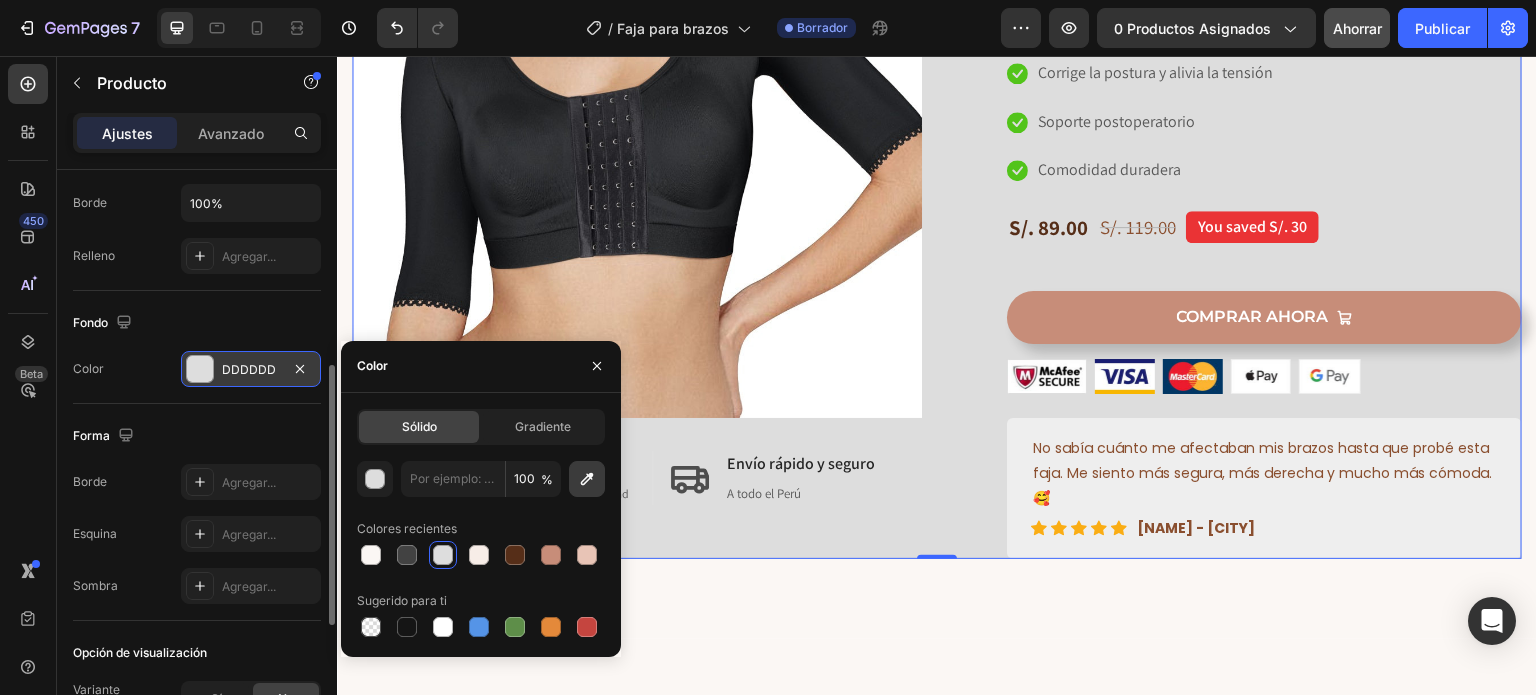 click 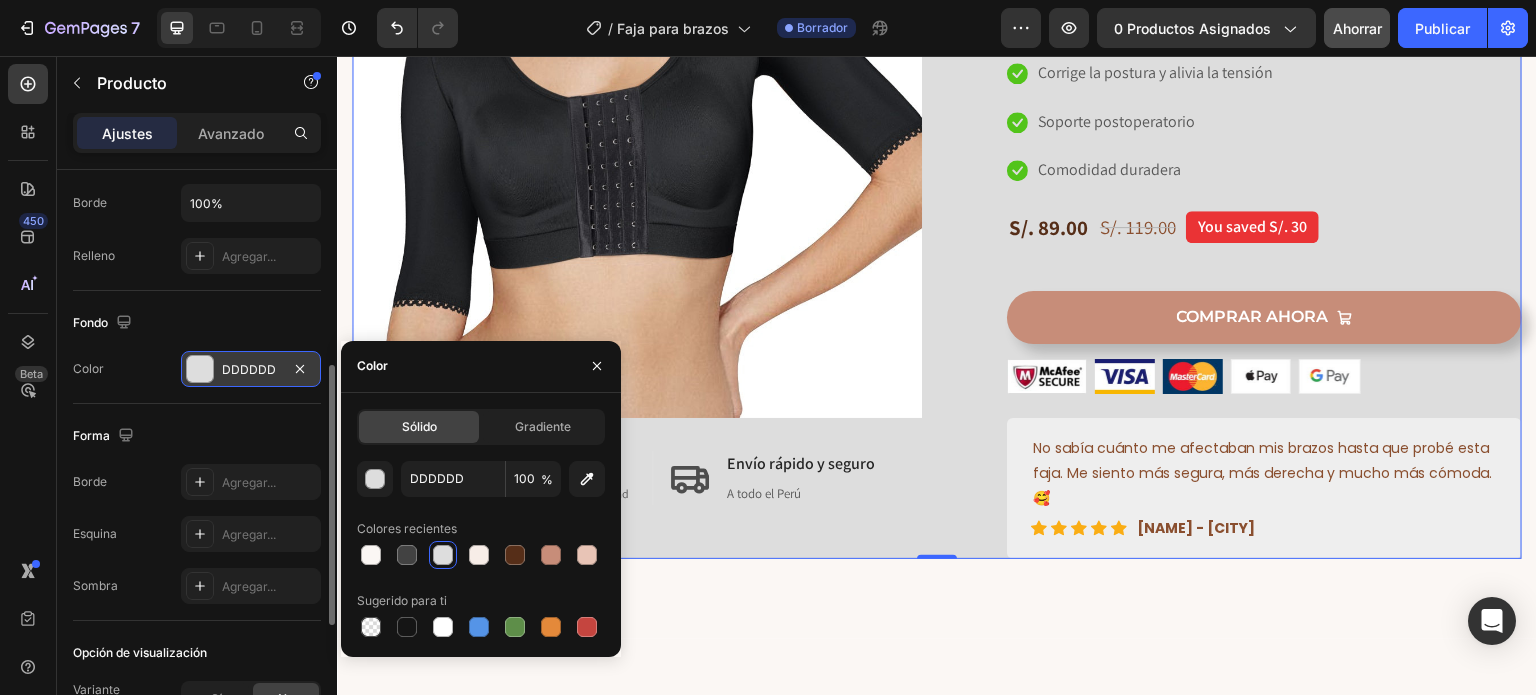 type on "FBF7F4" 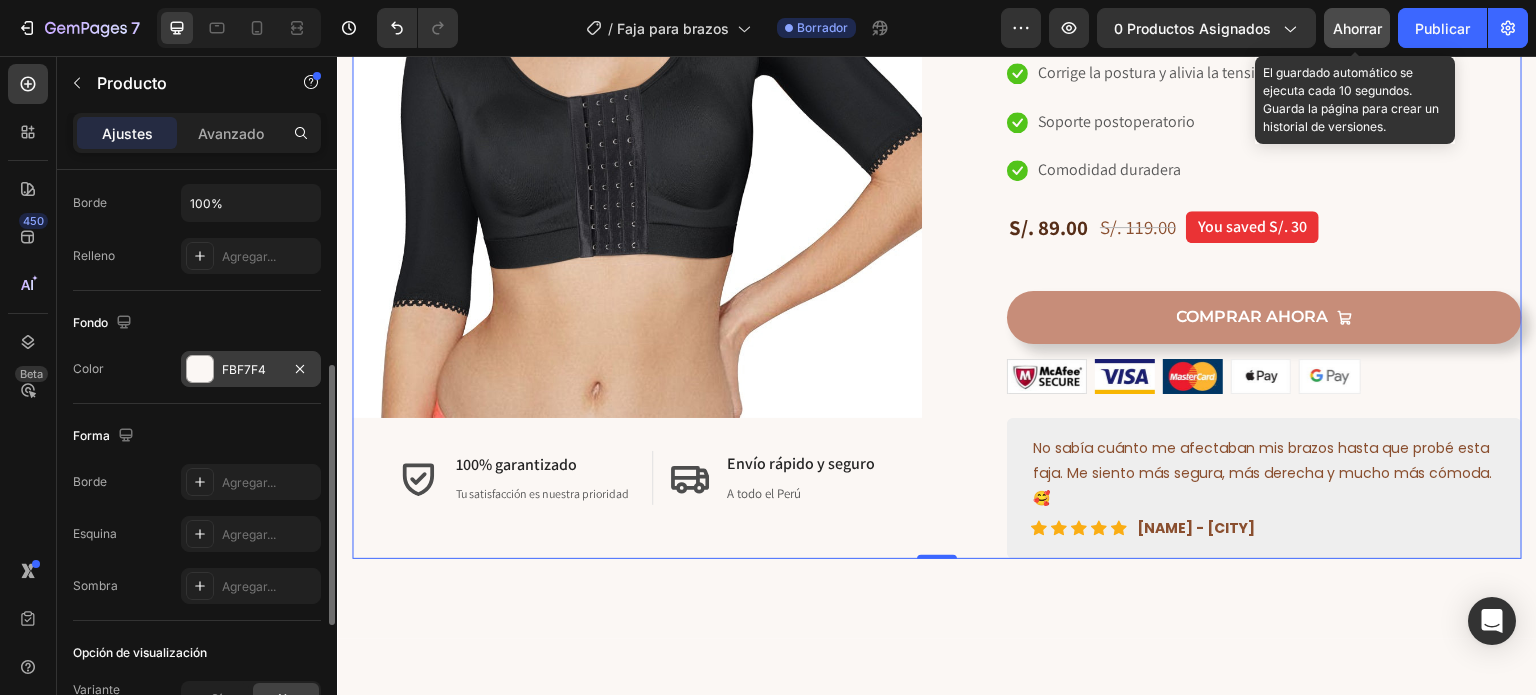 click on "Ahorrar" 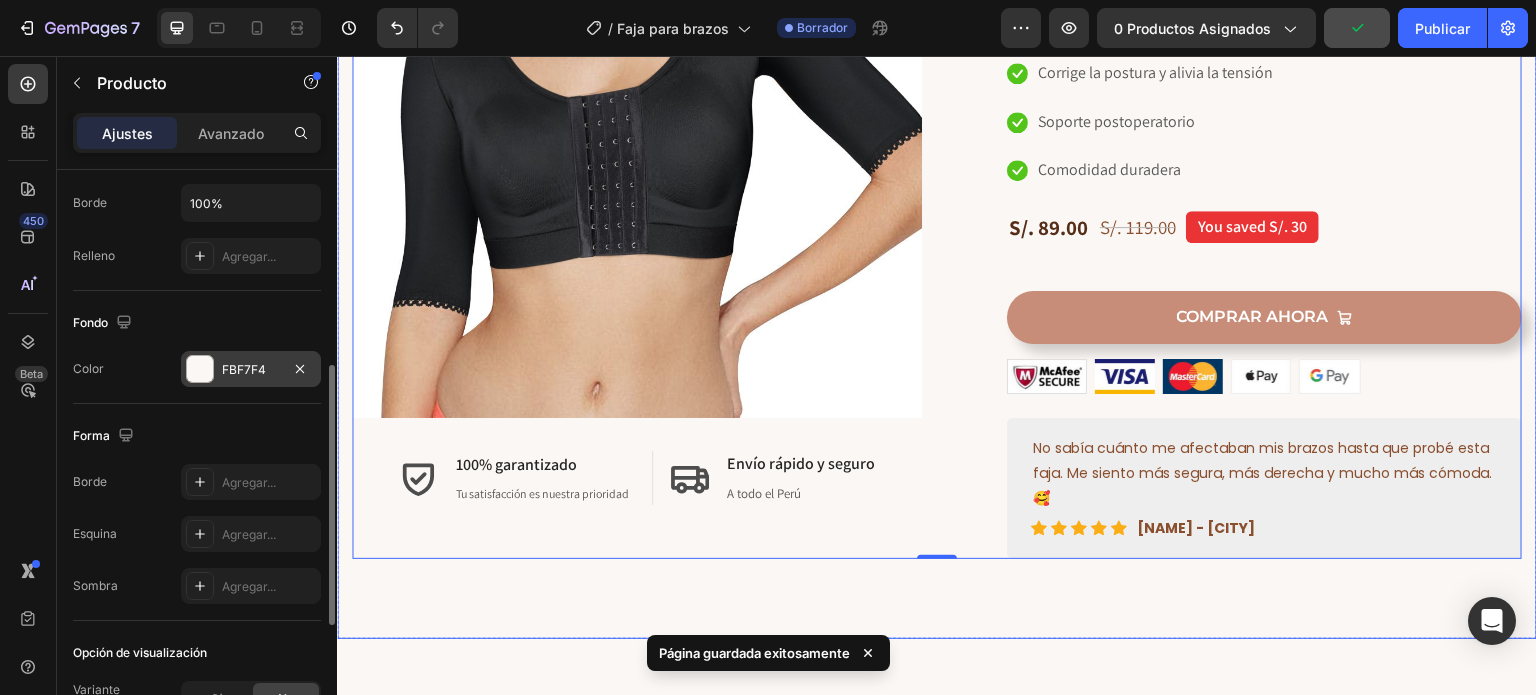 click on "Image
Icon 100% garantizado Heading Tu satisfacción es nuestra prioridad Text block Row
Icon Envío rápido y seguro  Heading A todo el Perú Text block Row Row Row Image FAJA PARA BRAZOS Y BUSTO CON CORRECTOR DE POSTURA Heading                Icon                Icon                Icon                Icon                Icon Icon List Hoz 6000+ Clientas satisfechas Text block Row
Icon Moldea los brazos flácidos Text block
Icon Corrige la postura y alivia la tensión Text block
Icon Soporte postoperatorio Text block
Icon Comodidad duradera Text block Icon List S/. 89.00 (P) Price (P) Price S/. 119.00 (P) Price (P) Price You saved S/. 30 Product Badge Row
Icon Moldea los brazos flácidos Text block
Icon Corrige la postura y alivia la tensión Text block
Icon Soporte postoperatorio Text block
Icon Comodidad duradera Text block Icon List Comprar ahora" at bounding box center [937, 211] 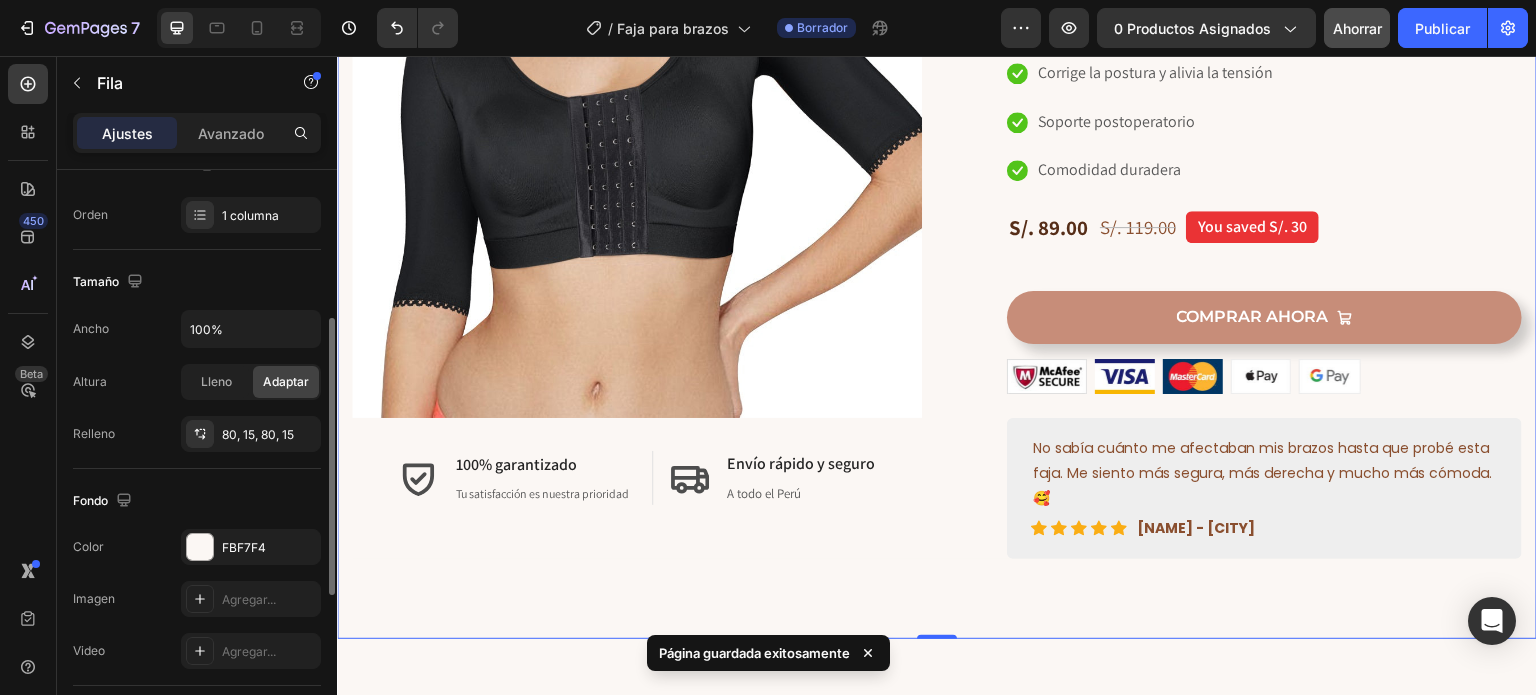 scroll, scrollTop: 356, scrollLeft: 0, axis: vertical 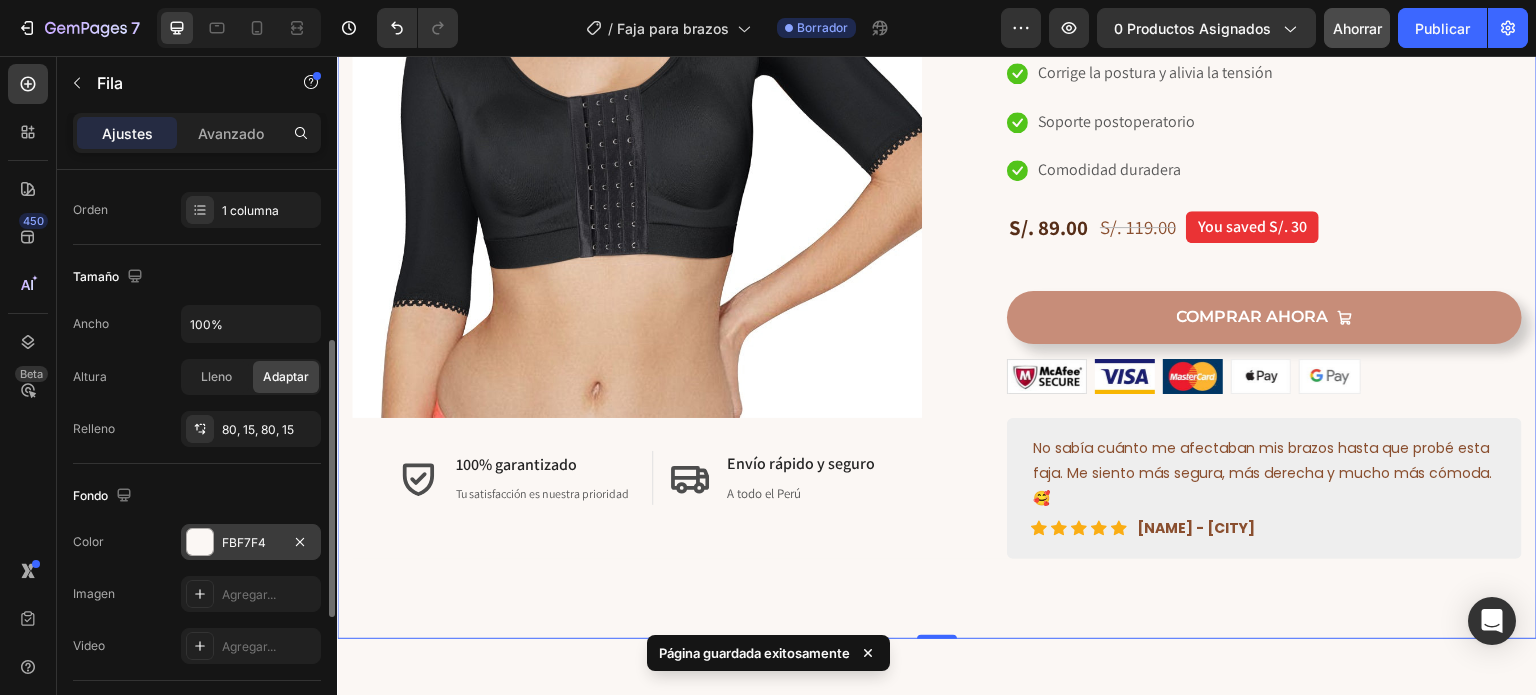 click on "FBF7F4" at bounding box center (244, 542) 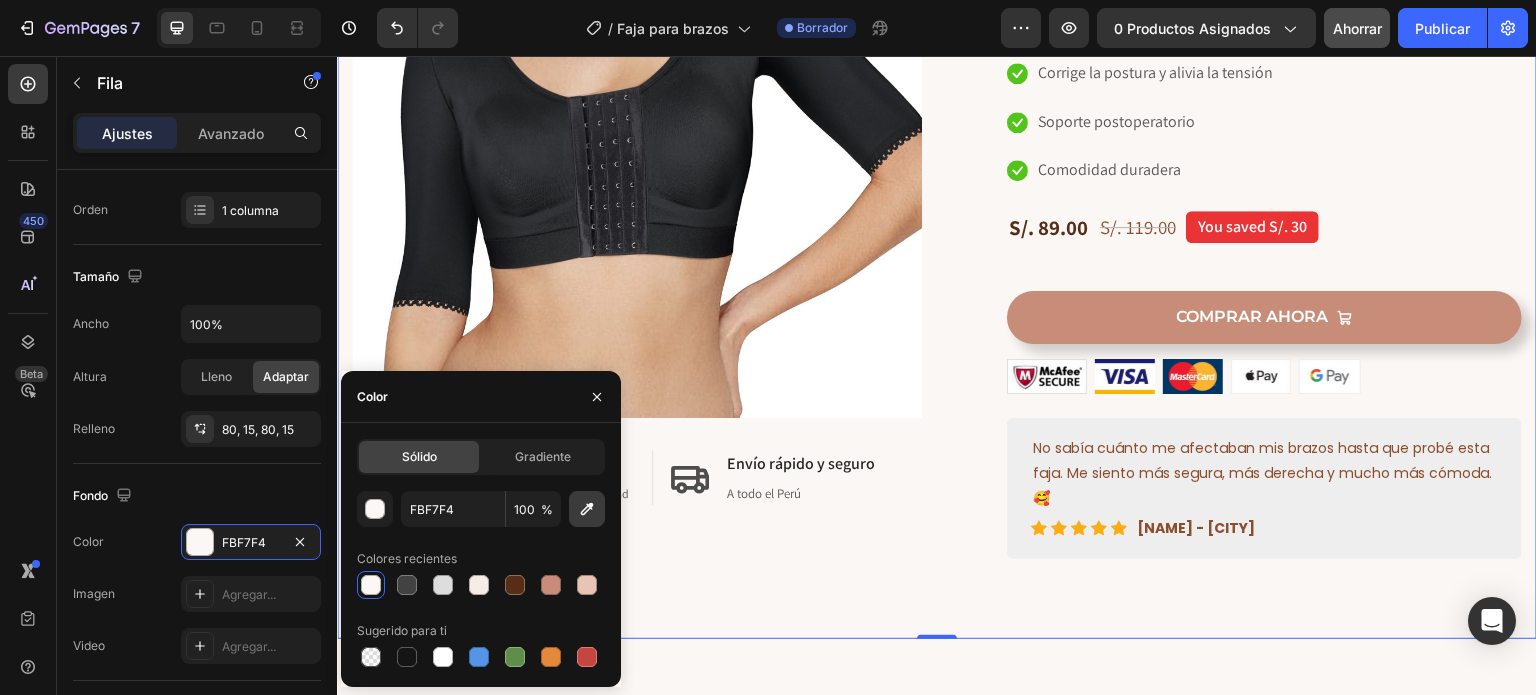 click 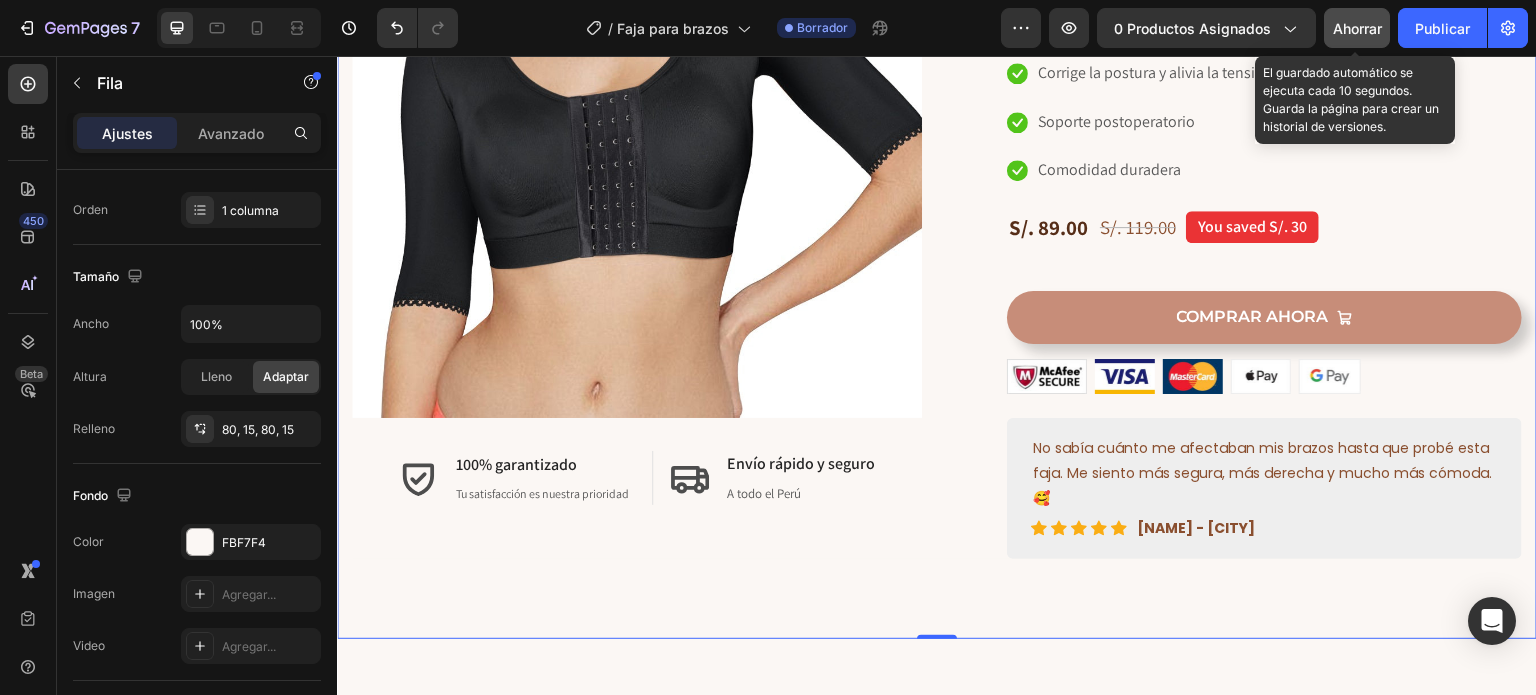 click on "Ahorrar" at bounding box center (1357, 28) 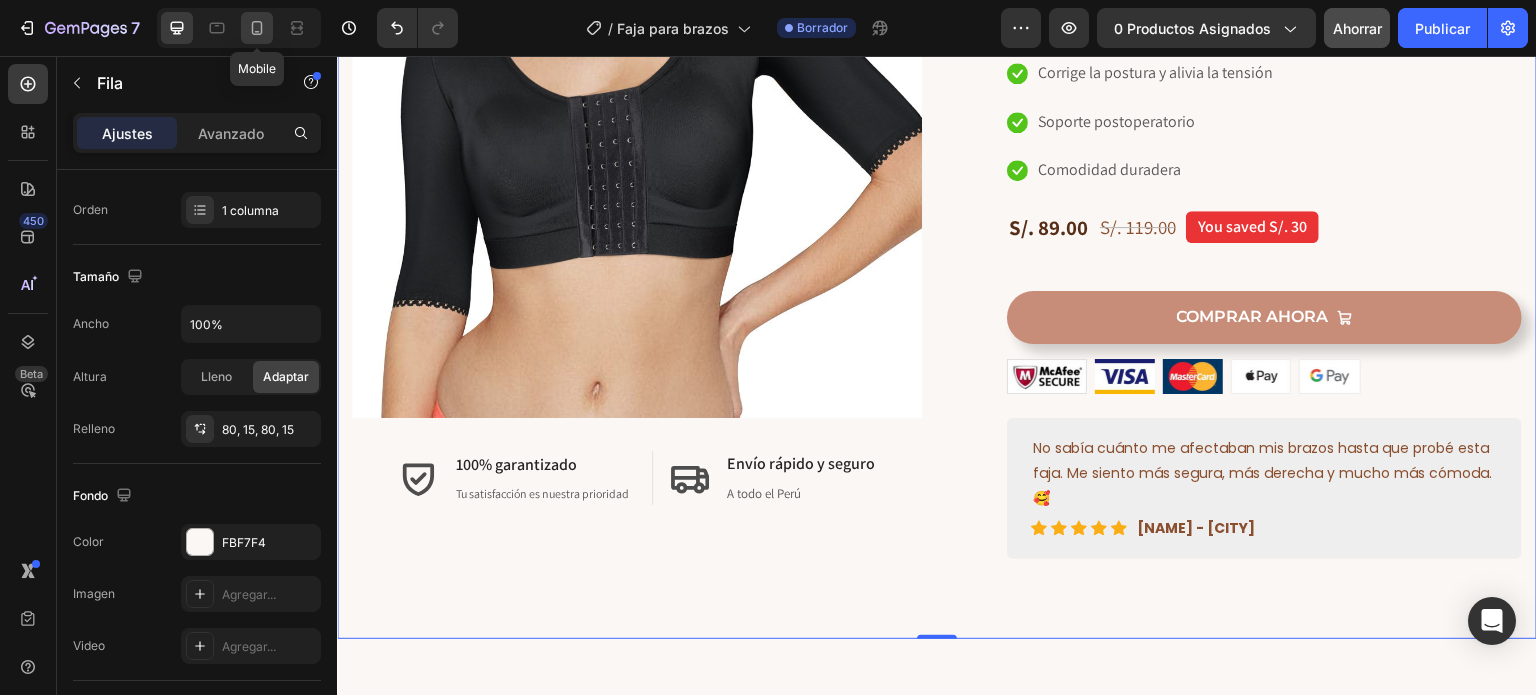 click 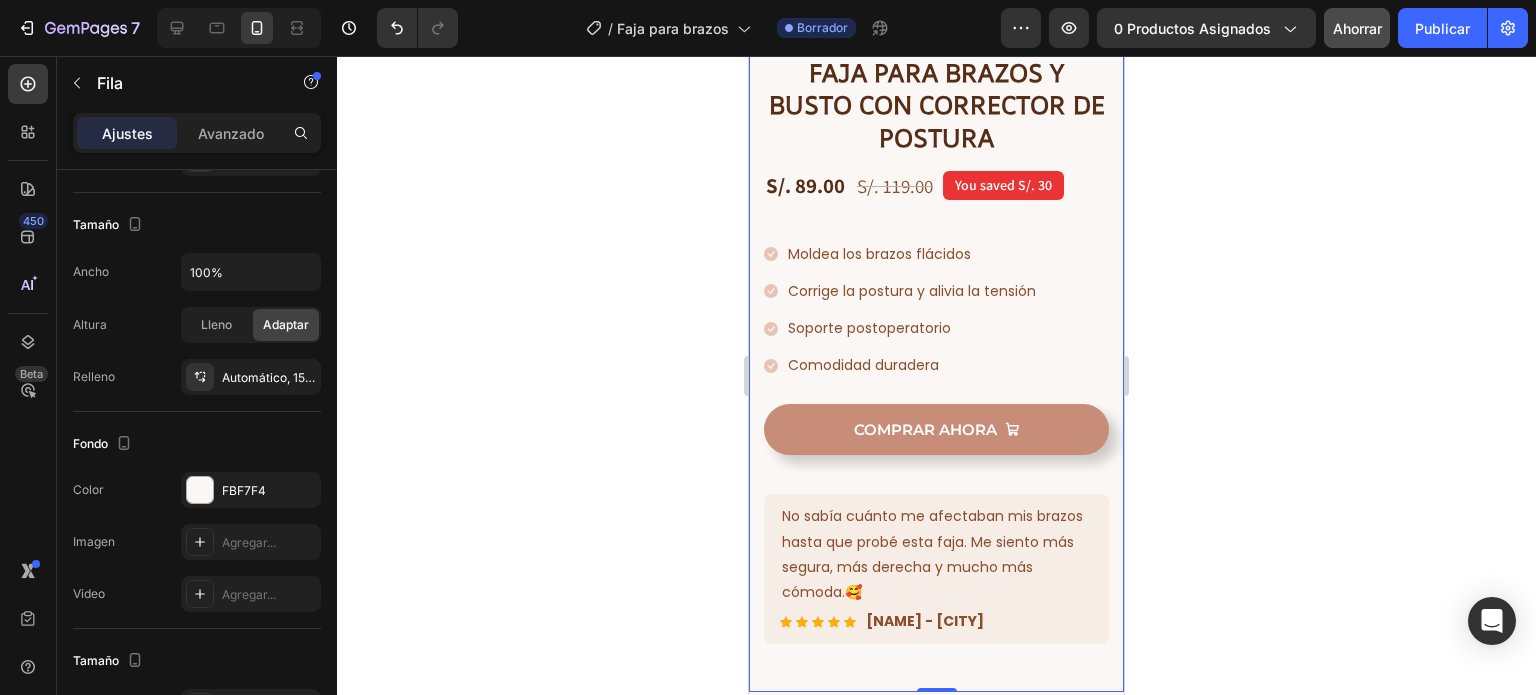 scroll, scrollTop: 448, scrollLeft: 0, axis: vertical 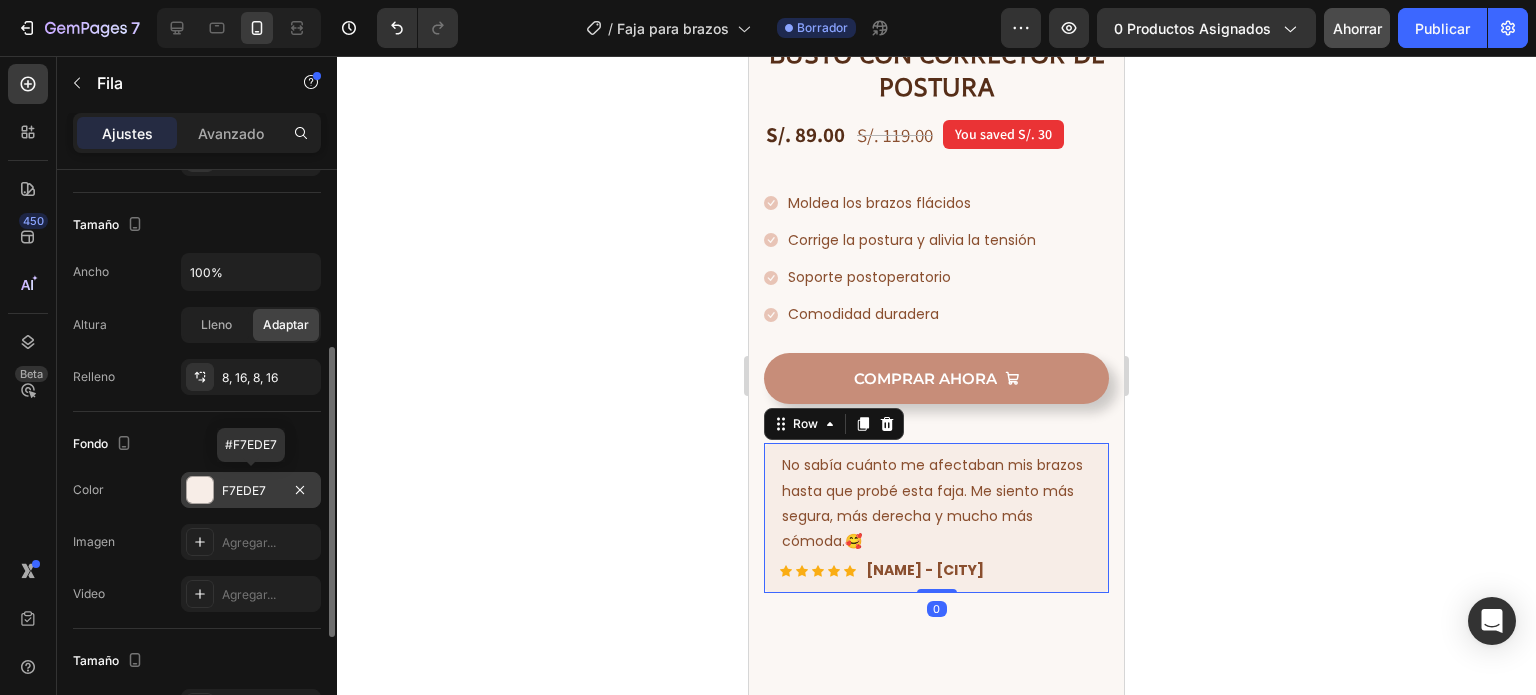 click on "F7EDE7" at bounding box center [244, 490] 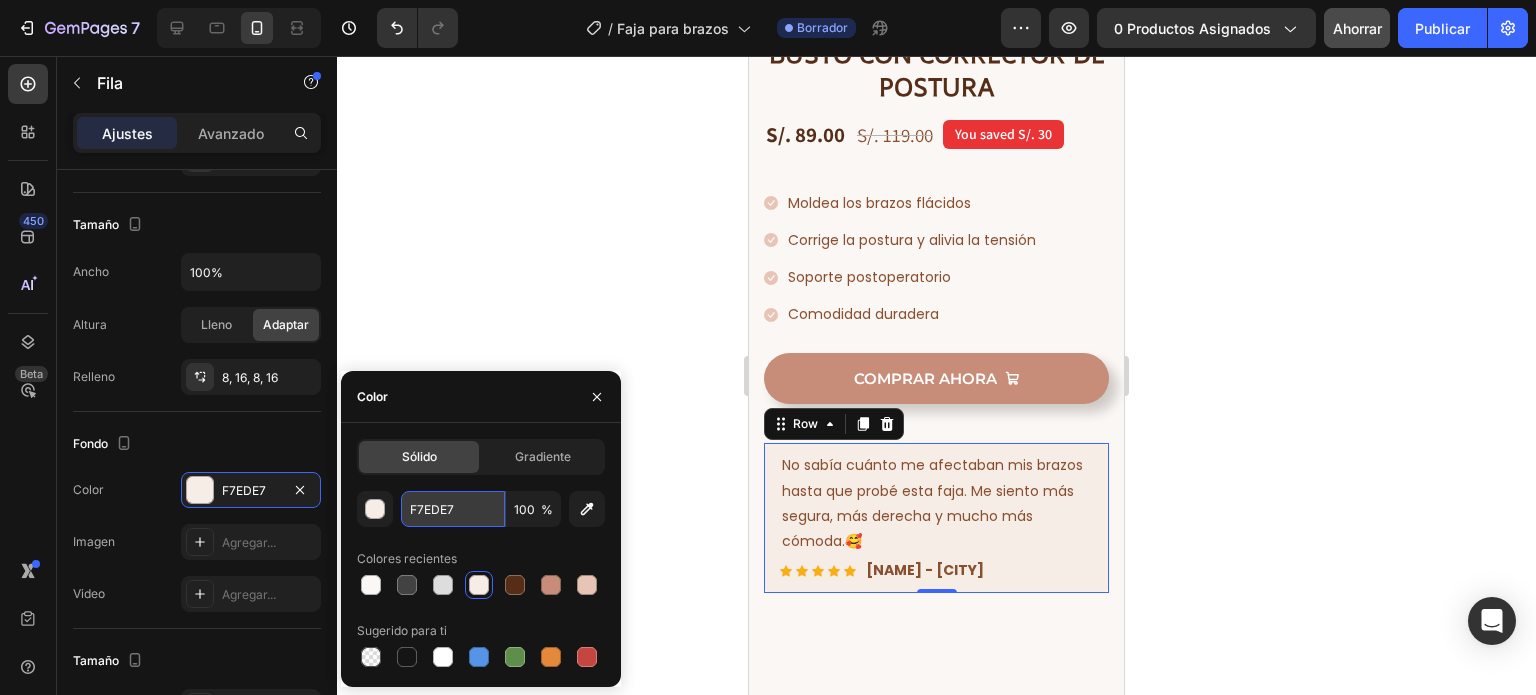 click on "F7EDE7" at bounding box center [453, 509] 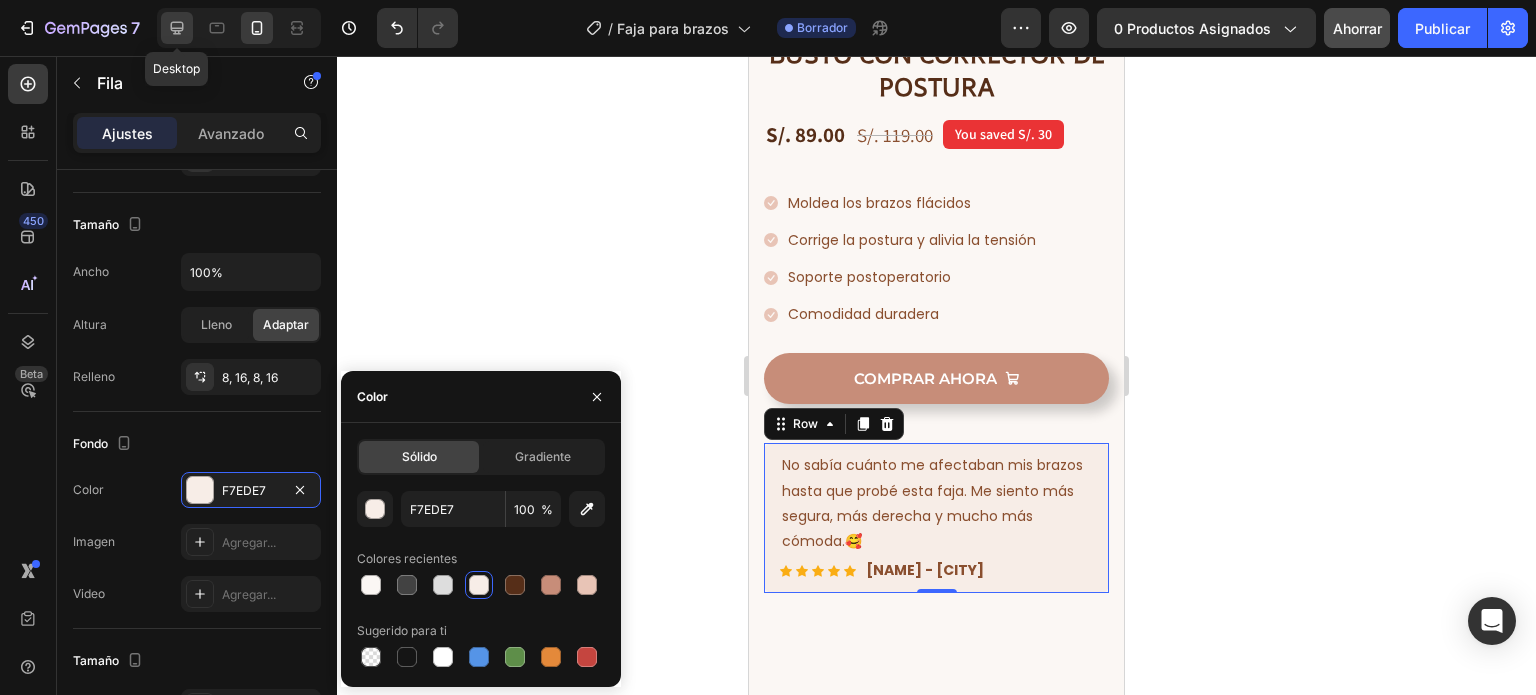 click 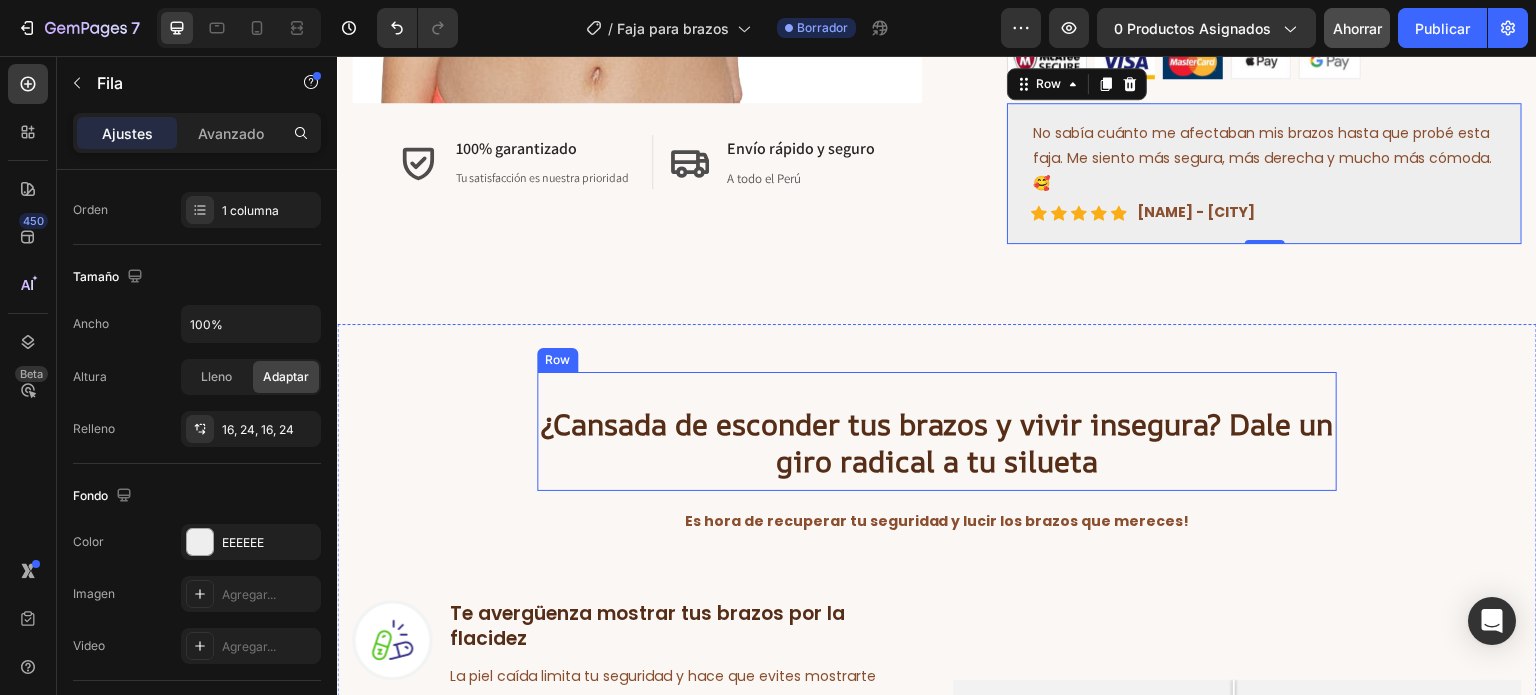 scroll, scrollTop: 677, scrollLeft: 0, axis: vertical 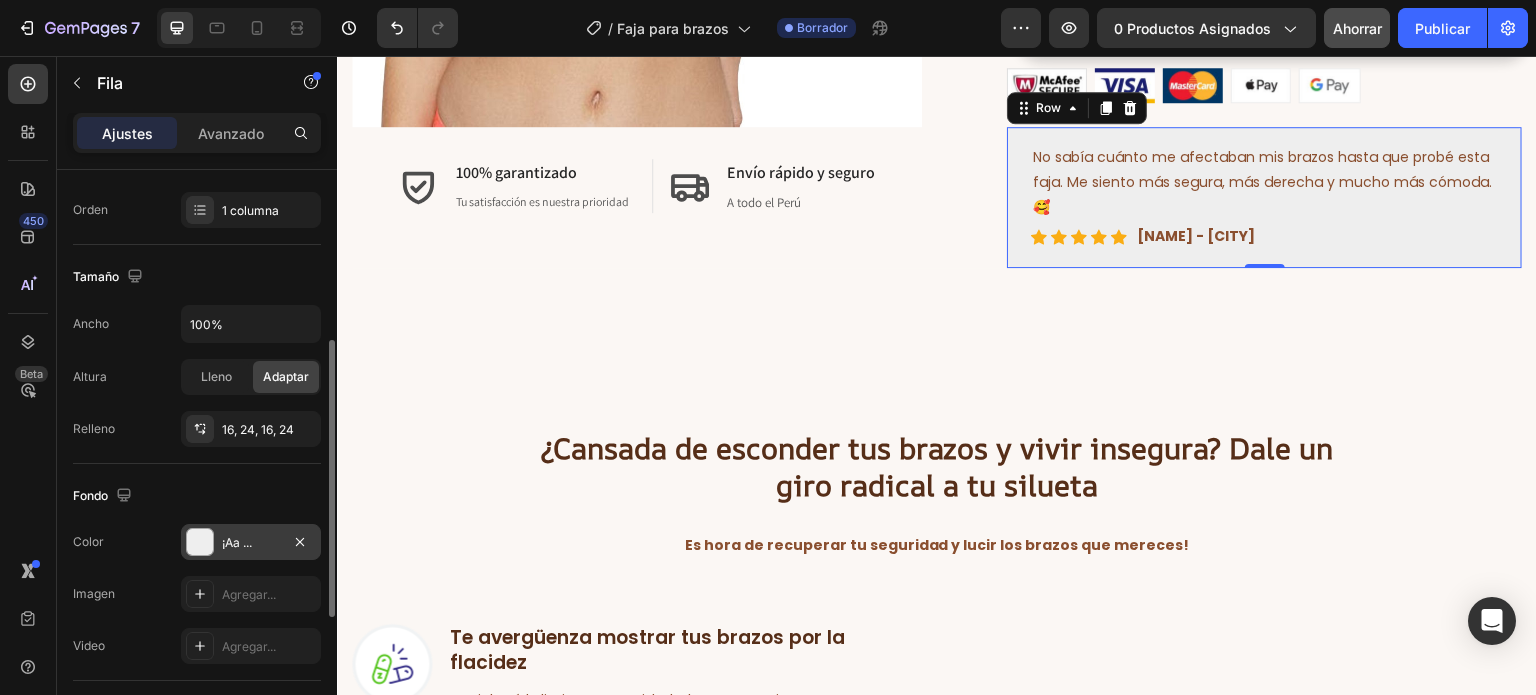 click on "¡Aa ..." at bounding box center [251, 542] 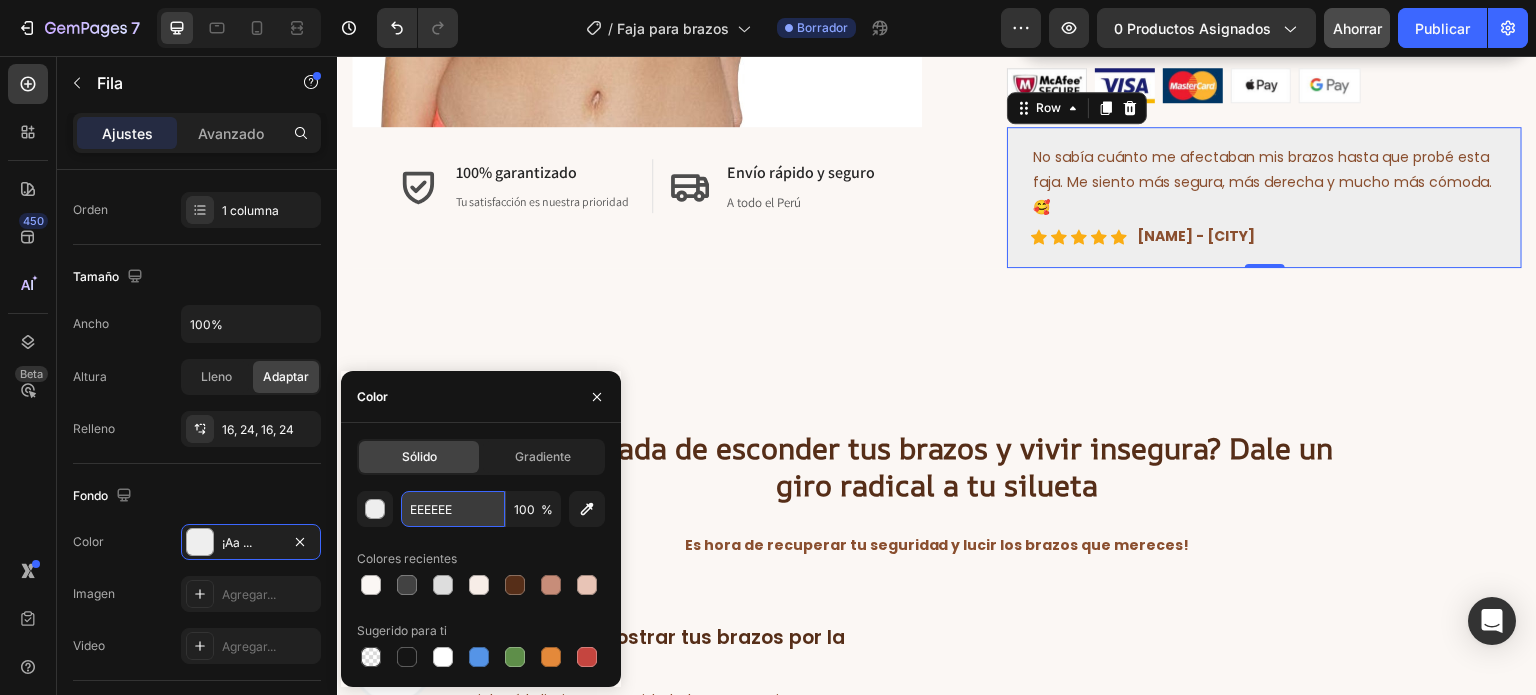 click on "EEEEEE" at bounding box center (453, 509) 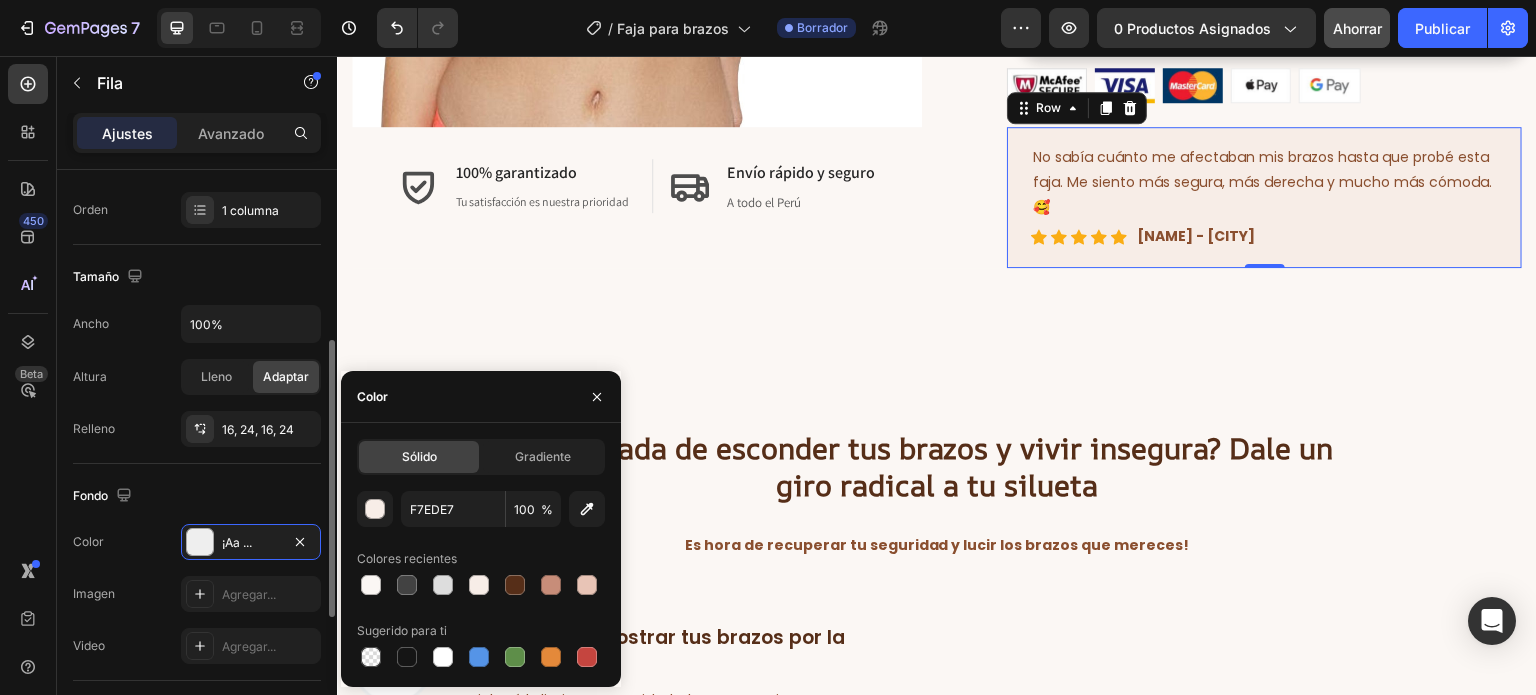 click on "Fondo" at bounding box center [197, 496] 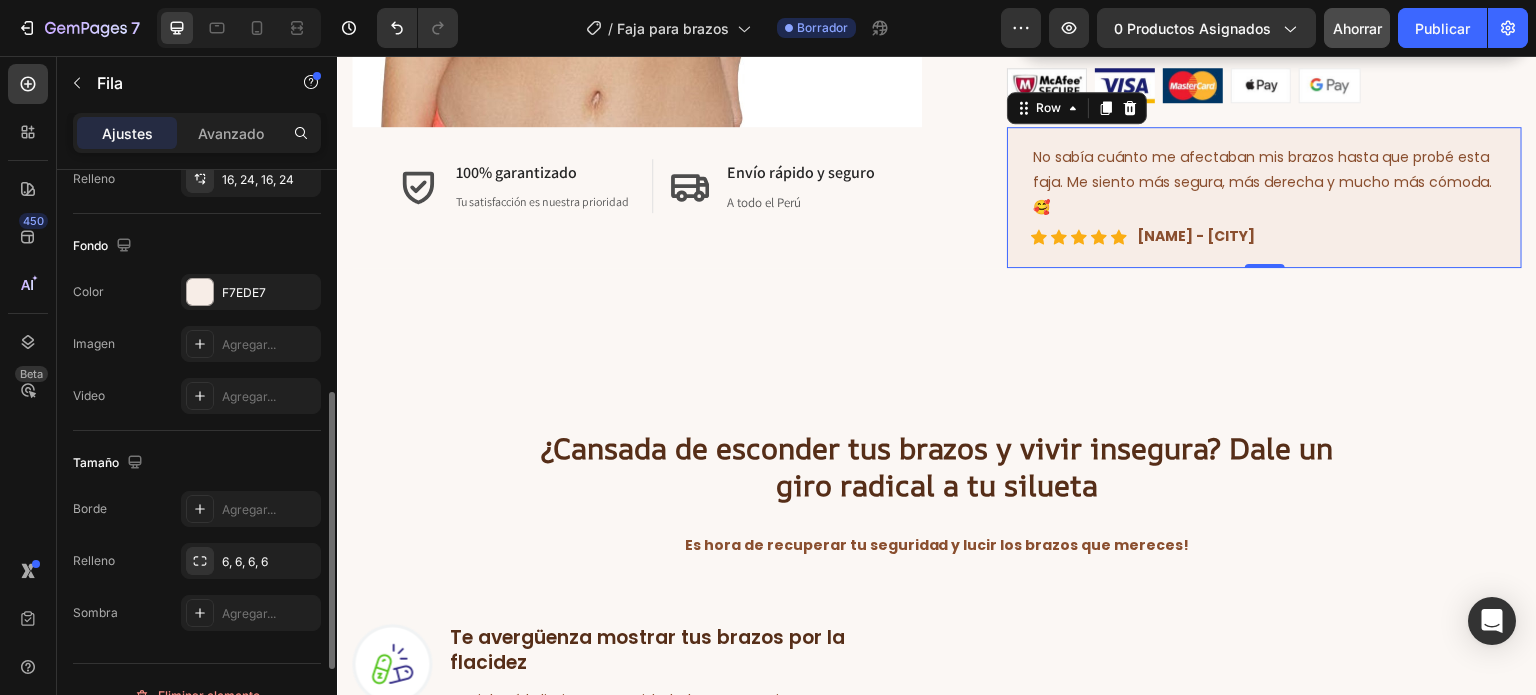 scroll, scrollTop: 619, scrollLeft: 0, axis: vertical 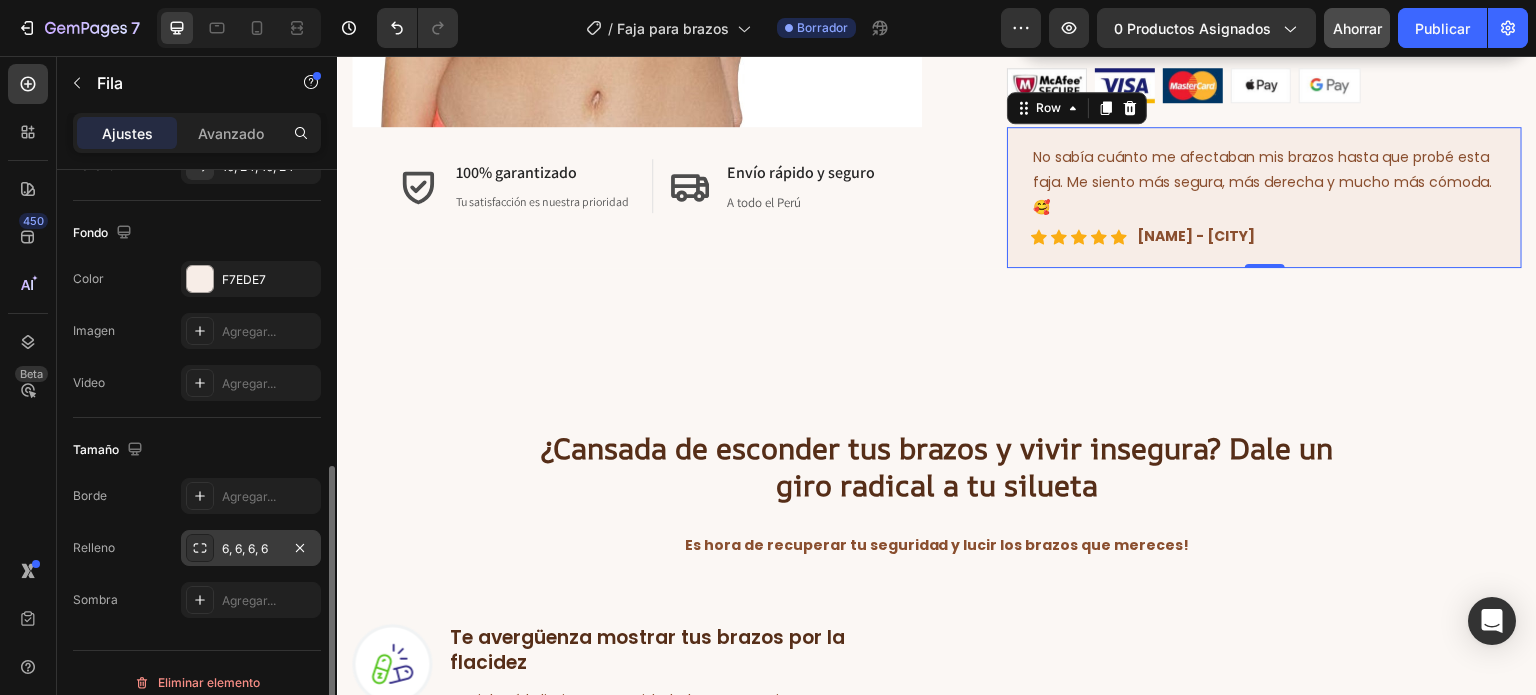 click on "6, 6, 6, 6" at bounding box center [245, 548] 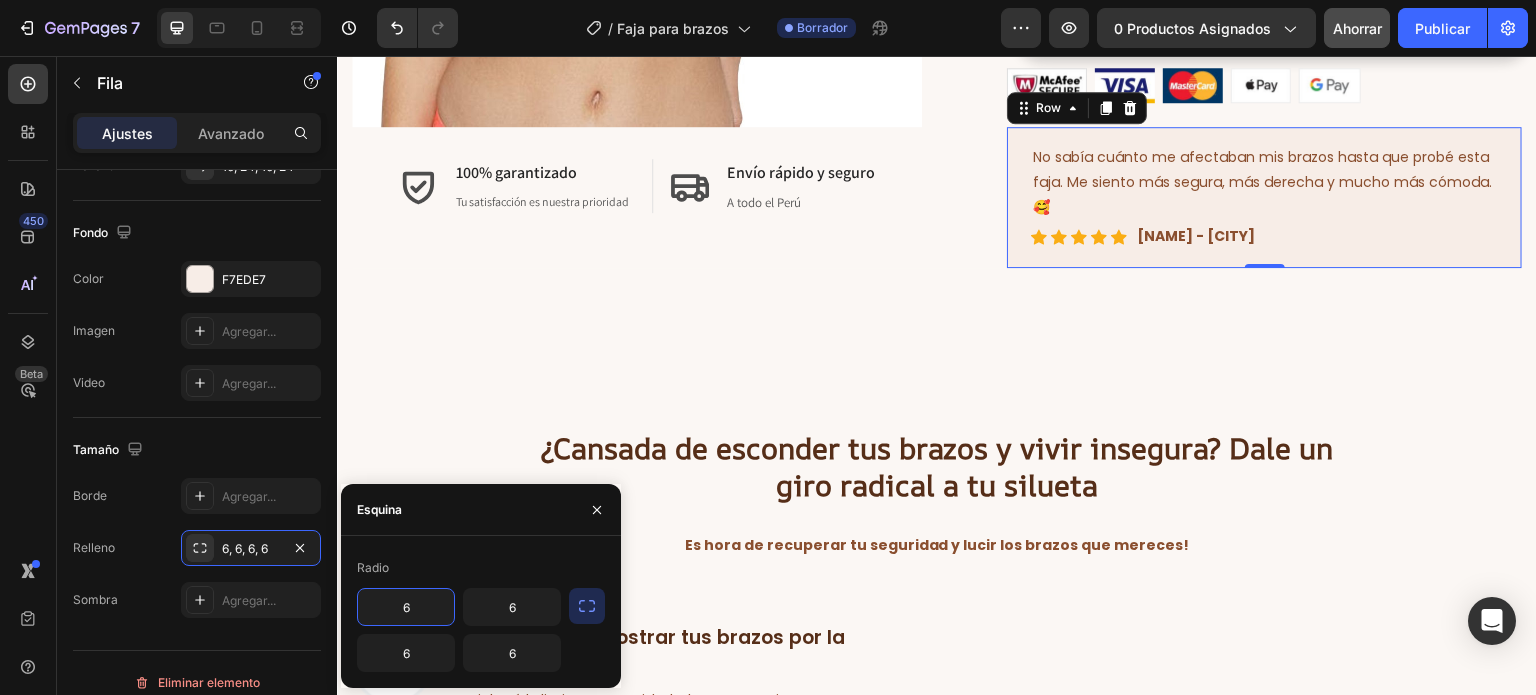 click on "6" at bounding box center (406, 607) 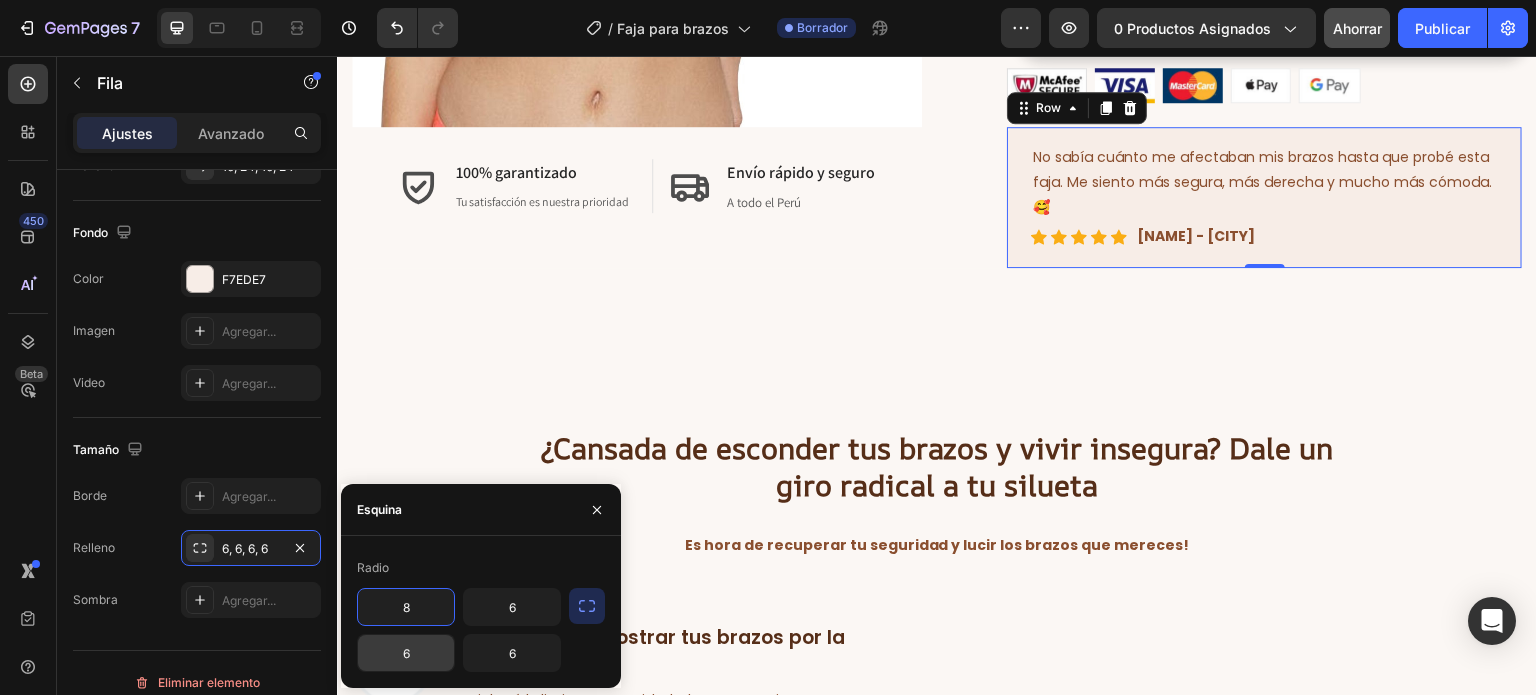 type on "8" 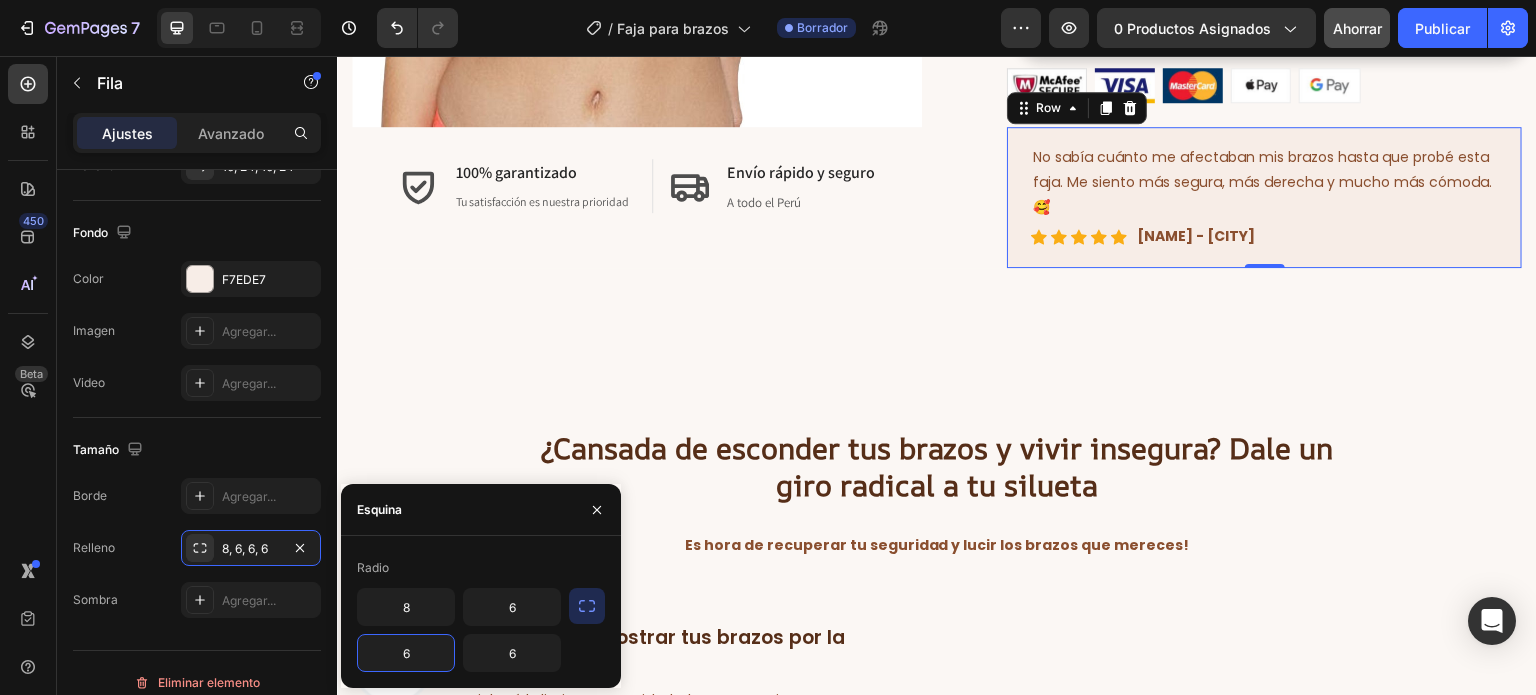 click on "6" at bounding box center (406, 653) 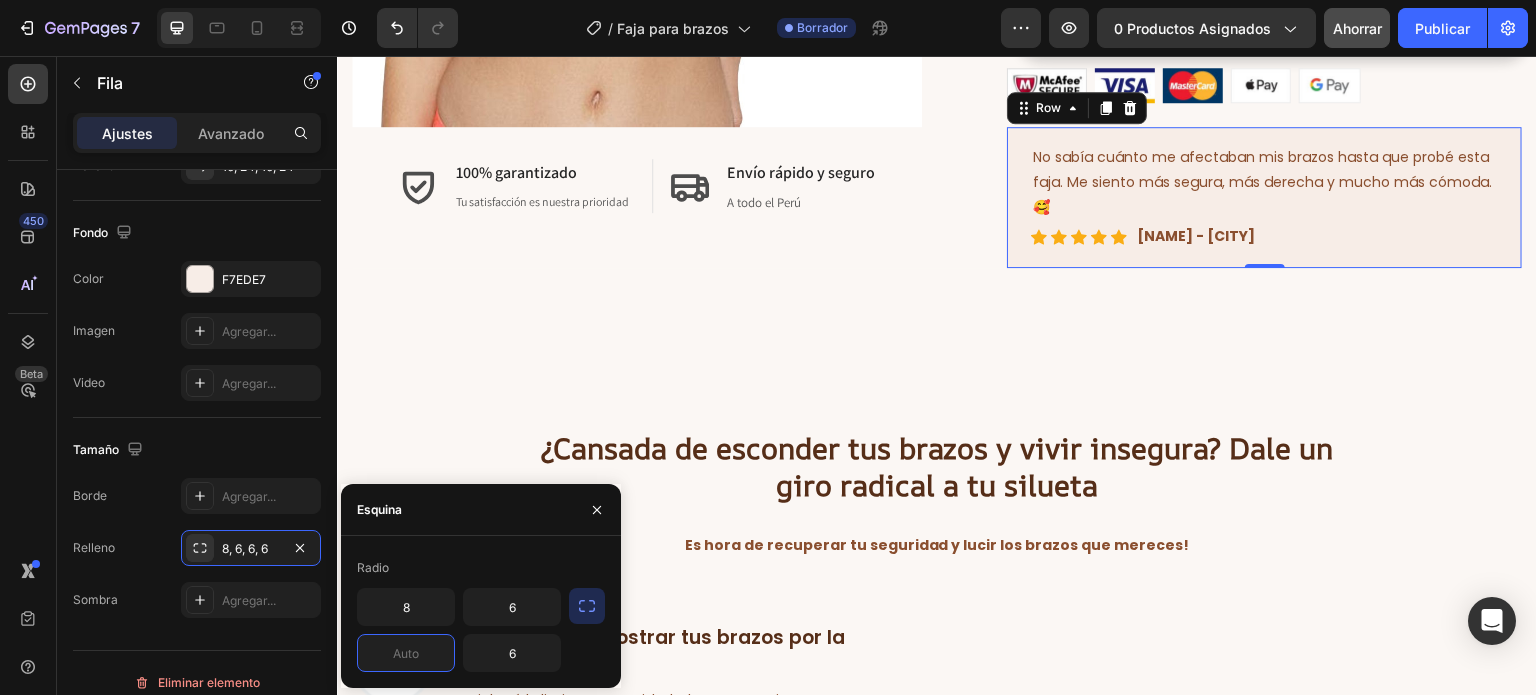 type on "8" 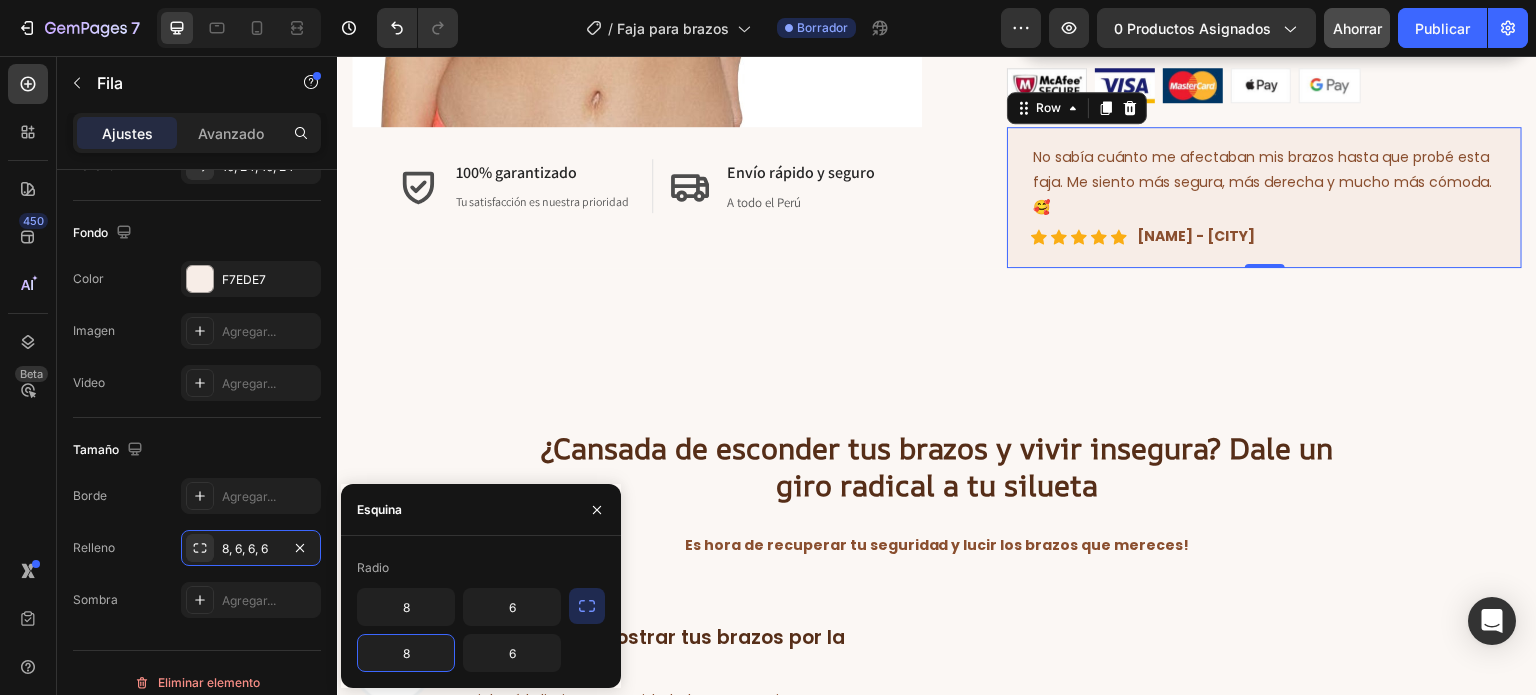 click 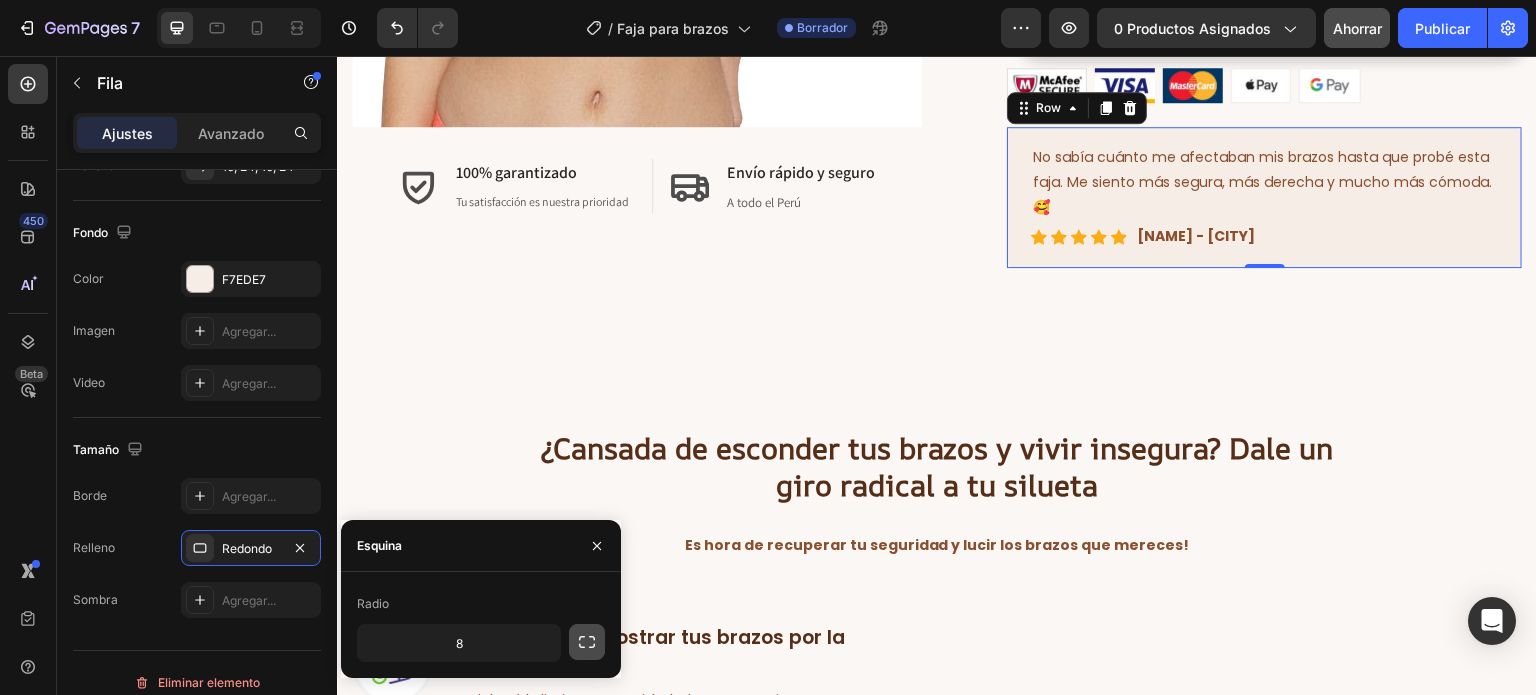 click at bounding box center (587, 642) 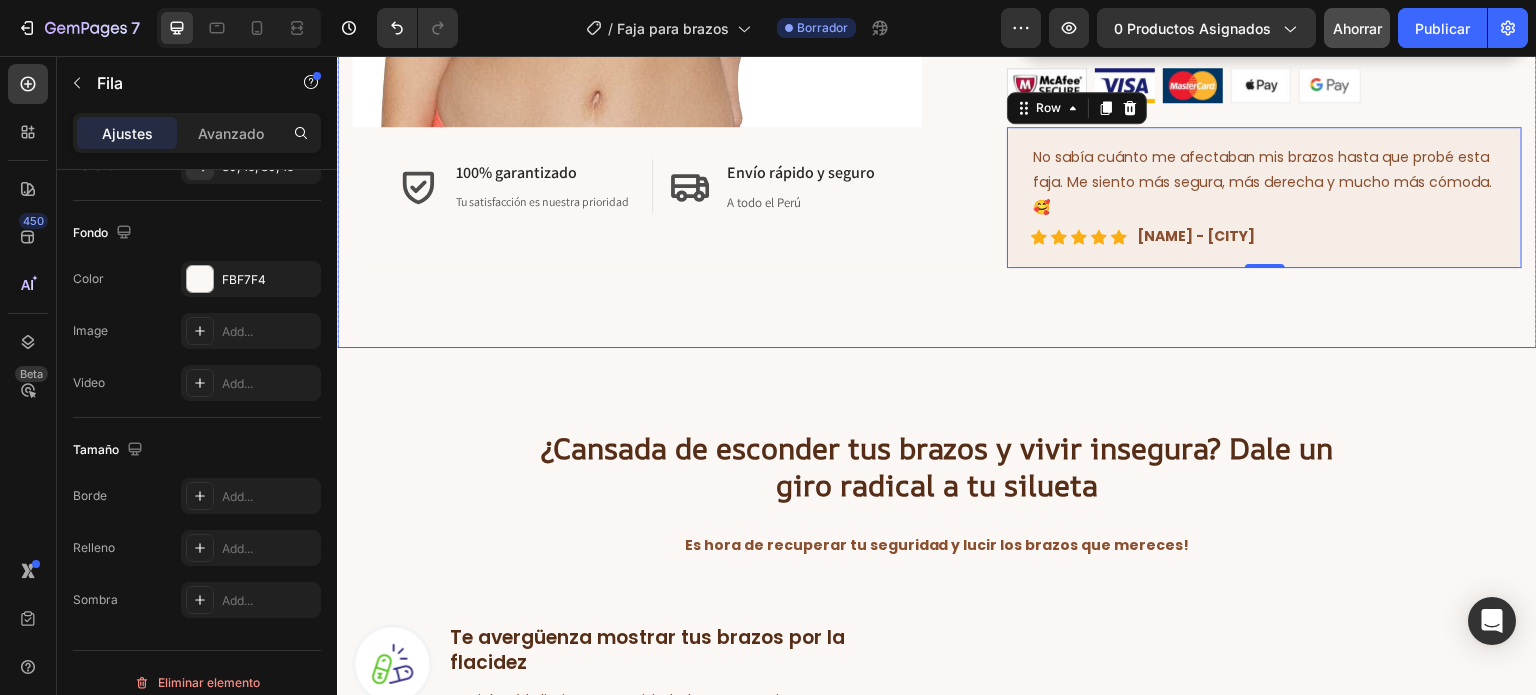 click on "Image
Icon 100% garantizado Heading Tu satisfacción es nuestra prioridad Text block Row
Icon Envío rápido y seguro  Heading A todo el Perú Text block Row Row Row Image FAJA PARA BRAZOS Y BUSTO CON CORRECTOR DE POSTURA Heading                Icon                Icon                Icon                Icon                Icon Icon List Hoz 6000+ Clientas satisfechas Text block Row
Icon Moldea los brazos flácidos Text block
Icon Corrige la postura y alivia la tensión Text block
Icon Soporte postoperatorio Text block
Icon Comodidad duradera Text block Icon List S/. 89.00 (P) Price (P) Price S/. 119.00 (P) Price (P) Price You saved S/. 30 Product Badge Row
Icon Moldea los brazos flácidos Text block
Icon Corrige la postura y alivia la tensión Text block
Icon Soporte postoperatorio Text block
Icon Comodidad duradera Text block Icon List Comprar ahora" at bounding box center (937, -80) 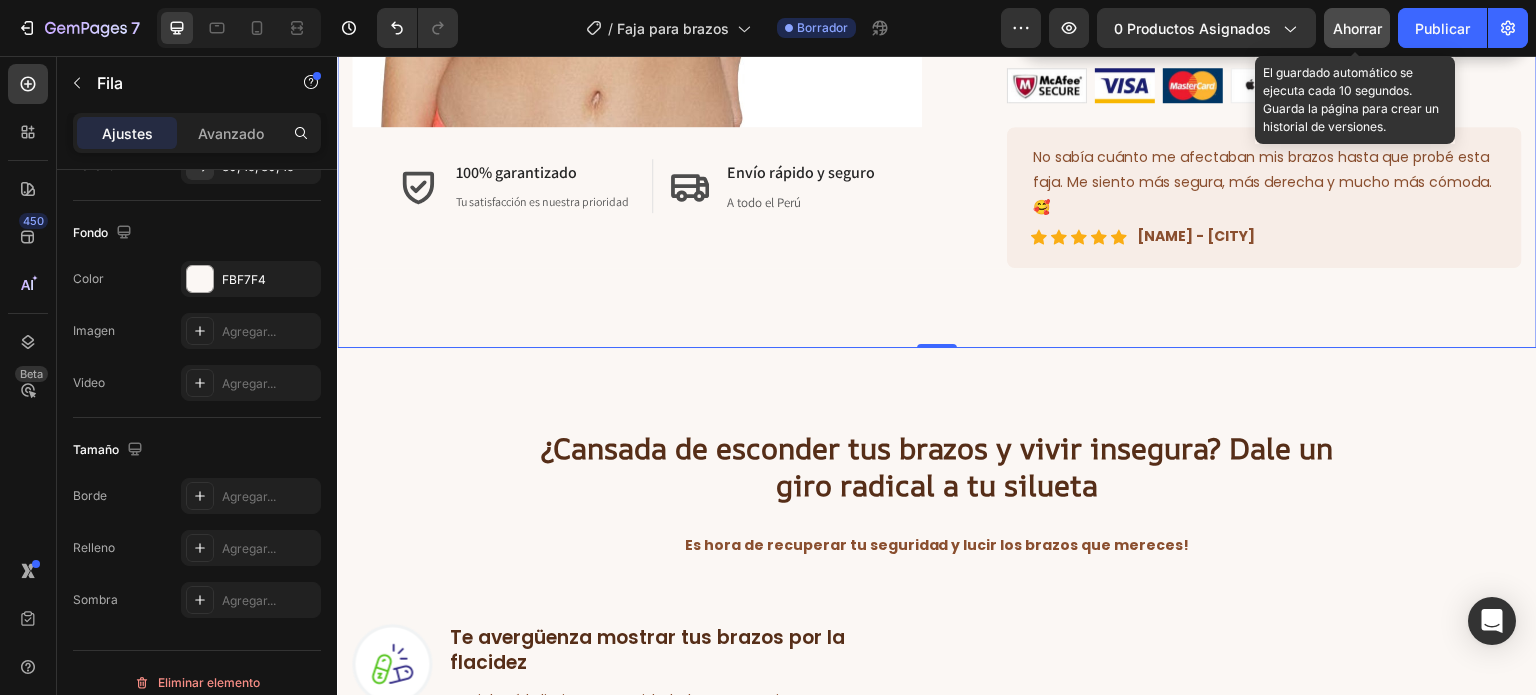 click on "Ahorrar" at bounding box center (1357, 28) 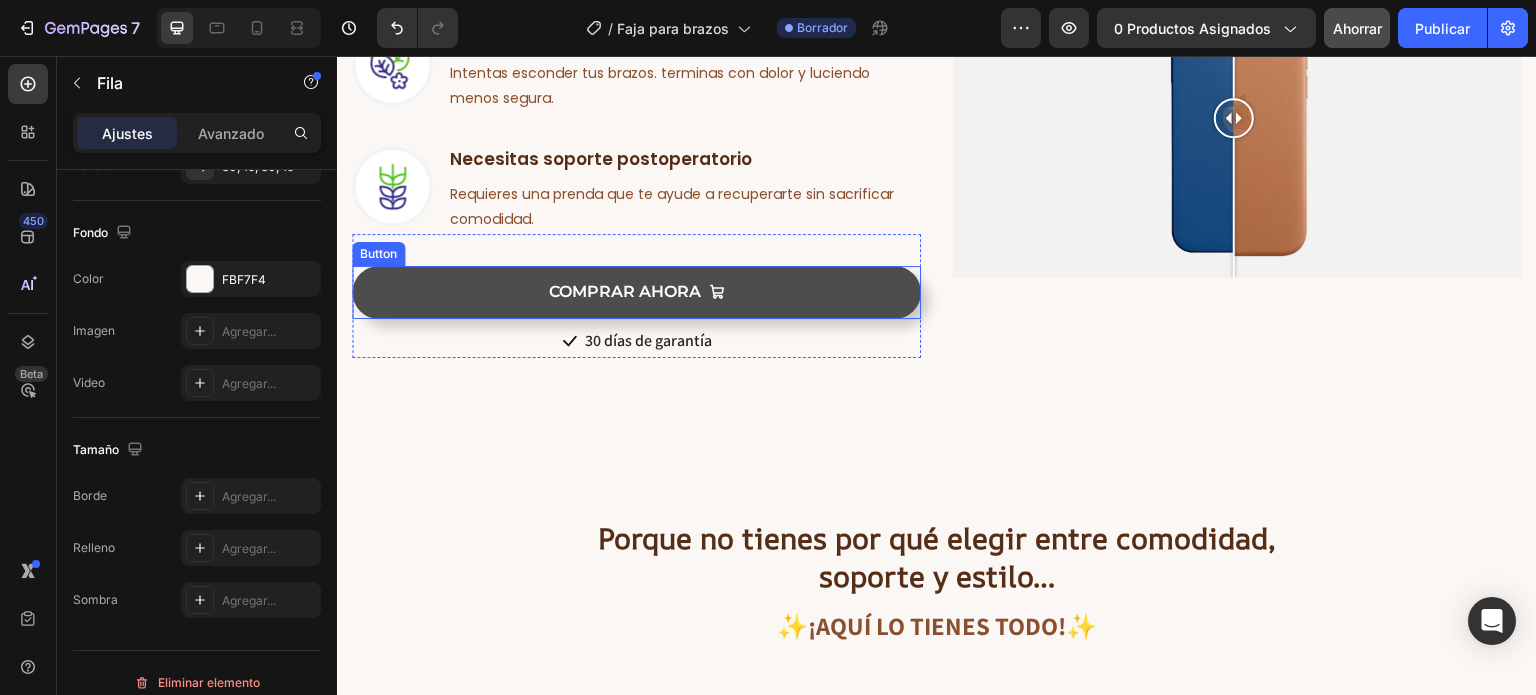 scroll, scrollTop: 1425, scrollLeft: 0, axis: vertical 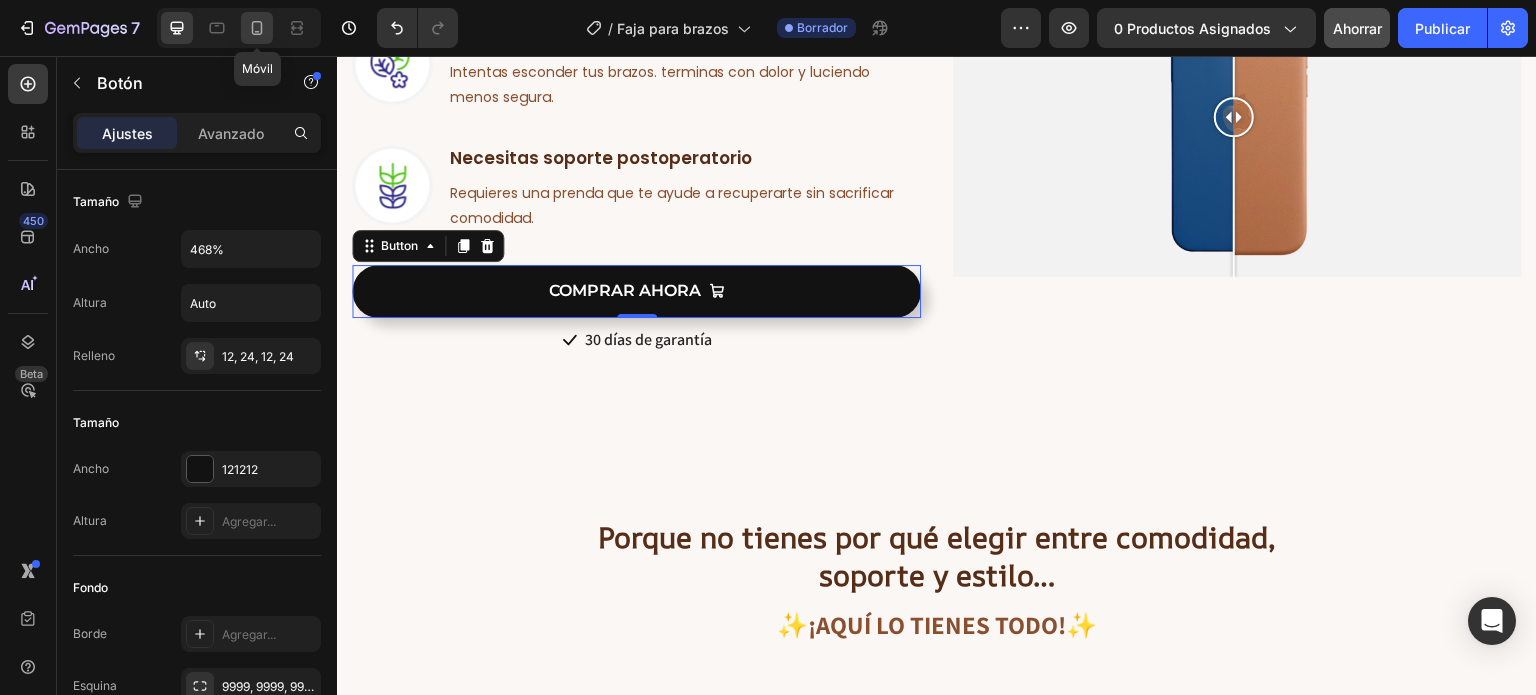 click 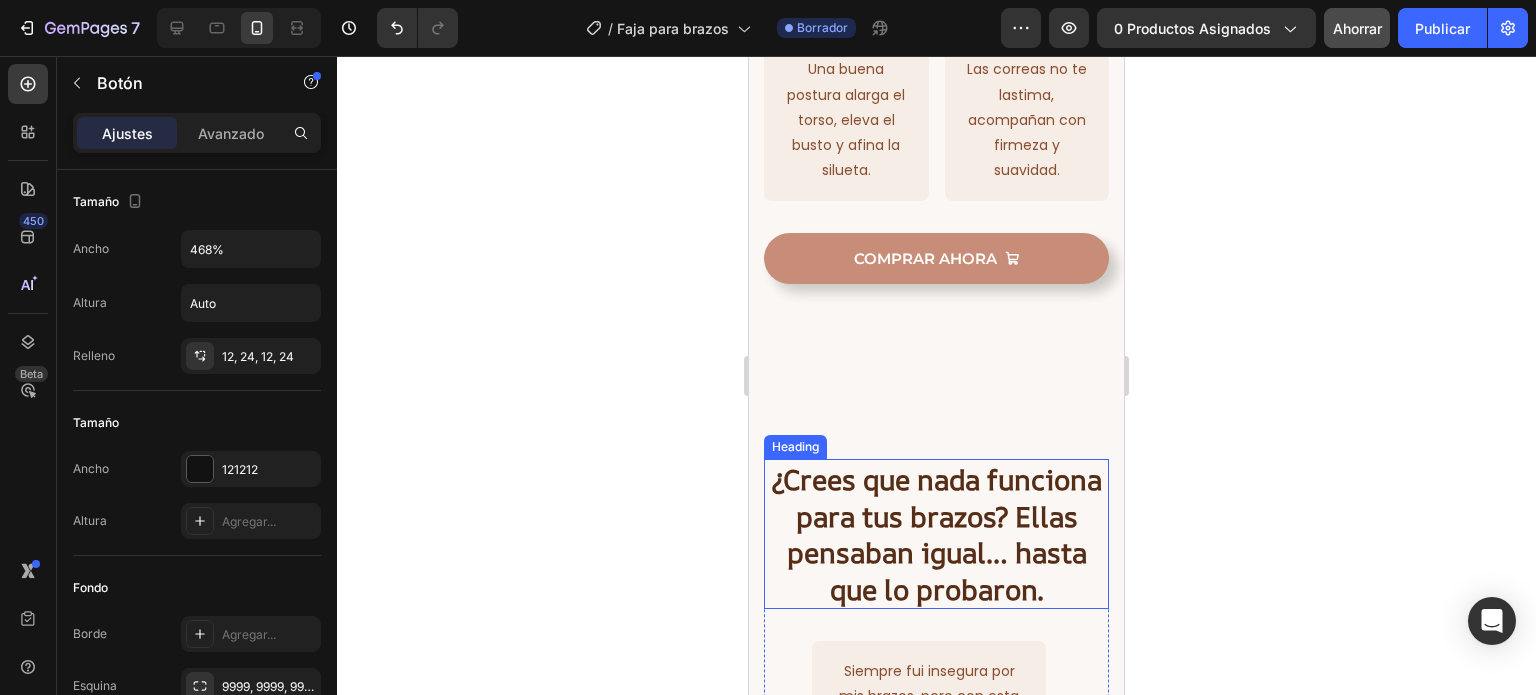 scroll, scrollTop: 5649, scrollLeft: 0, axis: vertical 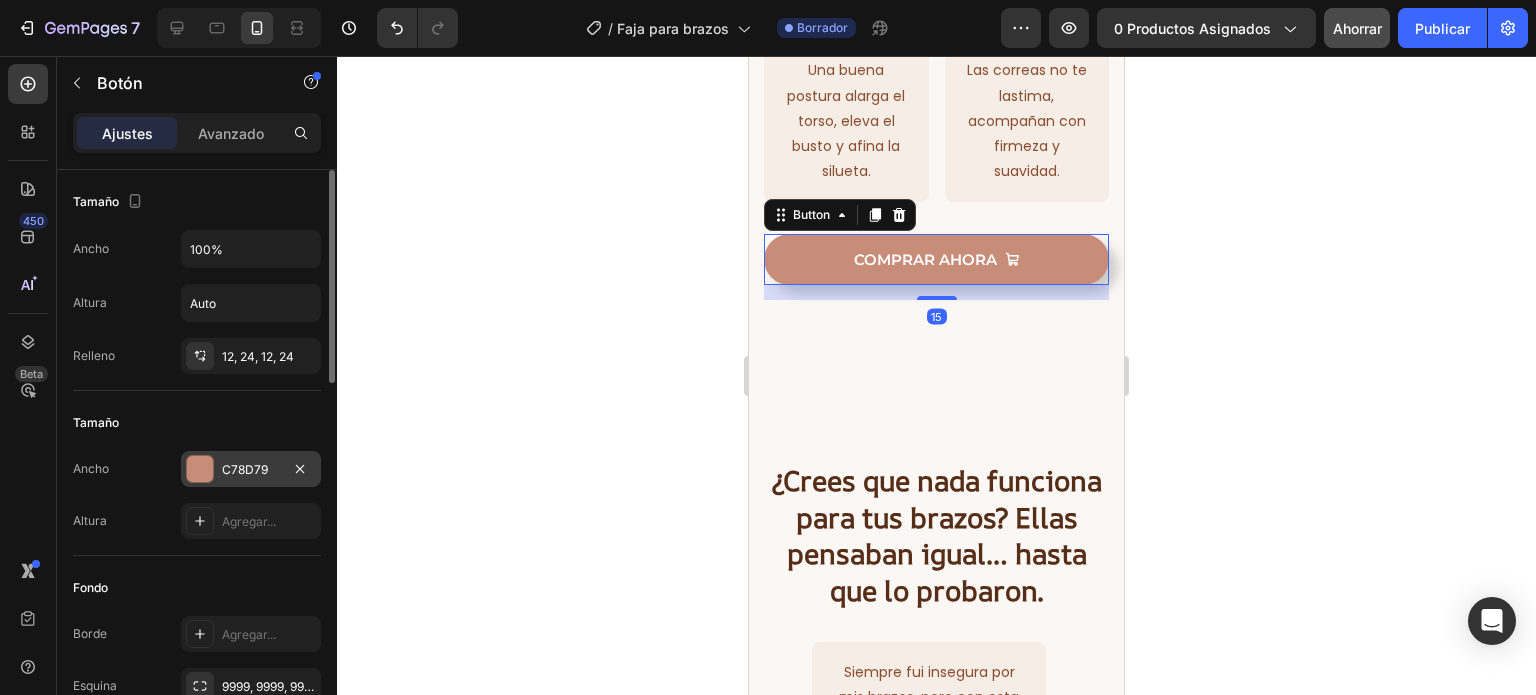 click on "C78D79" at bounding box center [245, 469] 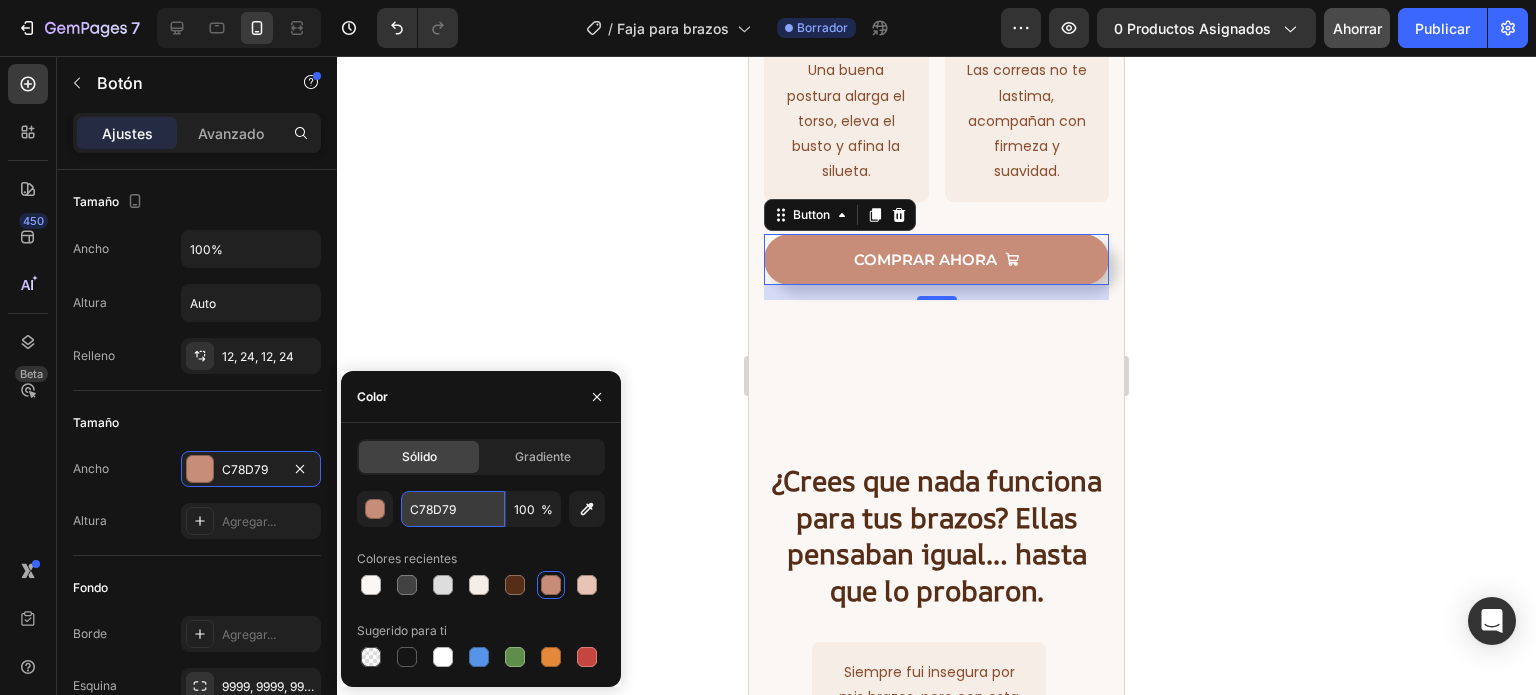 click on "C78D79" at bounding box center (453, 509) 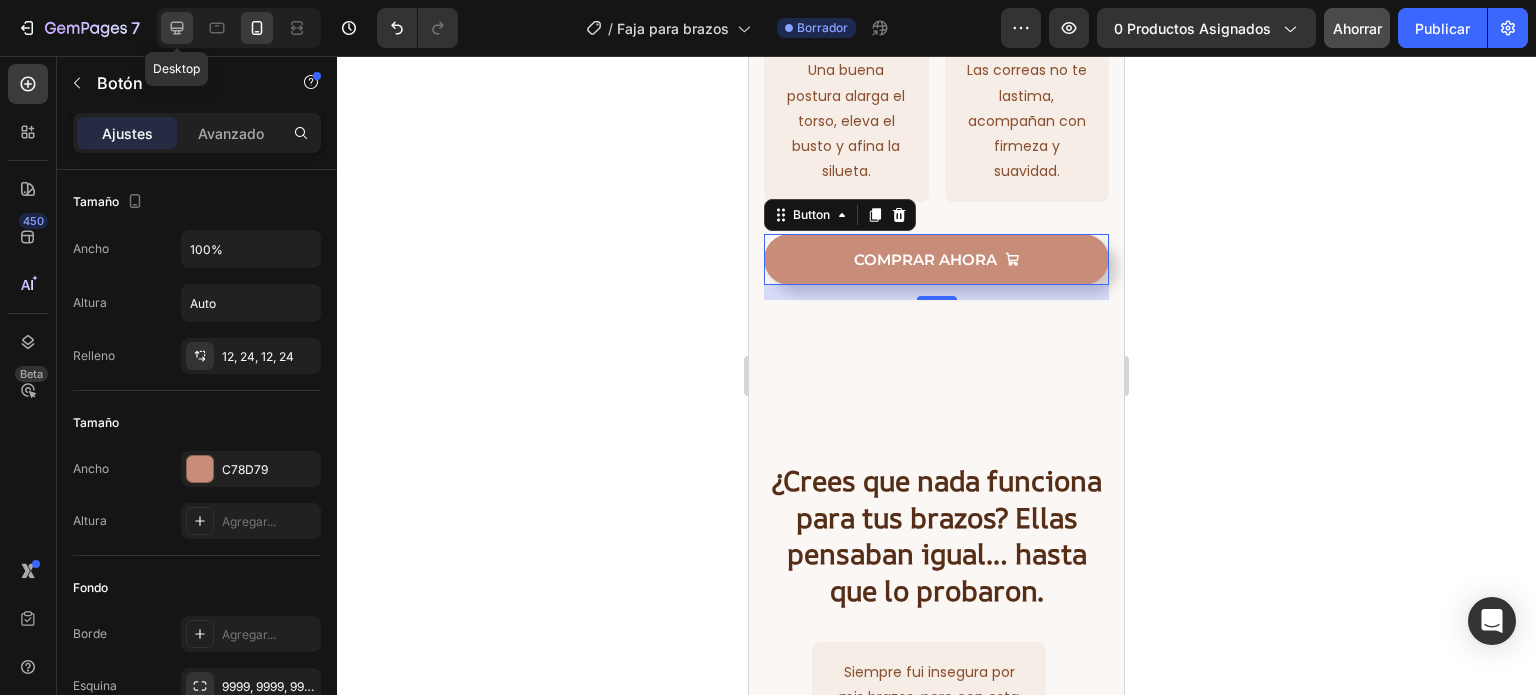 click 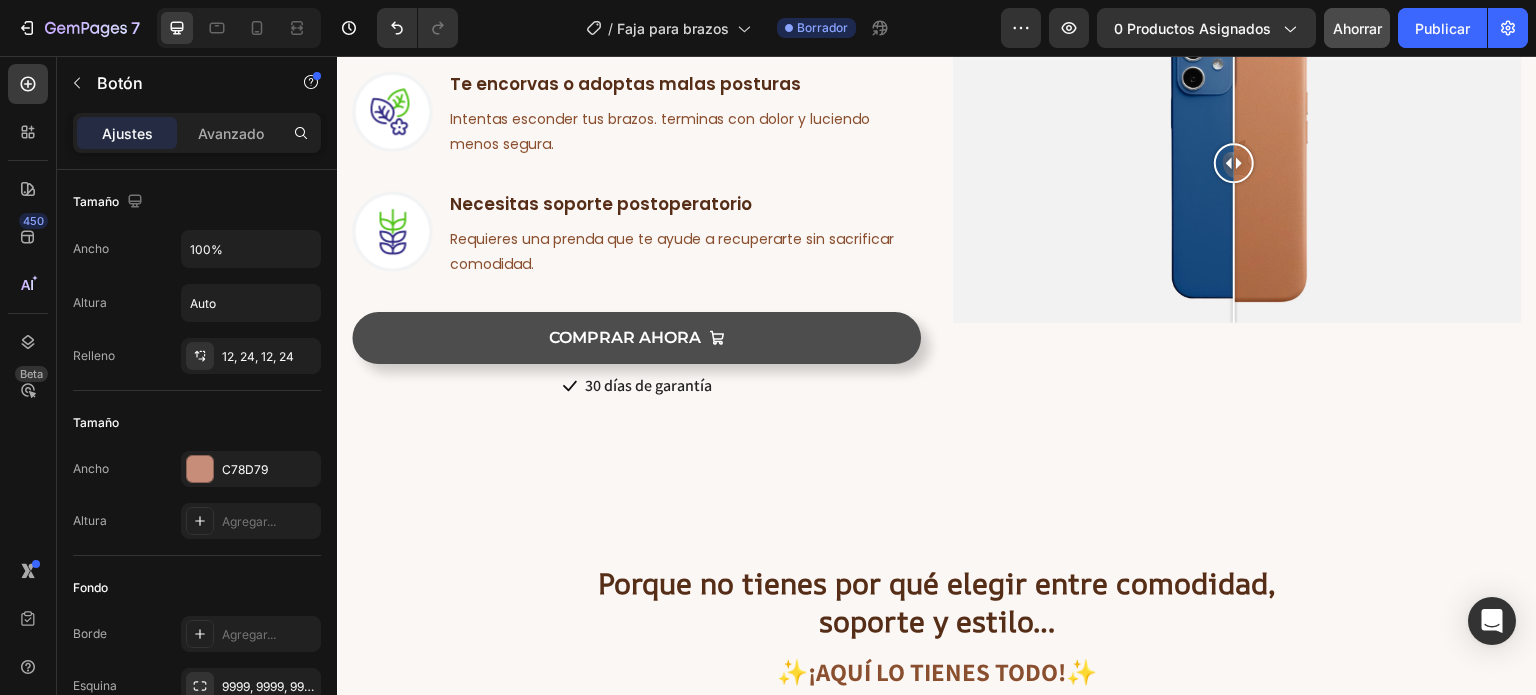 scroll, scrollTop: 1447, scrollLeft: 0, axis: vertical 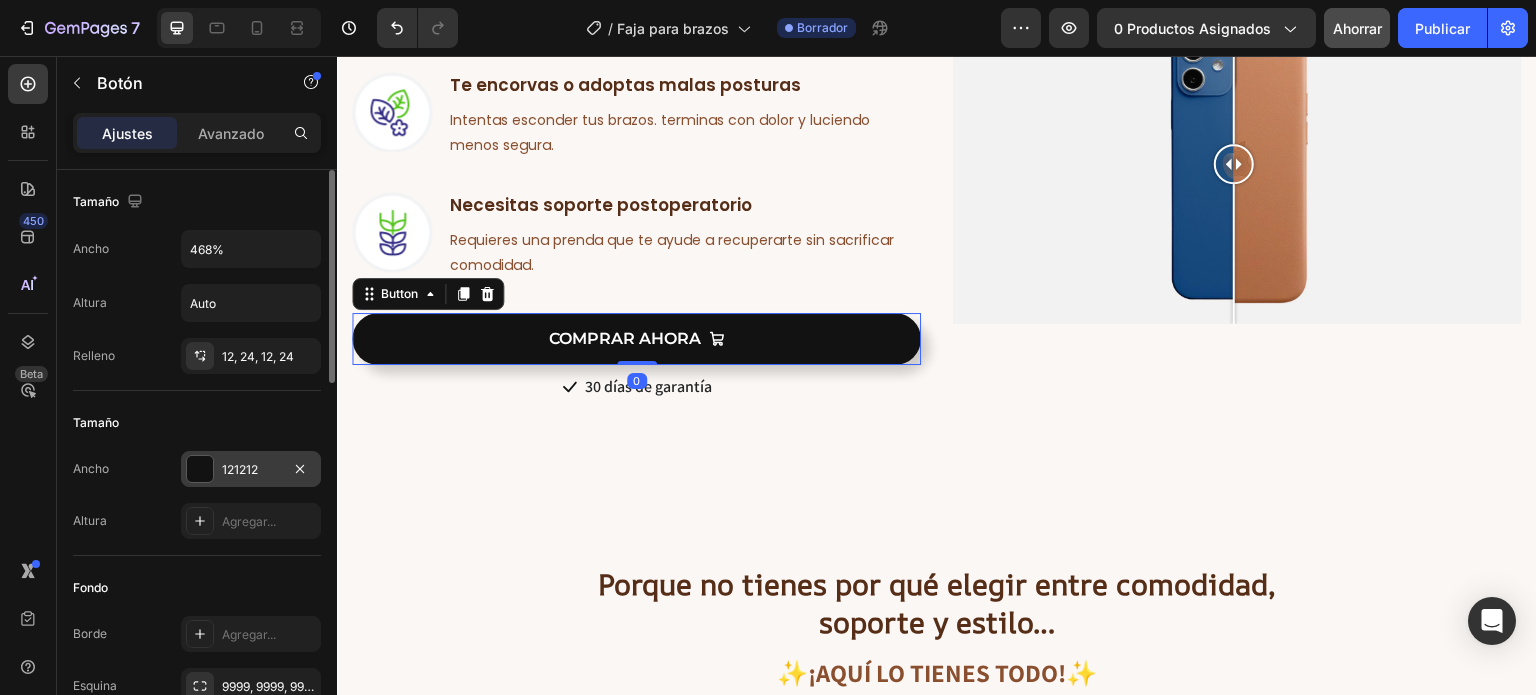click on "121212" at bounding box center (240, 469) 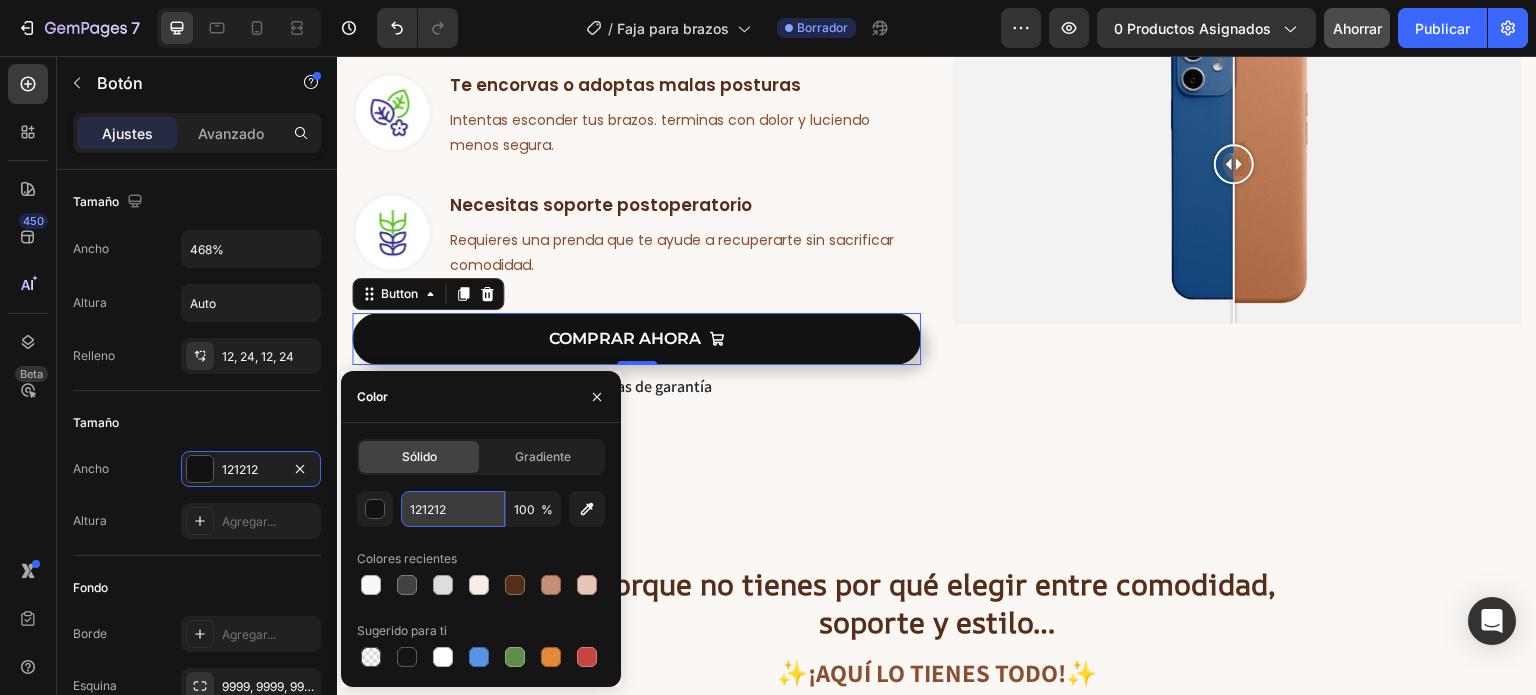 click on "121212" at bounding box center [453, 509] 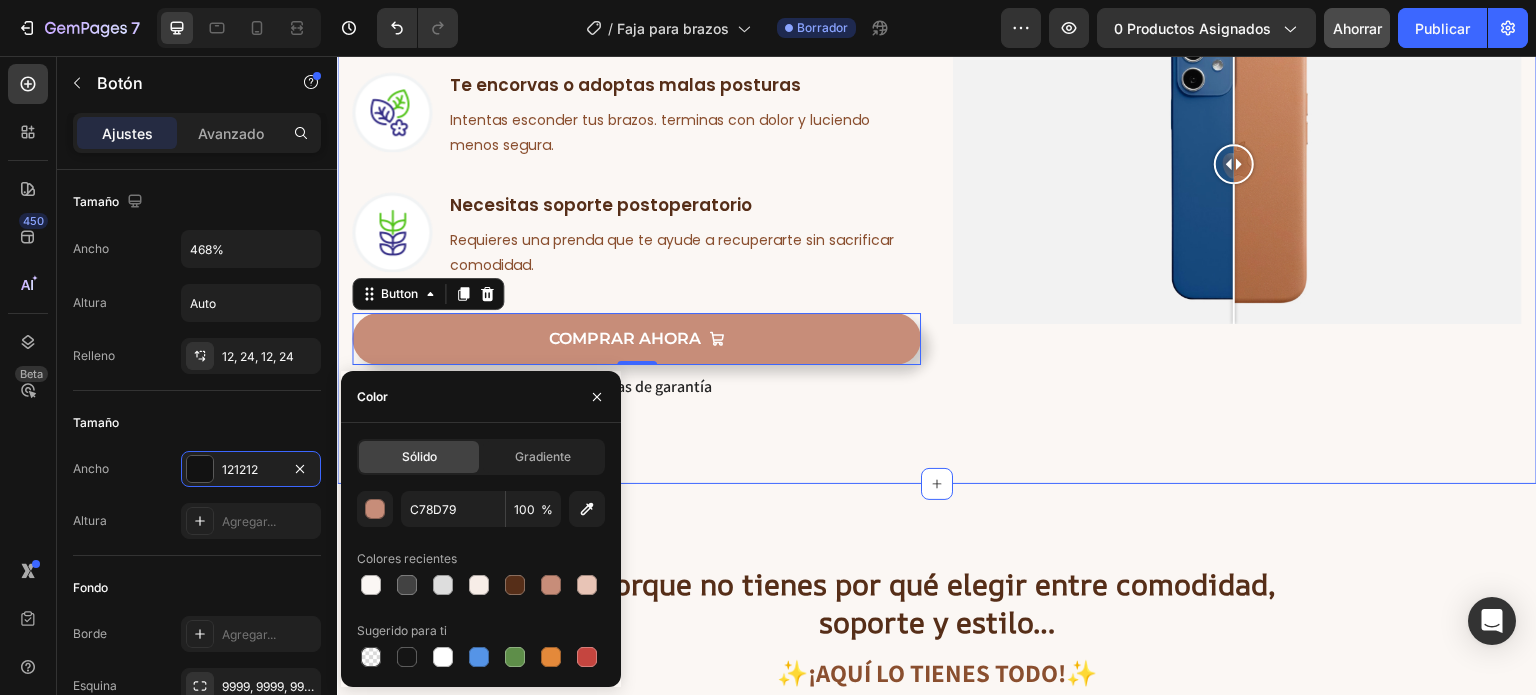 click on "¿Cansada de esconder tus brazos y vivir insegura? Dale un giro radical a tu silueta Heading Row Es hora de recuperar tu seguridad y lucir los brazos que mereces! Text block Row Image Comparison Image Te avergüenza mostrar tus brazos por la flacidez  Heading La piel caída limita tu seguridad y hace que evites mostrarte como realmente eres. Text block Row Image Te encorvas o adoptas malas posturas  Heading Intentas esconder tus brazos. terminas con dolor y luciendo menos segura. Text block Row Image Necesitas soporte postoperatorio  Heading Requieres una prenda que te ayude a recuperarte sin sacrificar comodidad. Text block Row
Comprar ahora Button   0                Icon 30 días de garantía  Text block Icon List Row Image Comparison Row Section 3" at bounding box center [937, 65] 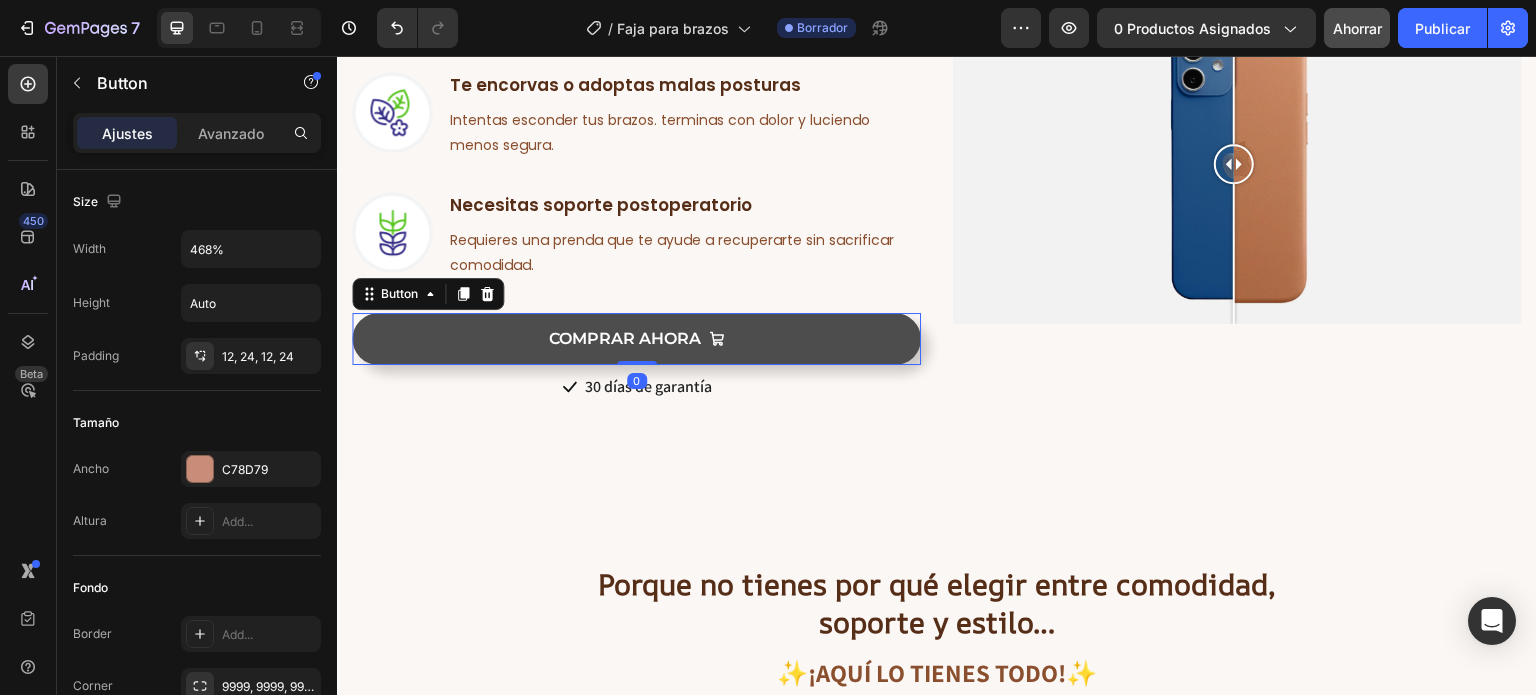 click on "Comprar ahora" at bounding box center [636, 339] 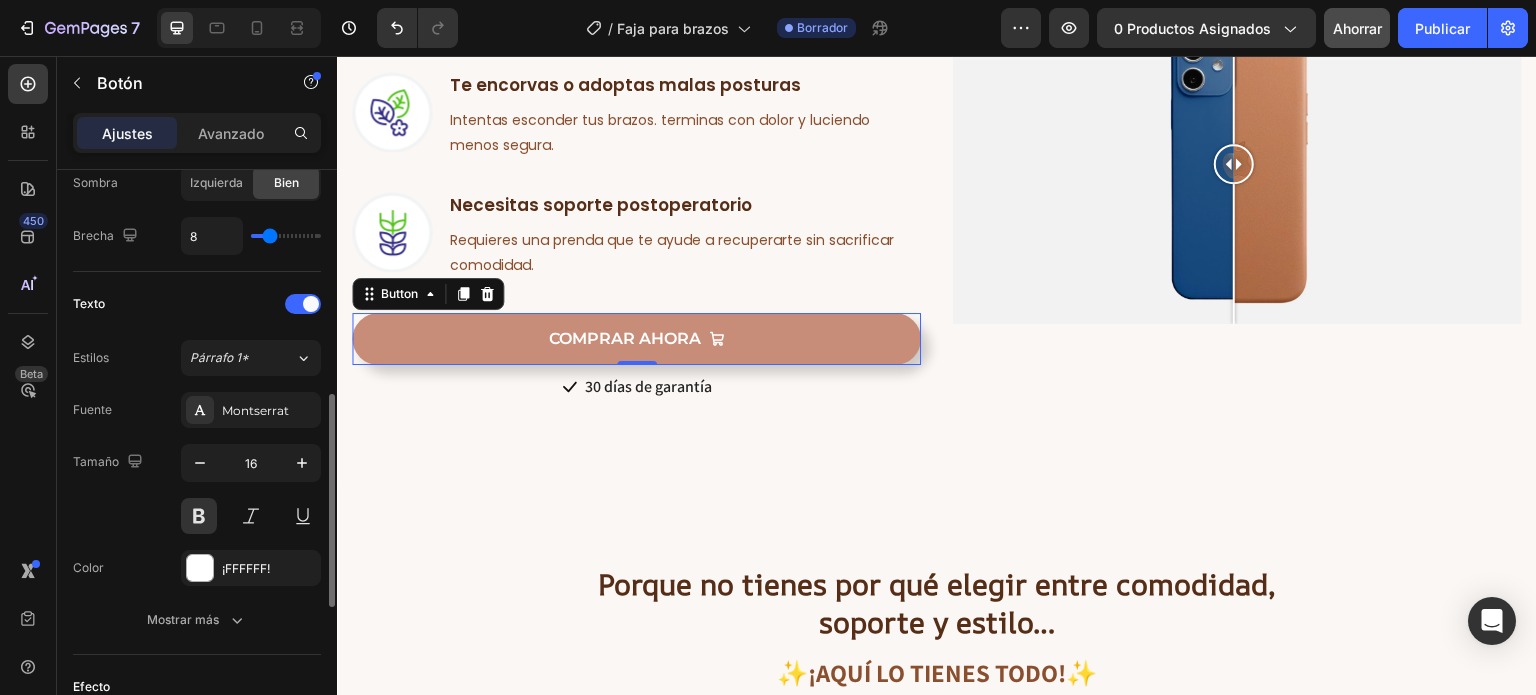 scroll, scrollTop: 782, scrollLeft: 0, axis: vertical 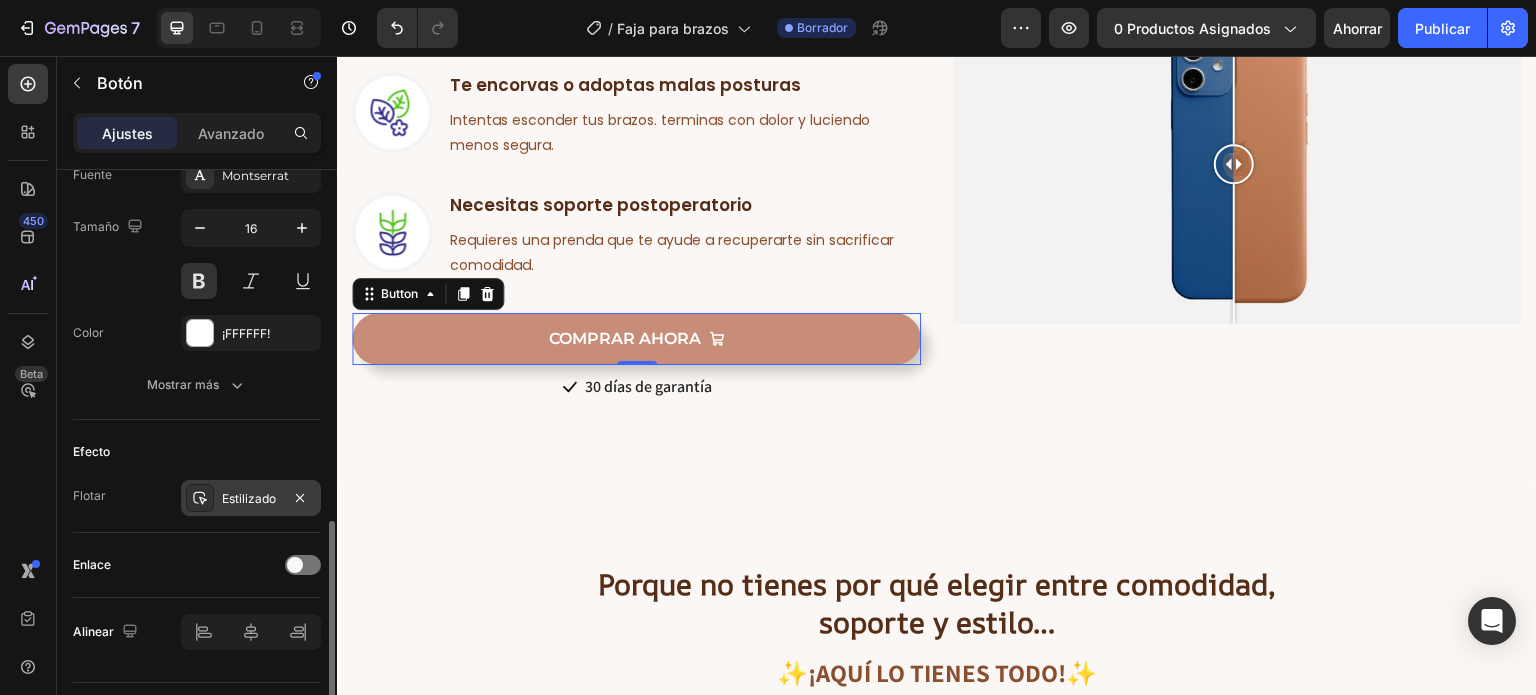 click on "Estilizado" at bounding box center (249, 498) 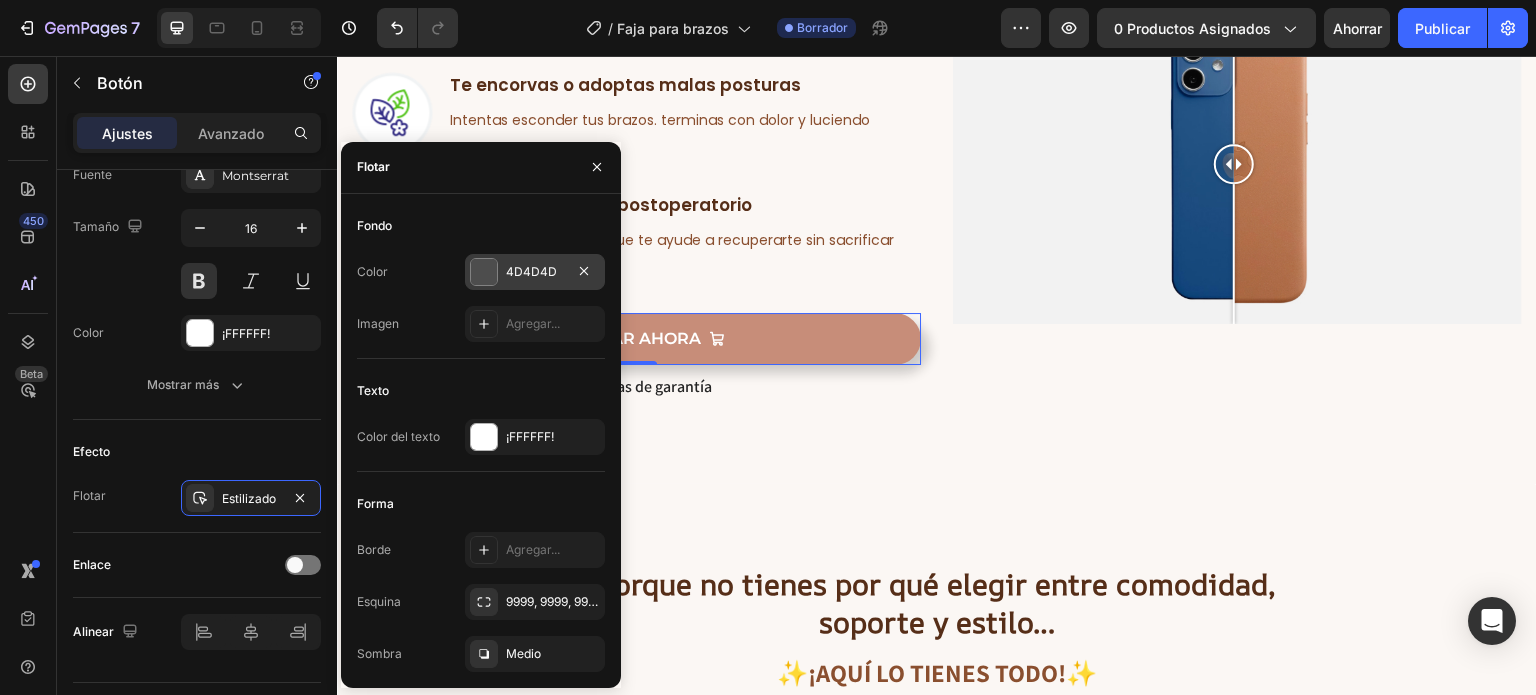 click on "4D4D4D" at bounding box center (531, 271) 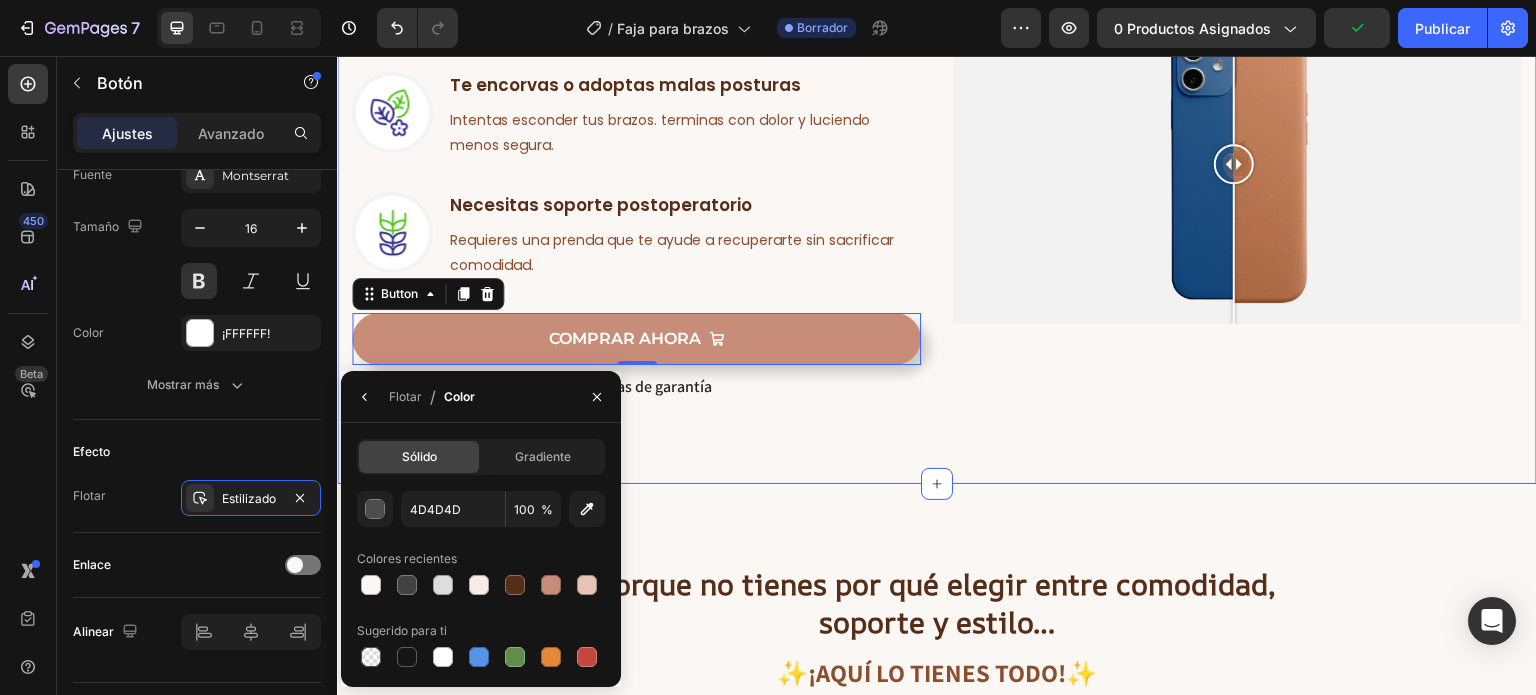 scroll, scrollTop: 1418, scrollLeft: 0, axis: vertical 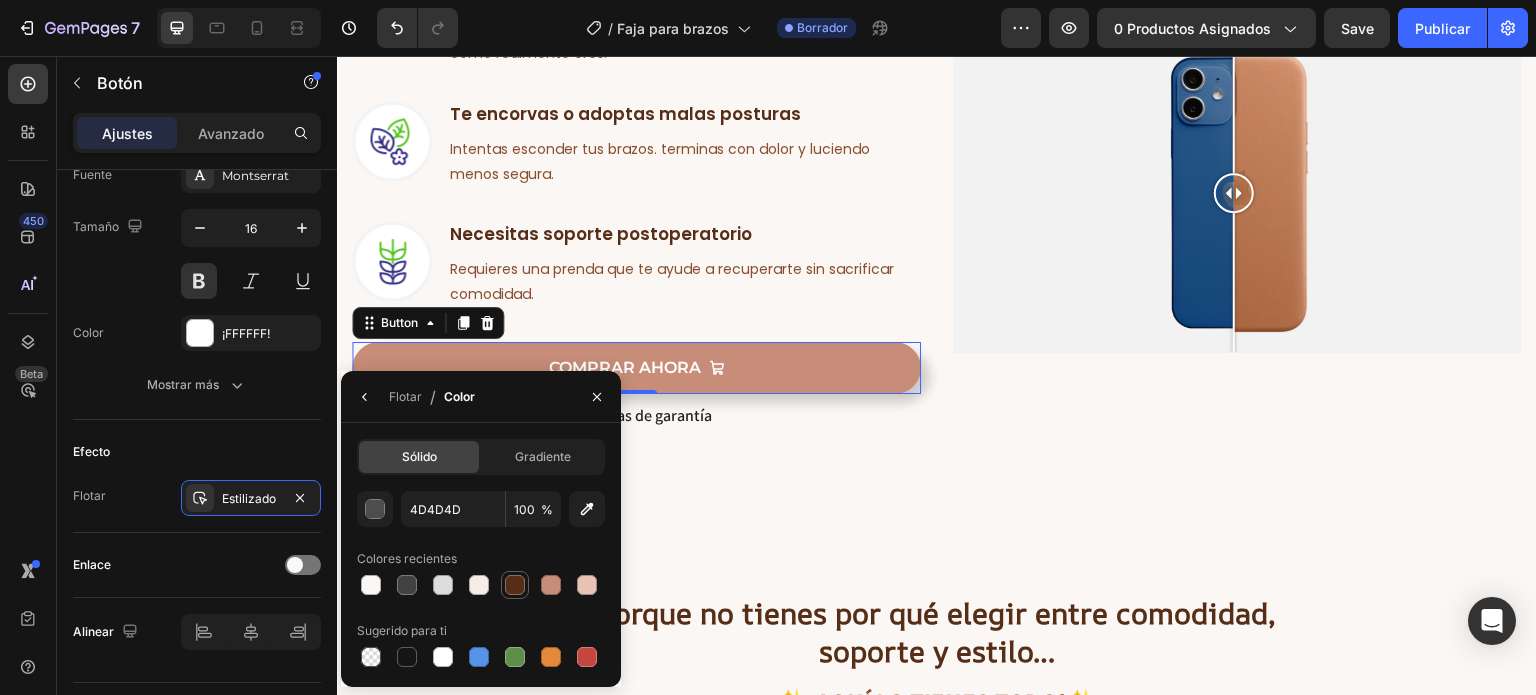 click at bounding box center (515, 585) 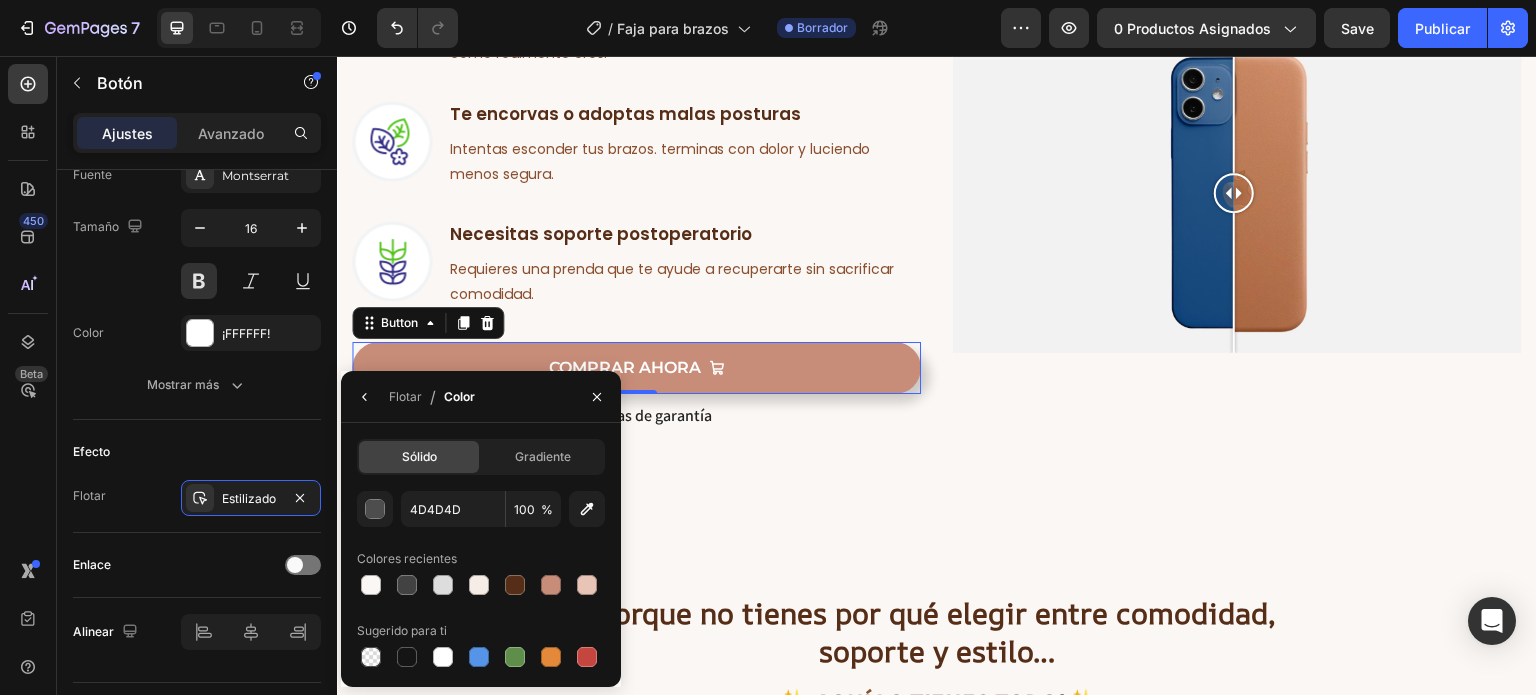 type on "562E18" 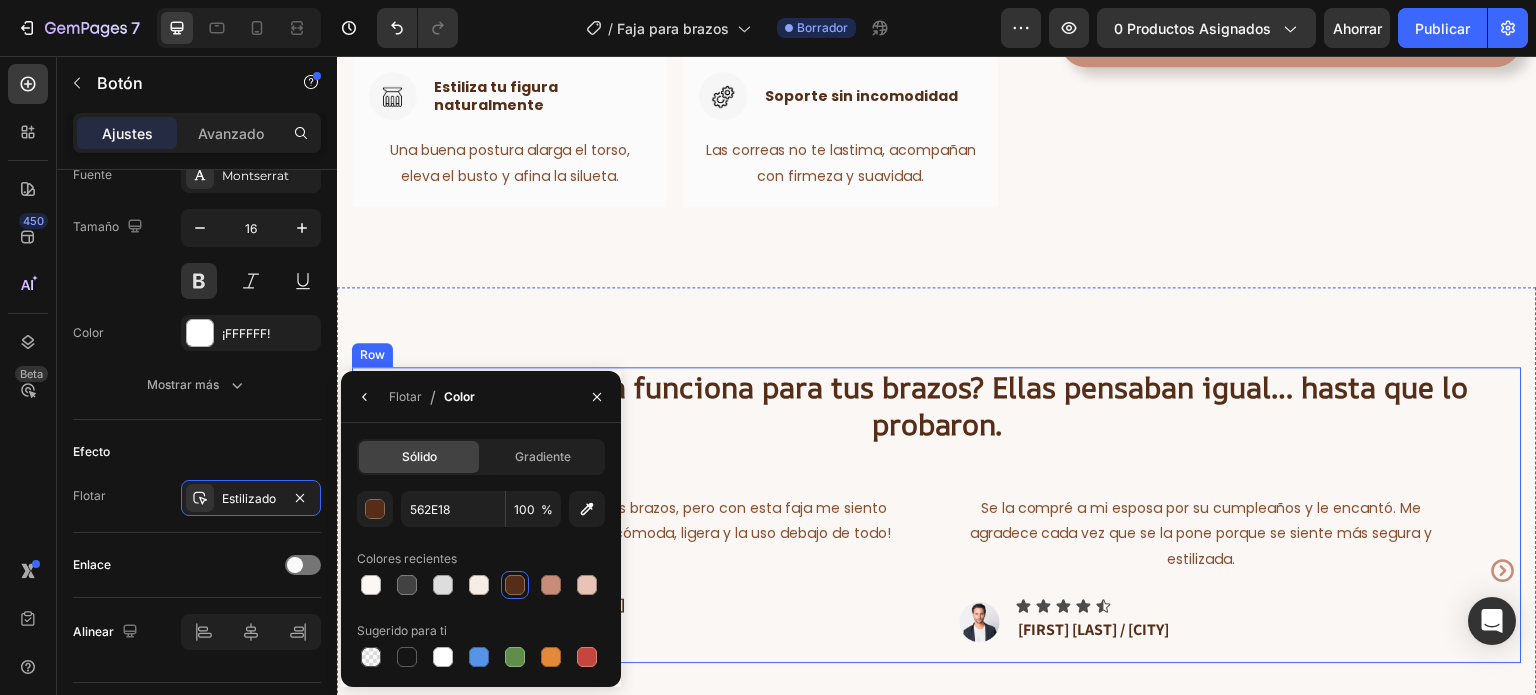 scroll, scrollTop: 5303, scrollLeft: 0, axis: vertical 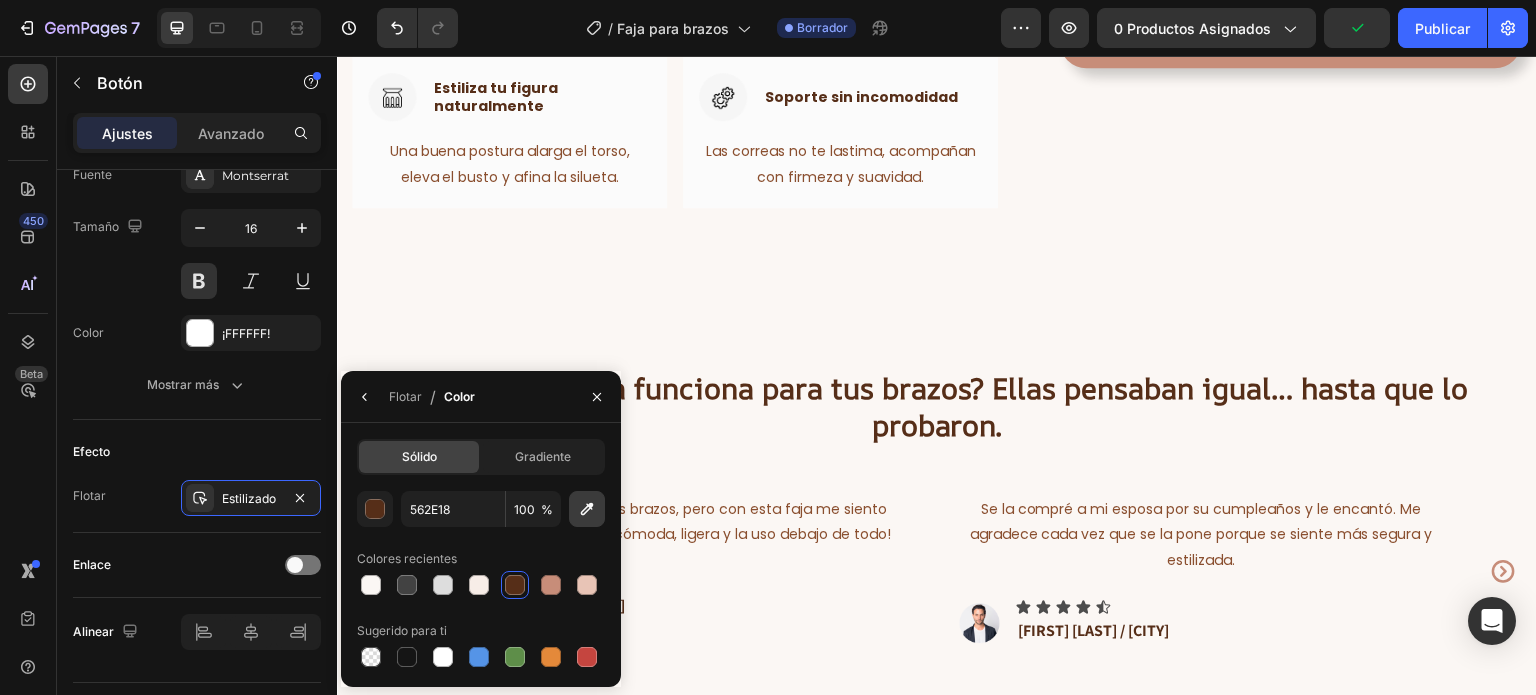click 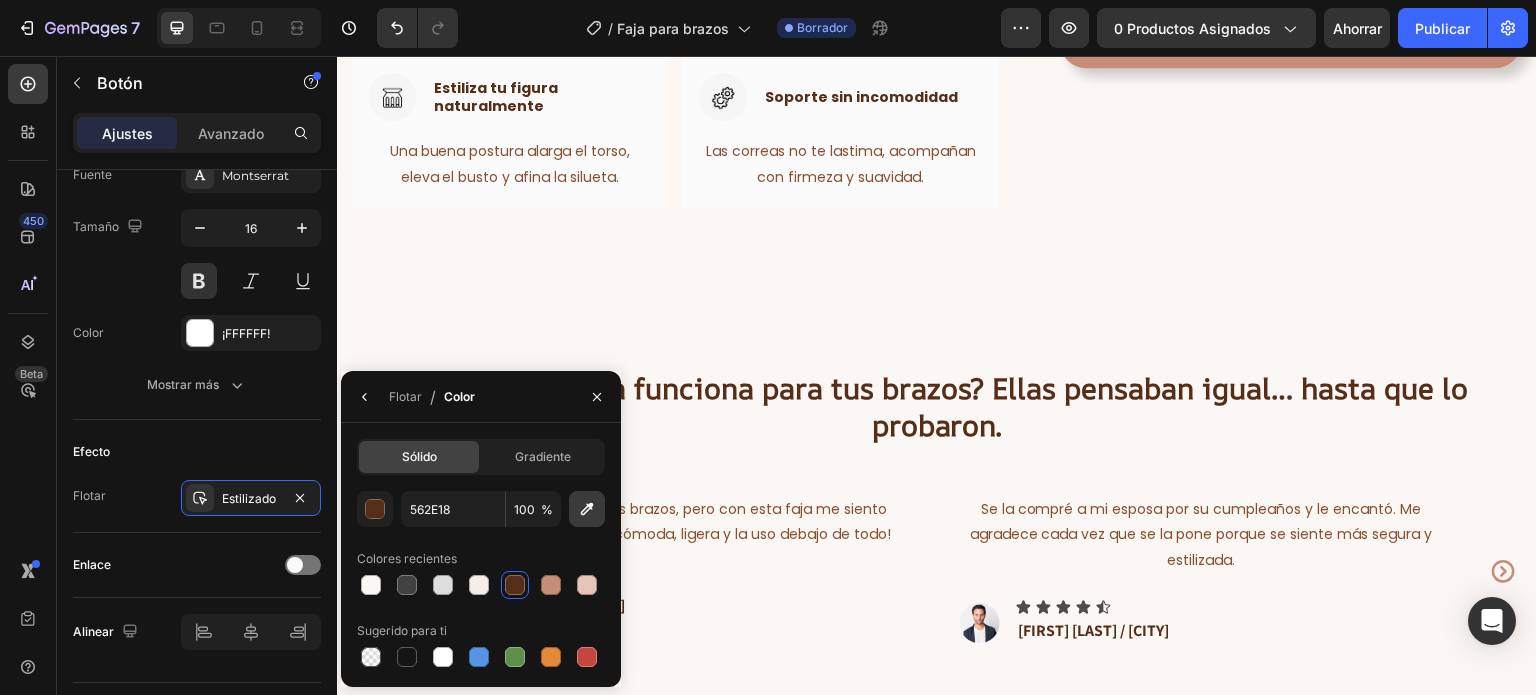 type 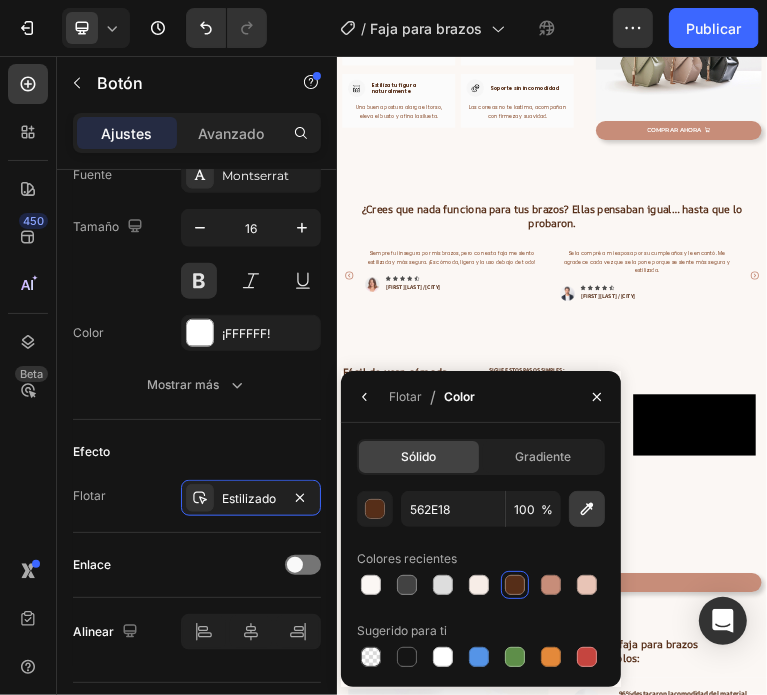 type on "F7F7F7" 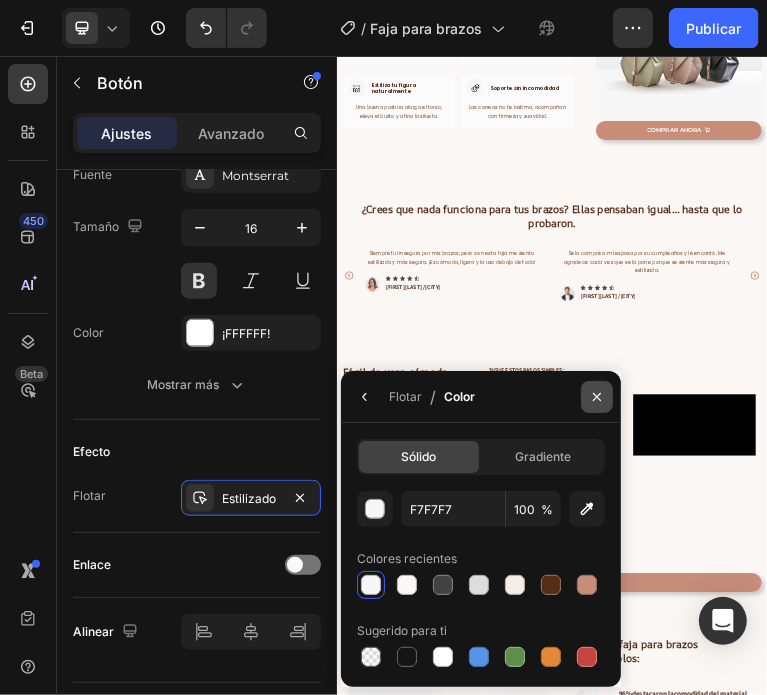 click at bounding box center (597, 397) 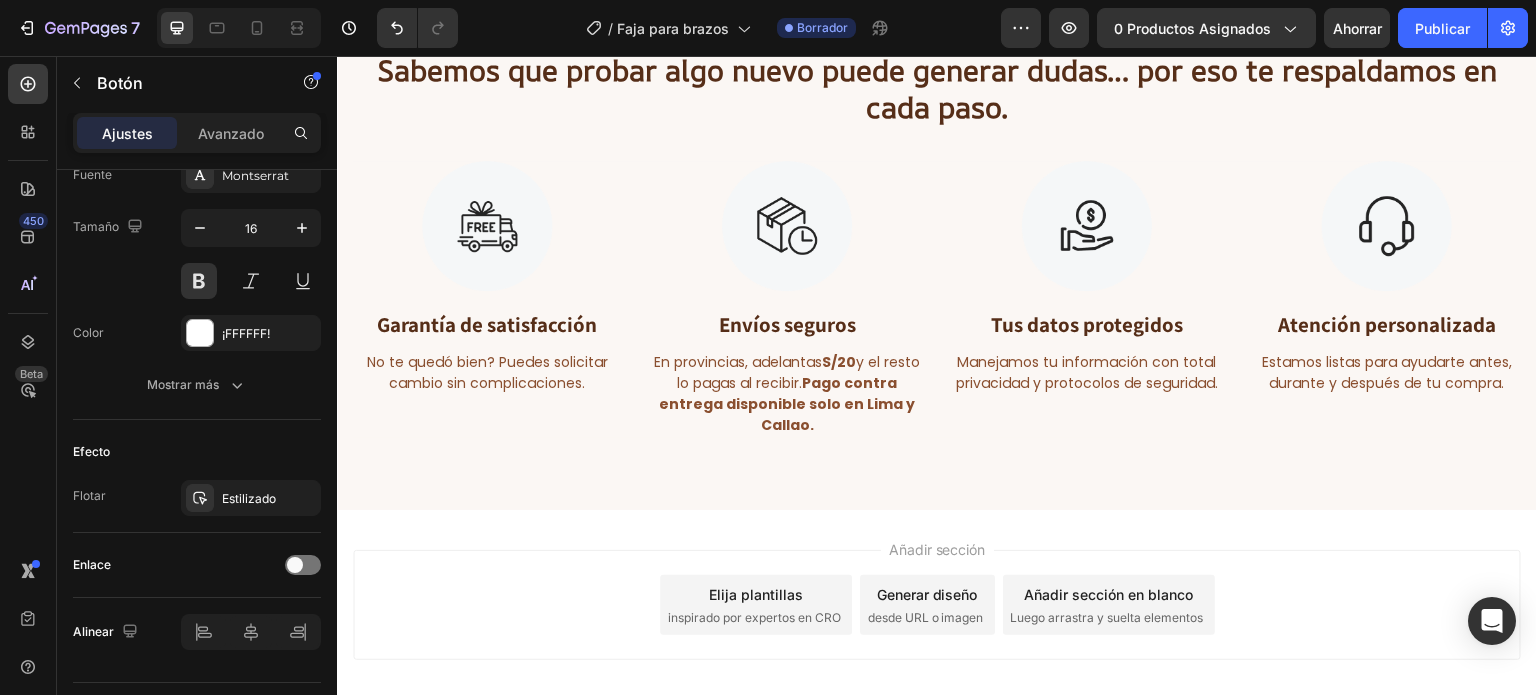 scroll, scrollTop: 9382, scrollLeft: 0, axis: vertical 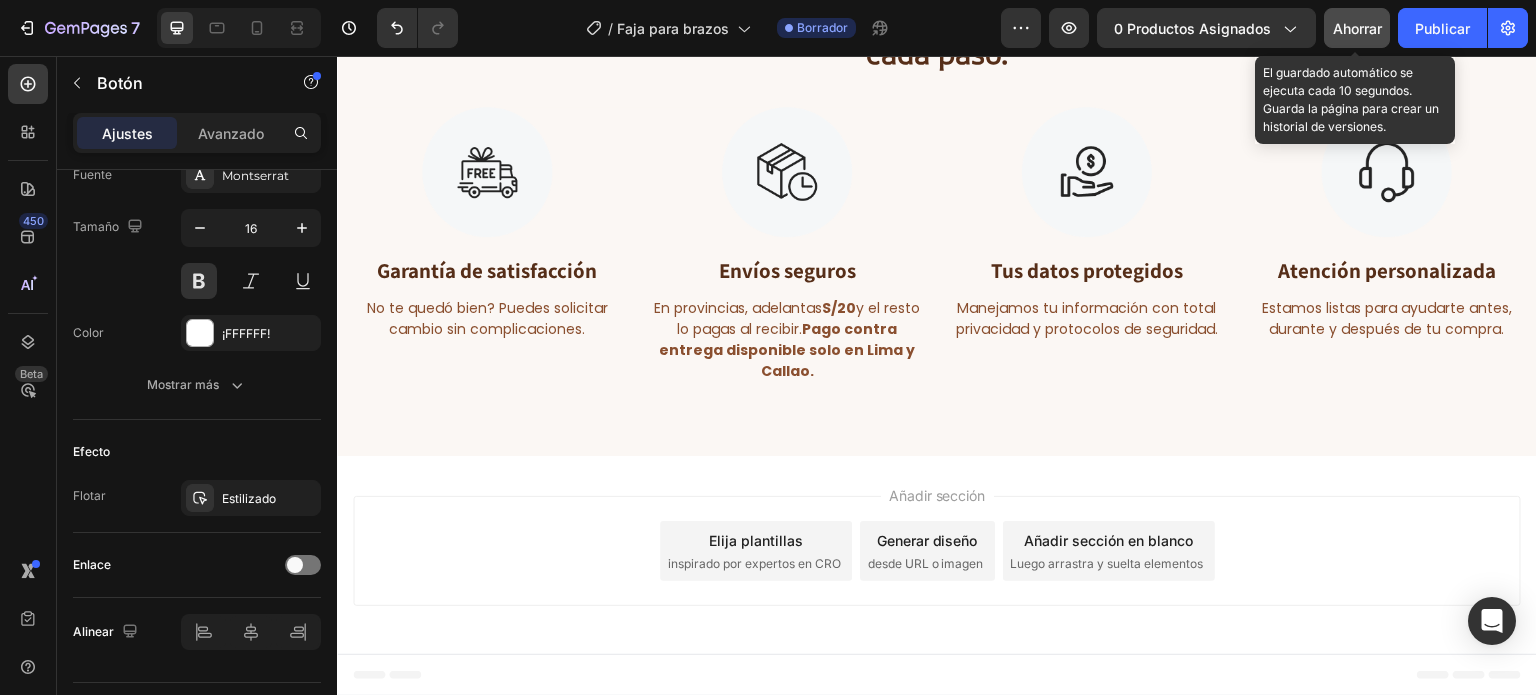 click on "Ahorrar" at bounding box center [1357, 28] 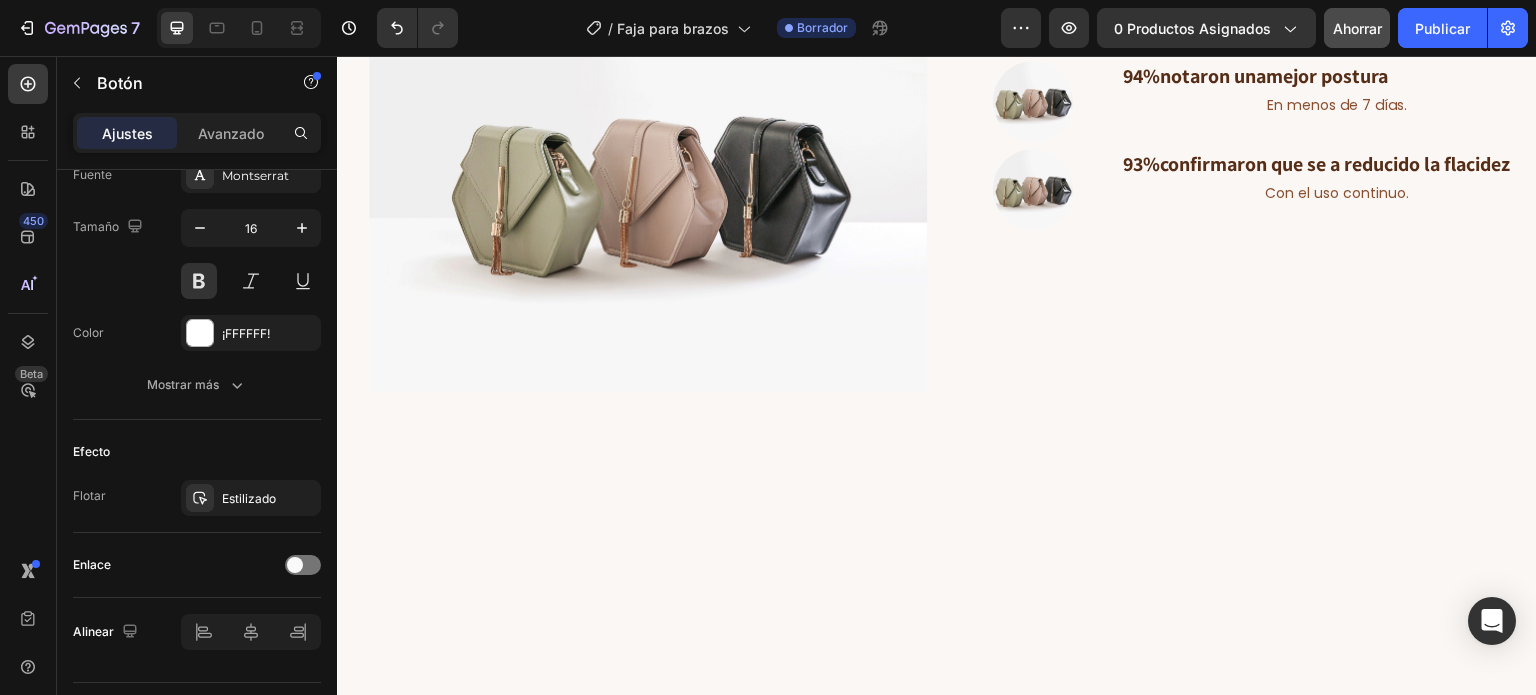 scroll, scrollTop: 6817, scrollLeft: 0, axis: vertical 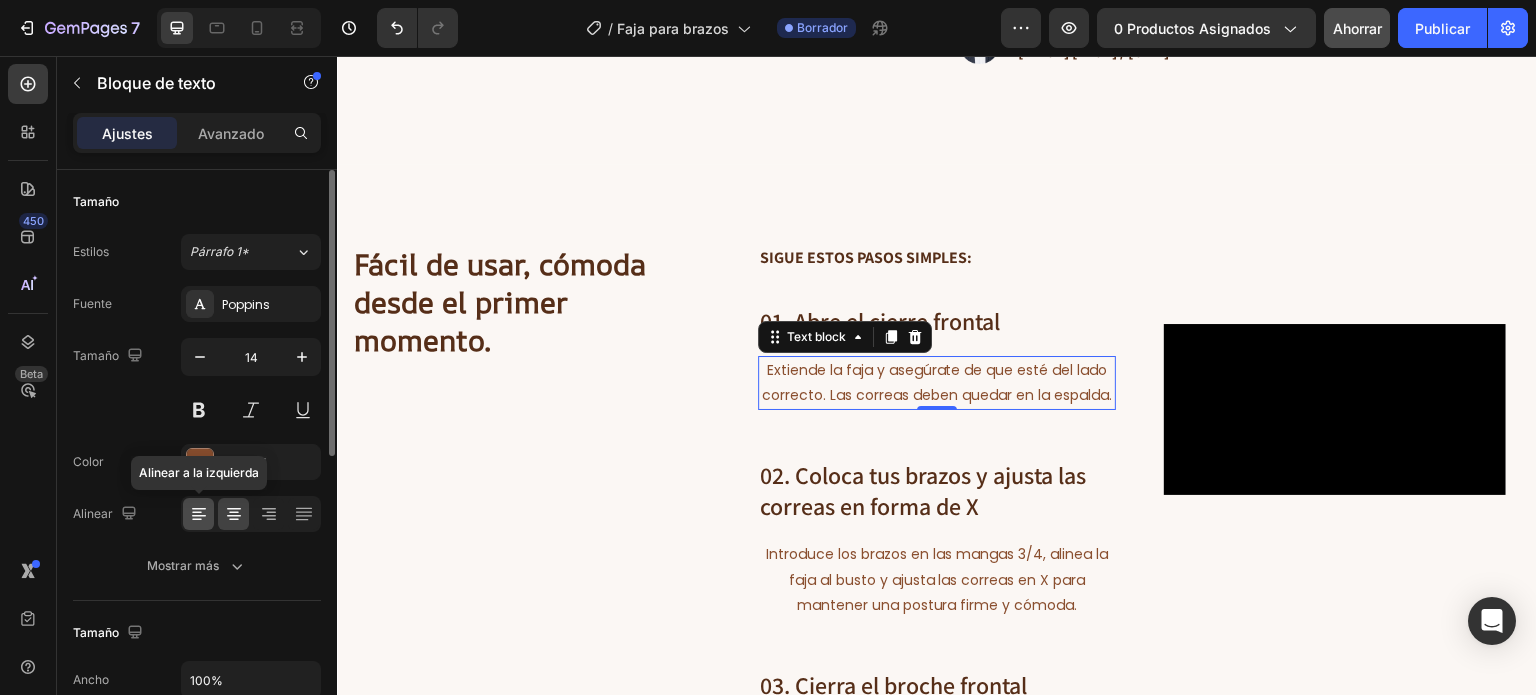 click 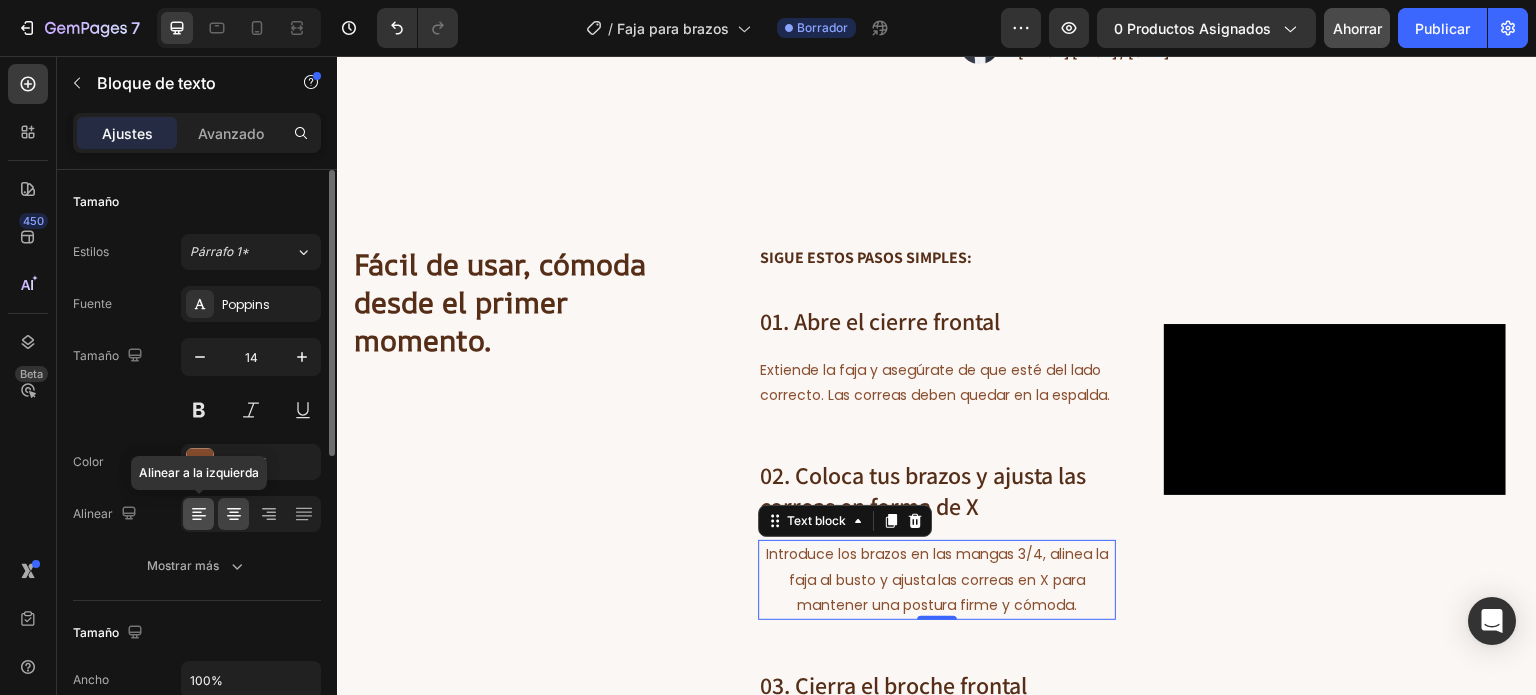 click 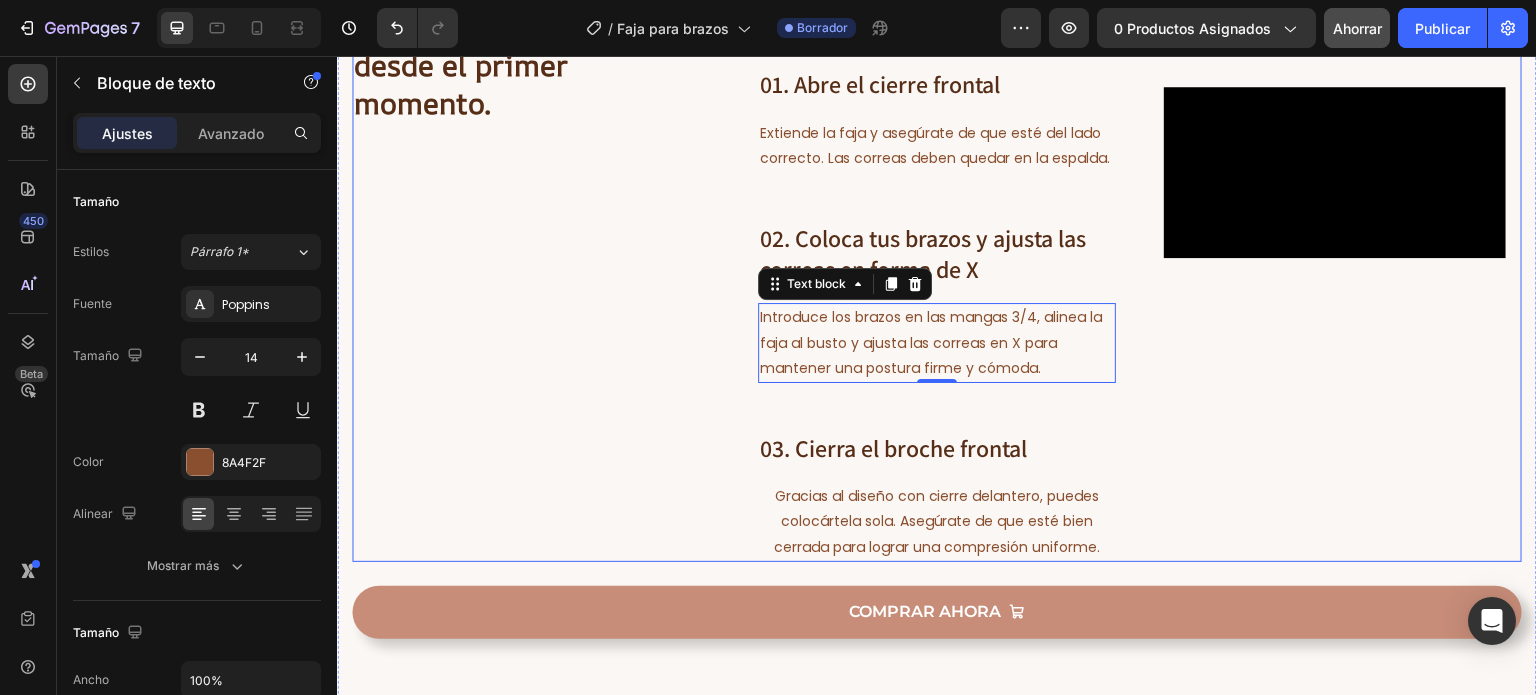 scroll, scrollTop: 6216, scrollLeft: 0, axis: vertical 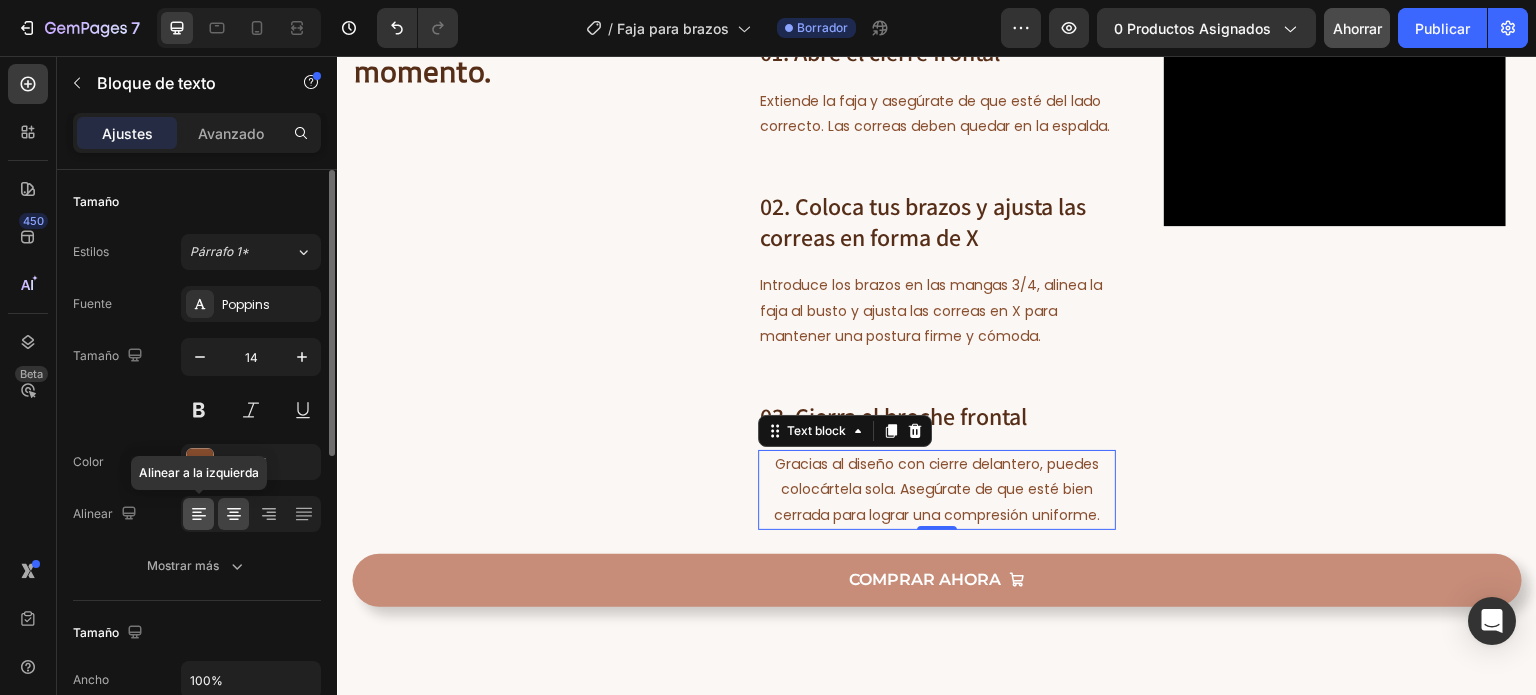 click 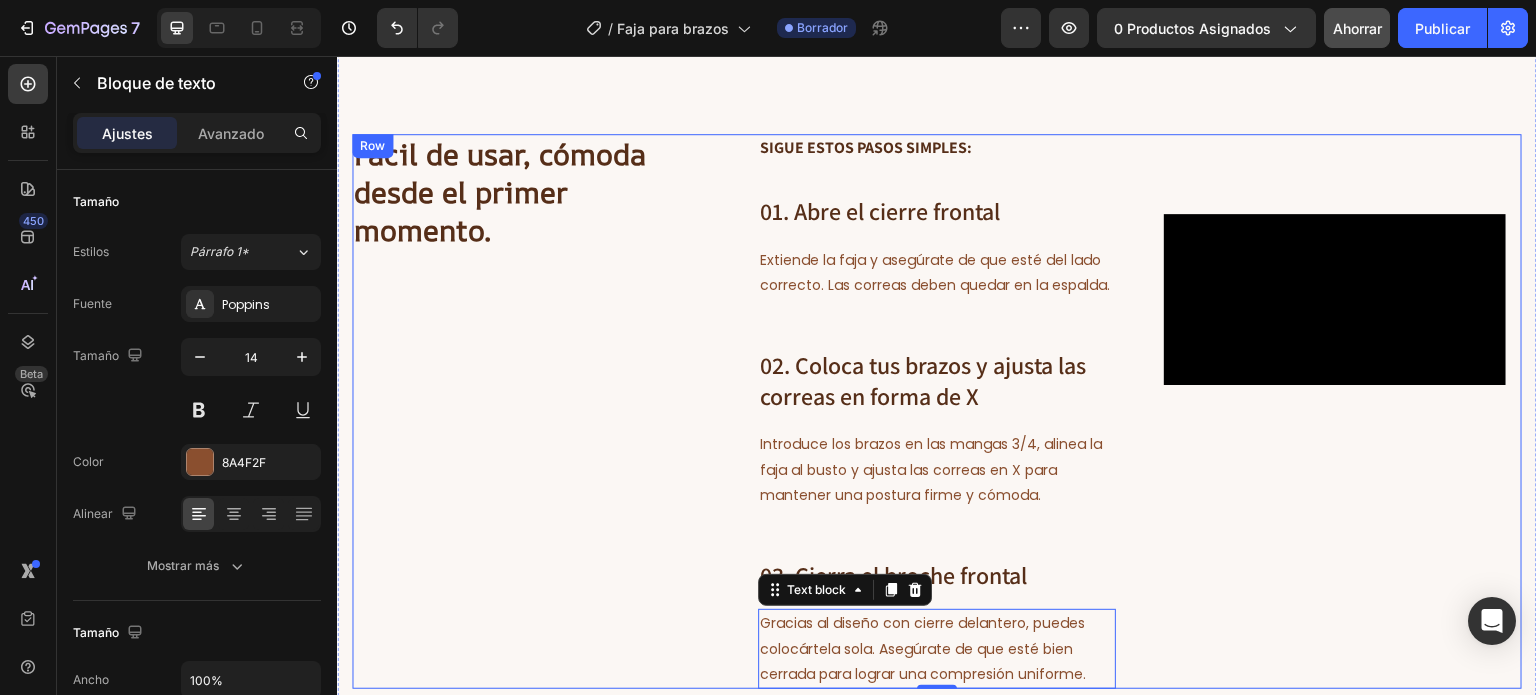 scroll, scrollTop: 6048, scrollLeft: 0, axis: vertical 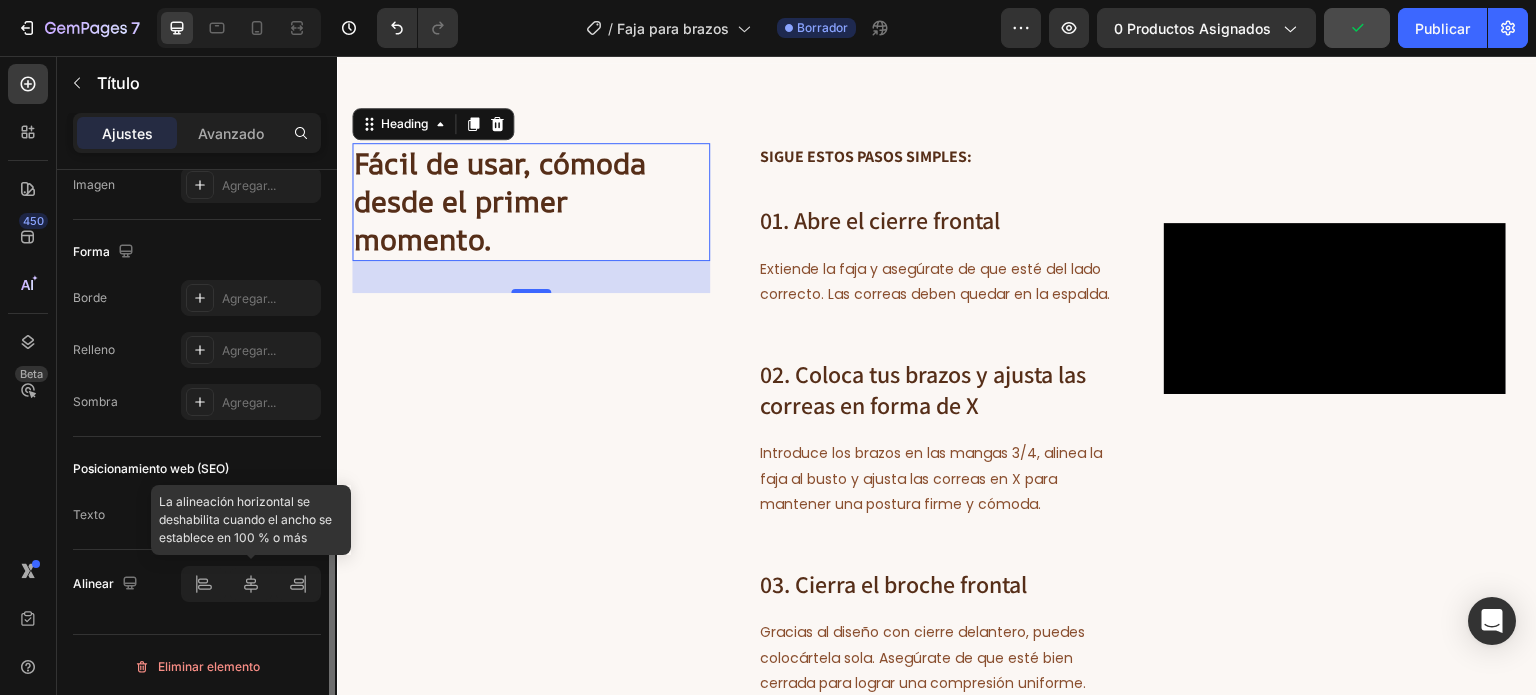 click 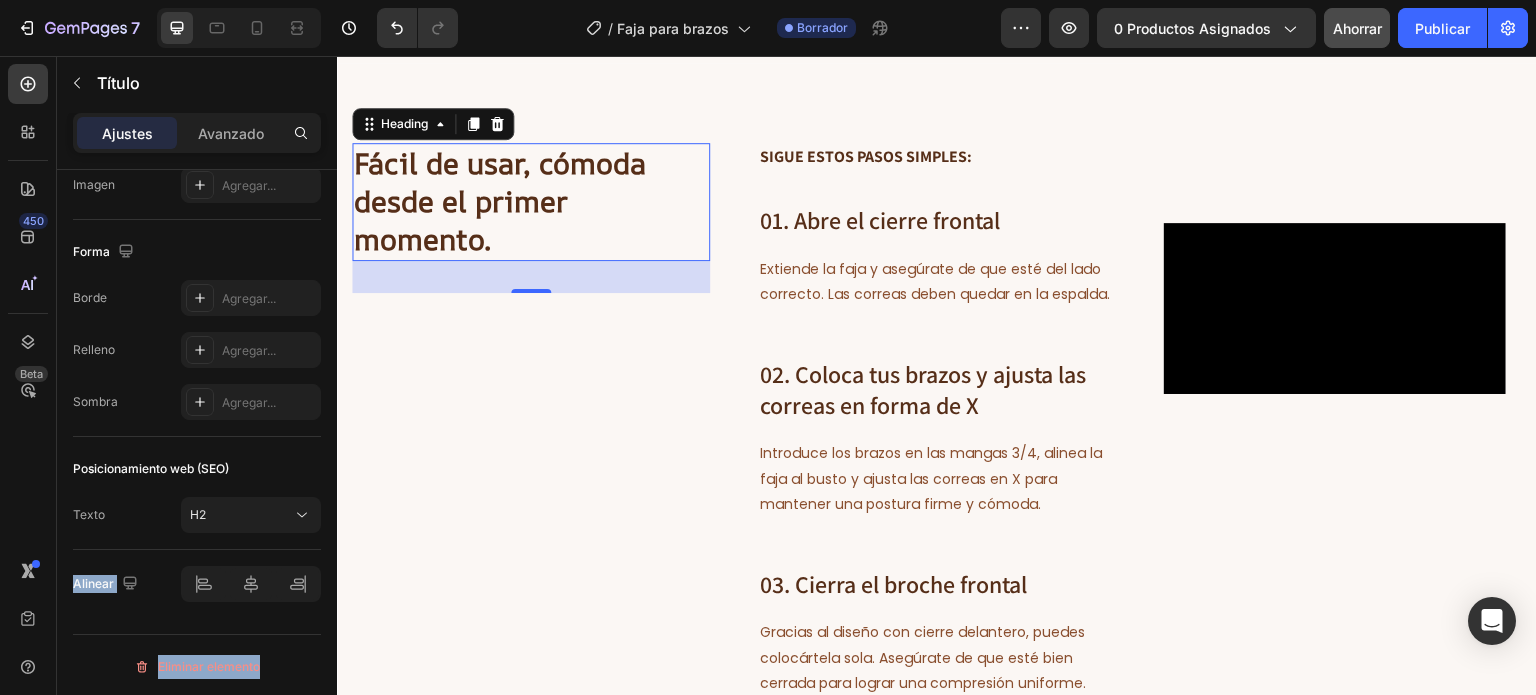 drag, startPoint x: 592, startPoint y: 630, endPoint x: 556, endPoint y: 160, distance: 471.3767 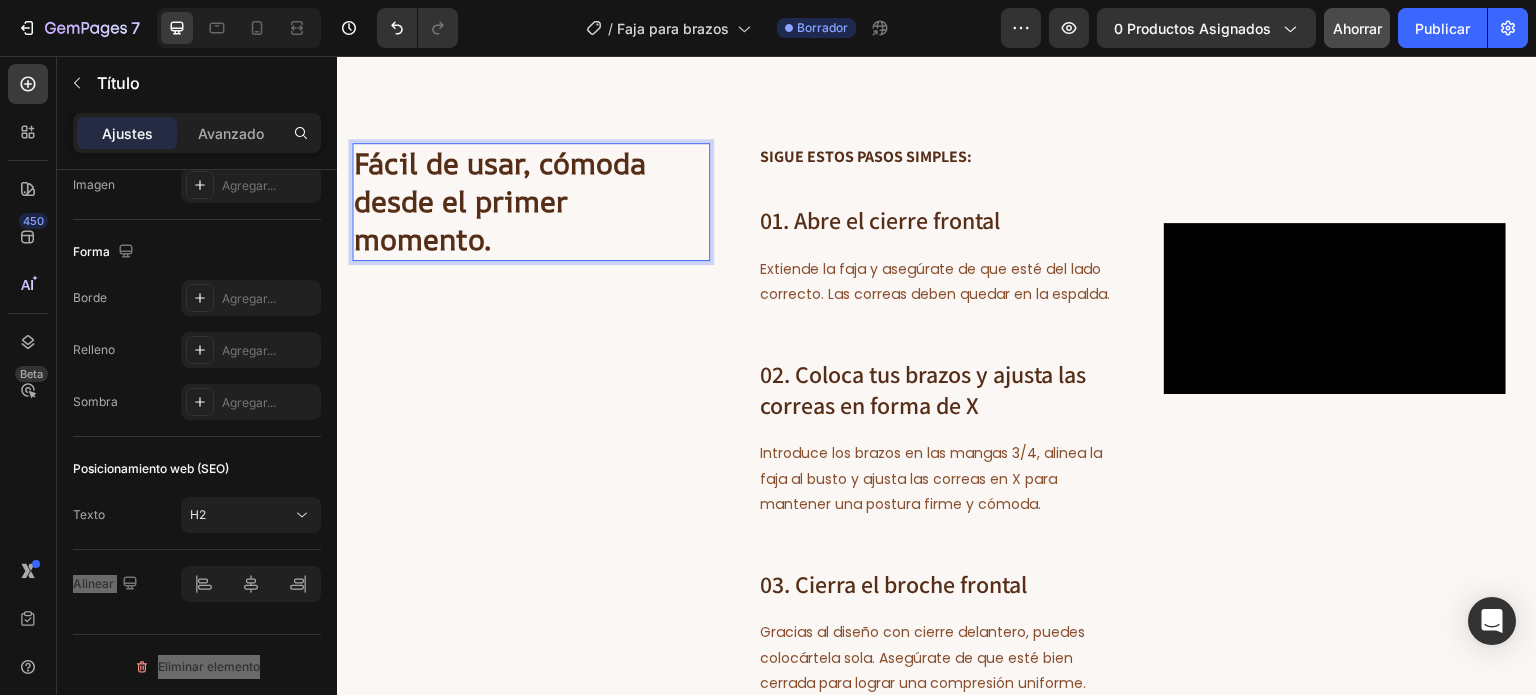 click on "Fácil de usar, cómoda desde el primer momento." at bounding box center (531, 201) 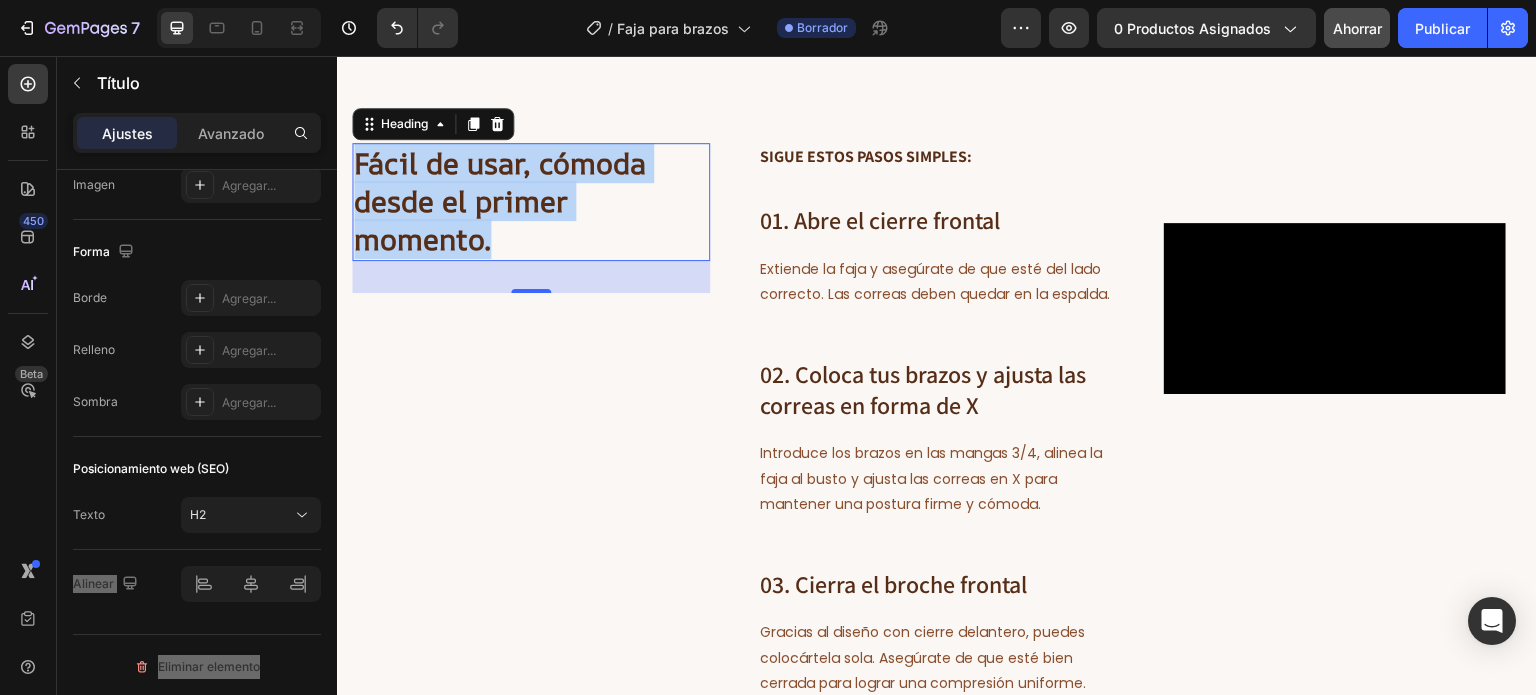 click on "Fácil de usar, cómoda desde el primer momento." at bounding box center [531, 201] 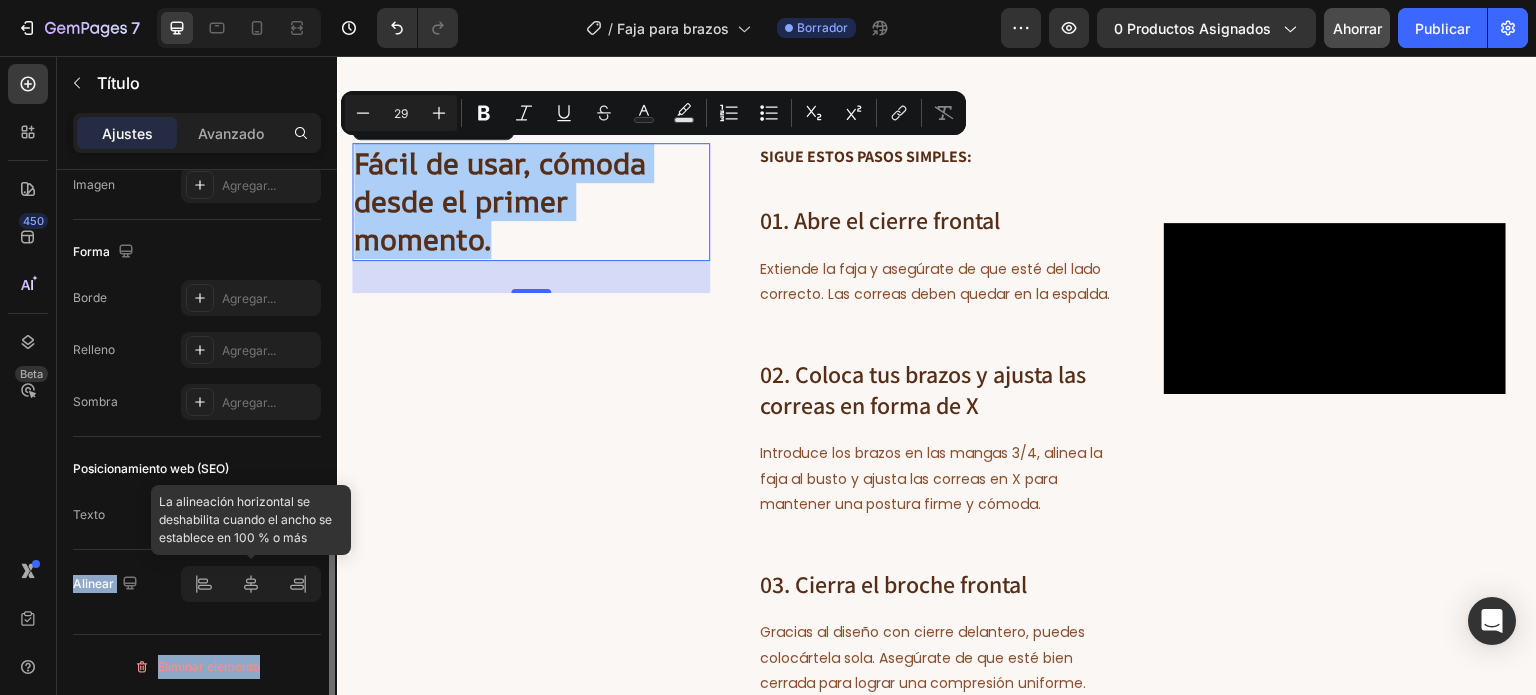 click 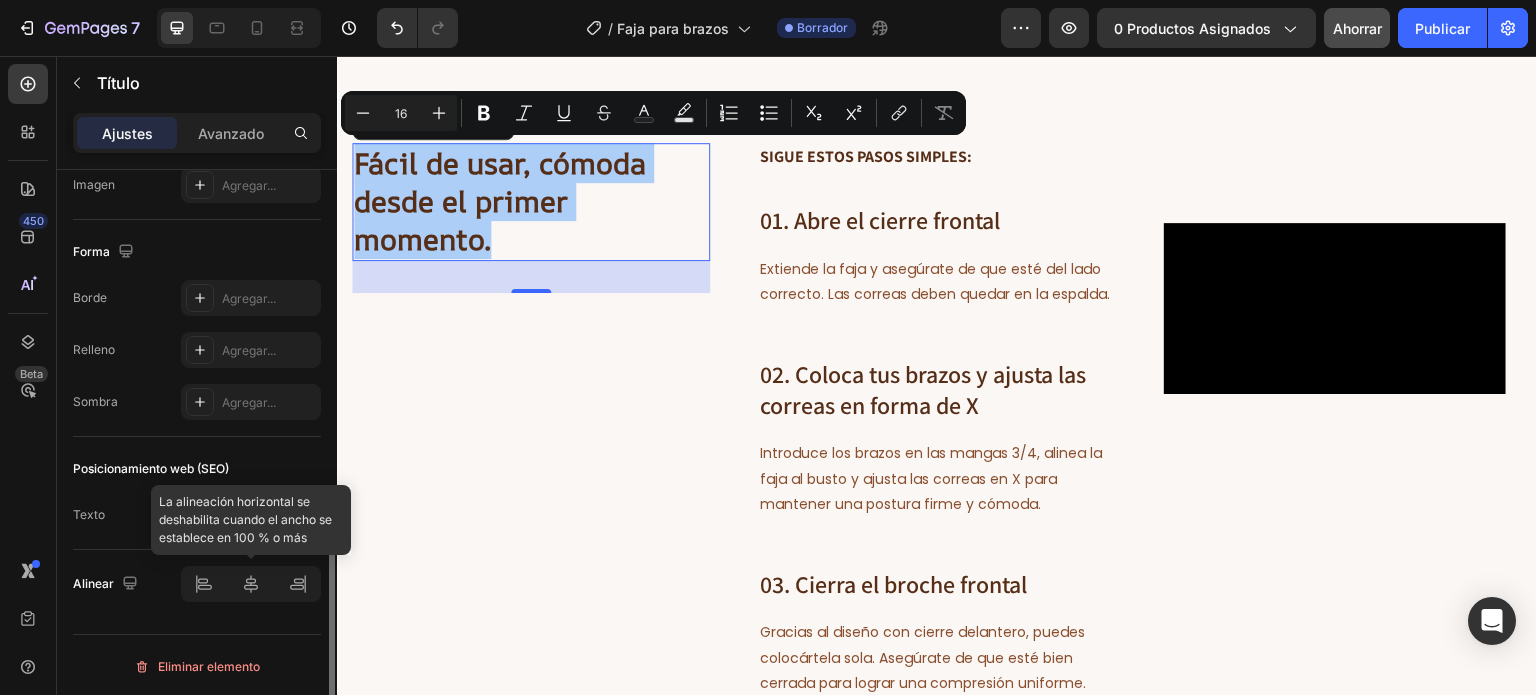 click 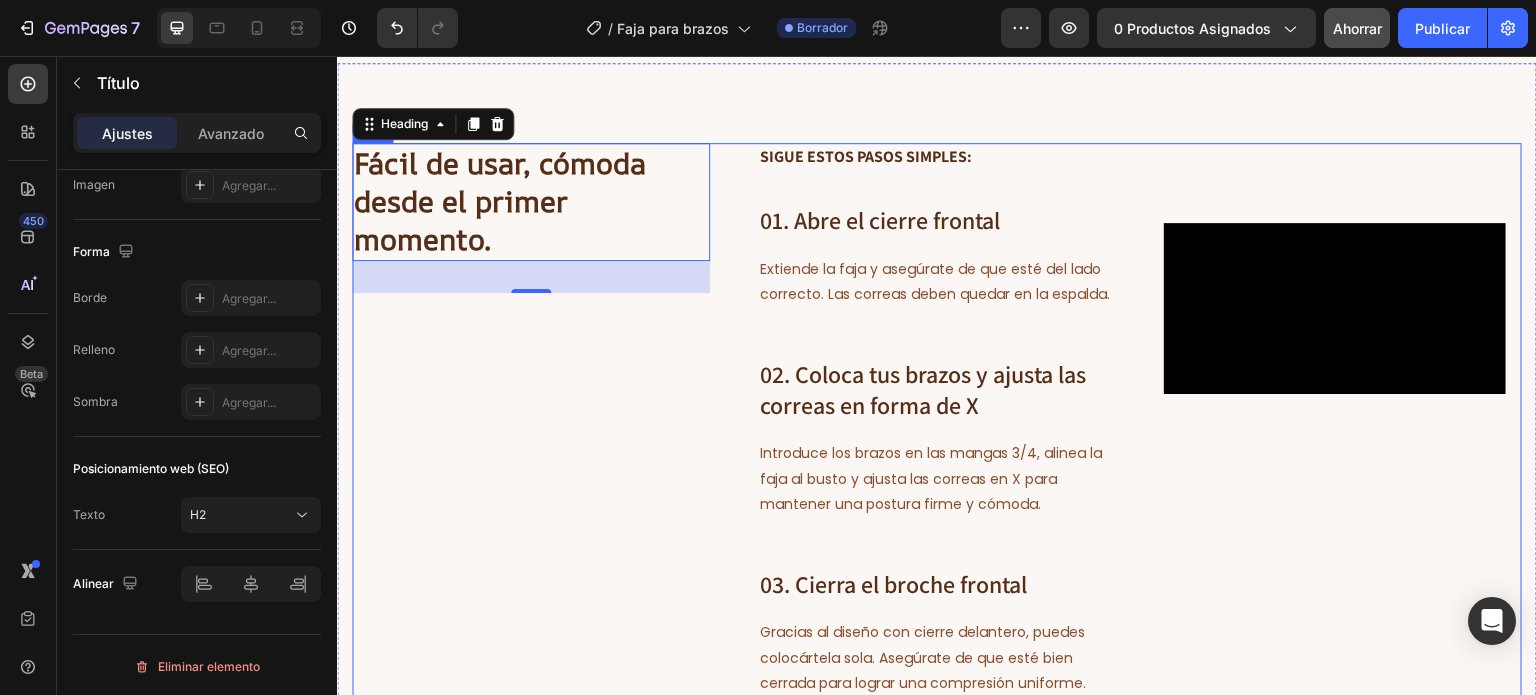 click on "Fácil de usar, cómoda desde el primer momento. Heading   32 Video" at bounding box center (531, 420) 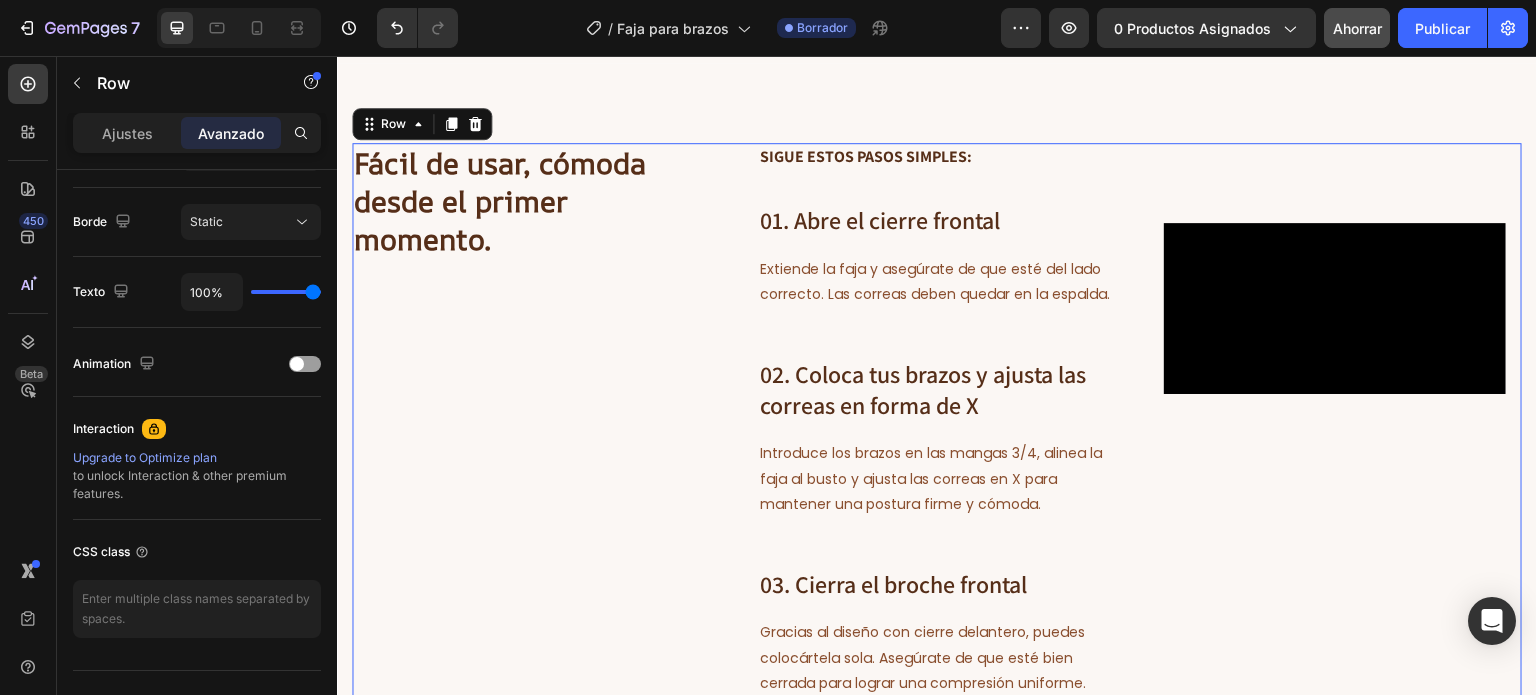 scroll, scrollTop: 0, scrollLeft: 0, axis: both 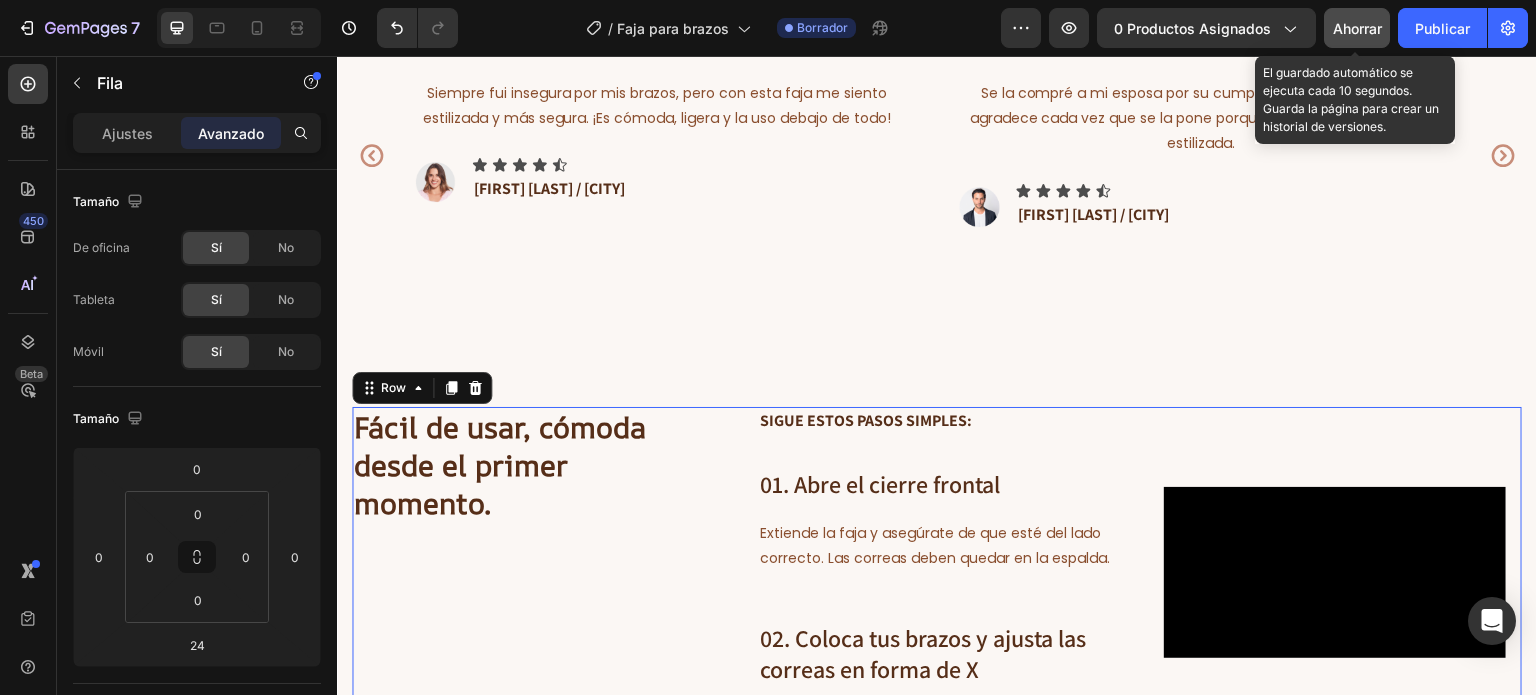 click on "Ahorrar" 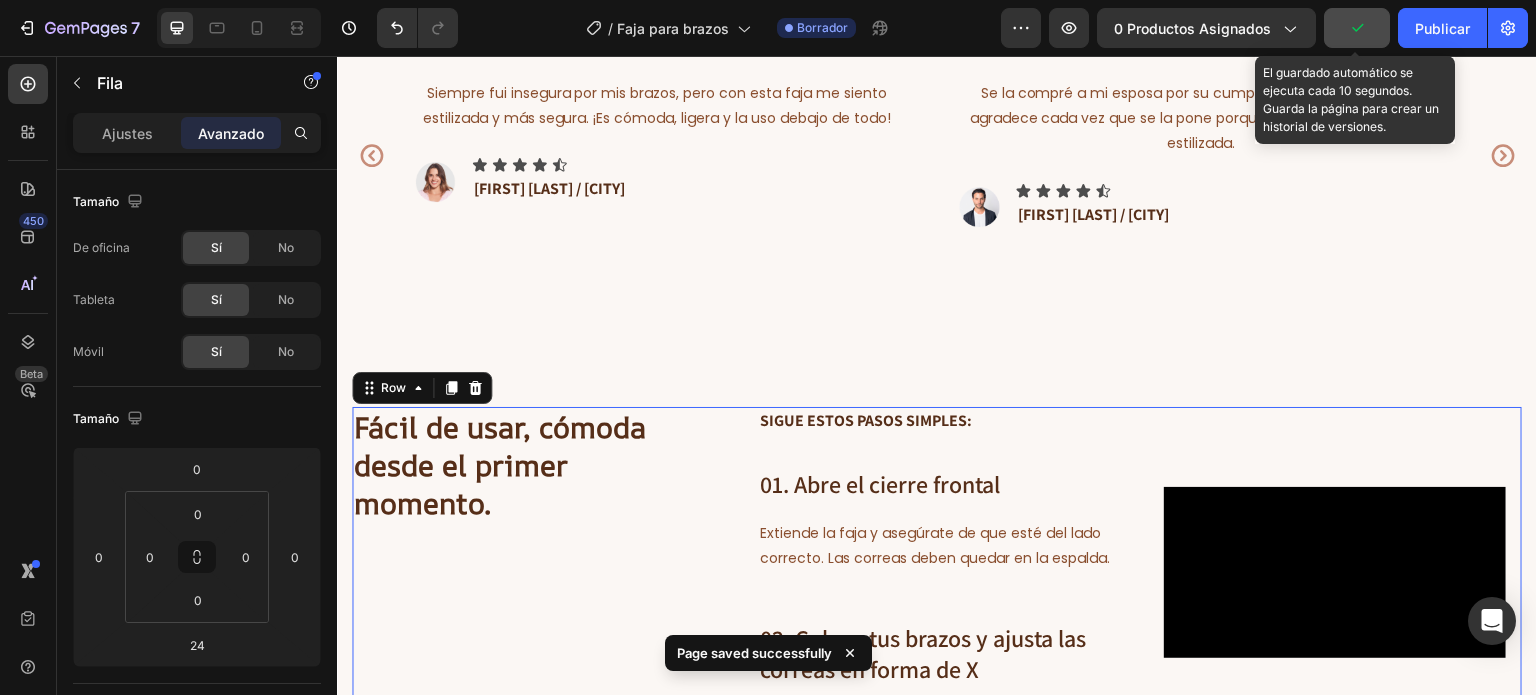 click 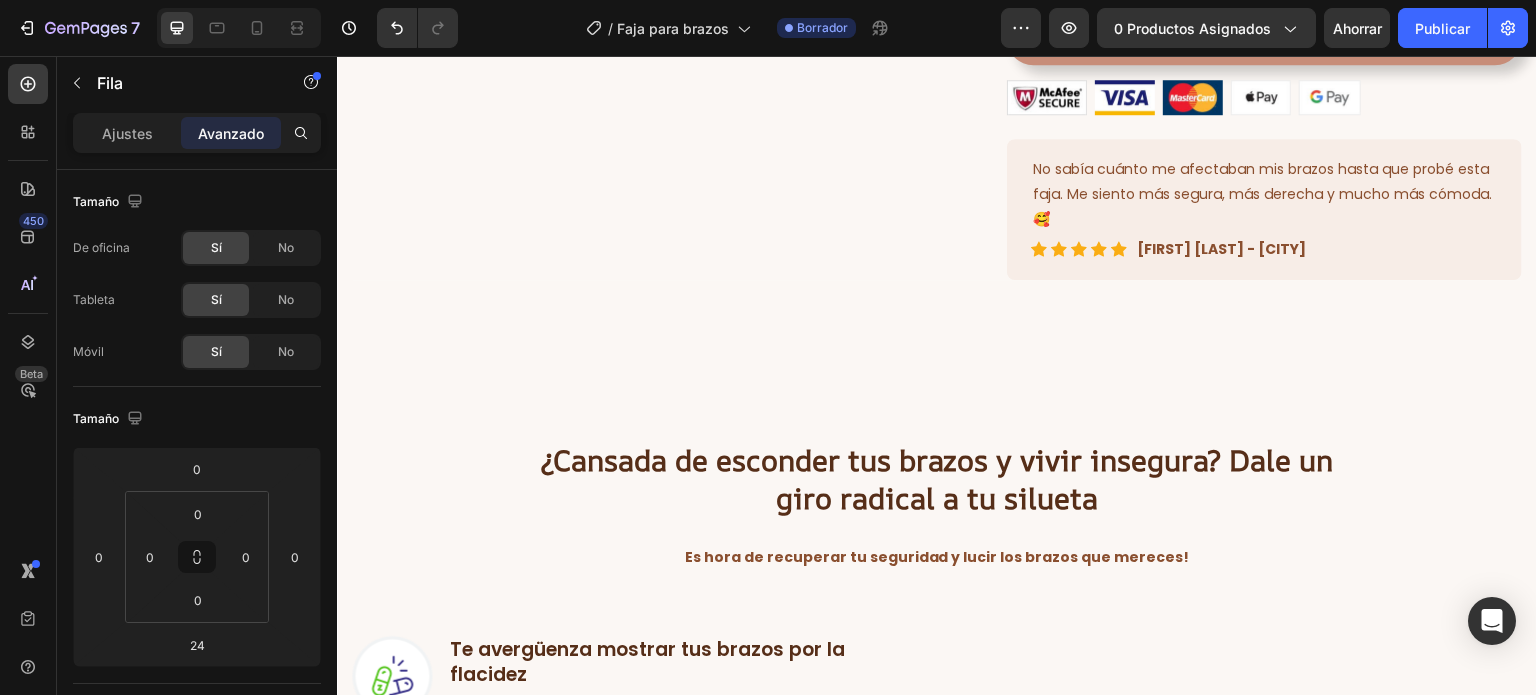 scroll, scrollTop: 706, scrollLeft: 0, axis: vertical 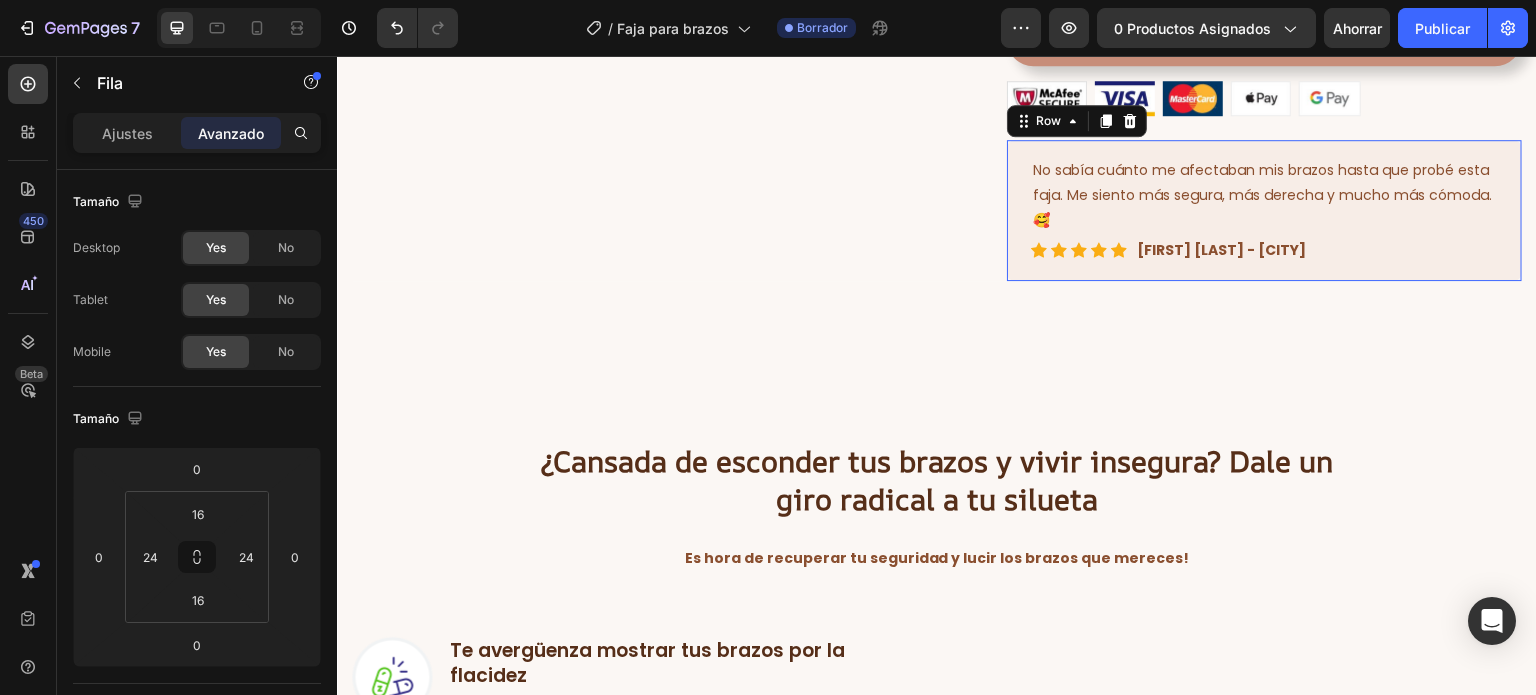 click on "No sabía cuánto me afectaban mis brazos hasta que probé esta faja. Me siento más segura, más derecha y mucho más cómoda.🥰 Text block                Icon                Icon                Icon                Icon                Icon Icon List Hoz Monica S. - Lima  Text block Row Row   0" at bounding box center (1264, 210) 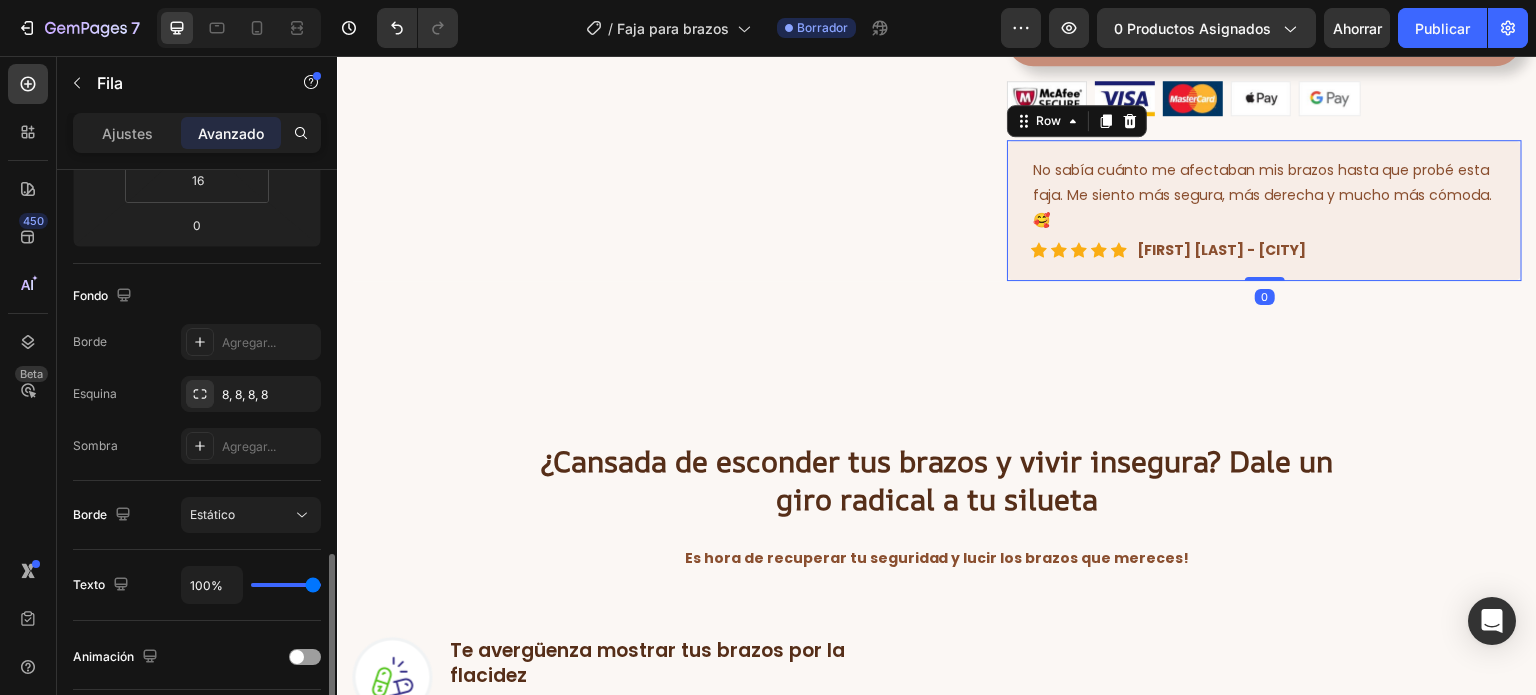 scroll, scrollTop: 565, scrollLeft: 0, axis: vertical 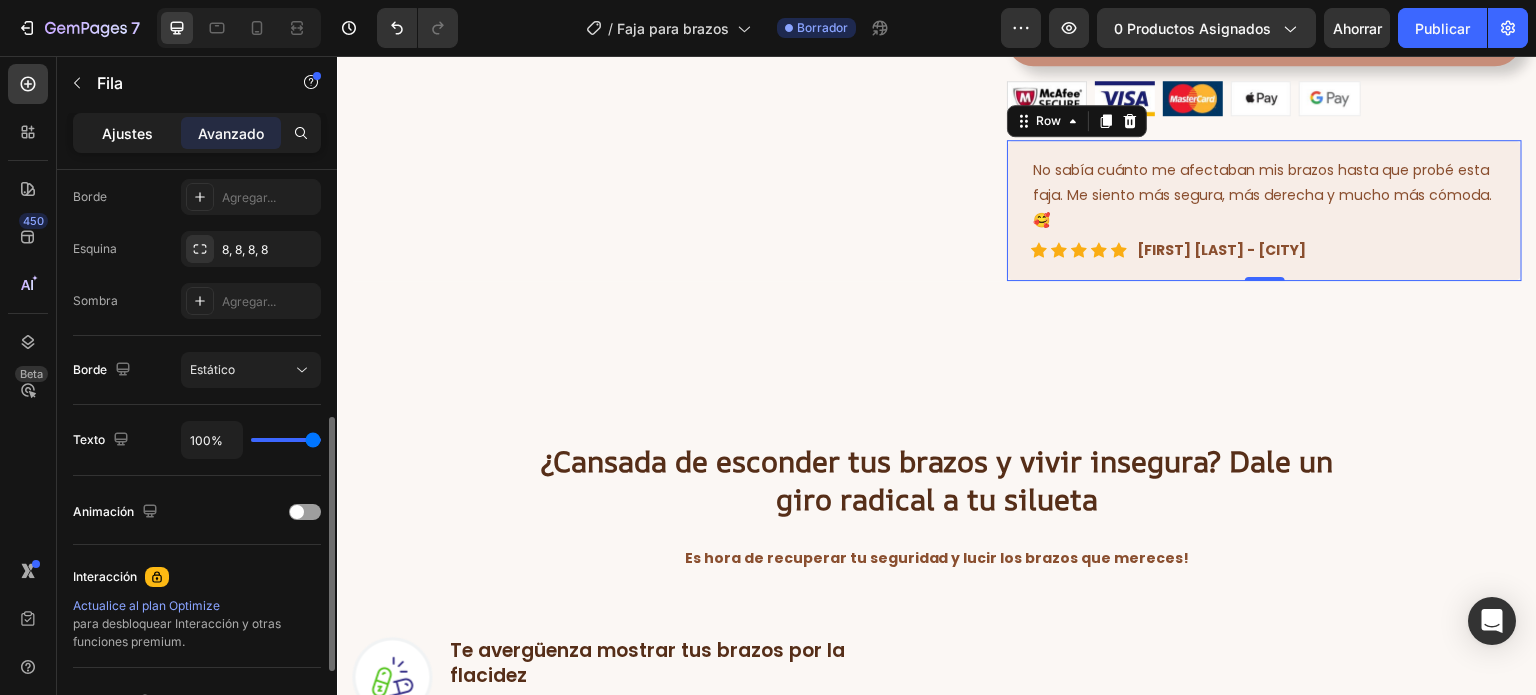 click on "Ajustes" at bounding box center [127, 133] 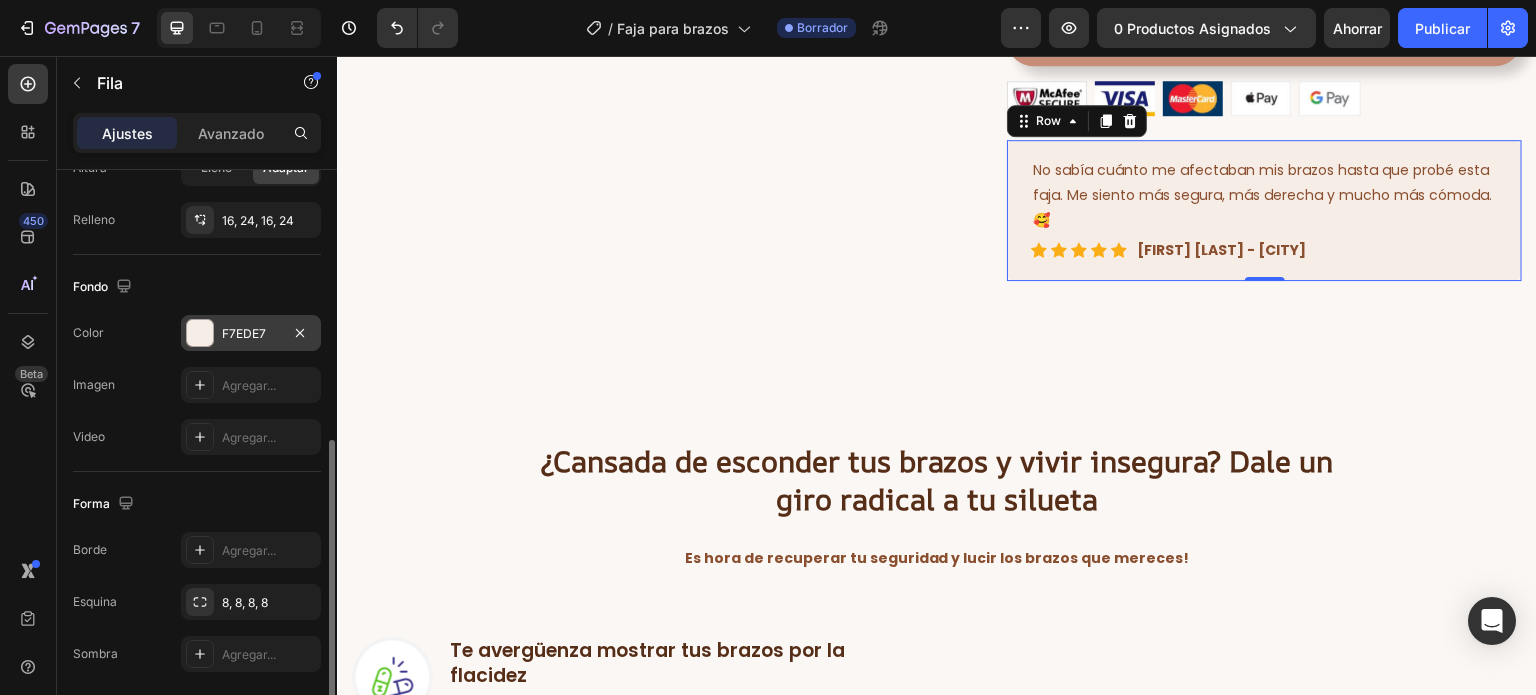 click on "F7EDE7" at bounding box center [251, 334] 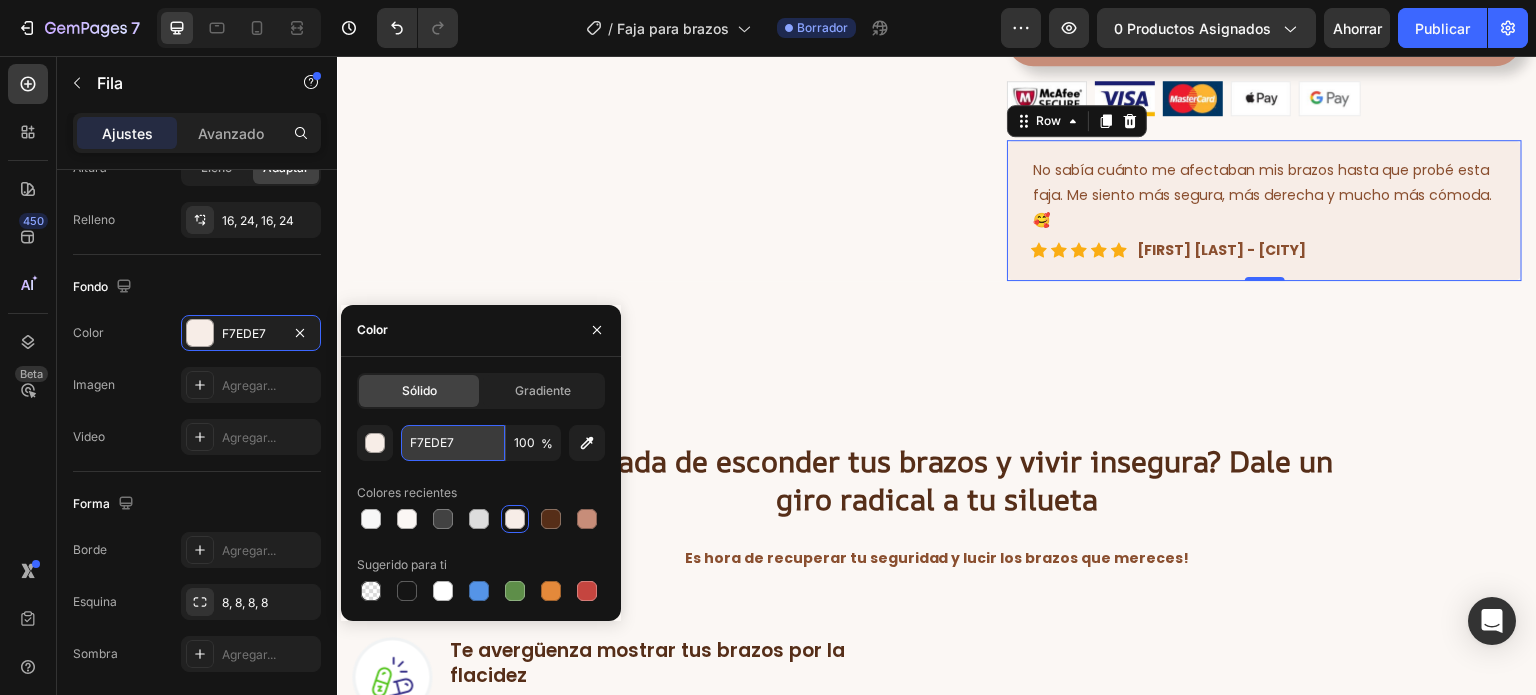 click on "F7EDE7" at bounding box center [453, 443] 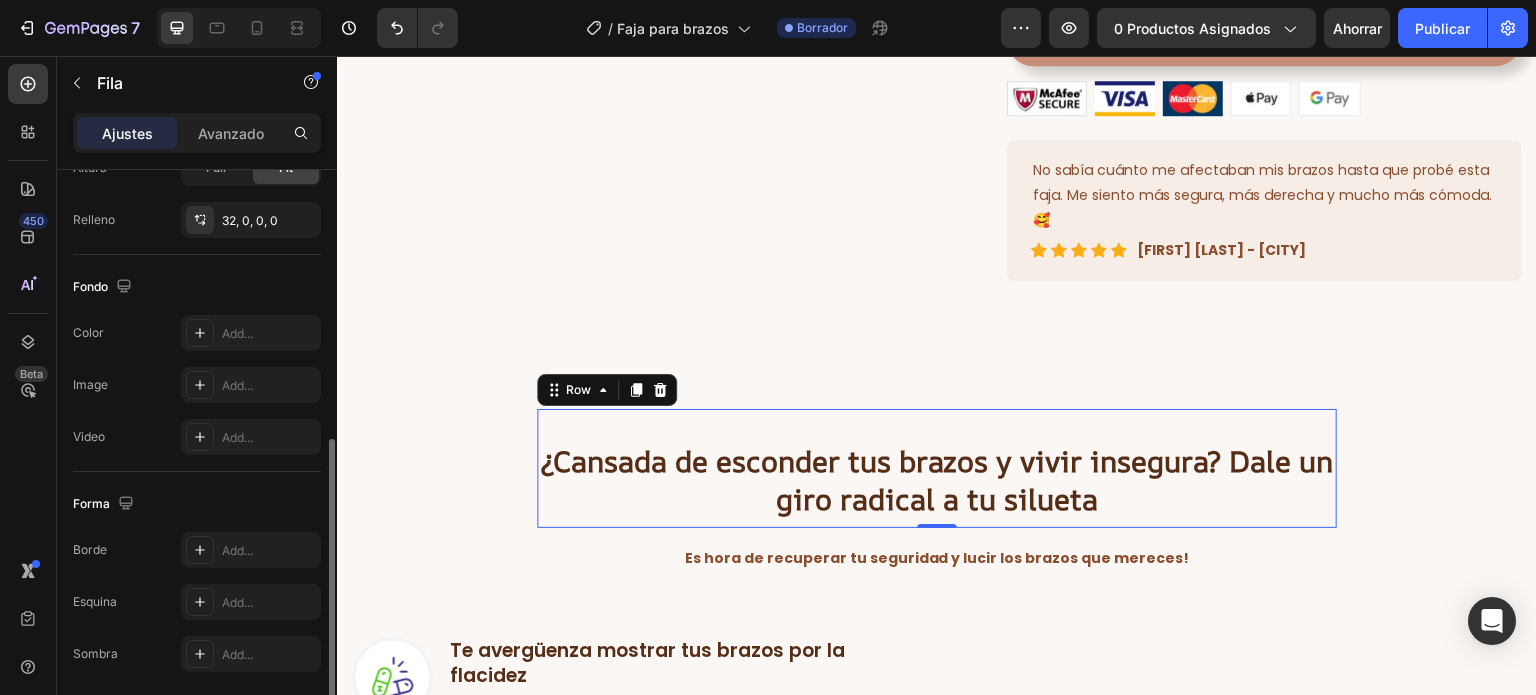 scroll, scrollTop: 564, scrollLeft: 0, axis: vertical 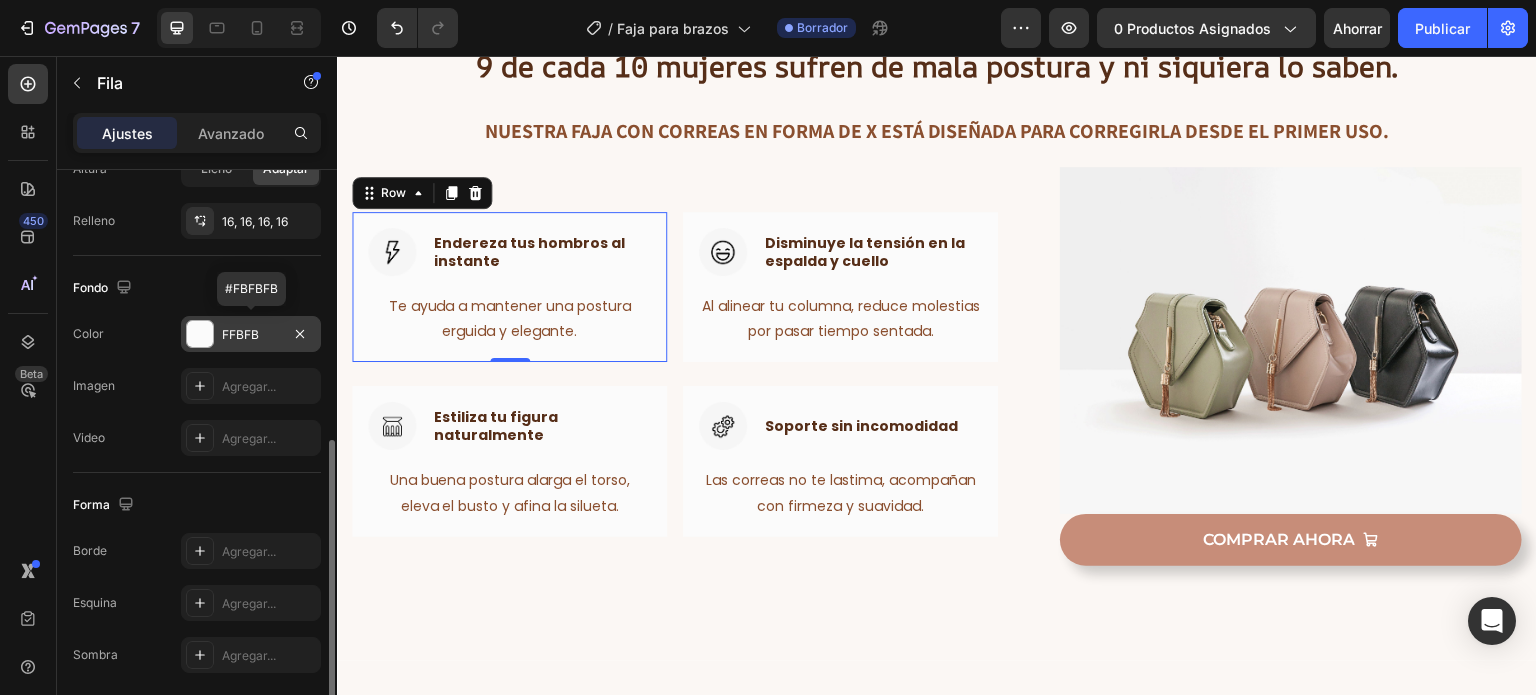 click on "FFBFB" at bounding box center [251, 334] 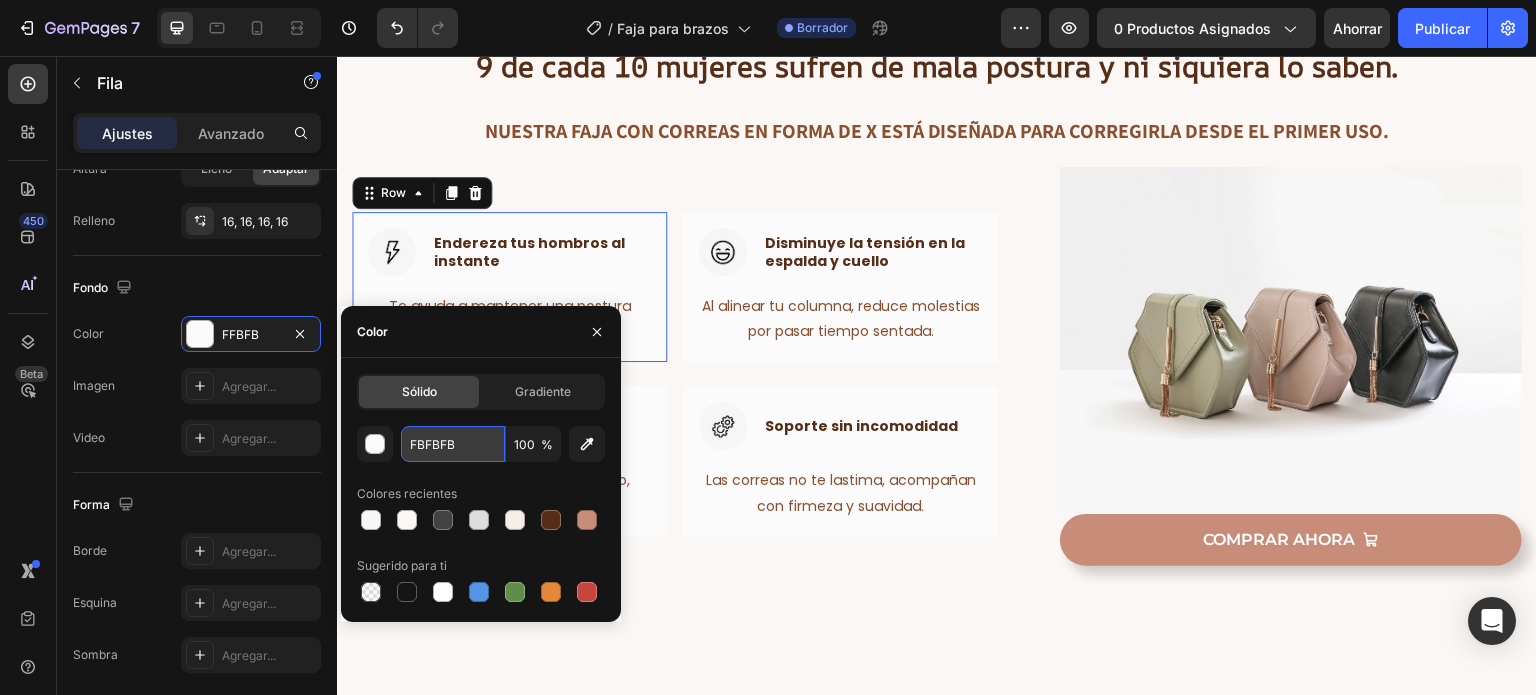 click on "FBFBFB" at bounding box center (453, 444) 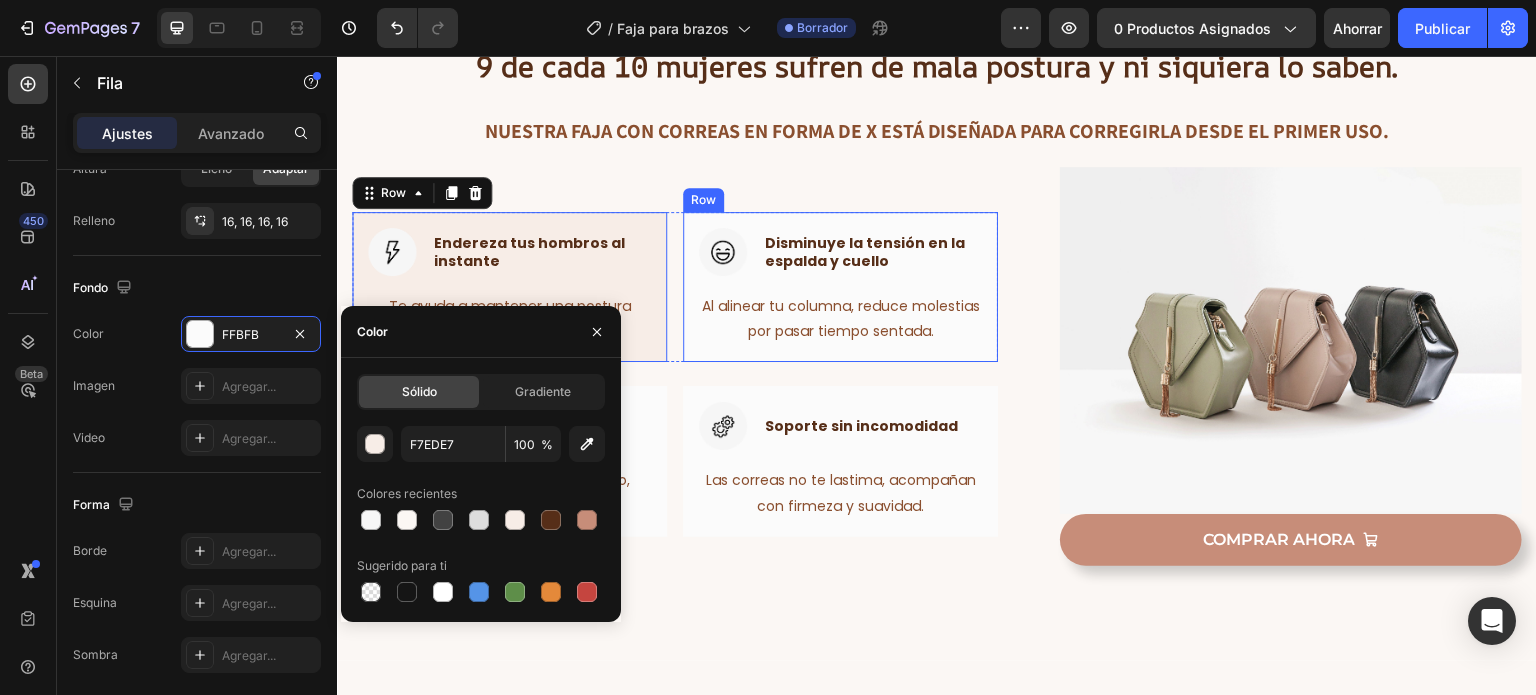 click on "Image Disminuye la tensión en la espalda y cuello Heading Row Al alinear tu columna, reduce molestias por pasar tiempo sentada. Text block Row" at bounding box center [840, 287] 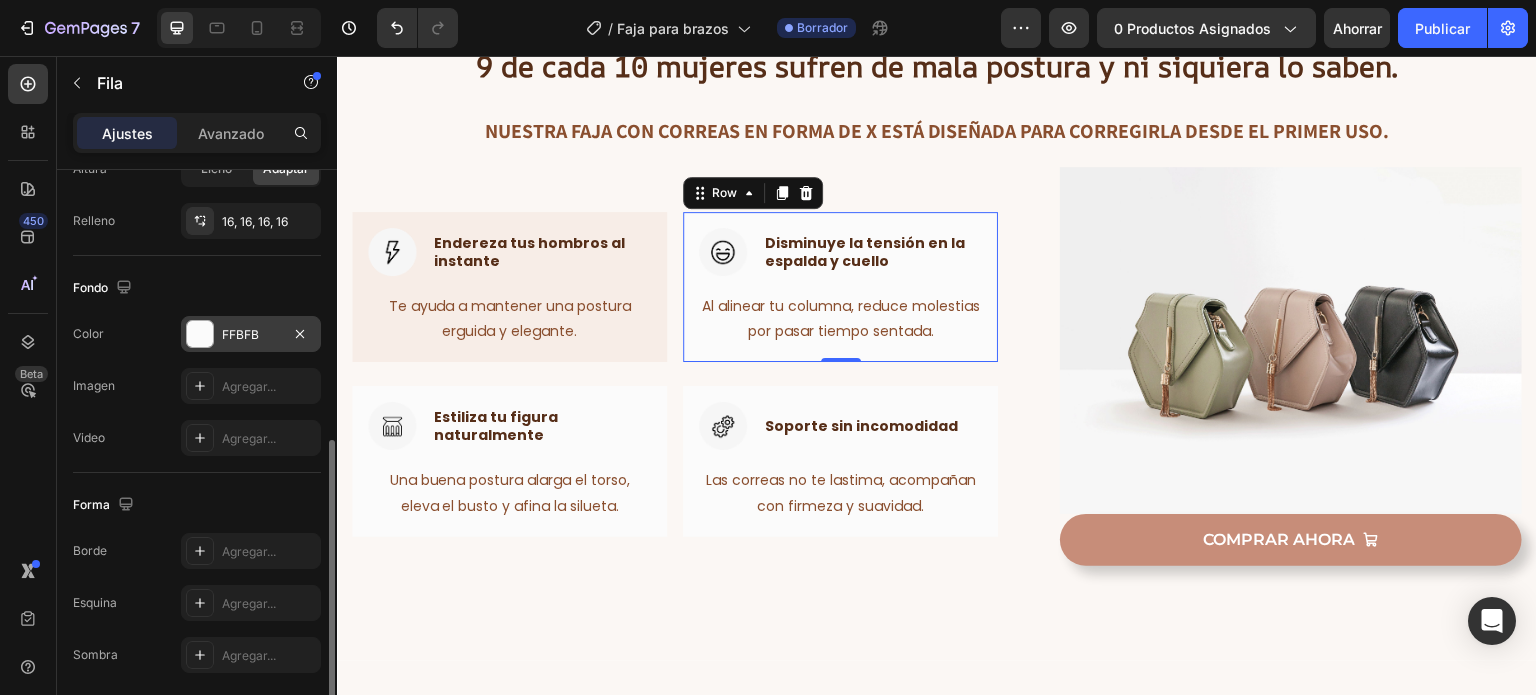 click on "FFBFB" at bounding box center (240, 334) 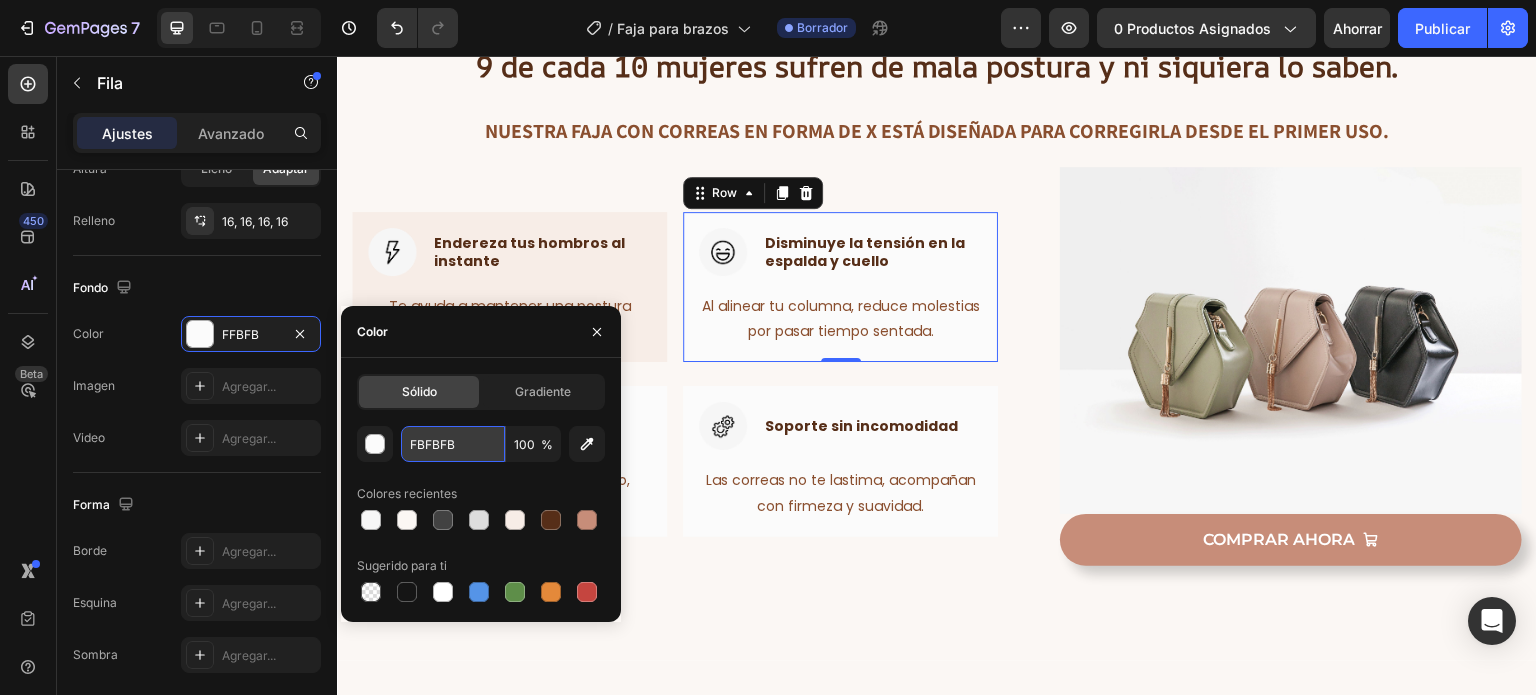 click on "FBFBFB" at bounding box center [453, 444] 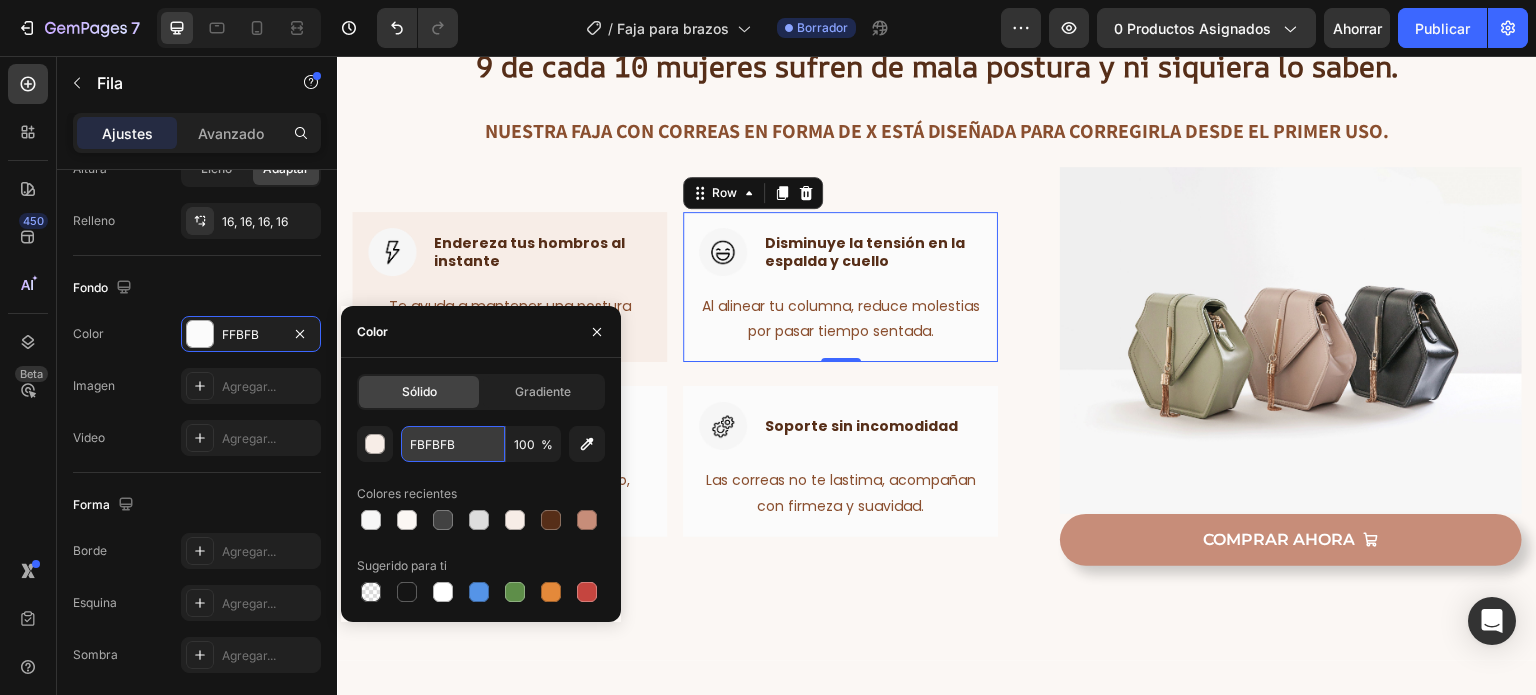 type on "F7EDE7" 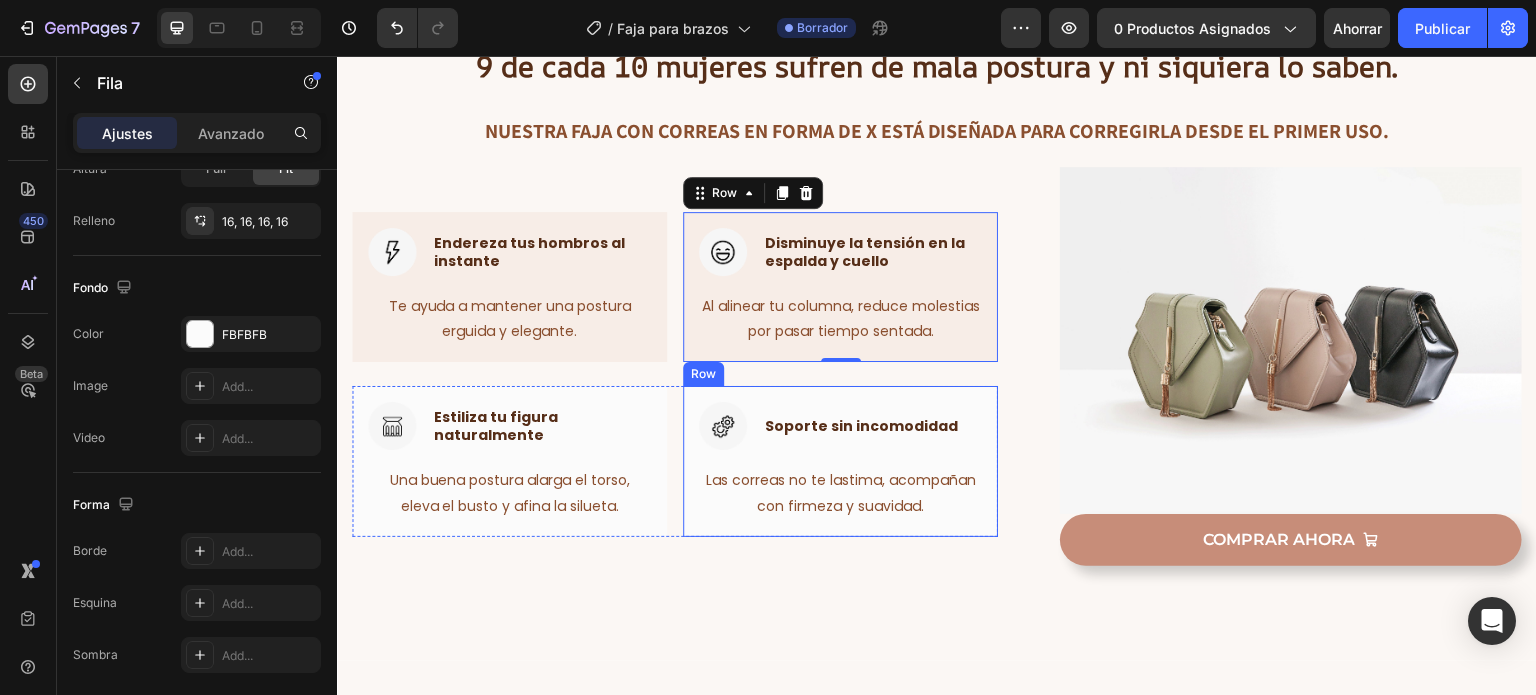 click on "Image Soporte sin incomodidad Heading Row Las correas no te lastima, acompañan con firmeza y suavidad. Text block Row" at bounding box center (840, 461) 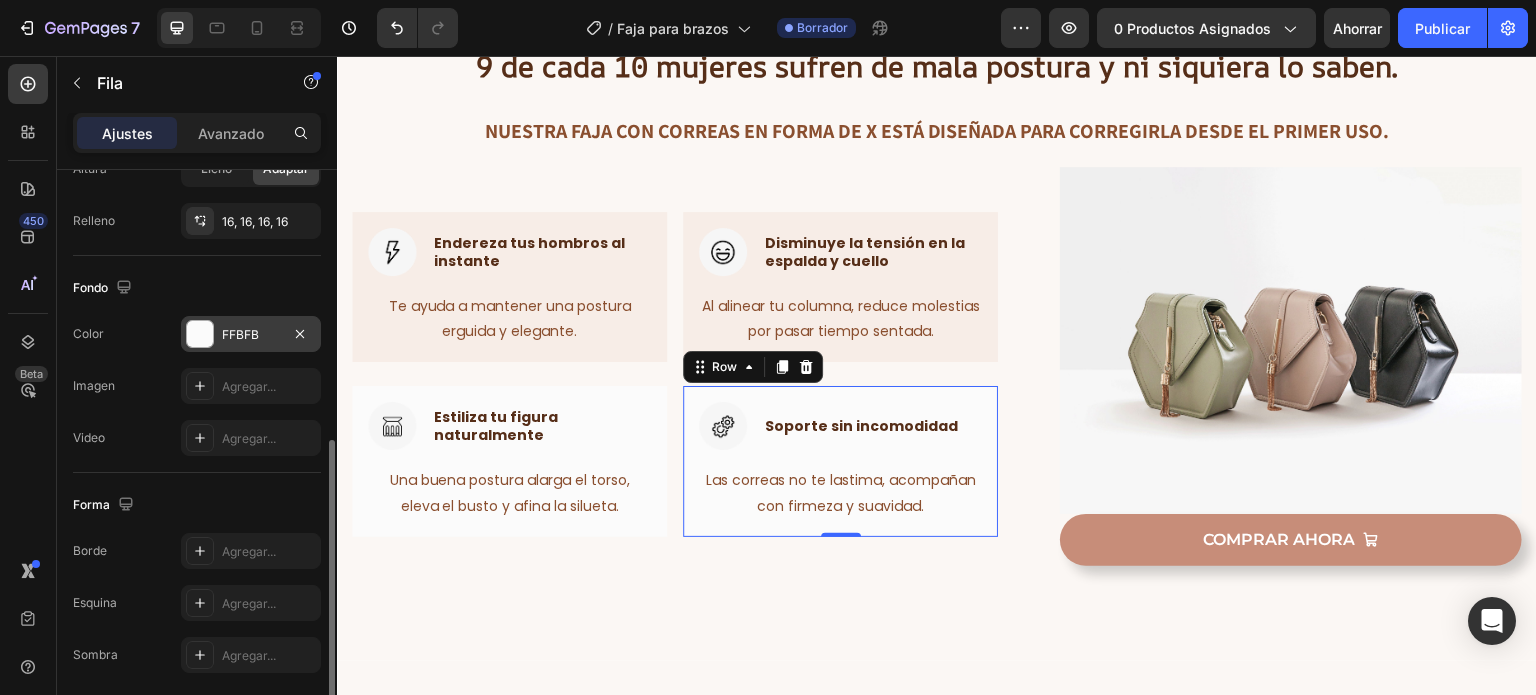 click on "FFBFB" at bounding box center [240, 334] 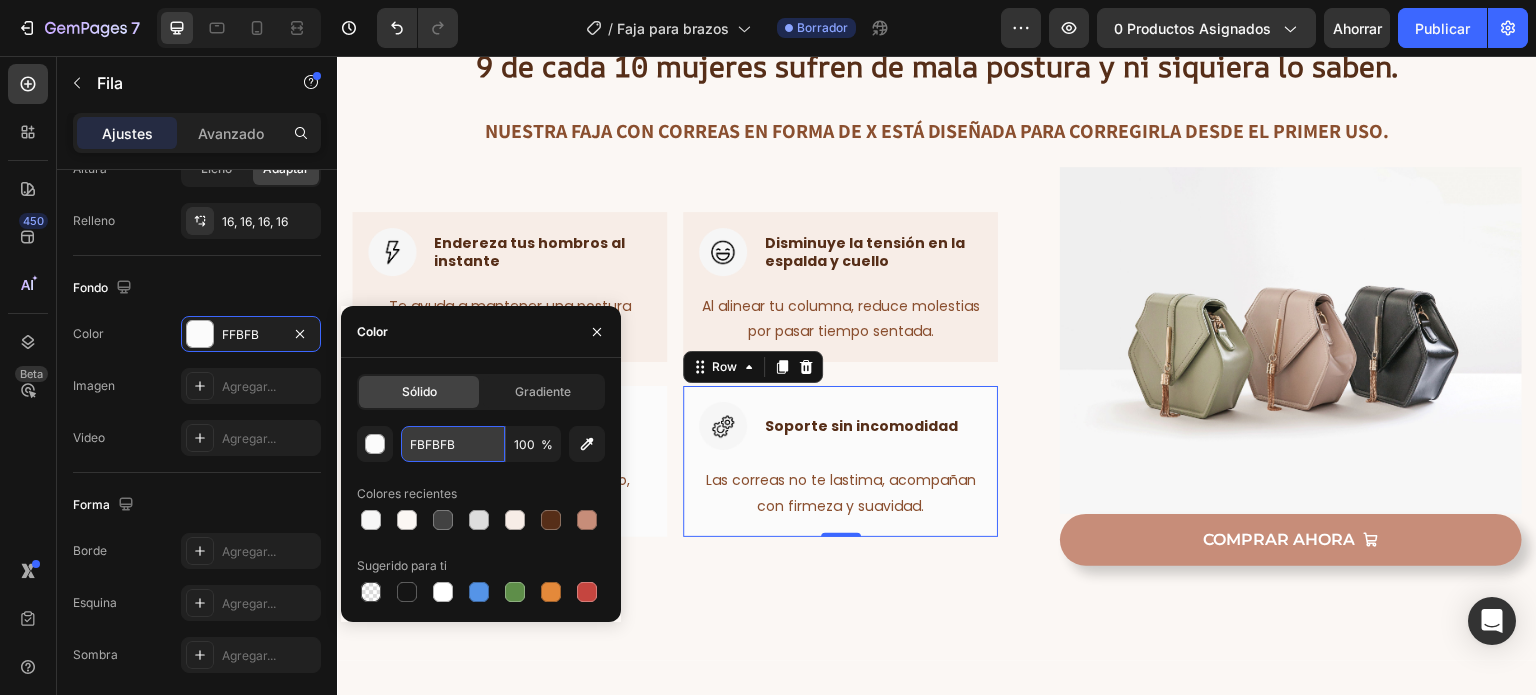 click on "FBFBFB" at bounding box center [453, 444] 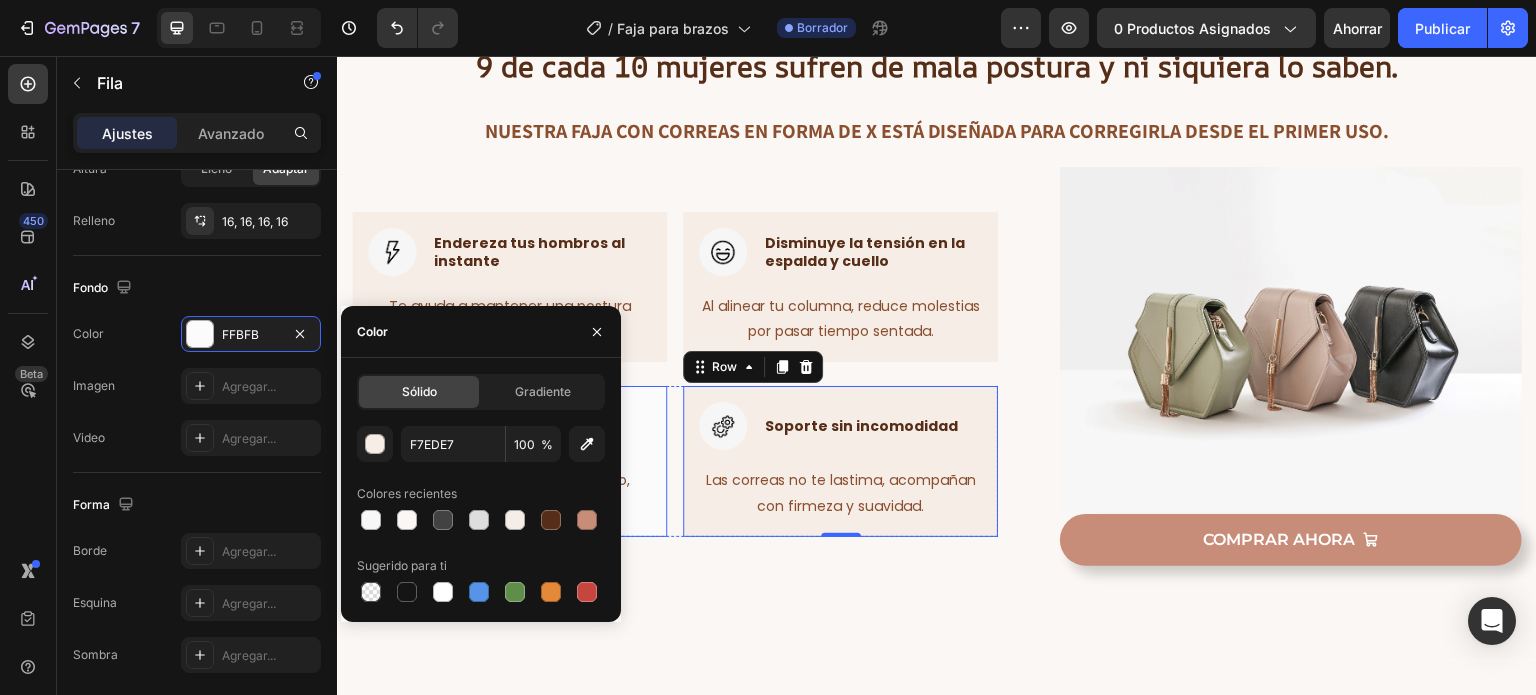 click on "Image Estiliza tu figura naturalmente Heading Row Una buena postura alarga el torso, eleva el busto y afina la silueta. Text block Row" at bounding box center (509, 461) 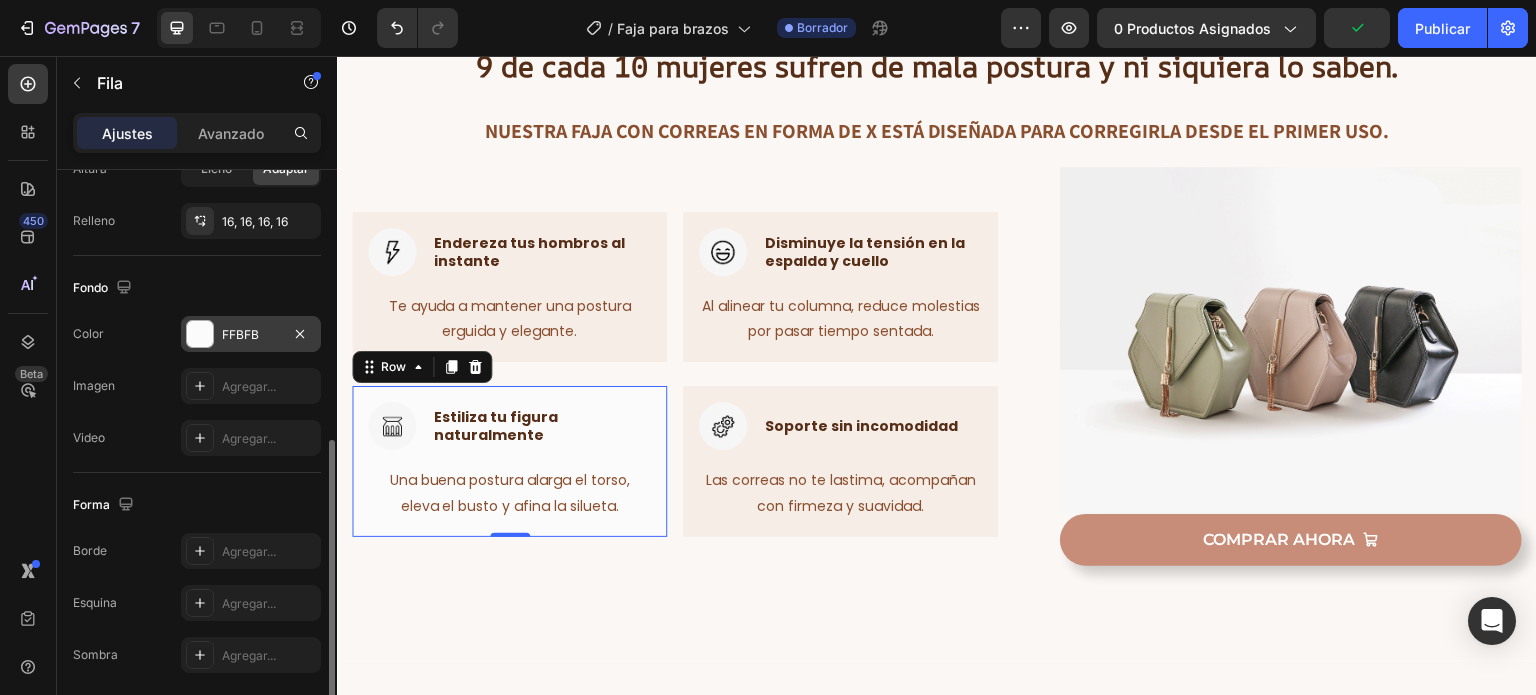click on "FFBFB" at bounding box center (240, 334) 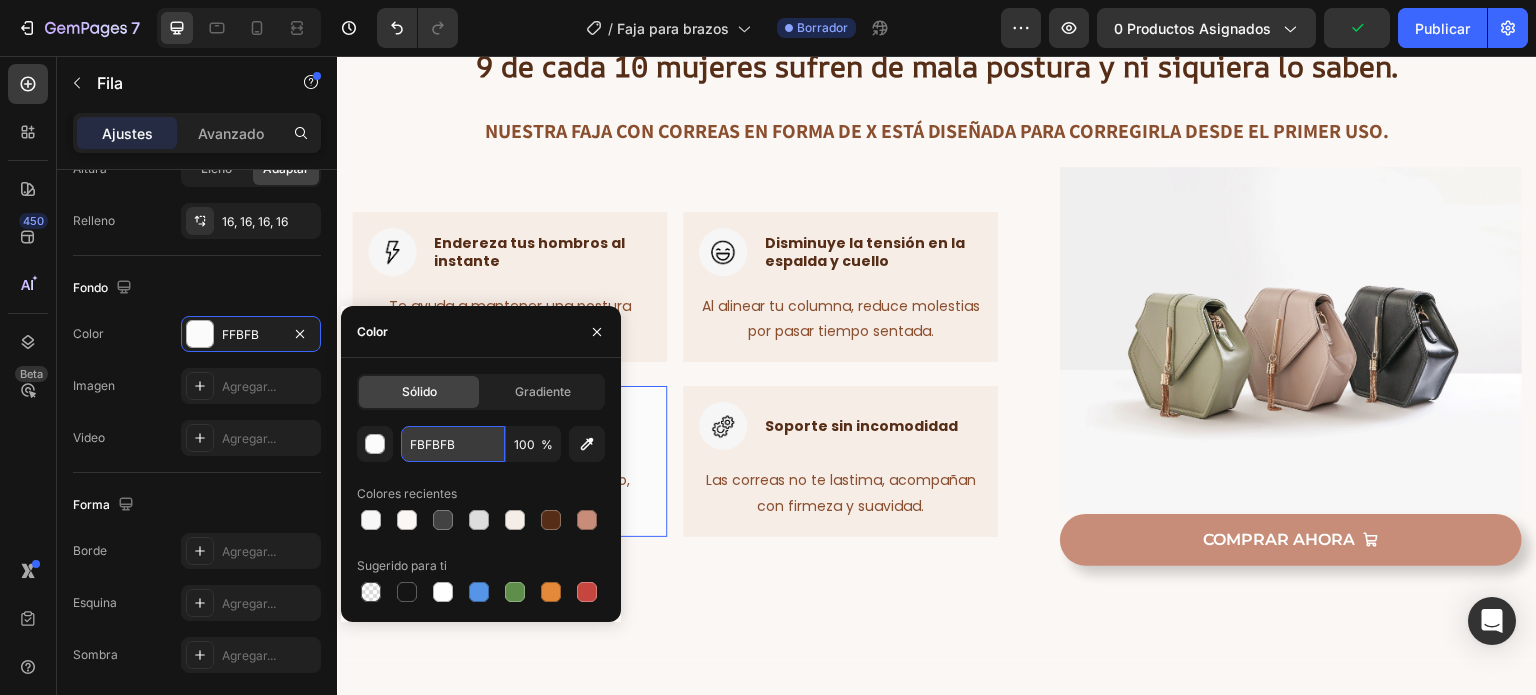 click on "FBFBFB" at bounding box center [453, 444] 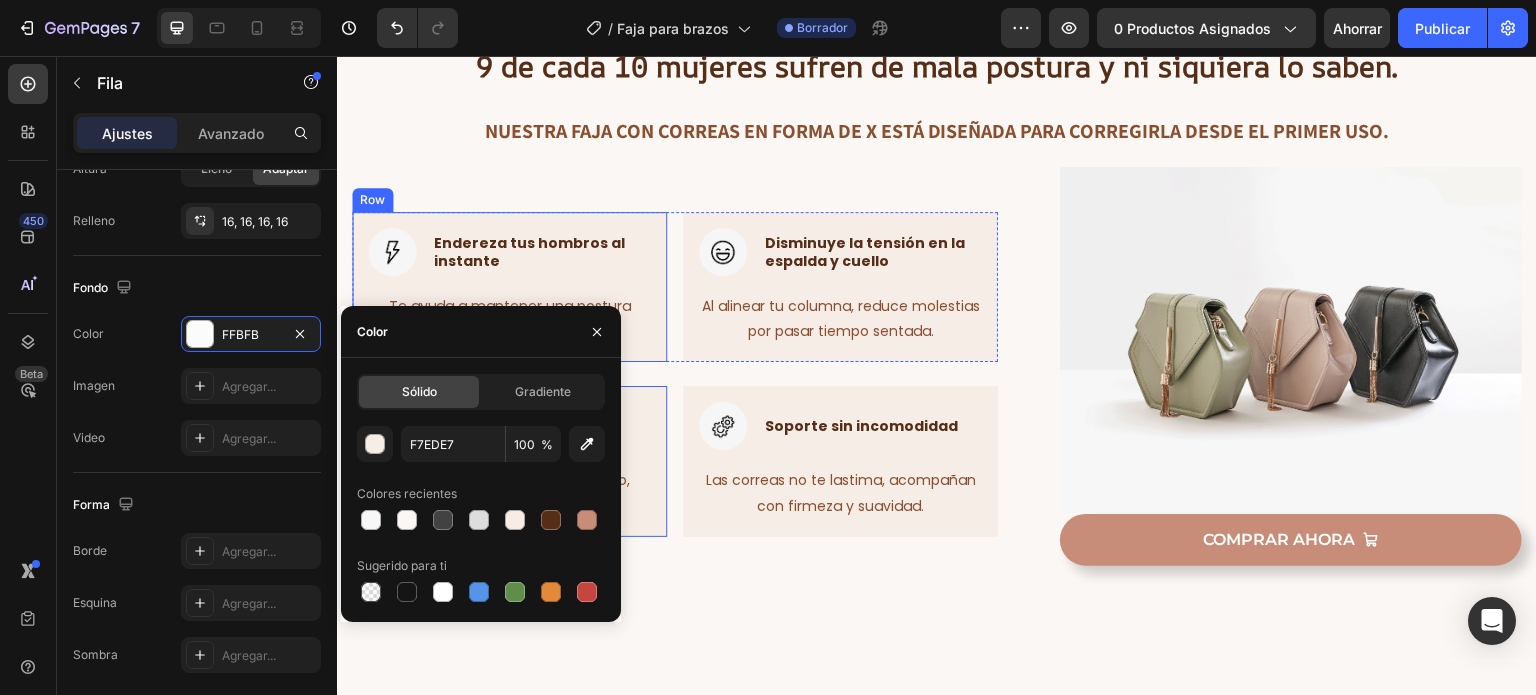 click on "Image Endereza tus hombros al instante Heading Row Te ayuda a mantener una postura erguida y elegante. Text block Row" at bounding box center [509, 287] 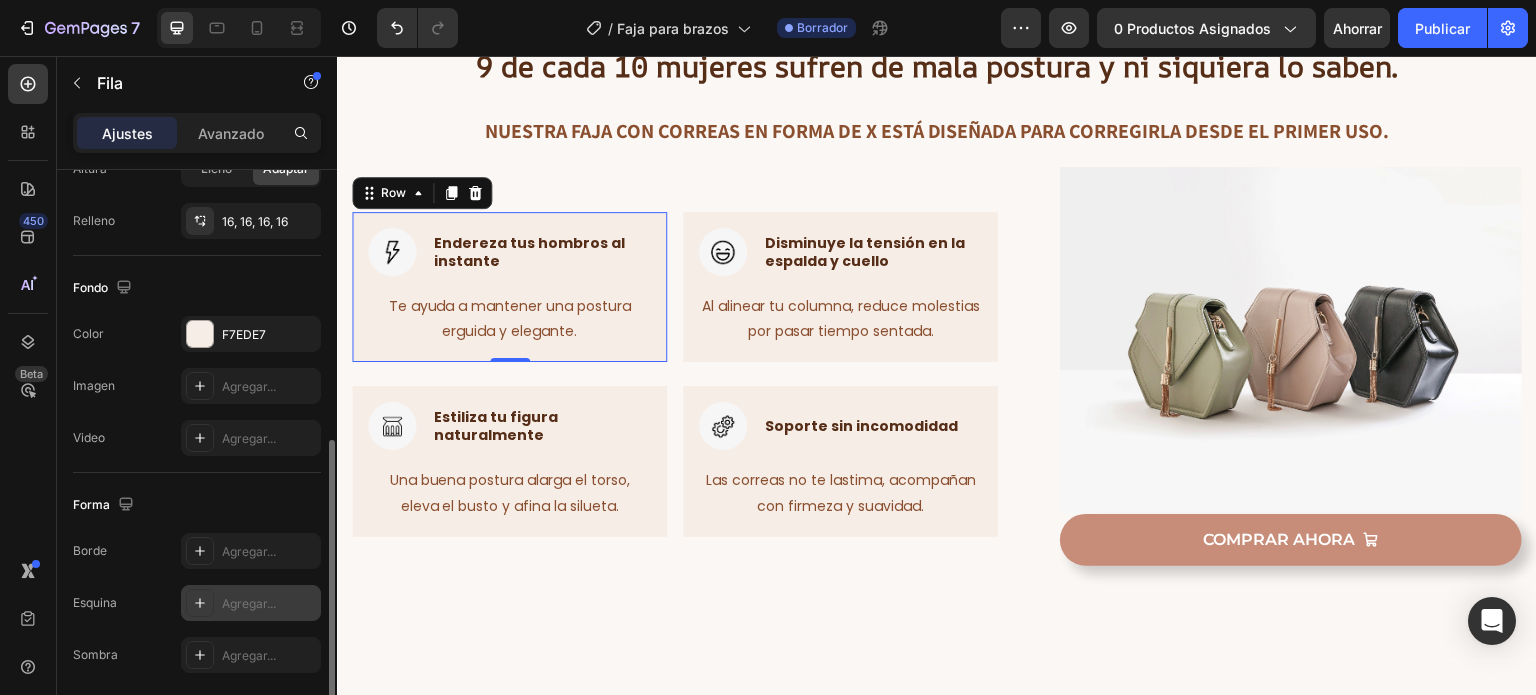 click on "Agregar..." at bounding box center (249, 603) 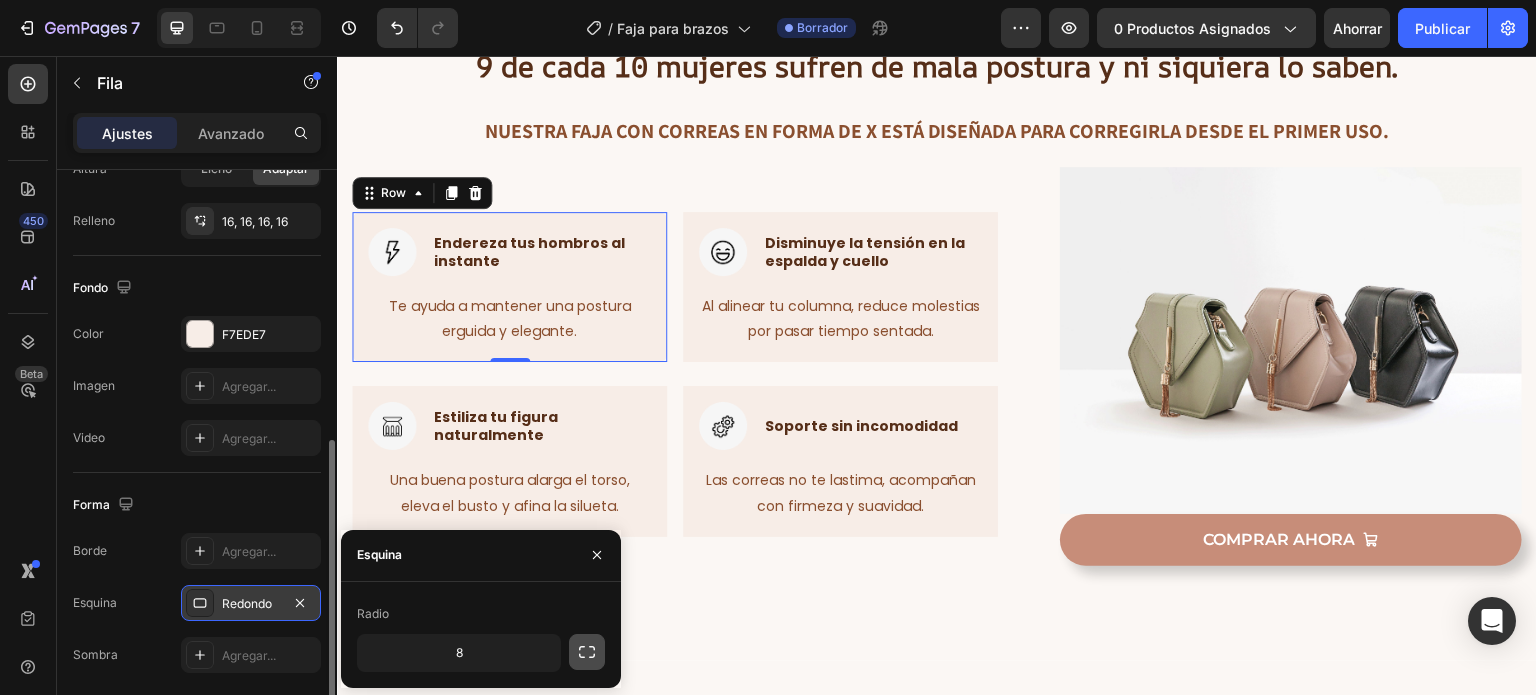 click 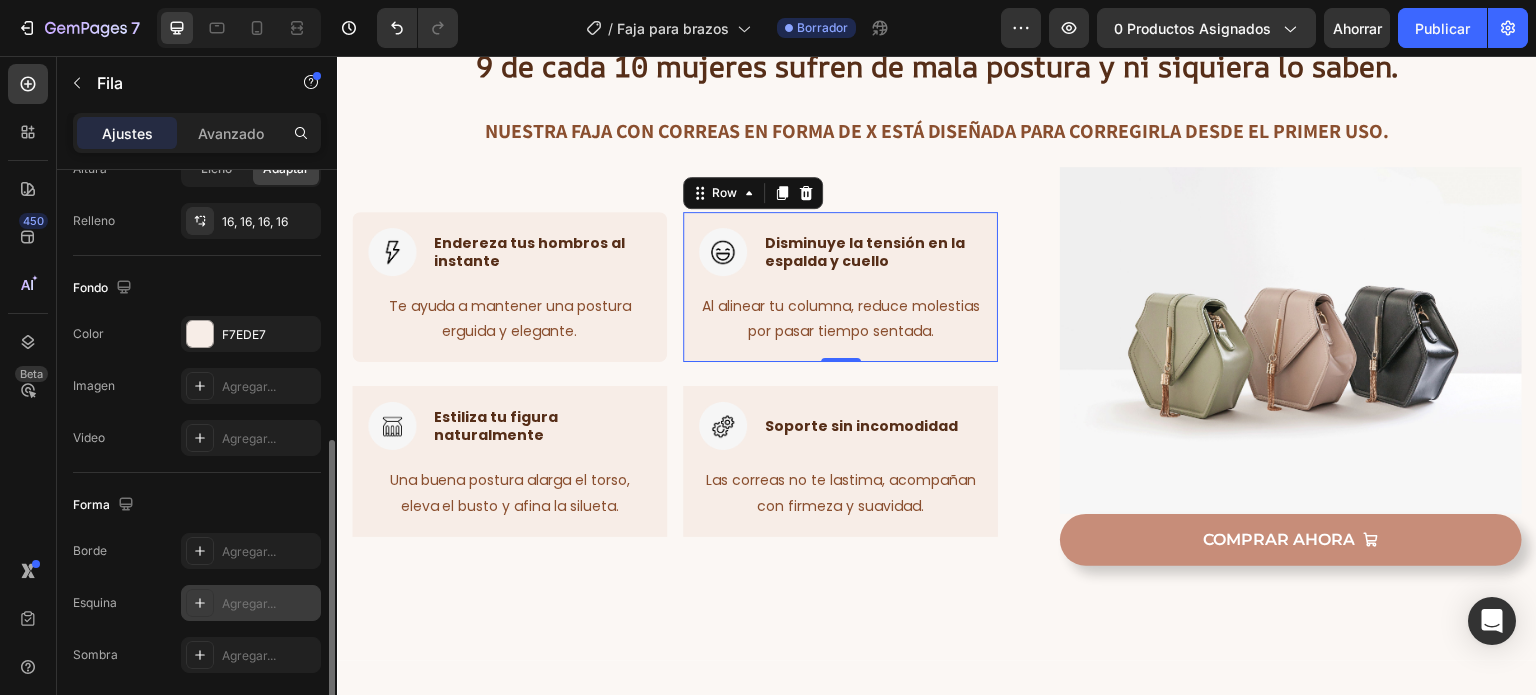click on "Agregar..." at bounding box center [249, 603] 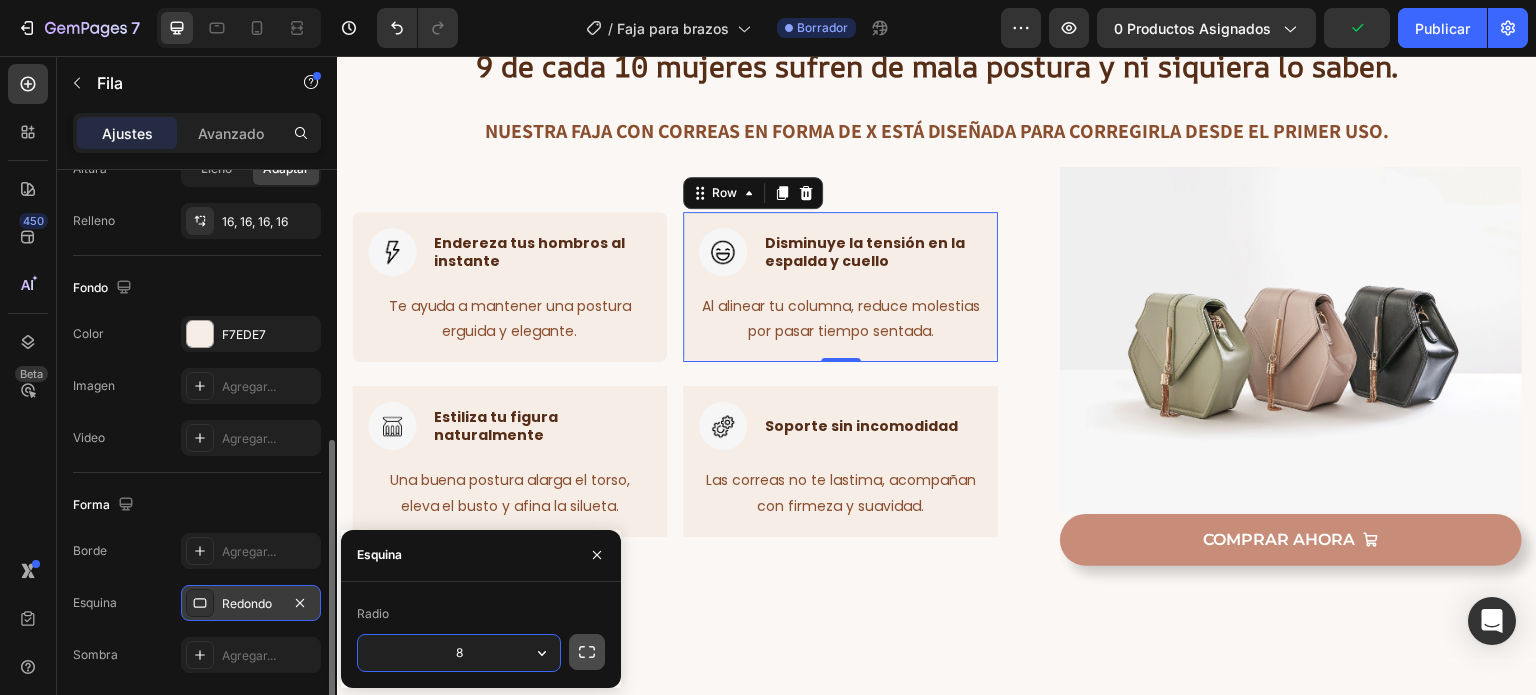 click 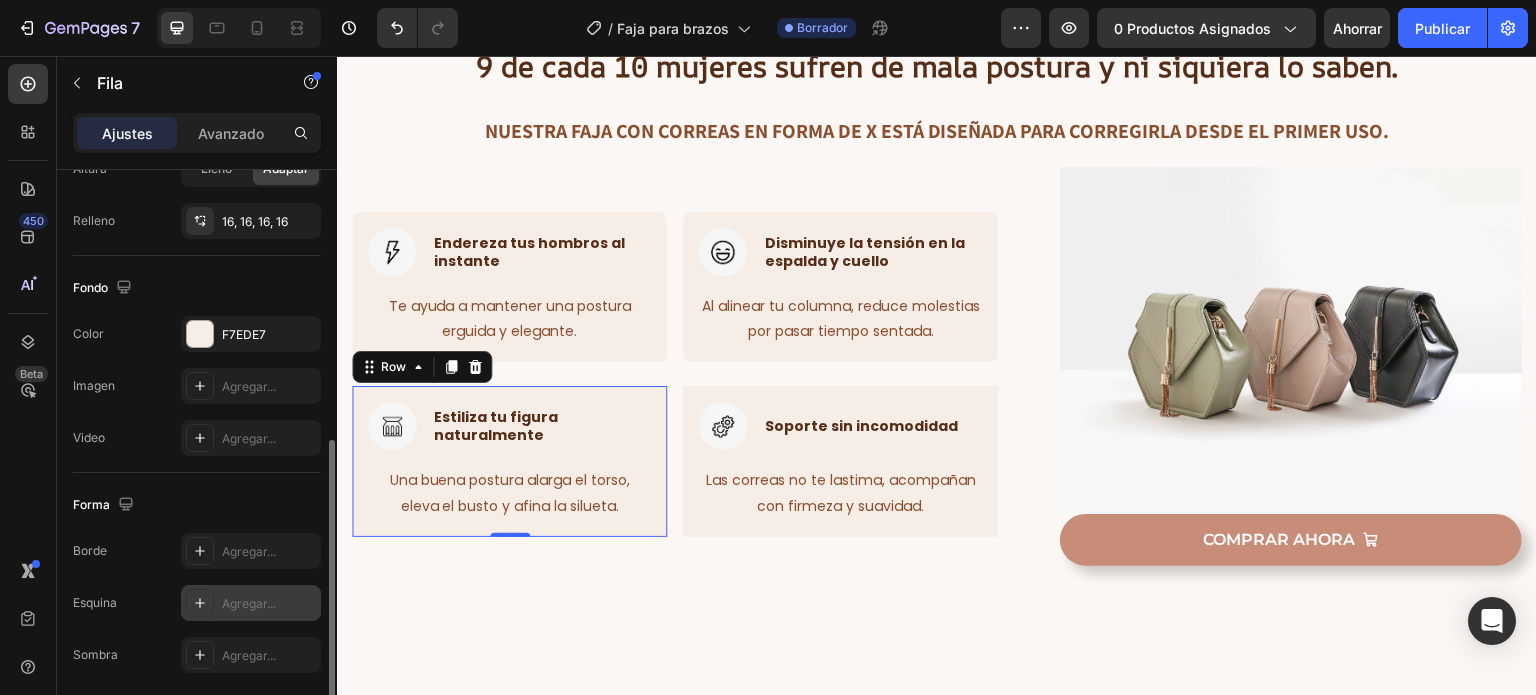 click on "Agregar..." at bounding box center (249, 603) 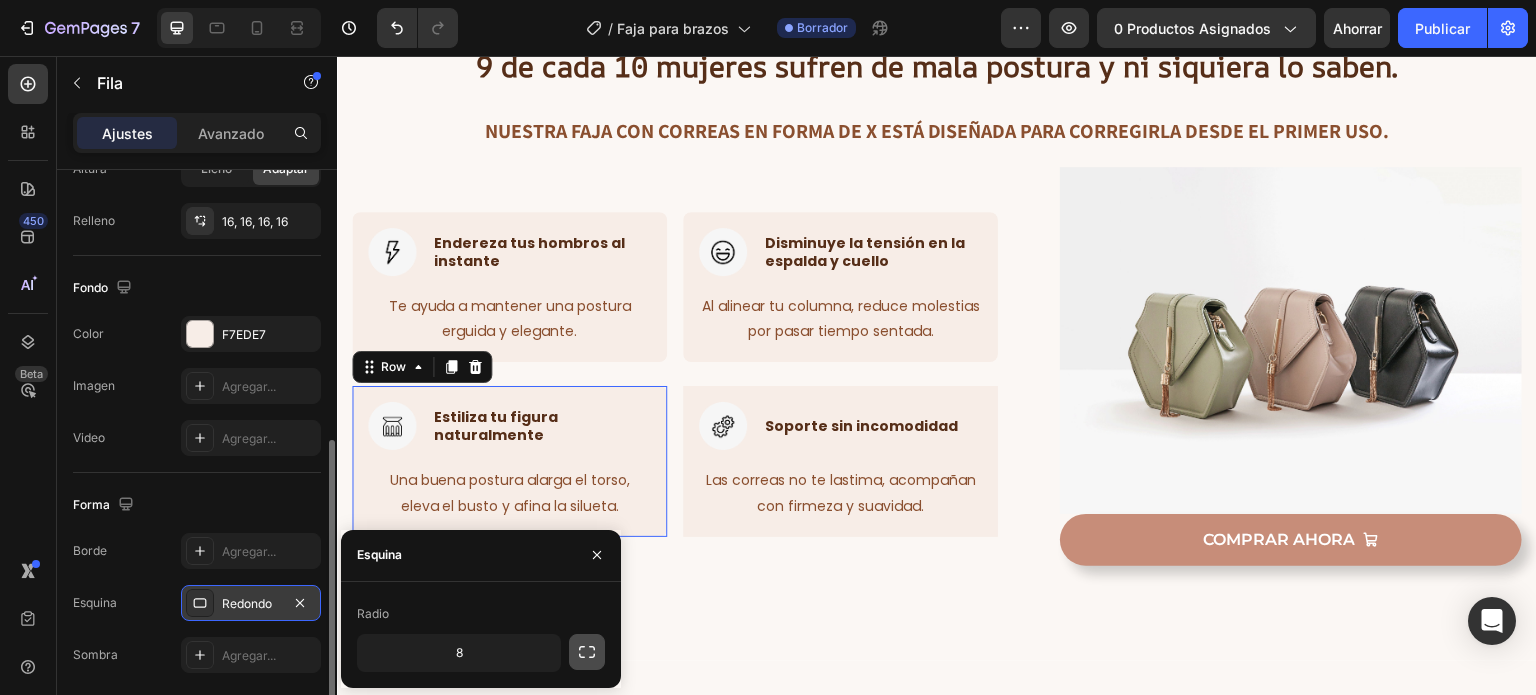 click 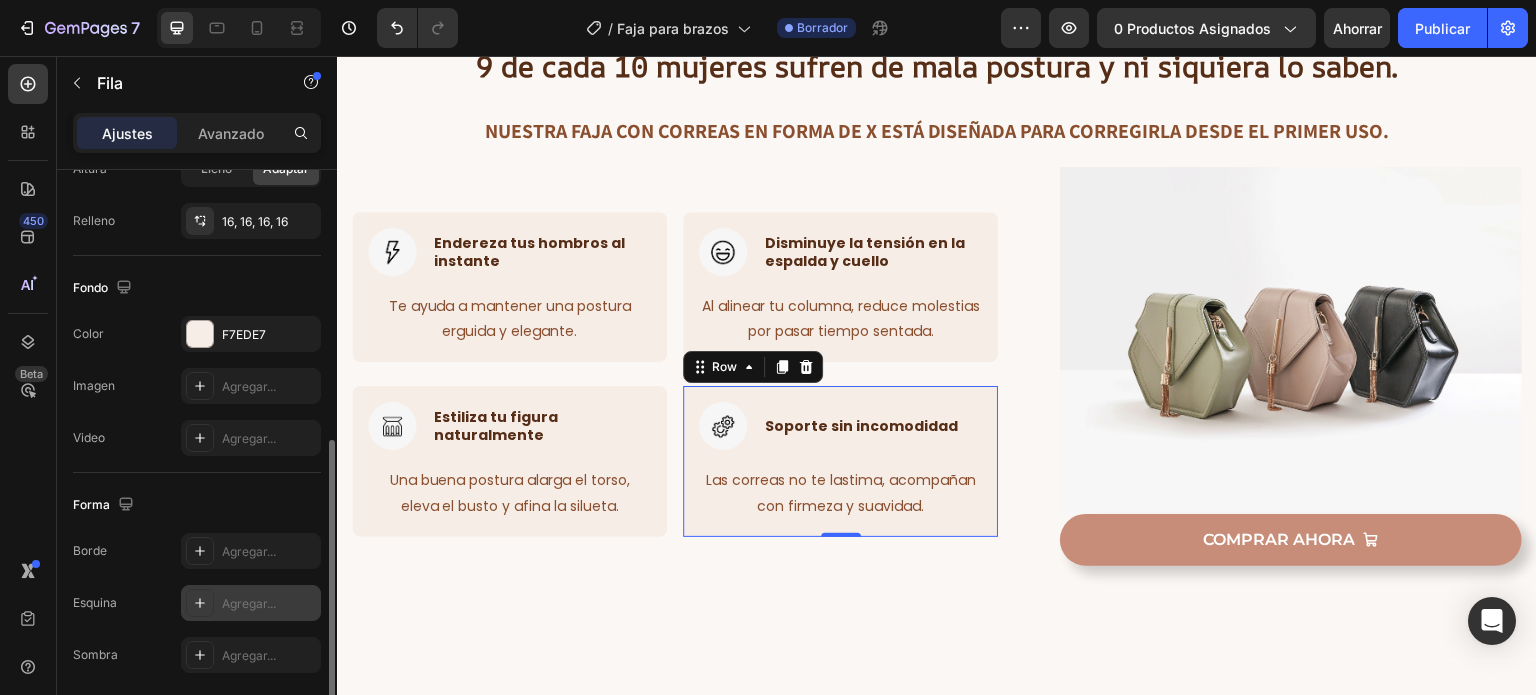 click on "Agregar..." at bounding box center (249, 603) 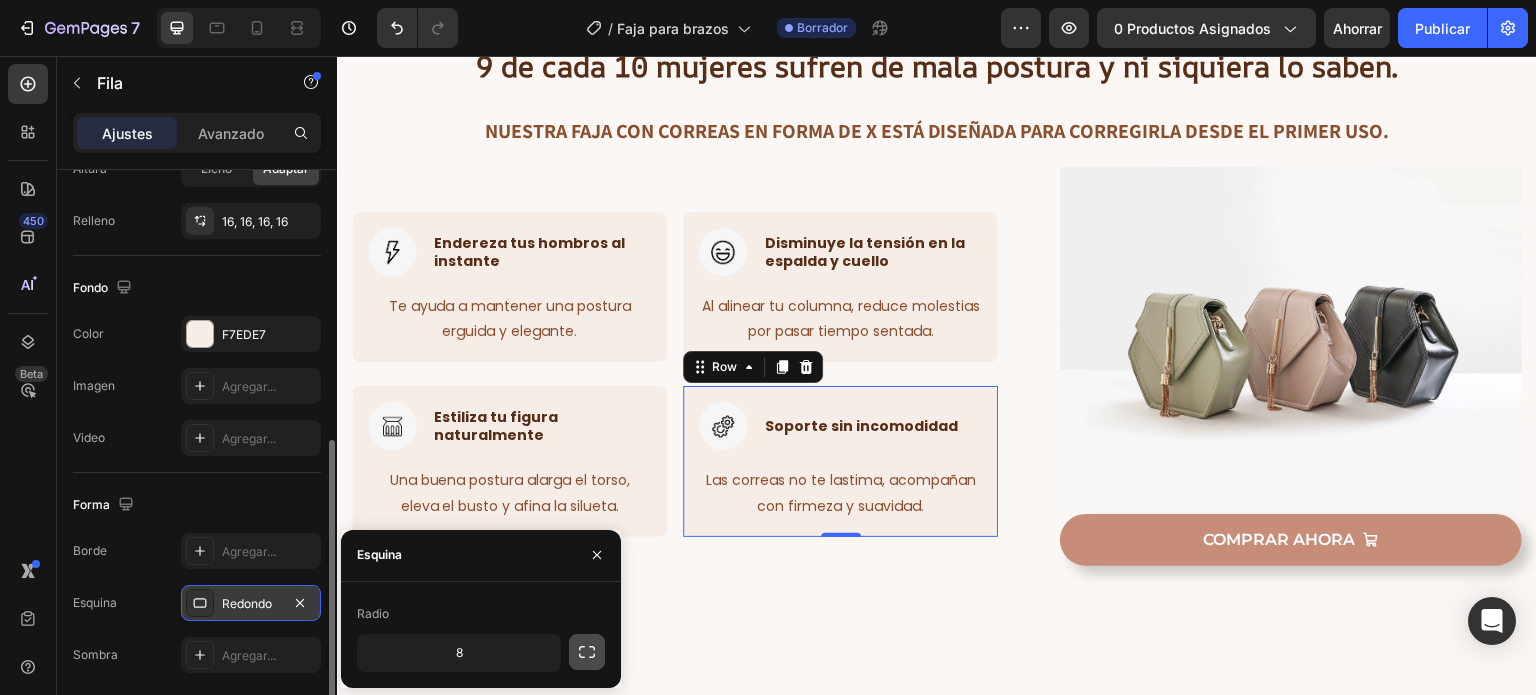 click 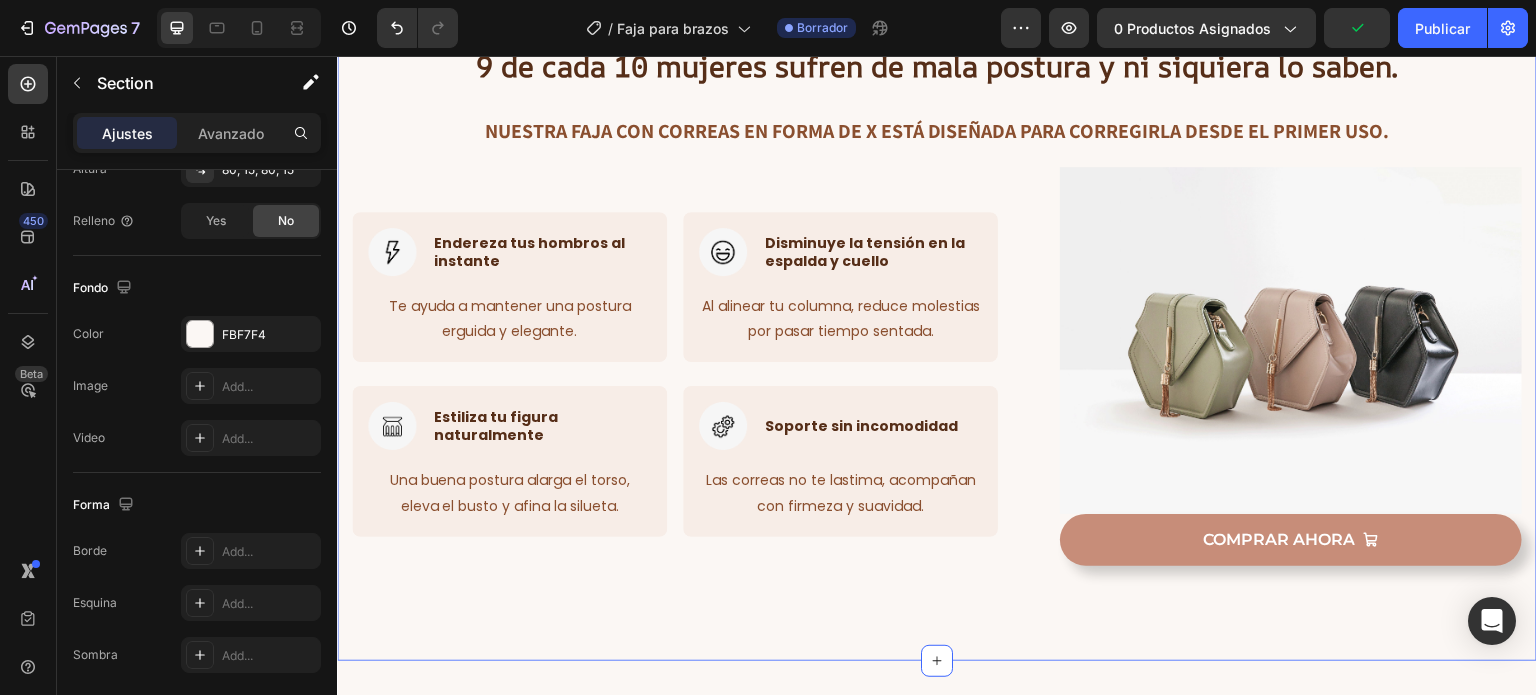 scroll, scrollTop: 0, scrollLeft: 0, axis: both 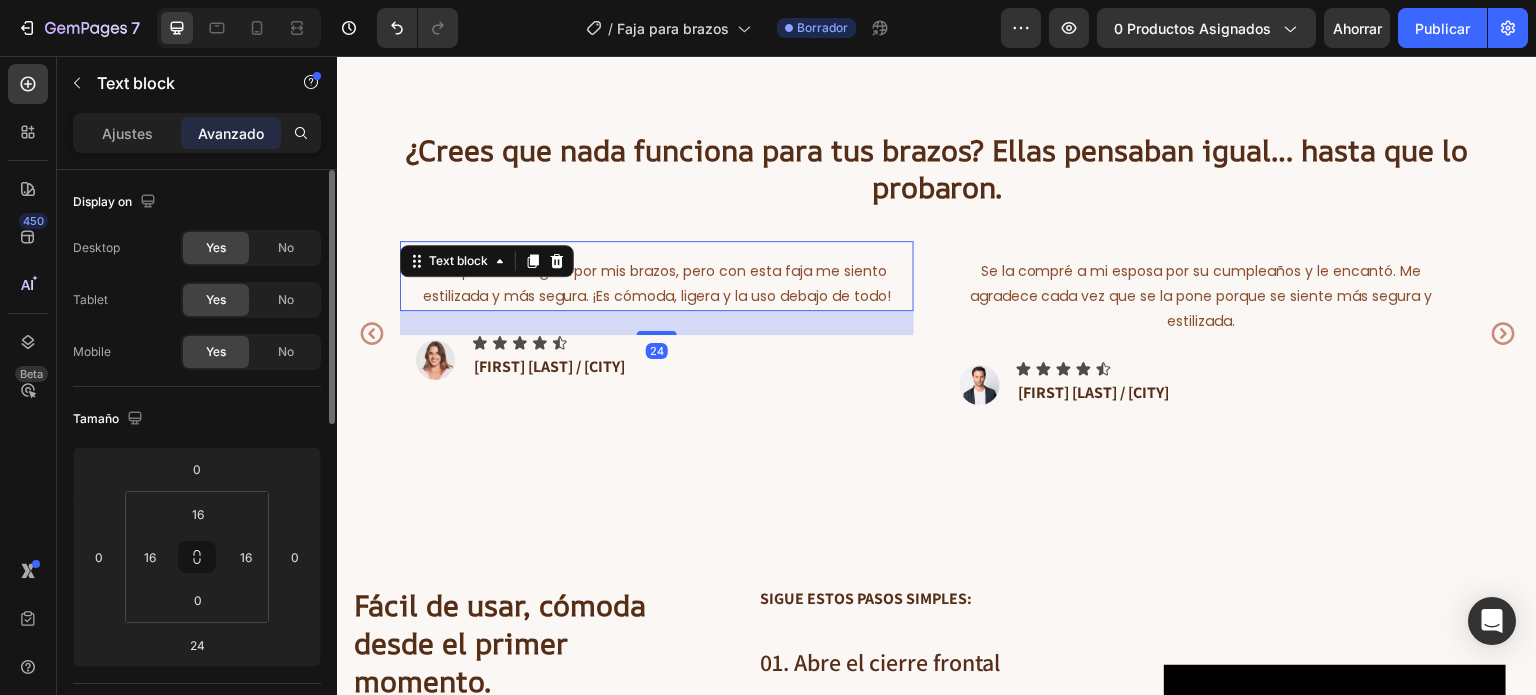 click on "Siempre fui insegura por mis brazos, pero con esta faja me siento estilizada y más segura. ¡Es cómoda, ligera y la uso debajo de todo!" at bounding box center (657, 284) 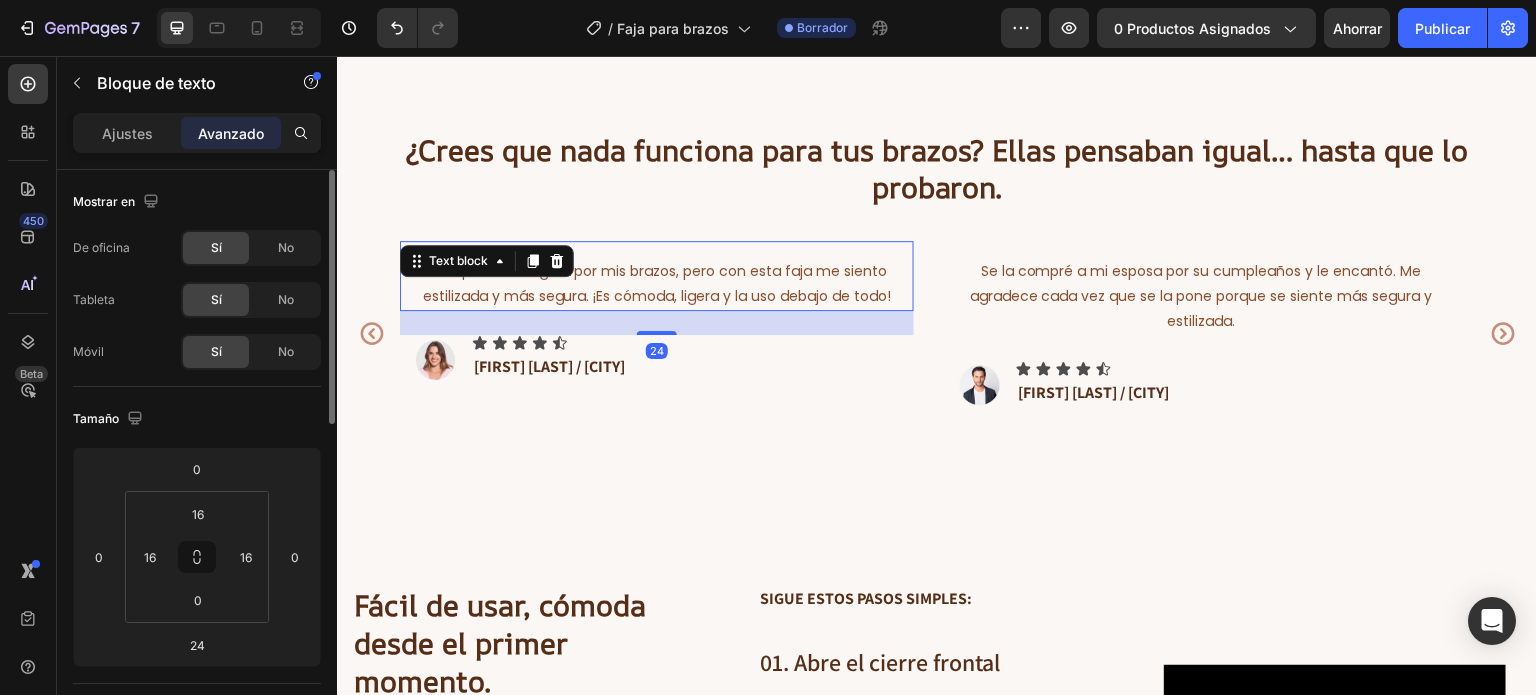 click on "24" at bounding box center [657, 323] 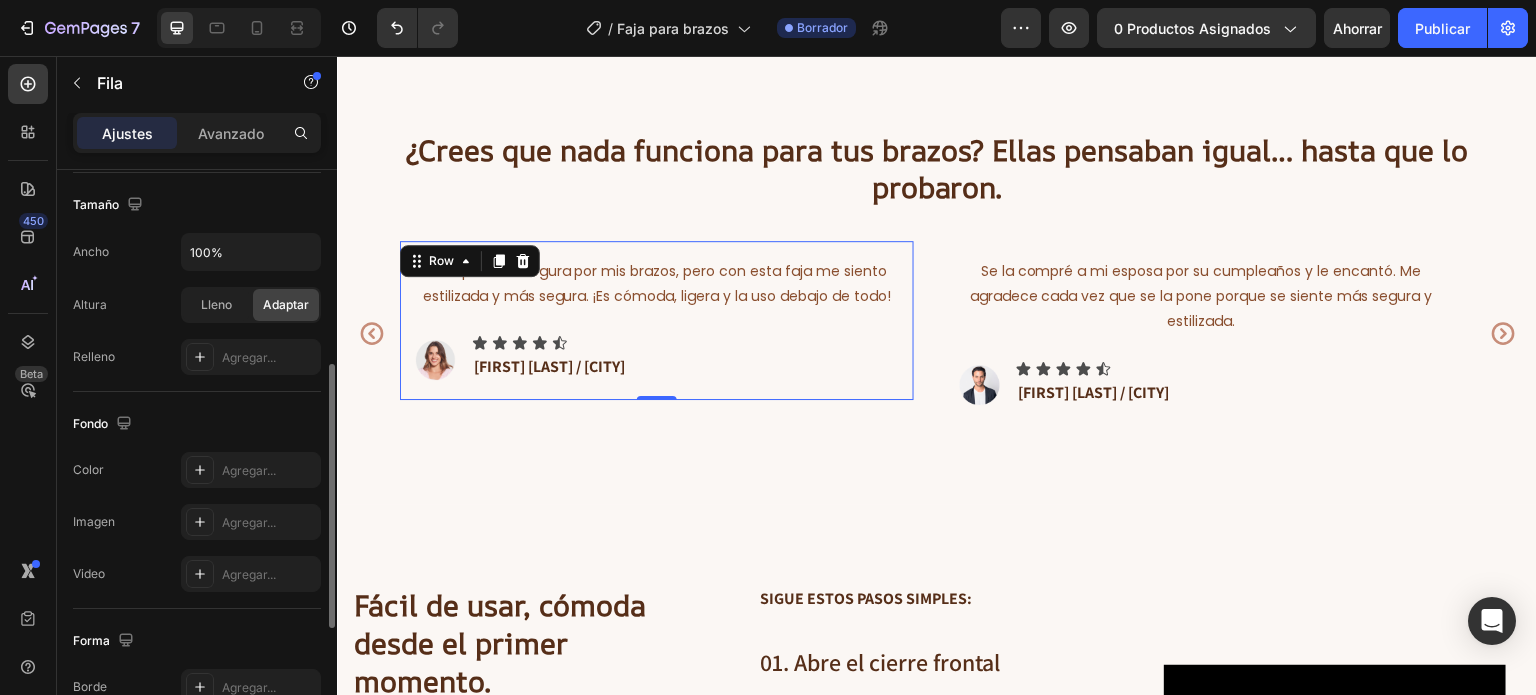 scroll, scrollTop: 393, scrollLeft: 0, axis: vertical 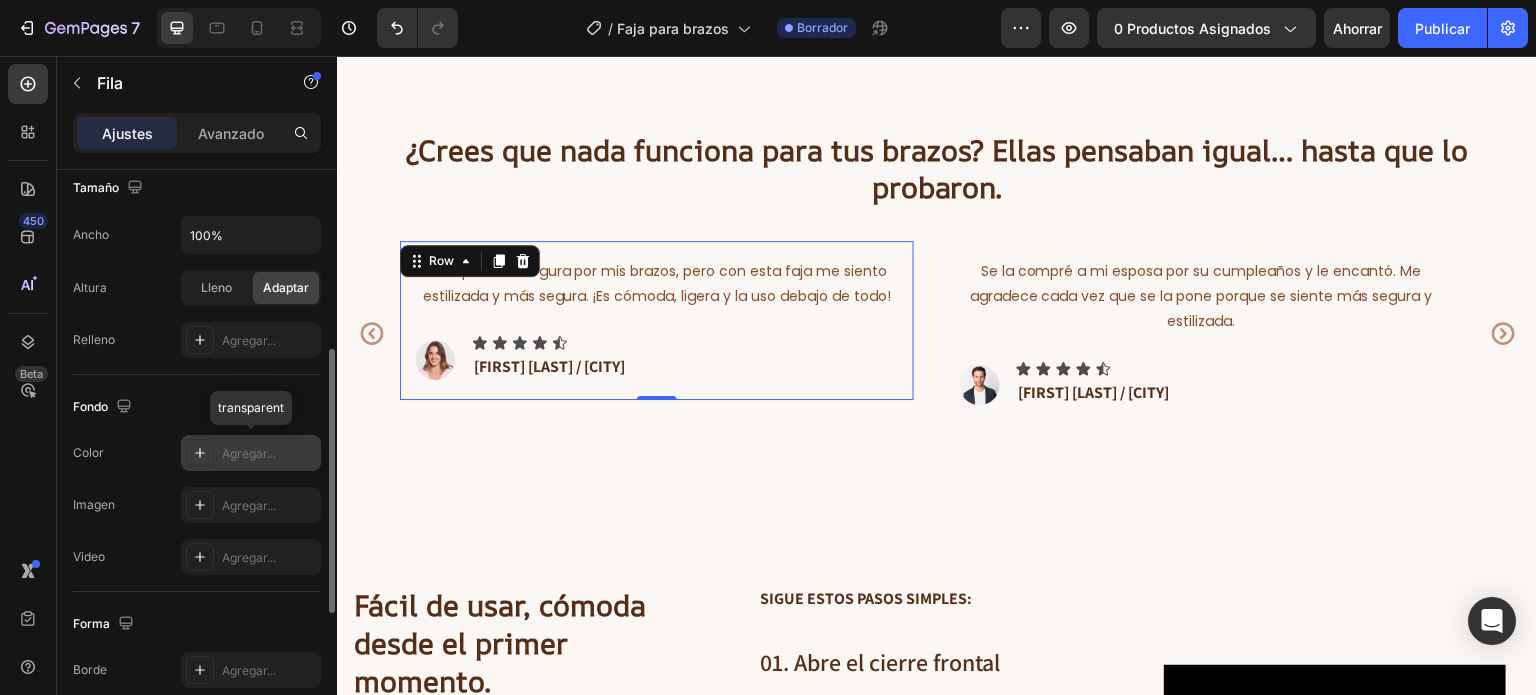 click on "Agregar..." at bounding box center [251, 453] 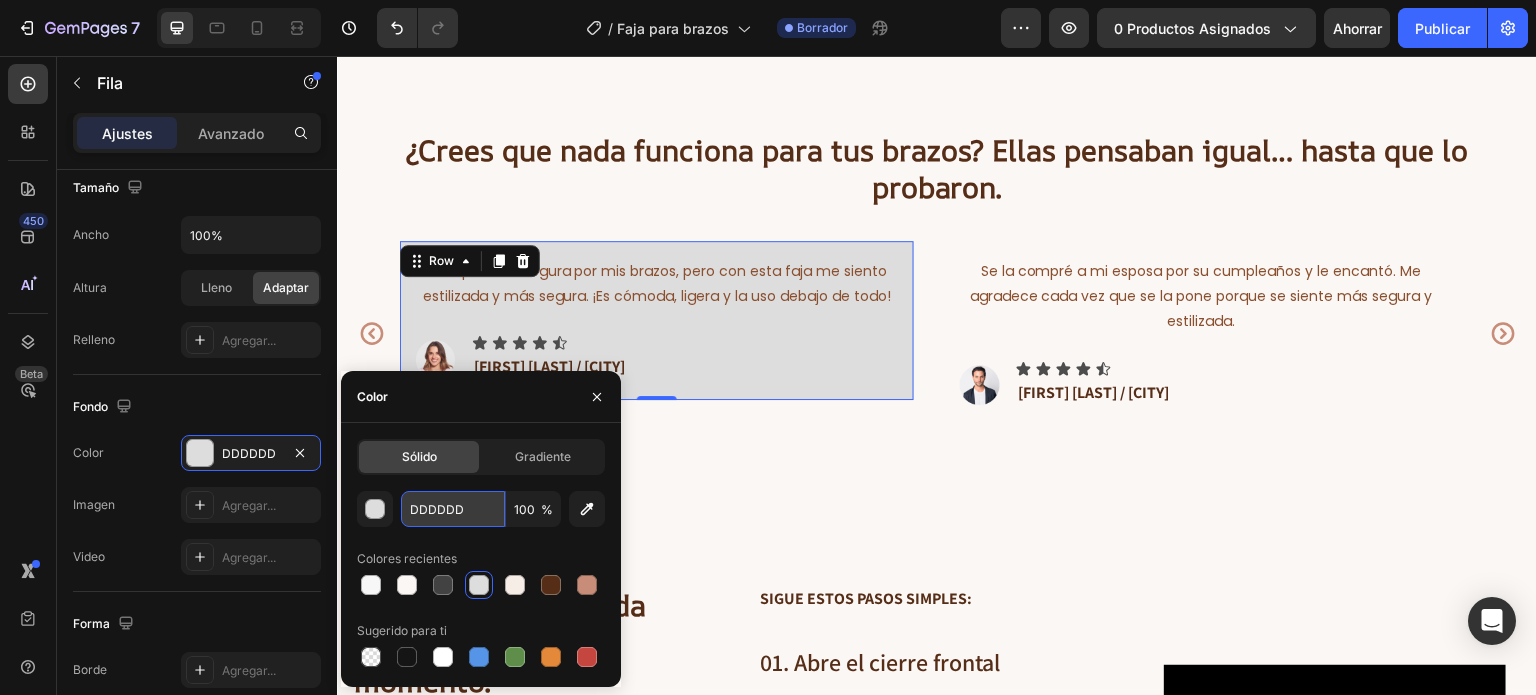 click on "DDDDDD" at bounding box center (453, 509) 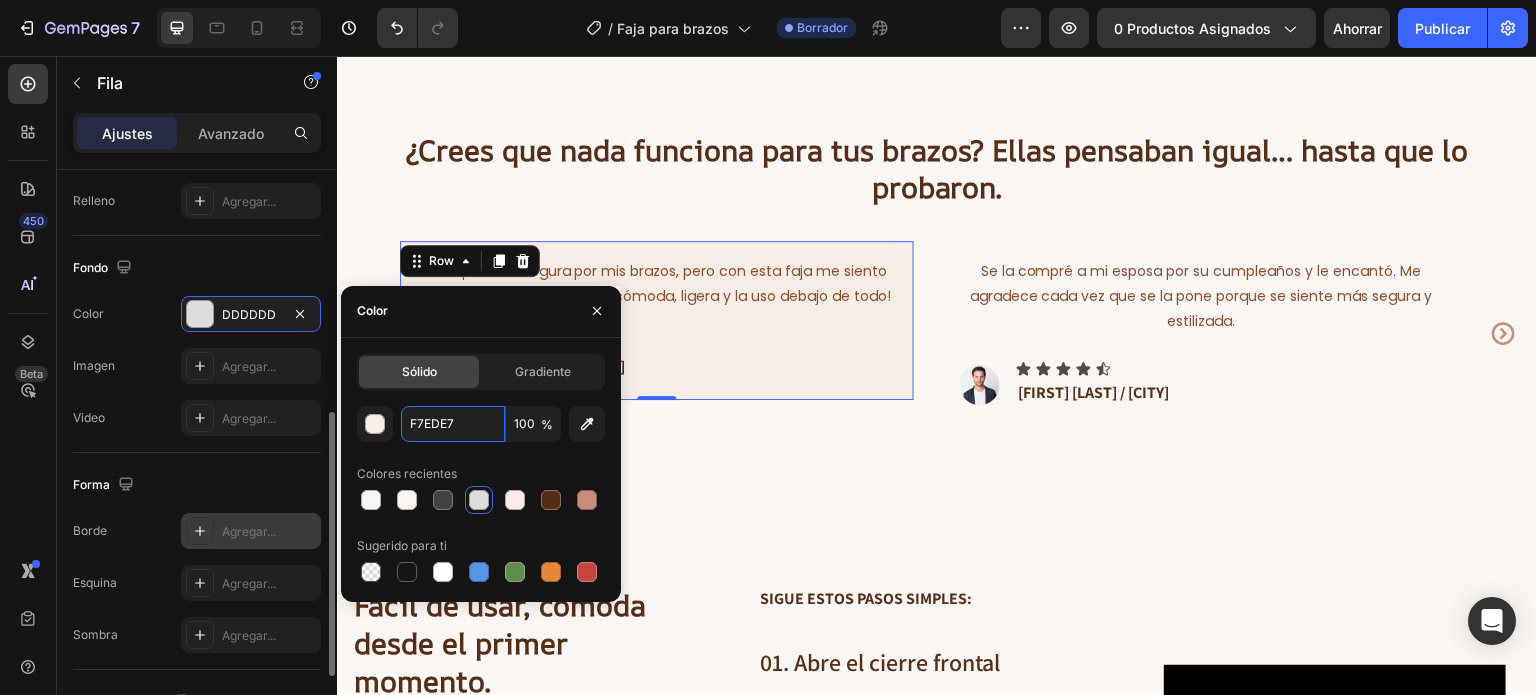 scroll, scrollTop: 532, scrollLeft: 0, axis: vertical 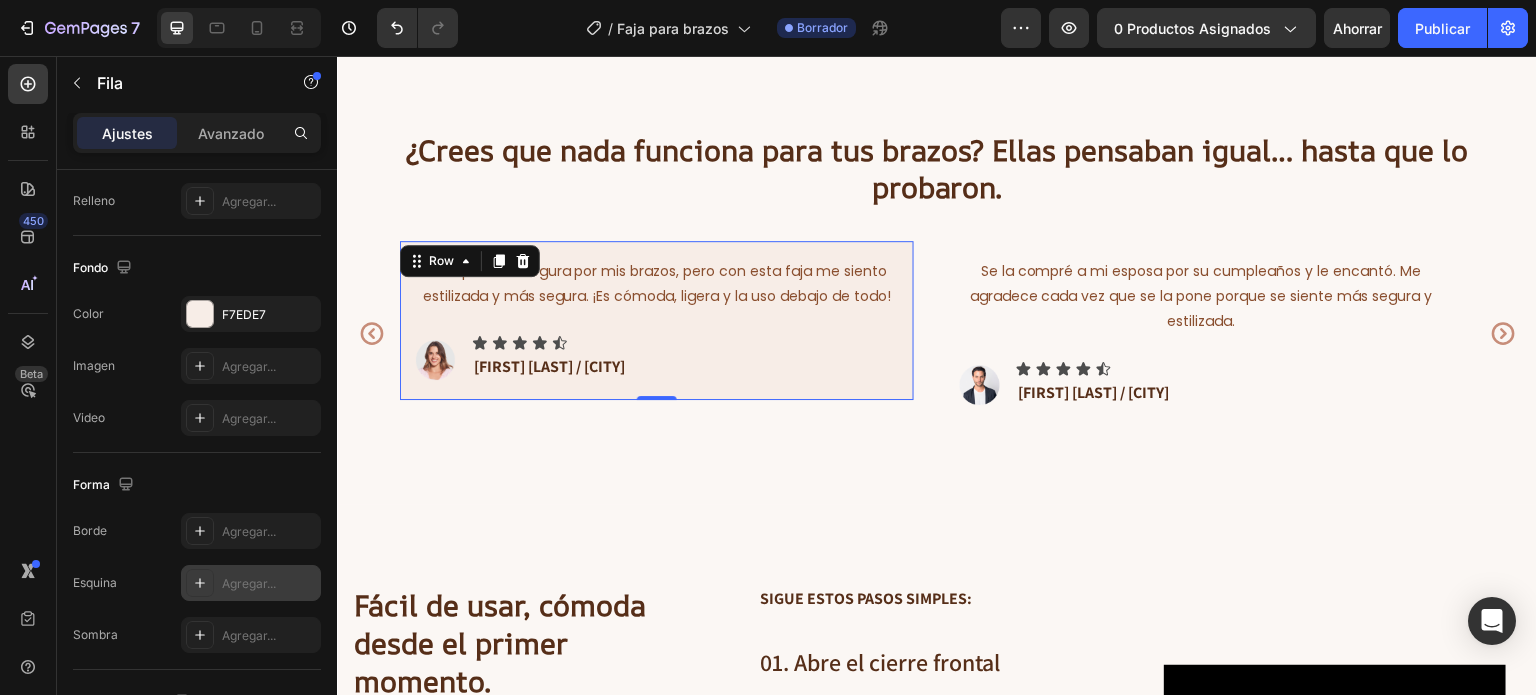 click on "Agregar..." at bounding box center (249, 583) 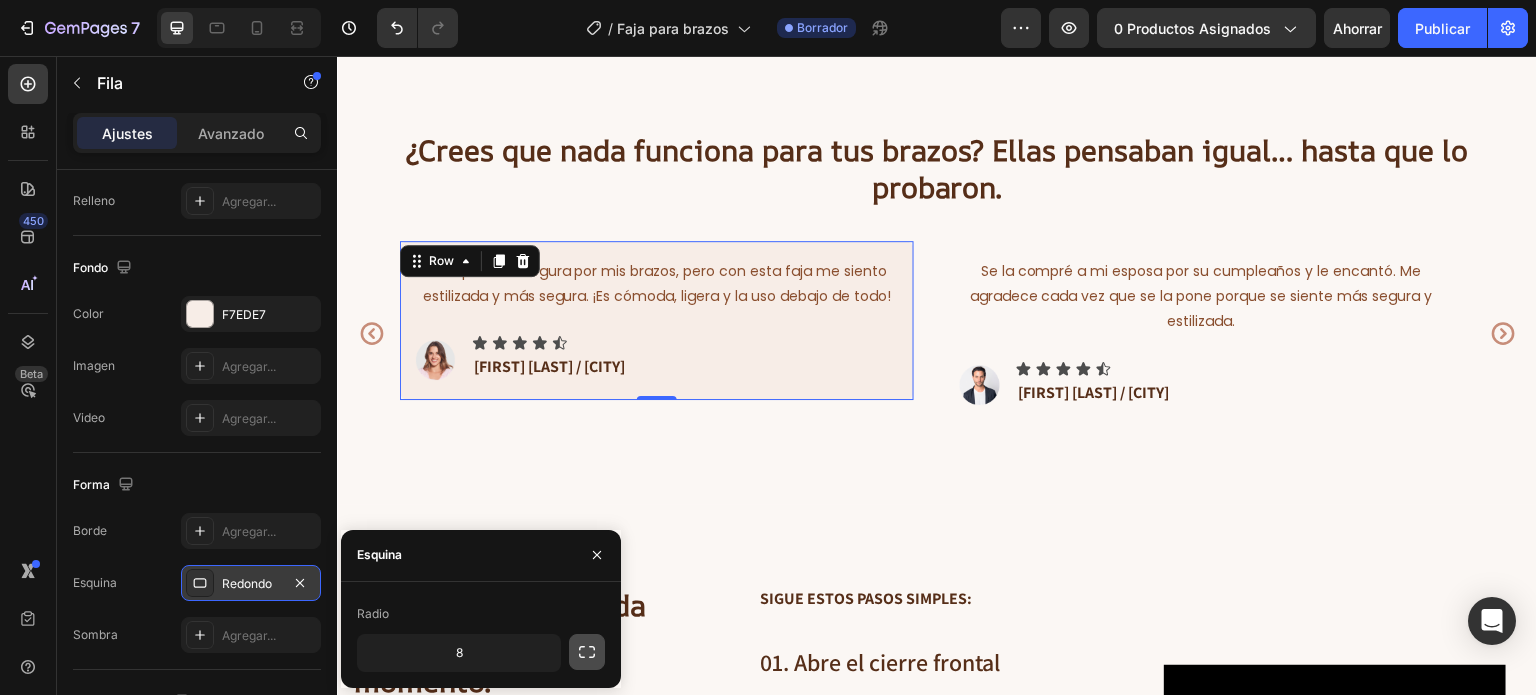 click 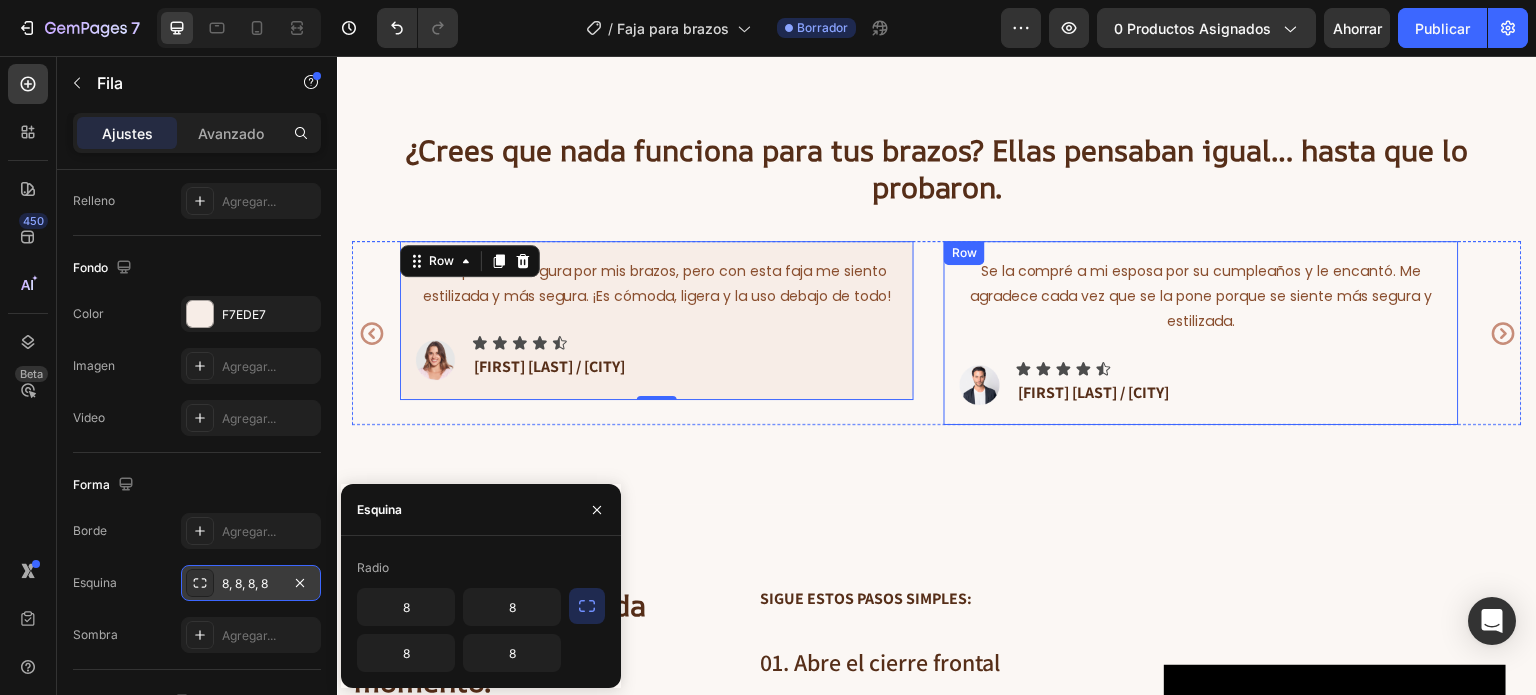 click on "Se la compré a mi esposa por su cumpleaños y le encantó. Me agradece cada vez que se la pone porque se siente más segura y estilizada. Text block Image Icon Icon Icon Icon Icon Icon List Carlos G. / Piura Text block Row" at bounding box center (1201, 333) 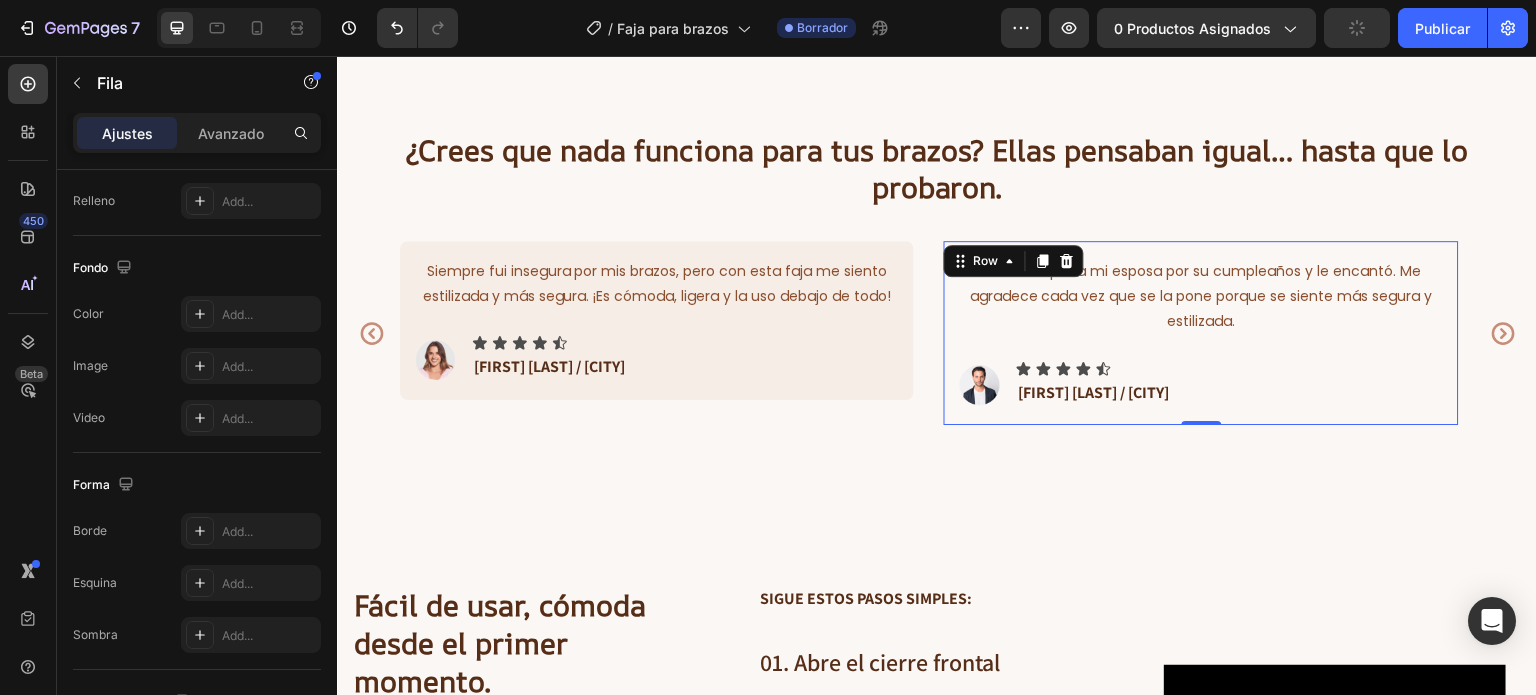 scroll, scrollTop: 532, scrollLeft: 0, axis: vertical 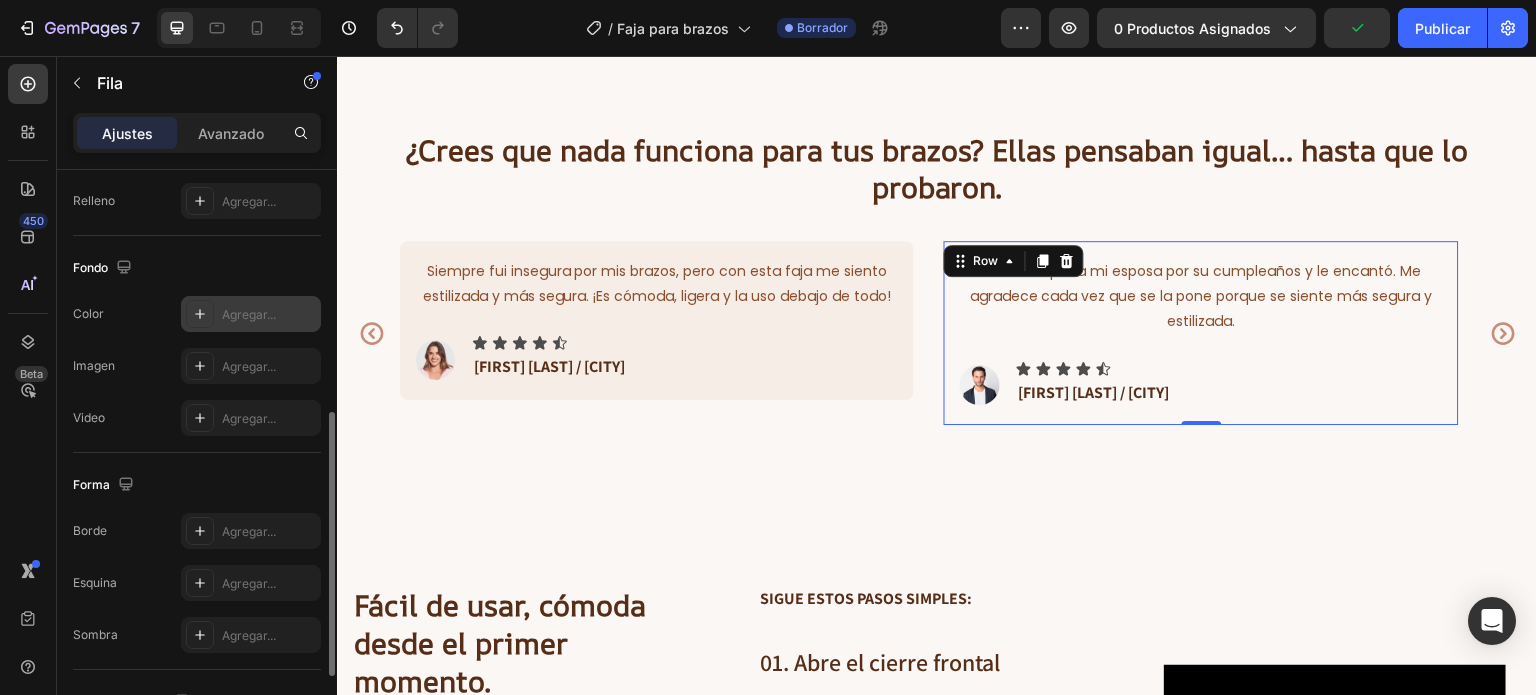 click on "Agregar..." at bounding box center [249, 314] 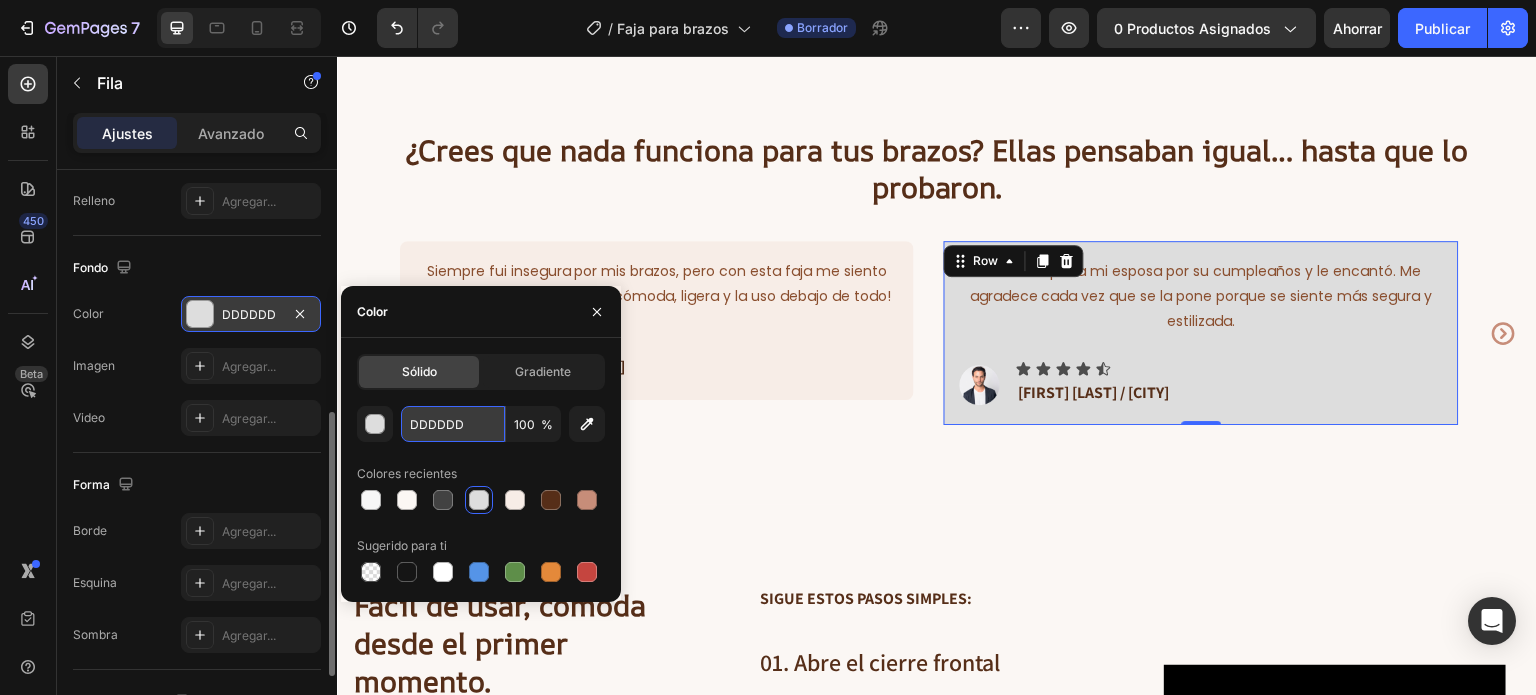 click on "DDDDDD" at bounding box center [453, 424] 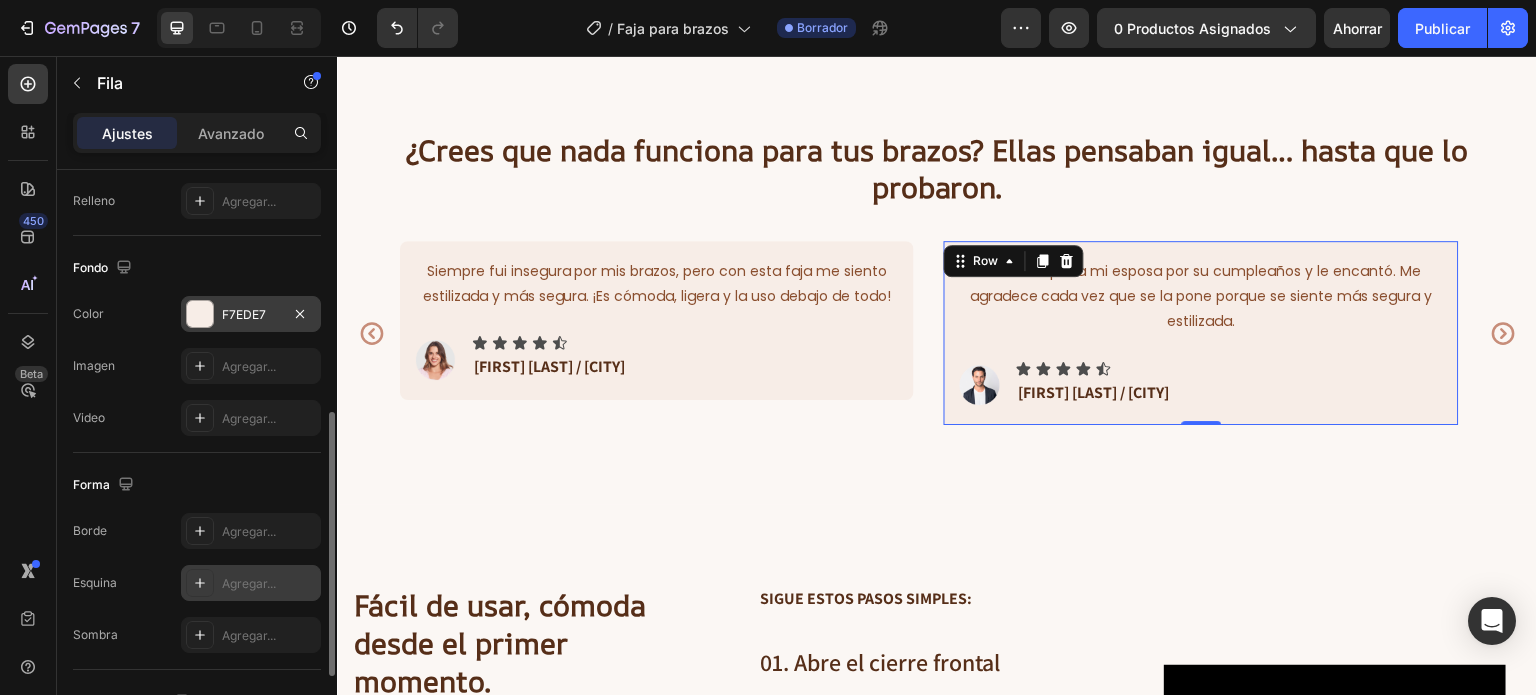 click on "Agregar..." at bounding box center (249, 583) 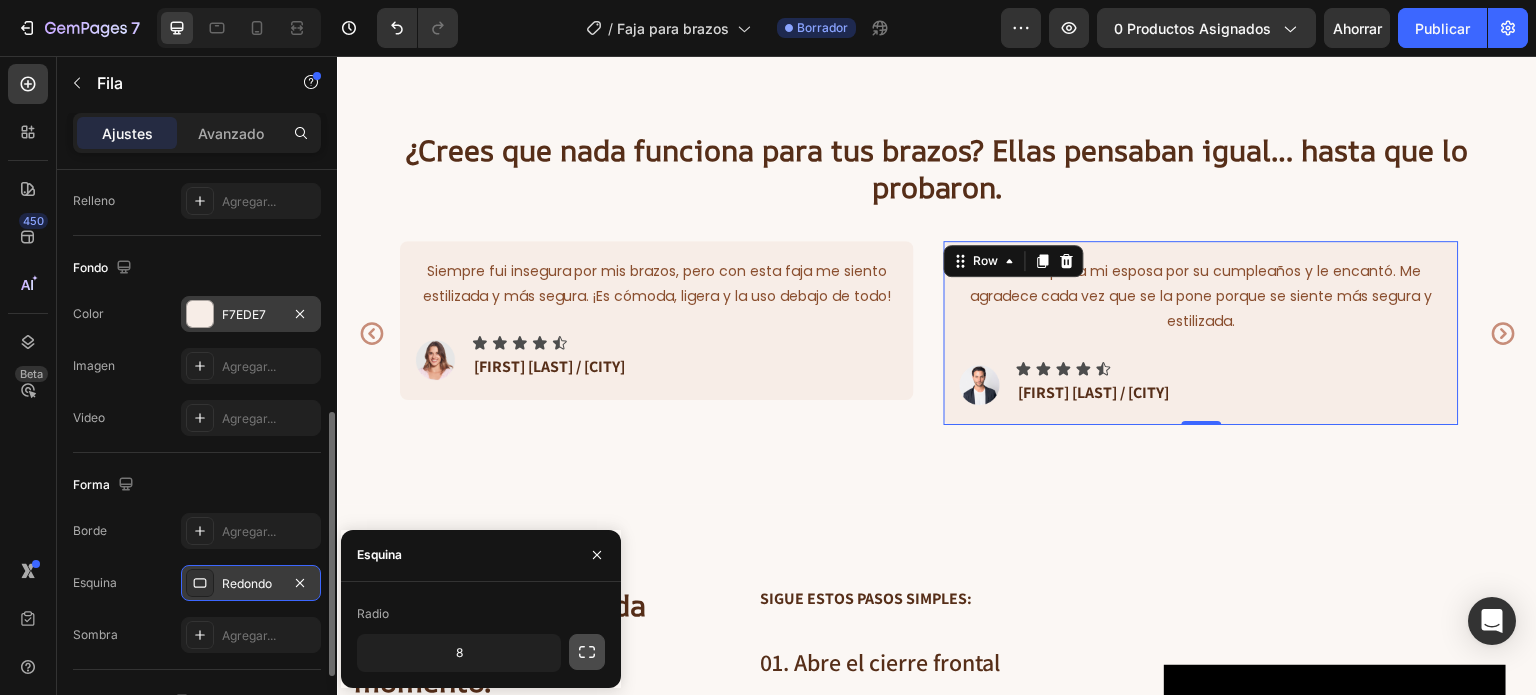 click 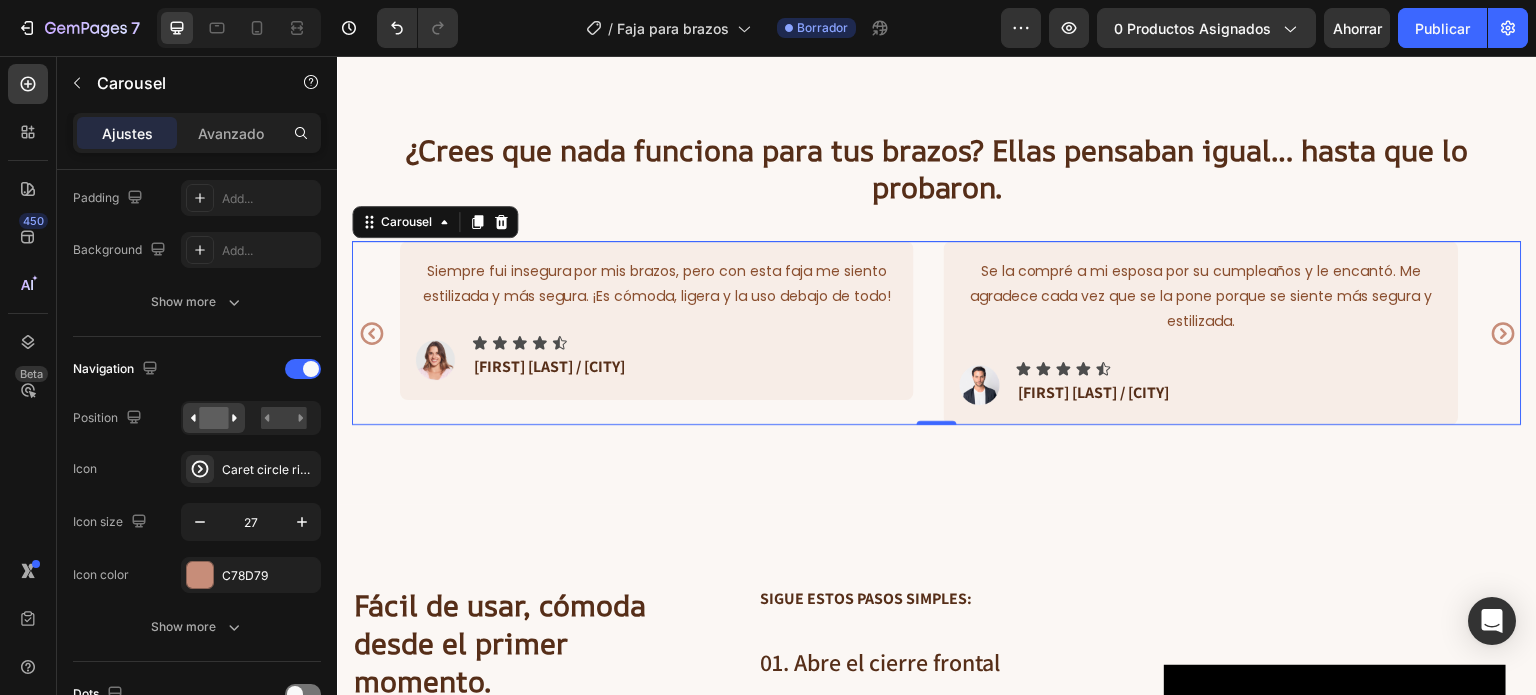 click 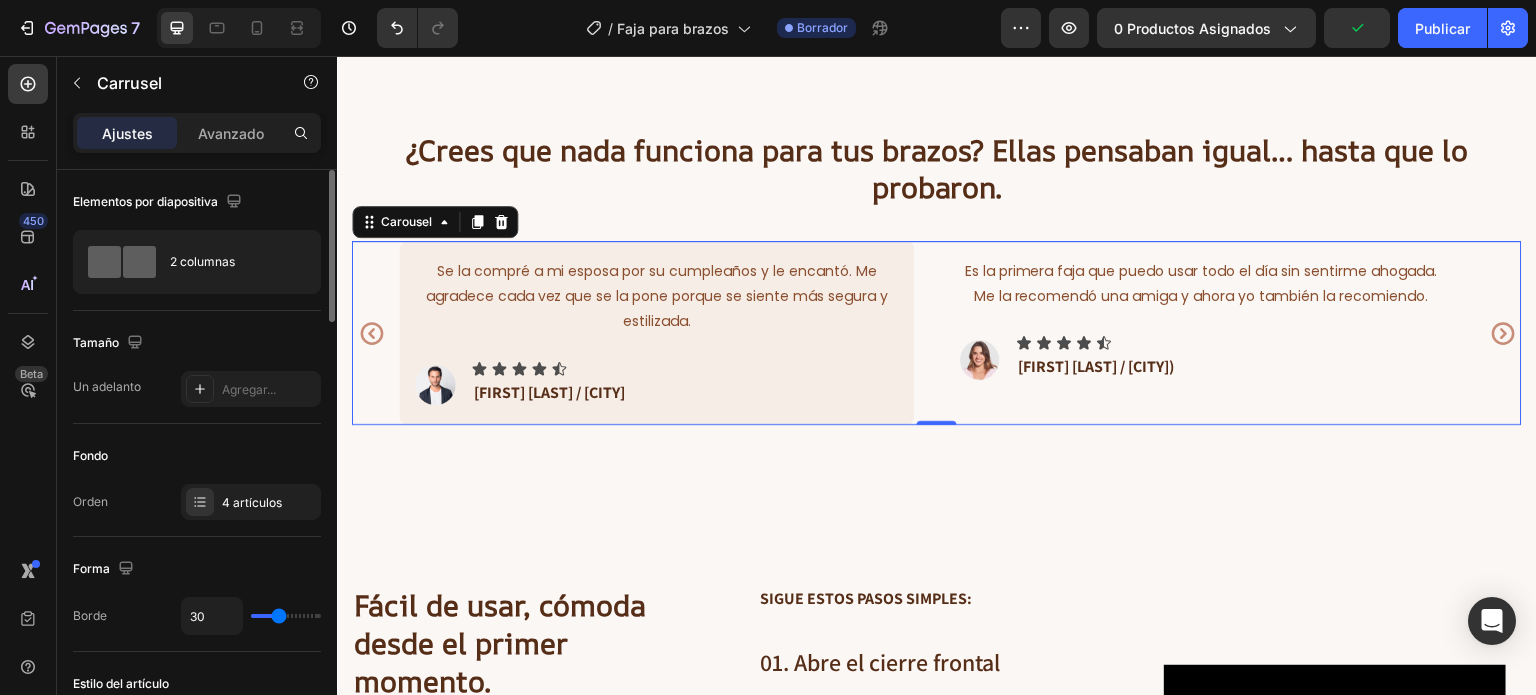 click 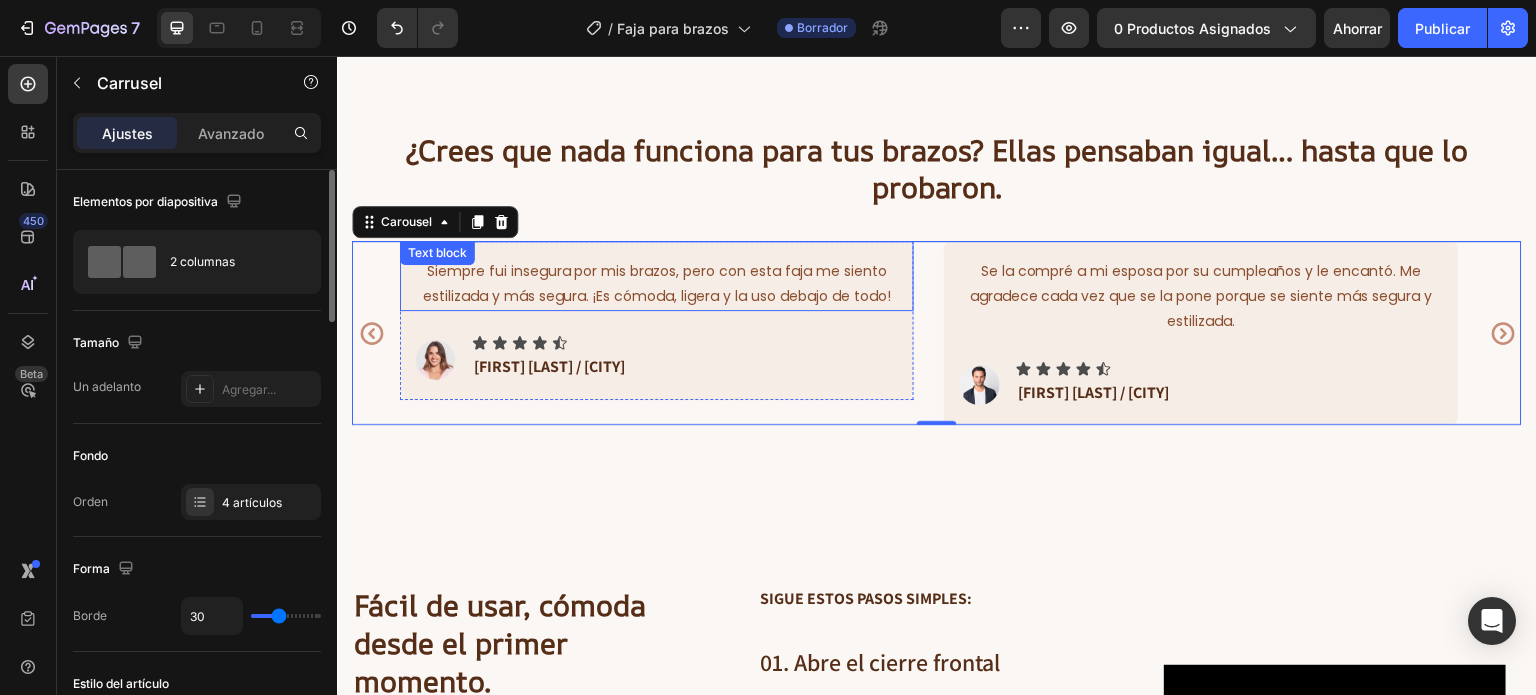 click on "Siempre fui insegura por mis brazos, pero con esta faja me siento estilizada y más segura. ¡Es cómoda, ligera y la uso debajo de todo!" at bounding box center [657, 284] 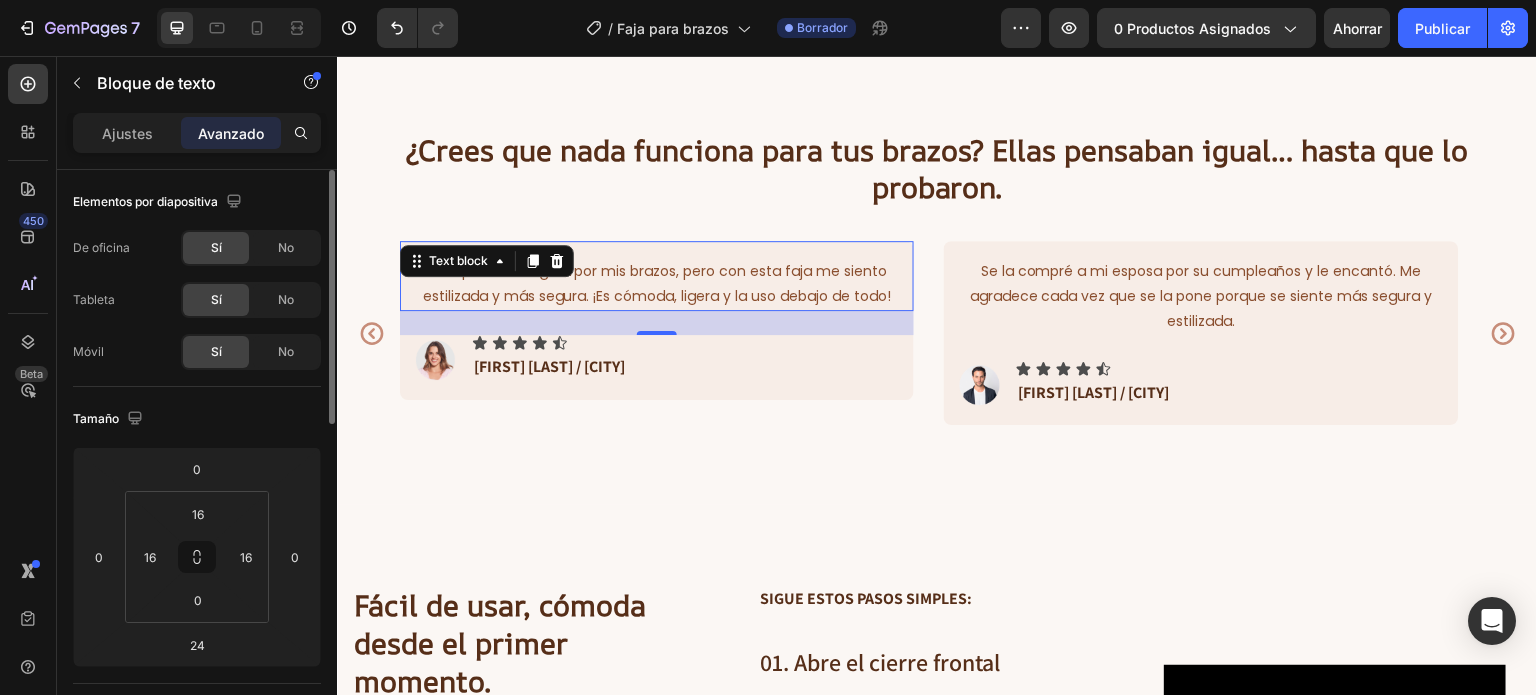 click on "Siempre fui insegura por mis brazos, pero con esta faja me siento estilizada y más segura. ¡Es cómoda, ligera y la uso debajo de todo! Text block   24" at bounding box center (657, 276) 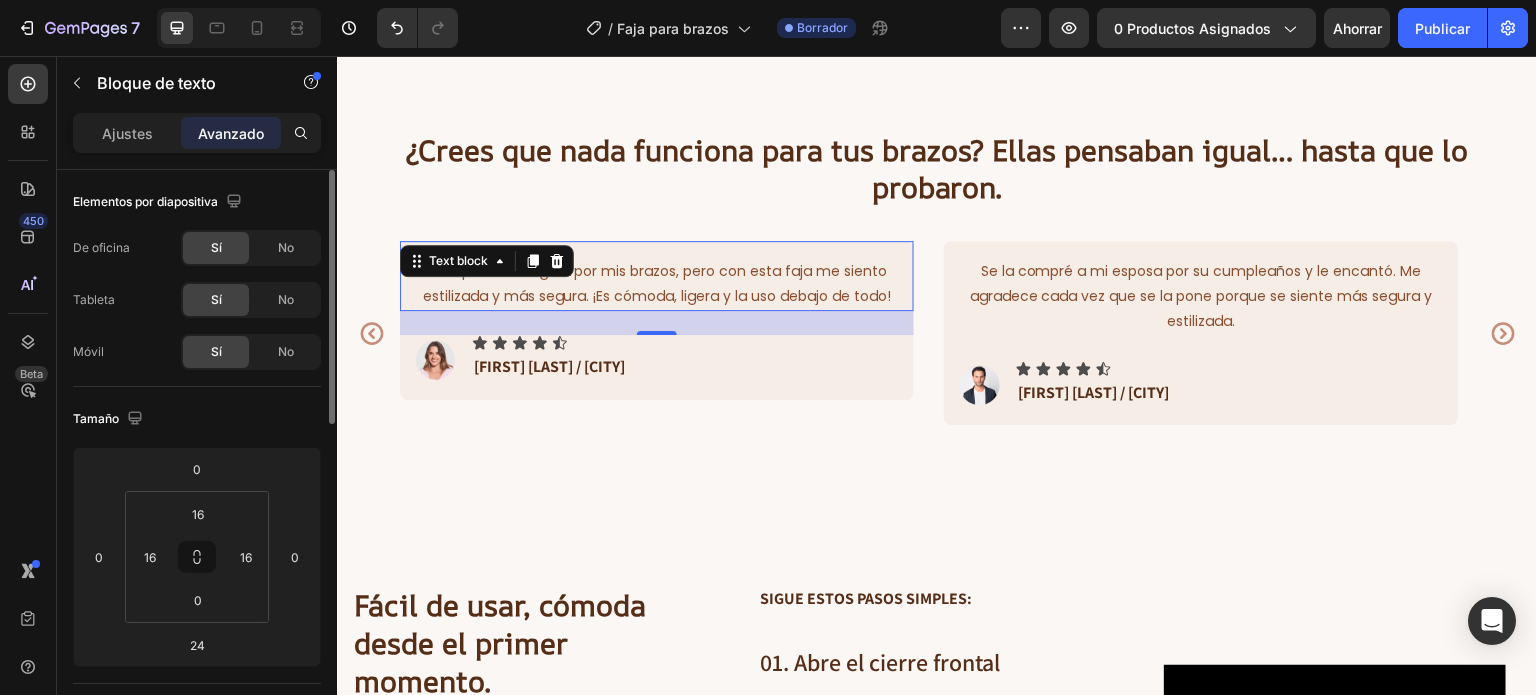 click on "Siempre fui insegura por mis brazos, pero con esta faja me siento estilizada y más segura. ¡Es cómoda, ligera y la uso debajo de todo! Text block   24" at bounding box center [657, 276] 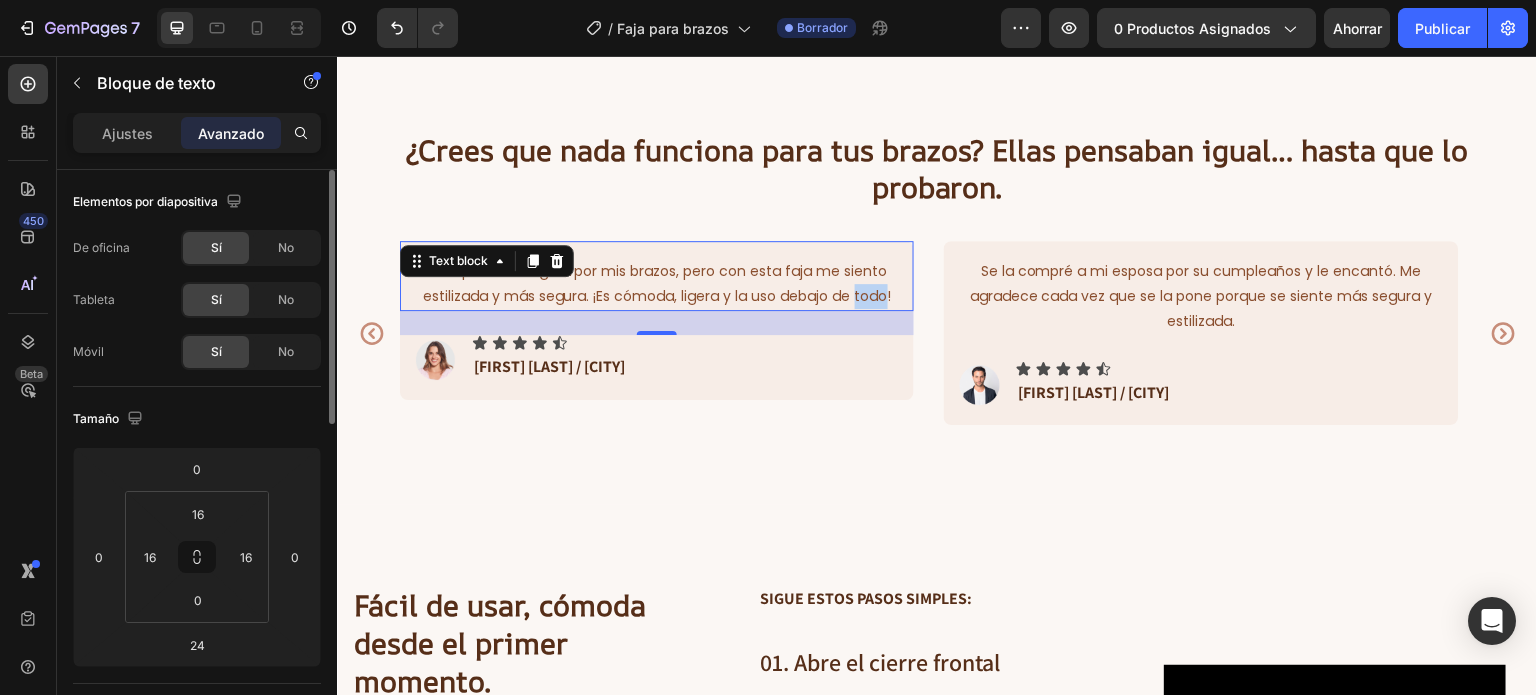 click on "Siempre fui insegura por mis brazos, pero con esta faja me siento estilizada y más segura. ¡Es cómoda, ligera y la uso debajo de todo!" at bounding box center (657, 284) 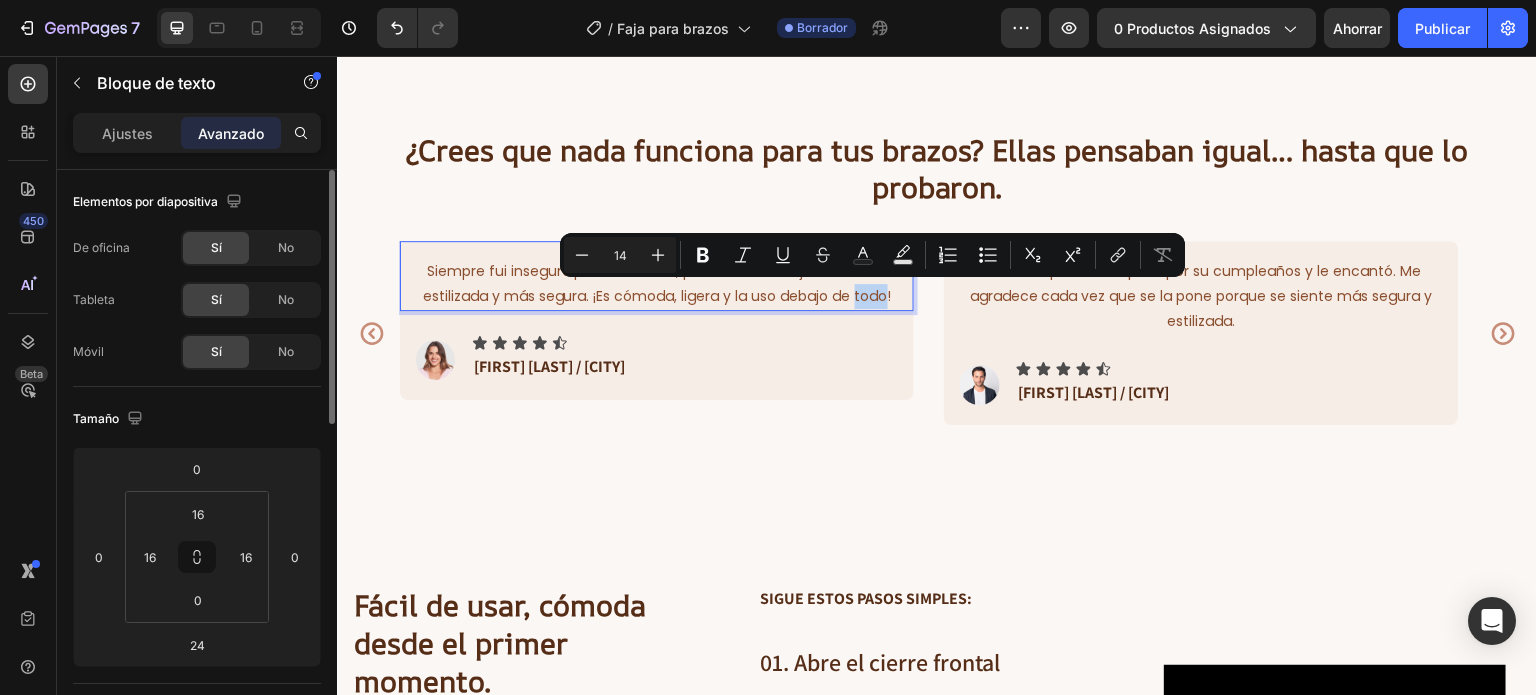 click on "Siempre fui insegura por mis brazos, pero con esta faja me siento estilizada y más segura. ¡Es cómoda, ligera y la uso debajo de todo! Text block   24" at bounding box center [657, 276] 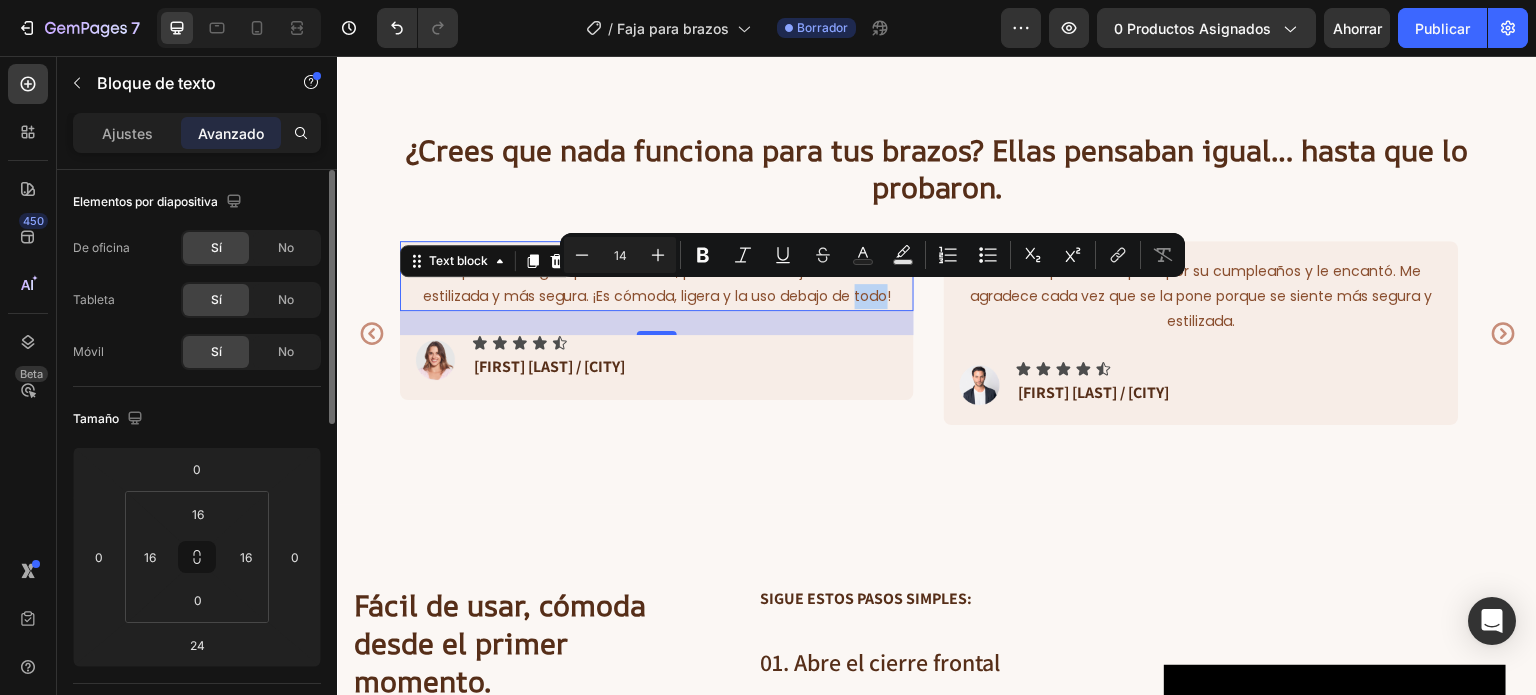 click on "Siempre fui insegura por mis brazos, pero con esta faja me siento estilizada y más segura. ¡Es cómoda, ligera y la uso debajo de todo!" at bounding box center [657, 284] 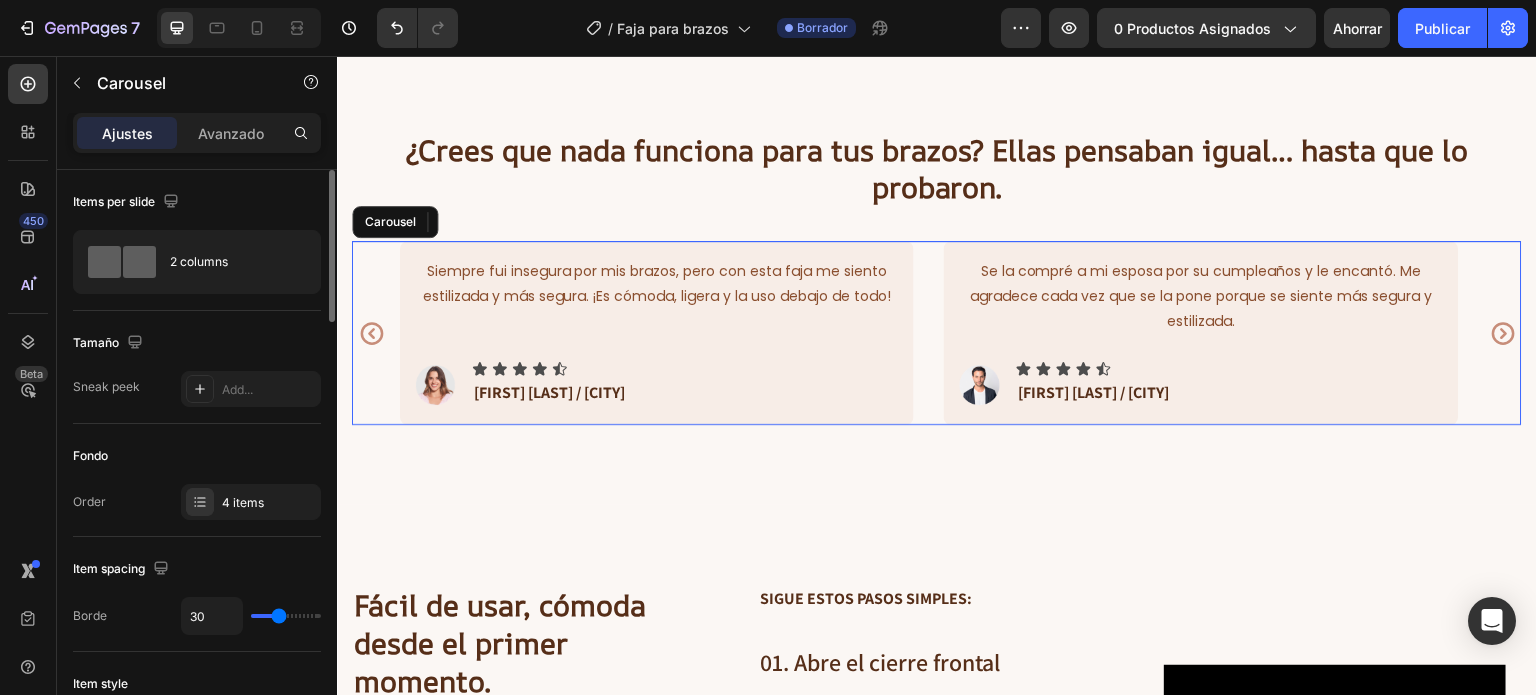 click 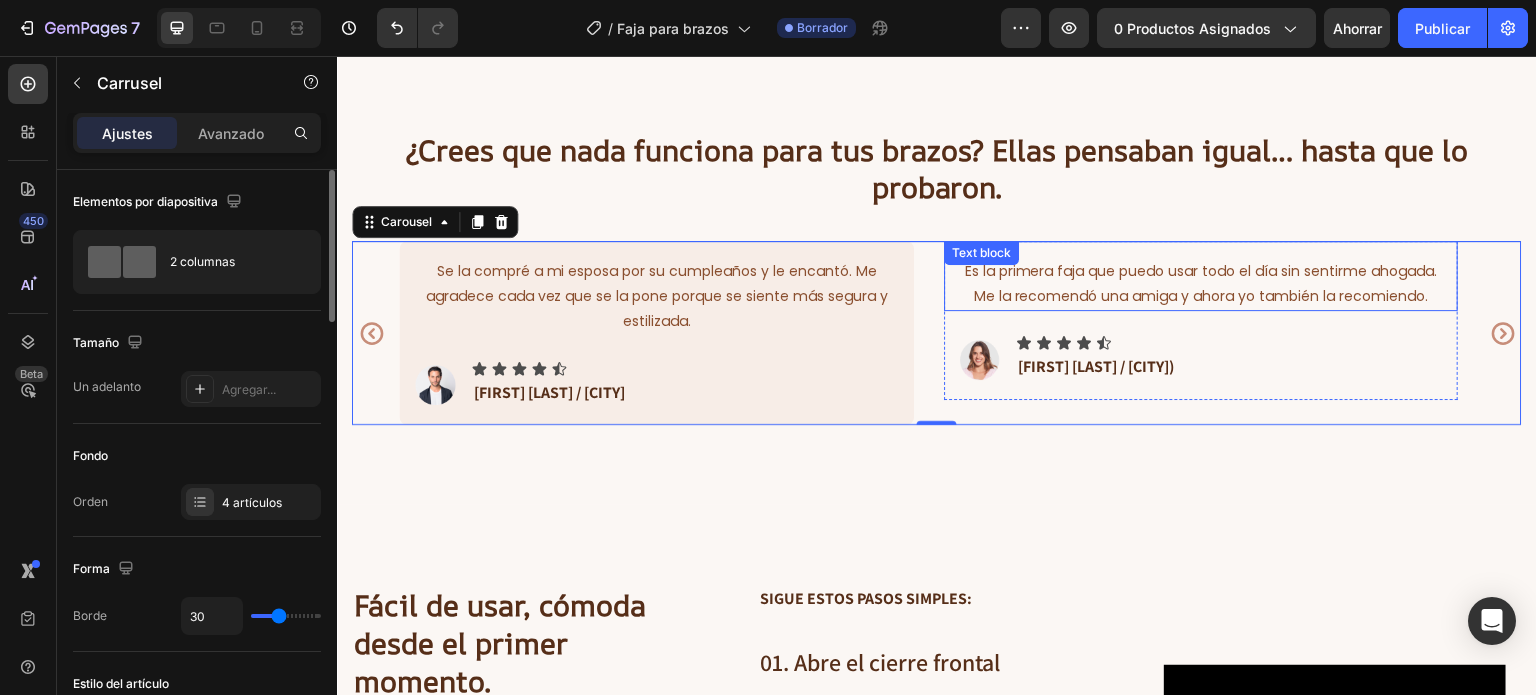 click on "Es la primera faja que puedo usar todo el día sin sentirme ahogada. Me la recomendó una amiga y ahora yo también la recomiendo." at bounding box center (1201, 284) 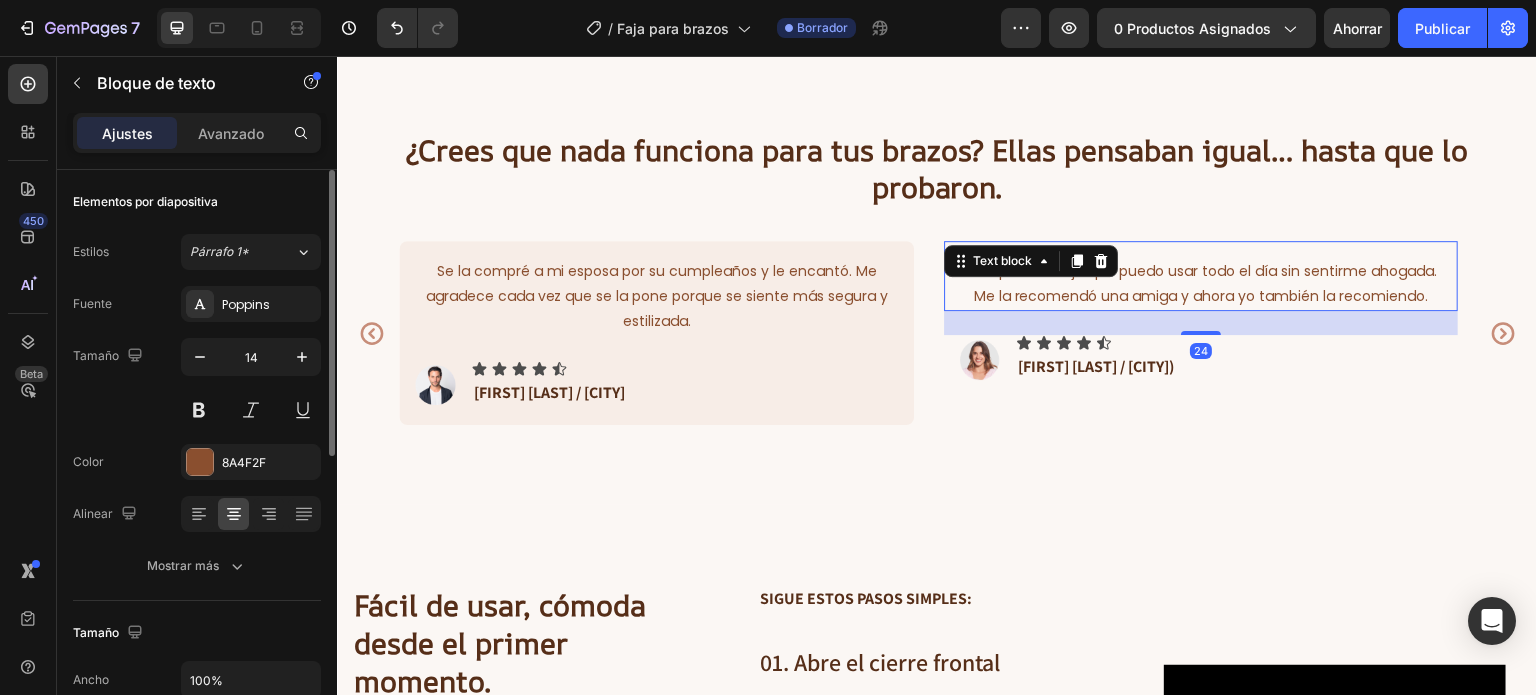click on "Es la primera faja que puedo usar todo el día sin sentirme ahogada. Me la recomendó una amiga y ahora yo también la recomiendo." at bounding box center (1201, 284) 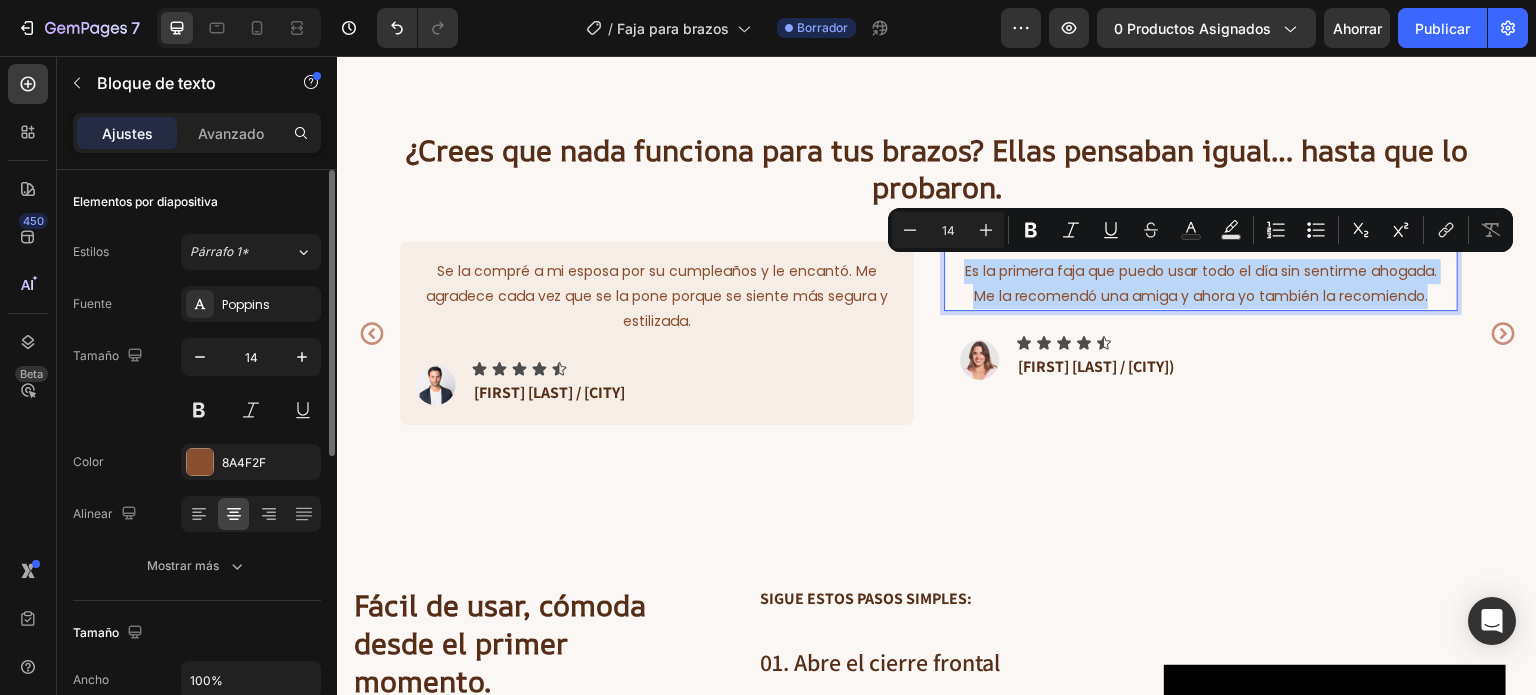 click on "Es la primera faja que puedo usar todo el día sin sentirme ahogada. Me la recomendó una amiga y ahora yo también la recomiendo." at bounding box center [1201, 284] 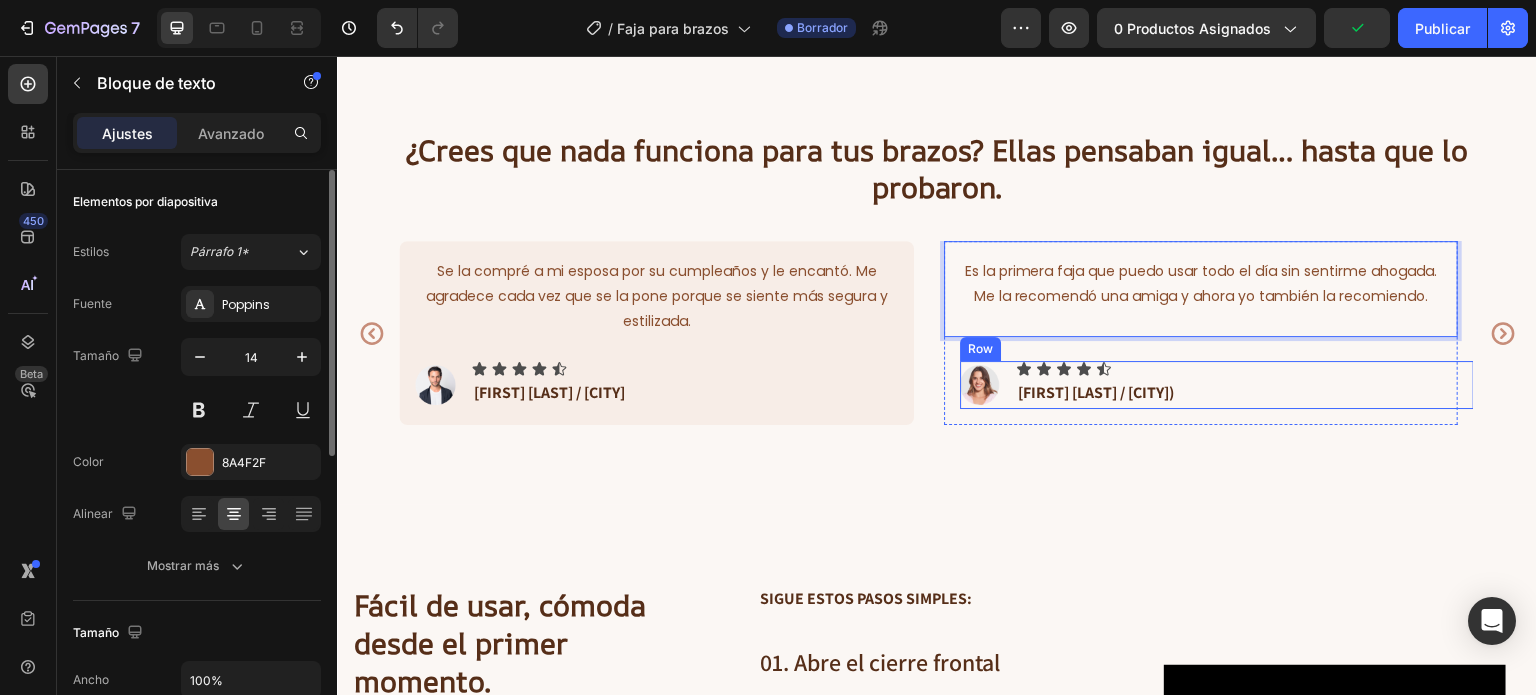 click on "Image" at bounding box center (980, 385) 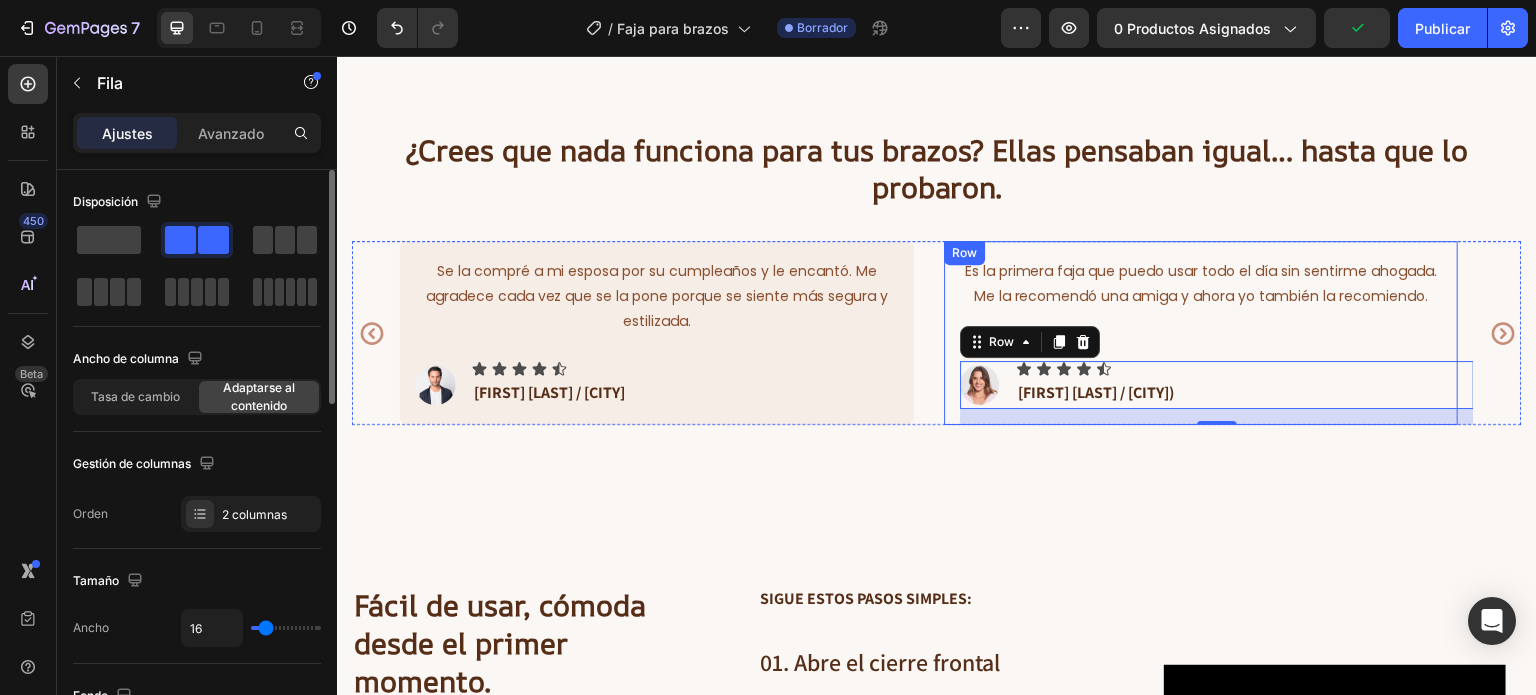 click on "Es la primera faja que puedo usar todo el día sin sentirme ahogada. Me la recomendó una amiga y ahora yo también la recomiendo. Text block Image Icon Icon Icon Icon Icon Icon List Martha C. / Arequipa) Text block Row   16" at bounding box center [1201, 333] 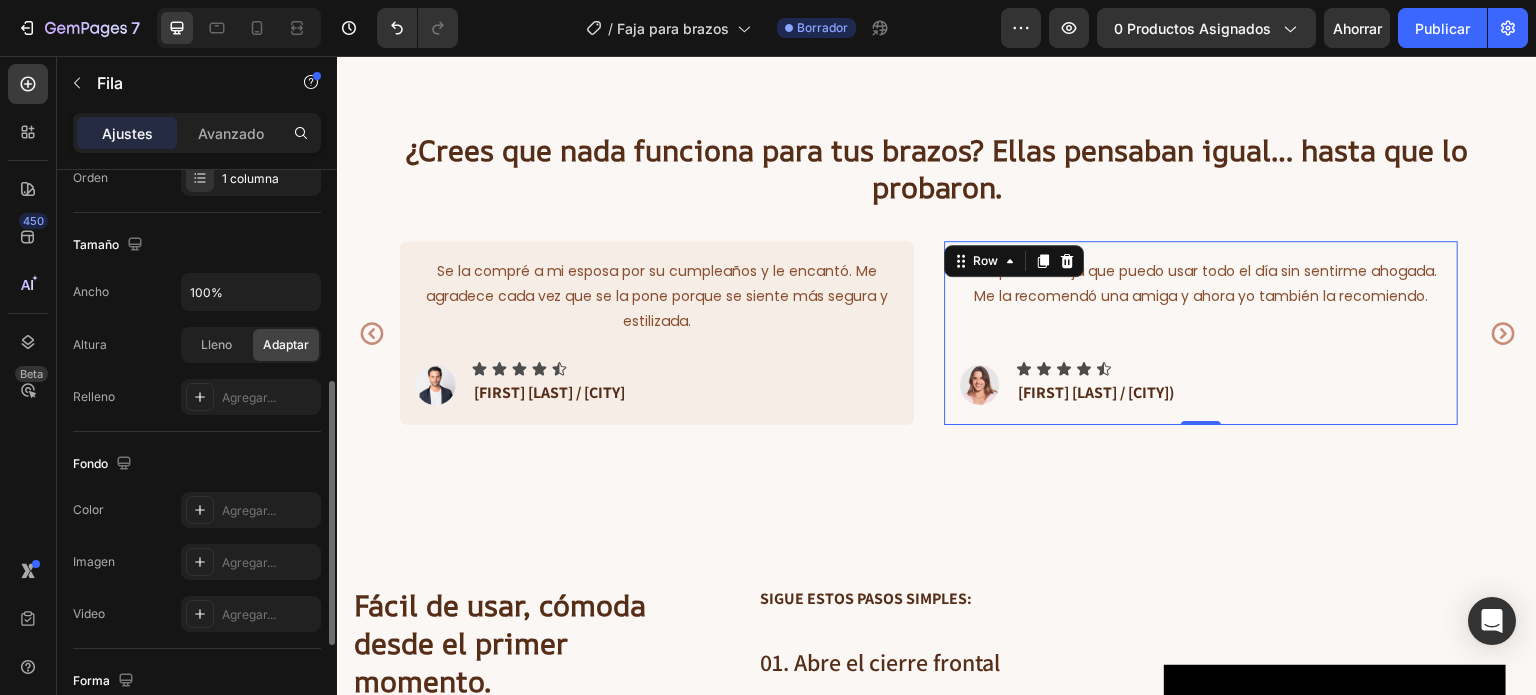 scroll, scrollTop: 387, scrollLeft: 0, axis: vertical 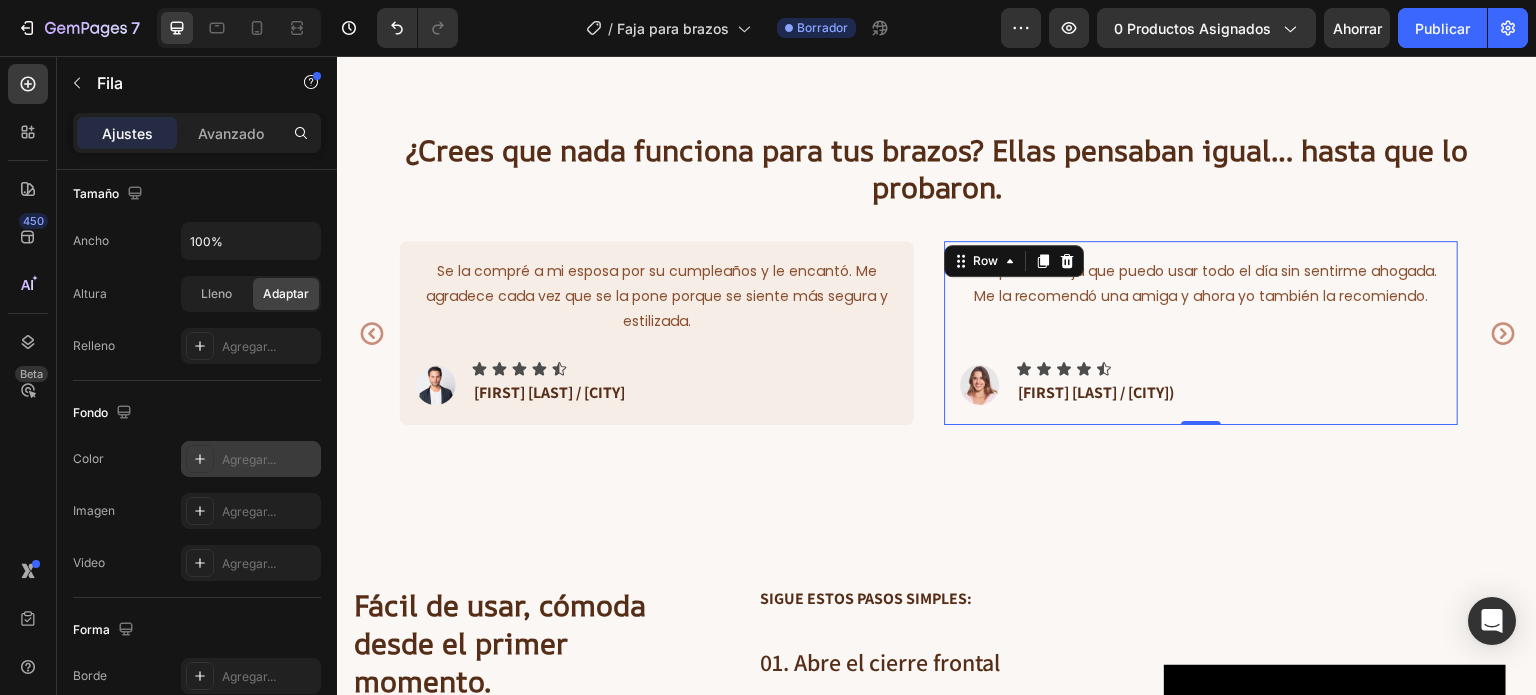 click on "Agregar..." at bounding box center [249, 459] 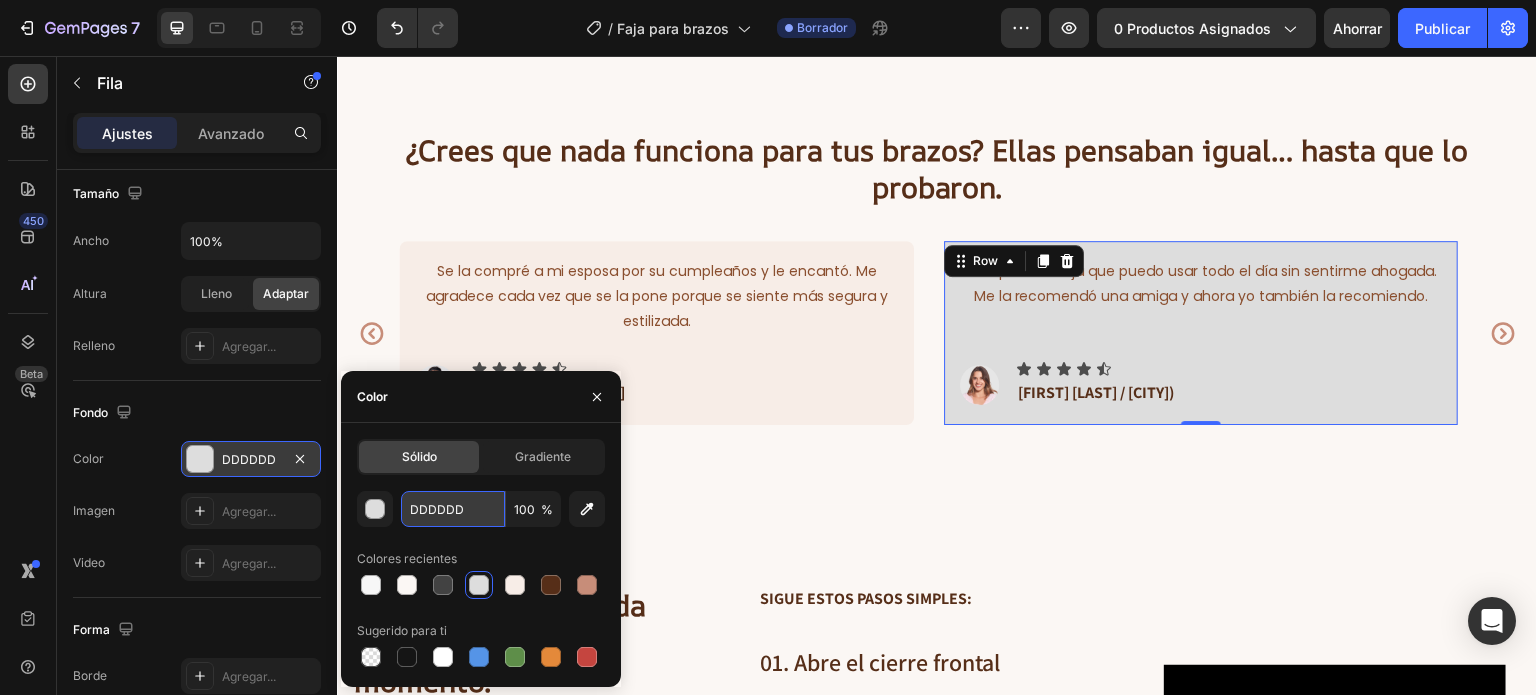 click on "DDDDDD" at bounding box center (453, 509) 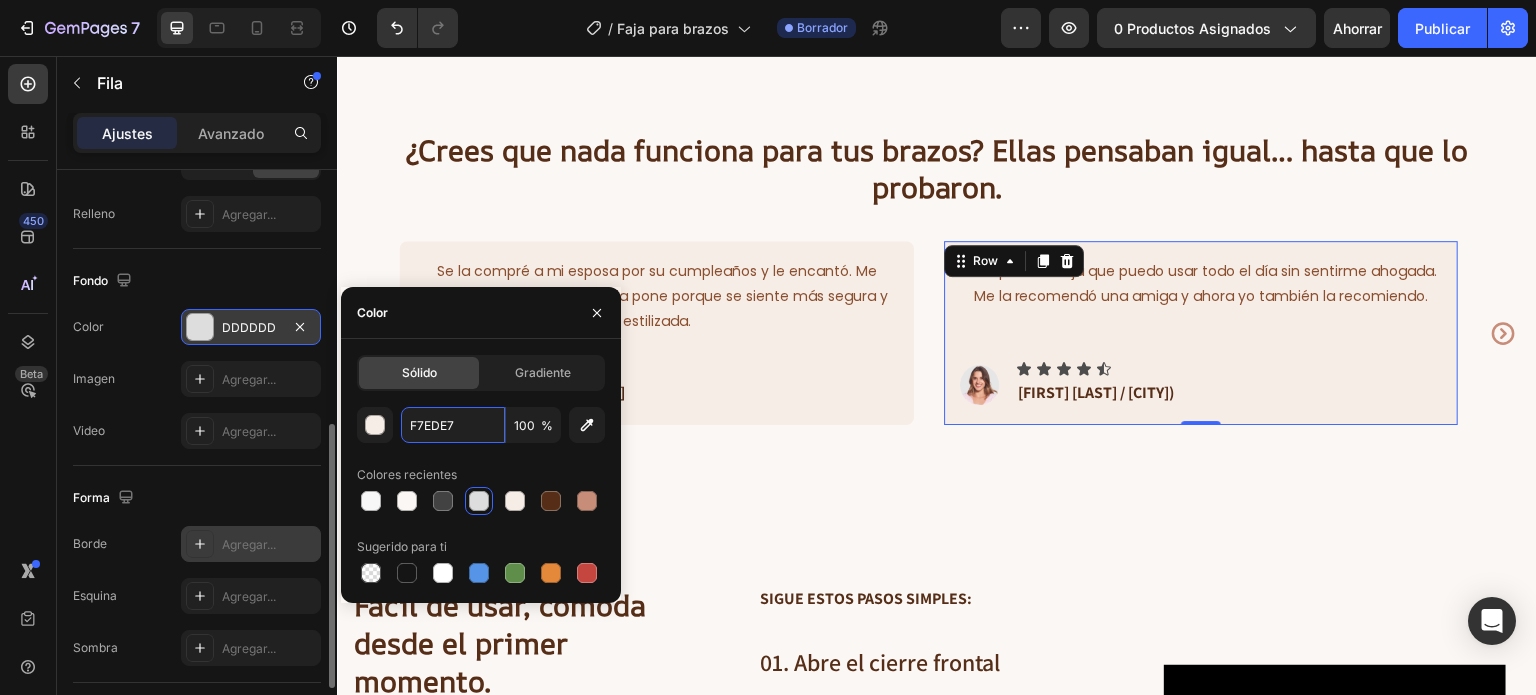 scroll, scrollTop: 552, scrollLeft: 0, axis: vertical 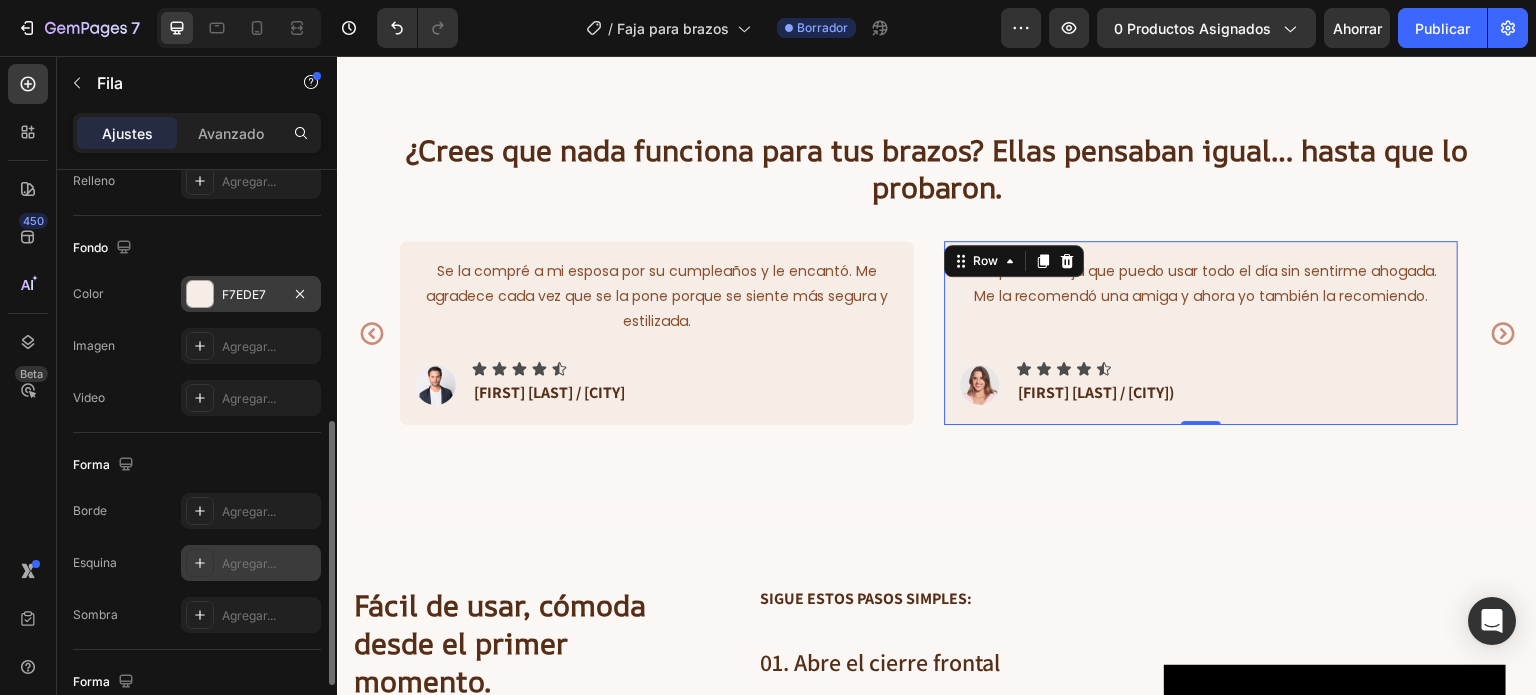 click on "Agregar..." at bounding box center (249, 563) 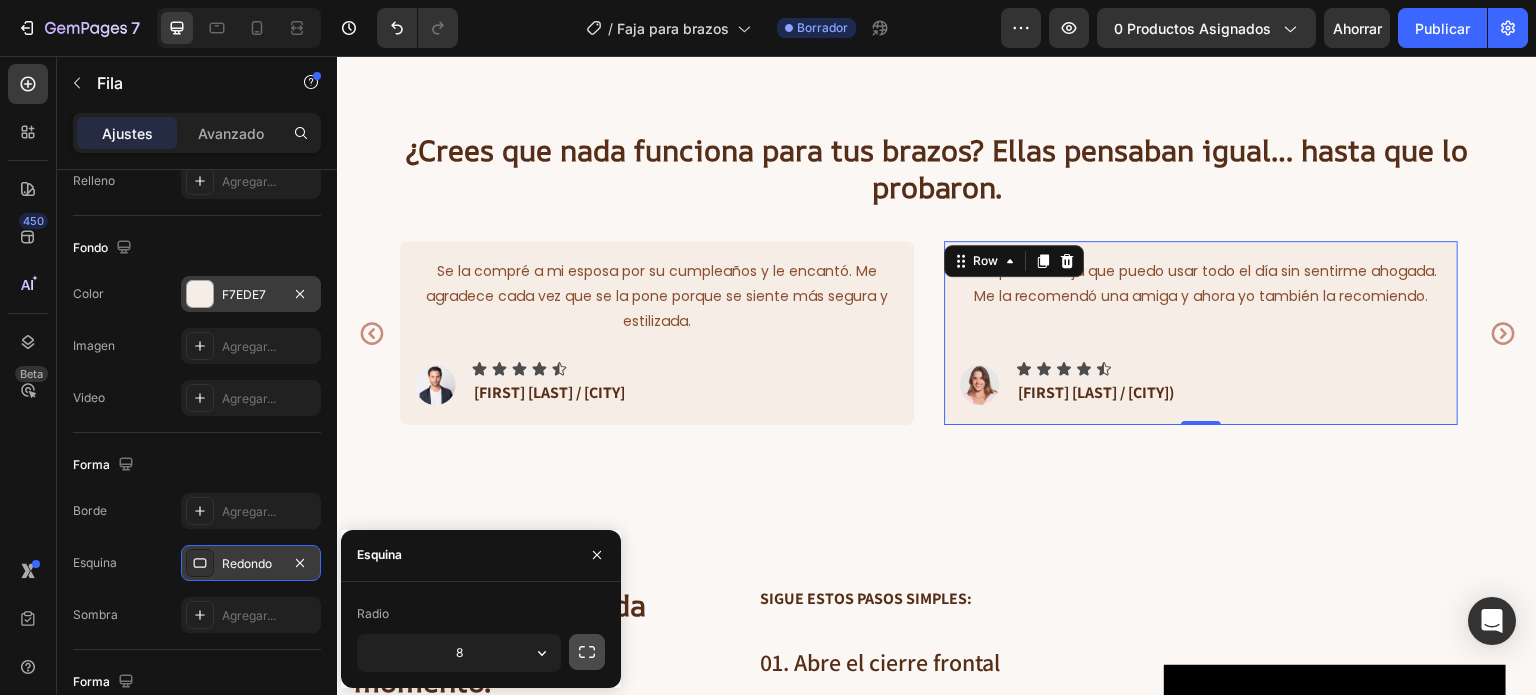 click 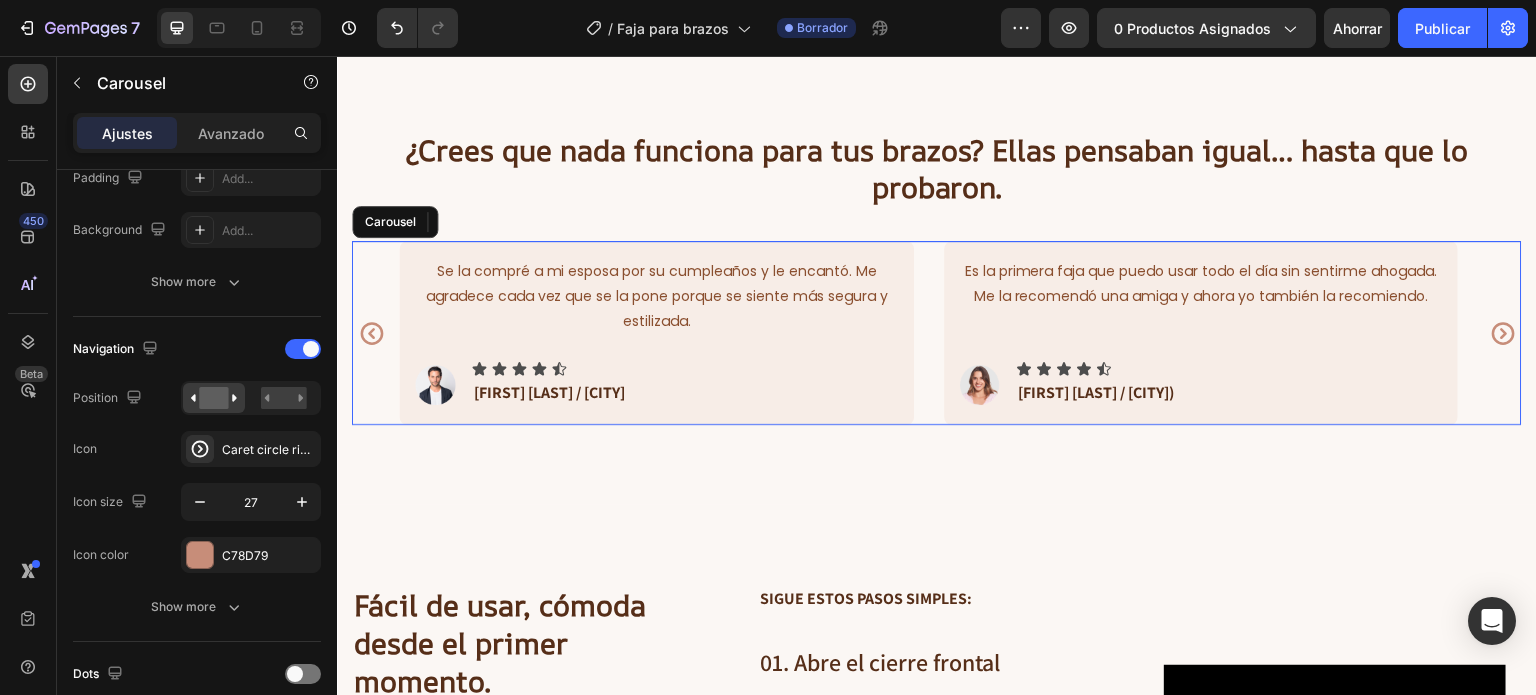 scroll, scrollTop: 0, scrollLeft: 0, axis: both 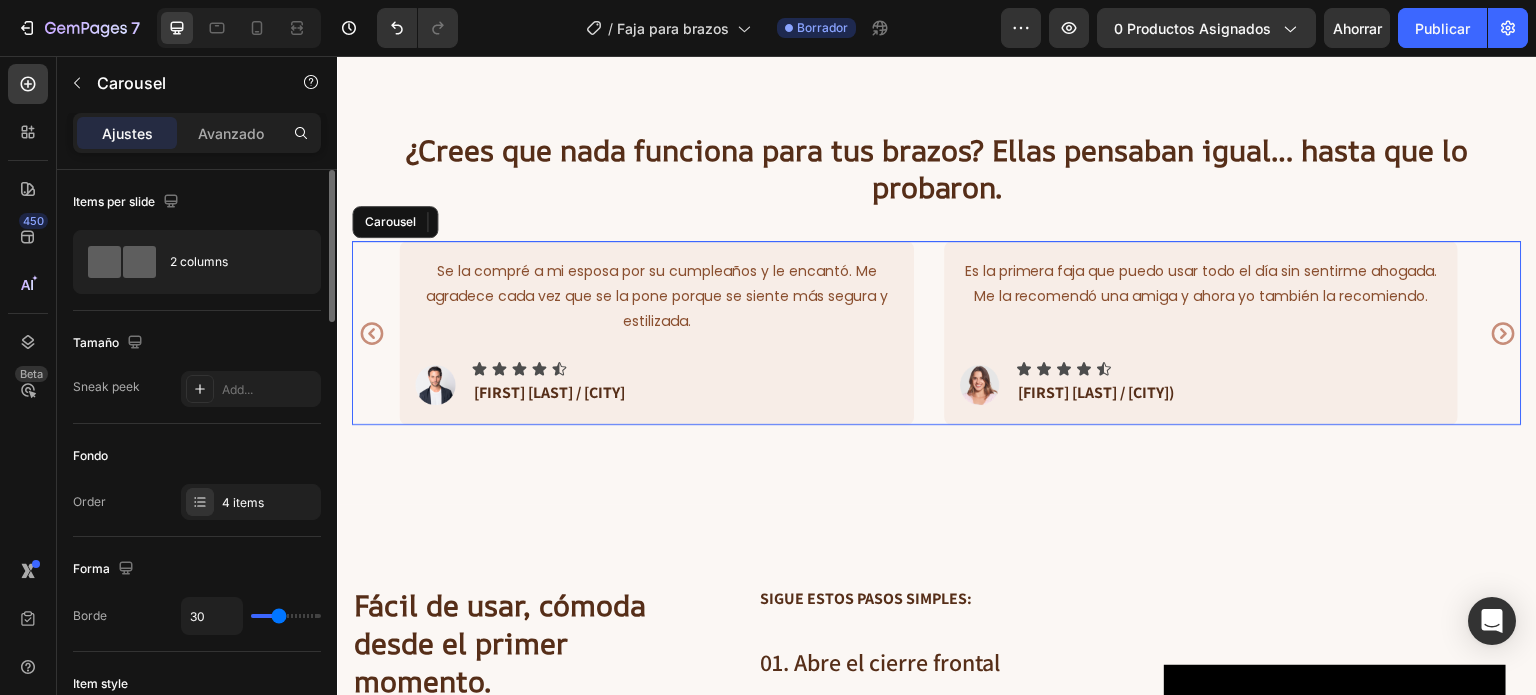click 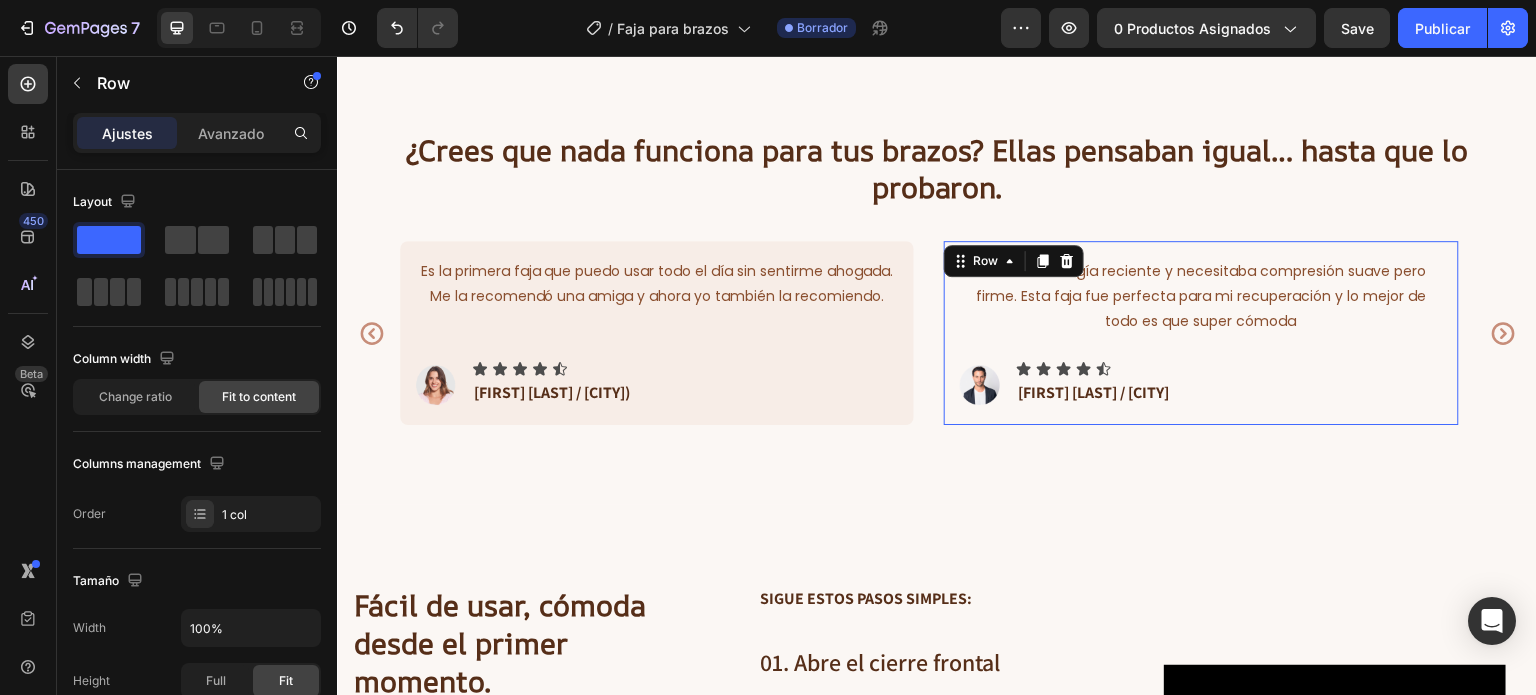 click on "Tenía una cirugía reciente y necesitaba compresión suave pero firme. Esta faja fue perfecta para mi recuperación y lo mejor de todo es que super cómoda  Text block Image Icon Icon Icon Icon Icon Icon List Diana H. / Lima Text block Row" at bounding box center (1201, 333) 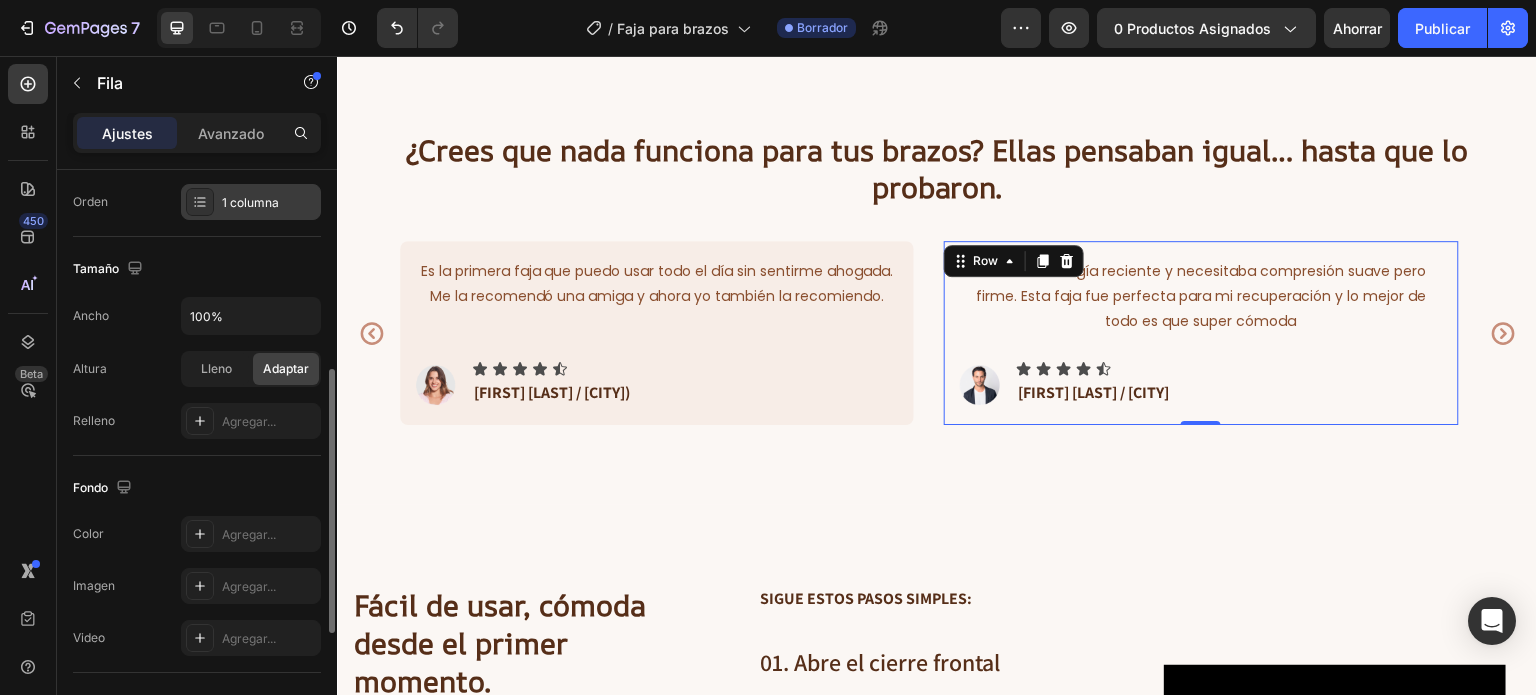 scroll, scrollTop: 368, scrollLeft: 0, axis: vertical 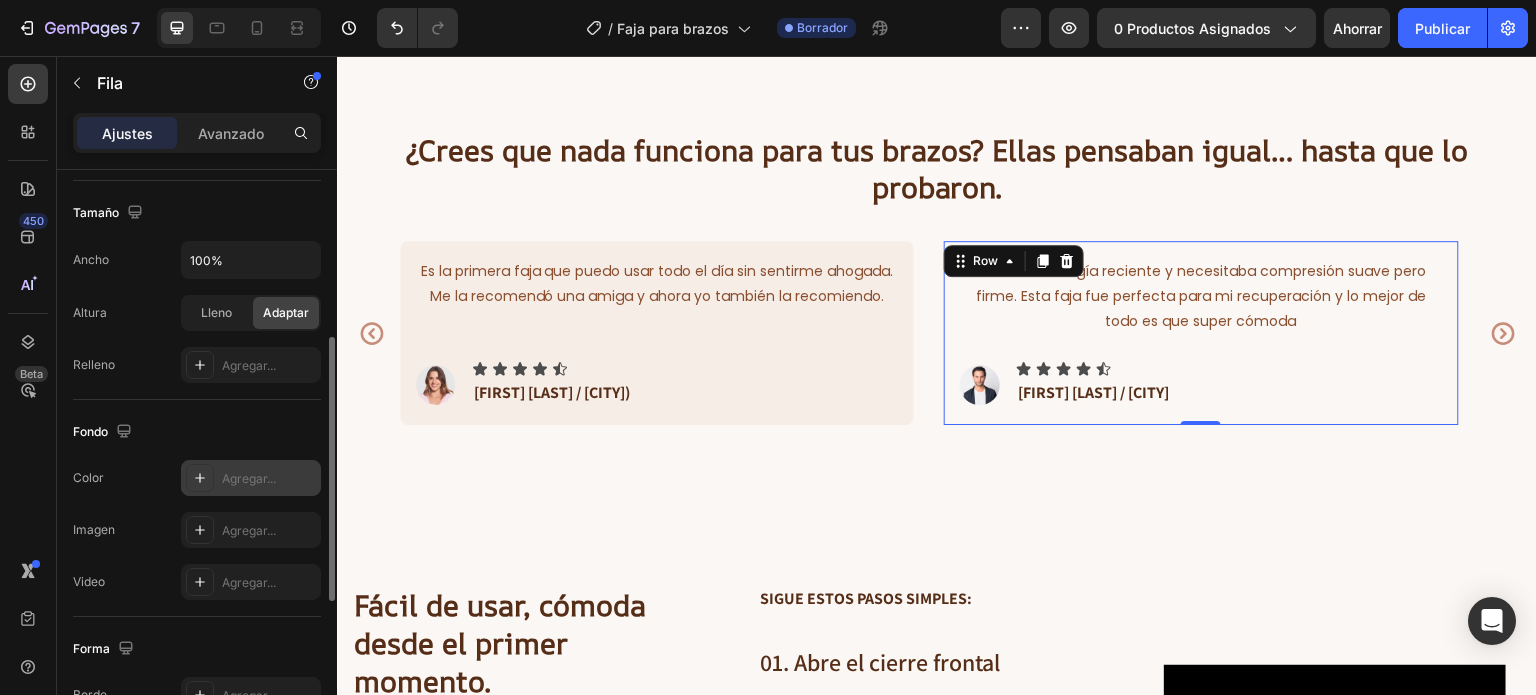 click on "Agregar..." at bounding box center [249, 478] 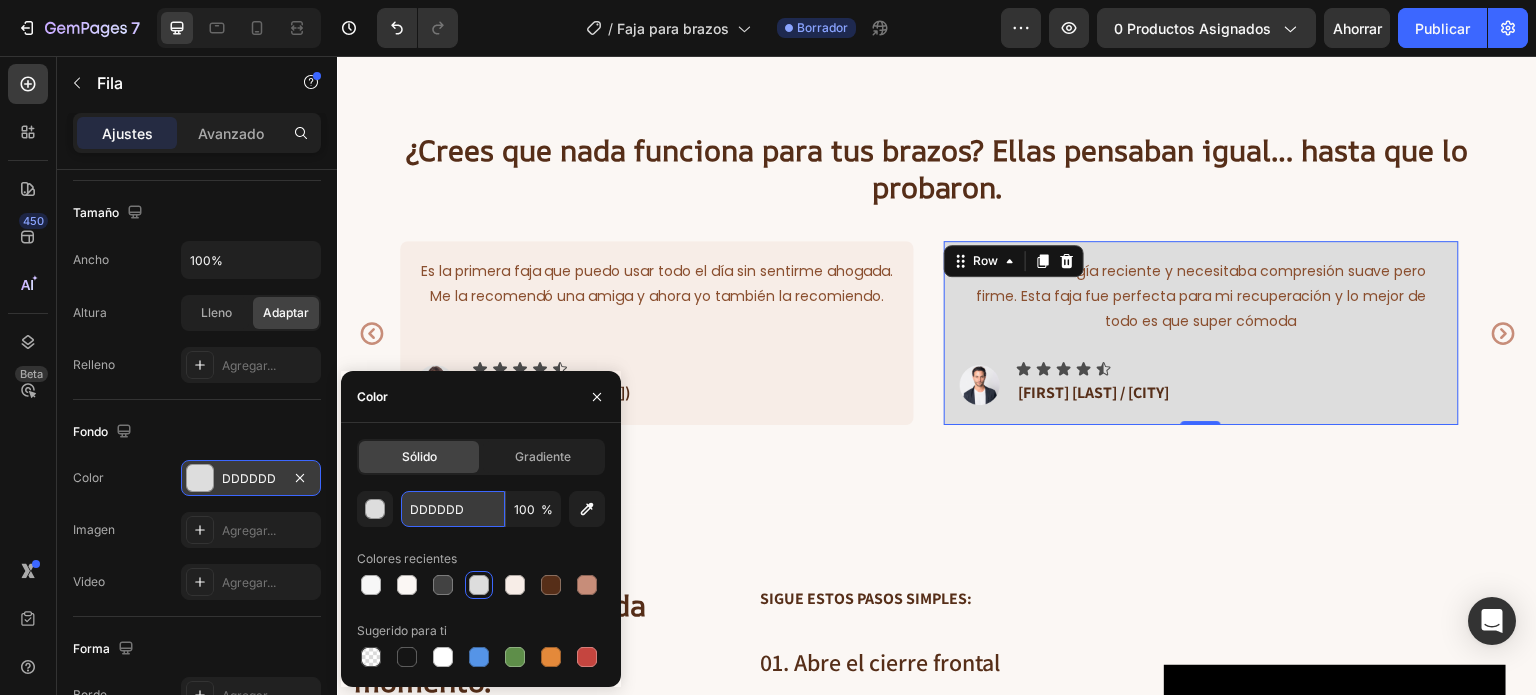 click on "DDDDDD" at bounding box center (453, 509) 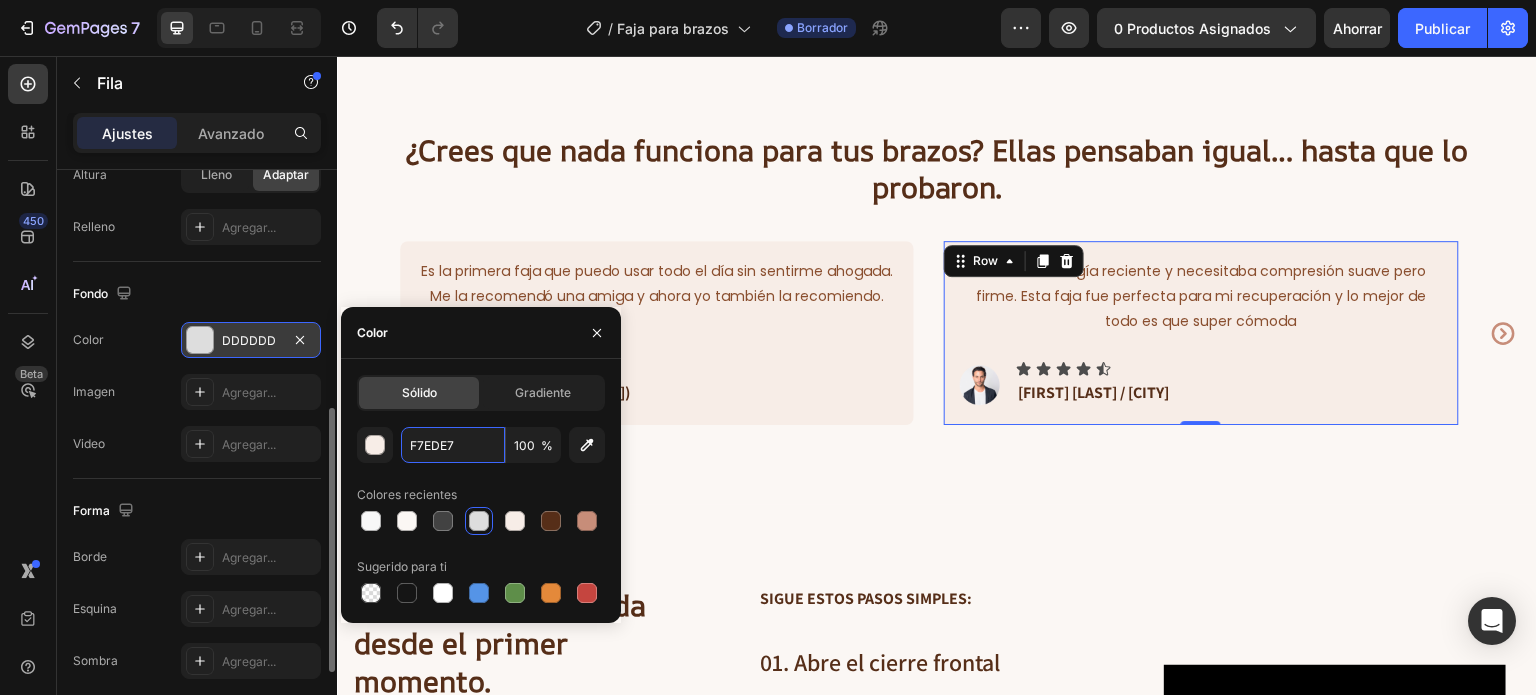scroll, scrollTop: 512, scrollLeft: 0, axis: vertical 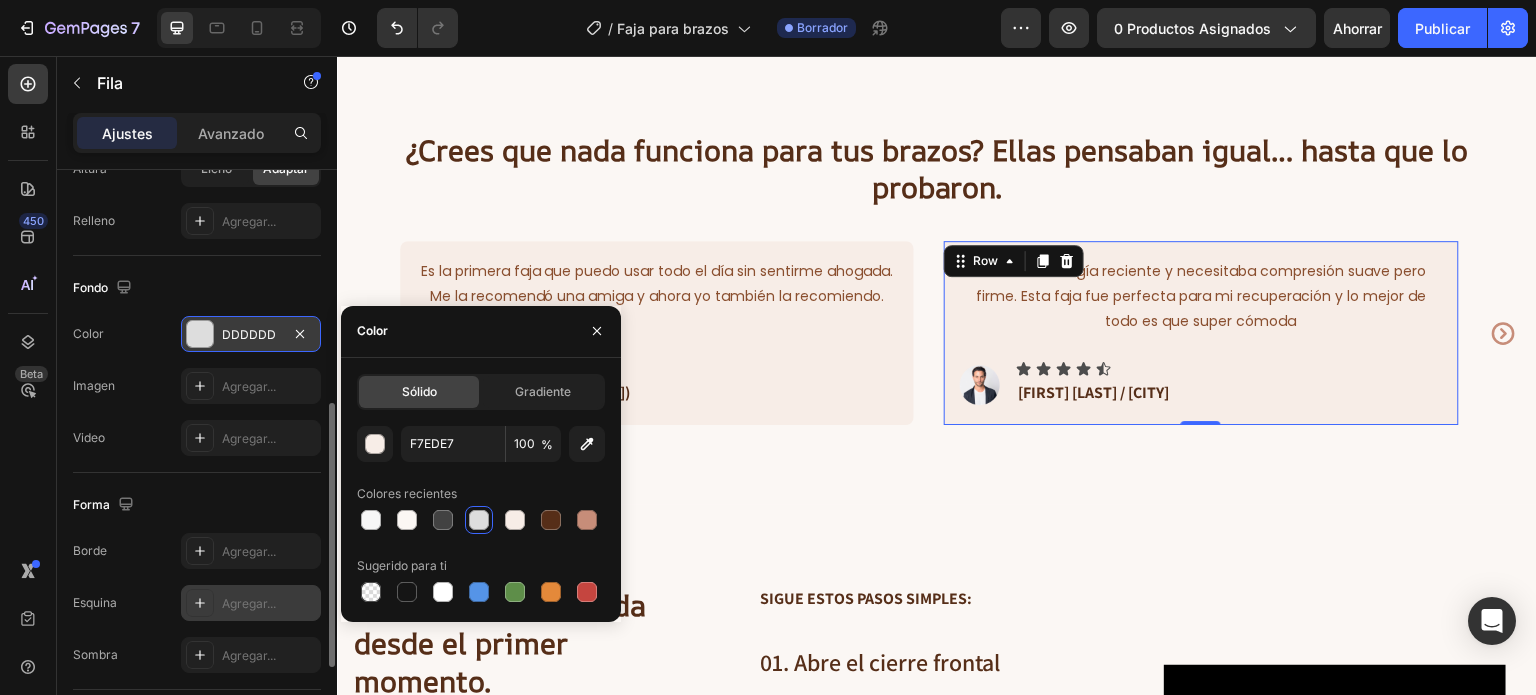 click on "Agregar..." at bounding box center [269, 604] 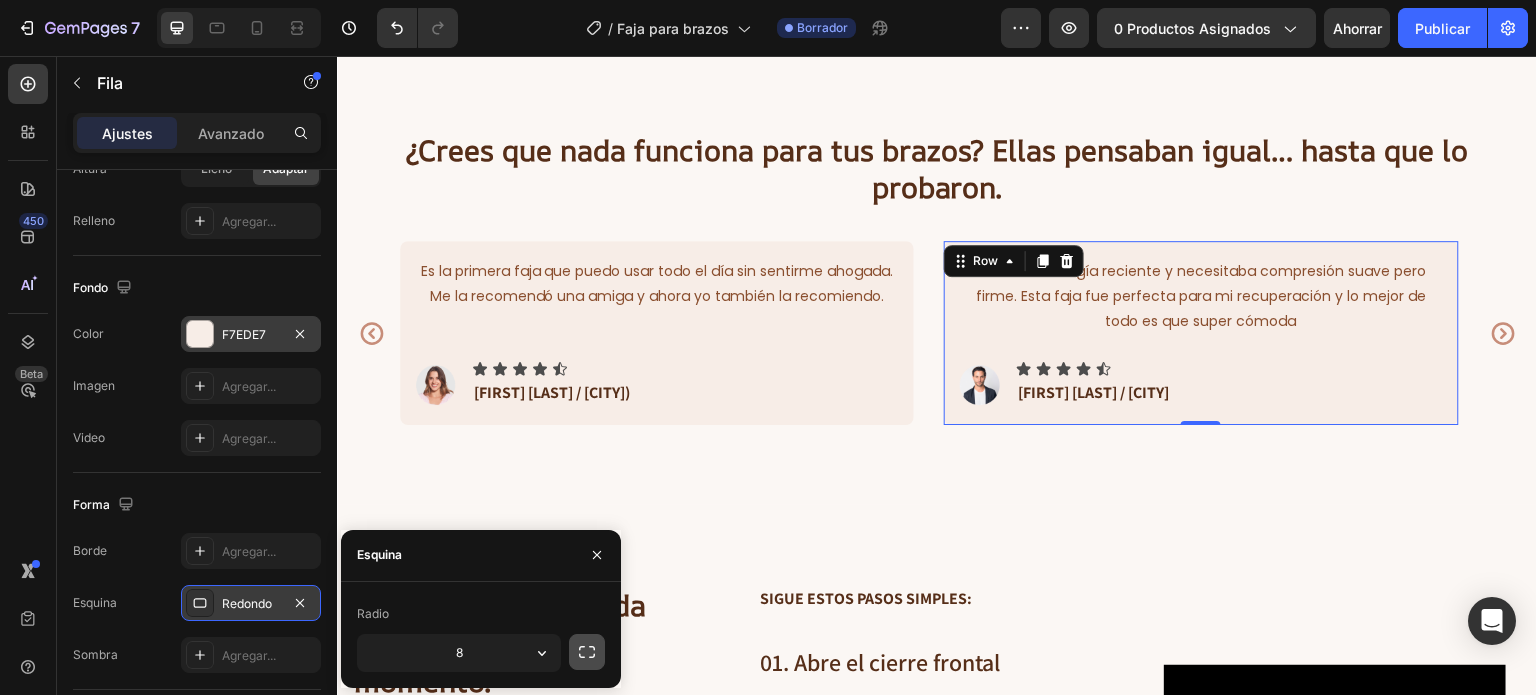 click at bounding box center [587, 652] 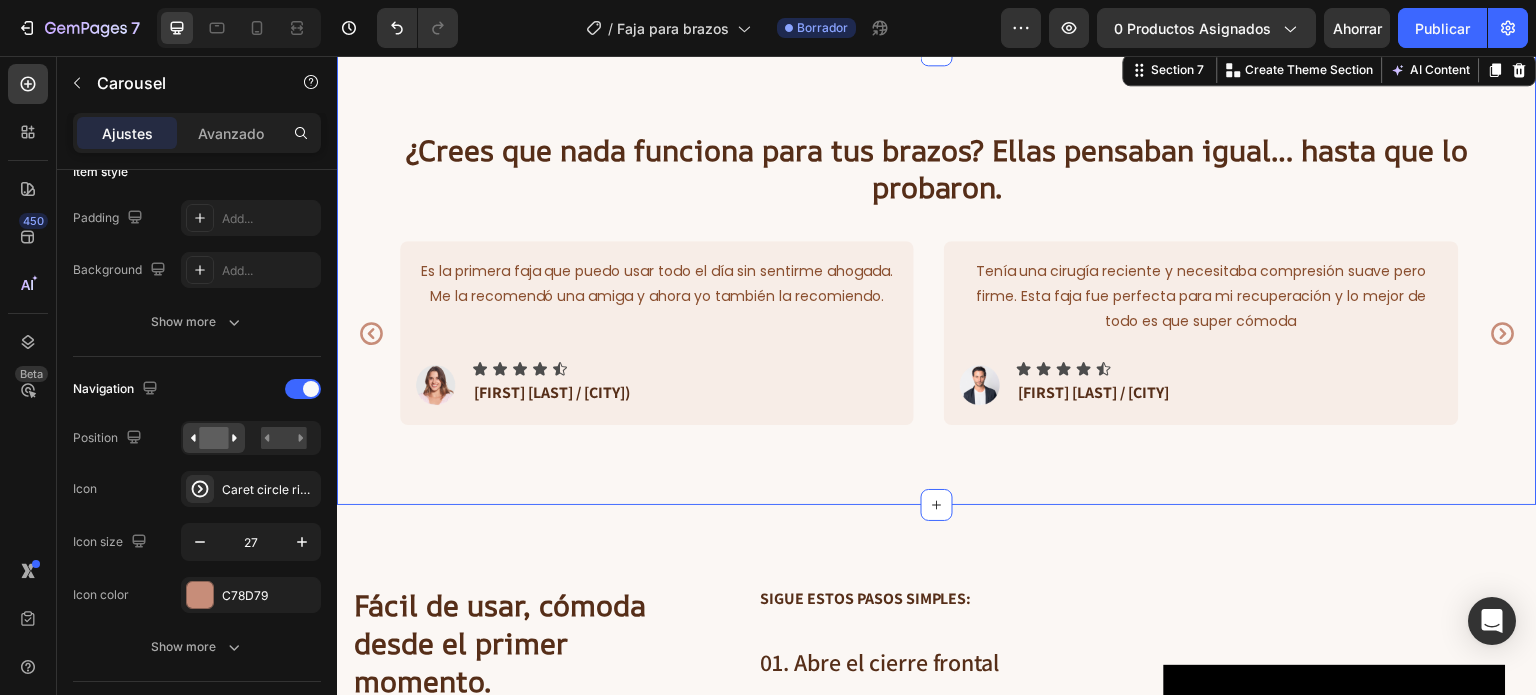 click 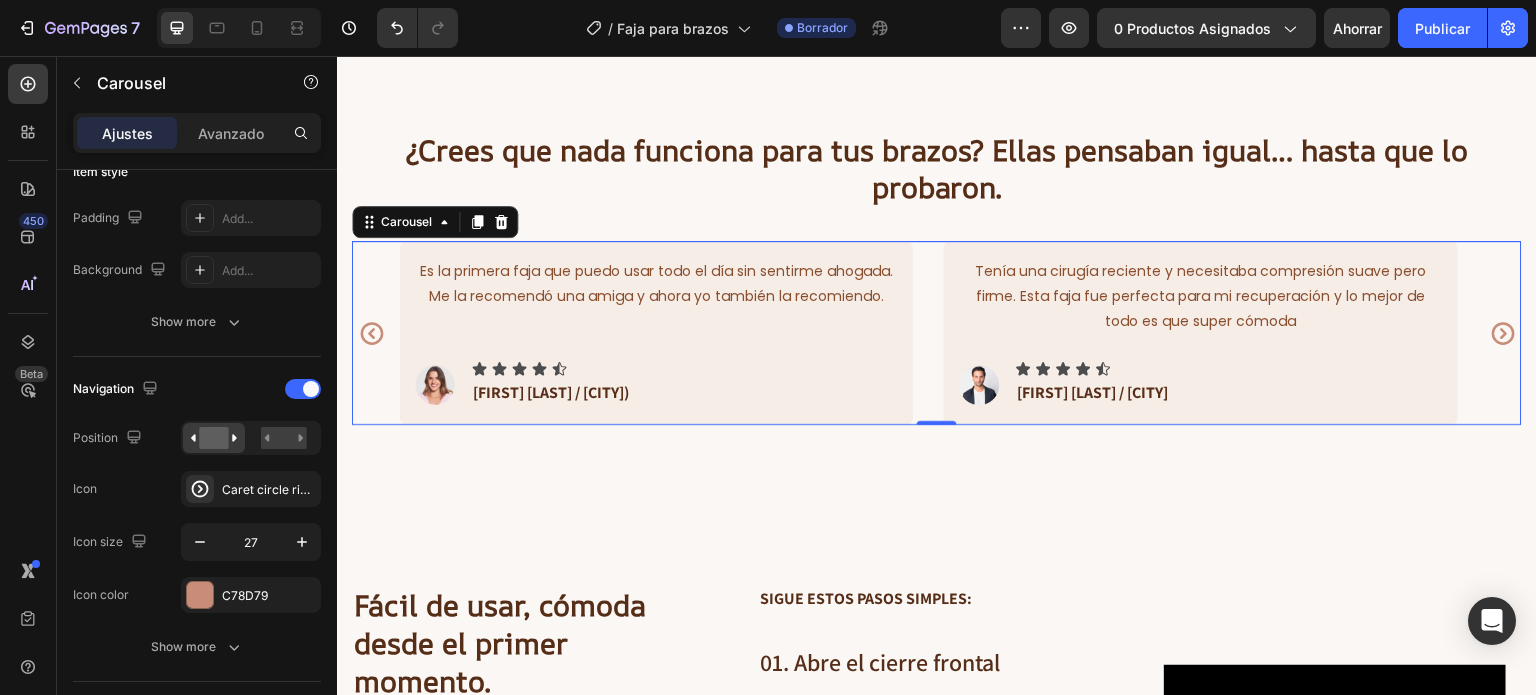 scroll, scrollTop: 0, scrollLeft: 0, axis: both 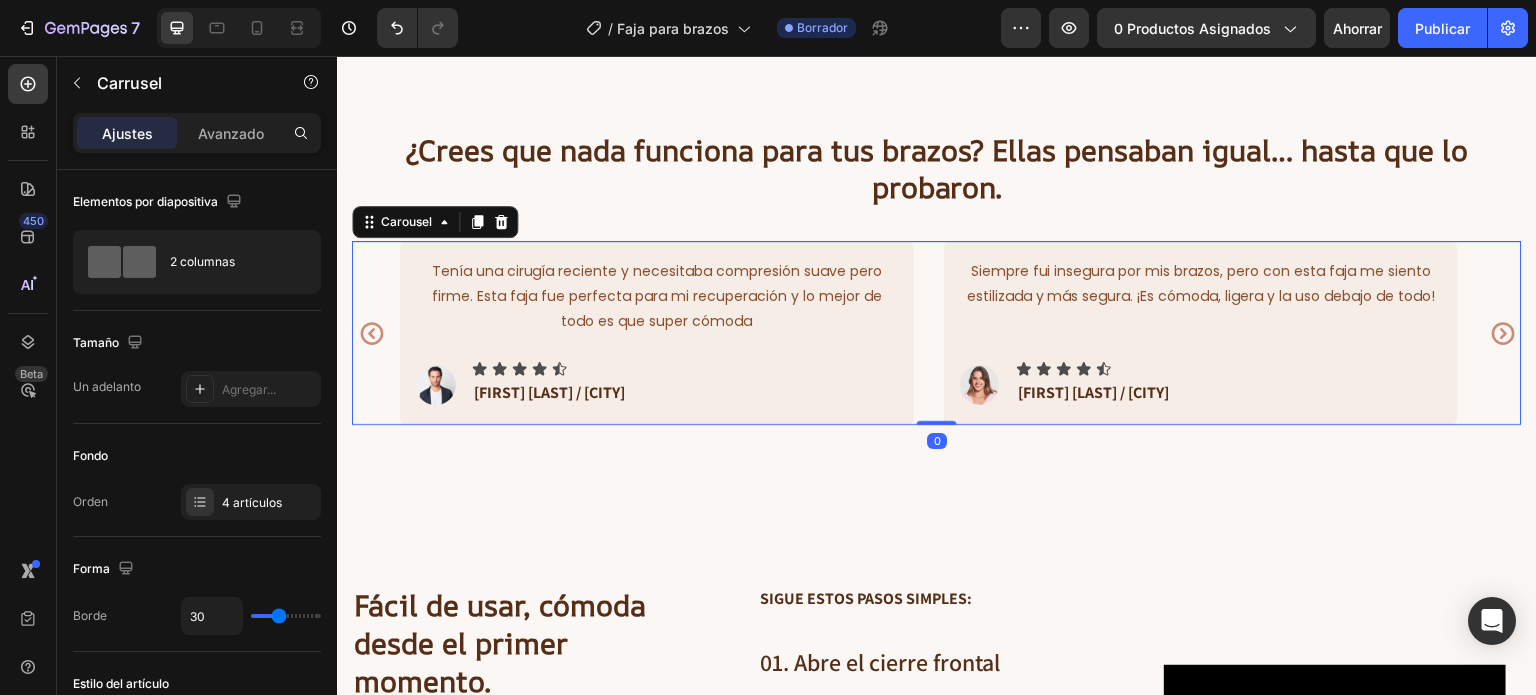 click 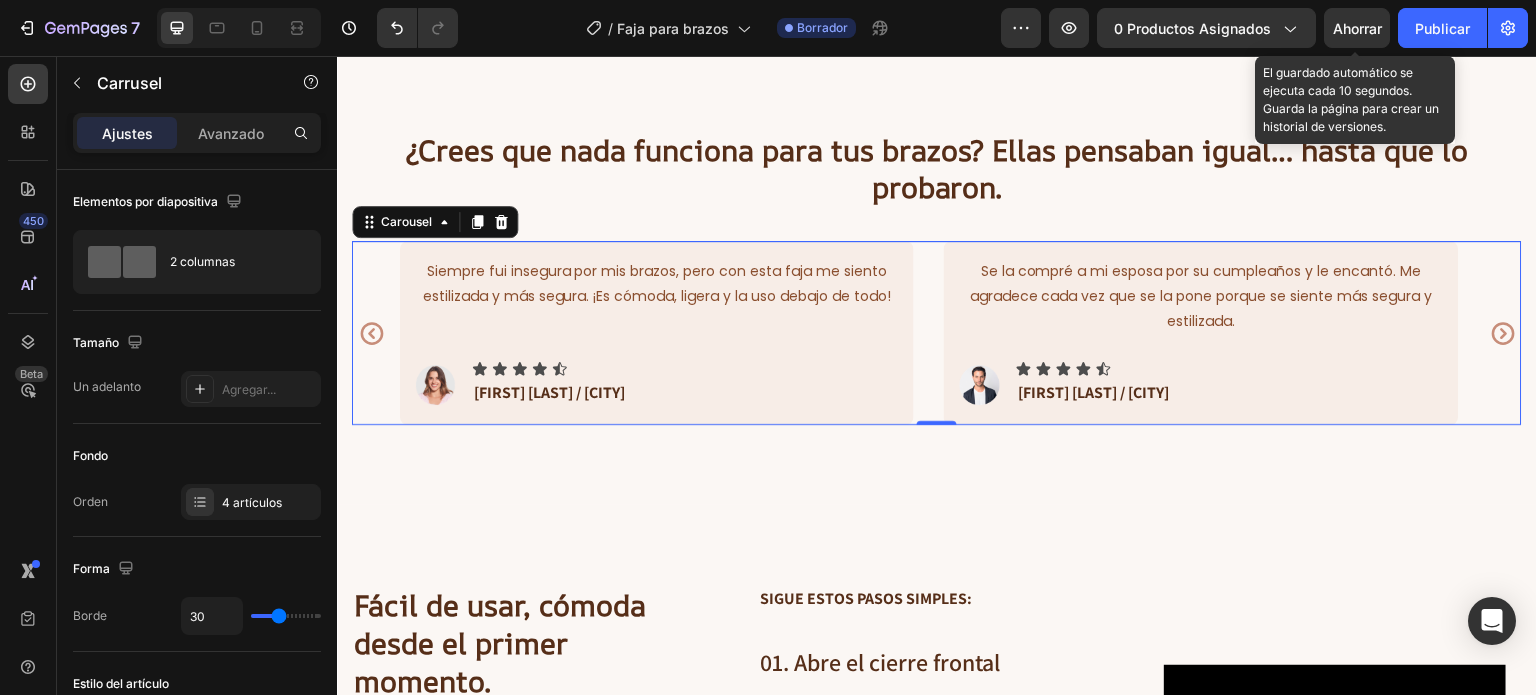 click on "Ahorrar" 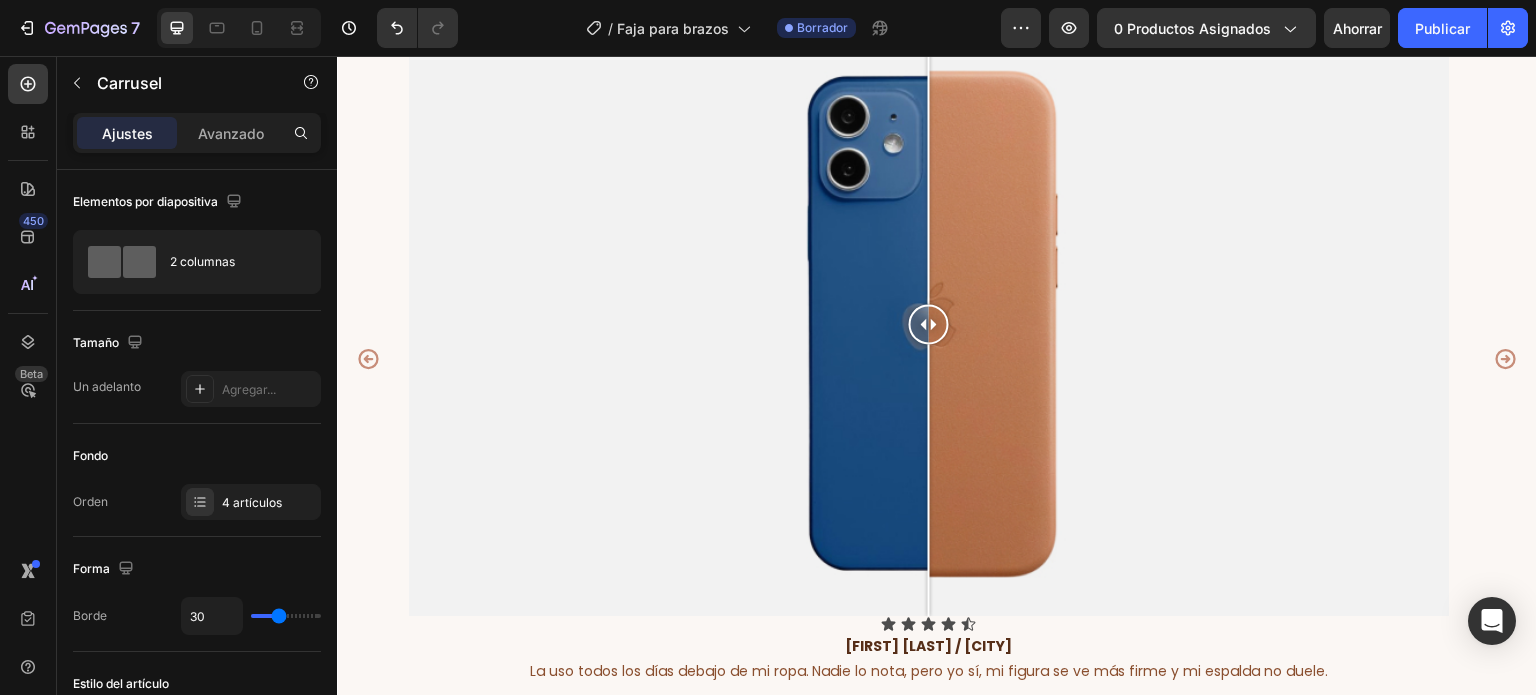 scroll, scrollTop: 7801, scrollLeft: 0, axis: vertical 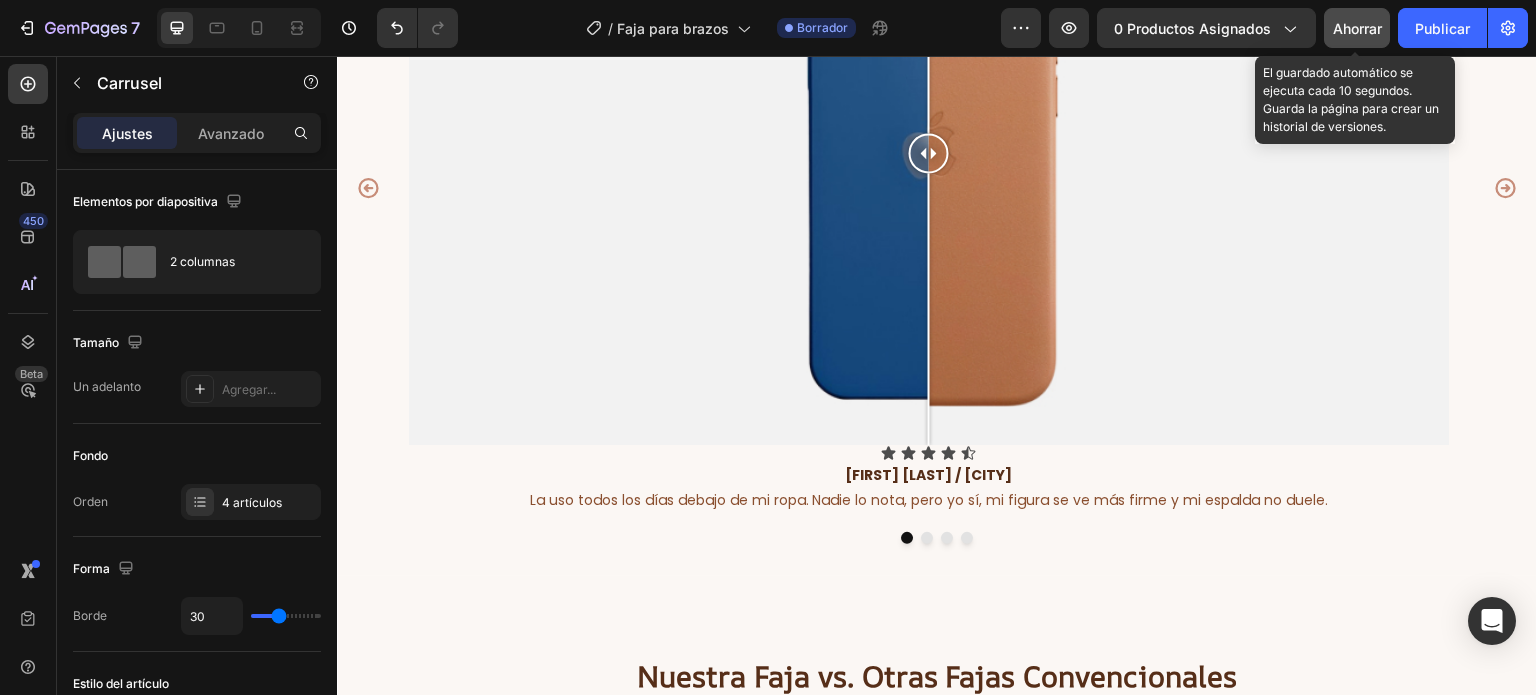 click on "Ahorrar" 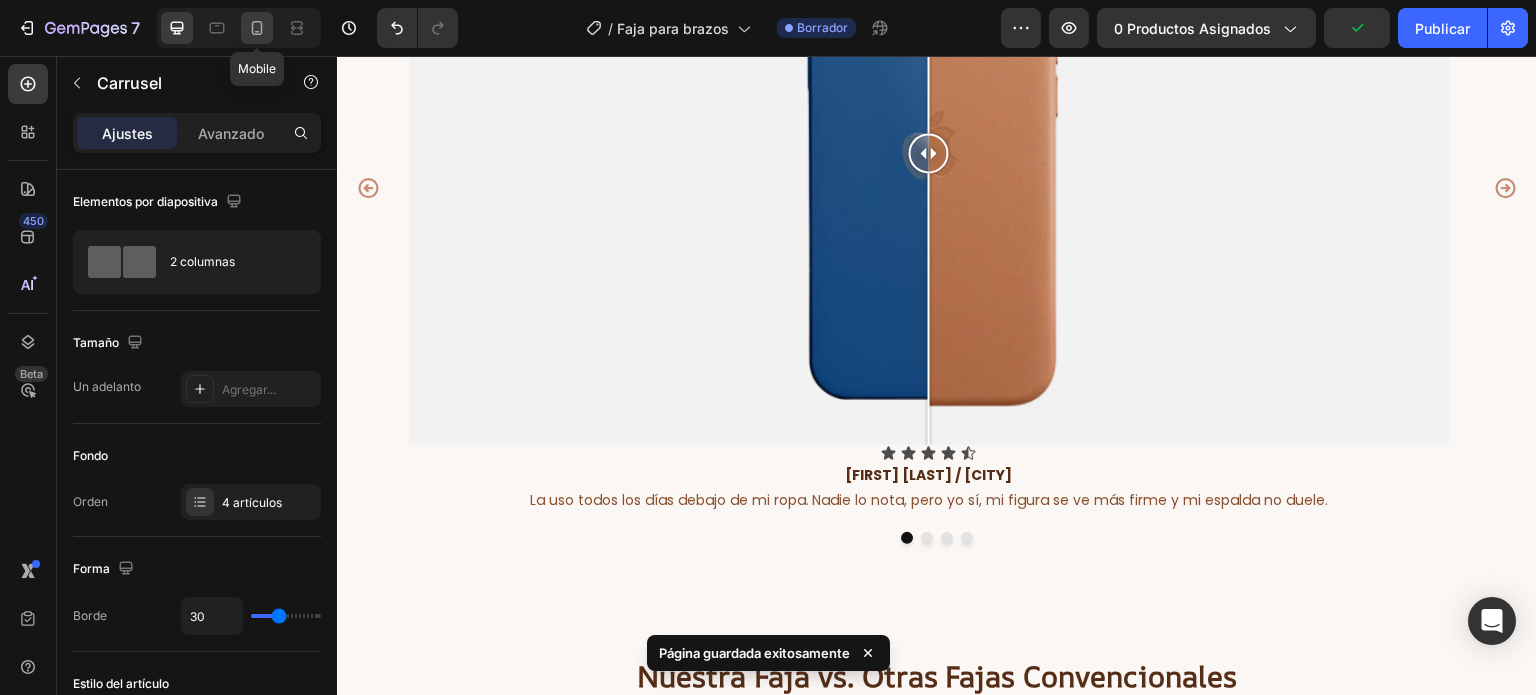 click 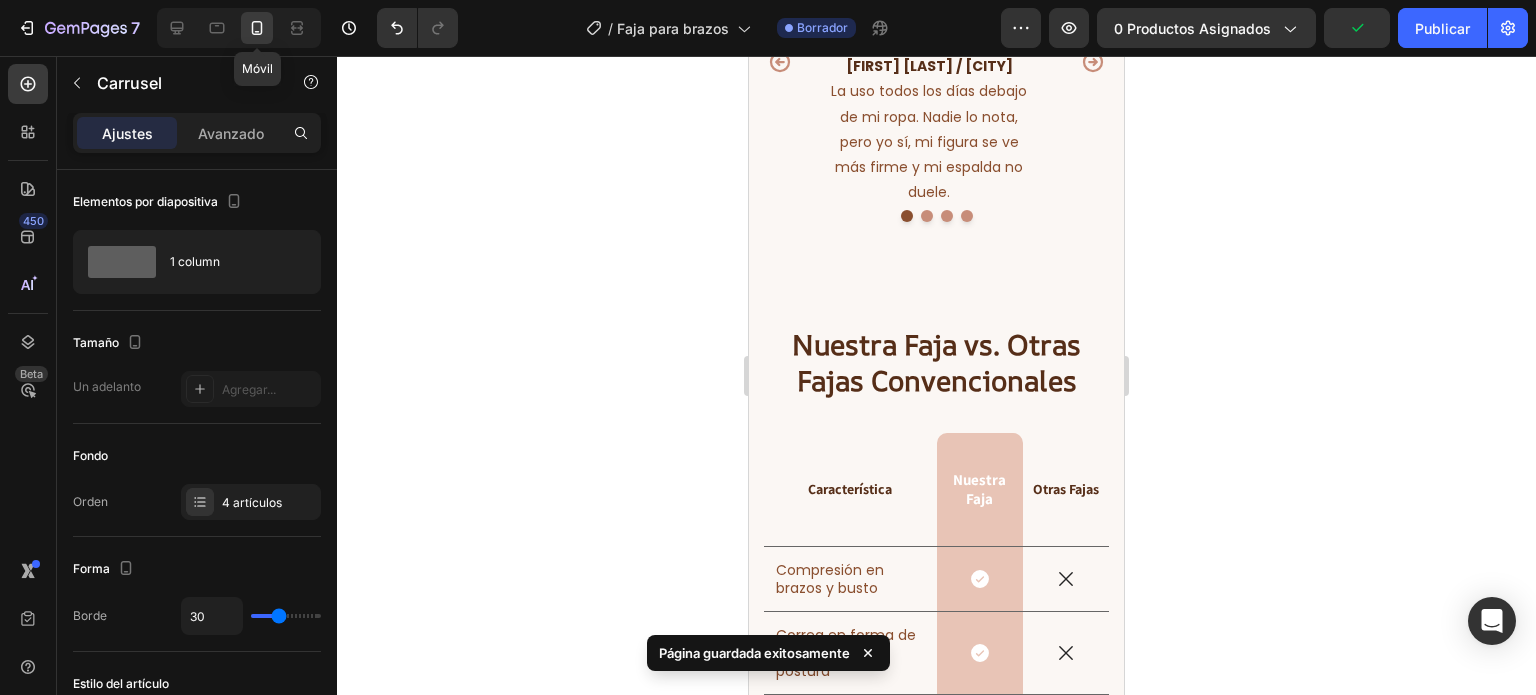 scroll, scrollTop: 7637, scrollLeft: 0, axis: vertical 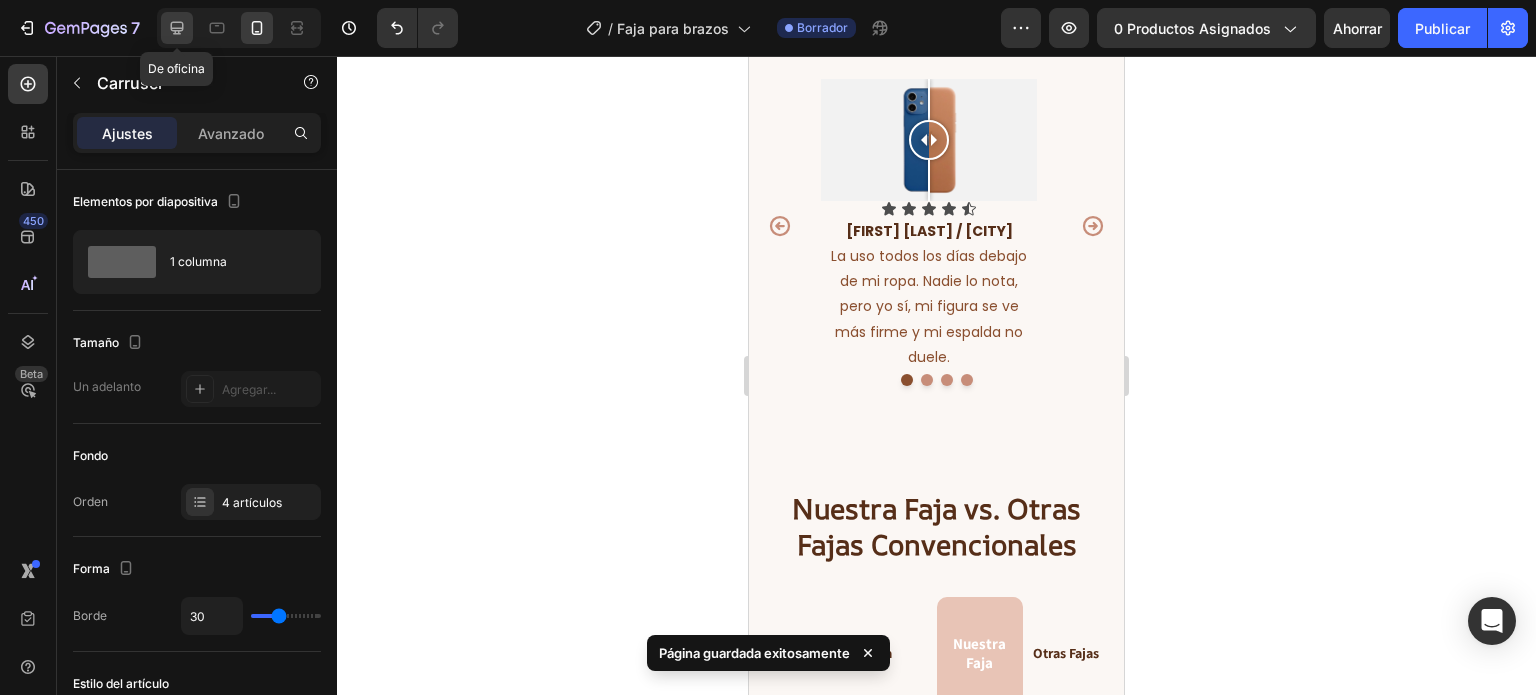 click 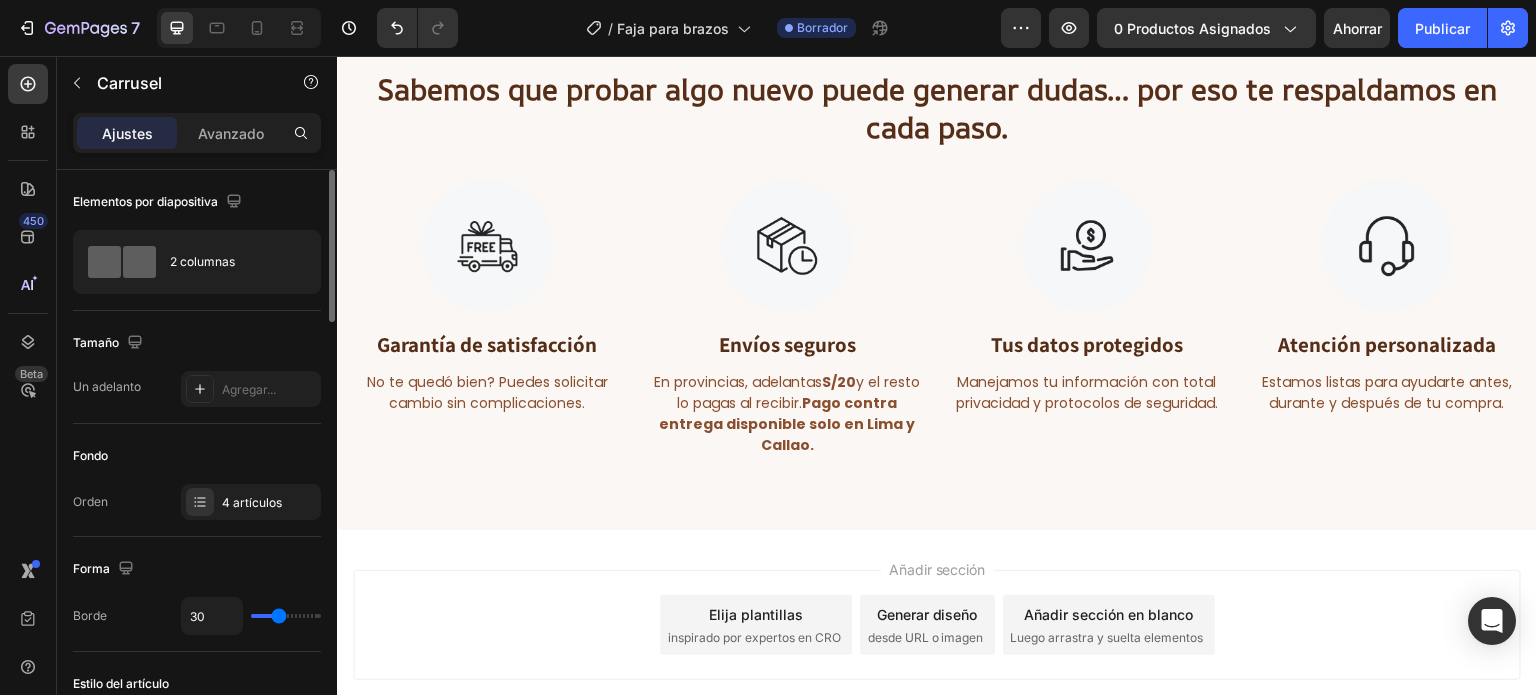 scroll, scrollTop: 8599, scrollLeft: 0, axis: vertical 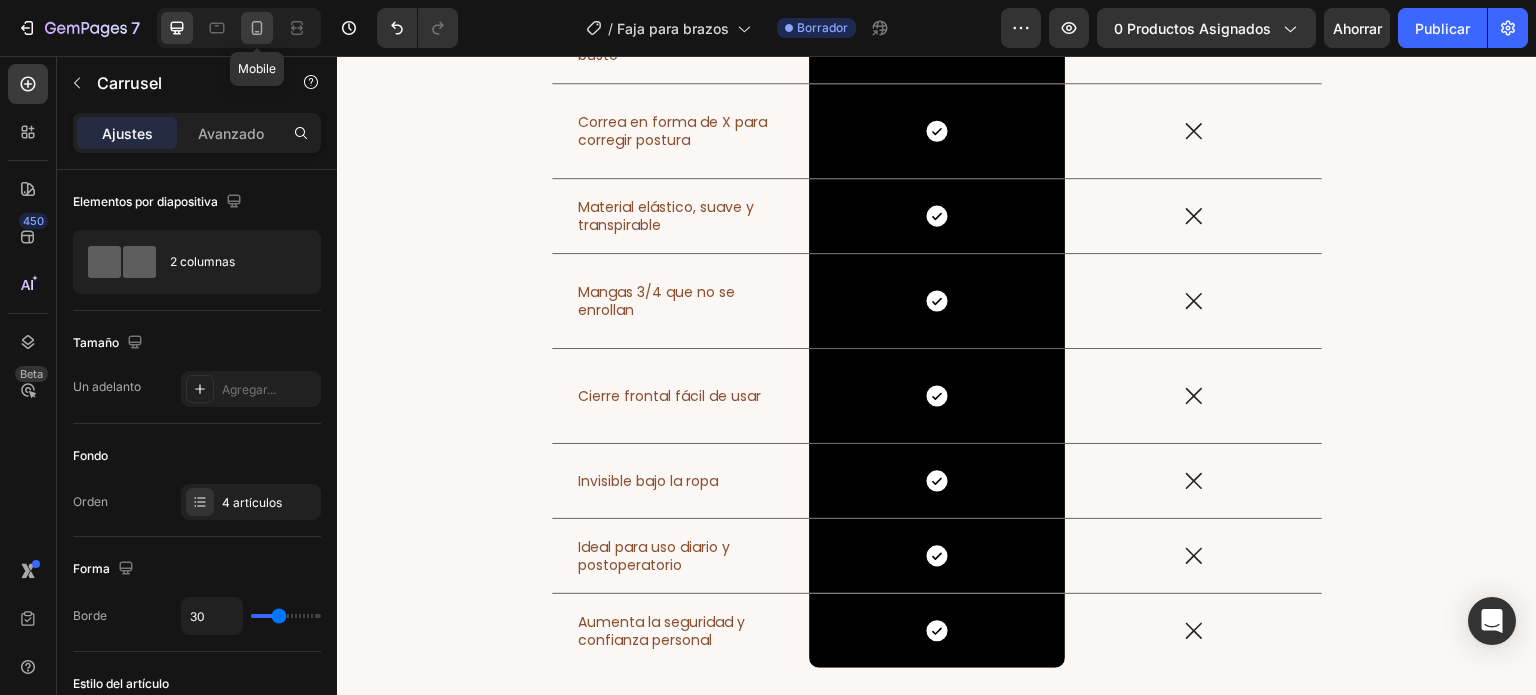click 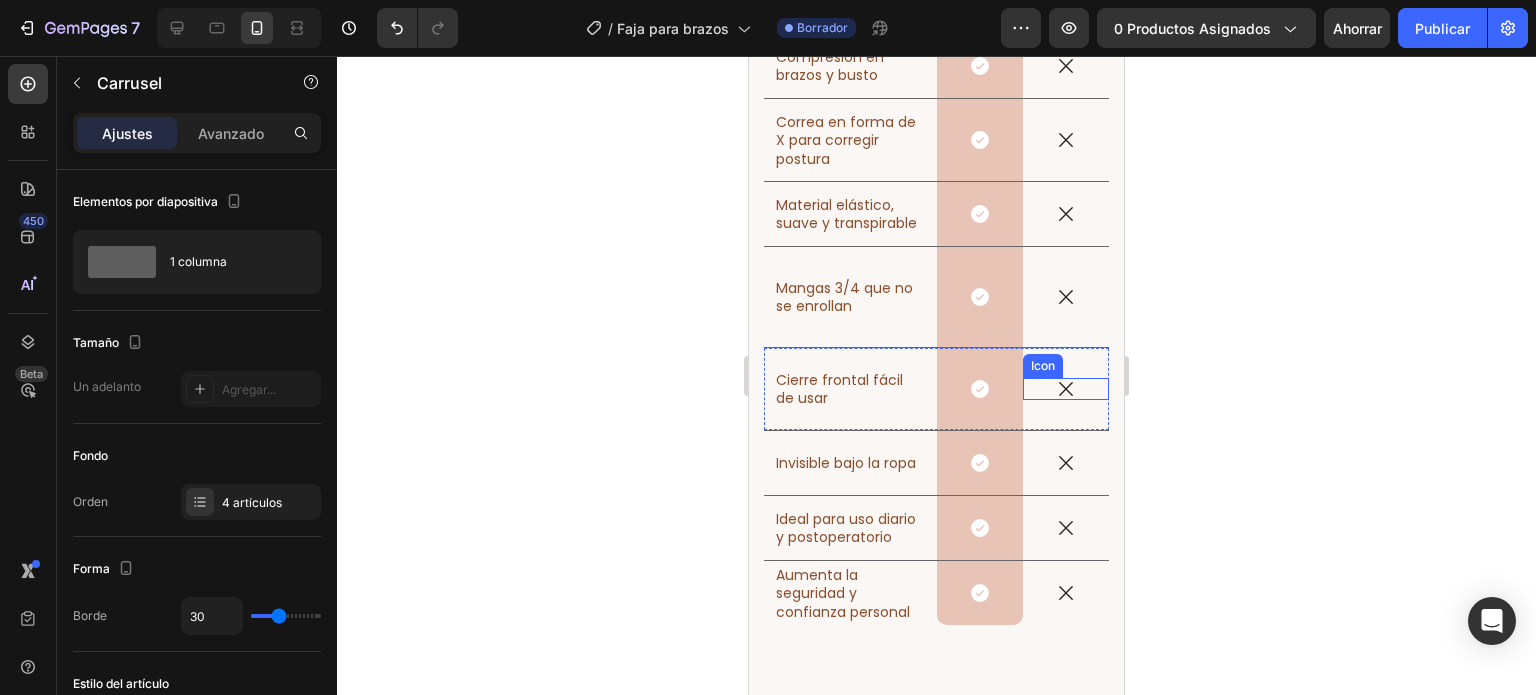 scroll, scrollTop: 8412, scrollLeft: 0, axis: vertical 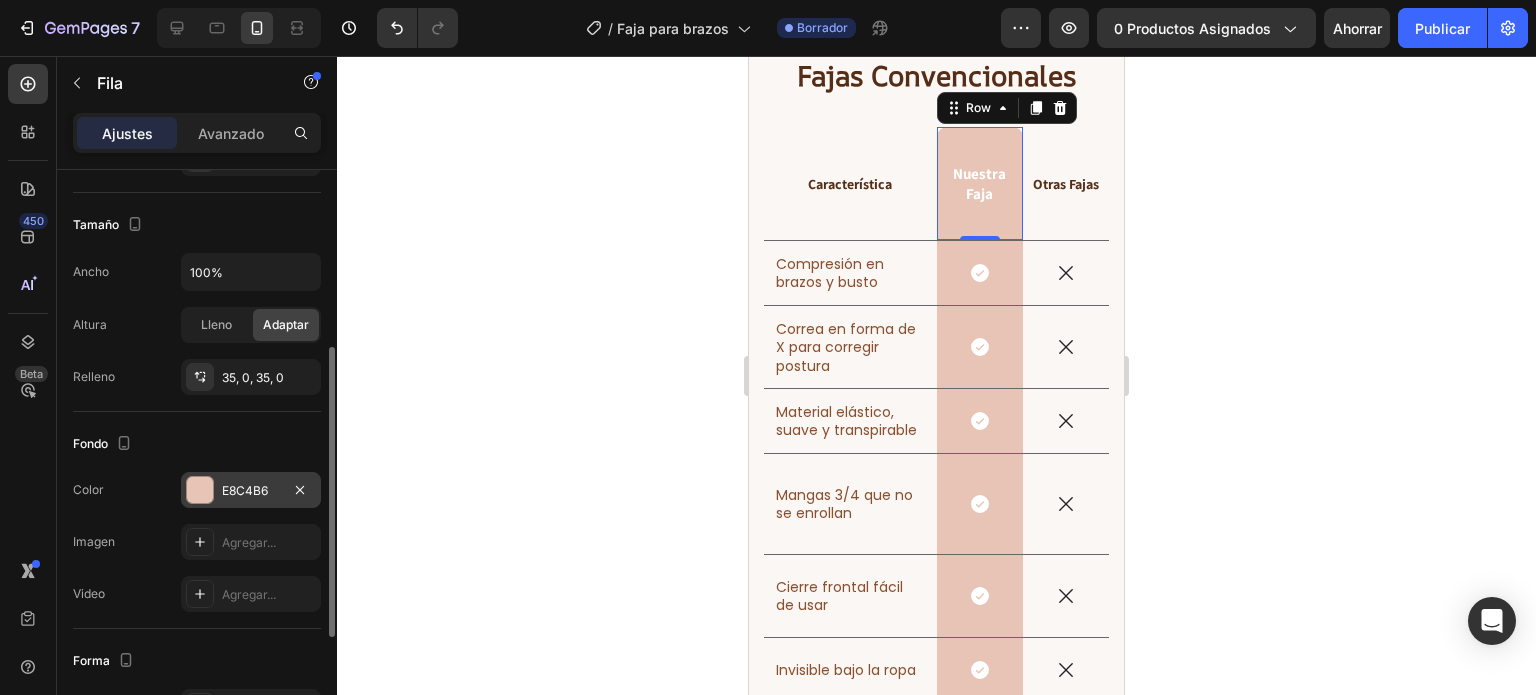 click on "E8C4B6" at bounding box center (251, 490) 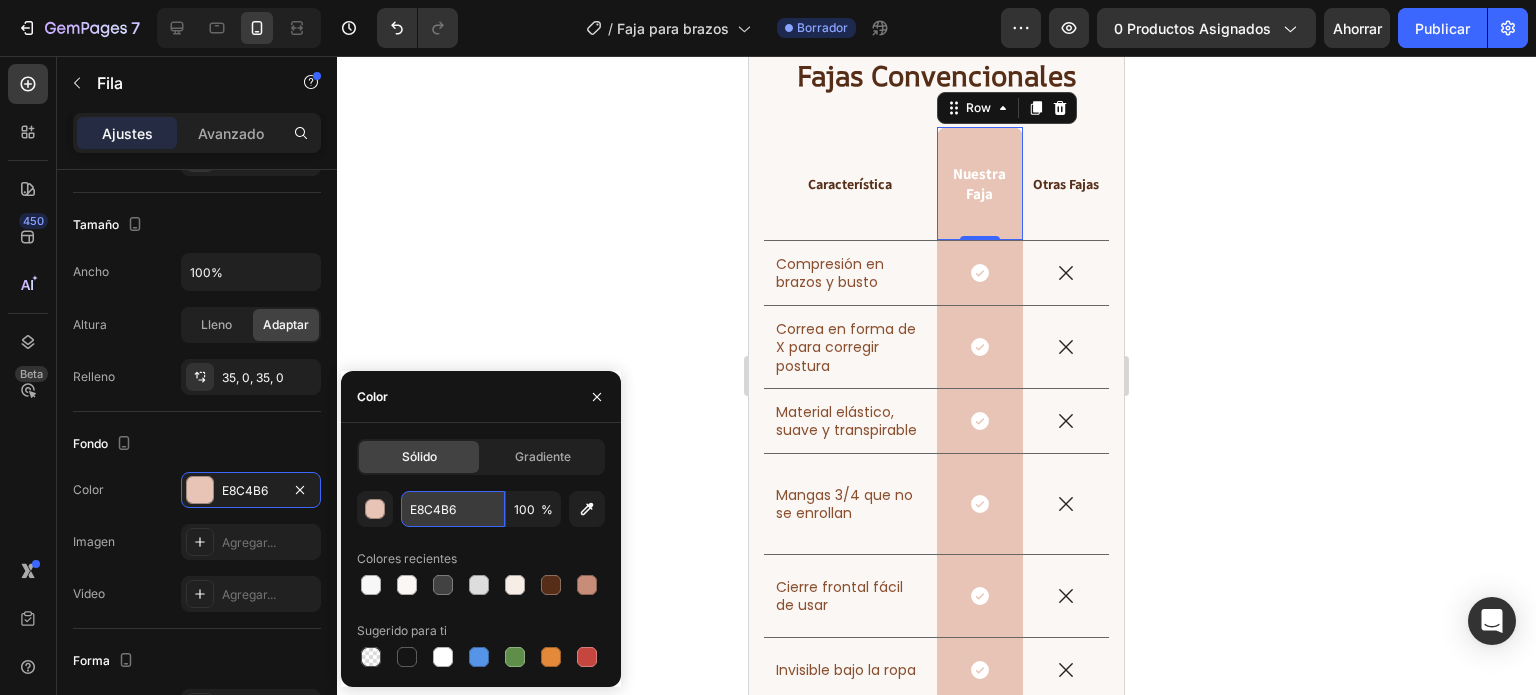 click on "E8C4B6" at bounding box center [453, 509] 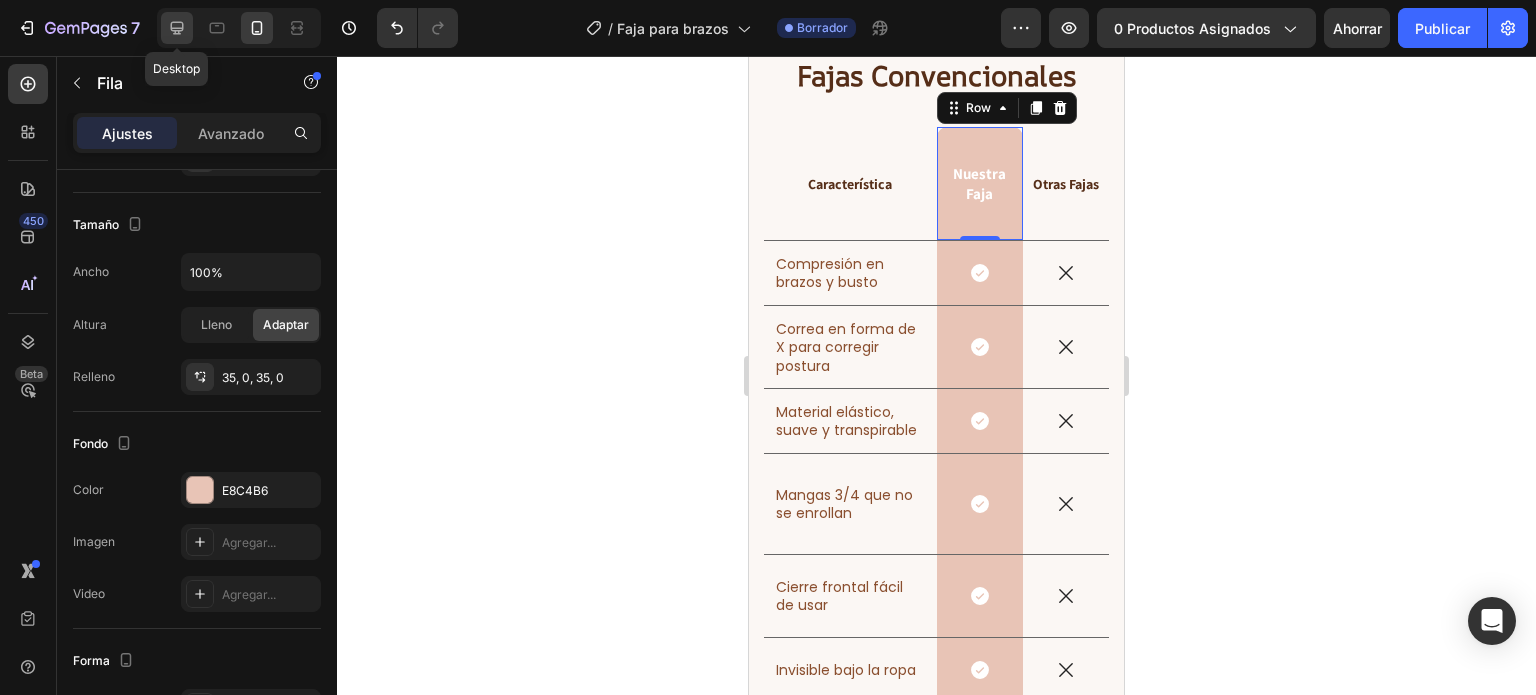 click 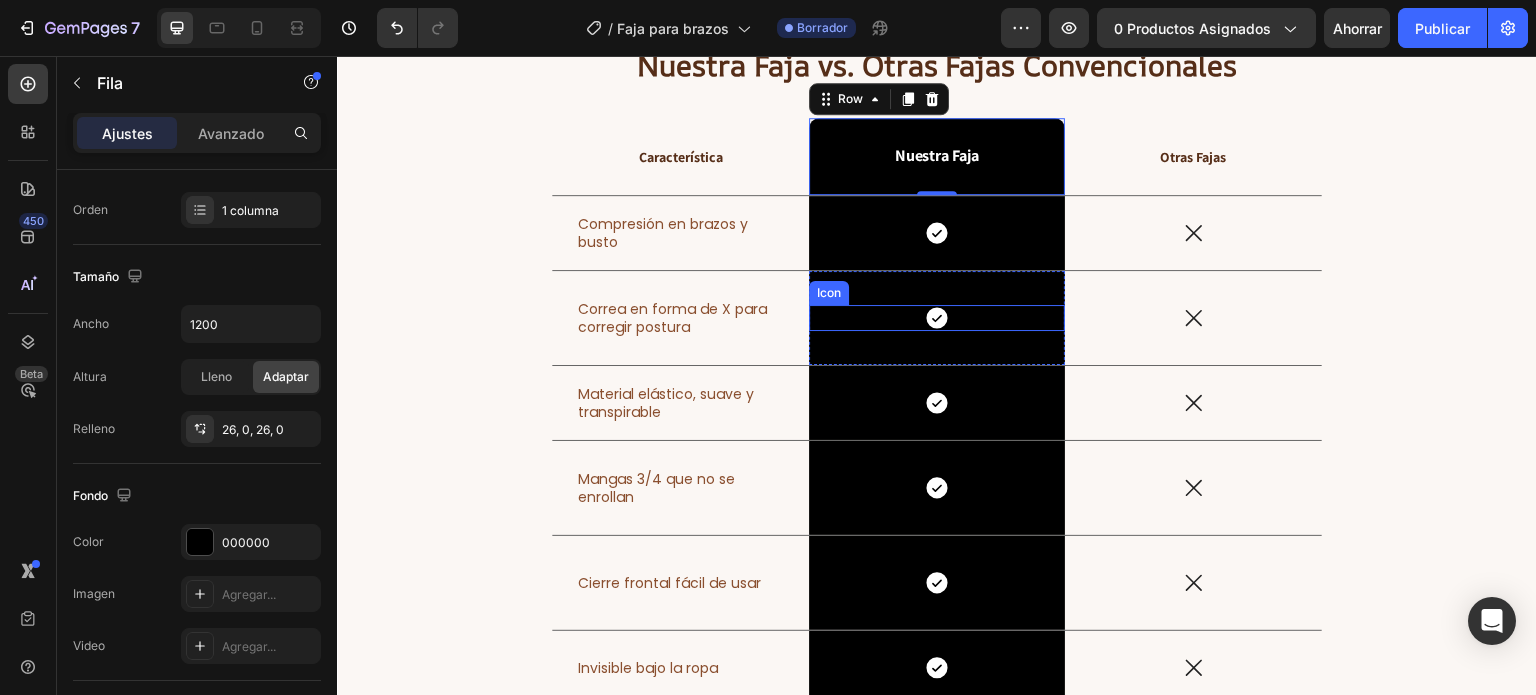 scroll, scrollTop: 8404, scrollLeft: 0, axis: vertical 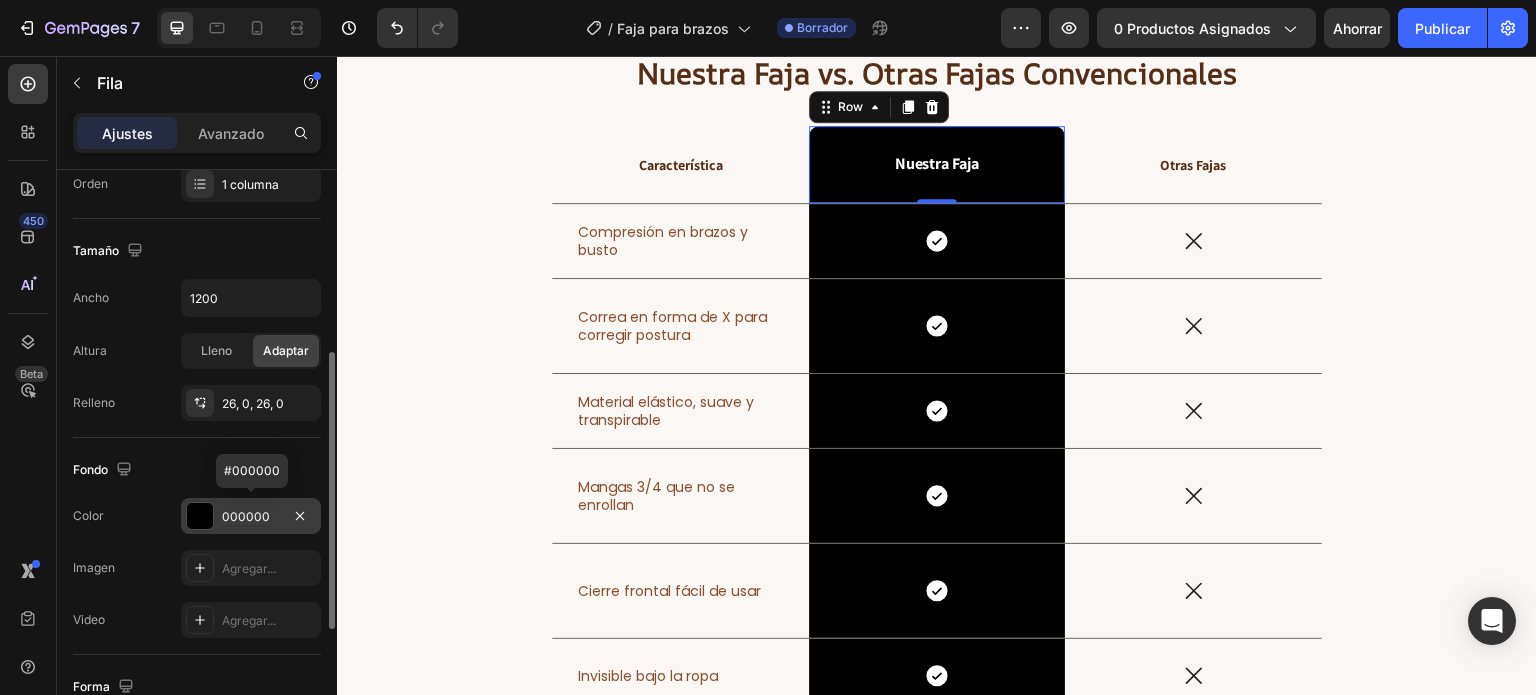 click on "000000" at bounding box center [246, 516] 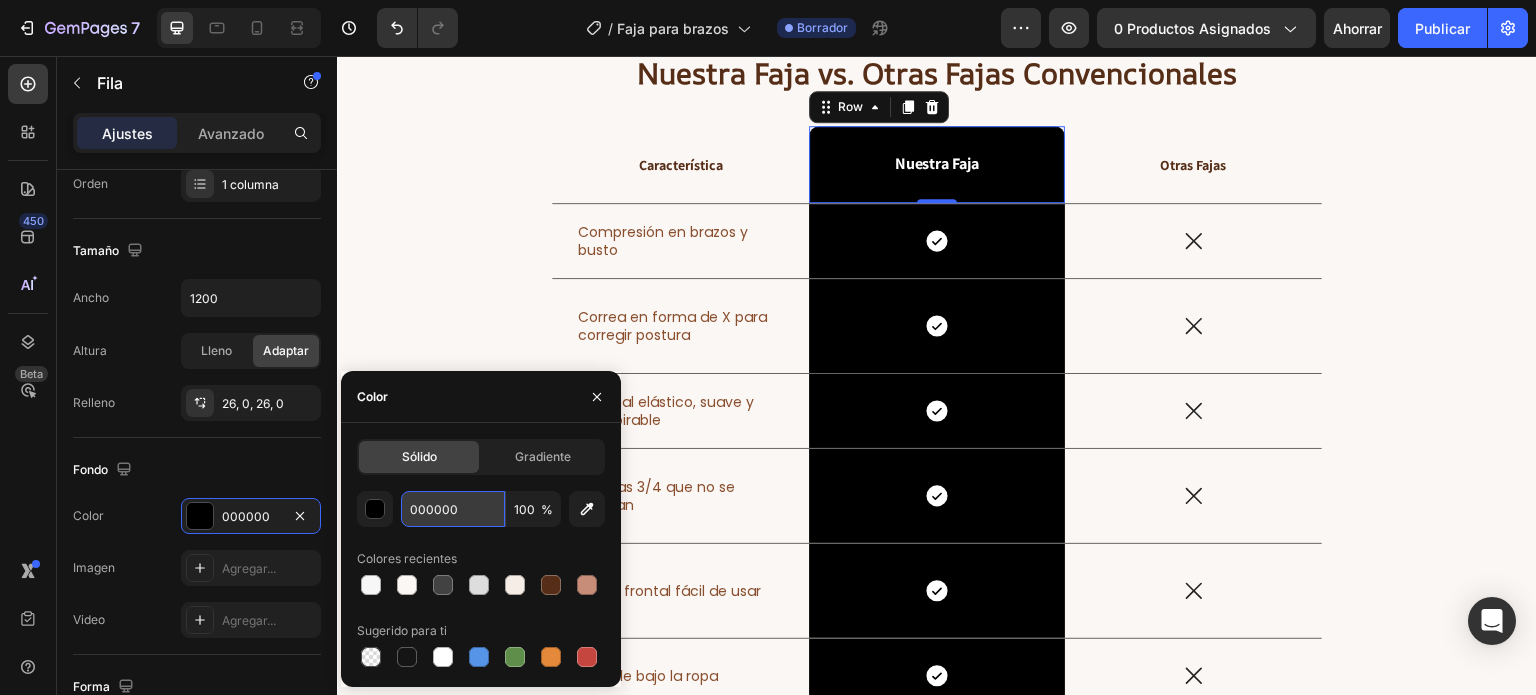 click on "000000" at bounding box center [453, 509] 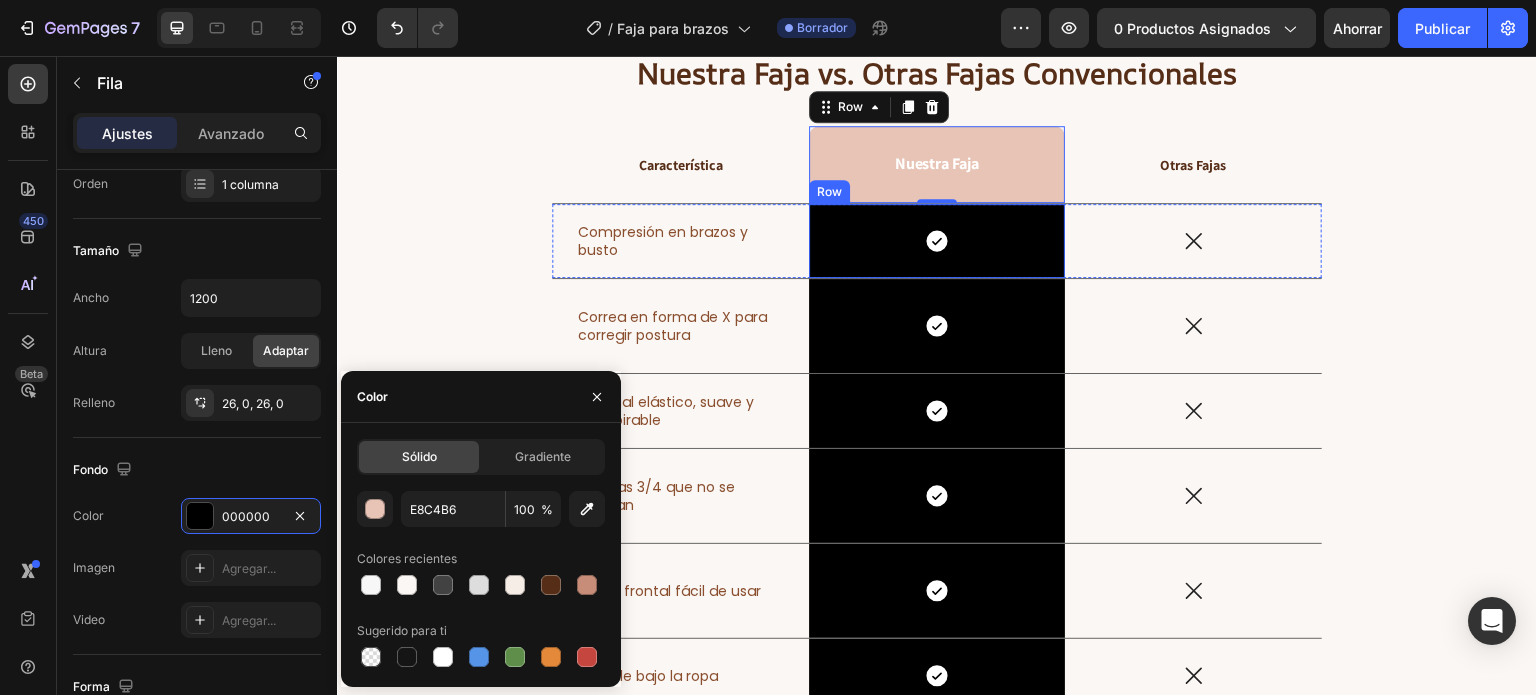 click on "Icon Row" at bounding box center (937, 241) 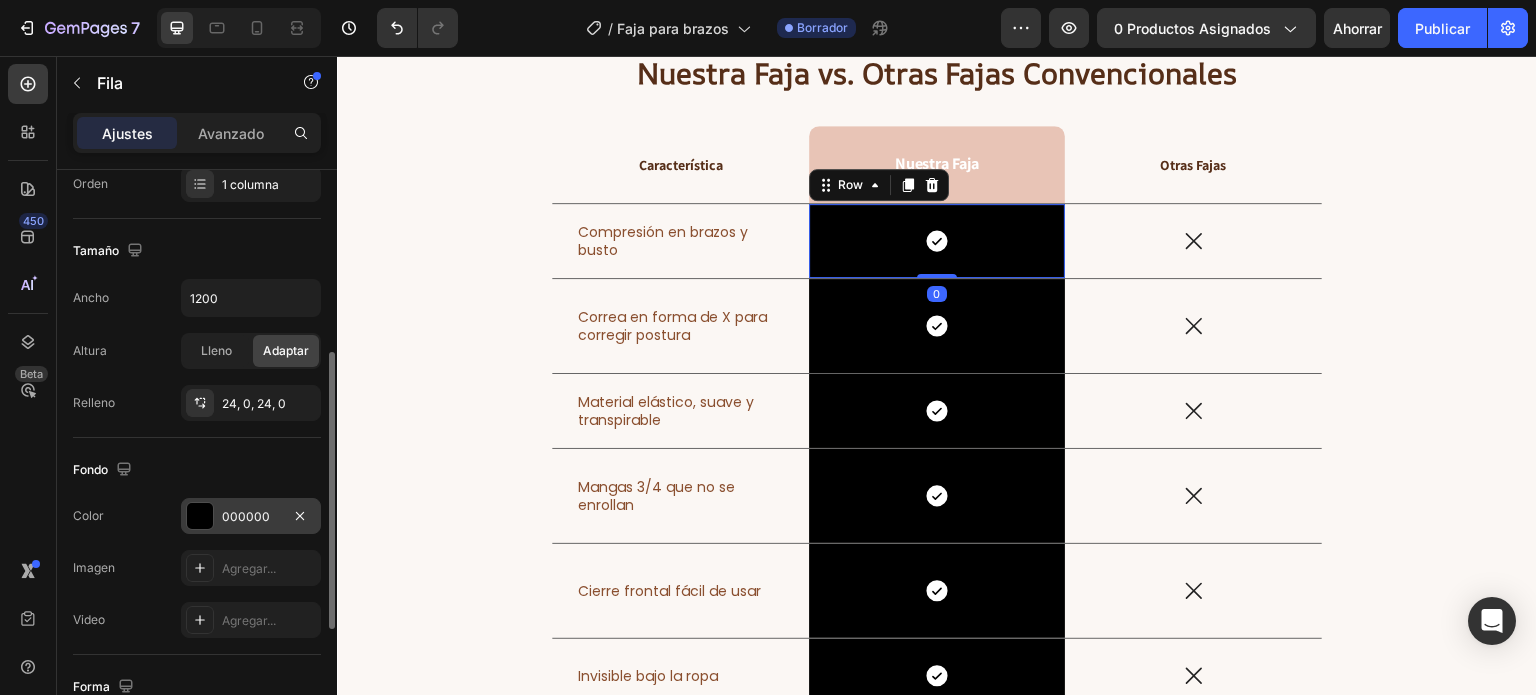click on "000000" at bounding box center (246, 516) 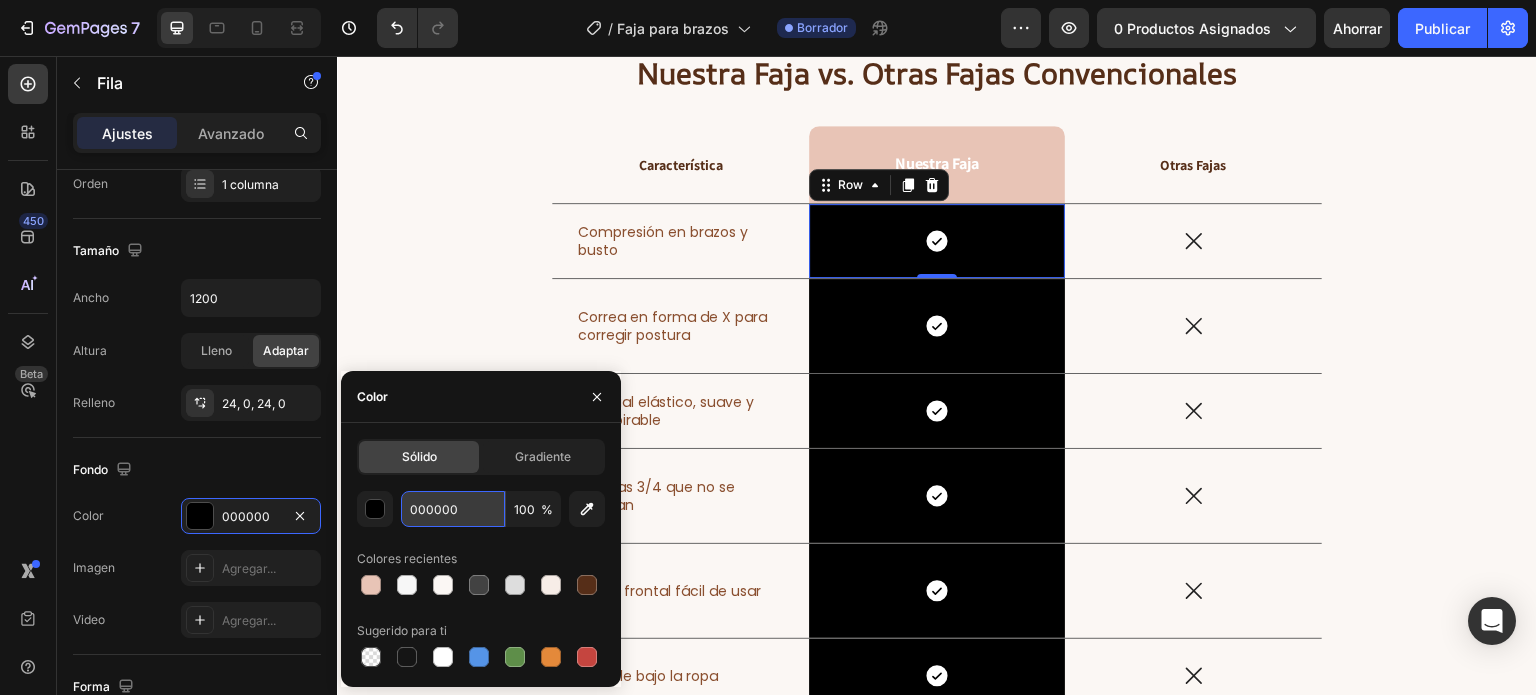 click on "000000" at bounding box center [453, 509] 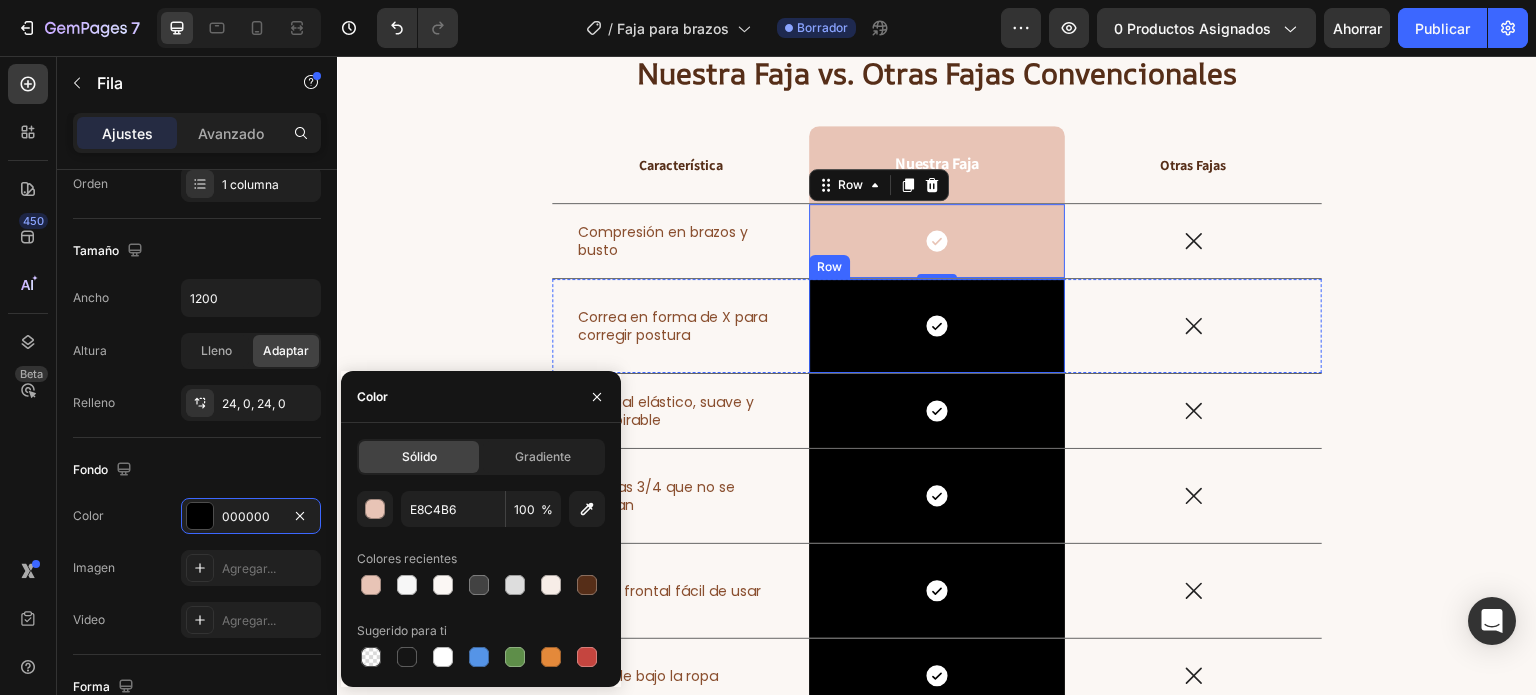click on "Icon Row" at bounding box center (937, 326) 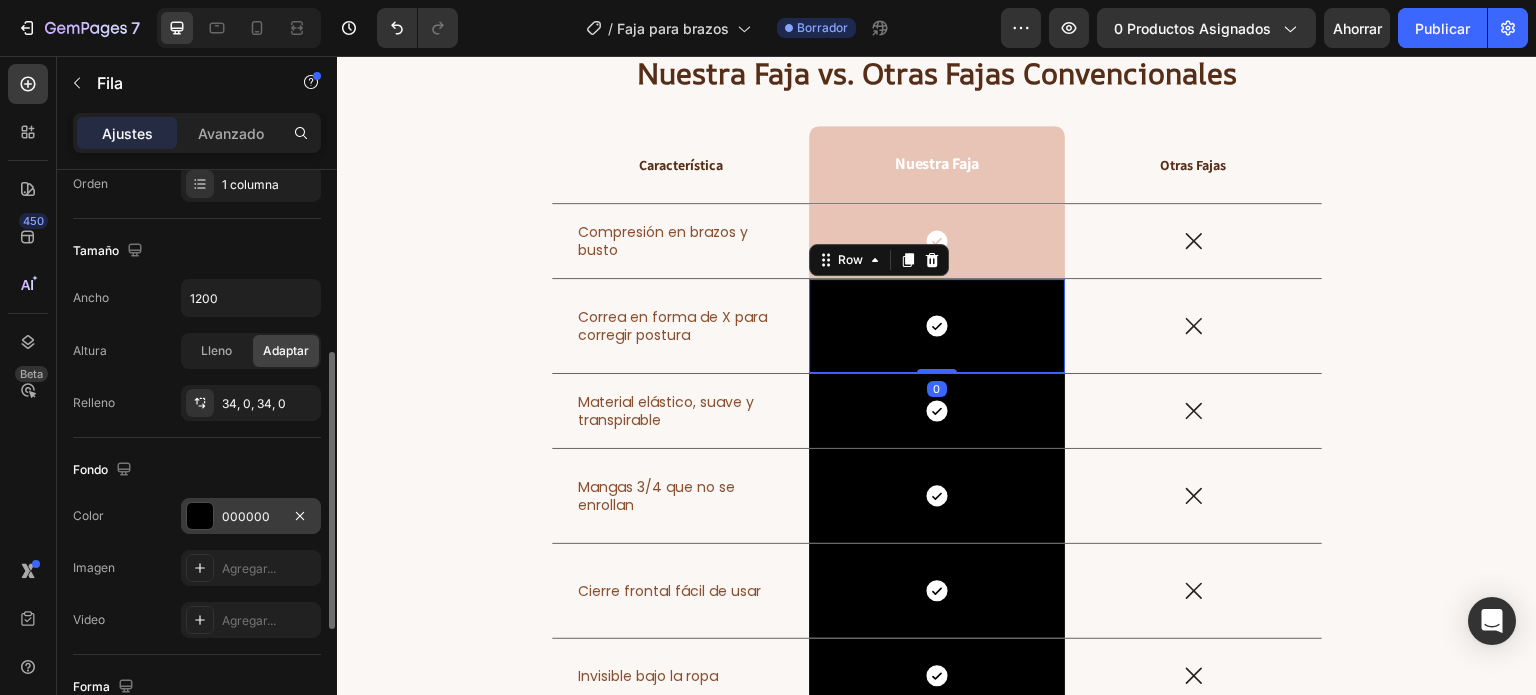 click on "000000" at bounding box center [251, 516] 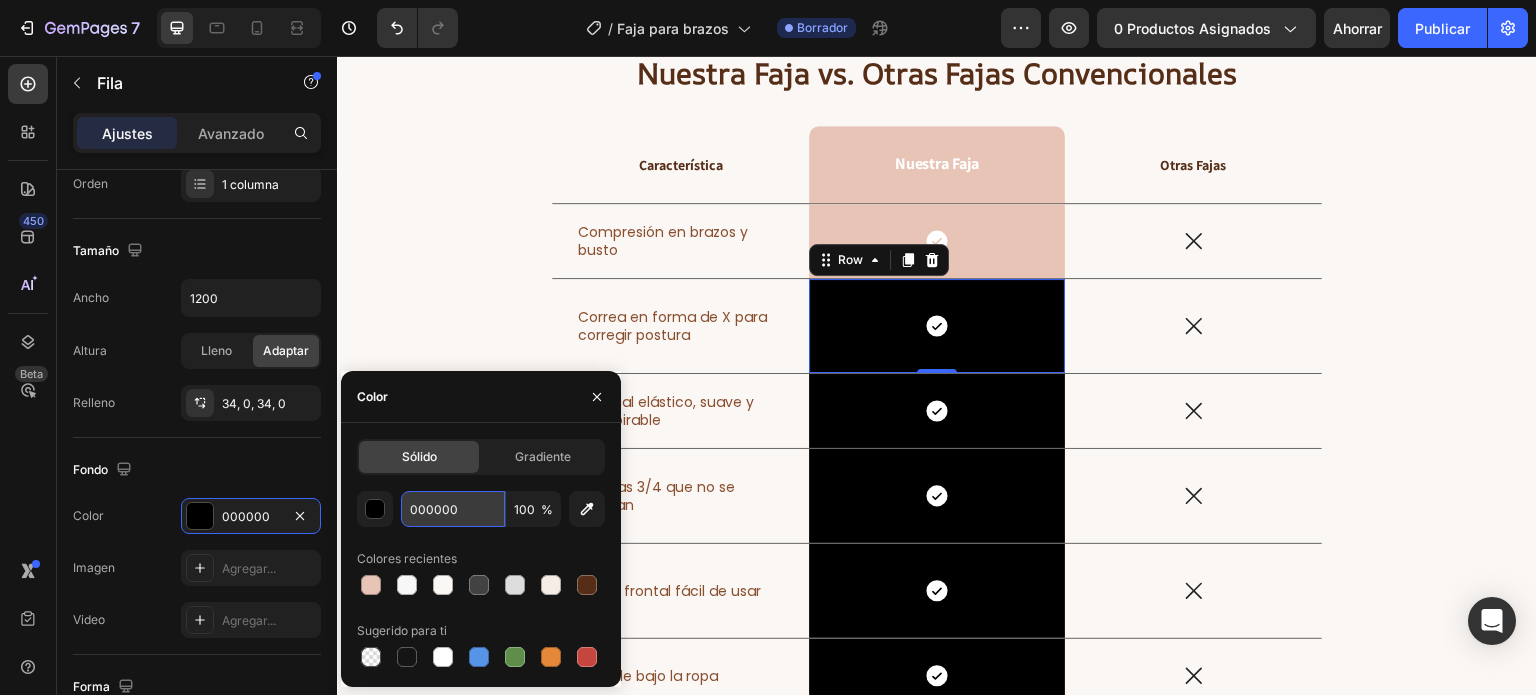 click on "000000" at bounding box center [453, 509] 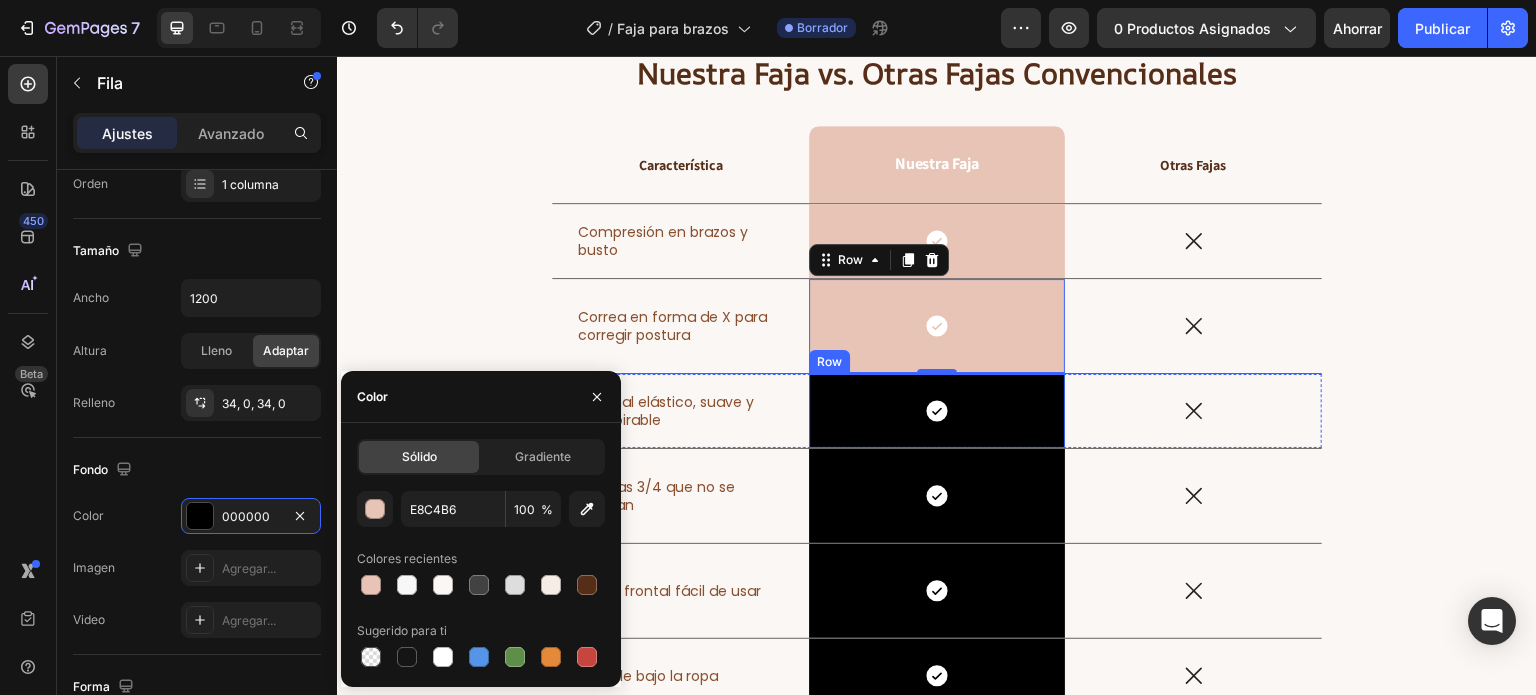 click on "Icon Row" at bounding box center (937, 411) 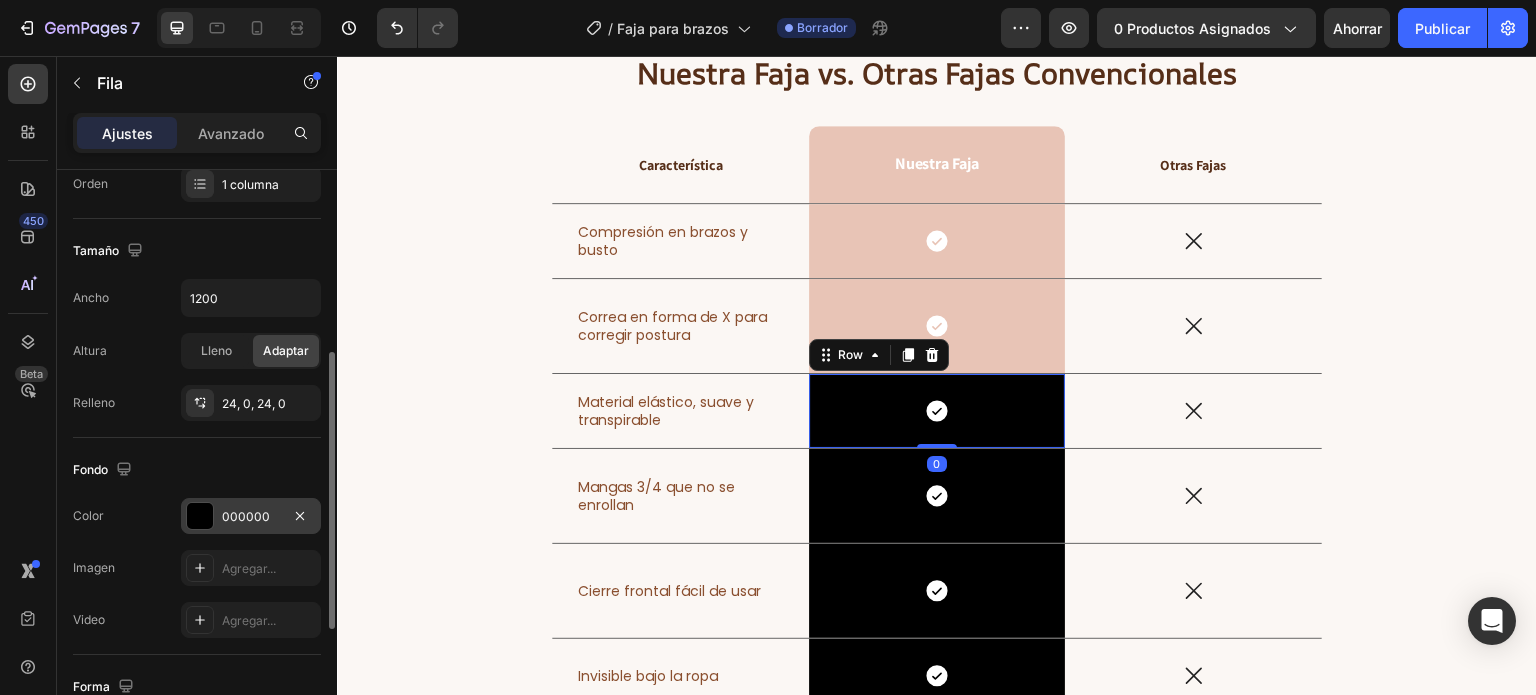 click on "000000" at bounding box center (246, 516) 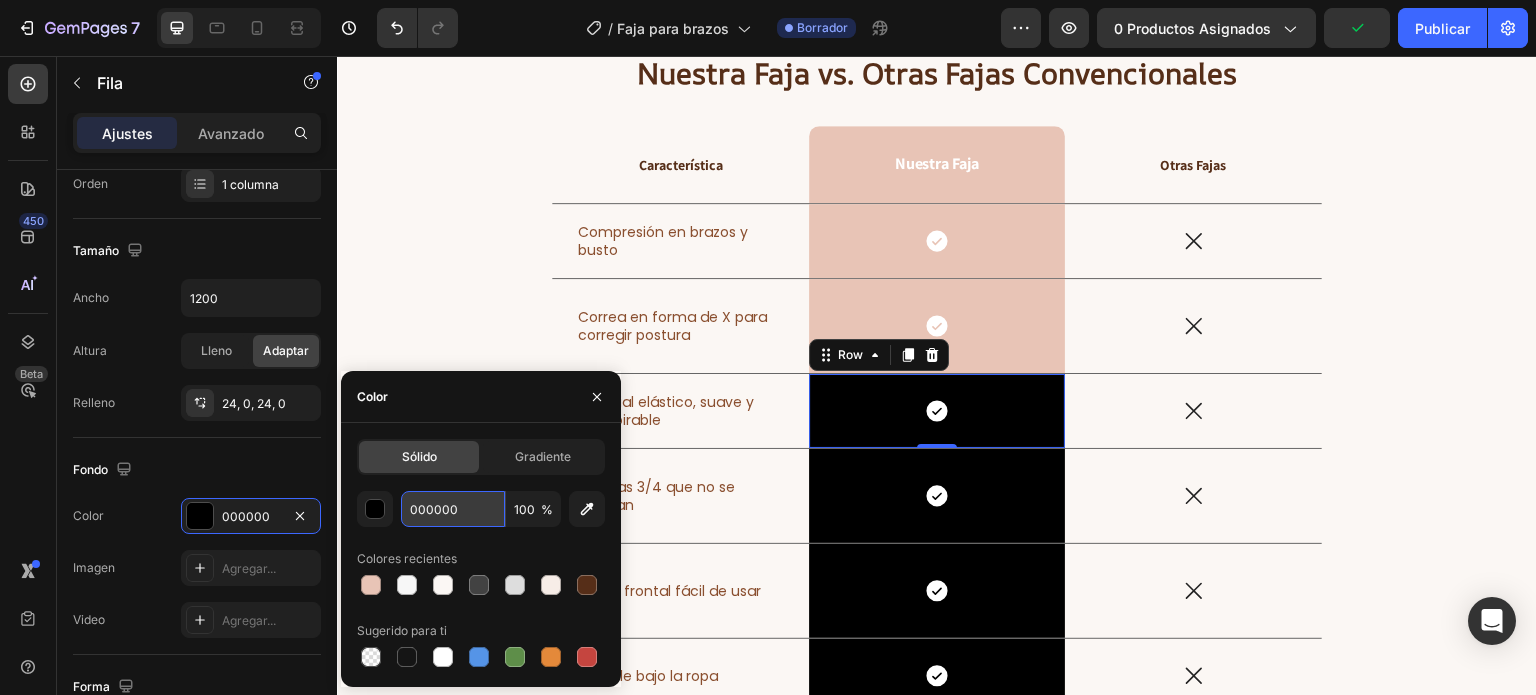 click on "000000" at bounding box center [453, 509] 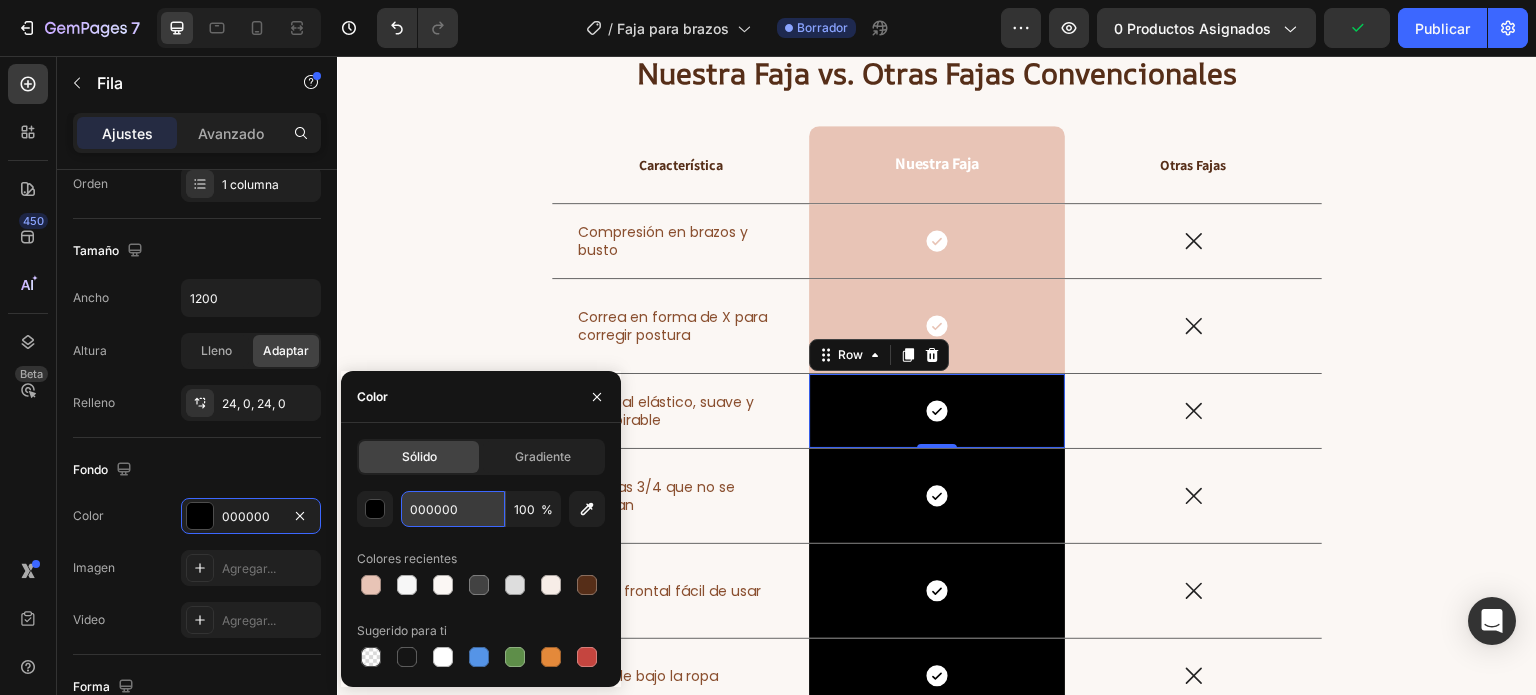 paste on "E8C4B6" 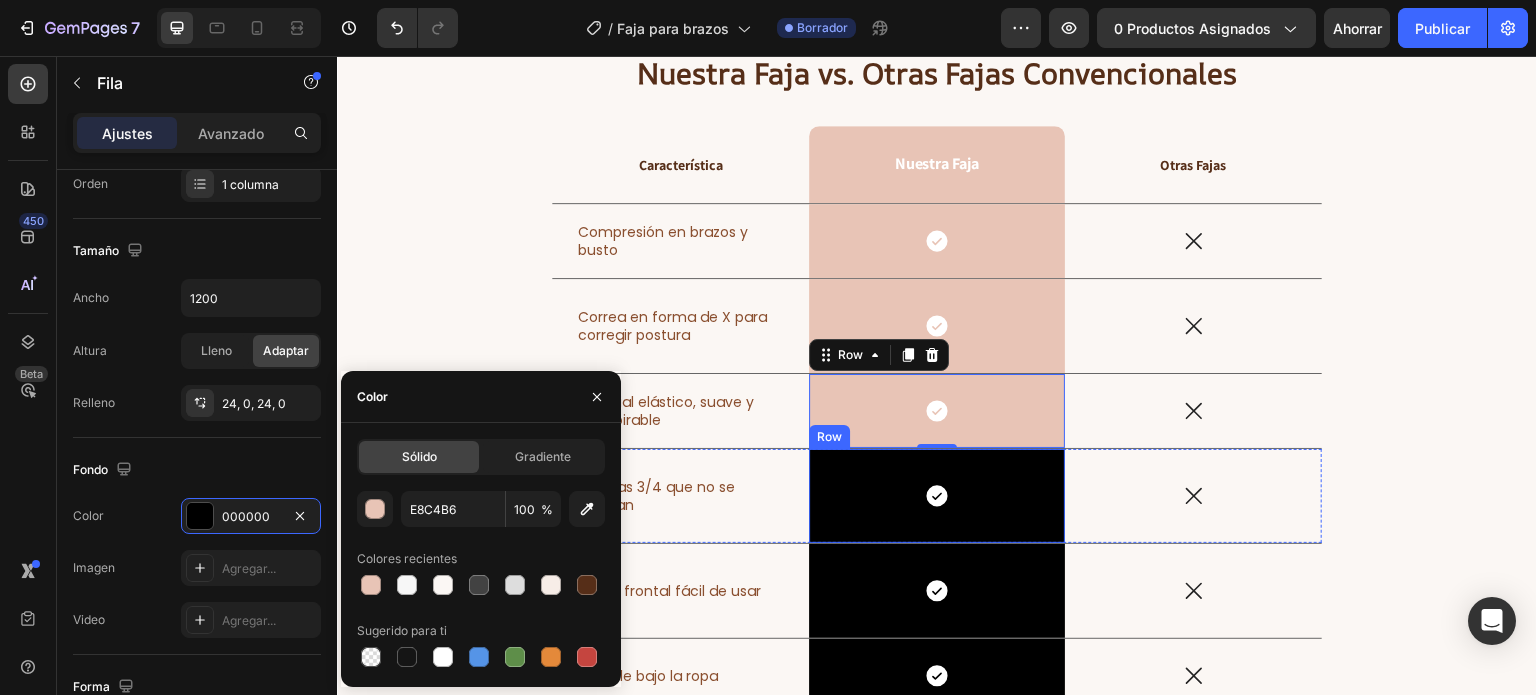 click on "Icon Row" at bounding box center [937, 496] 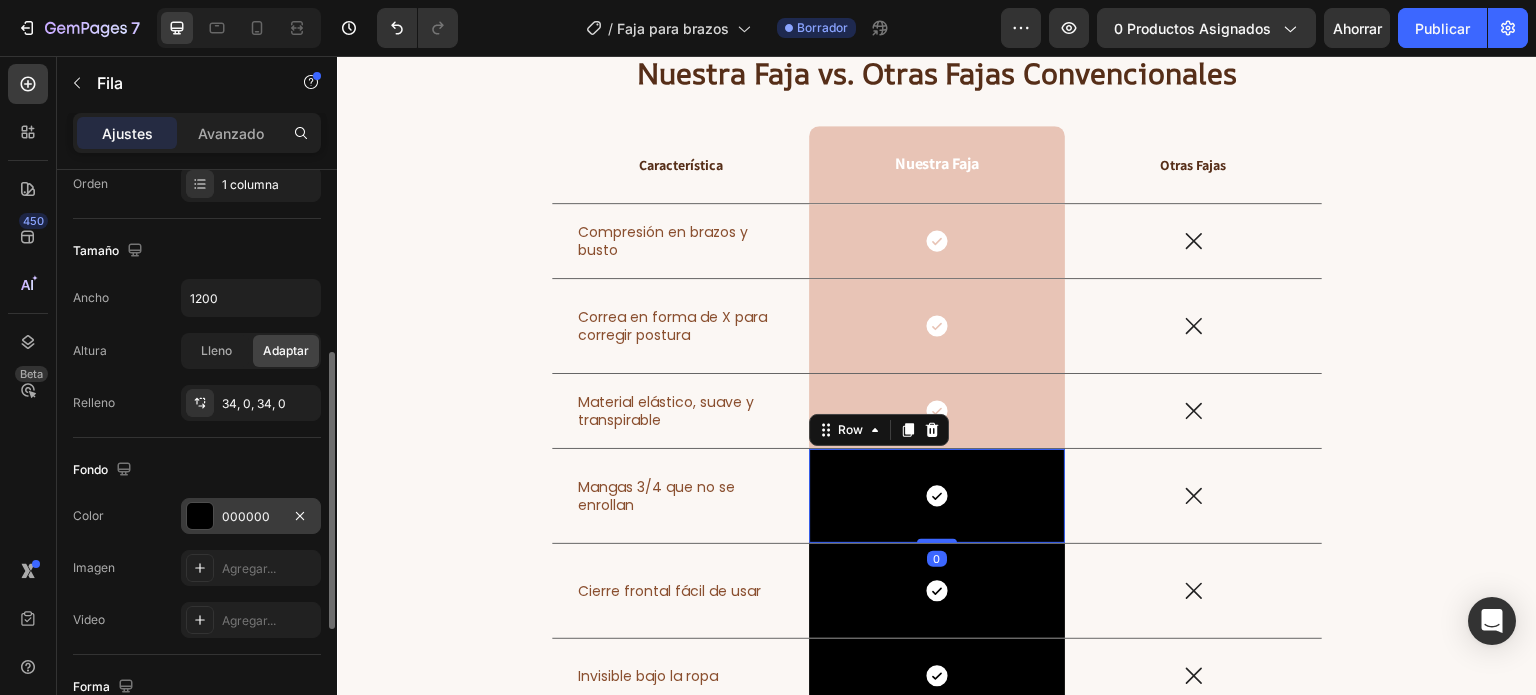 click on "000000" at bounding box center (246, 516) 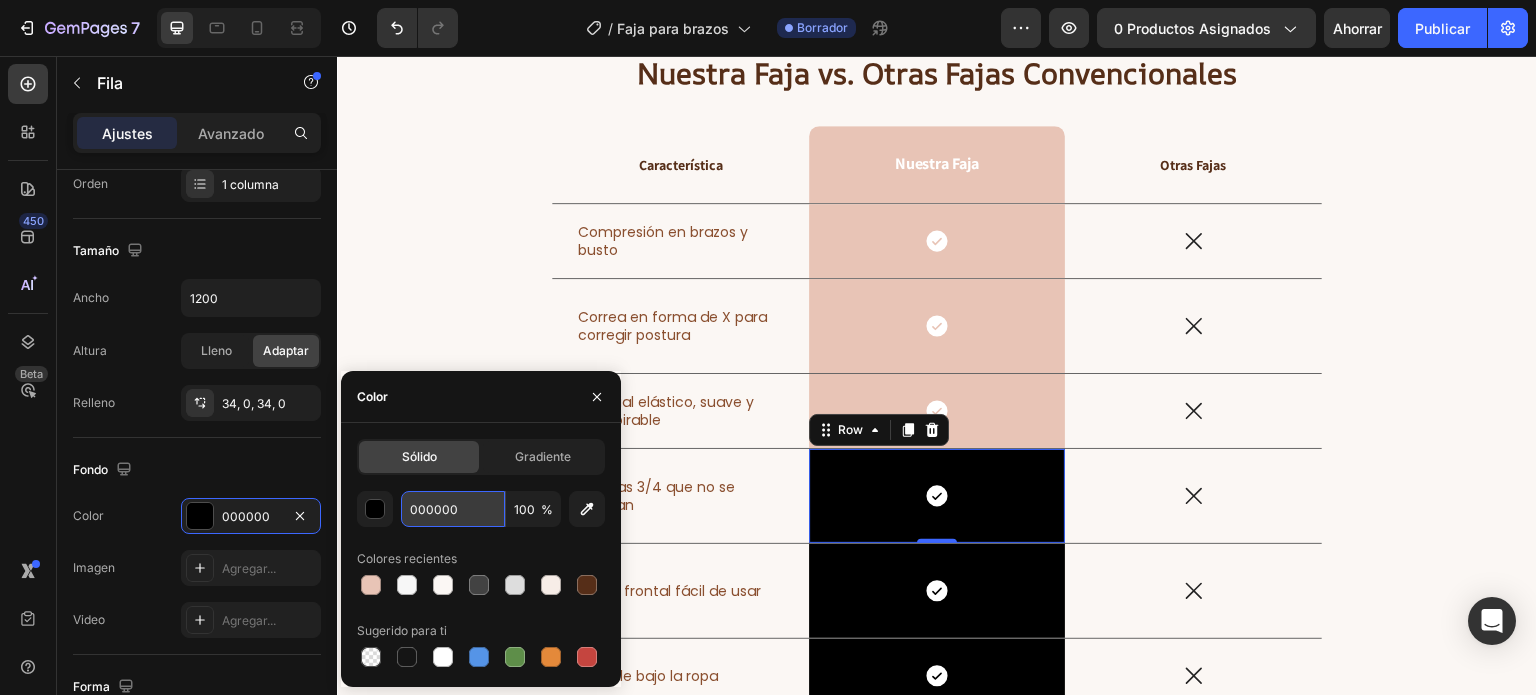 click on "000000" at bounding box center [453, 509] 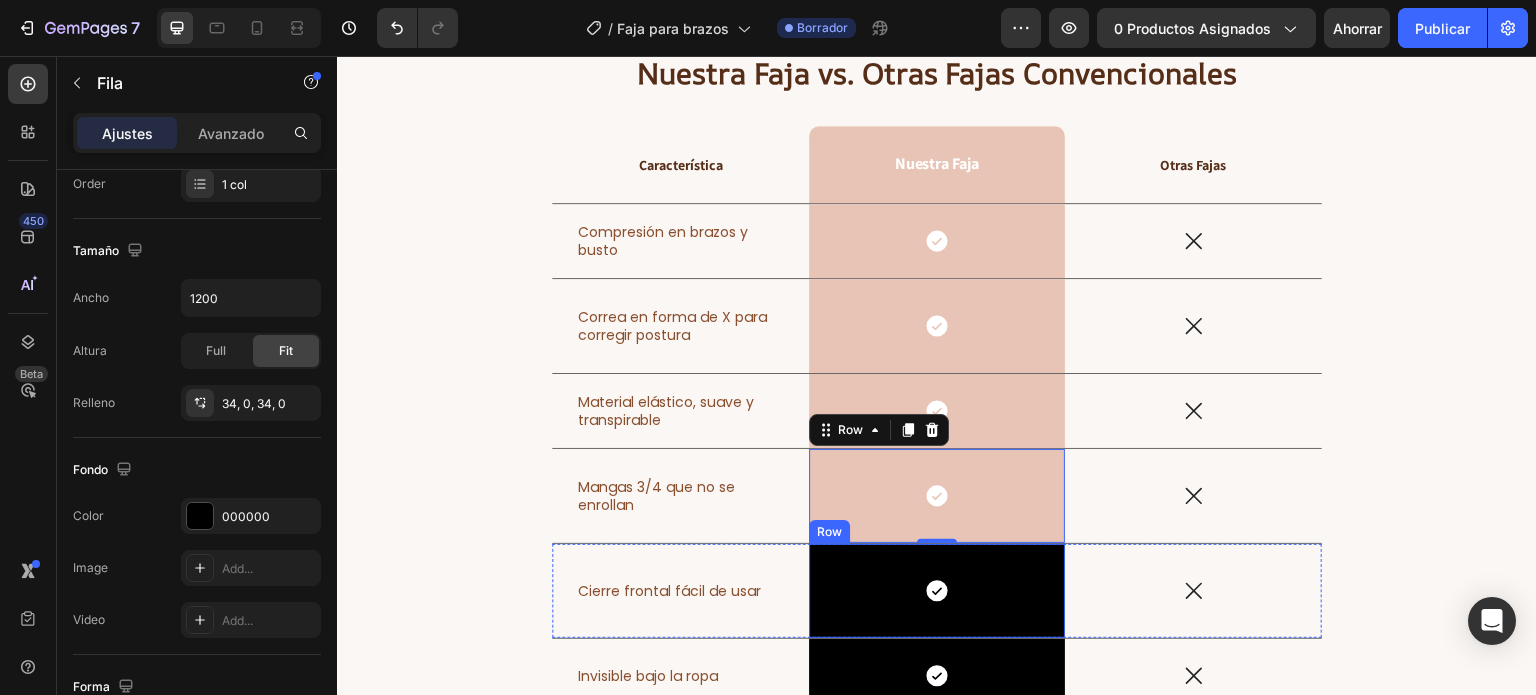 click on "Icon Row" at bounding box center [937, 591] 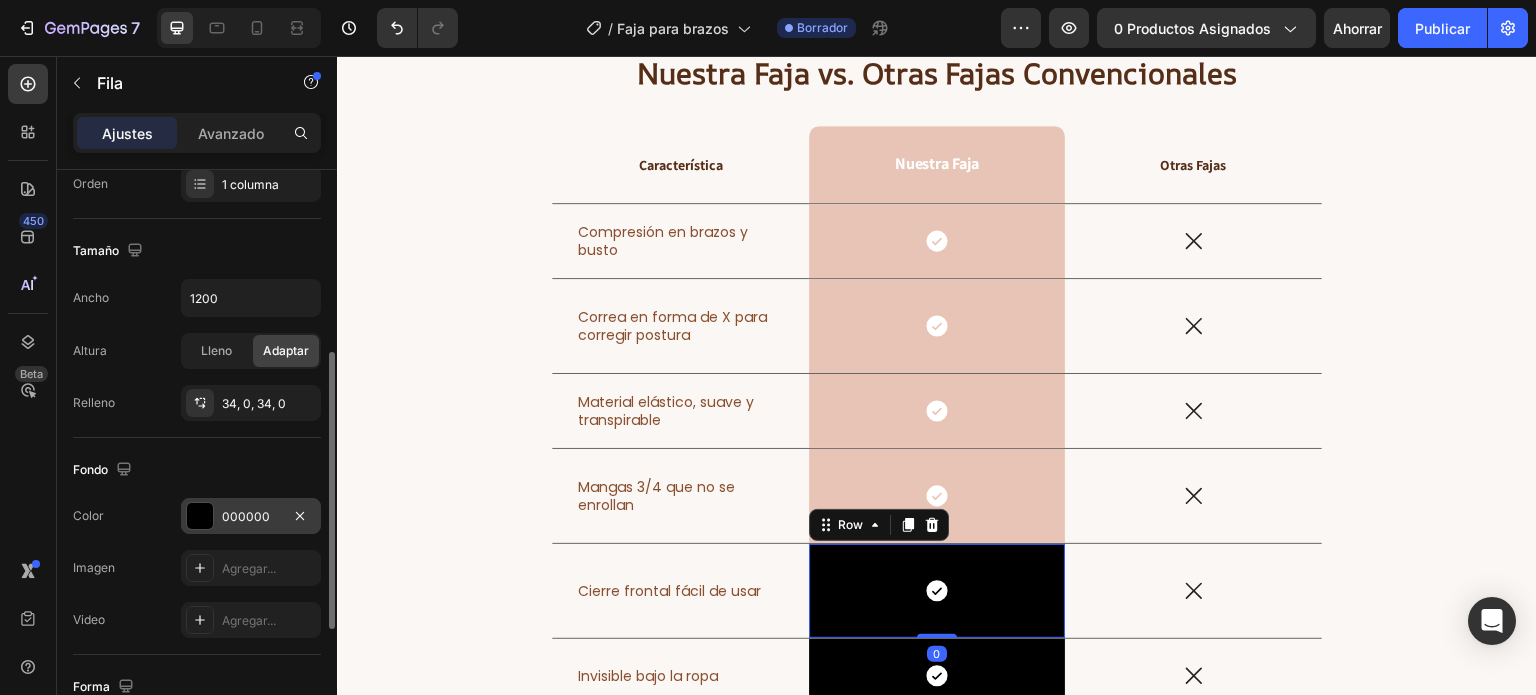 click on "000000" at bounding box center [246, 516] 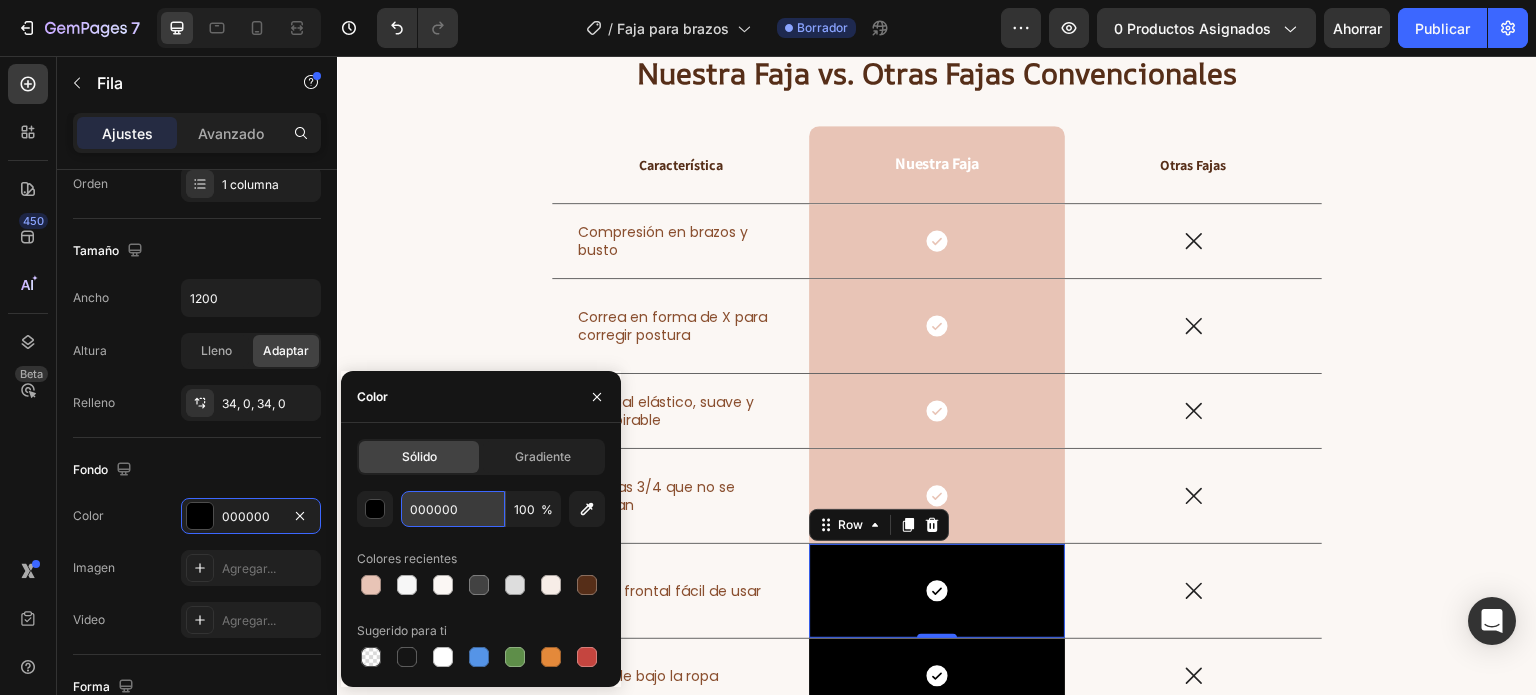click on "000000" at bounding box center [453, 509] 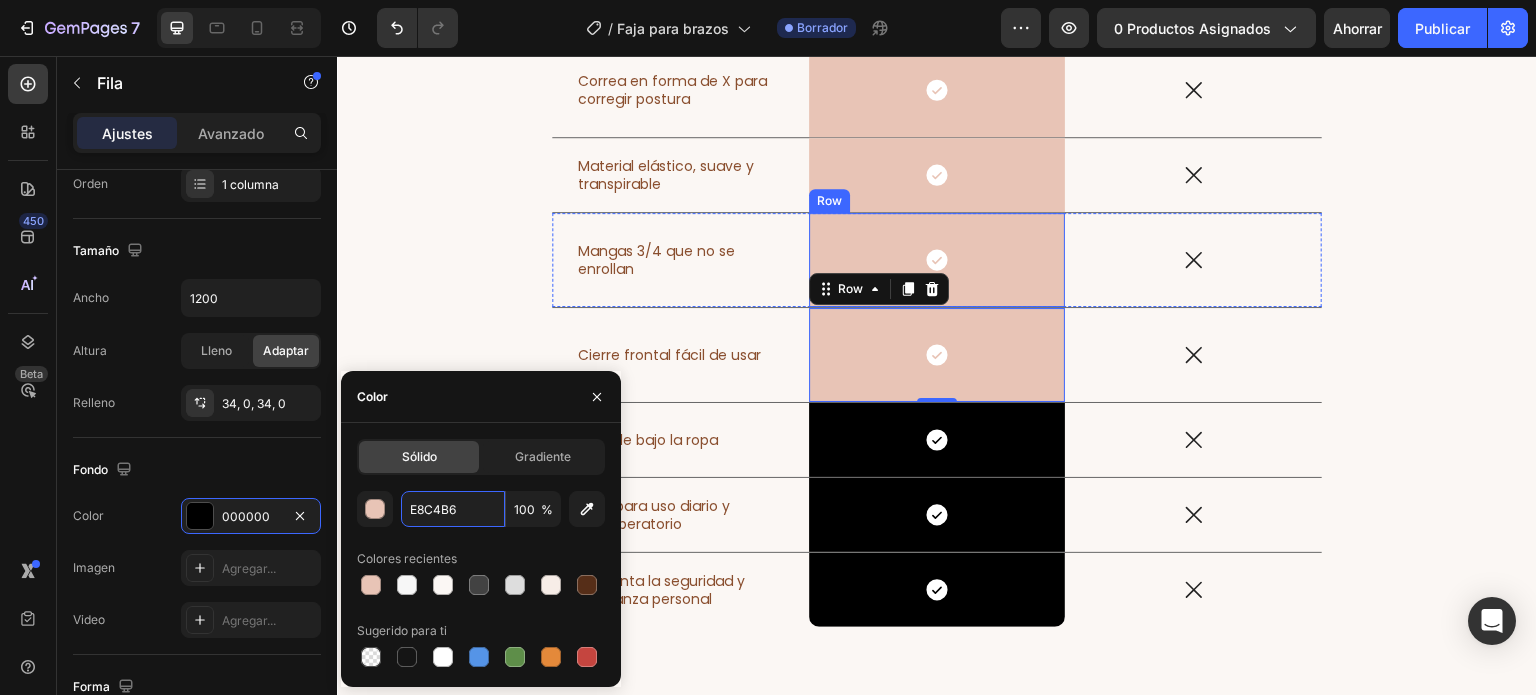 scroll, scrollTop: 8644, scrollLeft: 0, axis: vertical 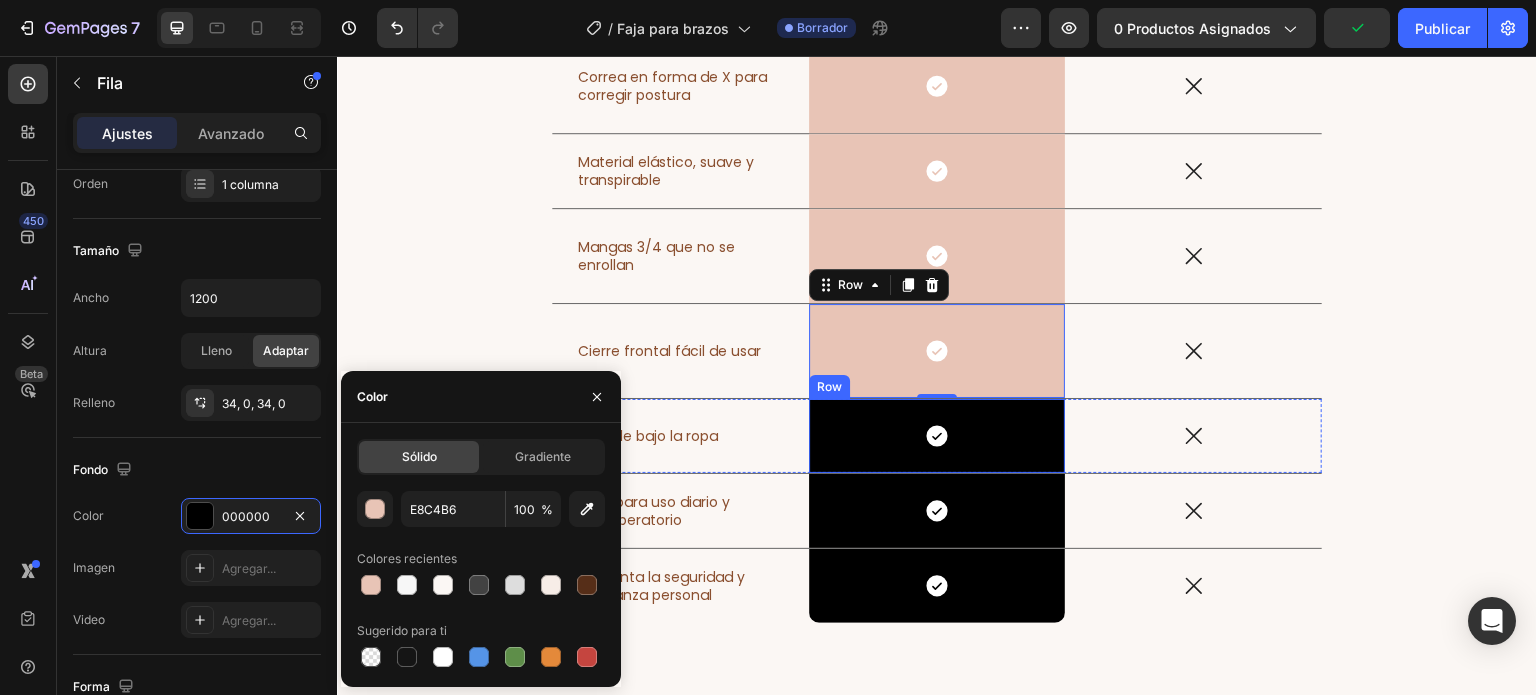 click on "Icon Row" at bounding box center [937, 436] 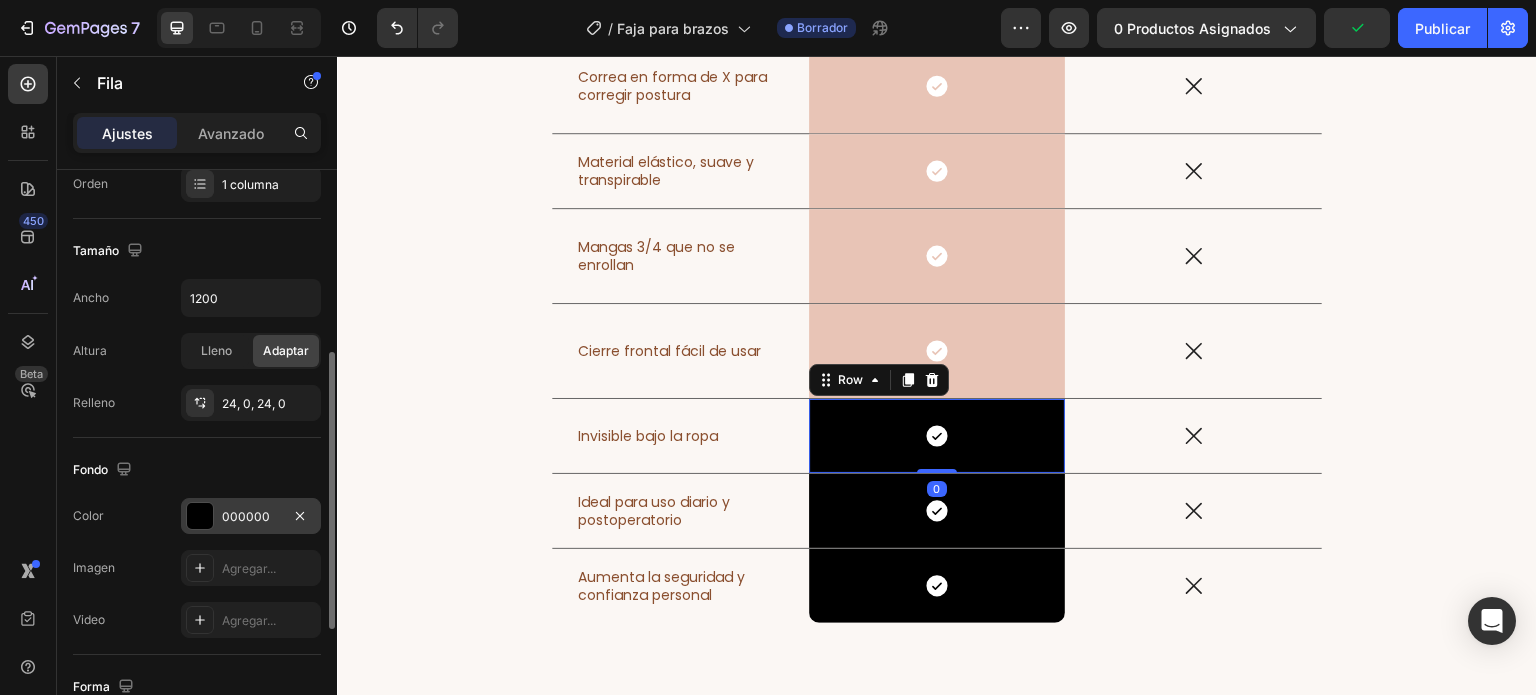 click on "000000" at bounding box center [246, 516] 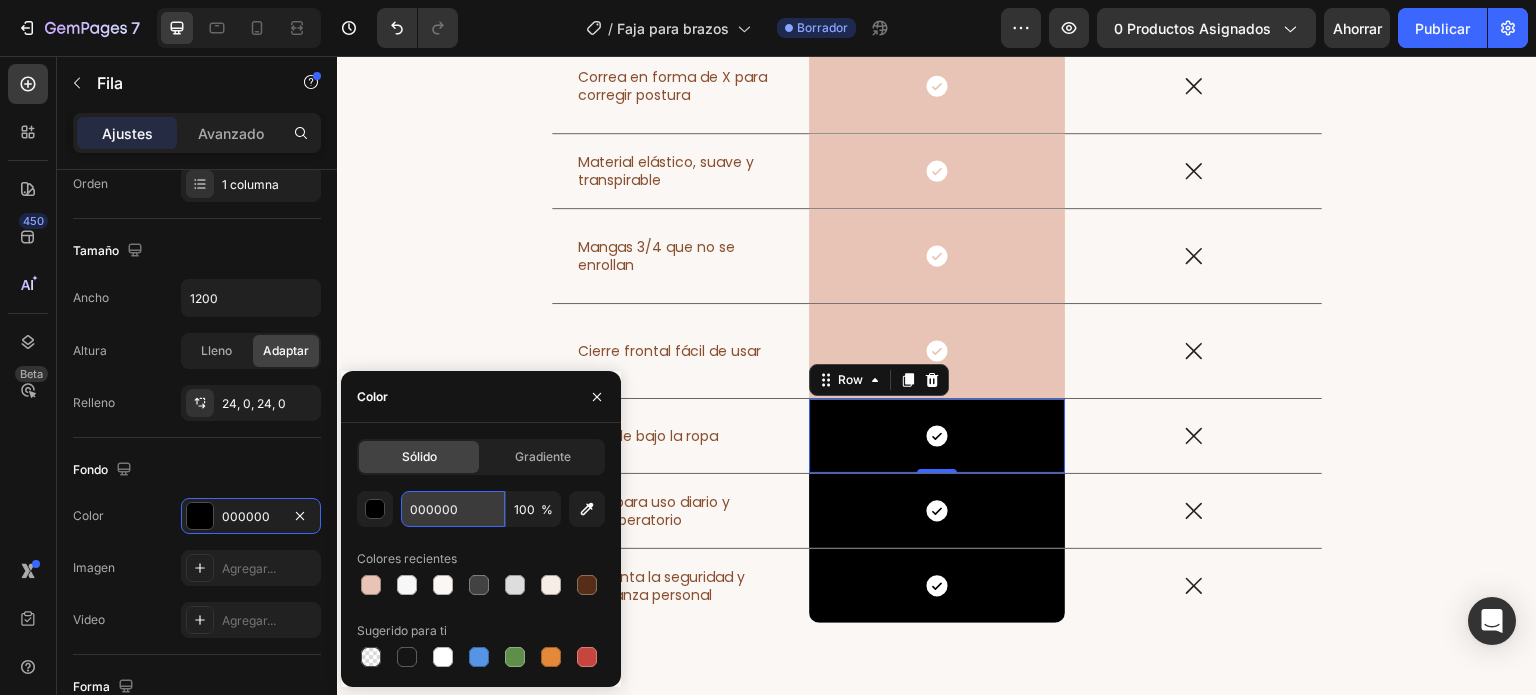 click on "000000" at bounding box center (453, 509) 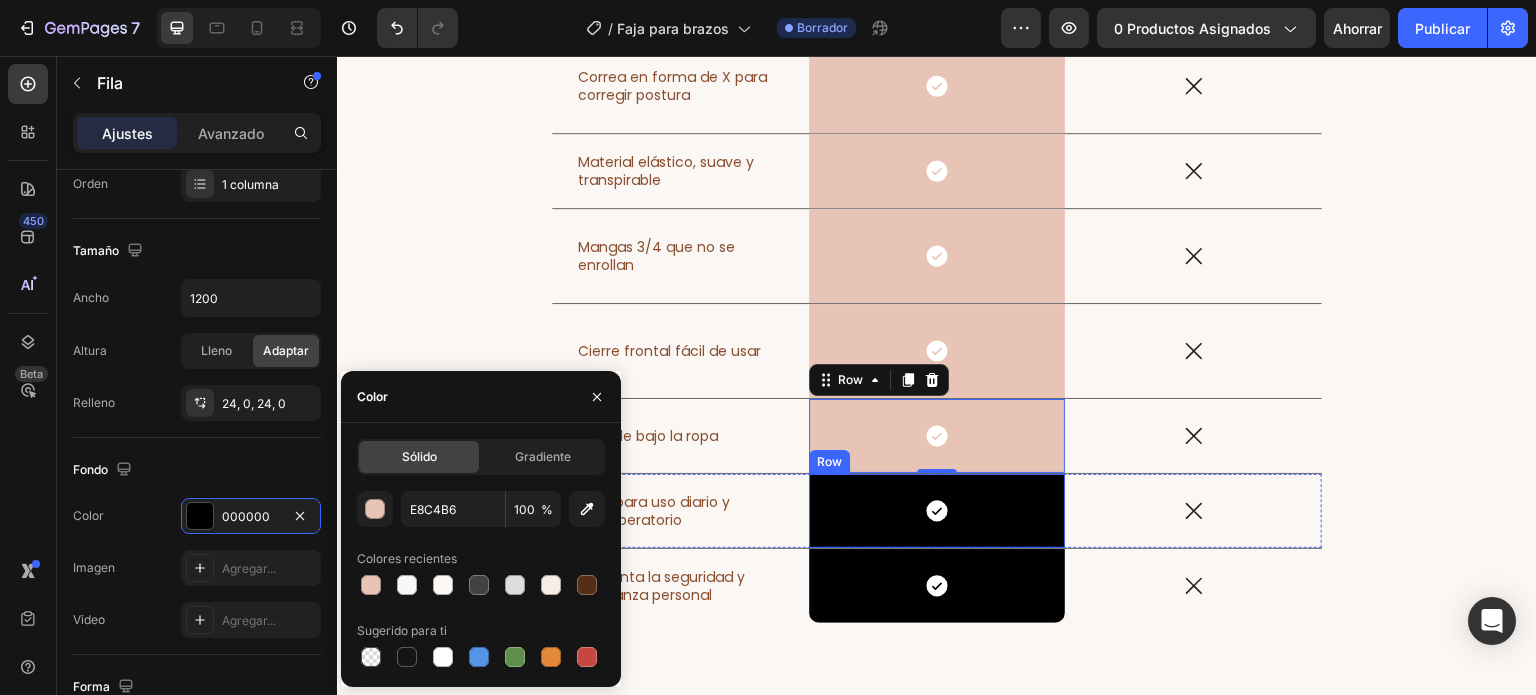 click on "Icon Row" at bounding box center [937, 511] 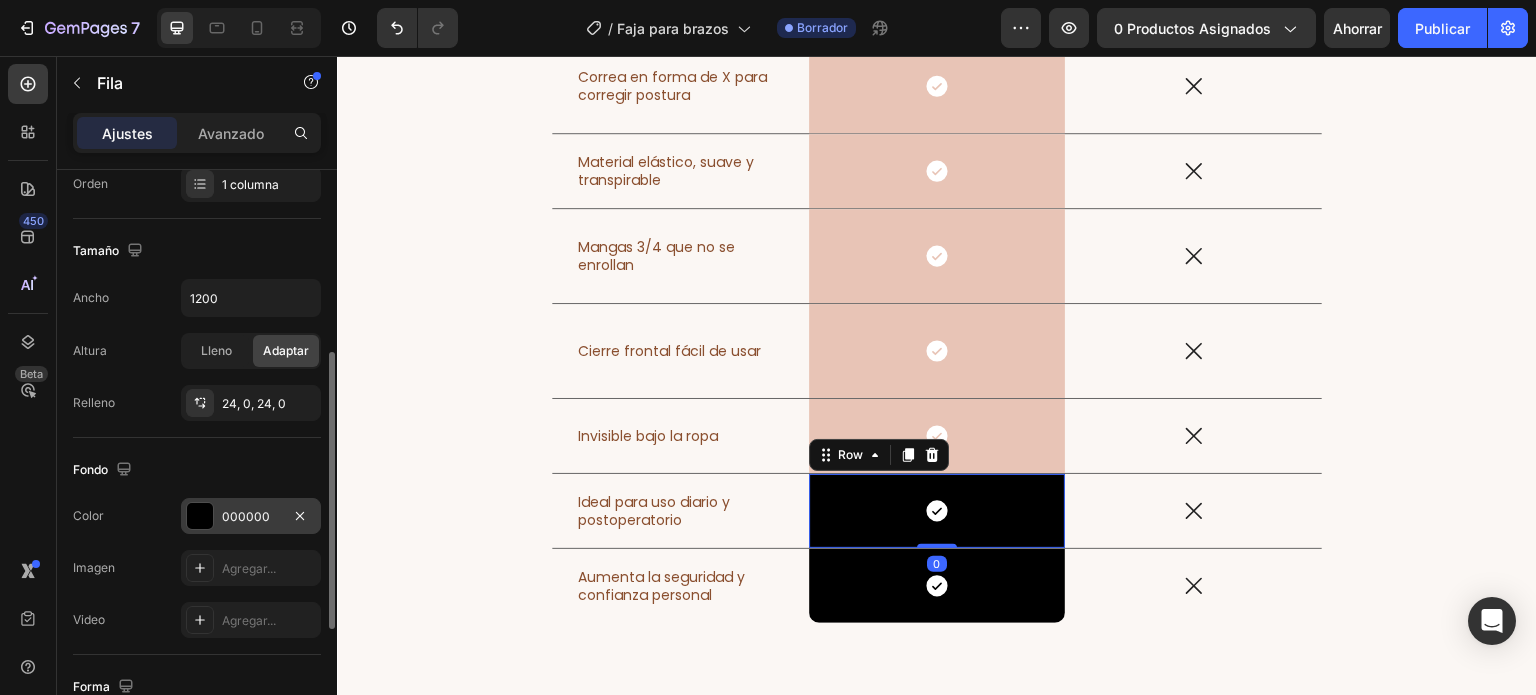 click on "000000" at bounding box center (246, 516) 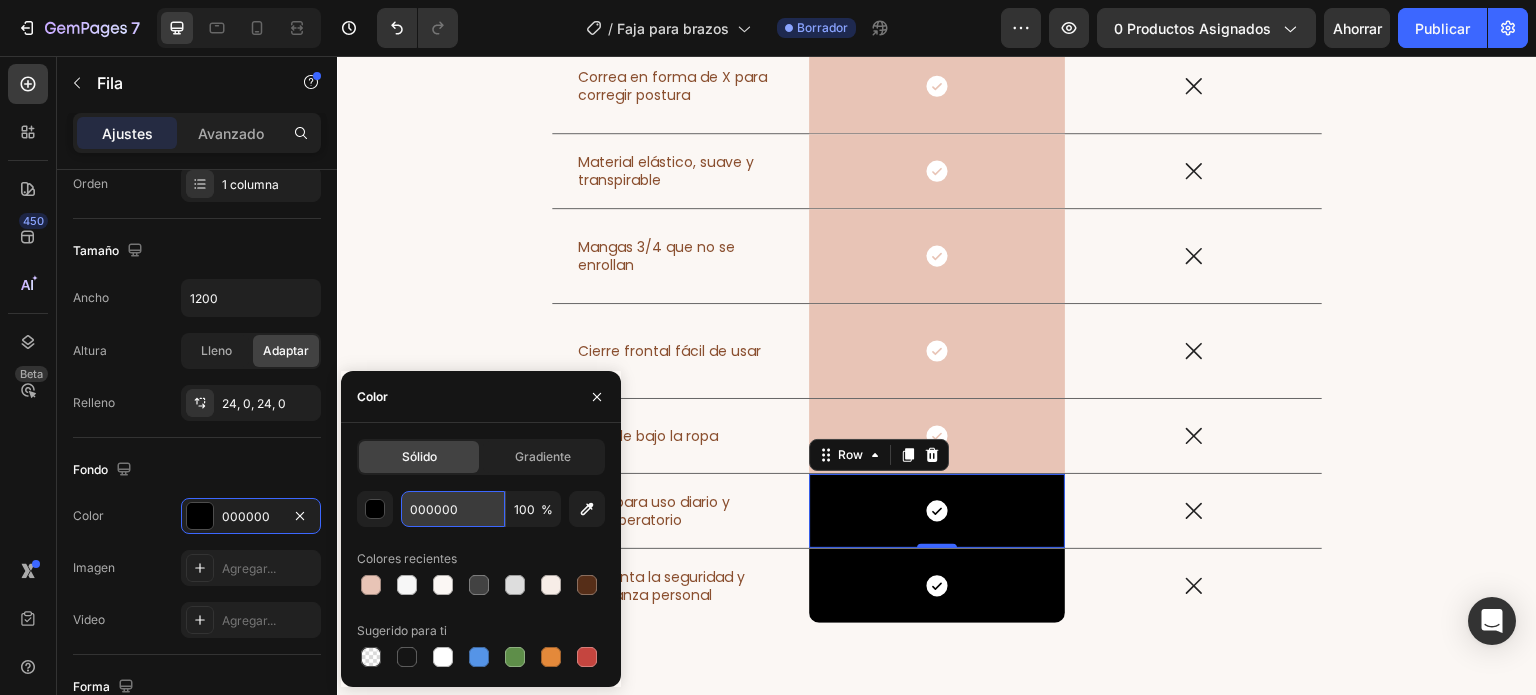 click on "000000" at bounding box center [453, 509] 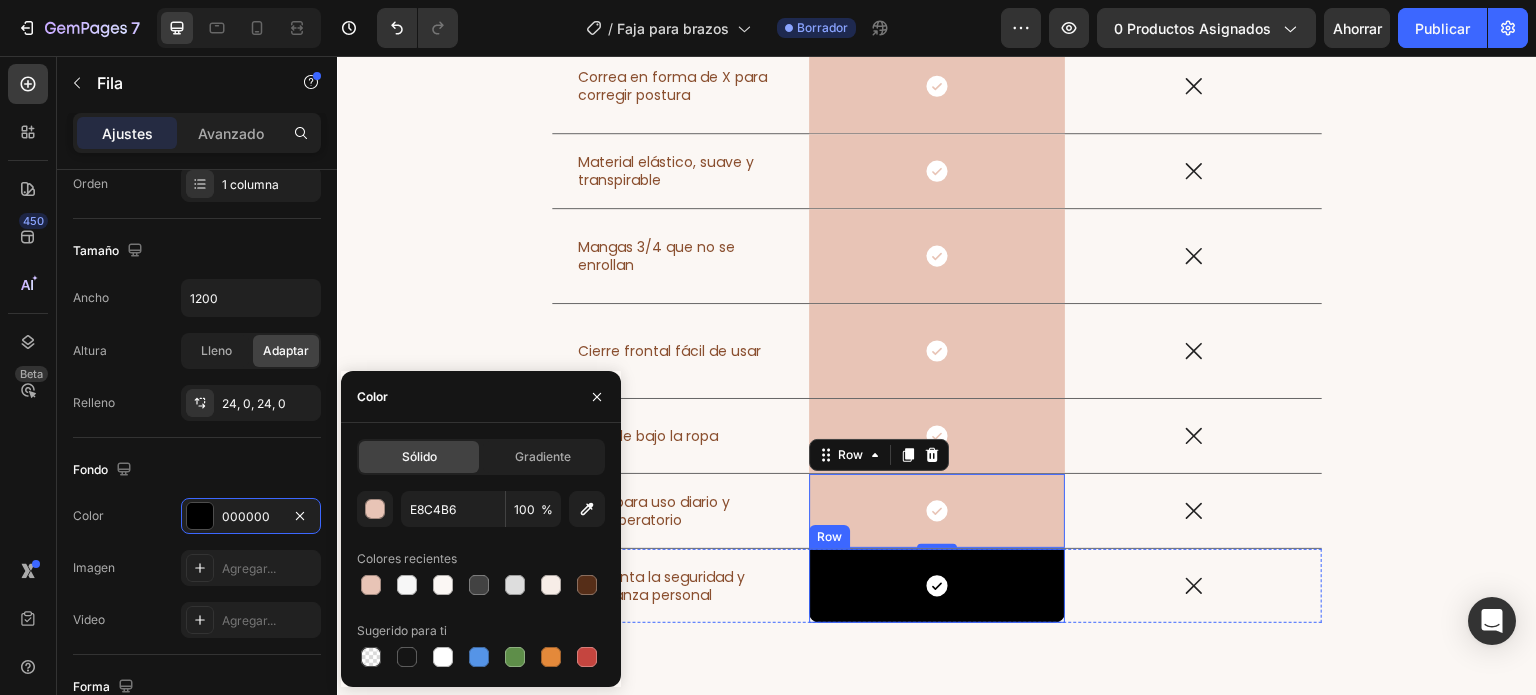 click on "Icon Row" at bounding box center (937, 586) 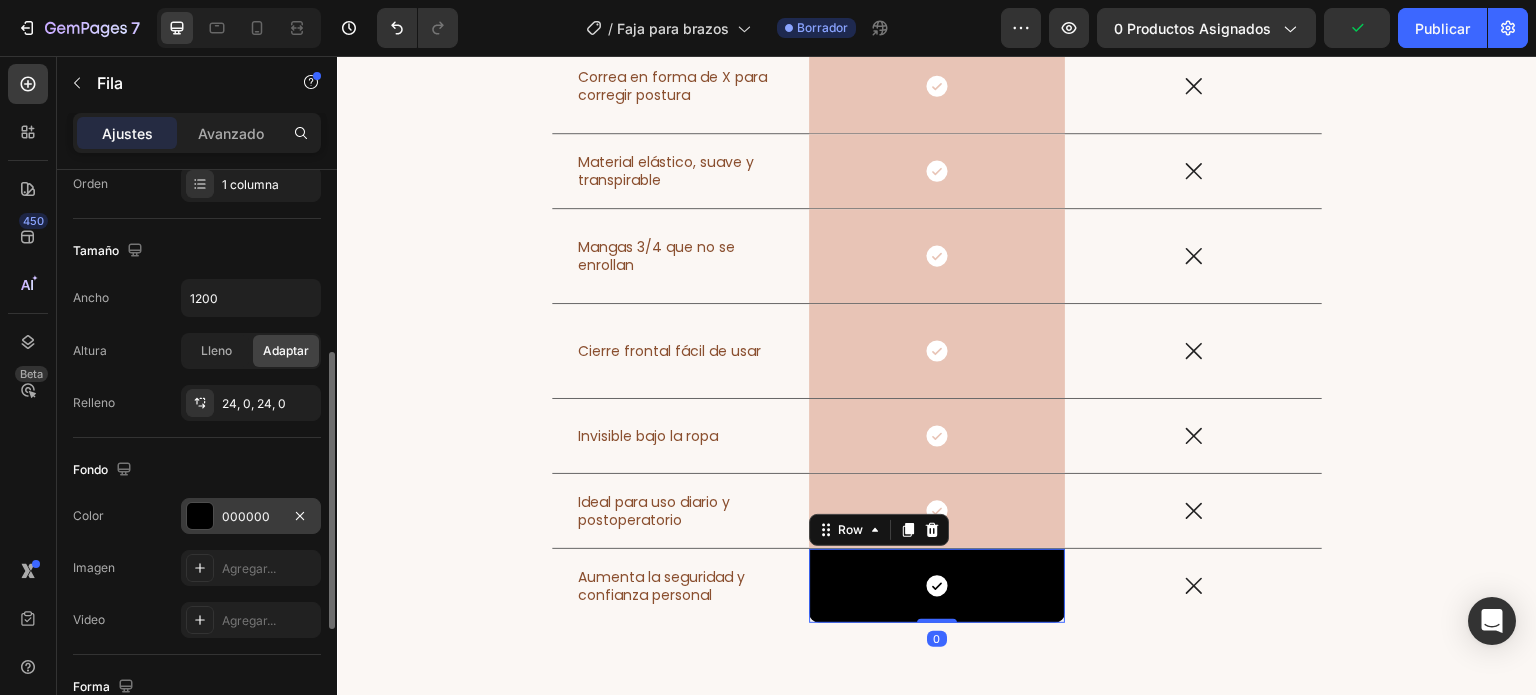 click on "000000" at bounding box center [246, 516] 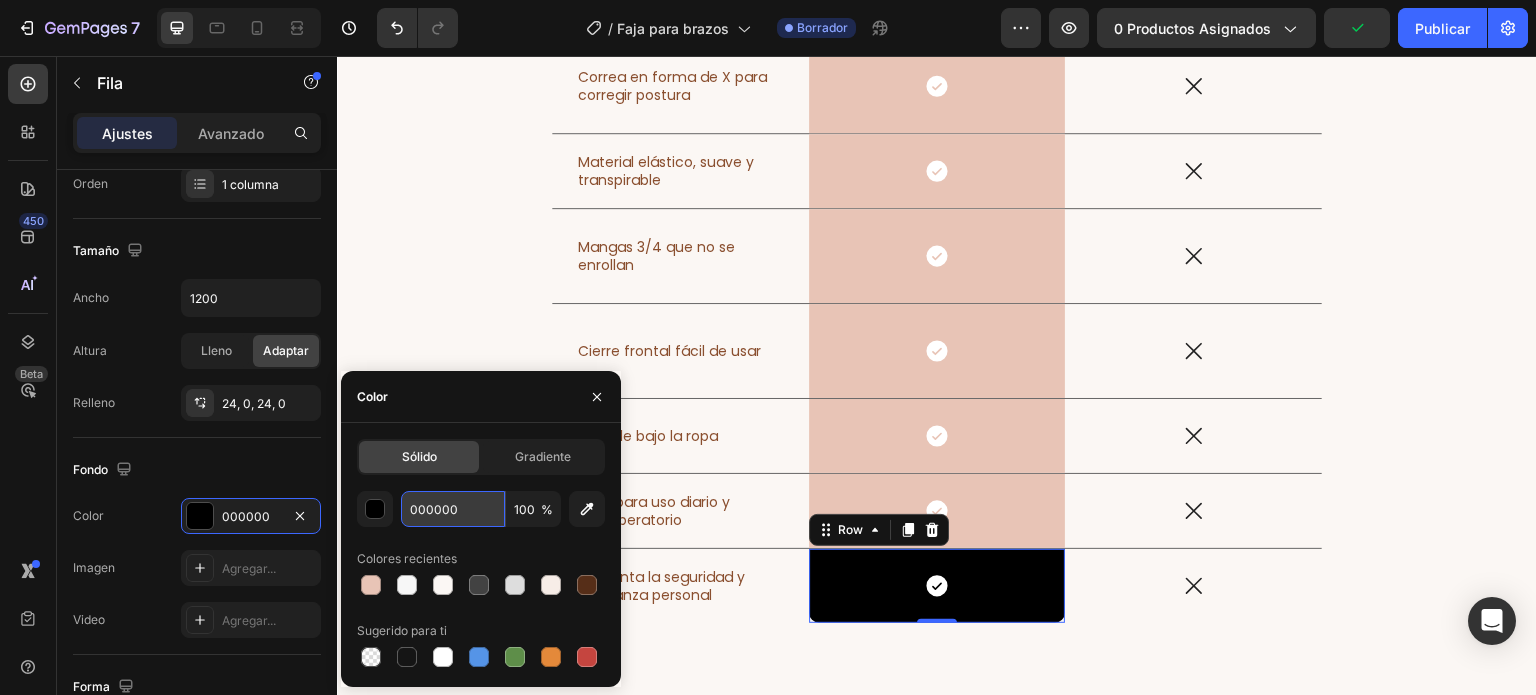 click on "000000" at bounding box center [453, 509] 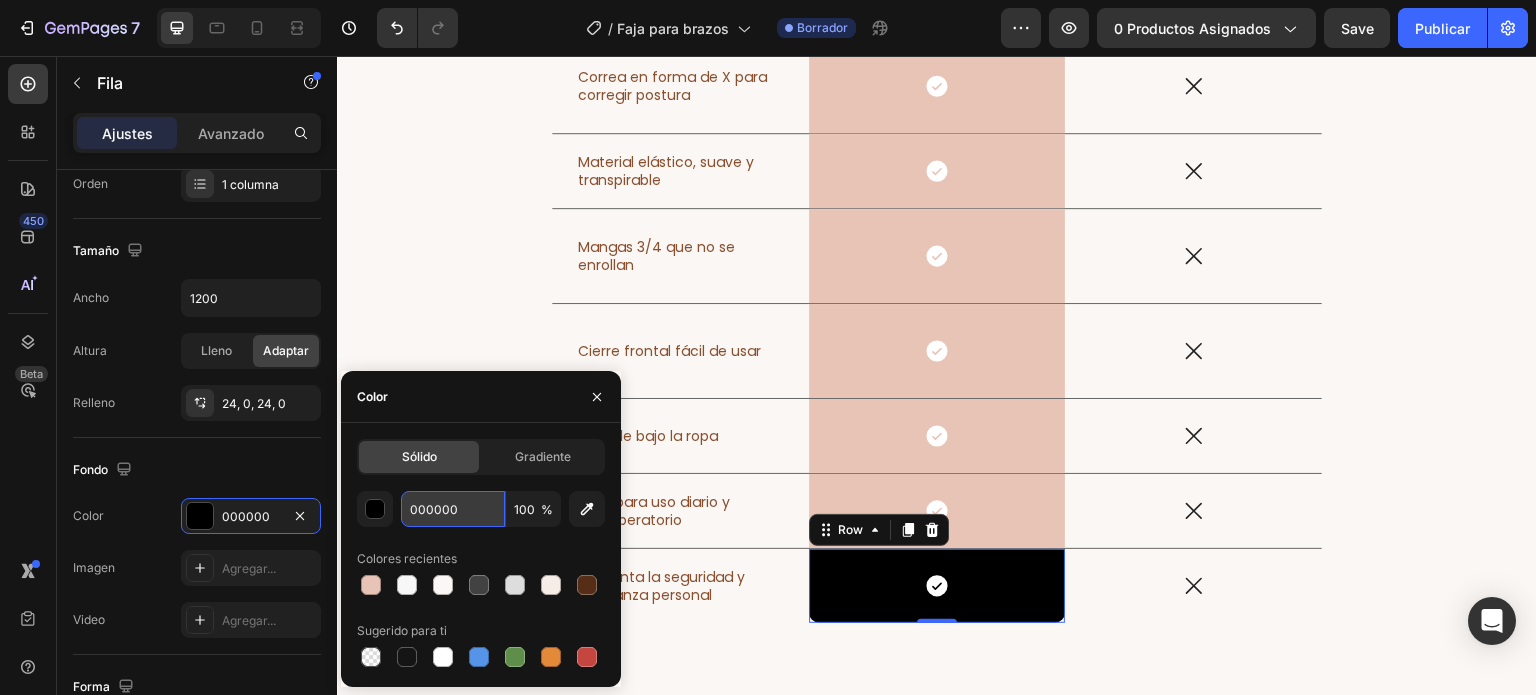 paste on "E8C4B6" 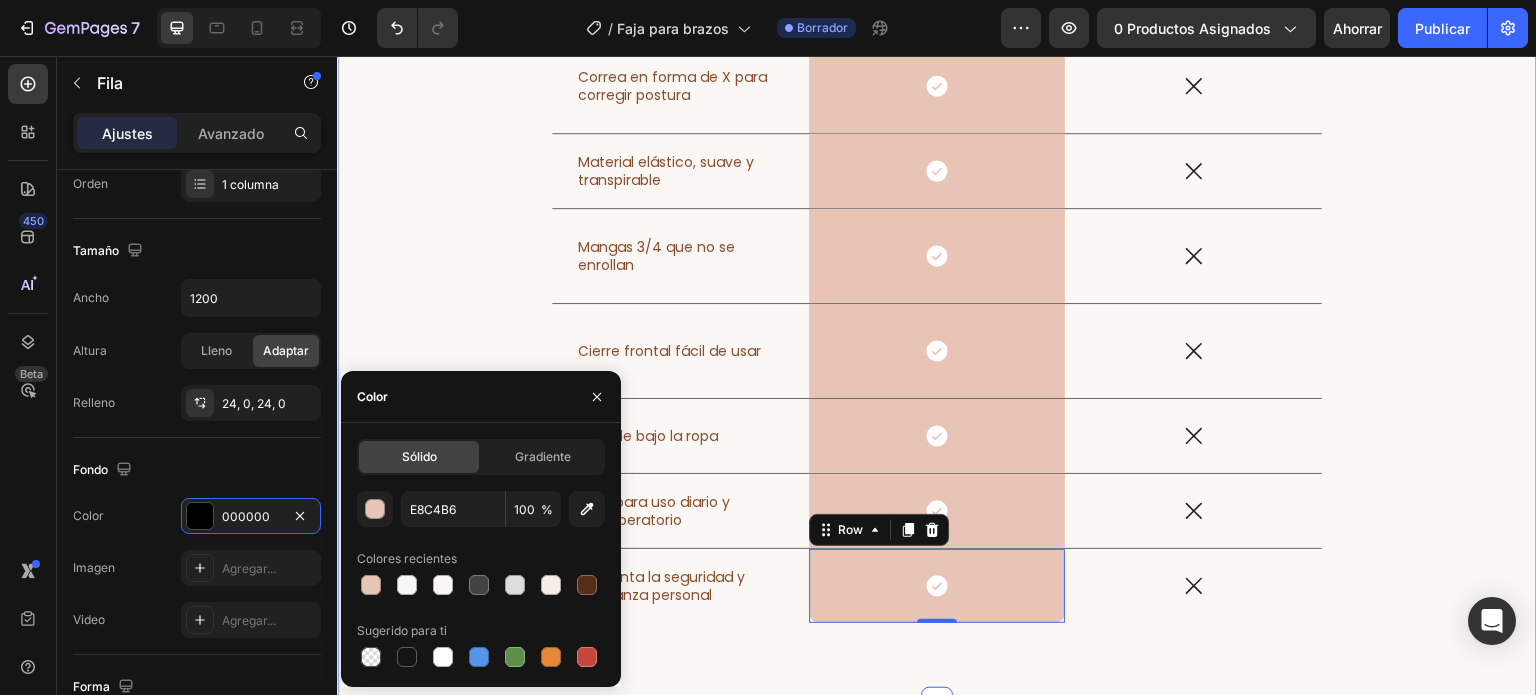 click on "Nuestra Faja vs. Otras Fajas Convencionales Heading Característica Text Block Nuestra Faja Text Block Row Otras Fajas Text Block Row Compresión en brazos y busto Text Block
Icon Row
Icon Row Correa en forma de X para corregir postura Text Block
Icon Row
Icon Row Material elástico, suave y transpirable Text Block
Icon Row
Icon Row Mangas 3/4 que no se enrollan Text Block
Icon Row
Icon Row Cierre frontal fácil de usar Text Block
Icon Row
Icon Row Invisible bajo la ropa Text Block
Icon Row
Icon Row Ideal para uso diario y postoperatorio Text Block
Icon Row
Icon Row Aumenta la seguridad y confianza personal Text Block
Icon Row   0
Icon Row Row Section 12" at bounding box center (937, 218) 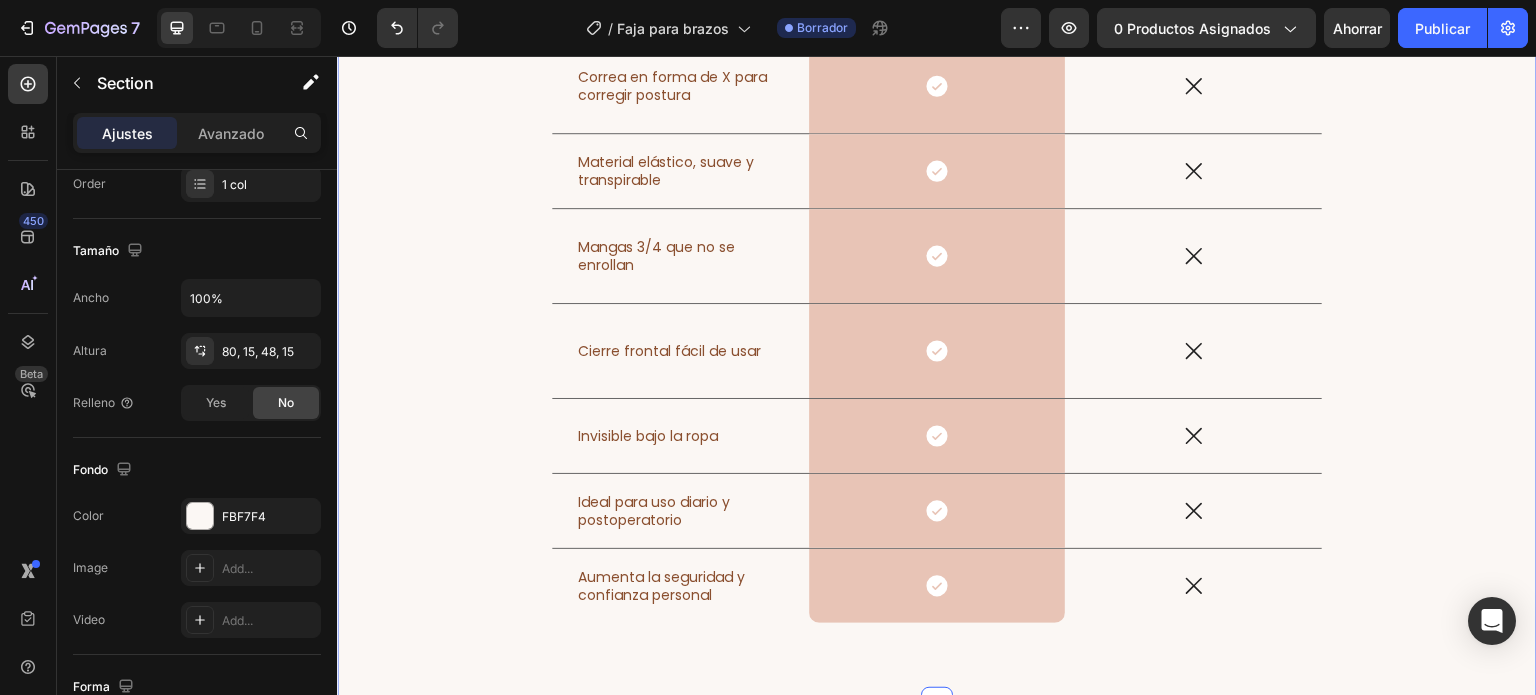 scroll, scrollTop: 0, scrollLeft: 0, axis: both 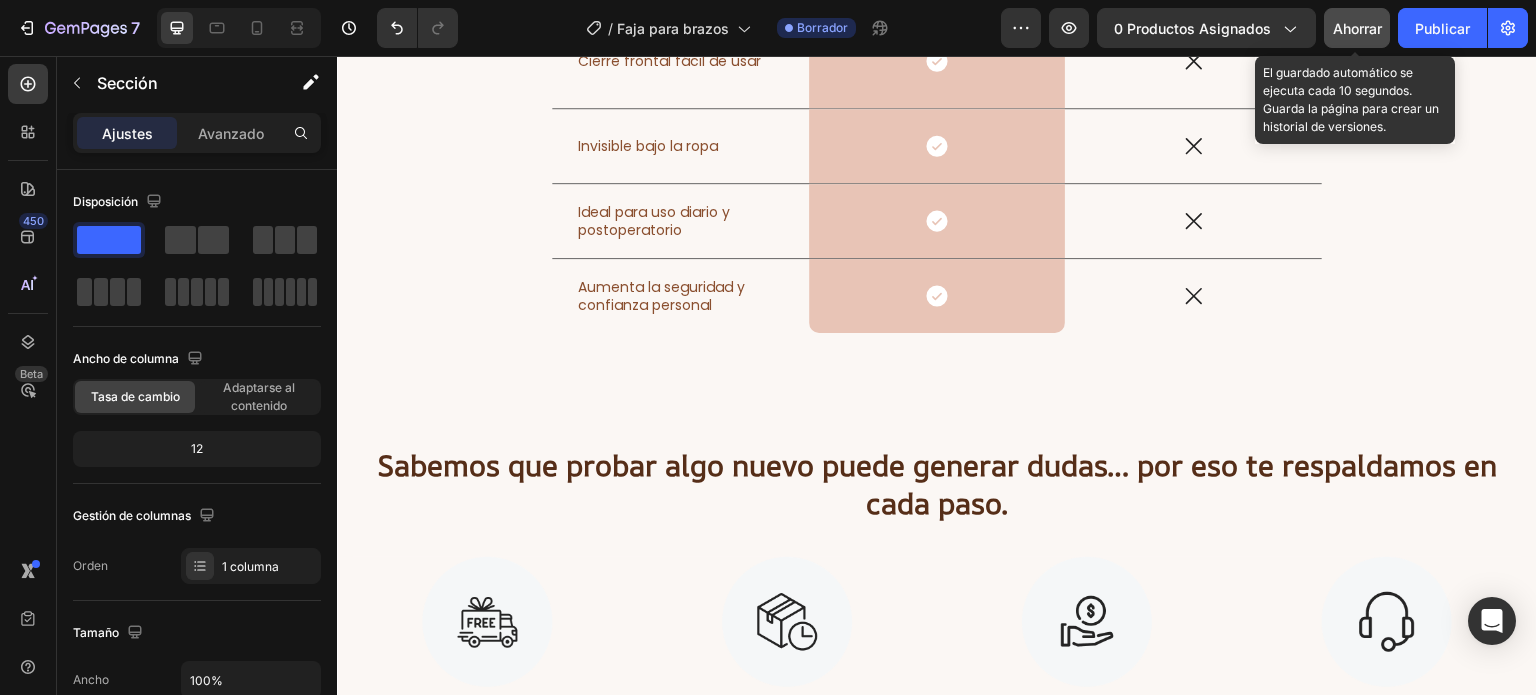 click on "Ahorrar" 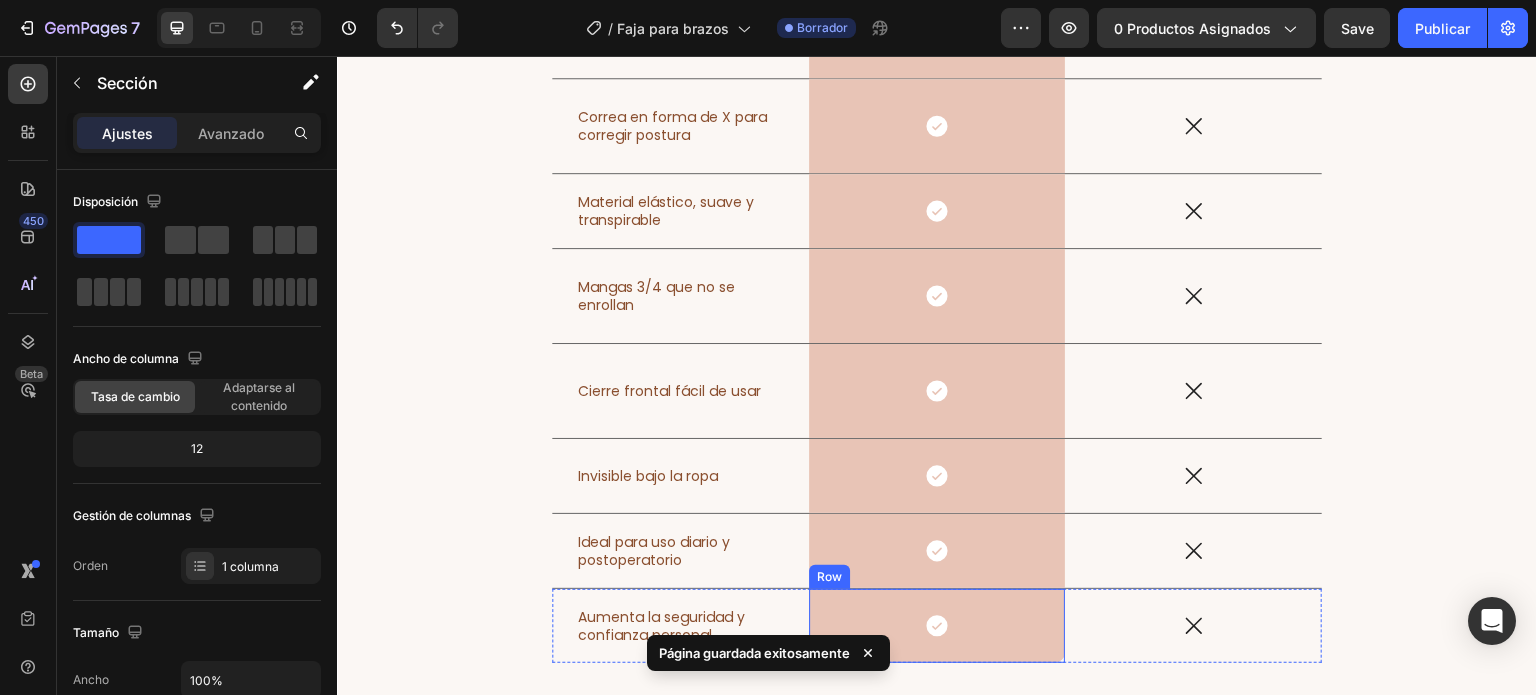 scroll, scrollTop: 8584, scrollLeft: 0, axis: vertical 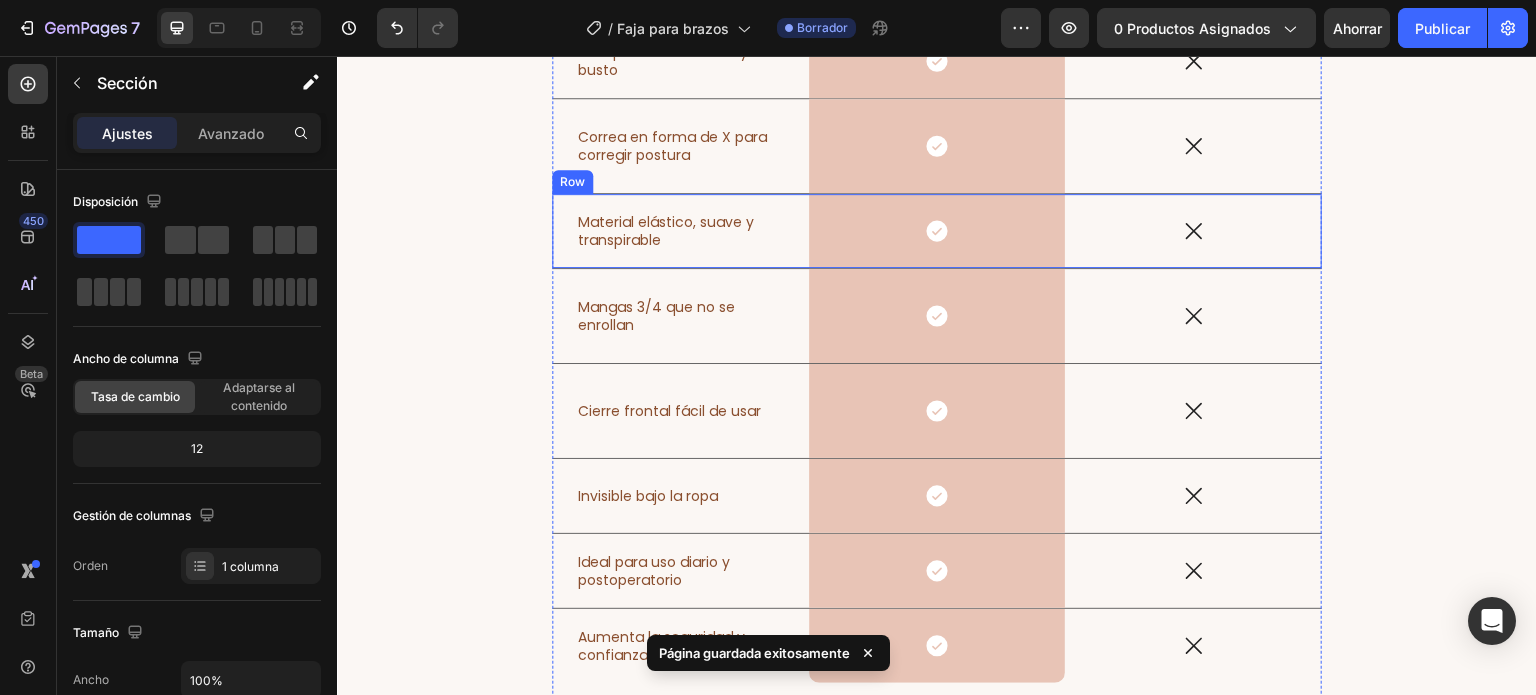 type 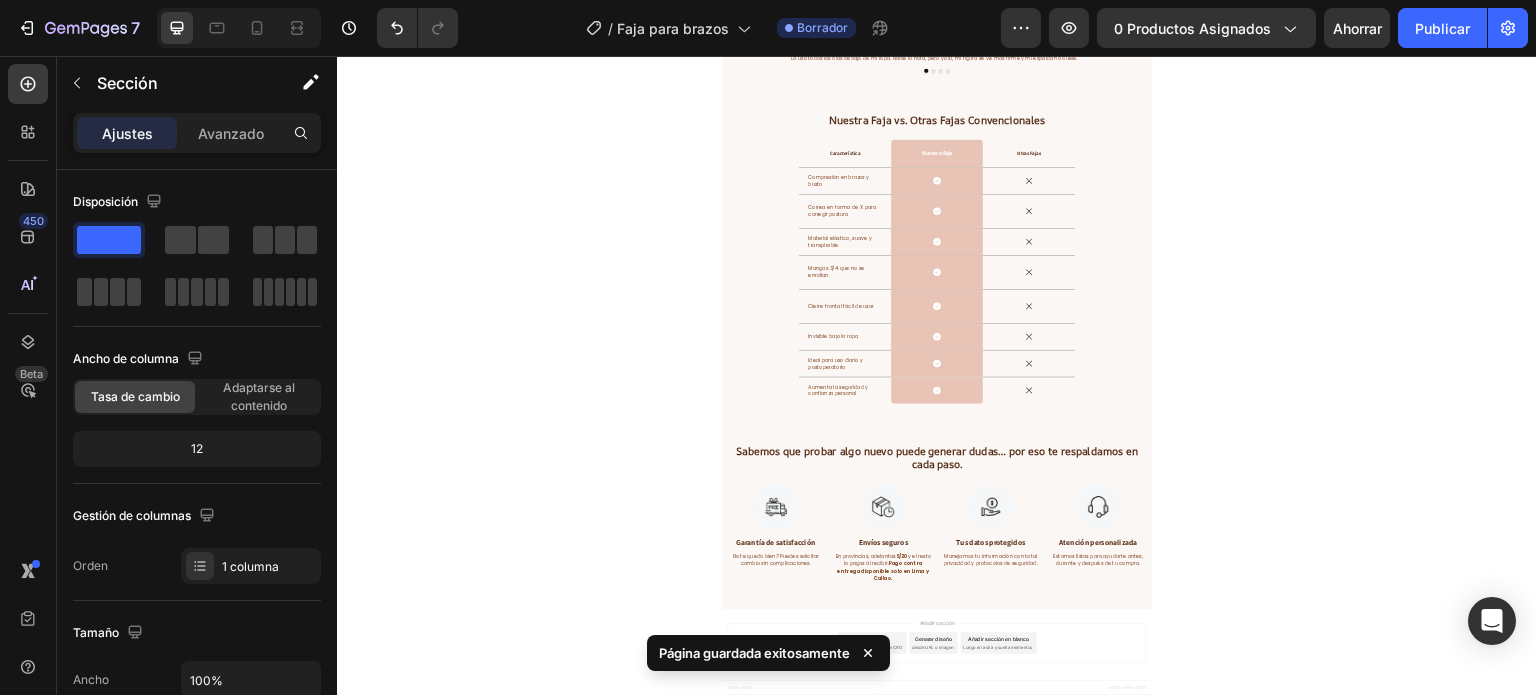 scroll, scrollTop: 8238, scrollLeft: 0, axis: vertical 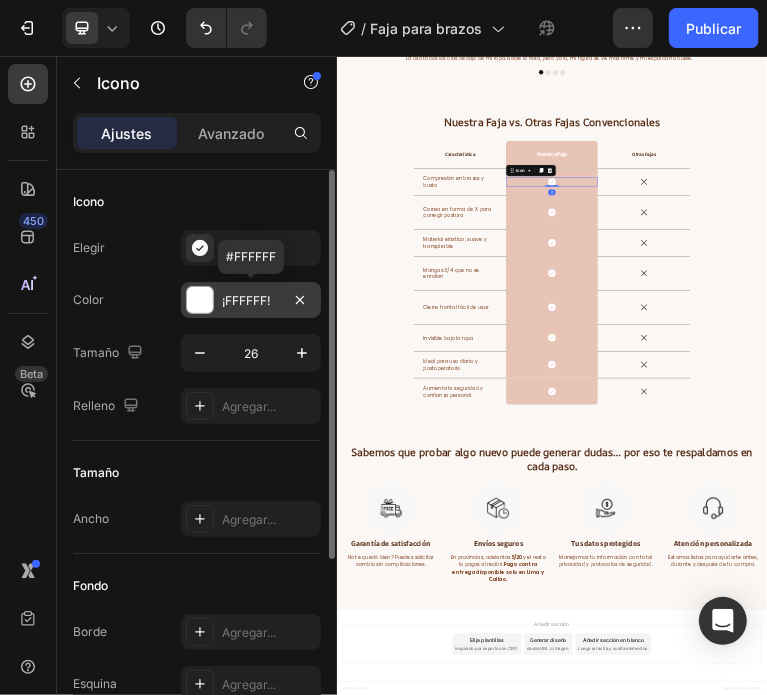 click on "¡FFFFFF!" at bounding box center (251, 300) 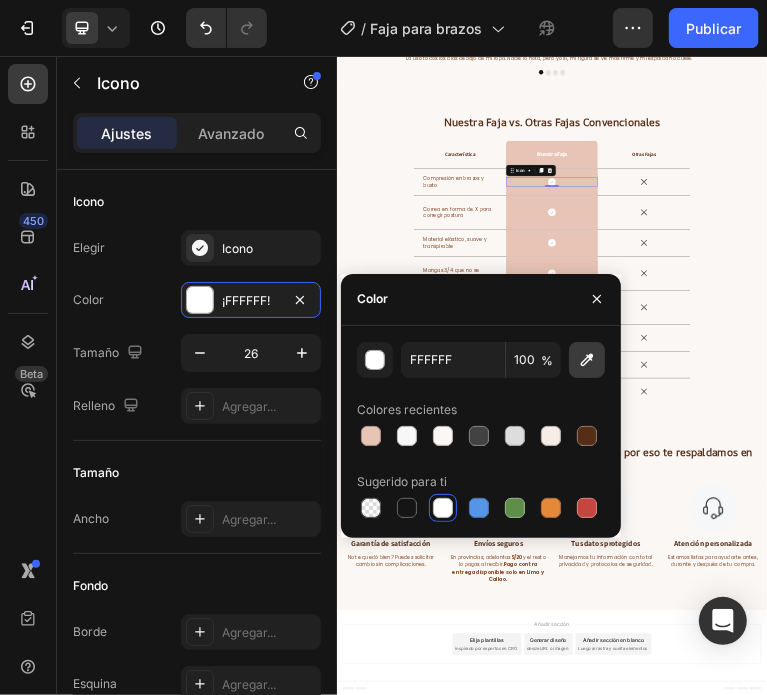 click at bounding box center [587, 360] 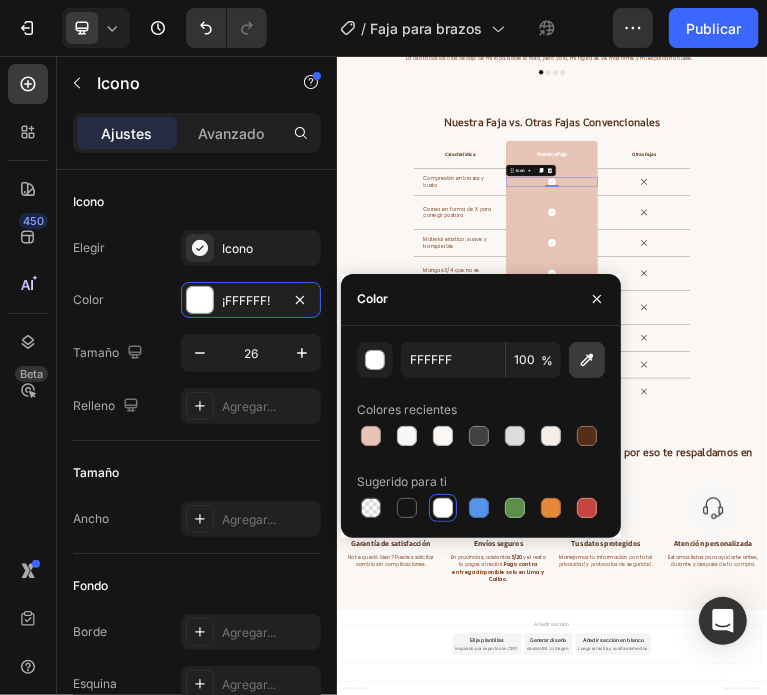 type on "C78D79" 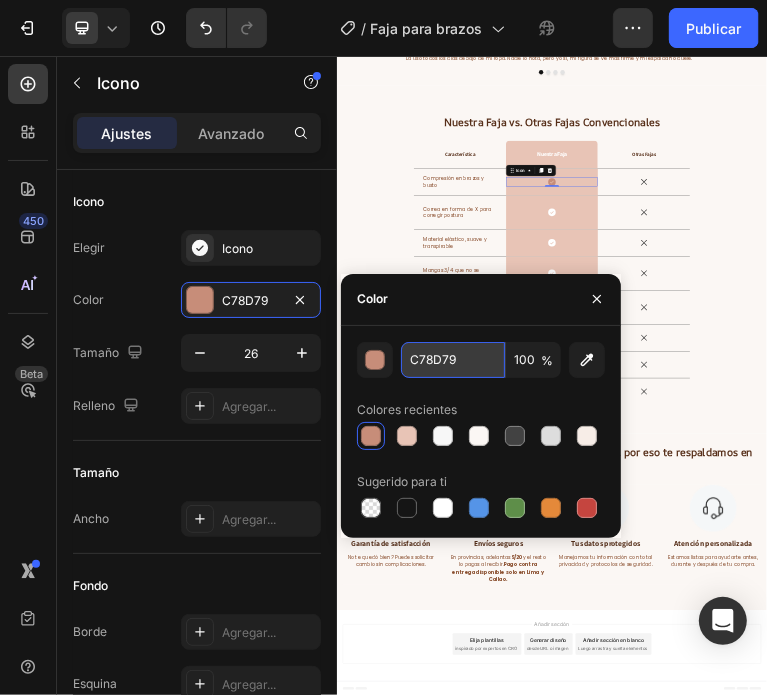 click on "C78D79" at bounding box center (453, 360) 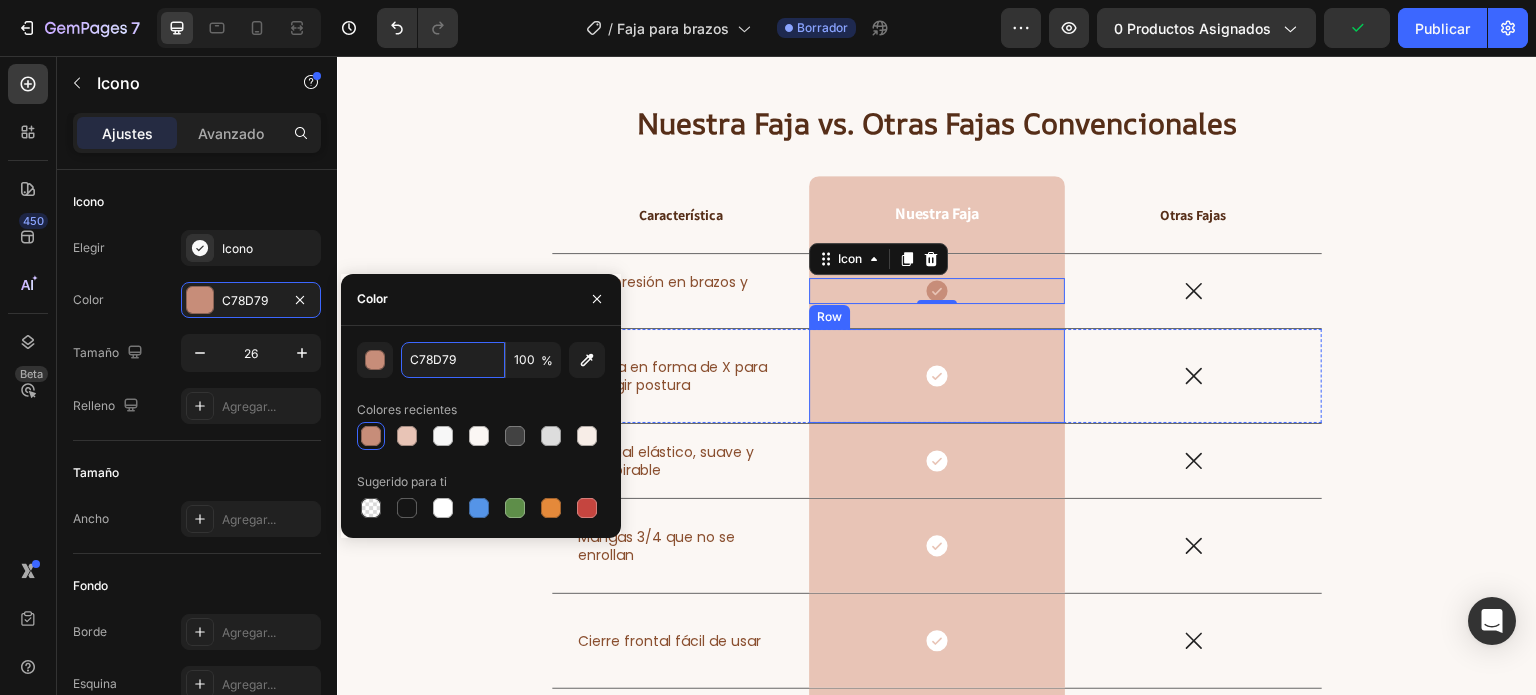 scroll, scrollTop: 8357, scrollLeft: 0, axis: vertical 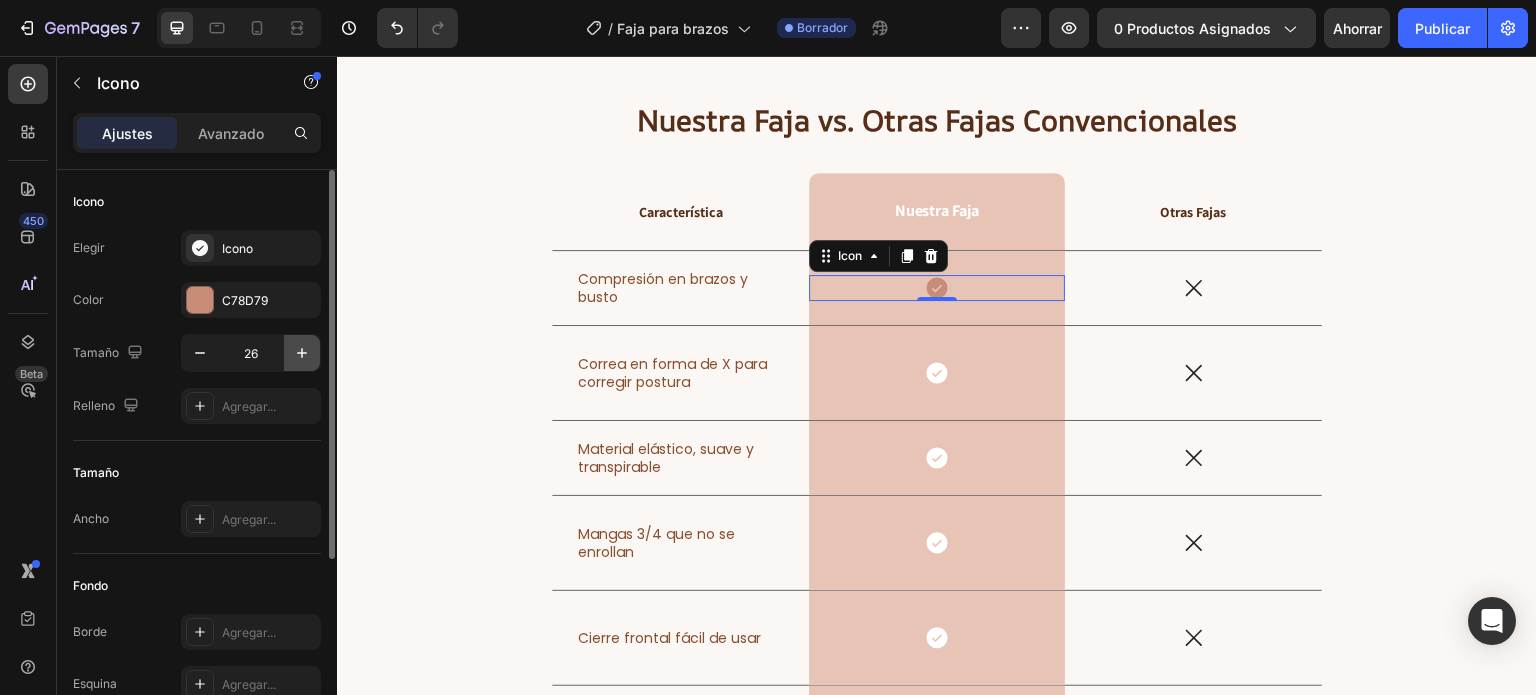 click 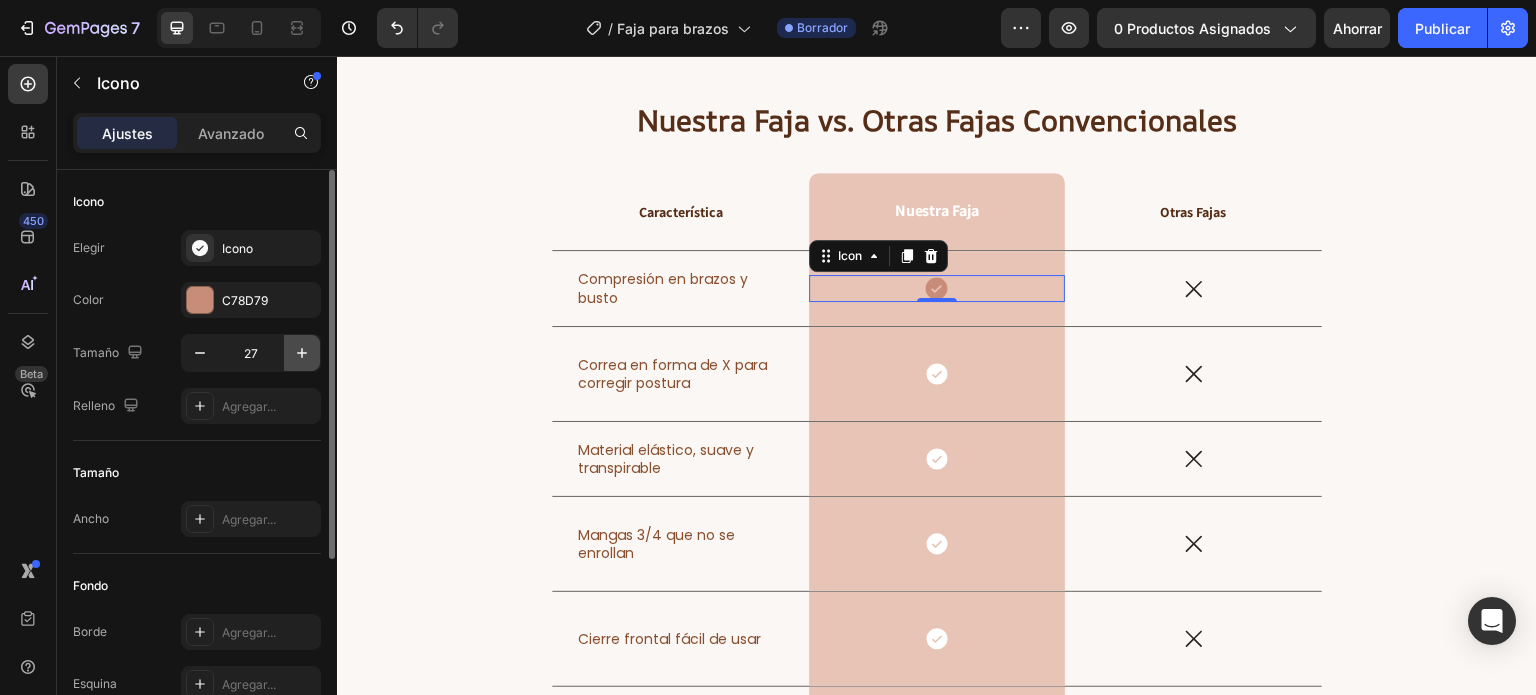click 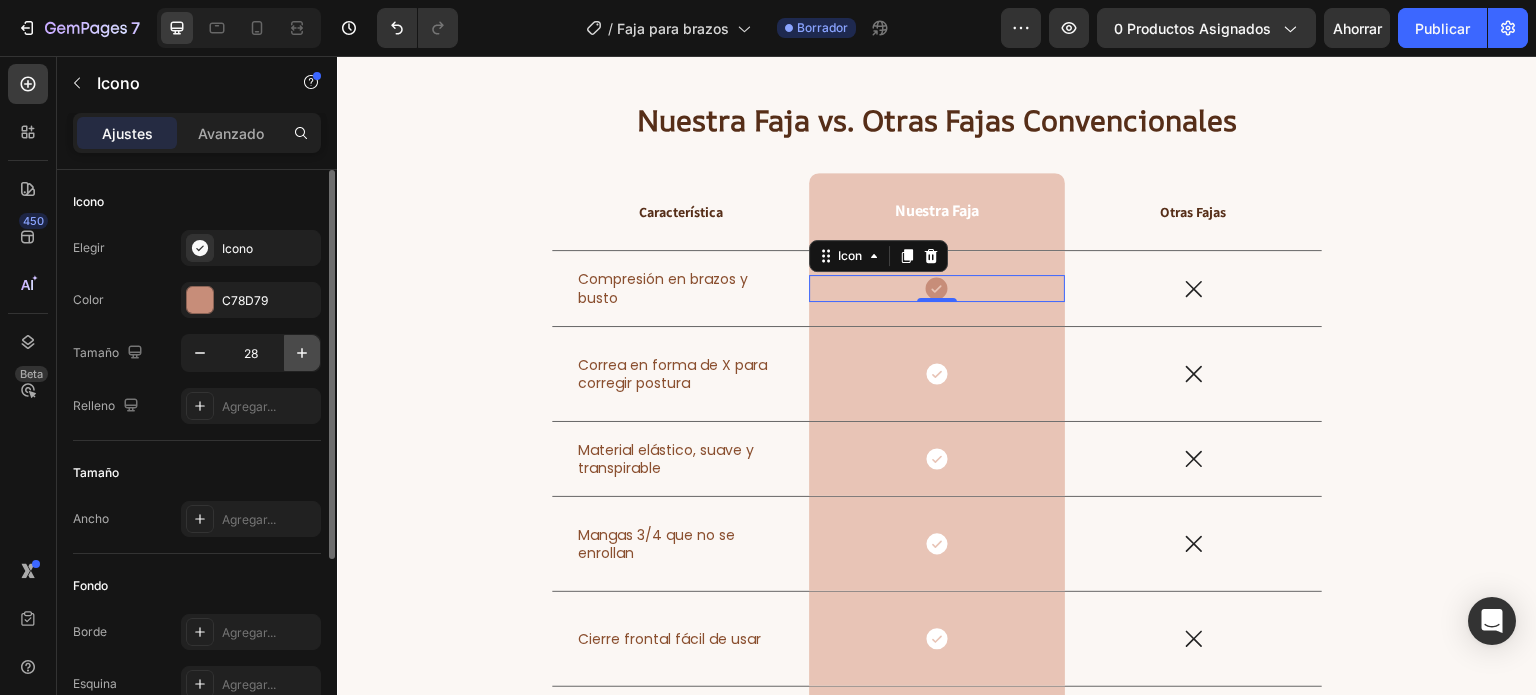 click 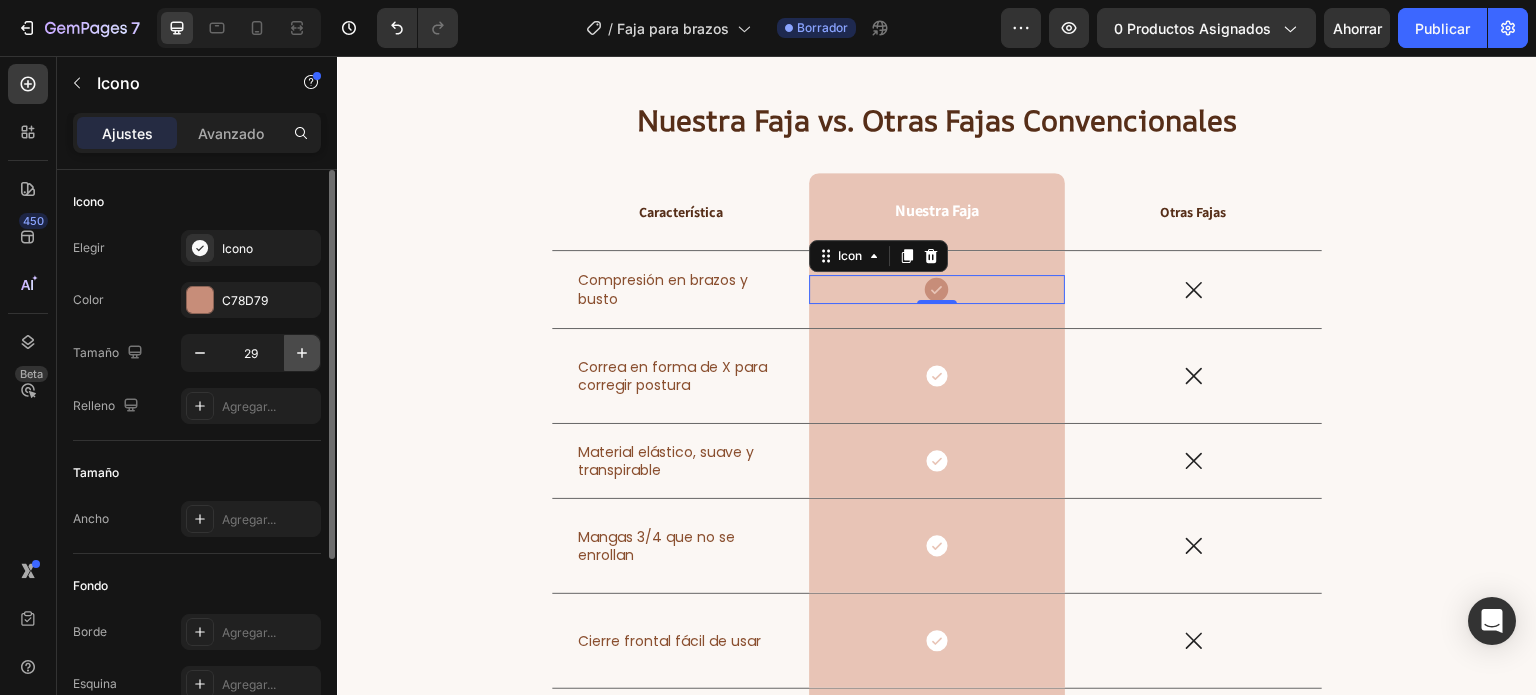 click 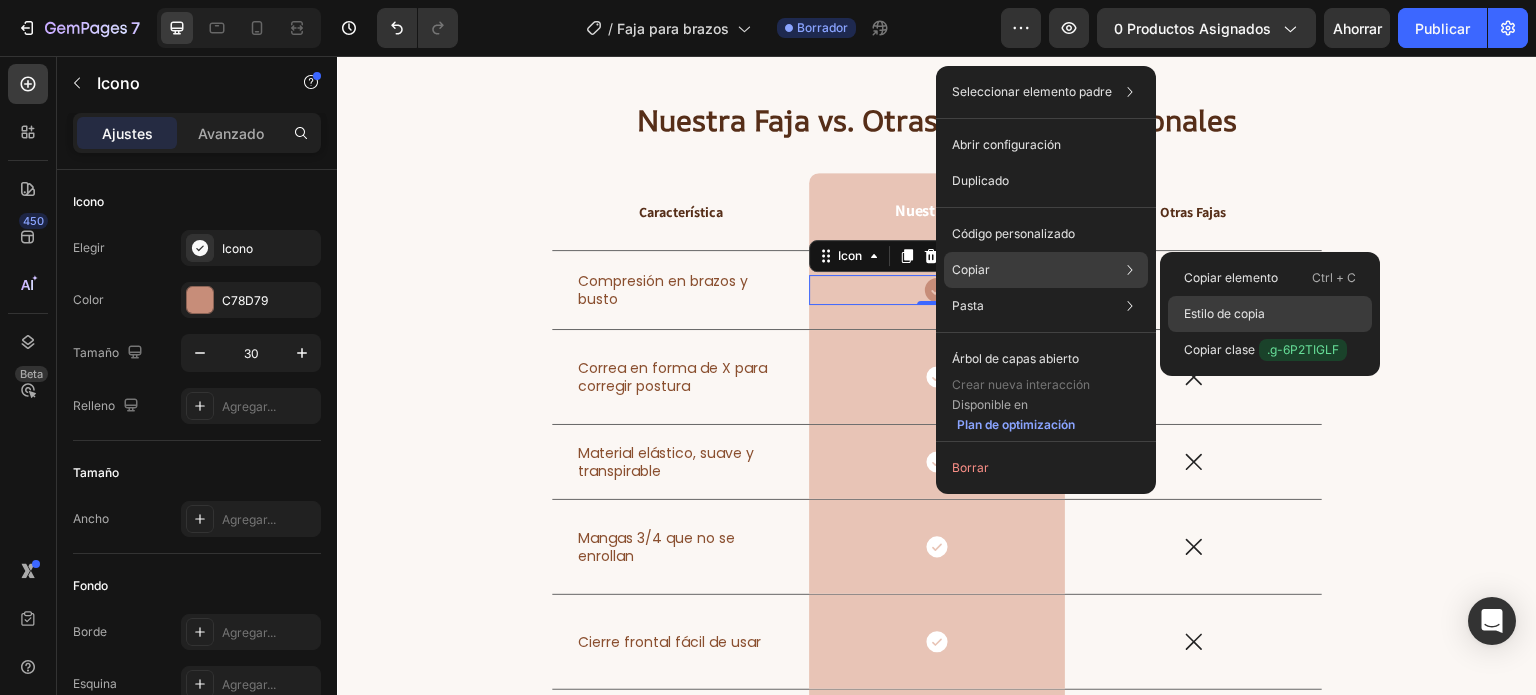 click on "Estilo de copia" at bounding box center [1224, 313] 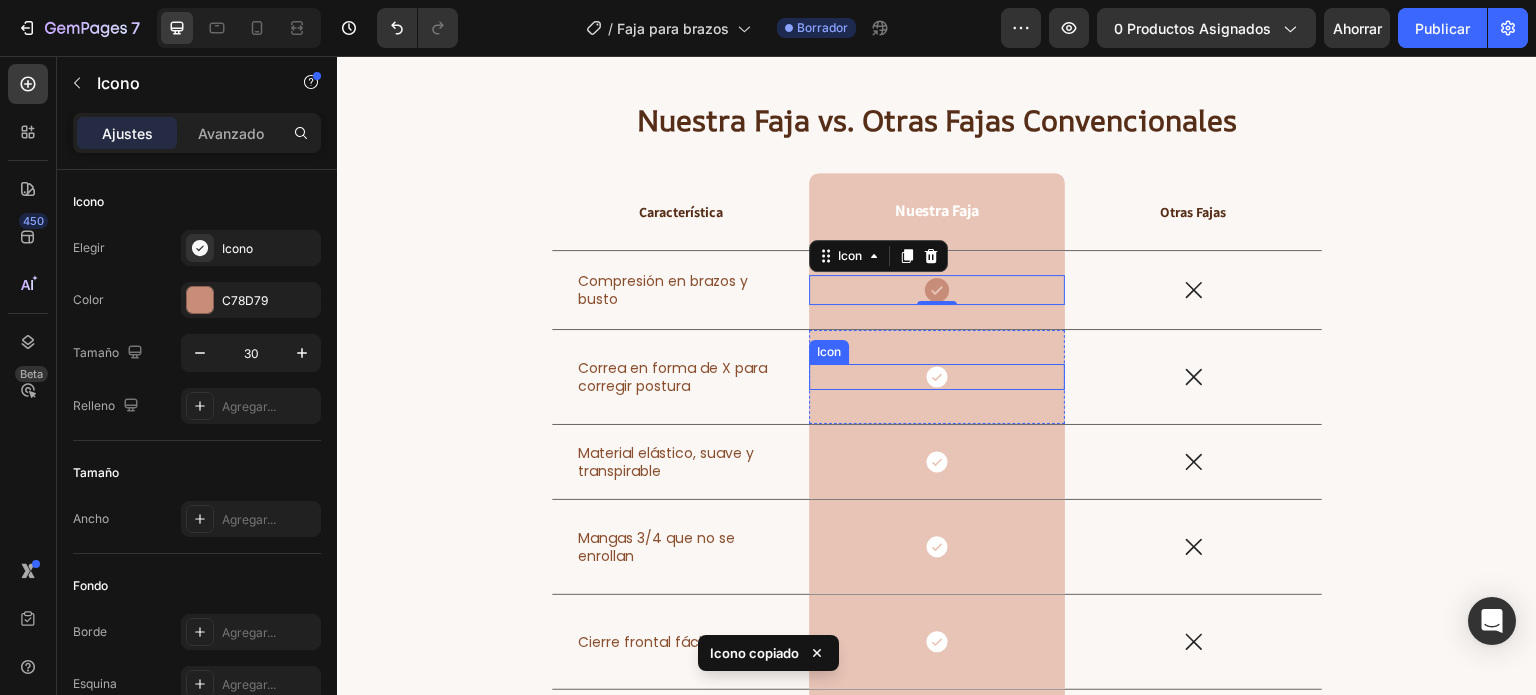click 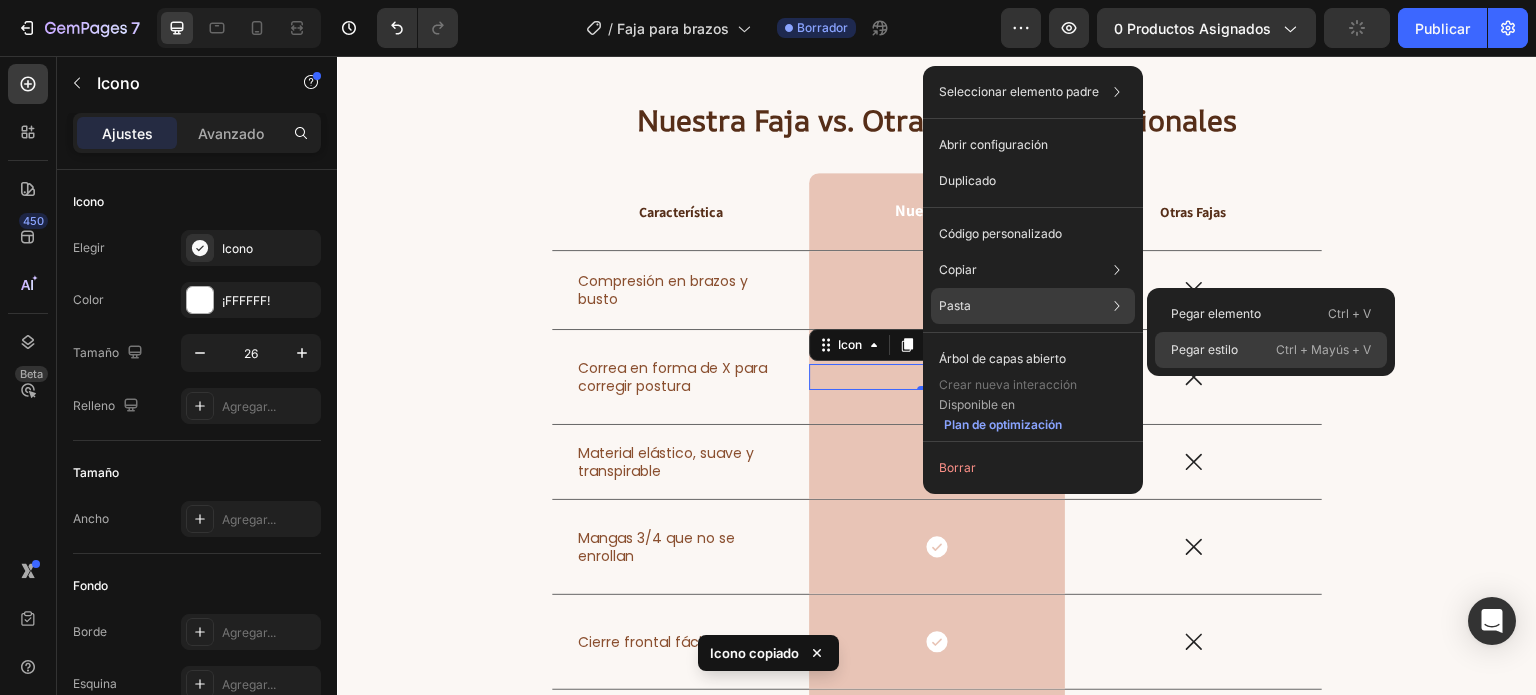 click on "Pegar estilo Ctrl + Mayús + V" 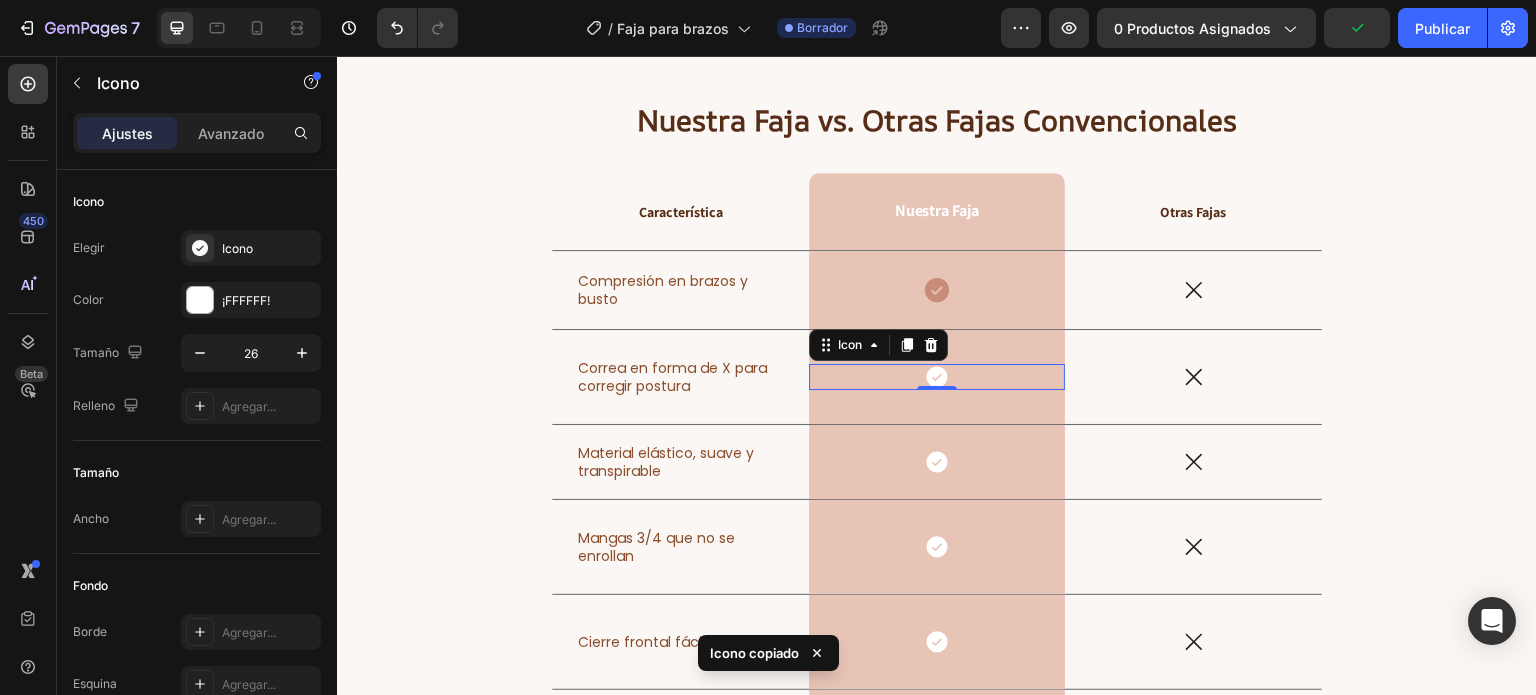 type on "30" 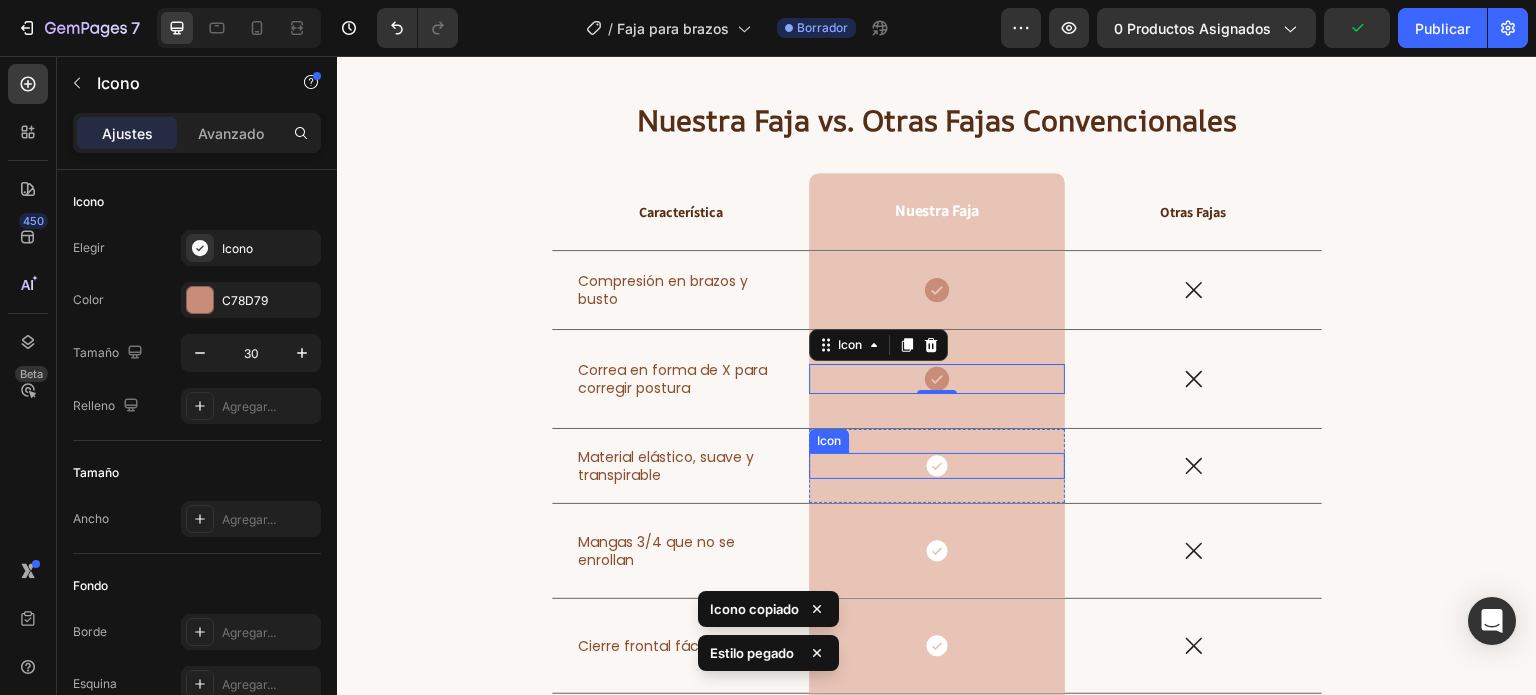 click 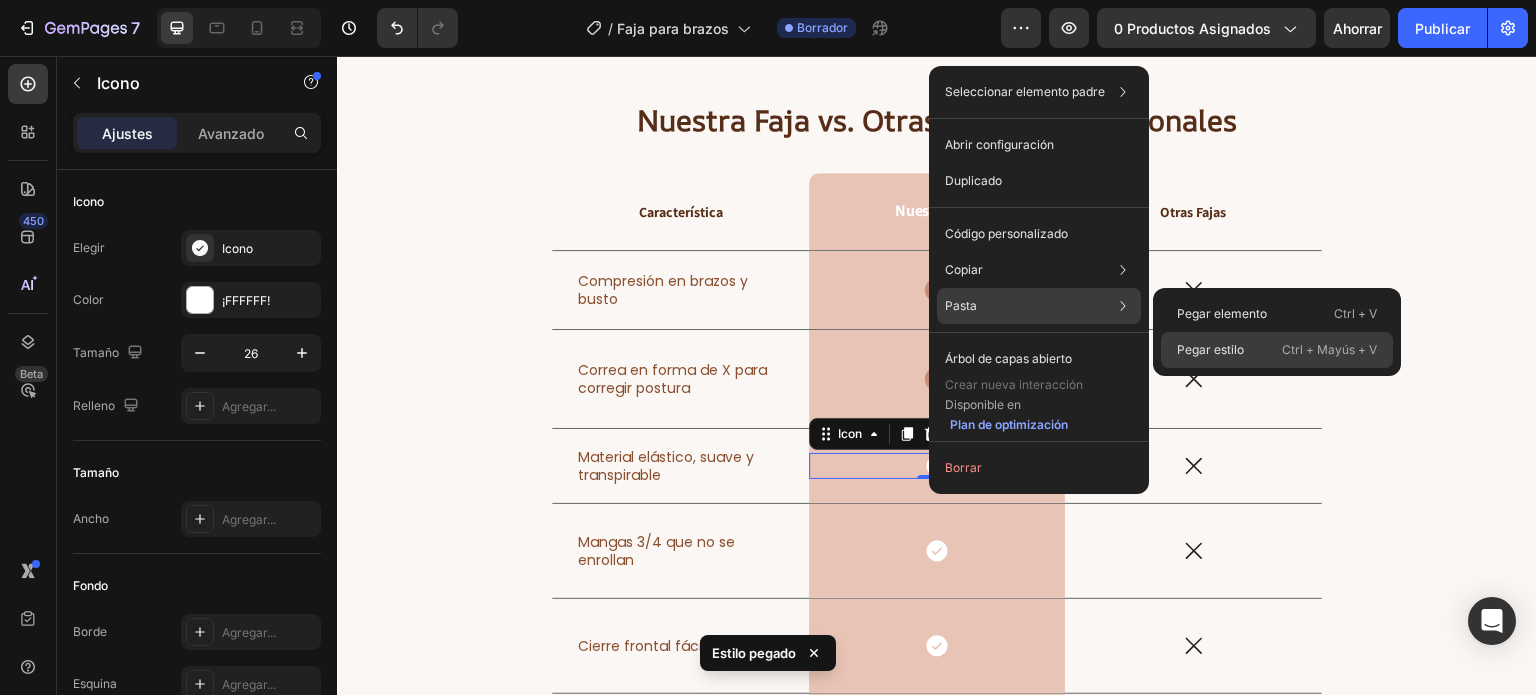 click on "Pegar estilo" at bounding box center [1210, 349] 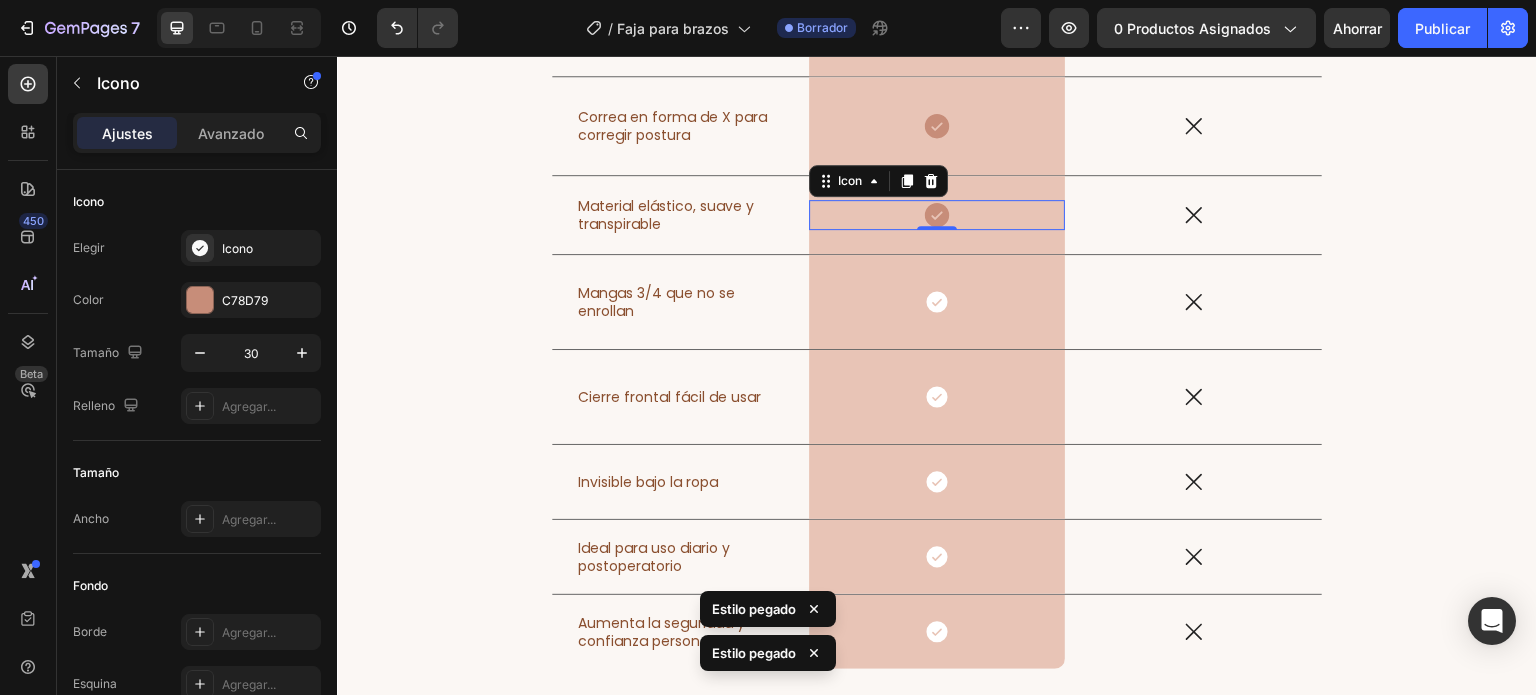 scroll, scrollTop: 8617, scrollLeft: 0, axis: vertical 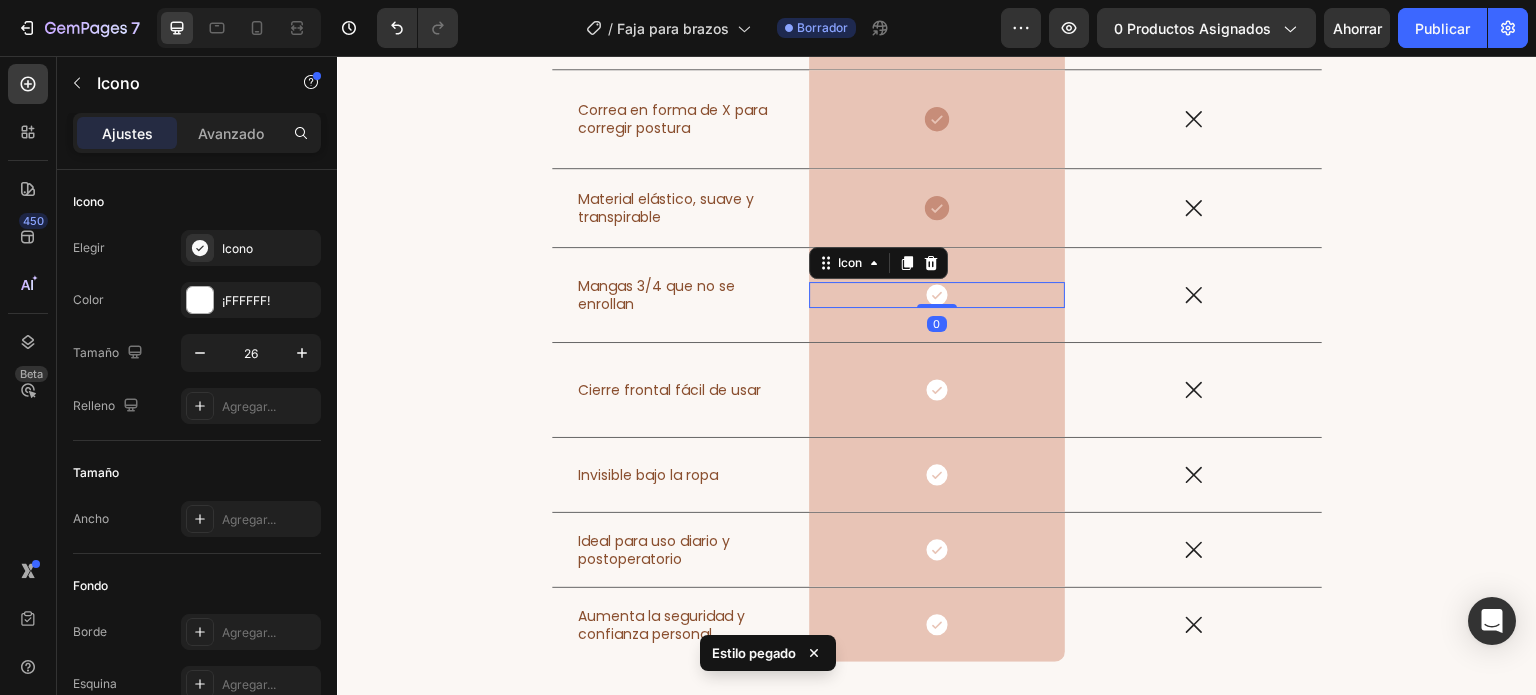 click 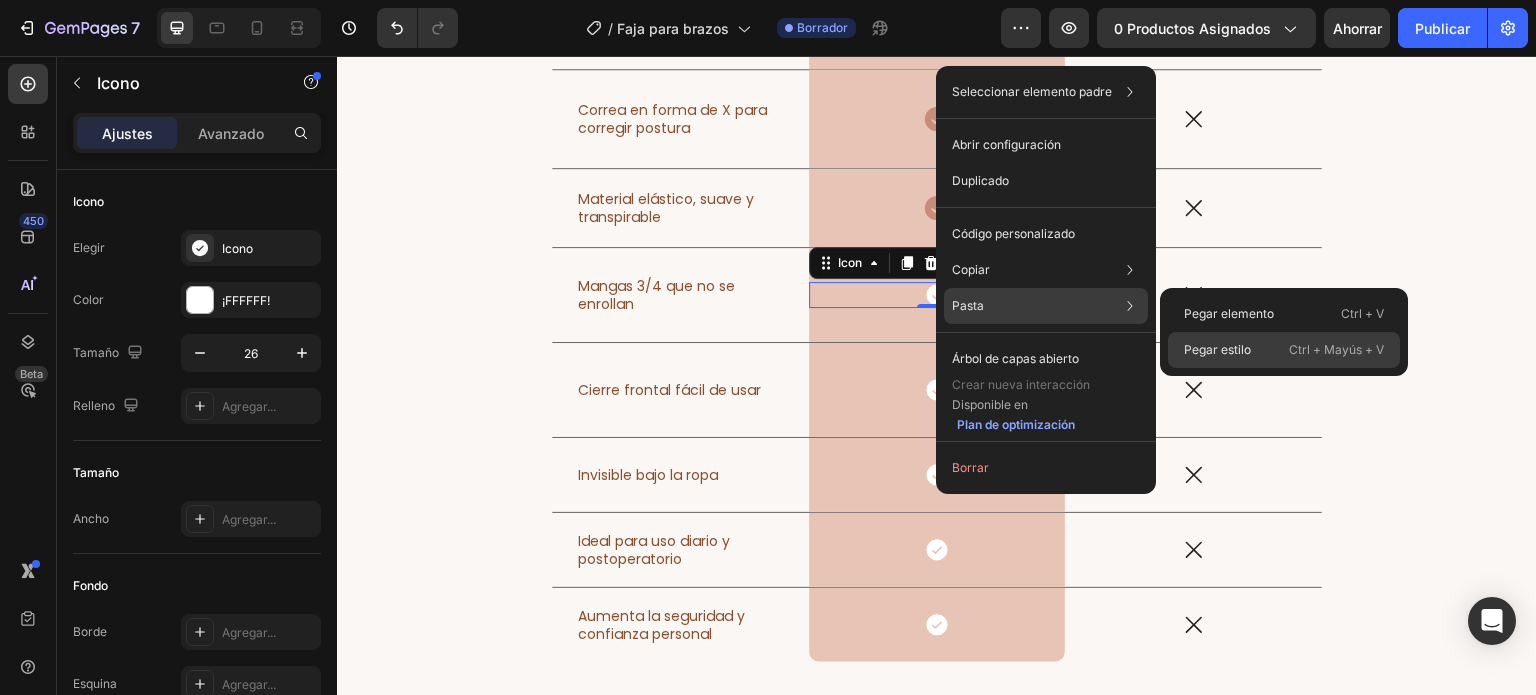 click on "Pegar estilo" at bounding box center [1217, 349] 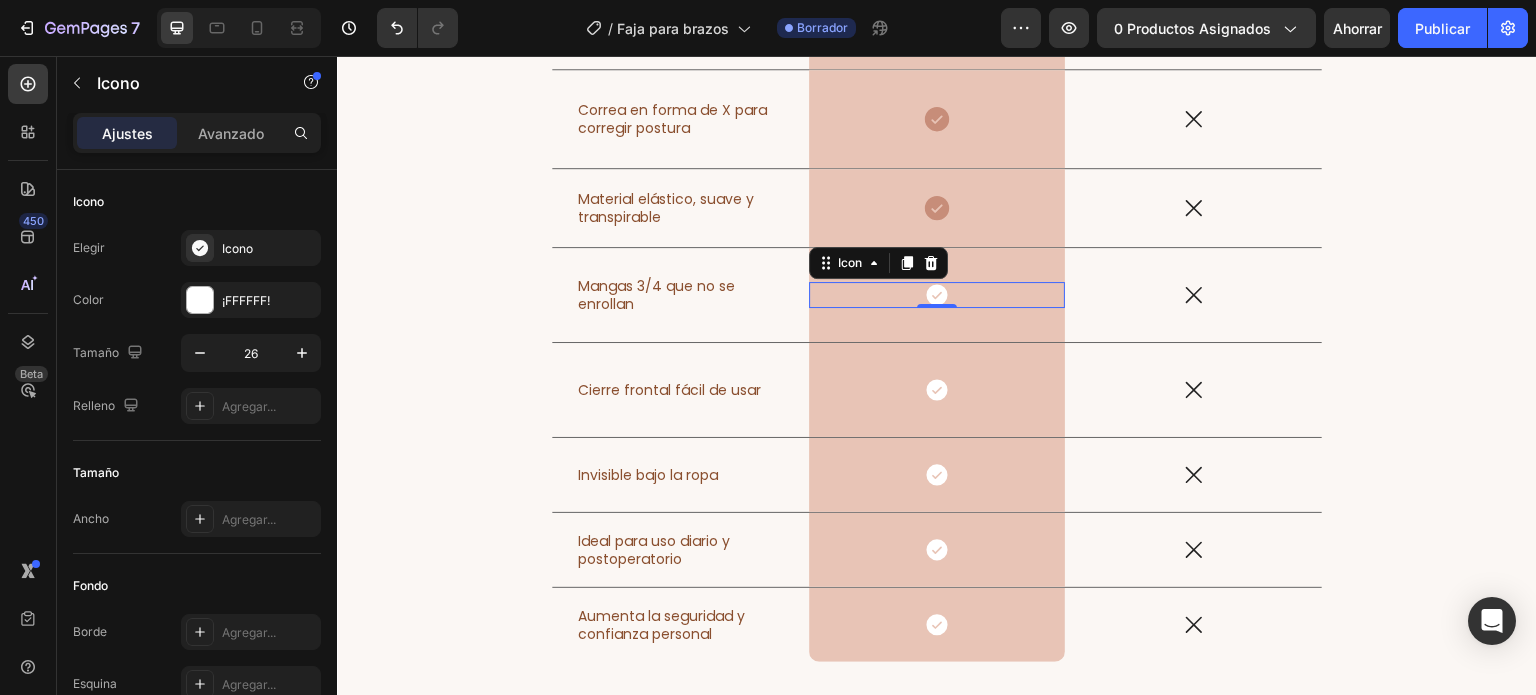 type on "30" 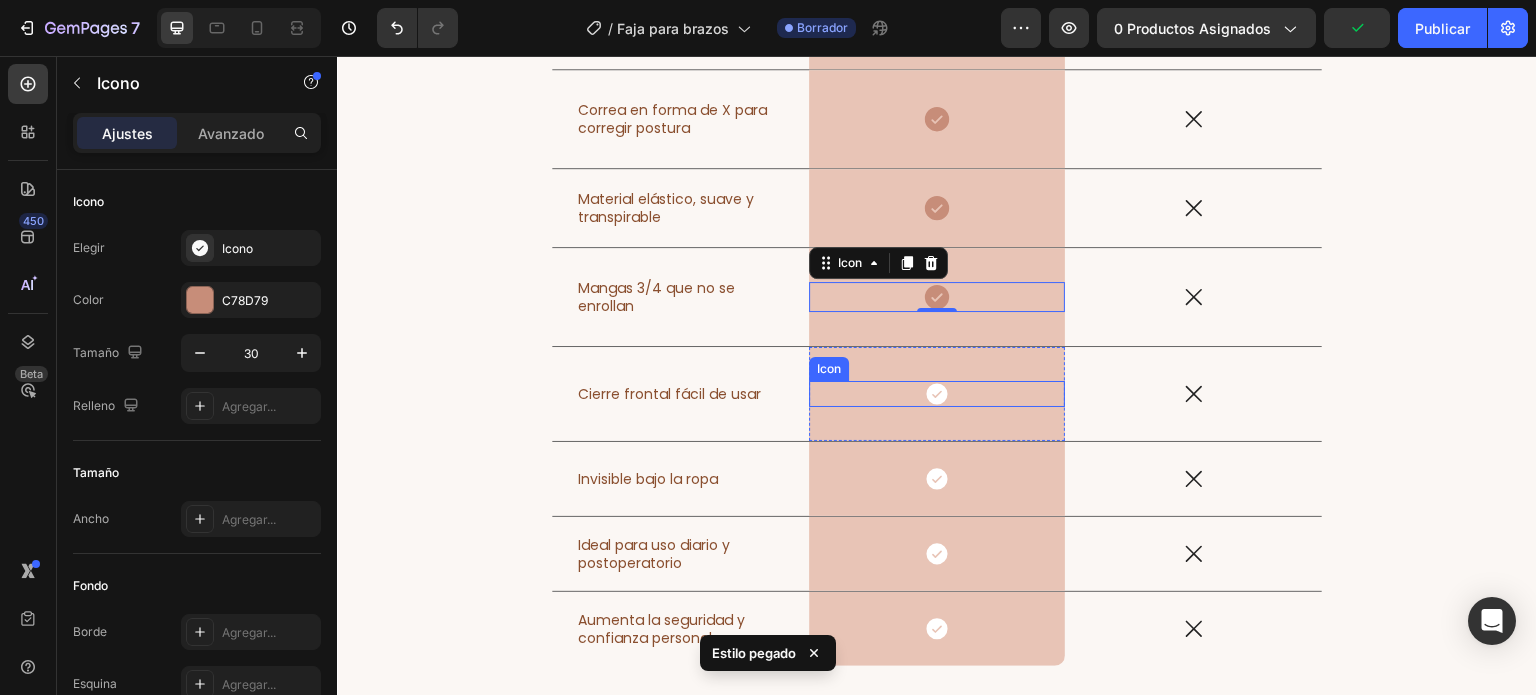 click 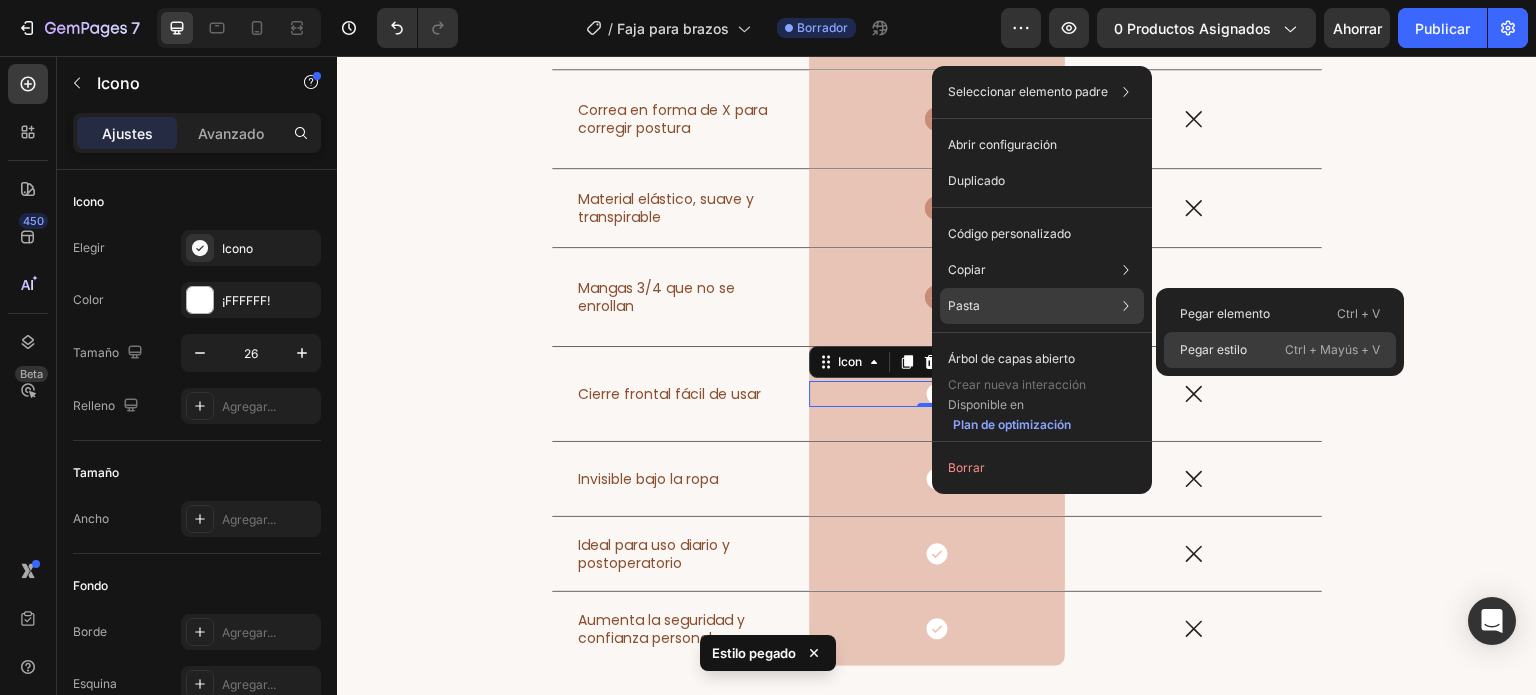 click on "Pegar estilo Ctrl + Mayús + V" 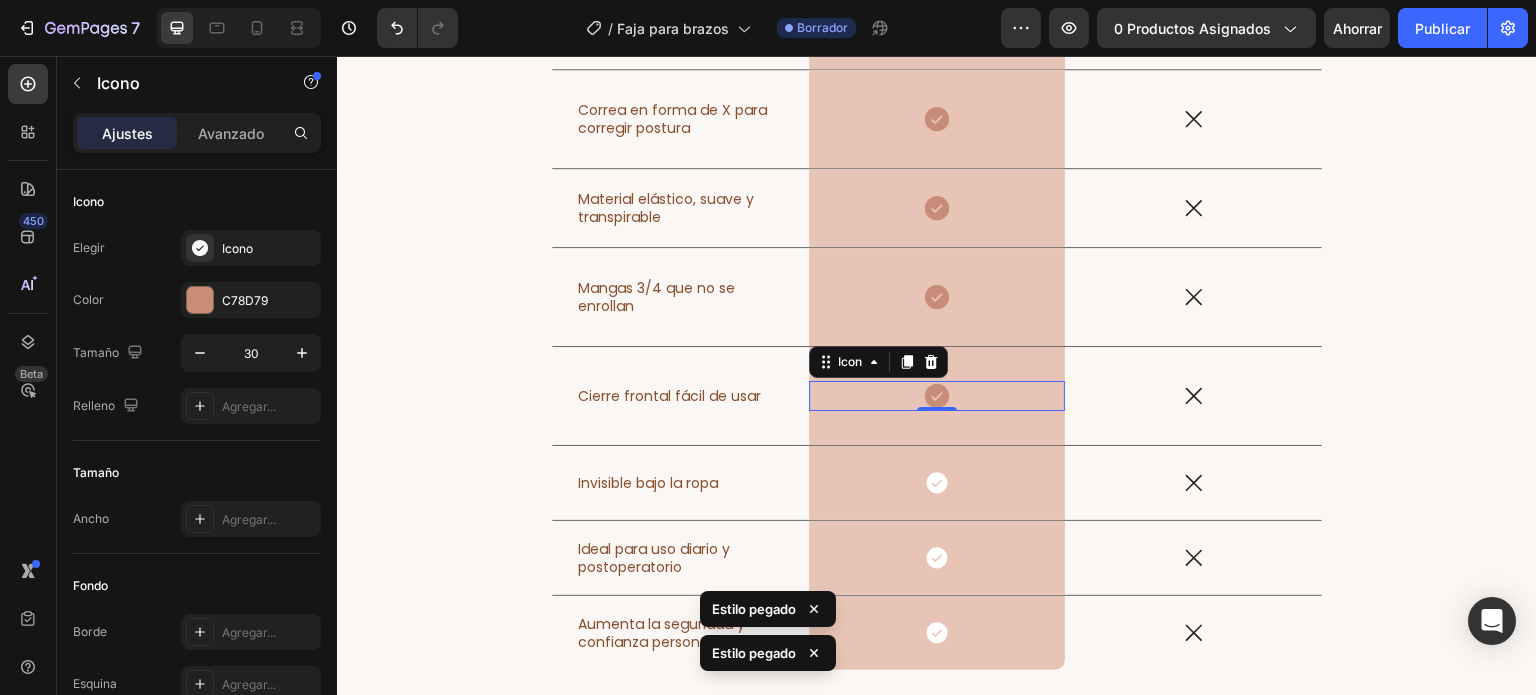 scroll, scrollTop: 8745, scrollLeft: 0, axis: vertical 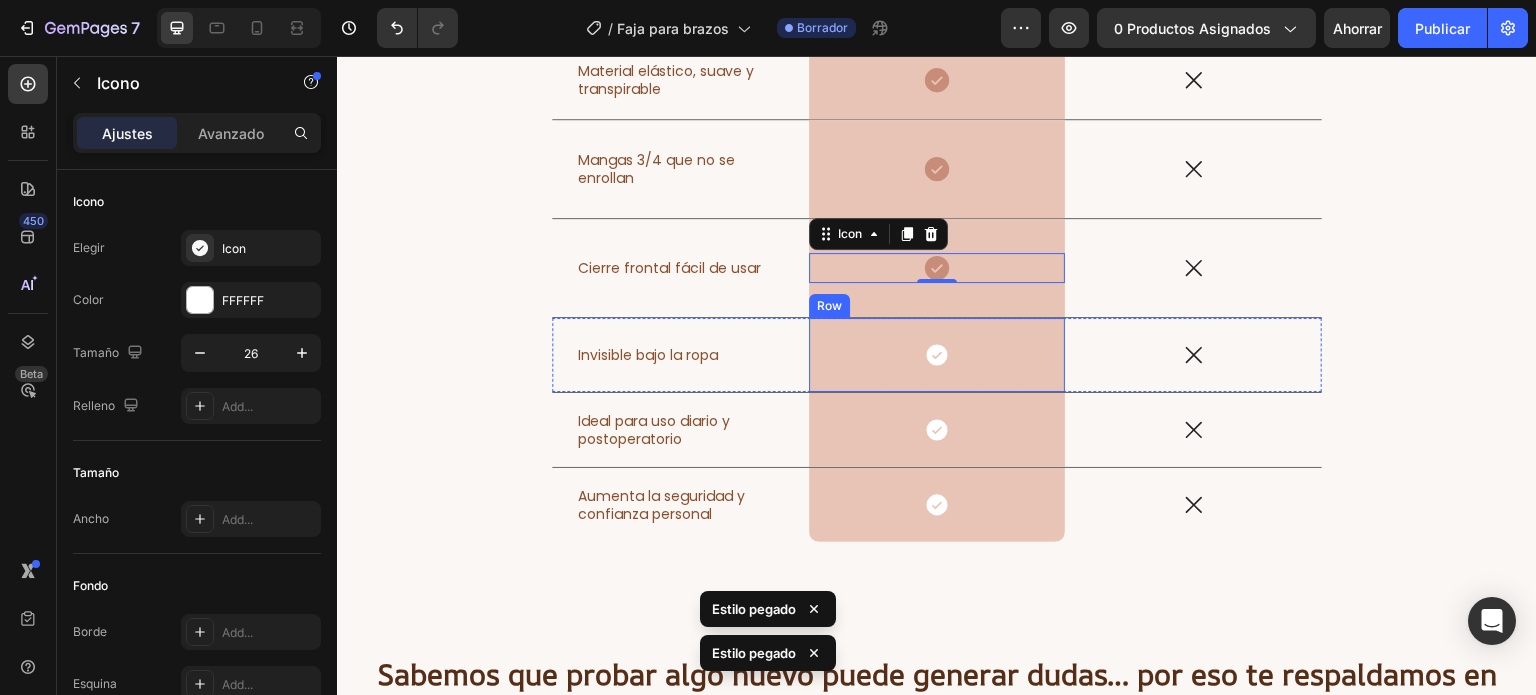 click 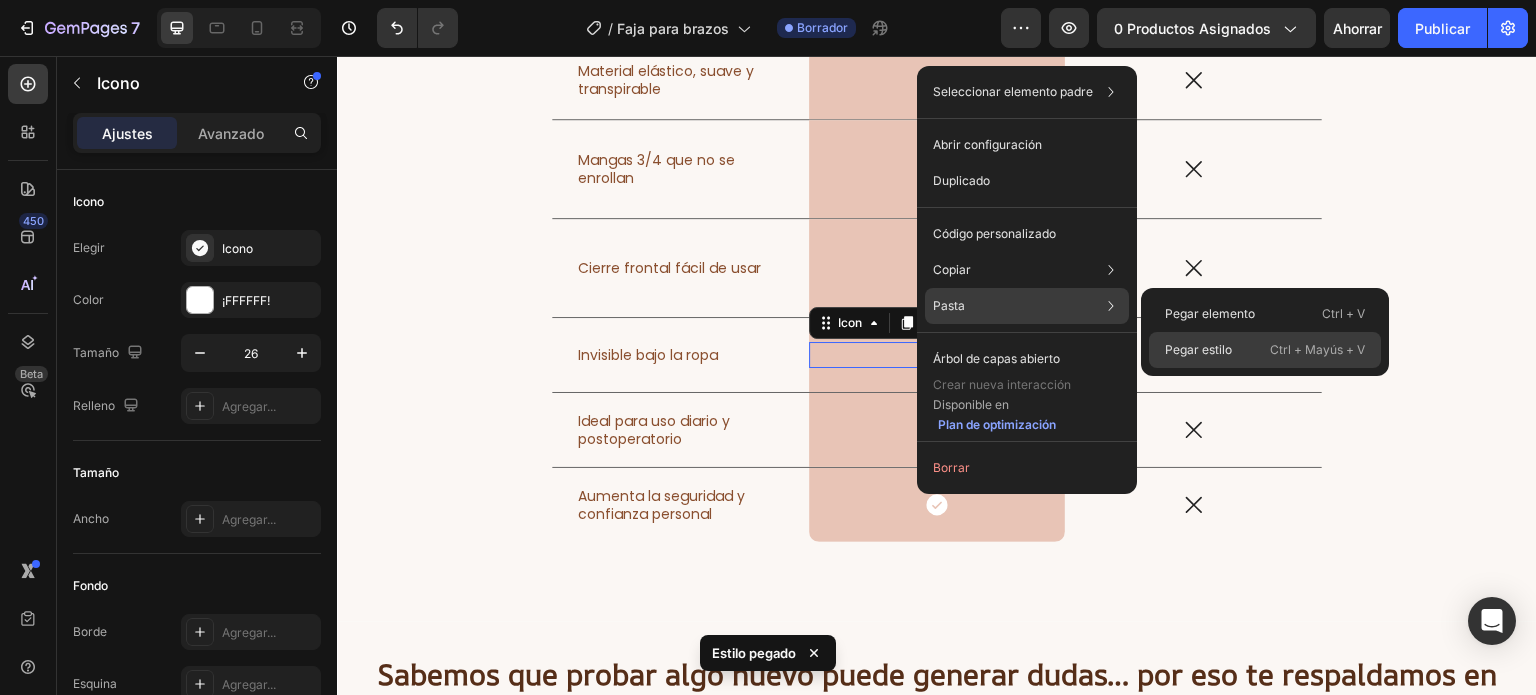 click on "Pegar estilo Ctrl + Mayús + V" 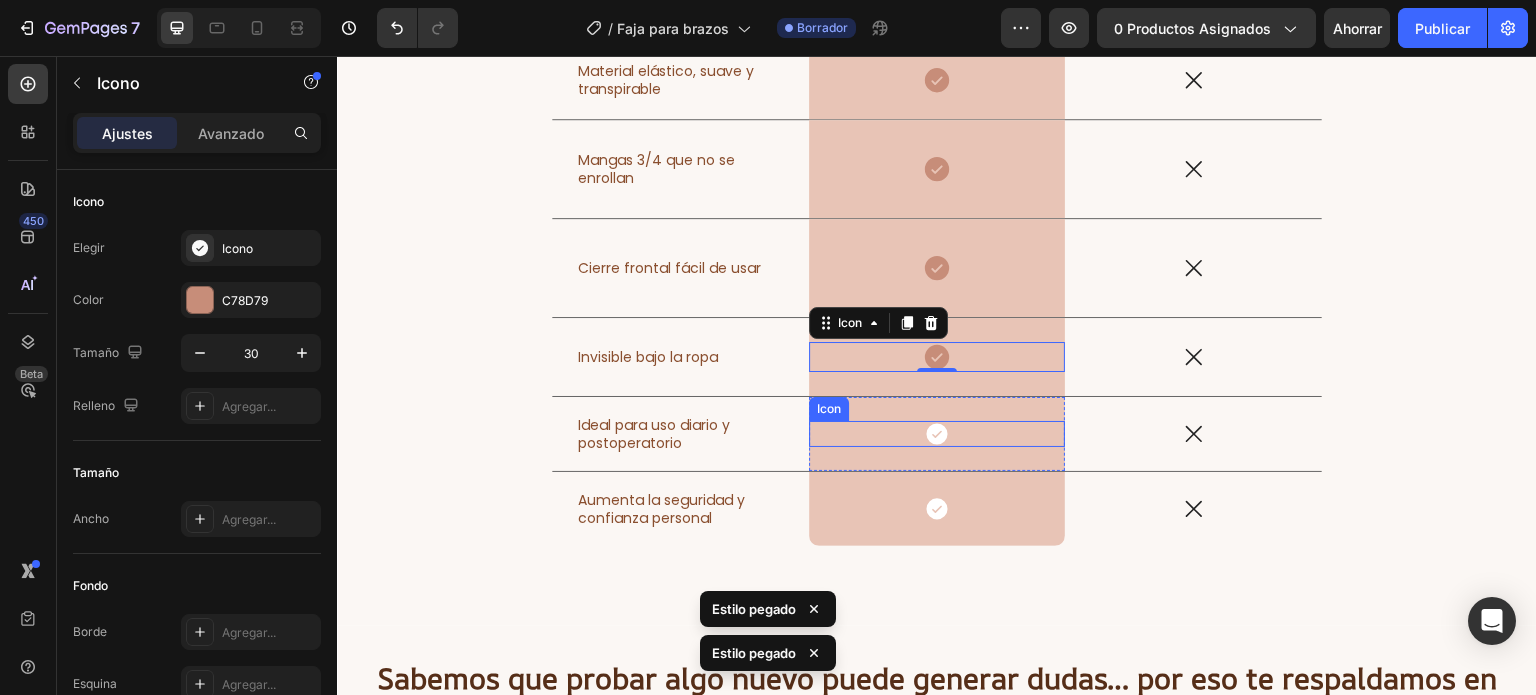 click 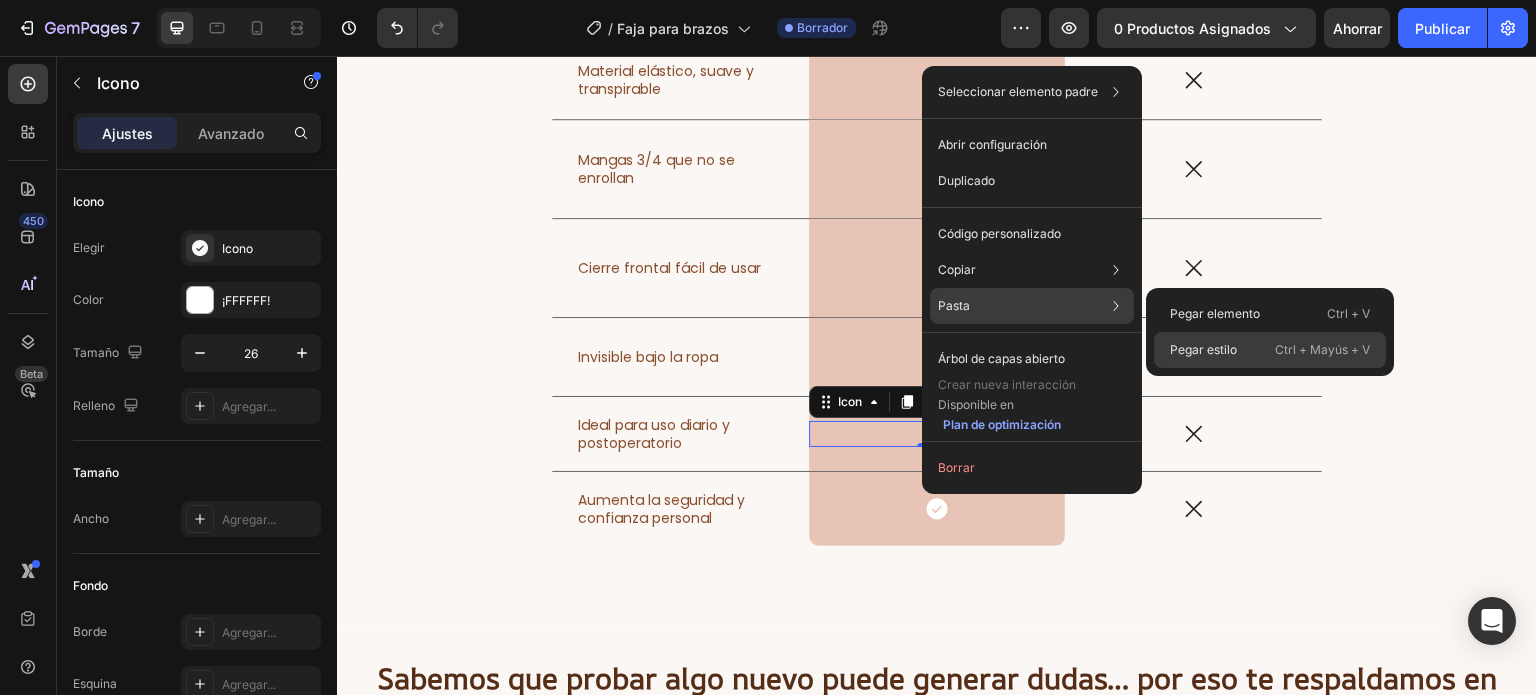 click on "Pegar estilo" at bounding box center [1203, 349] 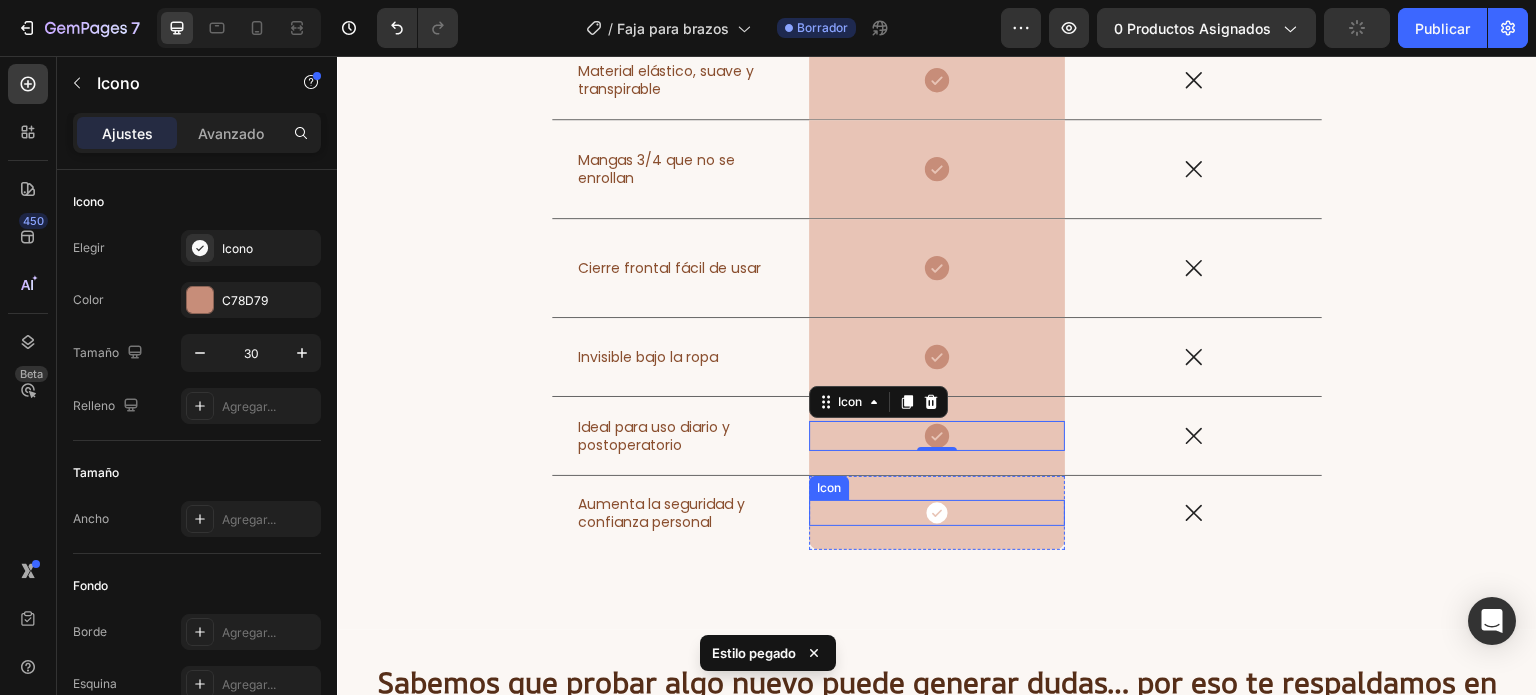 click 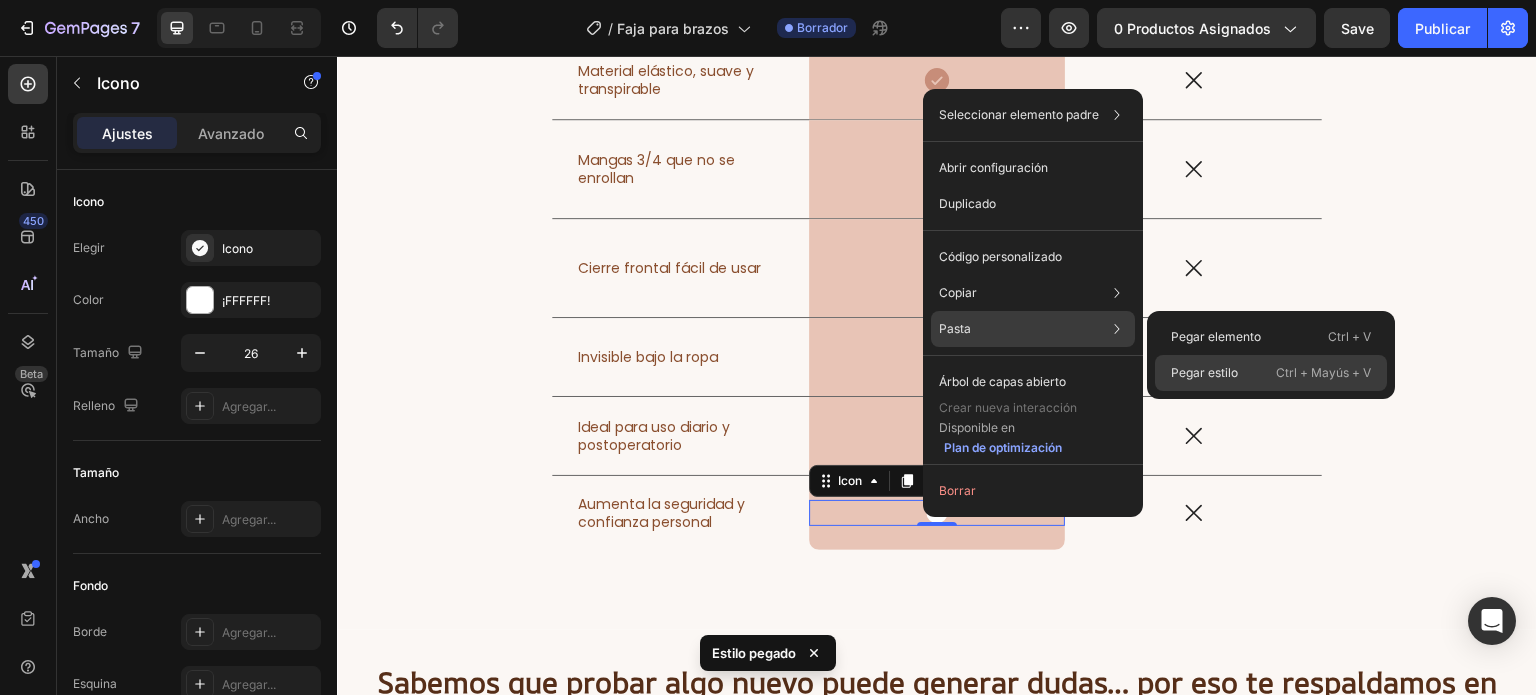 click on "Pegar estilo" at bounding box center (1204, 372) 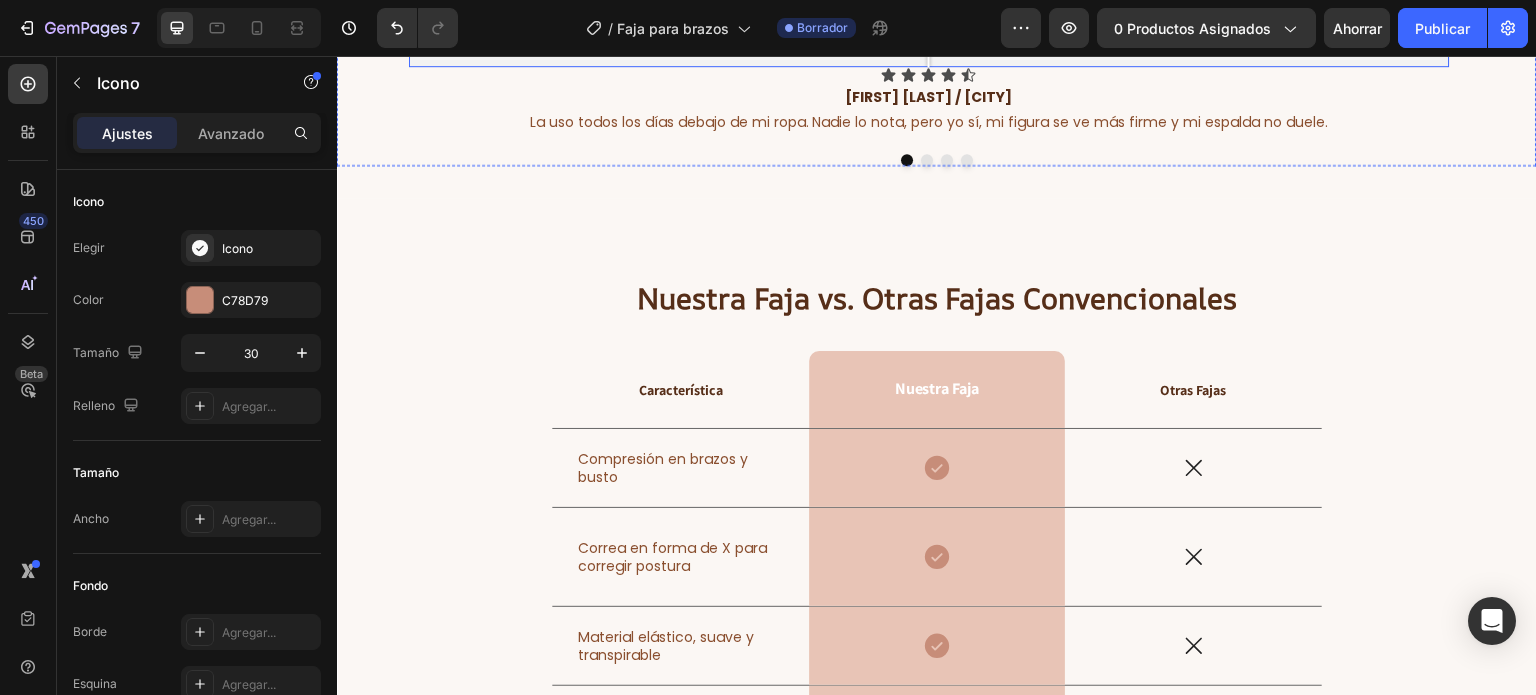 scroll, scrollTop: 7986, scrollLeft: 0, axis: vertical 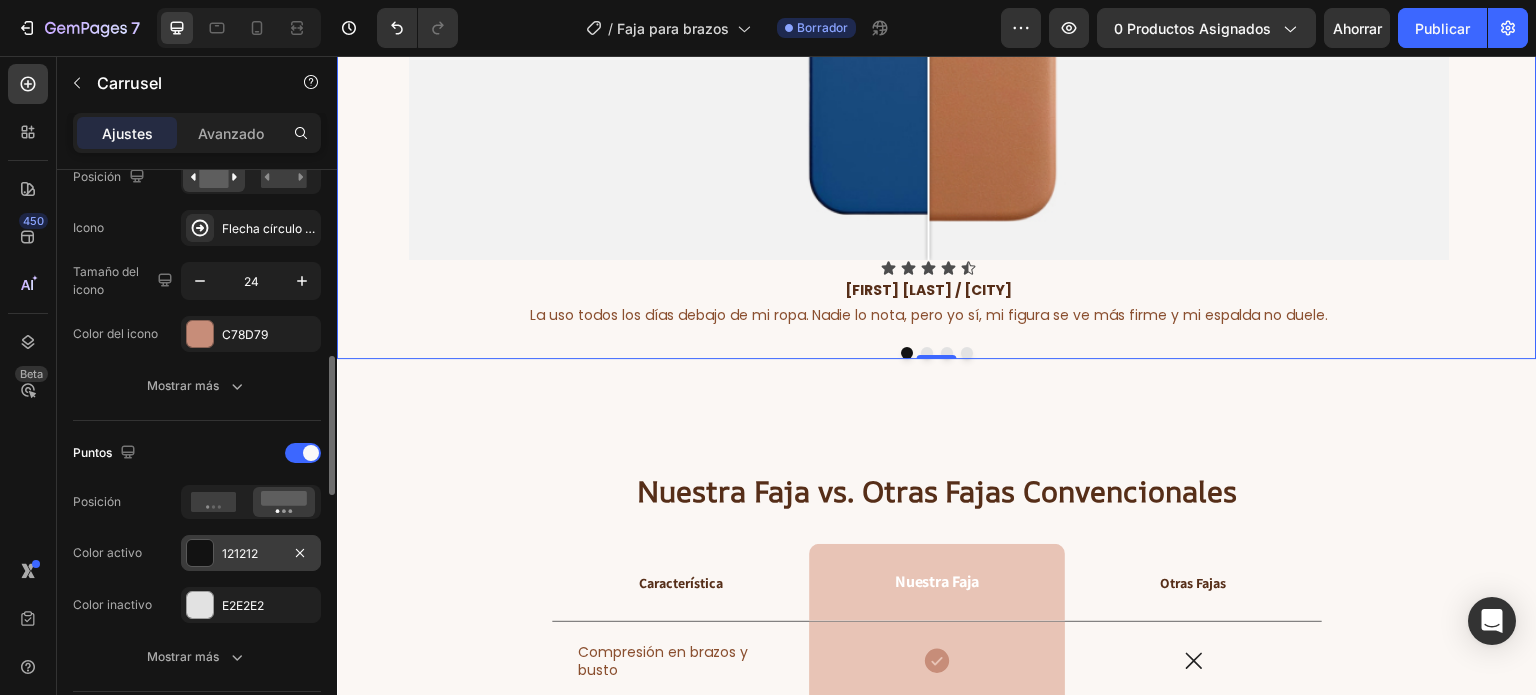 click on "121212" at bounding box center [251, 554] 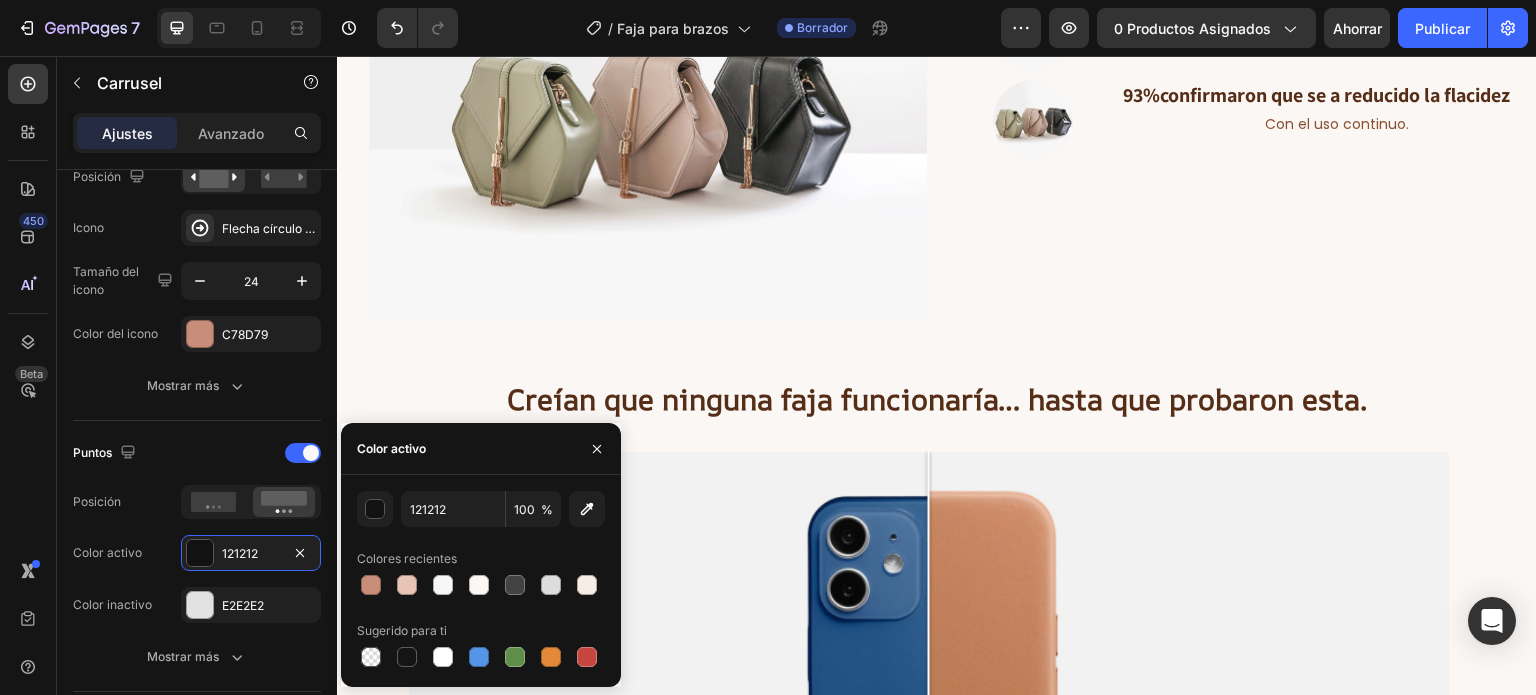 scroll, scrollTop: 7218, scrollLeft: 0, axis: vertical 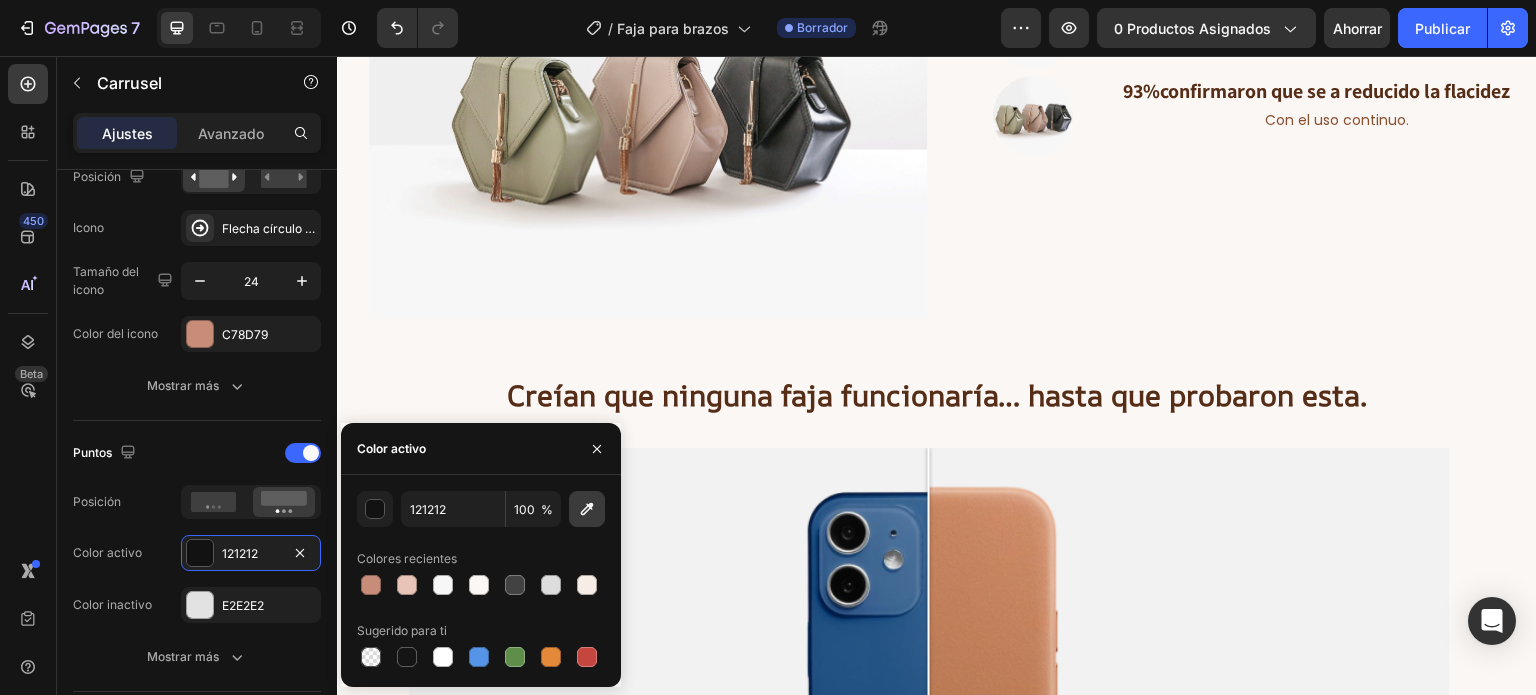 click 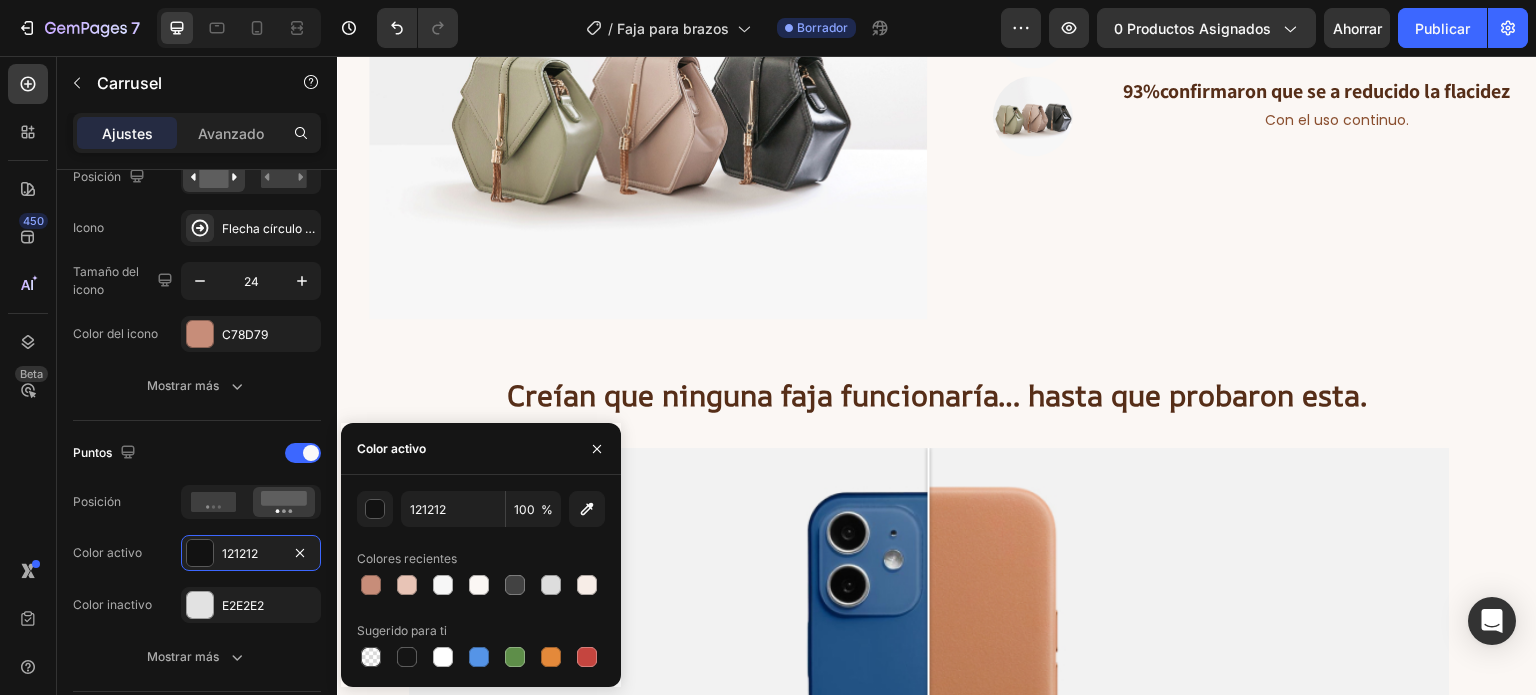 type on "562E18" 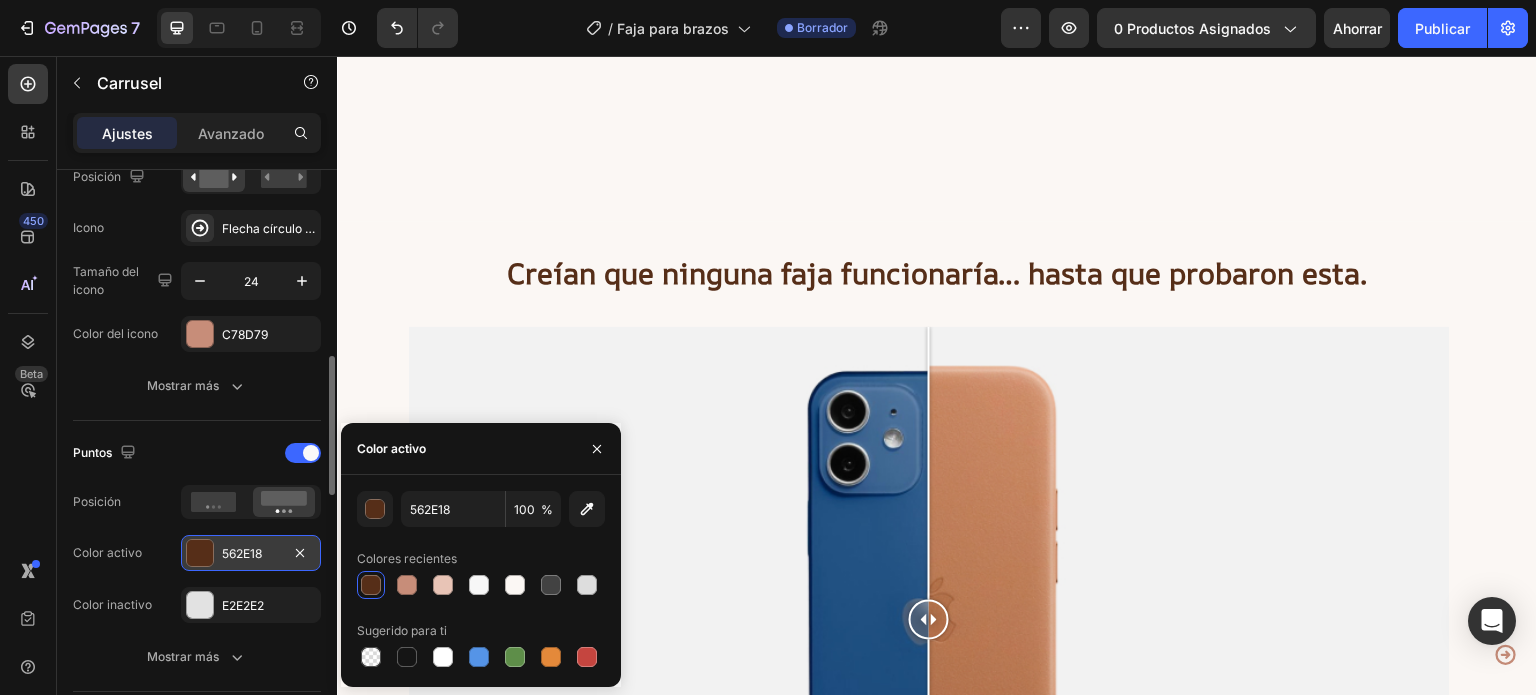 scroll, scrollTop: 7723, scrollLeft: 0, axis: vertical 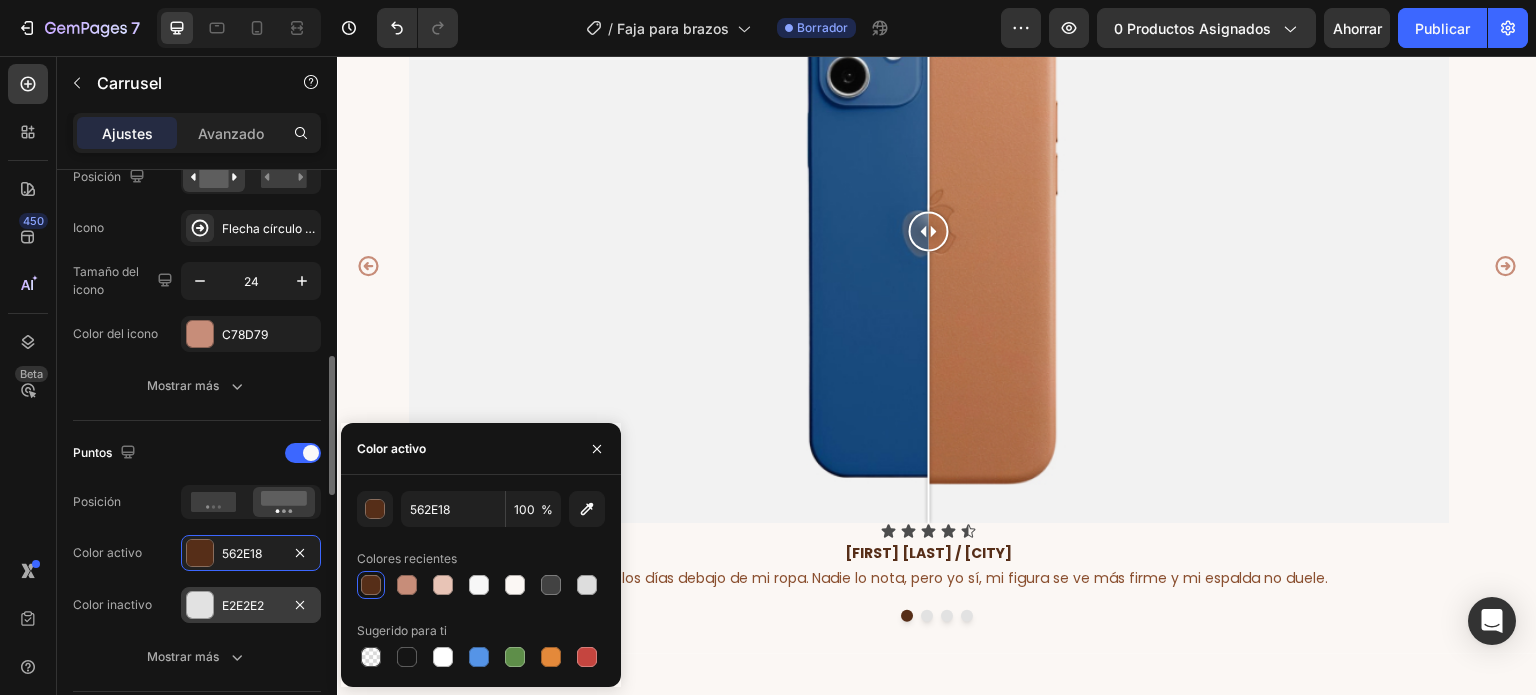 click on "E2E2E2" at bounding box center [251, 605] 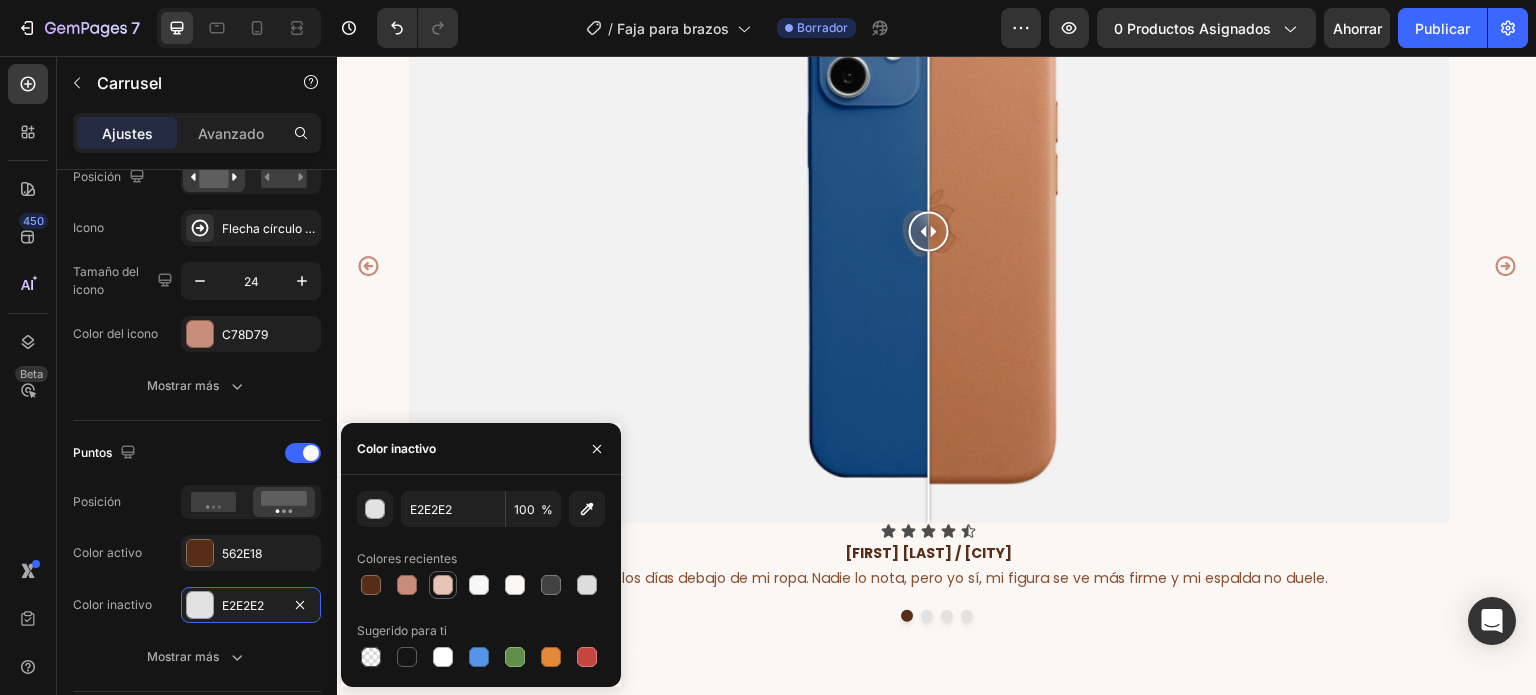click at bounding box center [443, 585] 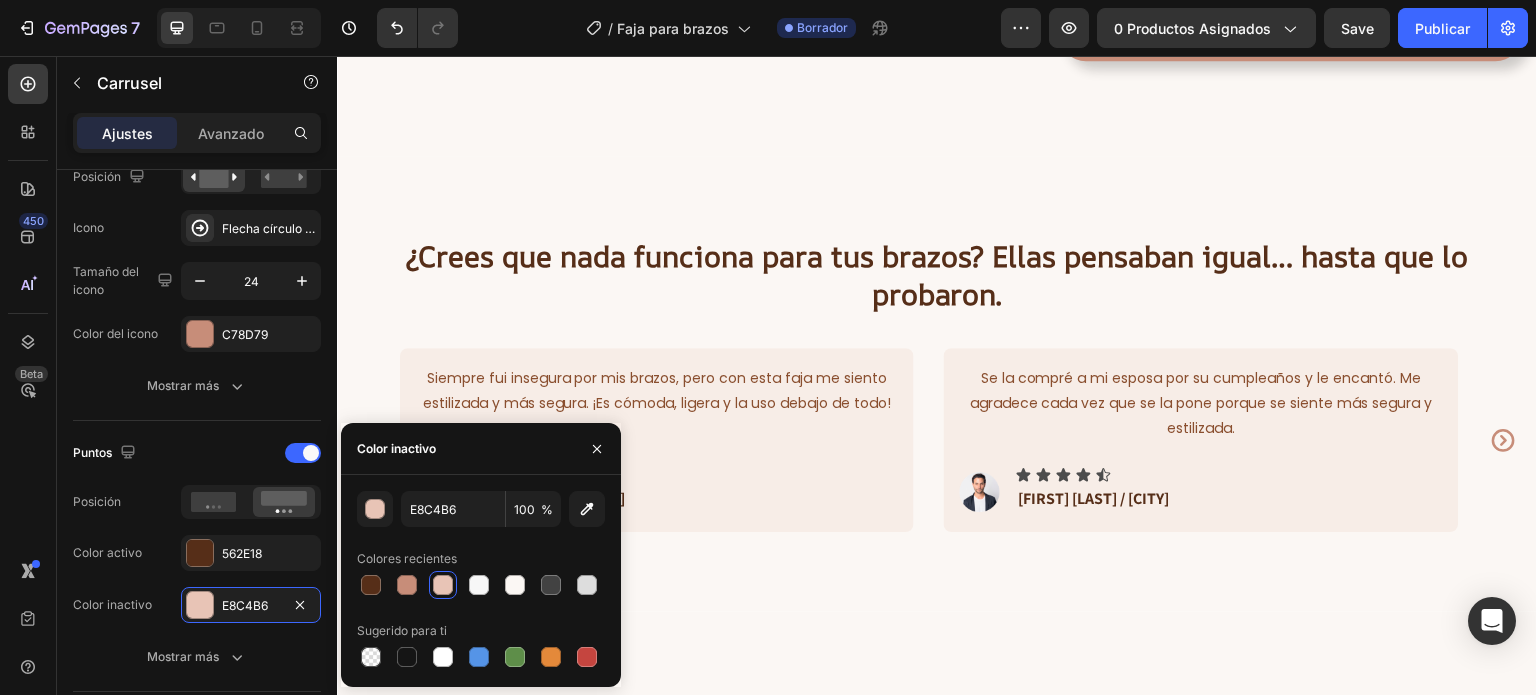 scroll, scrollTop: 5500, scrollLeft: 0, axis: vertical 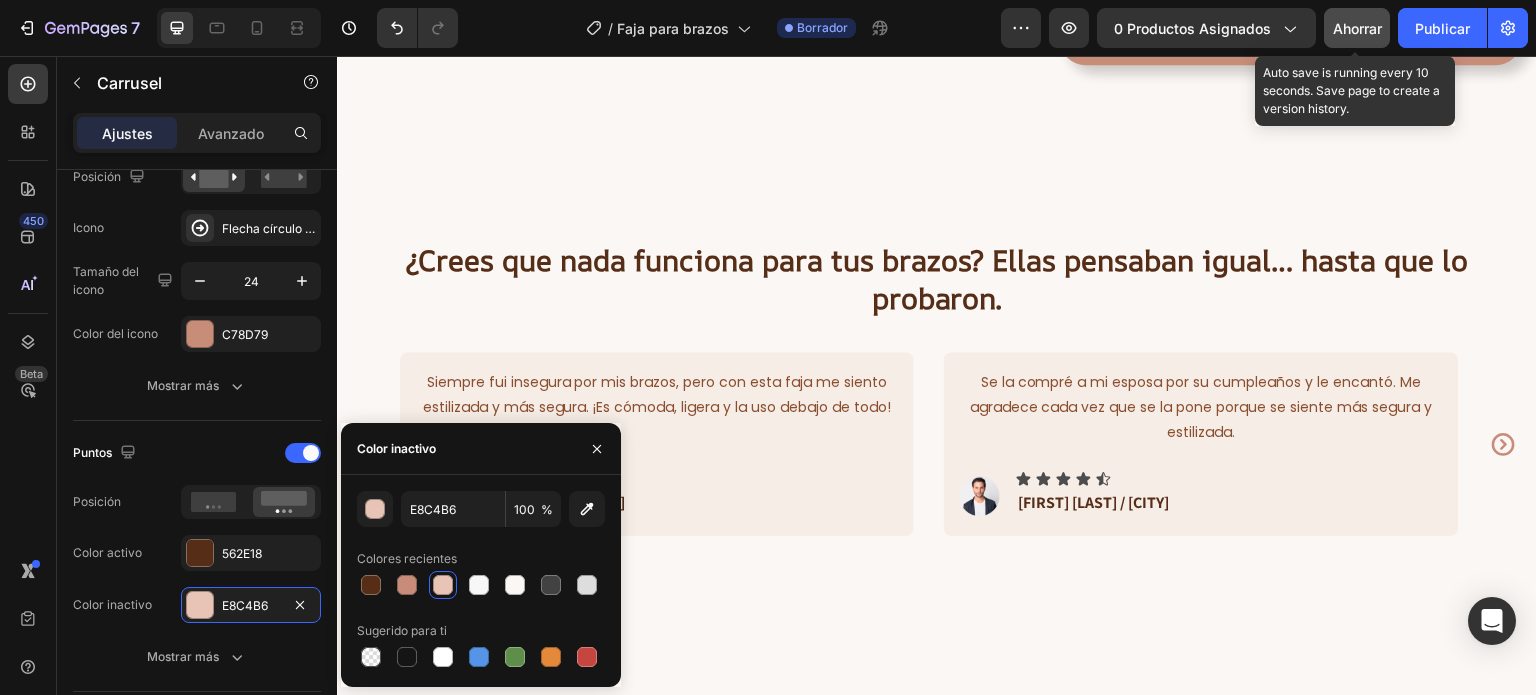 click on "Ahorrar" 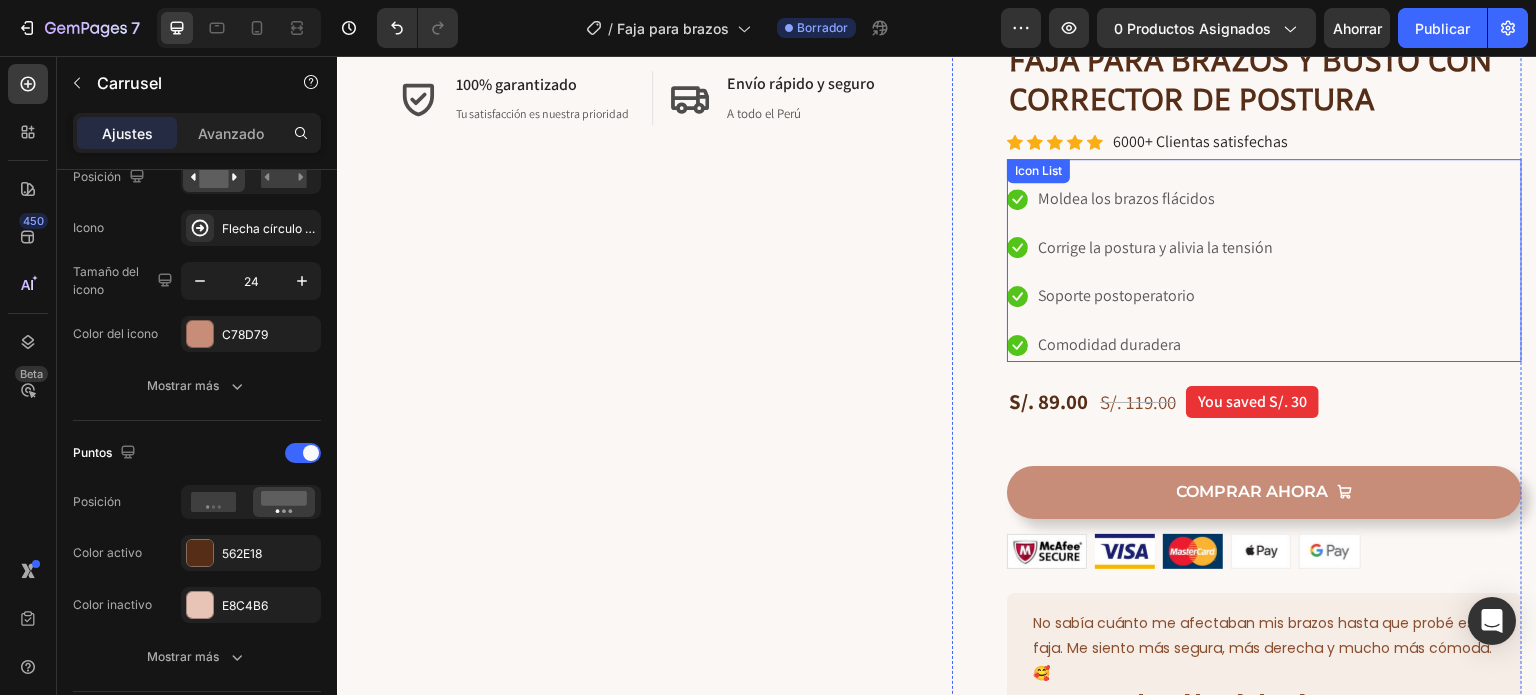 scroll, scrollTop: 432, scrollLeft: 0, axis: vertical 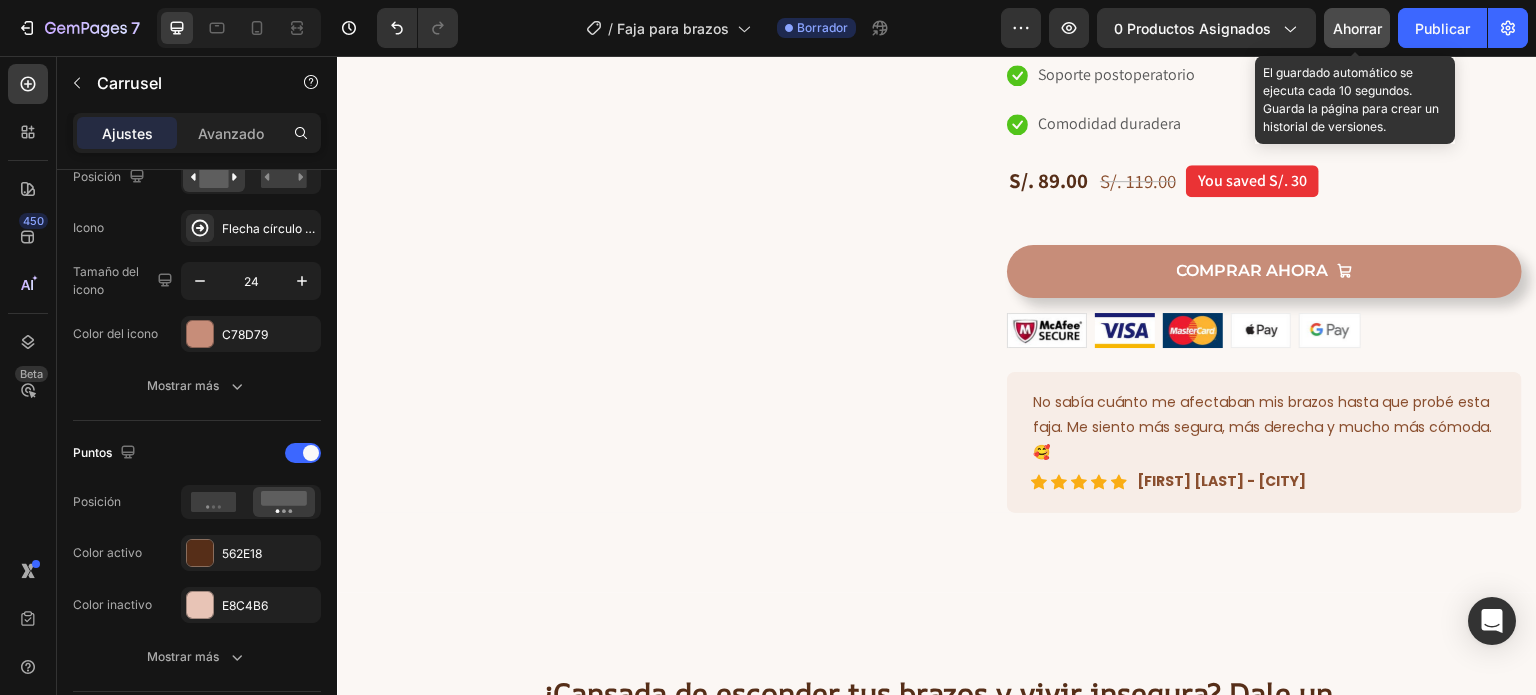 click on "Ahorrar" 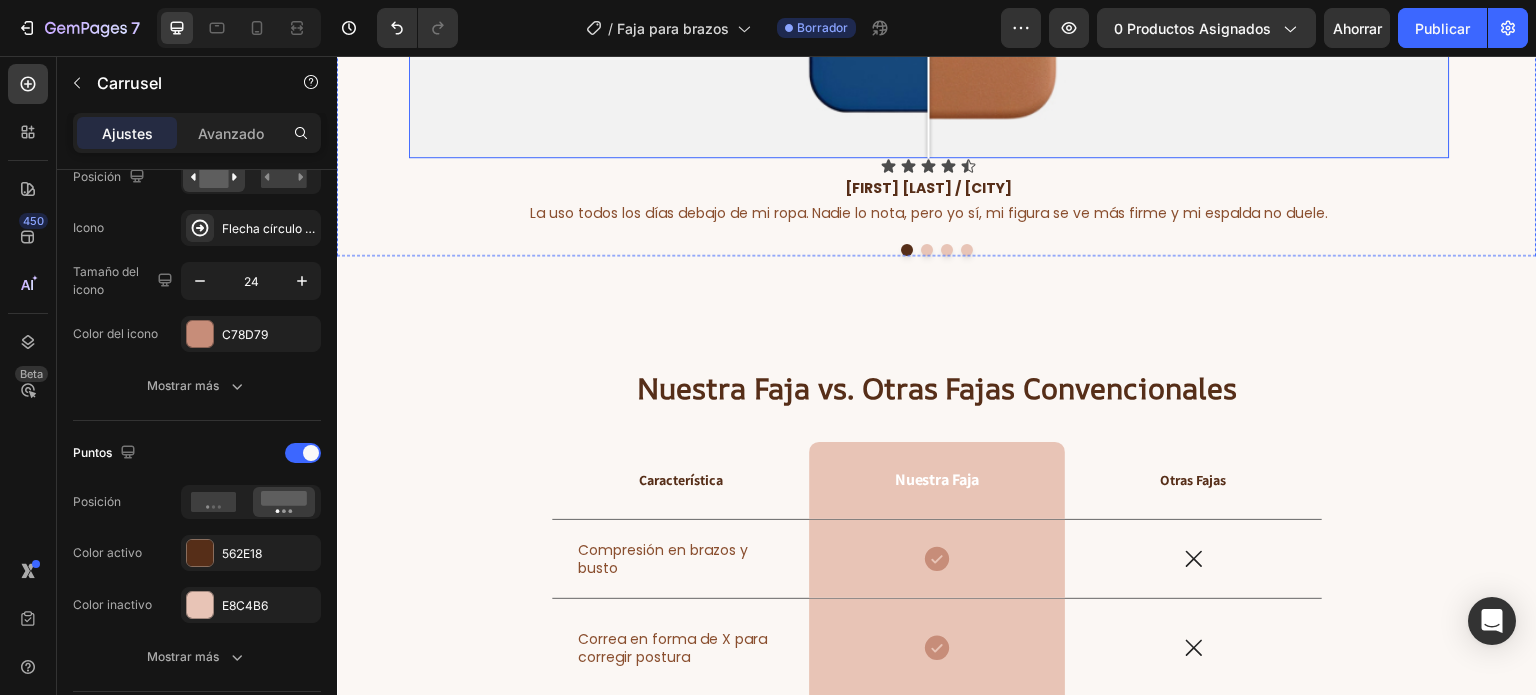 scroll, scrollTop: 8108, scrollLeft: 0, axis: vertical 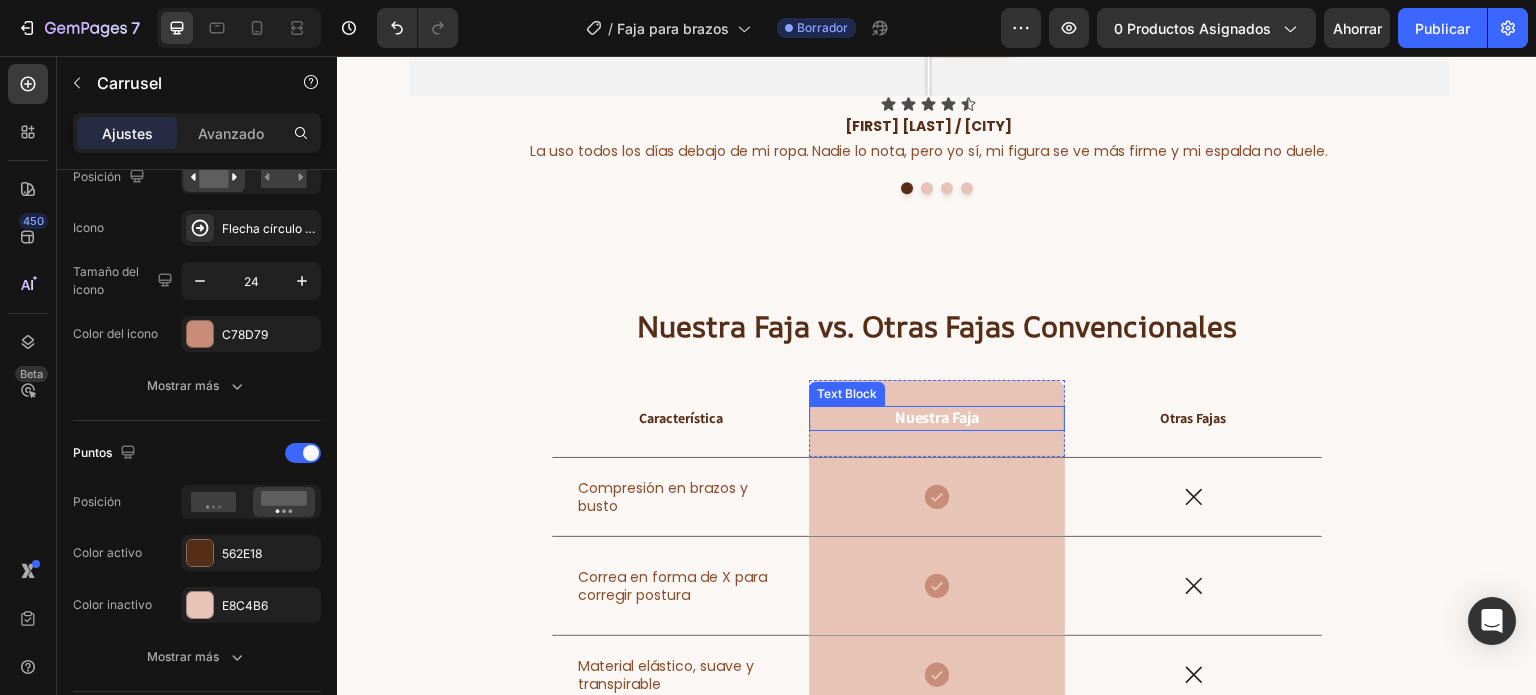 click on "Nuestra Faja" at bounding box center [936, 417] 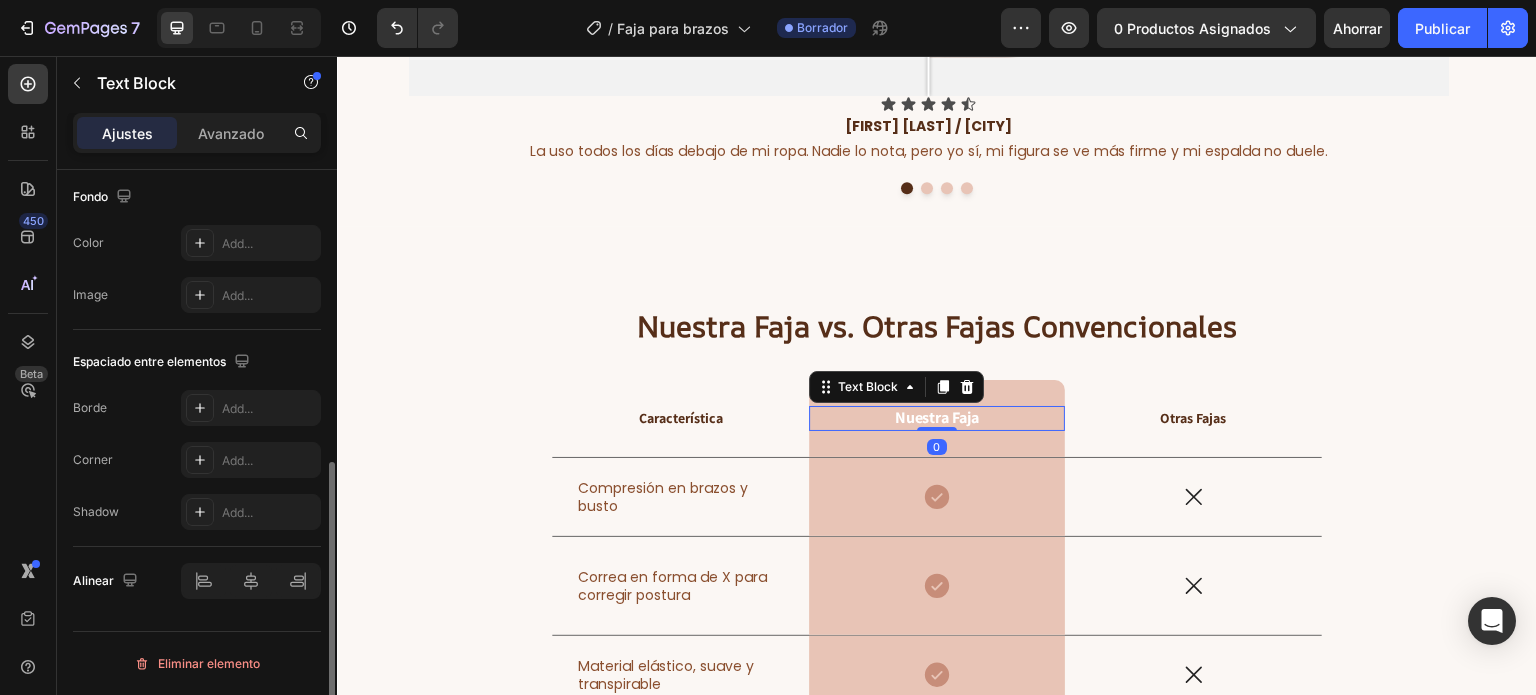scroll, scrollTop: 0, scrollLeft: 0, axis: both 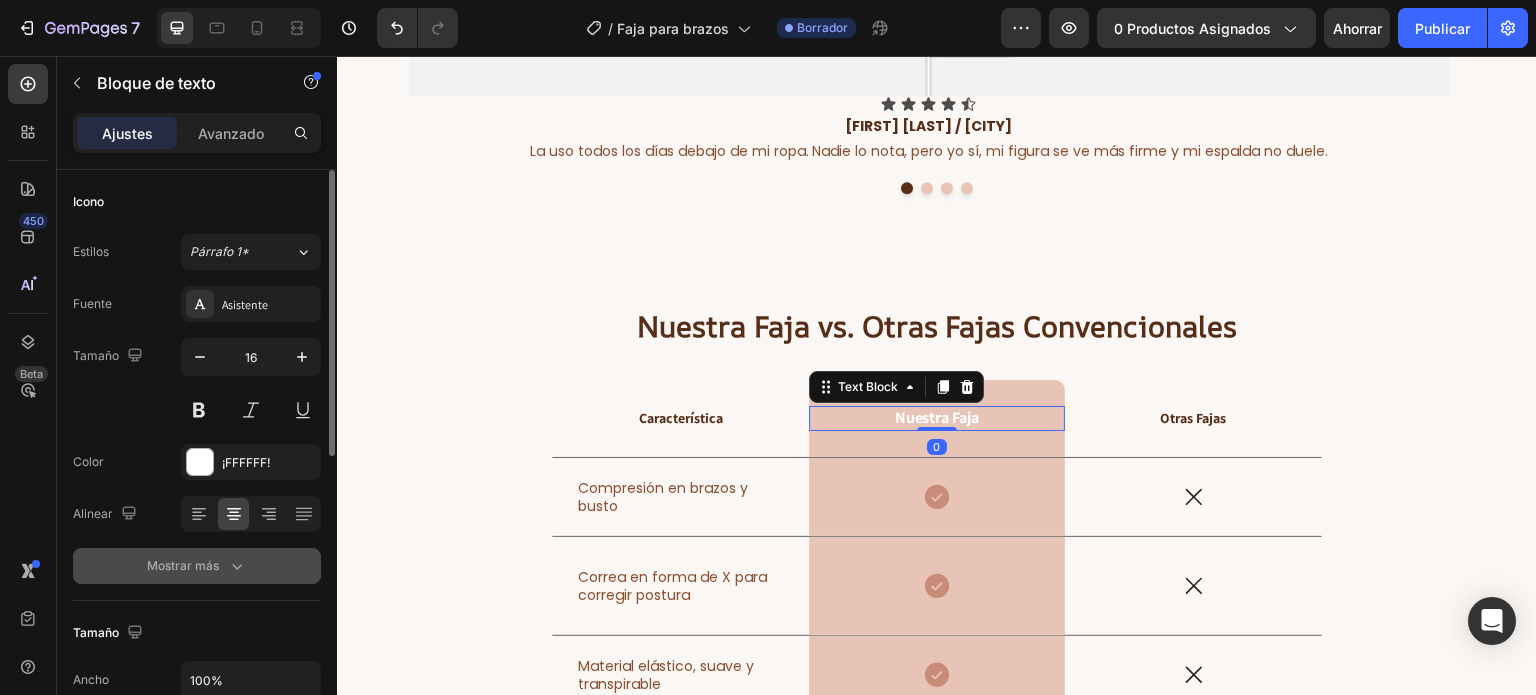 click on "Mostrar más" at bounding box center (197, 566) 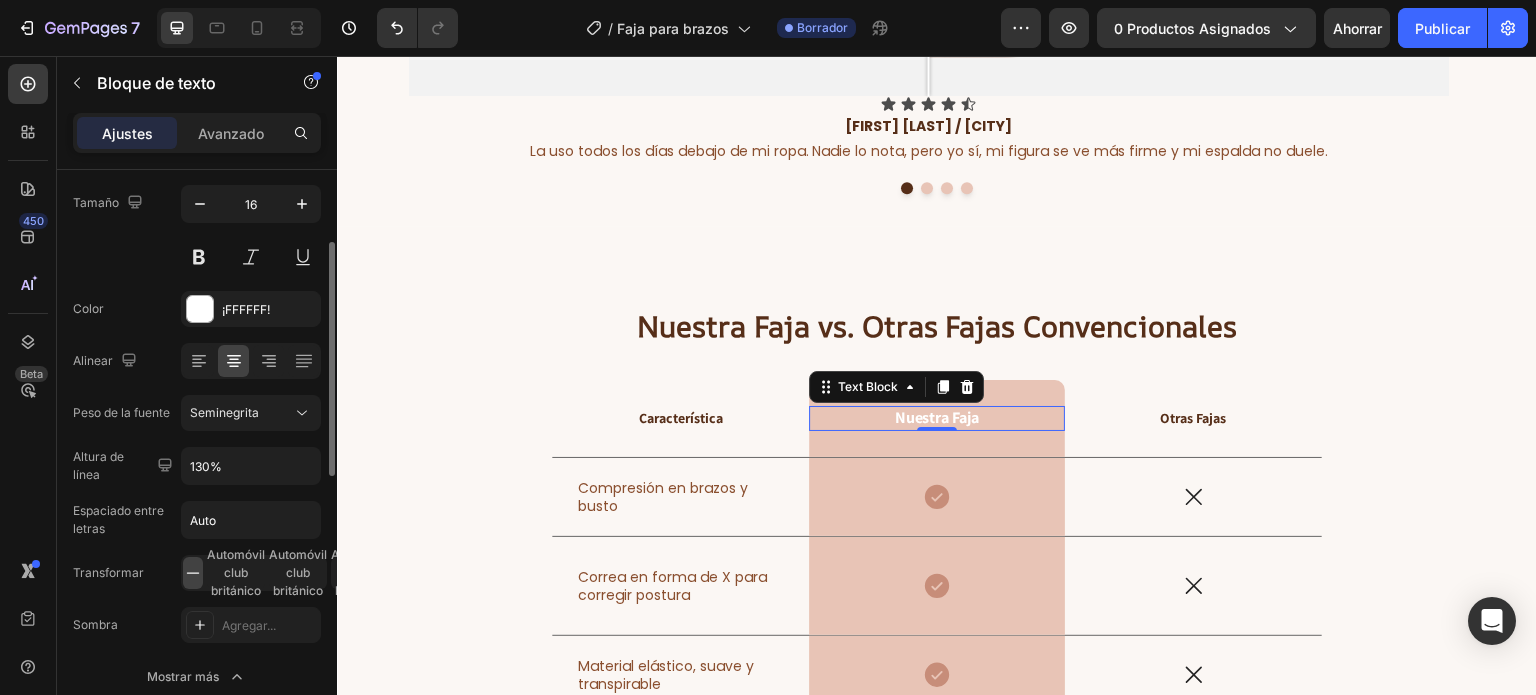 scroll, scrollTop: 161, scrollLeft: 0, axis: vertical 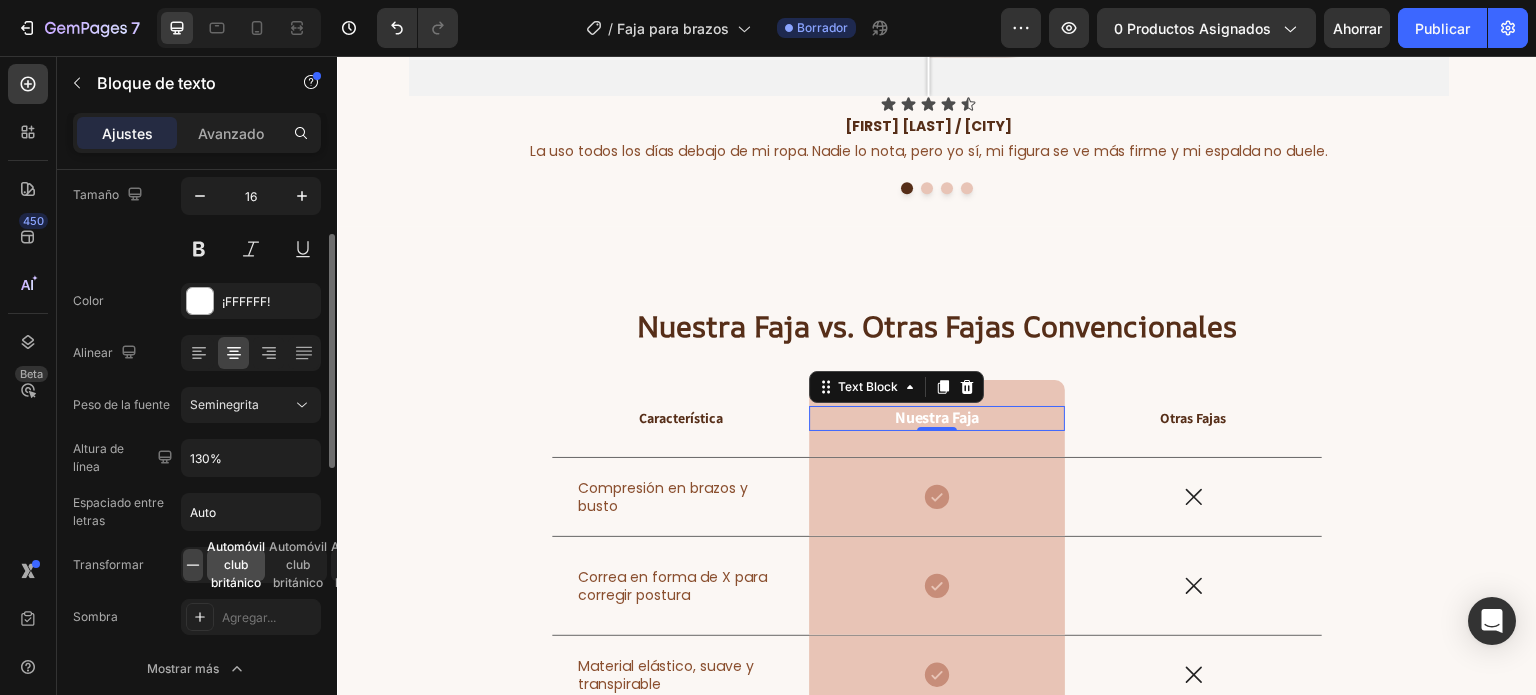 click on "Automóvil club británico" at bounding box center [236, 564] 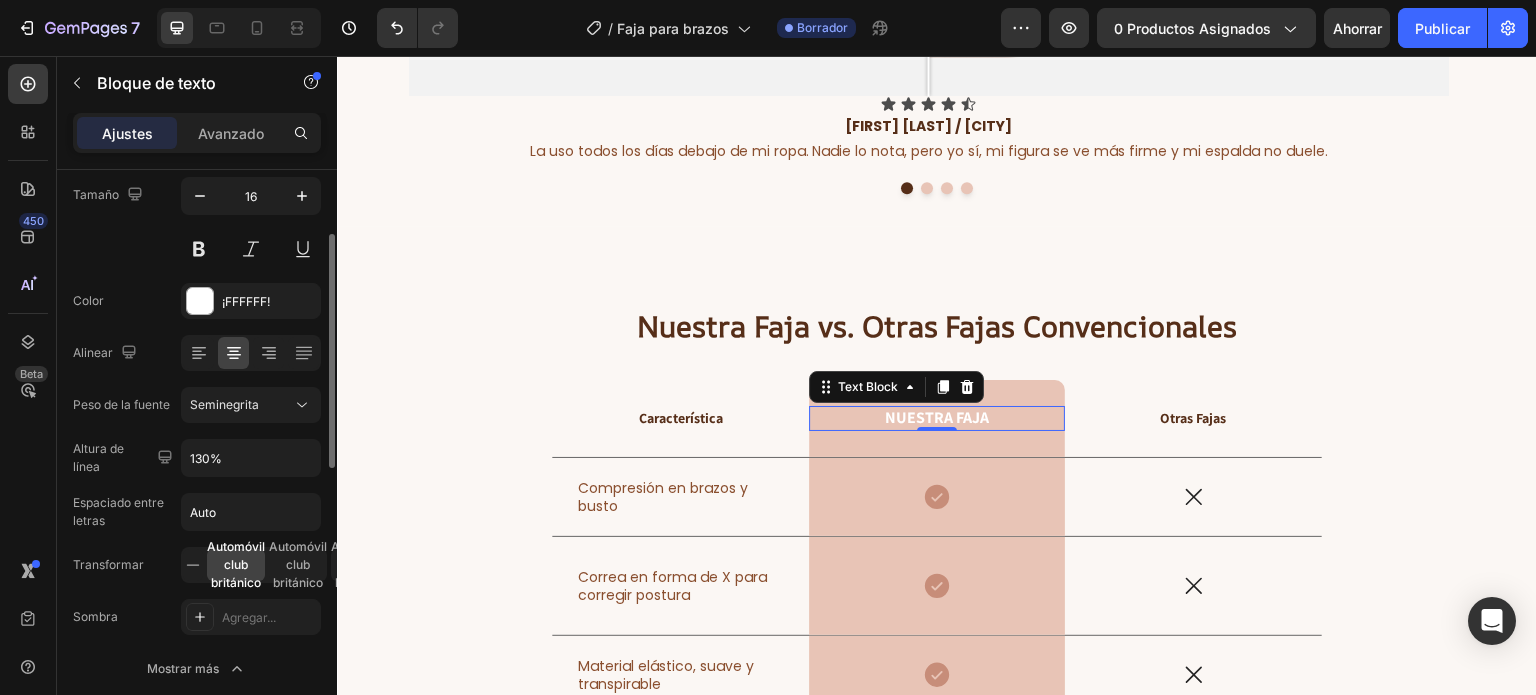 click on "Automóvil club británico" at bounding box center [236, 564] 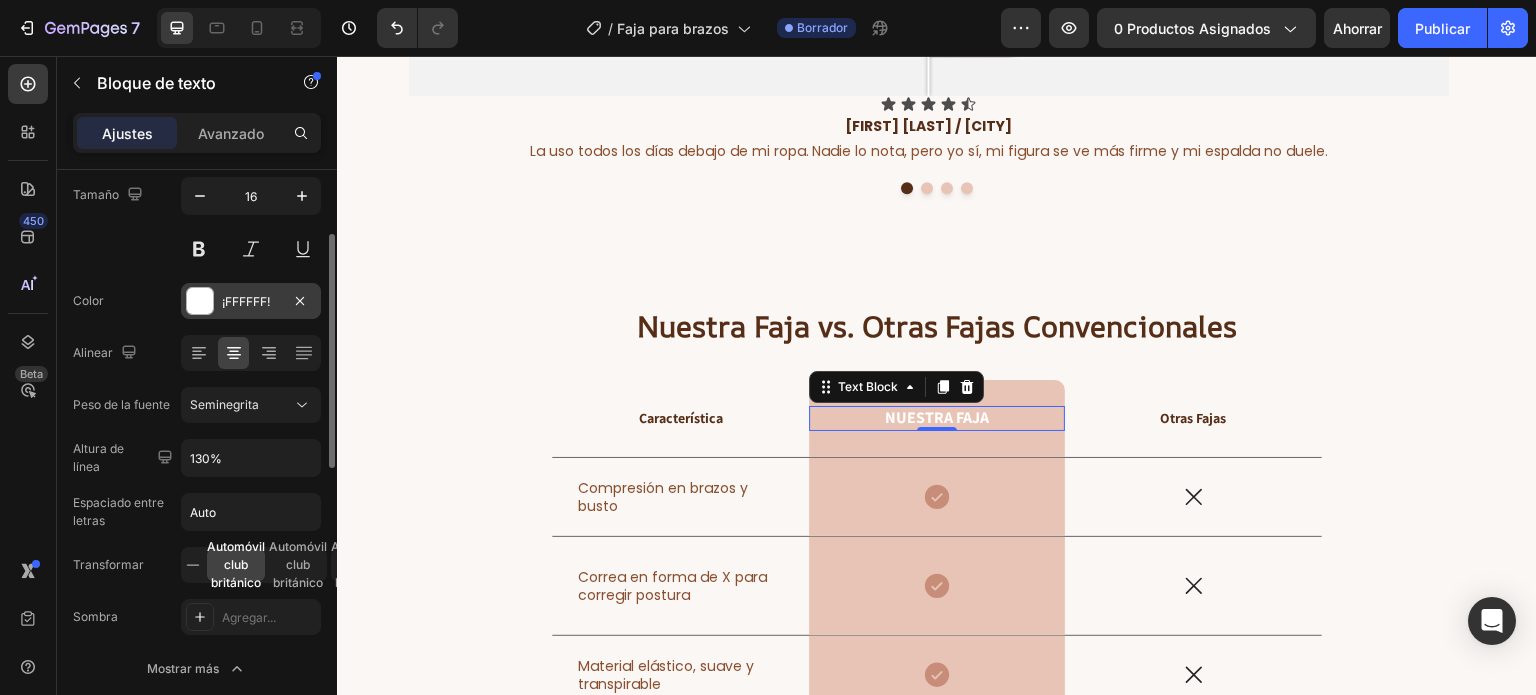 click on "¡FFFFFF!" at bounding box center (246, 301) 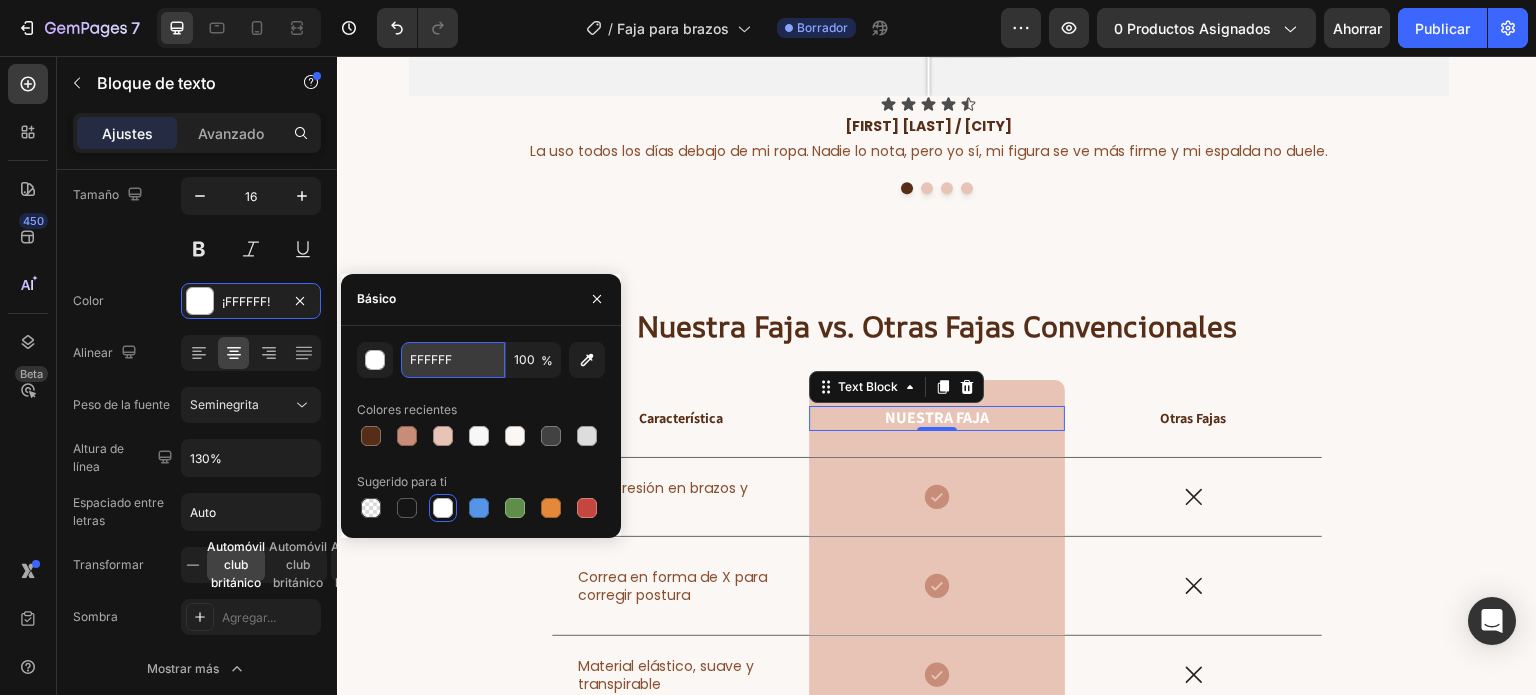 click on "FFFFFF" at bounding box center (453, 360) 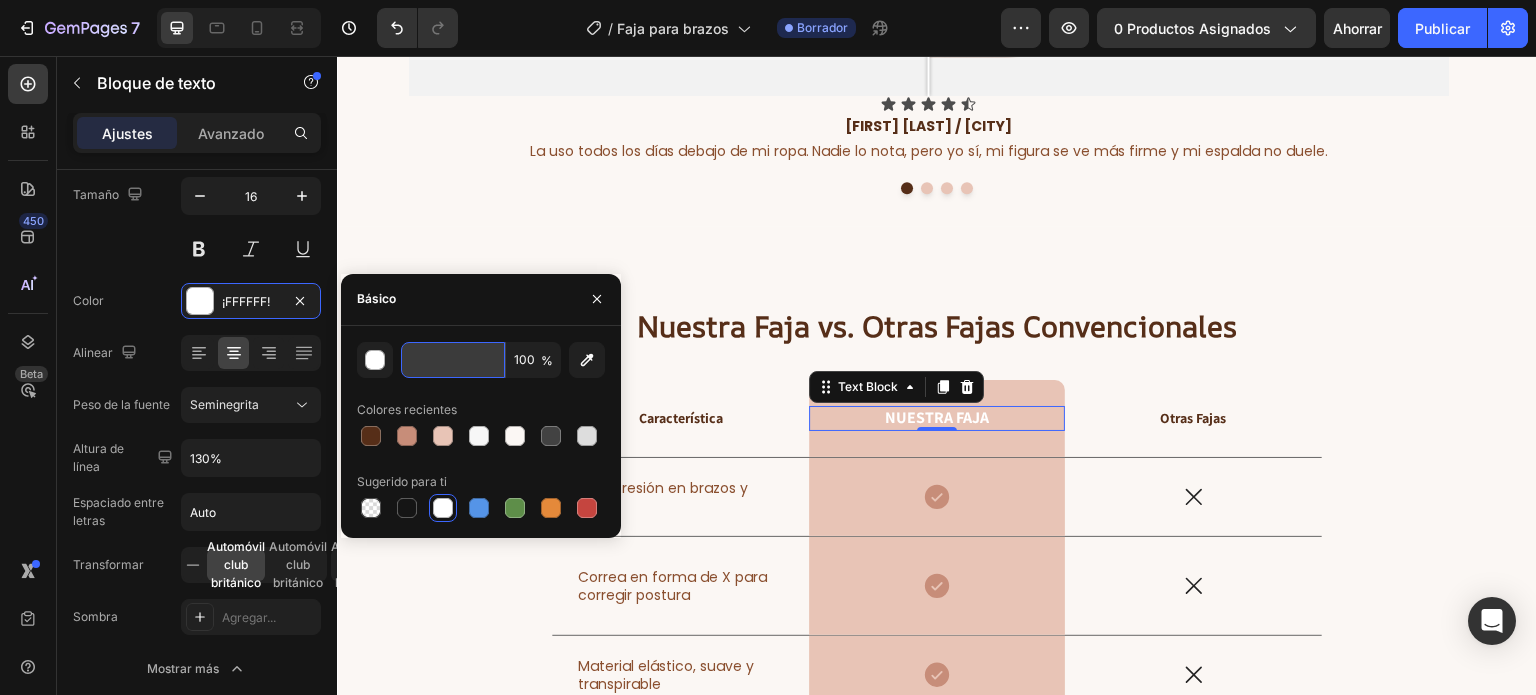 scroll, scrollTop: 0, scrollLeft: 86, axis: horizontal 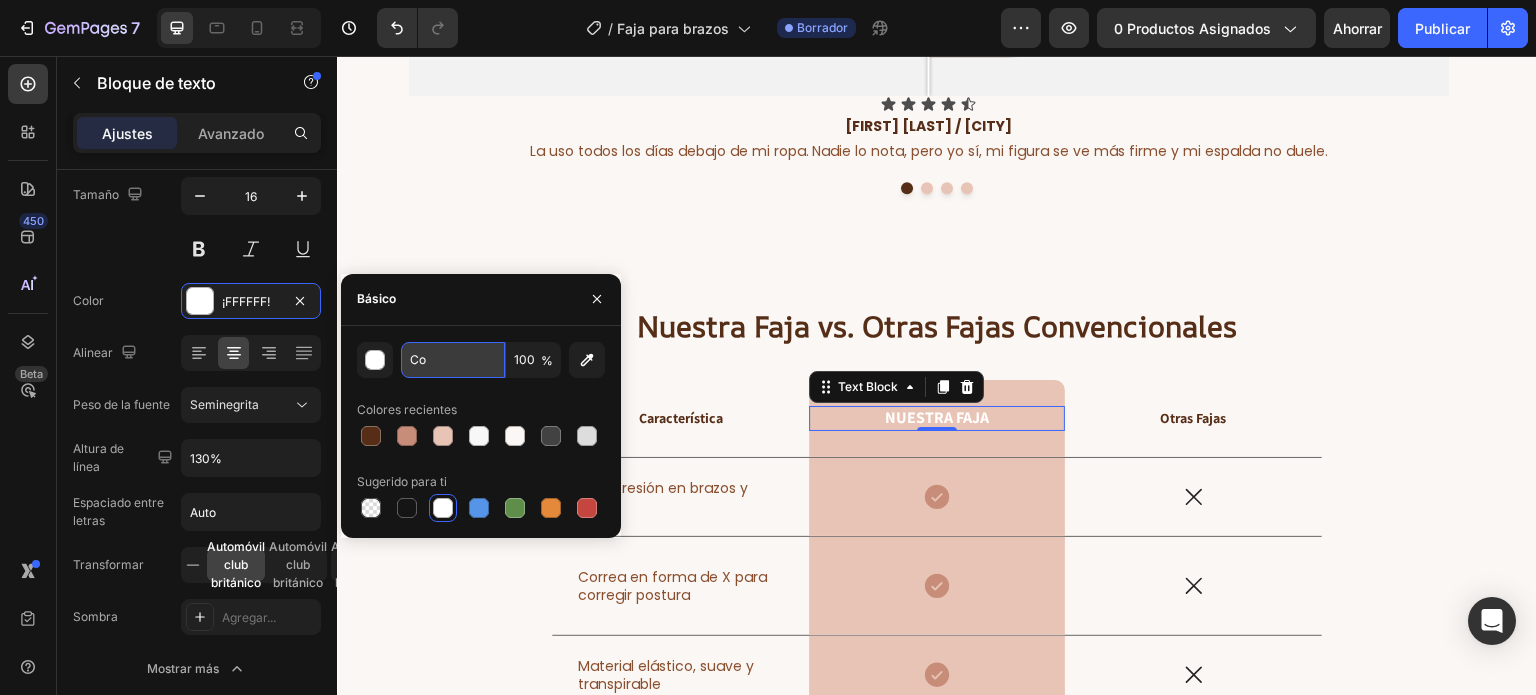 type on "C" 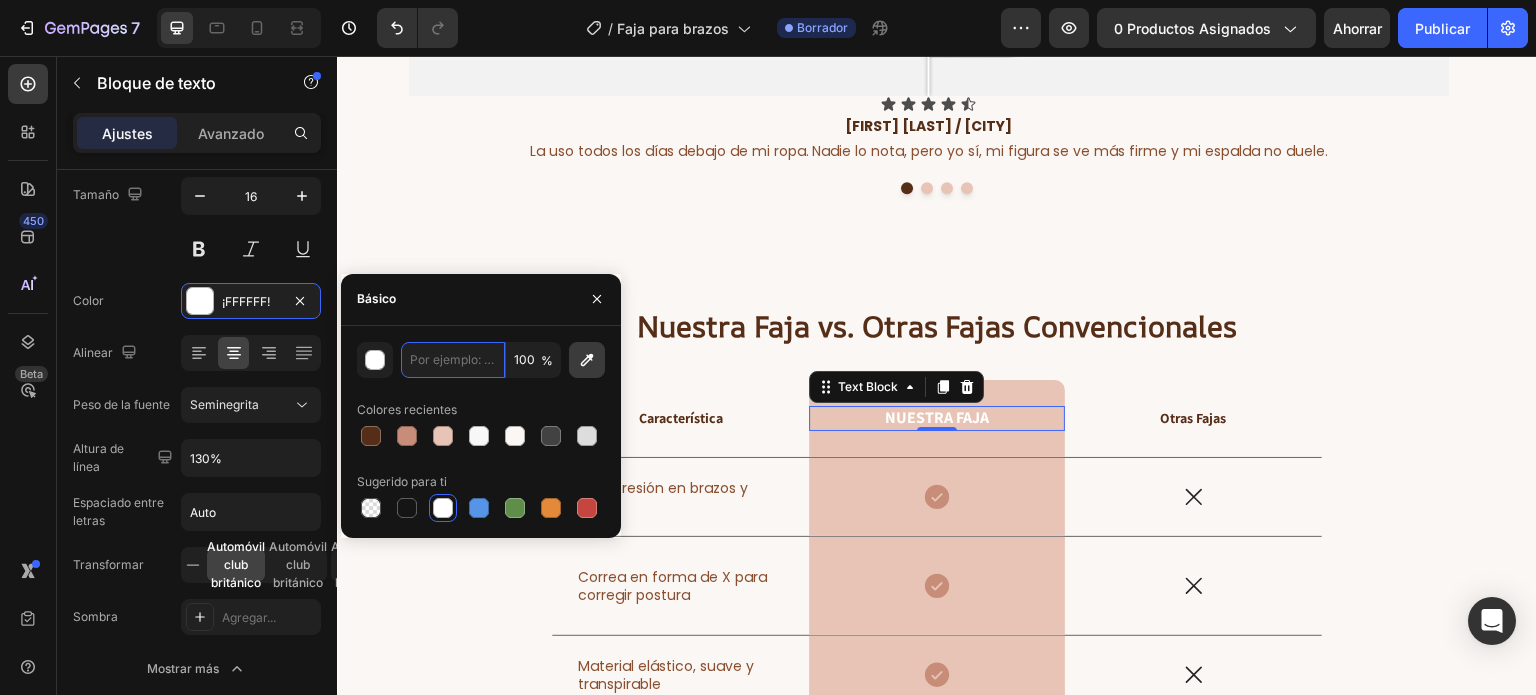 scroll, scrollTop: 0, scrollLeft: 0, axis: both 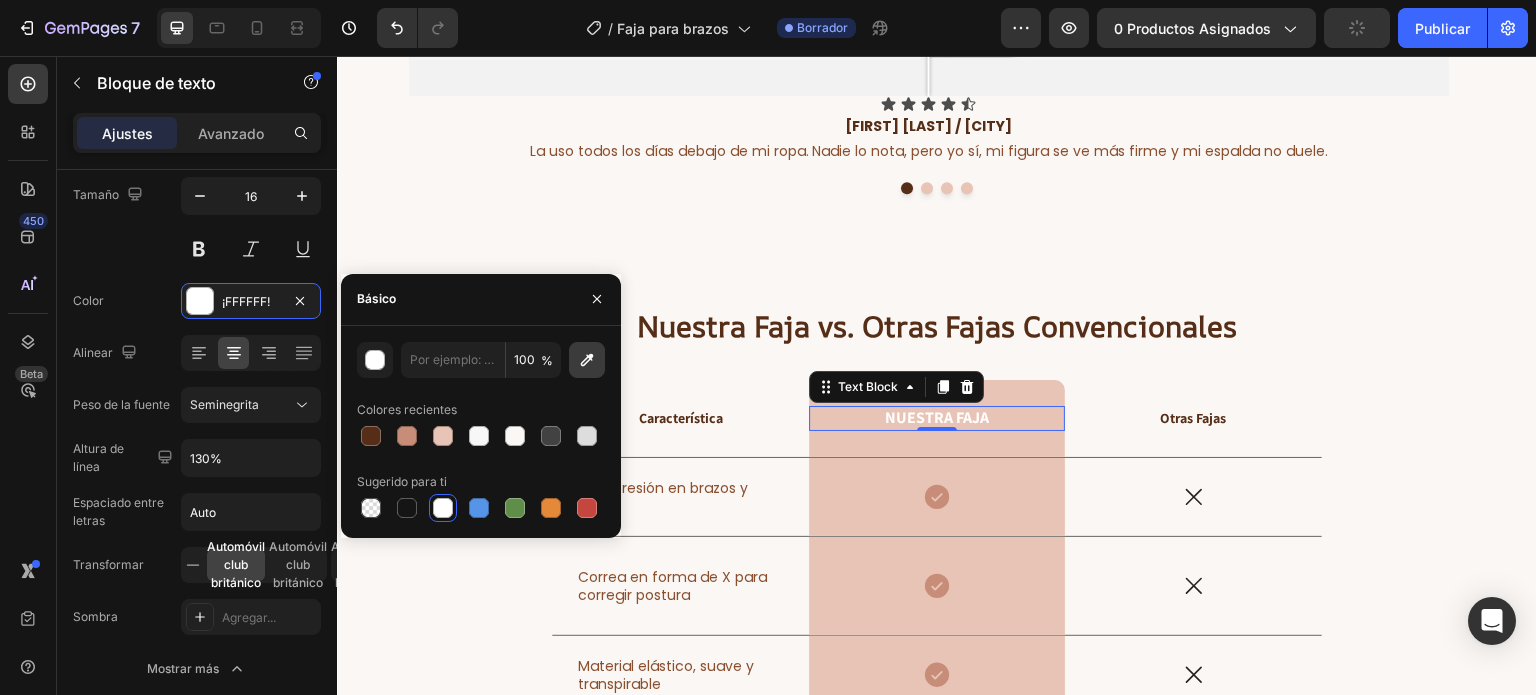 click 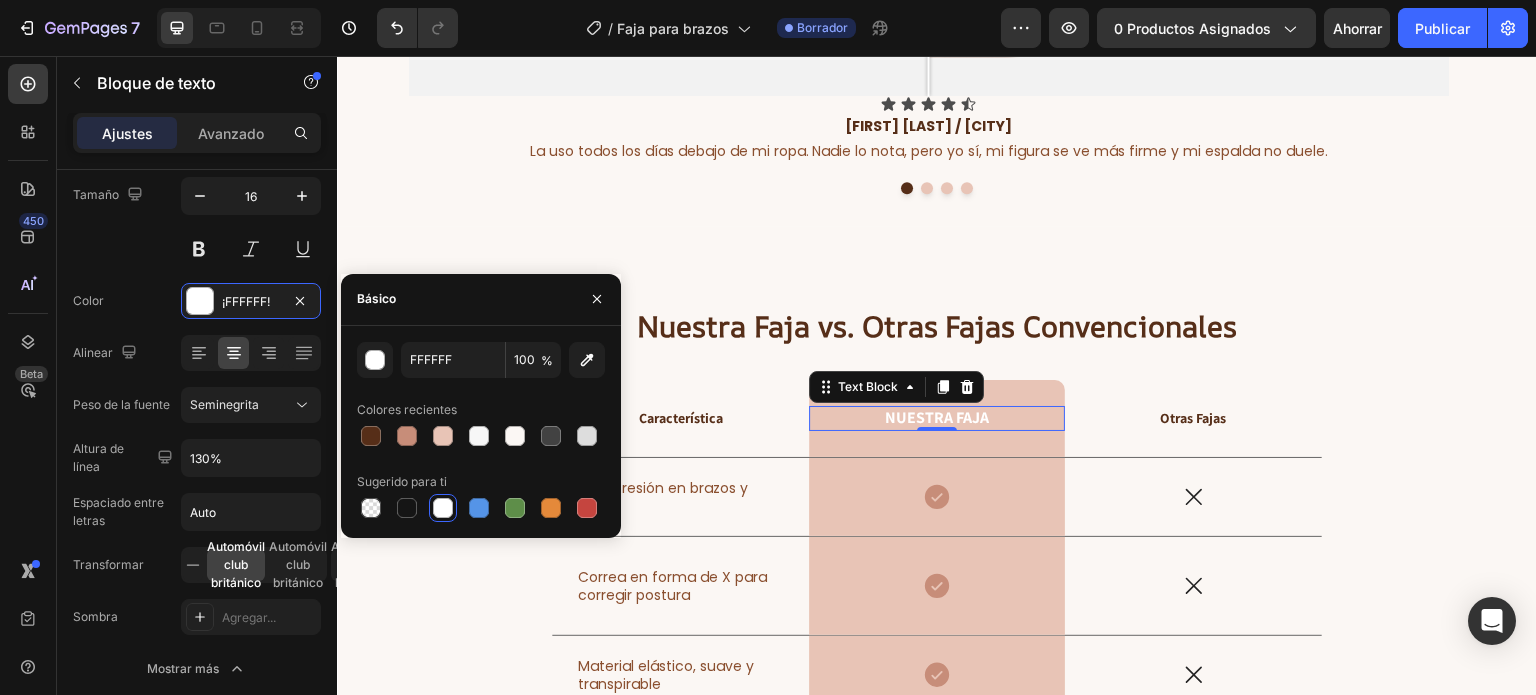type on "C78D79" 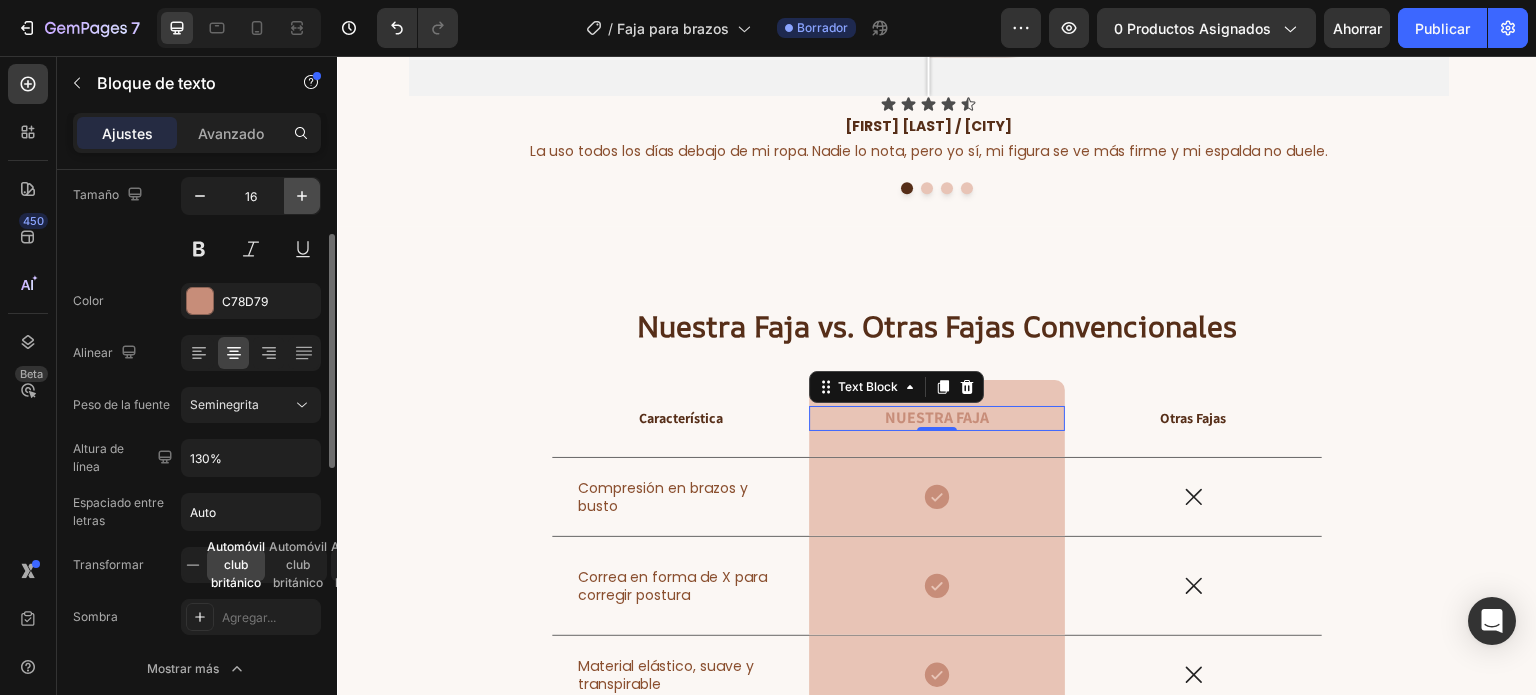 click 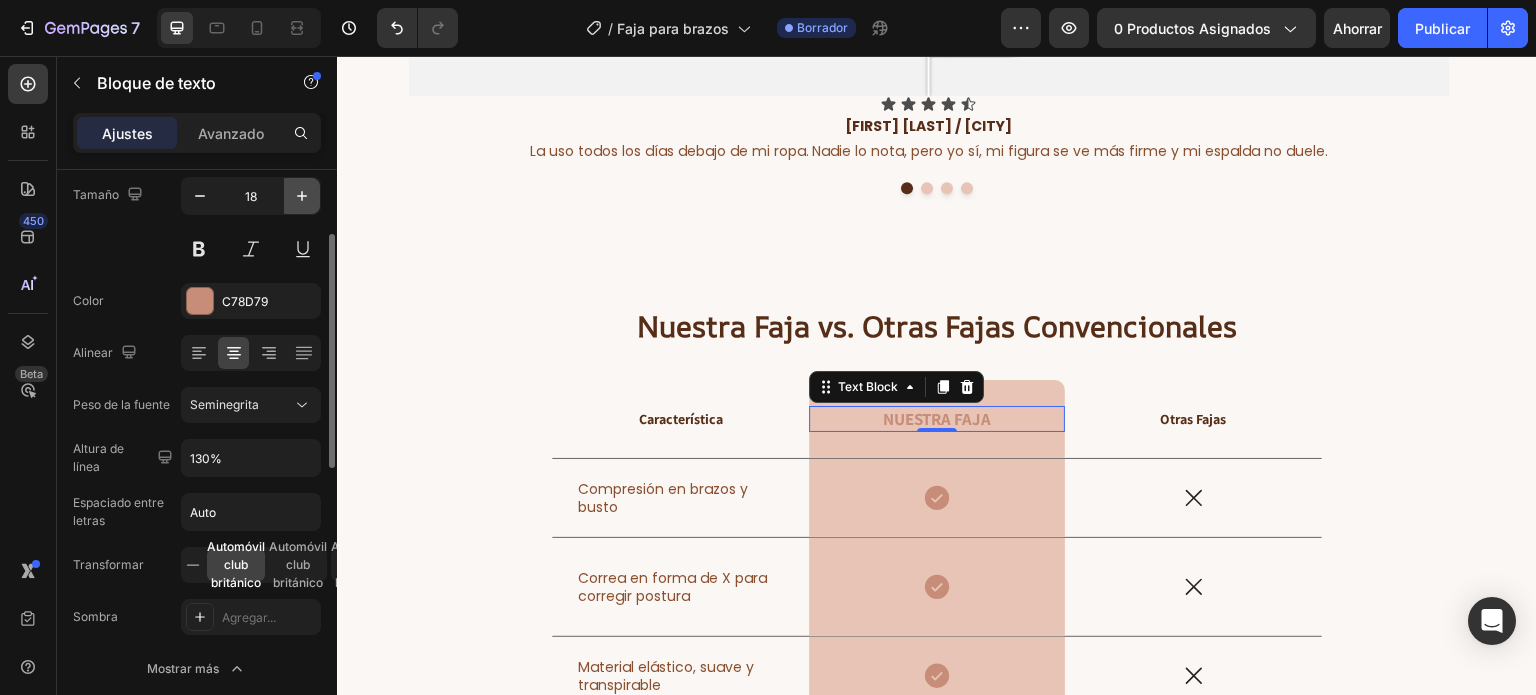 click 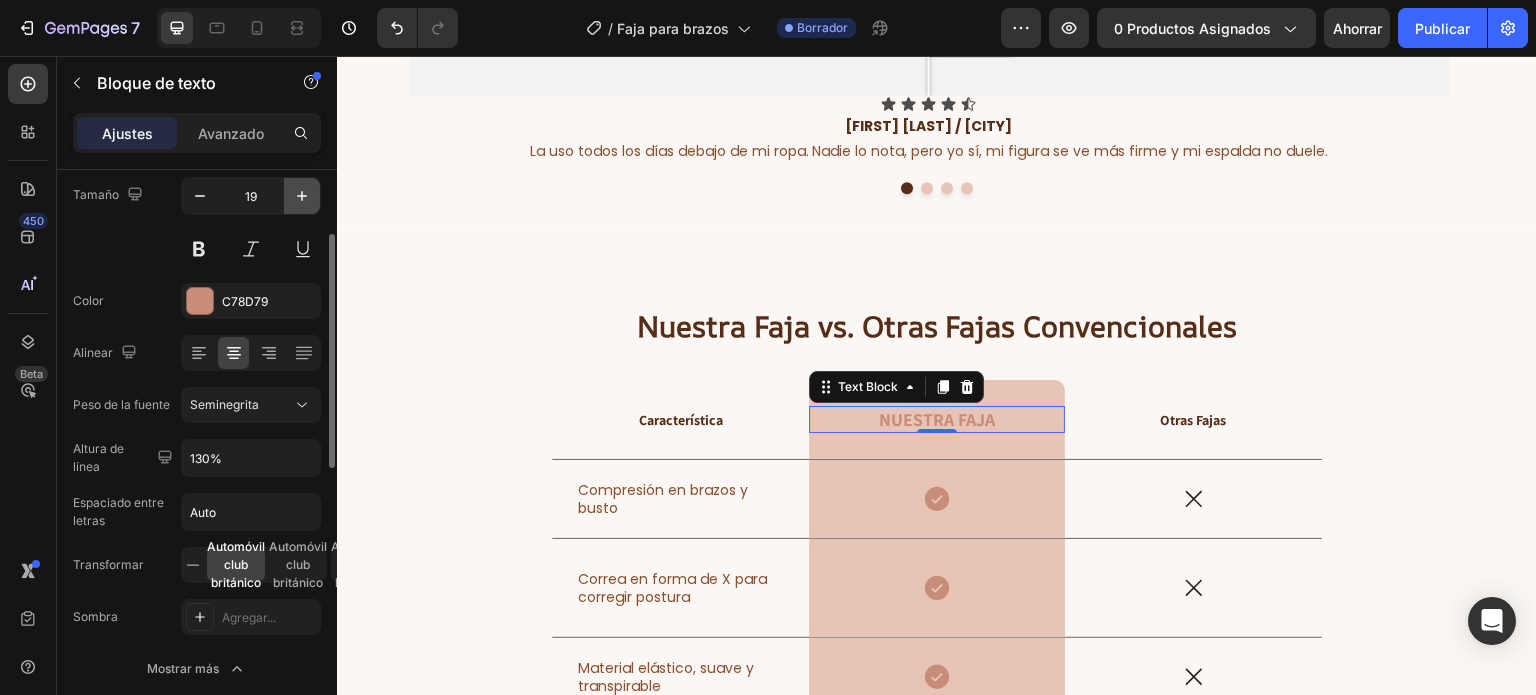 click 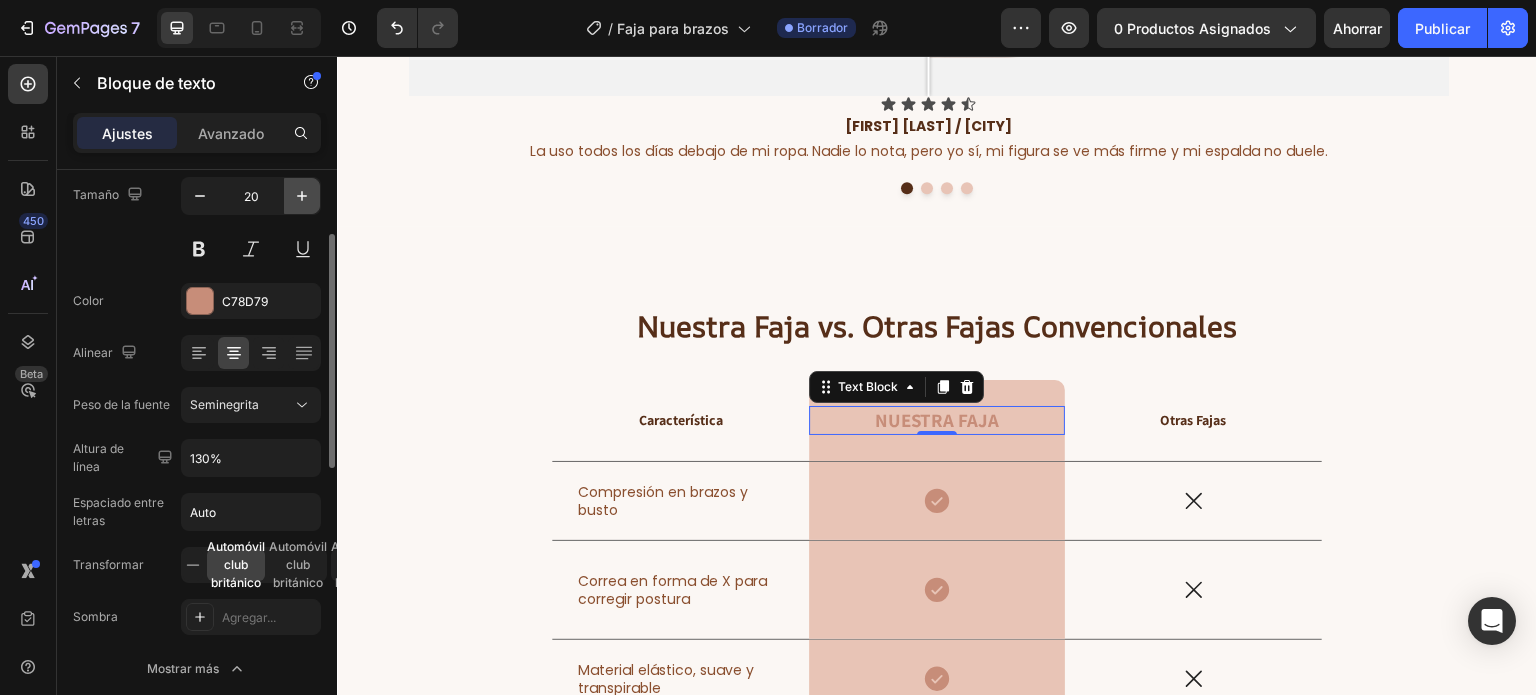 click 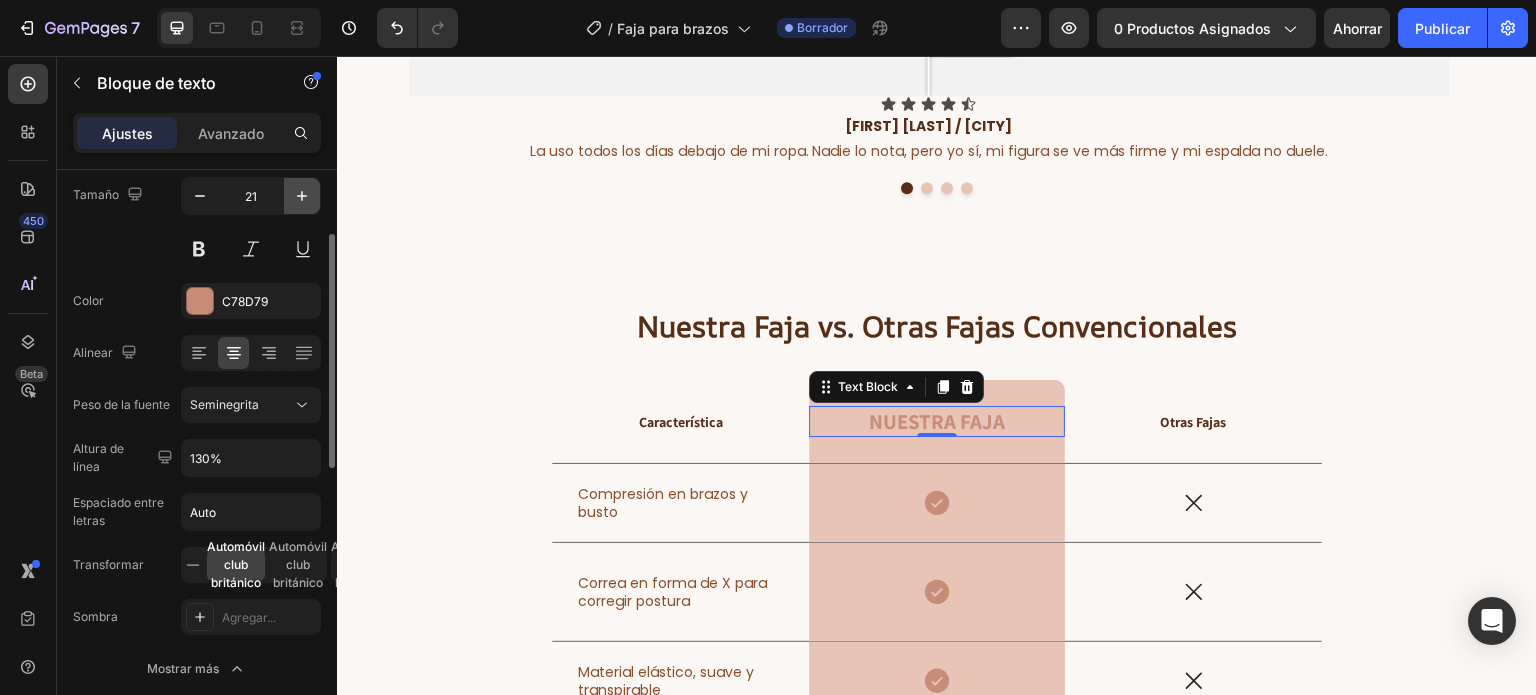 click 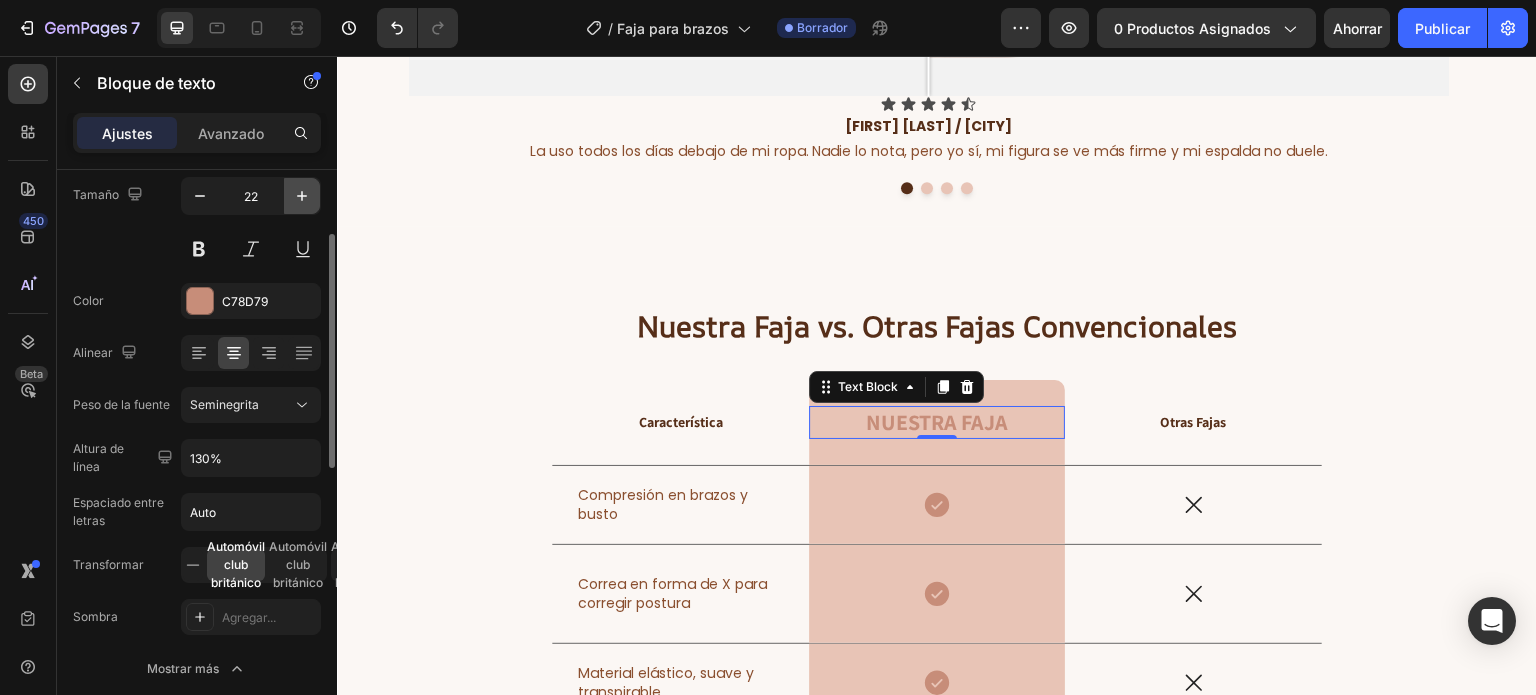 click 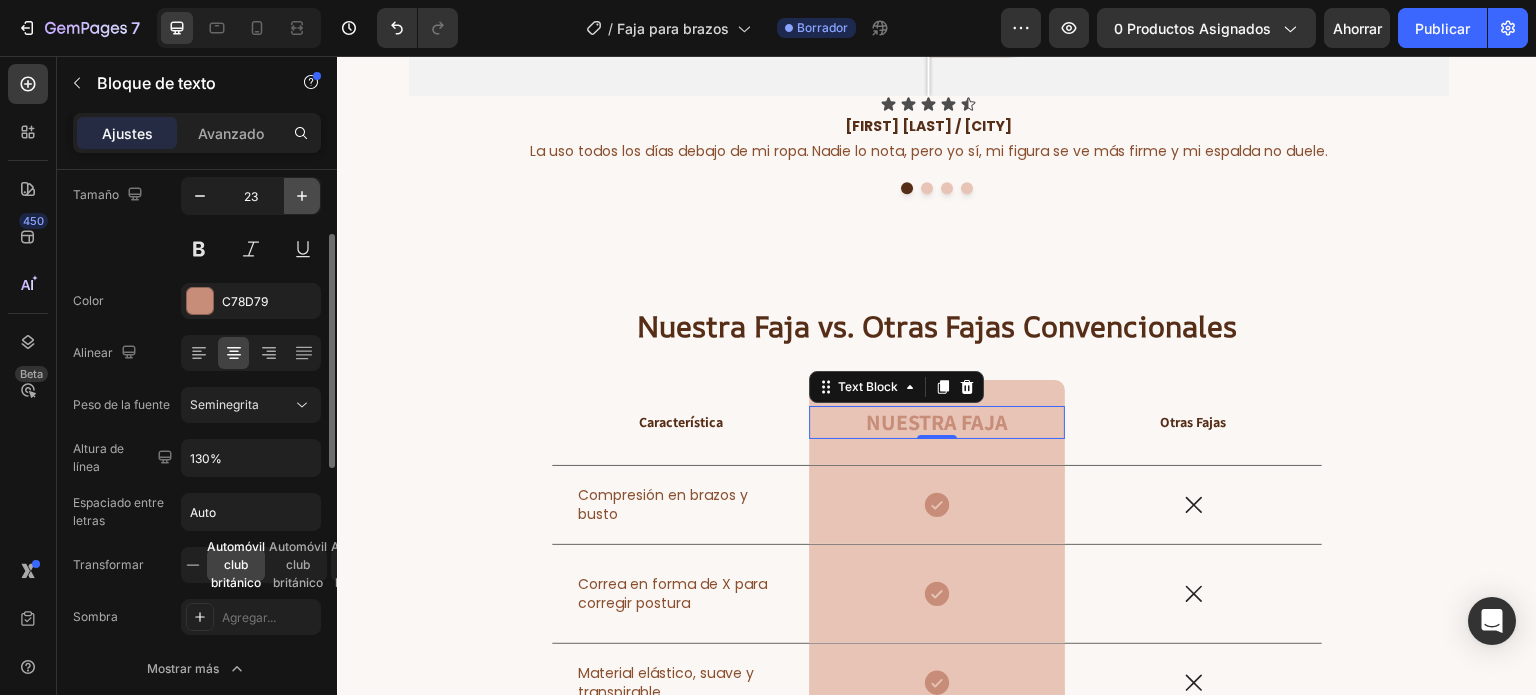 click 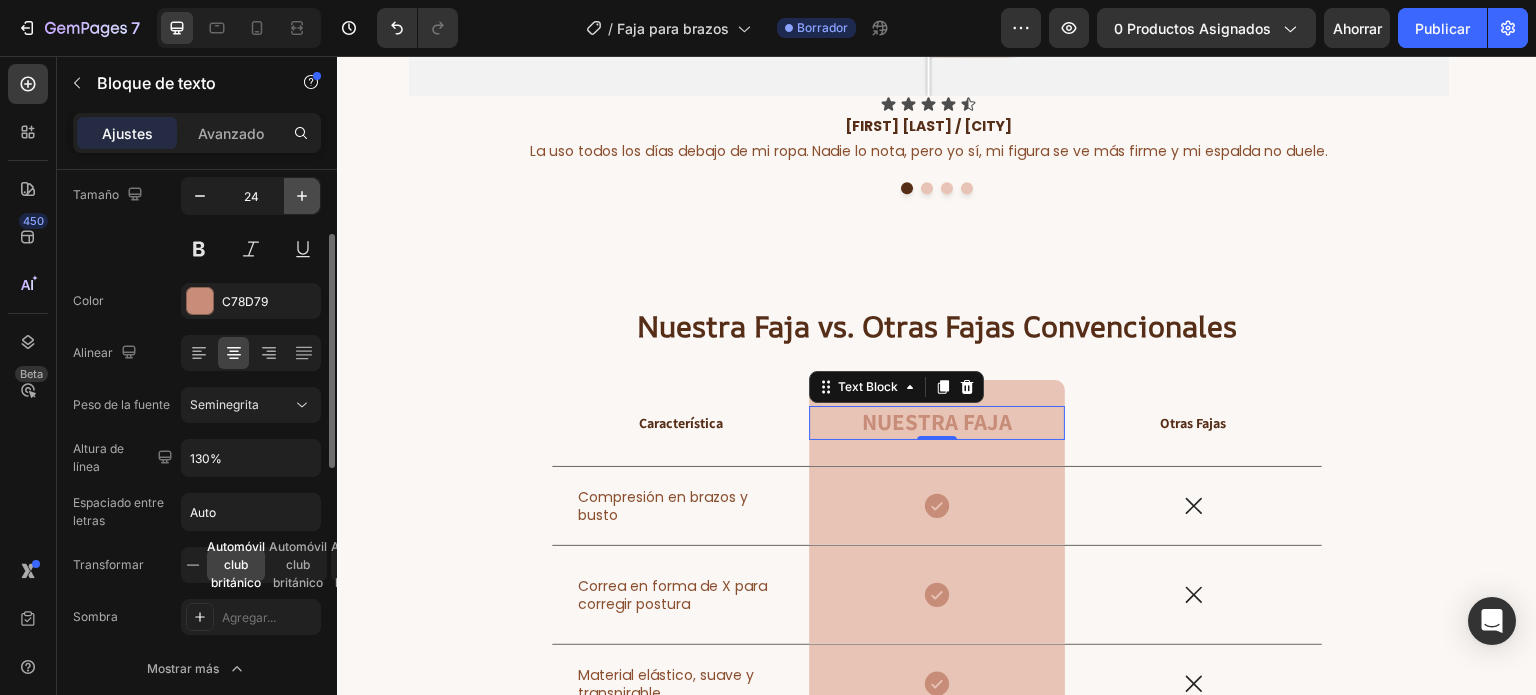 click 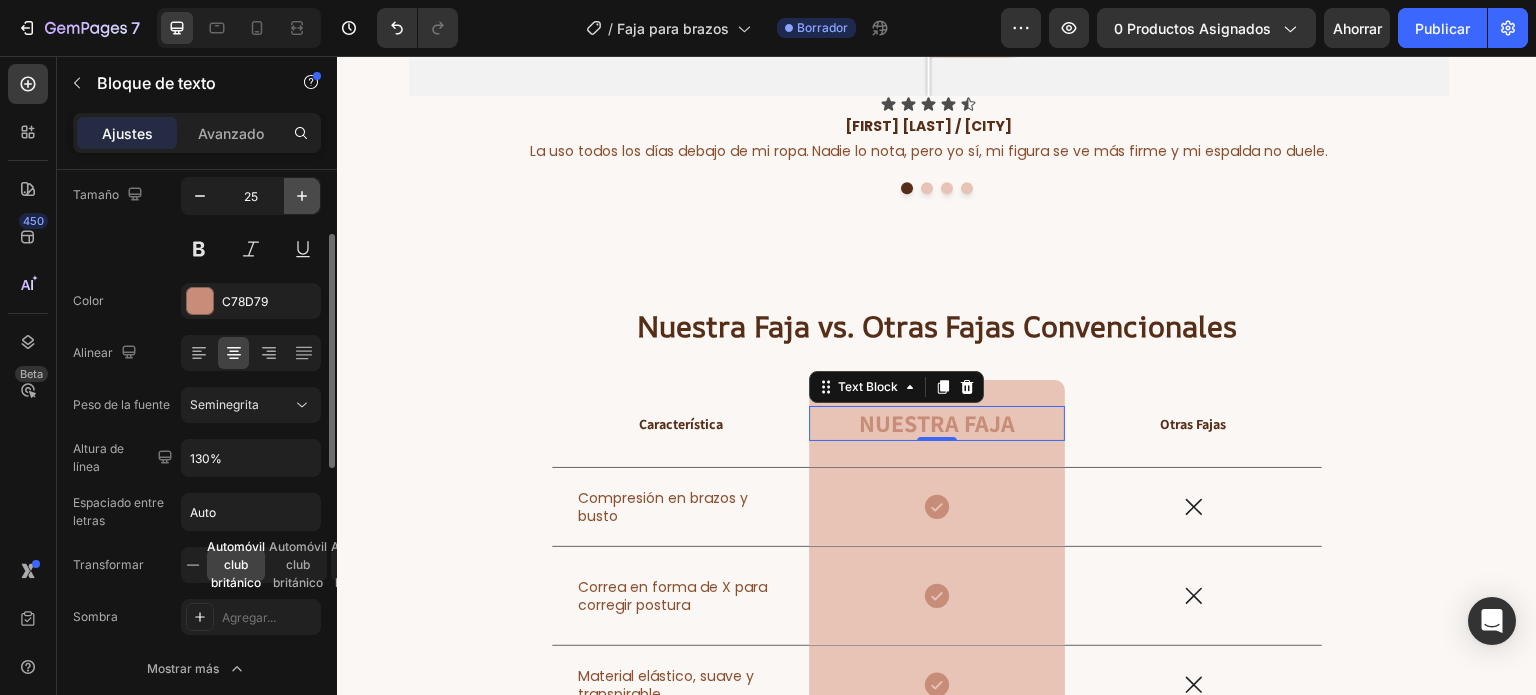 click 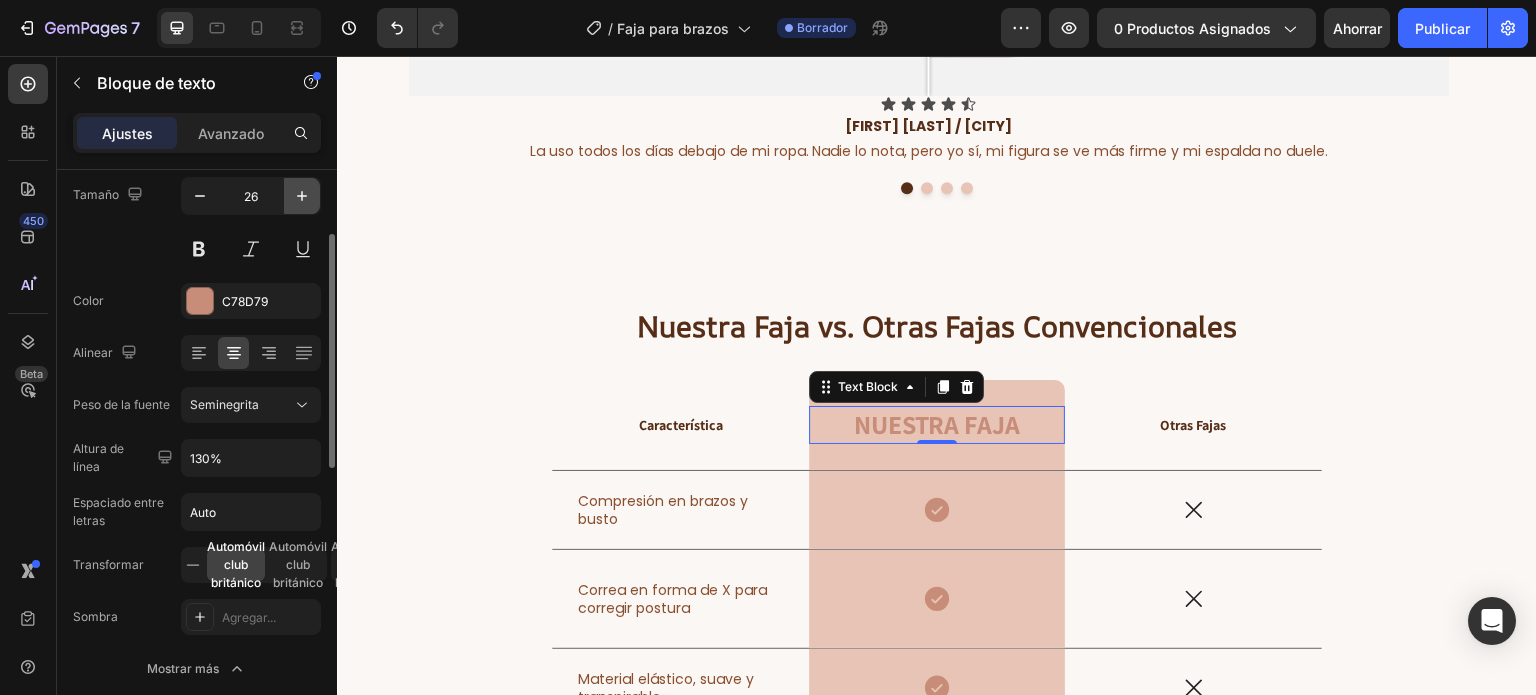 click 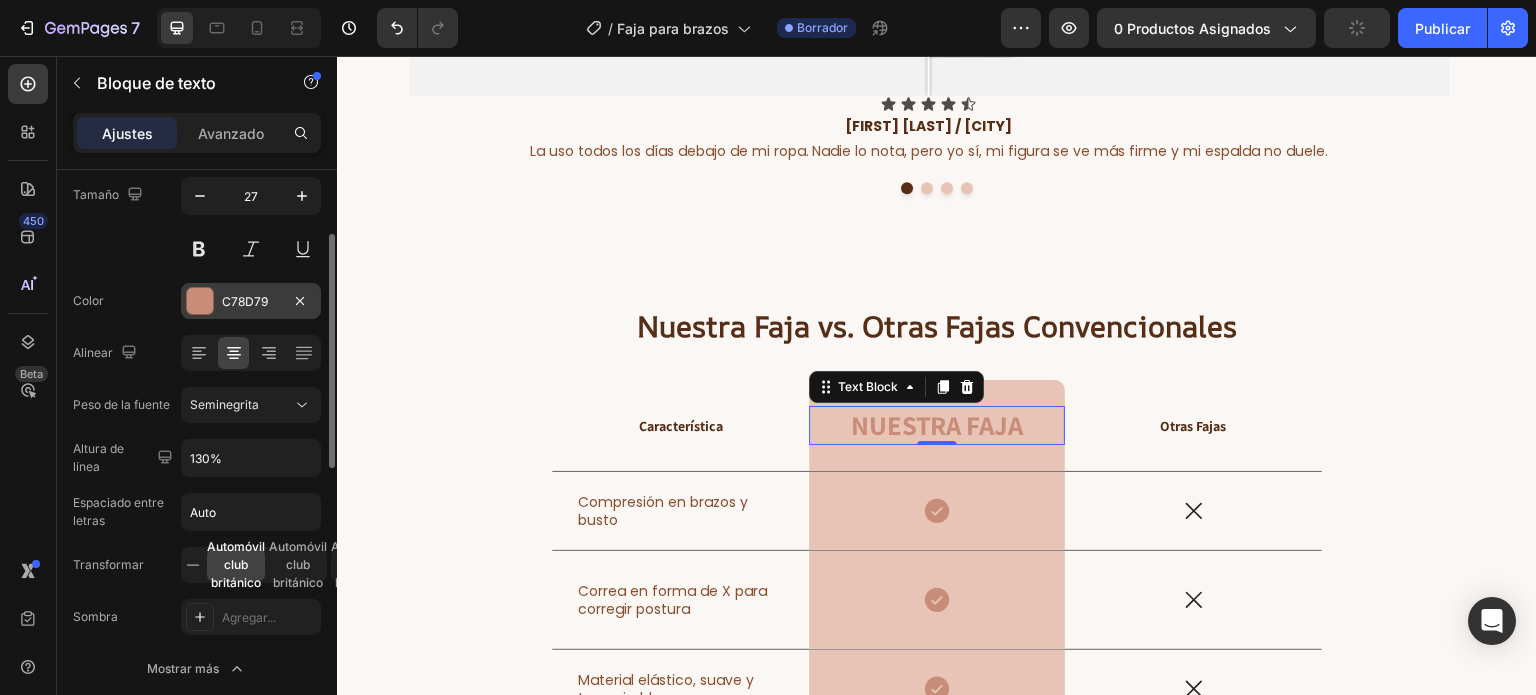 click on "C78D79" at bounding box center [245, 301] 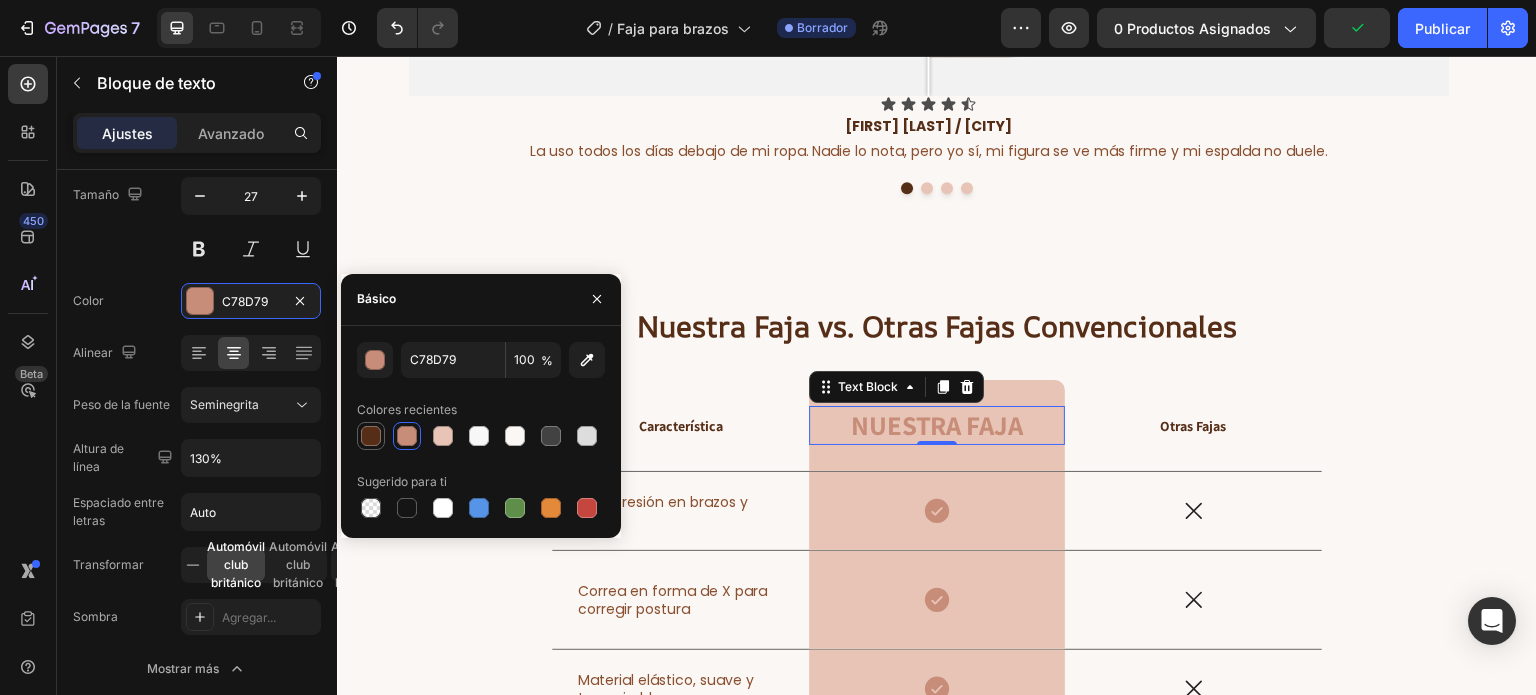 click at bounding box center (371, 436) 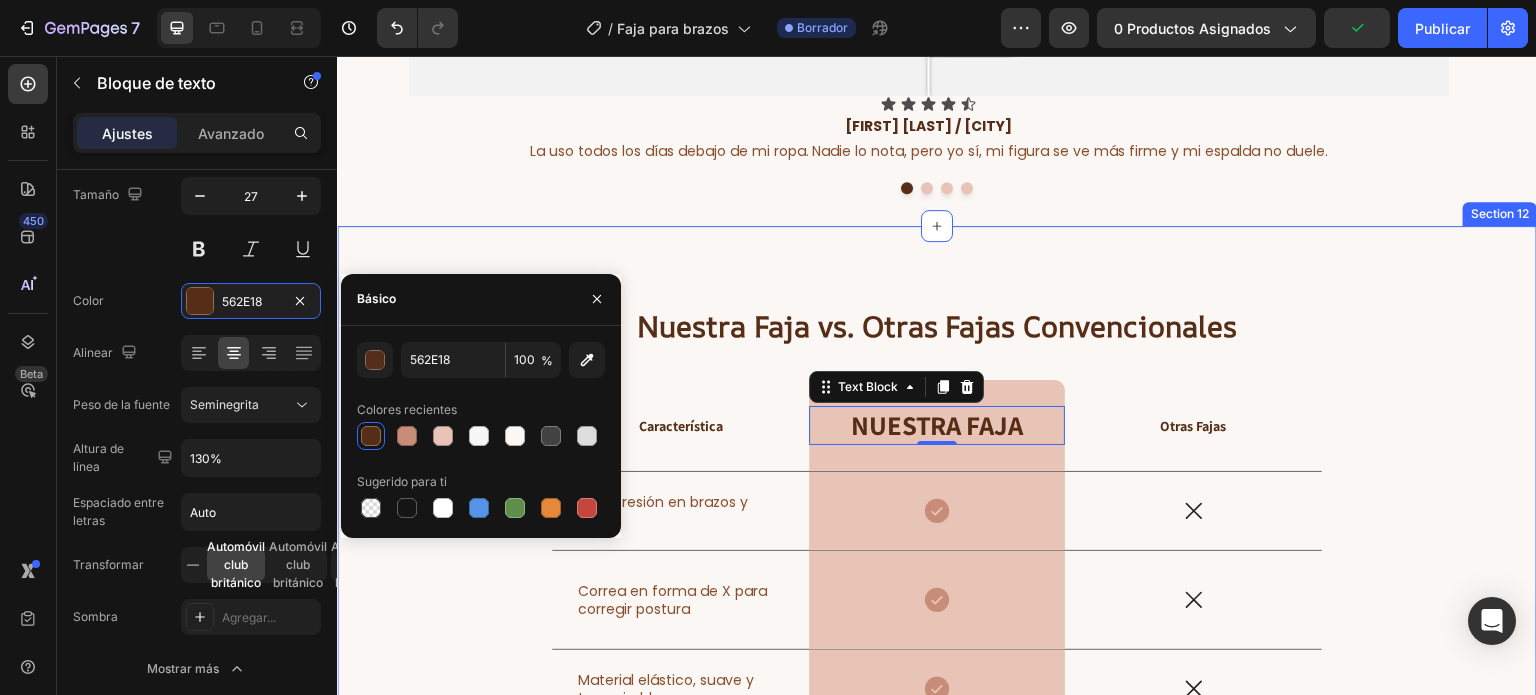 click on "Nuestra Faja vs. Otras Fajas Convencionales Heading Característica Text Block Nuestra Faja Text Block   0 Row Otras Fajas Text Block Row Compresión en brazos y busto Text Block
Icon Row
Icon Row Correa en forma de X para corregir postura Text Block
Icon Row
Icon Row Material elástico, suave y transpirable Text Block
Icon Row
Icon Row Mangas 3/4 que no se enrollan Text Block
Icon Row
Icon Row Cierre frontal fácil de usar Text Block
Icon Row
Icon Row Invisible bajo la ropa Text Block
Icon Row
Icon Row Ideal para uso diario y postoperatorio Text Block
Icon Row
Icon Row Aumenta la seguridad y confianza personal Text Block
Icon Row
Icon Row Row" at bounding box center (937, 750) 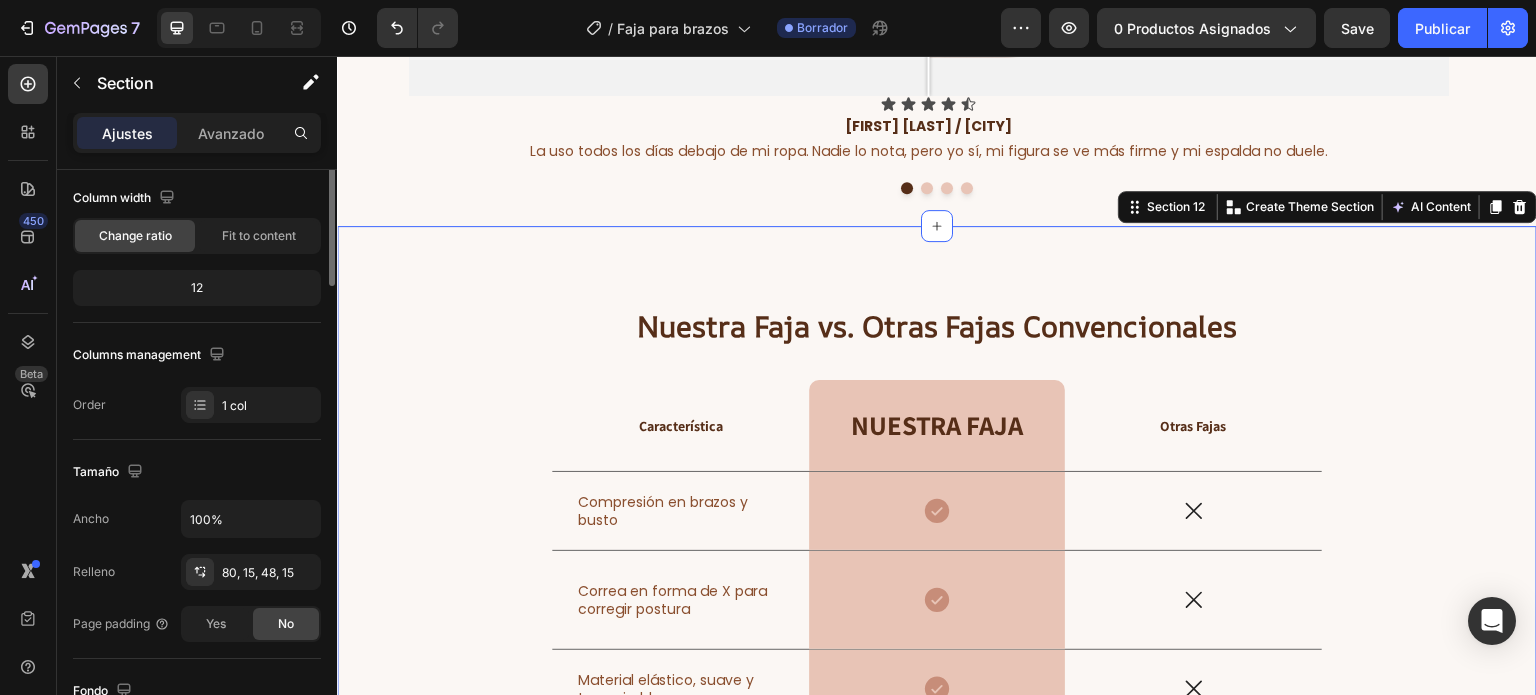 scroll, scrollTop: 0, scrollLeft: 0, axis: both 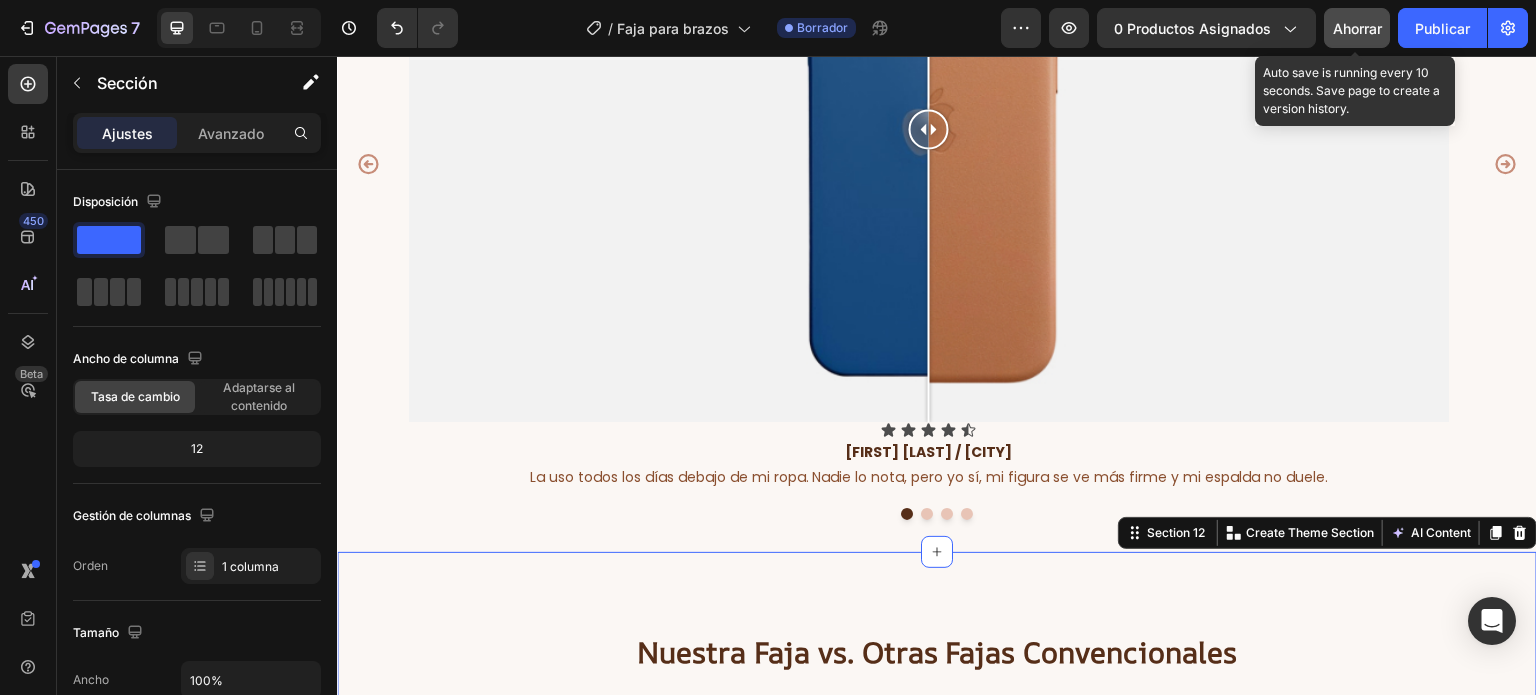 click on "Ahorrar" at bounding box center (1357, 28) 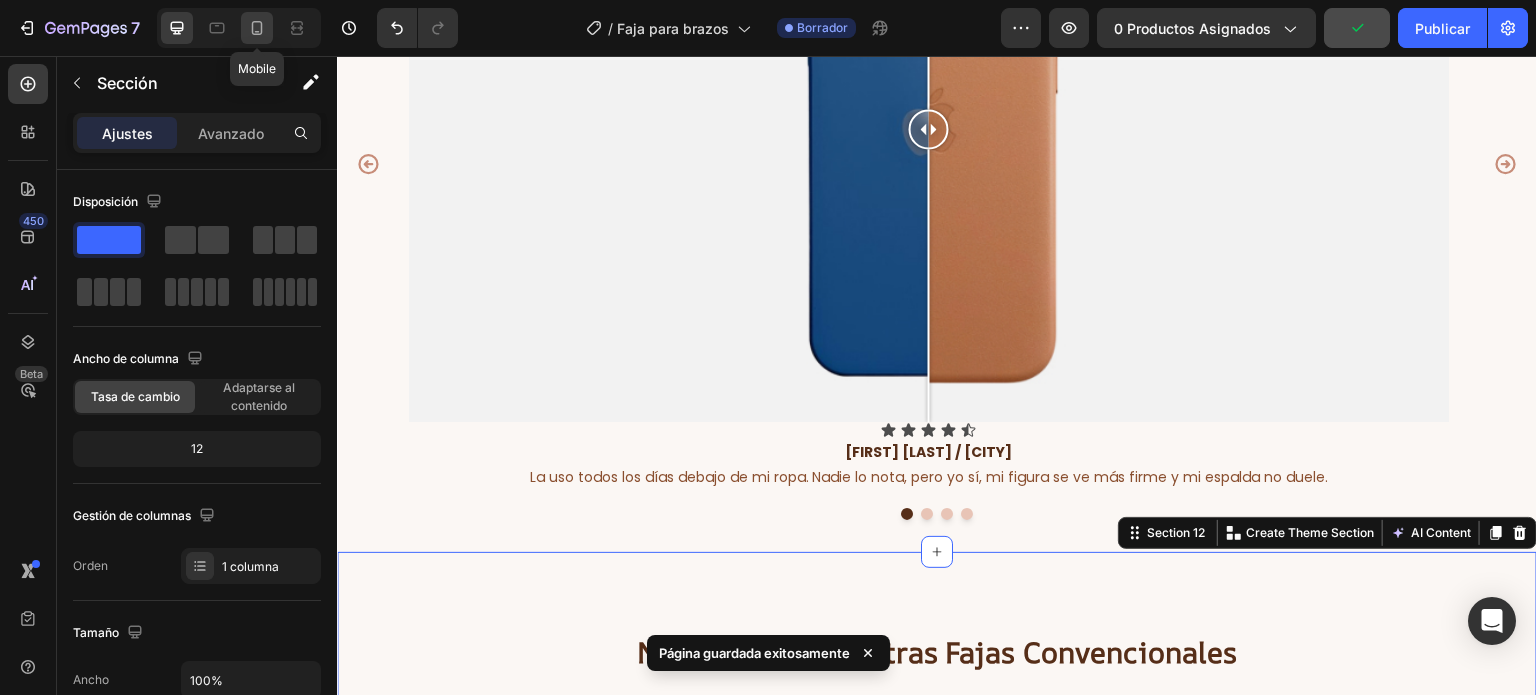 click 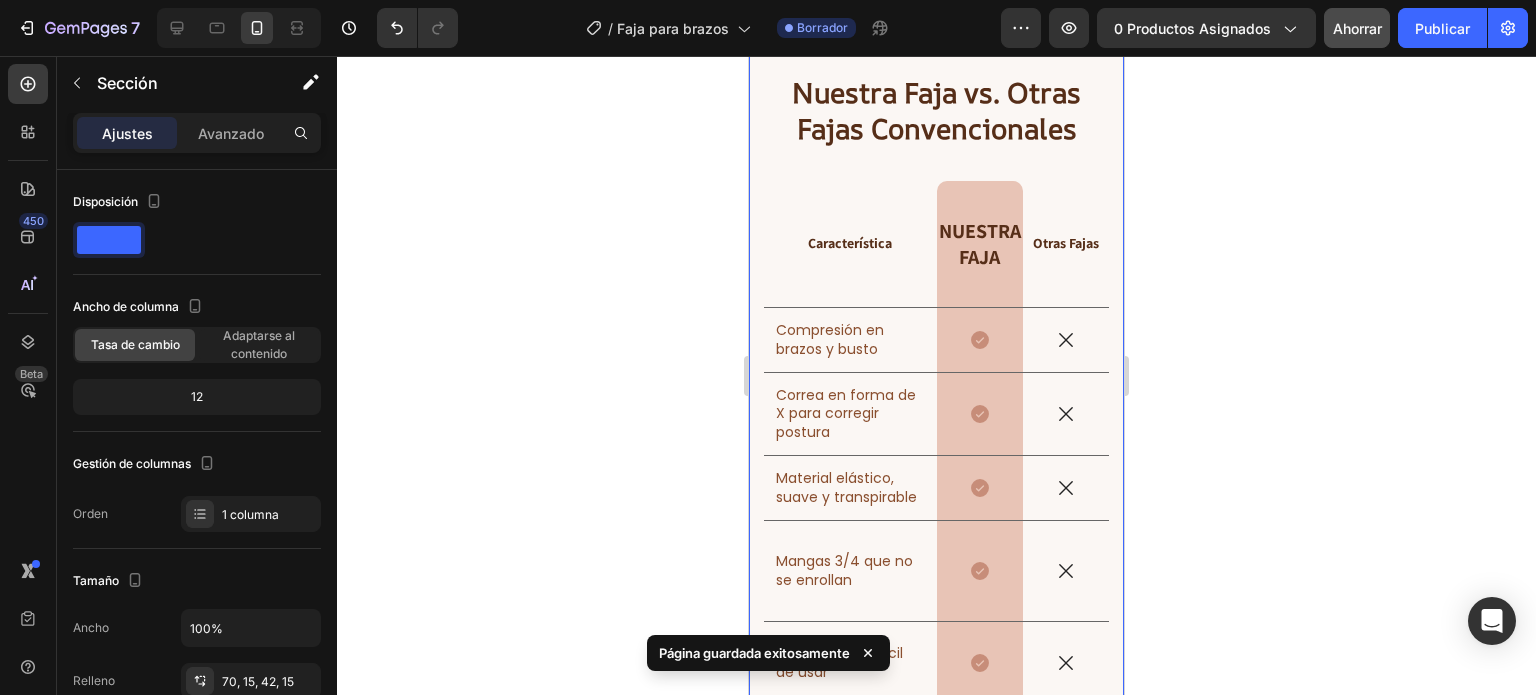 scroll, scrollTop: 8012, scrollLeft: 0, axis: vertical 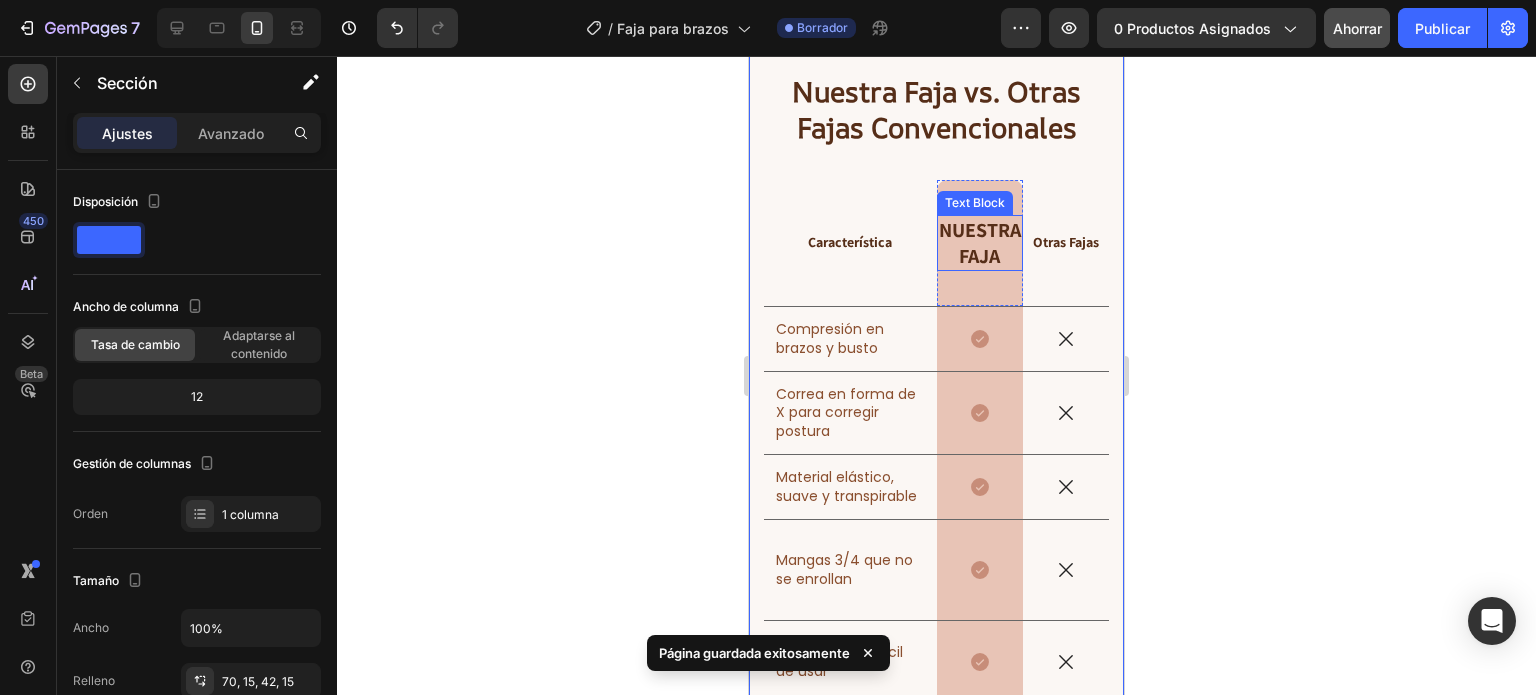 click on "Nuestra Faja" at bounding box center [980, 243] 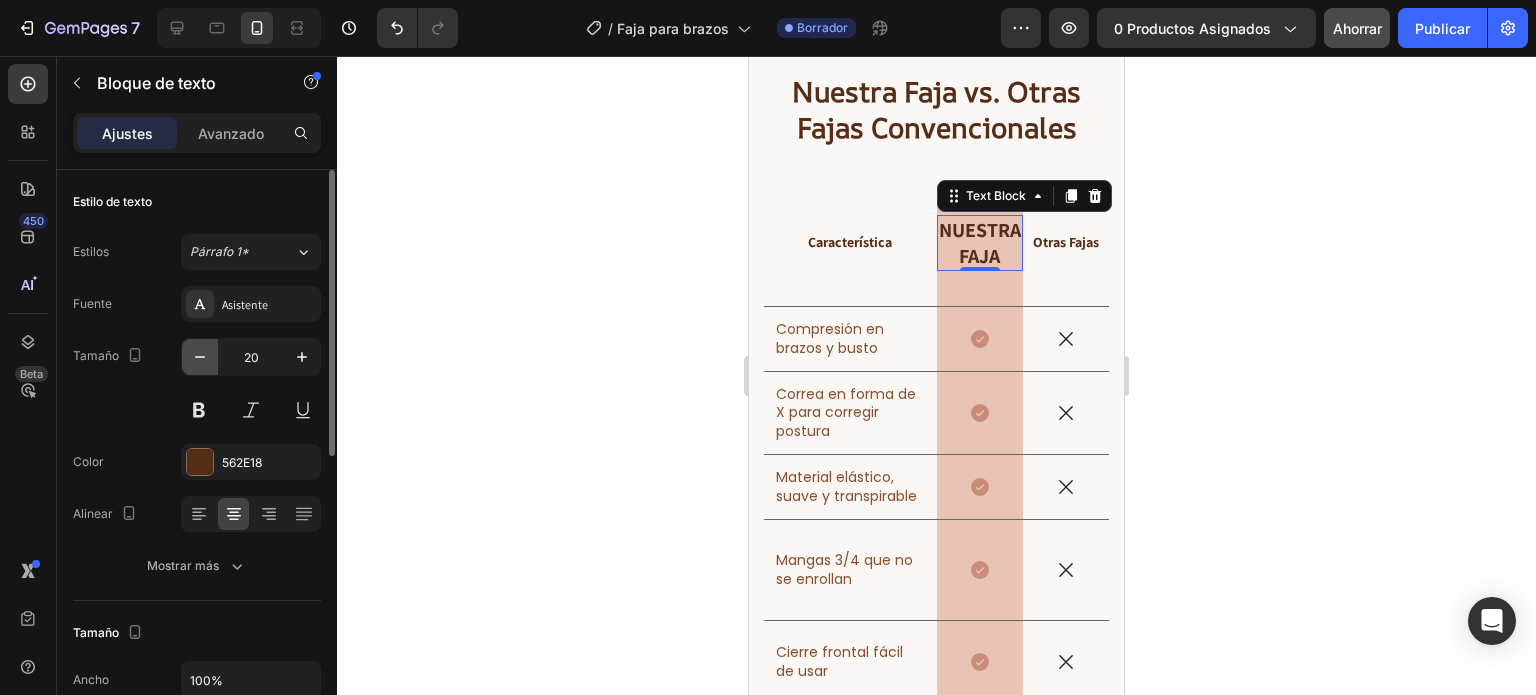 click 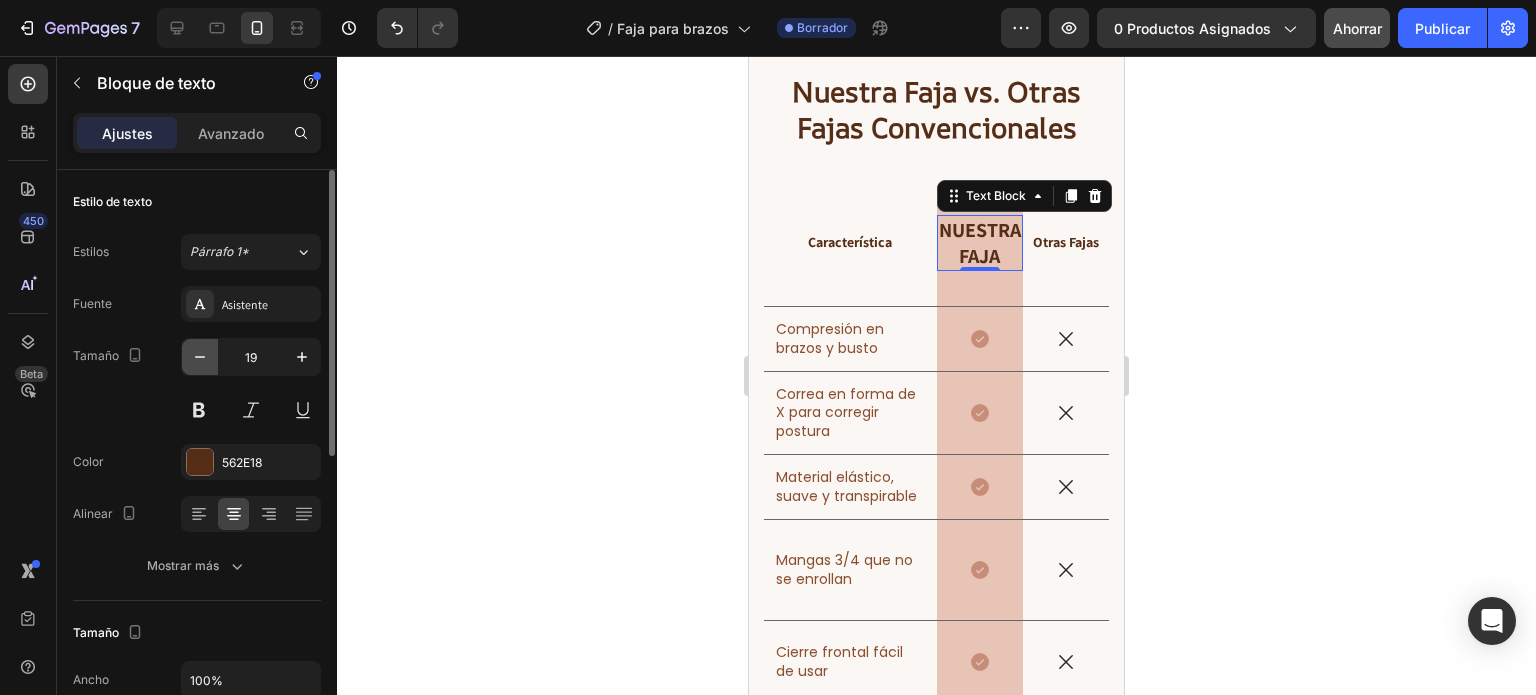 click 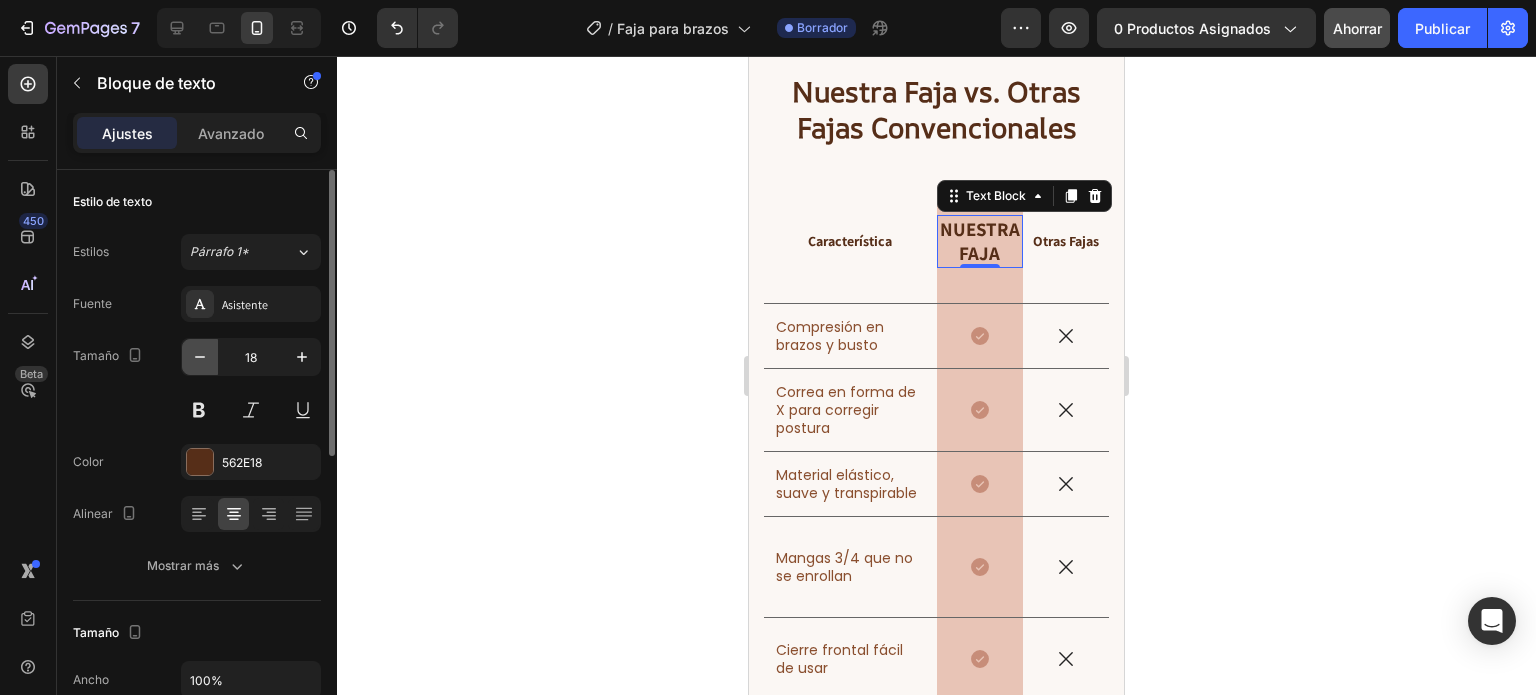 click 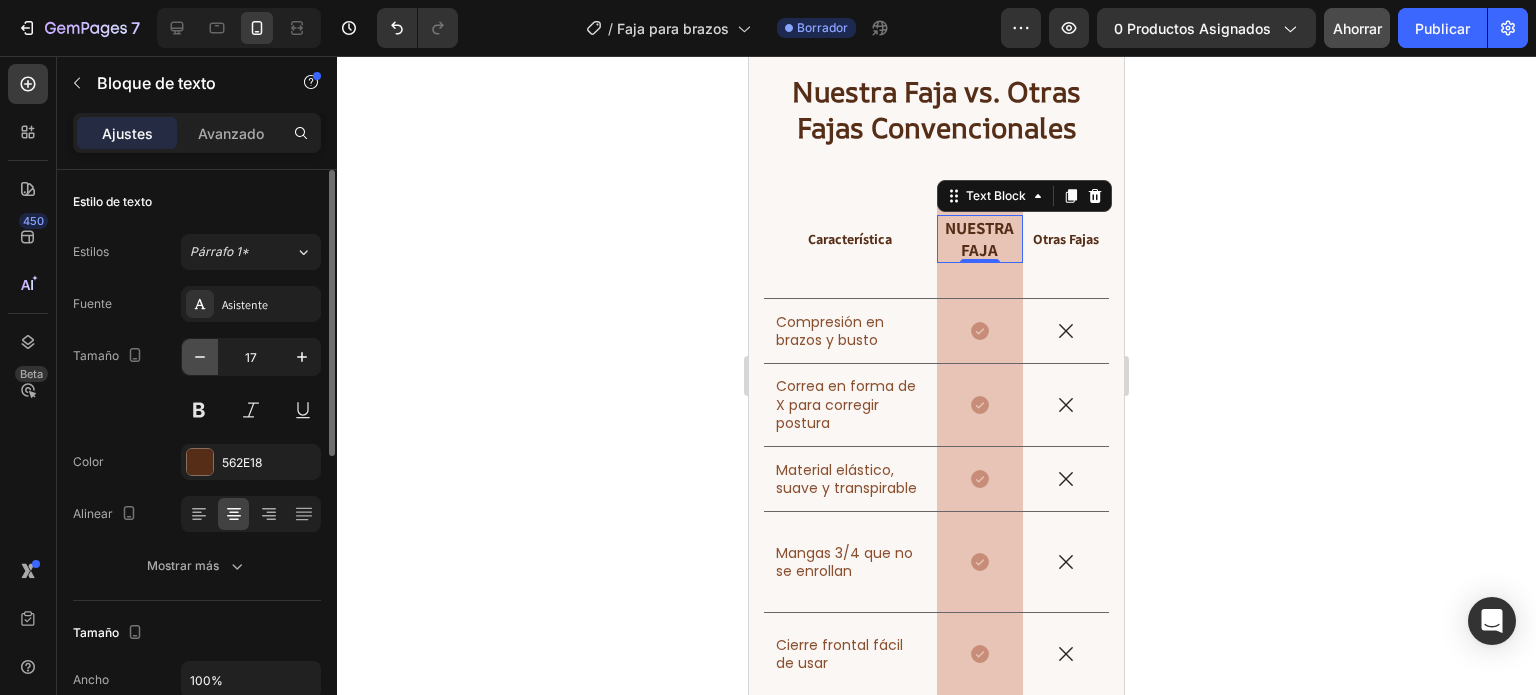 click 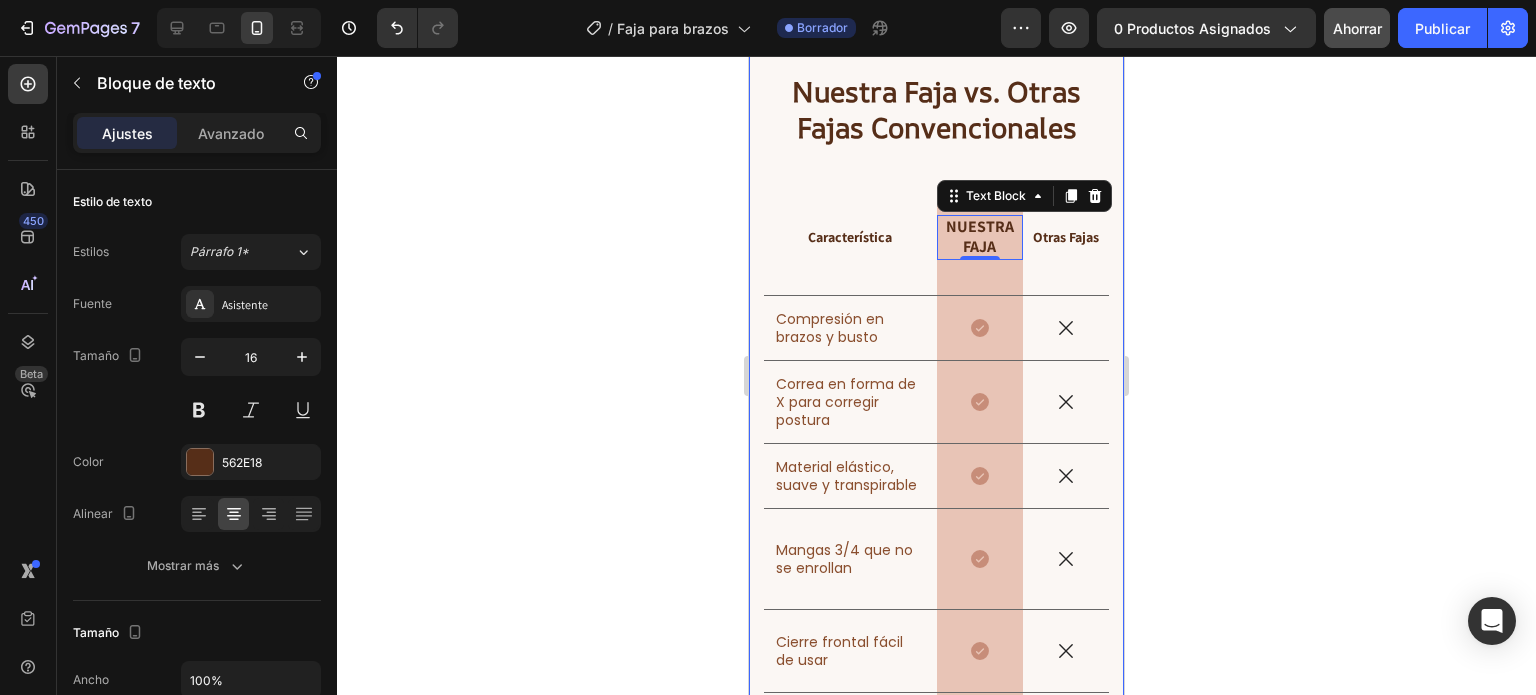 click on "Nuestra Faja vs. Otras Fajas Convencionales Heading Característica Text Block Nuestra Faja Text Block   0 Row Otras Fajas Text Block Row Compresión en brazos y busto Text Block
Icon Row
Icon Row Correa en forma de X para corregir postura Text Block
Icon Row
Icon Row Material elástico, suave y transpirable Text Block
Icon Row
Icon Row Mangas 3/4 que no se enrollan Text Block
Icon Row
Icon Row Cierre frontal fácil de usar Text Block
Icon Row
Icon Row Invisible bajo la ropa Text Block
Icon Row
Icon Row Ideal para uso diario y postoperatorio Text Block
Icon Row
Icon Row Aumenta la seguridad y confianza personal Text Block
Icon Row
Icon Row Row Section 12" at bounding box center [936, 479] 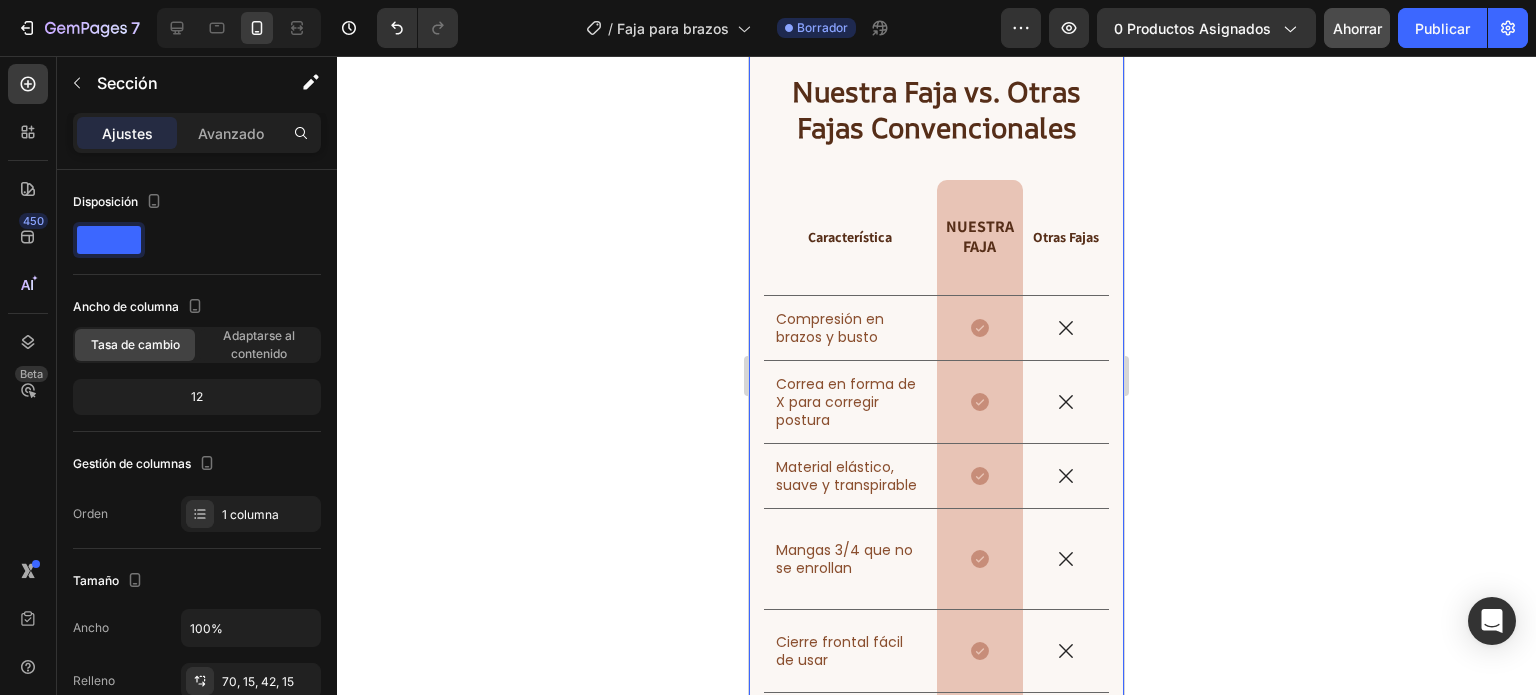 click 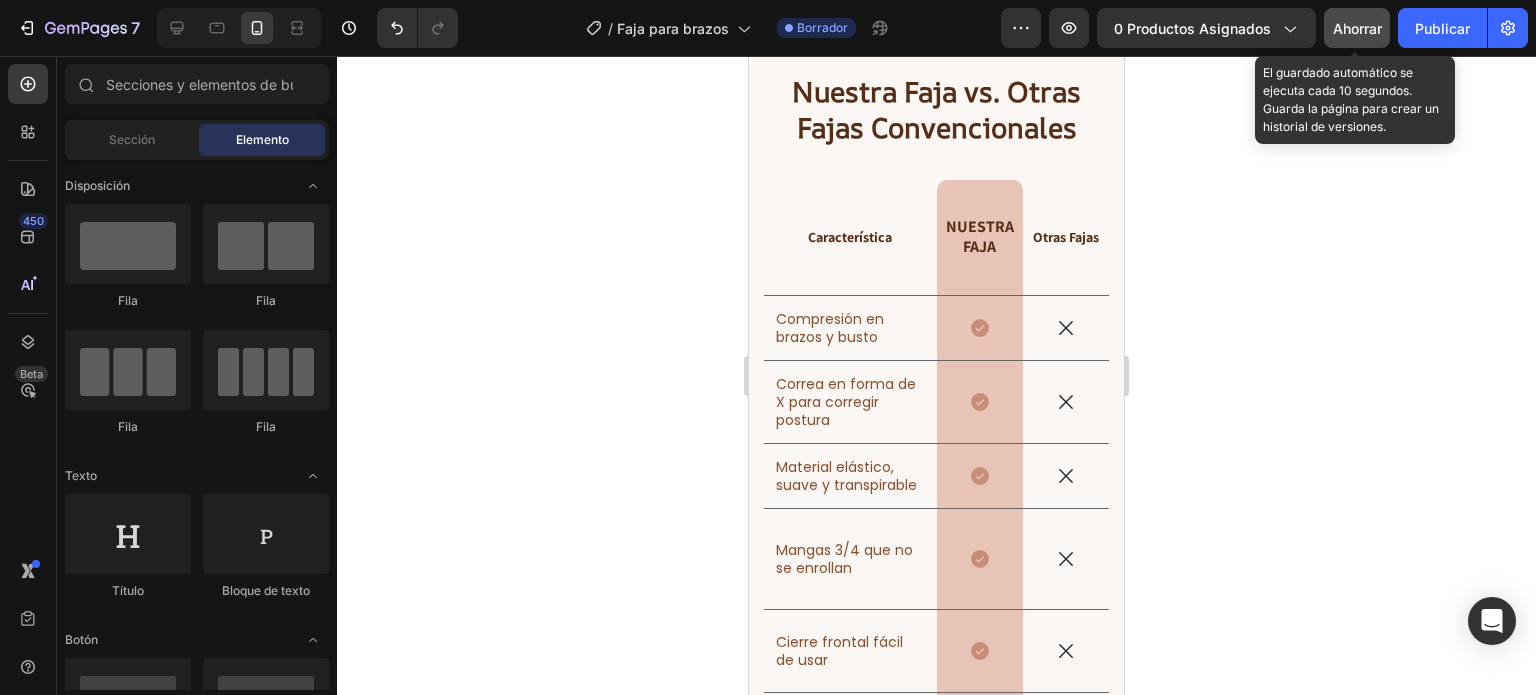click on "Ahorrar" 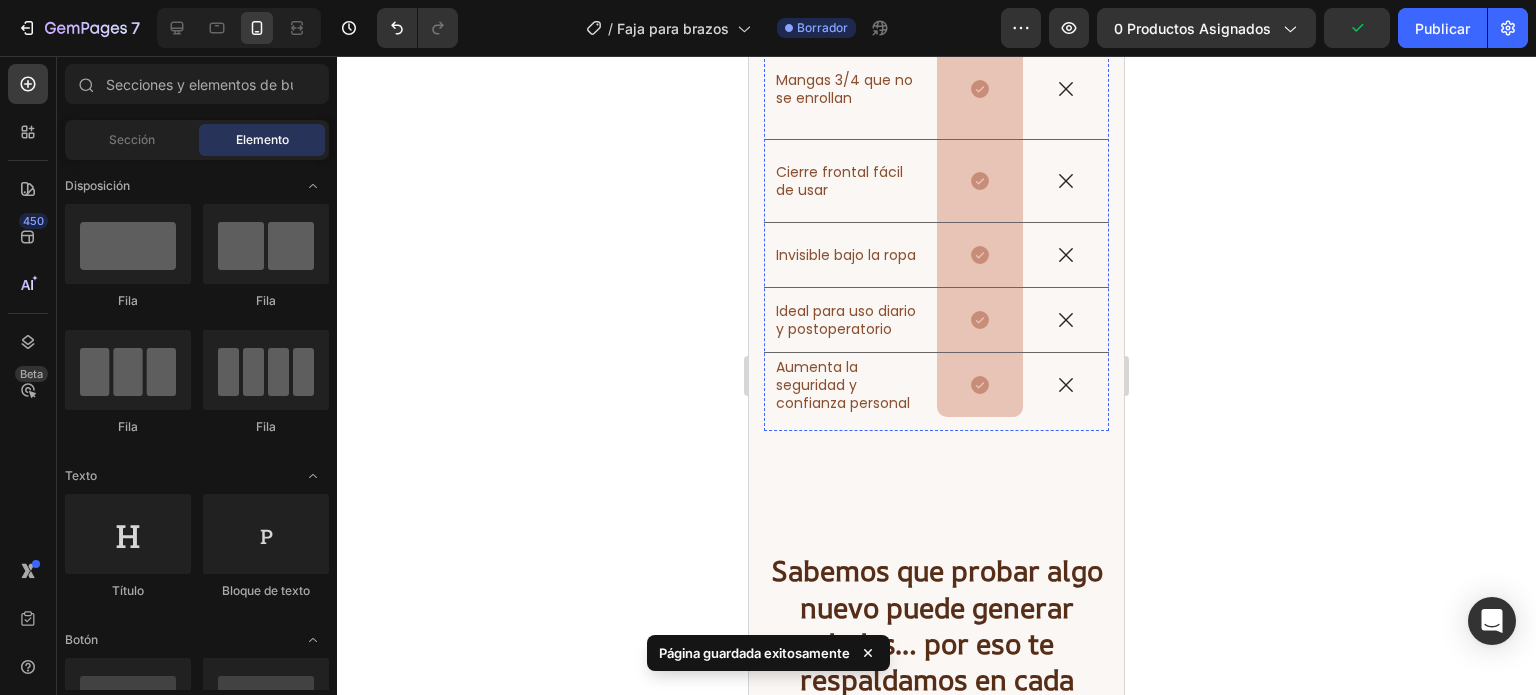 scroll, scrollTop: 8511, scrollLeft: 0, axis: vertical 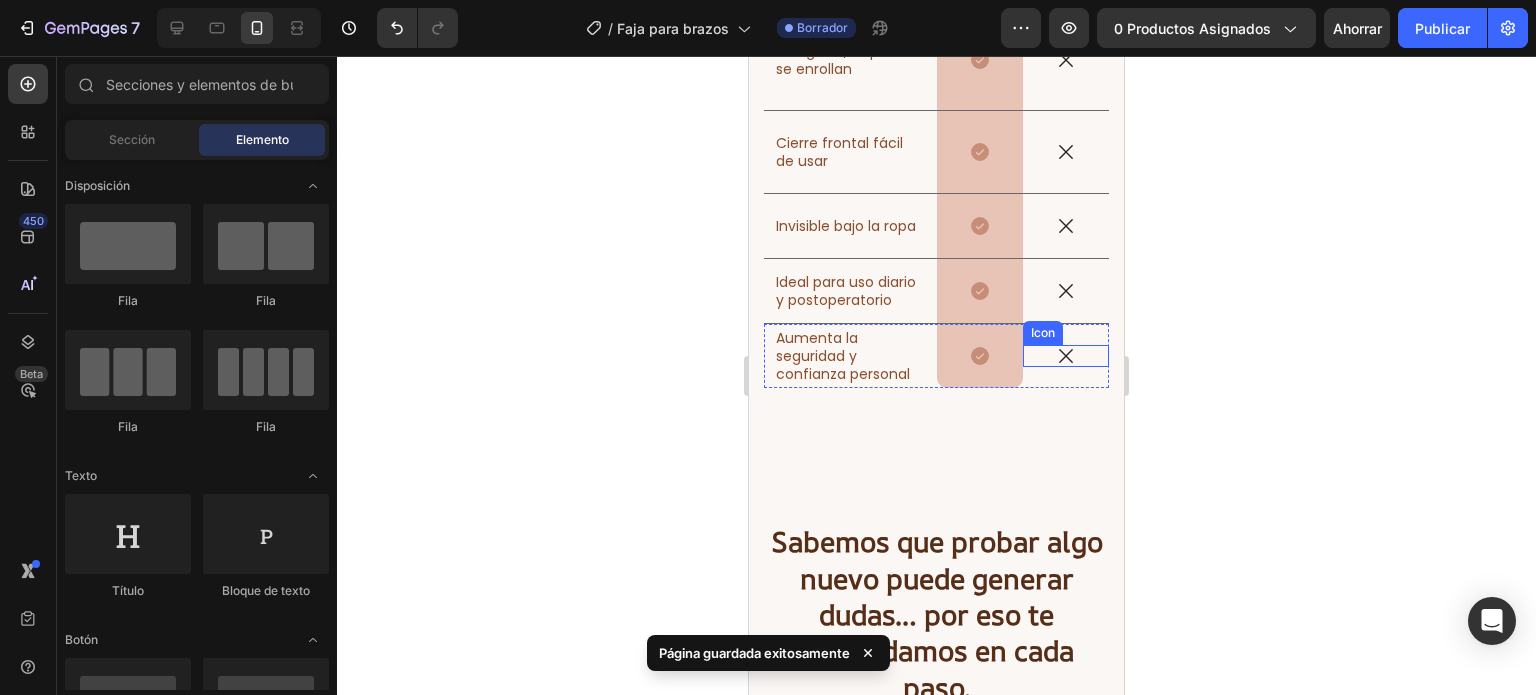 click 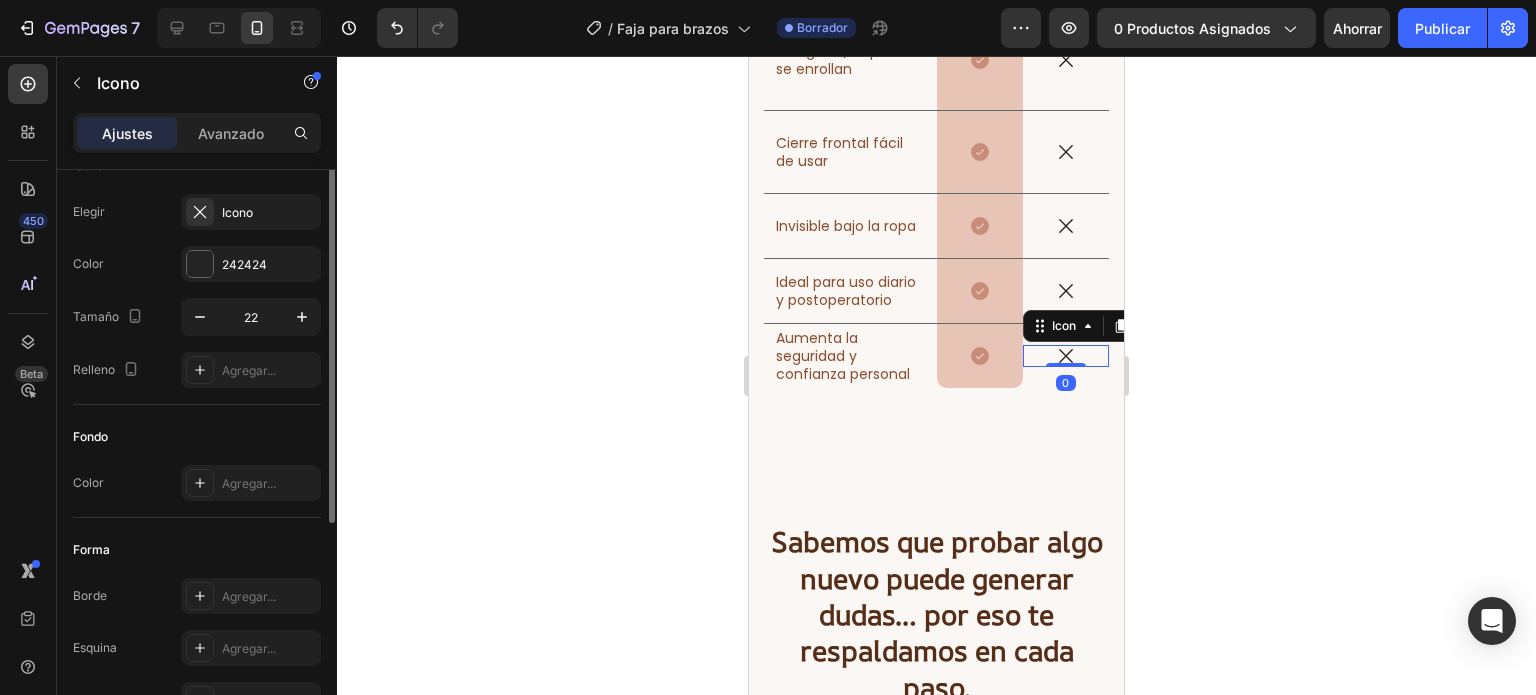 scroll, scrollTop: 0, scrollLeft: 0, axis: both 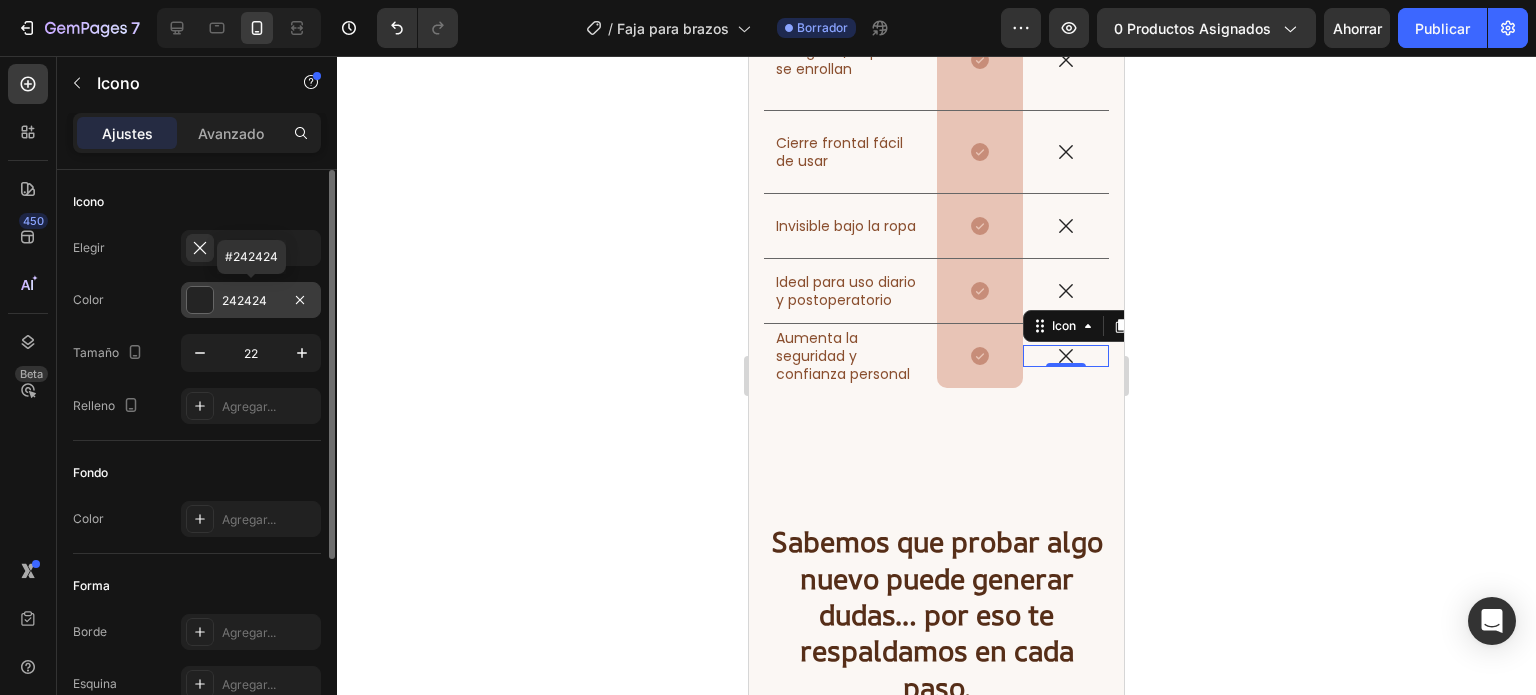 click on "242424" at bounding box center (244, 300) 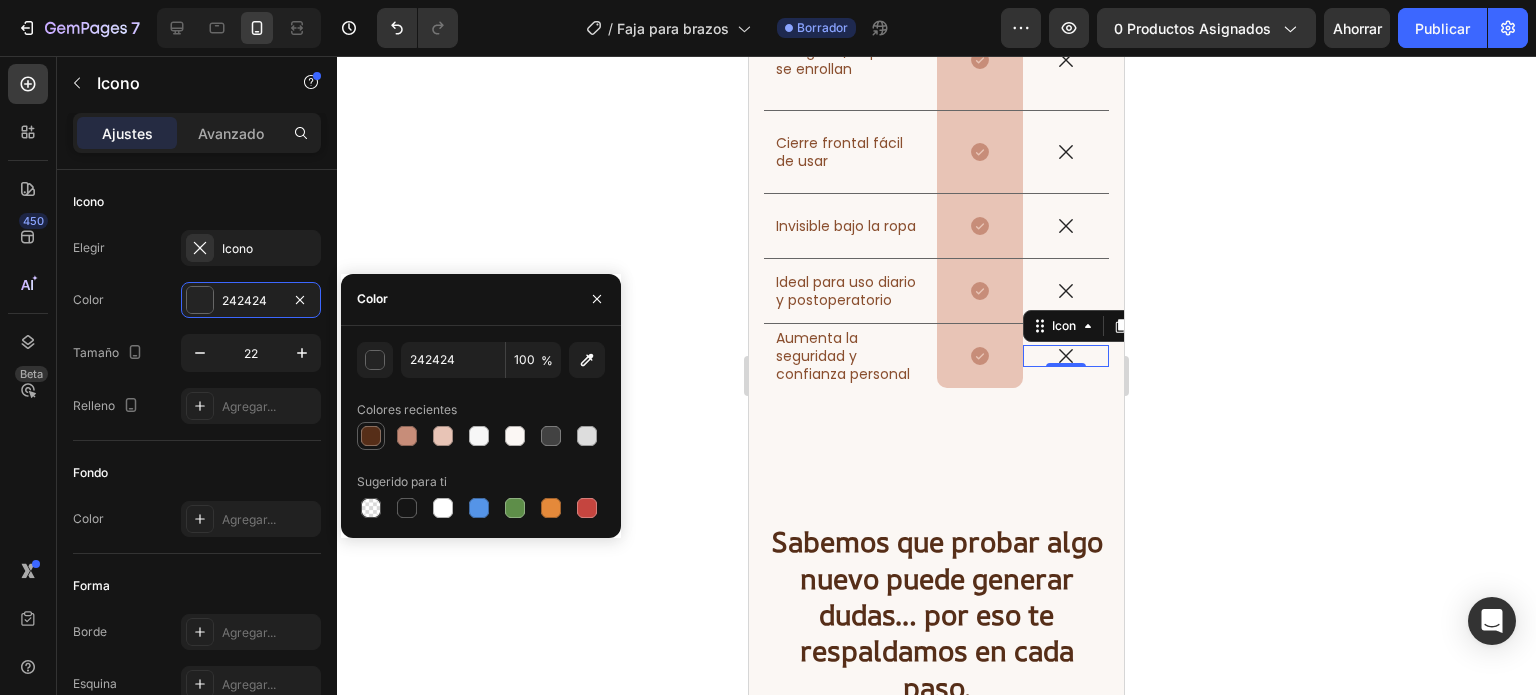 click at bounding box center (371, 436) 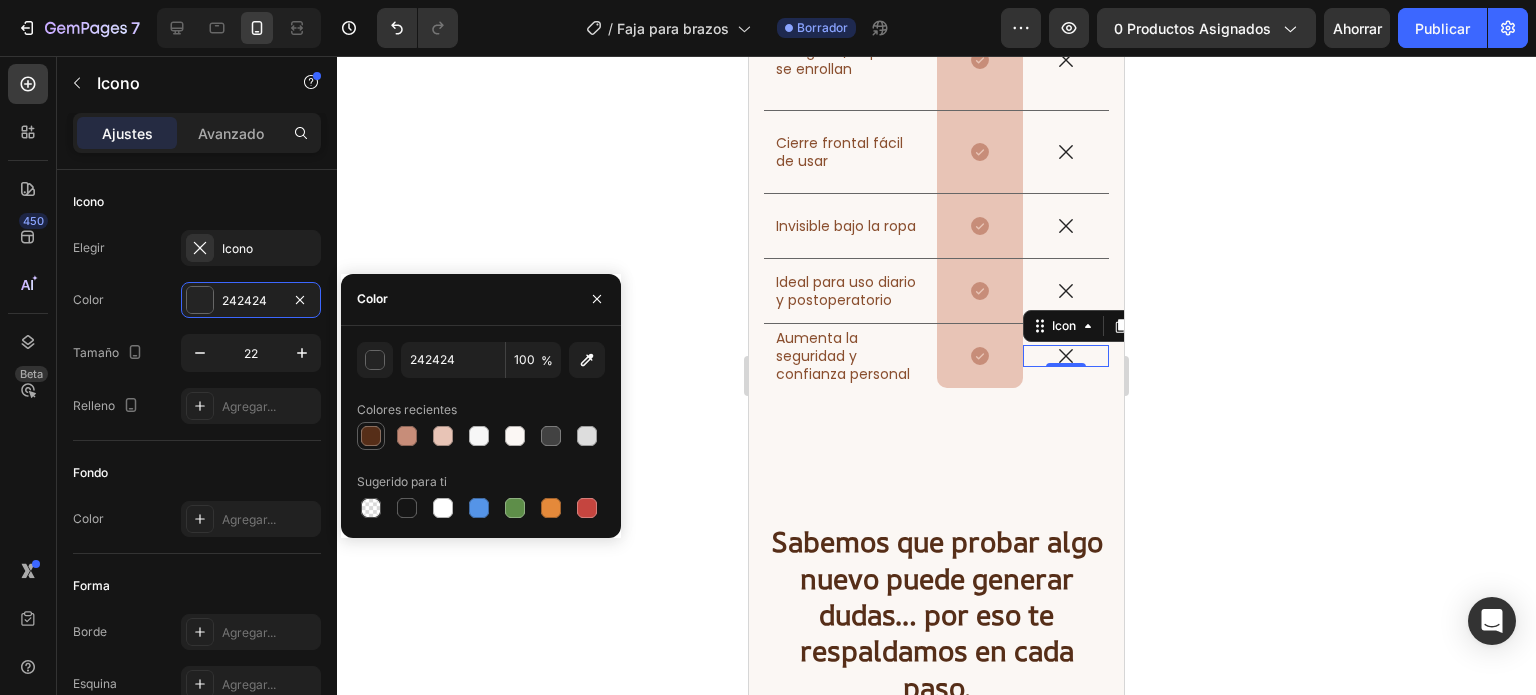 type on "562E18" 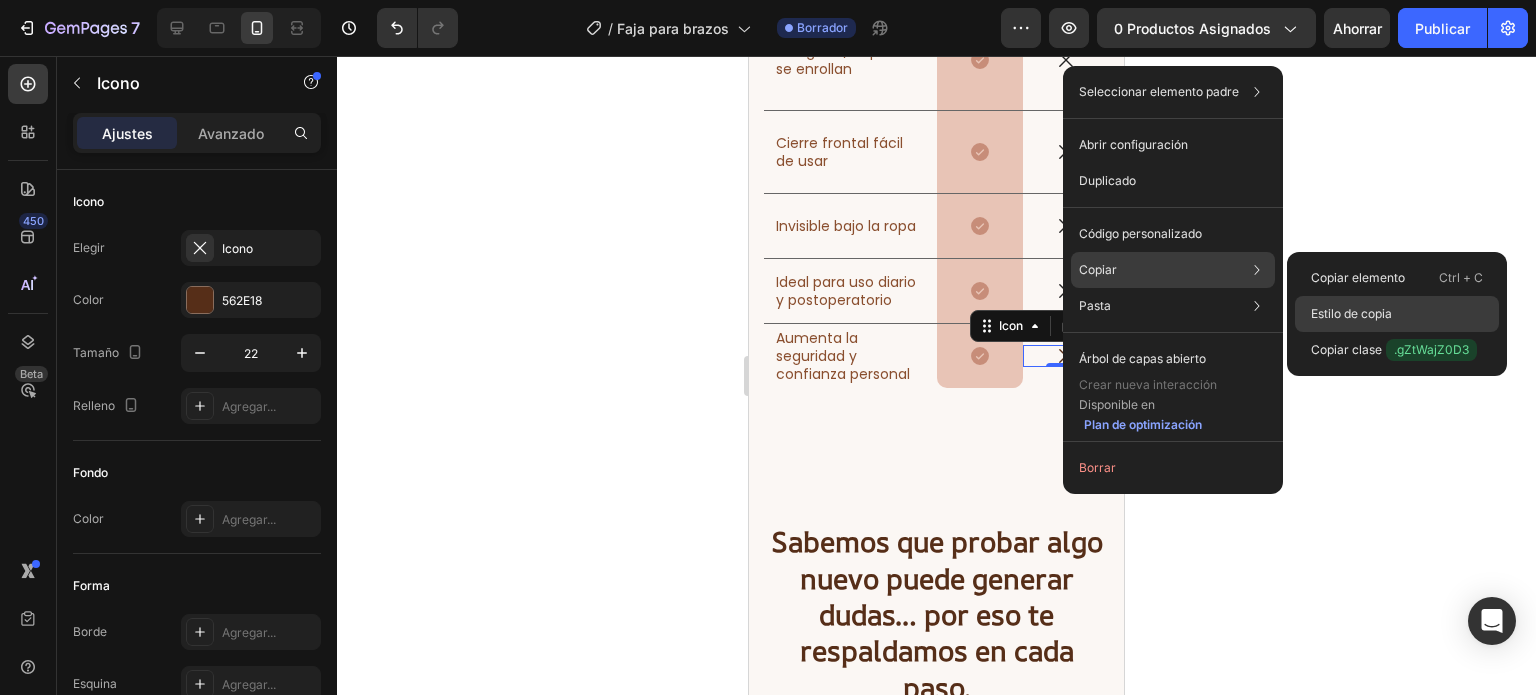 click on "Estilo de copia" at bounding box center (1351, 313) 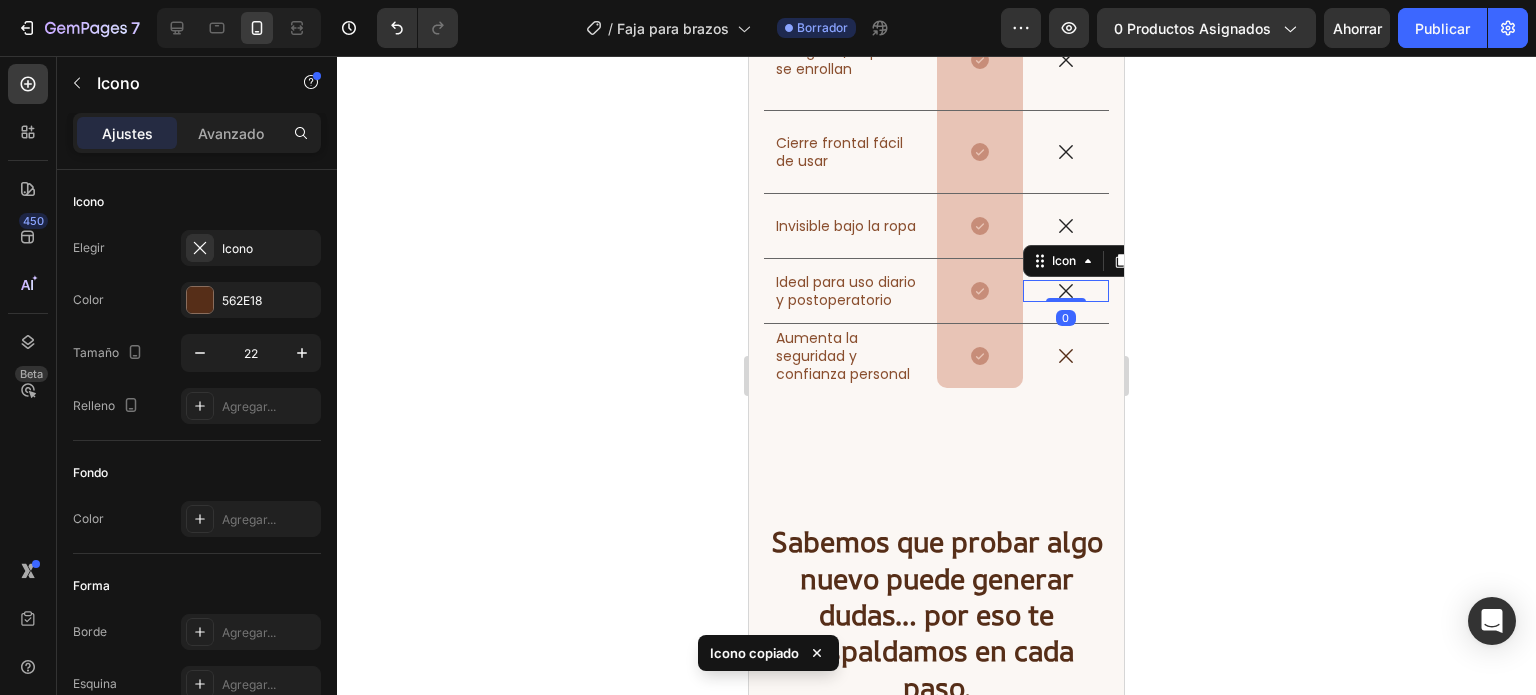 click 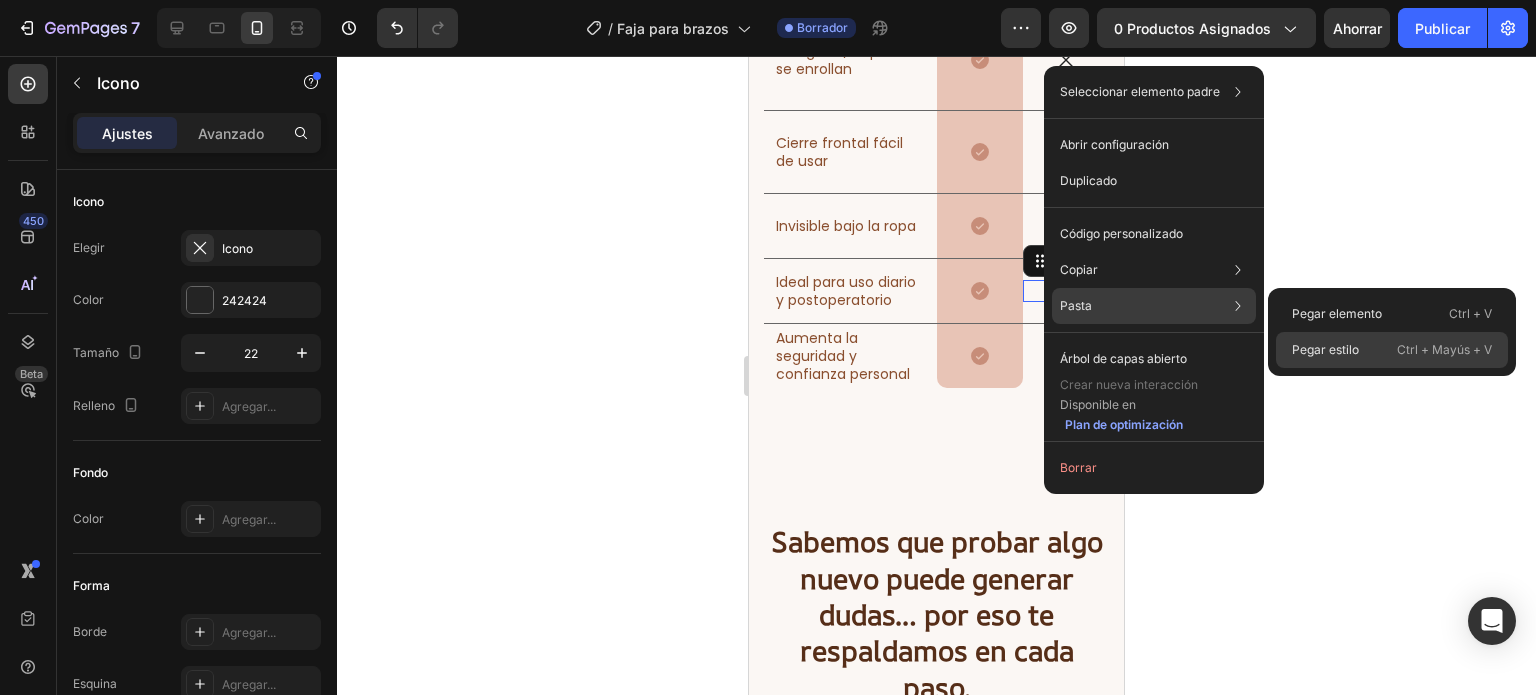 click on "Pegar estilo" at bounding box center [1325, 349] 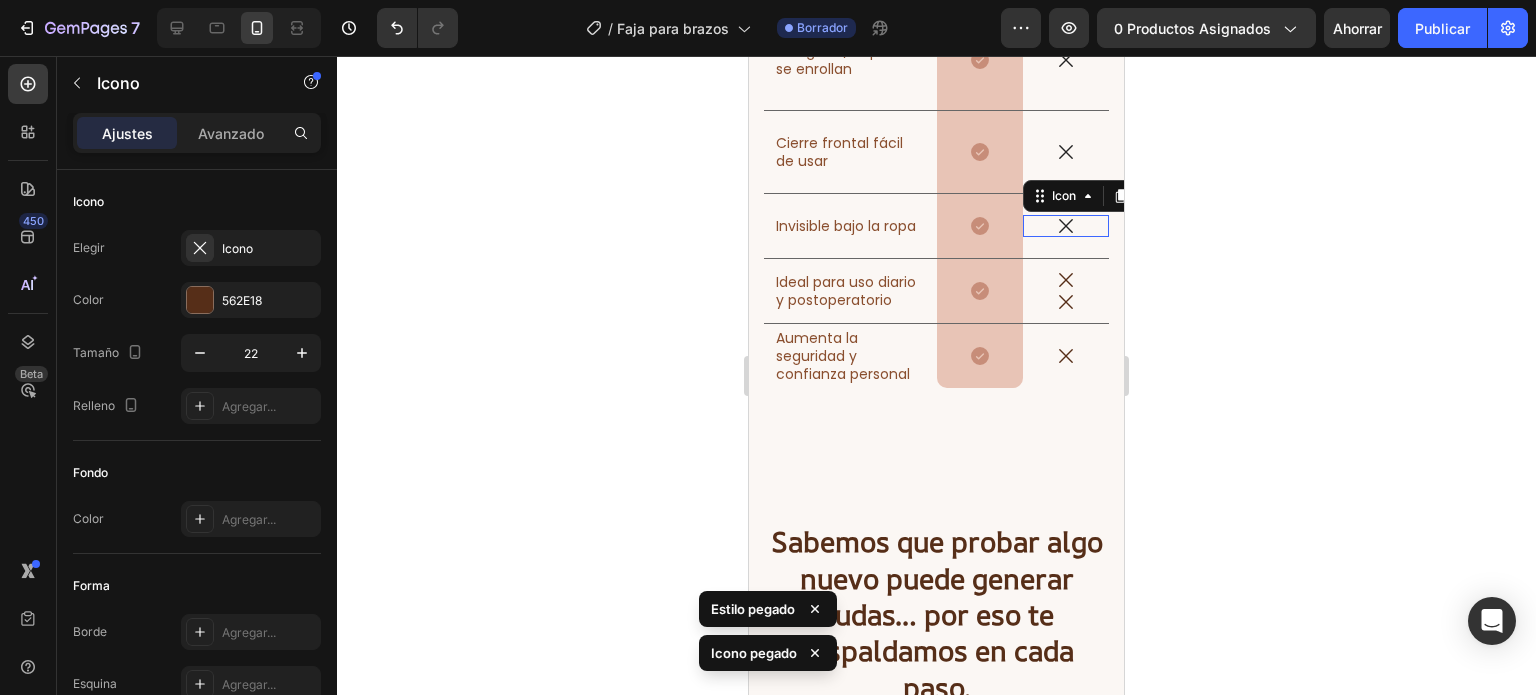 click 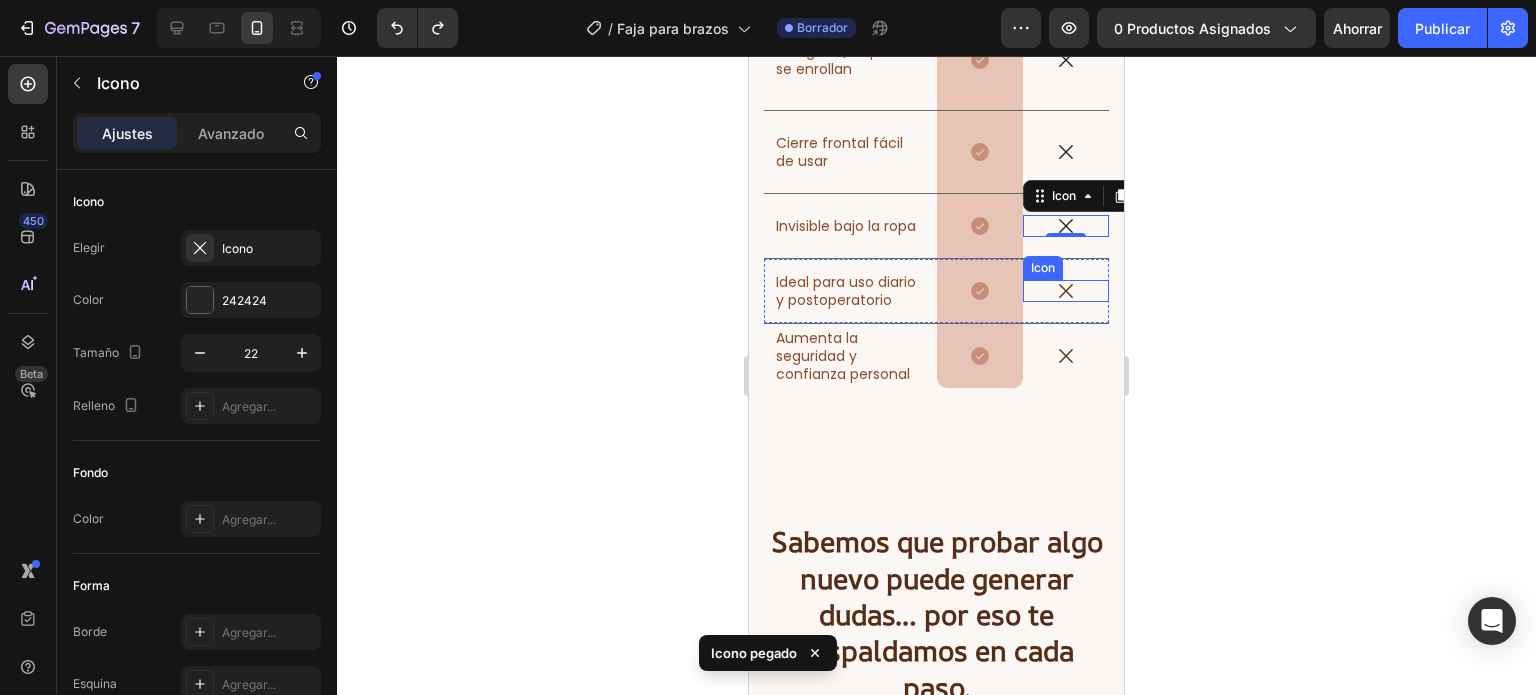 click 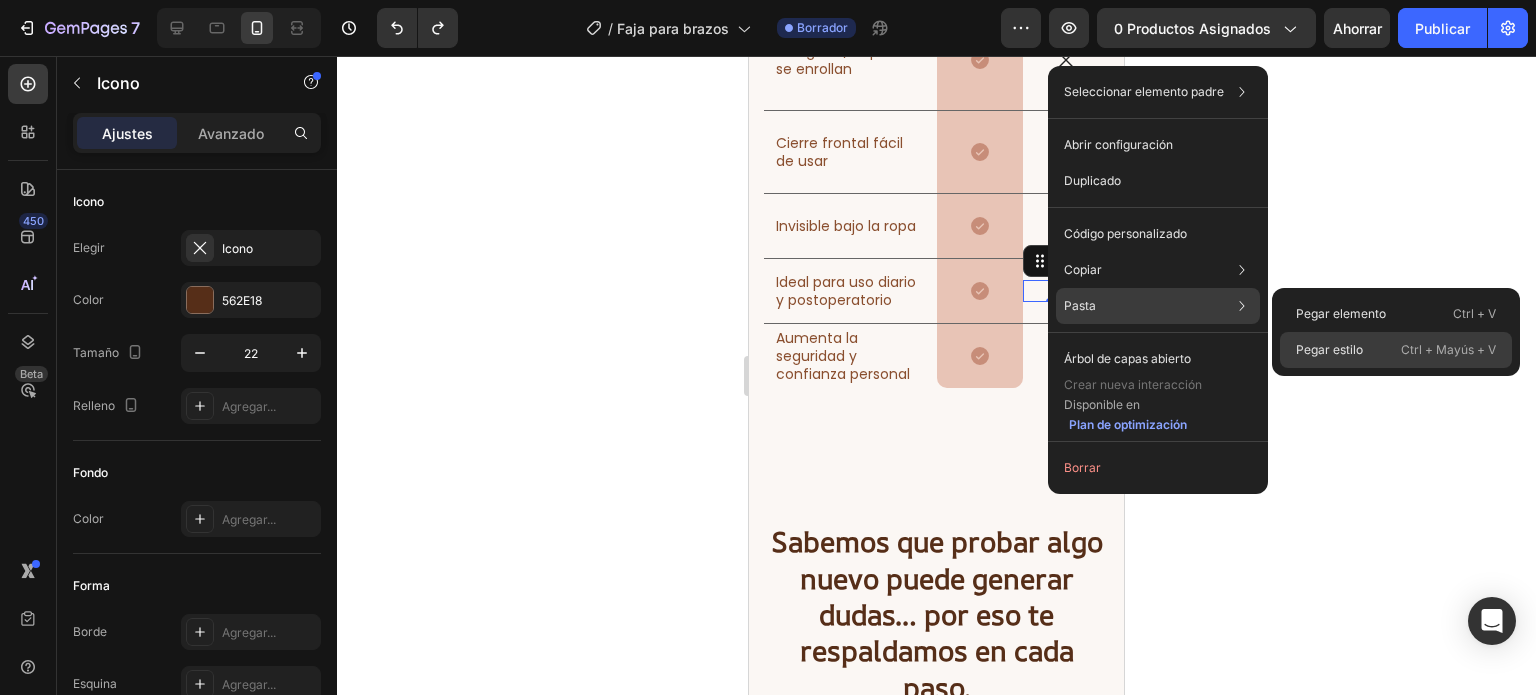 click on "Pegar estilo" at bounding box center (1329, 349) 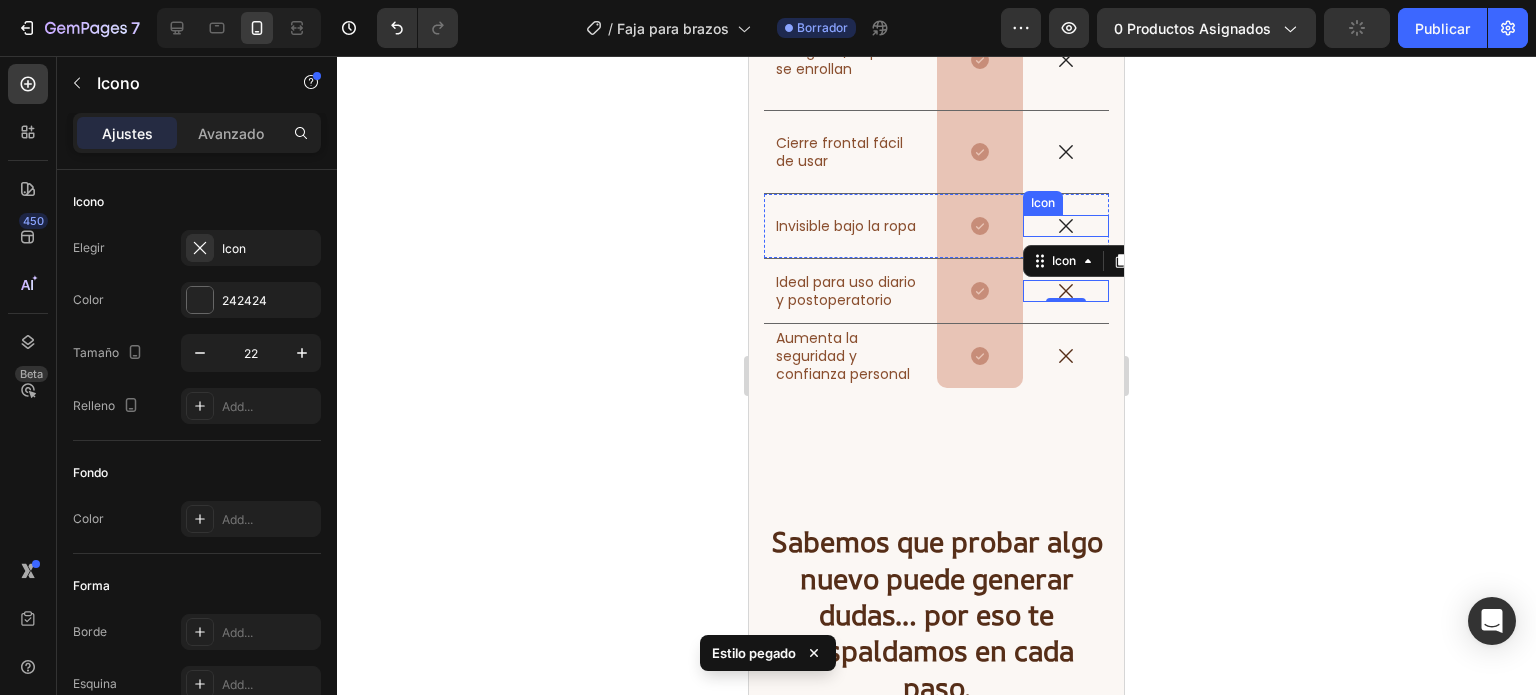 click 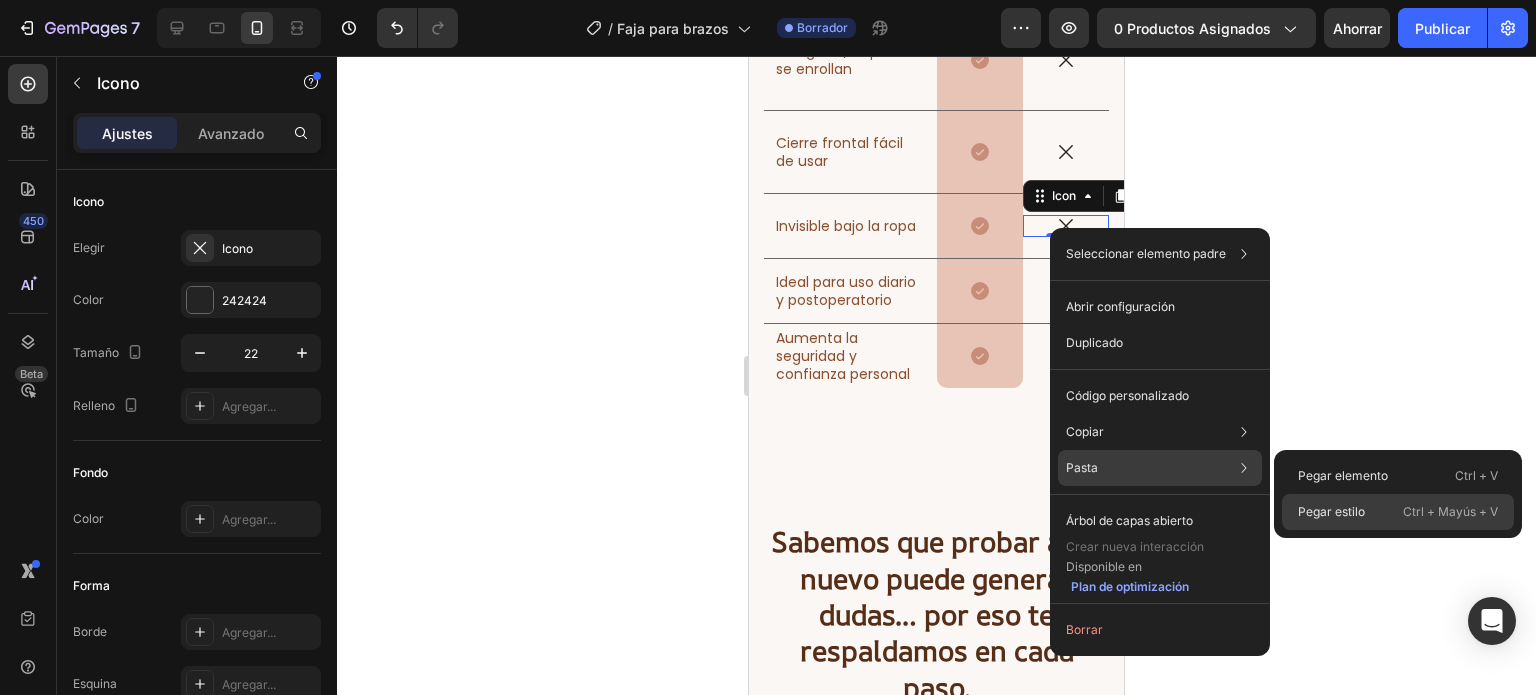 click on "Pegar estilo Ctrl + Mayús + V" 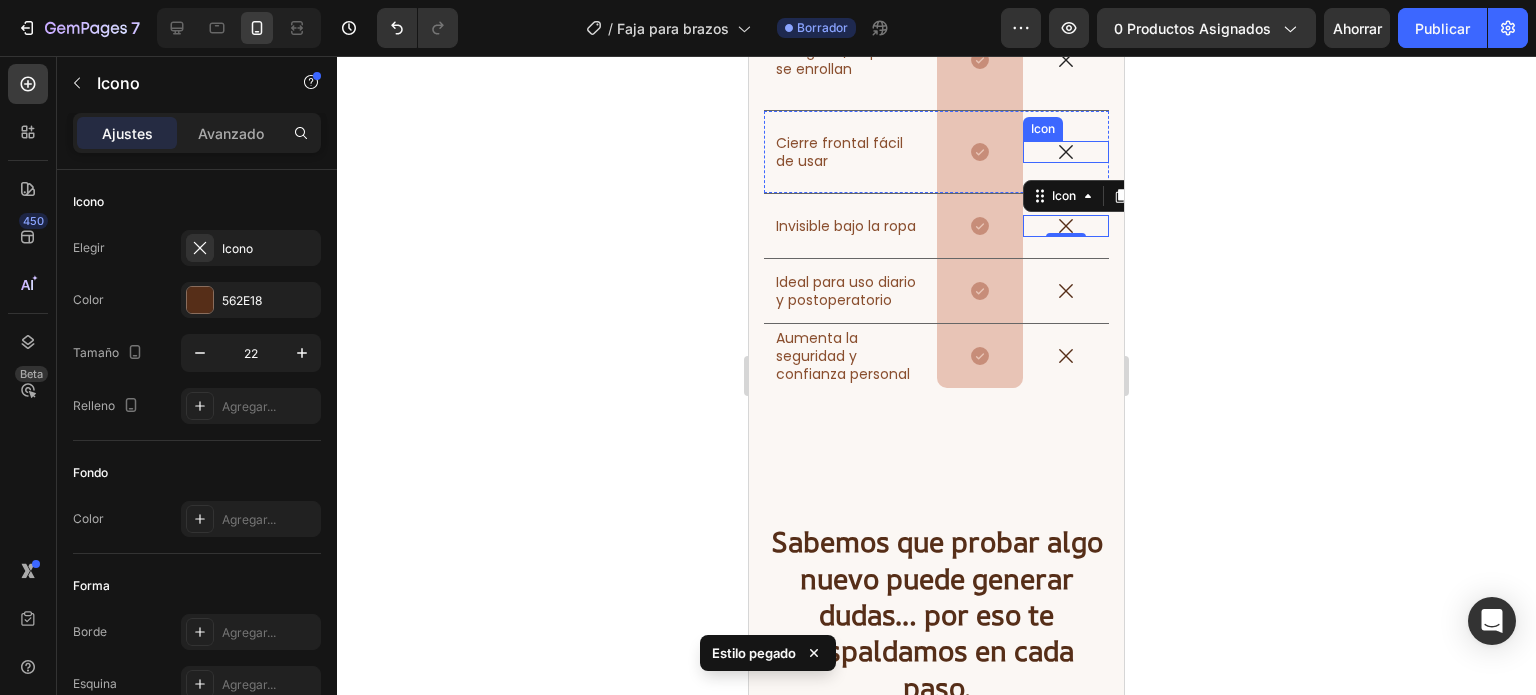 click 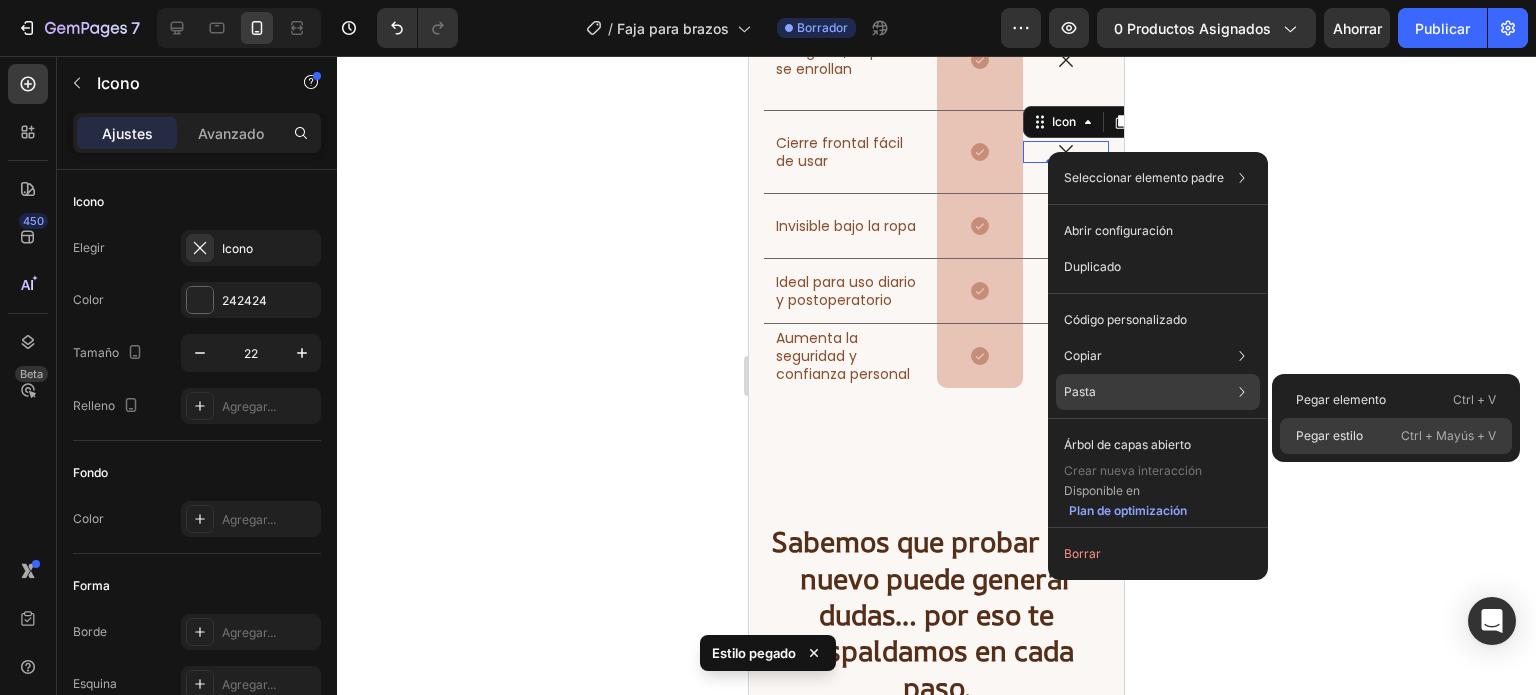 click on "Pegar estilo Ctrl + Mayús + V" 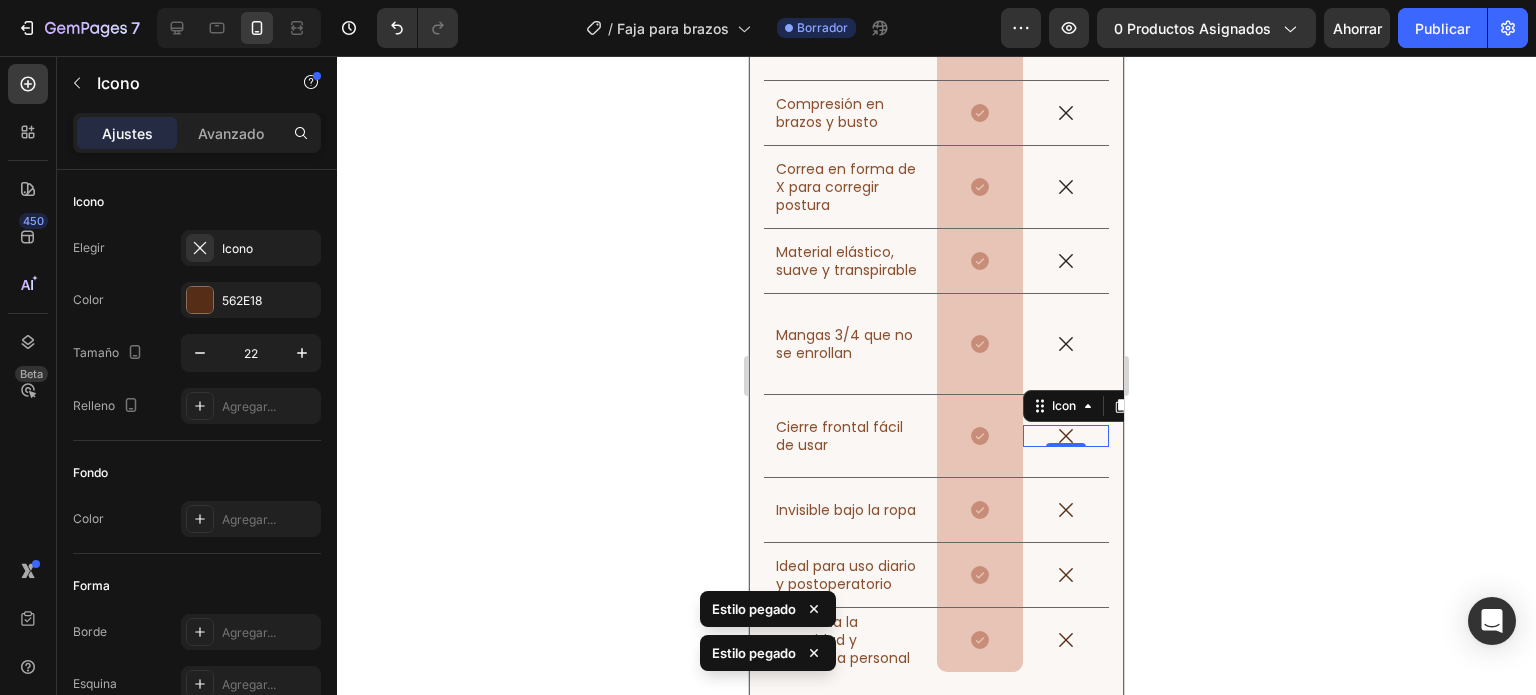 scroll, scrollTop: 8210, scrollLeft: 0, axis: vertical 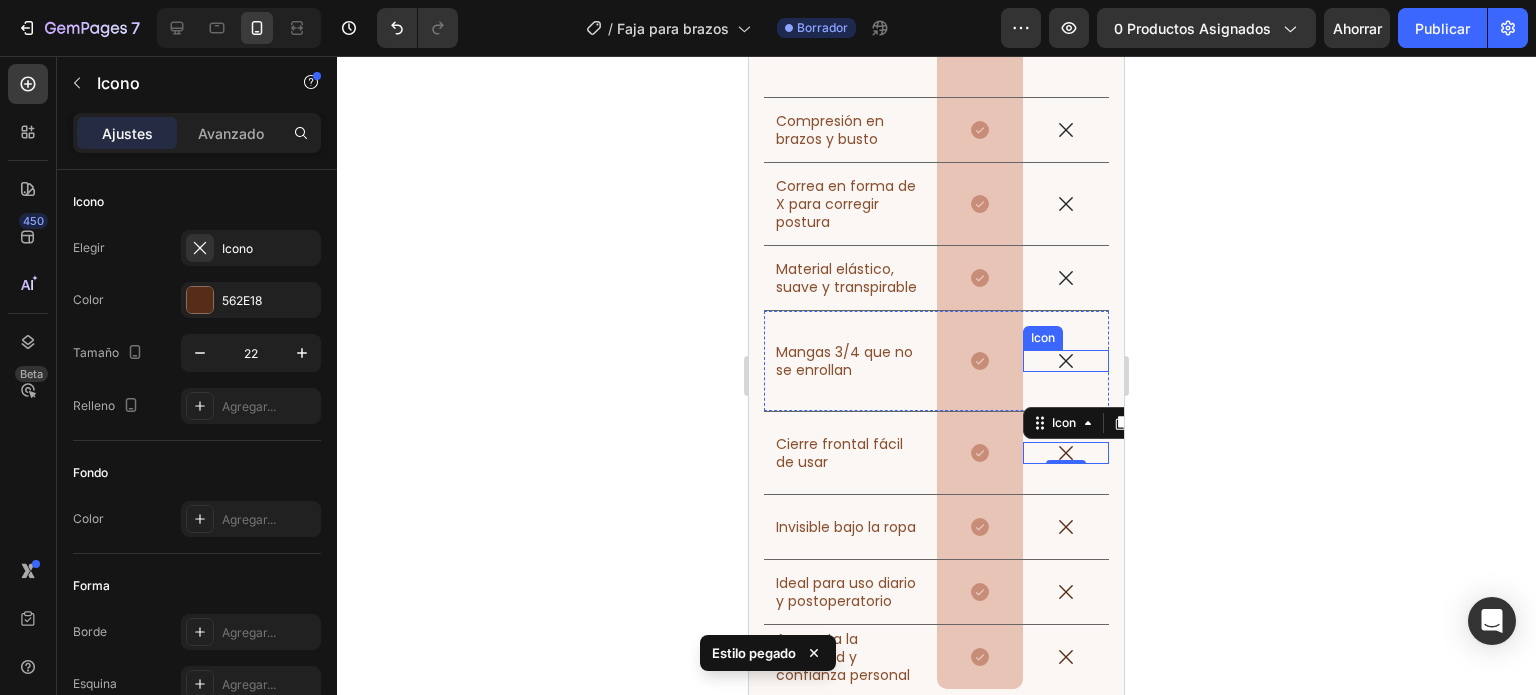 click 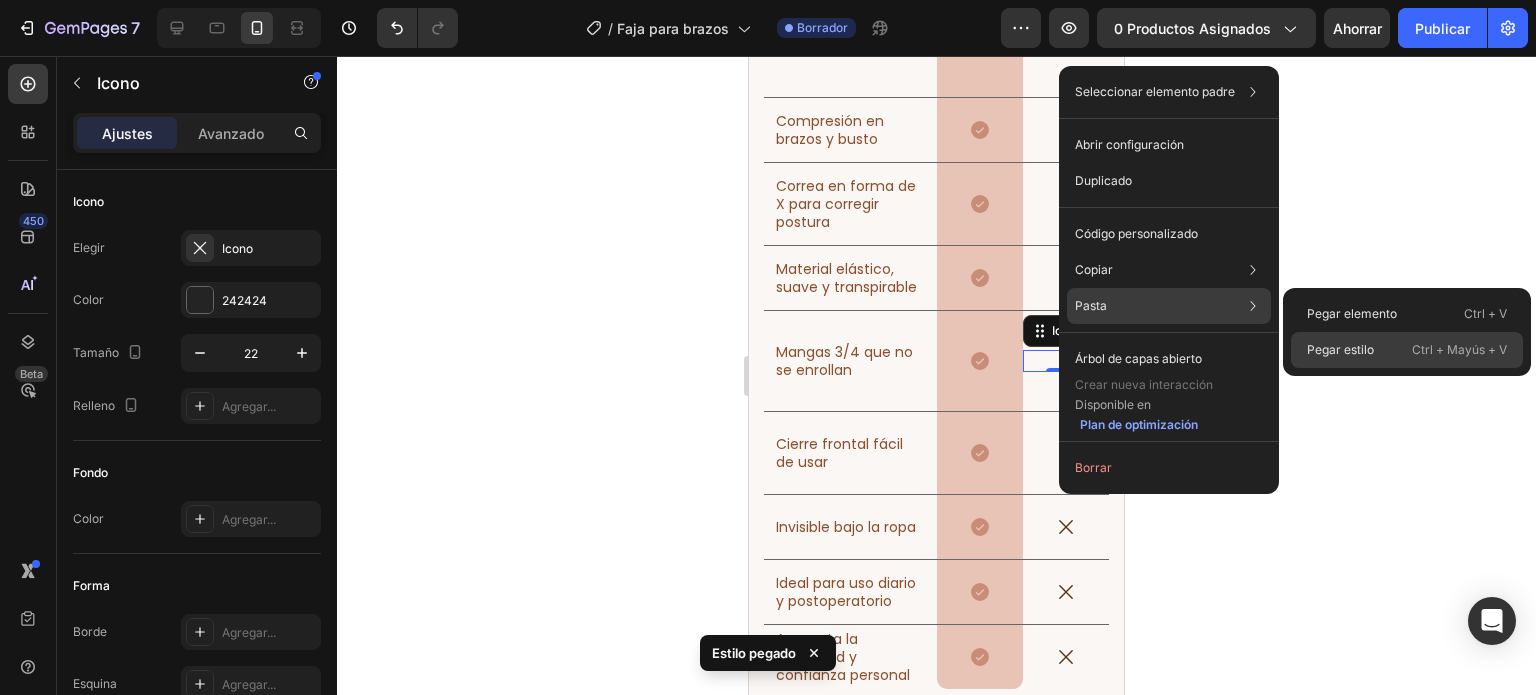 click on "Pegar estilo" at bounding box center [1340, 349] 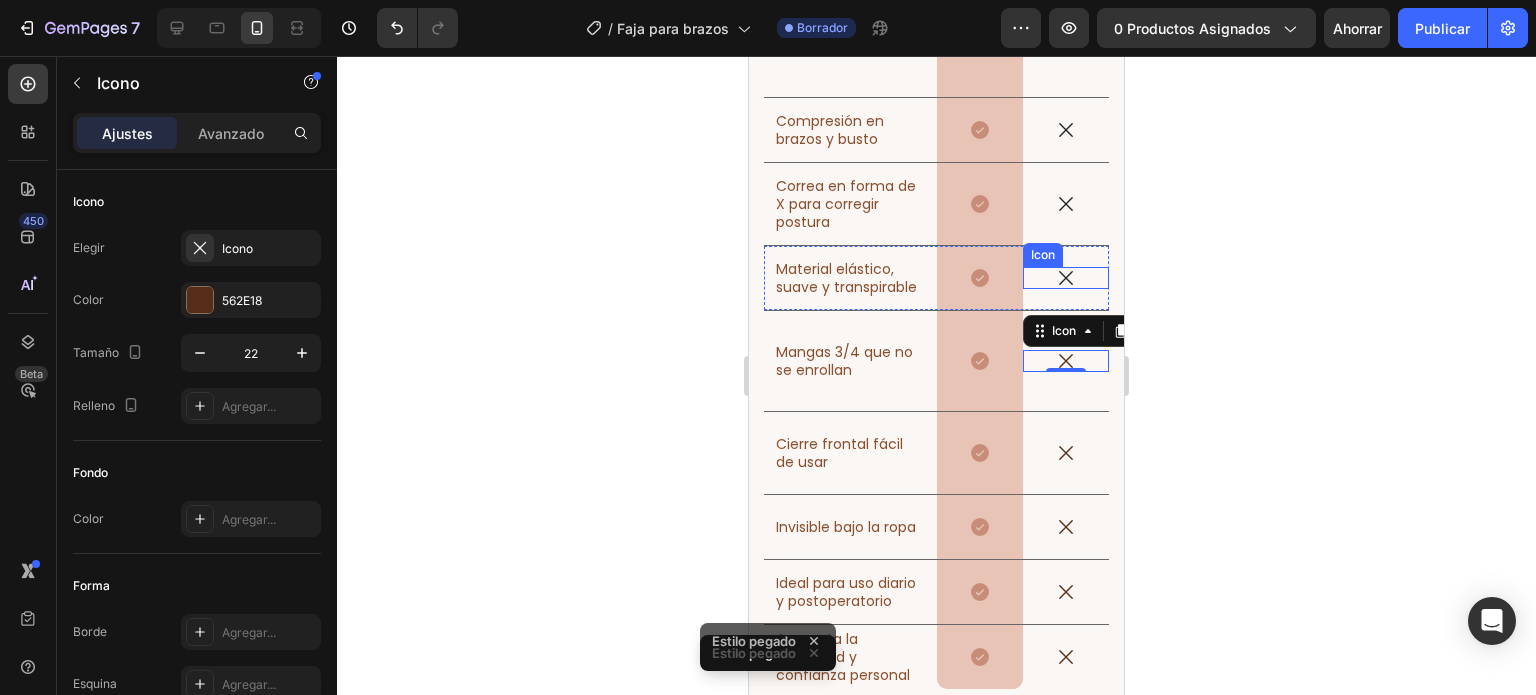 click 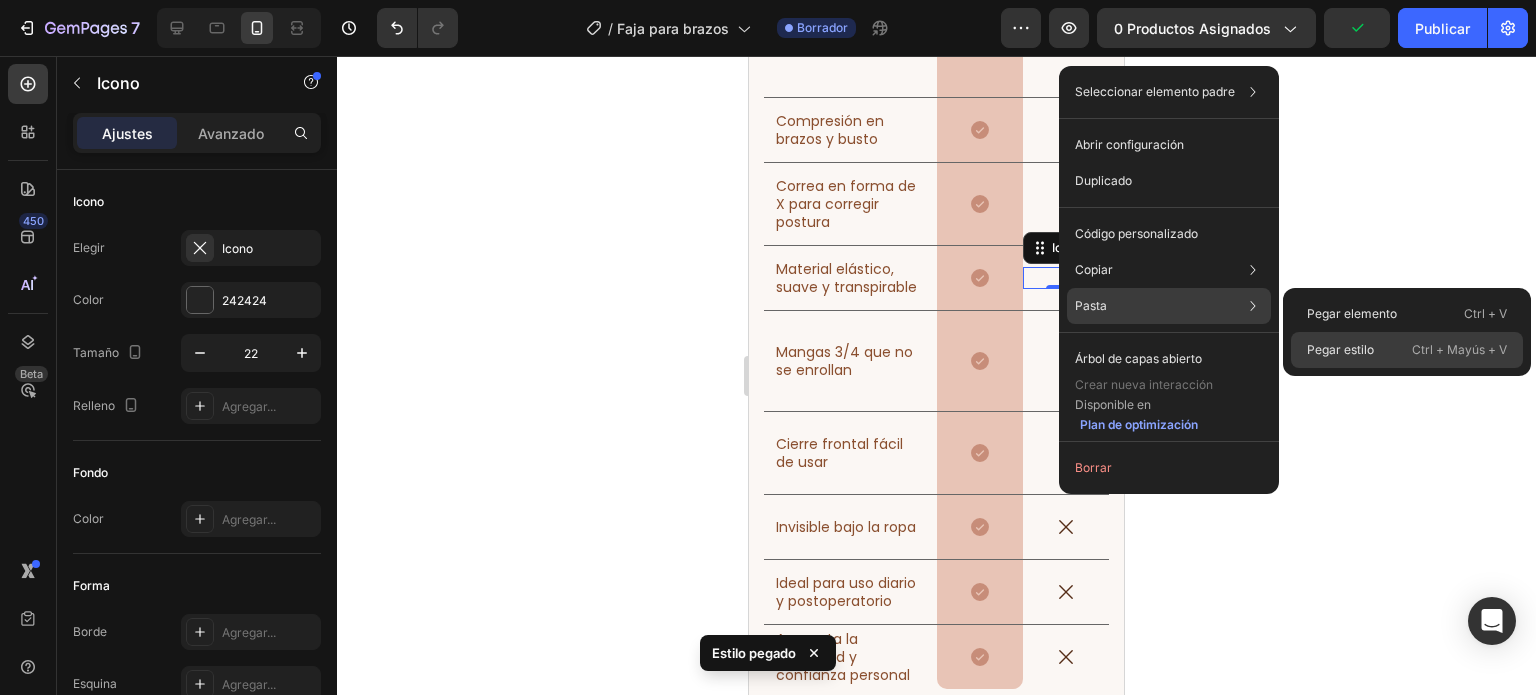 click on "Pegar estilo" at bounding box center [1340, 349] 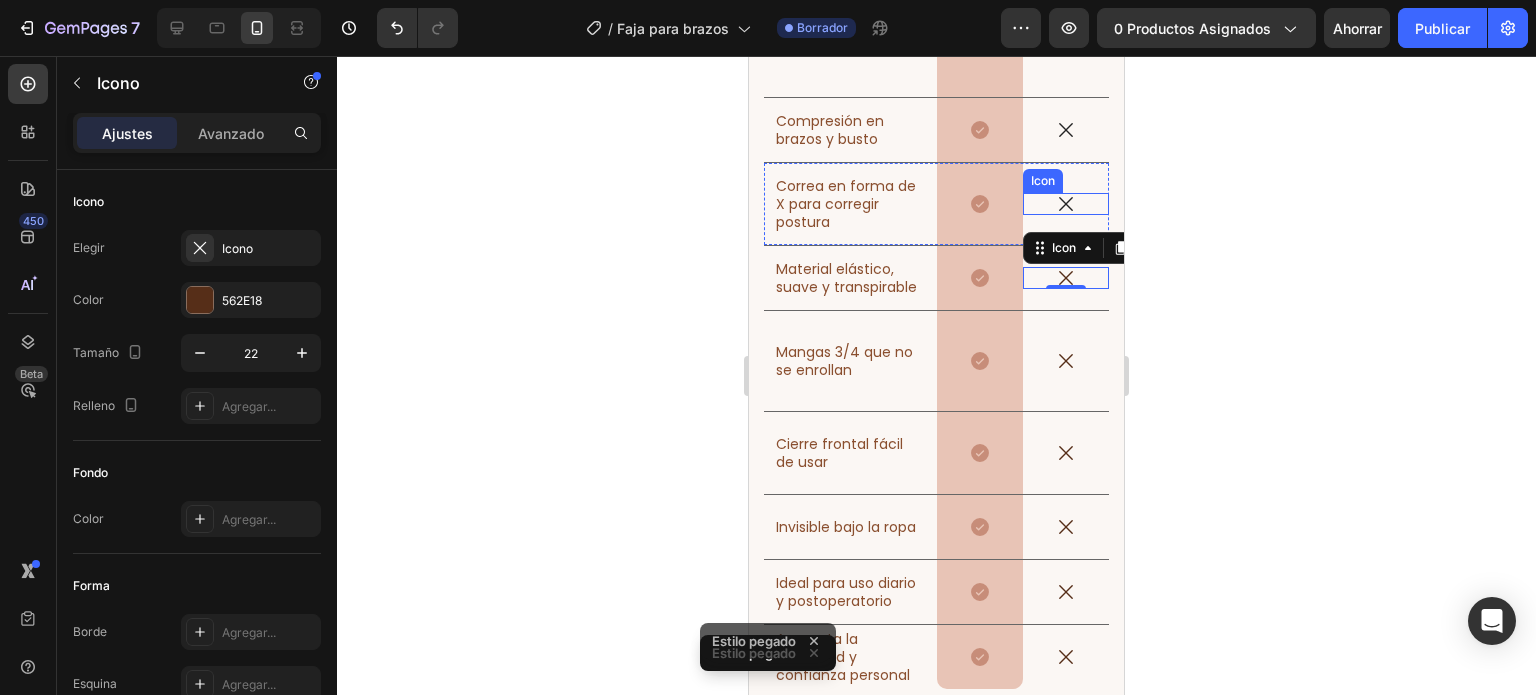 click 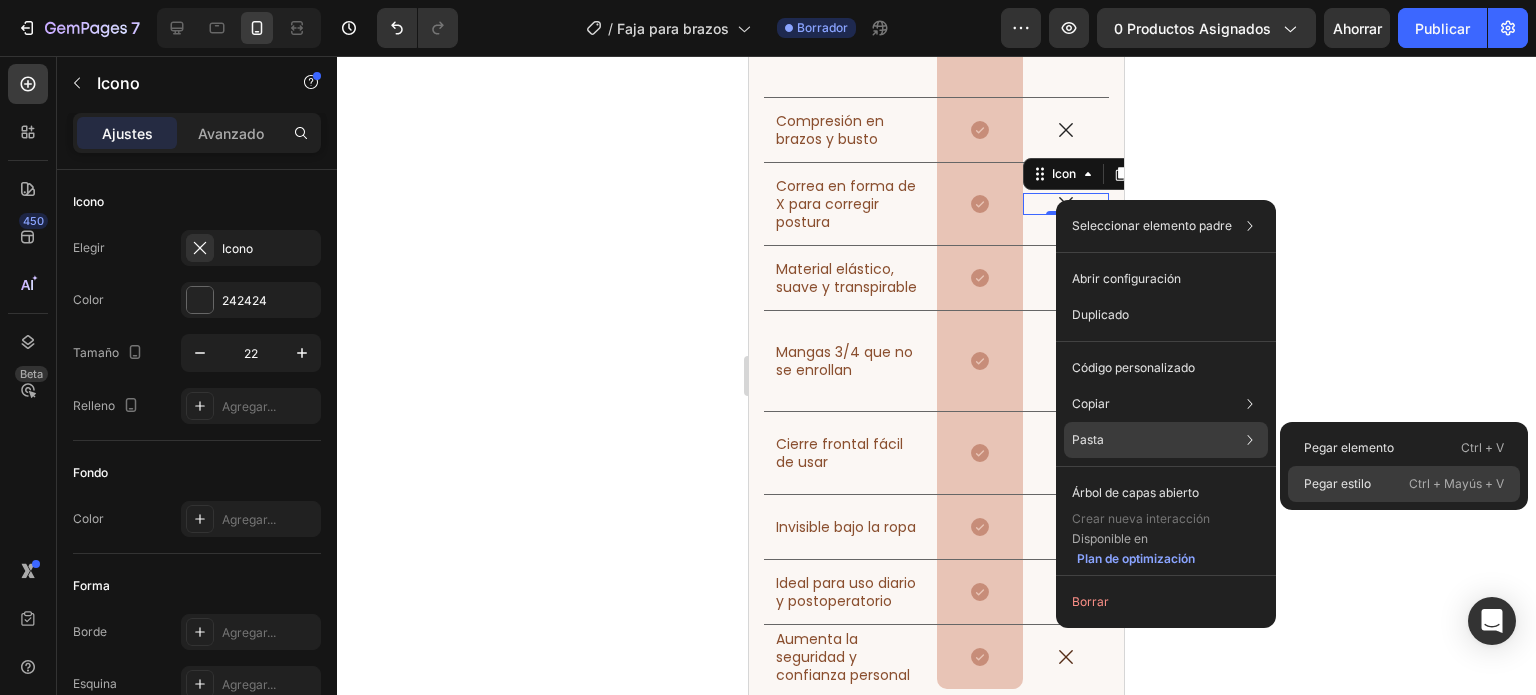 click on "Pegar estilo" at bounding box center (1337, 484) 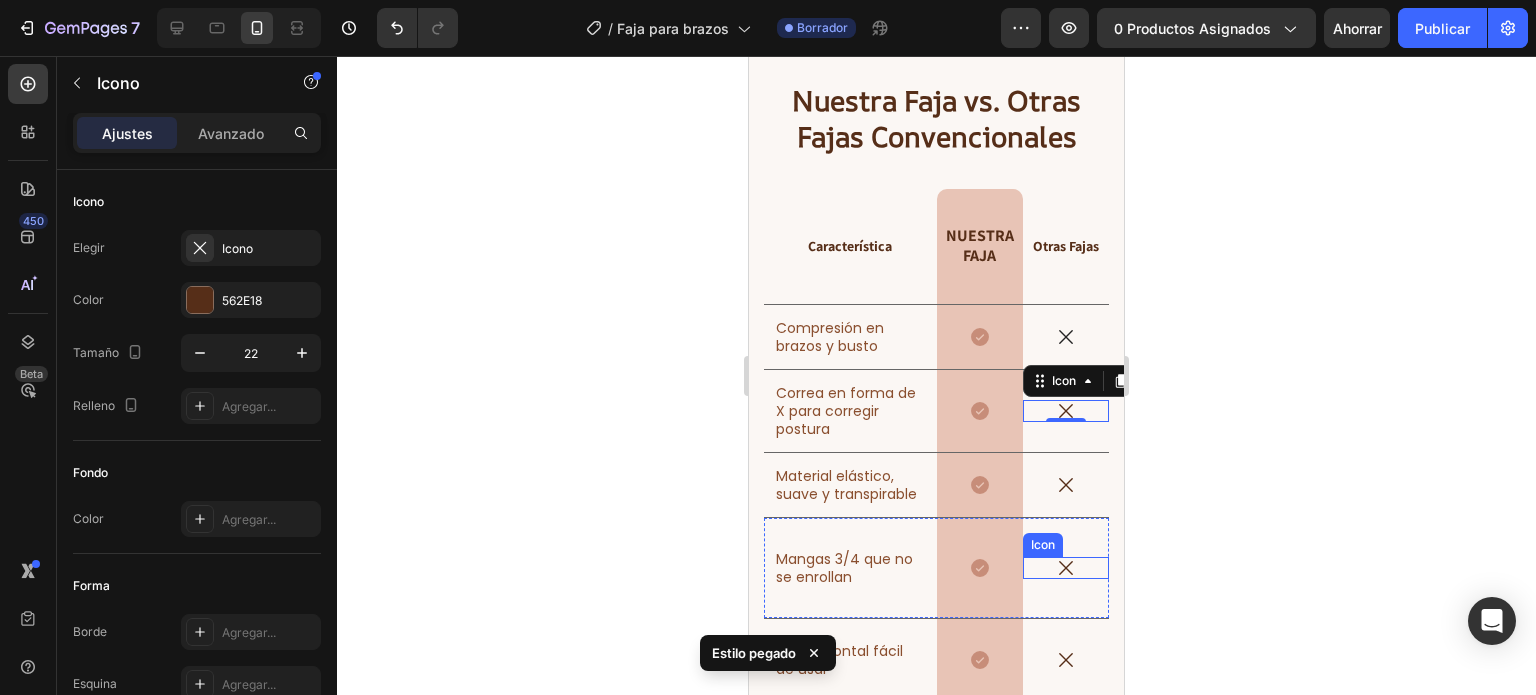 scroll, scrollTop: 8002, scrollLeft: 0, axis: vertical 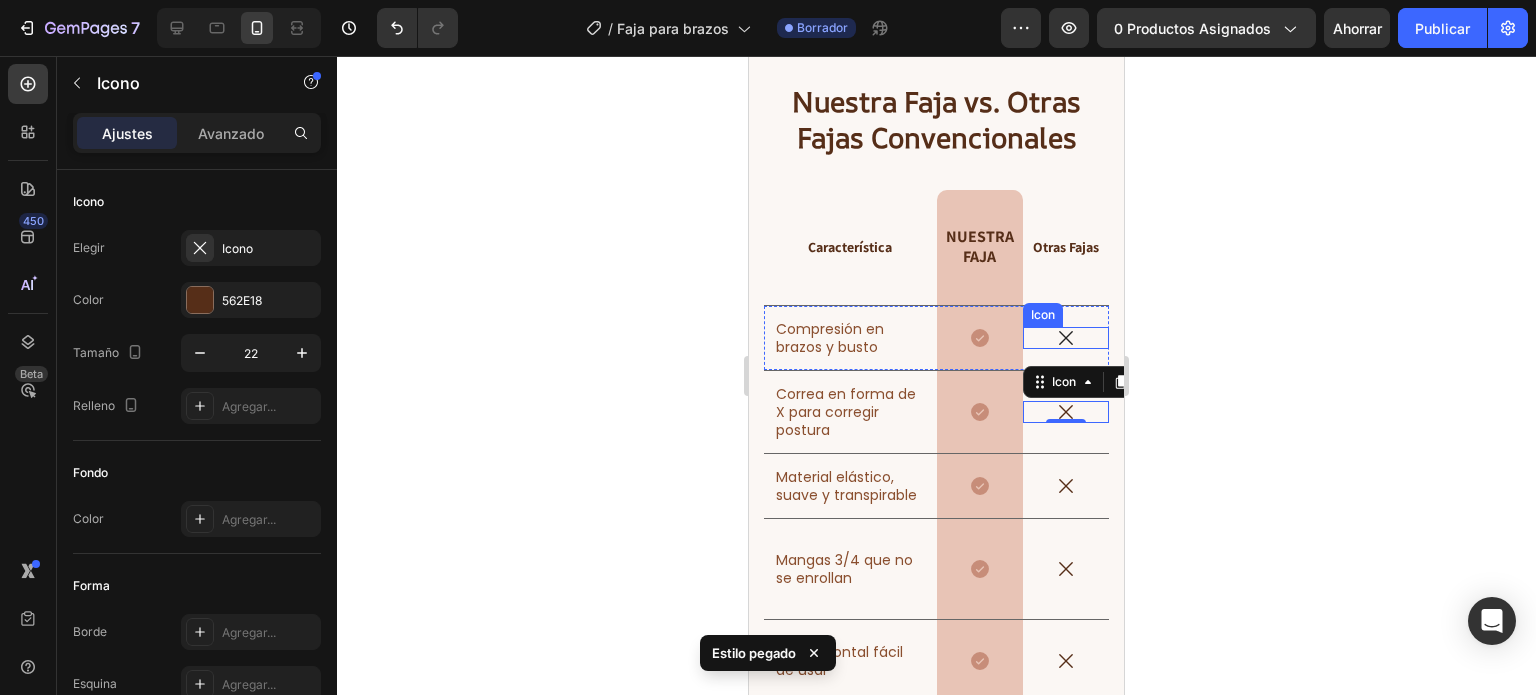 click 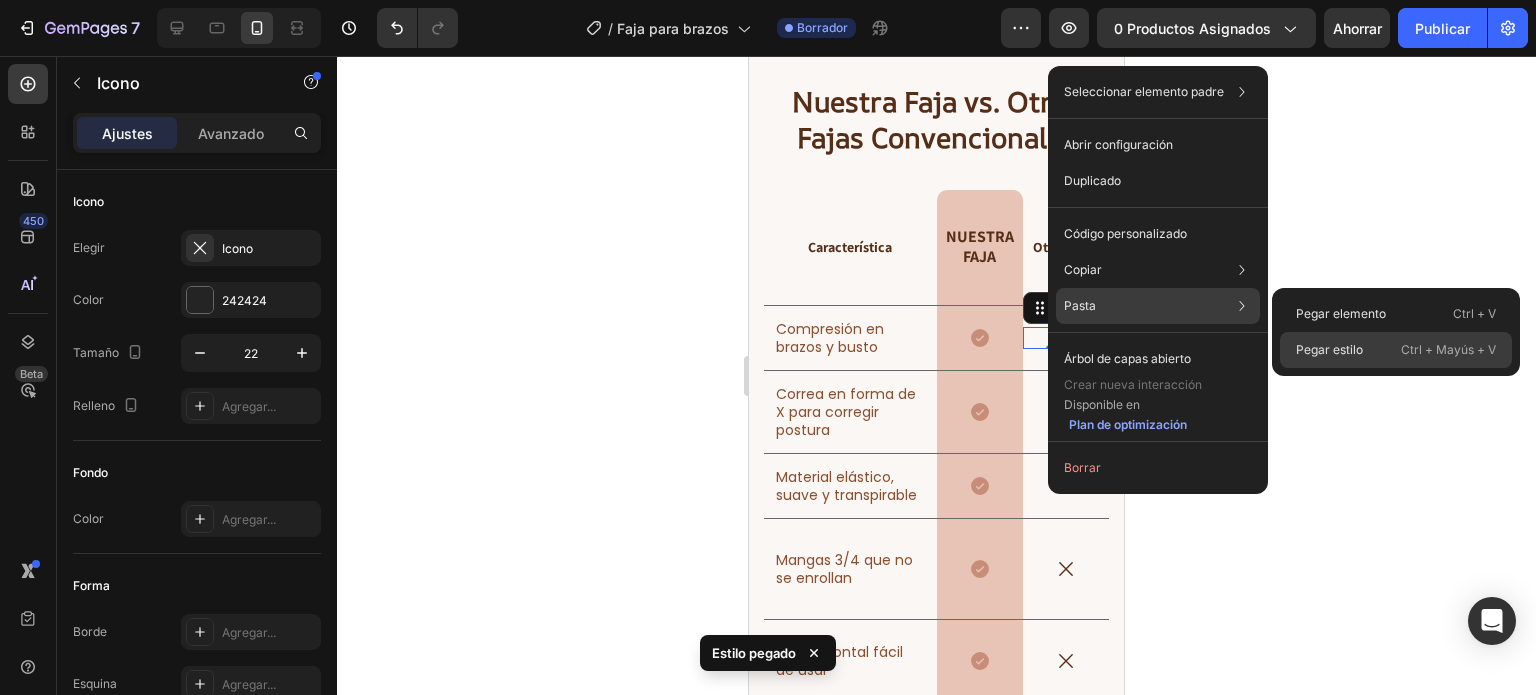 click on "Pegar estilo" at bounding box center (1329, 349) 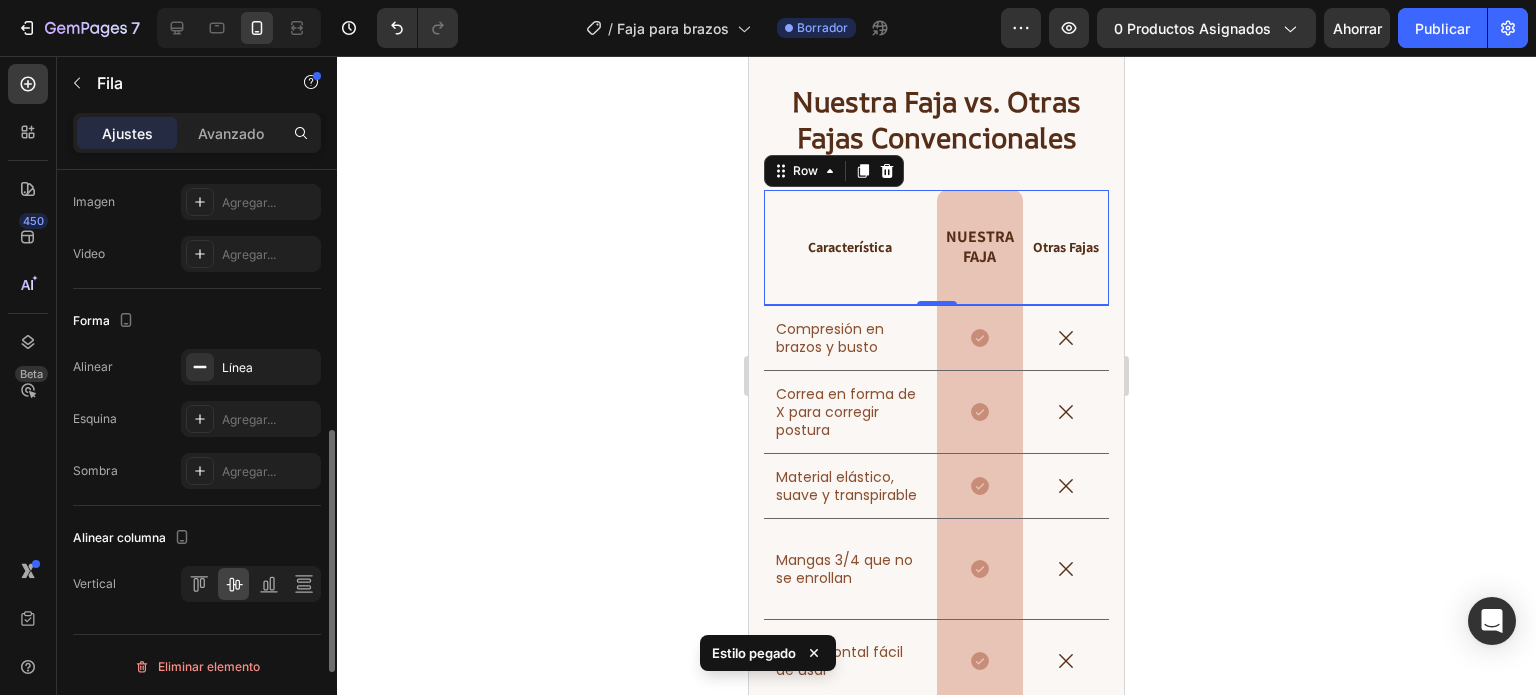 scroll, scrollTop: 747, scrollLeft: 0, axis: vertical 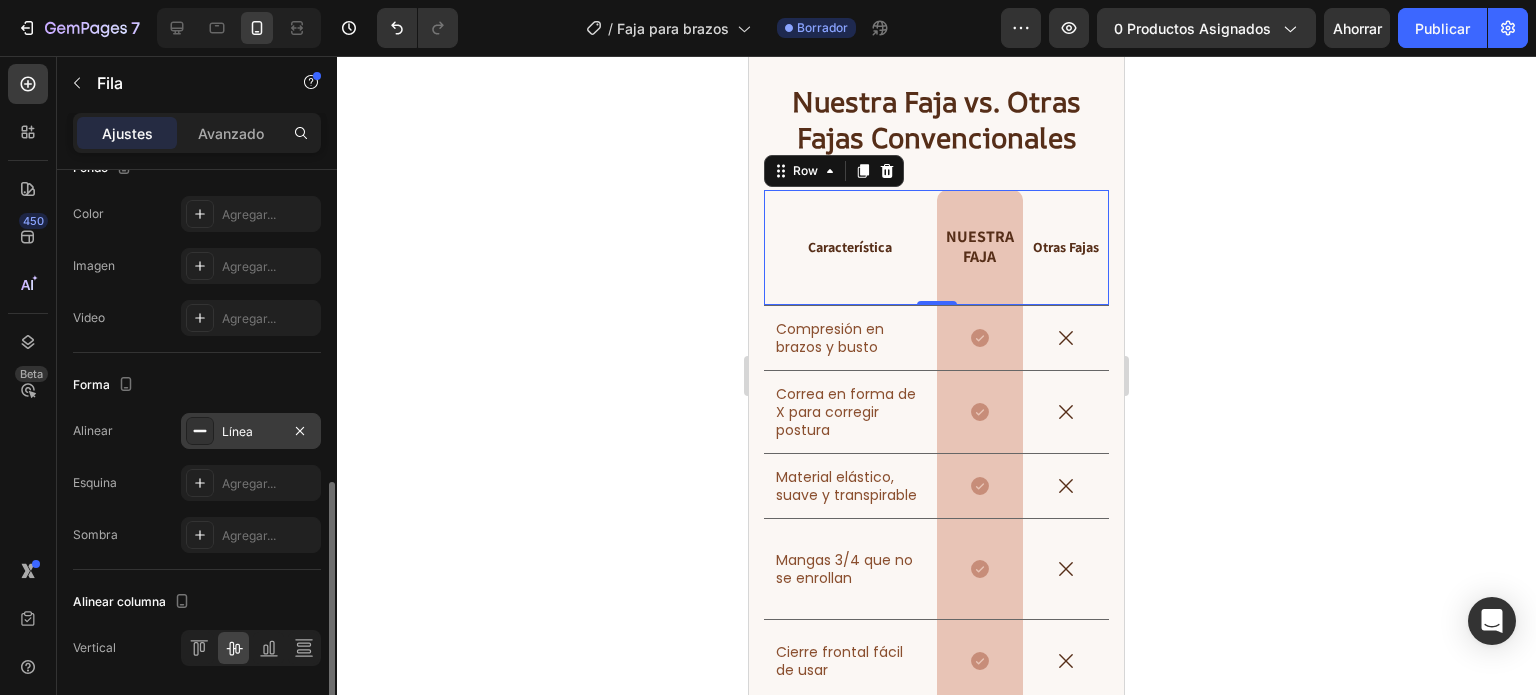 click on "Línea" at bounding box center (251, 431) 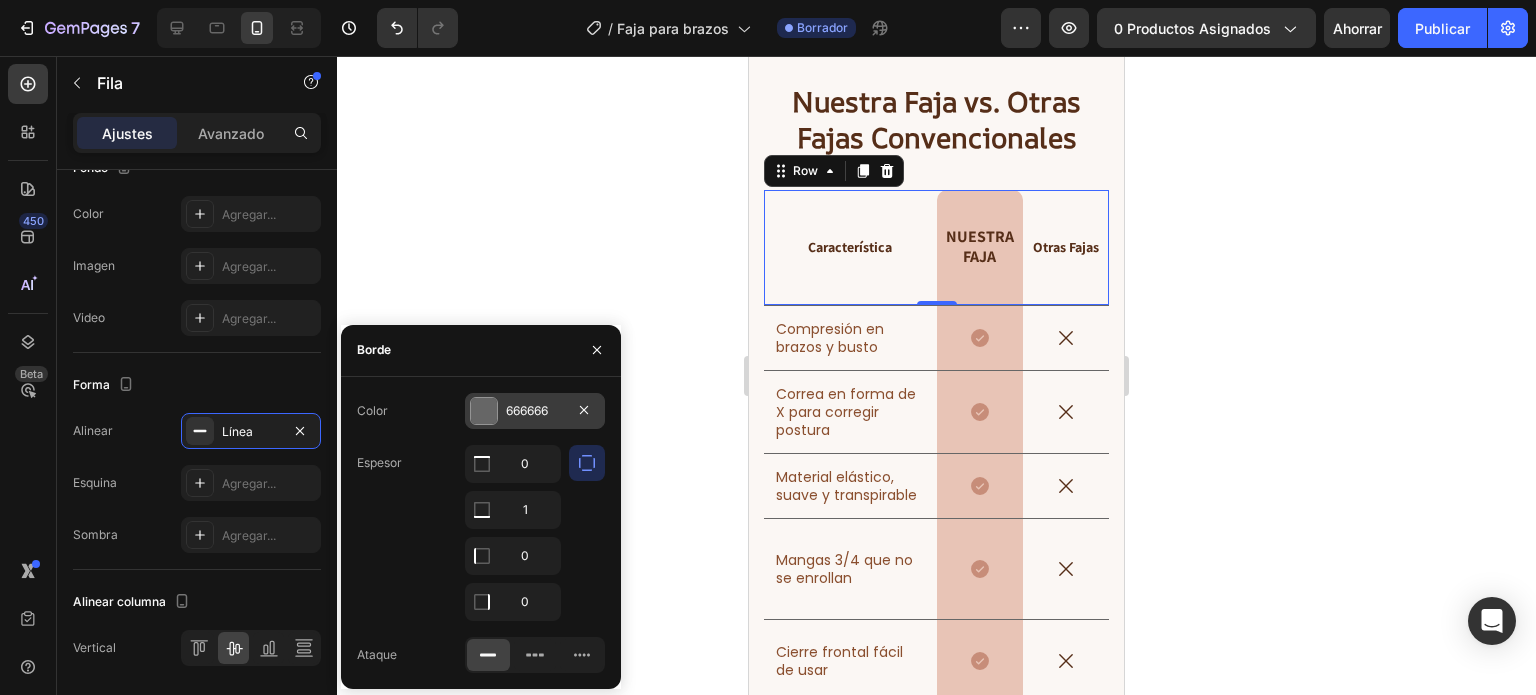 click at bounding box center [484, 411] 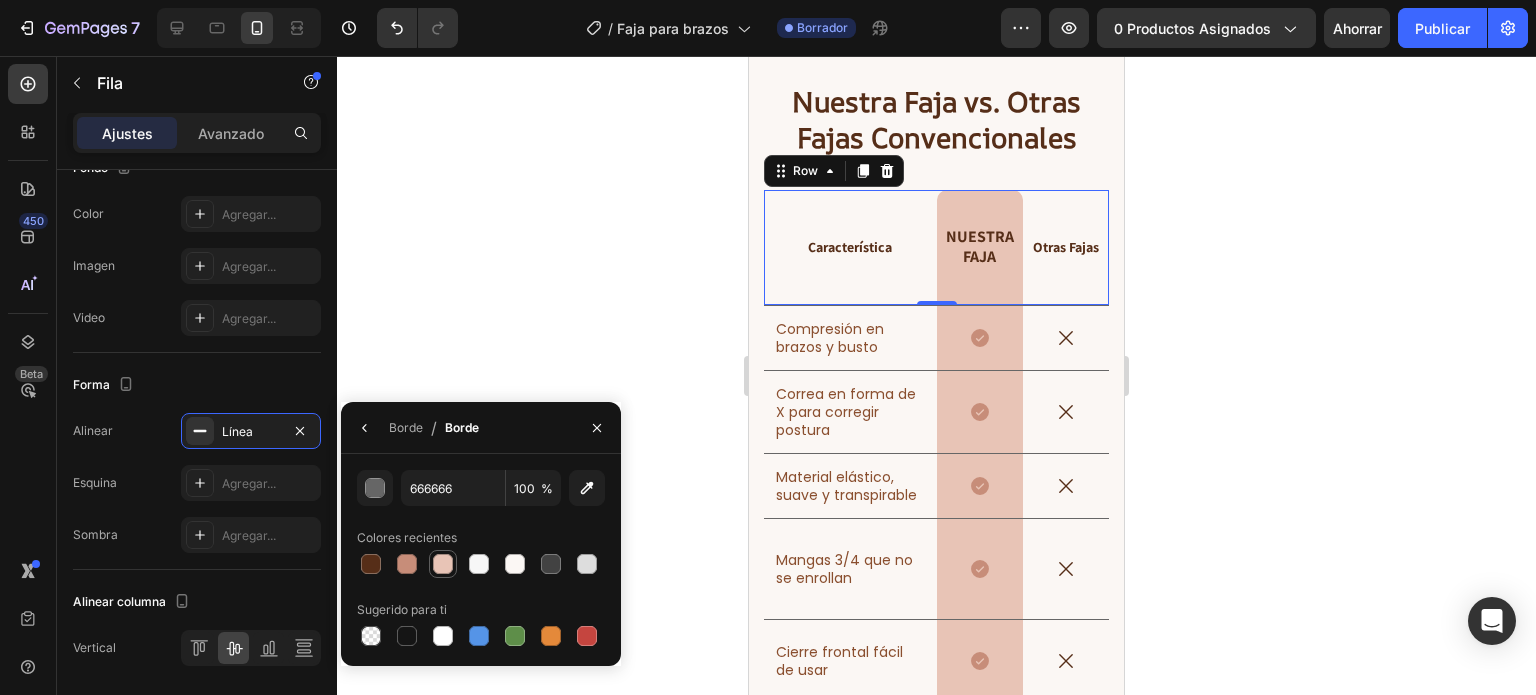 click at bounding box center (443, 564) 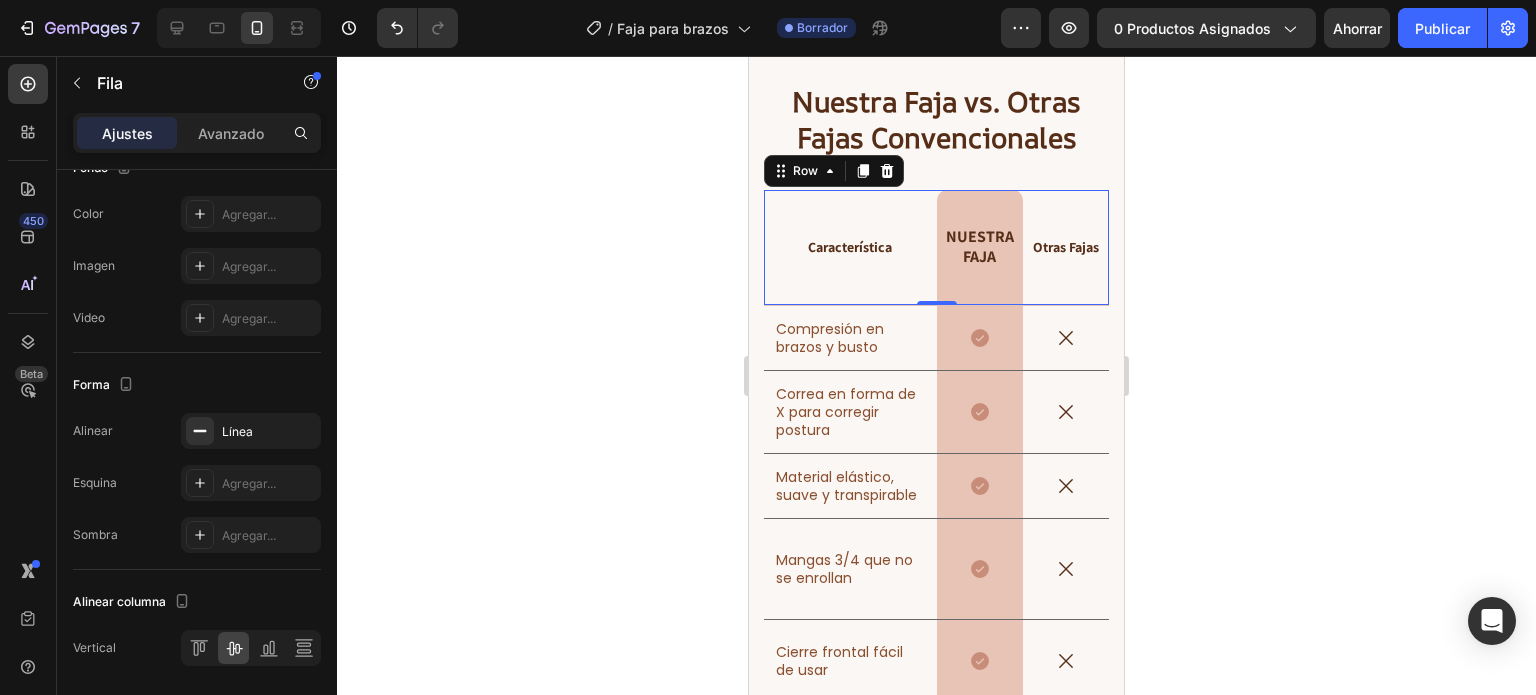 click 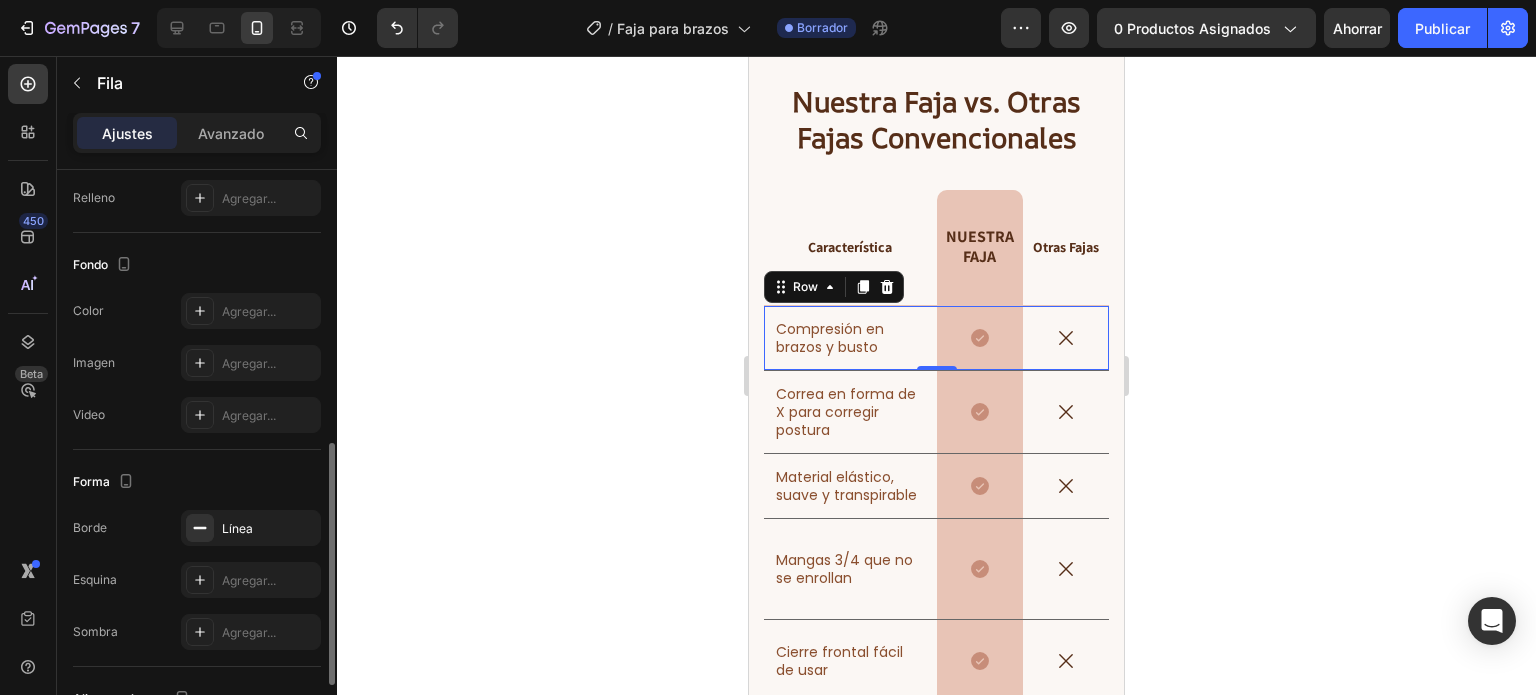 scroll, scrollTop: 651, scrollLeft: 0, axis: vertical 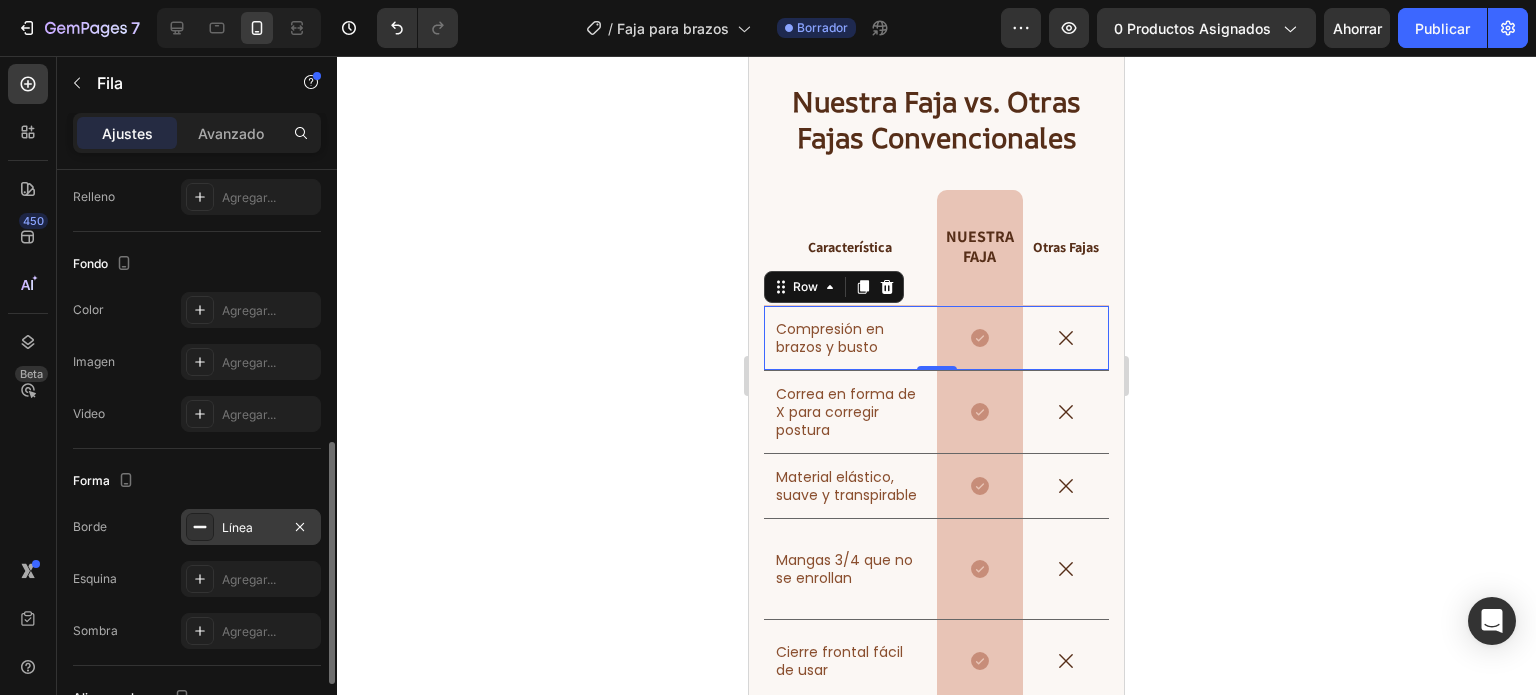 click on "Línea" at bounding box center (251, 528) 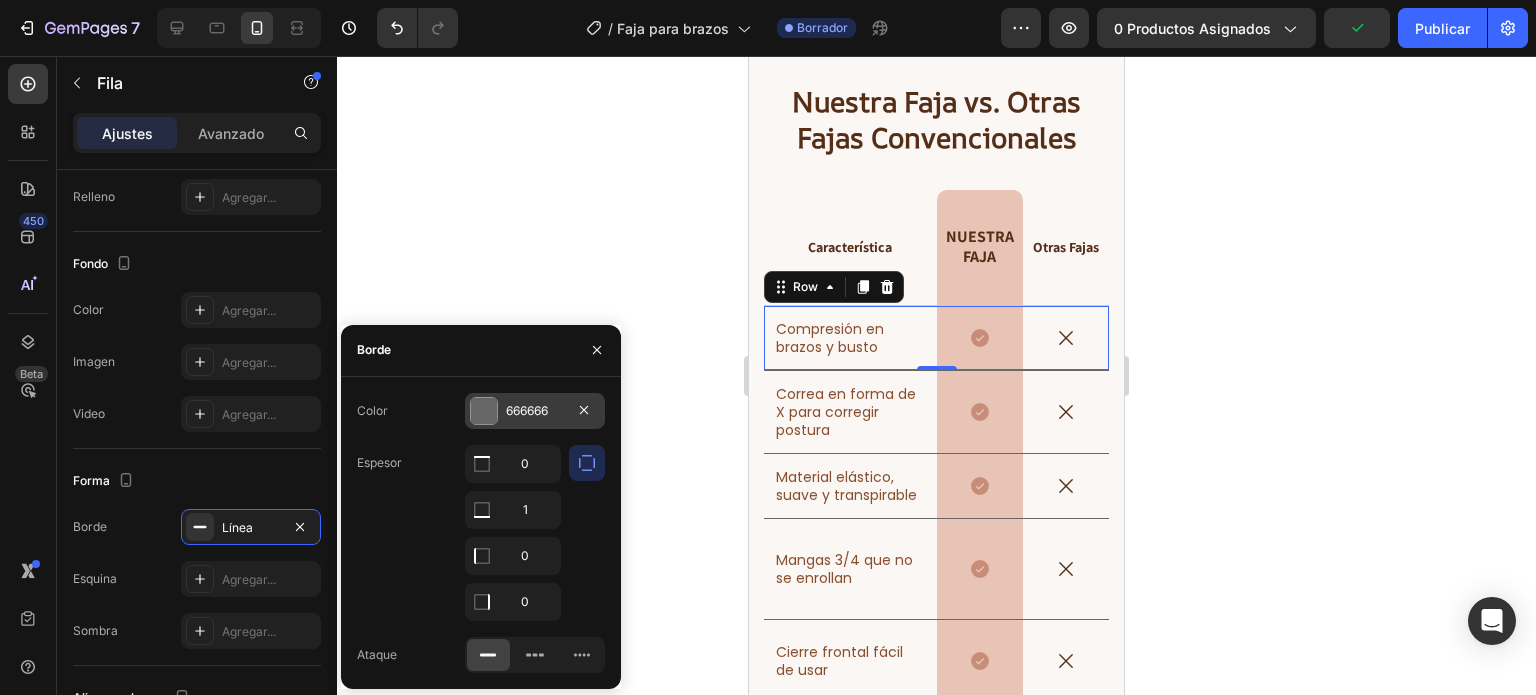 click on "666666" at bounding box center (535, 411) 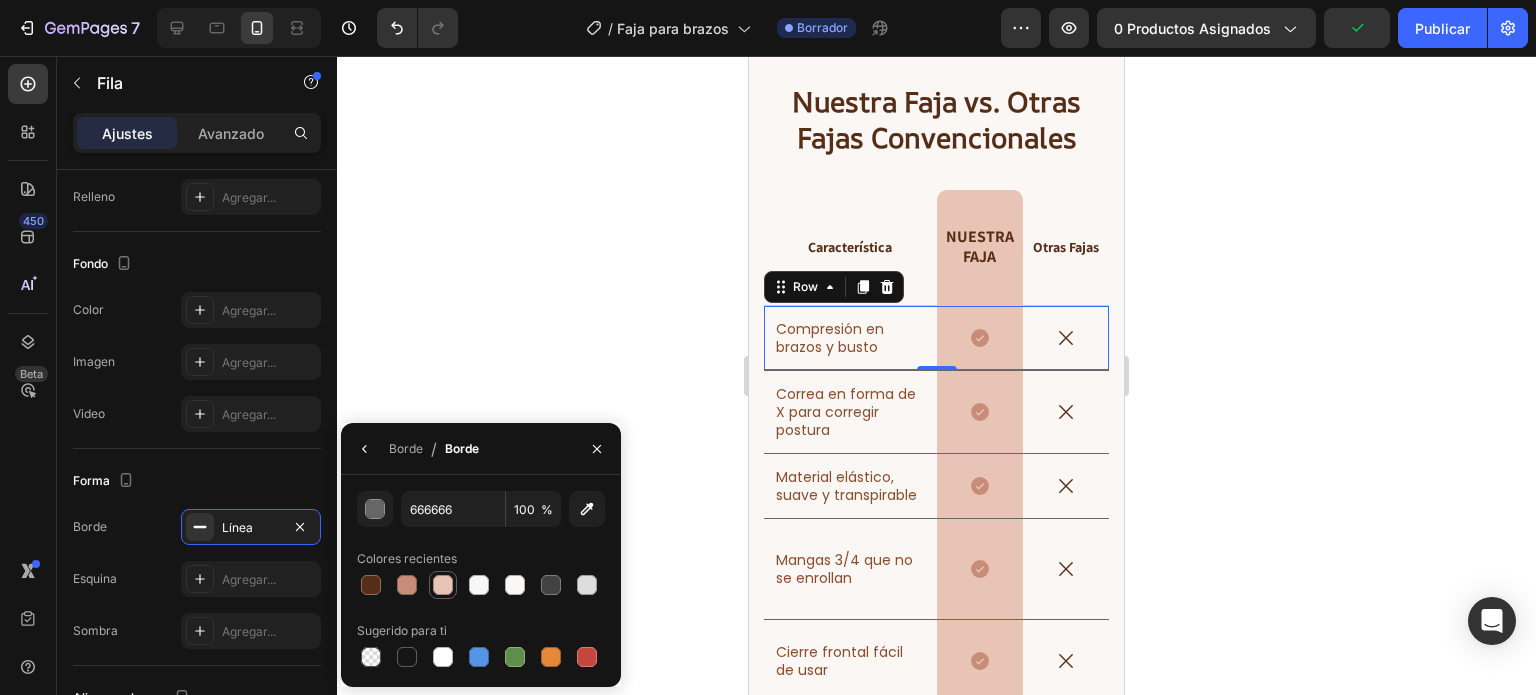 click at bounding box center [443, 585] 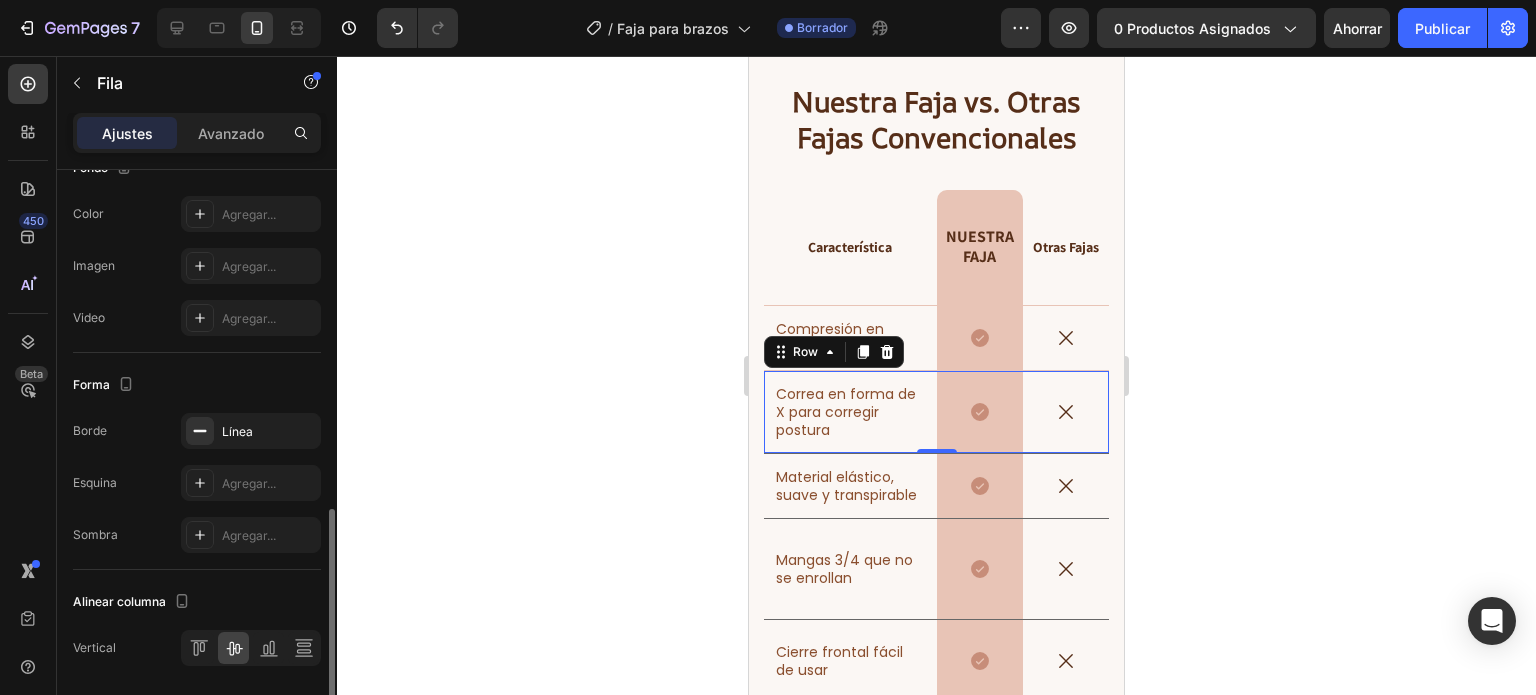 scroll, scrollTop: 772, scrollLeft: 0, axis: vertical 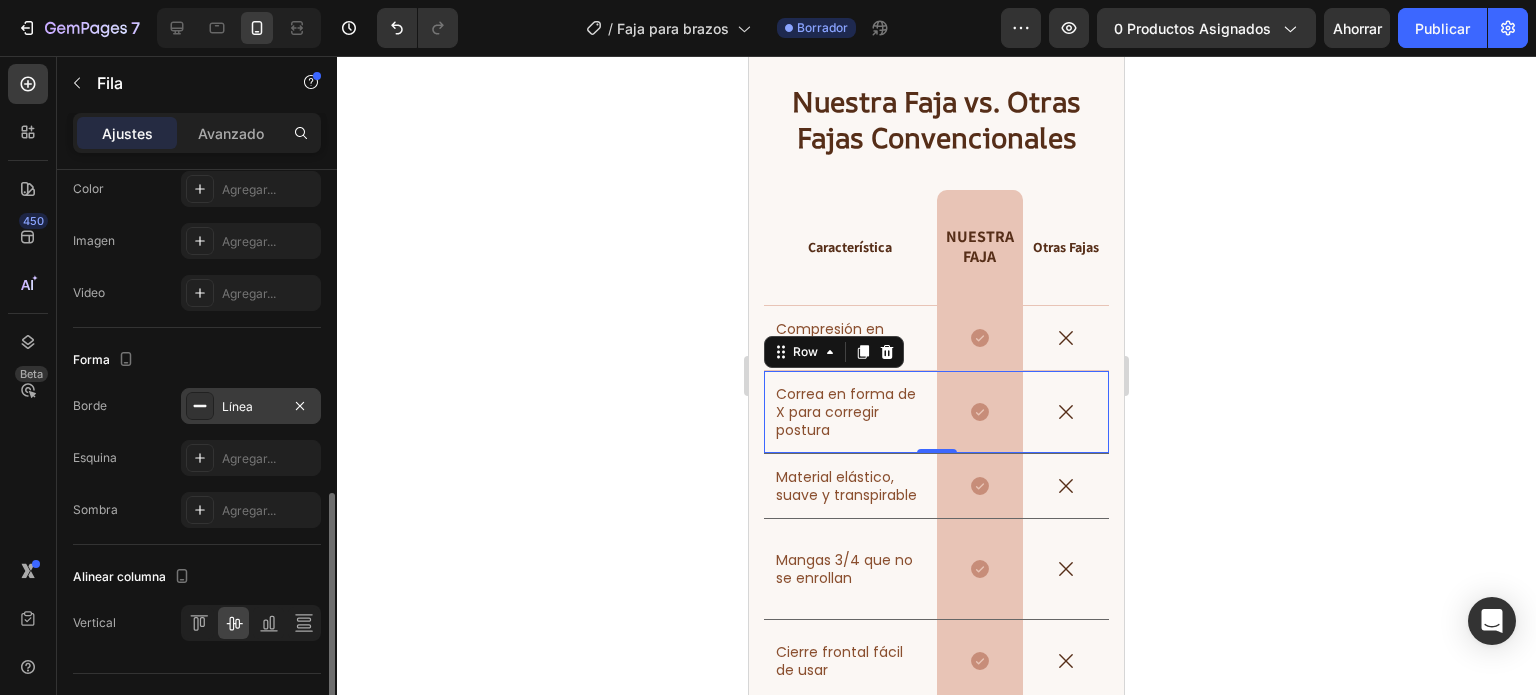 click on "Línea" at bounding box center [251, 407] 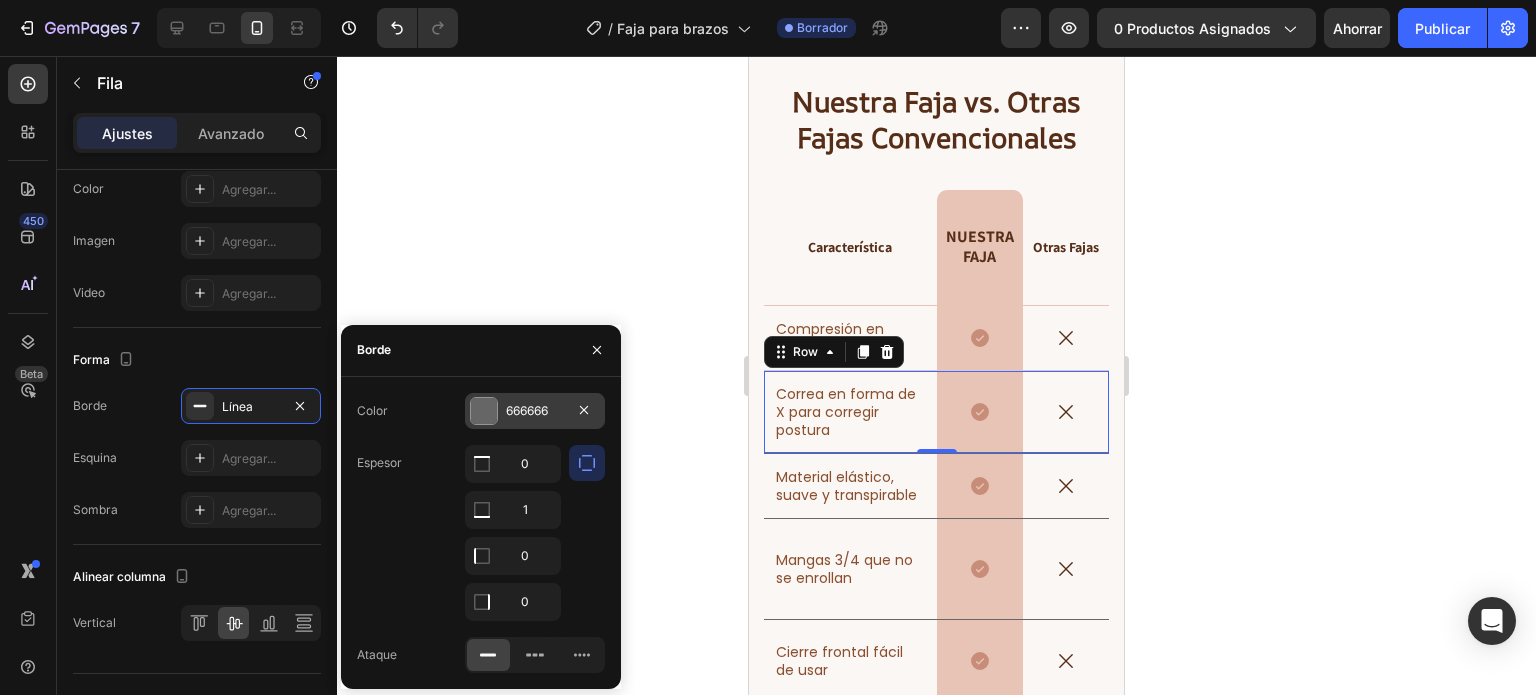 click at bounding box center [484, 411] 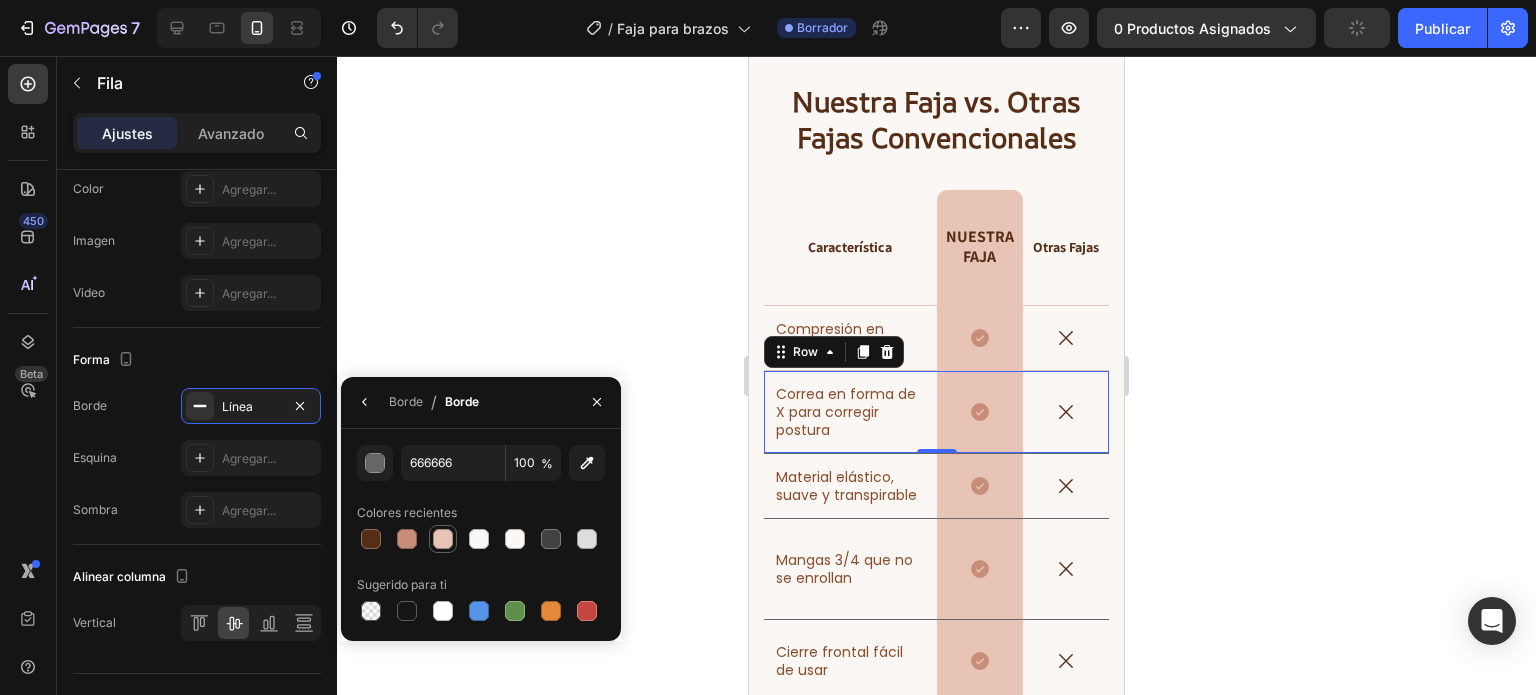 click at bounding box center (443, 539) 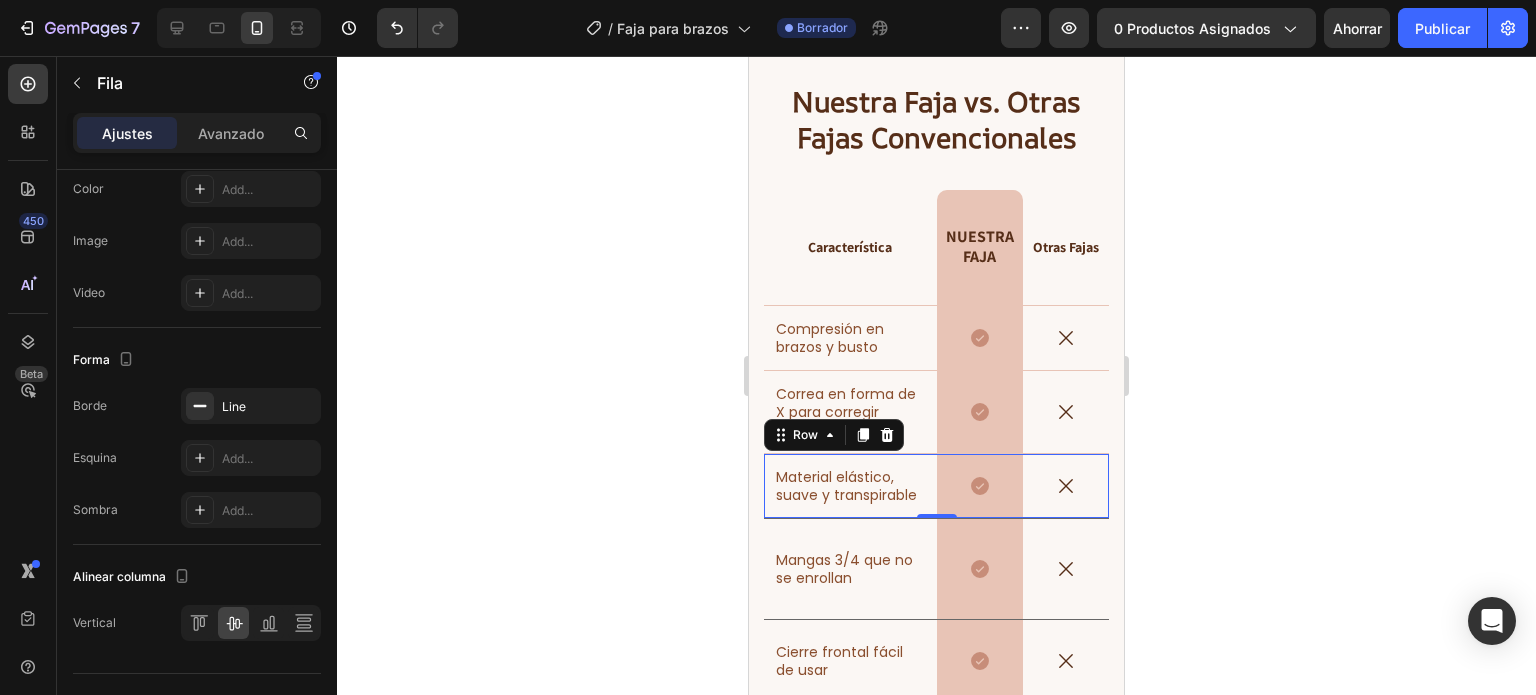 scroll, scrollTop: 772, scrollLeft: 0, axis: vertical 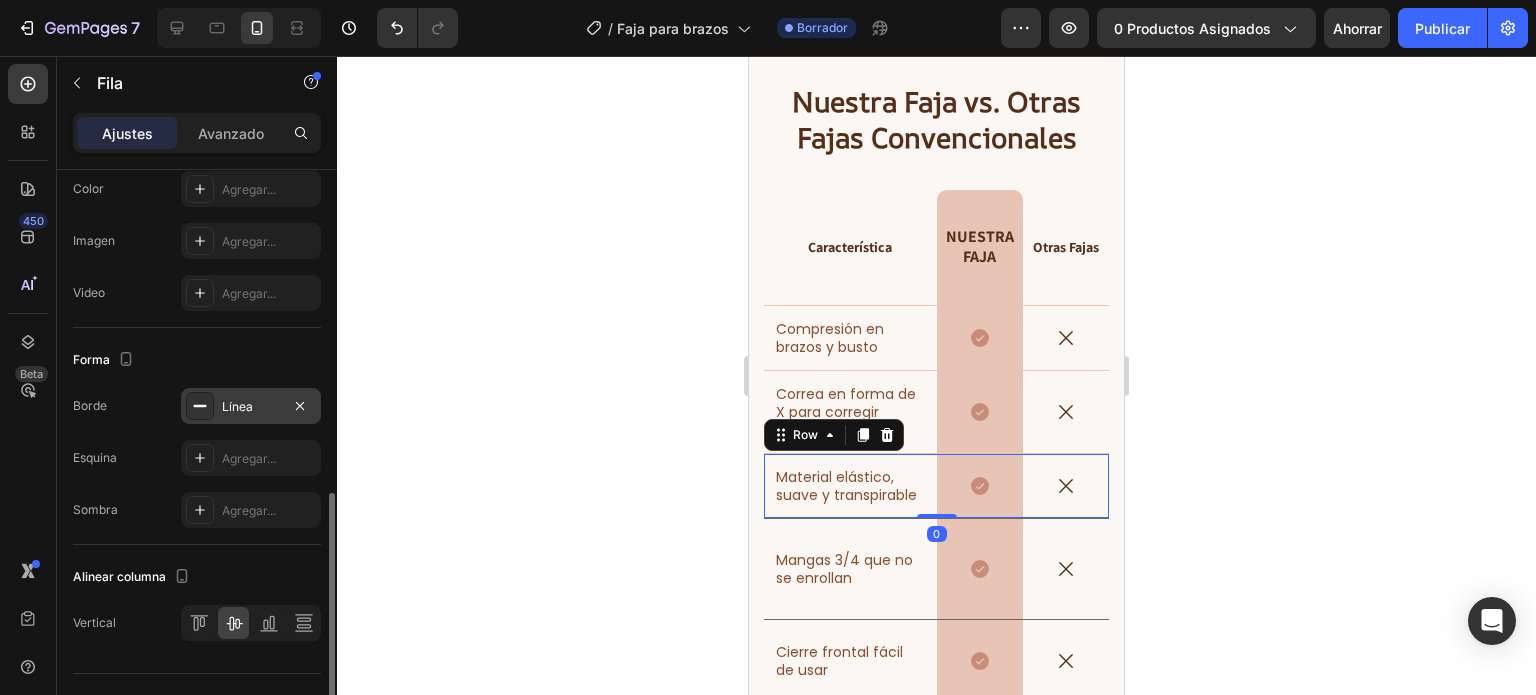 click on "Línea" at bounding box center (251, 406) 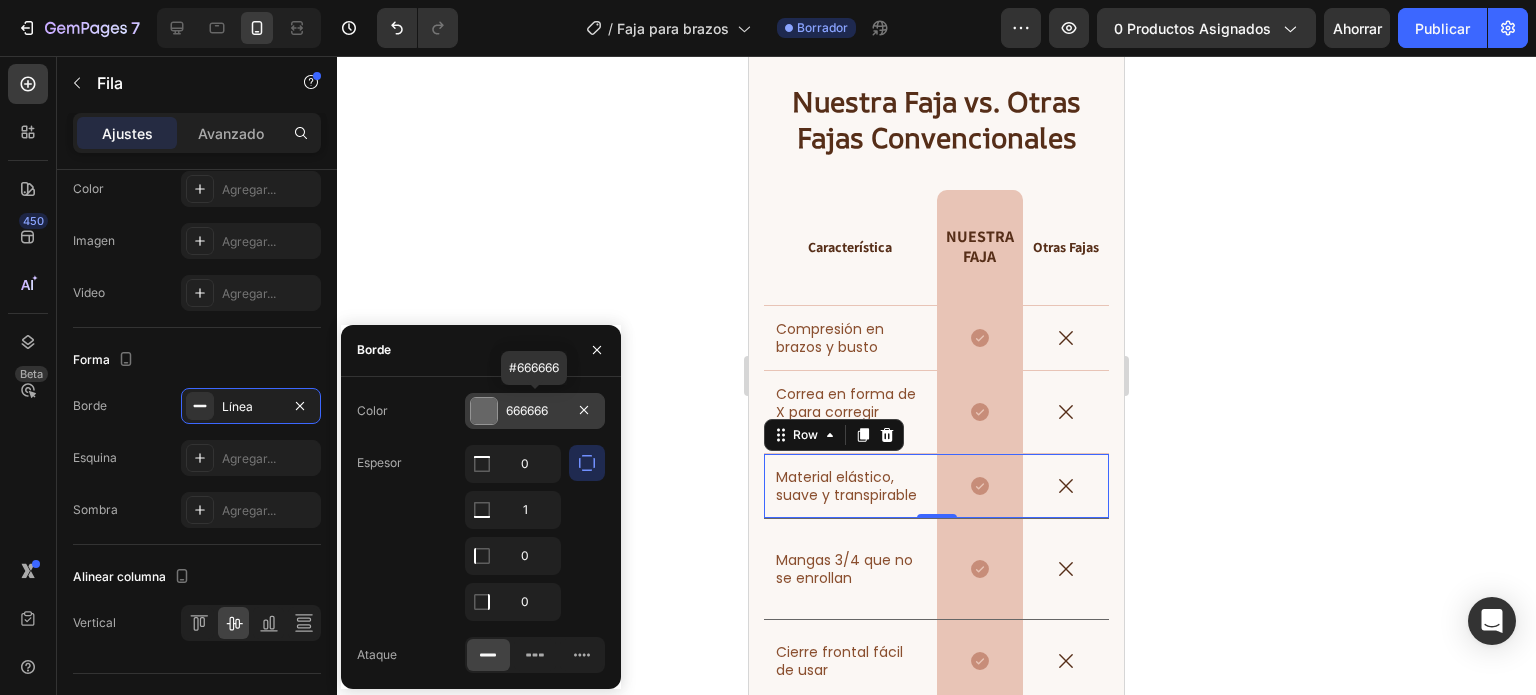click on "666666" at bounding box center (527, 410) 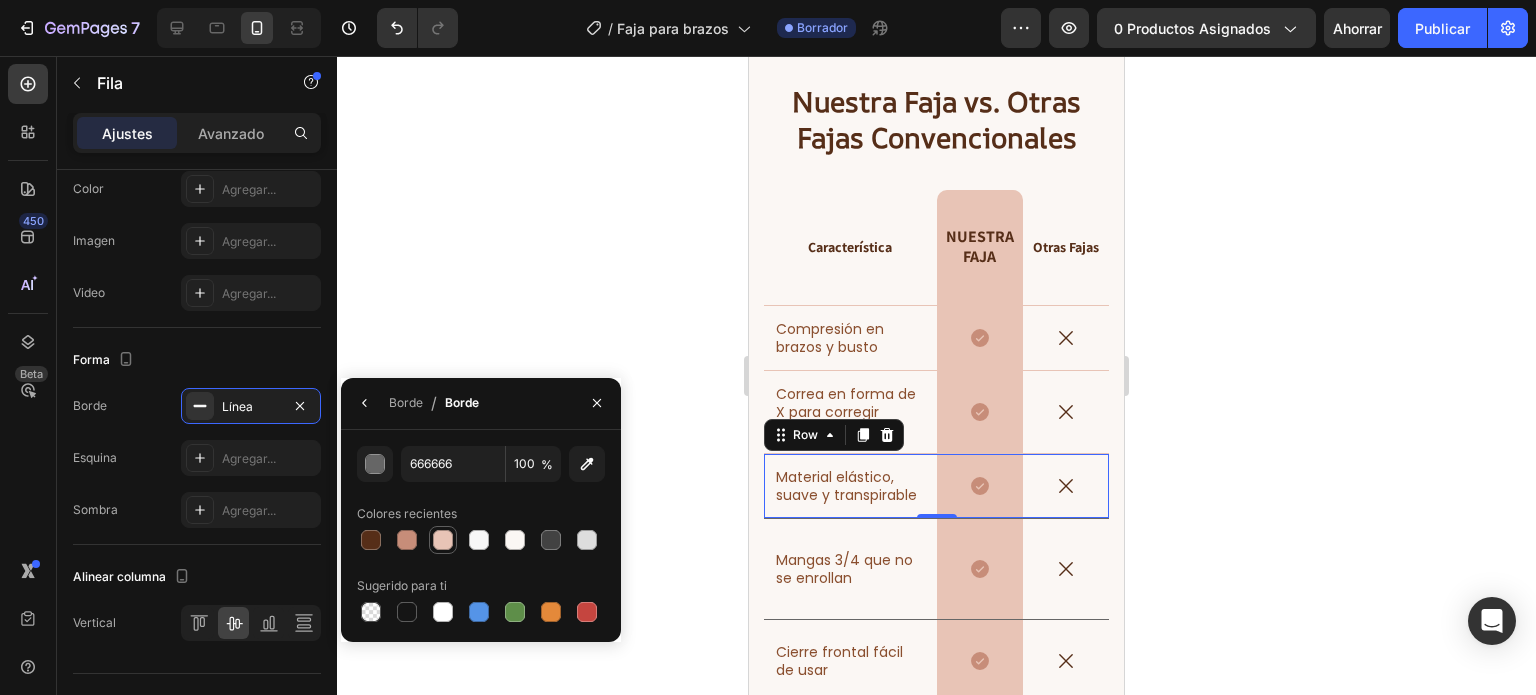 click at bounding box center (443, 540) 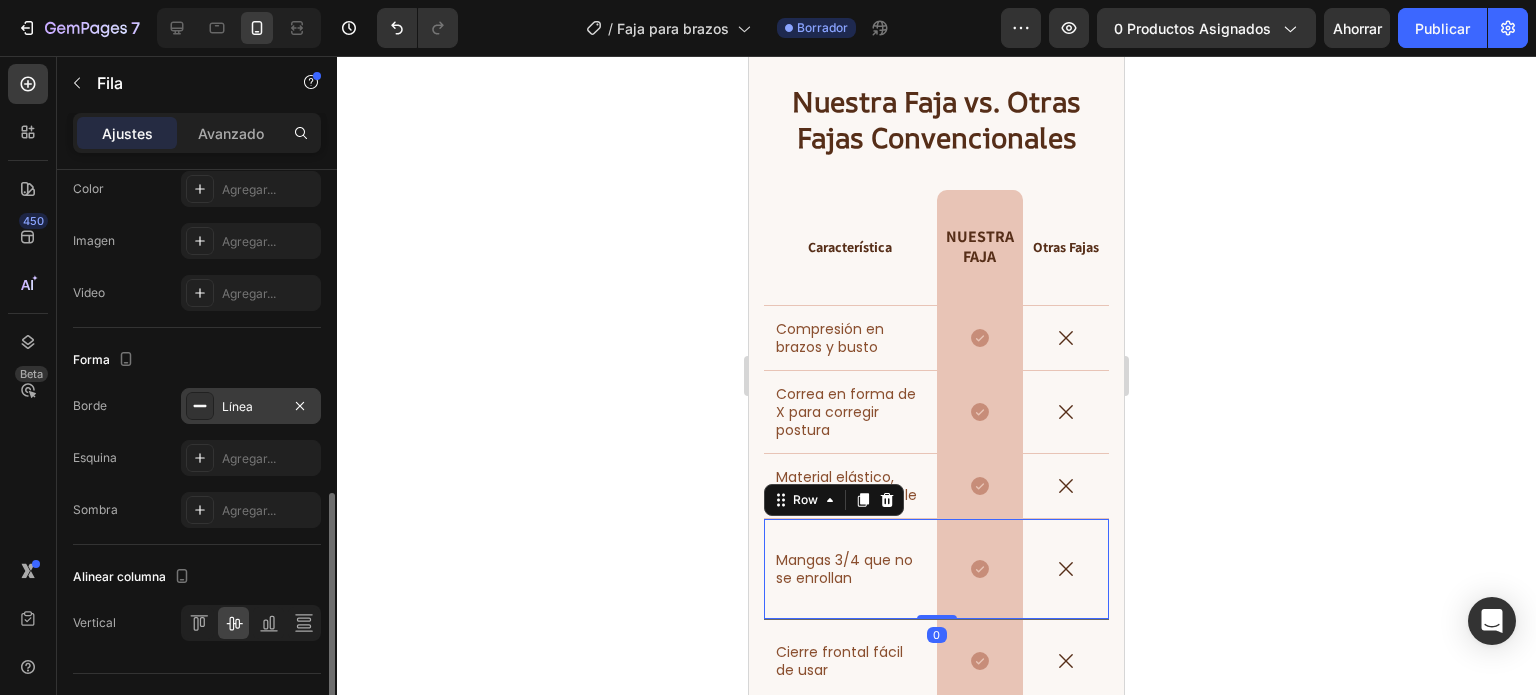 click on "Línea" at bounding box center [251, 407] 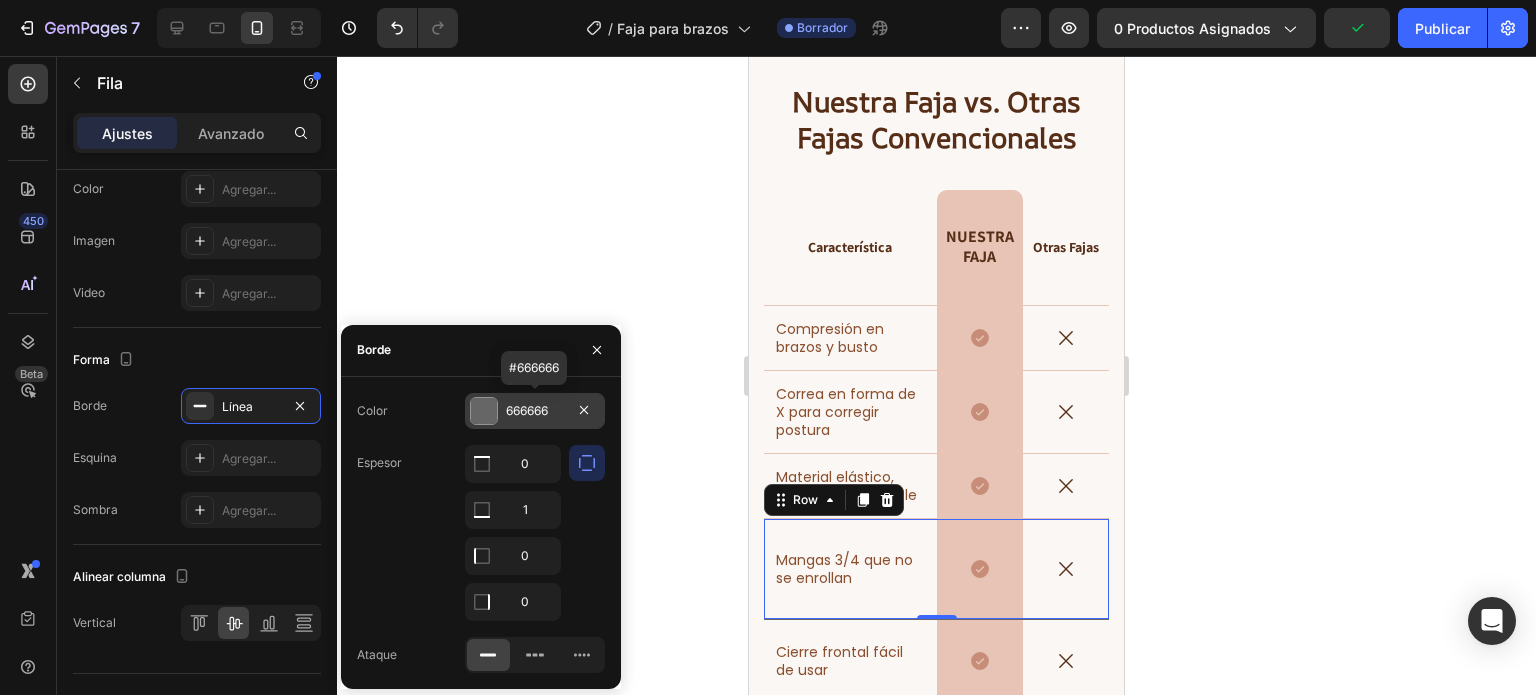 click on "666666" at bounding box center [527, 410] 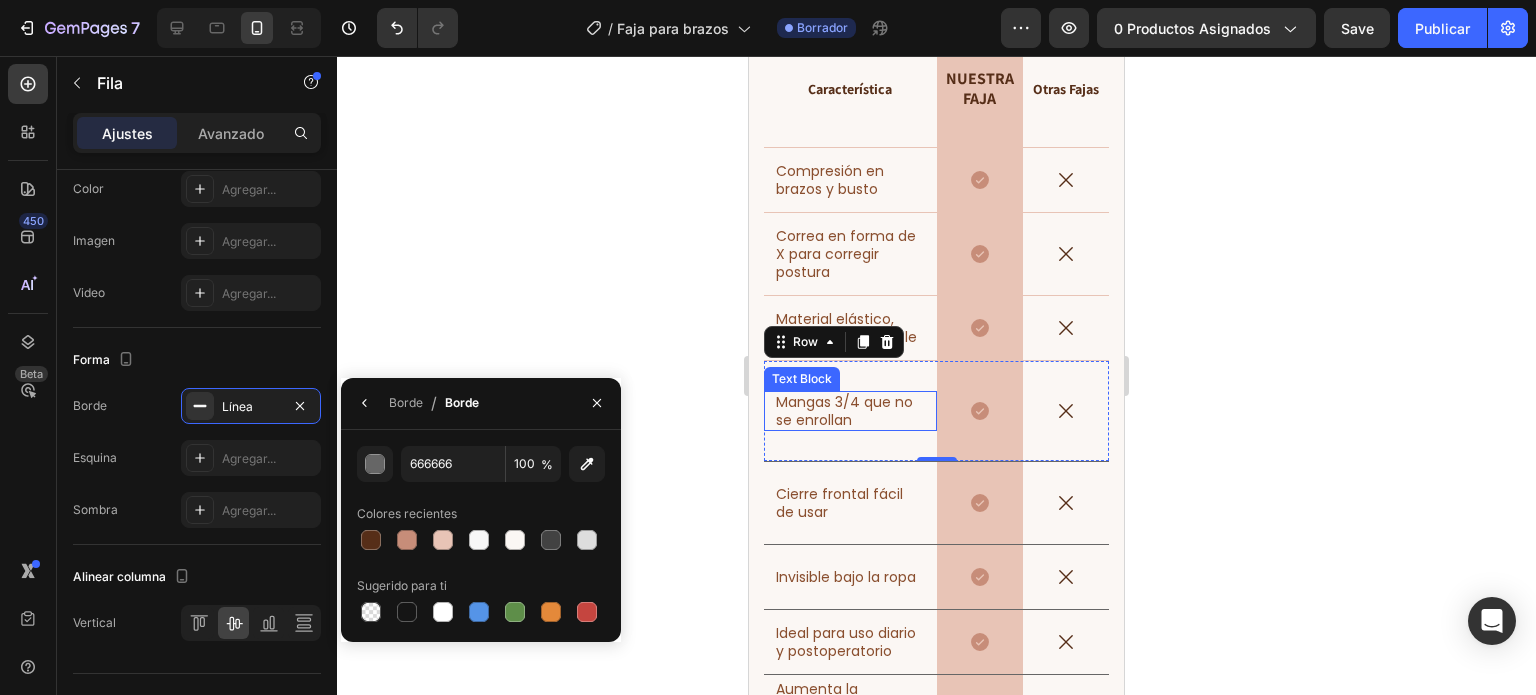 scroll, scrollTop: 8204, scrollLeft: 0, axis: vertical 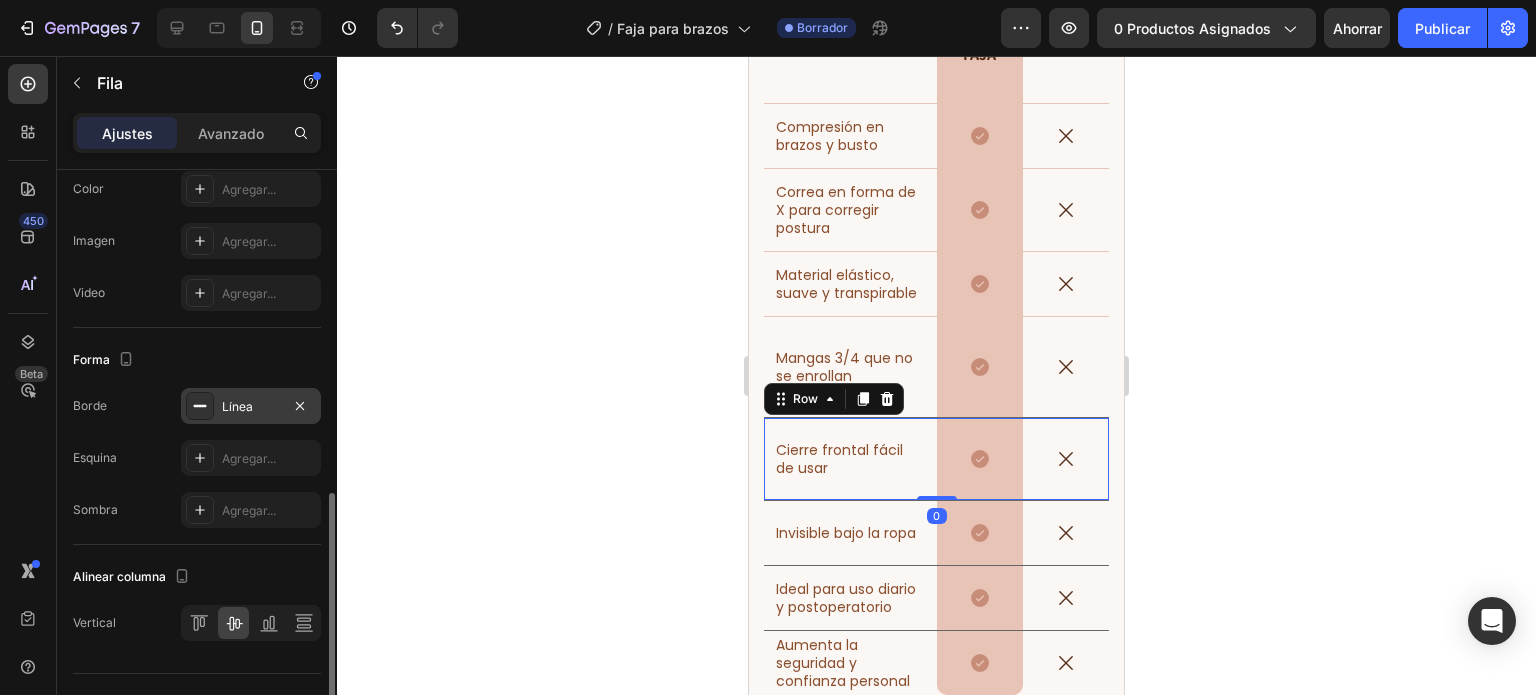 click on "Línea" at bounding box center (251, 407) 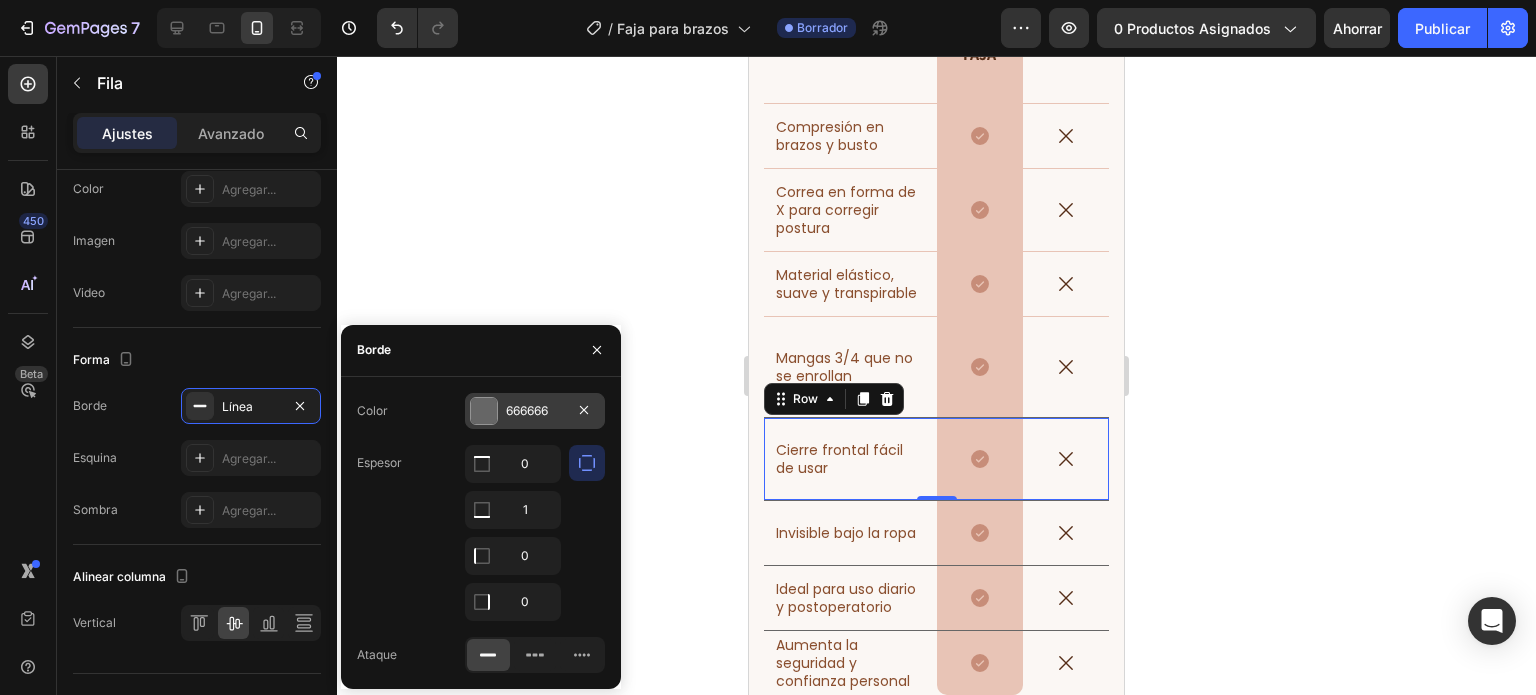 click on "666666" at bounding box center [535, 411] 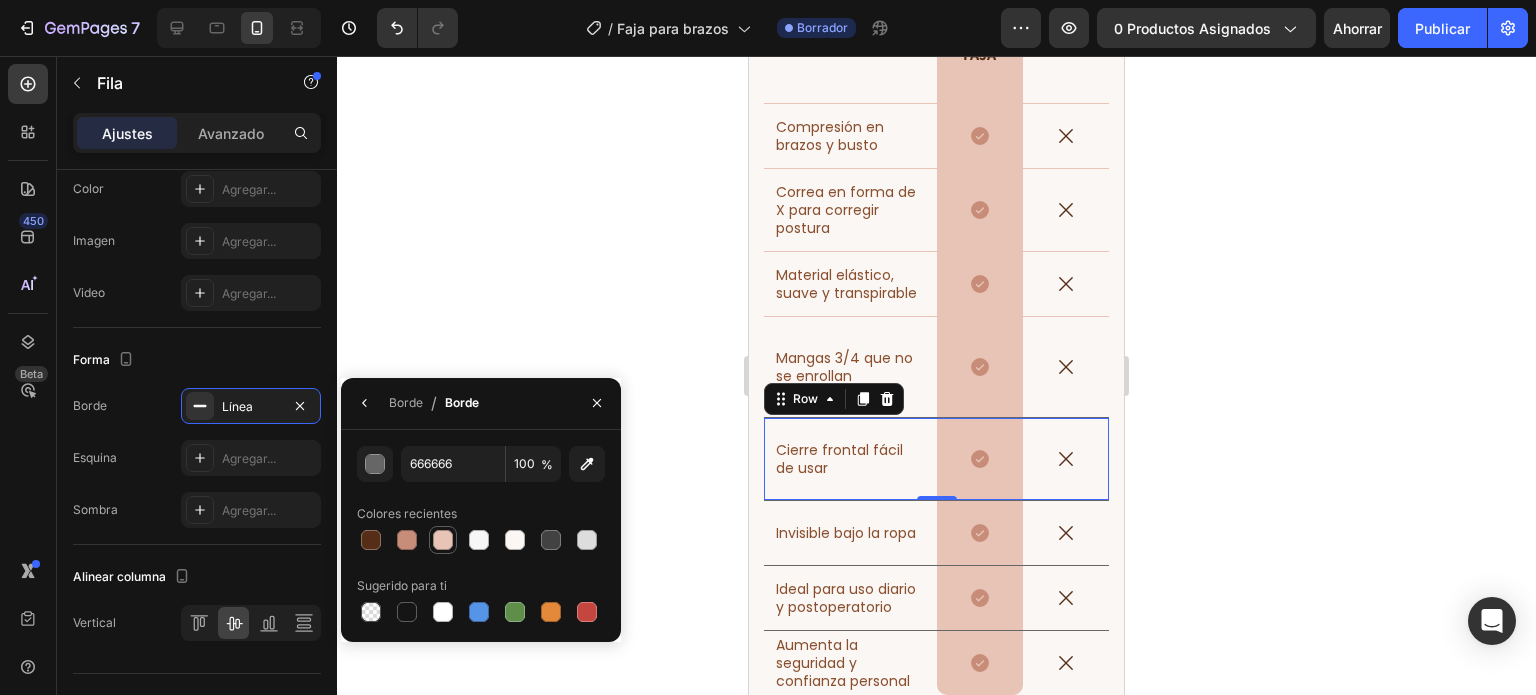 click at bounding box center [443, 540] 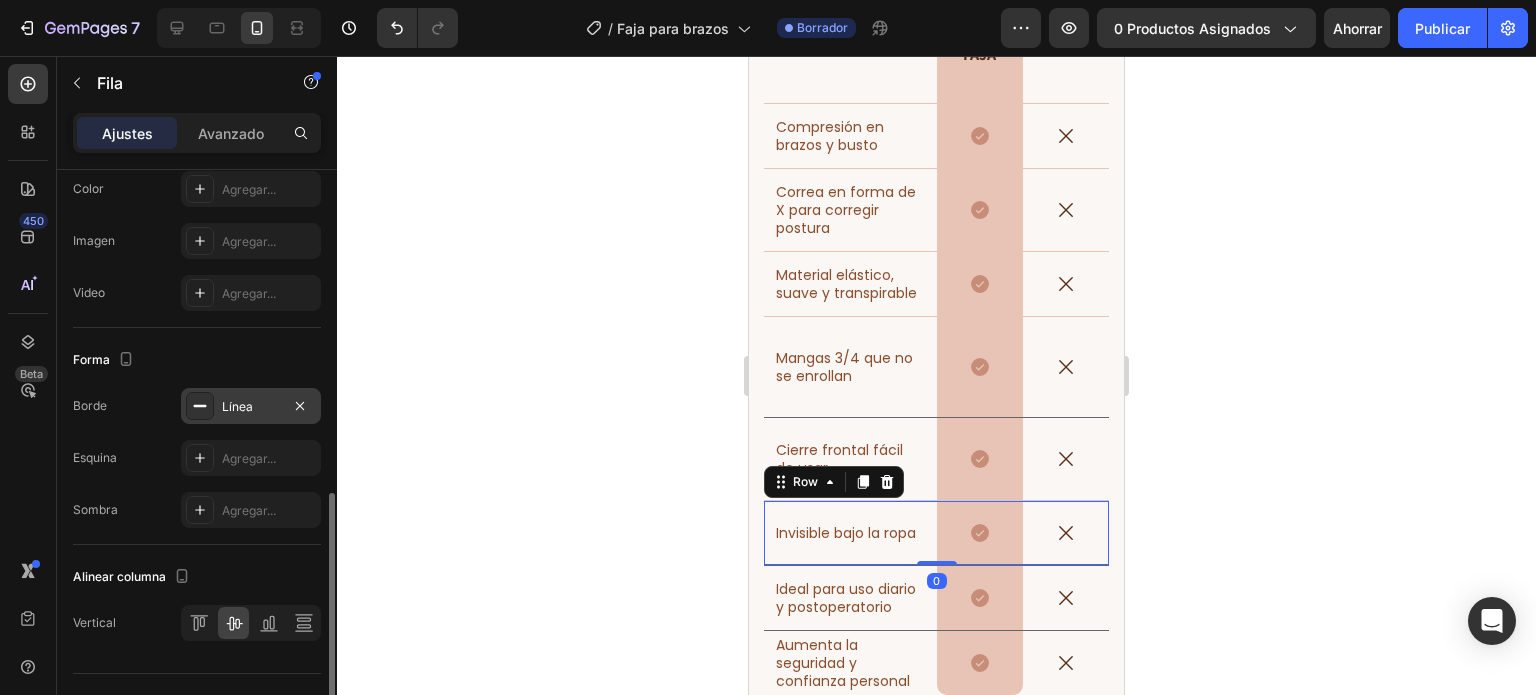 click on "Línea" at bounding box center (251, 407) 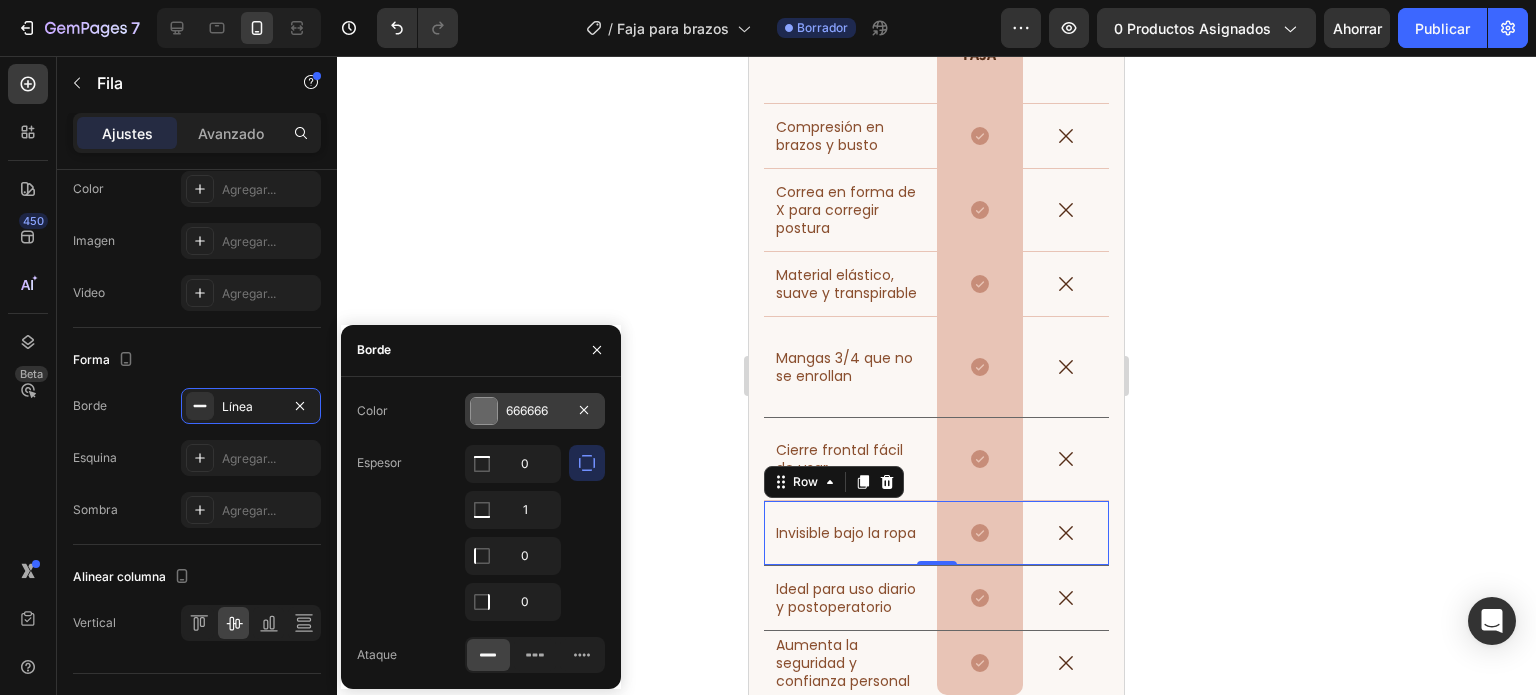 click on "666666" at bounding box center (527, 410) 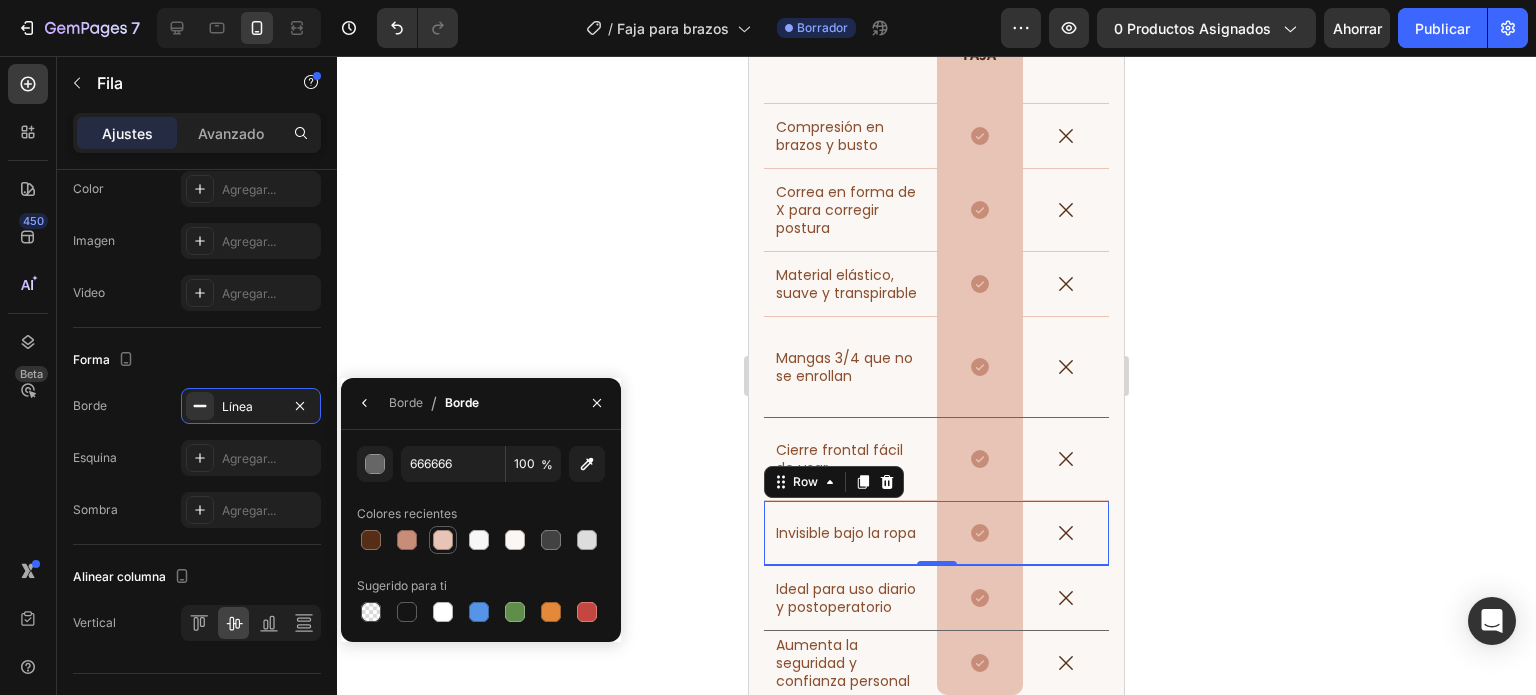 click at bounding box center (443, 540) 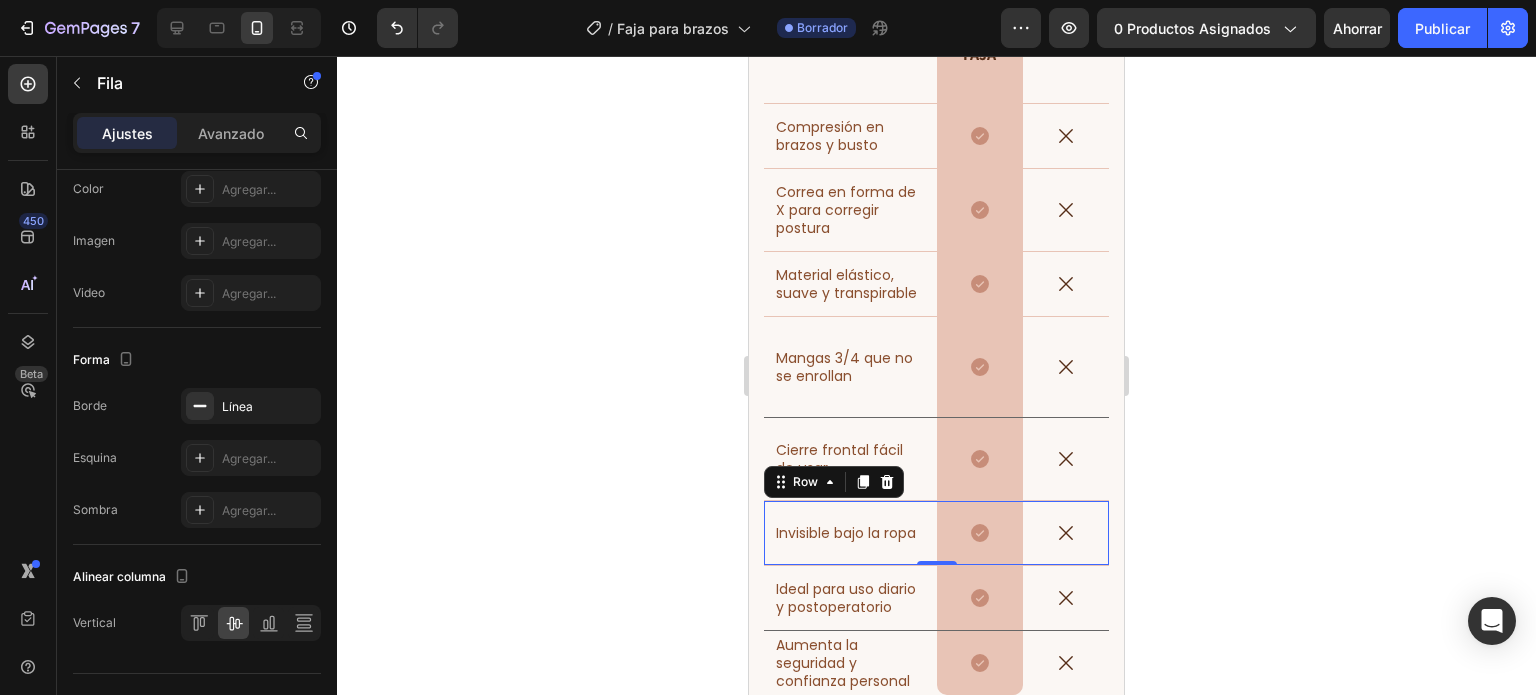 click 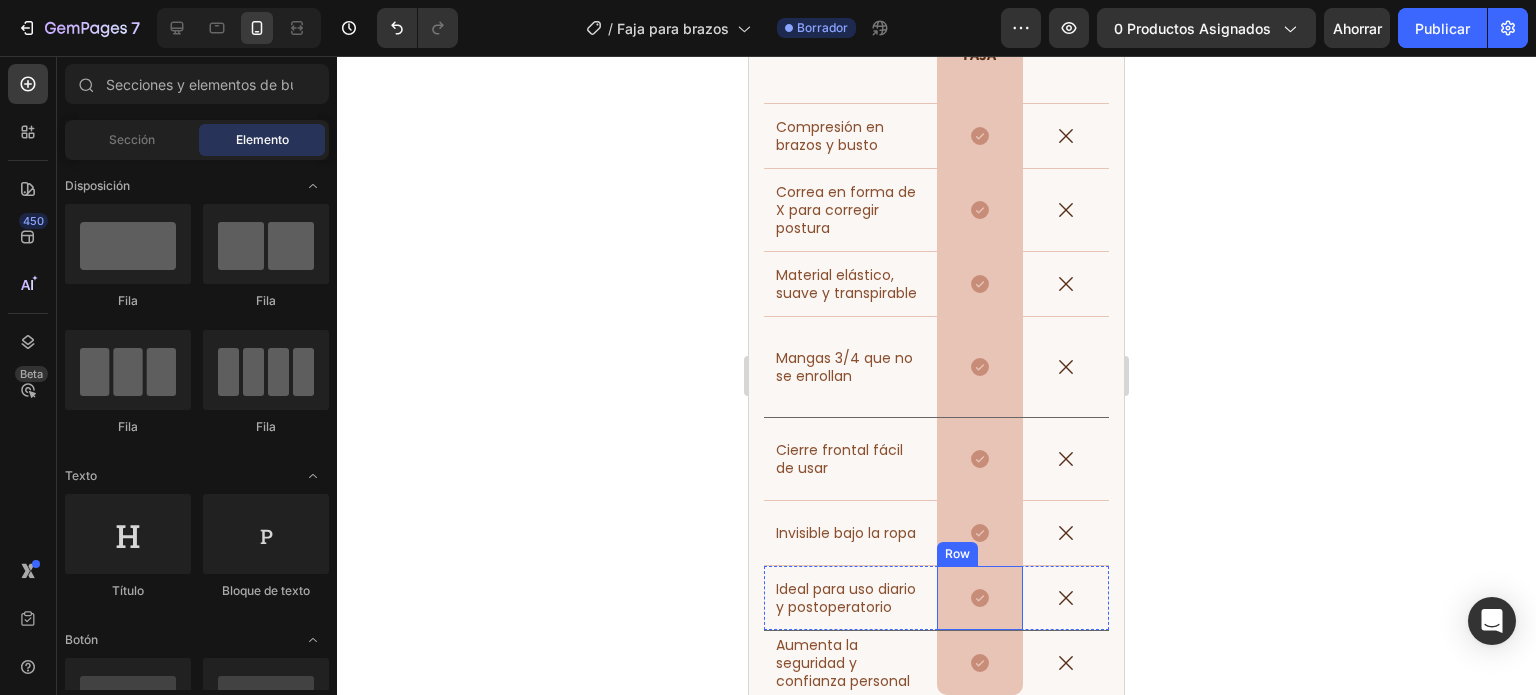 scroll, scrollTop: 8230, scrollLeft: 0, axis: vertical 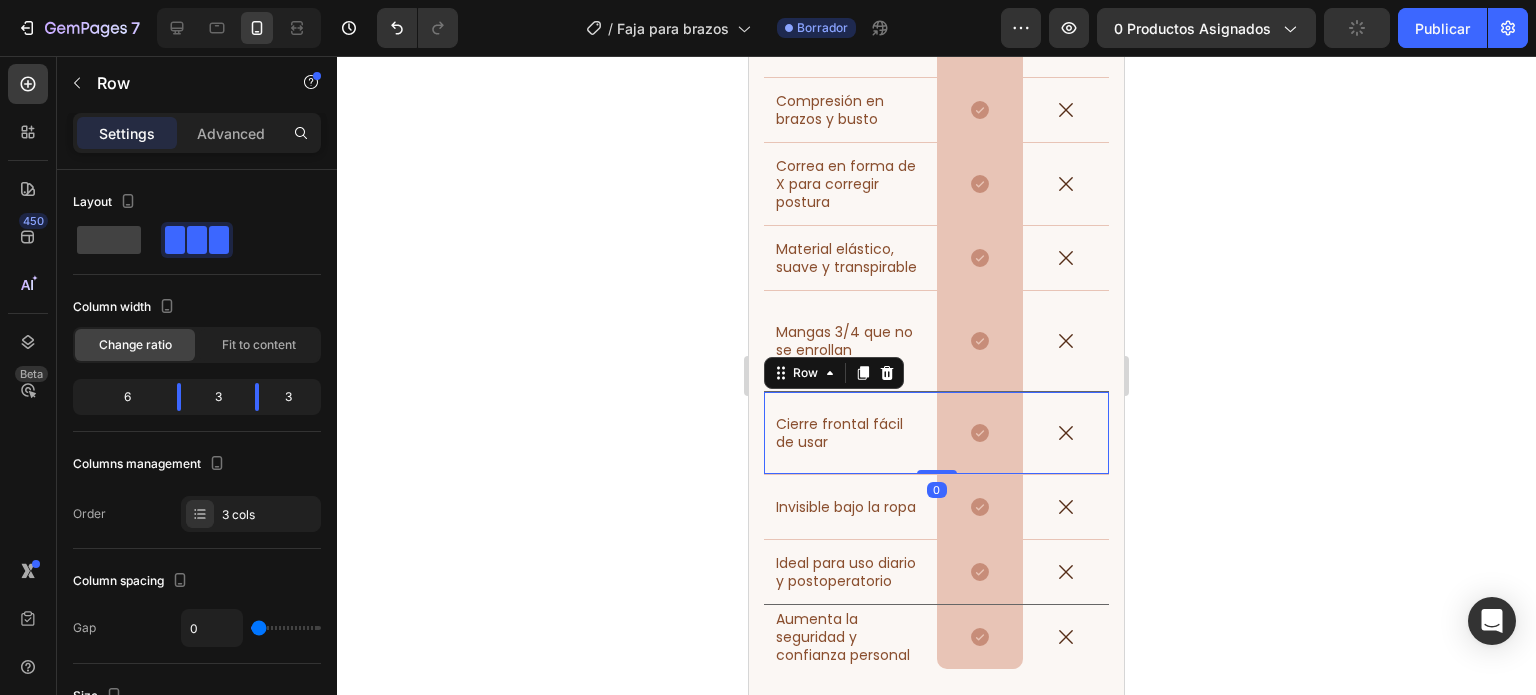 click on "Cierre frontal fácil de usar Text Block" at bounding box center [850, 433] 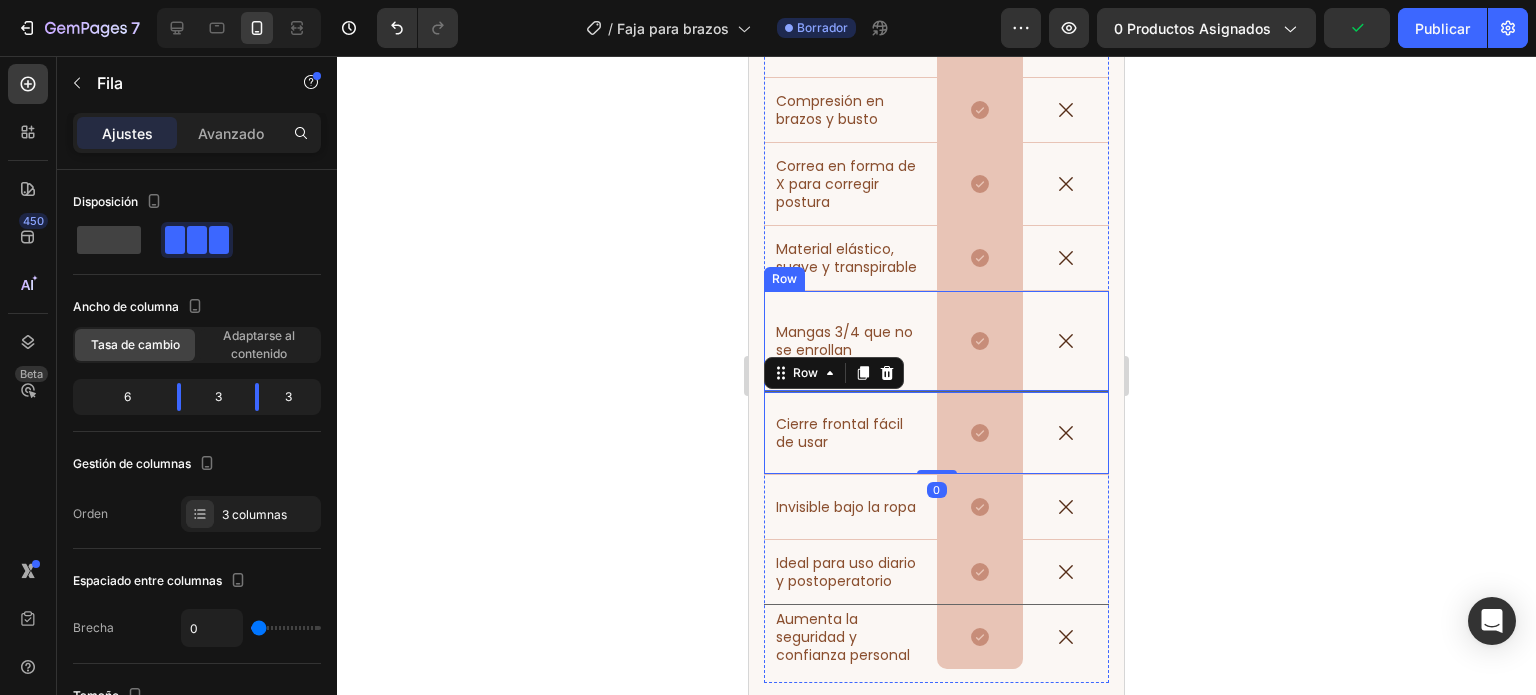 click on "Mangas 3/4 que no se enrollan Text Block" at bounding box center (850, 341) 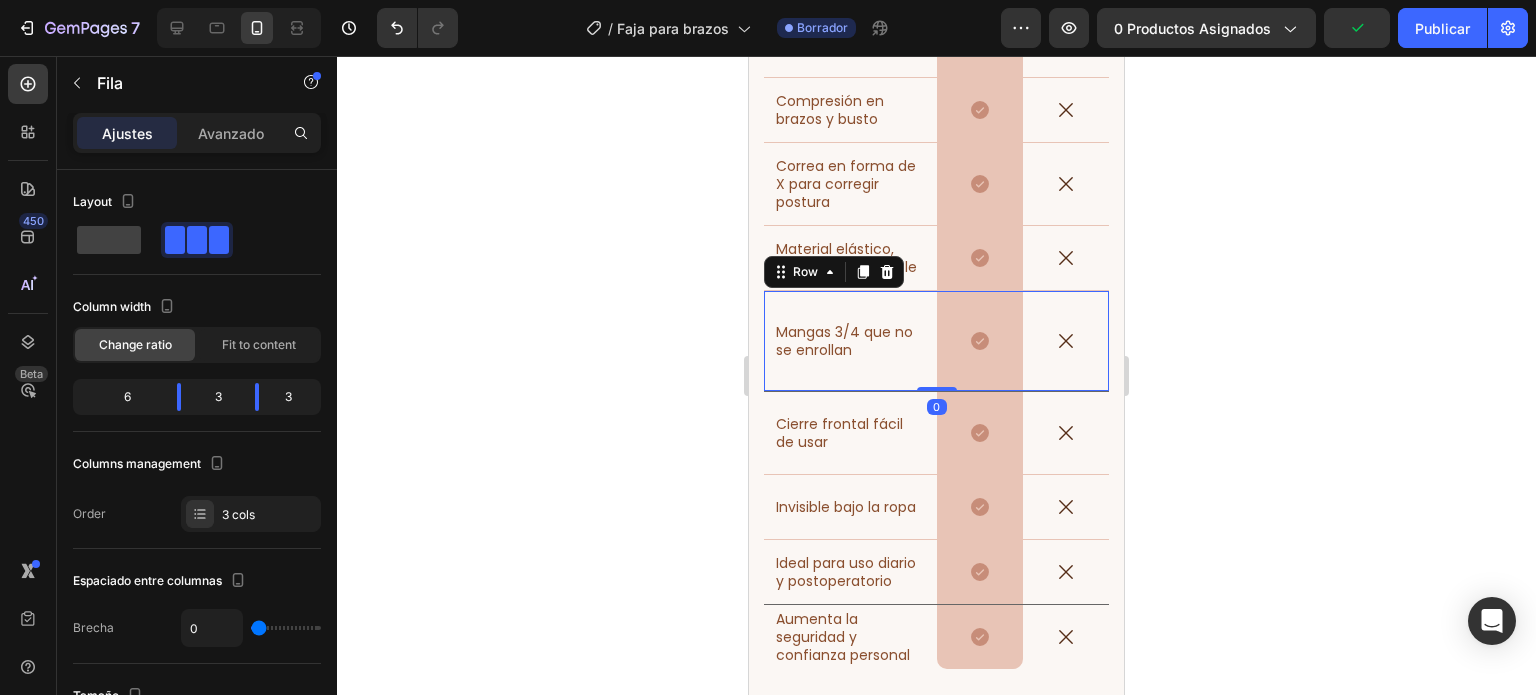 scroll, scrollTop: 772, scrollLeft: 0, axis: vertical 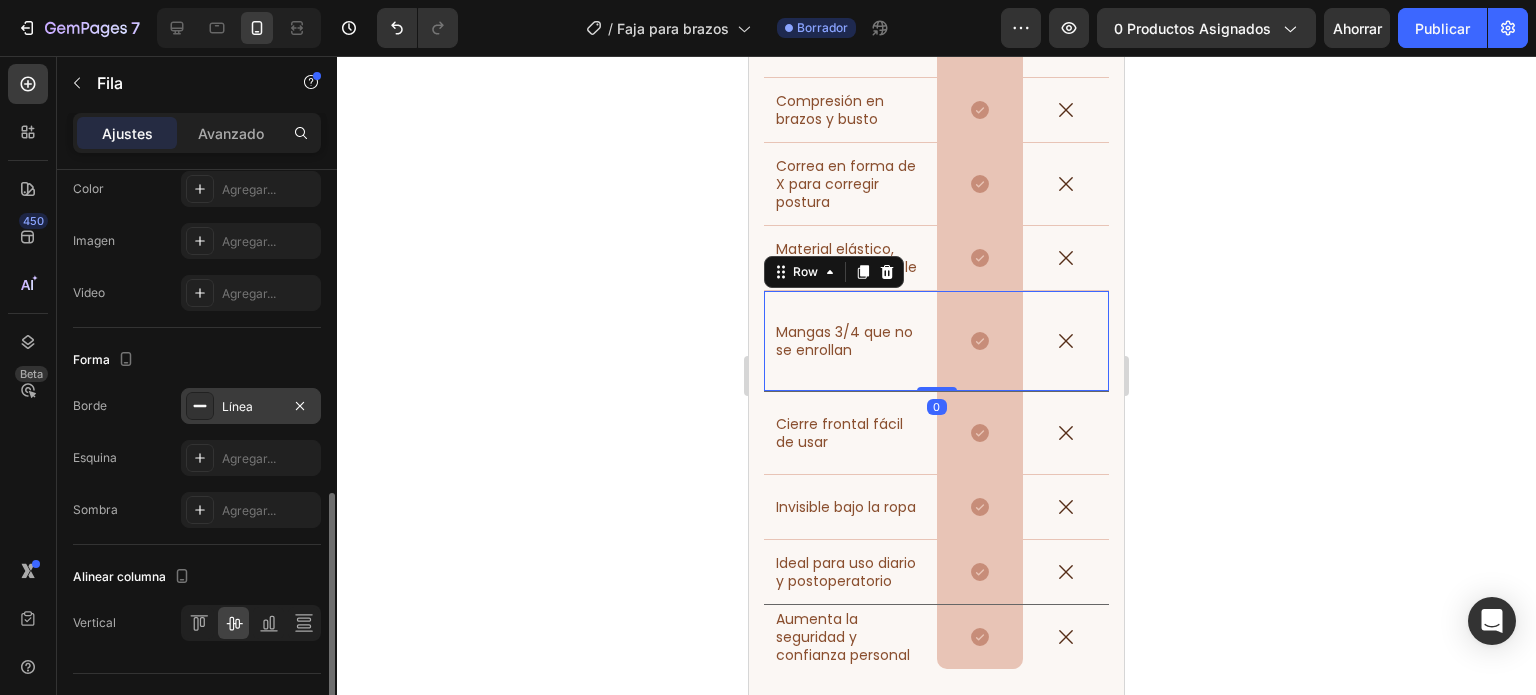 click on "Línea" at bounding box center (251, 407) 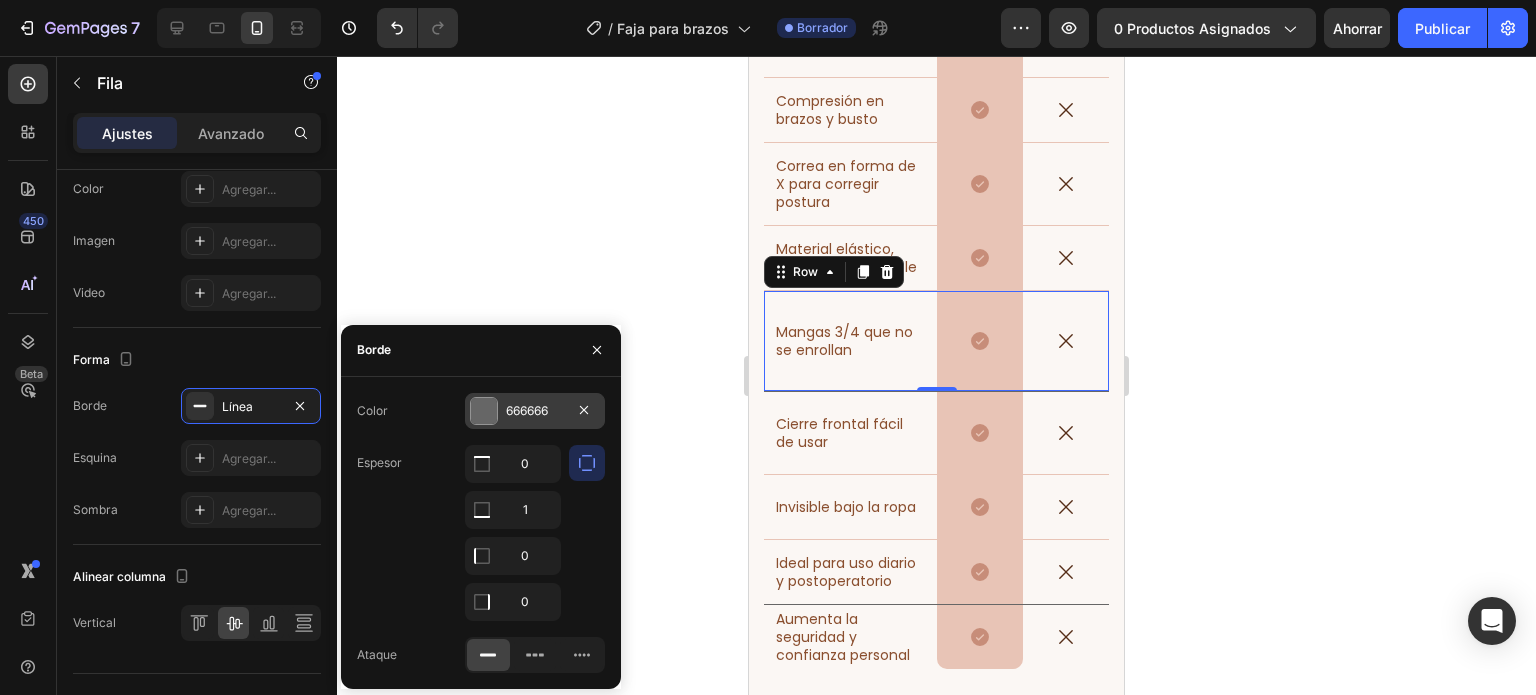 click on "666666" at bounding box center [535, 411] 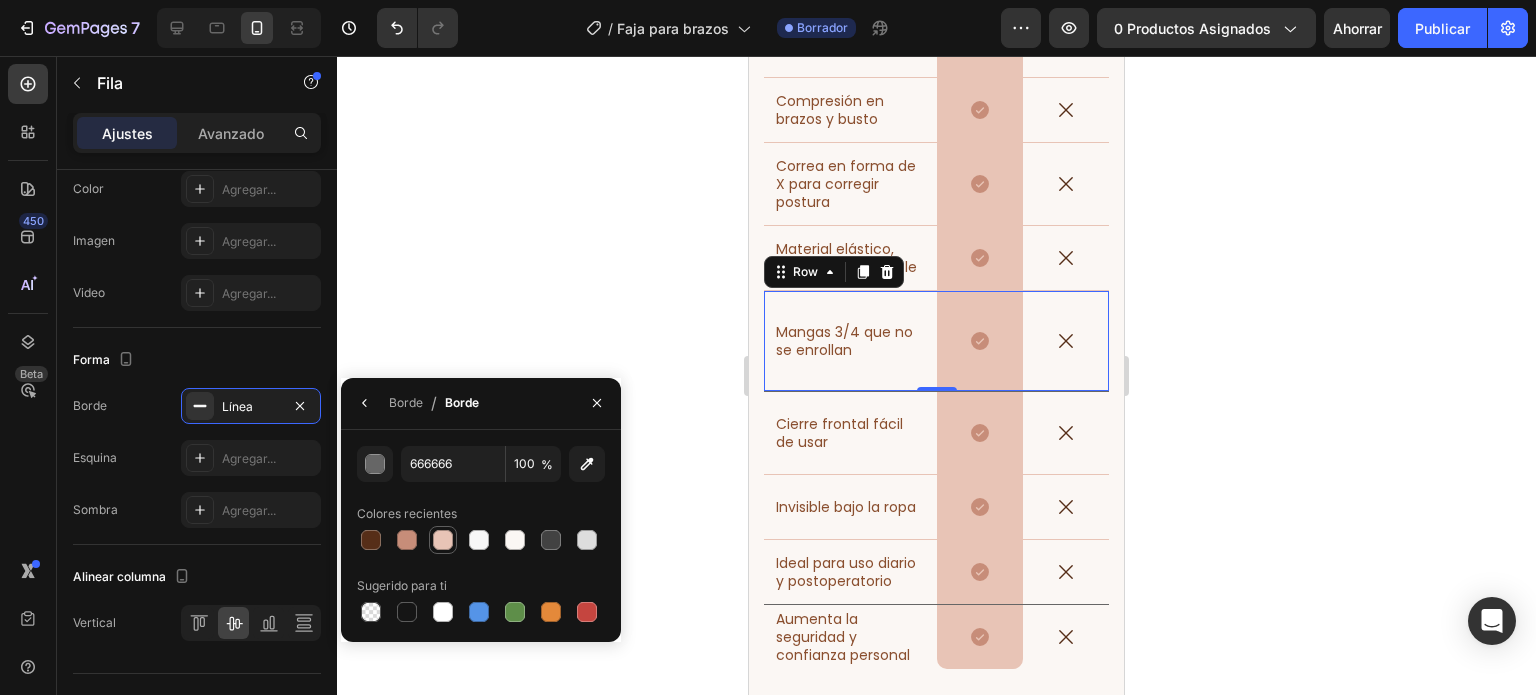 click at bounding box center (443, 540) 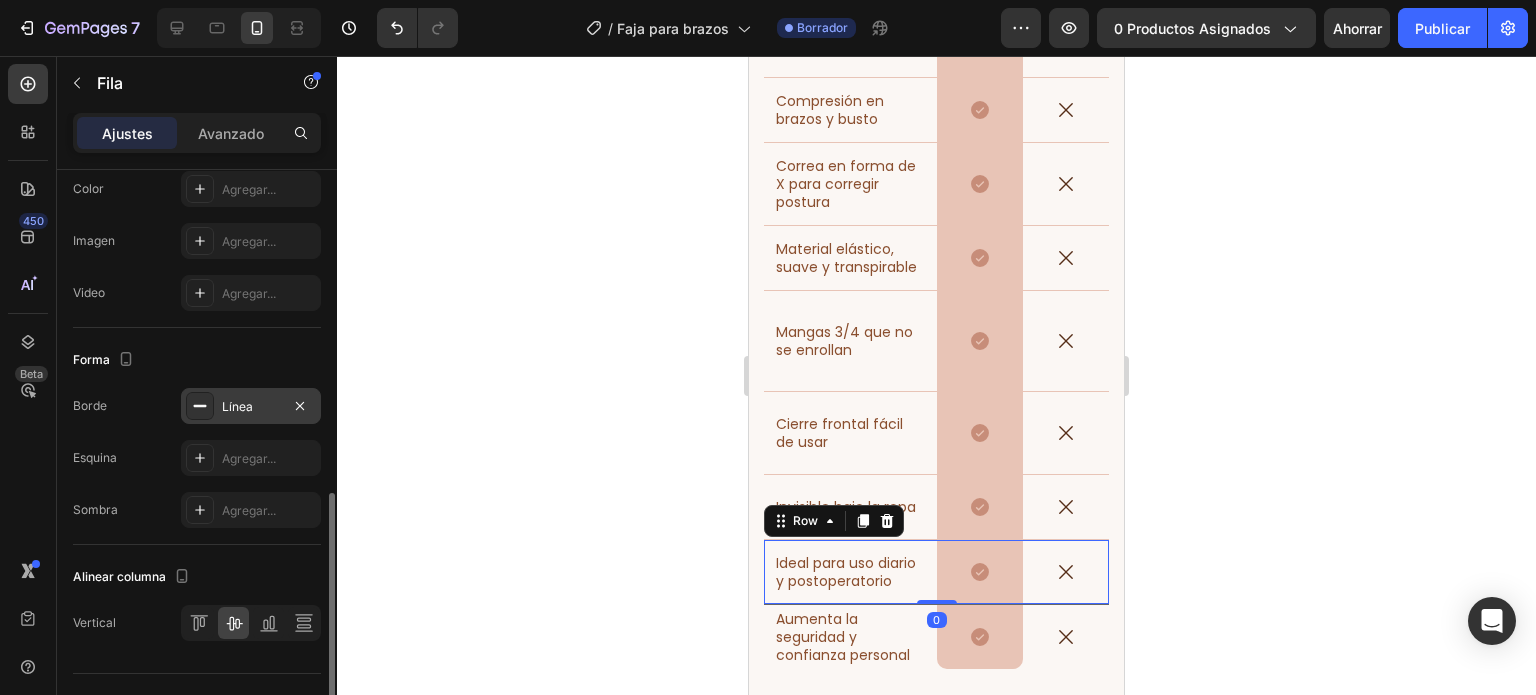 click on "Línea" at bounding box center [237, 406] 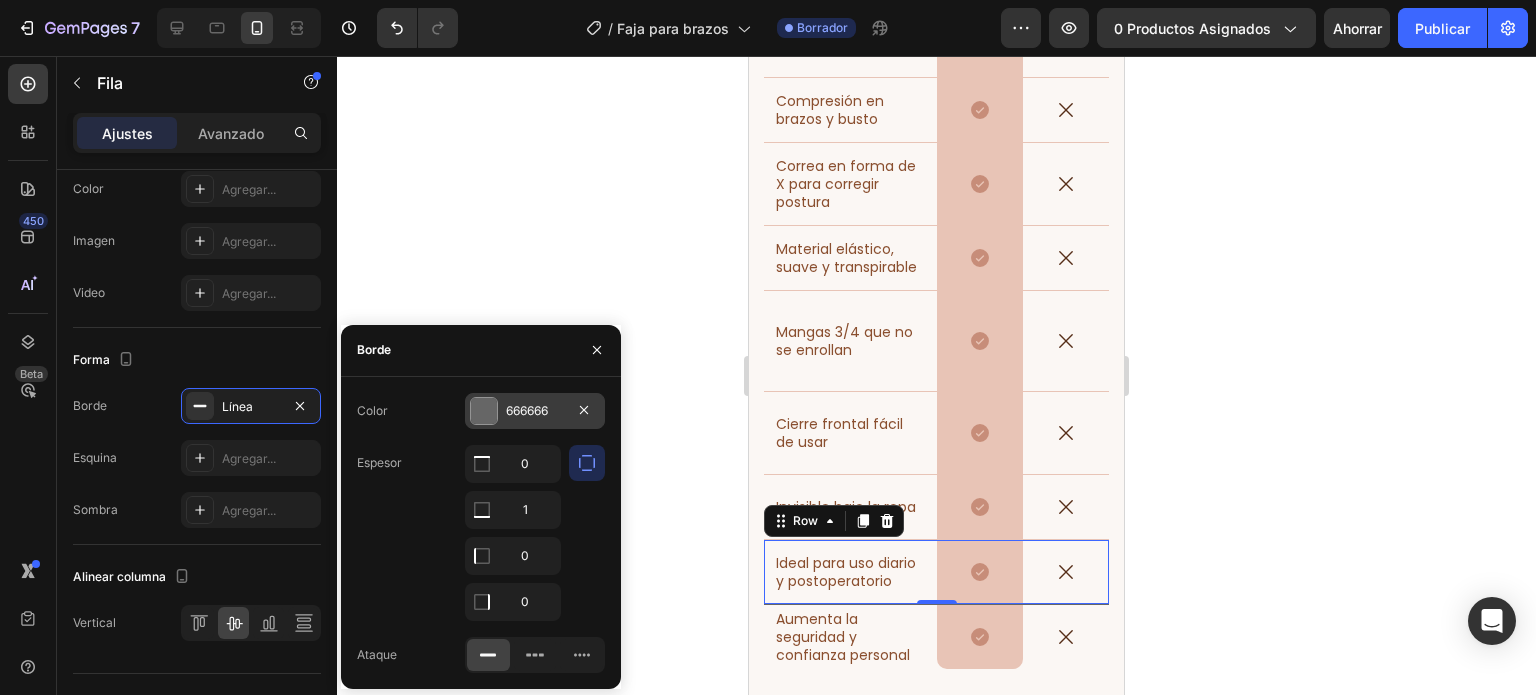 click on "666666" at bounding box center (535, 411) 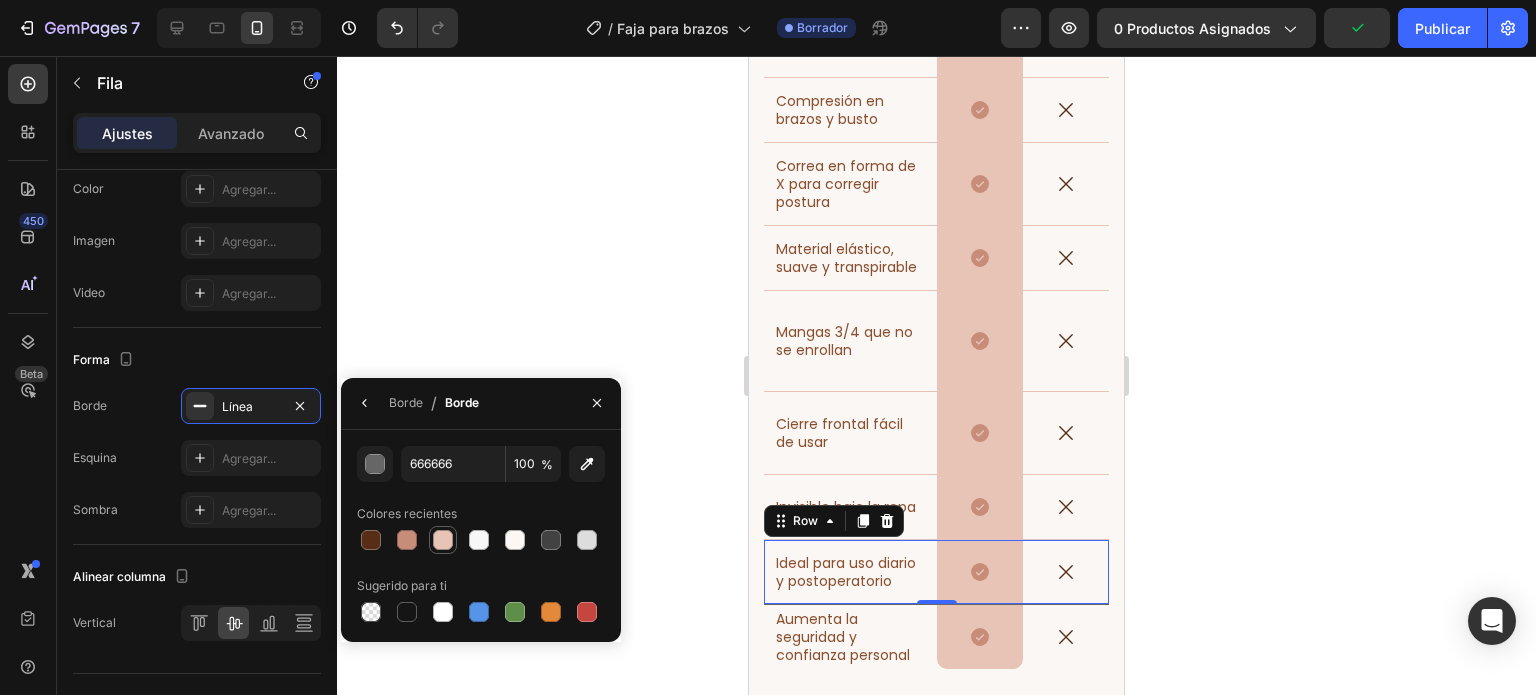 click at bounding box center [443, 540] 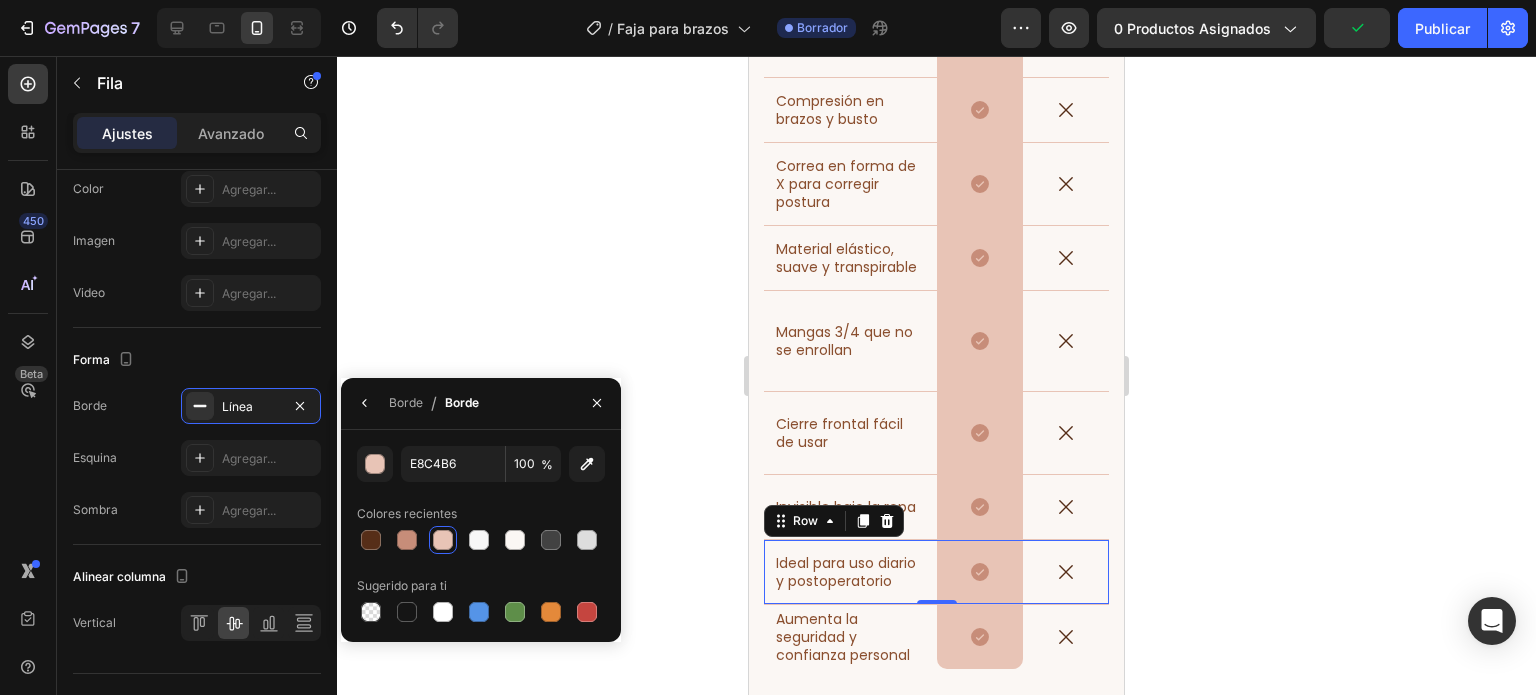 click at bounding box center (443, 540) 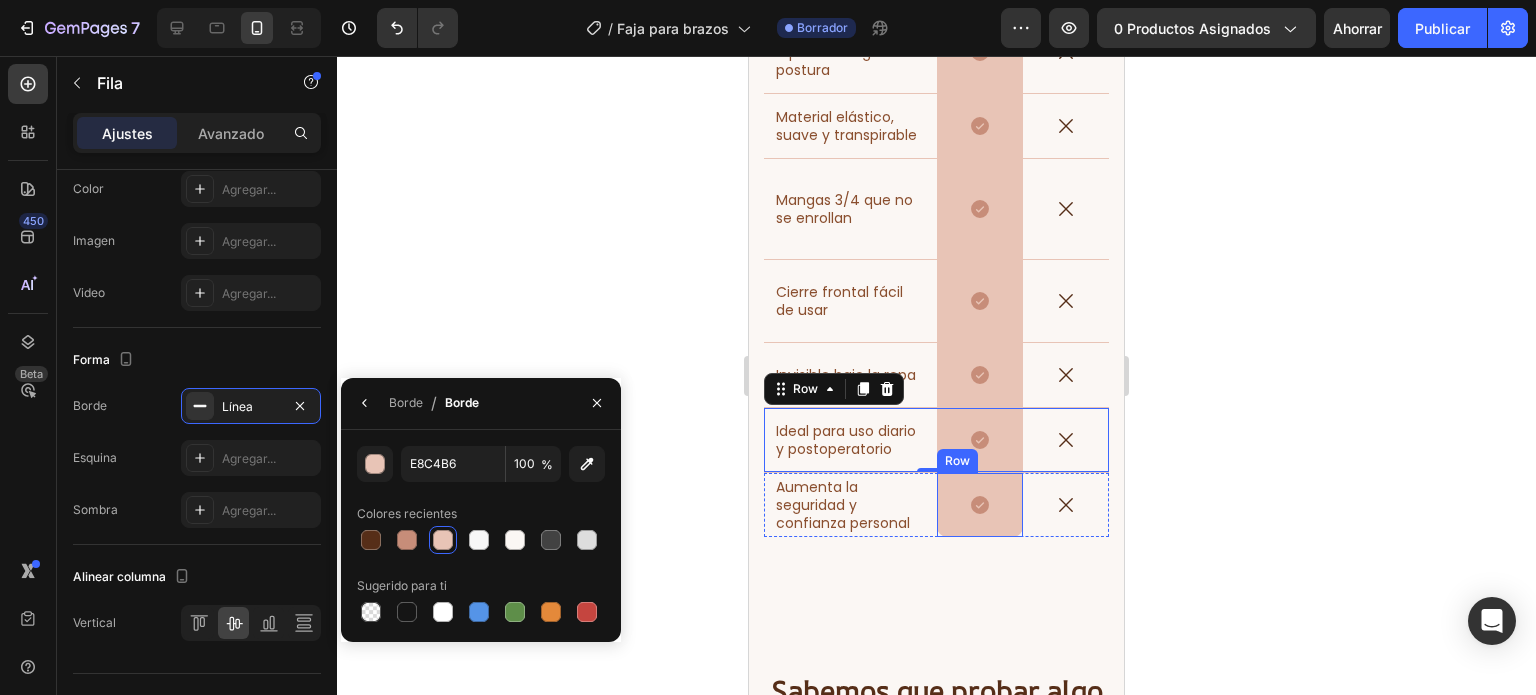 scroll, scrollTop: 8367, scrollLeft: 0, axis: vertical 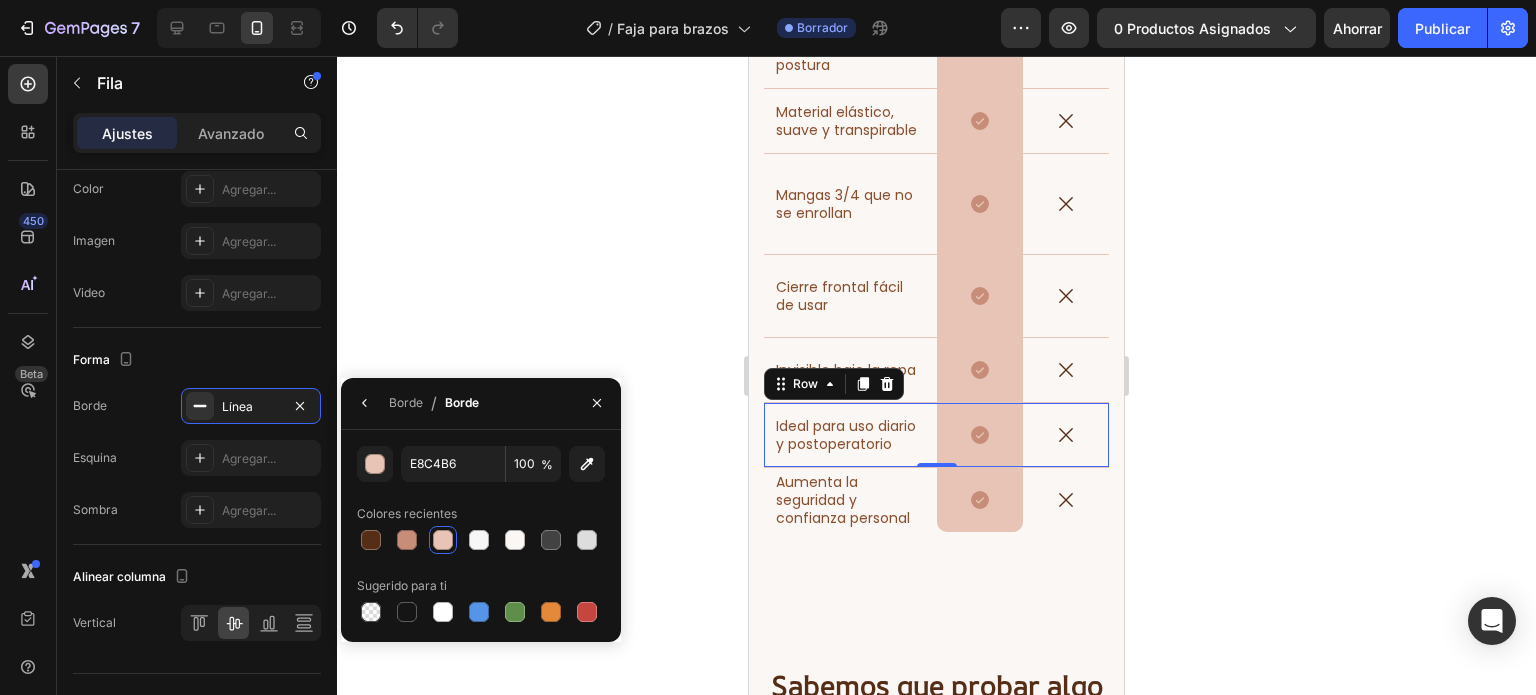 click 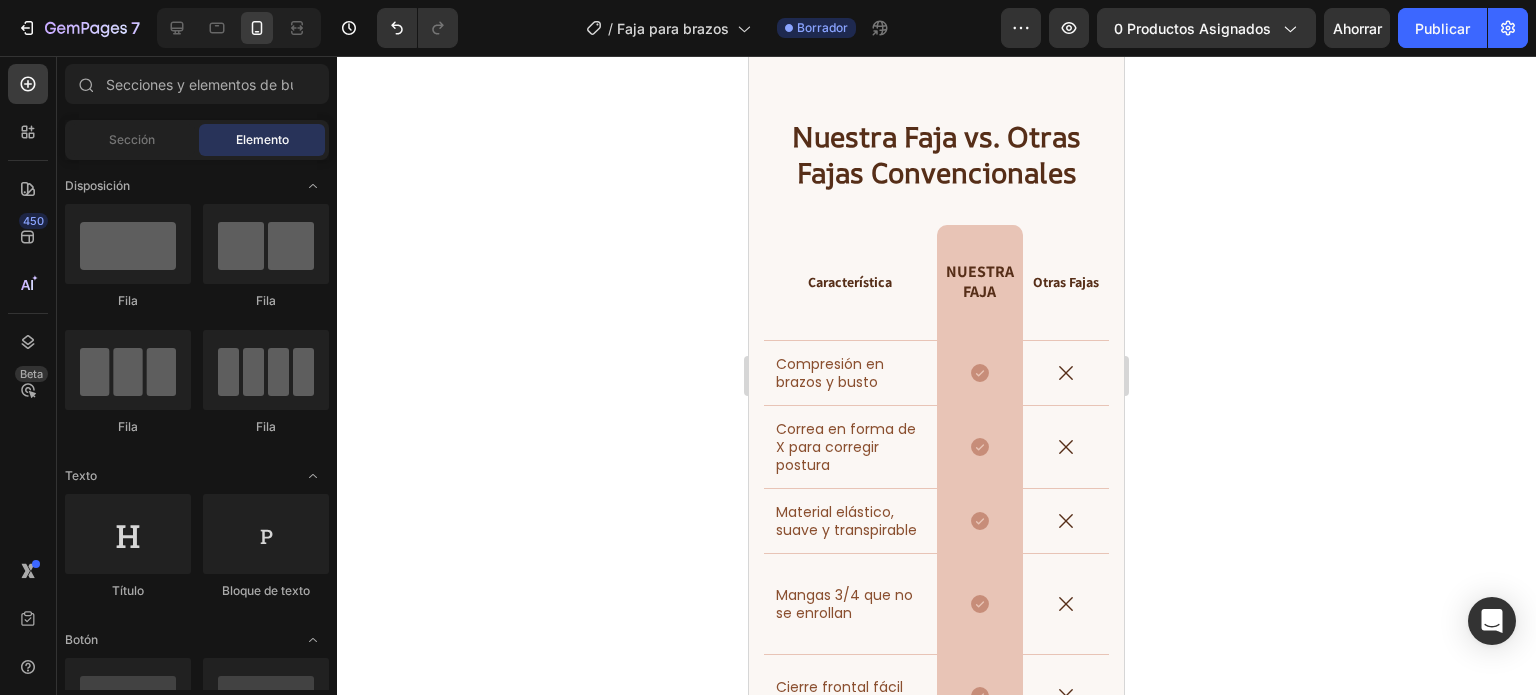 scroll, scrollTop: 7966, scrollLeft: 0, axis: vertical 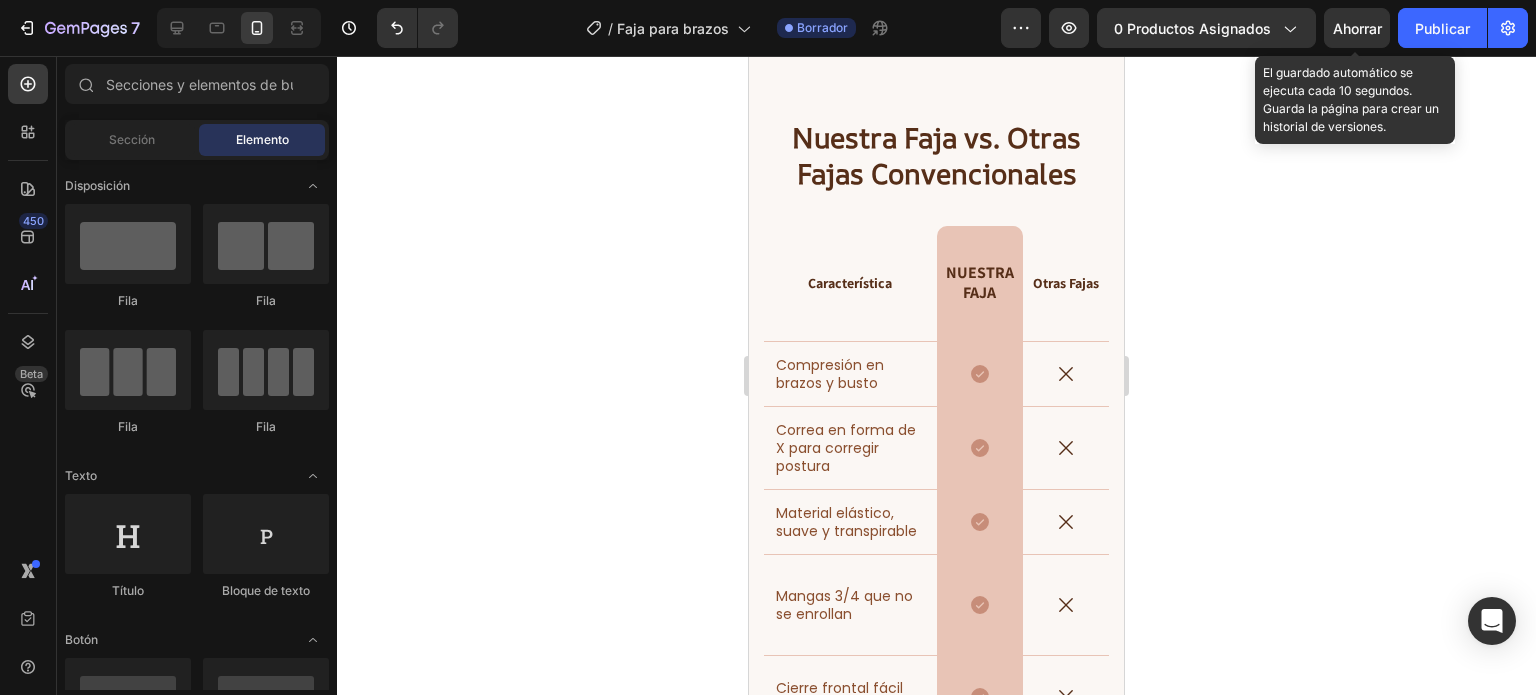 click on "Ahorrar" 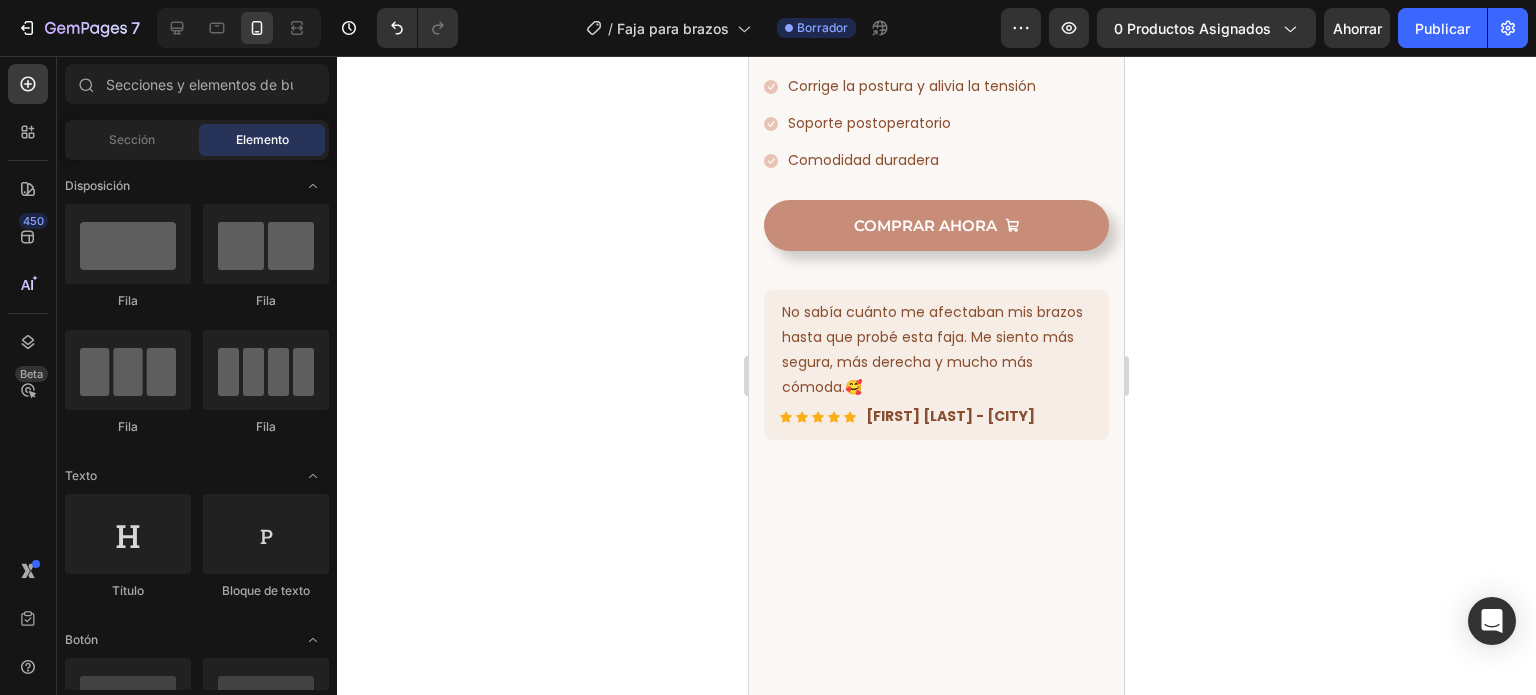 scroll, scrollTop: 0, scrollLeft: 0, axis: both 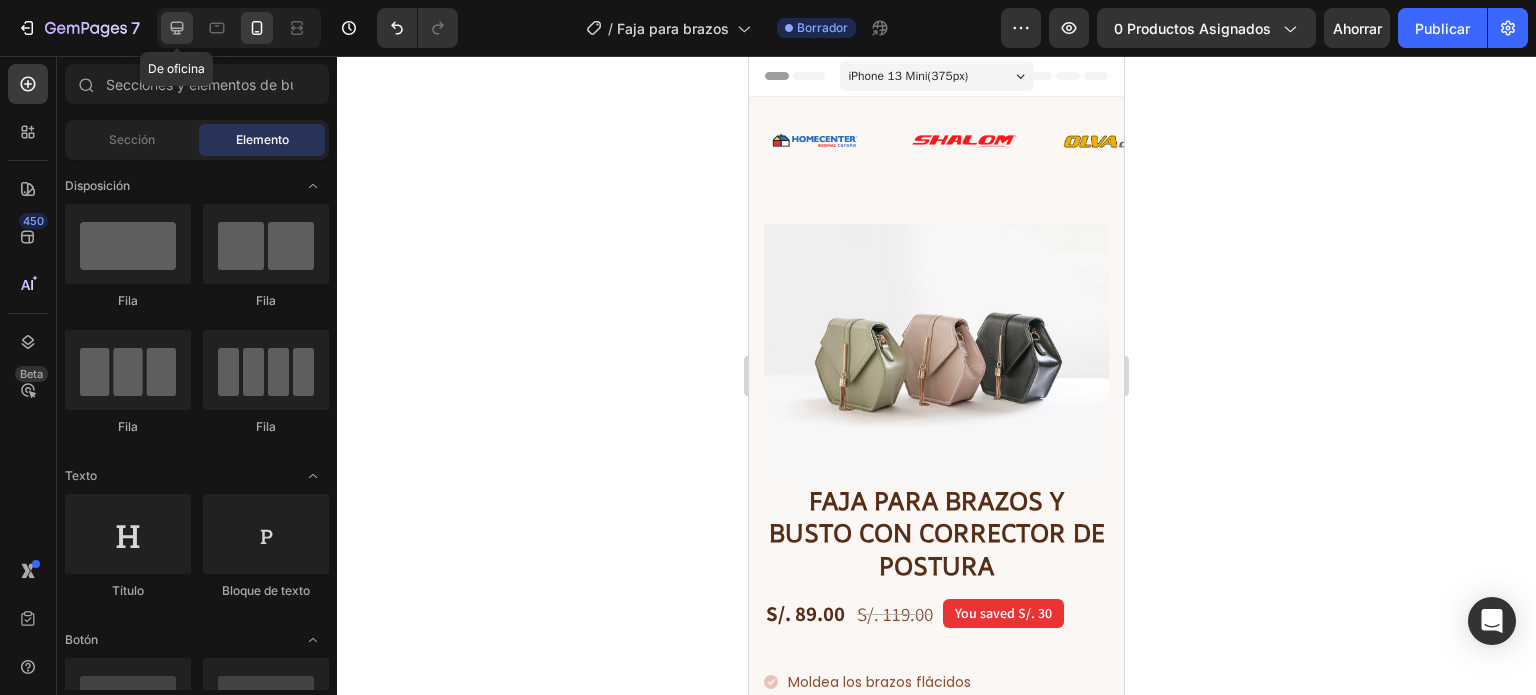 click 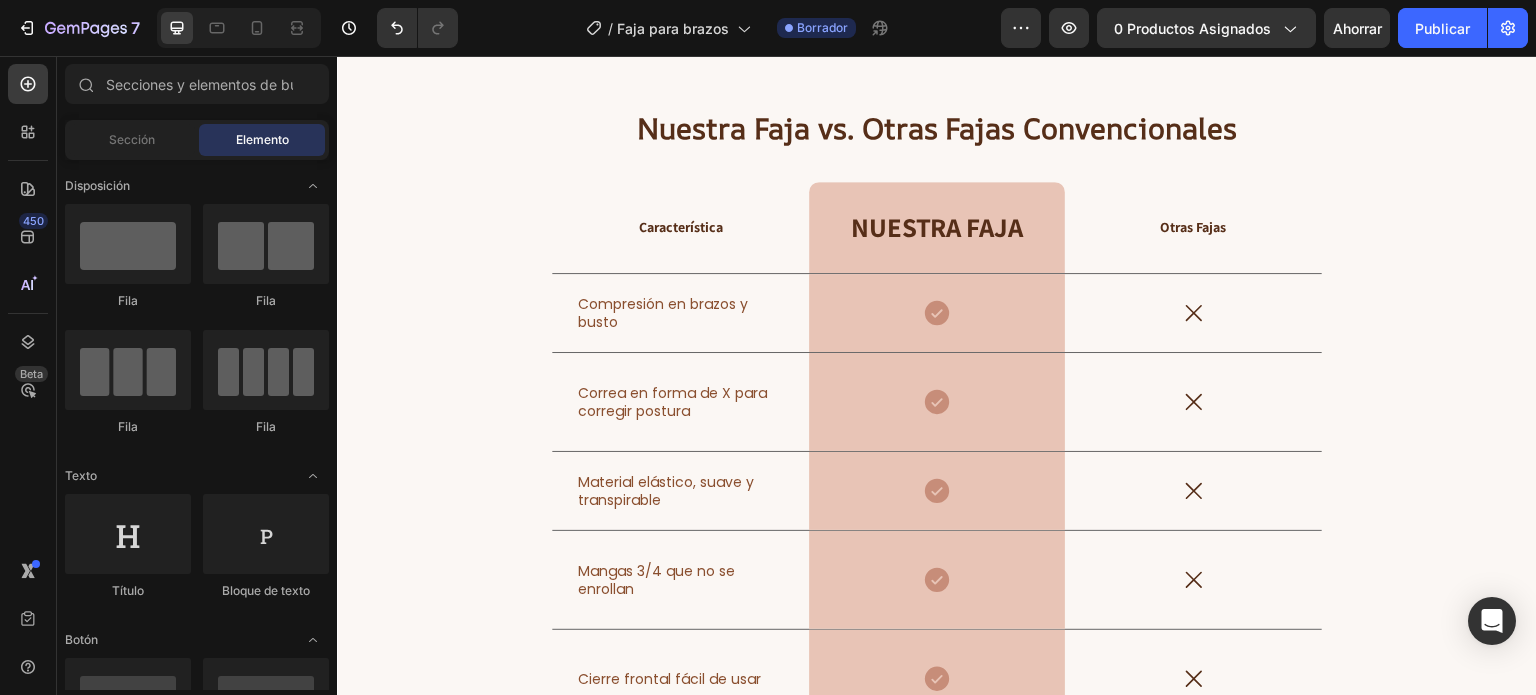scroll, scrollTop: 7761, scrollLeft: 0, axis: vertical 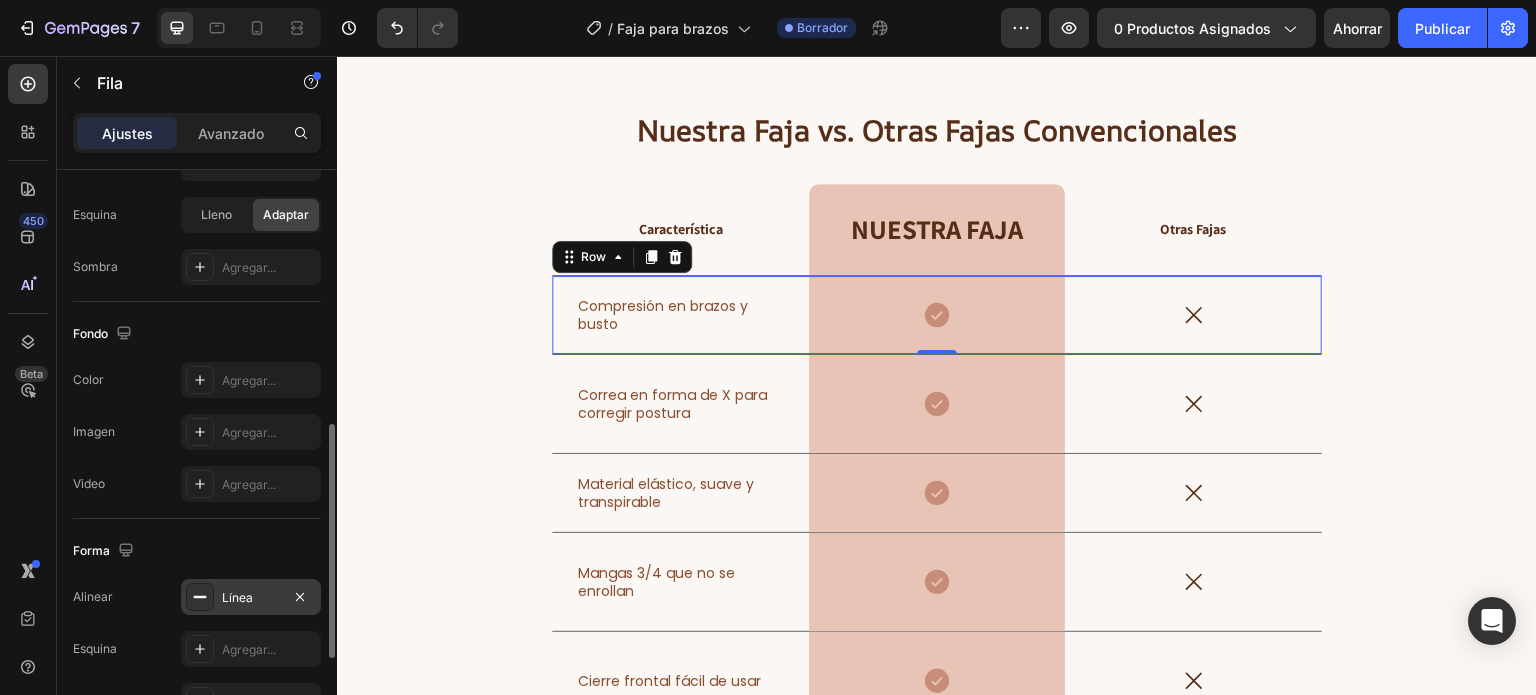 click on "Línea" at bounding box center [237, 597] 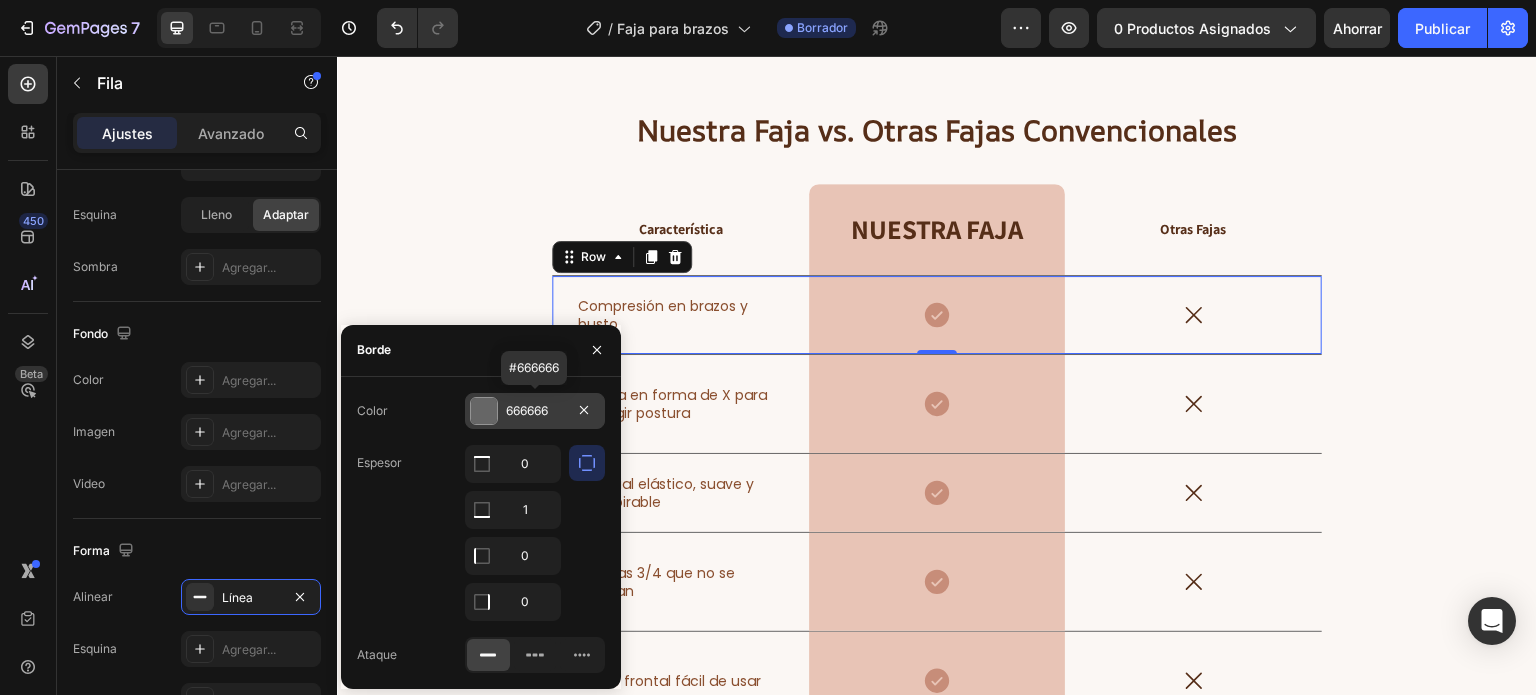 click on "666666" at bounding box center [527, 410] 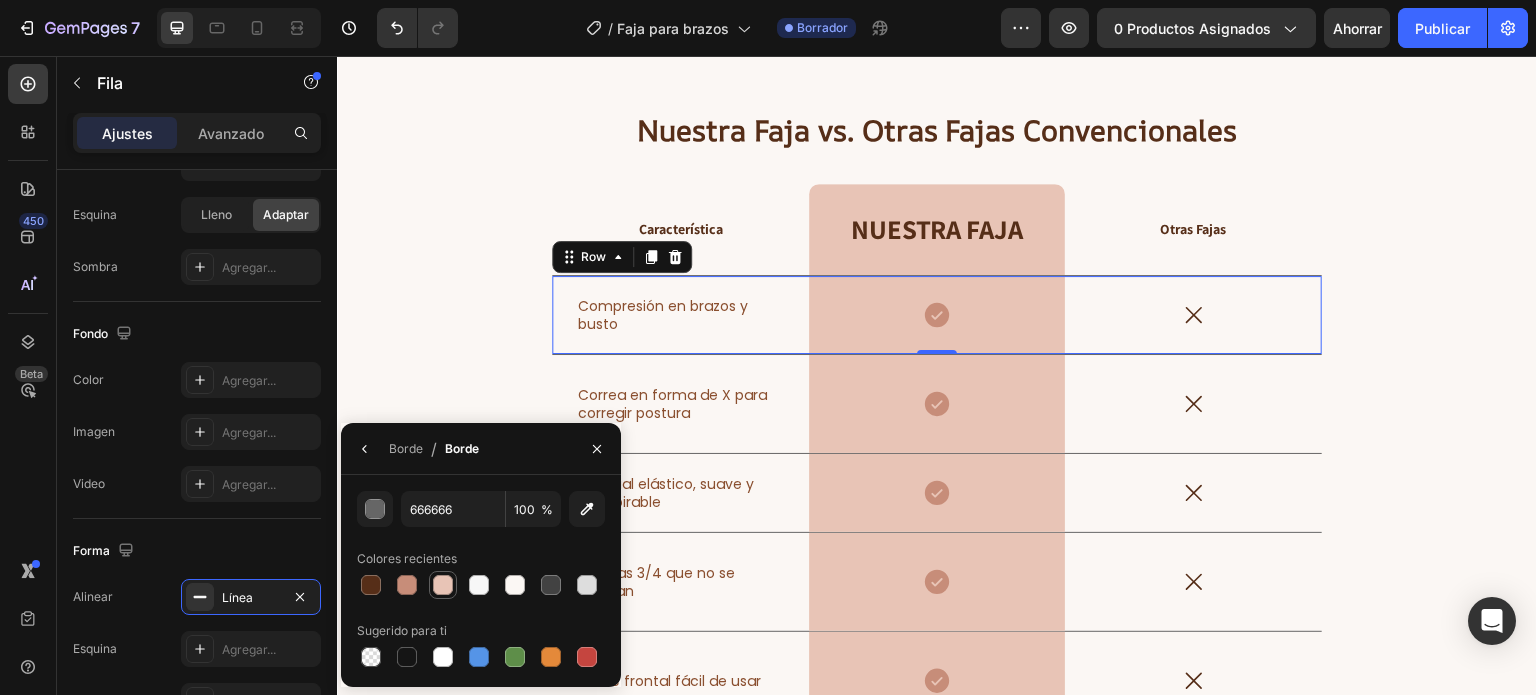click at bounding box center (443, 585) 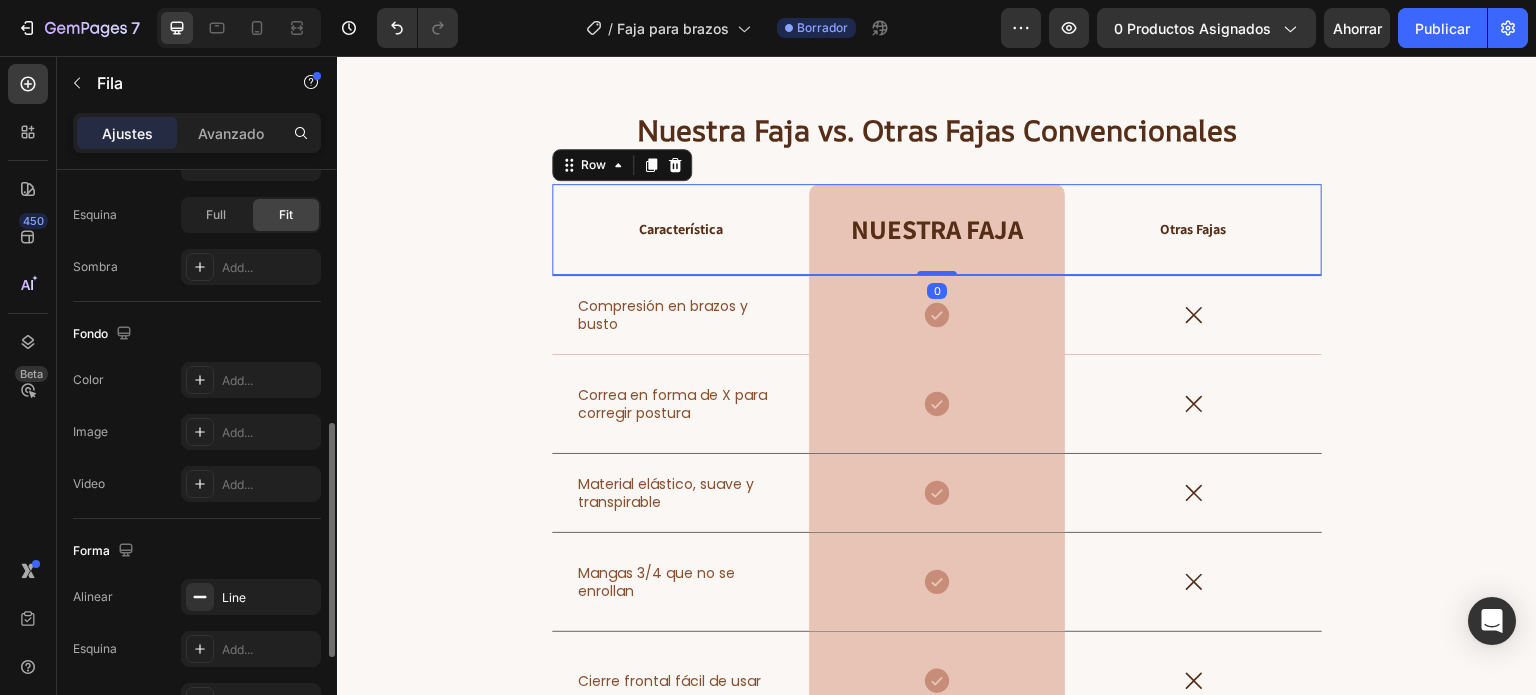 scroll, scrollTop: 632, scrollLeft: 0, axis: vertical 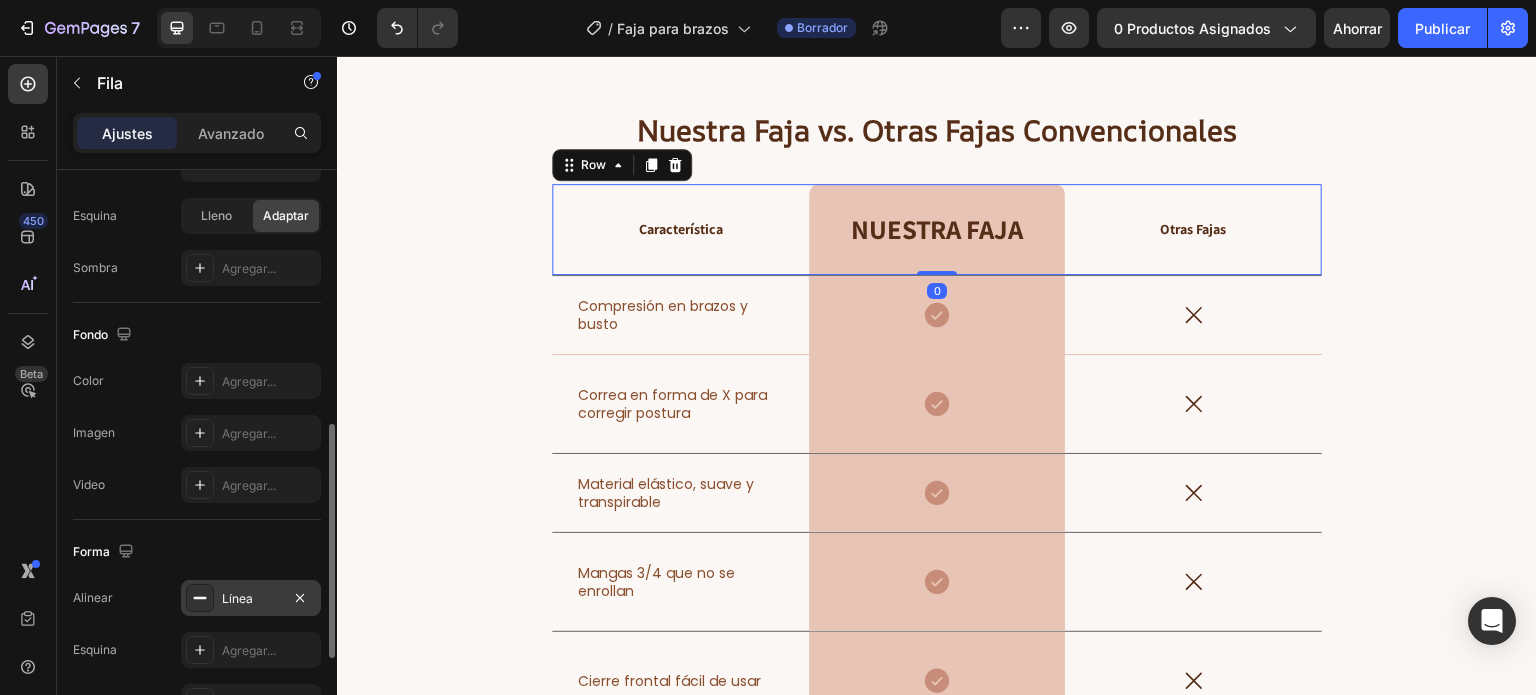 click on "Línea" at bounding box center (237, 598) 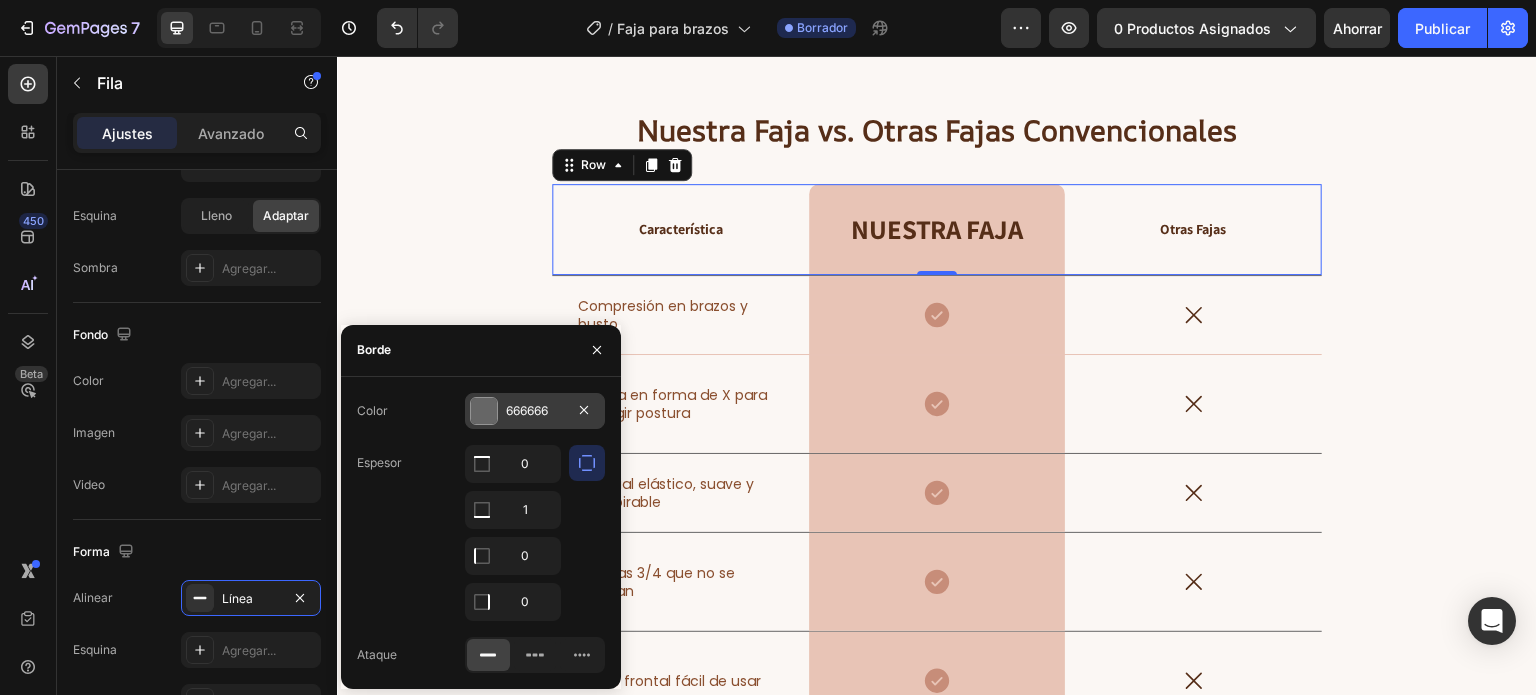click on "666666" at bounding box center [535, 411] 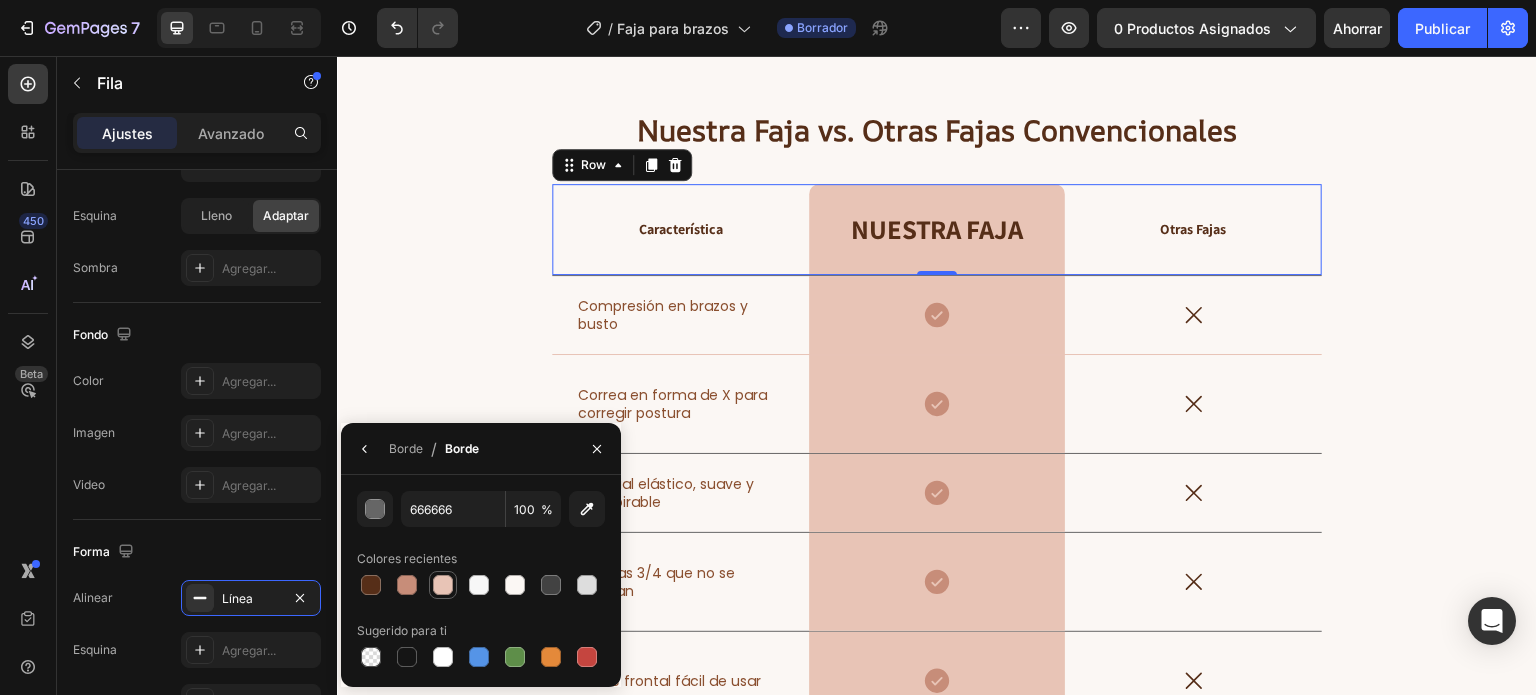 click at bounding box center [443, 585] 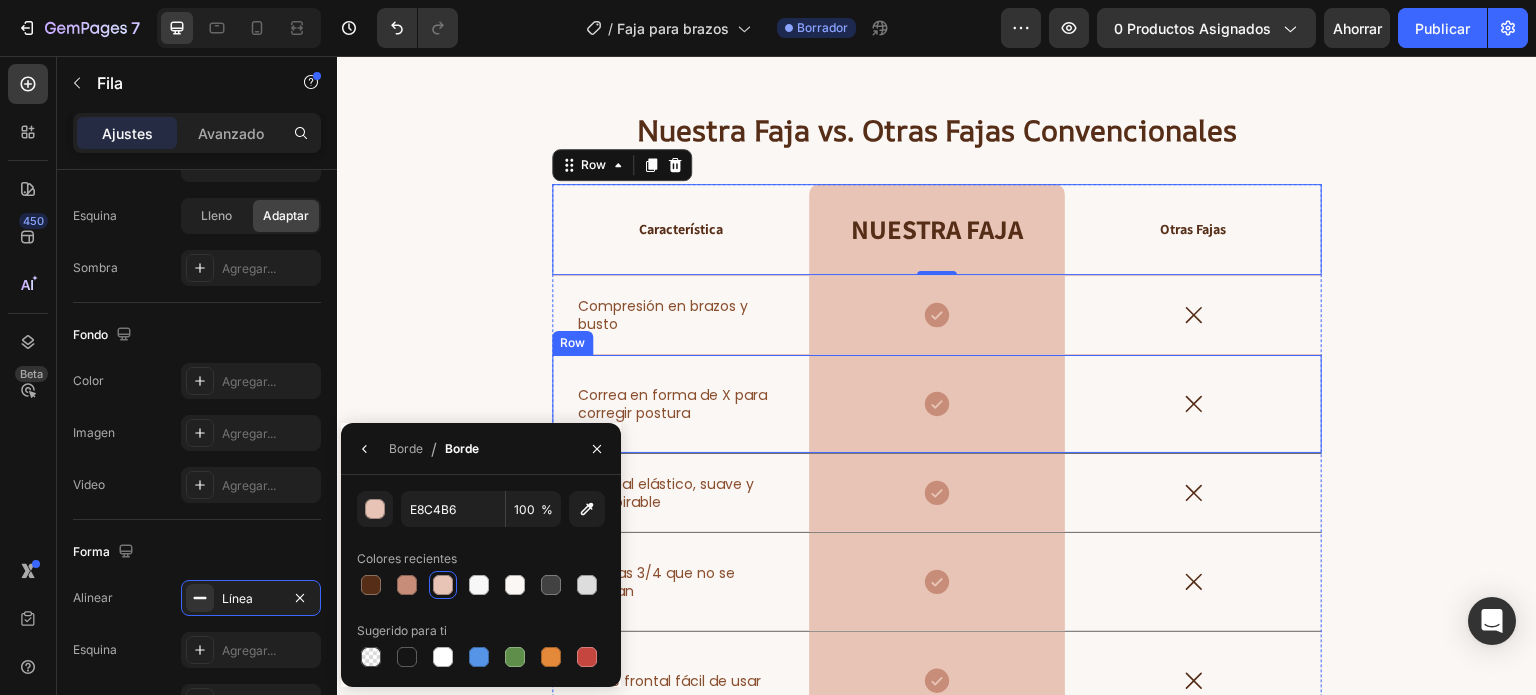 scroll, scrollTop: 632, scrollLeft: 0, axis: vertical 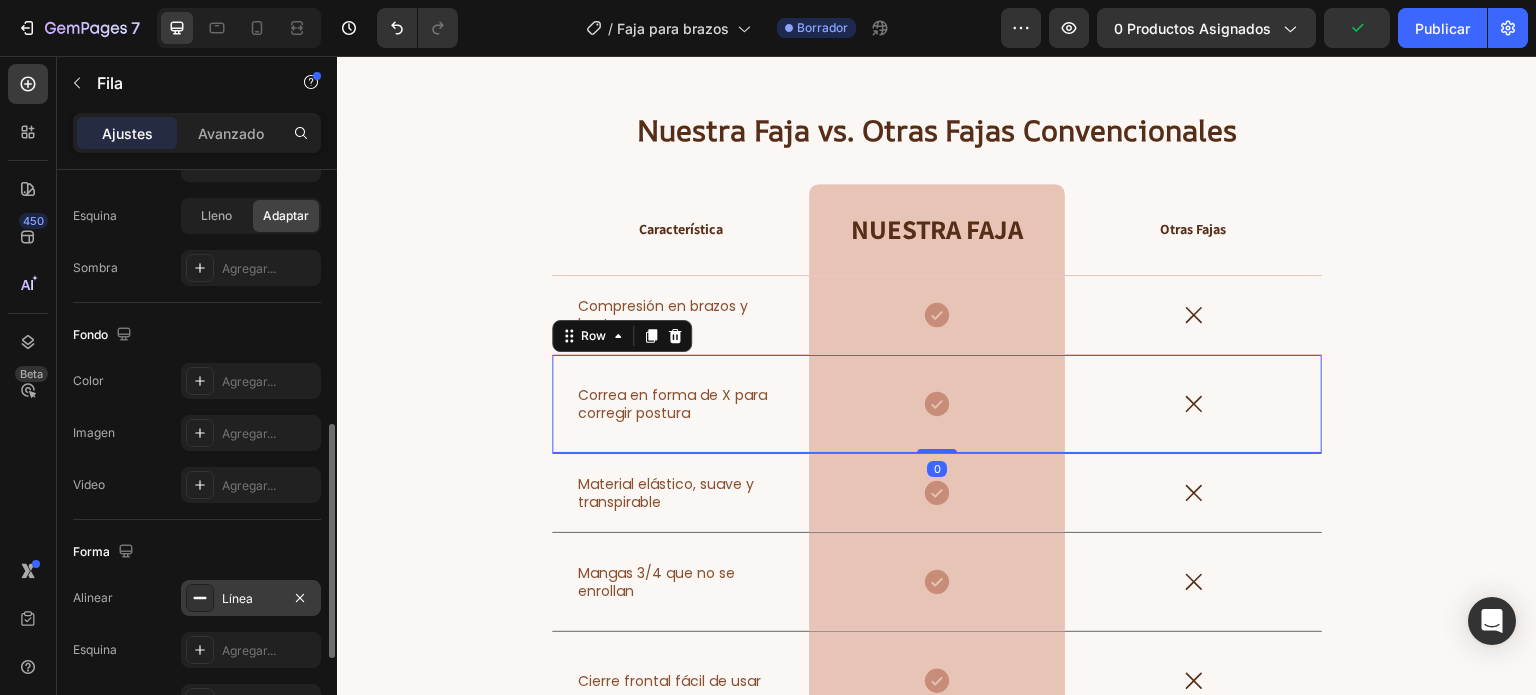 click on "Línea" at bounding box center (237, 598) 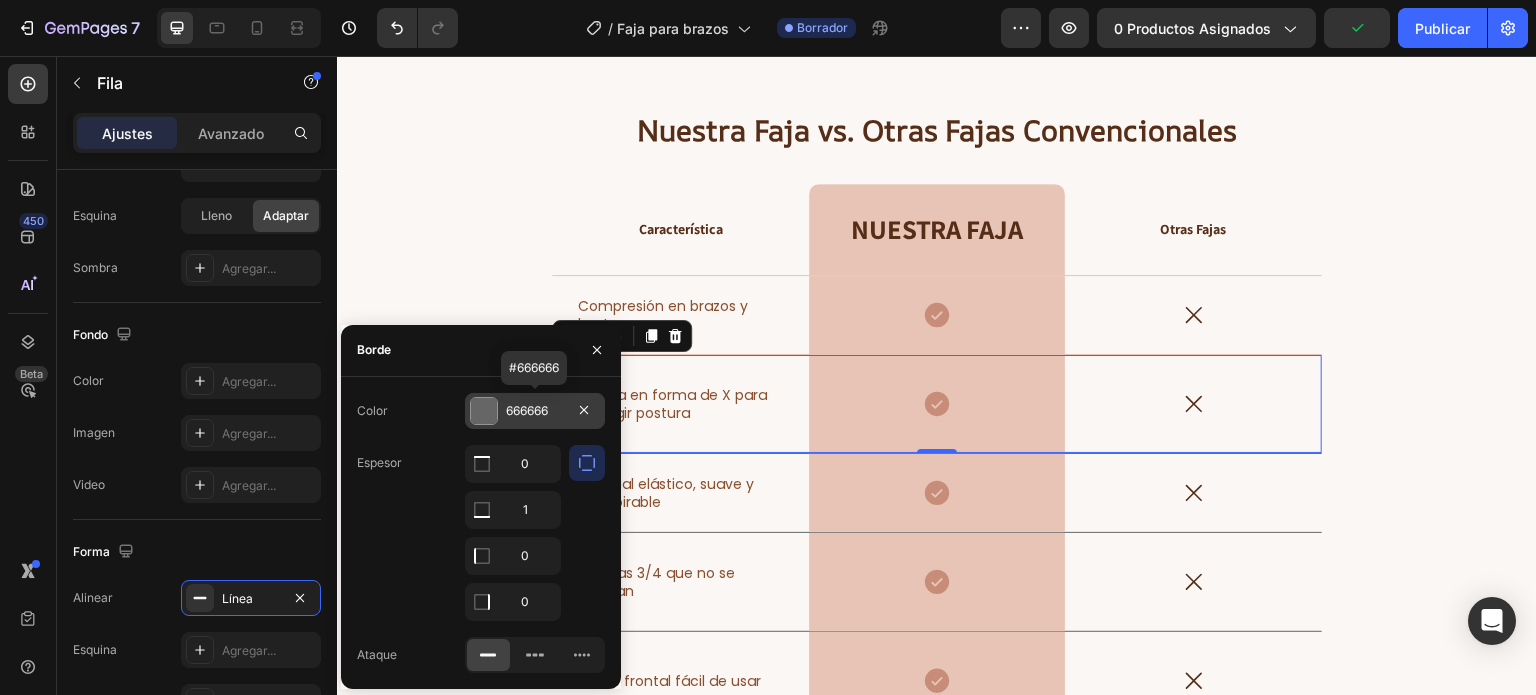 click on "666666" at bounding box center [527, 410] 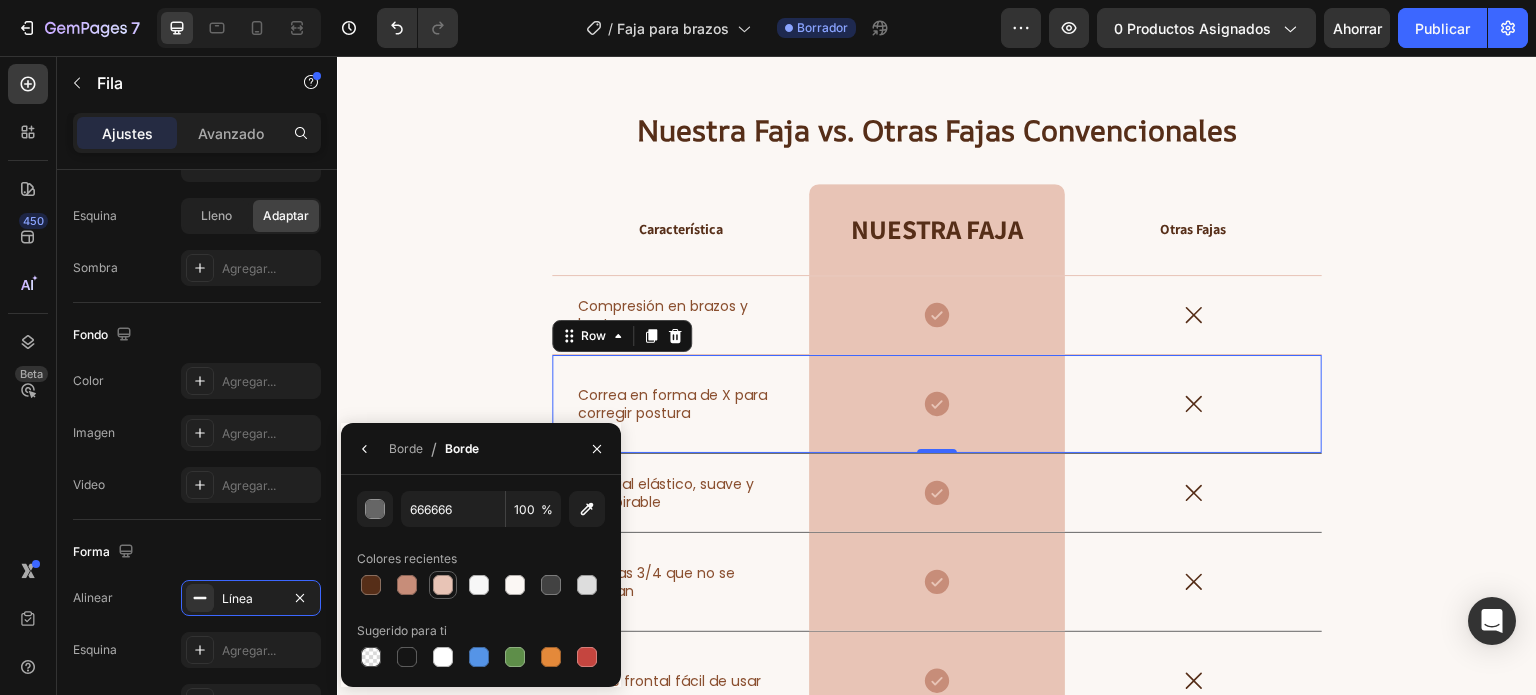 click at bounding box center [443, 585] 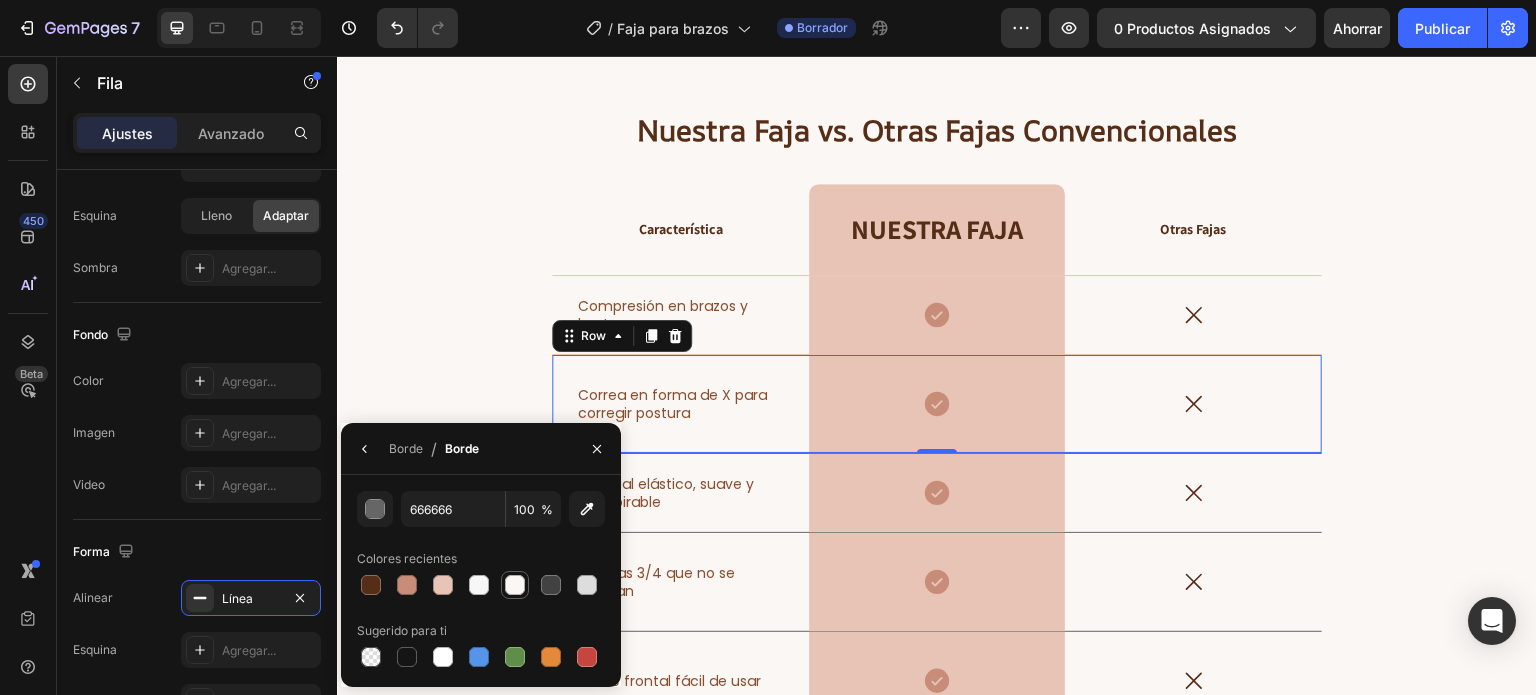 type on "E8C4B6" 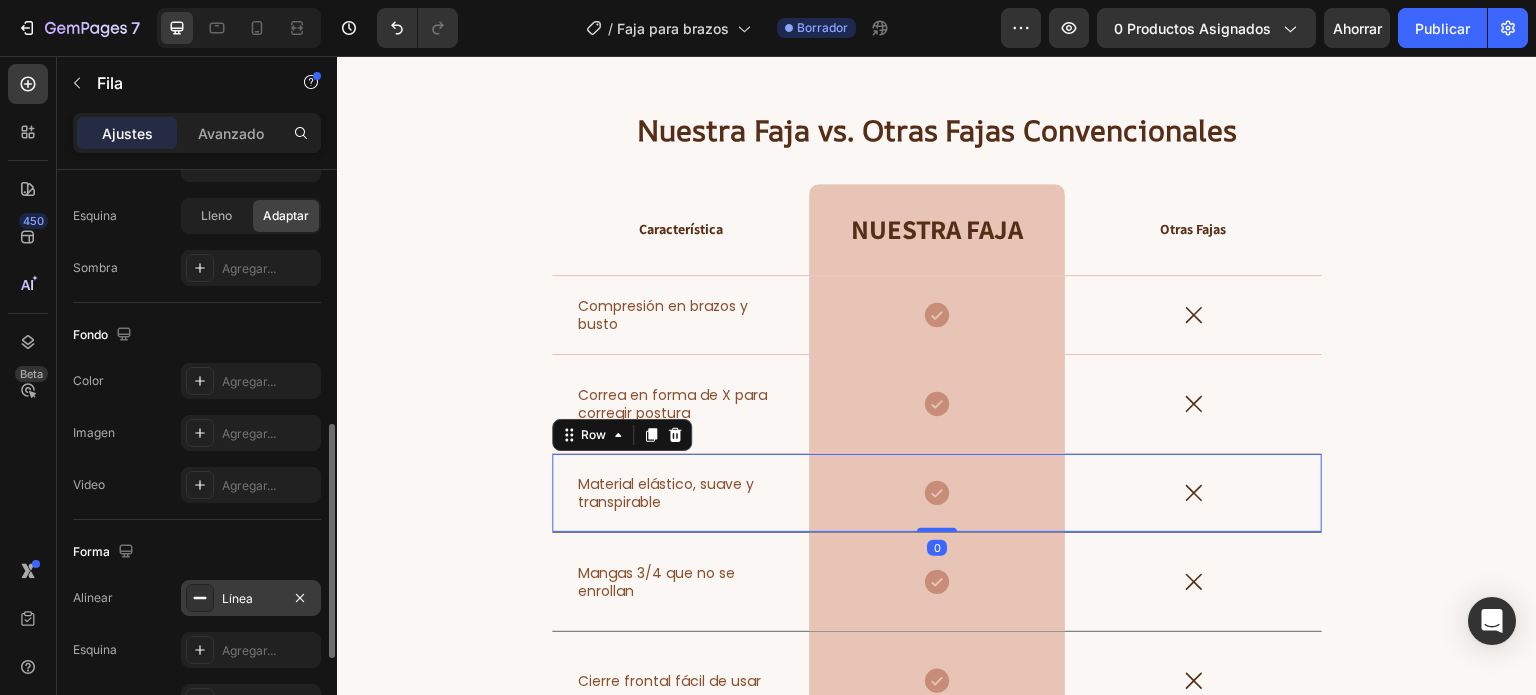 click on "Línea" at bounding box center (251, 599) 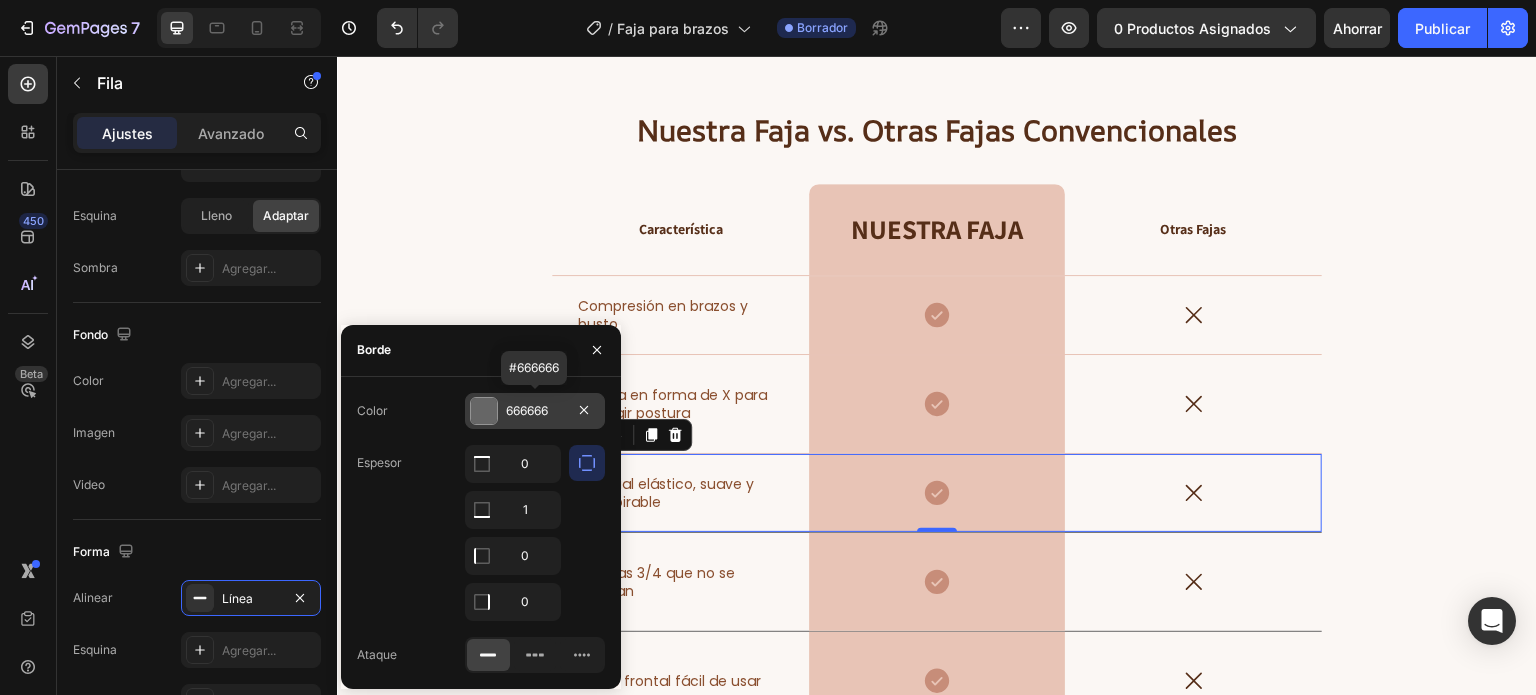 click on "666666" at bounding box center (535, 411) 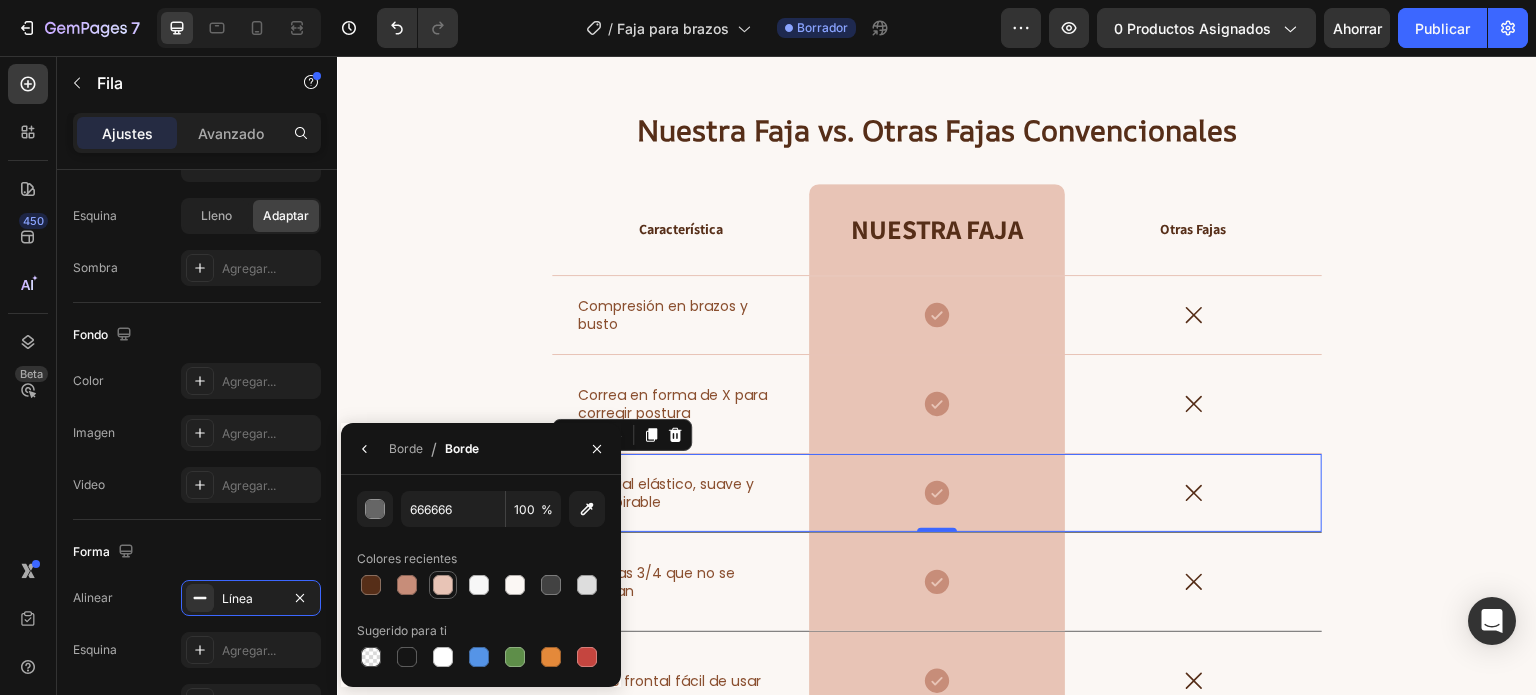 click at bounding box center [443, 585] 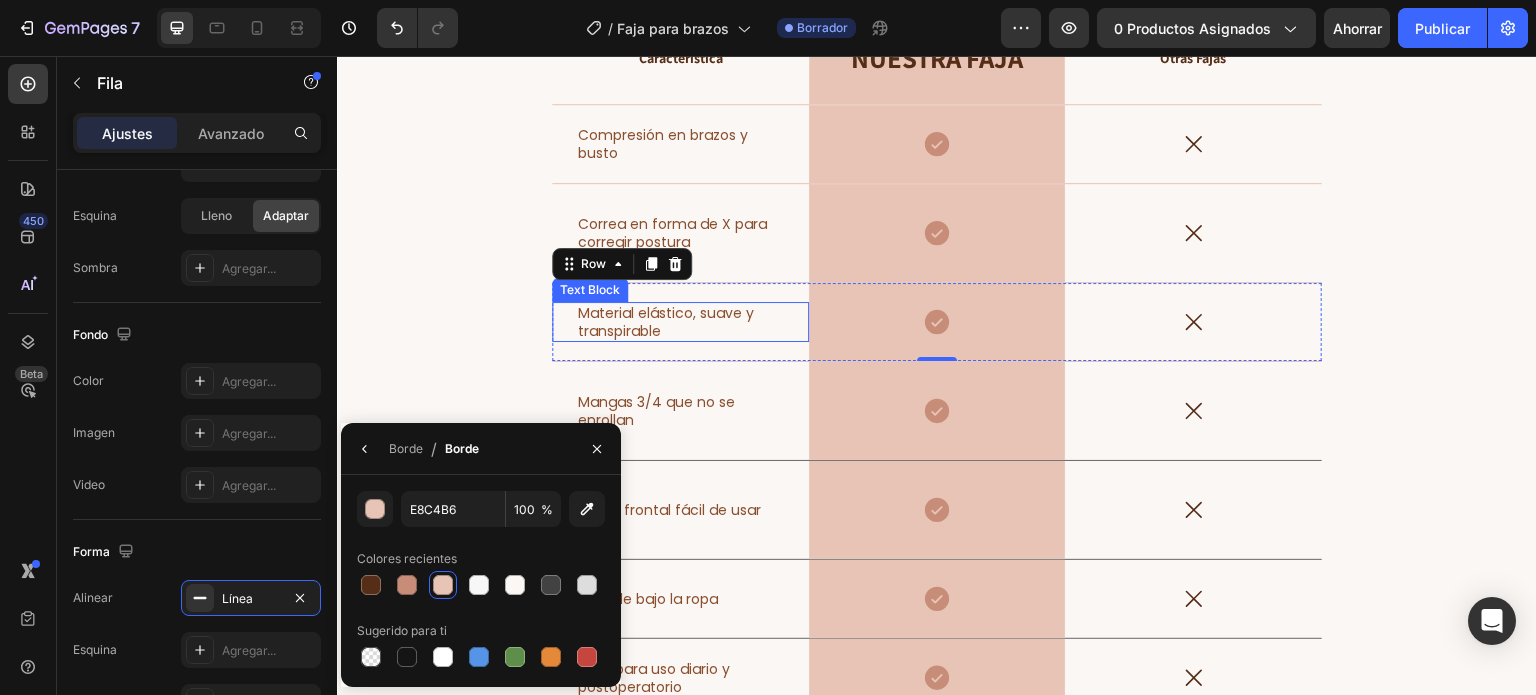 scroll, scrollTop: 7948, scrollLeft: 0, axis: vertical 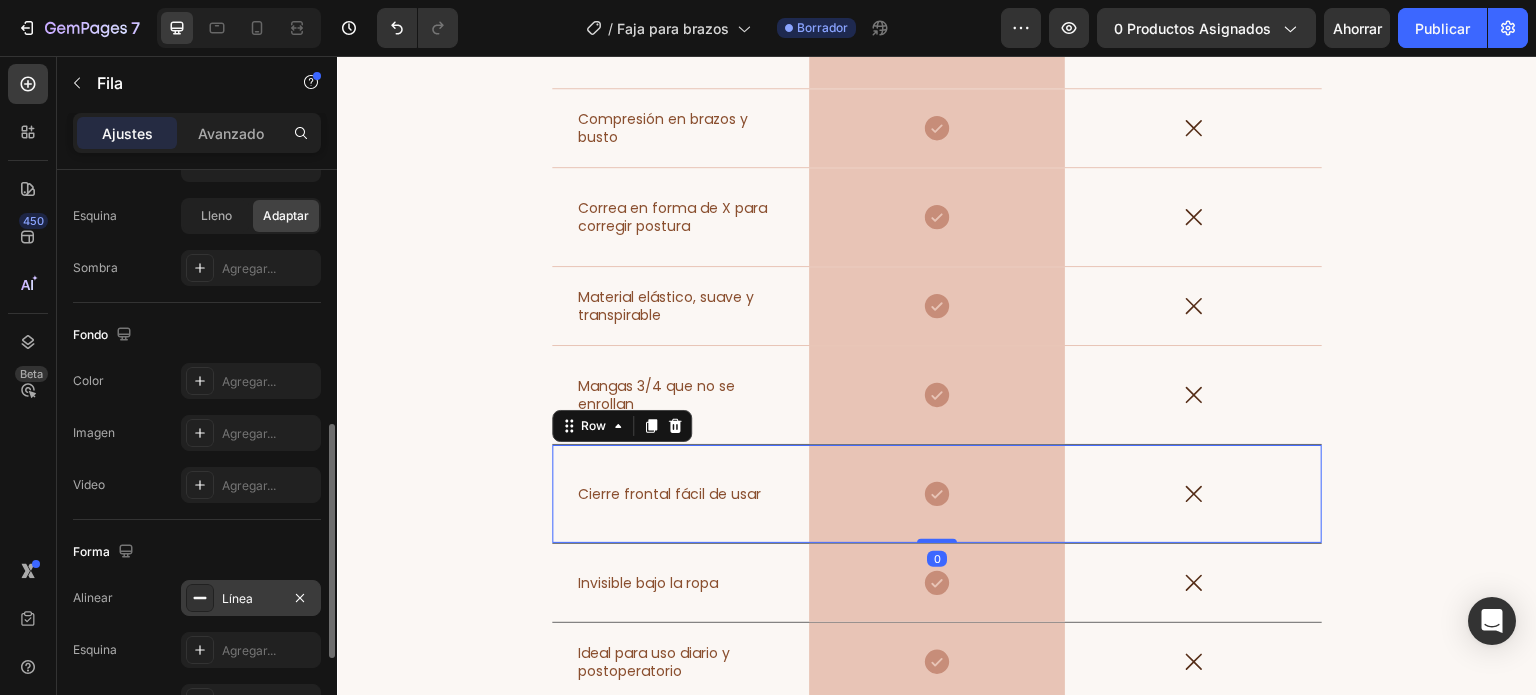 click on "Línea" at bounding box center (251, 598) 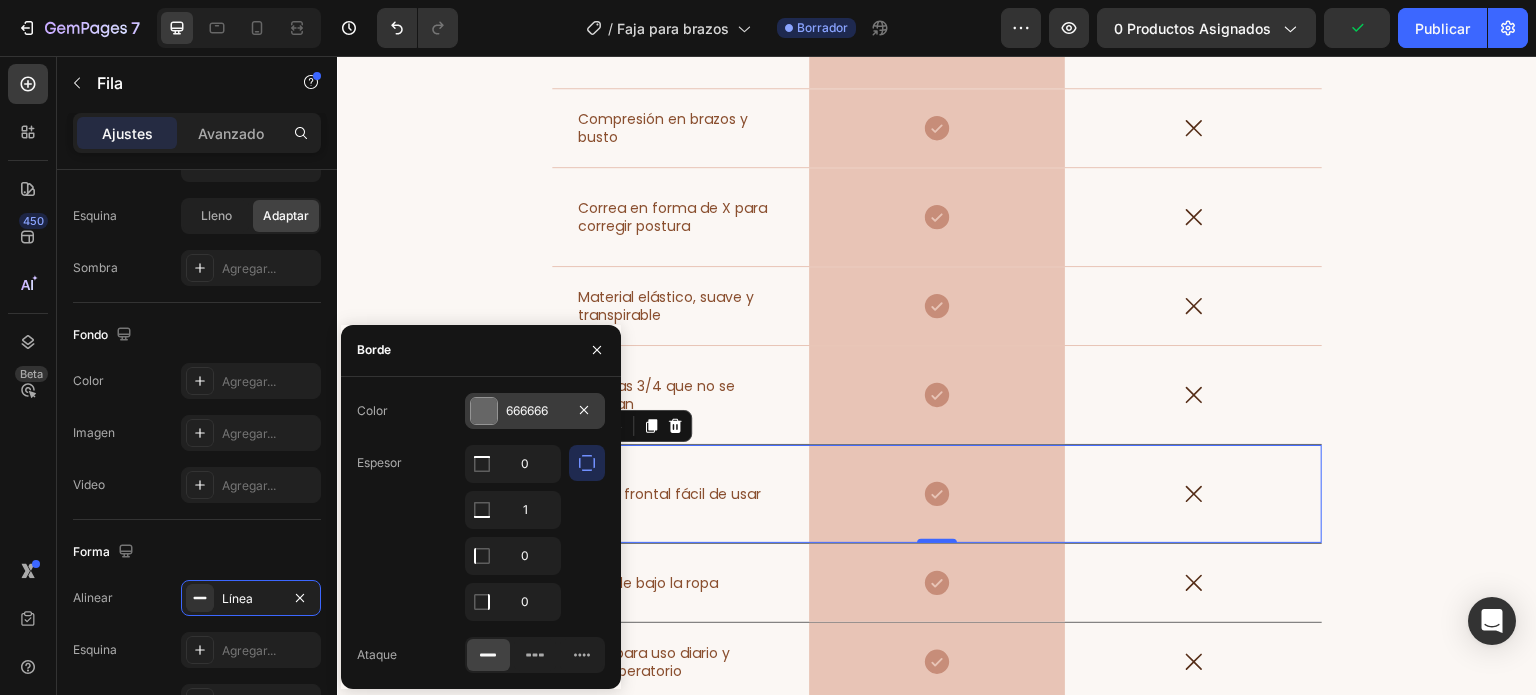 click on "666666" at bounding box center (535, 411) 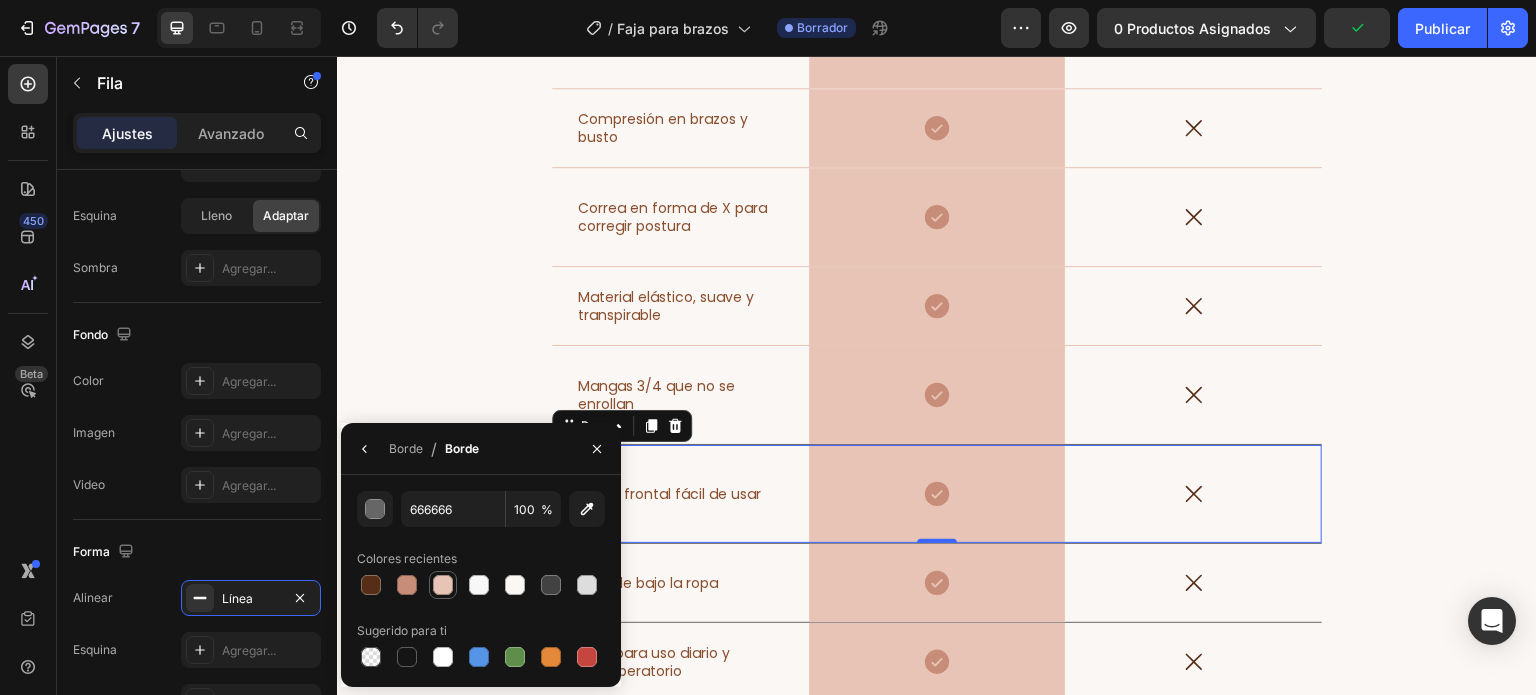 click at bounding box center [443, 585] 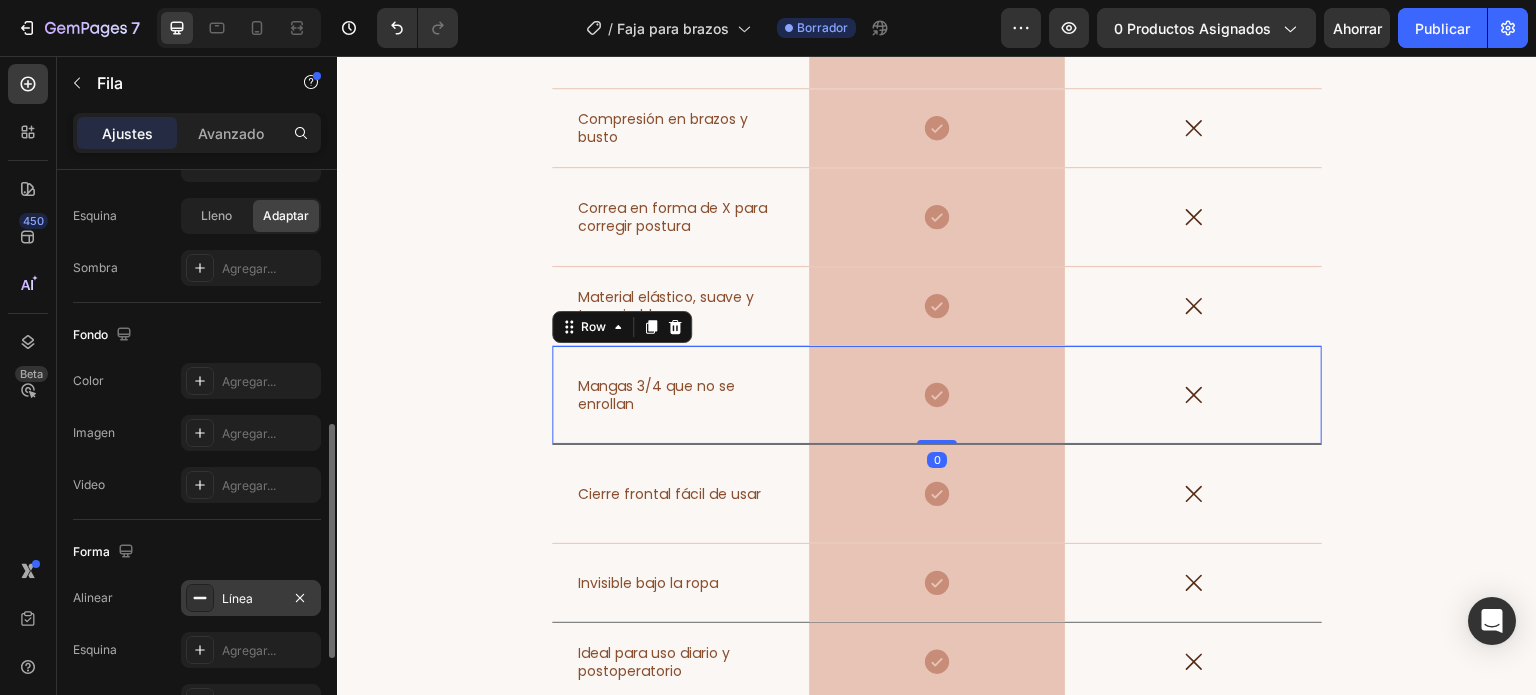click on "Línea" at bounding box center [237, 598] 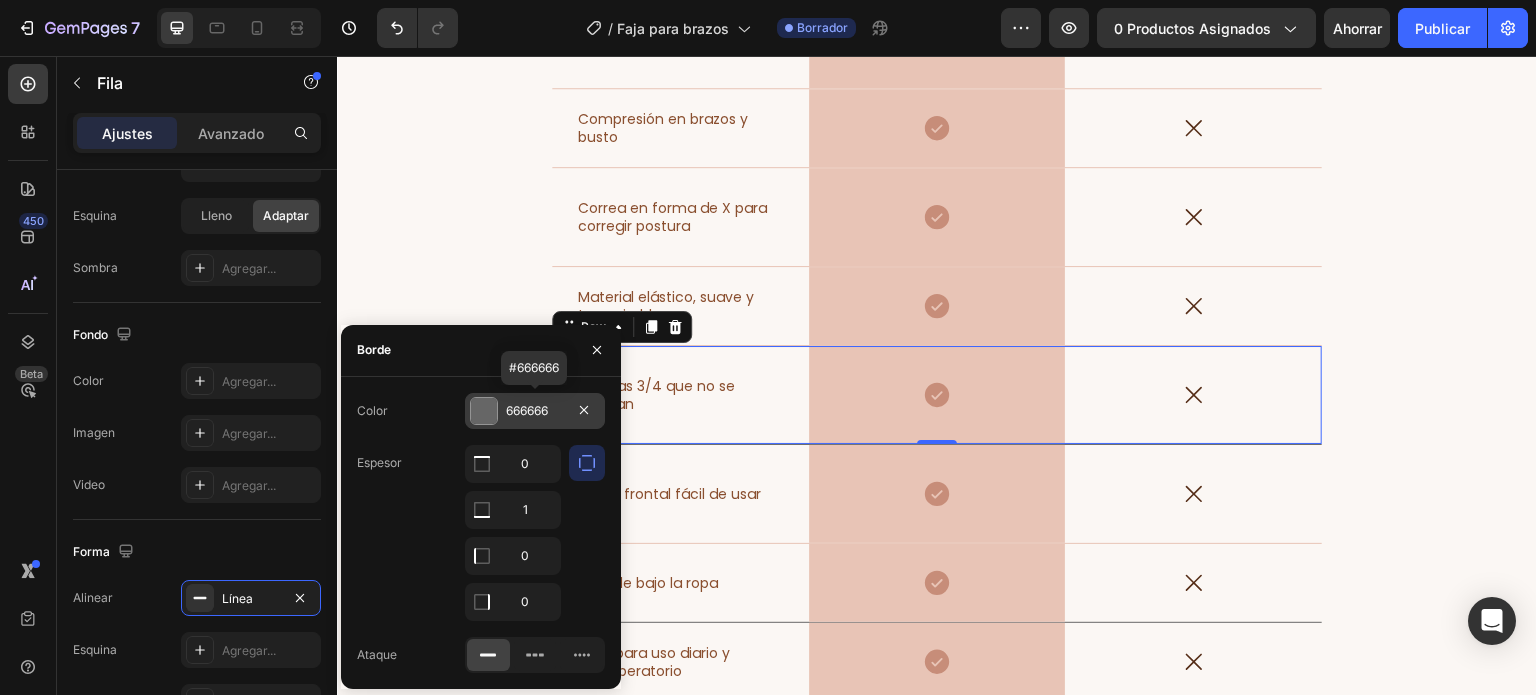 click on "666666" at bounding box center (535, 411) 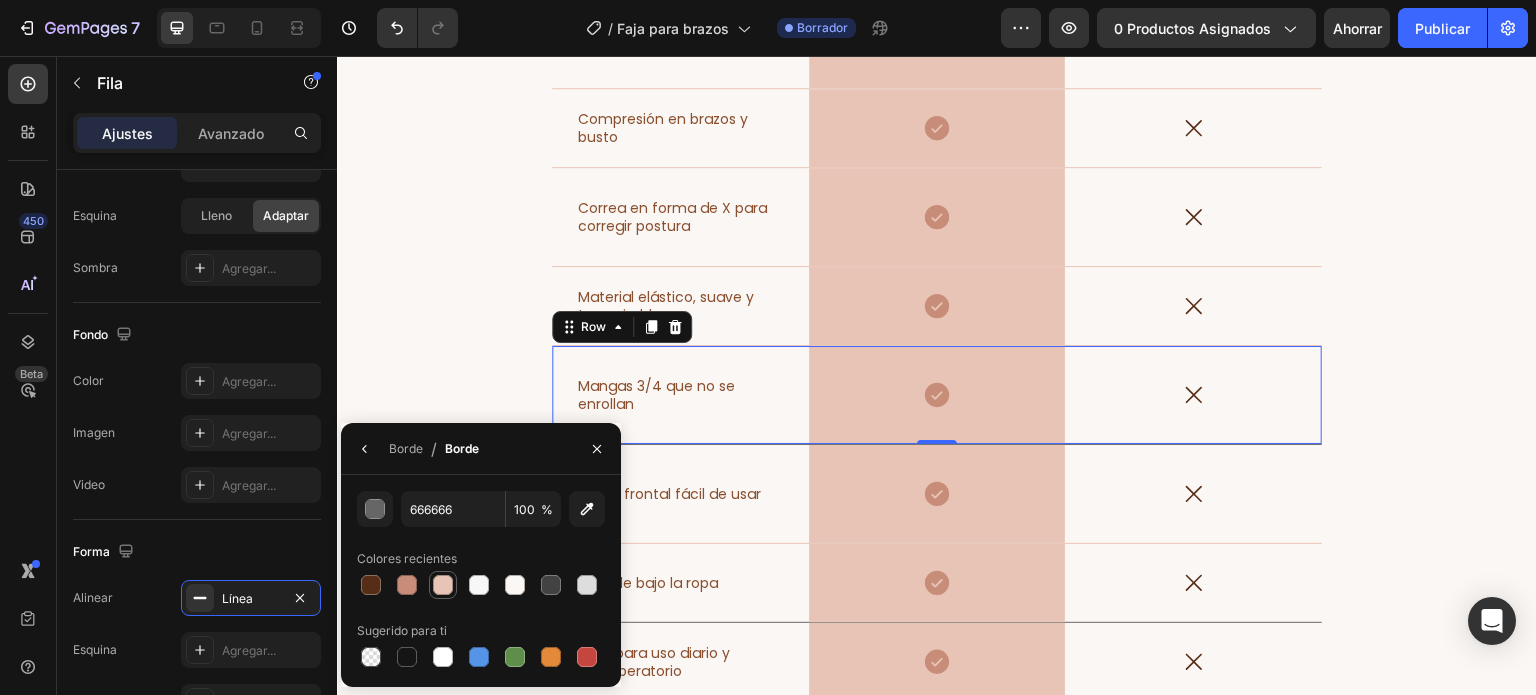 click at bounding box center (443, 585) 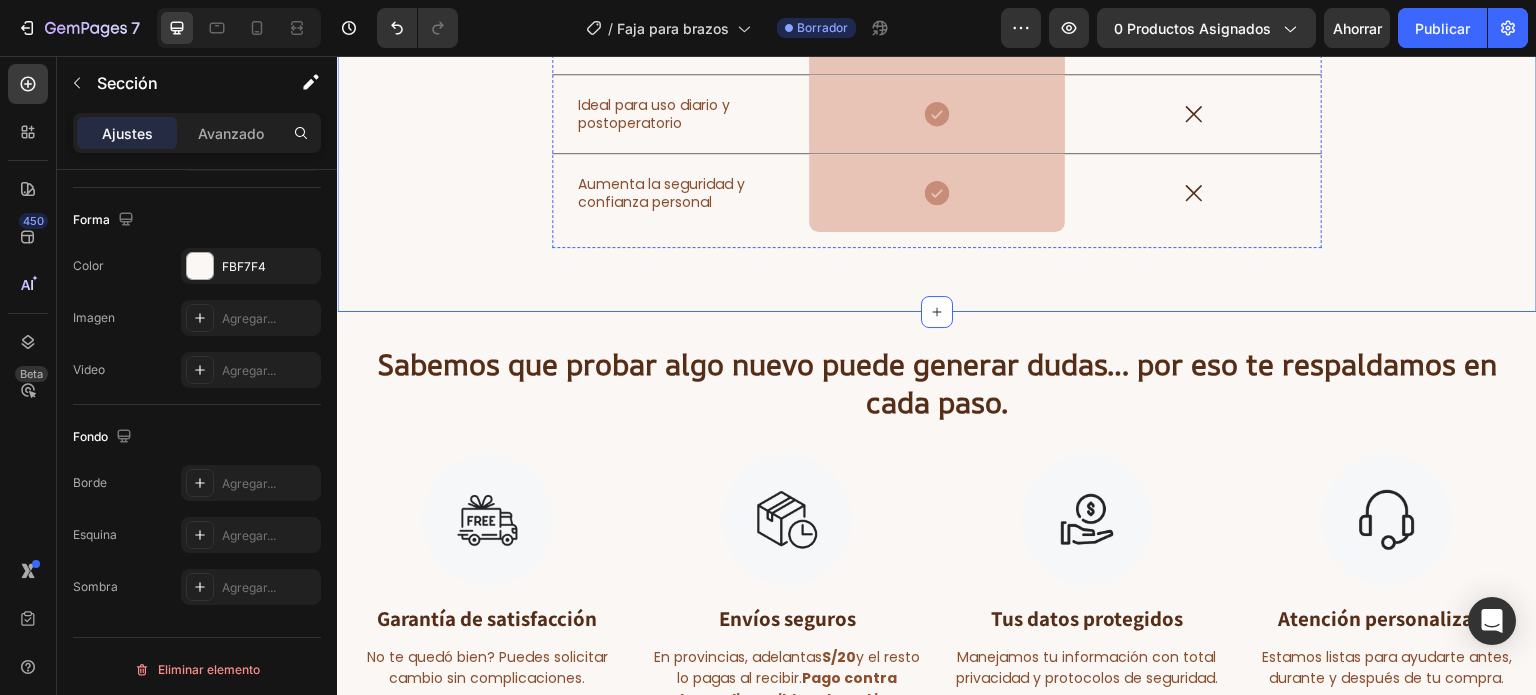 scroll, scrollTop: 0, scrollLeft: 0, axis: both 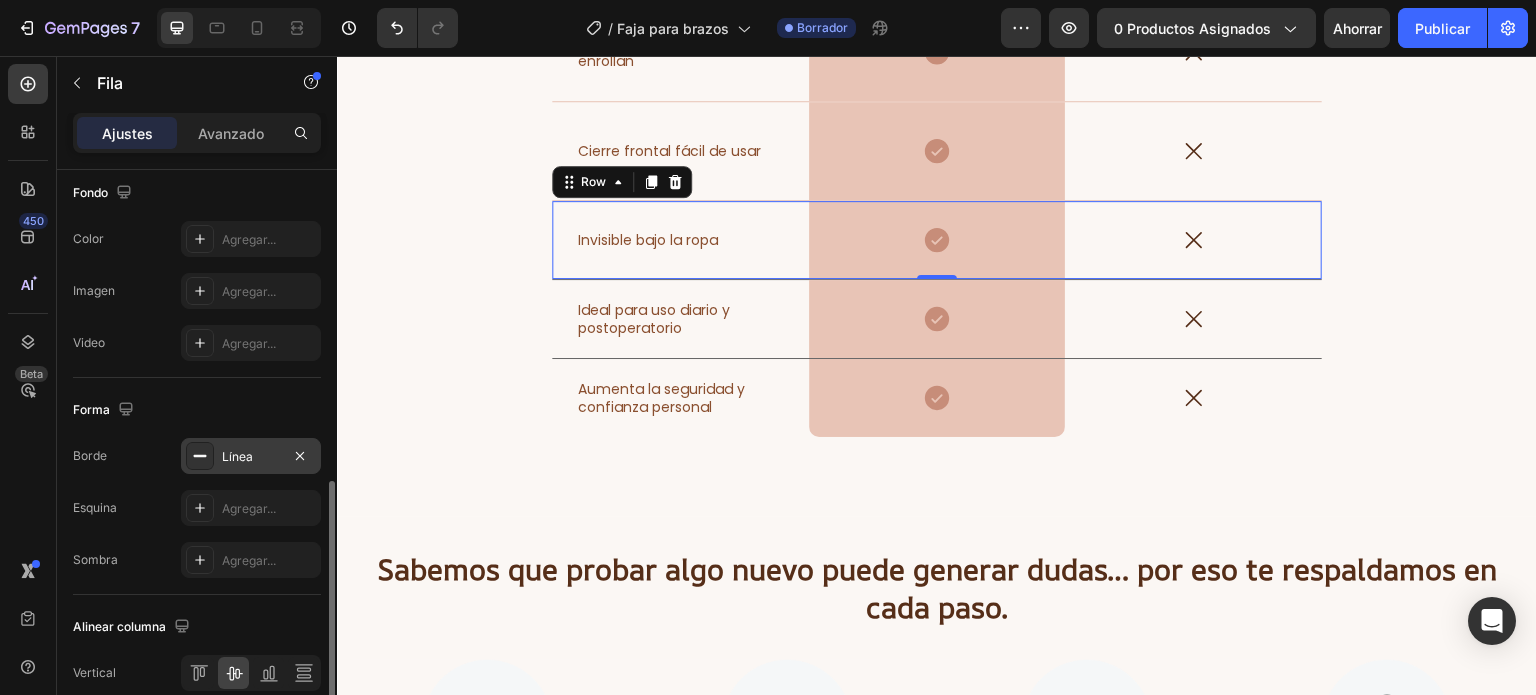 click on "Línea" at bounding box center [237, 456] 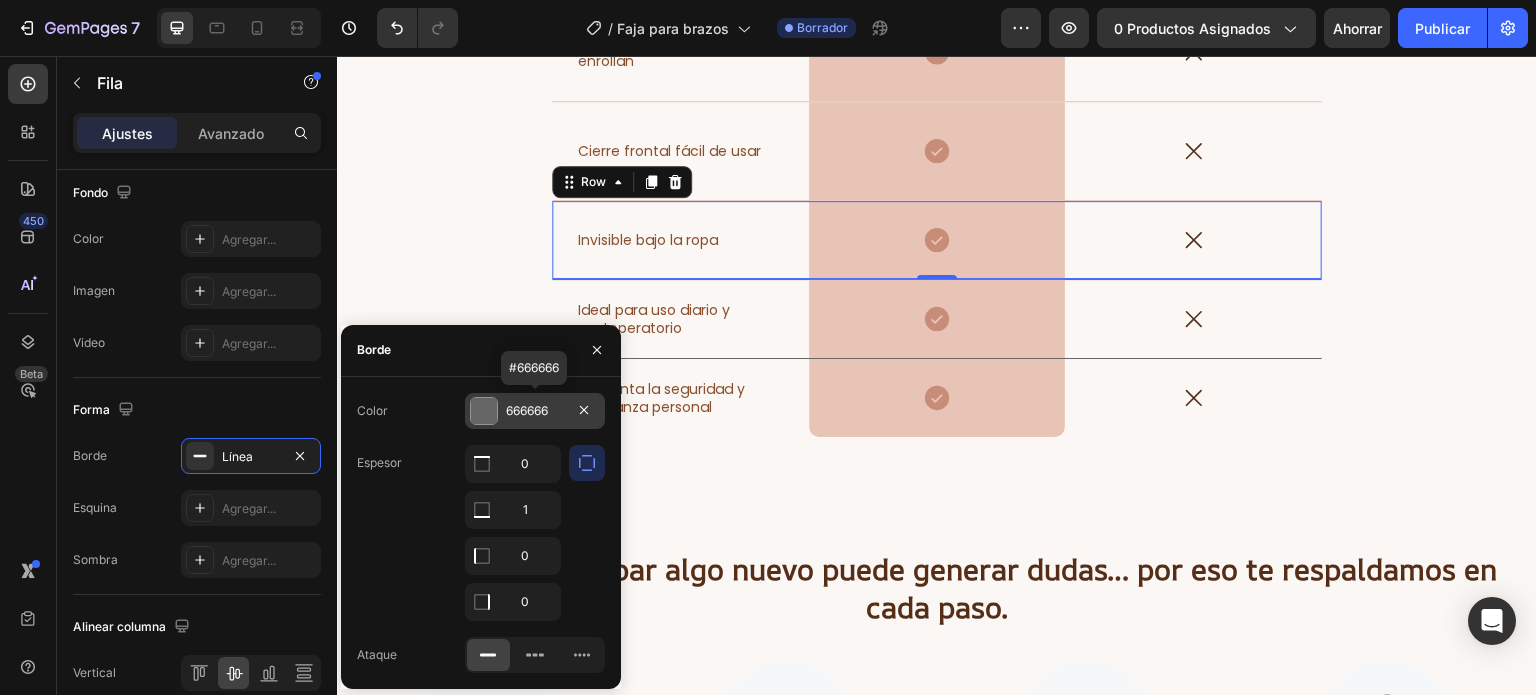 click on "666666" at bounding box center (527, 410) 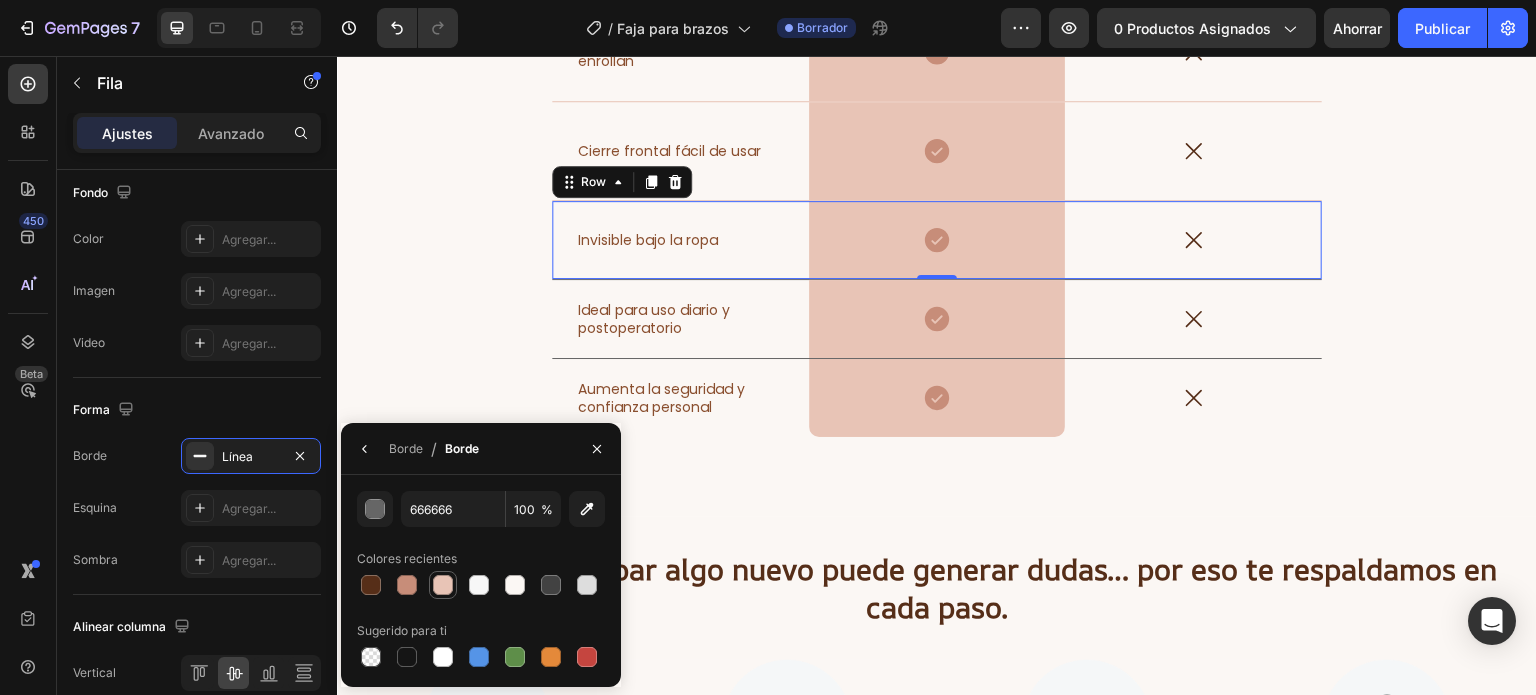 click at bounding box center (443, 585) 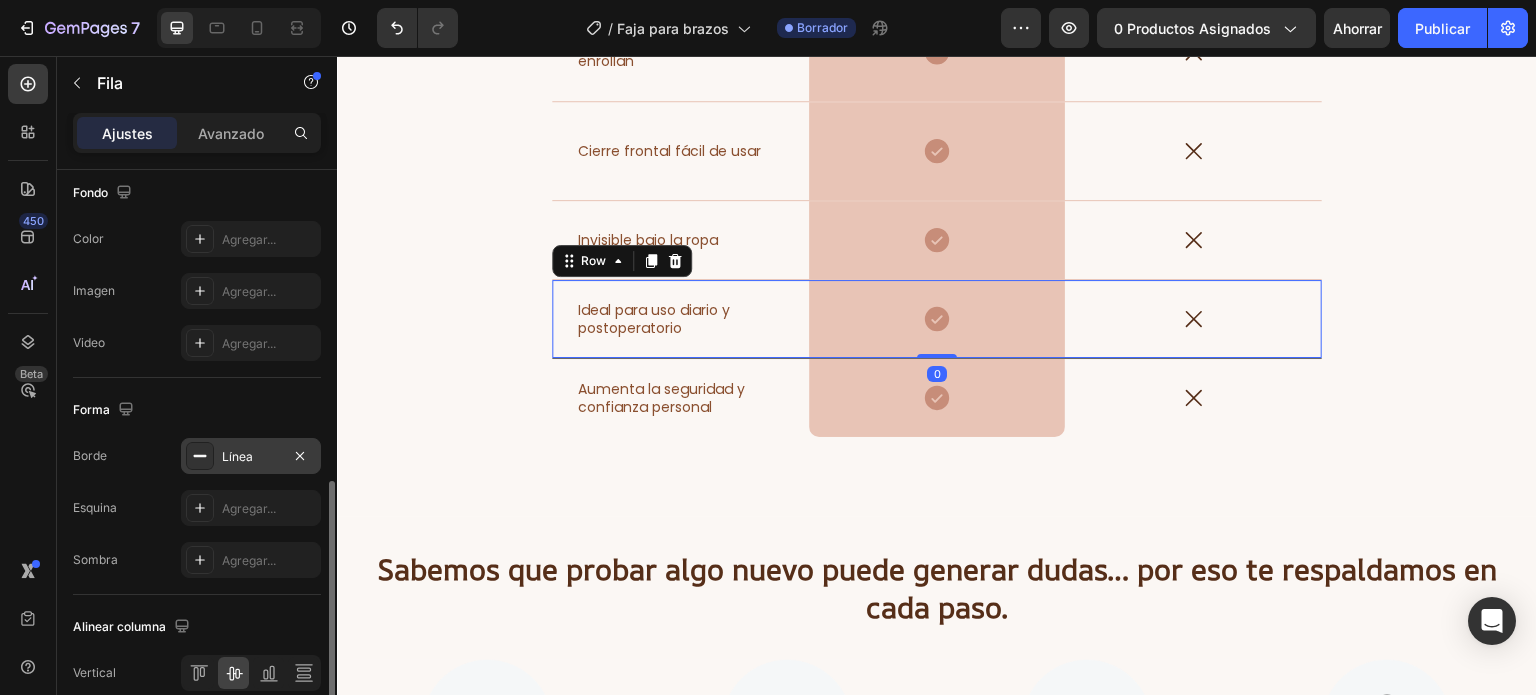 click on "Línea" at bounding box center [237, 456] 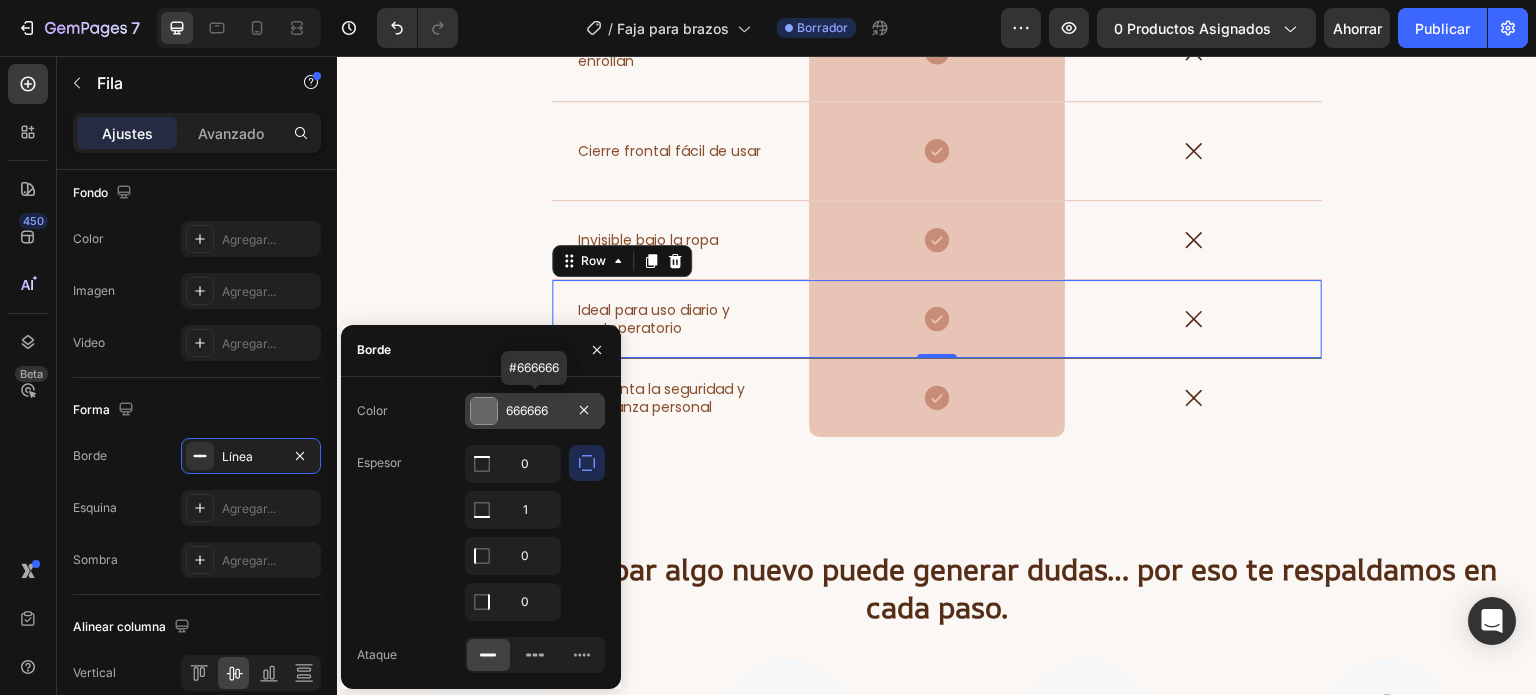 click on "666666" at bounding box center (527, 410) 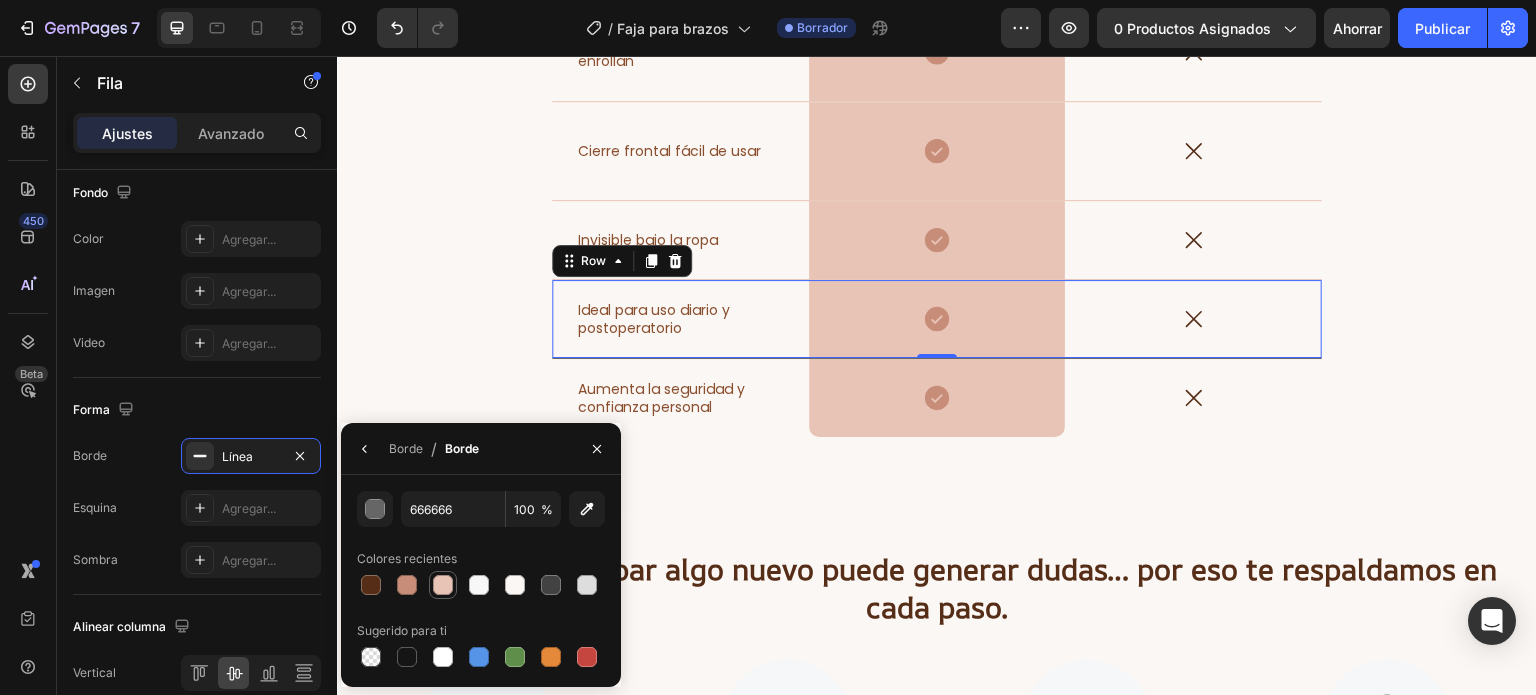 click at bounding box center [443, 585] 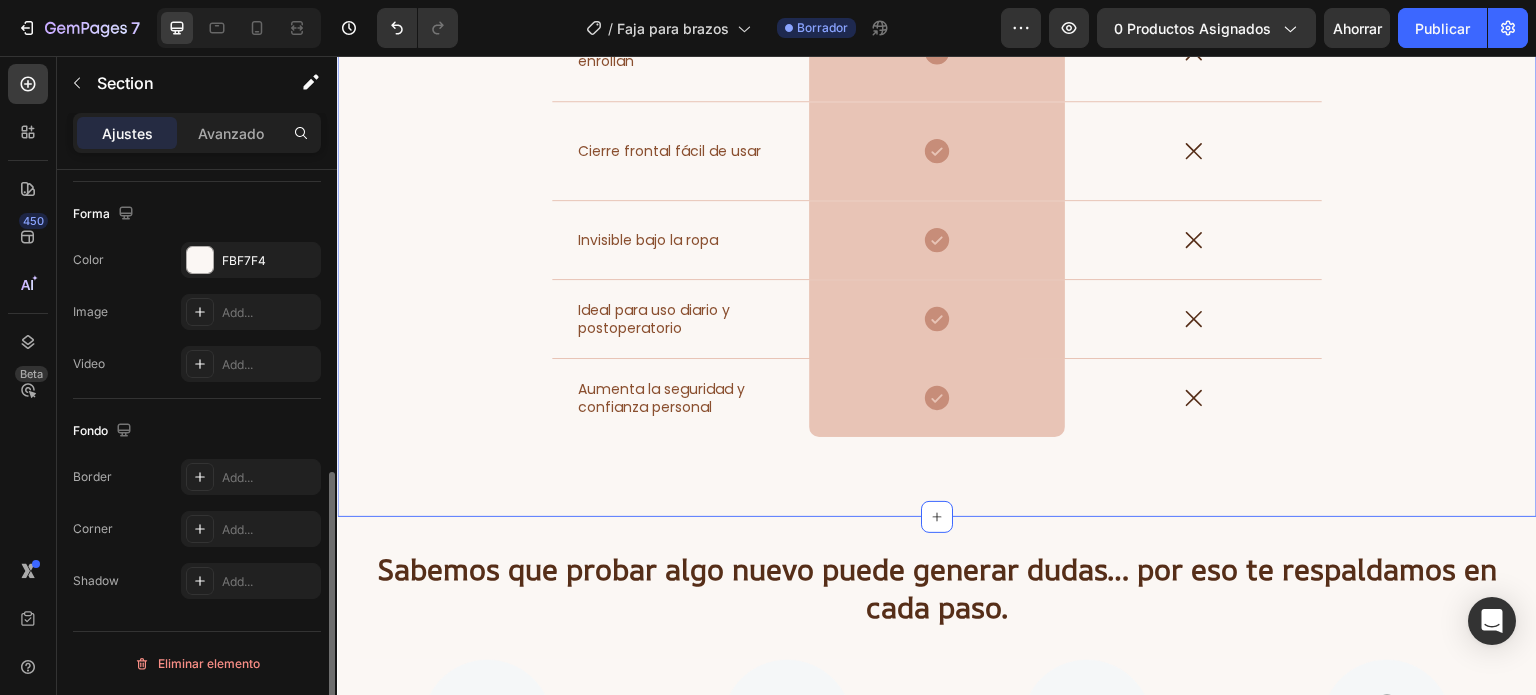 scroll, scrollTop: 0, scrollLeft: 0, axis: both 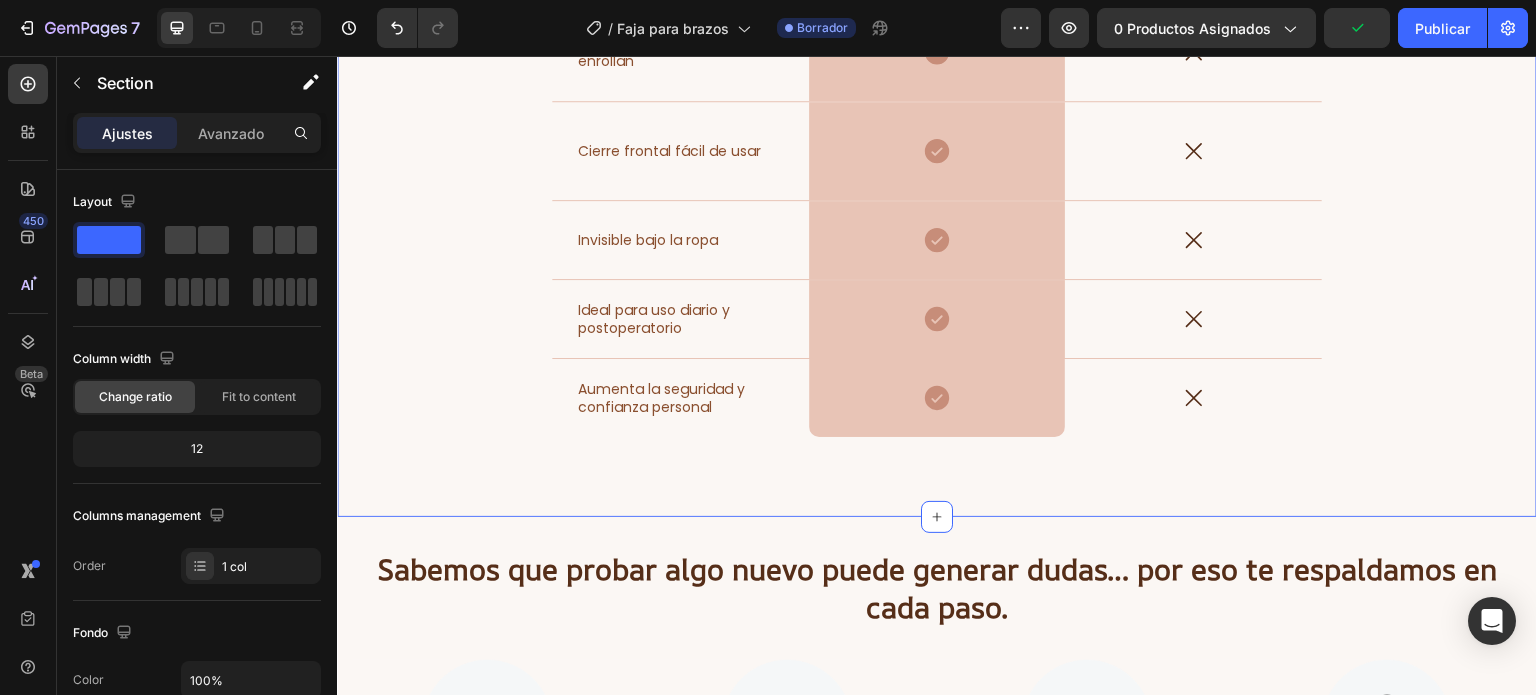 click on "Nuestra Faja vs. Otras Fajas Convencionales Heading Característica Text Block Nuestra Faja Text Block Row Otras Fajas Text Block Row Compresión en brazos y busto Text Block
Icon Row
Icon Row Correa en forma de X para corregir postura Text Block
Icon Row
Icon Row Material elástico, suave y transpirable Text Block
Icon Row
Icon Row Mangas 3/4 que no se enrollan Text Block
Icon Row
Icon Row Cierre frontal fácil de usar Text Block
Icon Row
Icon Row Invisible bajo la ropa Text Block
Icon Row
Icon Row Ideal para uso diario y postoperatorio Text Block
Icon Row
Icon Row Aumenta la seguridad y confianza personal Text Block
Icon Row
Icon Row Row Section 12   You can create reusable sections Create Theme Section AI Content Write with GemAI Tone and Voice Persuasive" at bounding box center (937, 8) 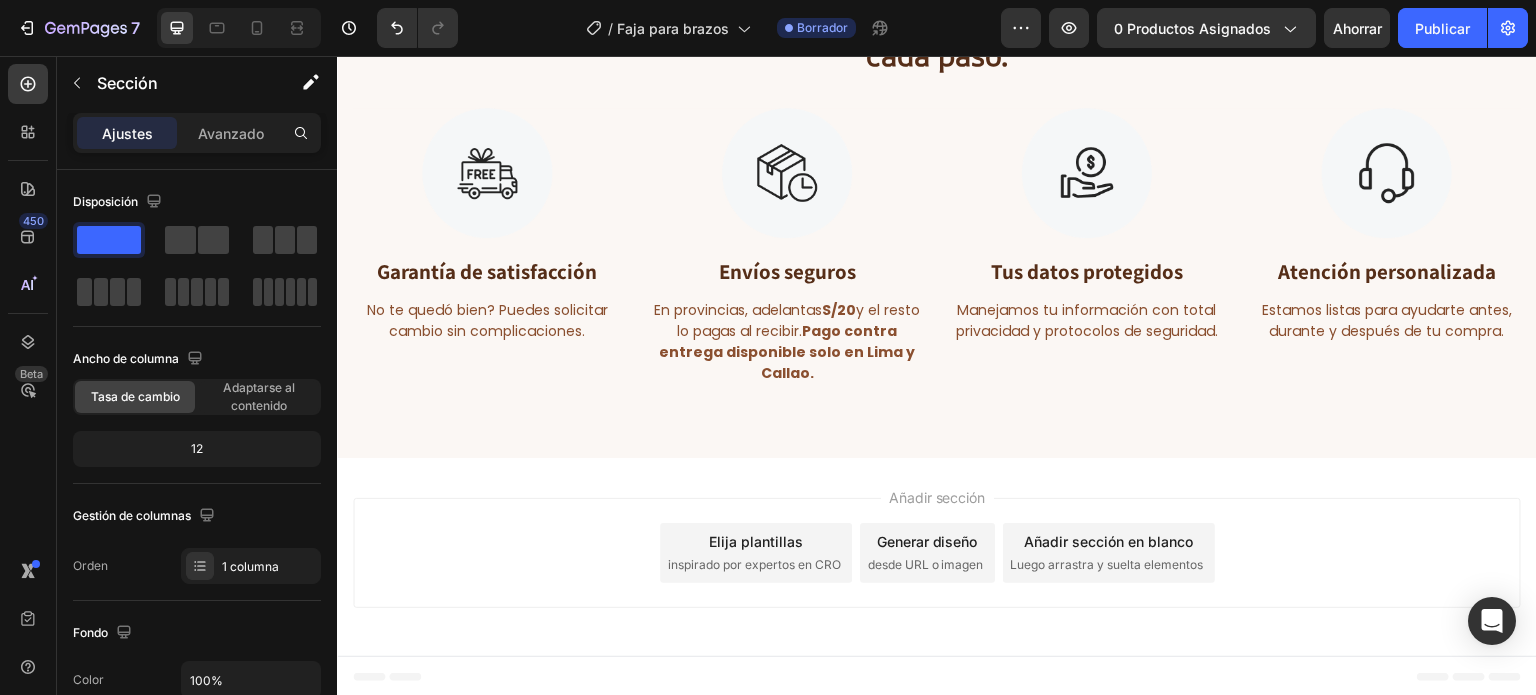 scroll, scrollTop: 8382, scrollLeft: 0, axis: vertical 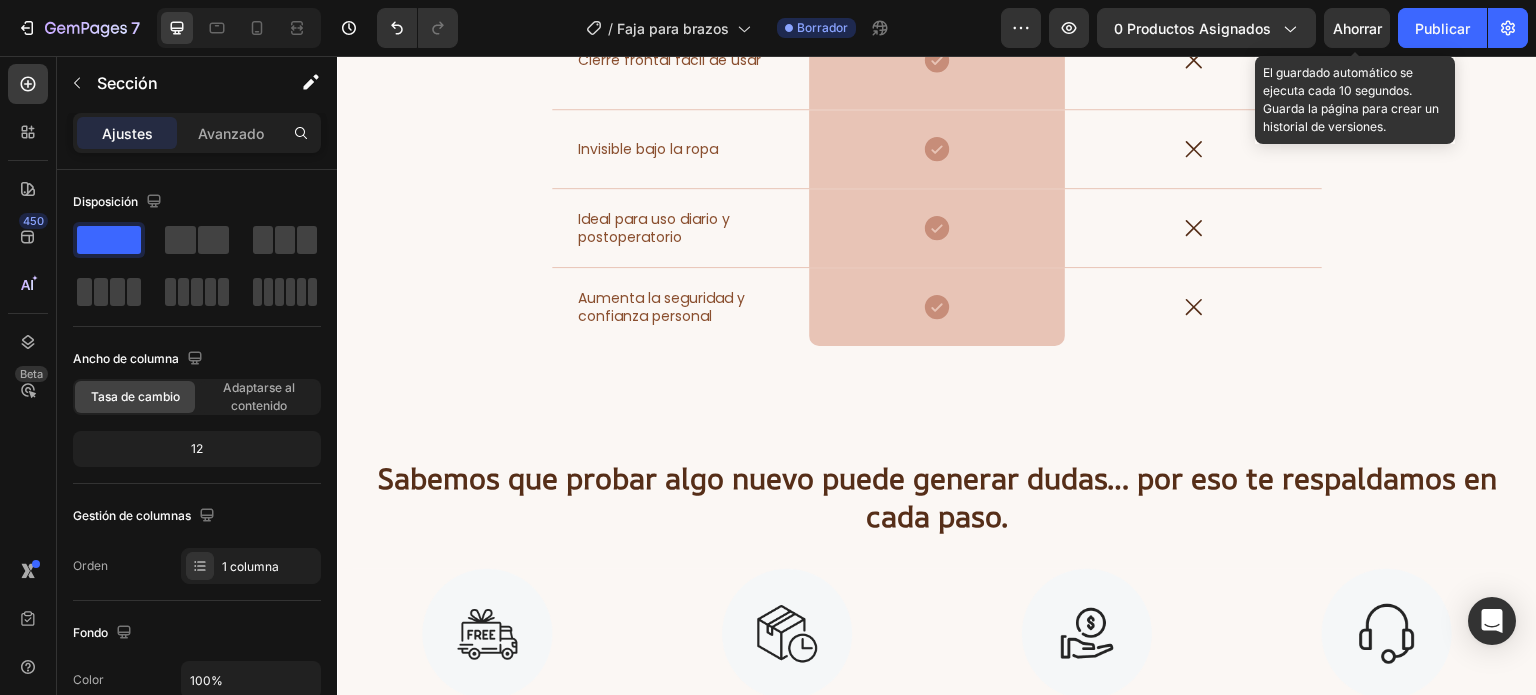 click on "Ahorrar" 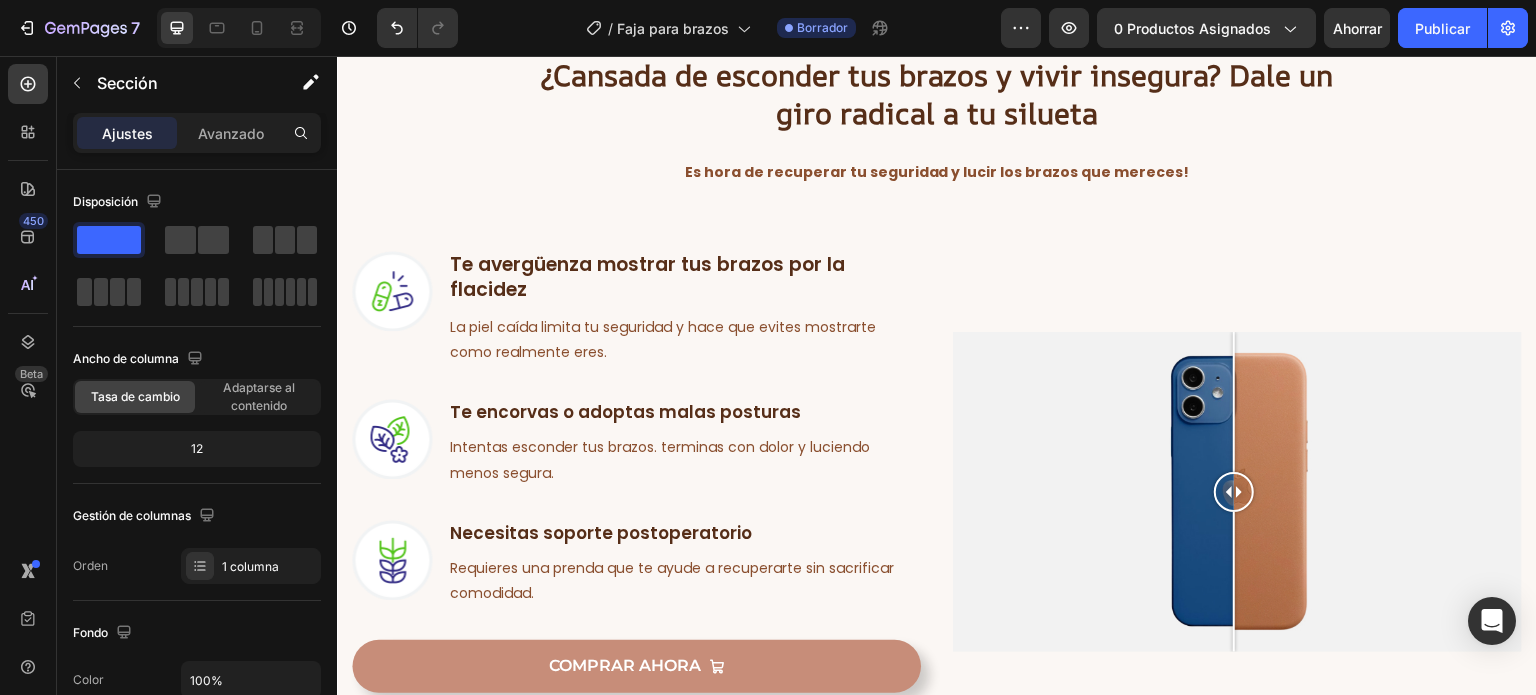 scroll, scrollTop: 1096, scrollLeft: 0, axis: vertical 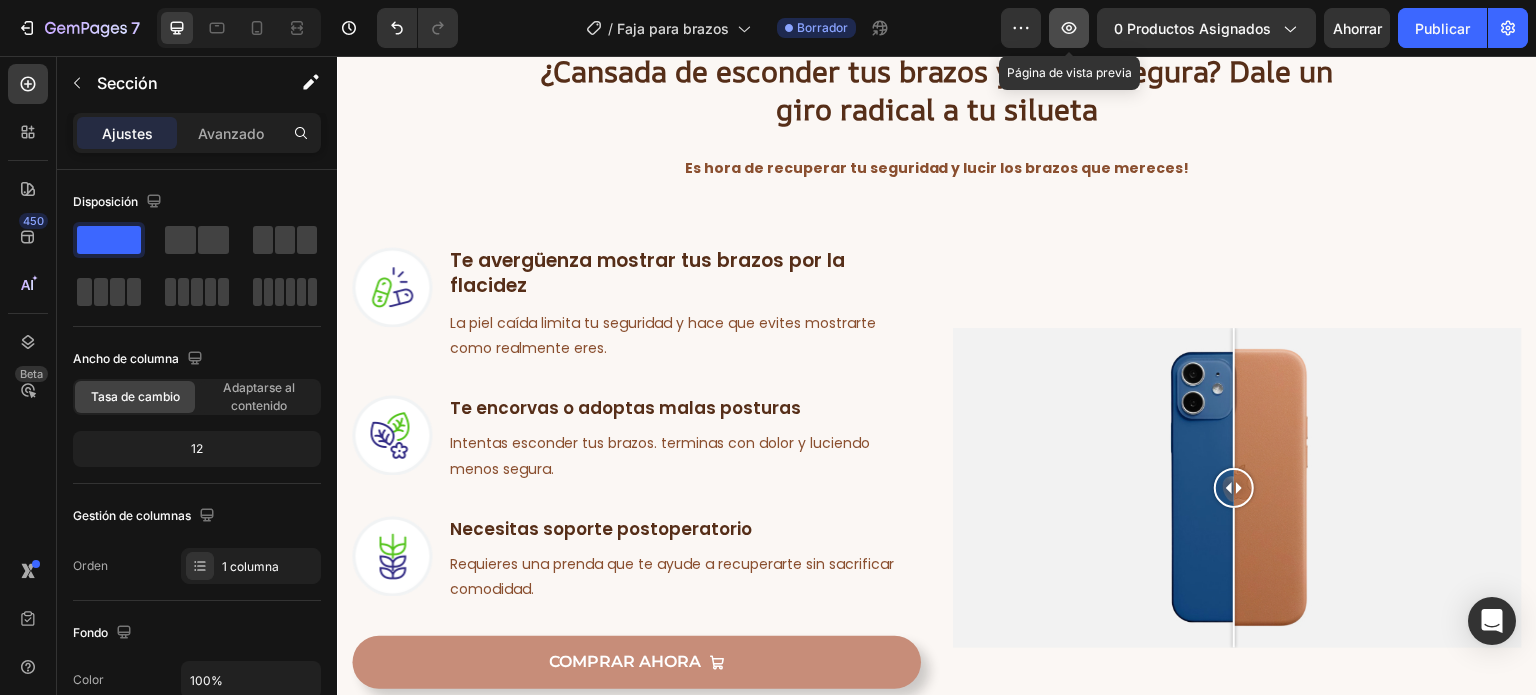 click 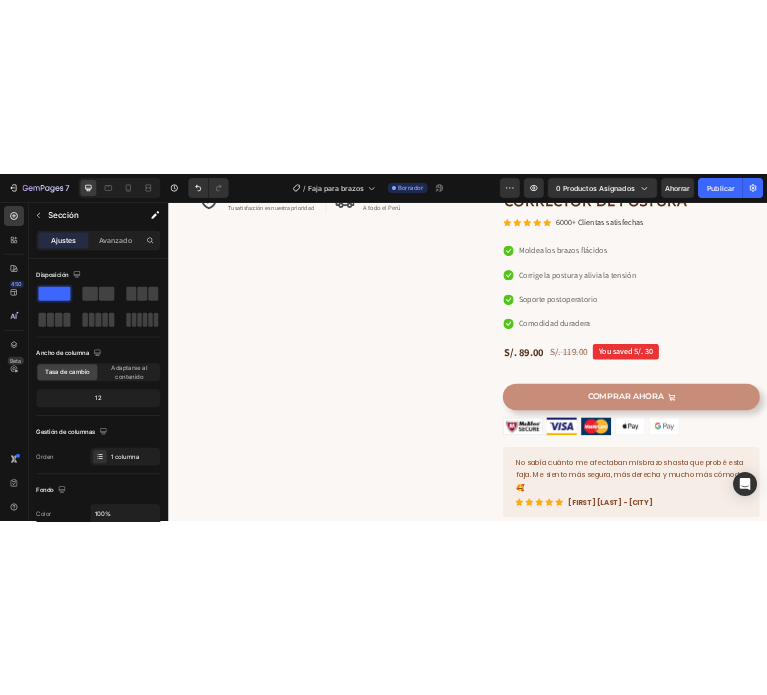 scroll, scrollTop: 265, scrollLeft: 0, axis: vertical 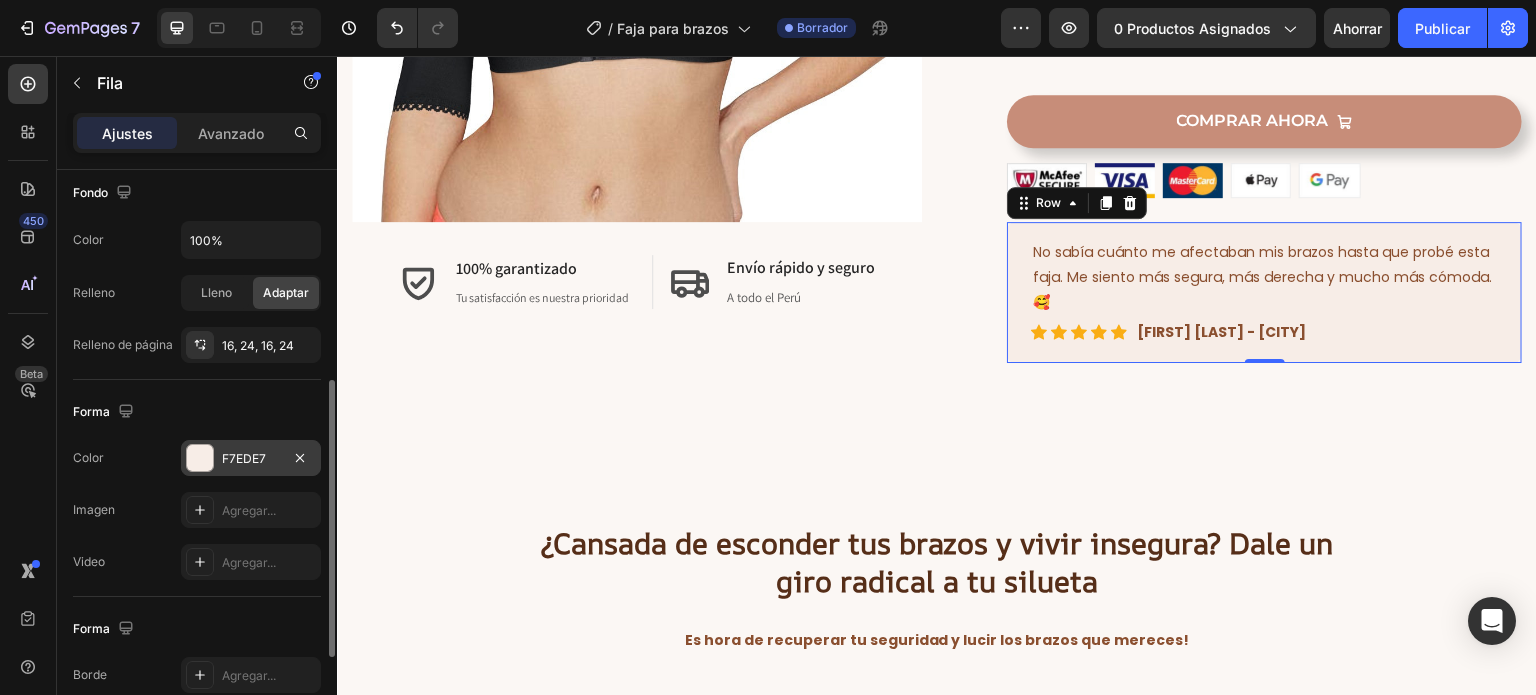 click on "F7EDE7" at bounding box center [244, 458] 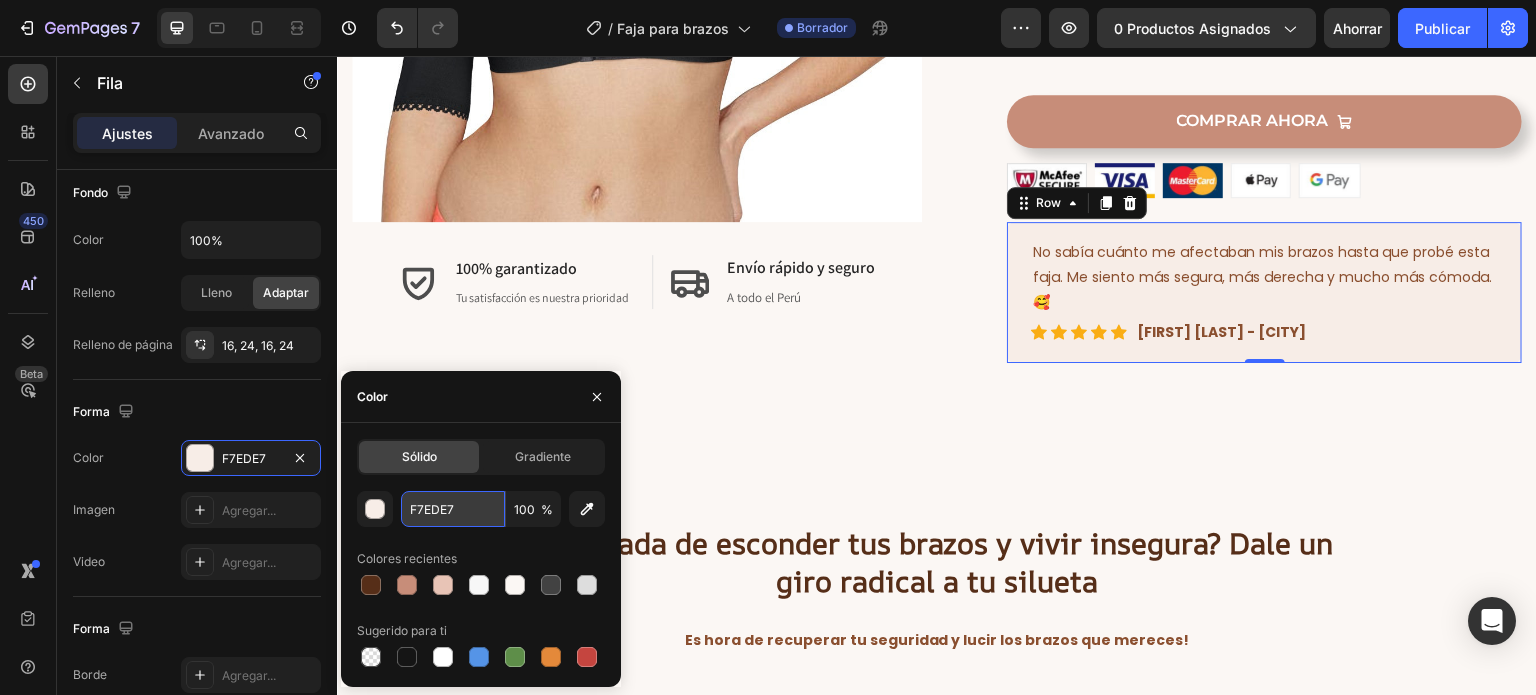 click on "F7EDE7" at bounding box center (453, 509) 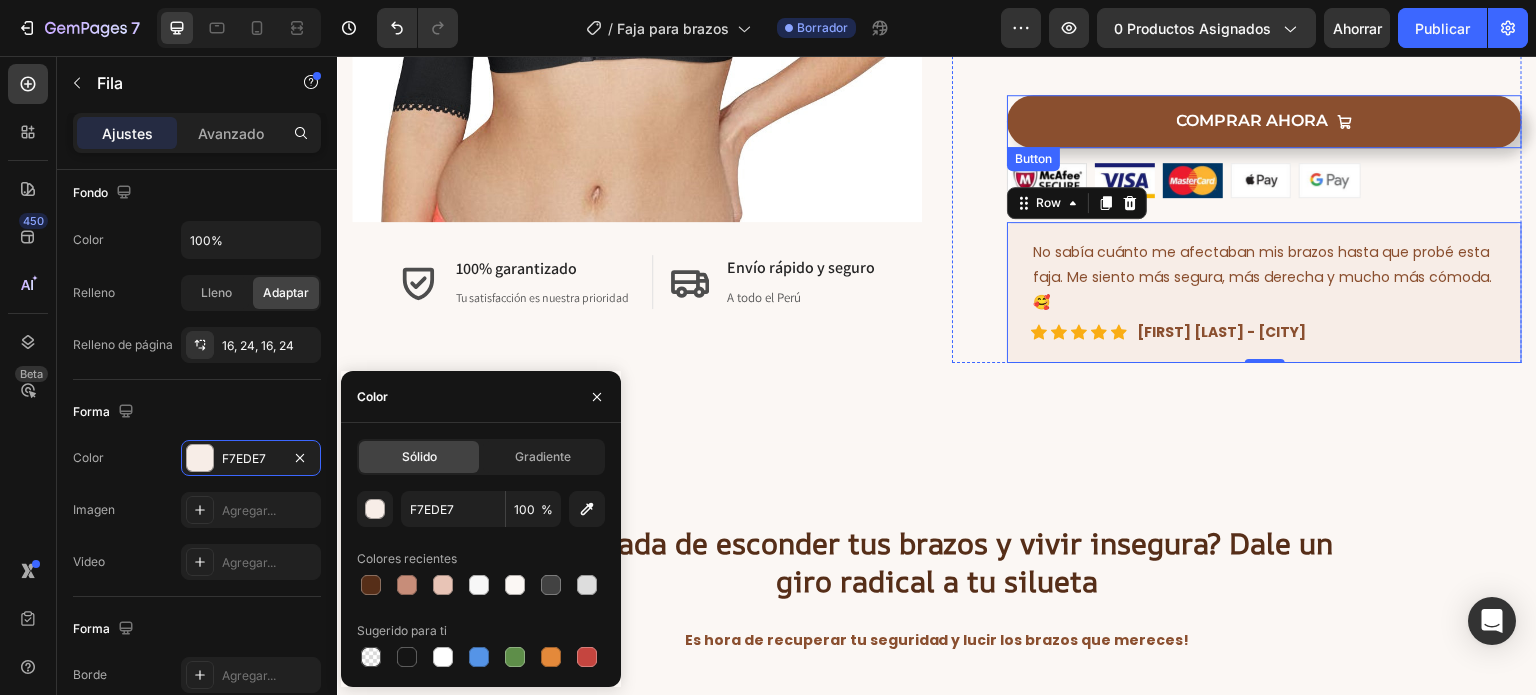 click on "Comprar ahora" at bounding box center (1264, 121) 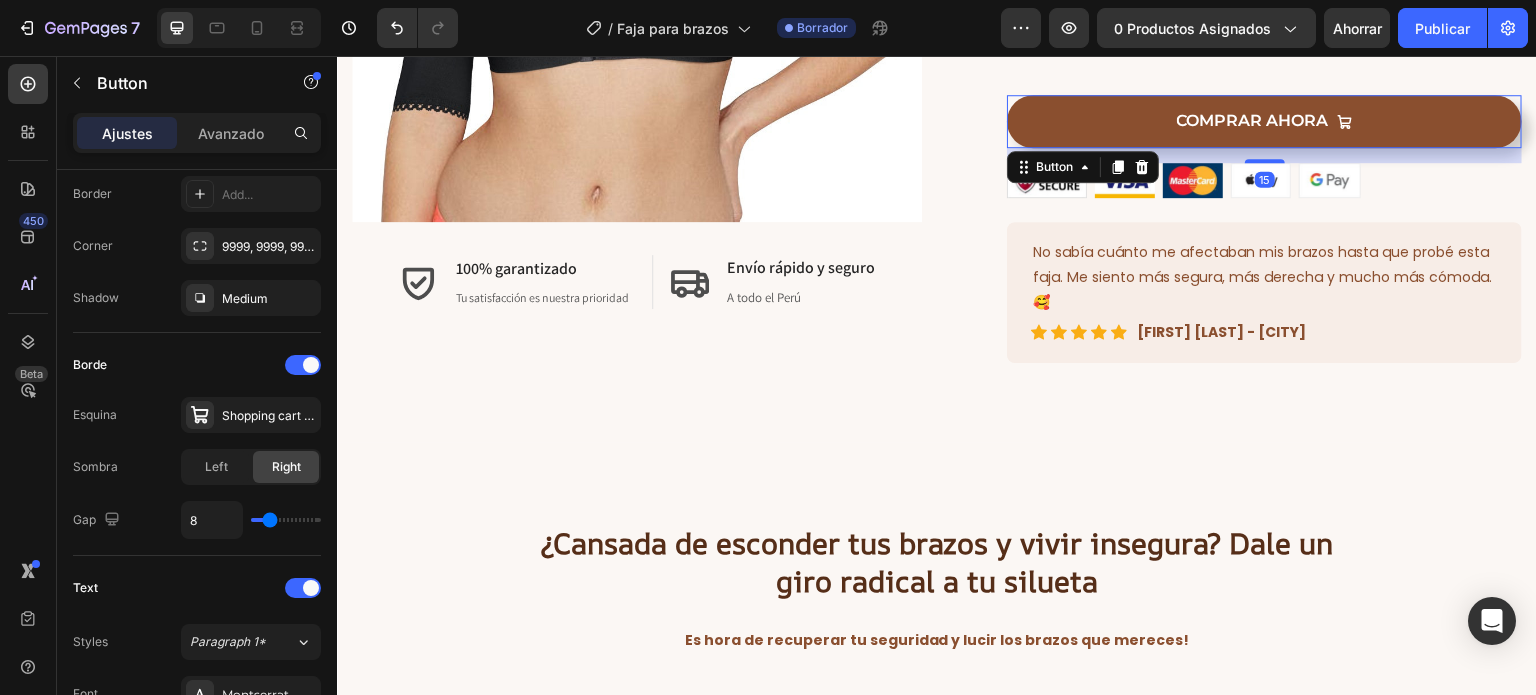 scroll, scrollTop: 0, scrollLeft: 0, axis: both 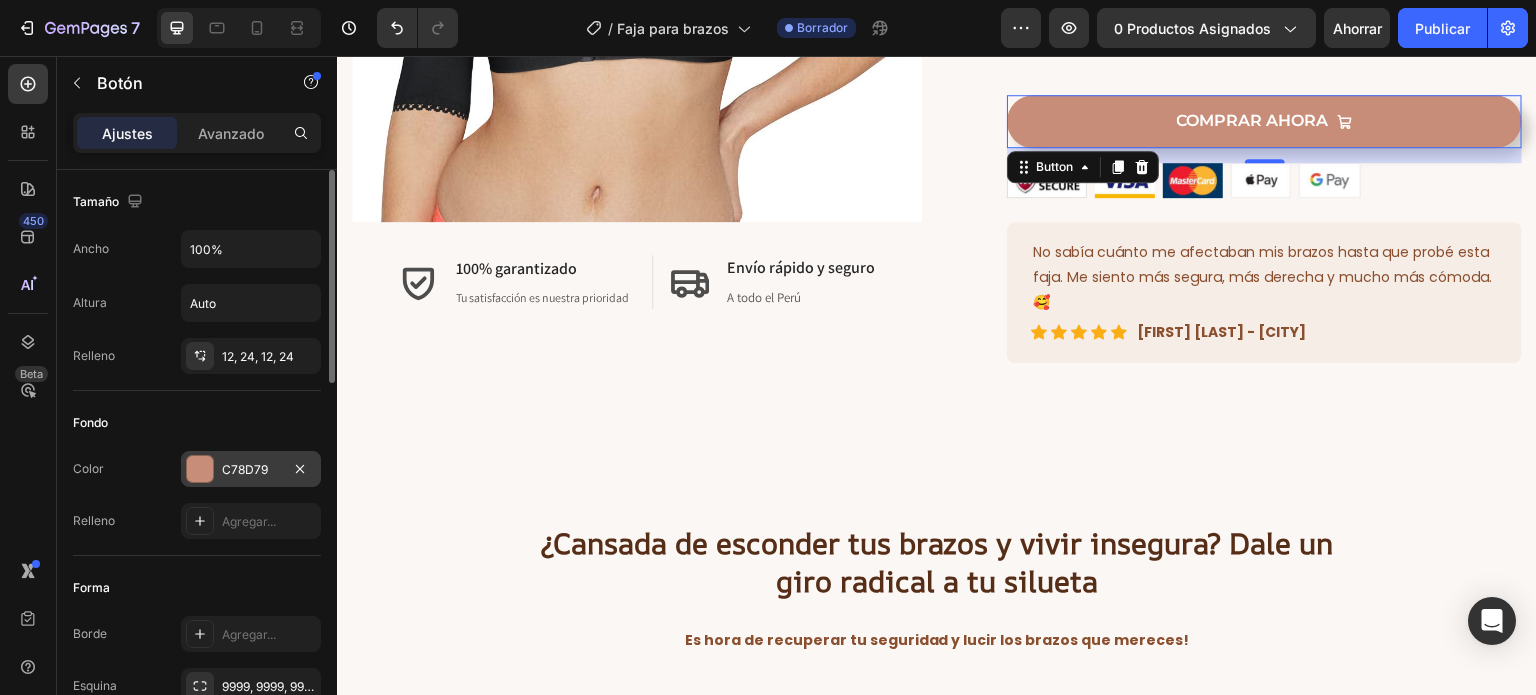click on "C78D79" at bounding box center (251, 469) 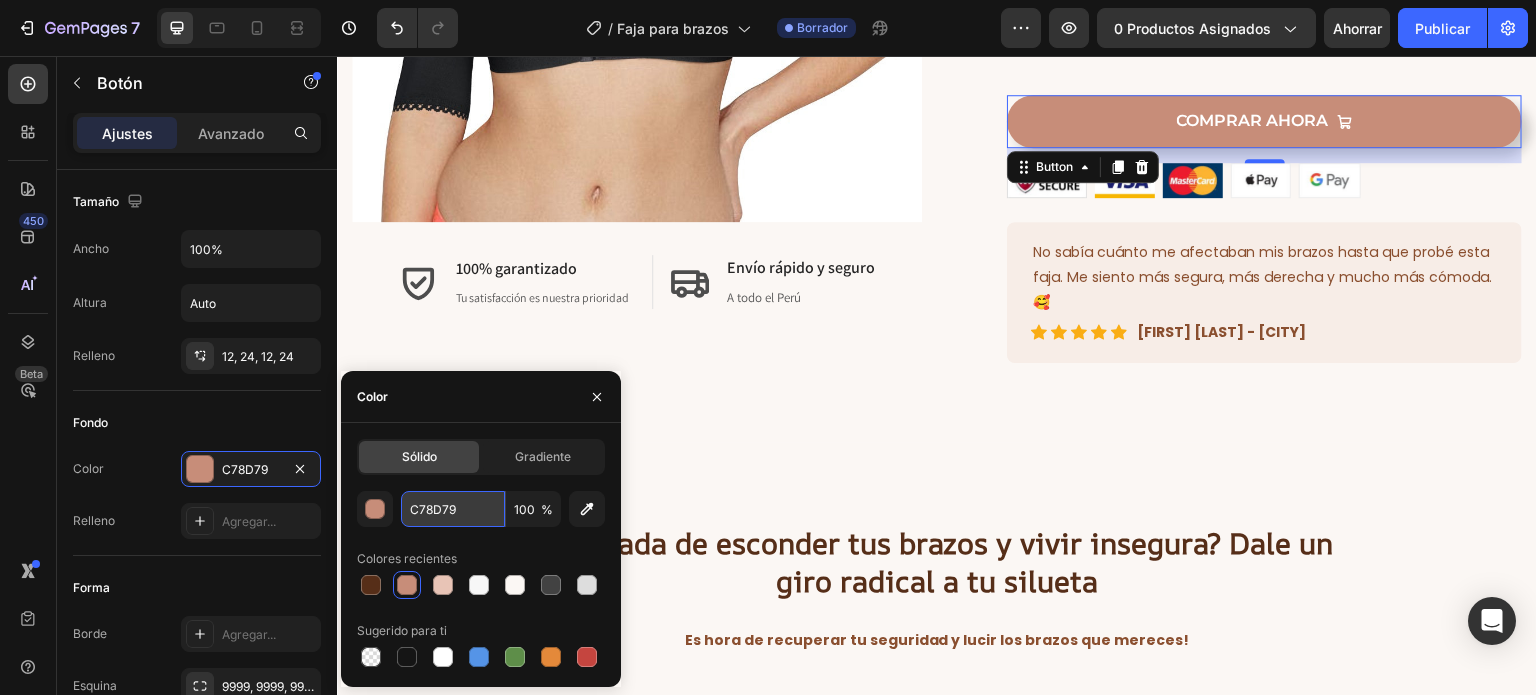 click on "C78D79" at bounding box center [453, 509] 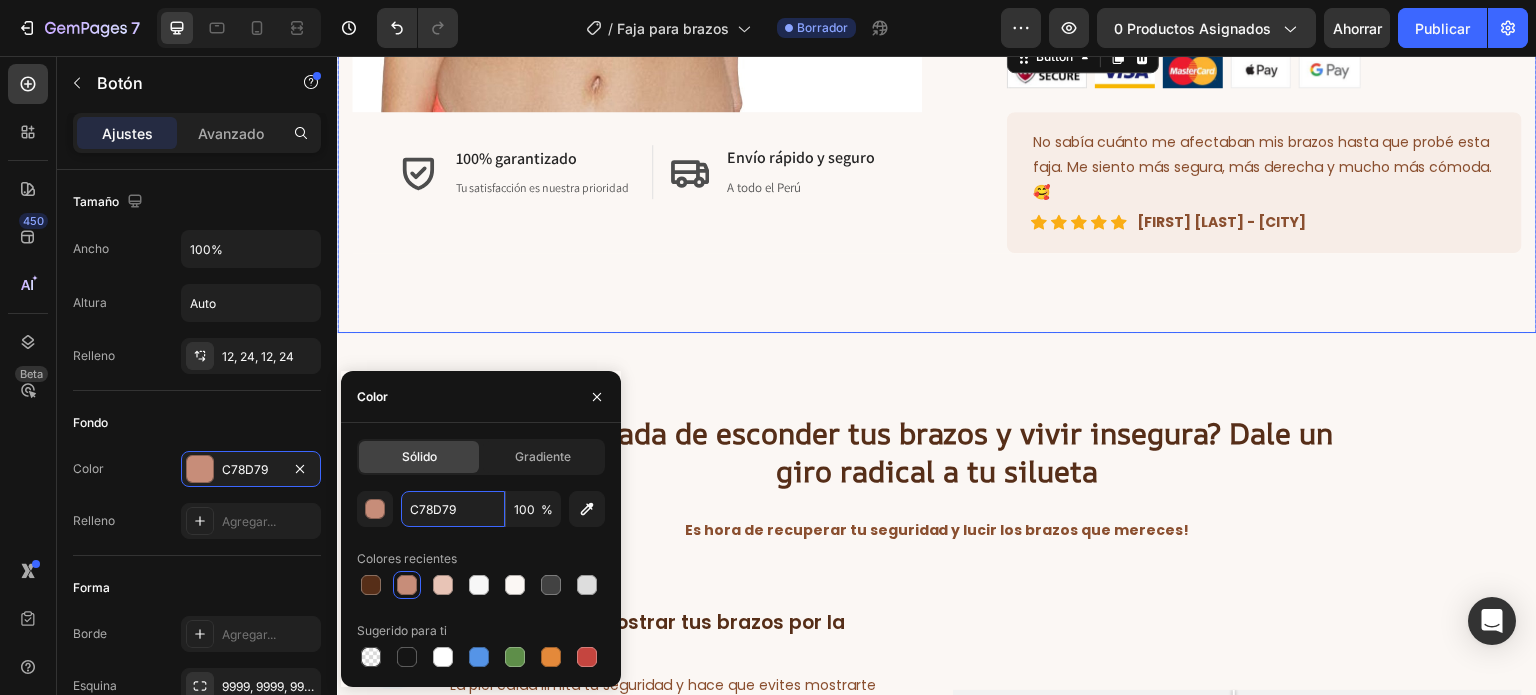 scroll, scrollTop: 736, scrollLeft: 0, axis: vertical 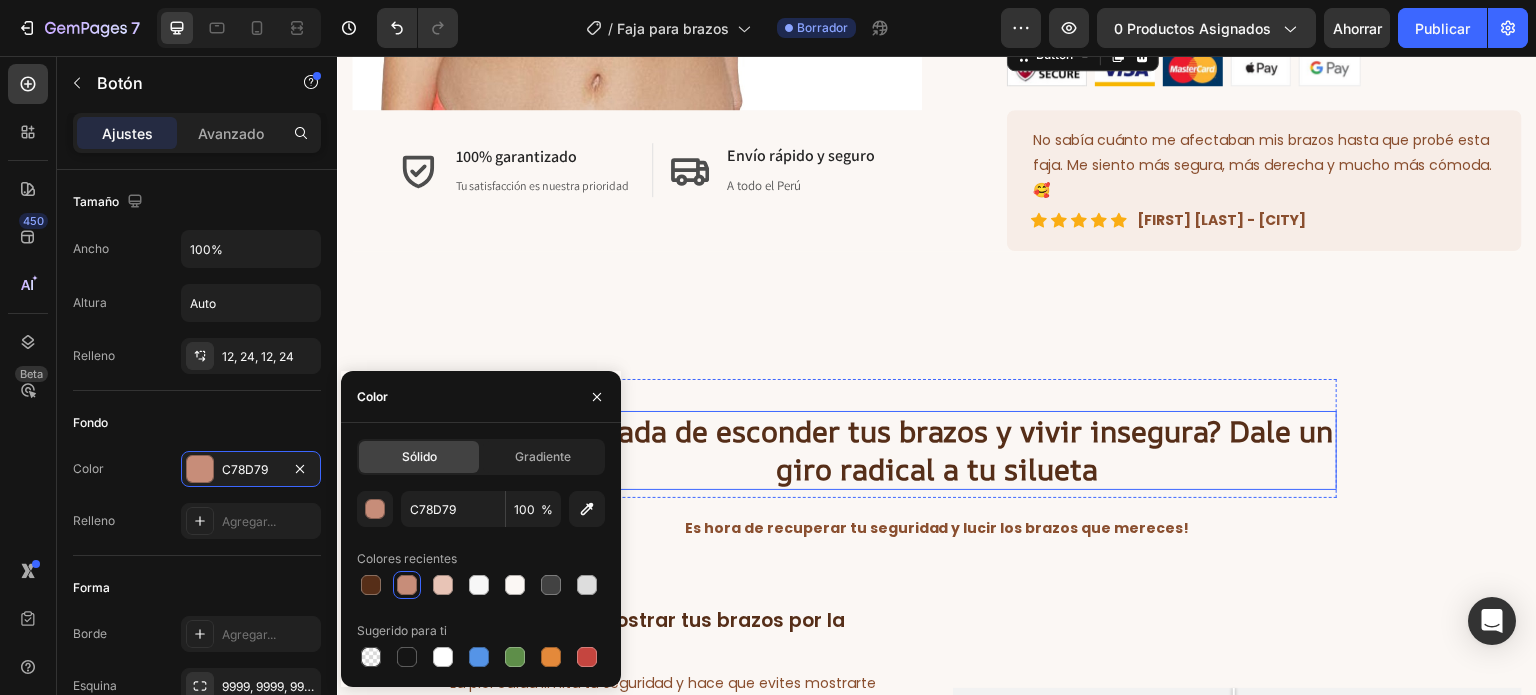 click on "¿Cansada de esconder tus brazos y vivir insegura? Dale un giro radical a tu silueta" at bounding box center (937, 450) 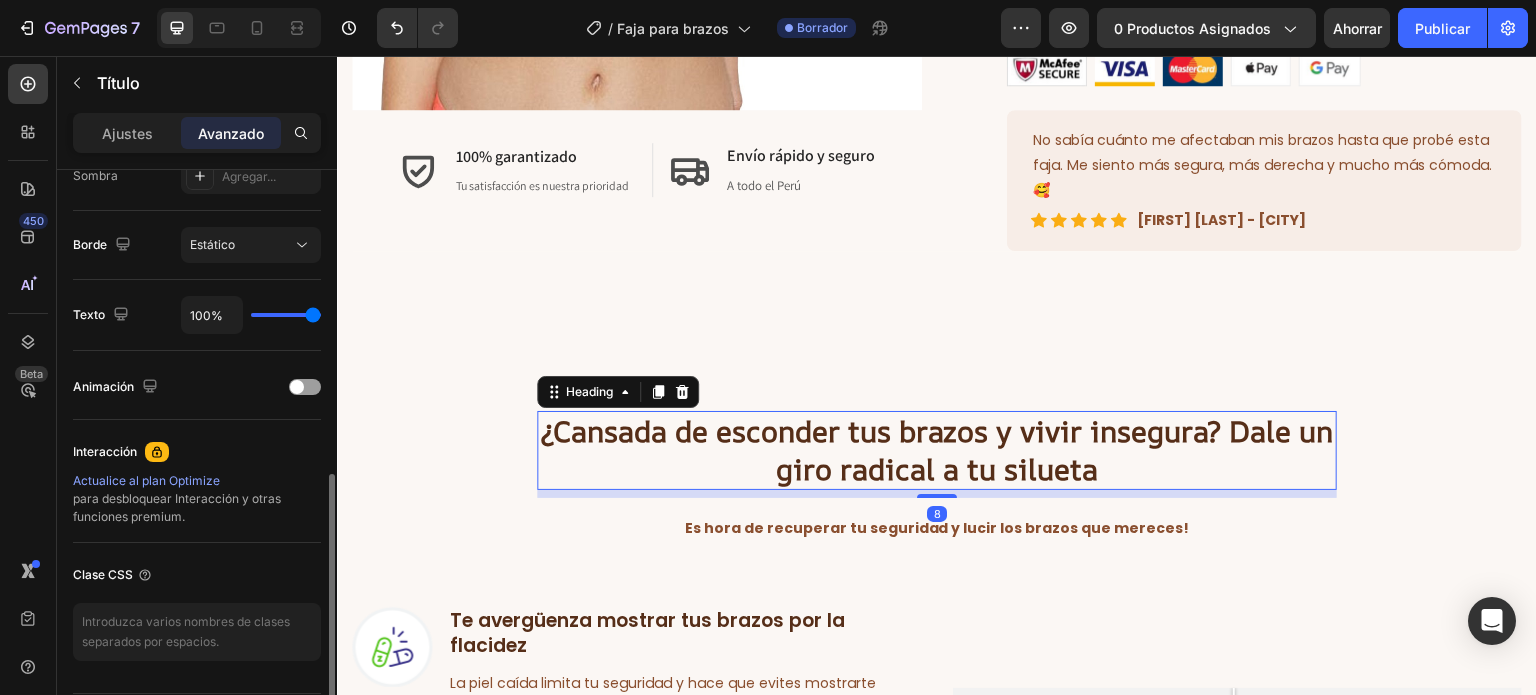 scroll, scrollTop: 692, scrollLeft: 0, axis: vertical 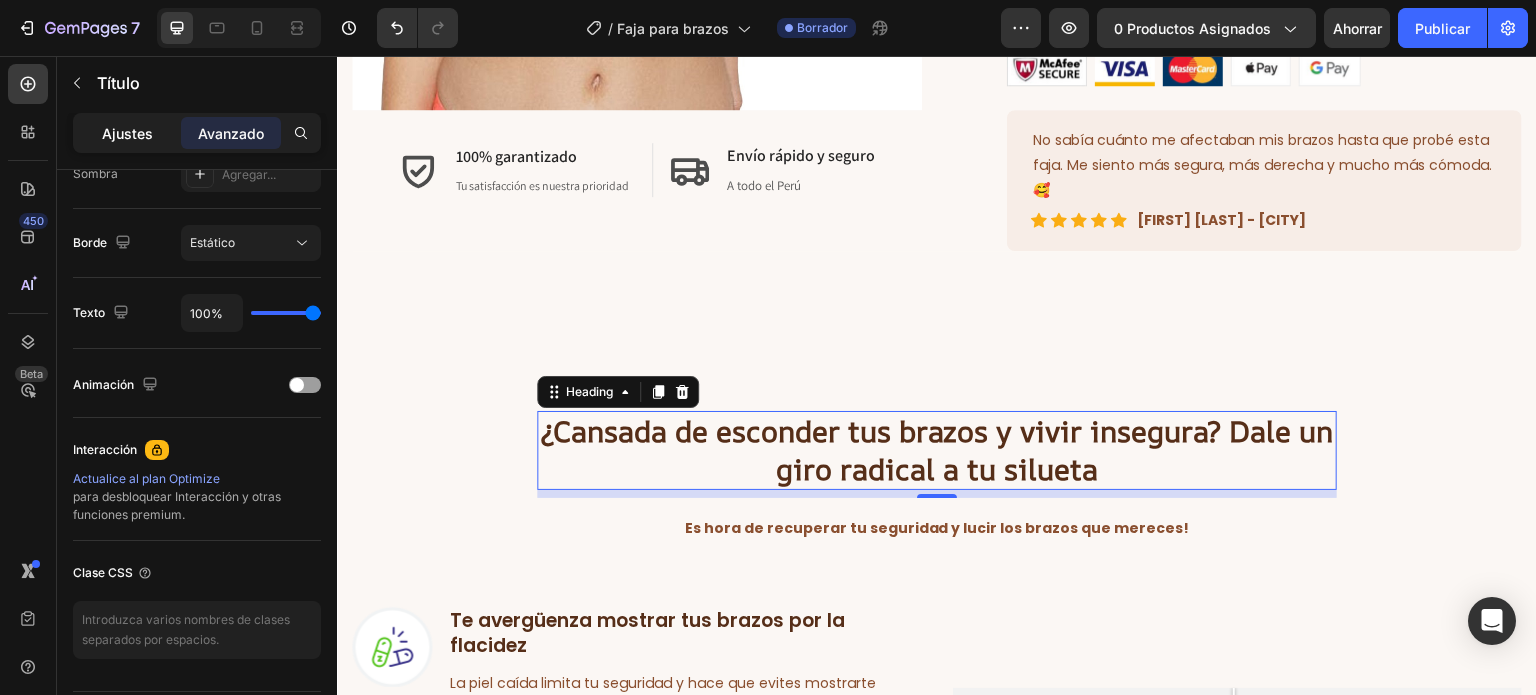 click on "Ajustes" at bounding box center (127, 133) 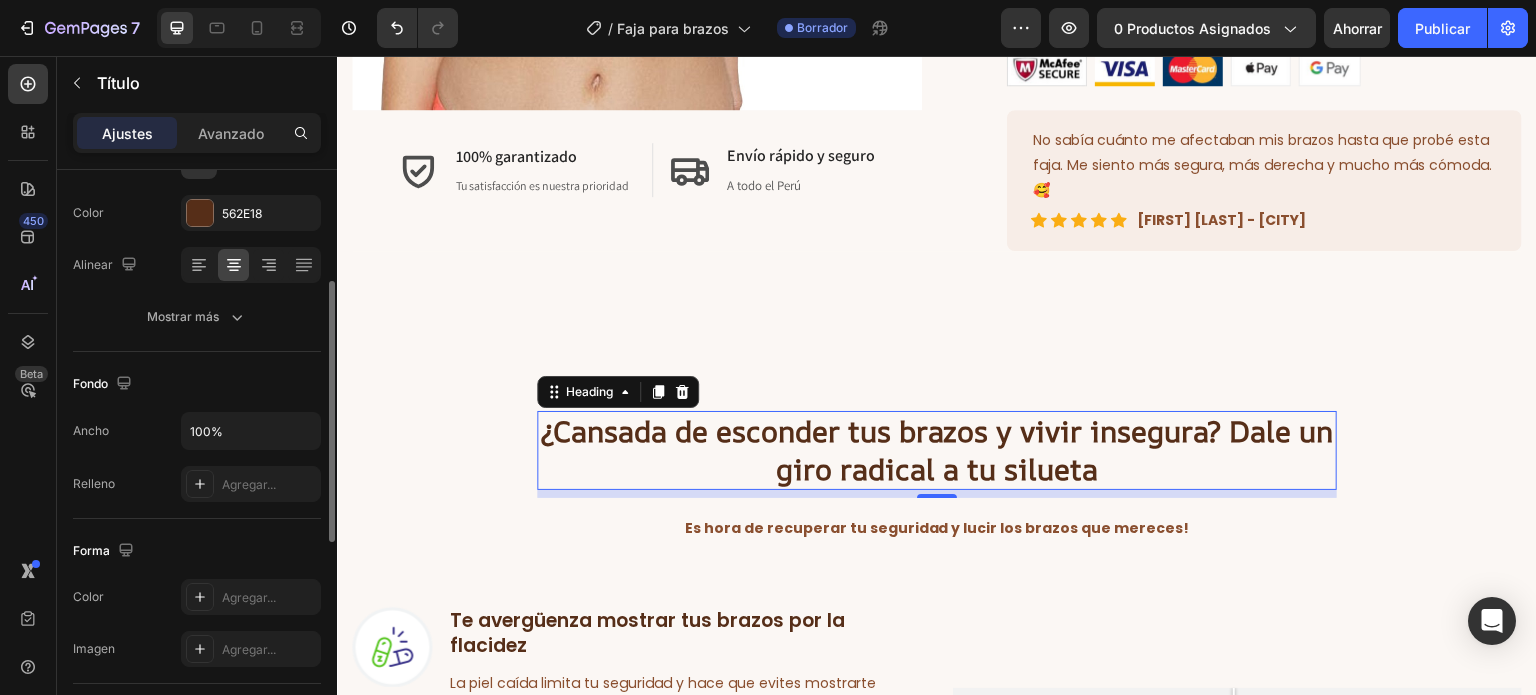 scroll, scrollTop: 248, scrollLeft: 0, axis: vertical 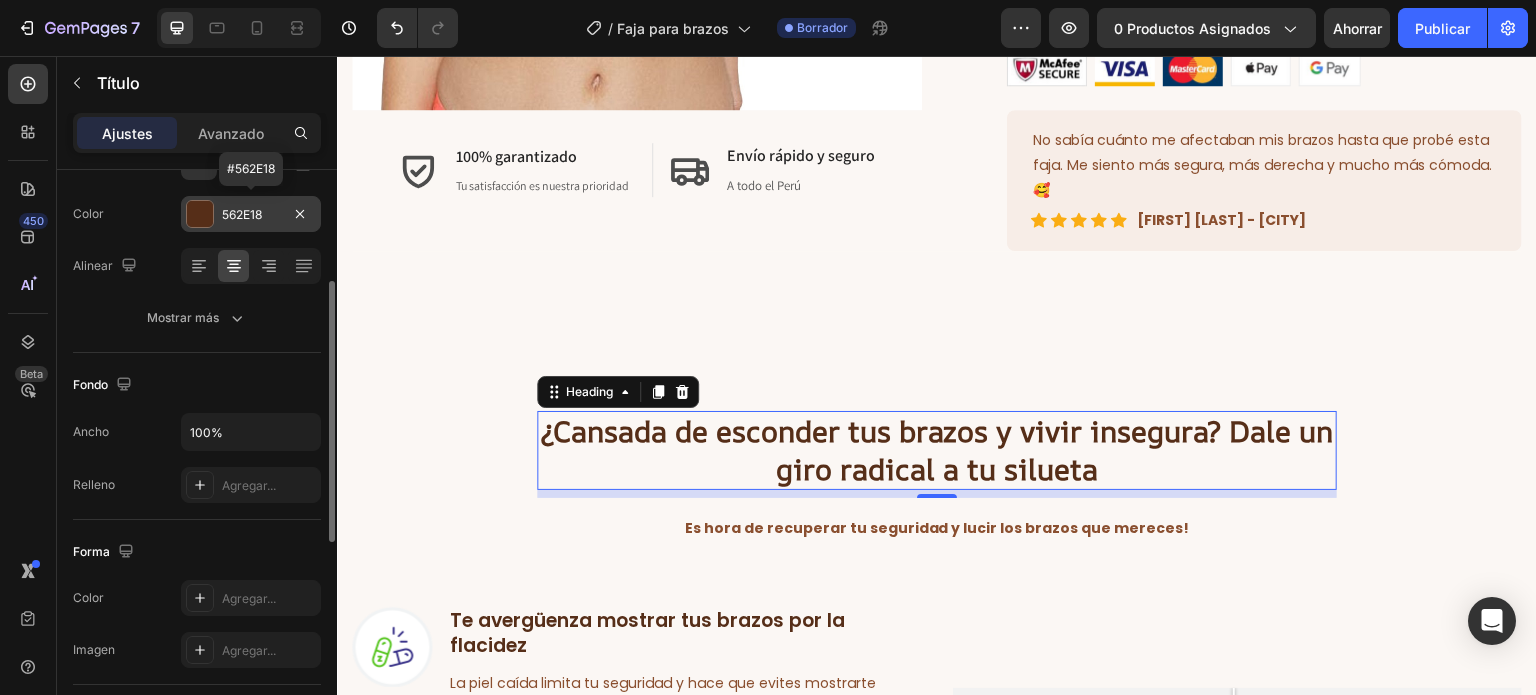 click on "562E18" at bounding box center [251, 214] 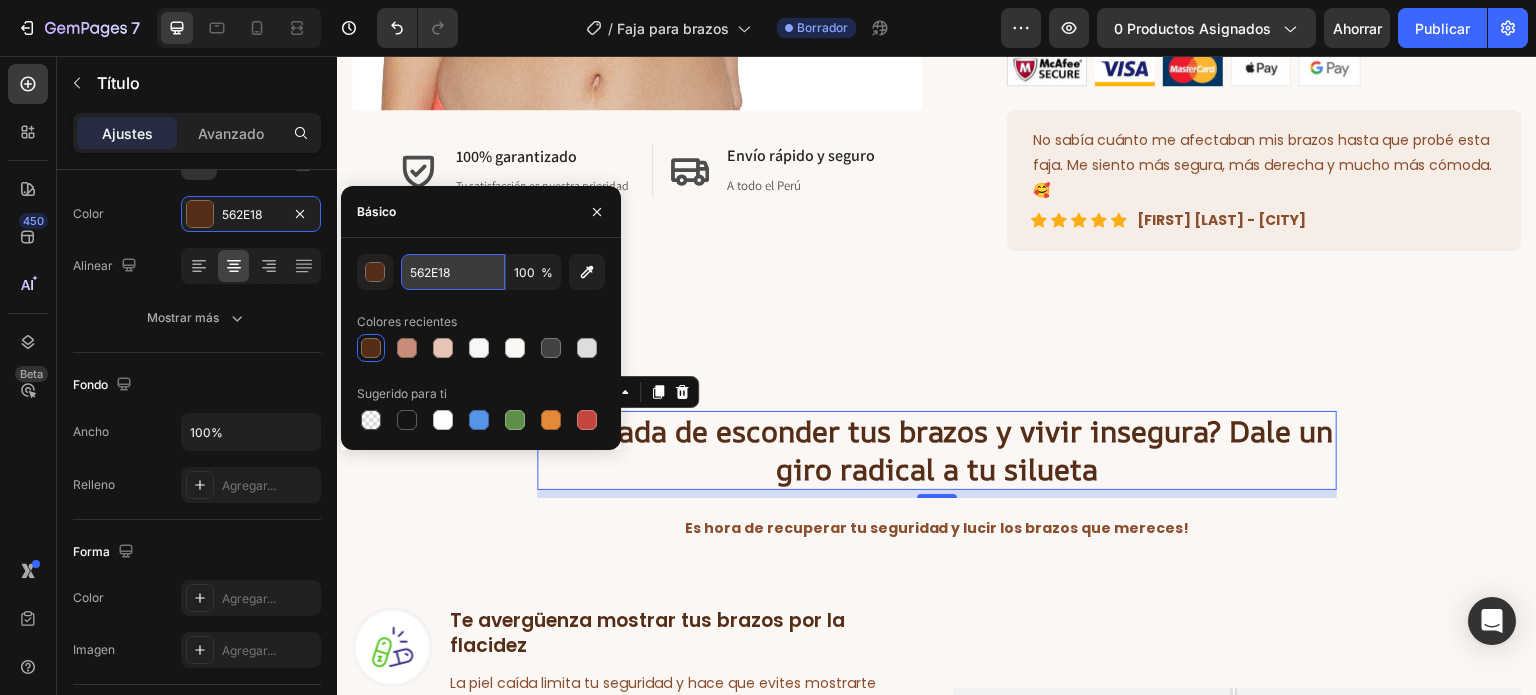 click on "562E18" at bounding box center [453, 272] 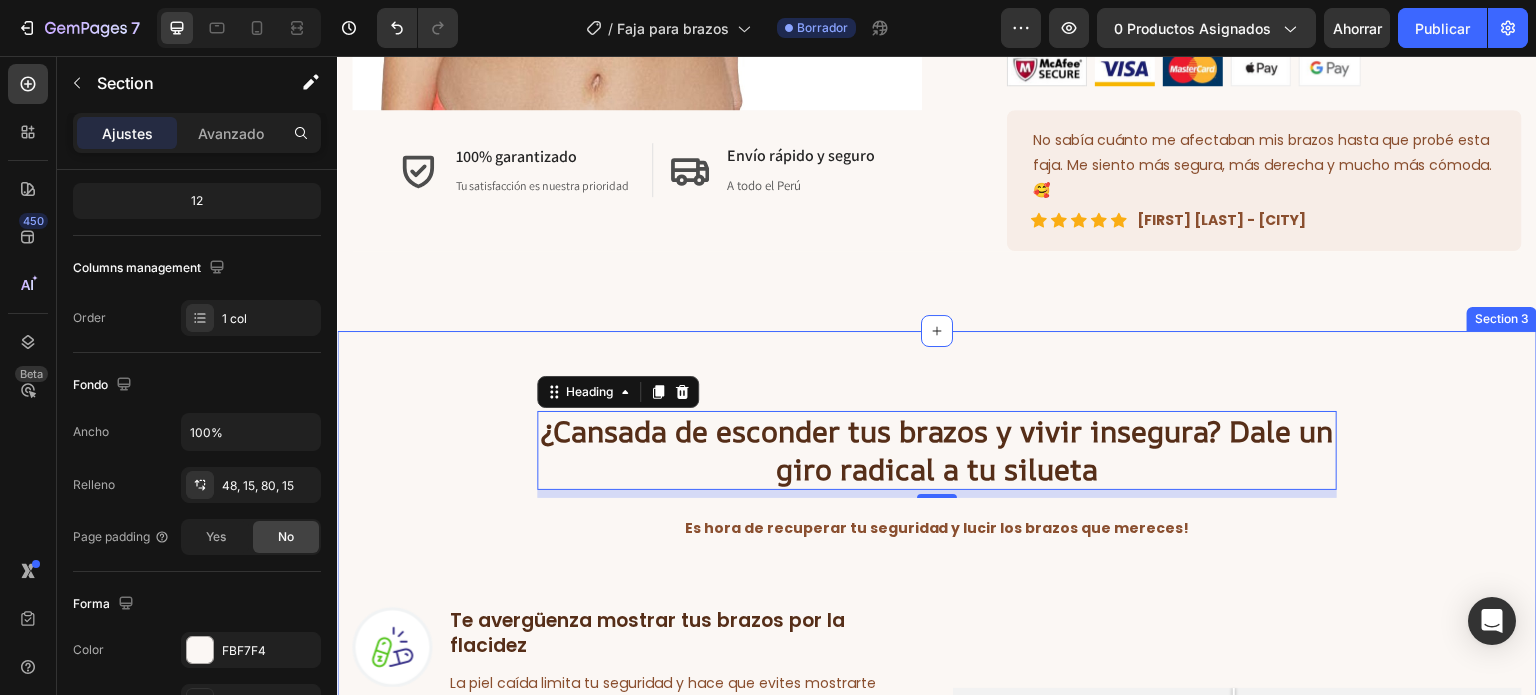 click 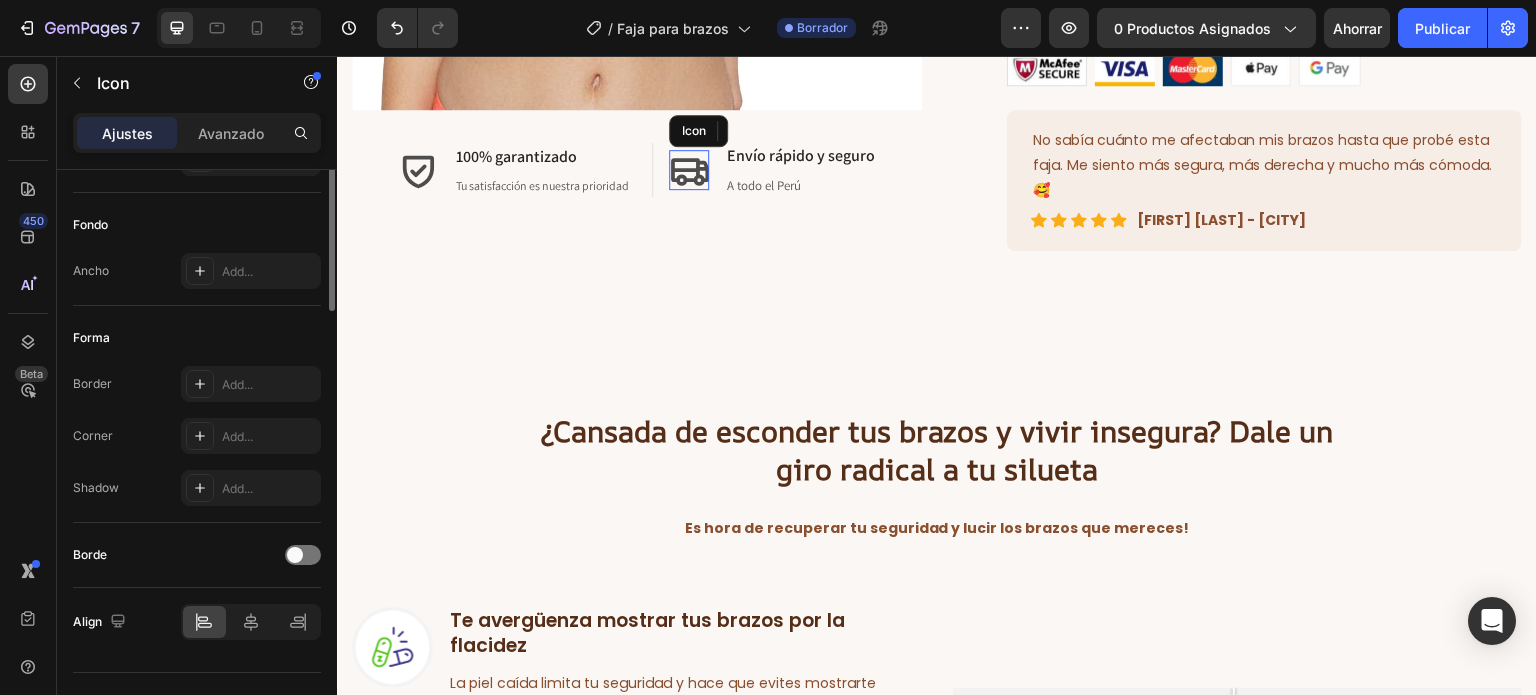 scroll, scrollTop: 0, scrollLeft: 0, axis: both 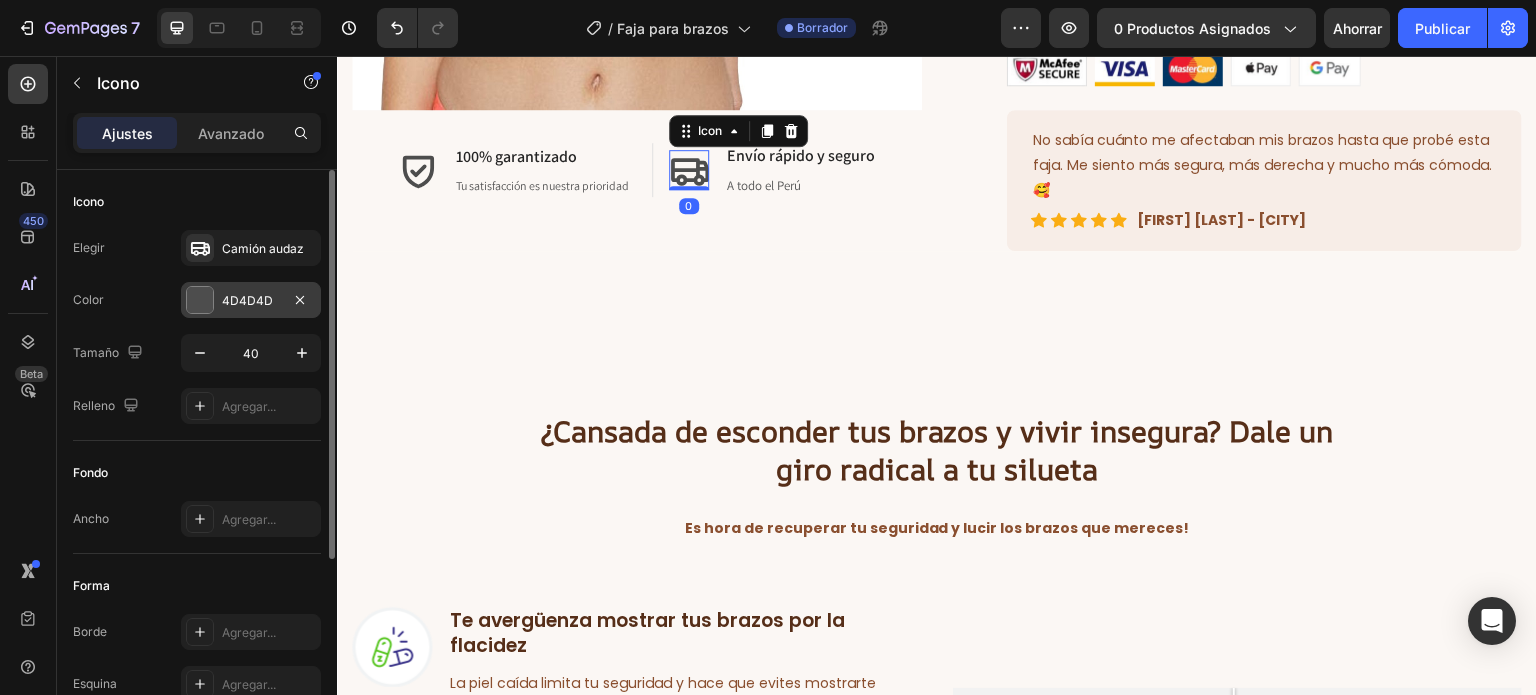 click on "4D4D4D" at bounding box center [247, 300] 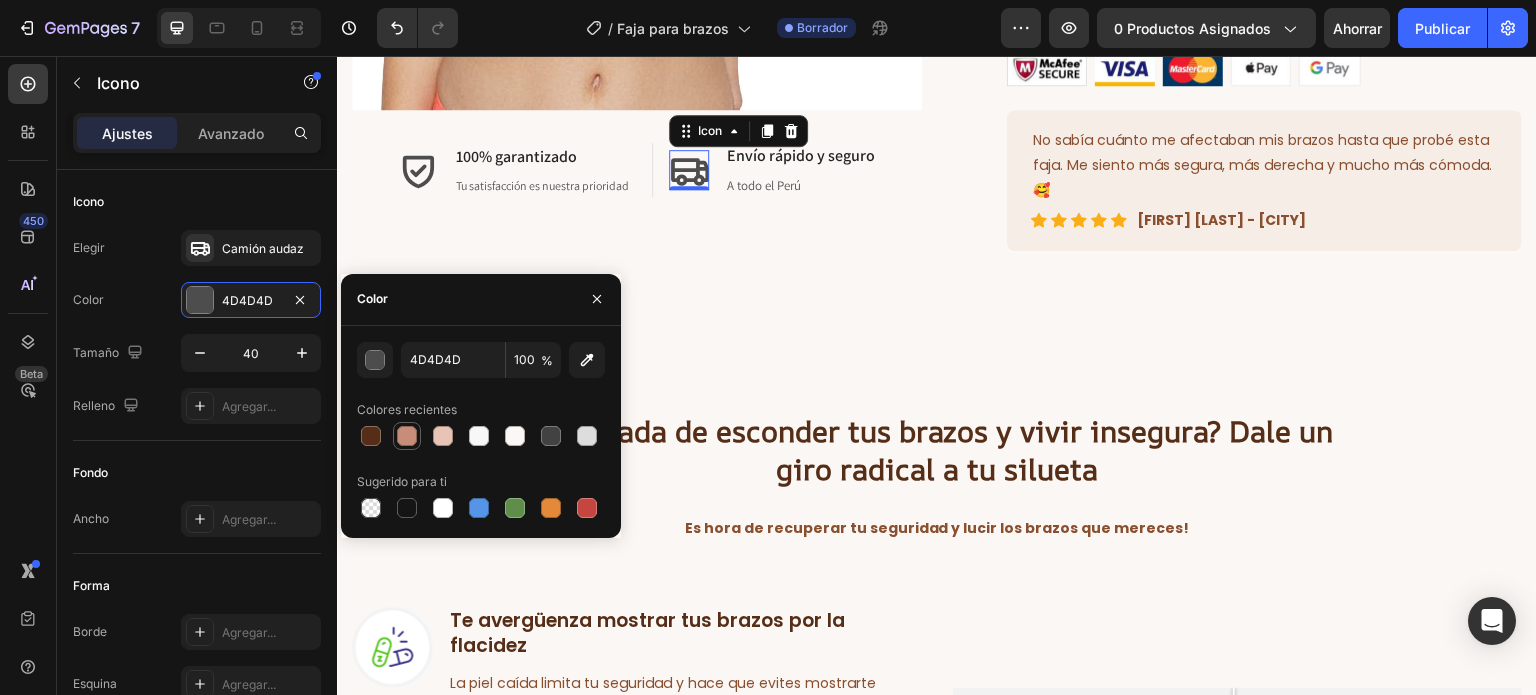 click at bounding box center [407, 436] 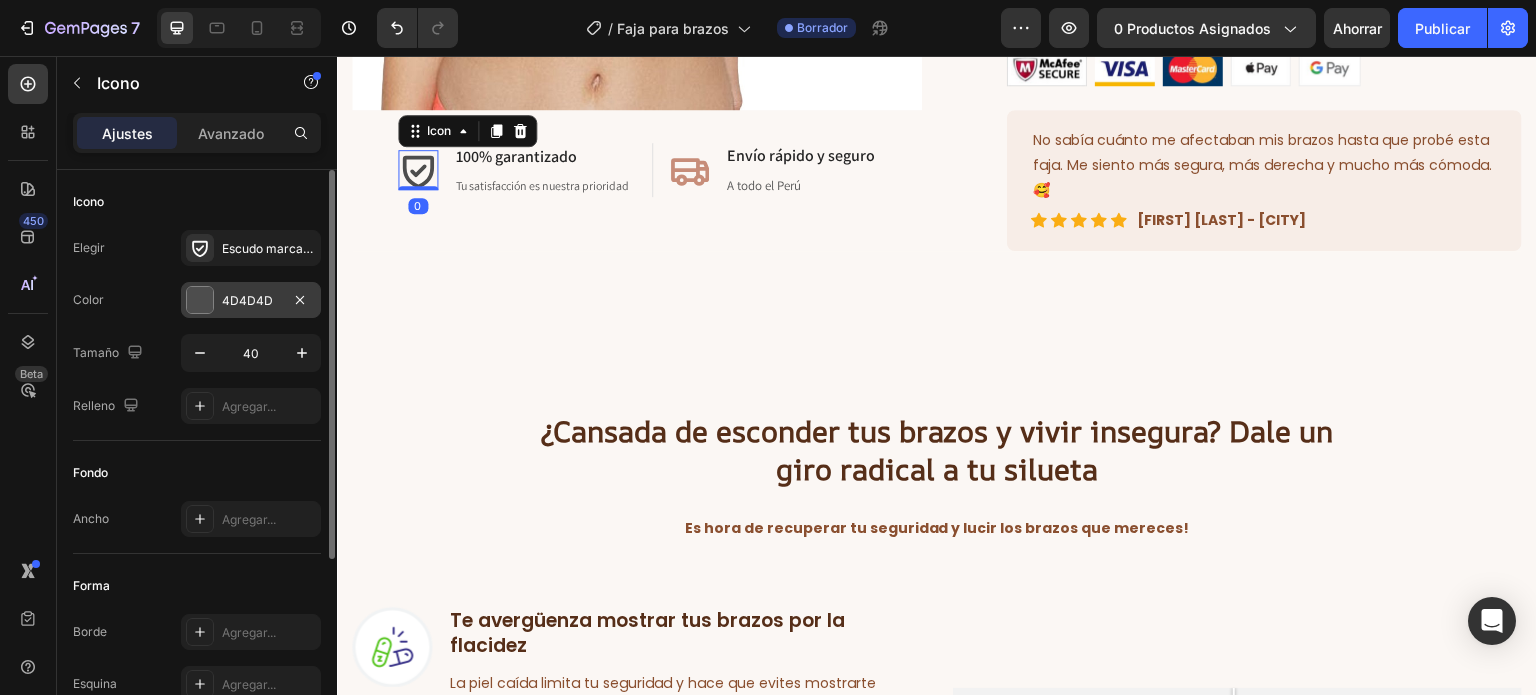 click on "4D4D4D" at bounding box center (247, 300) 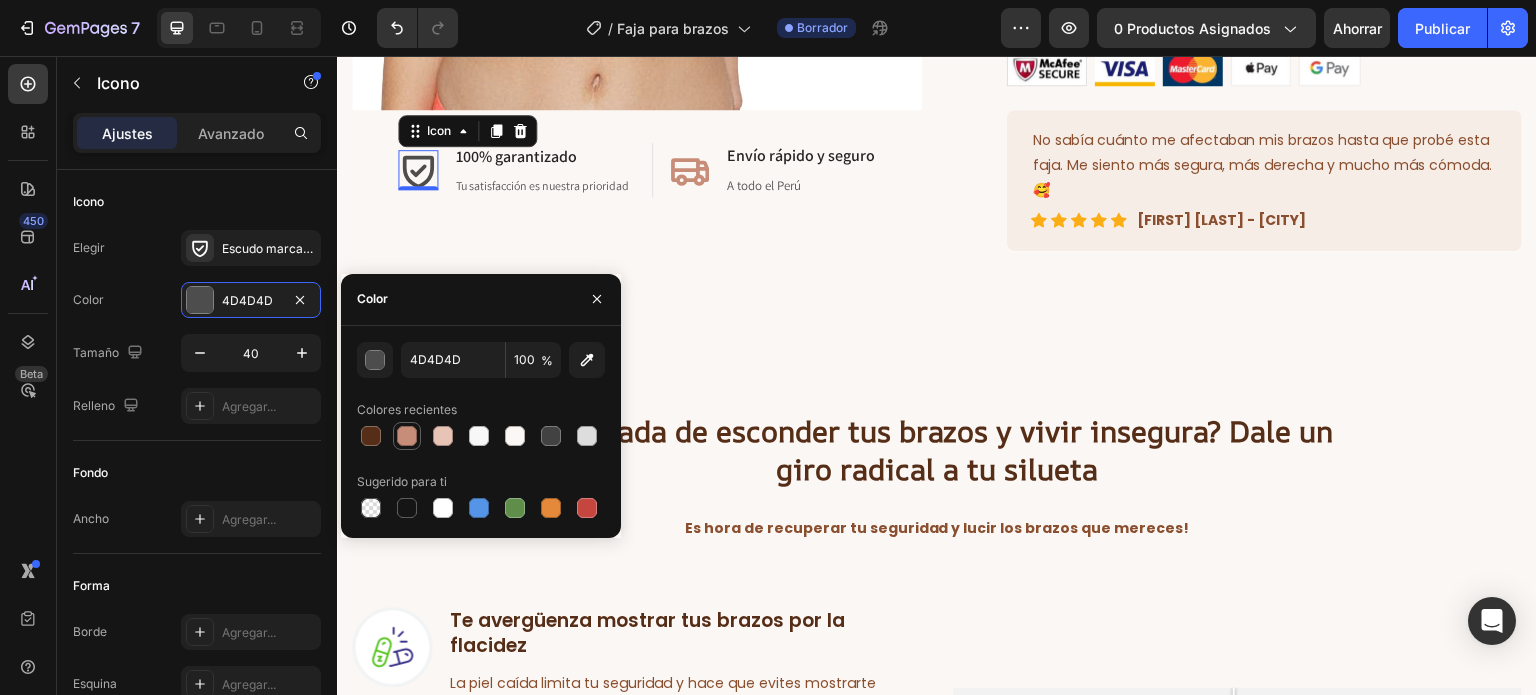 click at bounding box center [407, 436] 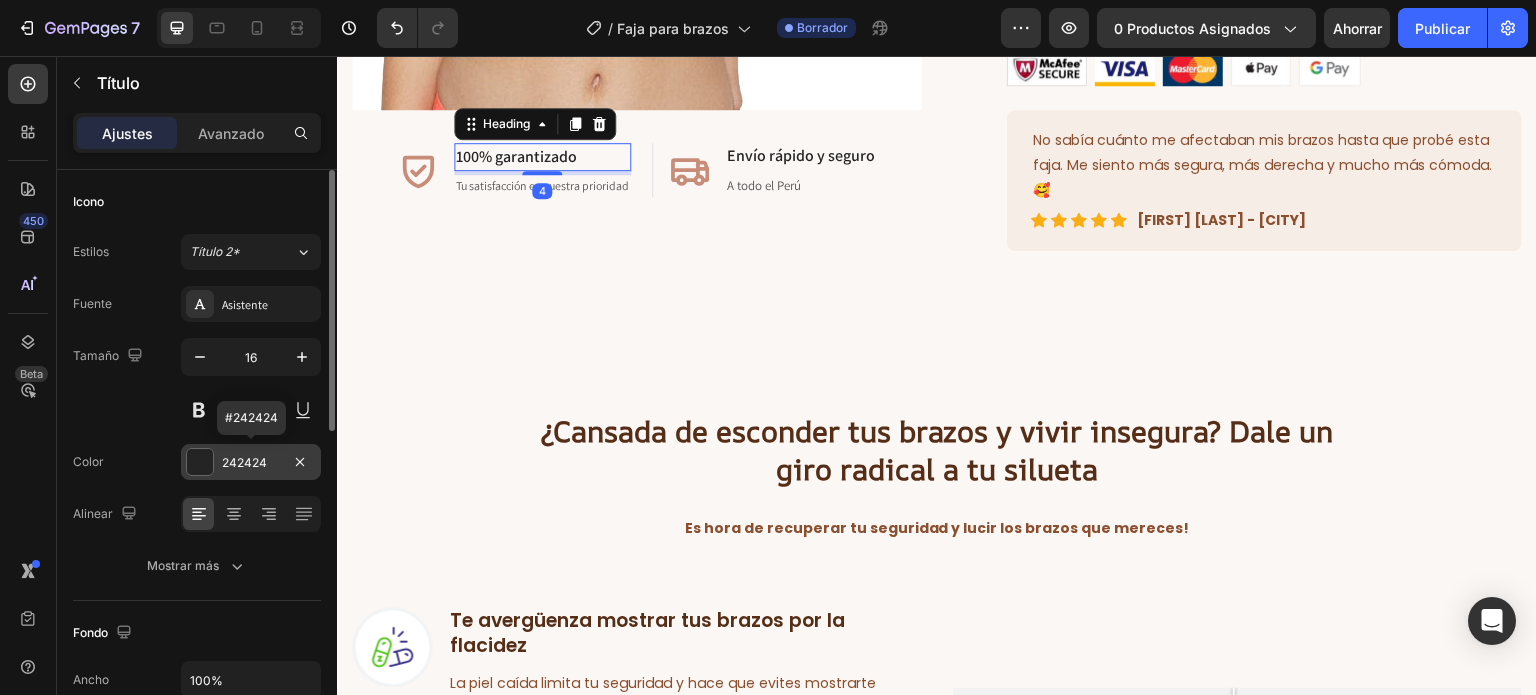 click on "242424" at bounding box center [244, 462] 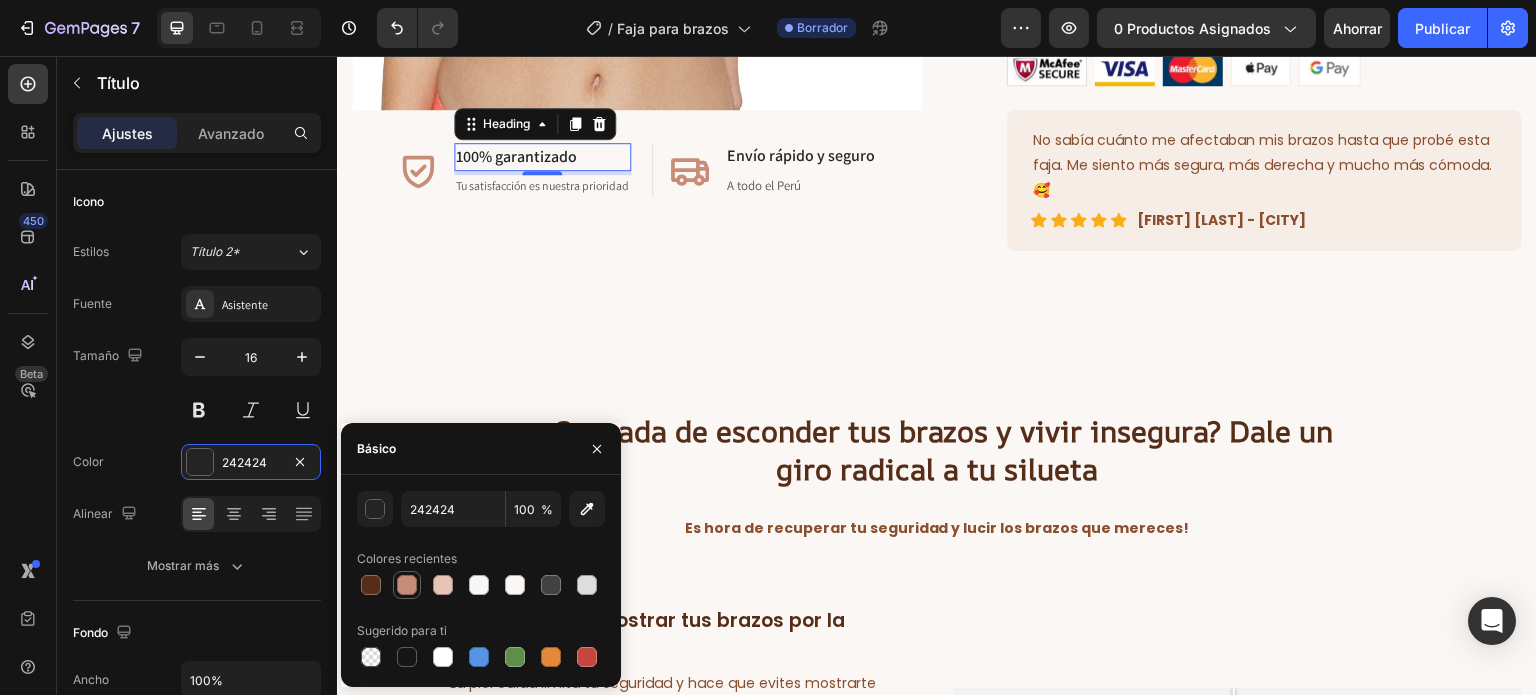 click at bounding box center (407, 585) 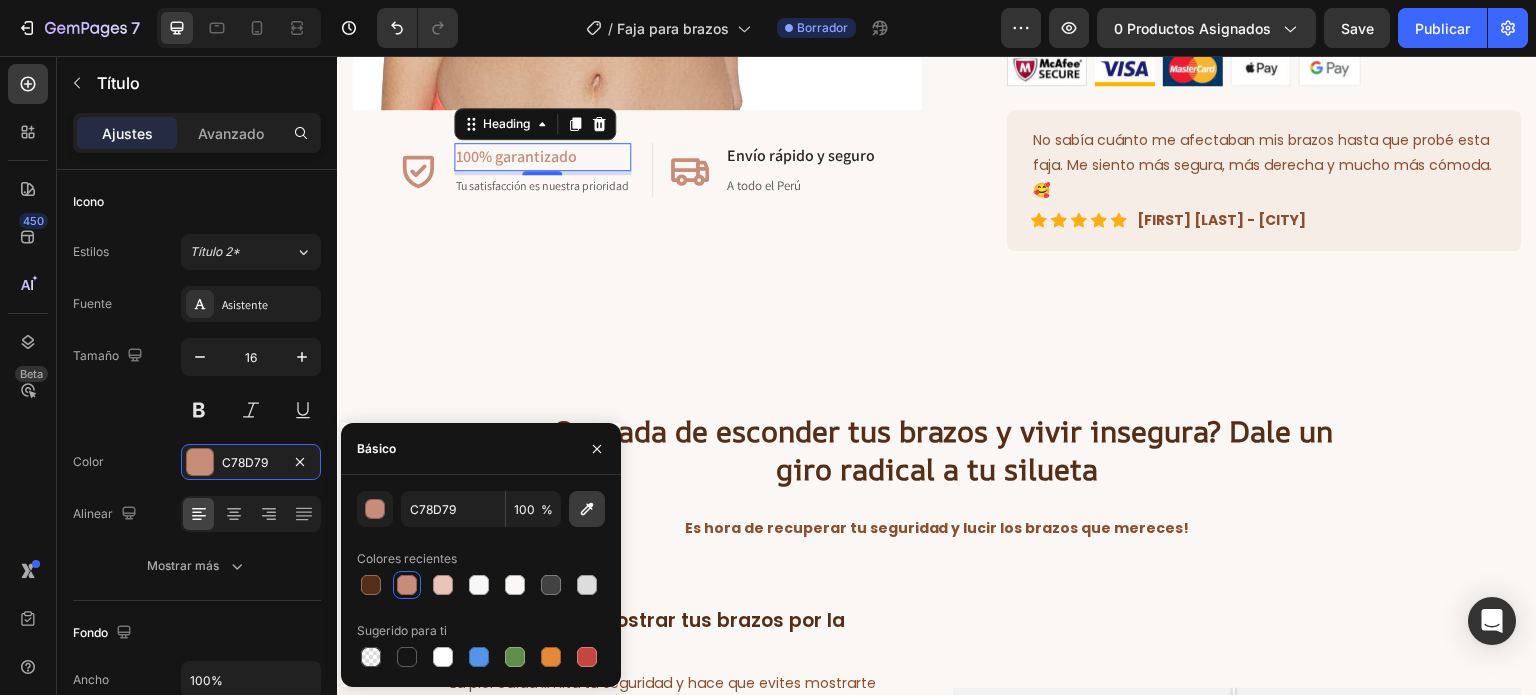 click 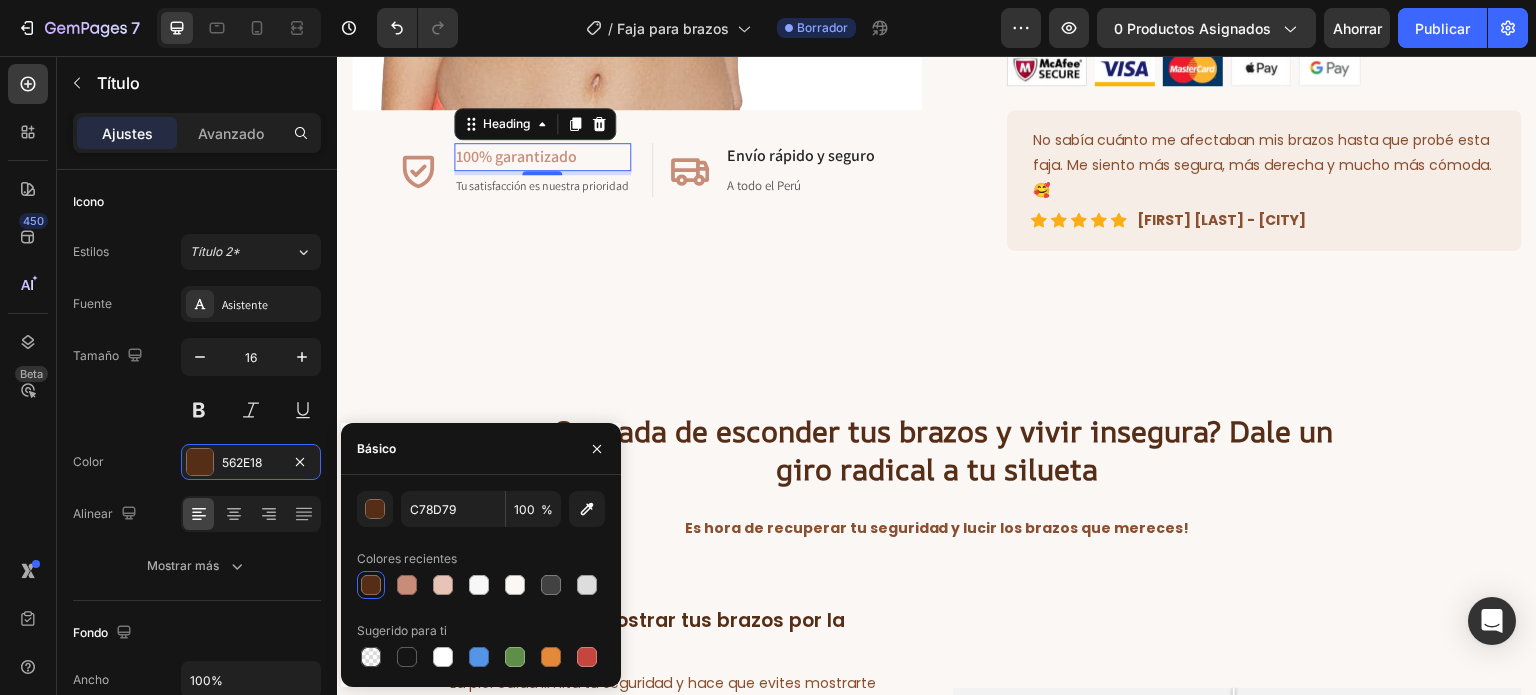 type on "562E18" 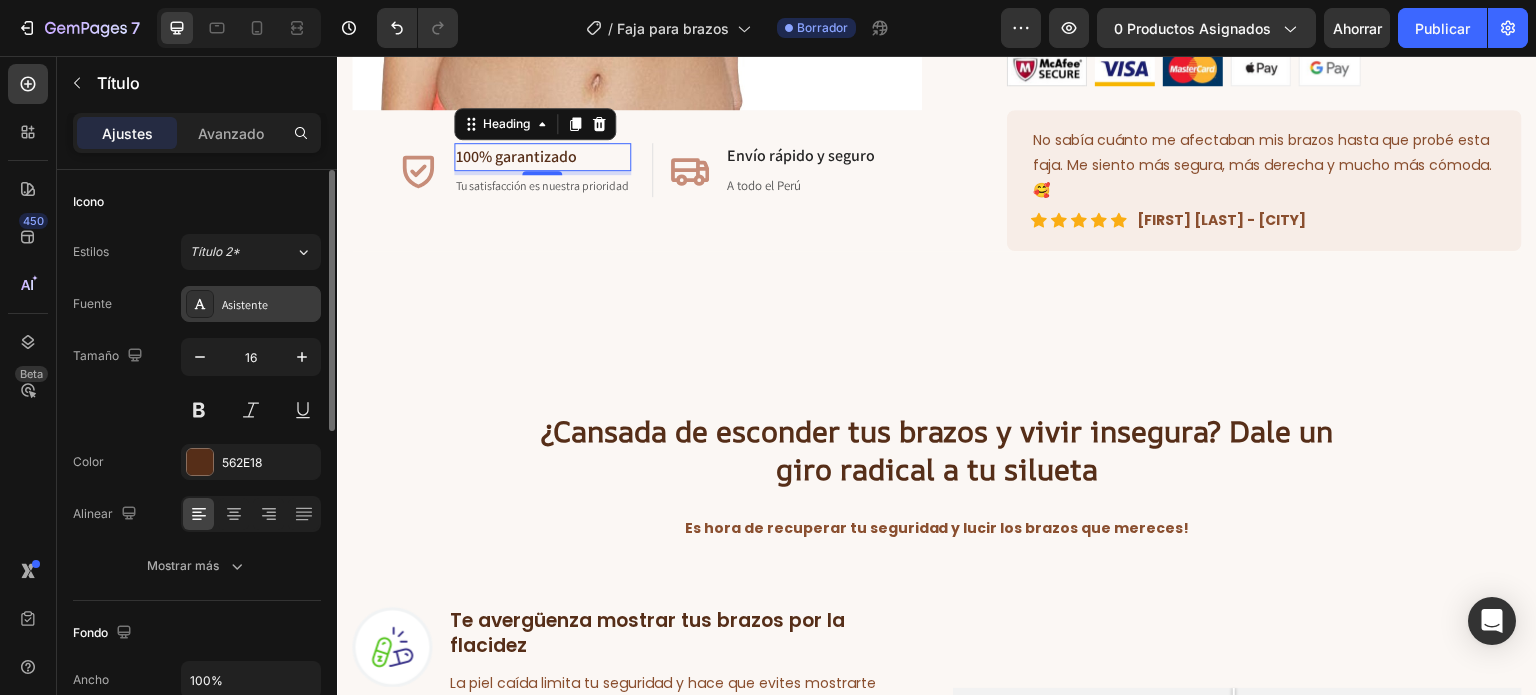 click on "Asistente" at bounding box center [245, 304] 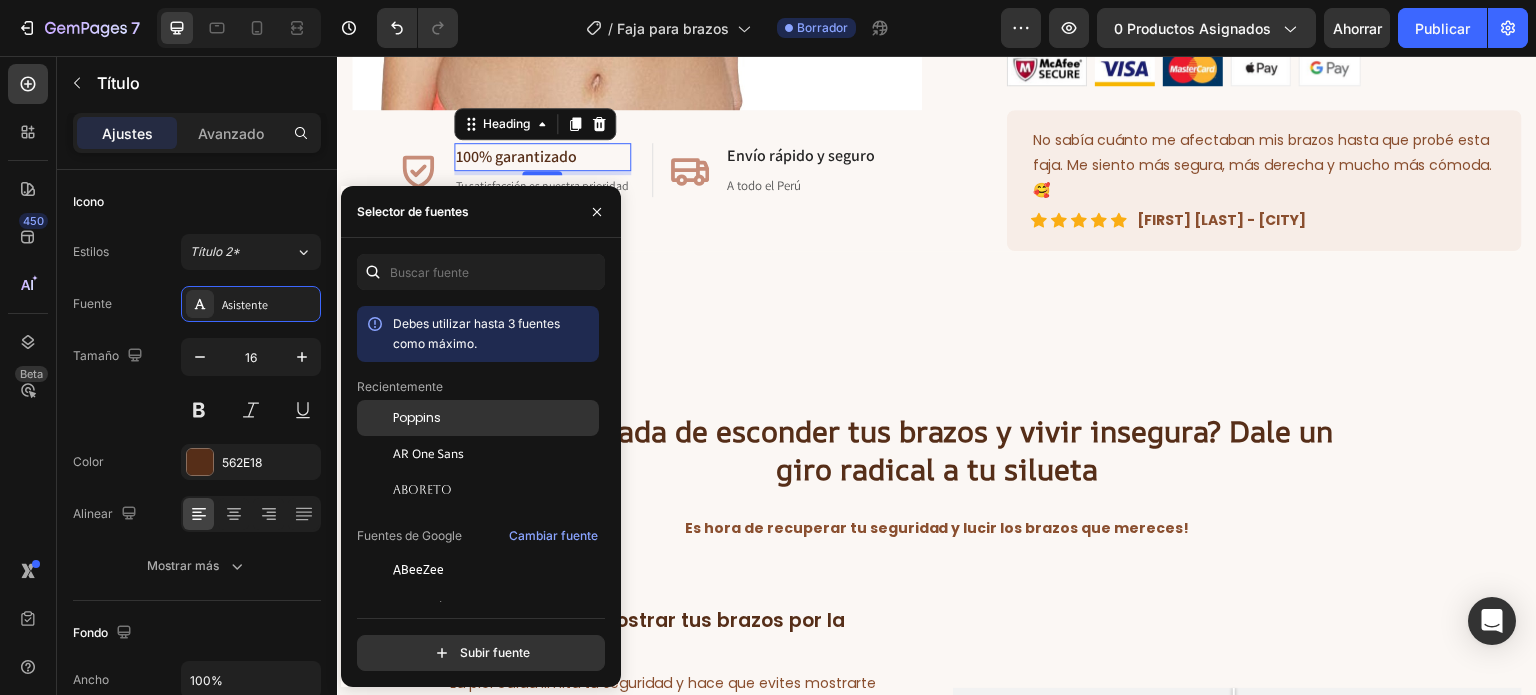 click on "Poppins" 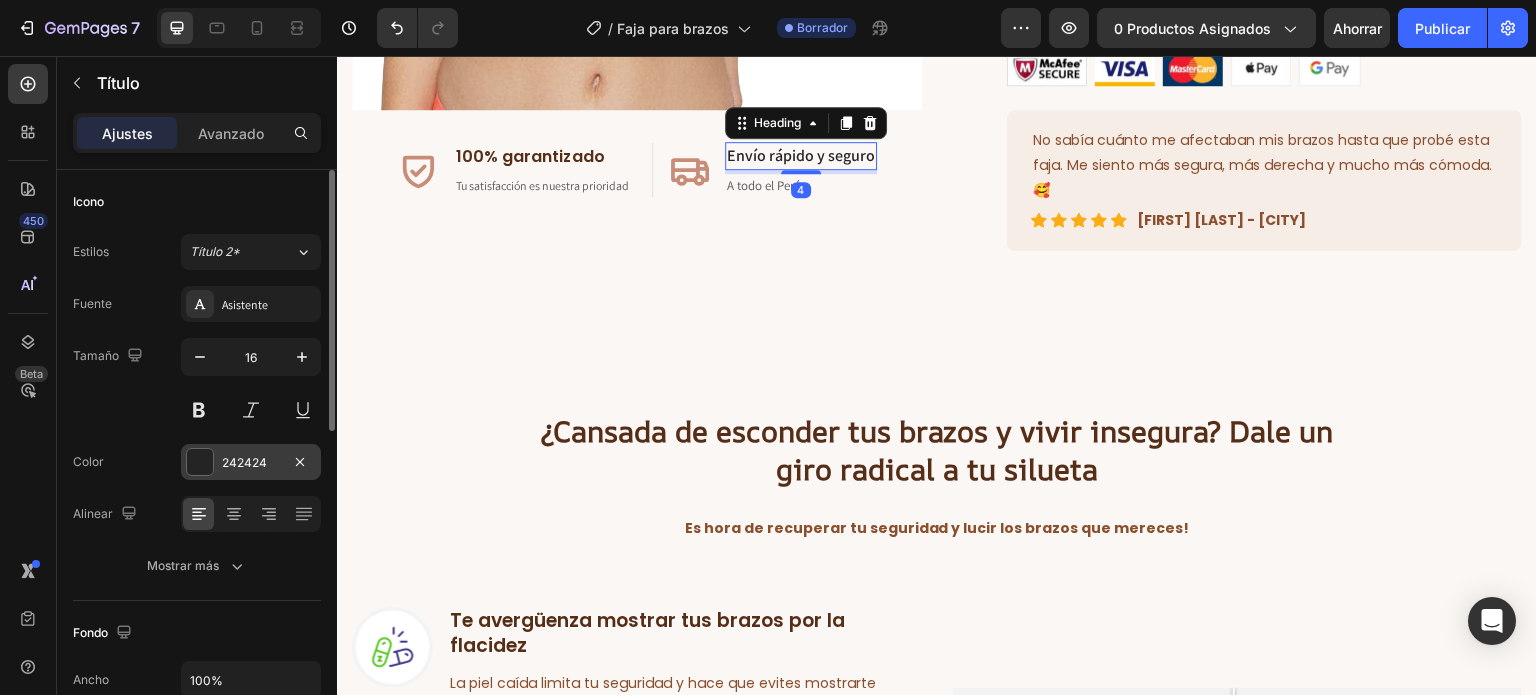 click on "242424" at bounding box center [244, 462] 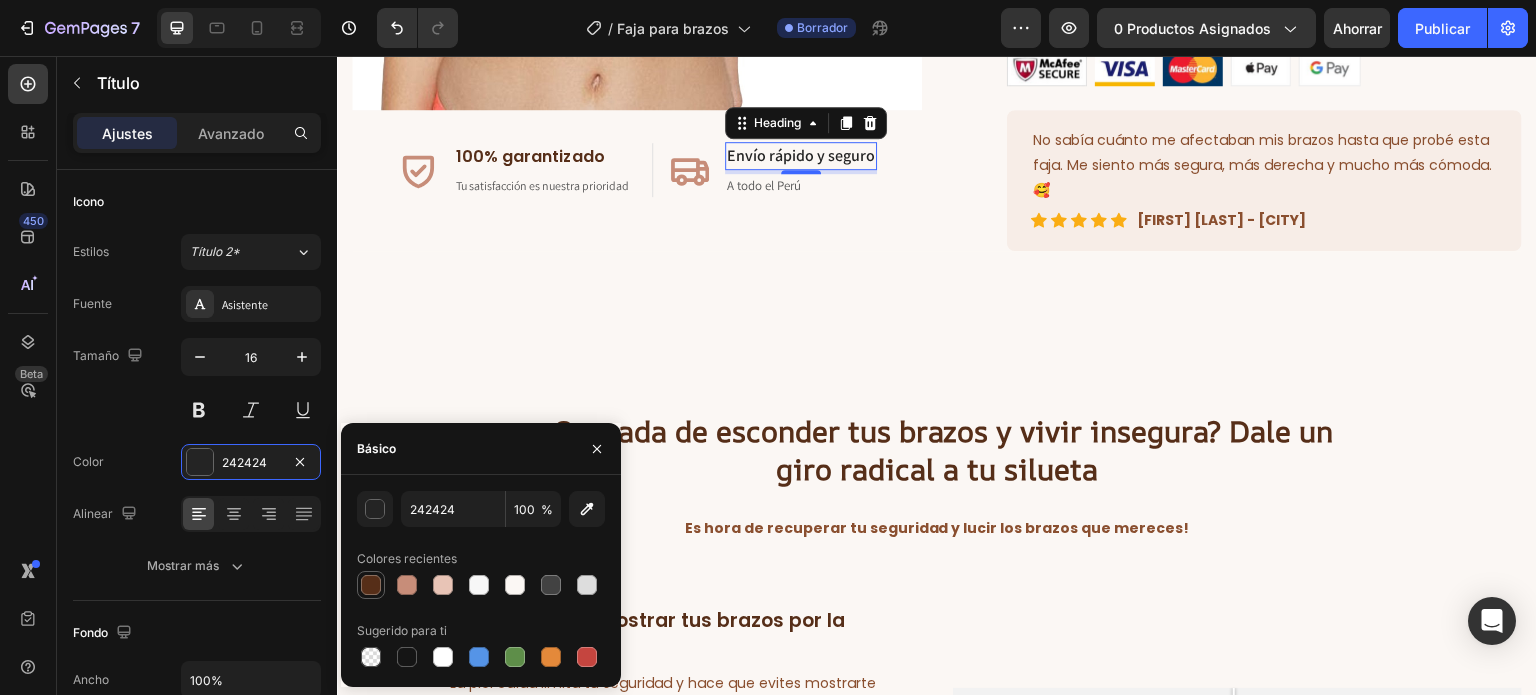 click at bounding box center [371, 585] 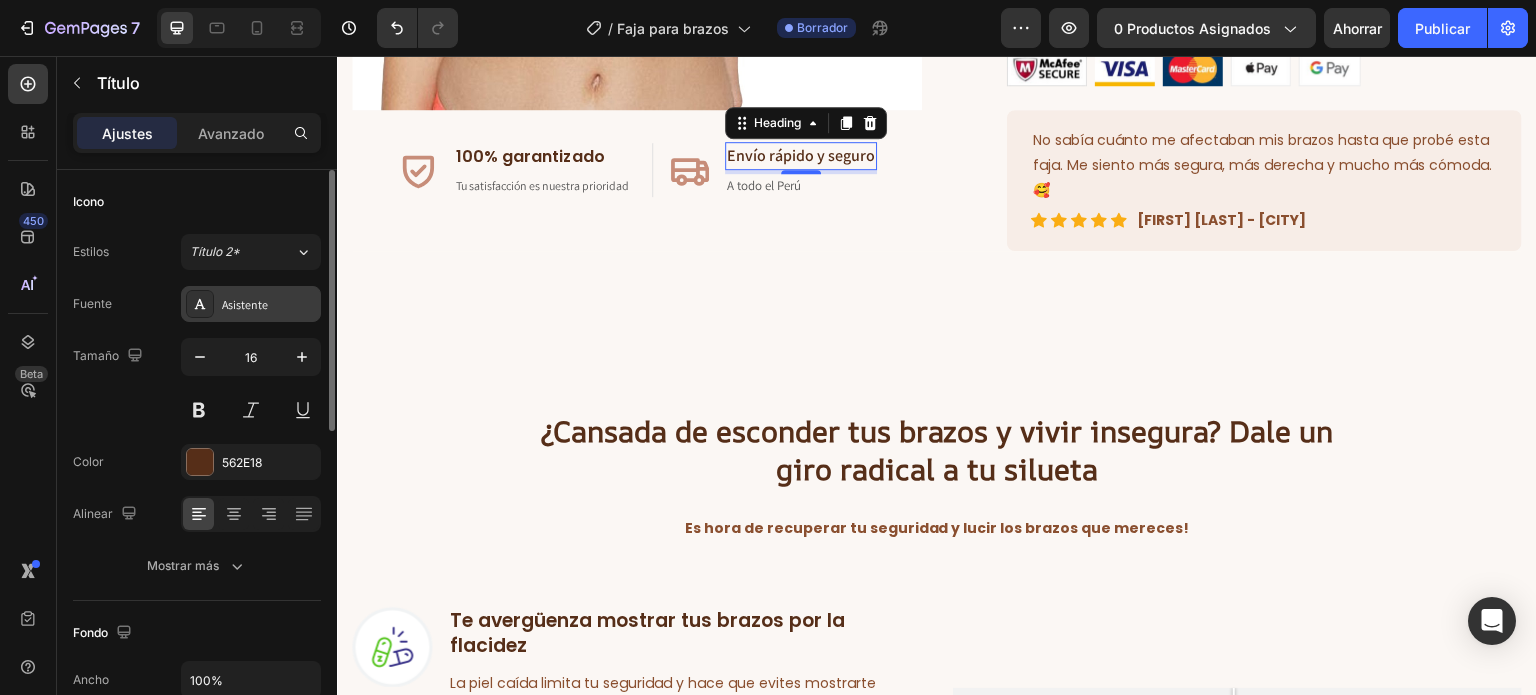click on "Asistente" at bounding box center [269, 305] 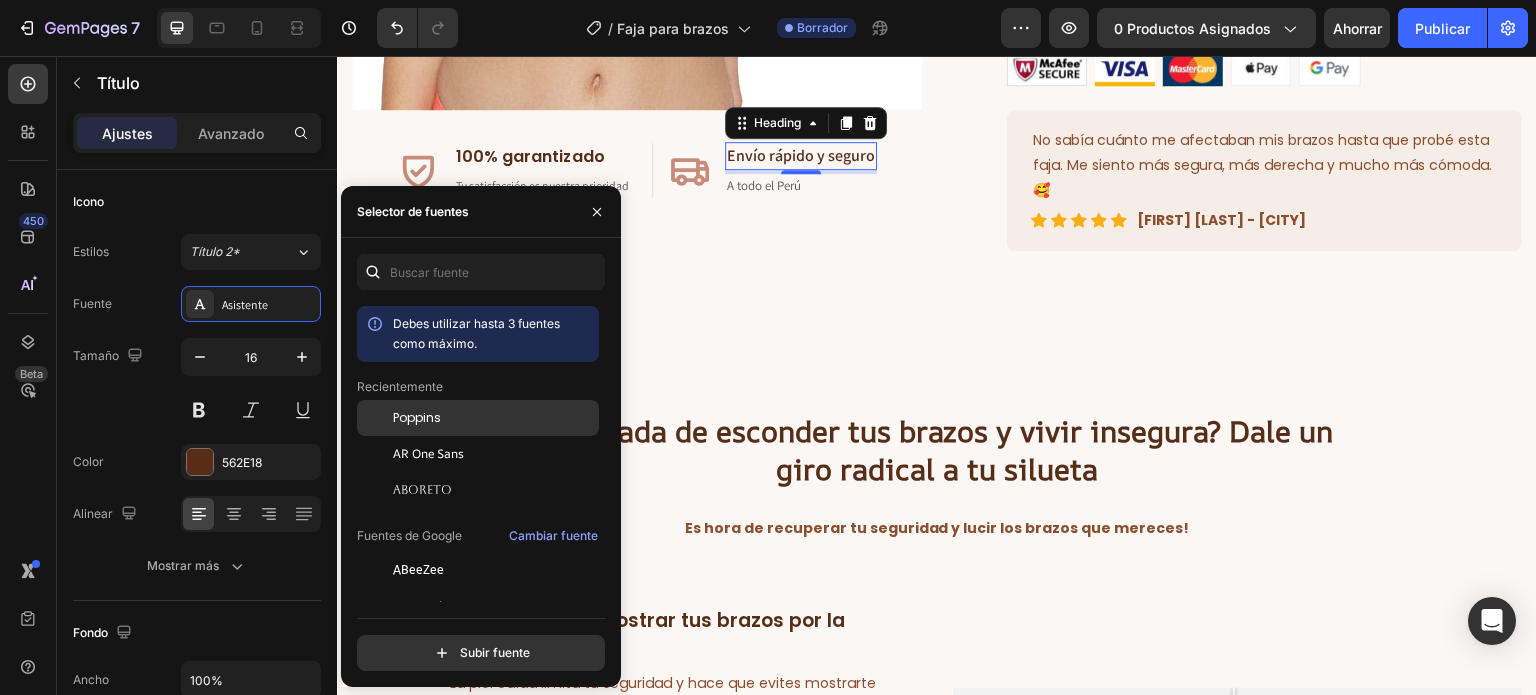 click on "Poppins" at bounding box center [417, 417] 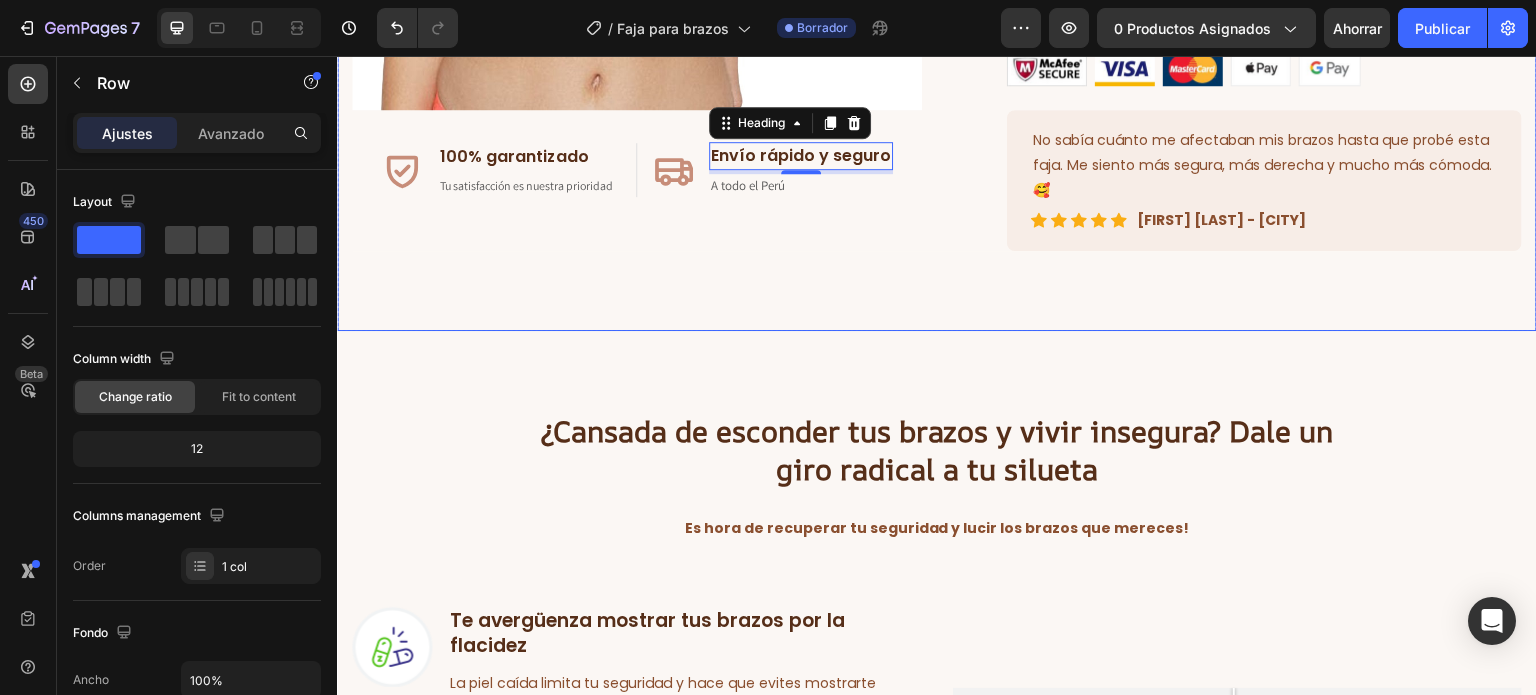 click on "Image
Icon 100% garantizado Heading Tu satisfacción es nuestra prioridad Text block Row
Icon Envío rápido y seguro  Heading   4 A todo el Perú Text block Row Row Row Image FAJA PARA BRAZOS Y BUSTO CON CORRECTOR DE POSTURA Heading                Icon                Icon                Icon                Icon                Icon Icon List Hoz 6000+ Clientas satisfechas Text block Row
Icon Moldea los brazos flácidos Text block
Icon Corrige la postura y alivia la tensión Text block
Icon Soporte postoperatorio Text block
Icon Comodidad duradera Text block Icon List S/. 89.00 (P) Price (P) Price S/. 119.00 (P) Price (P) Price You saved S/. 30 Product Badge Row
Icon Moldea los brazos flácidos Text block
Icon Corrige la postura y alivia la tensión Text block
Icon Soporte postoperatorio Text block
Icon Comodidad duradera Text block Icon List Button" at bounding box center [937, -97] 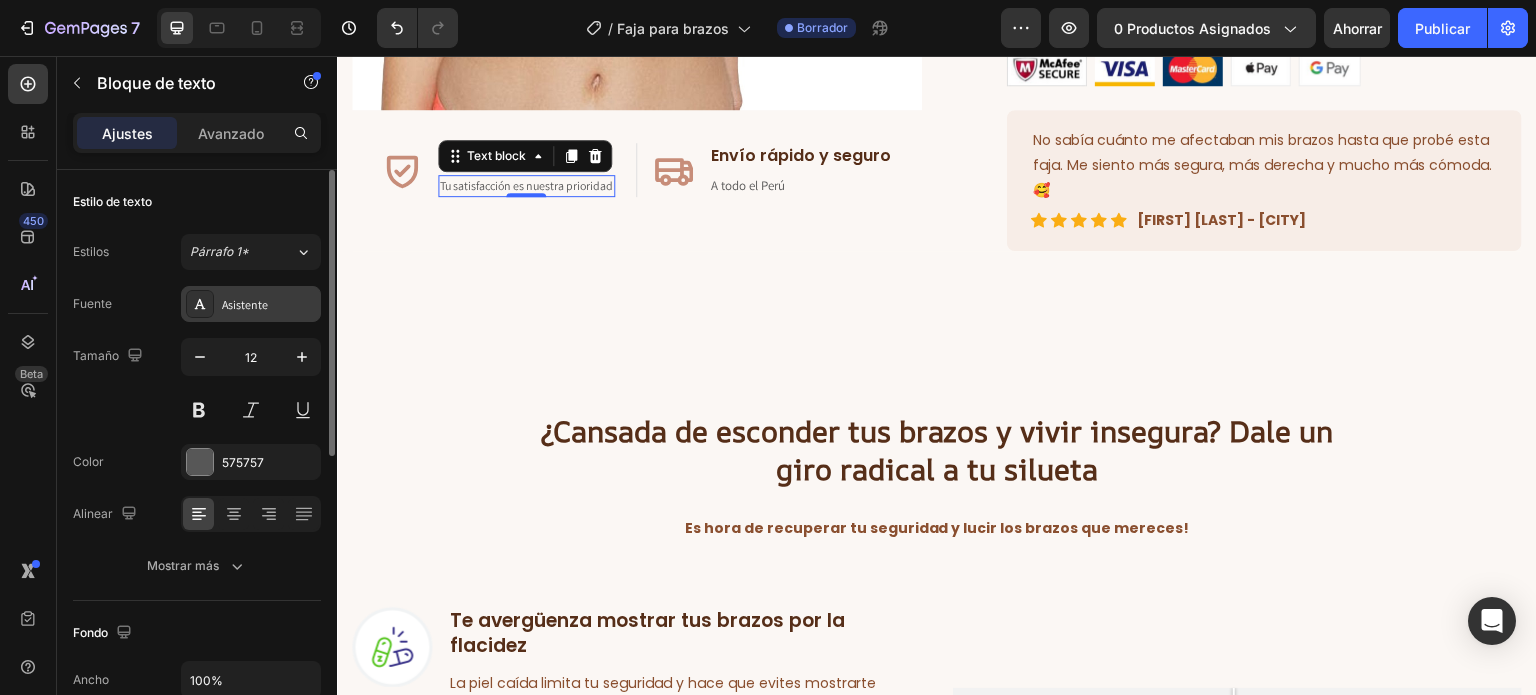 click on "Asistente" at bounding box center (251, 304) 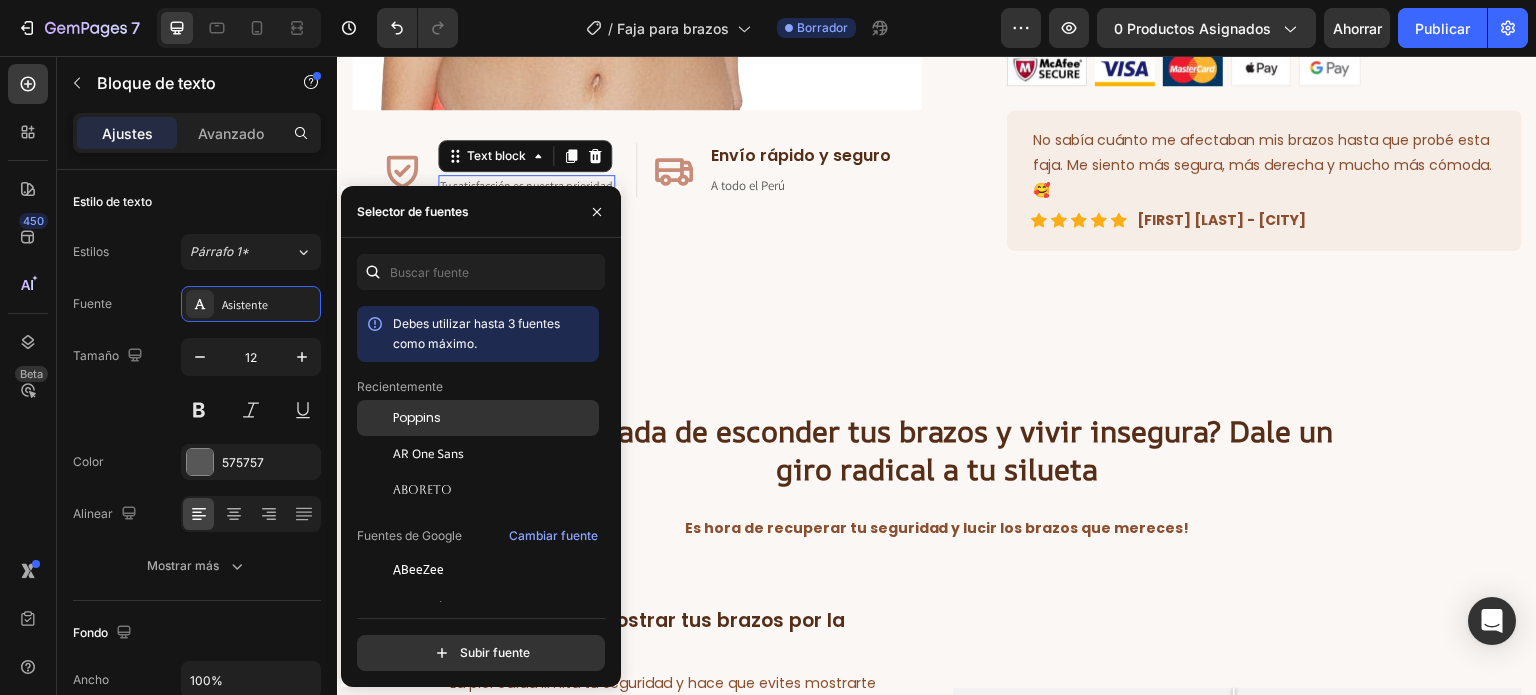 click on "Poppins" 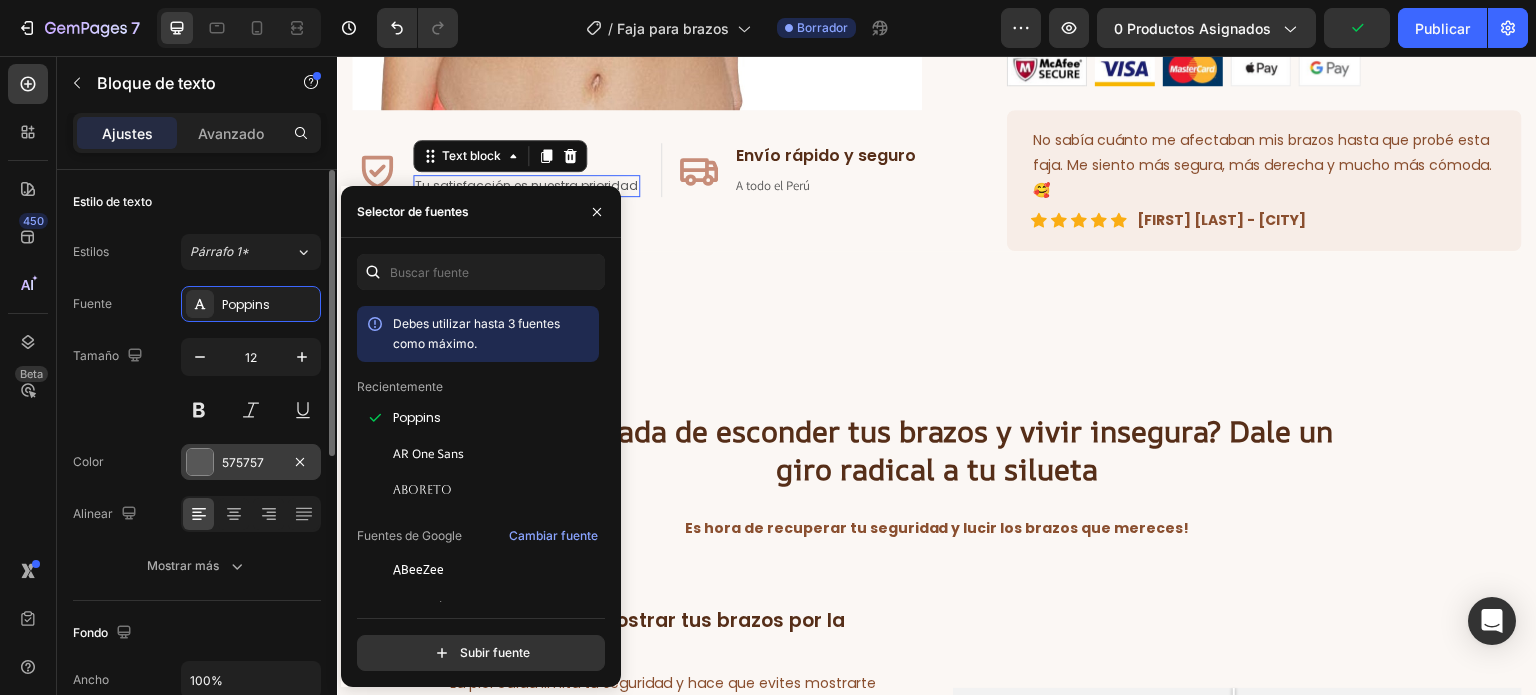 click on "575757" at bounding box center [251, 463] 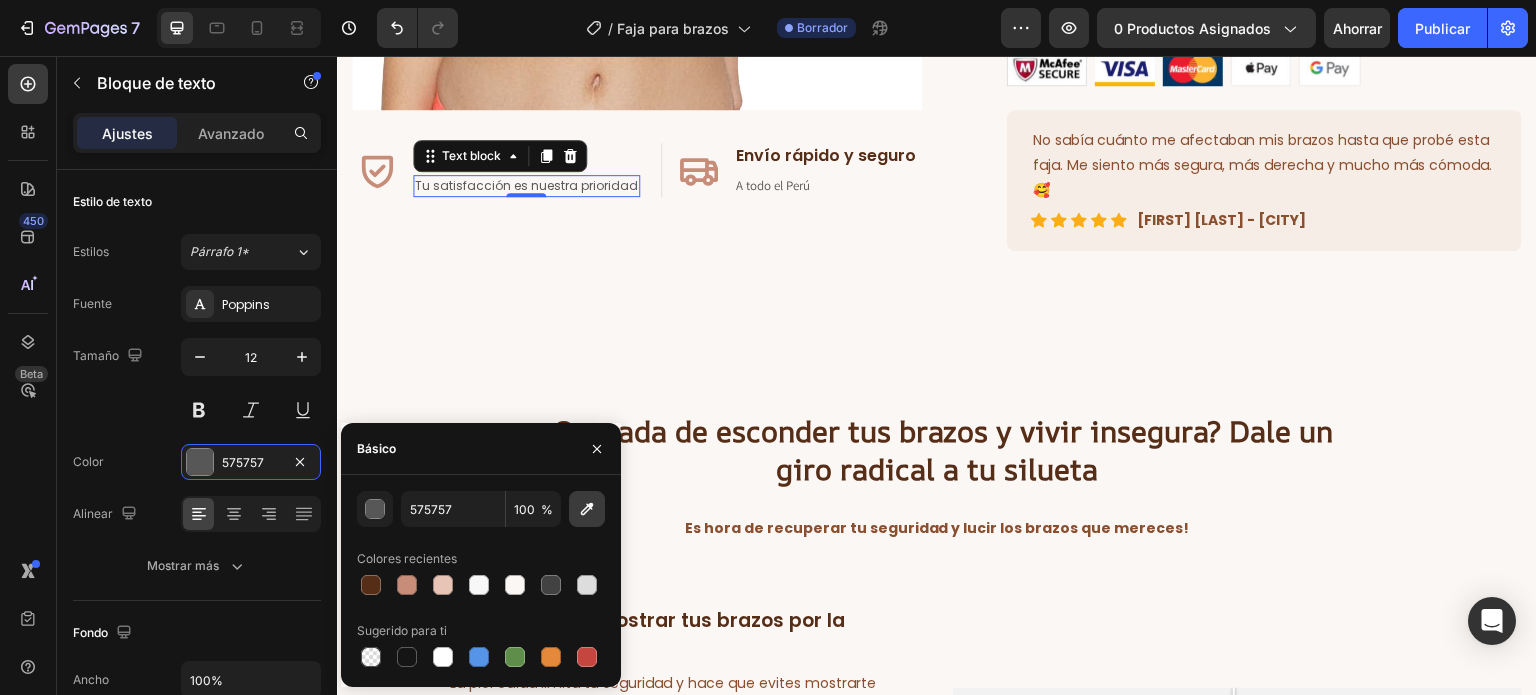 click 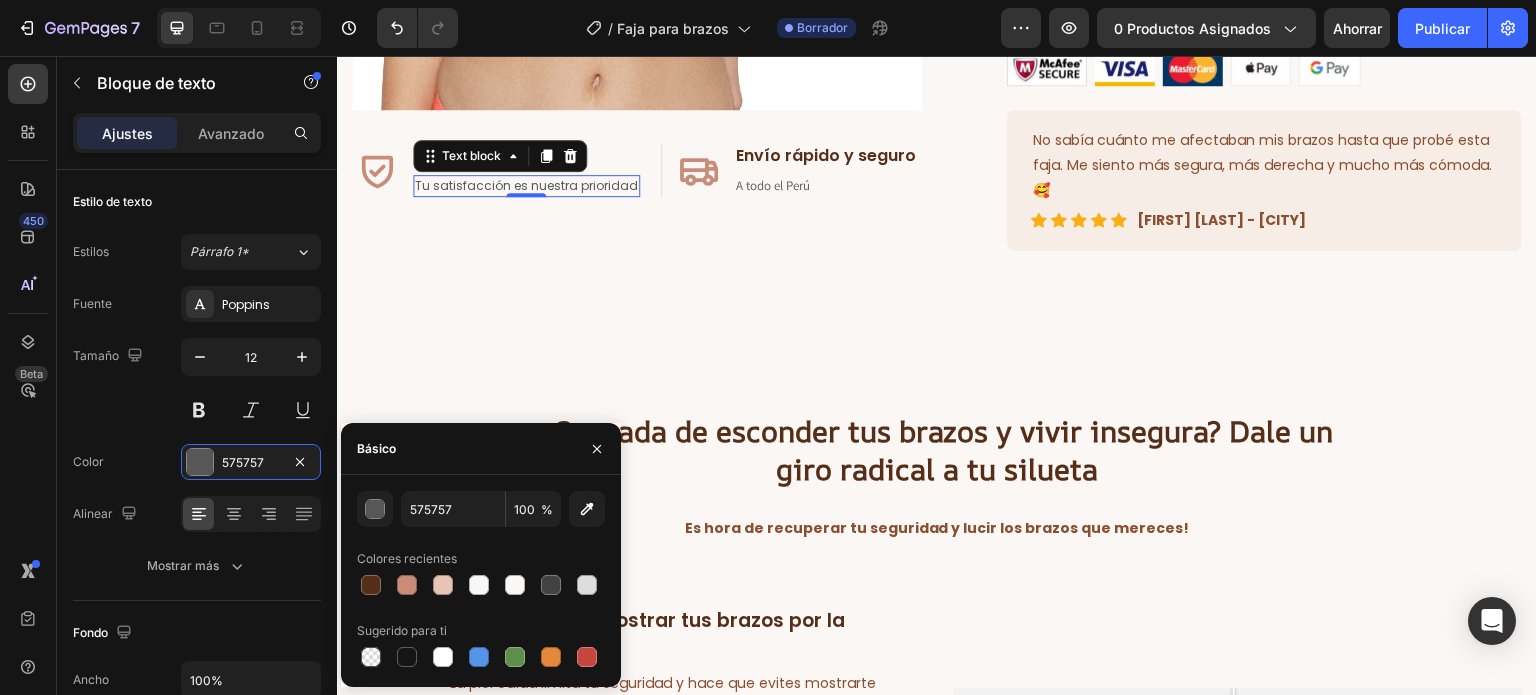type on "B86A2F" 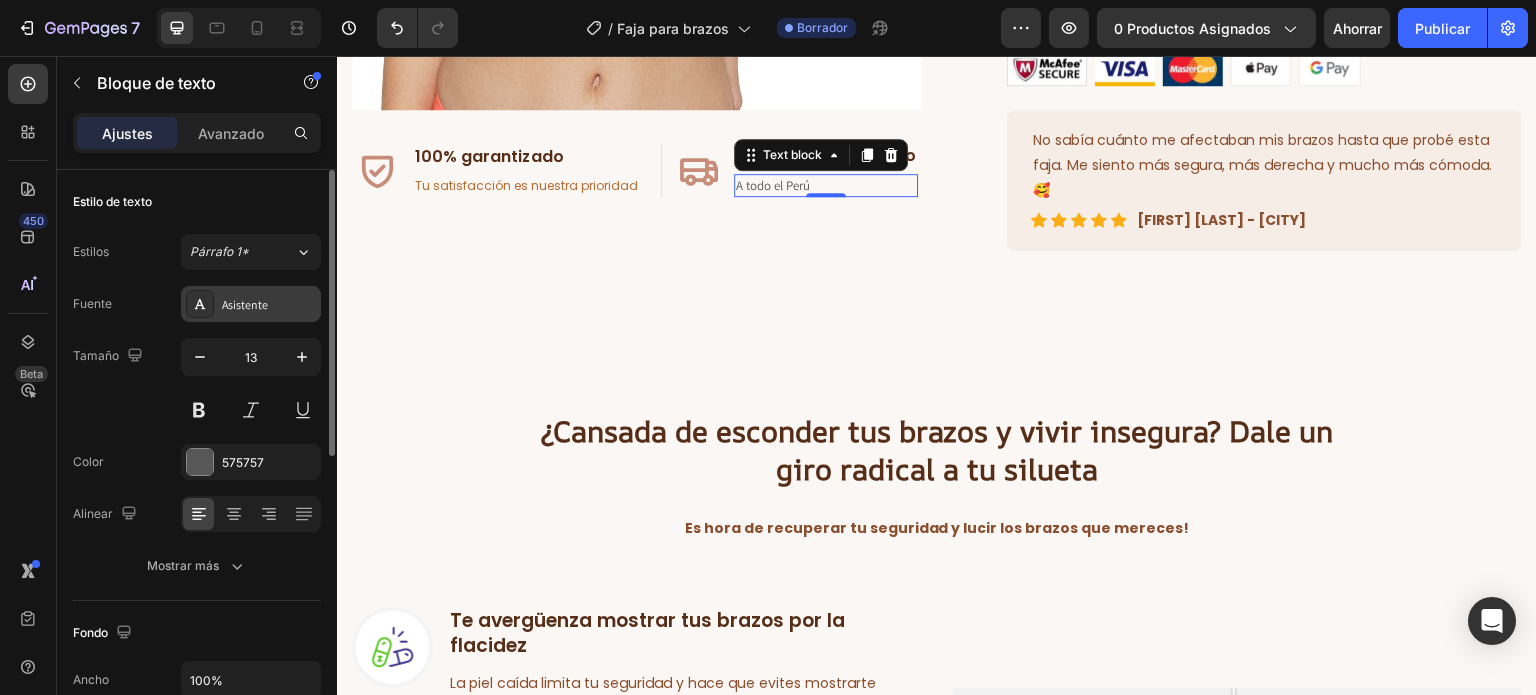 click on "Asistente" at bounding box center (251, 304) 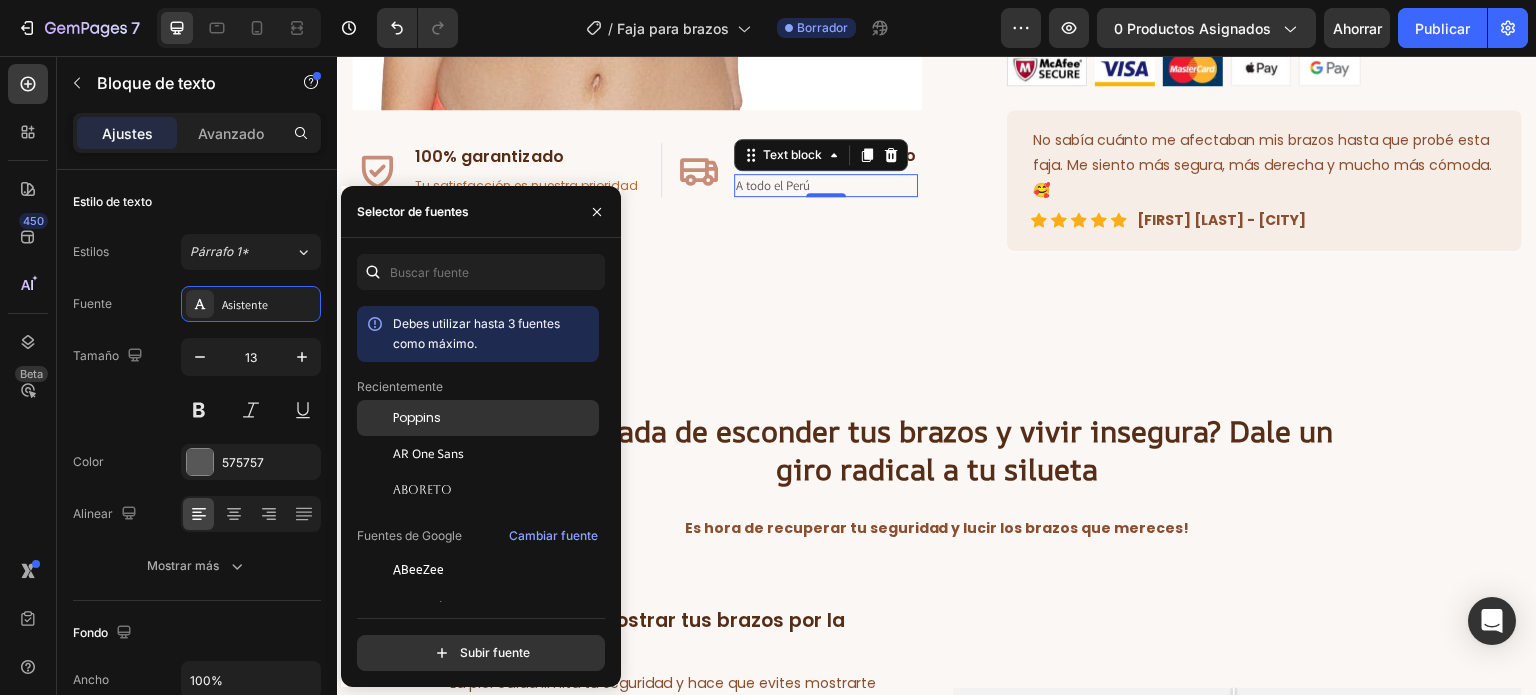 click on "Poppins" at bounding box center (417, 417) 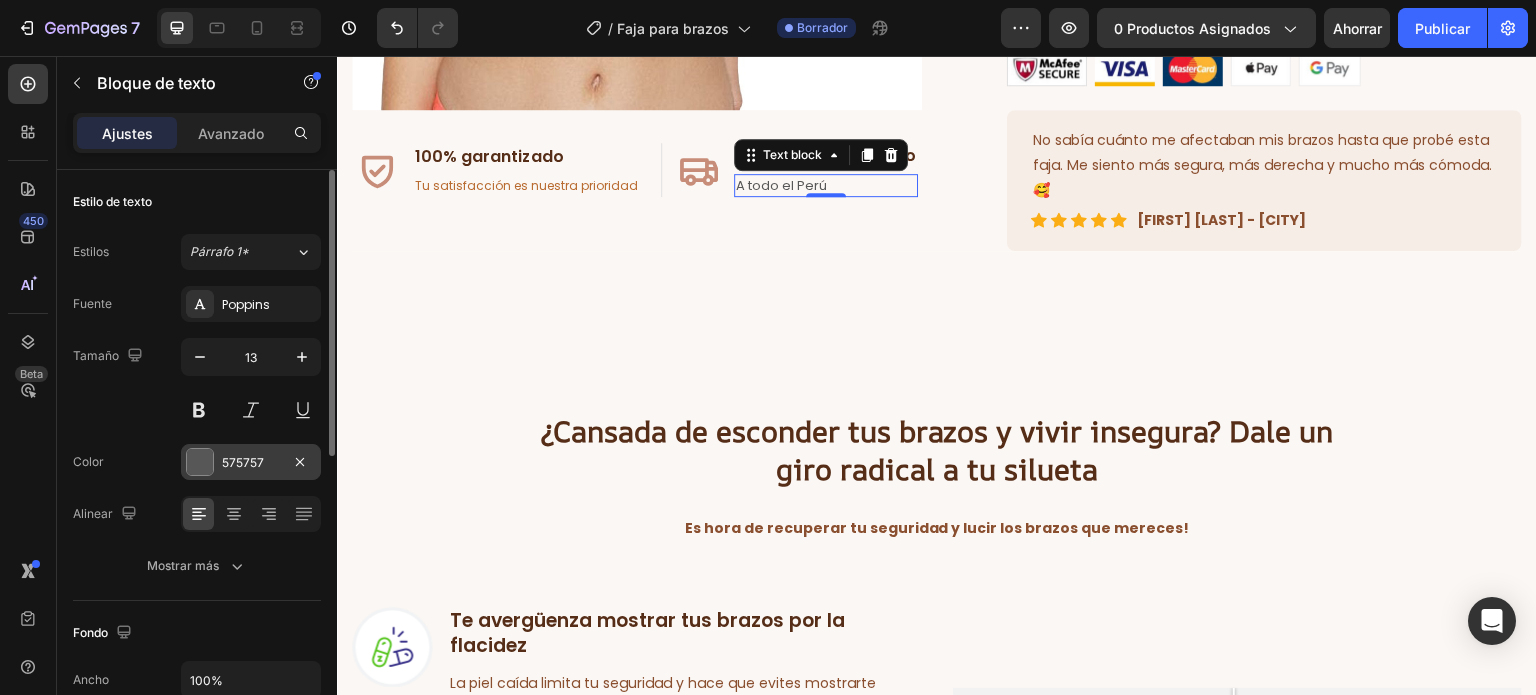 click on "575757" at bounding box center [243, 462] 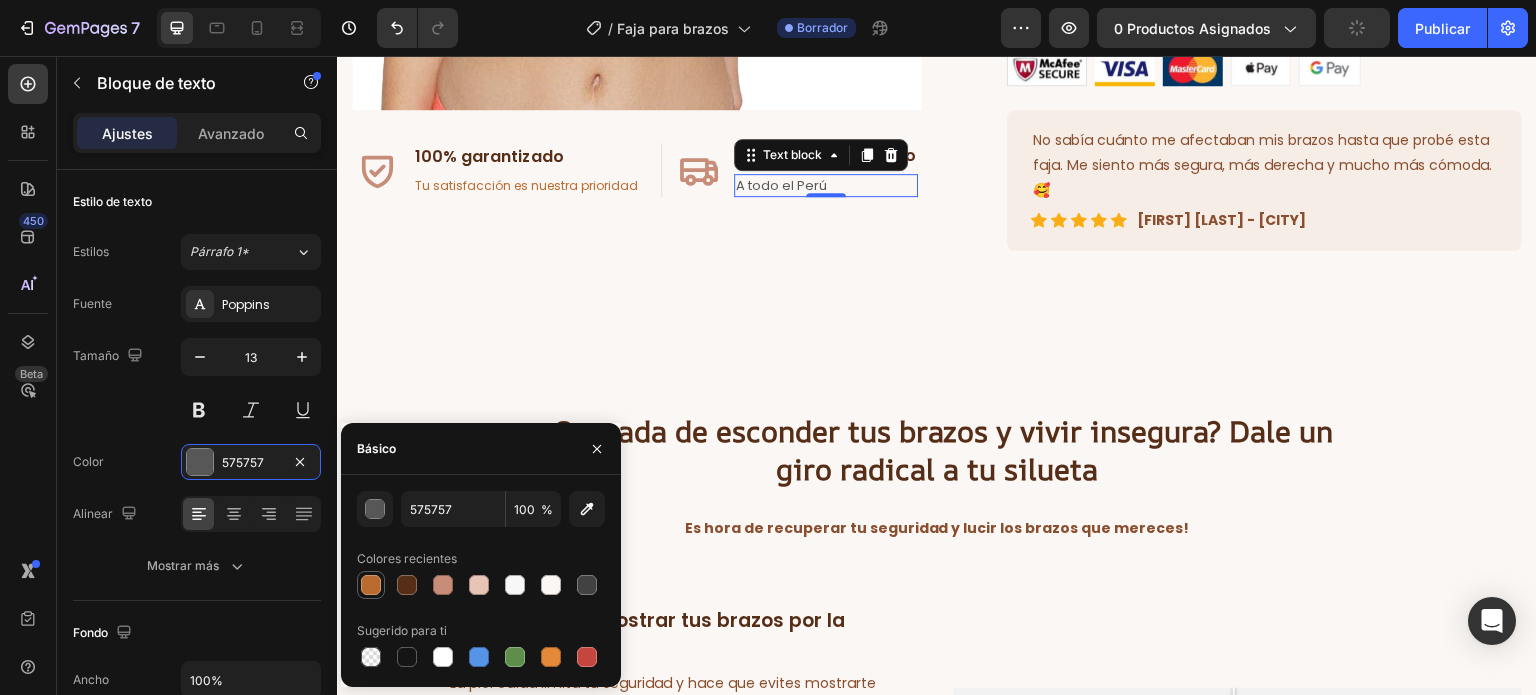 click at bounding box center [371, 585] 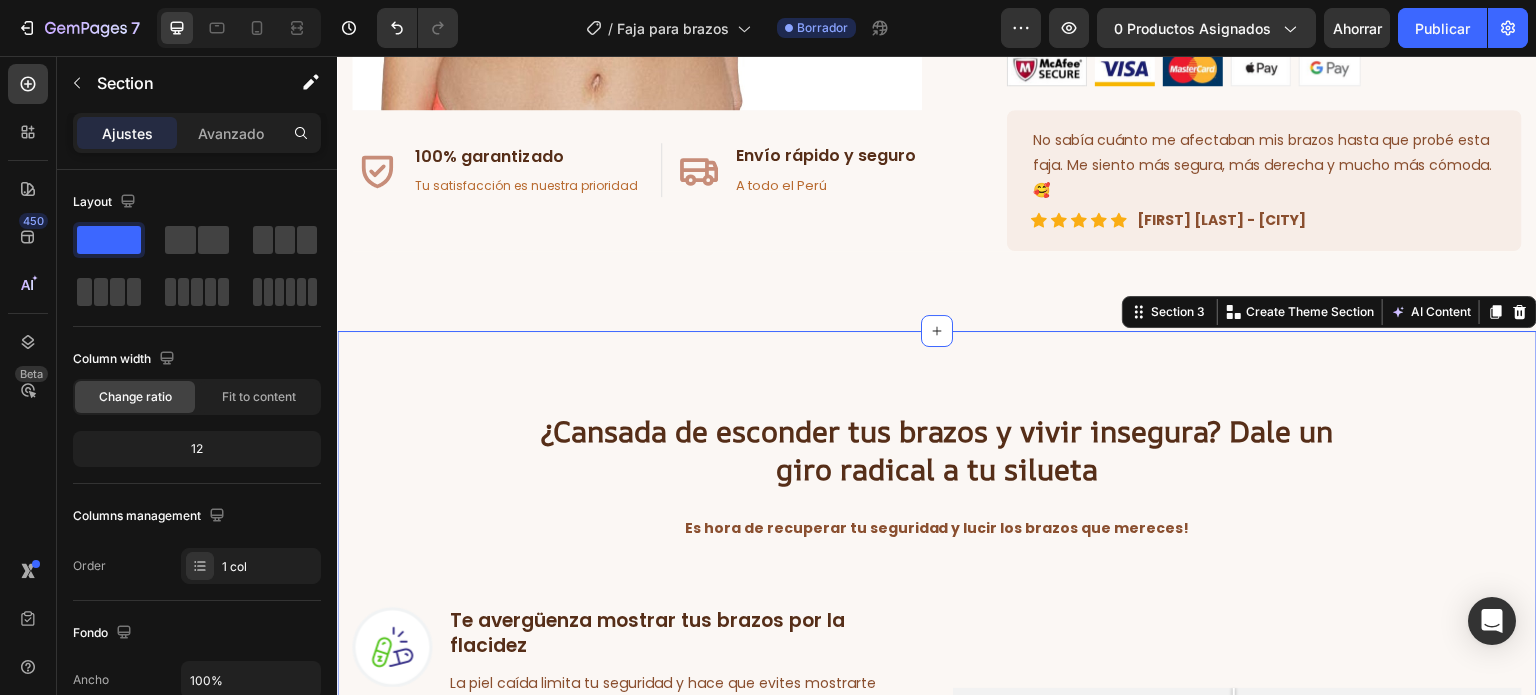 click on "Image
Icon 100% garantizado Heading Tu satisfacción es nuestra prioridad Text block Row
Icon Envío rápido y seguro  Heading A todo el Perú Text block Row Row Row" at bounding box center (637, -97) 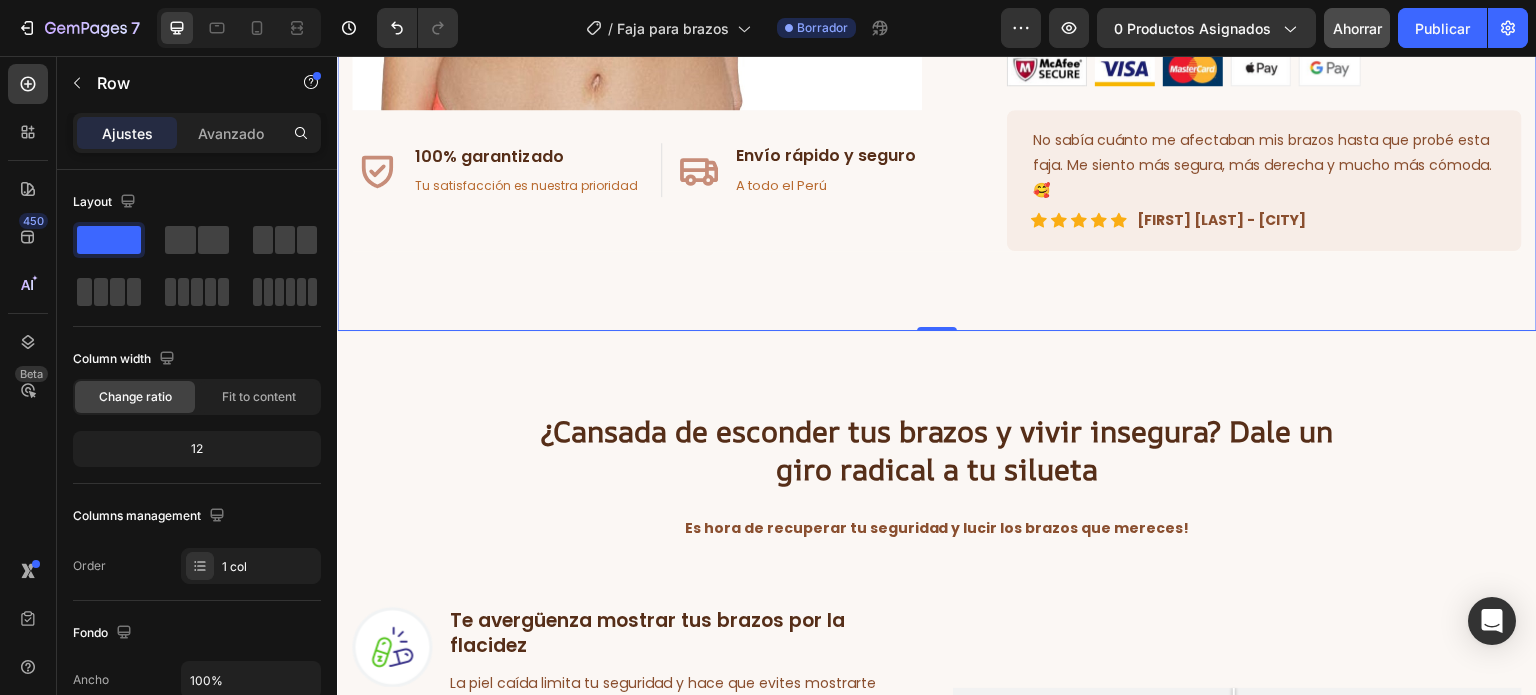 click on "Ahorrar" at bounding box center [1357, 28] 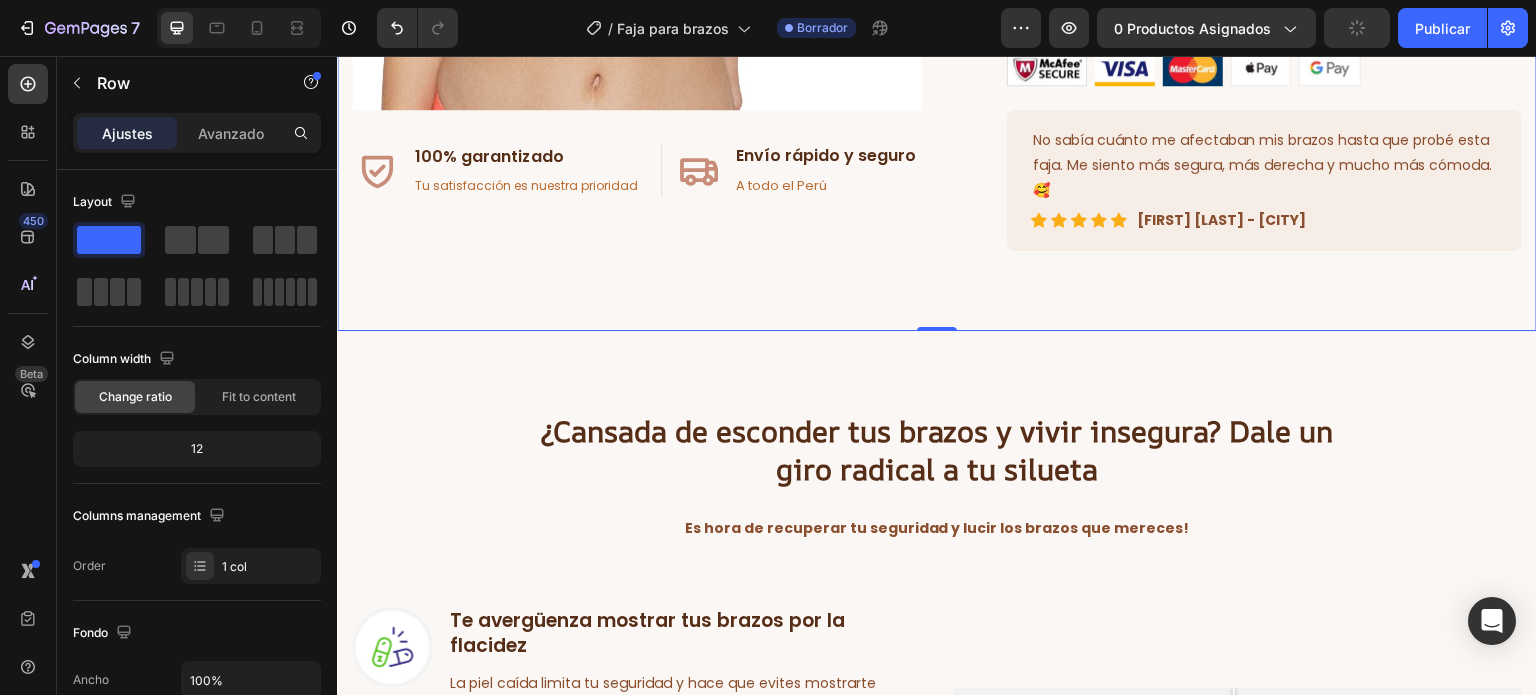 click 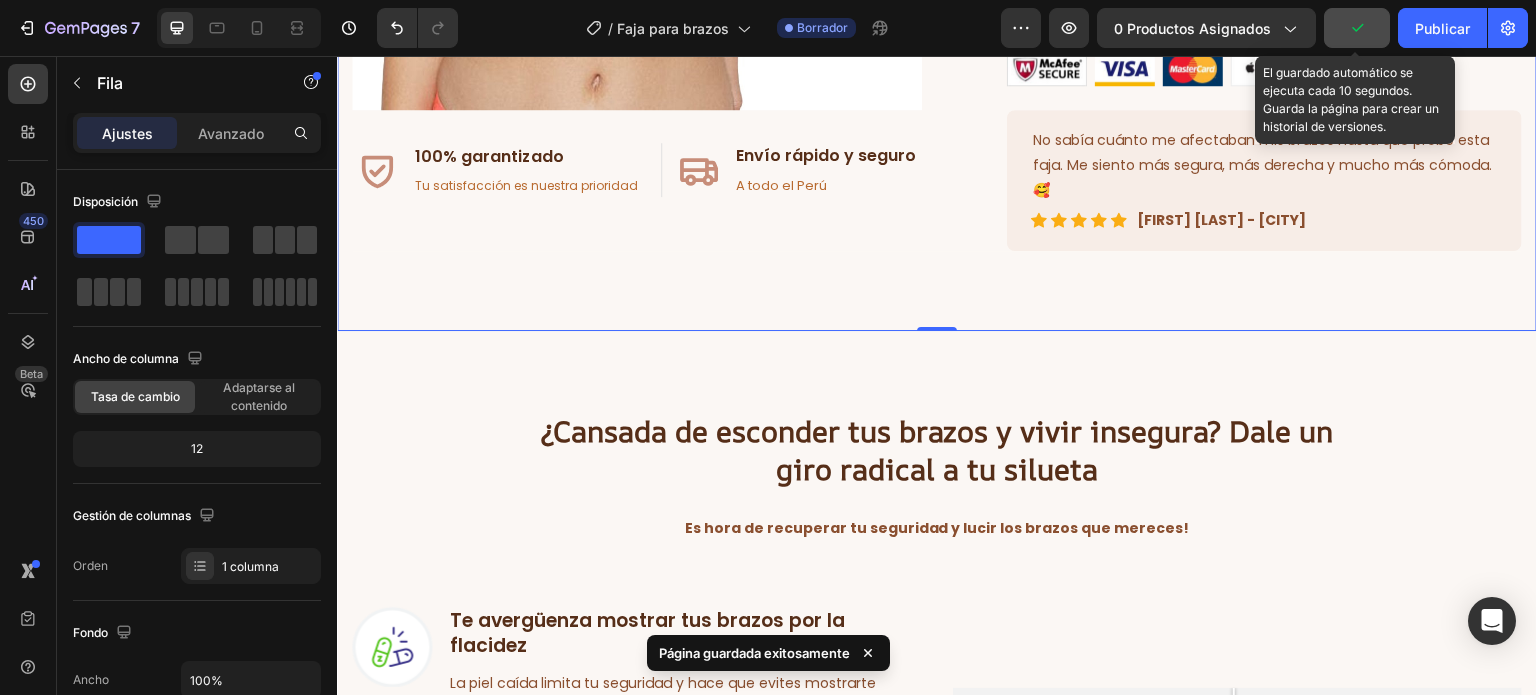 click 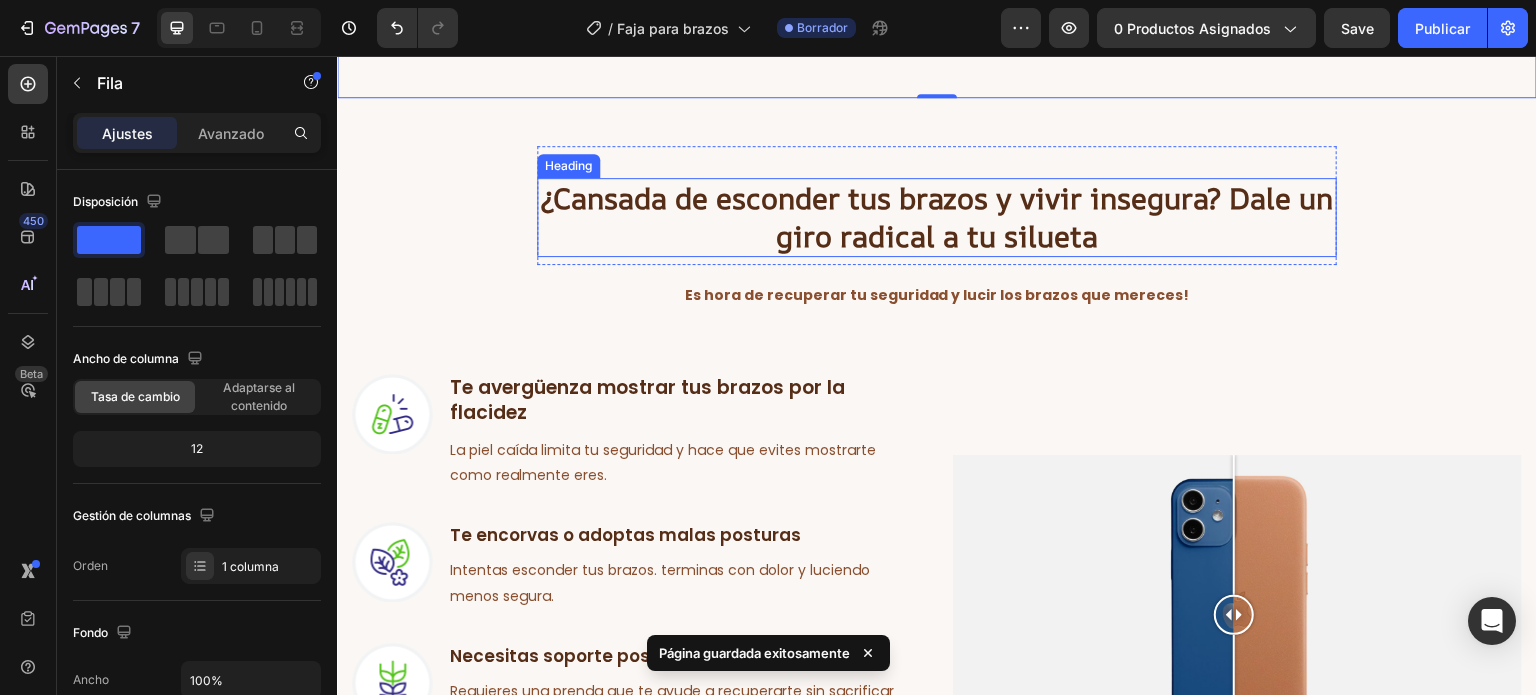 scroll, scrollTop: 989, scrollLeft: 0, axis: vertical 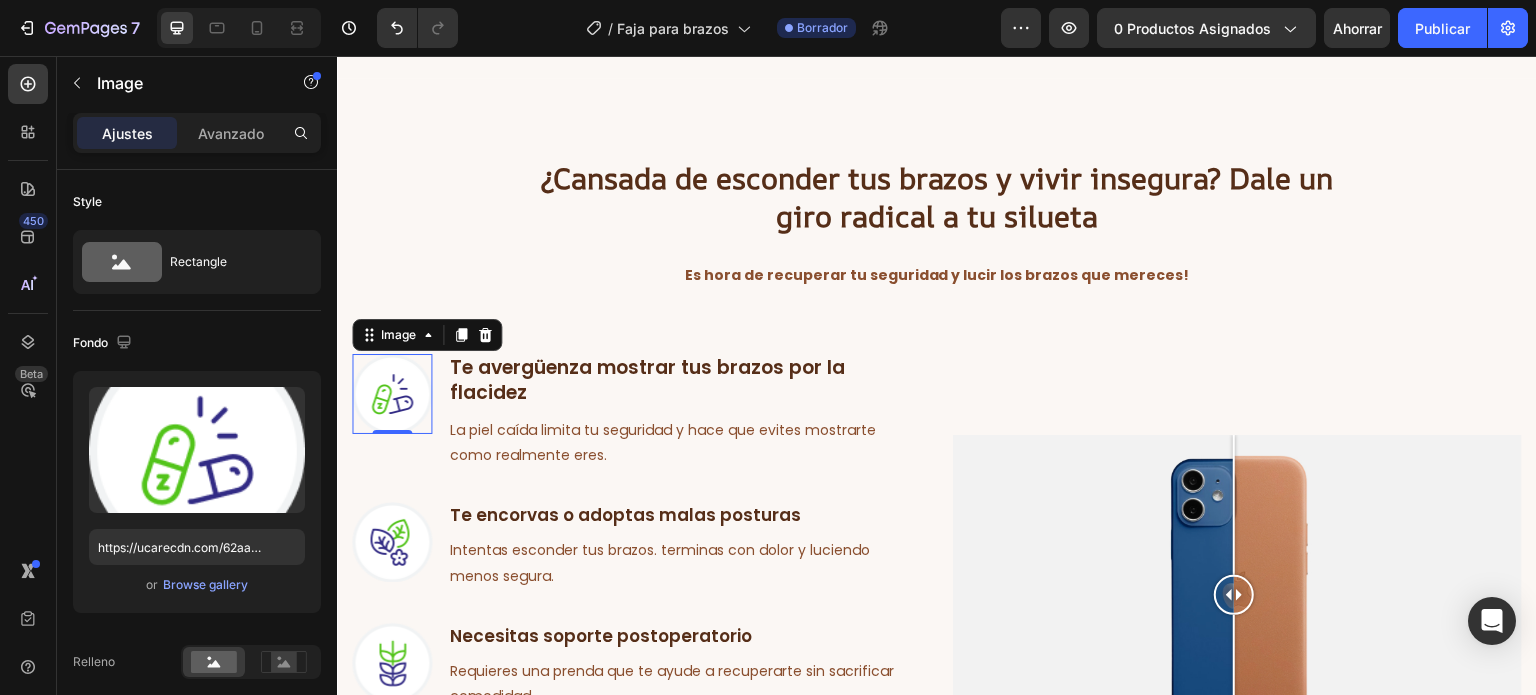 click at bounding box center (392, 394) 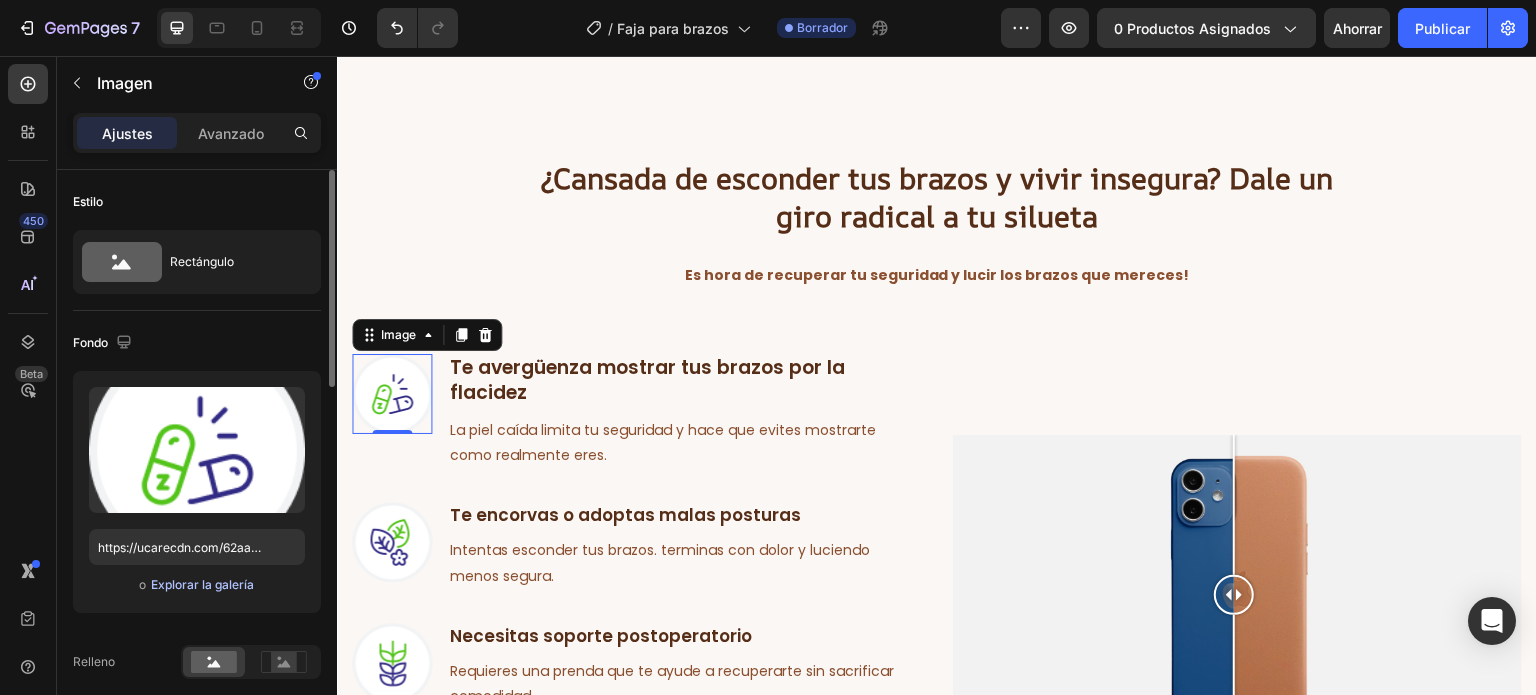 click on "Explorar la galería" at bounding box center [202, 584] 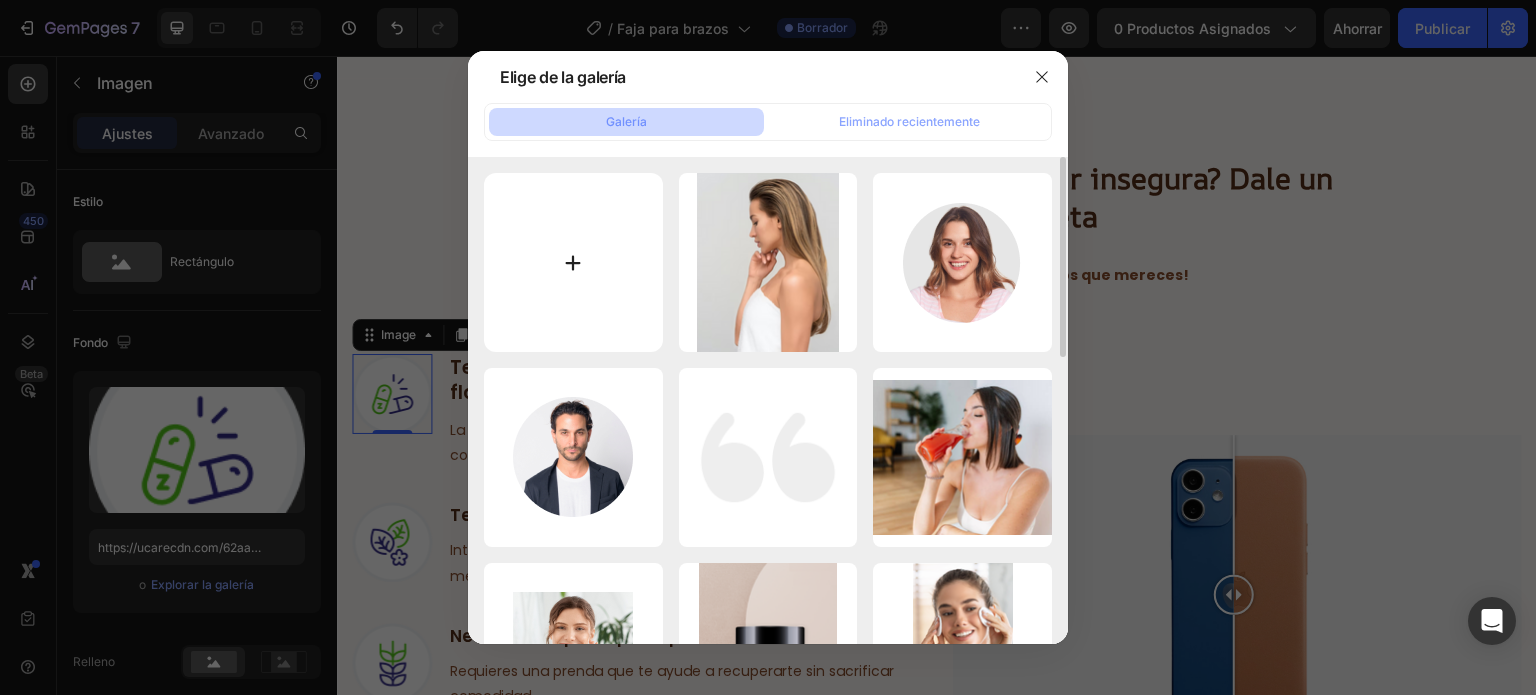 click at bounding box center (573, 262) 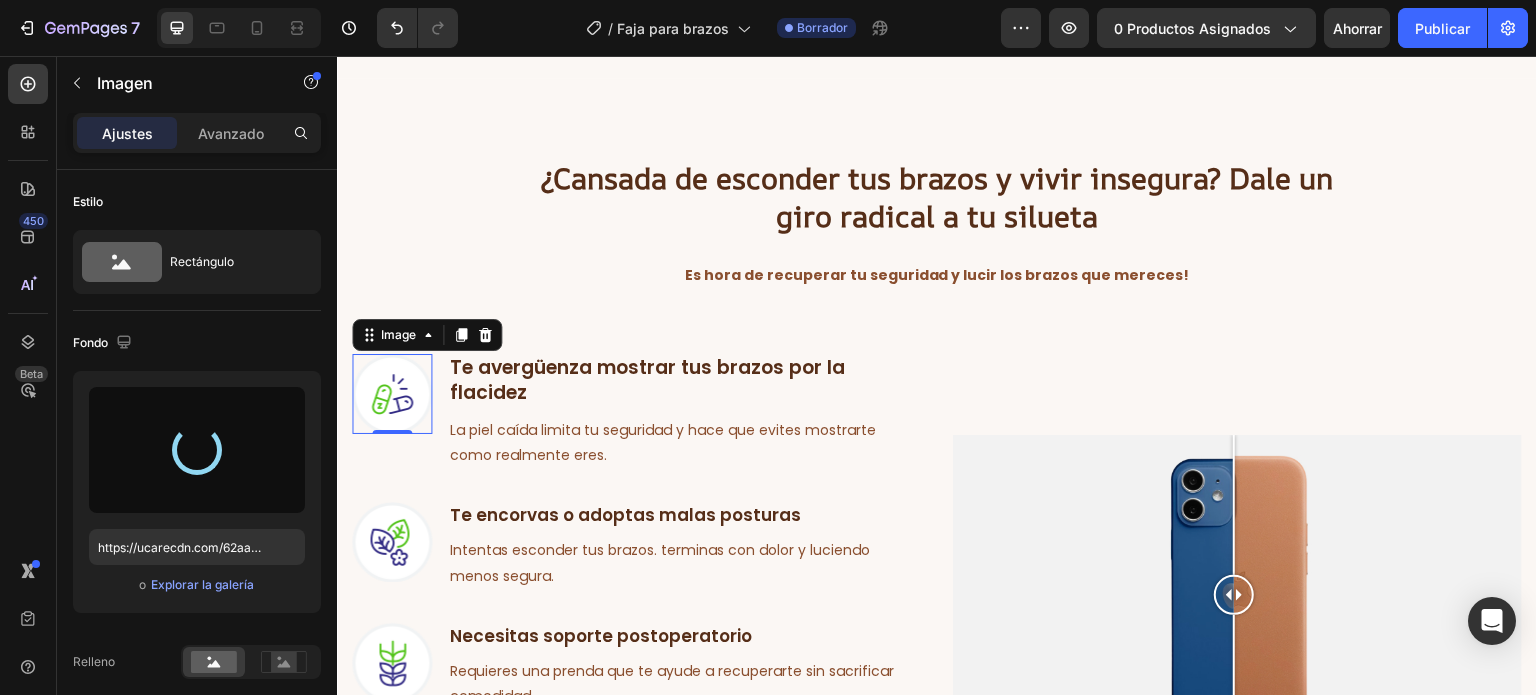 type on "https://cdn.shopify.com/s/files/1/0860/7131/2676/files/gempages_504397356519654279-adb93479-8caa-4ac9-907c-ef64a35c4b74.png" 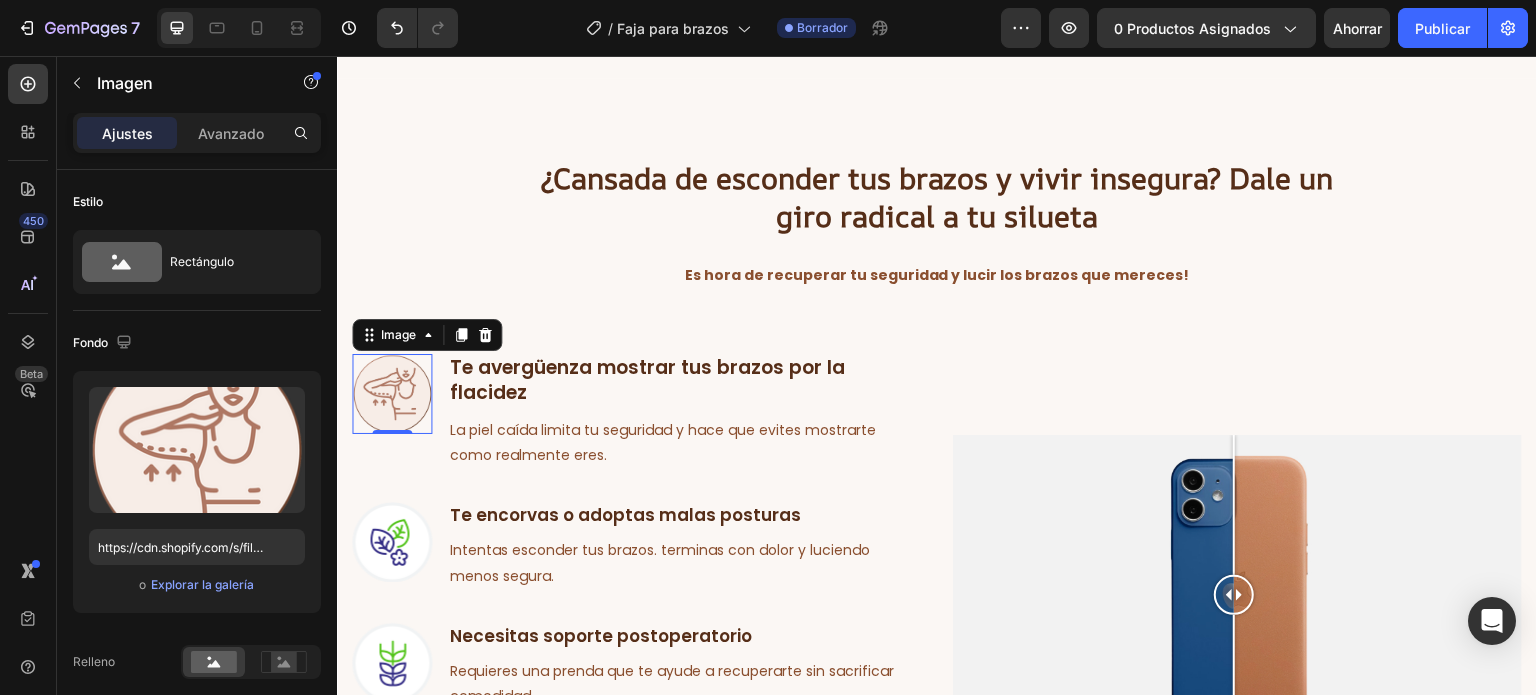 click on "Image Te encorvas o adoptas malas posturas  Heading Intentas esconder tus brazos. terminas con dolor y luciendo menos segura. Text block Row" at bounding box center [636, 530] 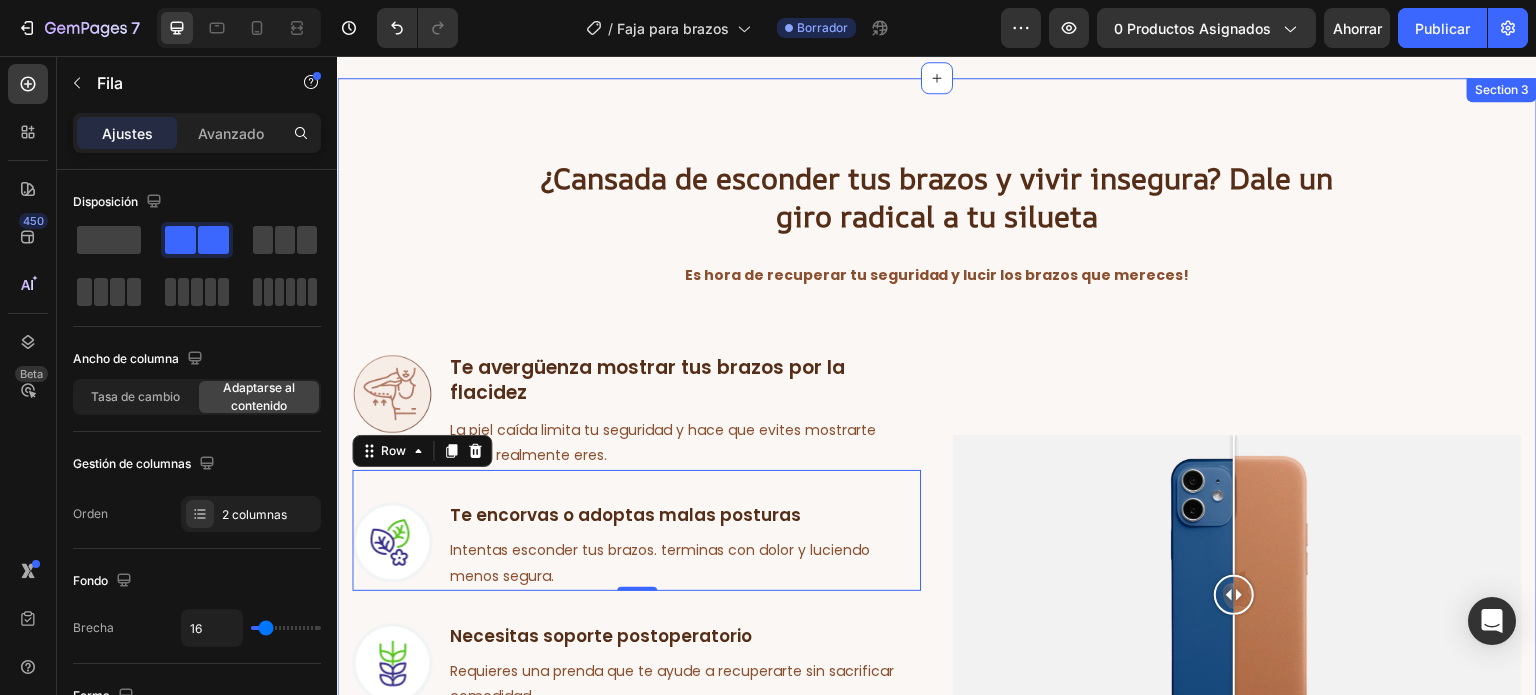 click on "¿Cansada de esconder tus brazos y vivir insegura? Dale un giro radical a tu silueta Heading Row Es hora de recuperar tu seguridad y lucir los brazos que mereces! Text block Row Image Comparison Image Te avergüenza mostrar tus brazos por la flacidez  Heading La piel caída limita tu seguridad y hace que evites mostrarte como realmente eres. Text block Row Image Te encorvas o adoptas malas posturas  Heading Intentas esconder tus brazos. terminas con dolor y luciendo menos segura. Text block Row   0 Image Necesitas soporte postoperatorio  Heading Requieres una prenda que te ayude a recuperarte sin sacrificar comodidad. Text block Row
Comprar ahora Button                Icon 30 días de garantía  Text block Icon List Row Image Comparison Row" at bounding box center (937, 480) 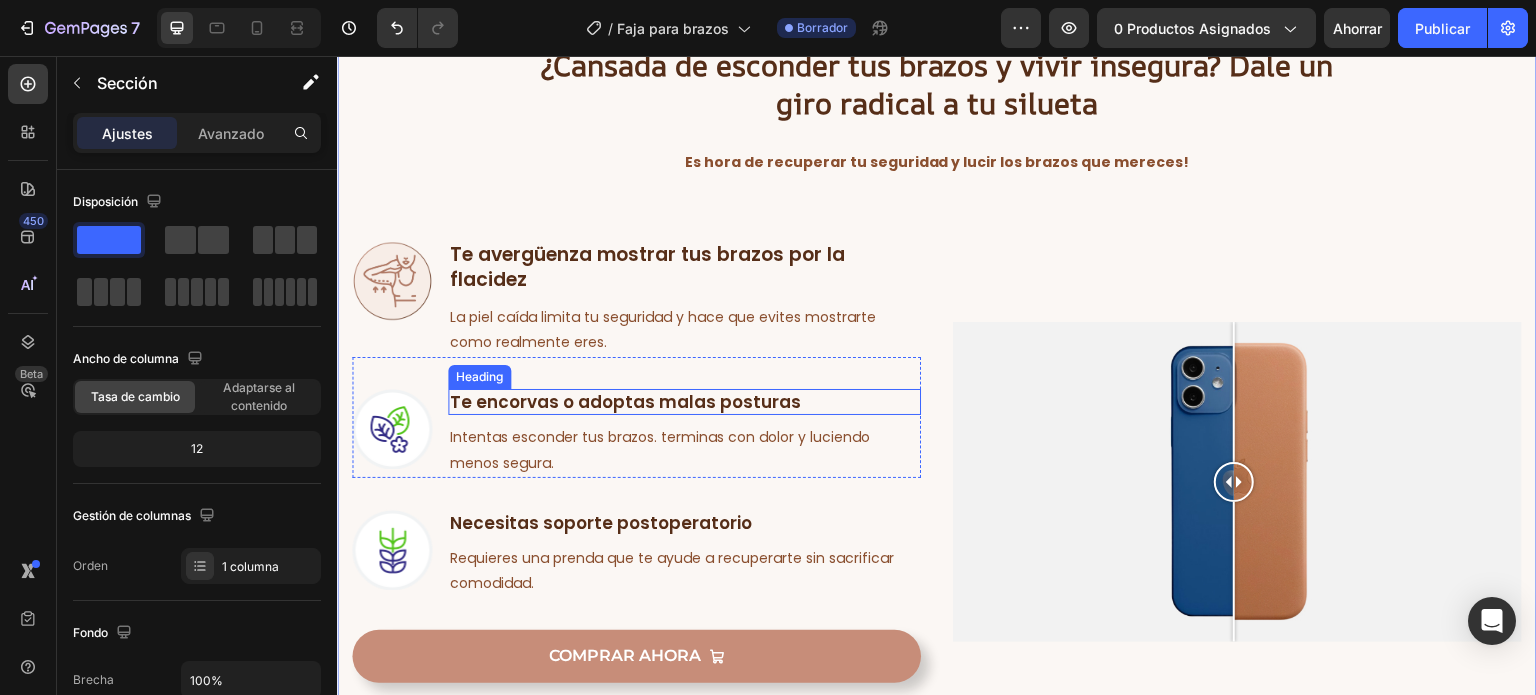scroll, scrollTop: 1101, scrollLeft: 0, axis: vertical 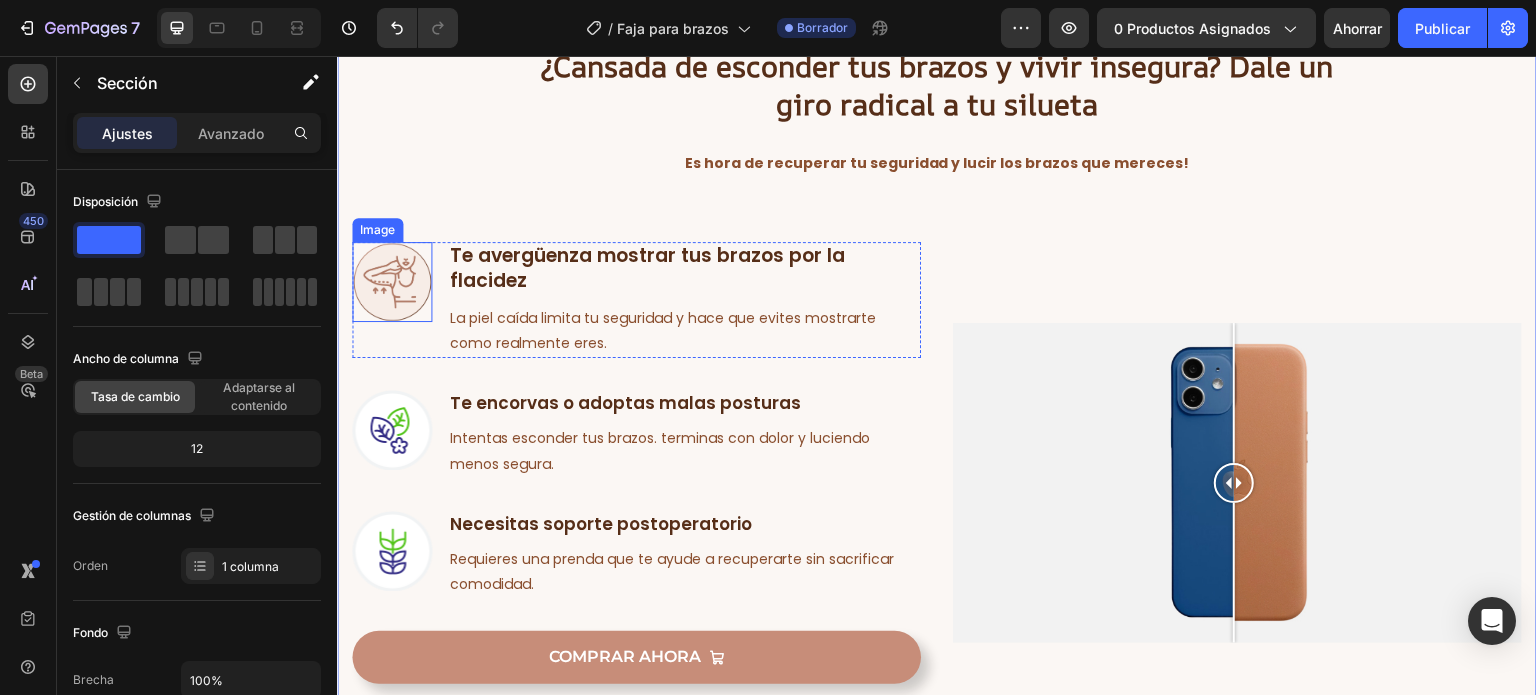 click at bounding box center [392, 282] 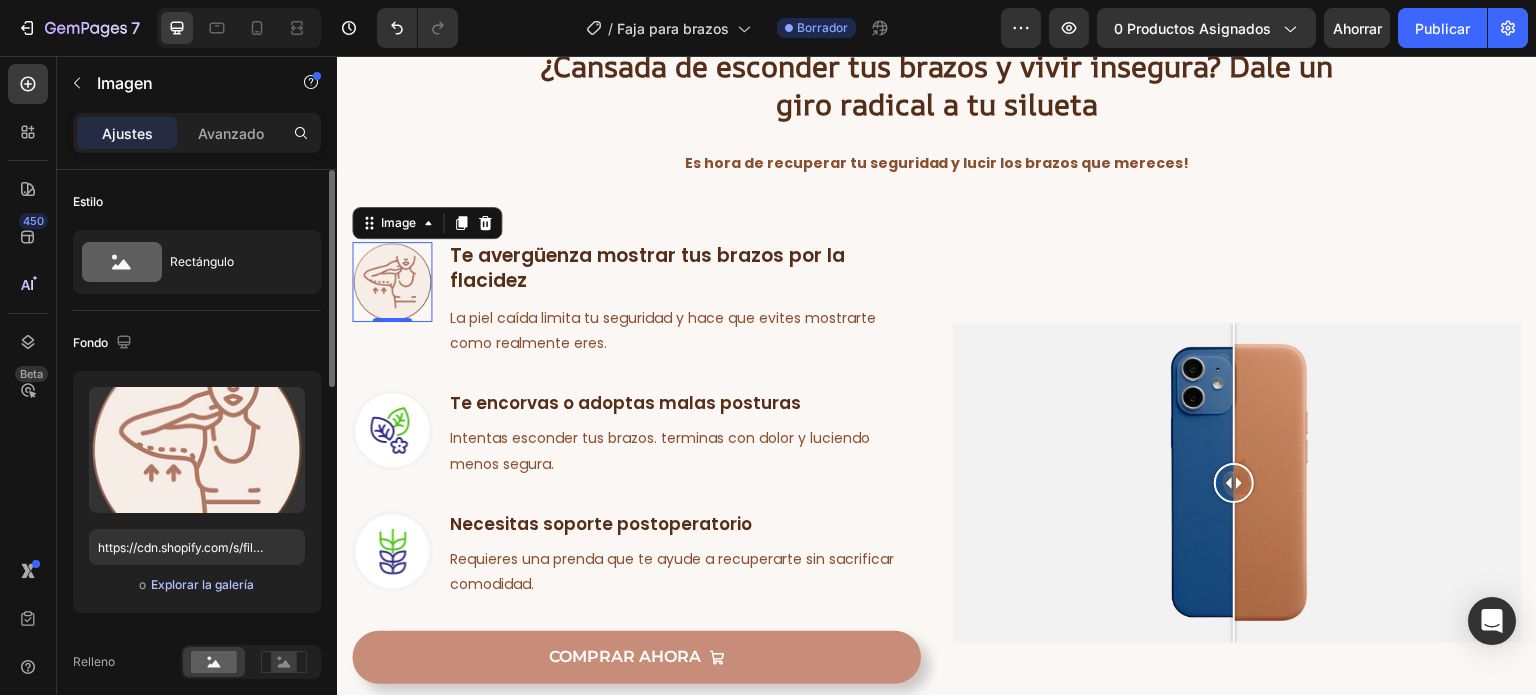 click on "Explorar la galería" at bounding box center (202, 584) 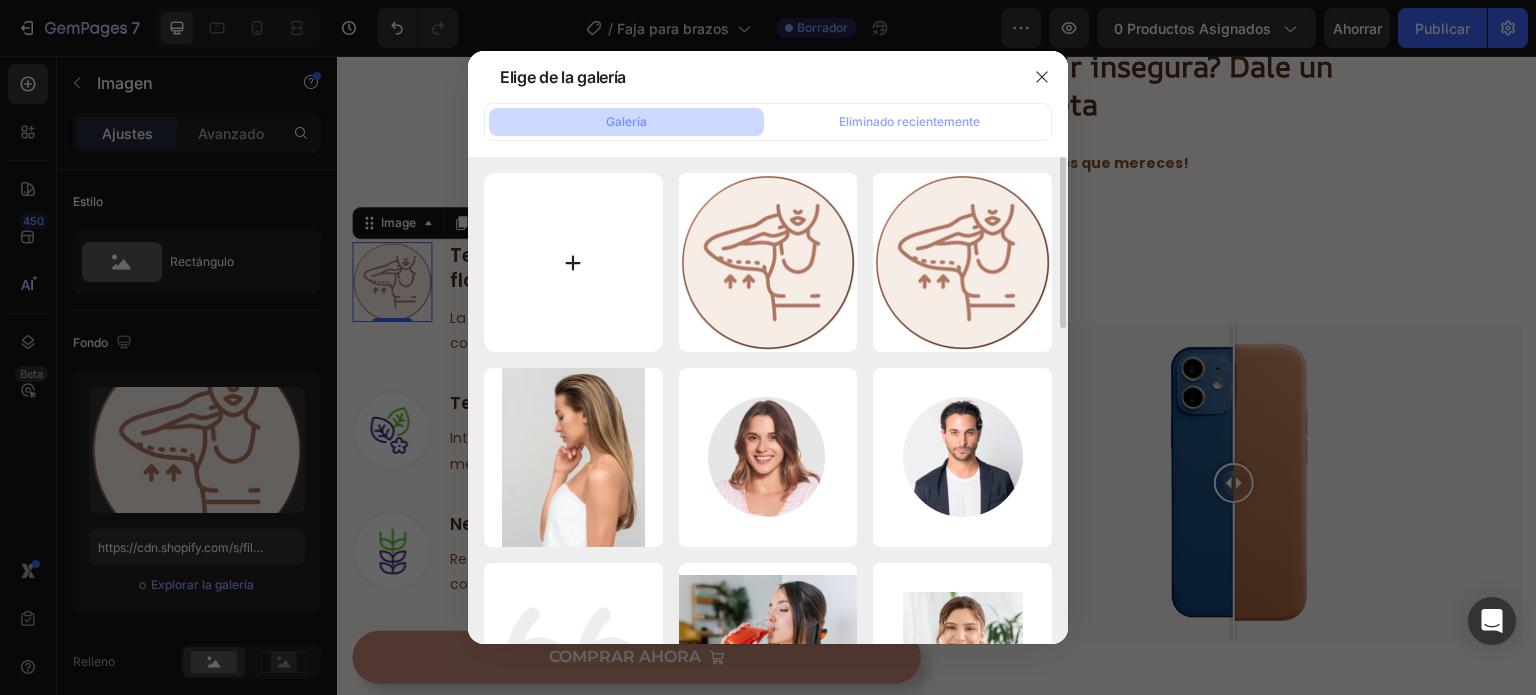 click at bounding box center [573, 262] 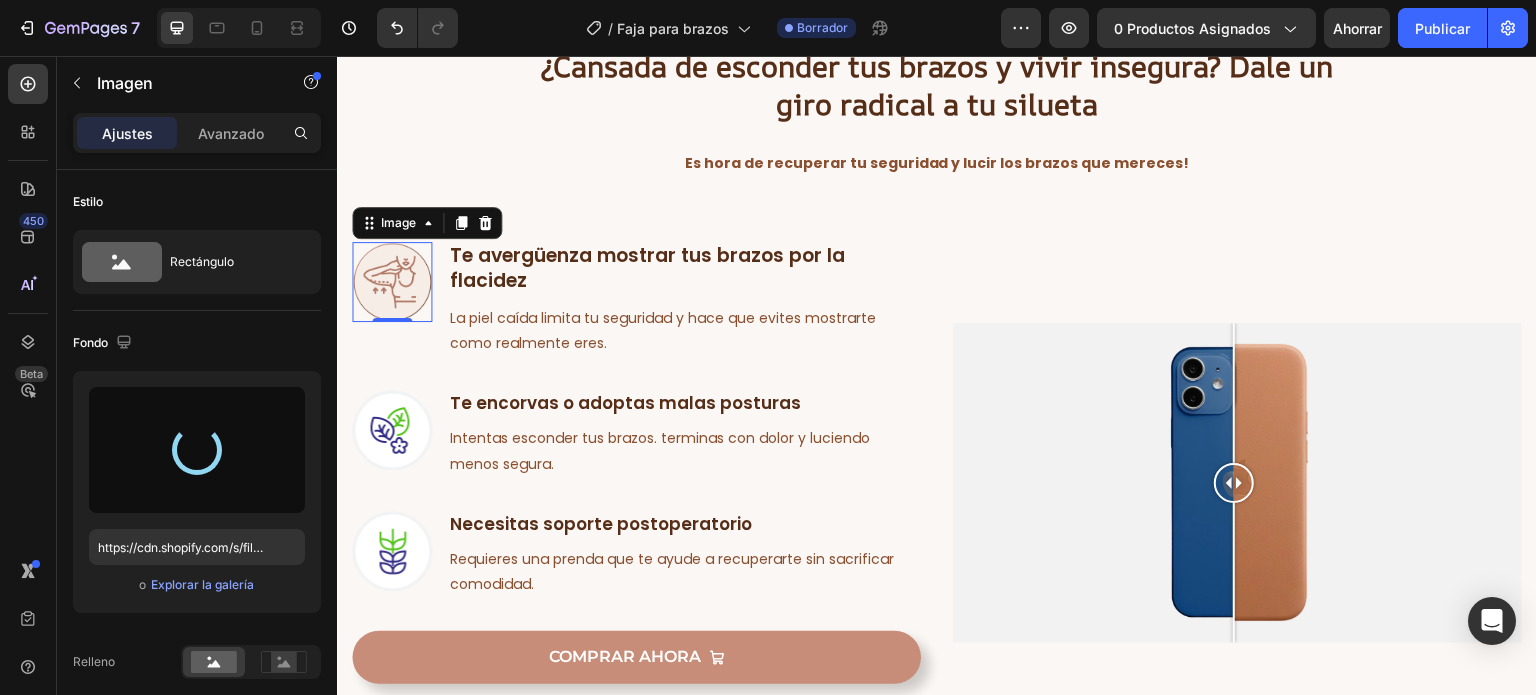 type on "https://cdn.shopify.com/s/files/1/0860/7131/2676/files/gempages_504397356519654279-f9786a07-b09e-41ea-915f-d6b7e03f1ed7.png" 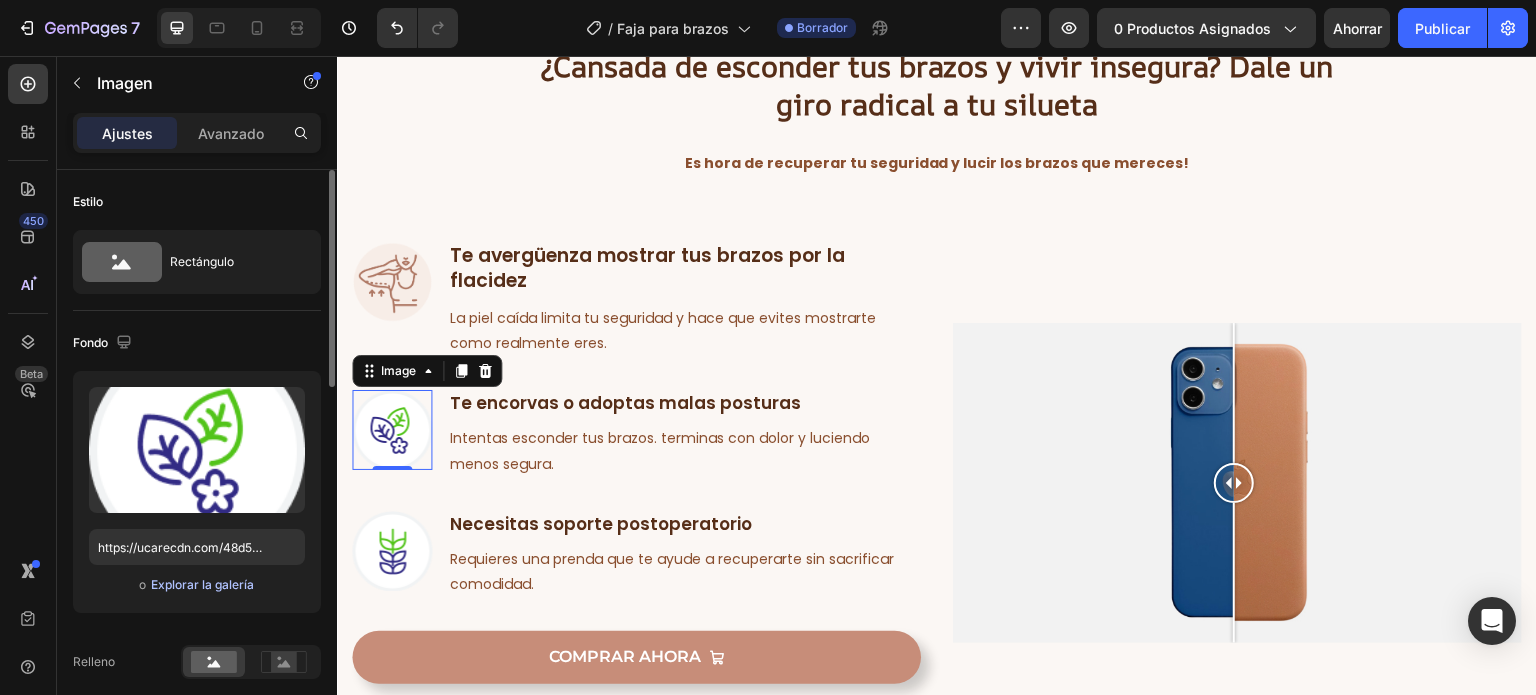 click on "Explorar la galería" at bounding box center [202, 584] 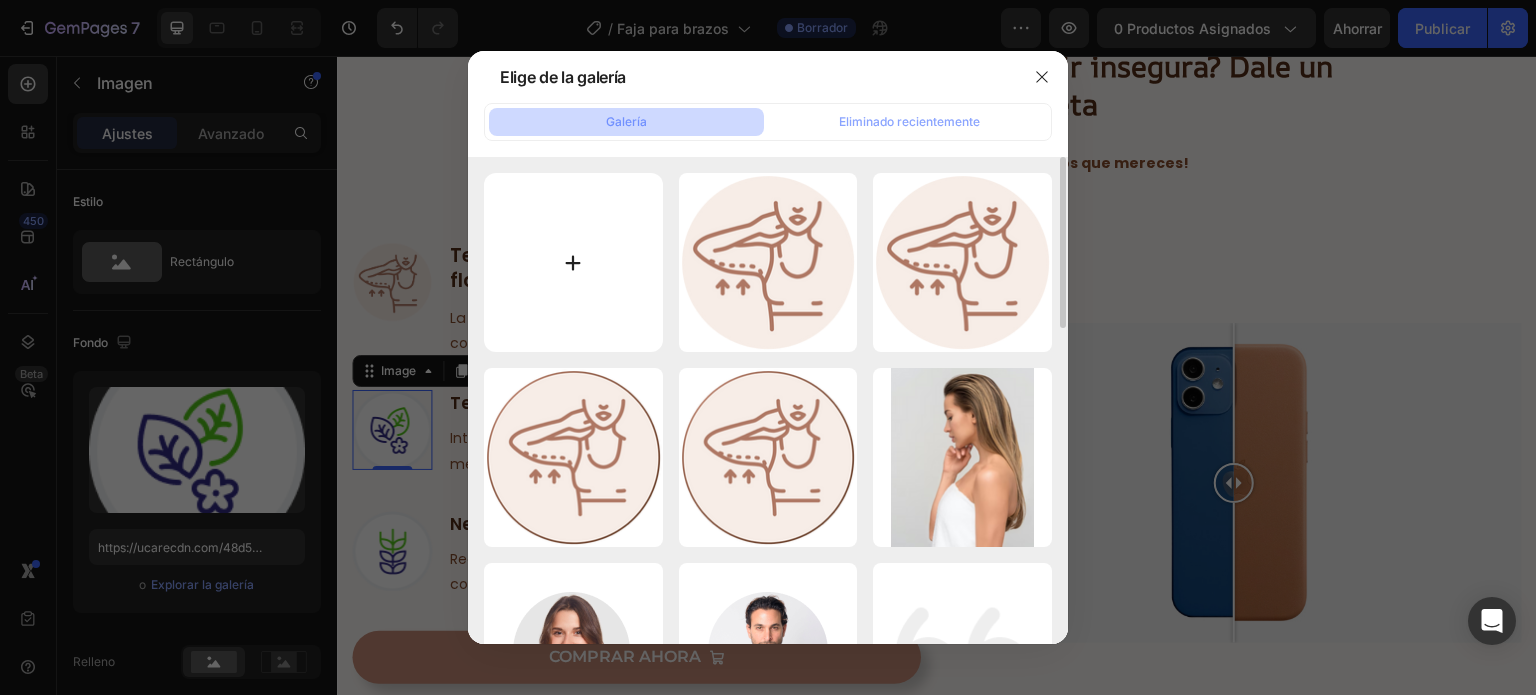 click at bounding box center [573, 262] 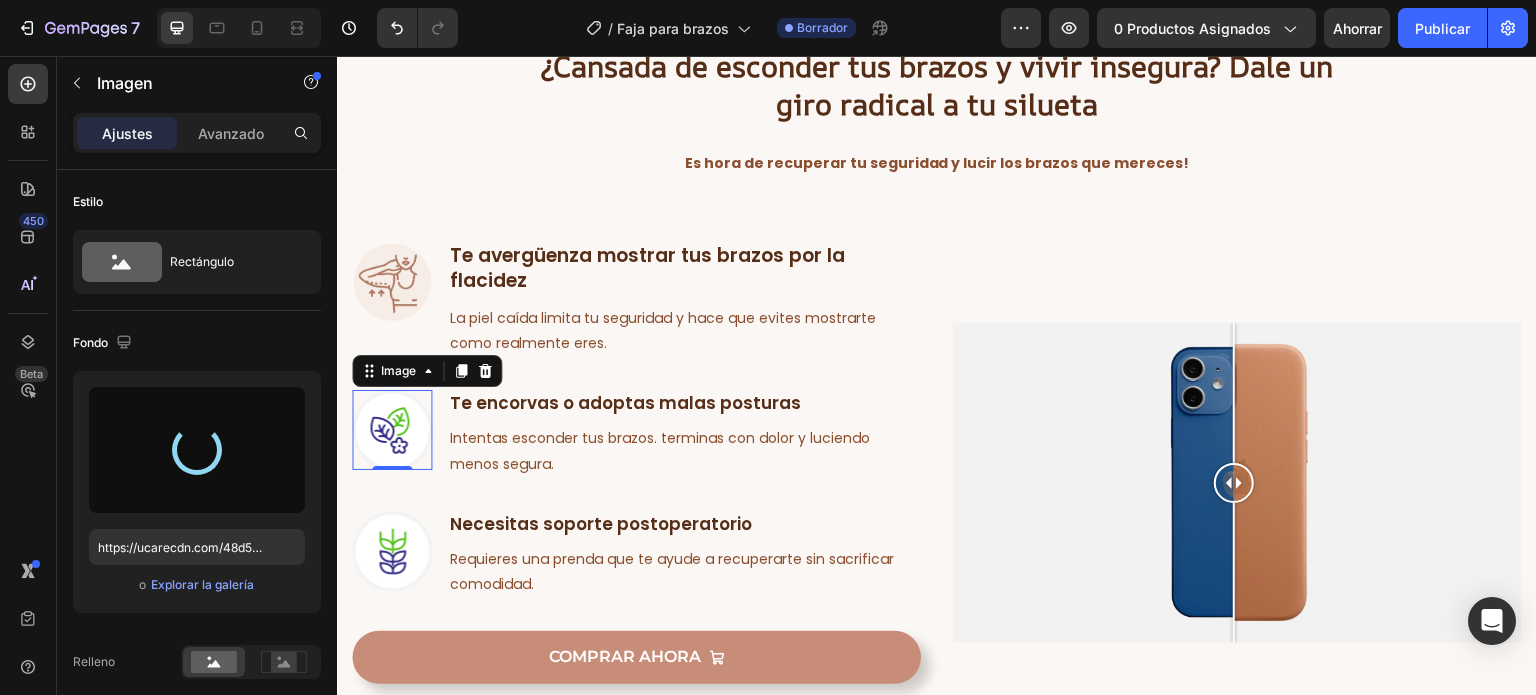 type on "https://cdn.shopify.com/s/files/1/0860/7131/2676/files/gempages_504397356519654279-eff05604-b9e0-47c1-a619-03b47fb80d92.png" 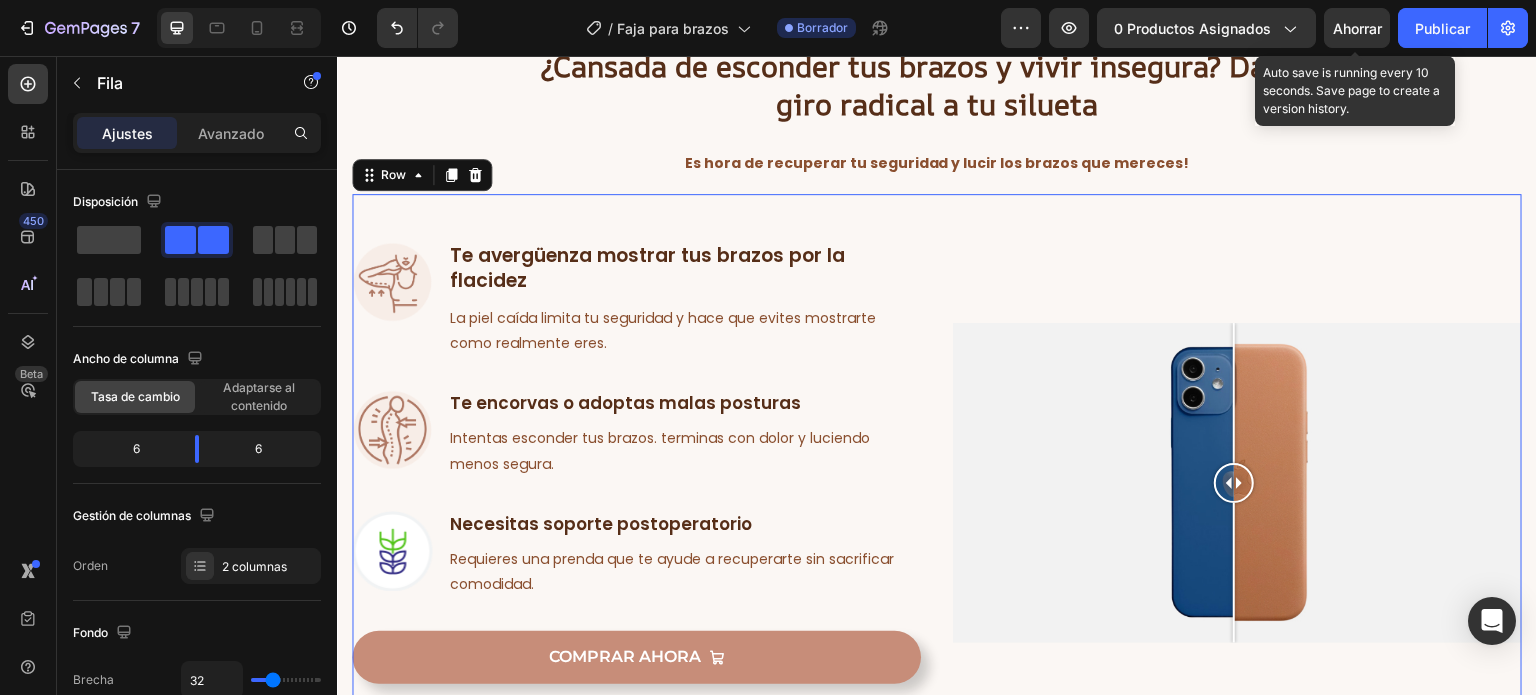click on "Ahorrar" at bounding box center [1357, 28] 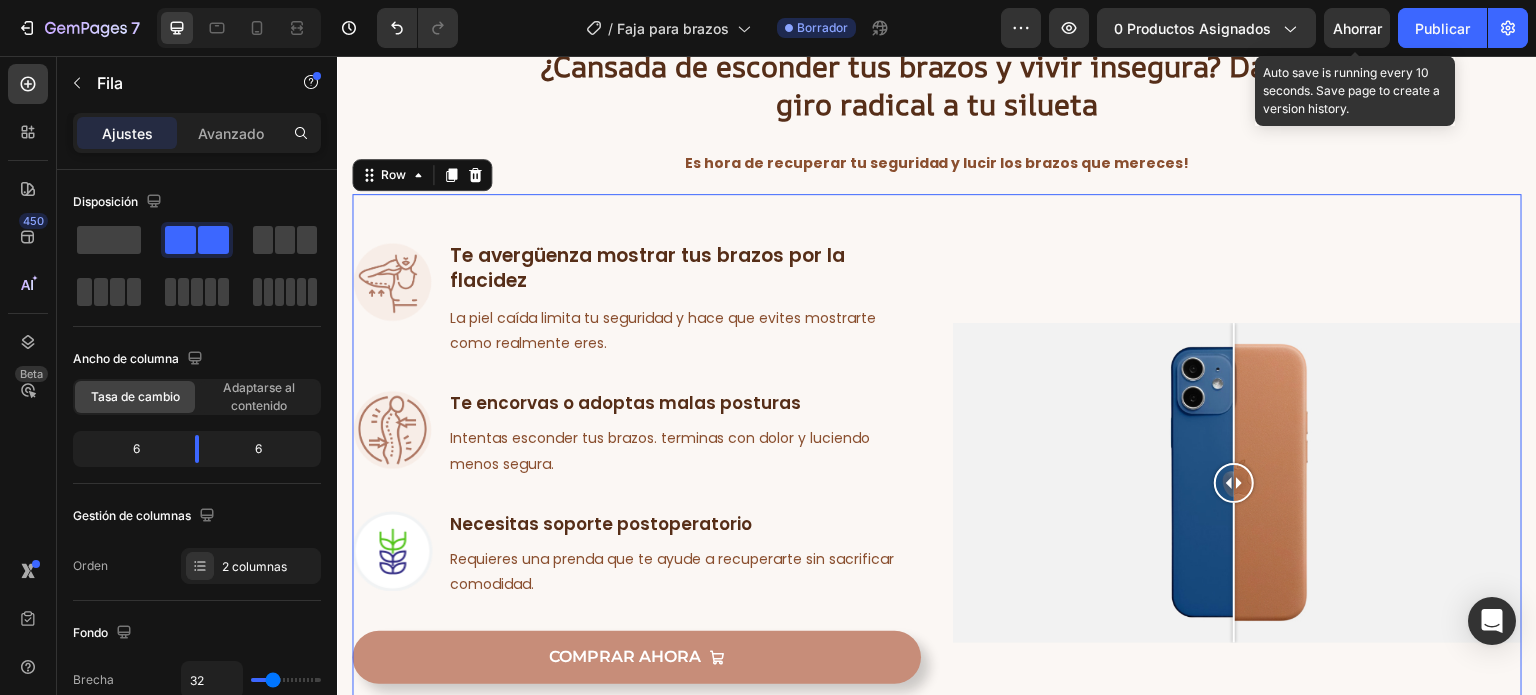 click on "Ahorrar" 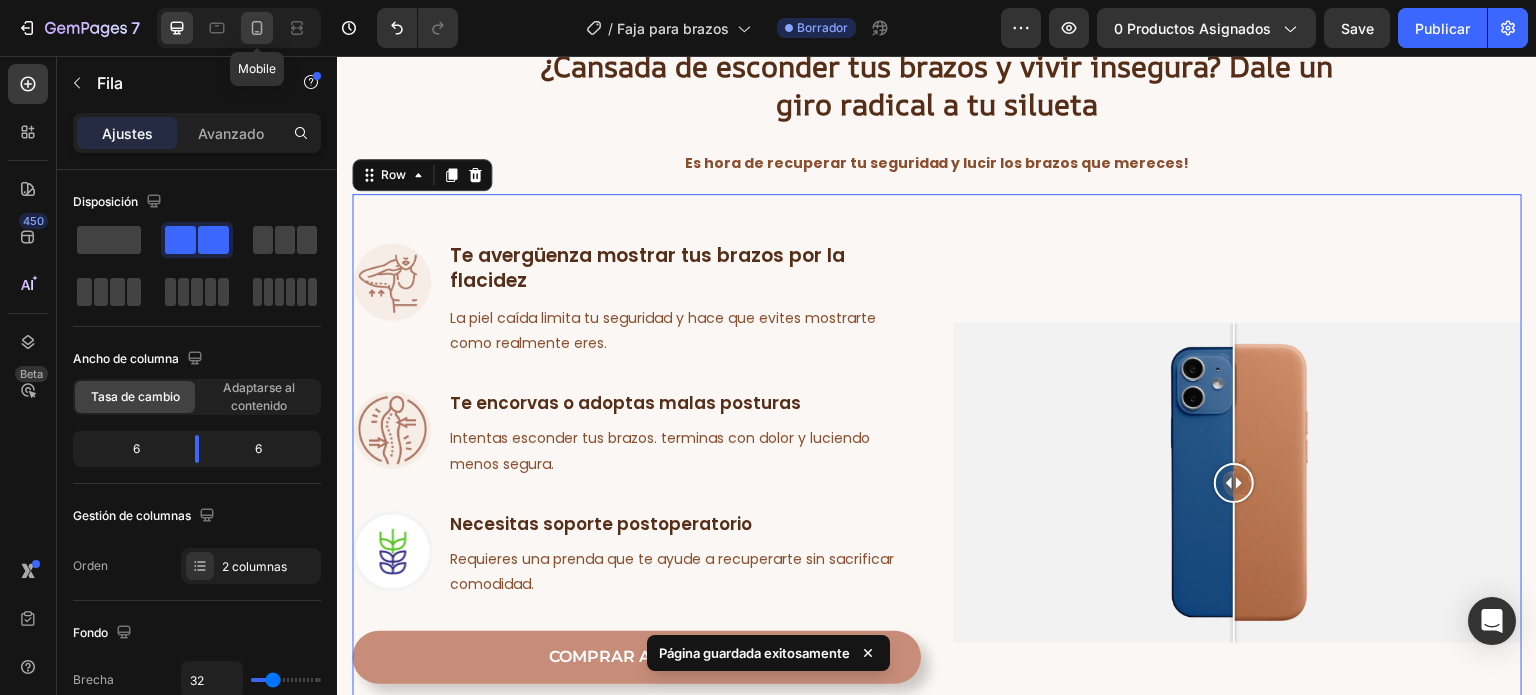 click 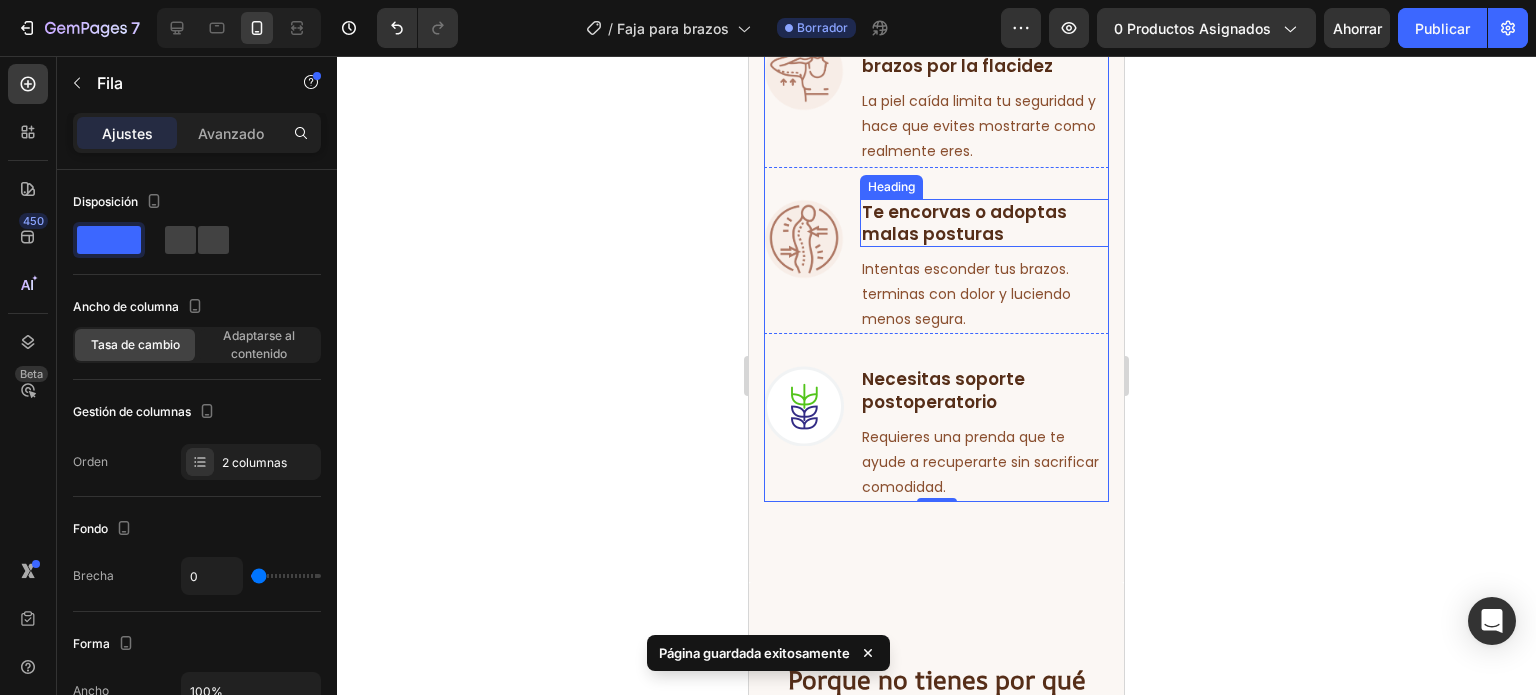 scroll, scrollTop: 1546, scrollLeft: 0, axis: vertical 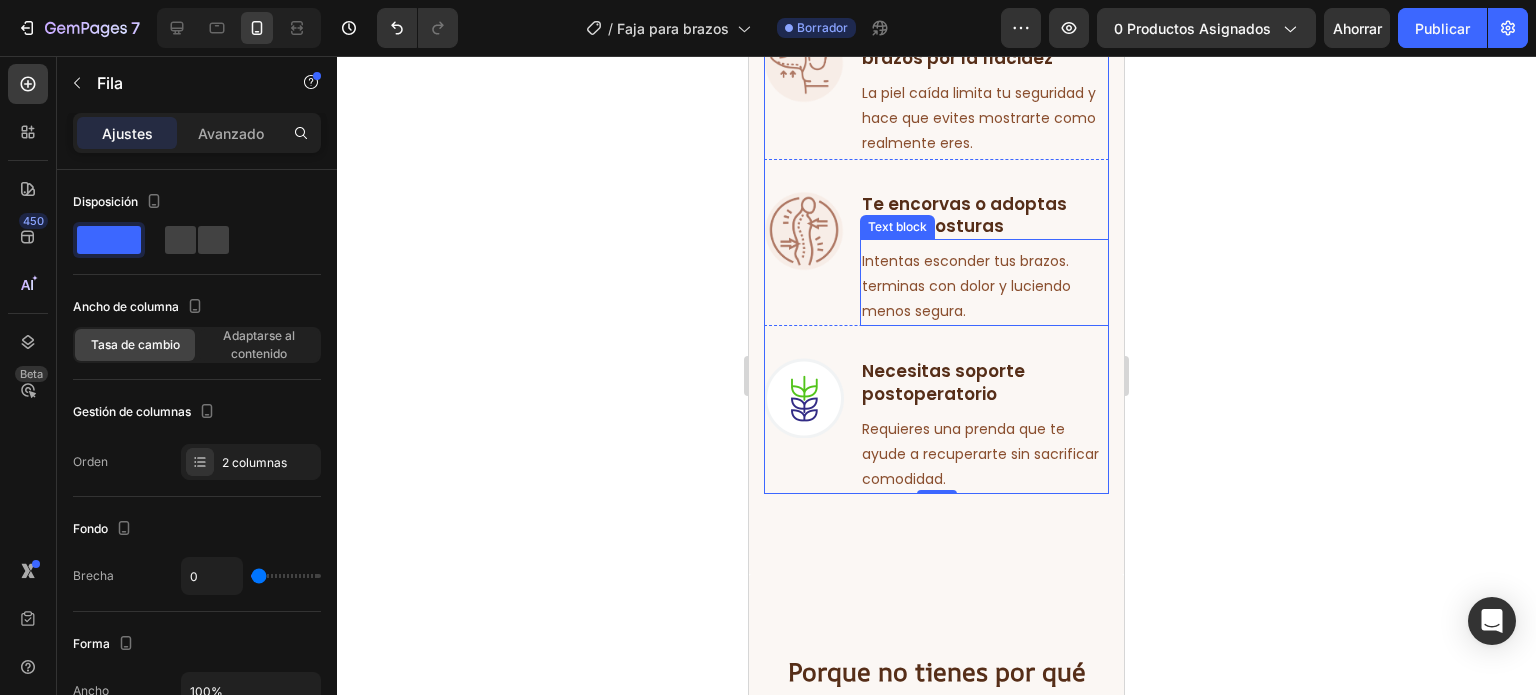 click 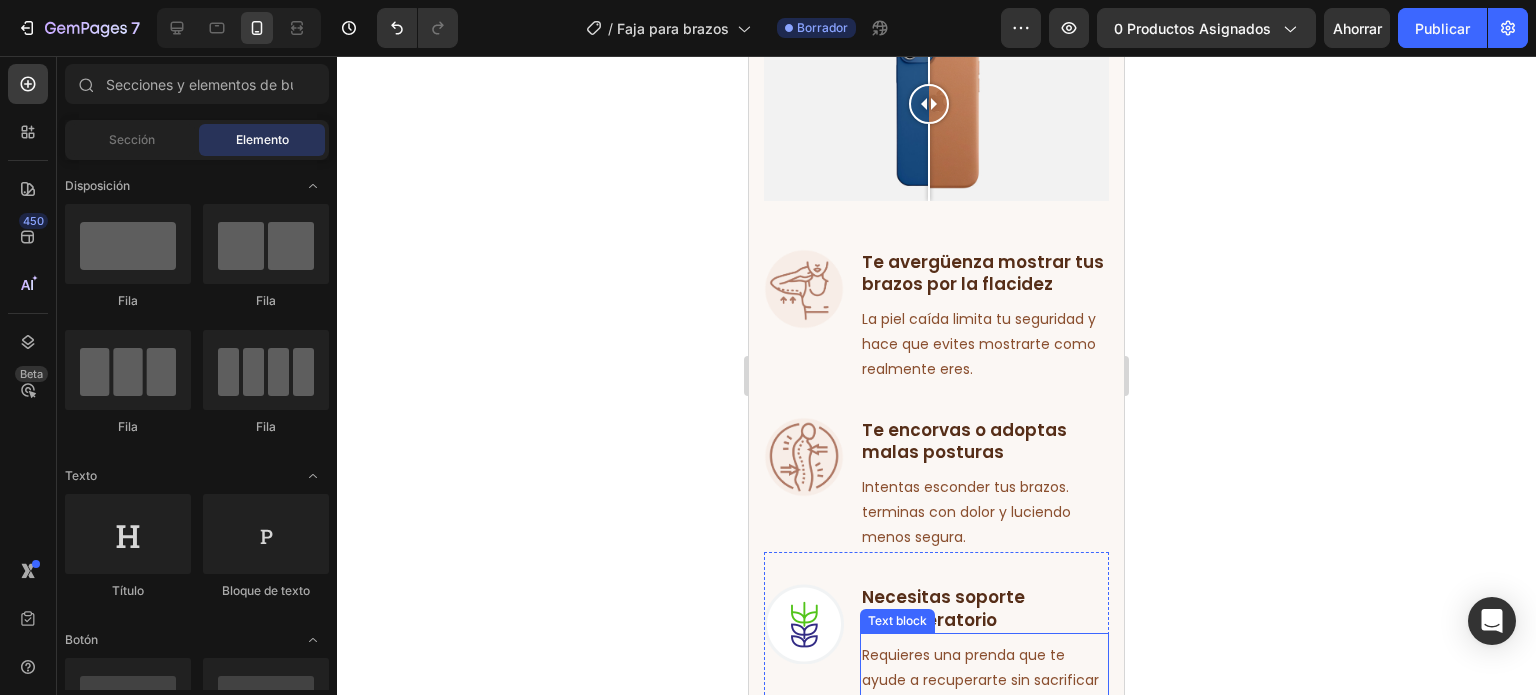 scroll, scrollTop: 1318, scrollLeft: 0, axis: vertical 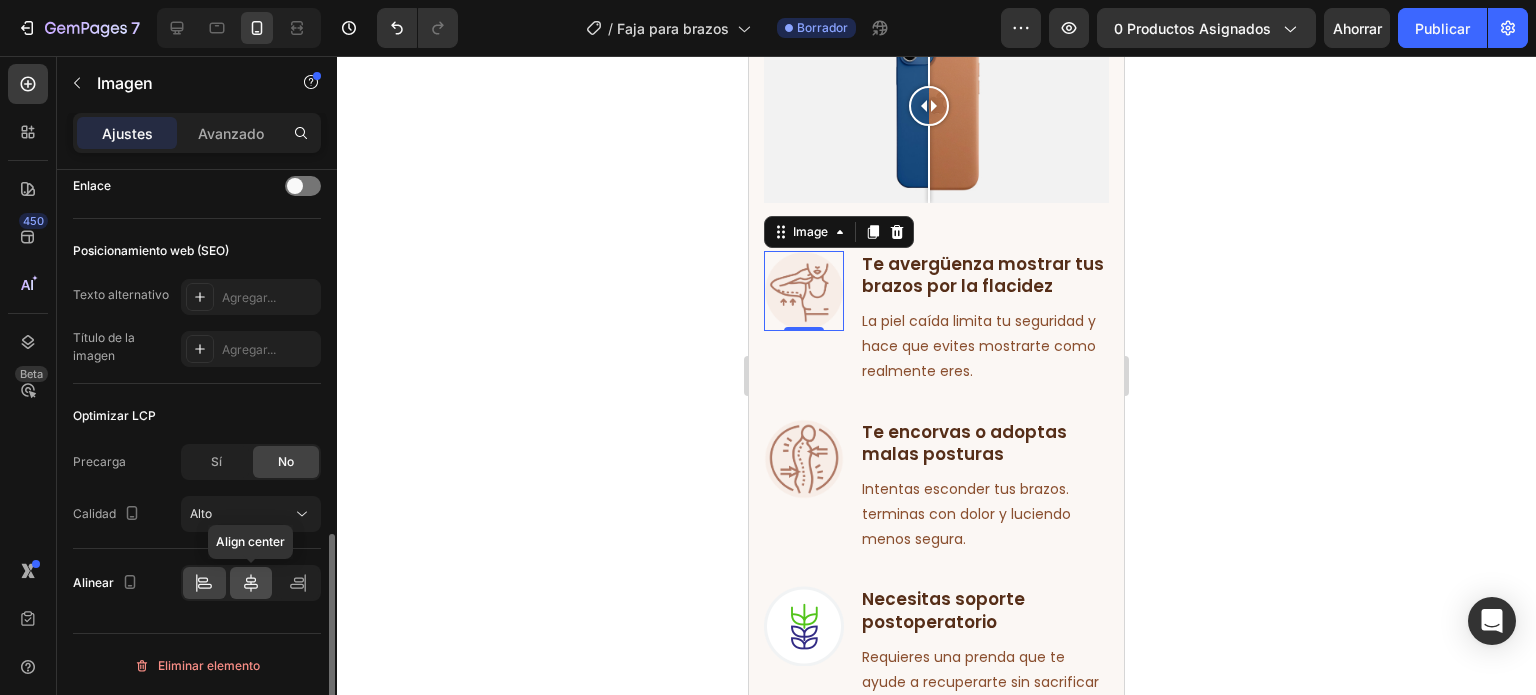 click 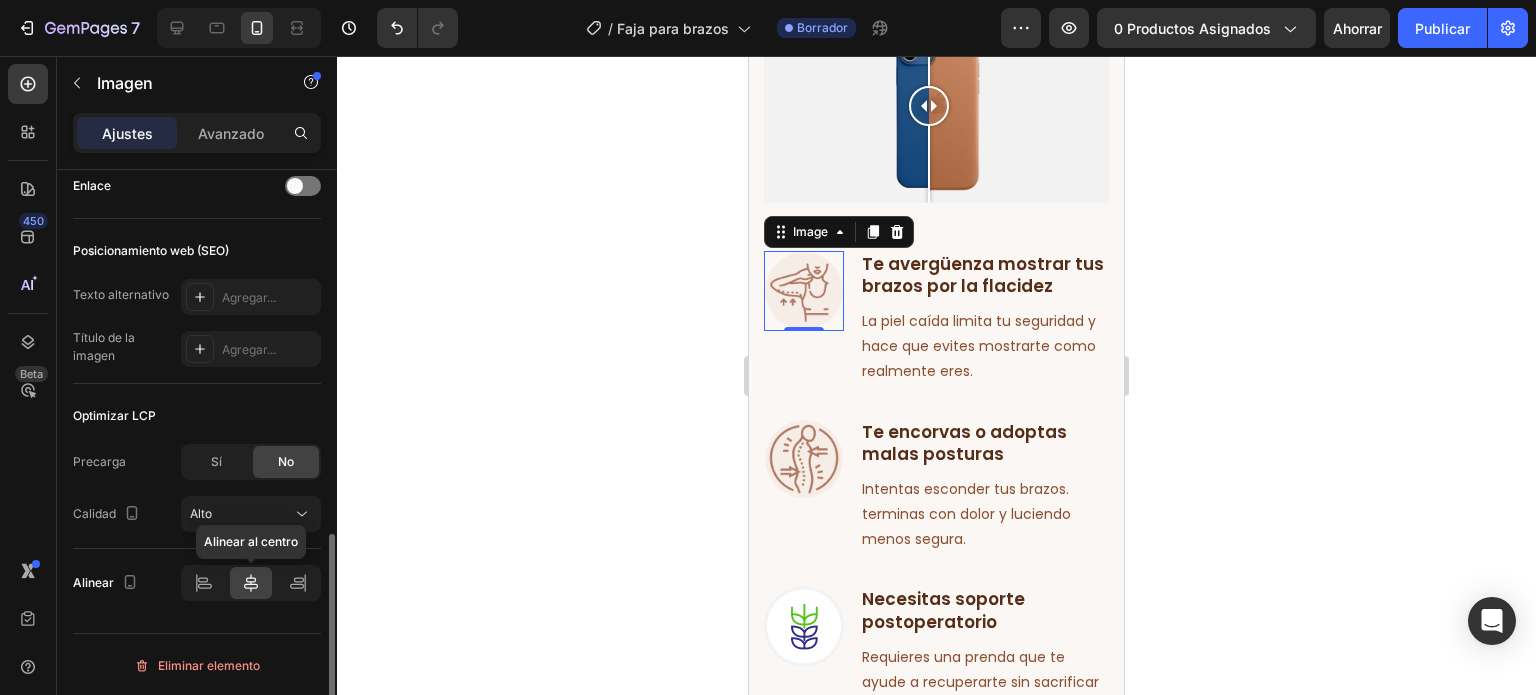 click 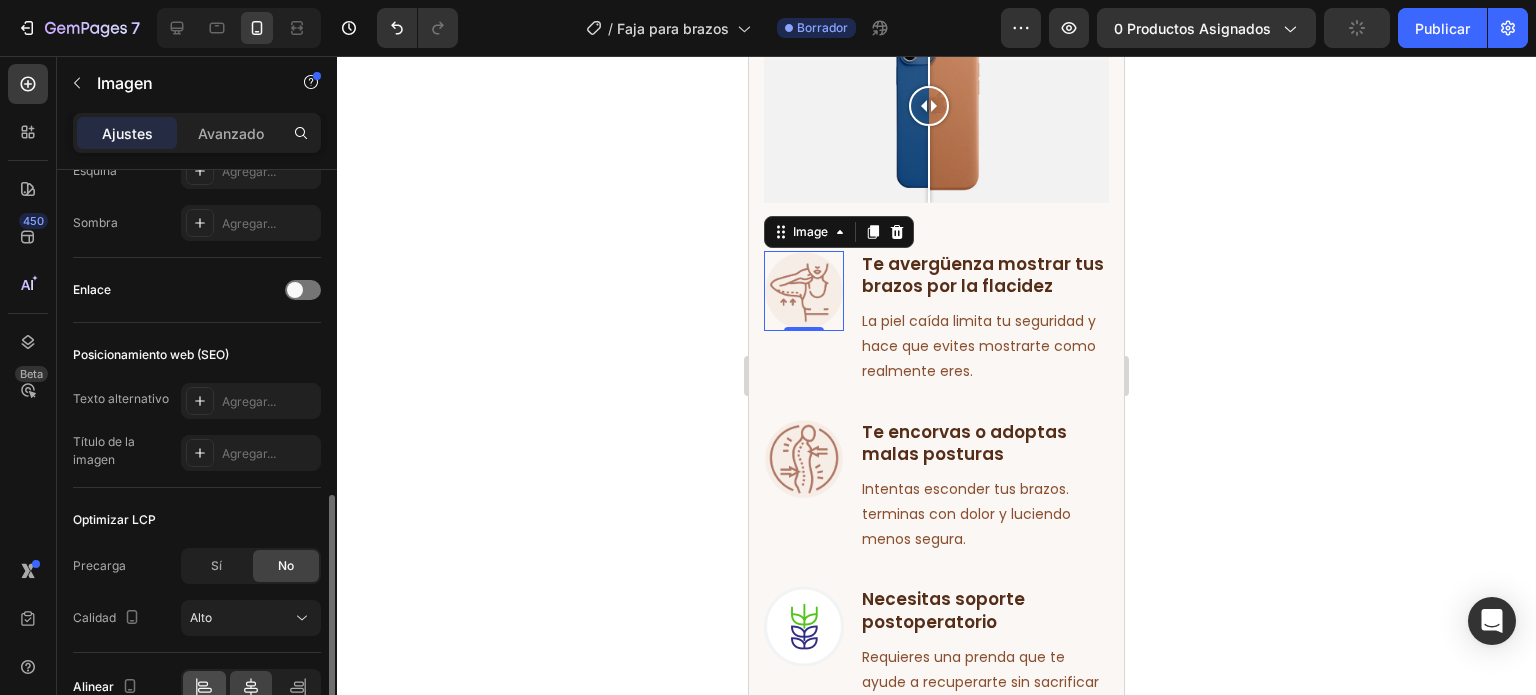 scroll, scrollTop: 976, scrollLeft: 0, axis: vertical 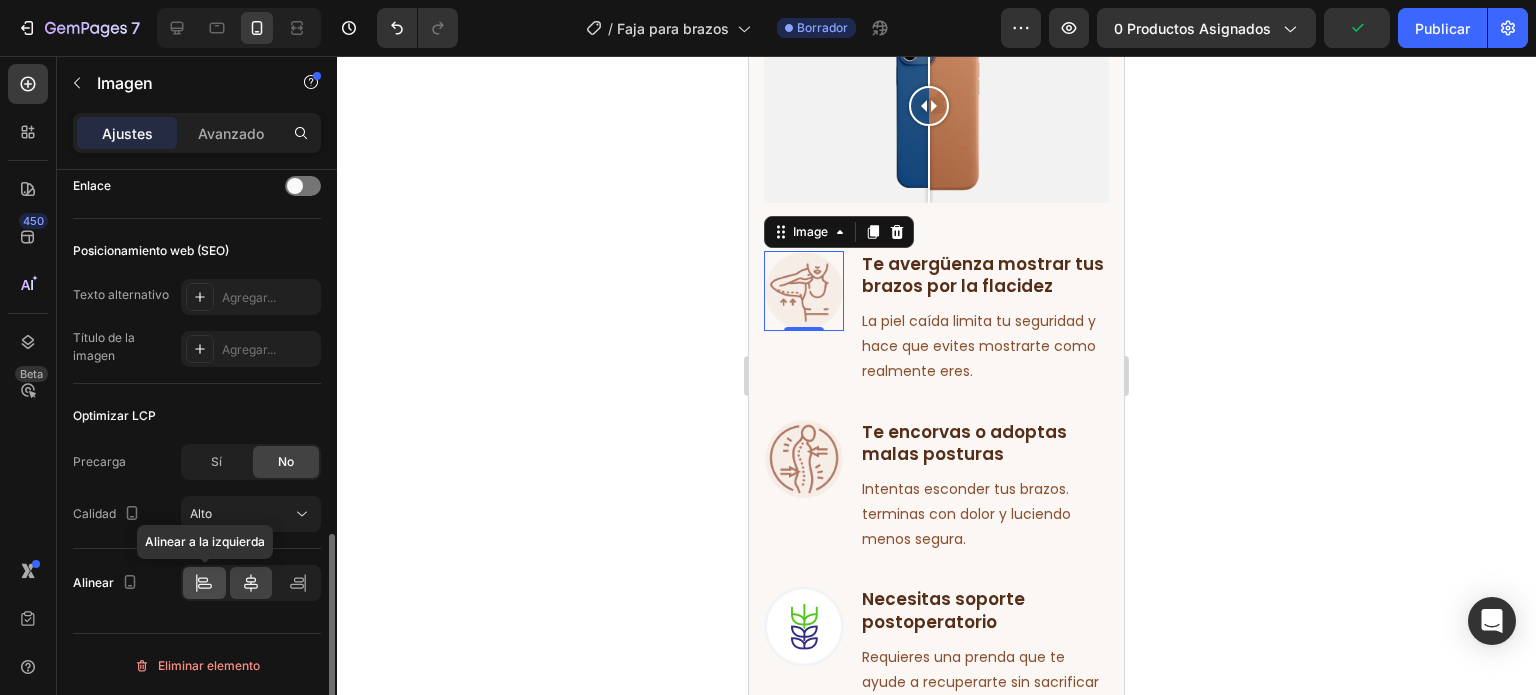 click 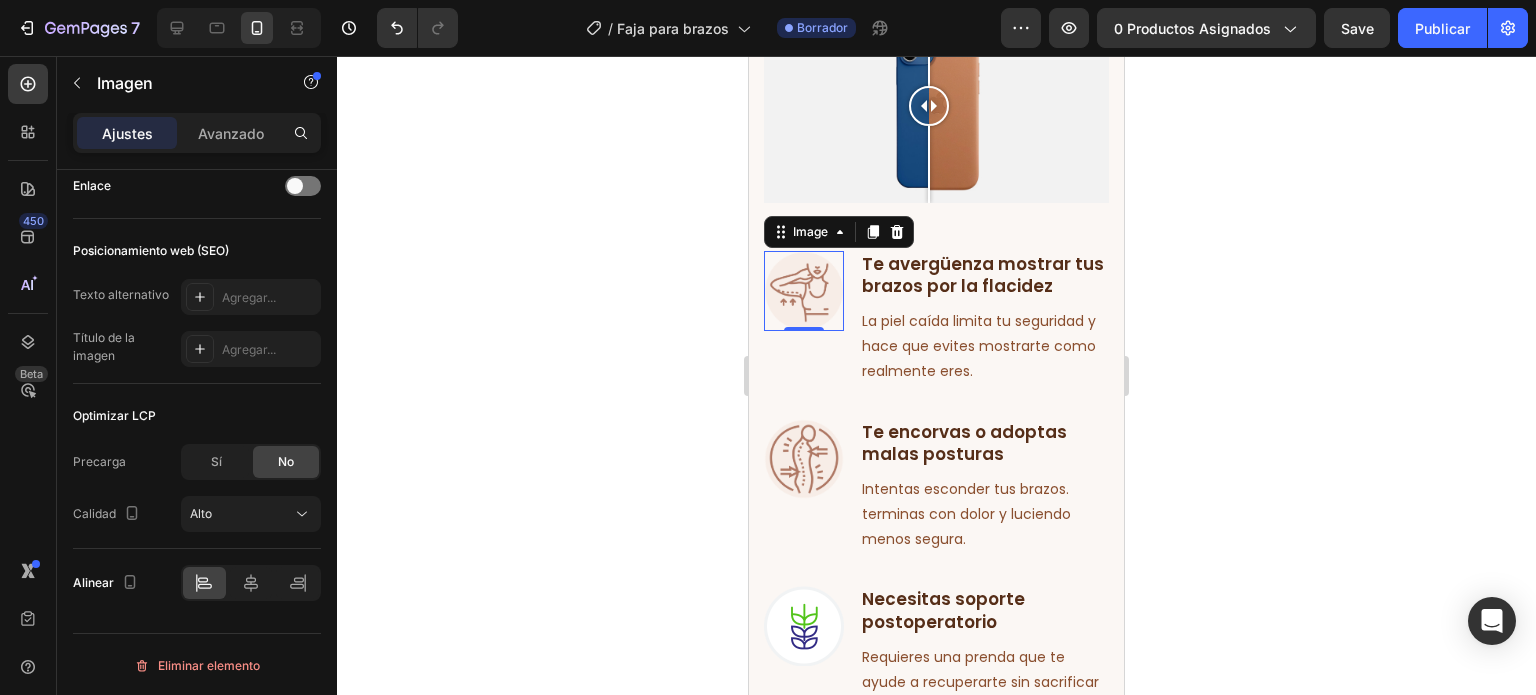 click 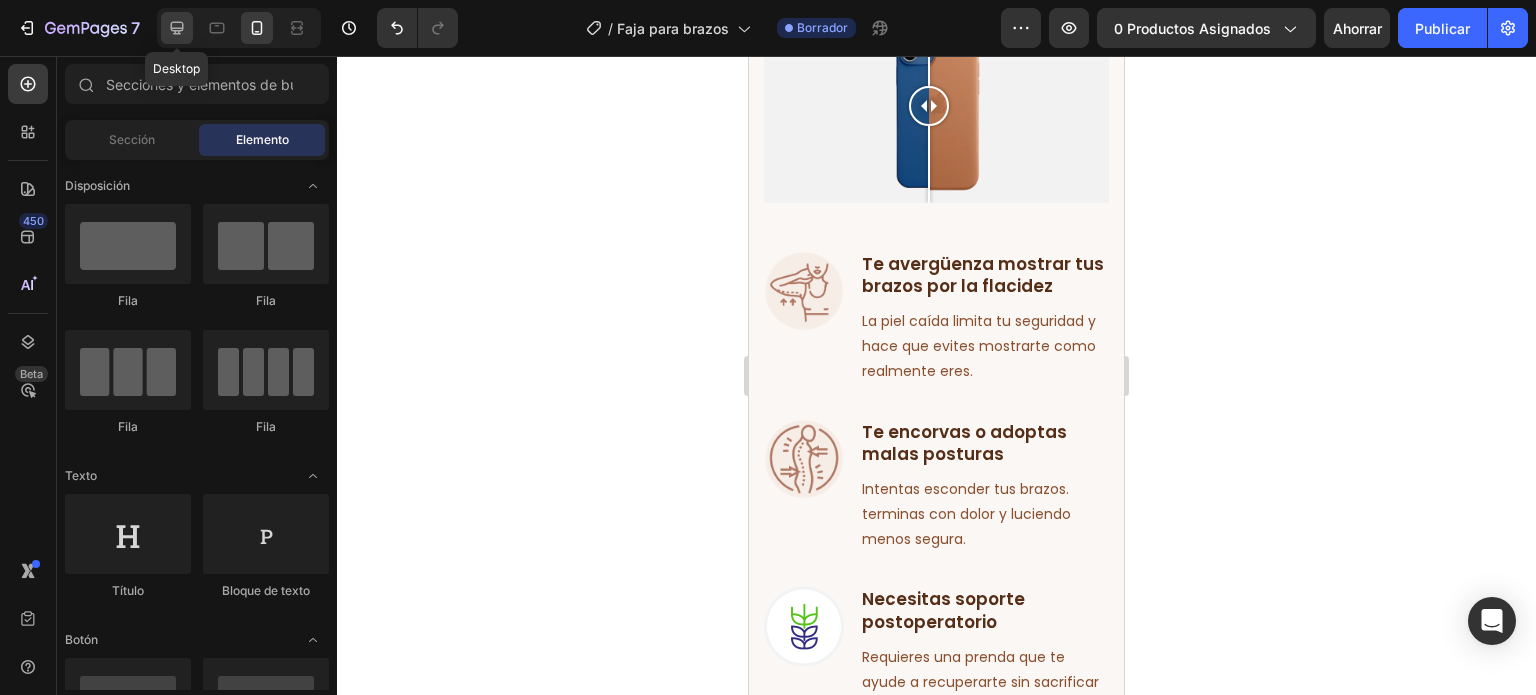 click 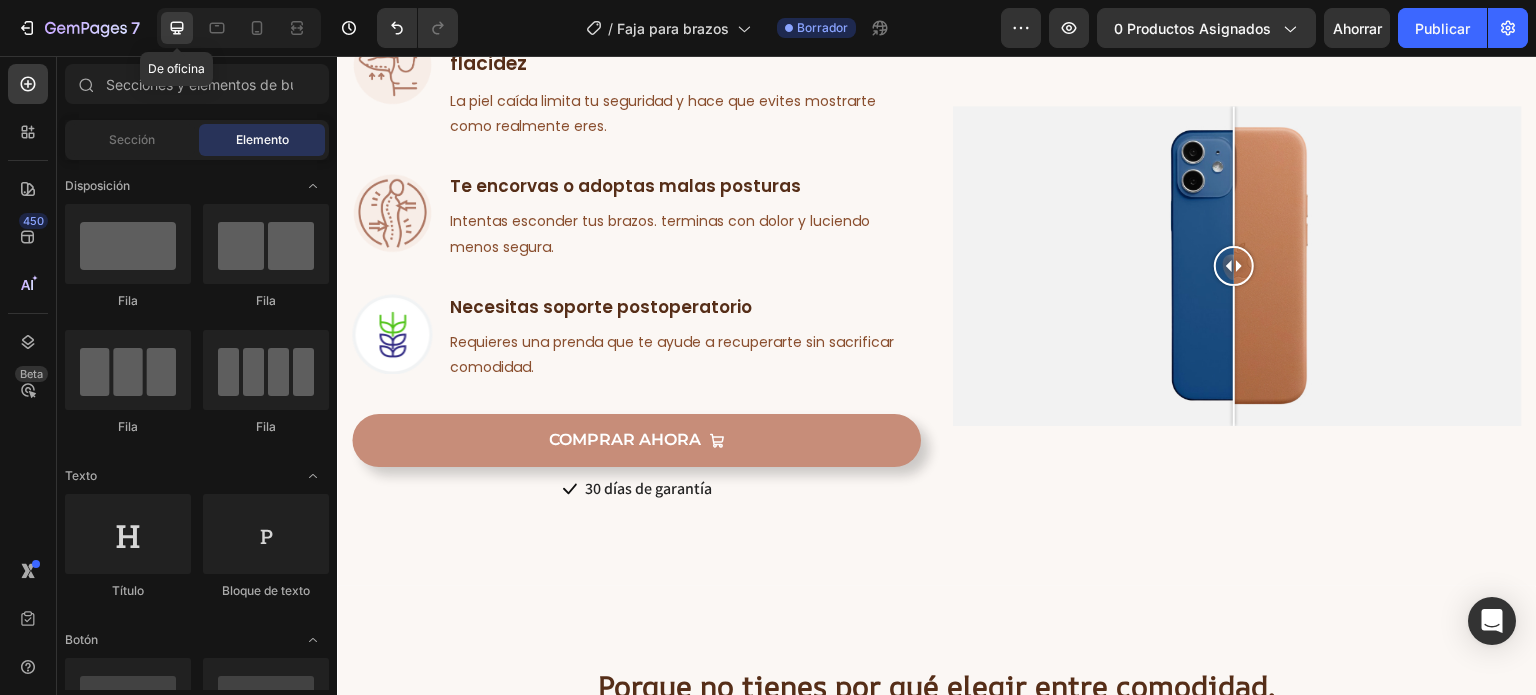 scroll, scrollTop: 1228, scrollLeft: 0, axis: vertical 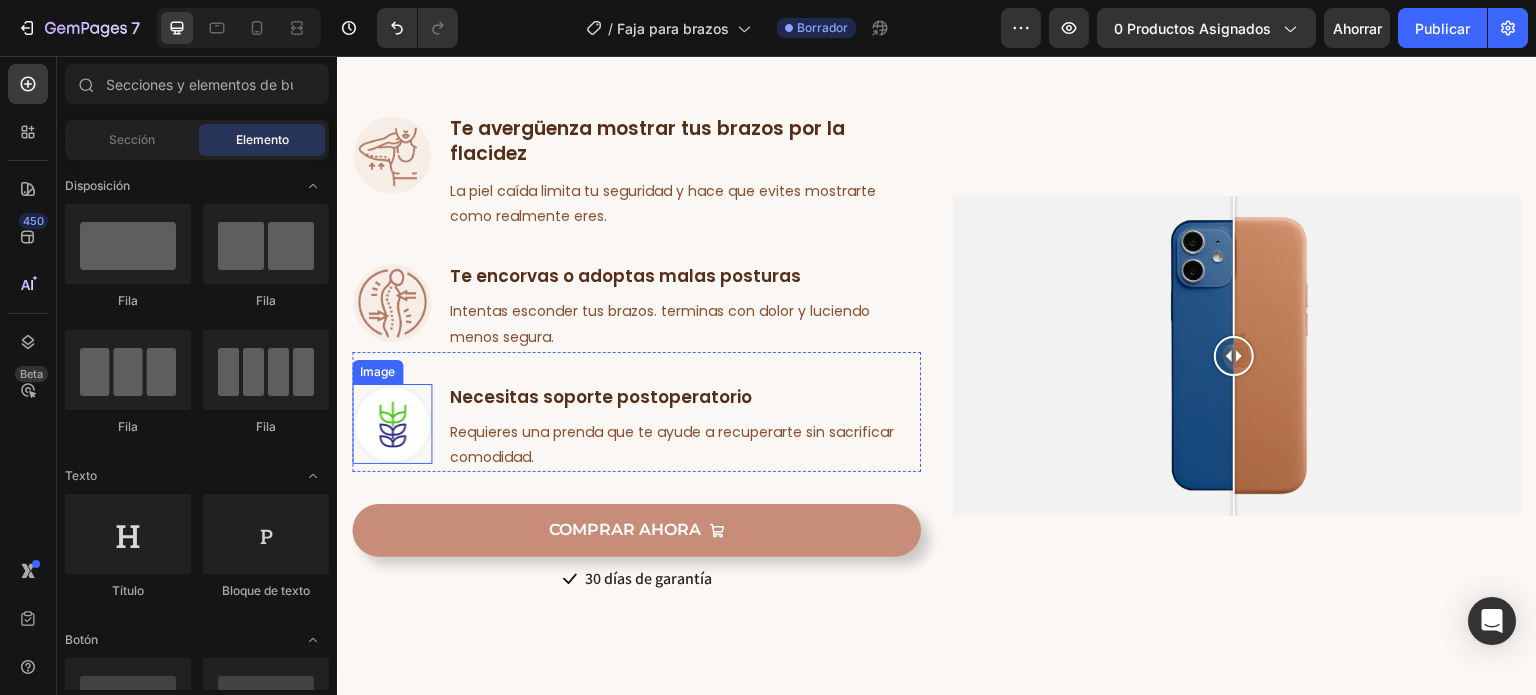 click at bounding box center (392, 424) 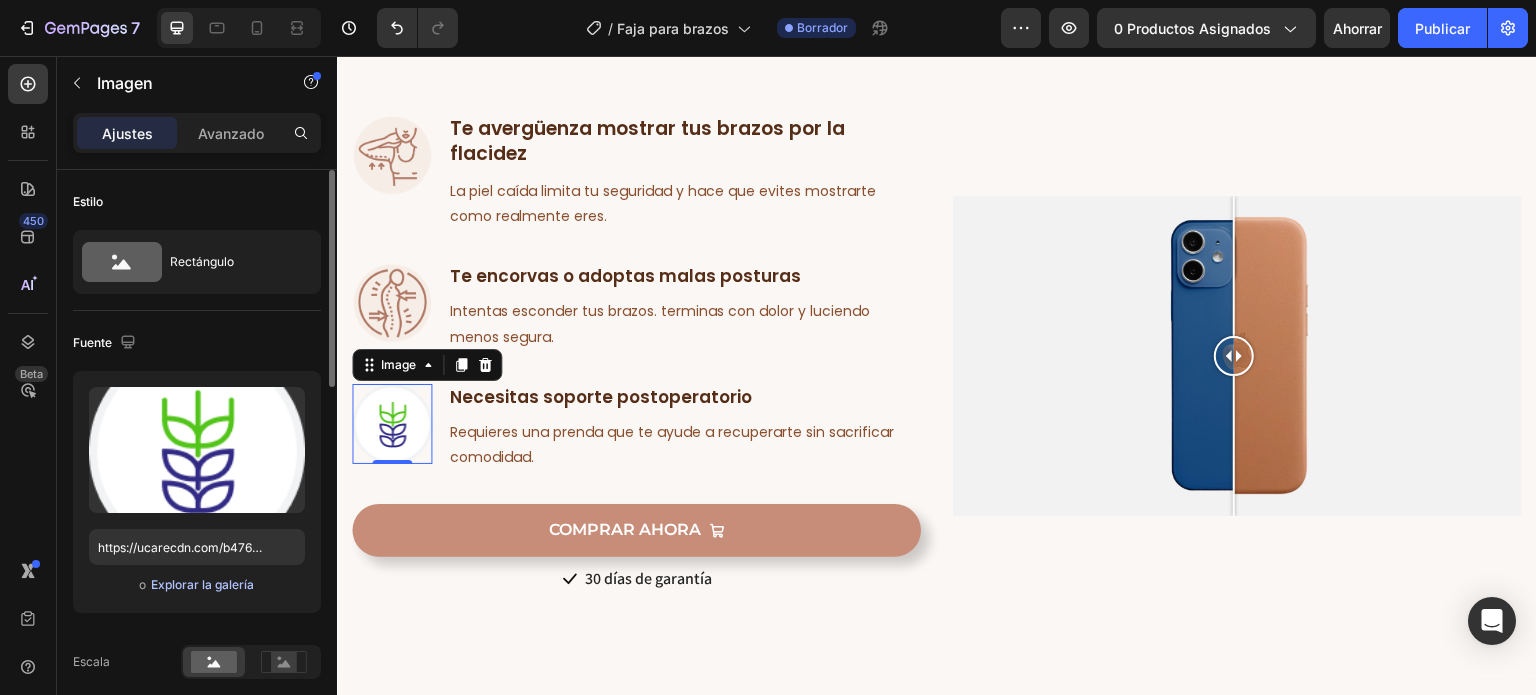 click on "Explorar la galería" at bounding box center (202, 585) 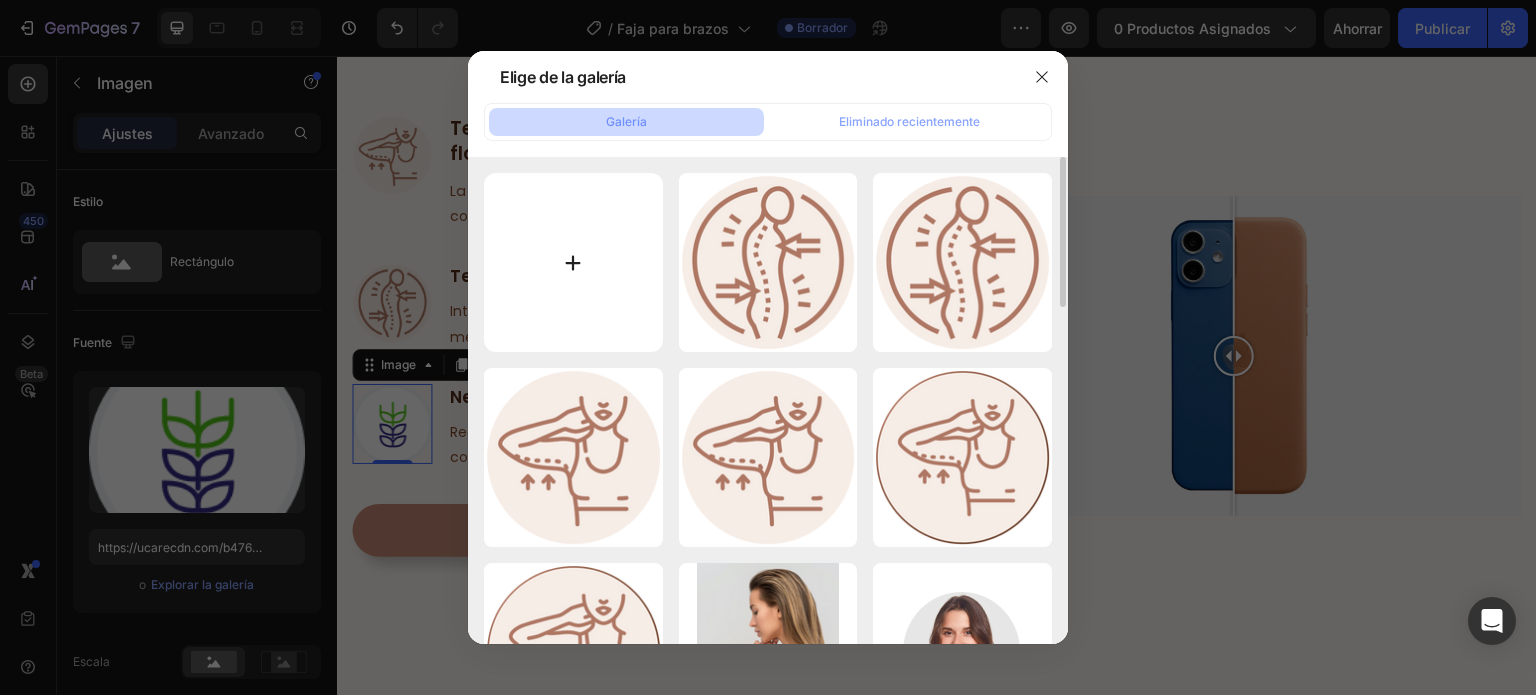 click at bounding box center (573, 262) 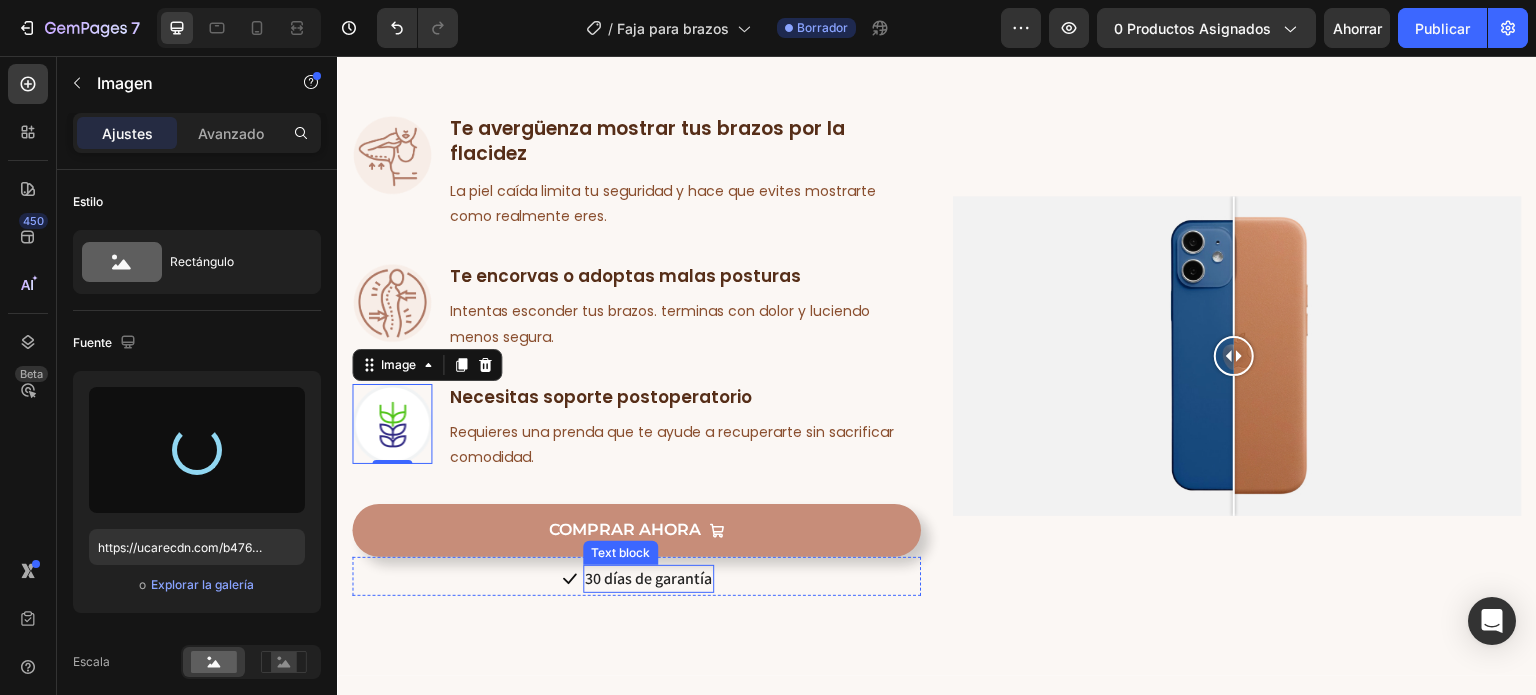type on "https://cdn.shopify.com/s/files/1/0860/7131/2676/files/gempages_504397356519654279-5abe9957-7972-48a9-9b92-b725e362f6b0.png" 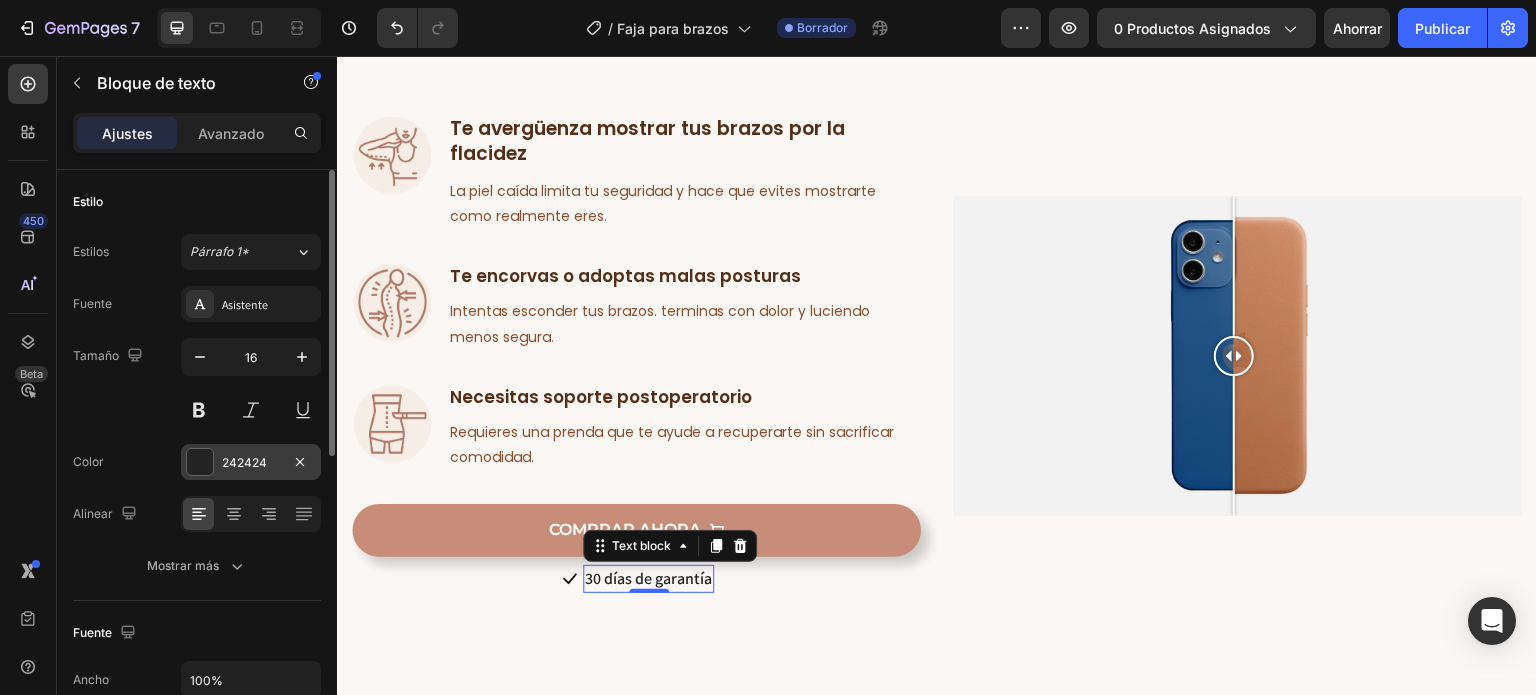 click on "242424" at bounding box center (244, 462) 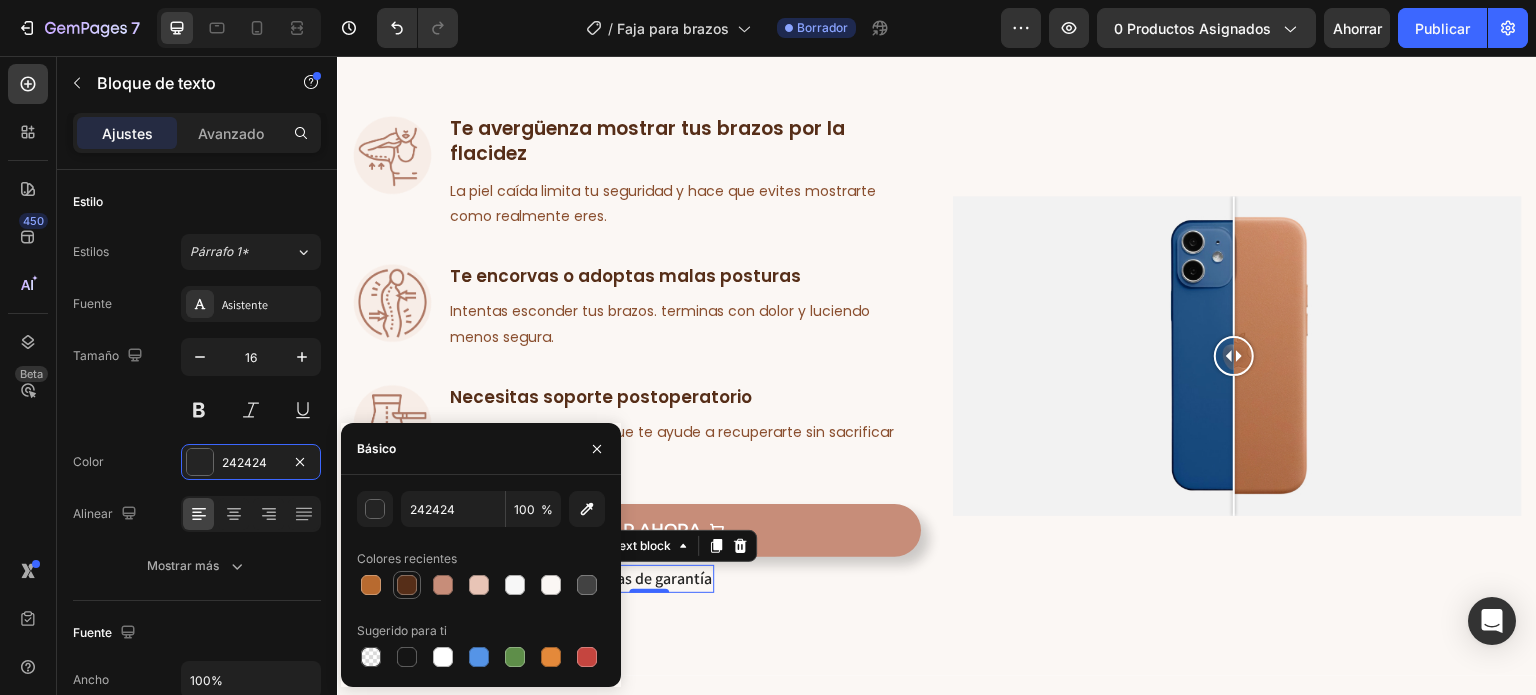 click at bounding box center (407, 585) 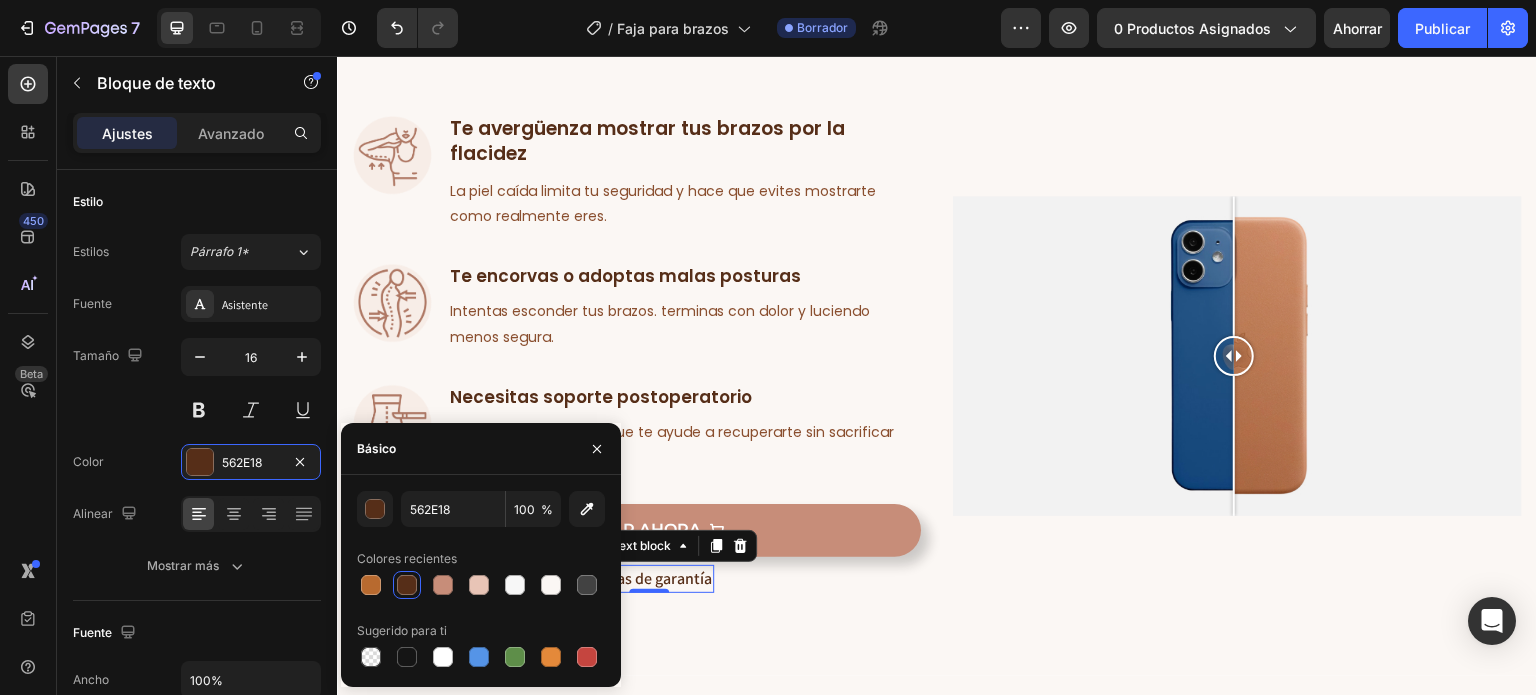 click at bounding box center [407, 585] 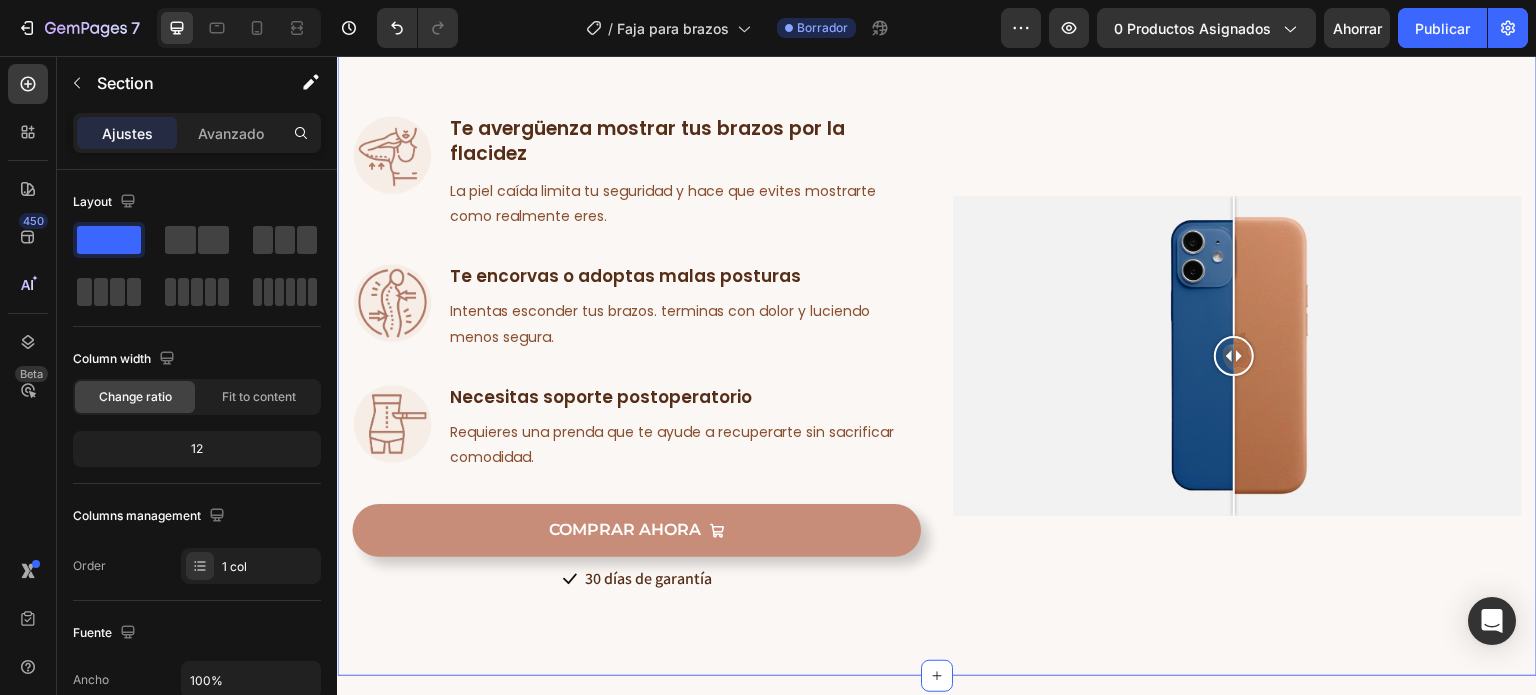 click 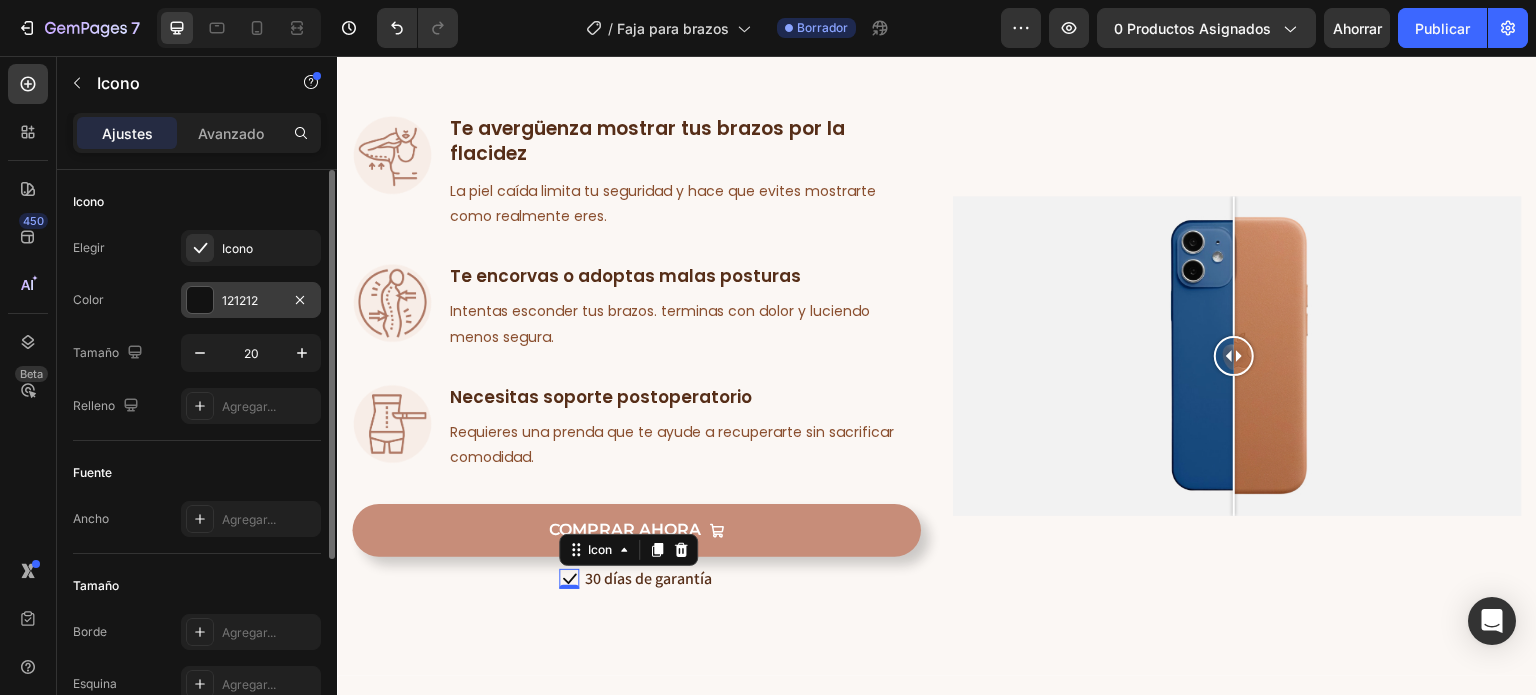click on "121212" at bounding box center (240, 300) 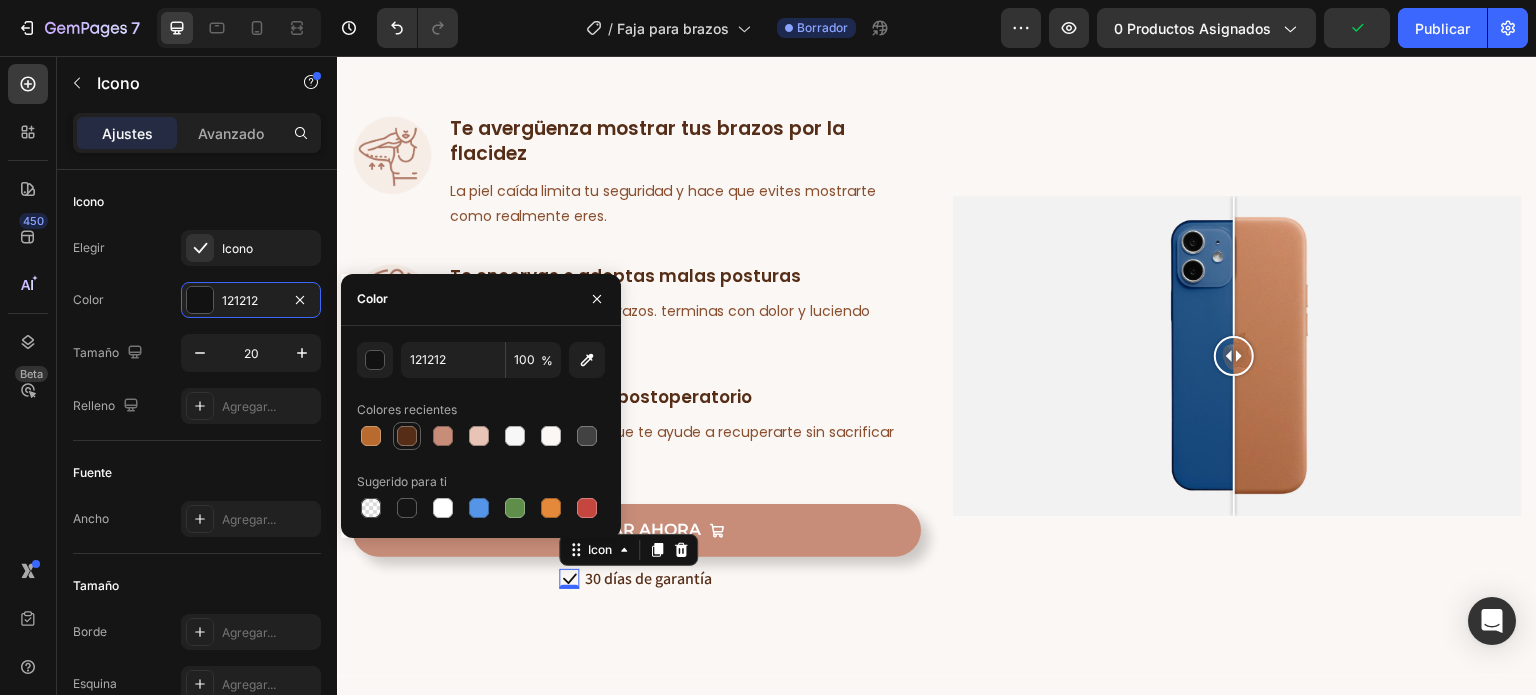 click at bounding box center (407, 436) 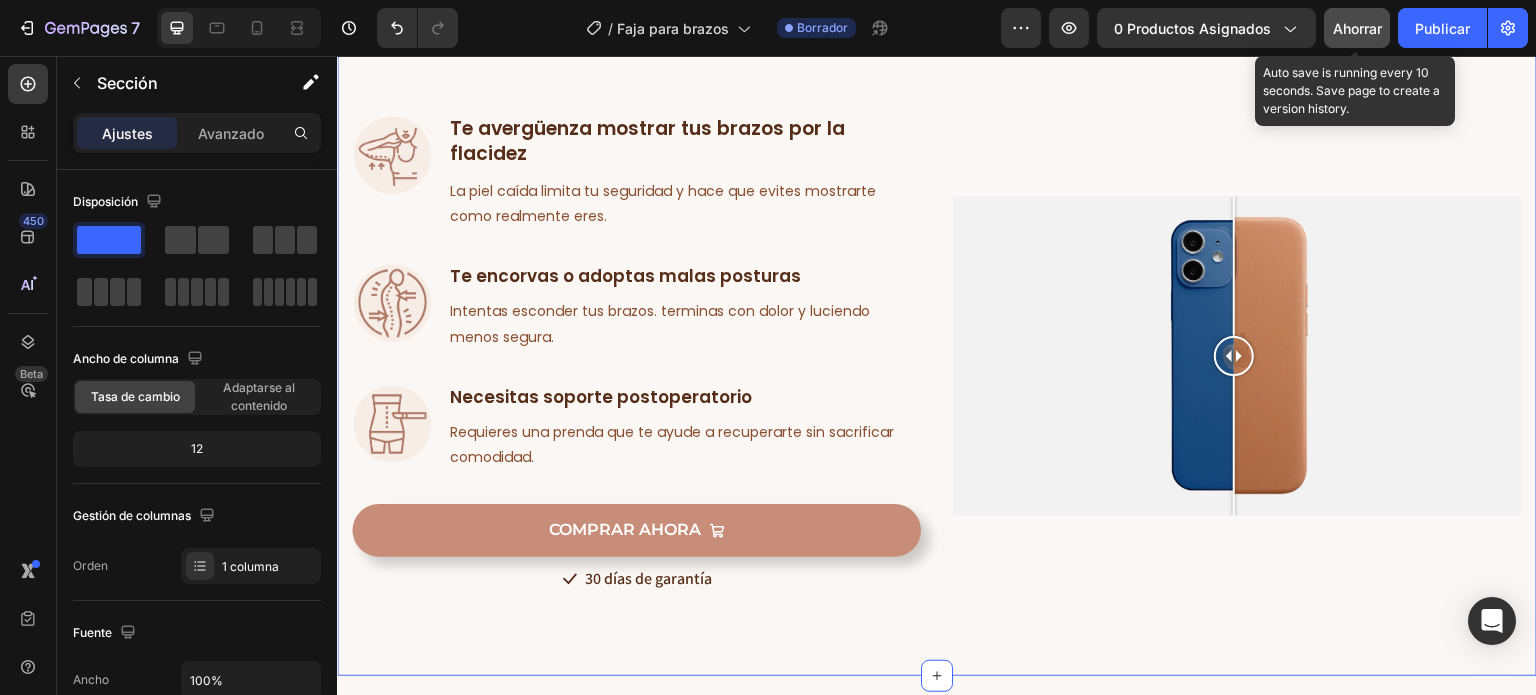 drag, startPoint x: 420, startPoint y: 578, endPoint x: 1369, endPoint y: 21, distance: 1100.3864 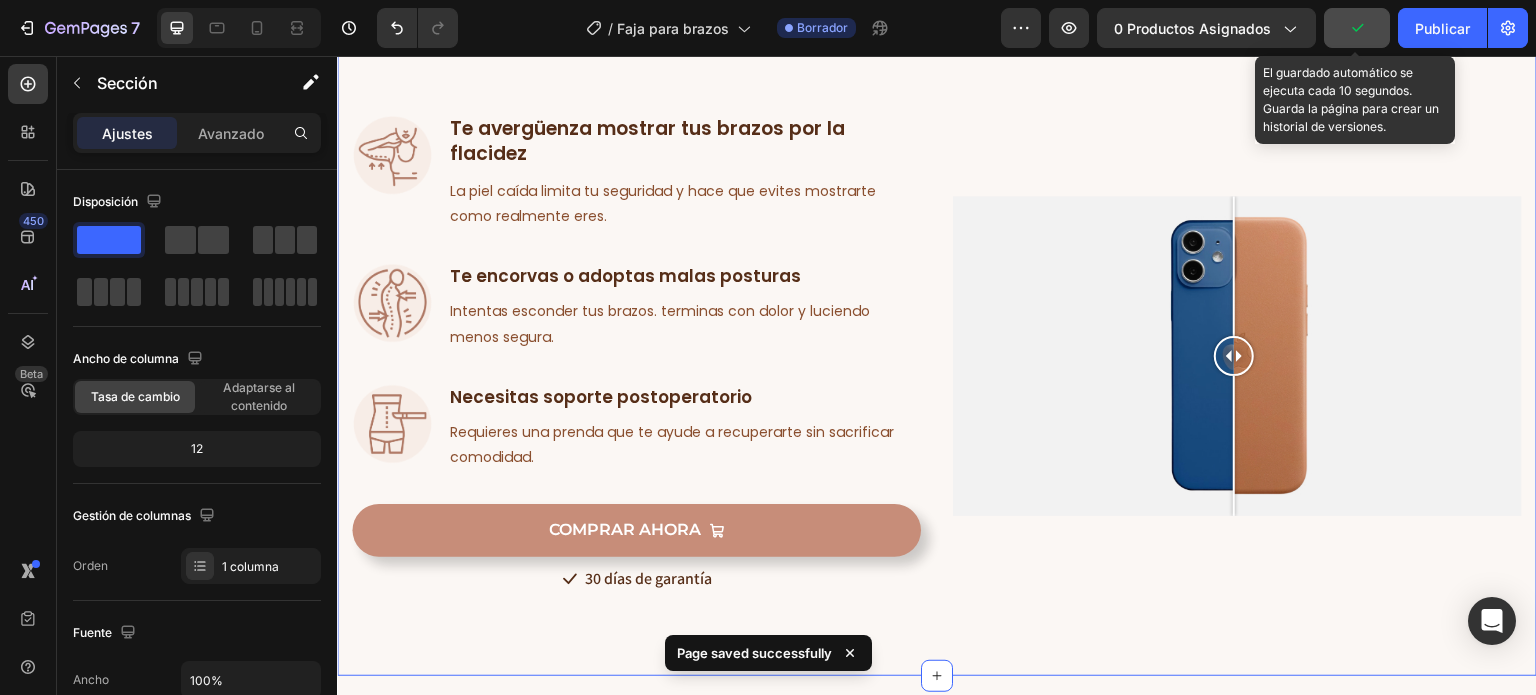 click 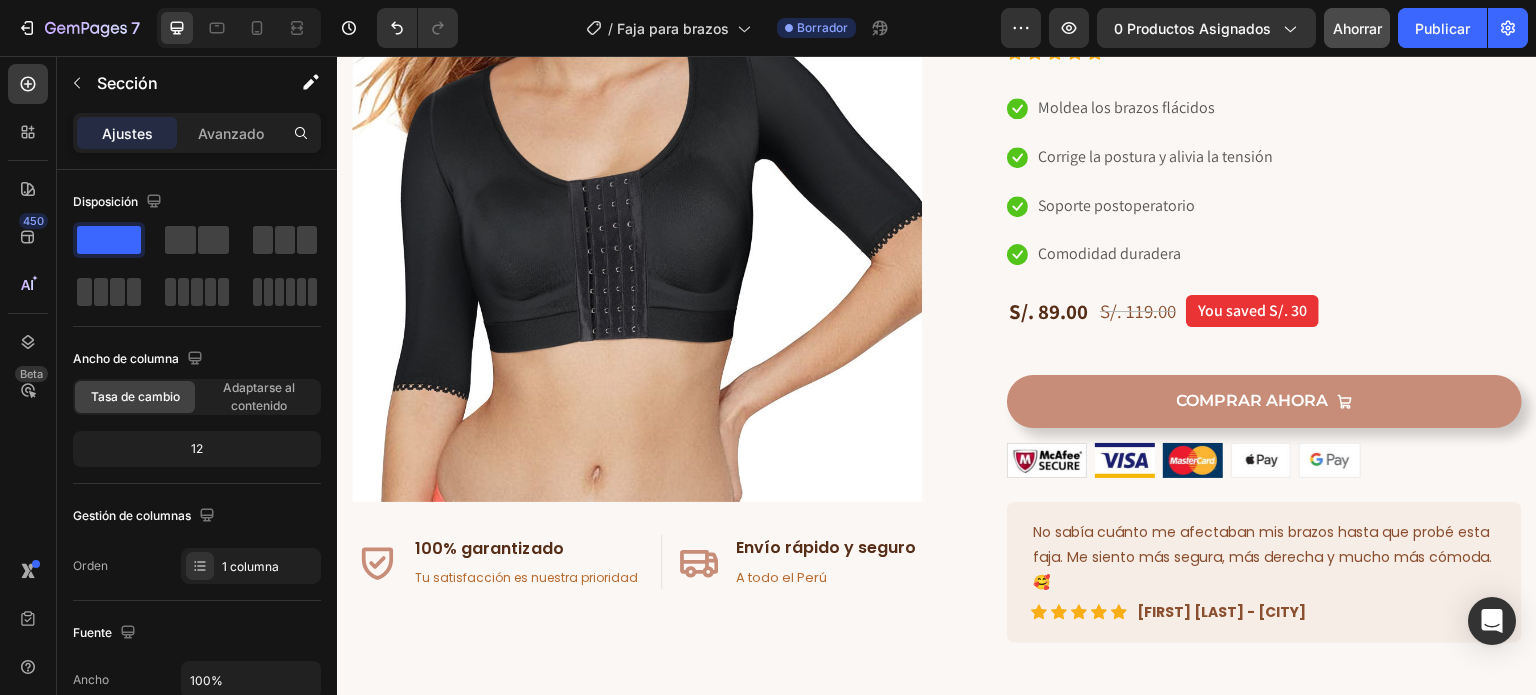 scroll, scrollTop: 268, scrollLeft: 0, axis: vertical 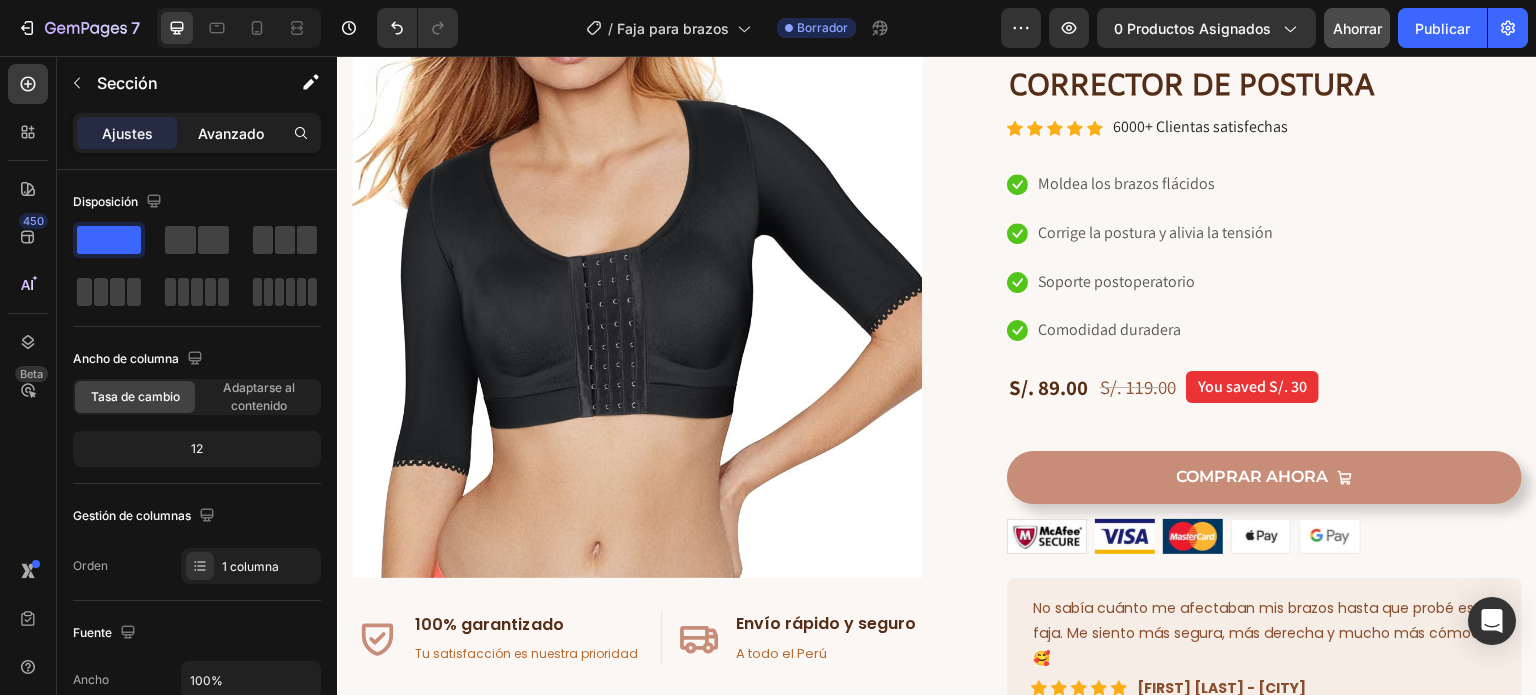 click on "Avanzado" at bounding box center (231, 133) 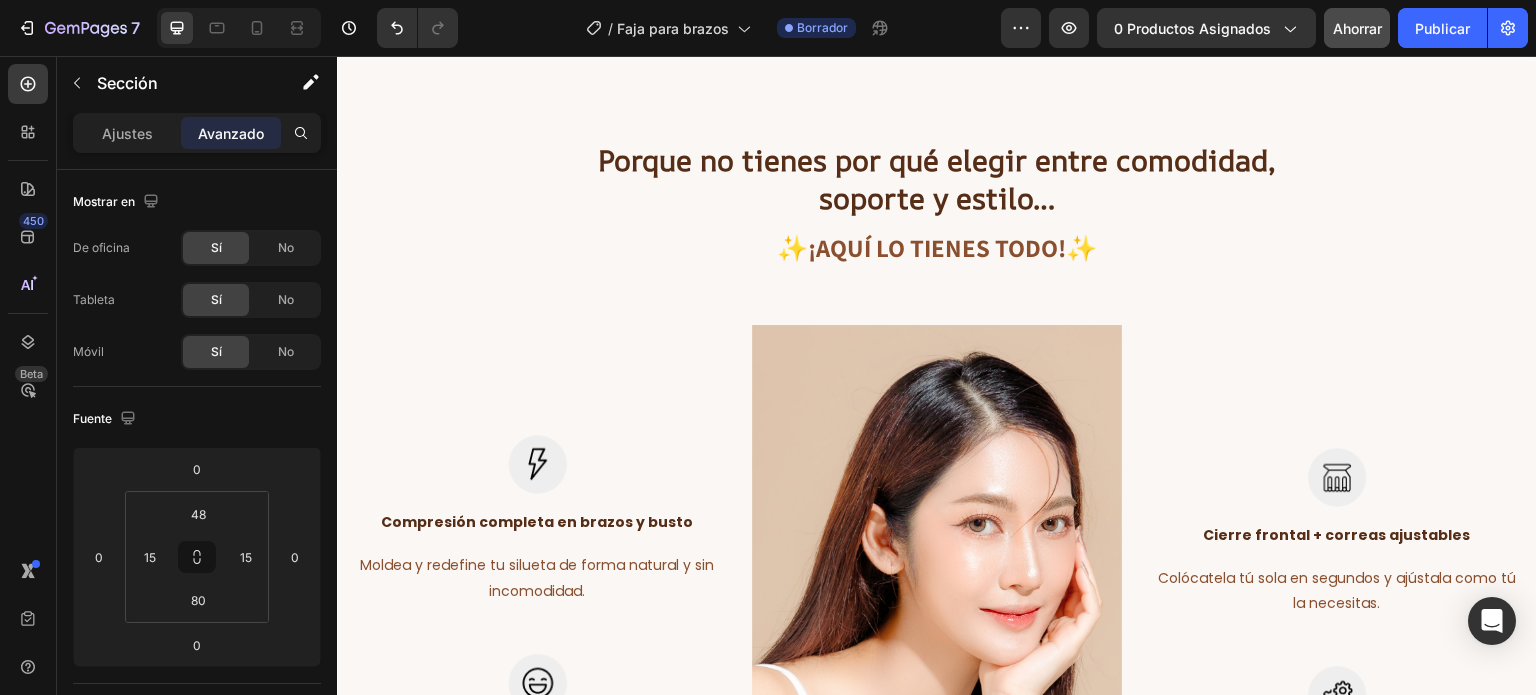 scroll, scrollTop: 1844, scrollLeft: 0, axis: vertical 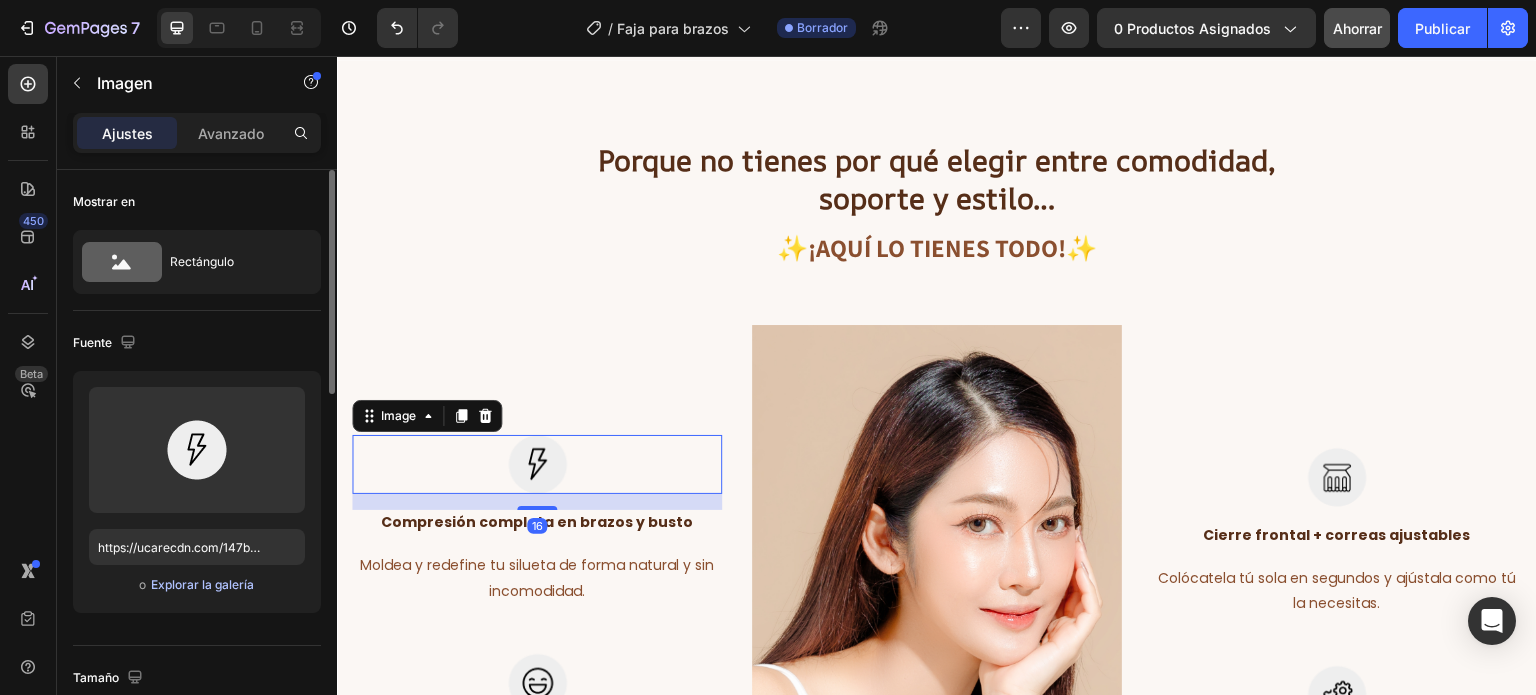 click on "Explorar la galería" at bounding box center (202, 584) 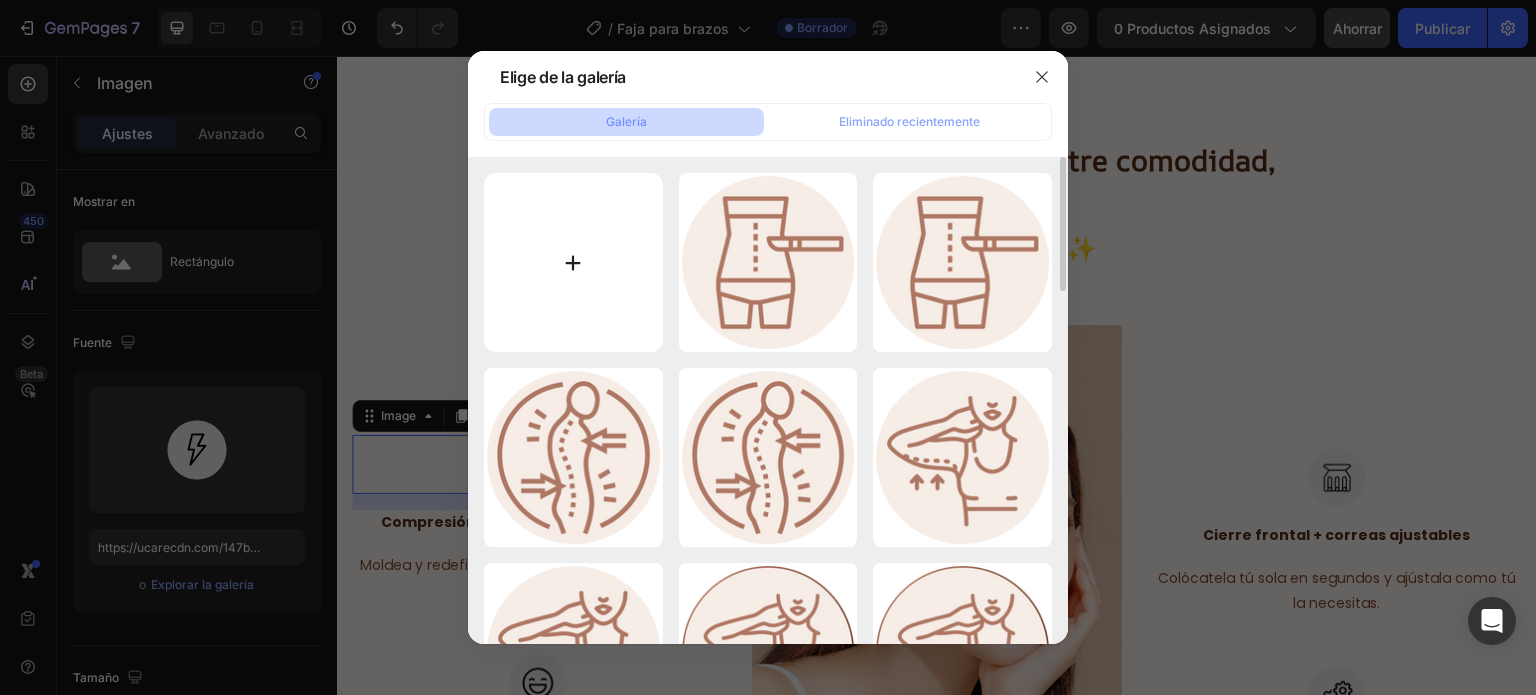 click at bounding box center (573, 262) 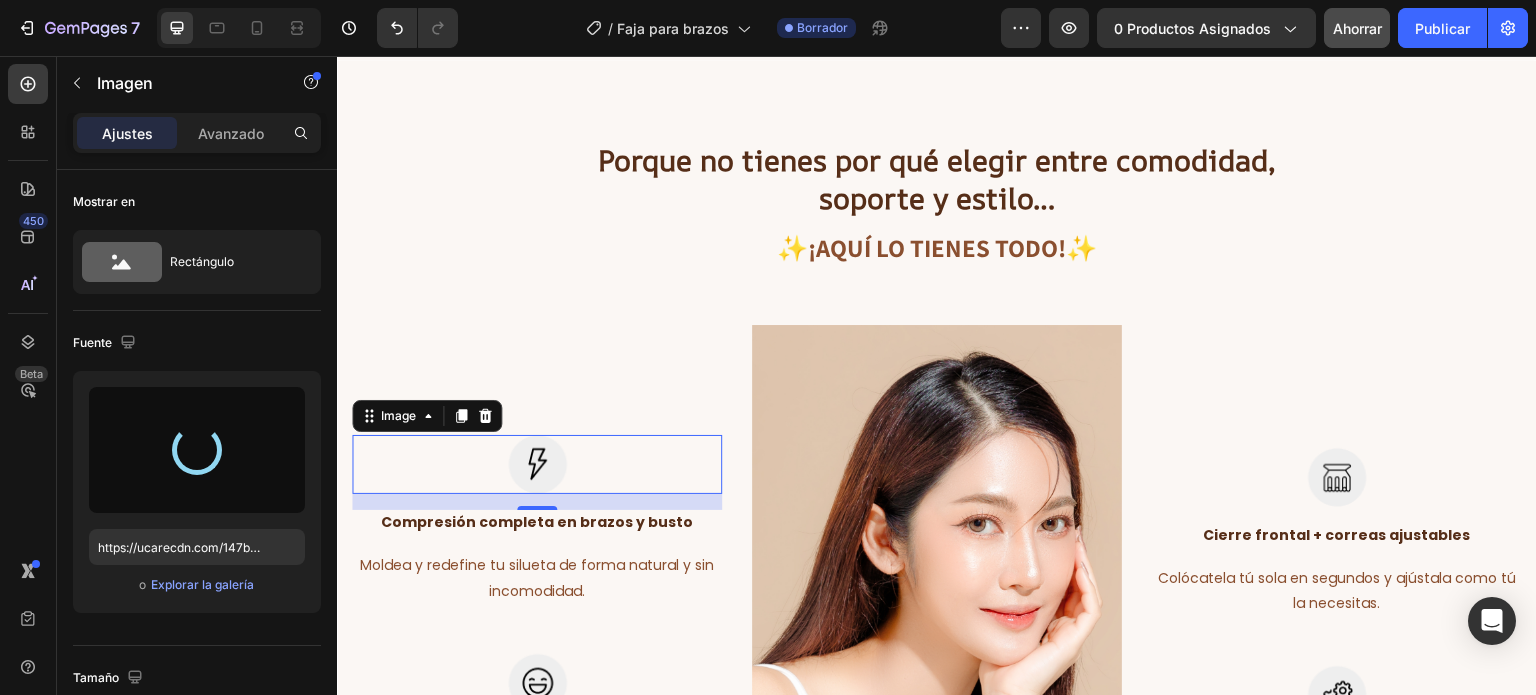 type on "https://cdn.shopify.com/s/files/1/0860/7131/2676/files/gempages_504397356519654279-2cb1cc45-0982-4561-98af-1334b7348d2d.png" 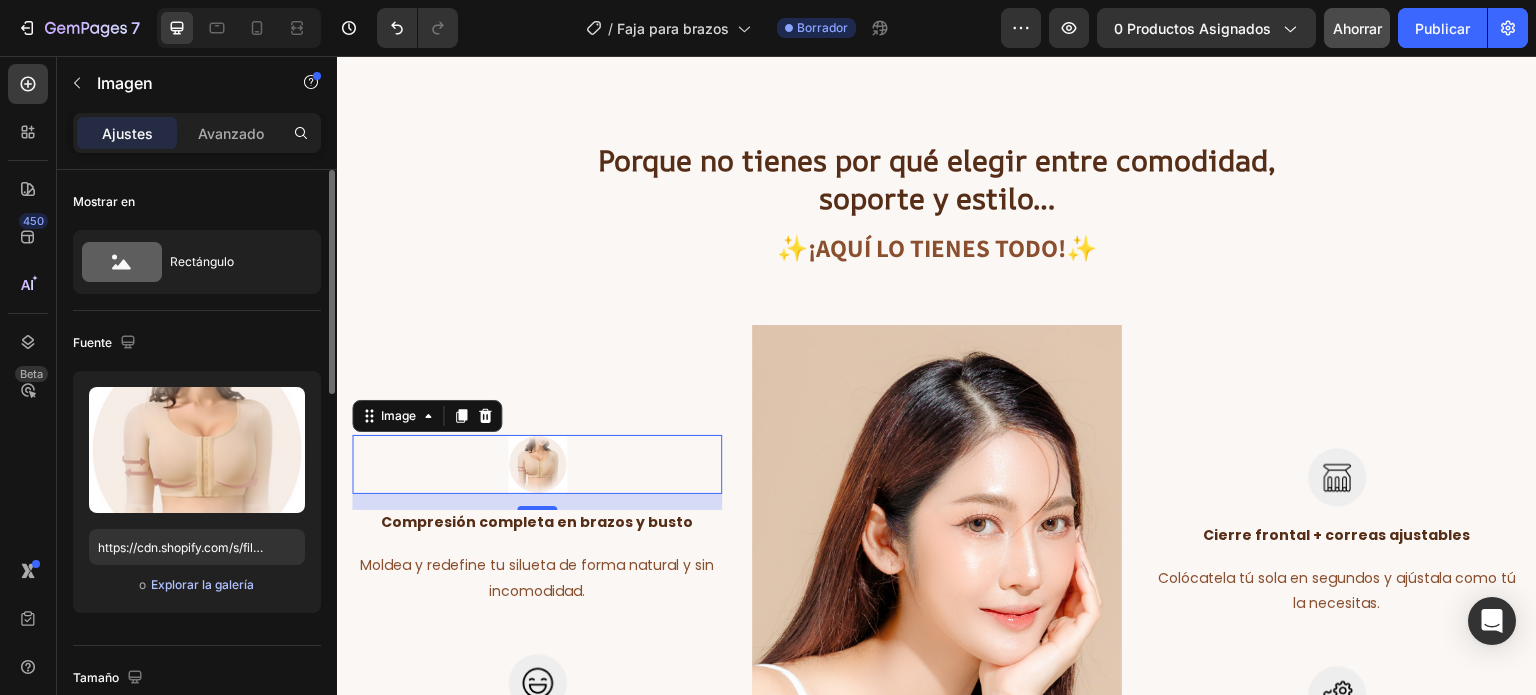 click on "Explorar la galería" at bounding box center [202, 584] 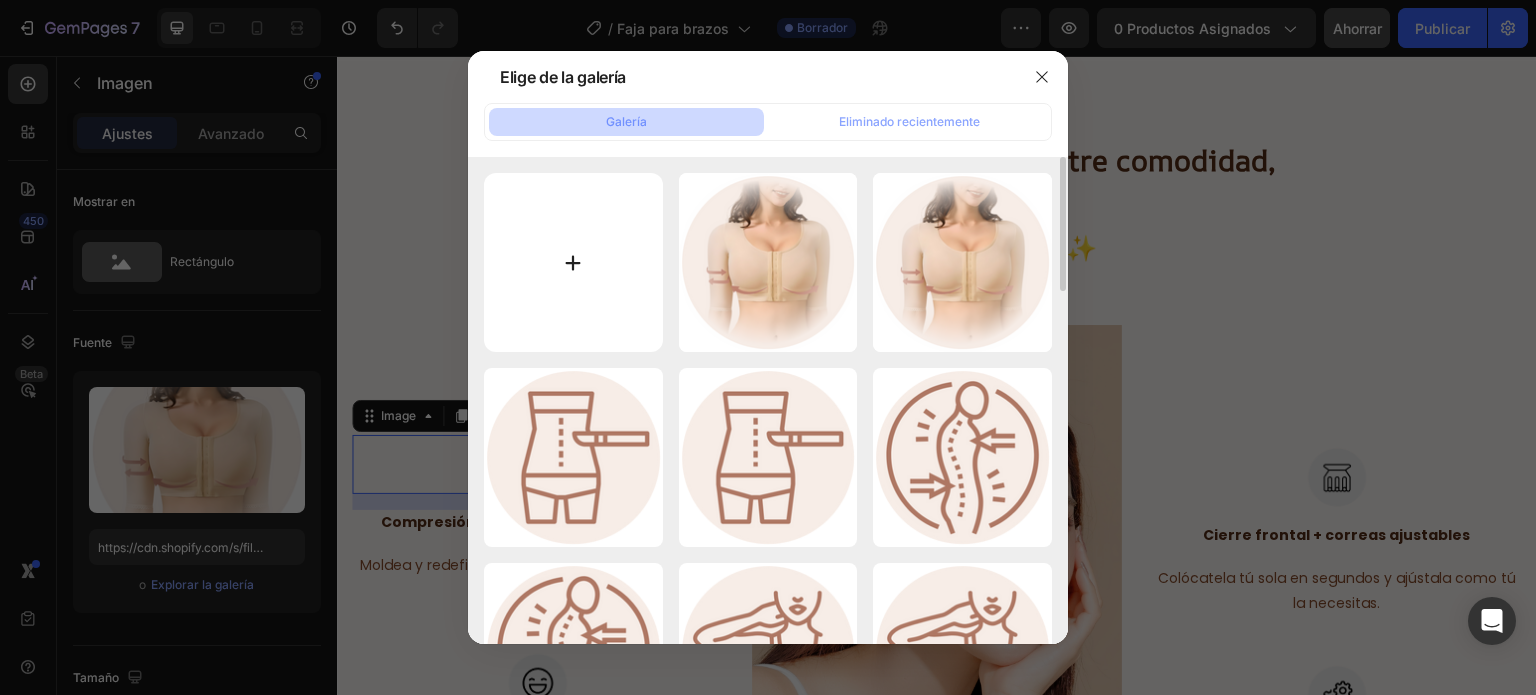 click at bounding box center [573, 262] 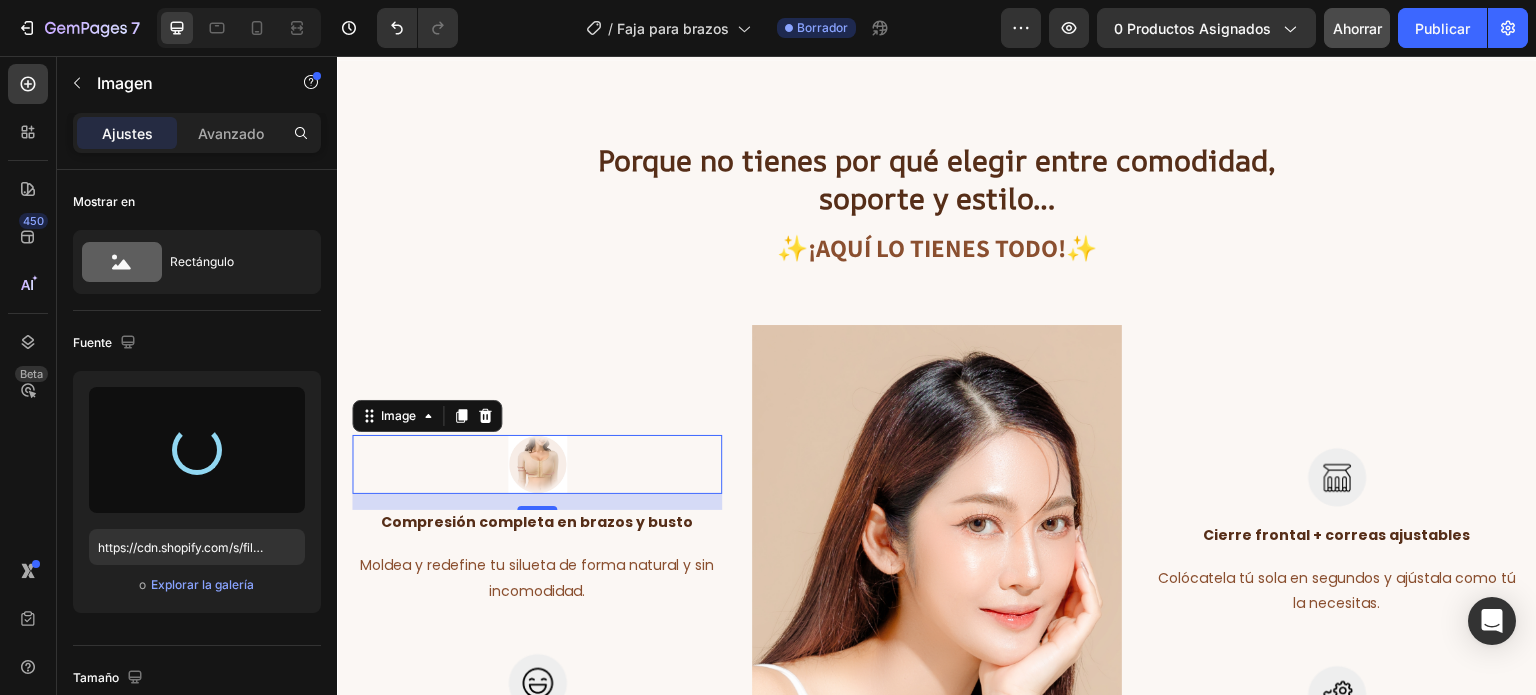 type on "https://cdn.shopify.com/s/files/1/0860/7131/2676/files/gempages_504397356519654279-188b1727-bcf6-4425-90ed-62bc7b8fa1a7.png" 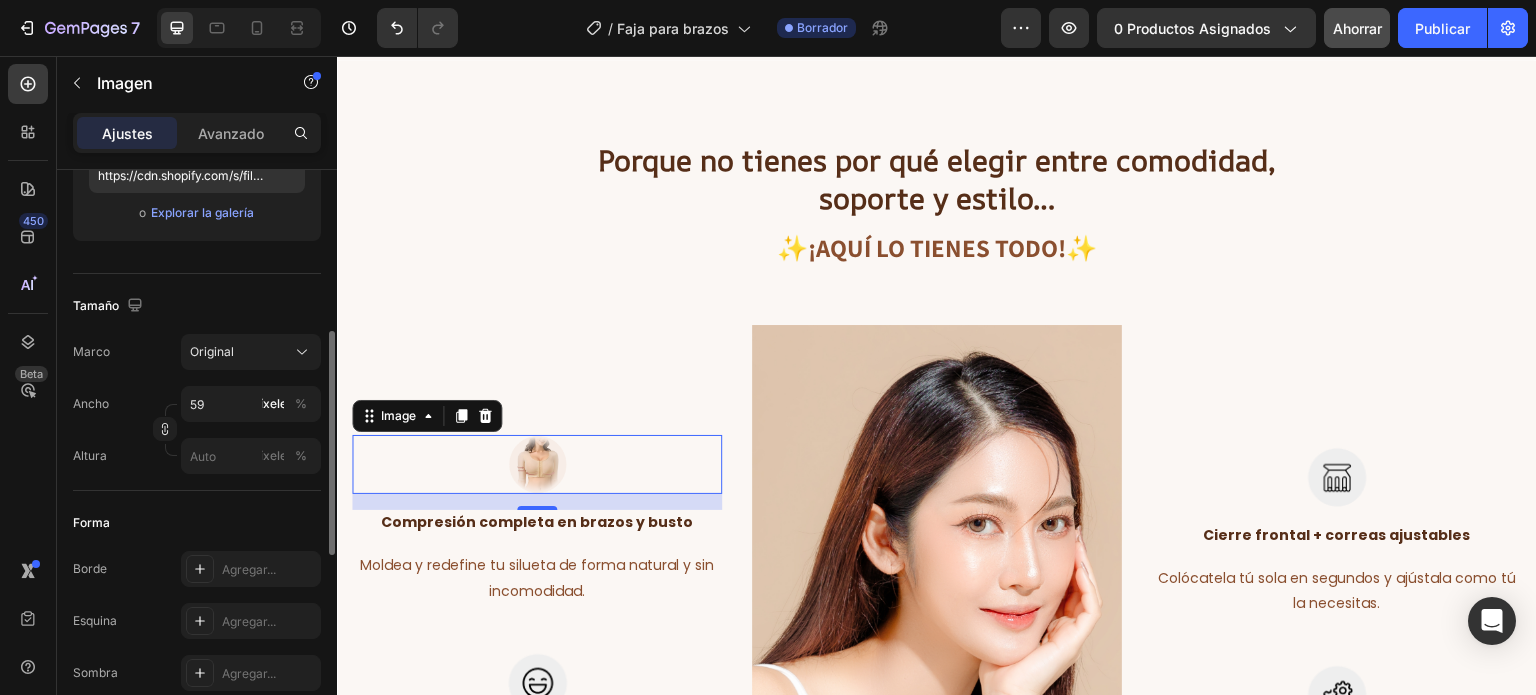 scroll, scrollTop: 385, scrollLeft: 0, axis: vertical 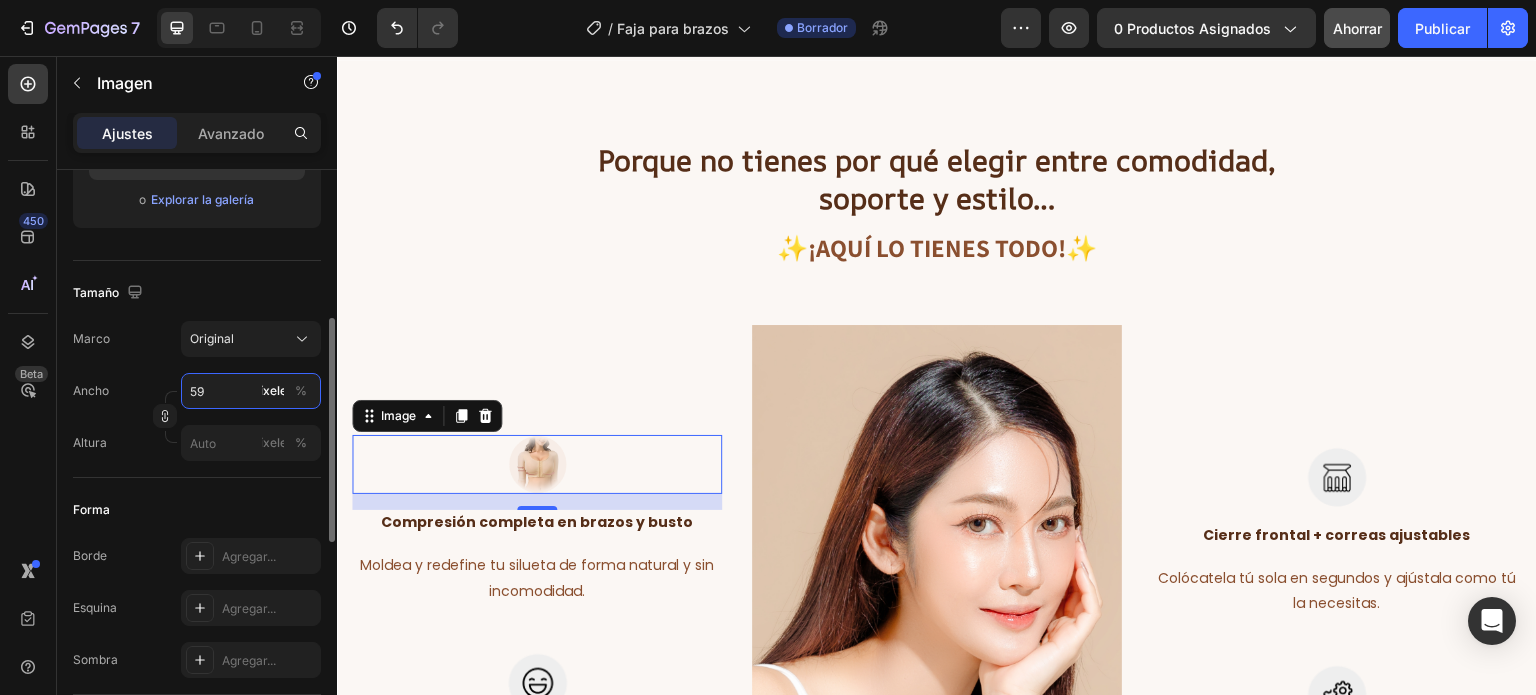 click on "59" at bounding box center [251, 391] 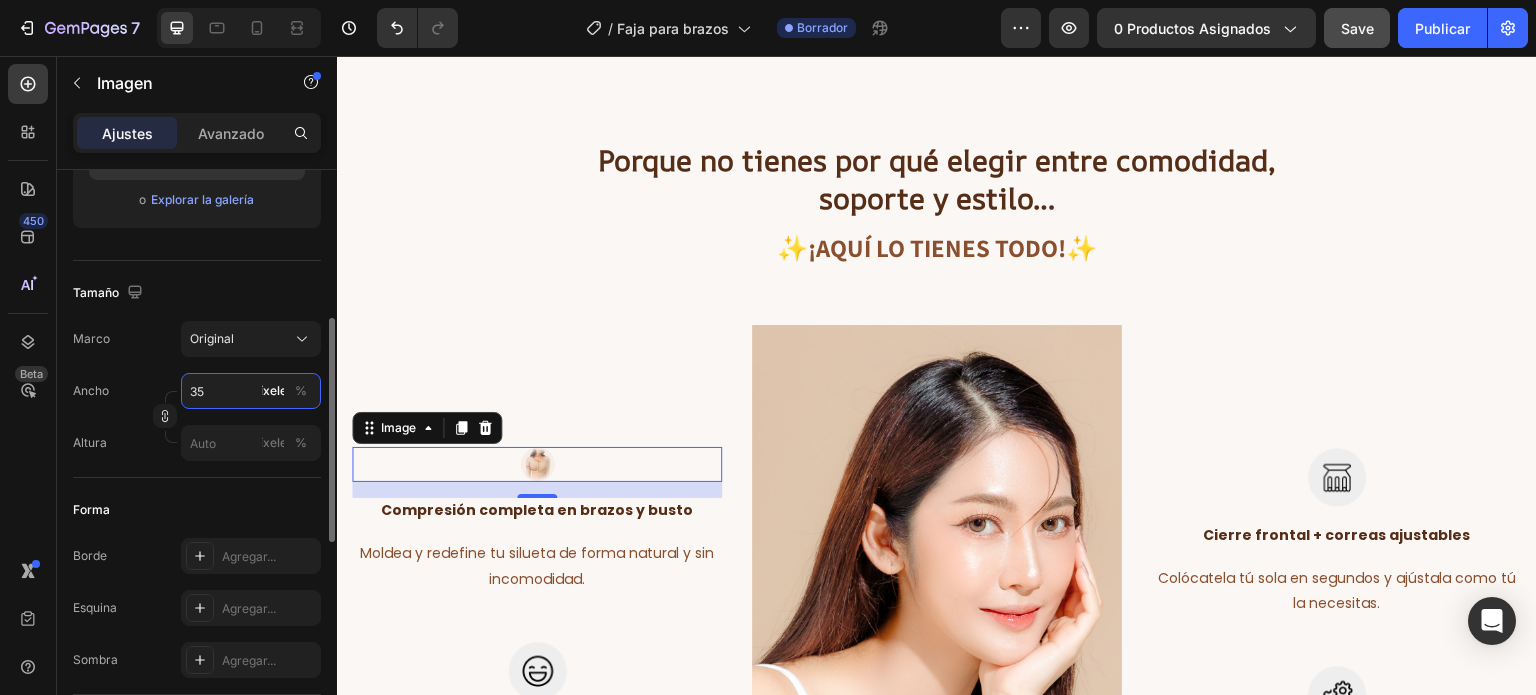 type on "3" 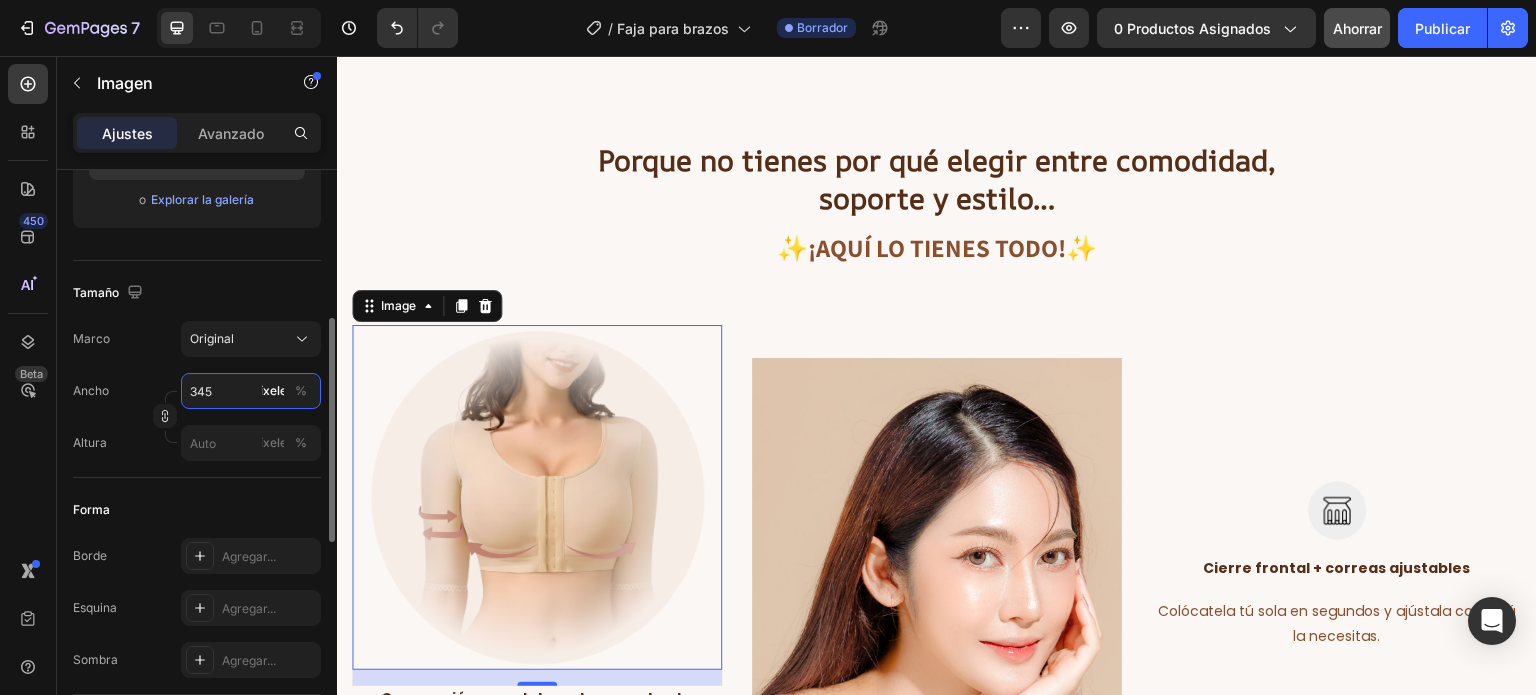 click on "345" at bounding box center (251, 391) 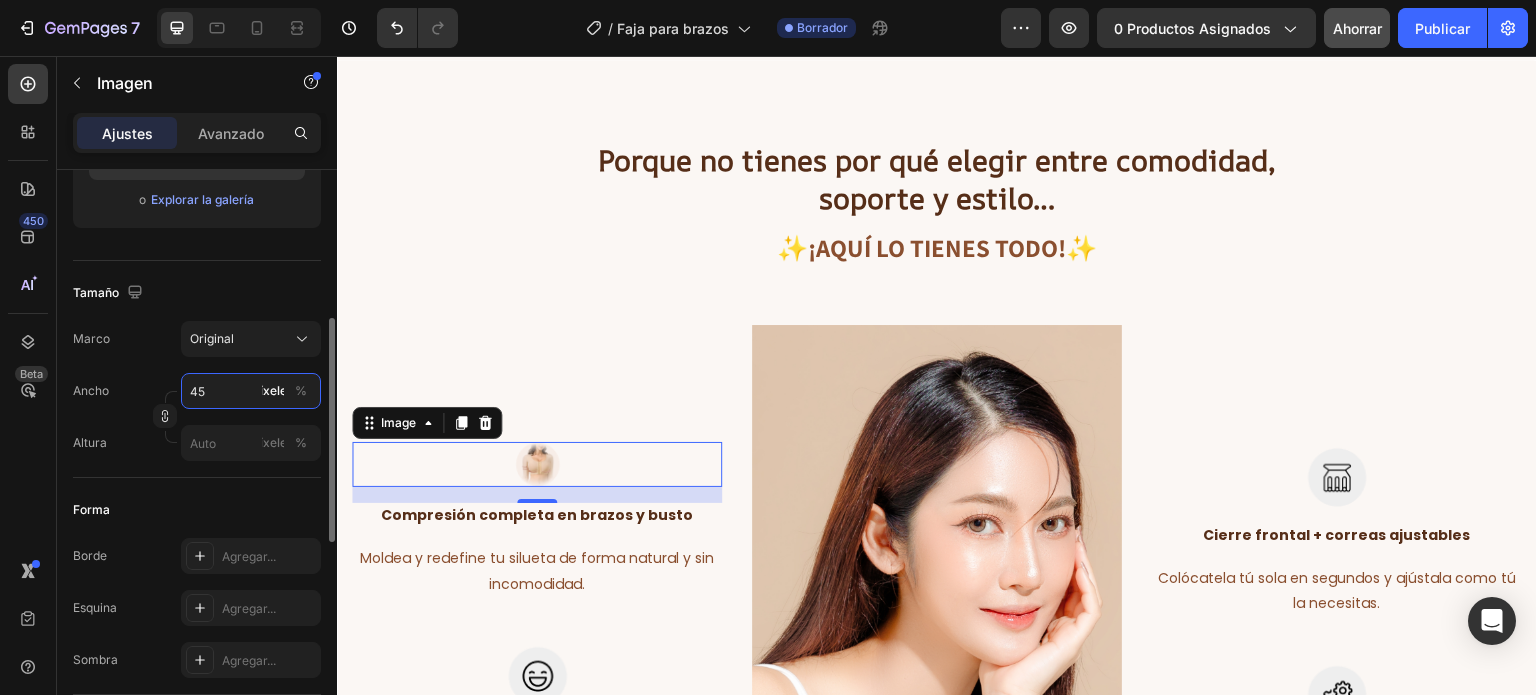 click on "45" at bounding box center [251, 391] 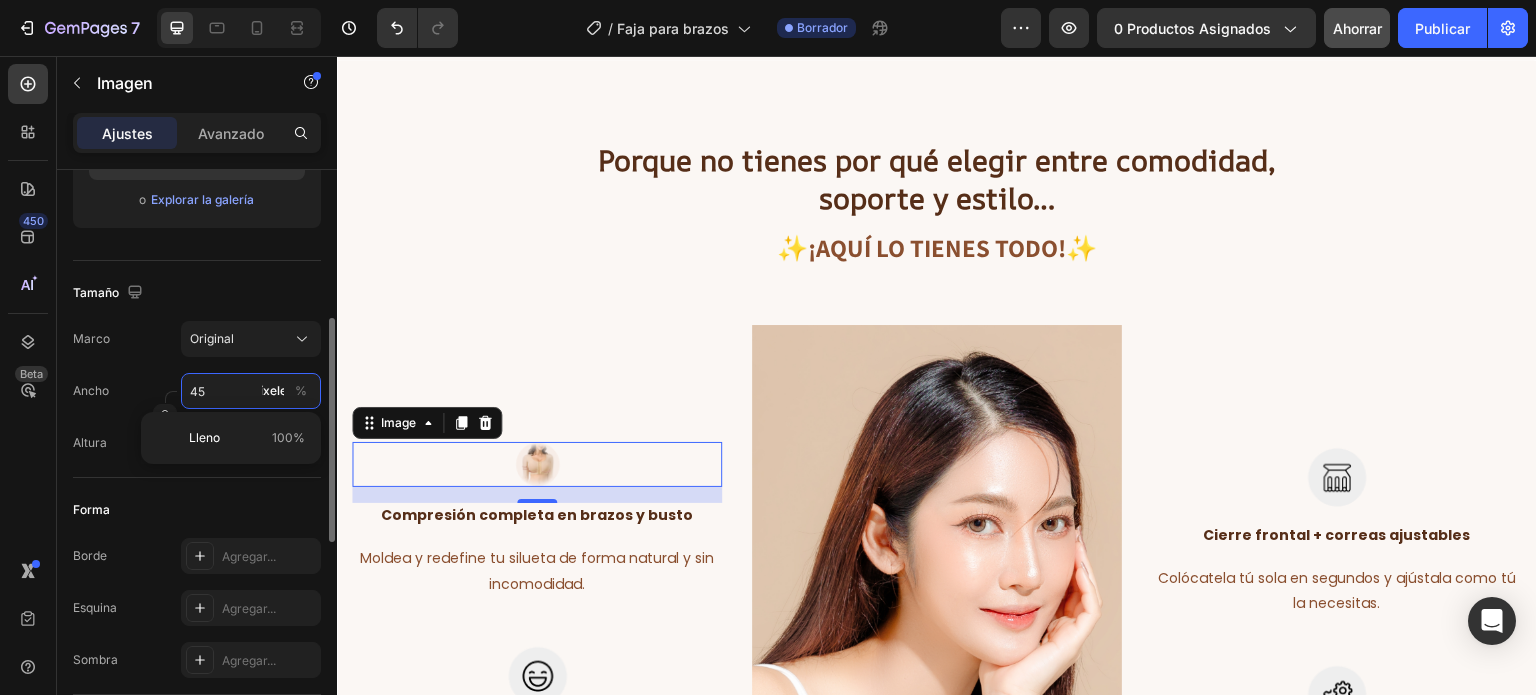 type on "4" 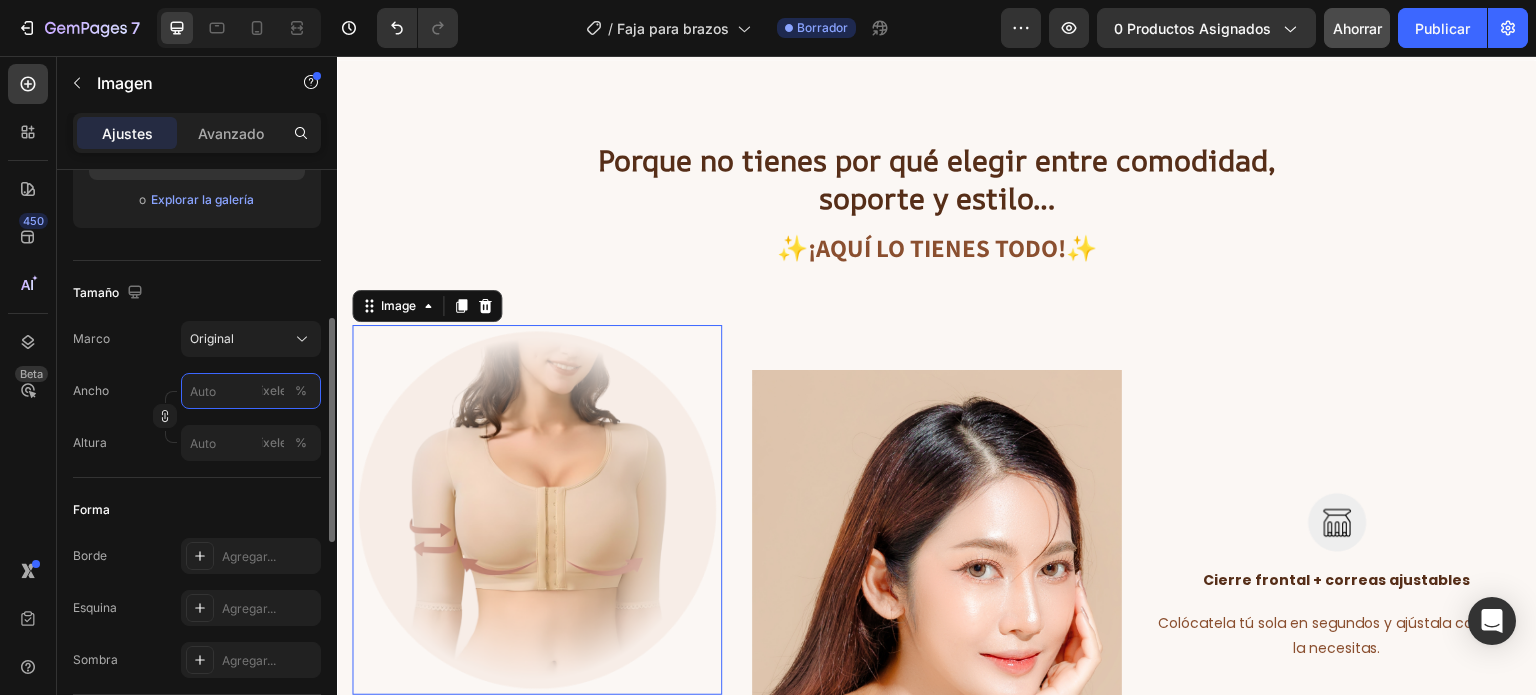 type on "4" 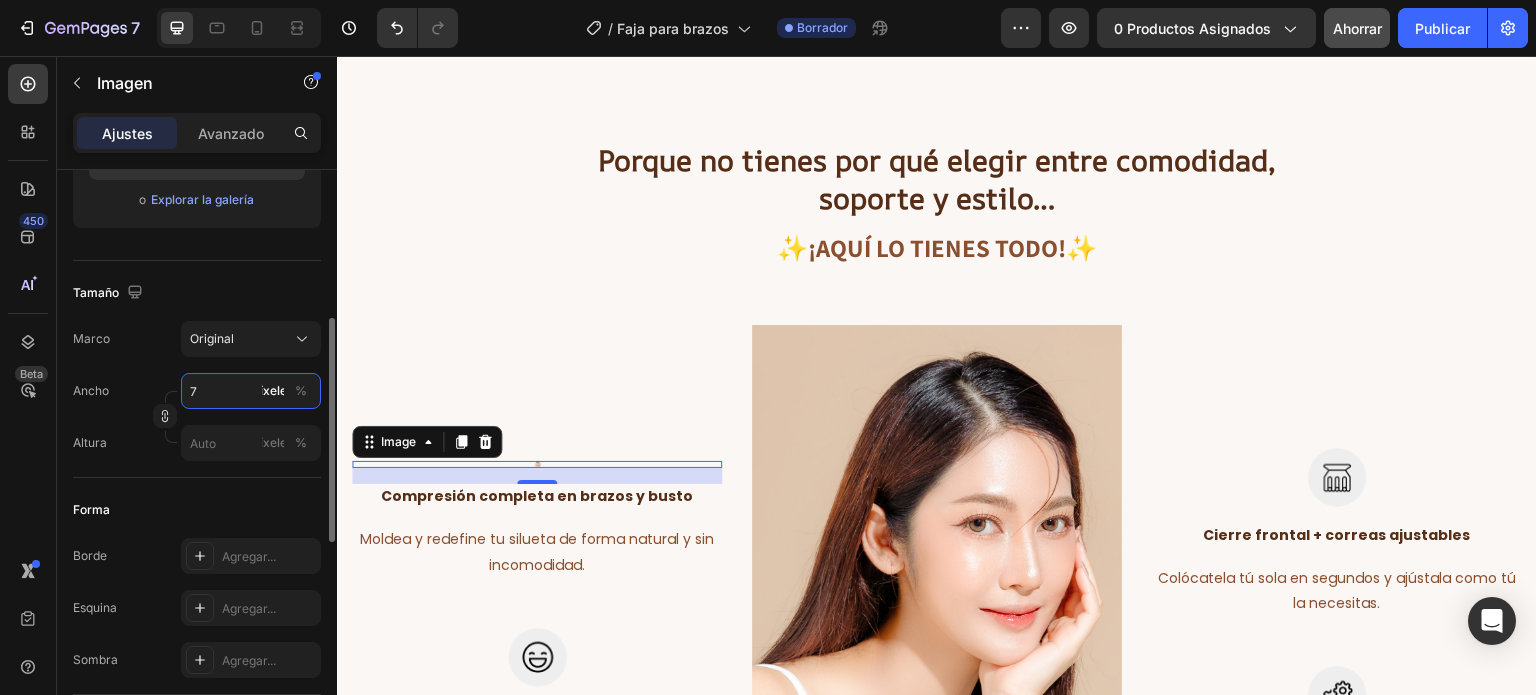 type on "75" 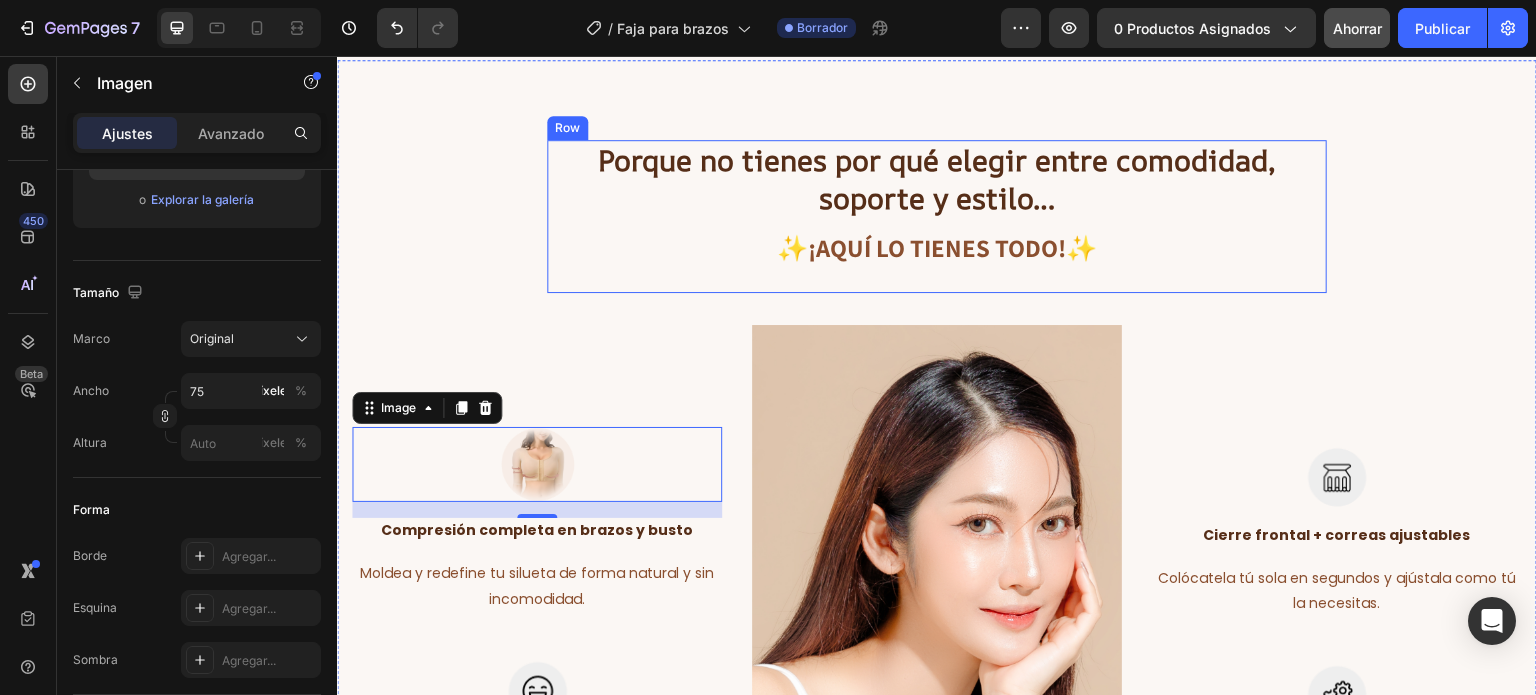 click on "Porque no tienes por qué elegir entre comodidad, soporte y estilo…  Heading ✨¡Aquí lo tienes todo!✨ Text block" at bounding box center (937, 216) 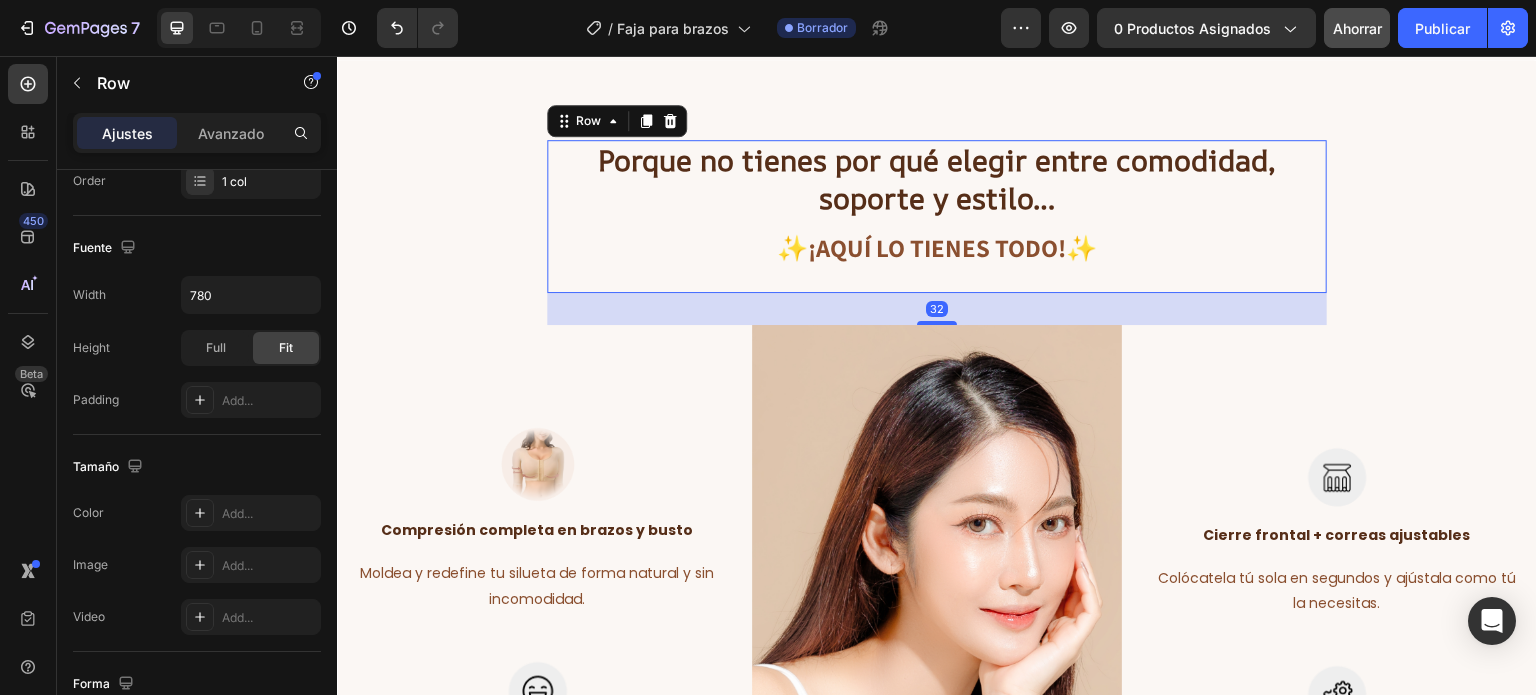 scroll, scrollTop: 0, scrollLeft: 0, axis: both 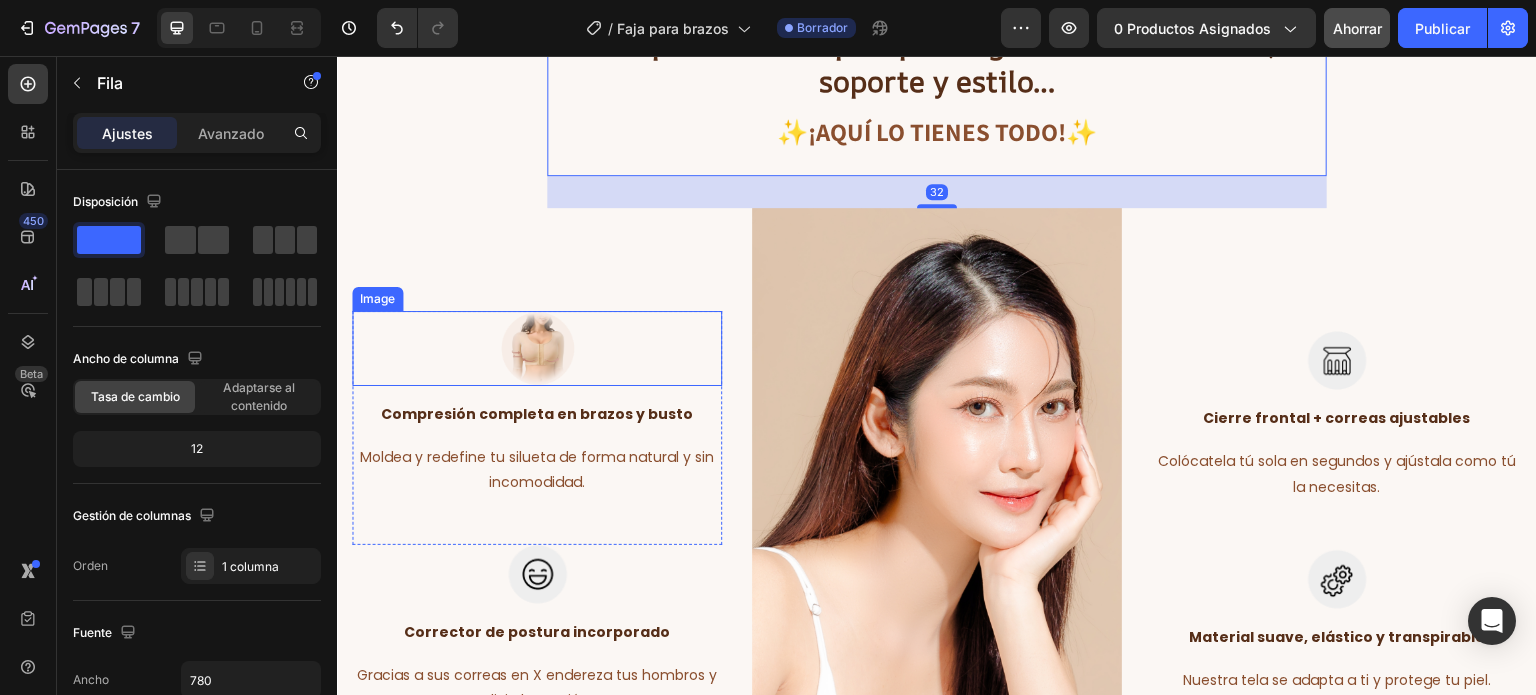click at bounding box center (537, 348) 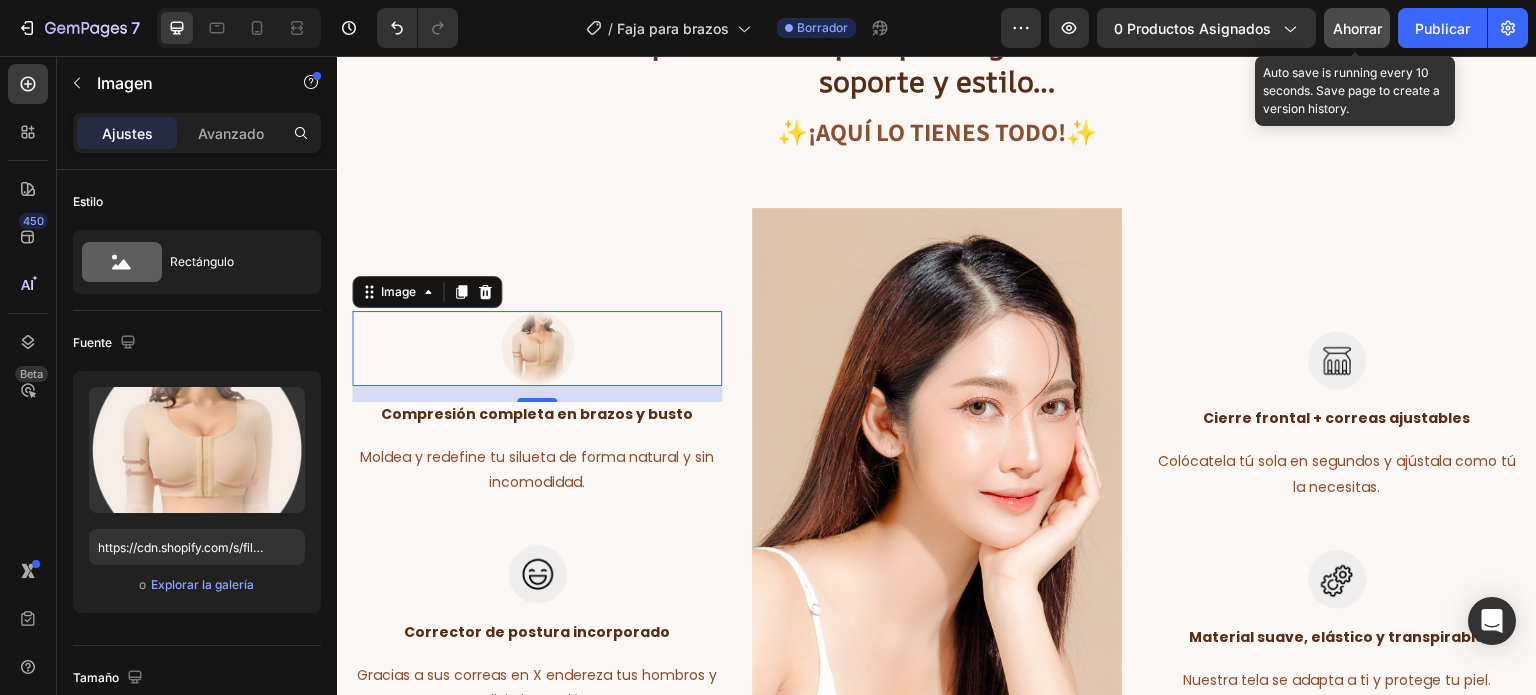 click on "Ahorrar" at bounding box center (1357, 28) 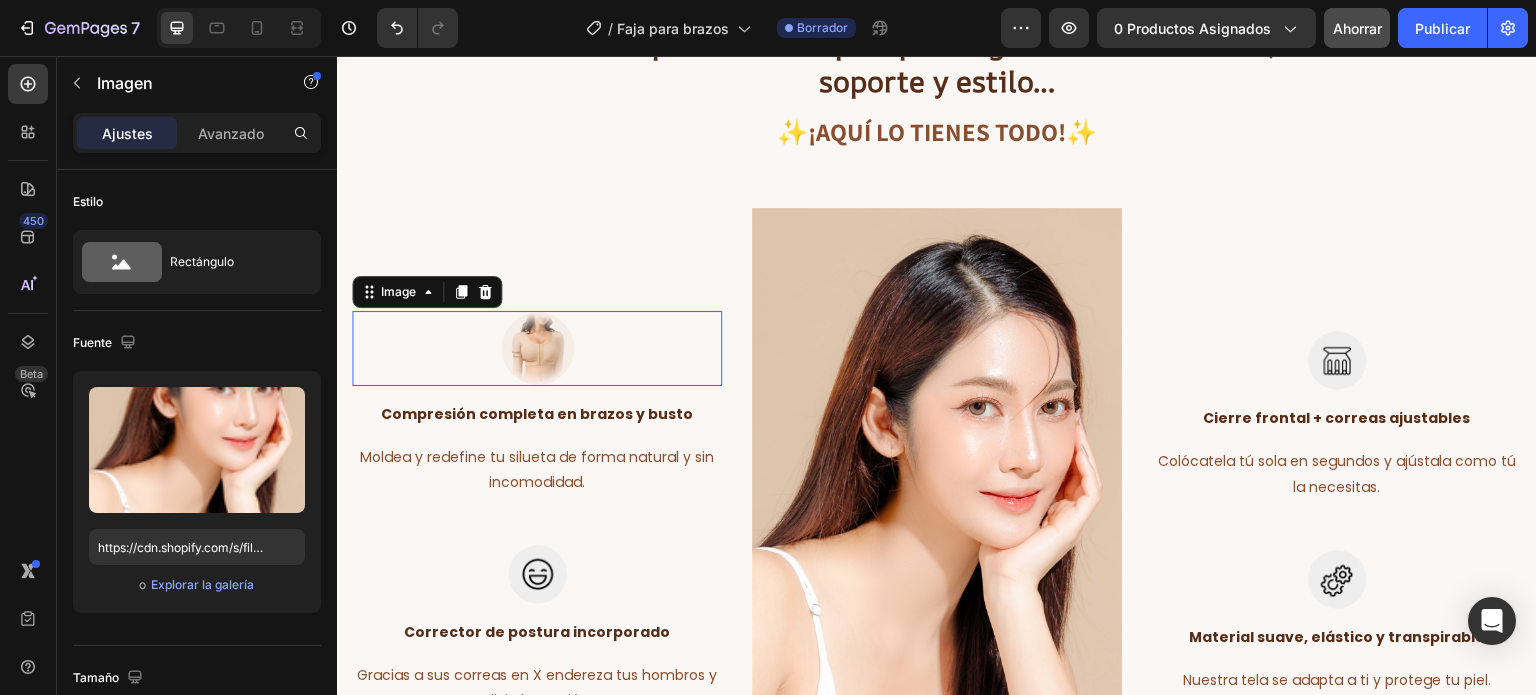 click at bounding box center [537, 348] 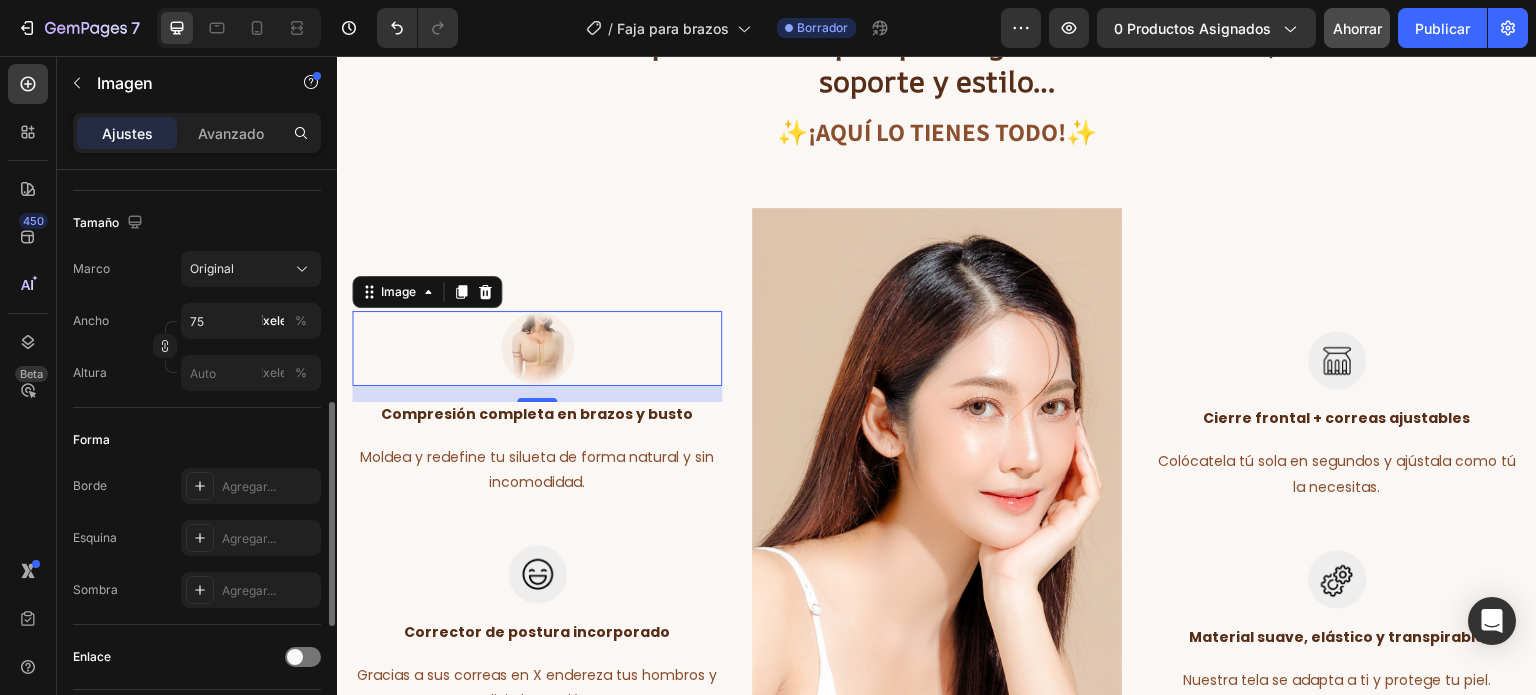 scroll, scrollTop: 505, scrollLeft: 0, axis: vertical 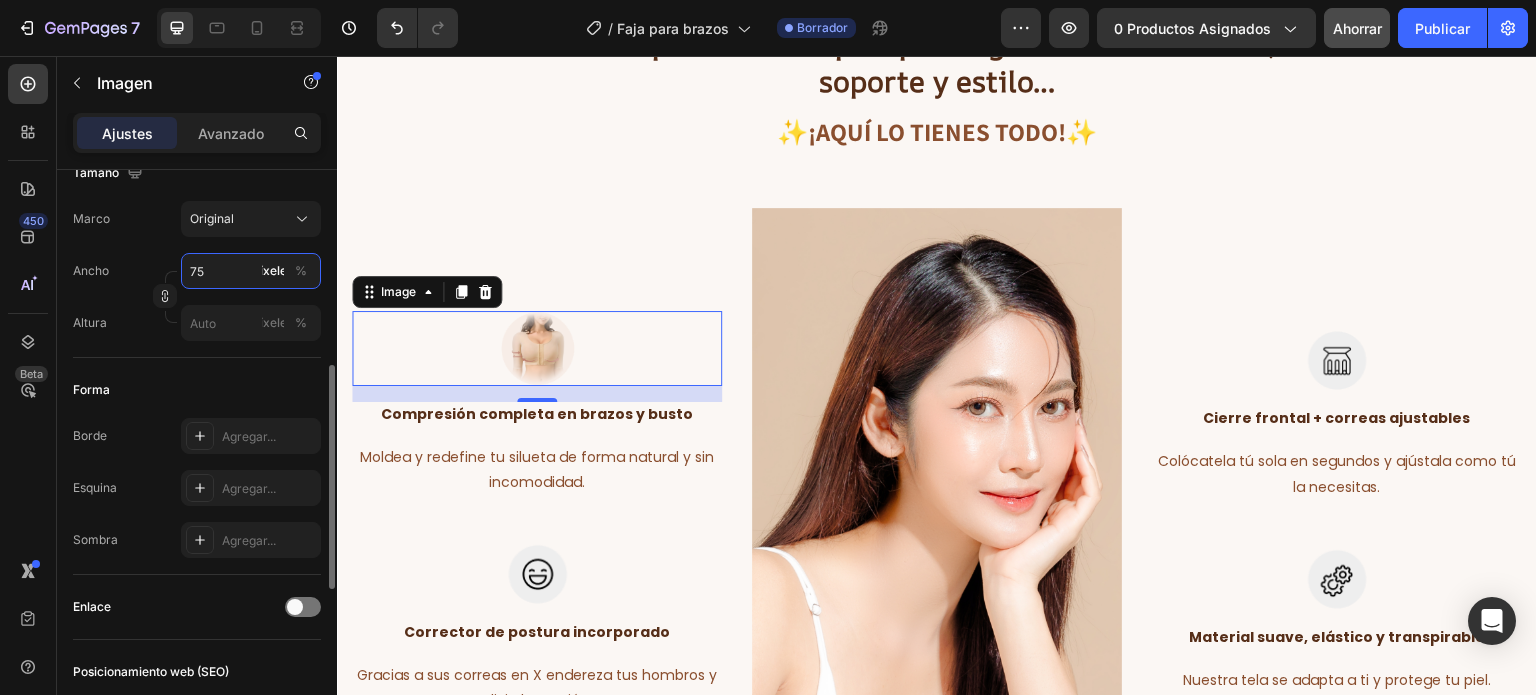 click on "75" at bounding box center [251, 271] 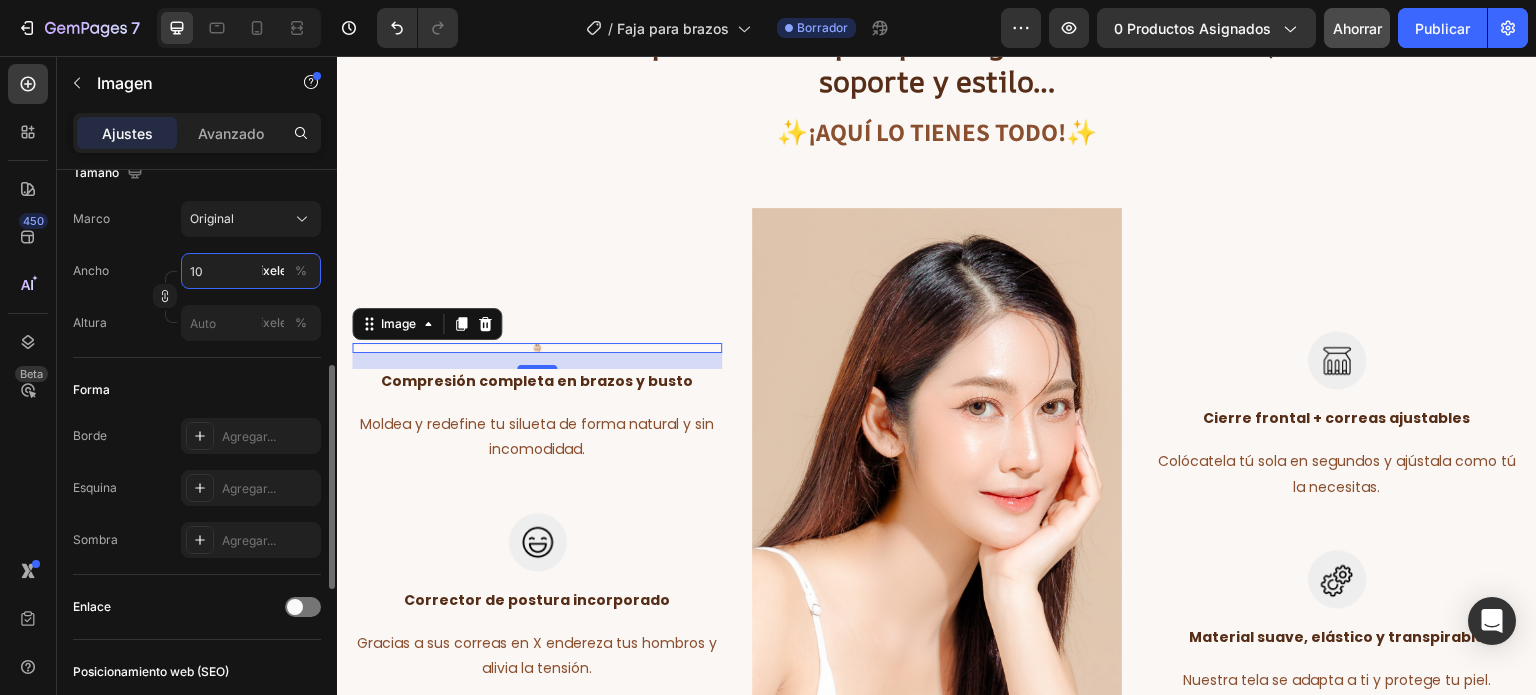 type on "100" 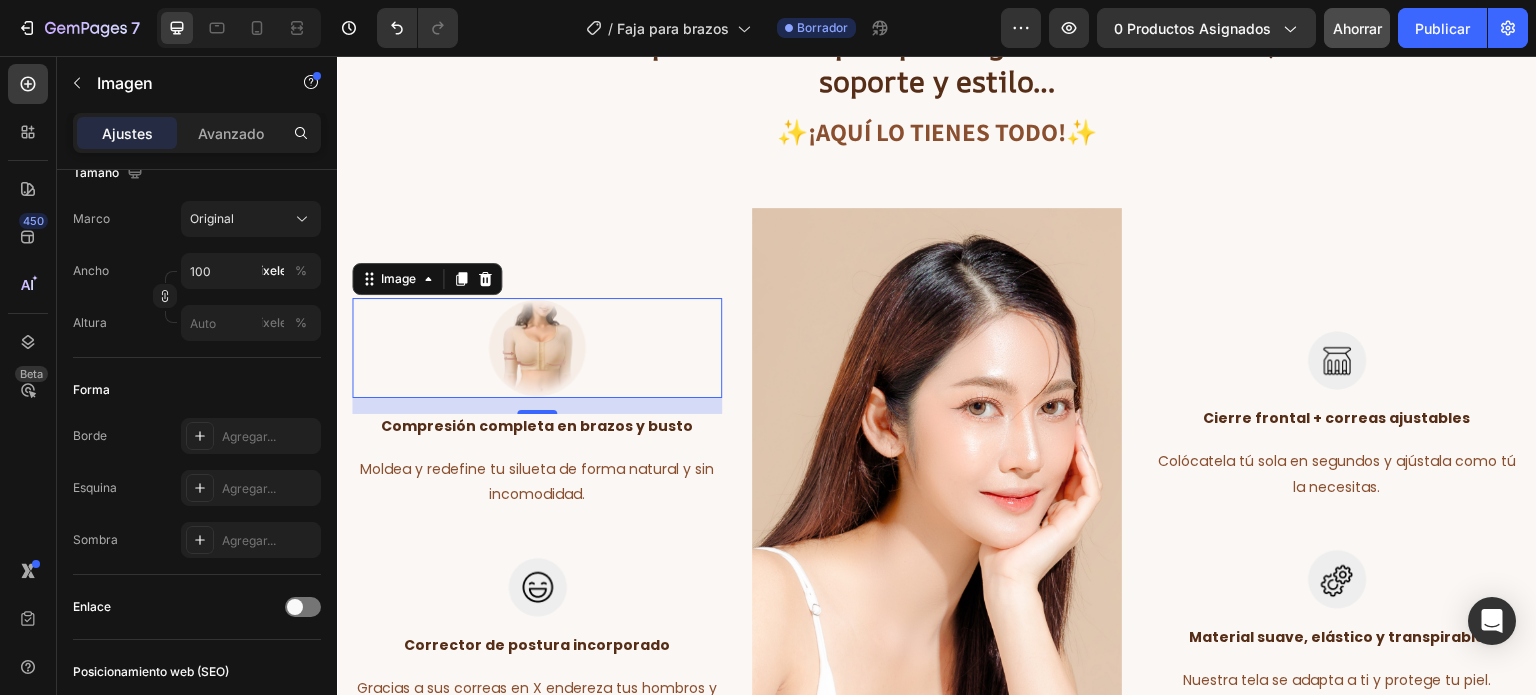 click on "Image   16 Compresión completa en brazos y busto Text block Moldea y redefine tu silueta de forma natural y sin incomodidad. Text block Row Image Corrector de postura incorporado Text block Gracias a sus correas en X endereza tus hombros y alivia la tensión. Text block Row" at bounding box center (537, 513) 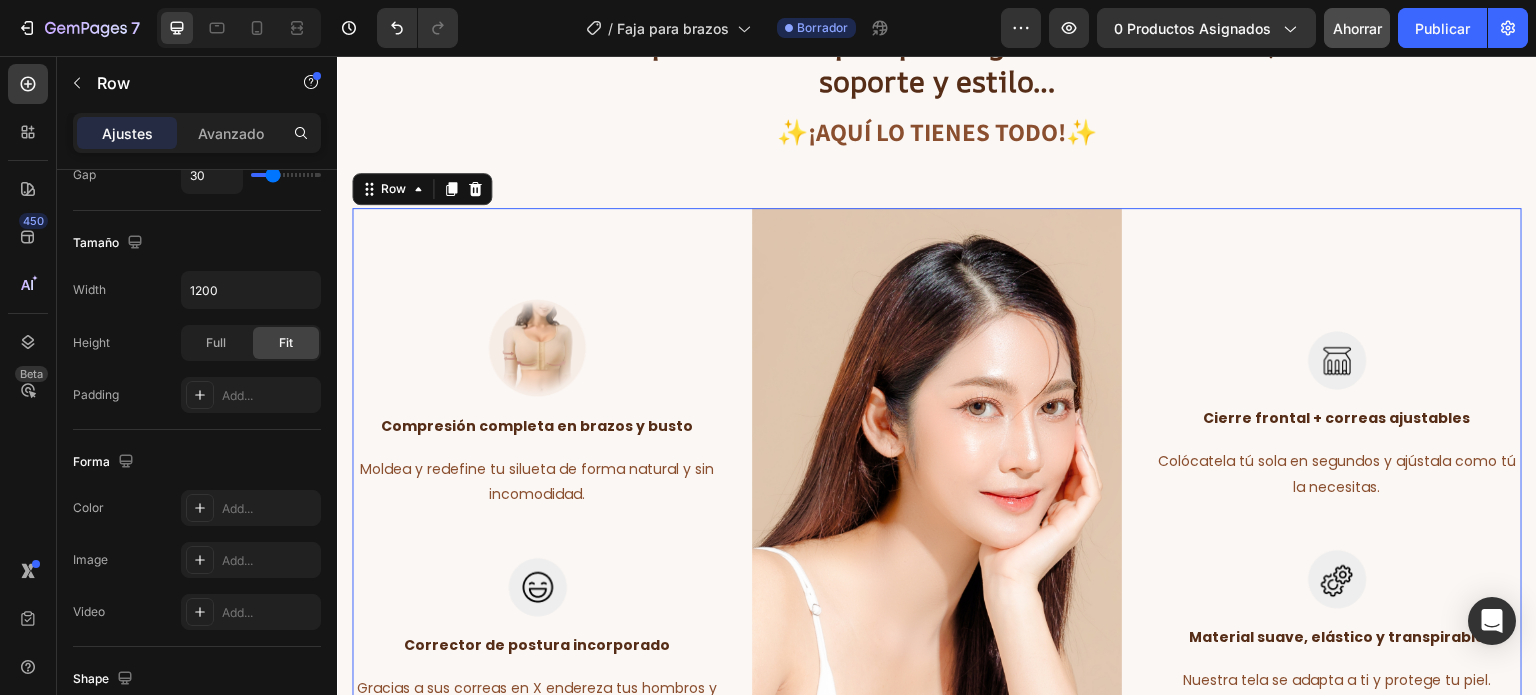 scroll, scrollTop: 0, scrollLeft: 0, axis: both 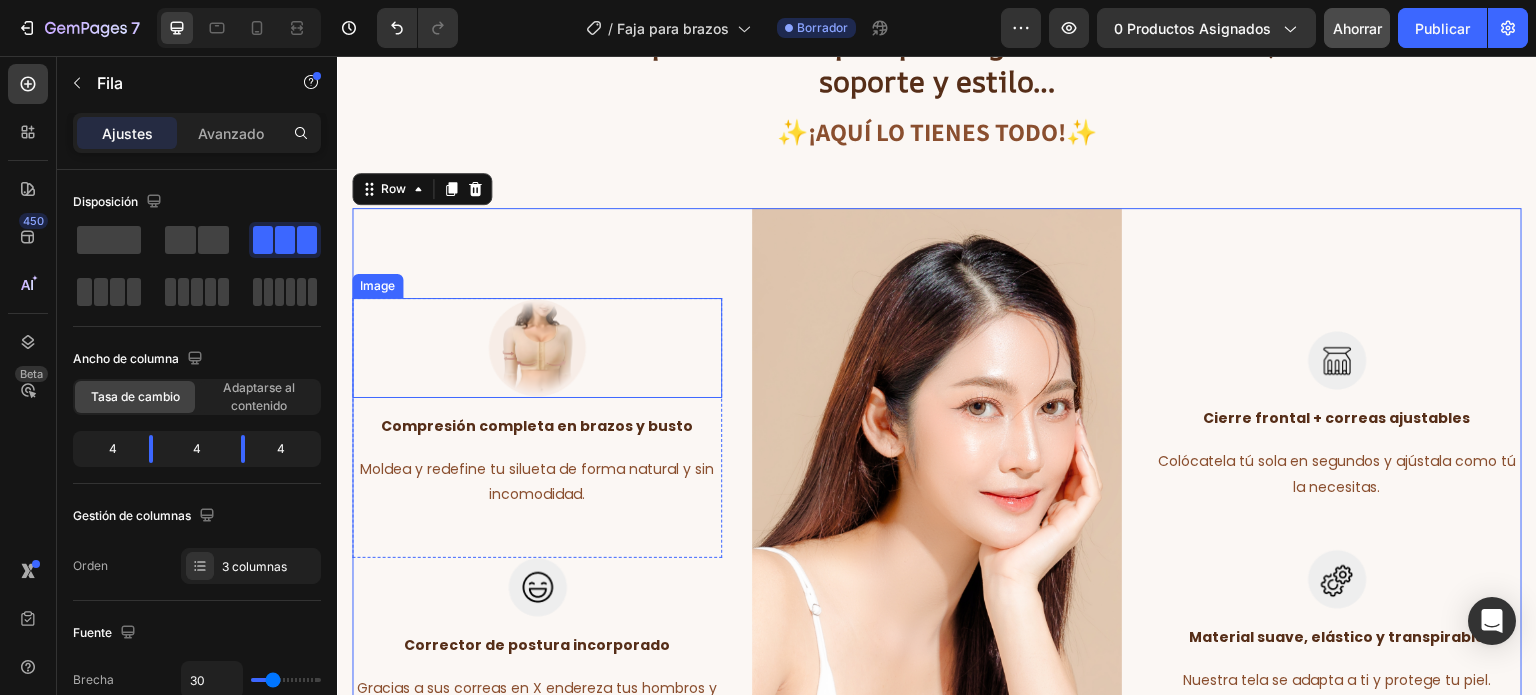 click at bounding box center (537, 348) 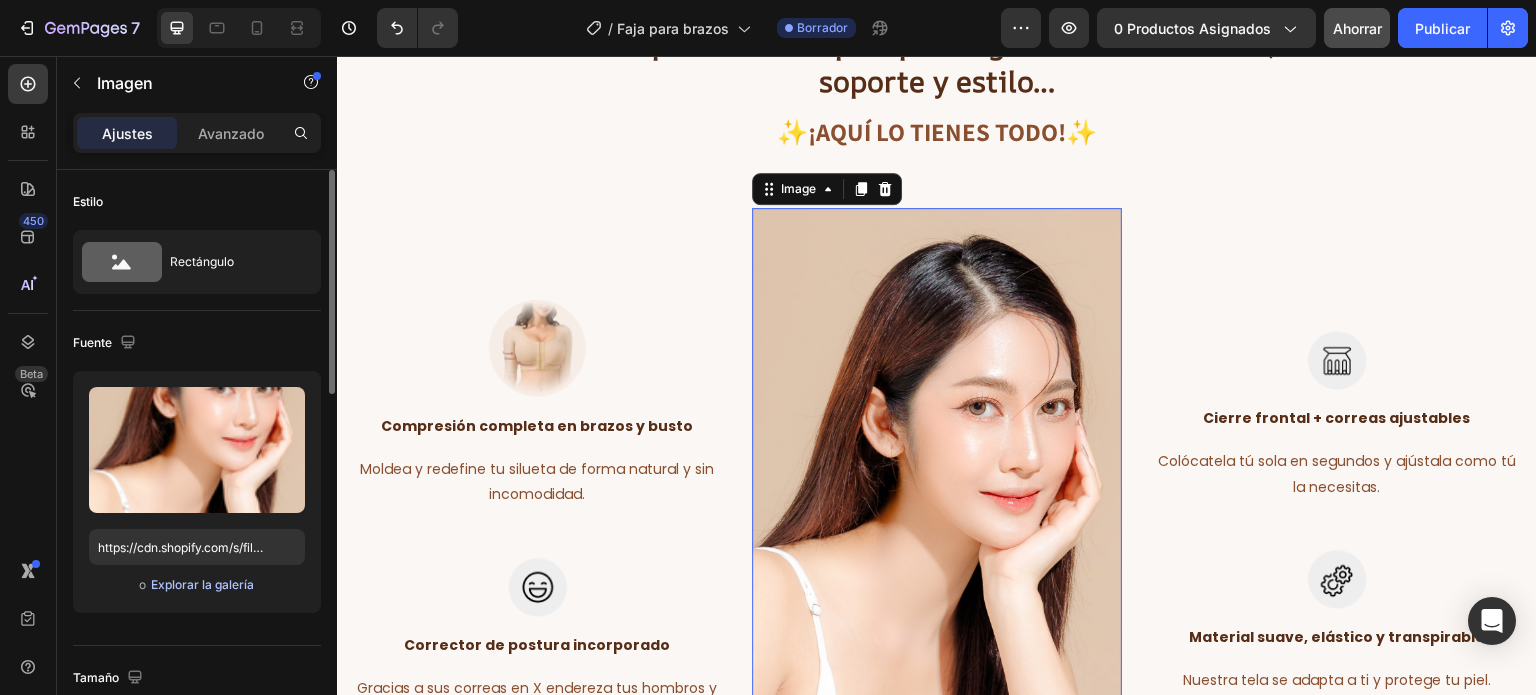 click on "Explorar la galería" at bounding box center (202, 584) 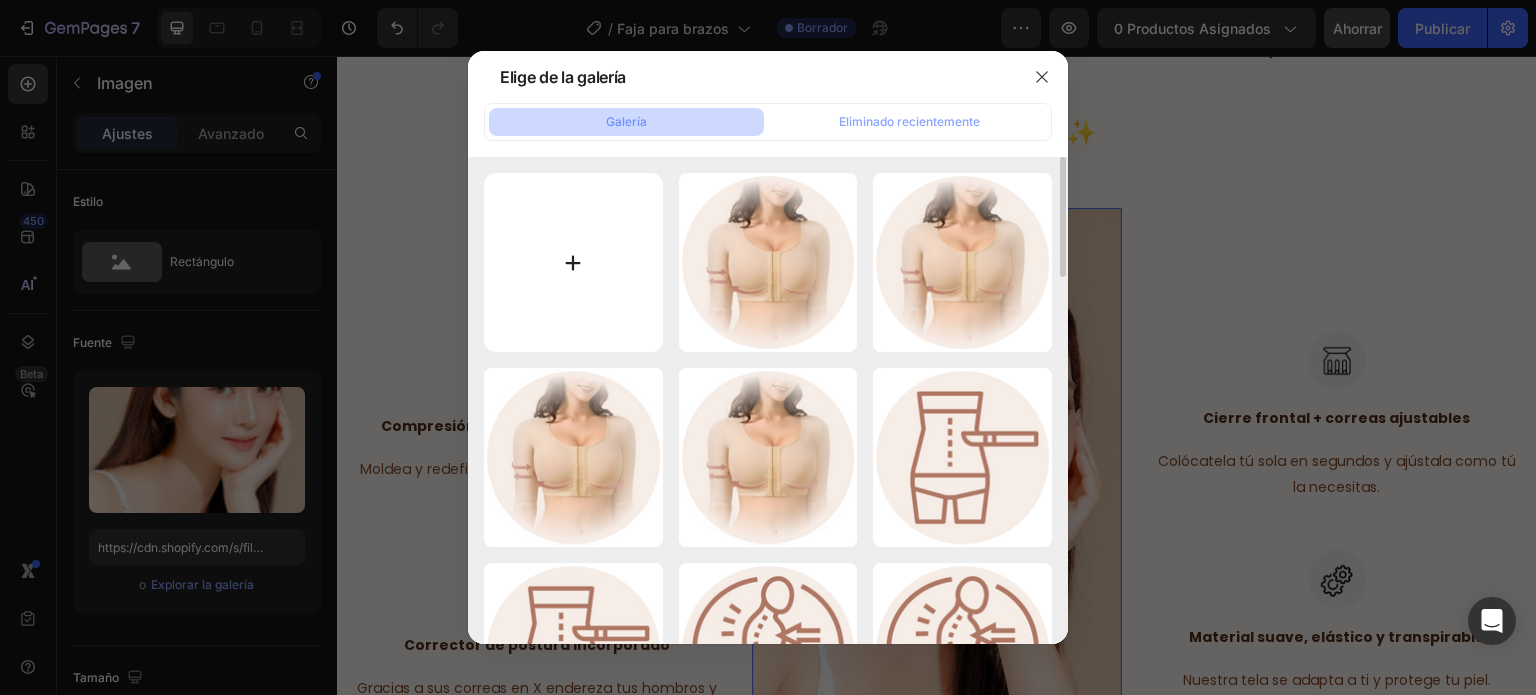 click at bounding box center (573, 262) 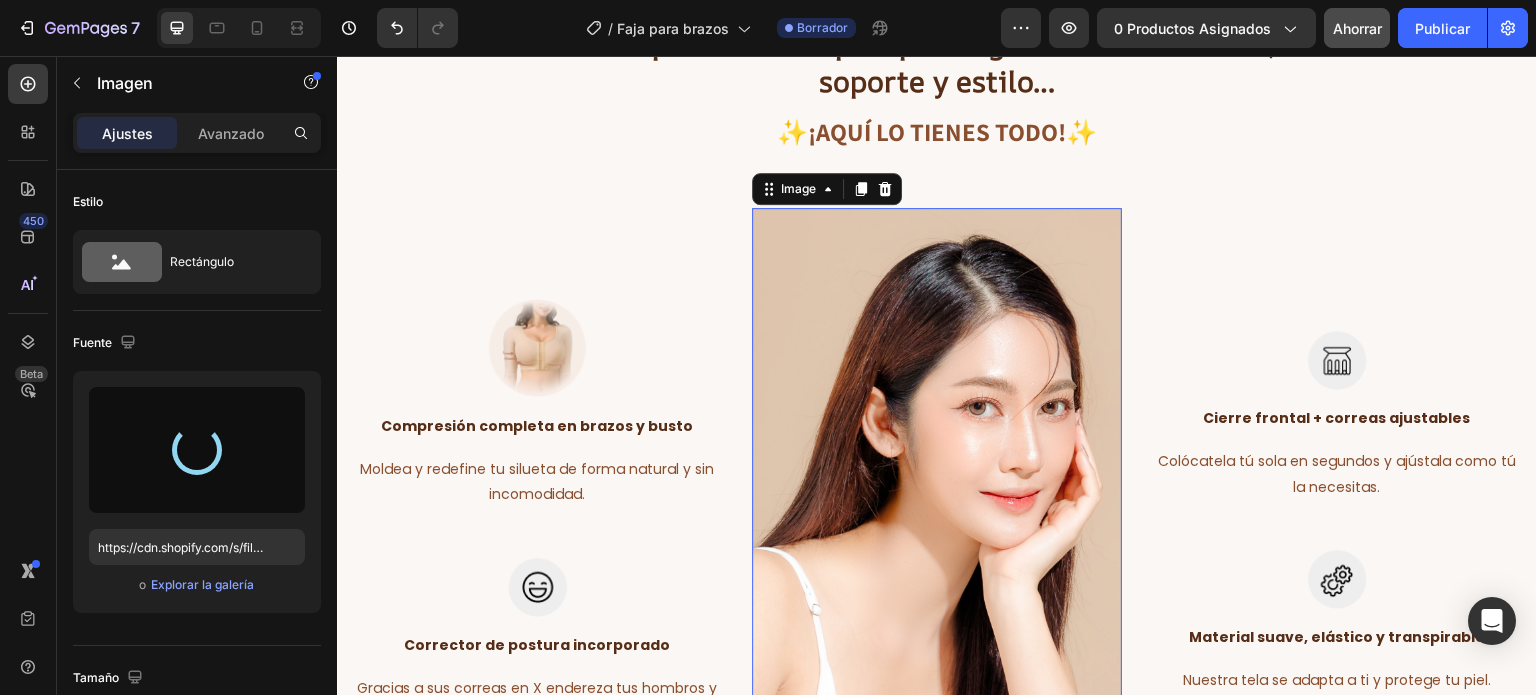 type on "https://cdn.shopify.com/s/files/1/0860/7131/2676/files/gempages_504397356519654279-ce399974-7e20-4b56-8336-3fe67ee5deca.png" 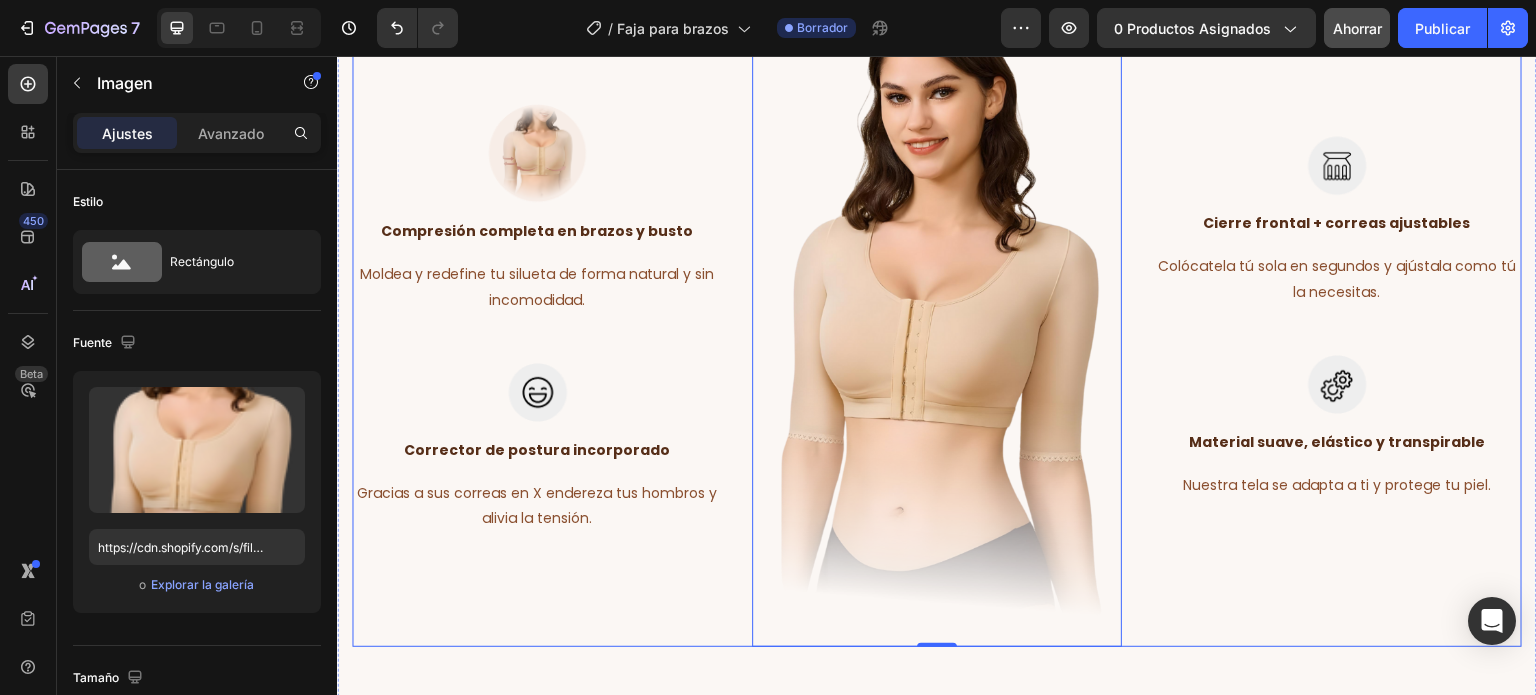 scroll, scrollTop: 2180, scrollLeft: 0, axis: vertical 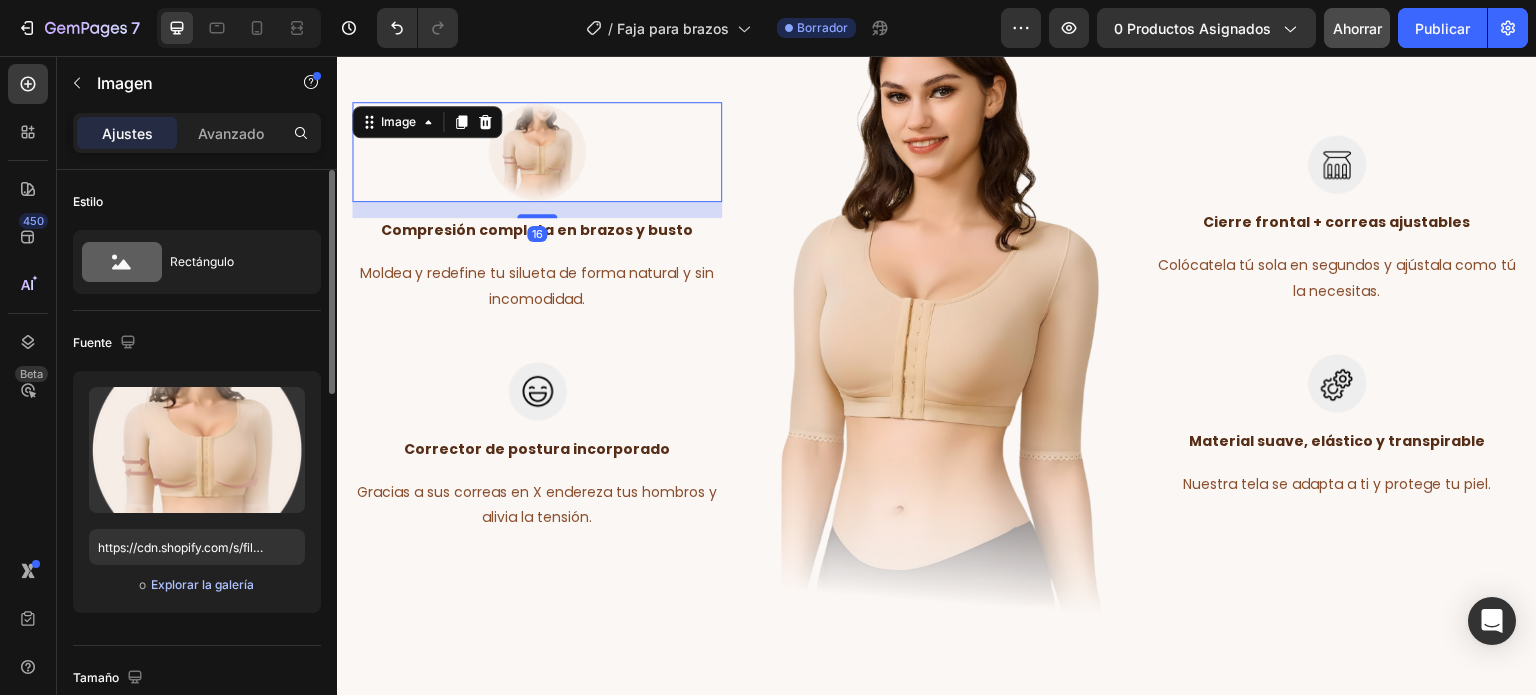 click on "Explorar la galería" at bounding box center [202, 585] 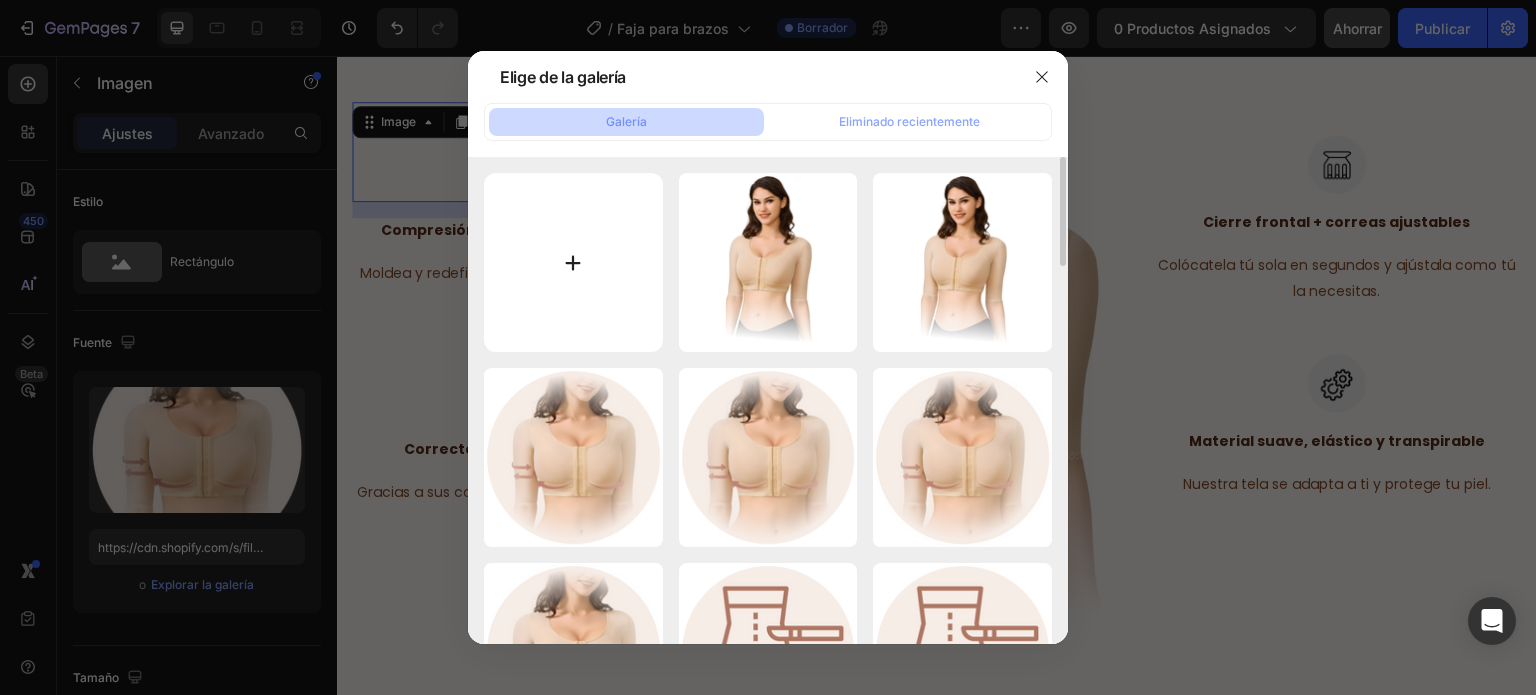 click at bounding box center (573, 262) 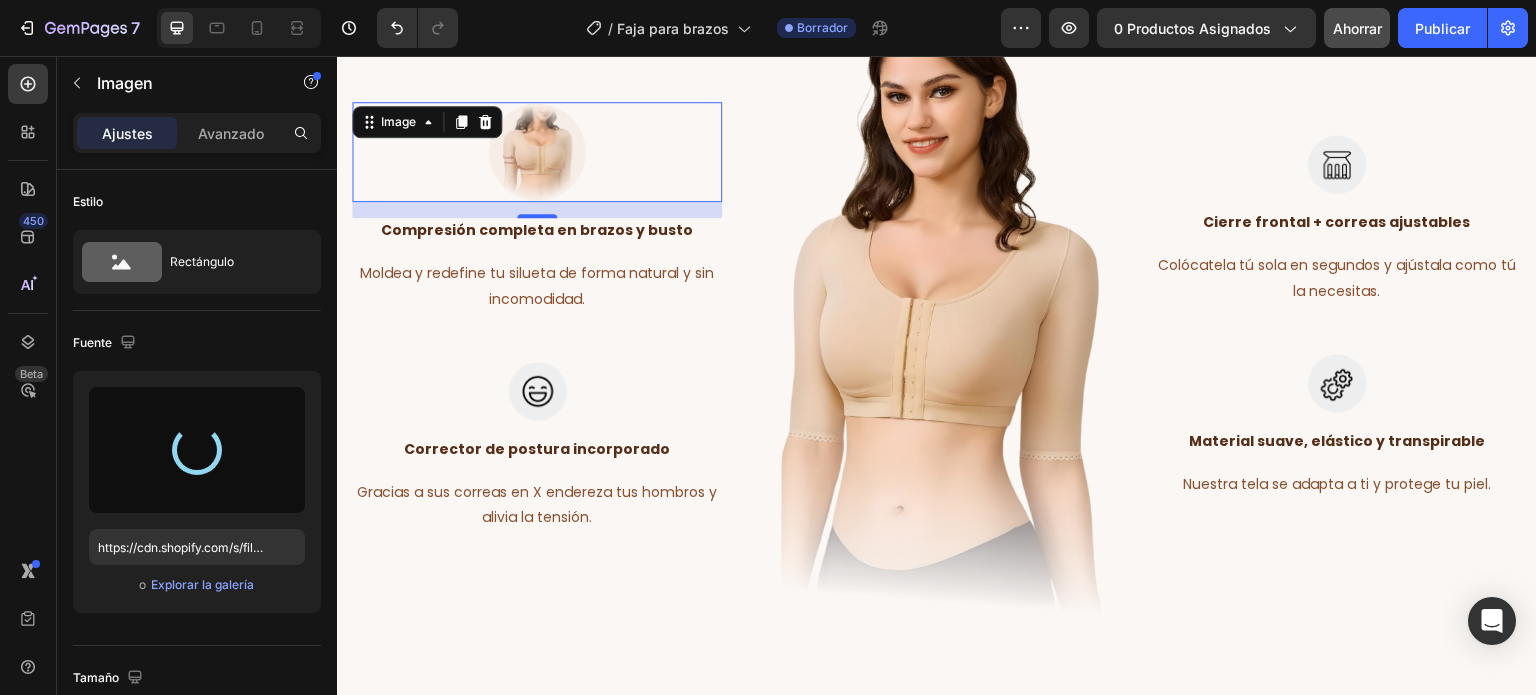 type on "https://cdn.shopify.com/s/files/1/0860/7131/2676/files/gempages_504397356519654279-2585df65-806a-4a97-92de-3fa7cd455242.png" 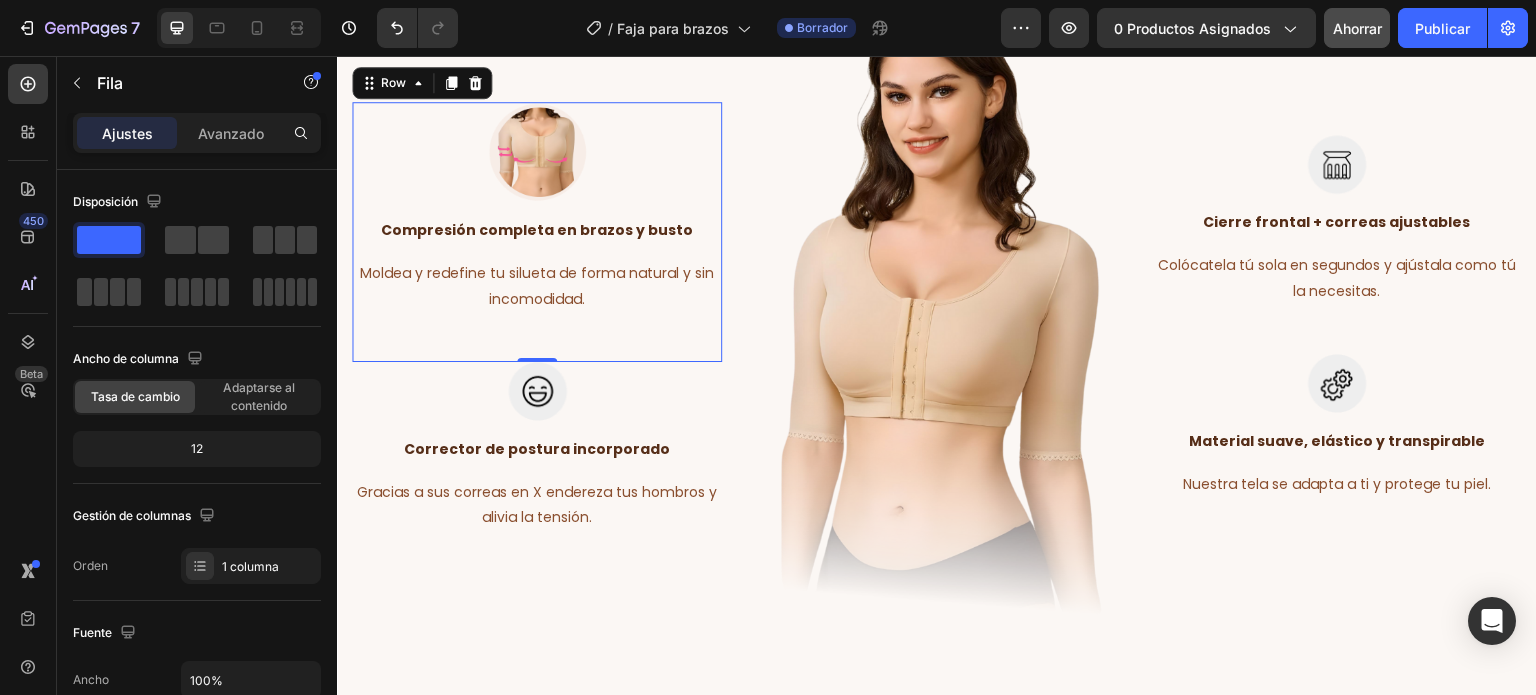 scroll, scrollTop: 2070, scrollLeft: 0, axis: vertical 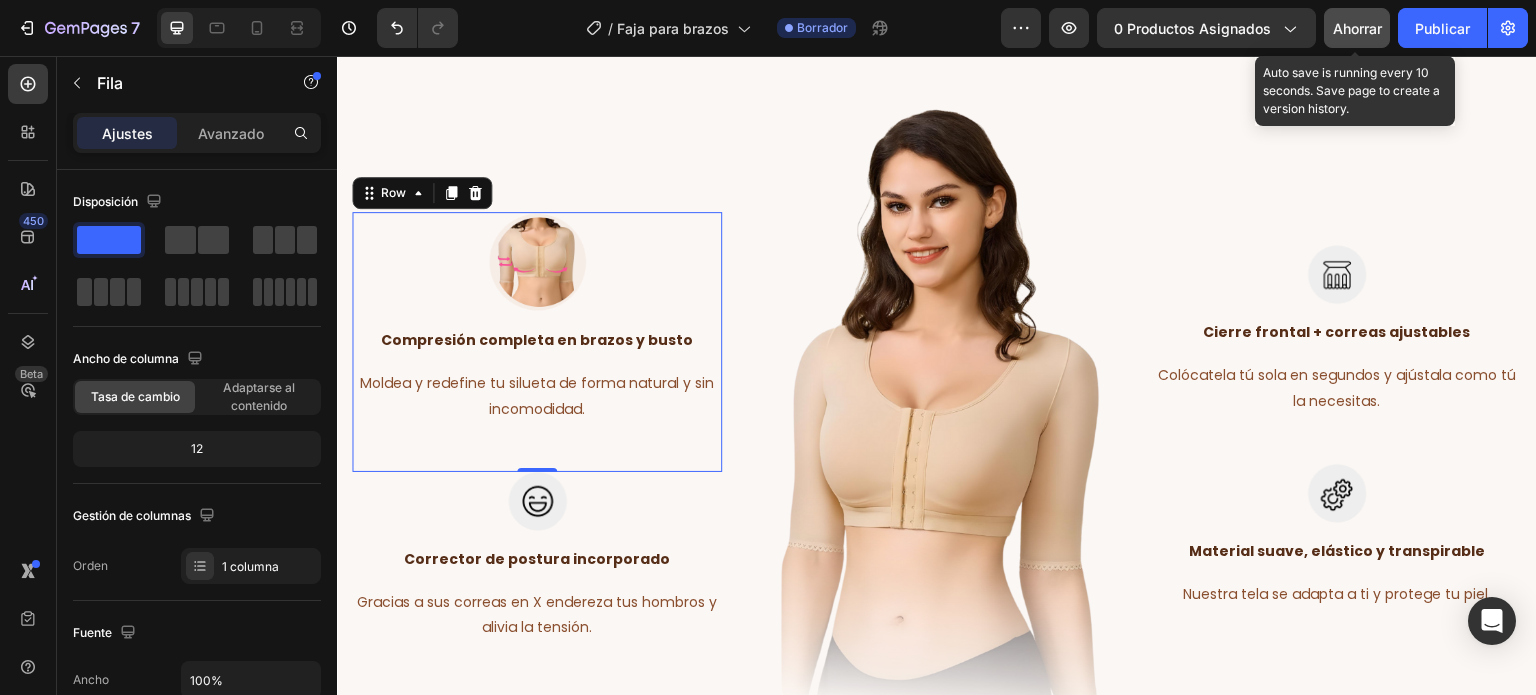 click on "Ahorrar" 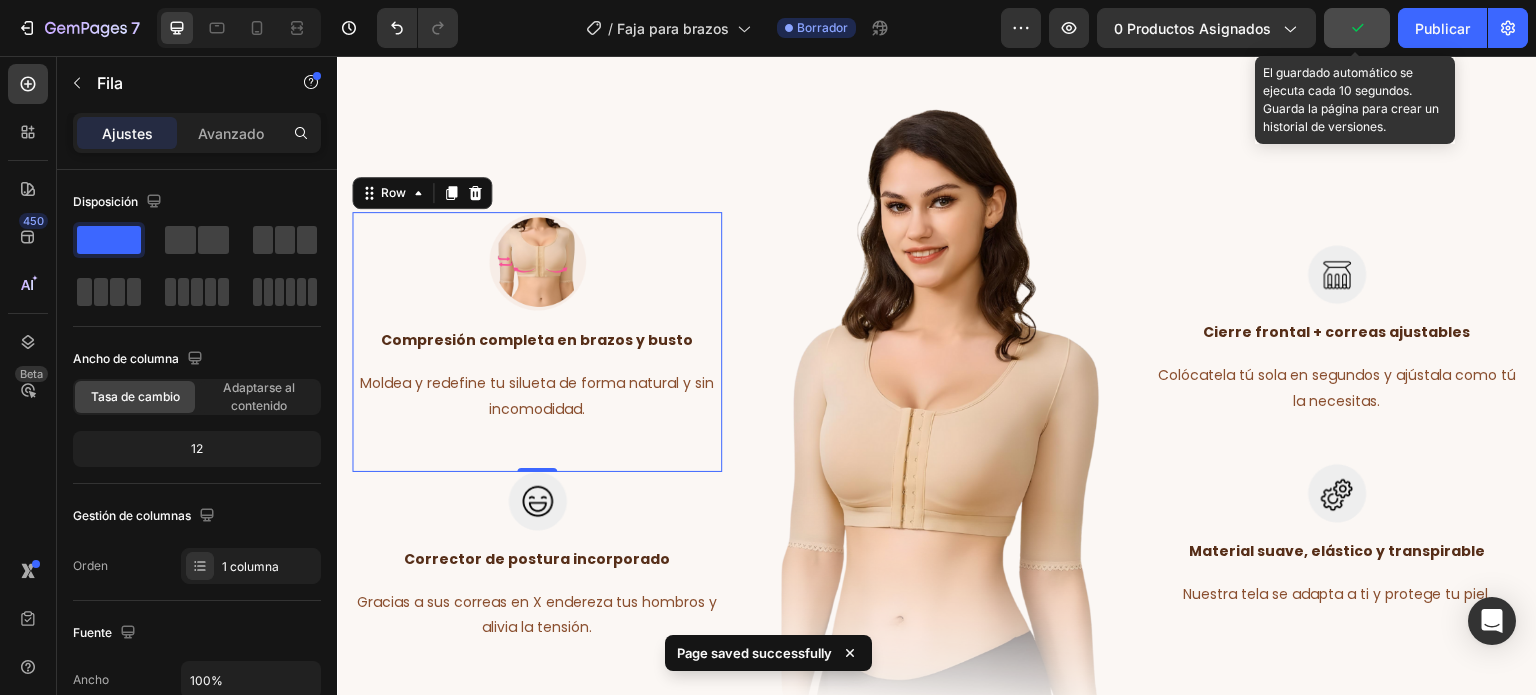 click 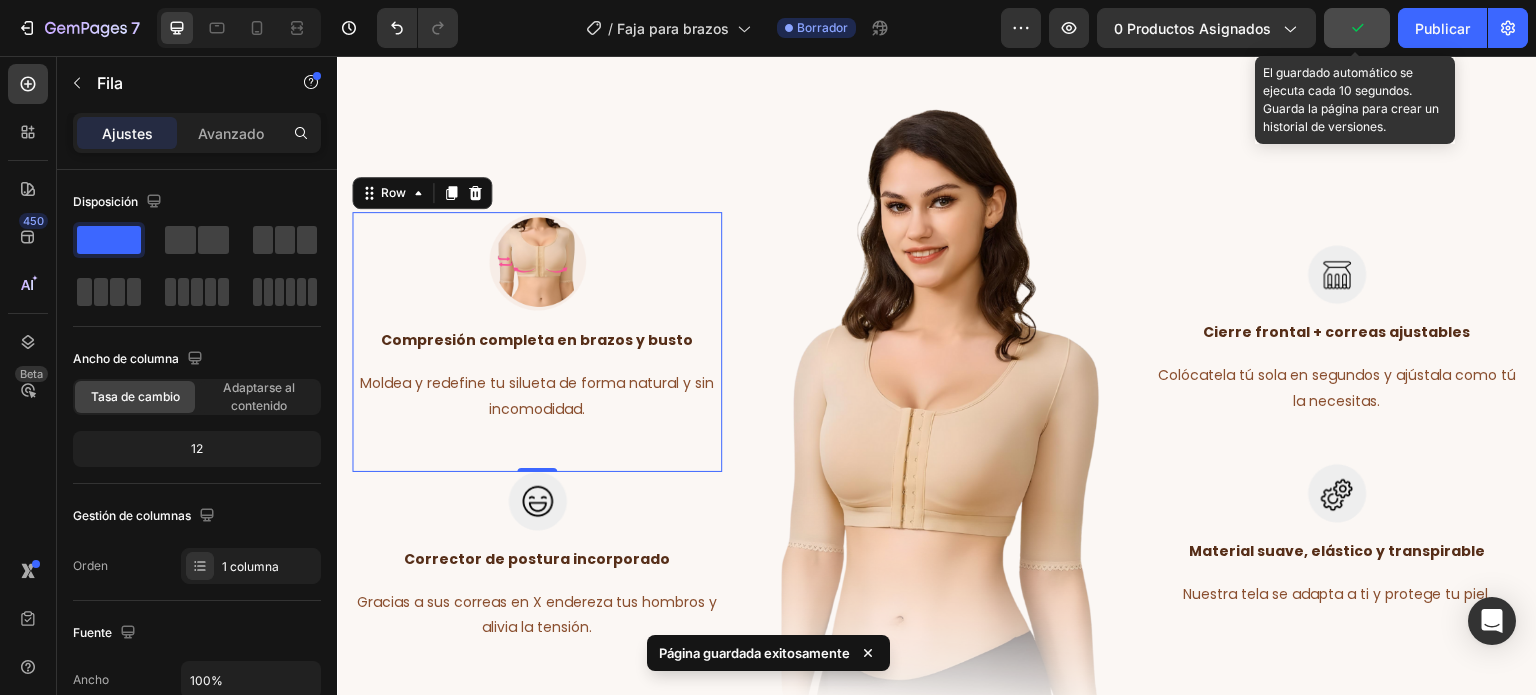 click 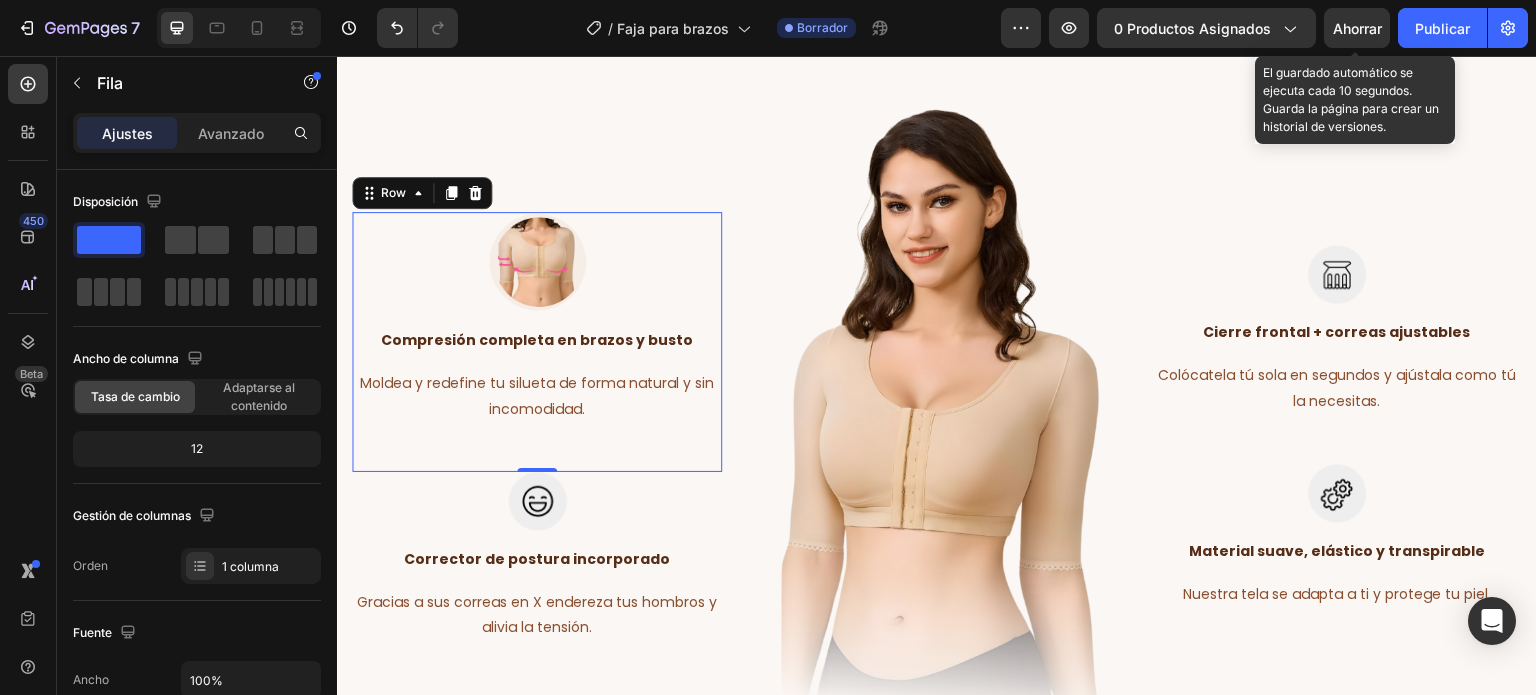 click on "Ahorrar" at bounding box center (1357, 28) 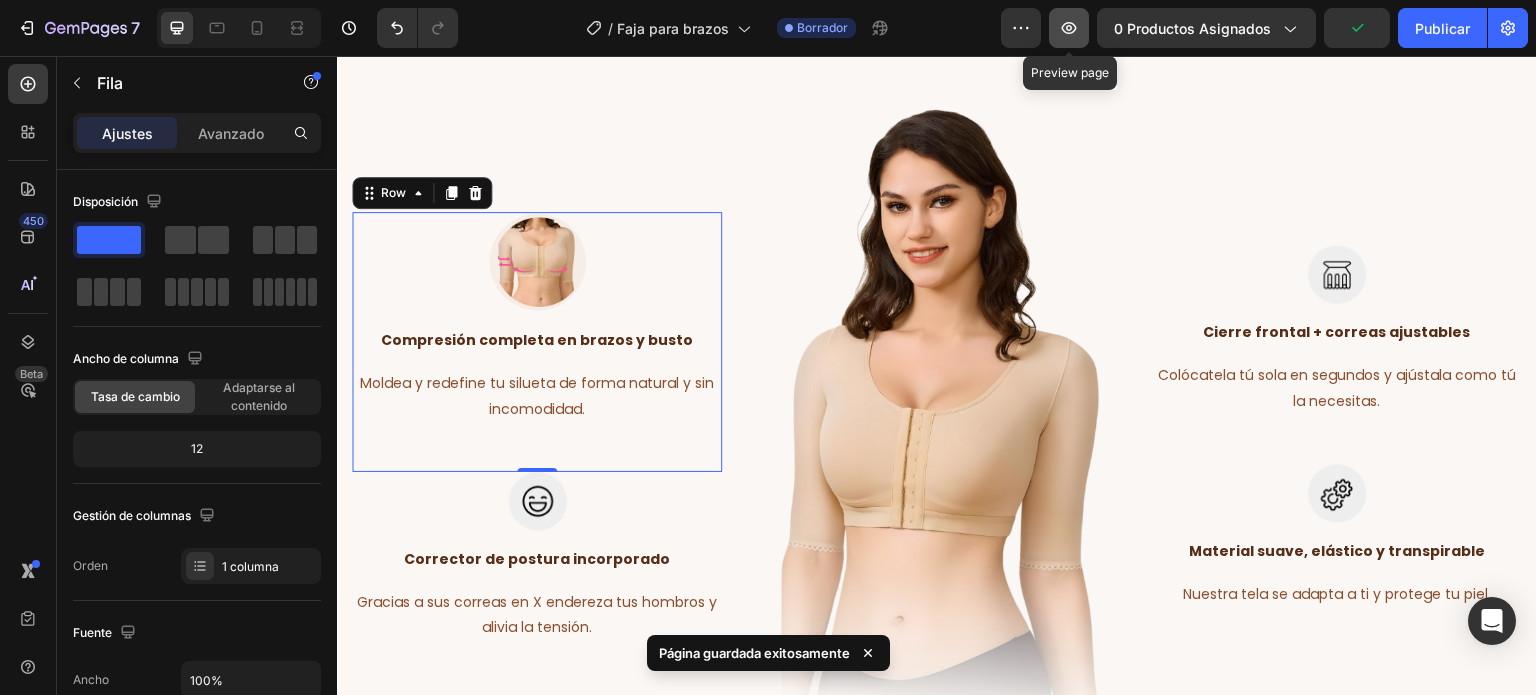 click 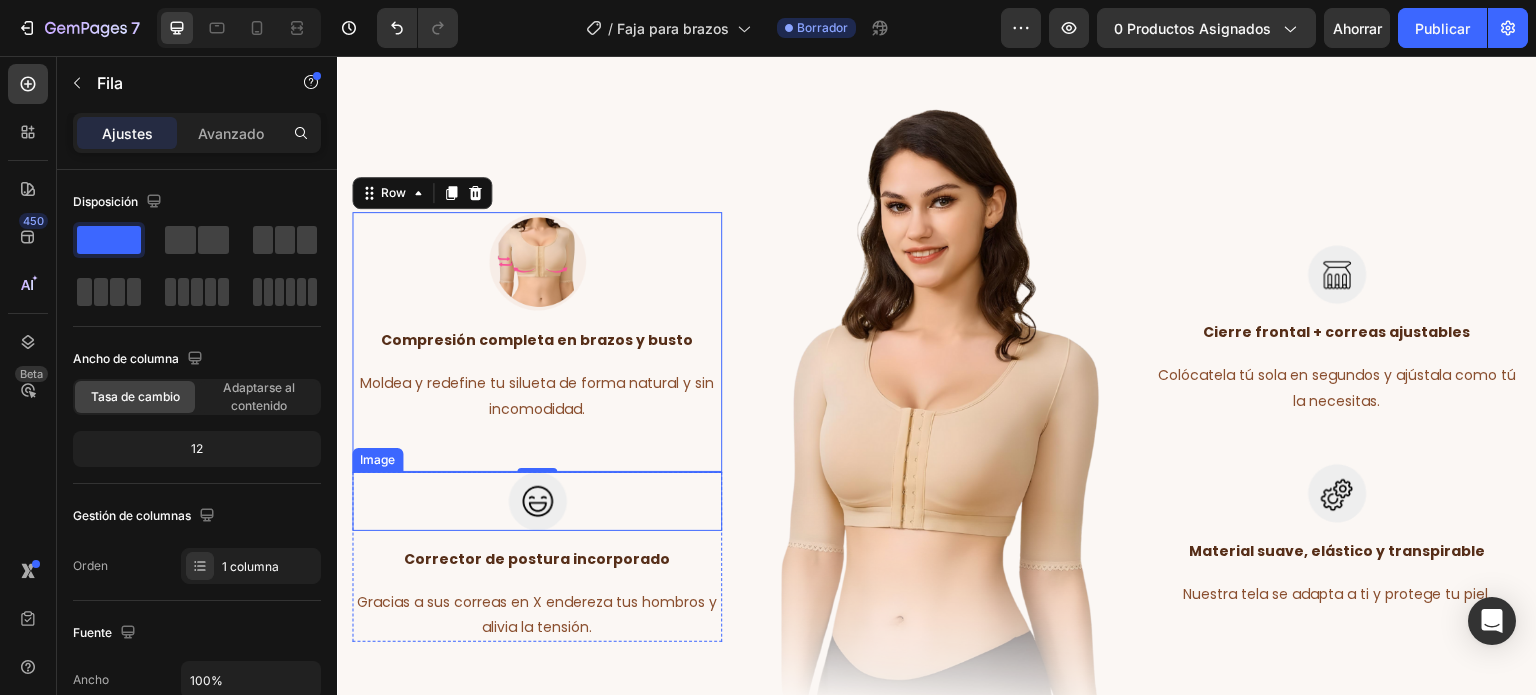 scroll, scrollTop: 2138, scrollLeft: 0, axis: vertical 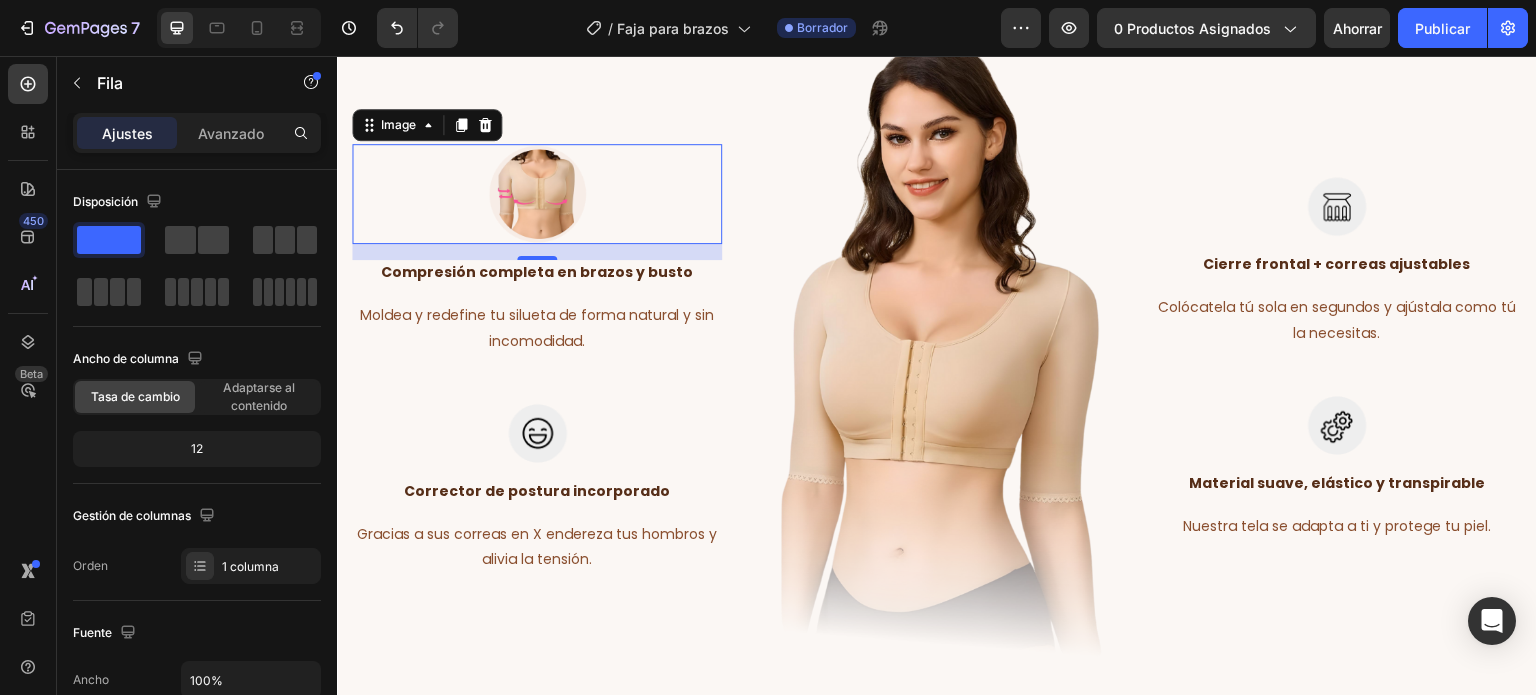 click at bounding box center [537, 194] 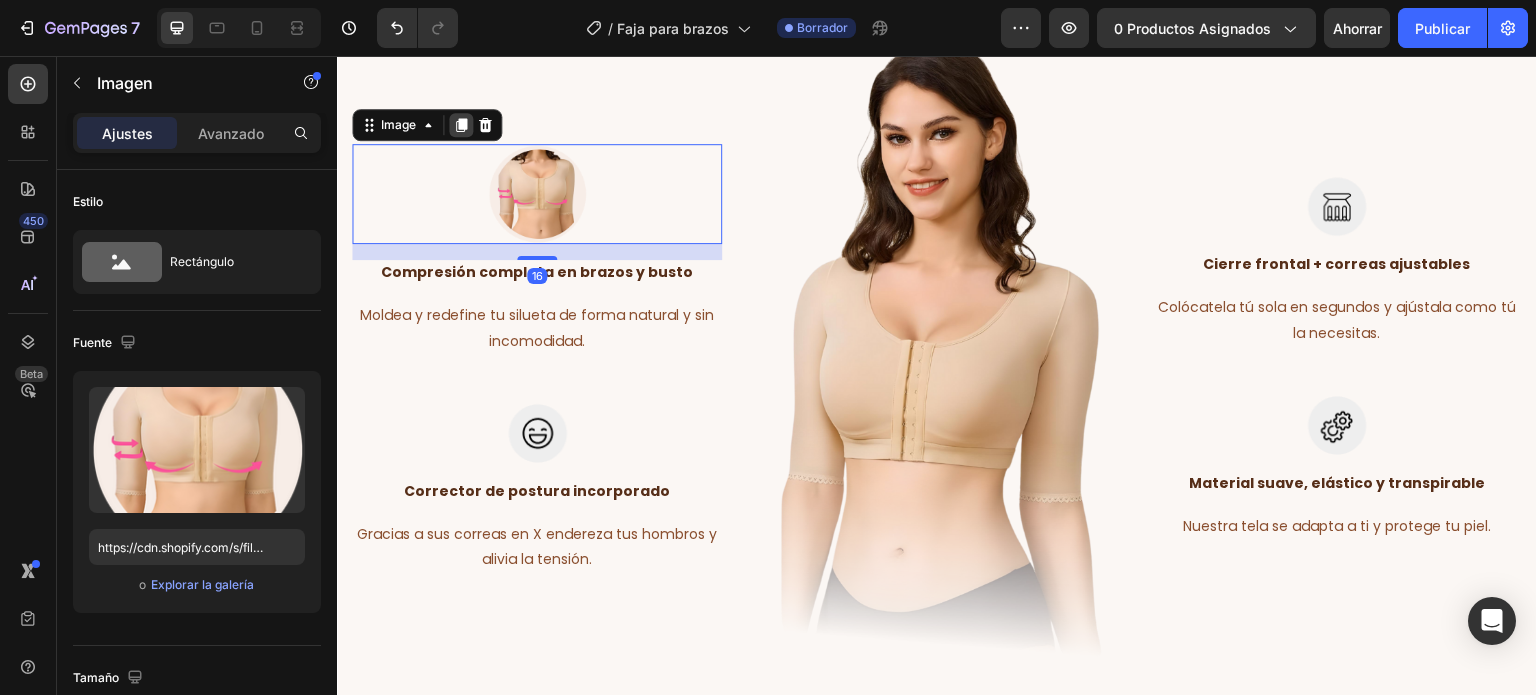 click 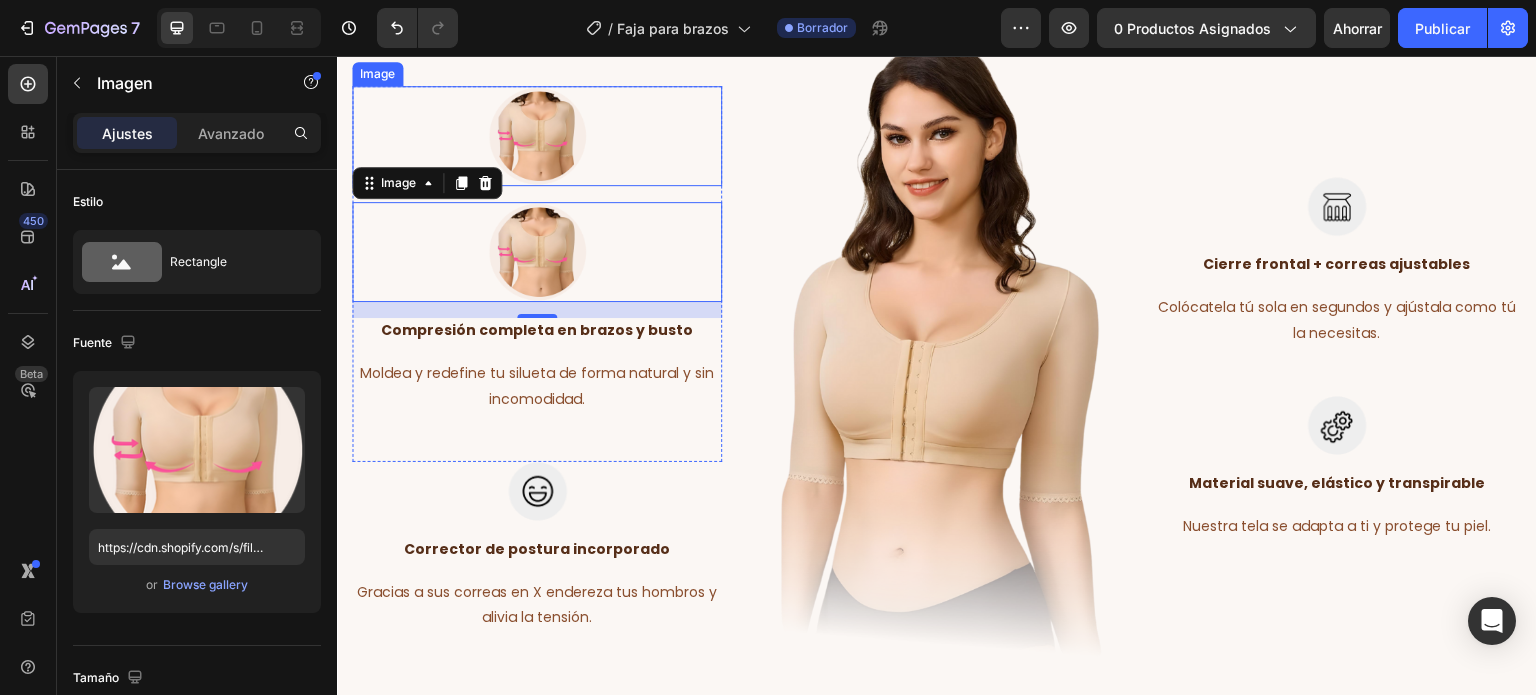 scroll, scrollTop: 2080, scrollLeft: 0, axis: vertical 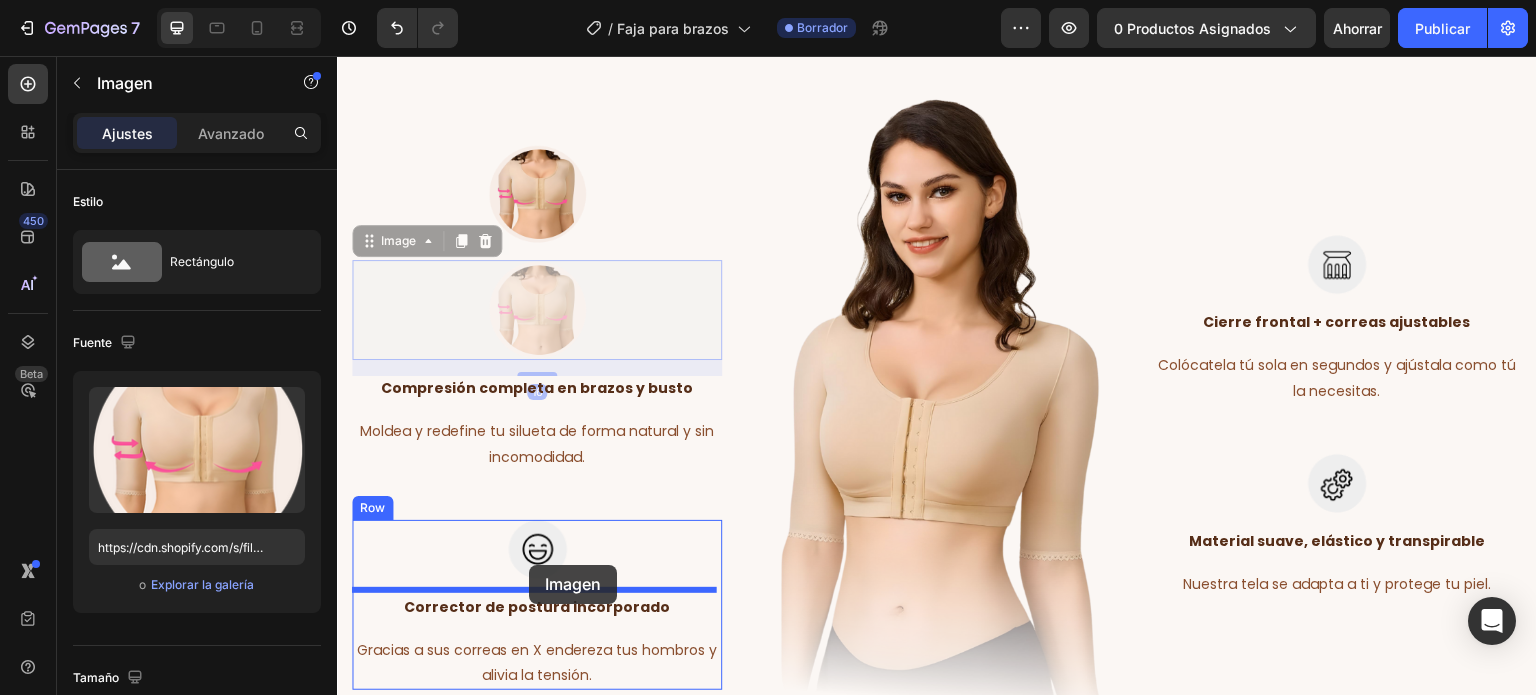 drag, startPoint x: 548, startPoint y: 281, endPoint x: 529, endPoint y: 565, distance: 284.63486 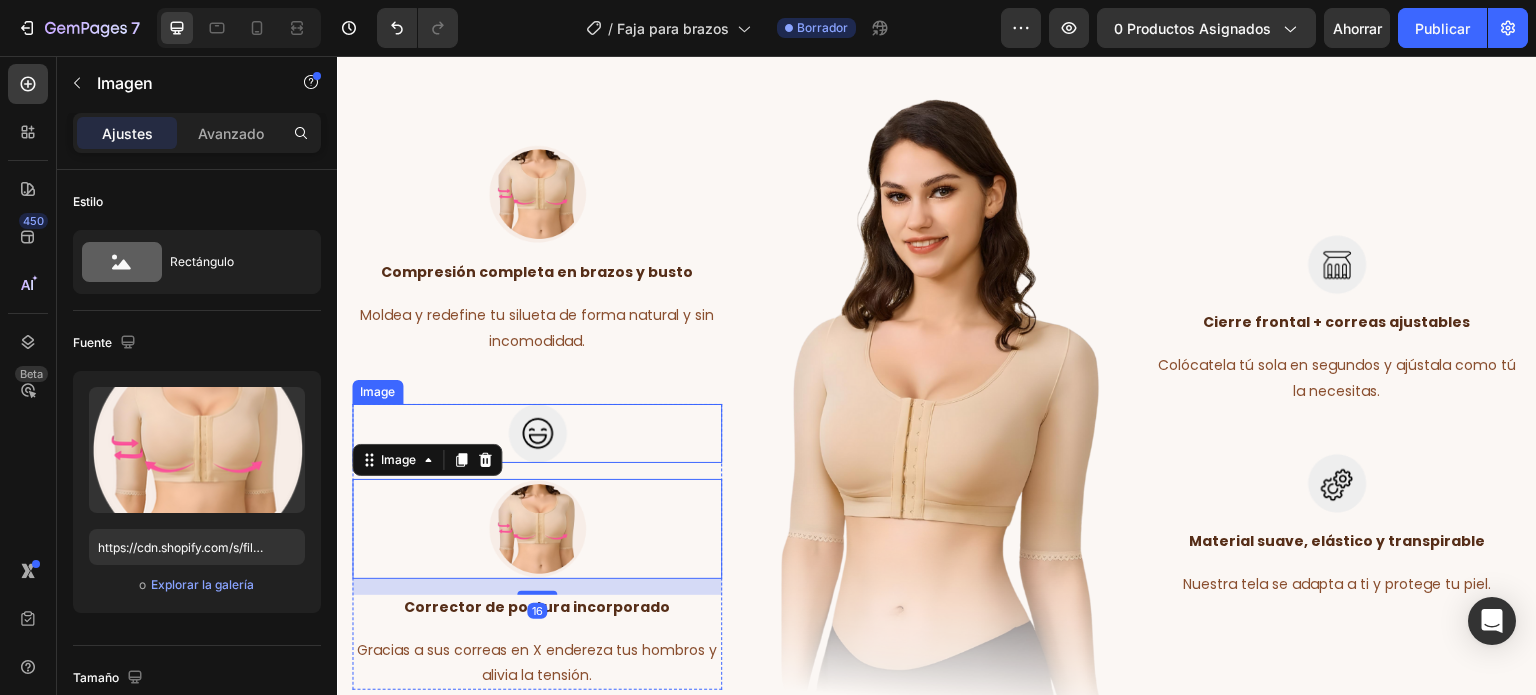 click at bounding box center (537, 433) 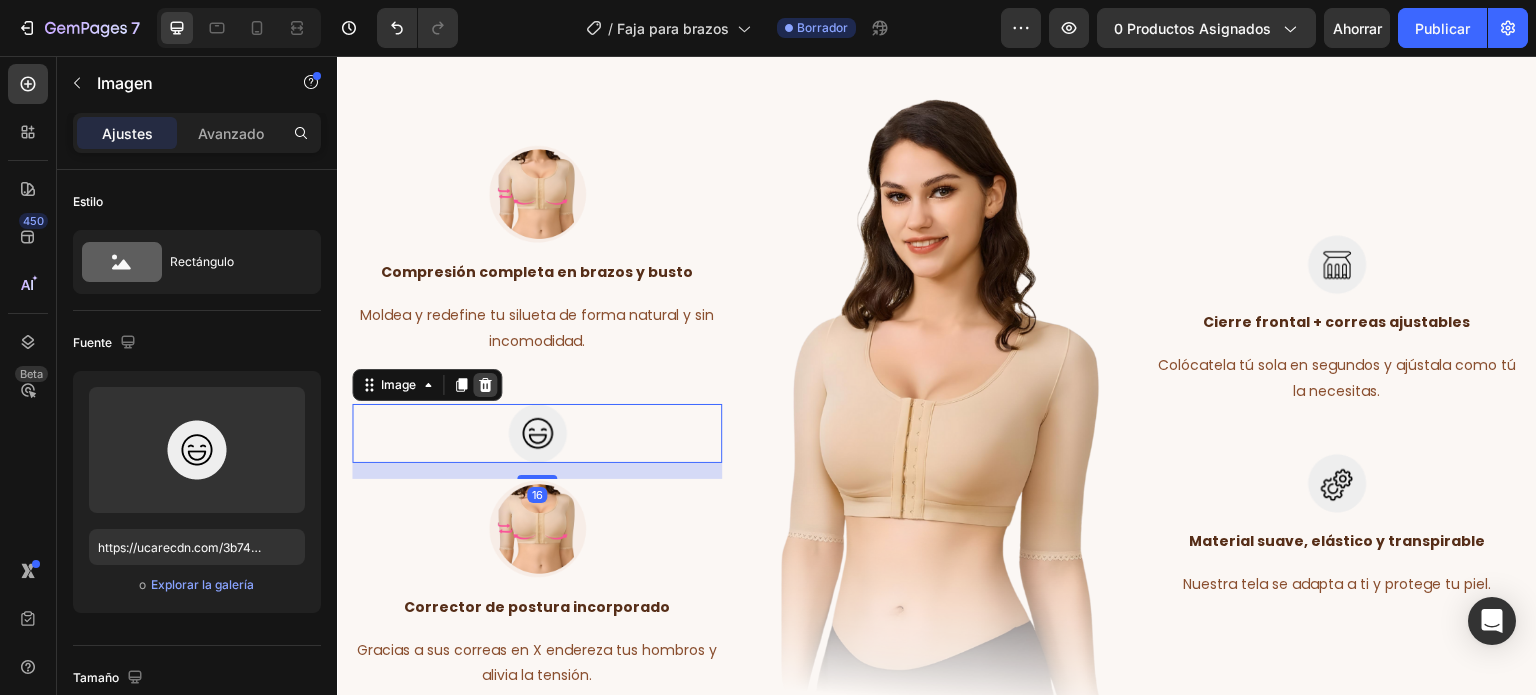 click 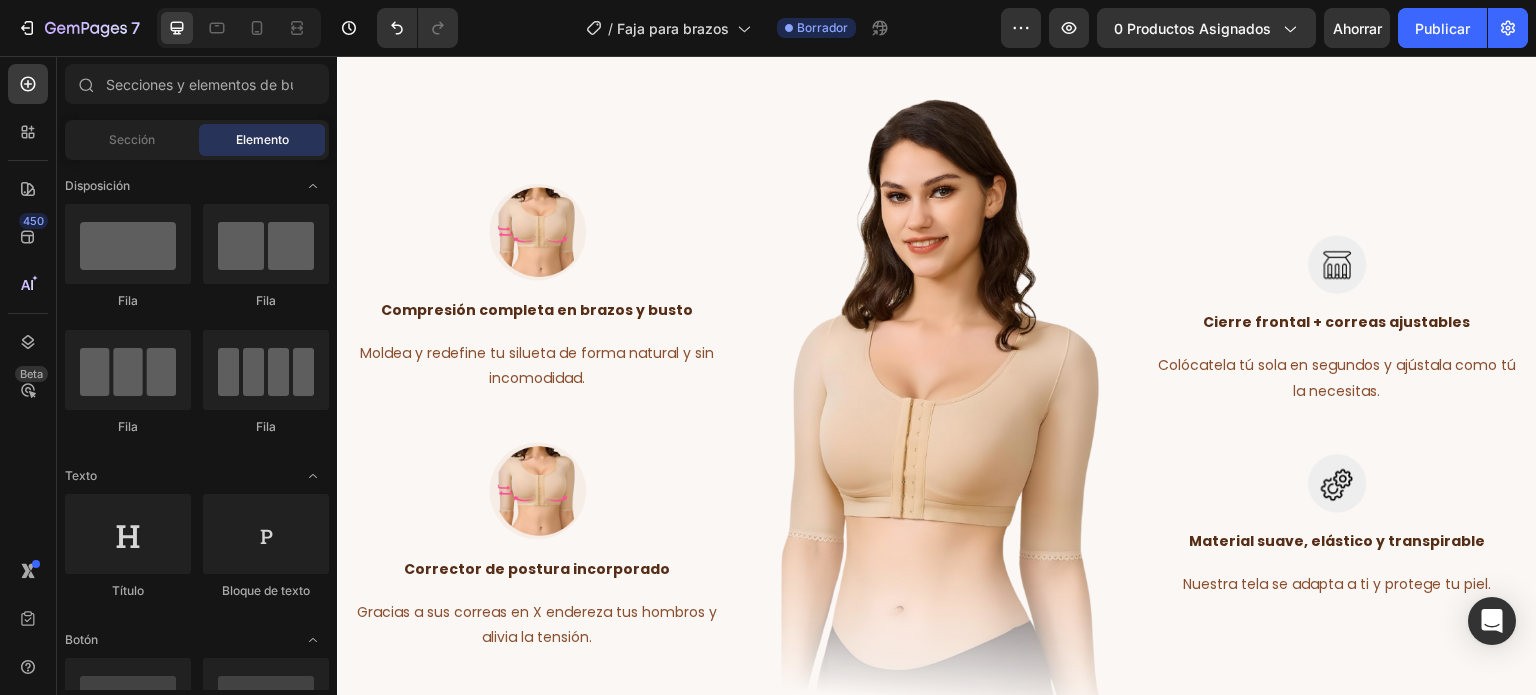 scroll, scrollTop: 2117, scrollLeft: 0, axis: vertical 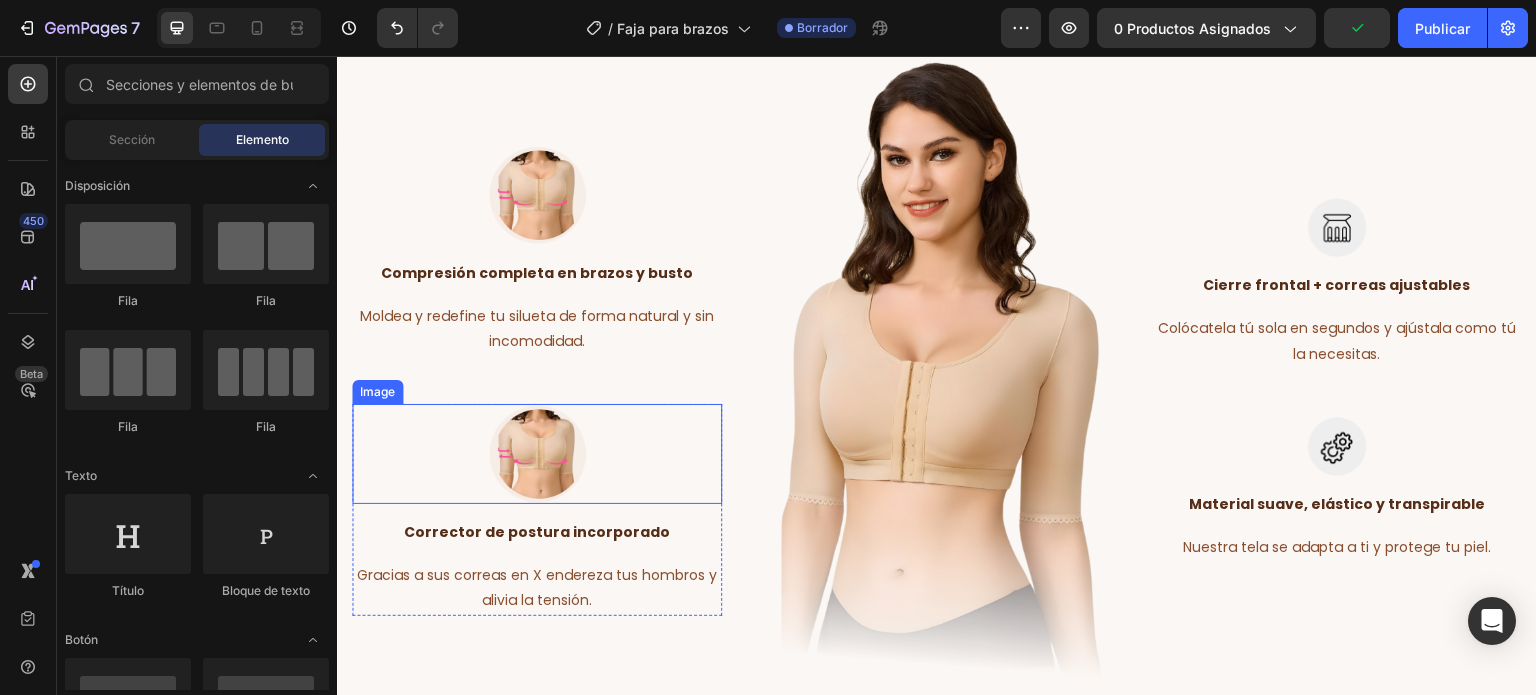 click at bounding box center [537, 454] 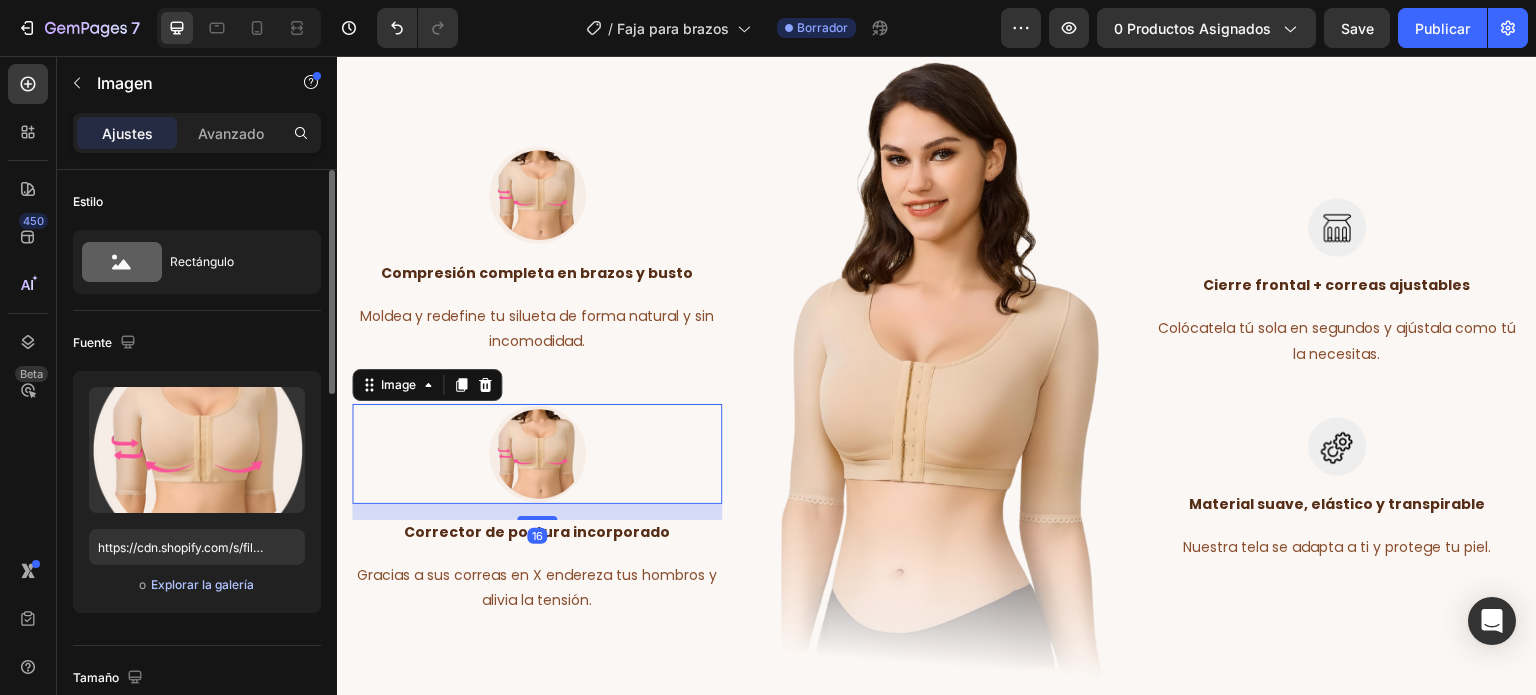 click on "Explorar la galería" at bounding box center (202, 584) 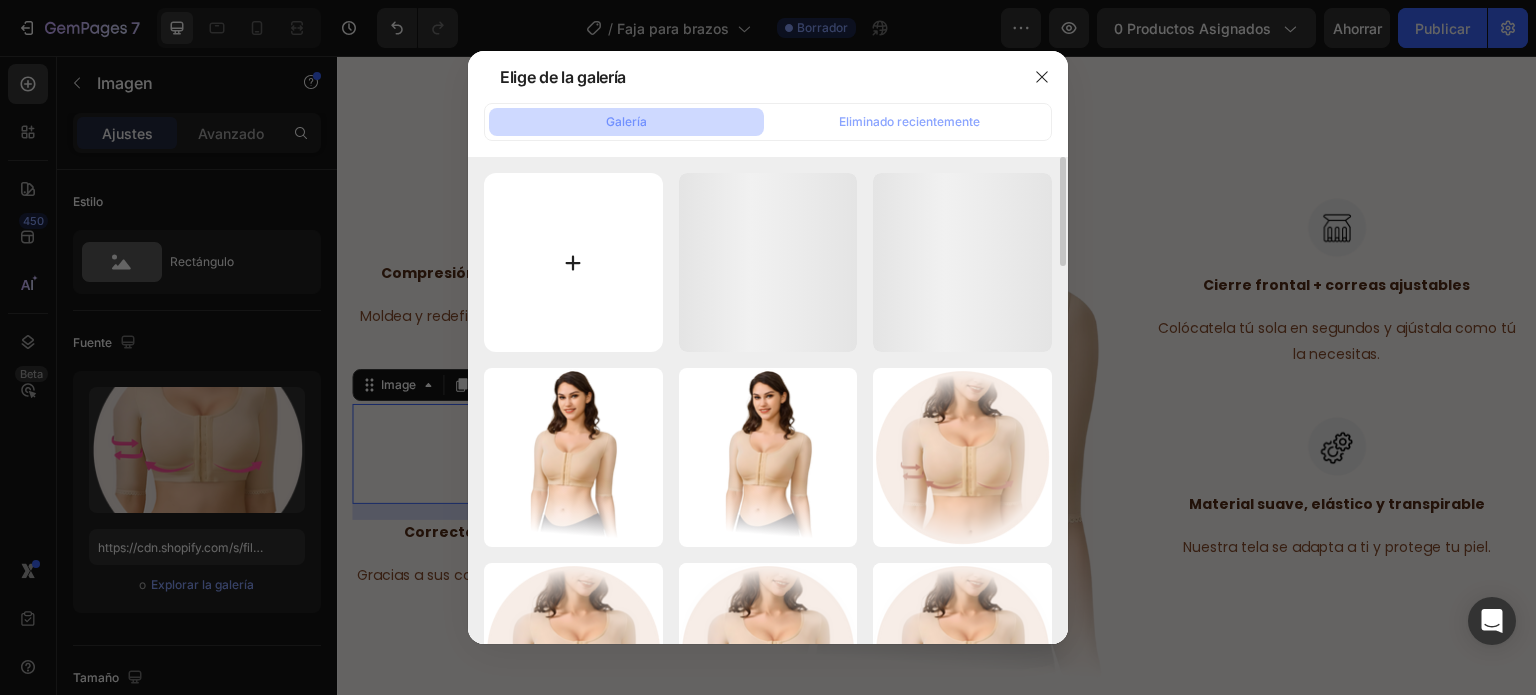 click at bounding box center (573, 262) 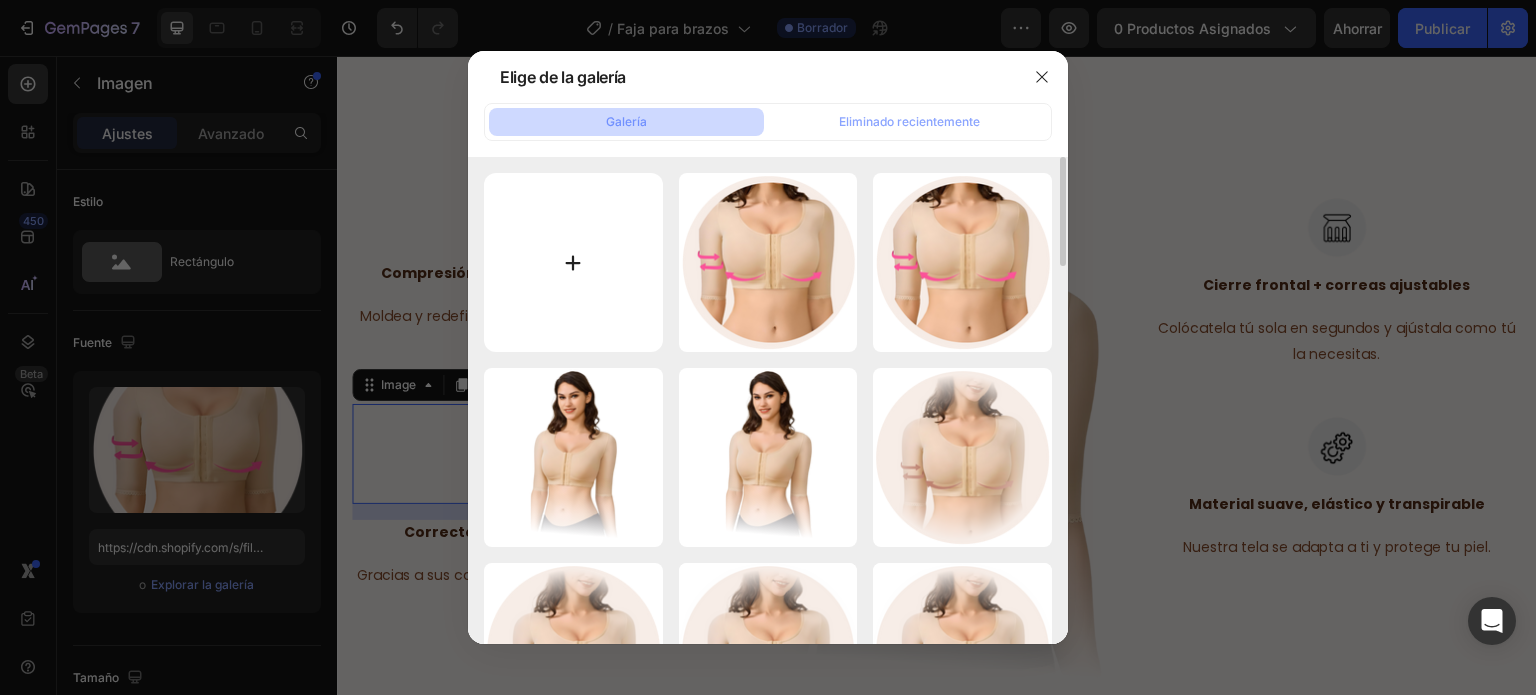 click at bounding box center (573, 262) 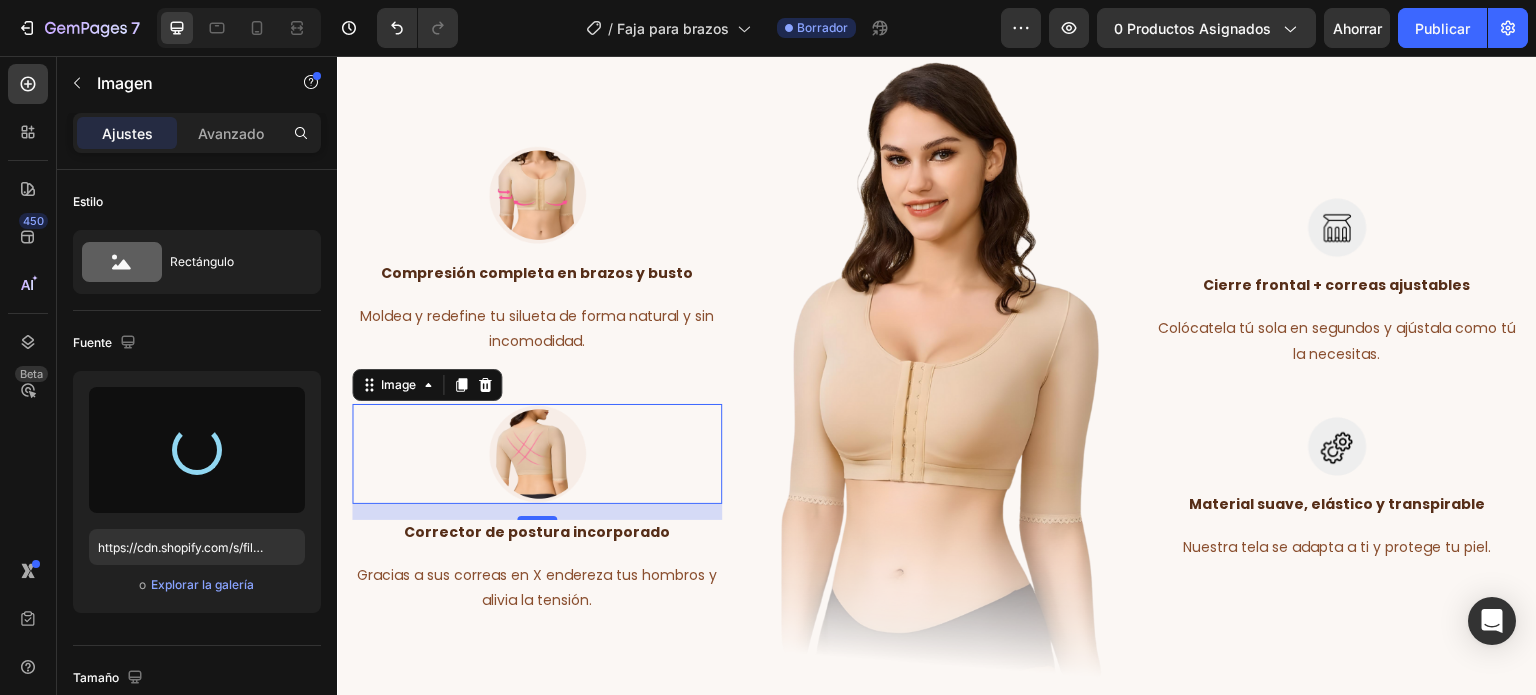 type on "https://cdn.shopify.com/s/files/1/0860/7131/2676/files/gempages_504397356519654279-ee322de3-6b52-471b-9839-71944837d382.png" 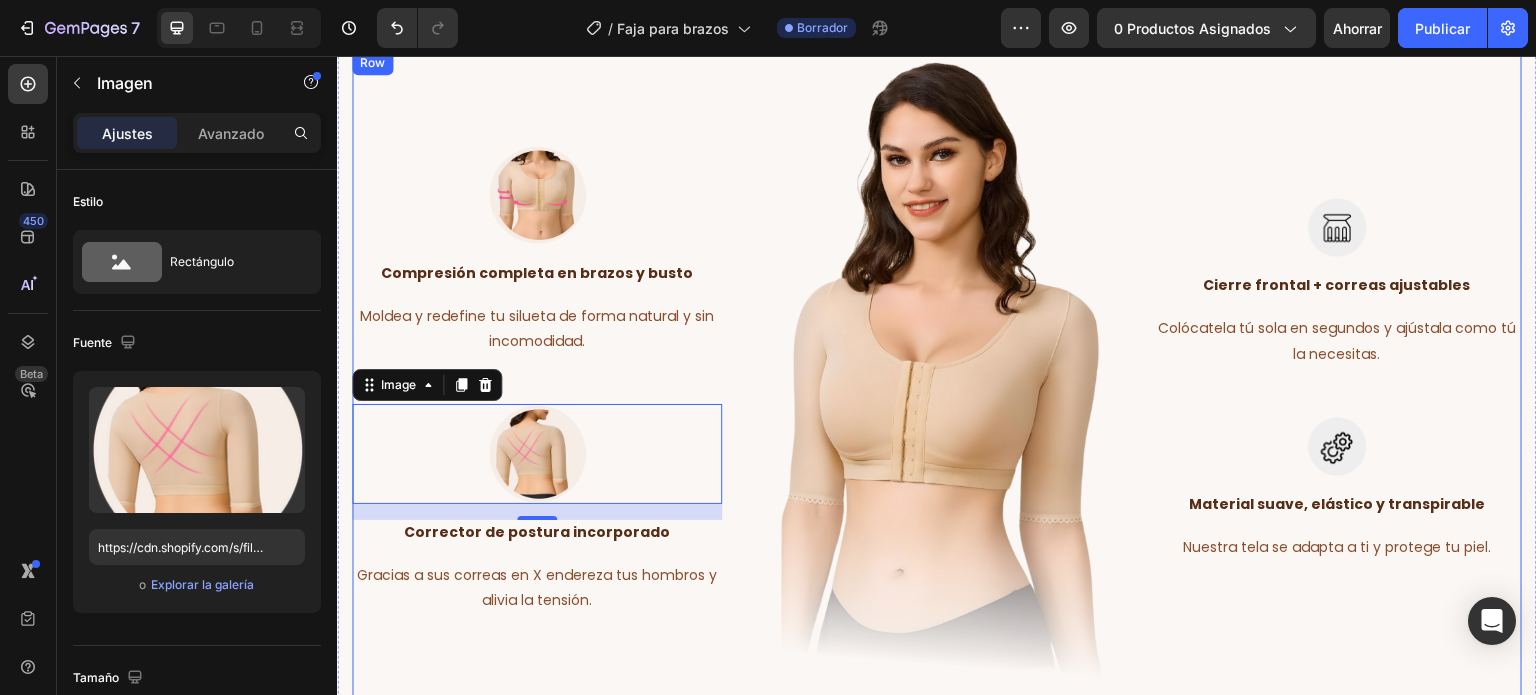 click on "Image Compresión completa en brazos y busto Text block Moldea y redefine tu silueta de forma natural y sin incomodidad. Text block Row Image   16 Corrector de postura incorporado Text block Gracias a sus correas en X endereza tus hombros y alivia la tensión. Text block Row" at bounding box center [537, 380] 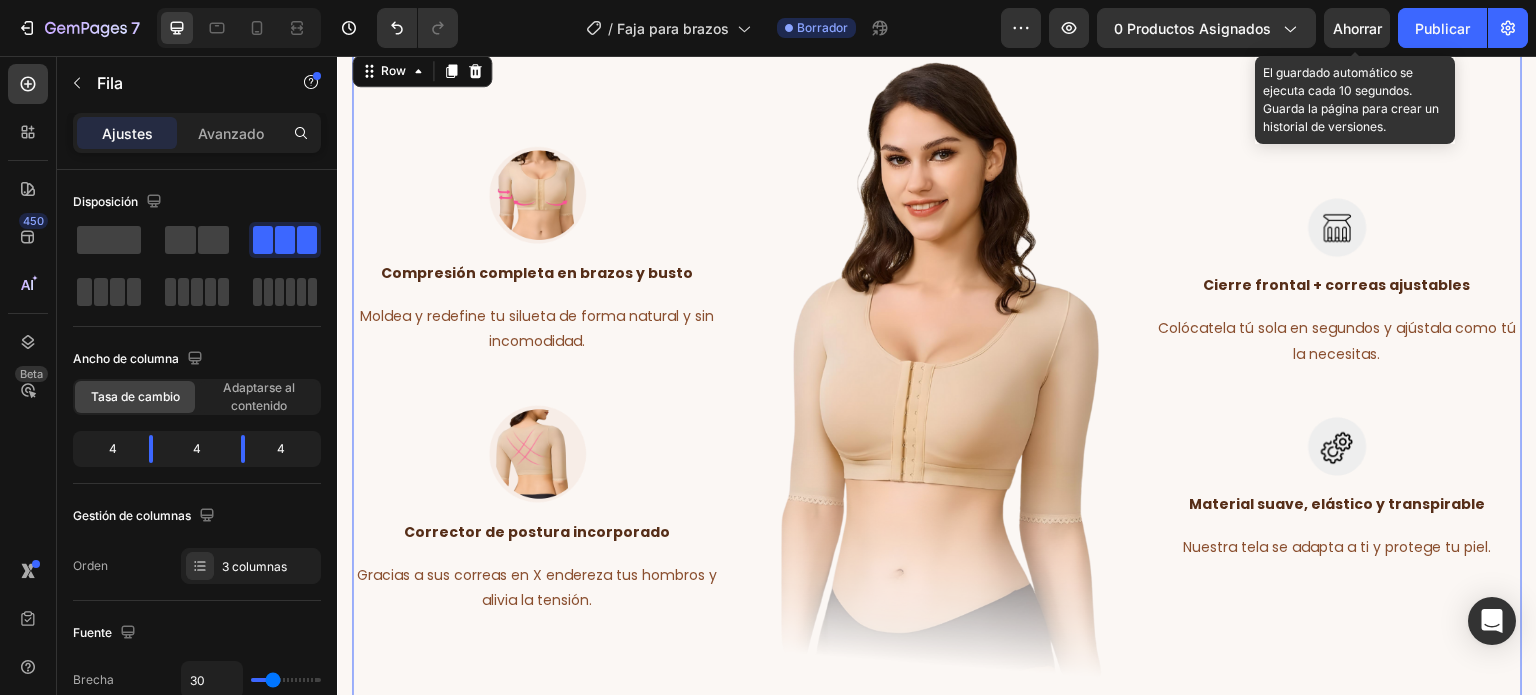 click on "Ahorrar" 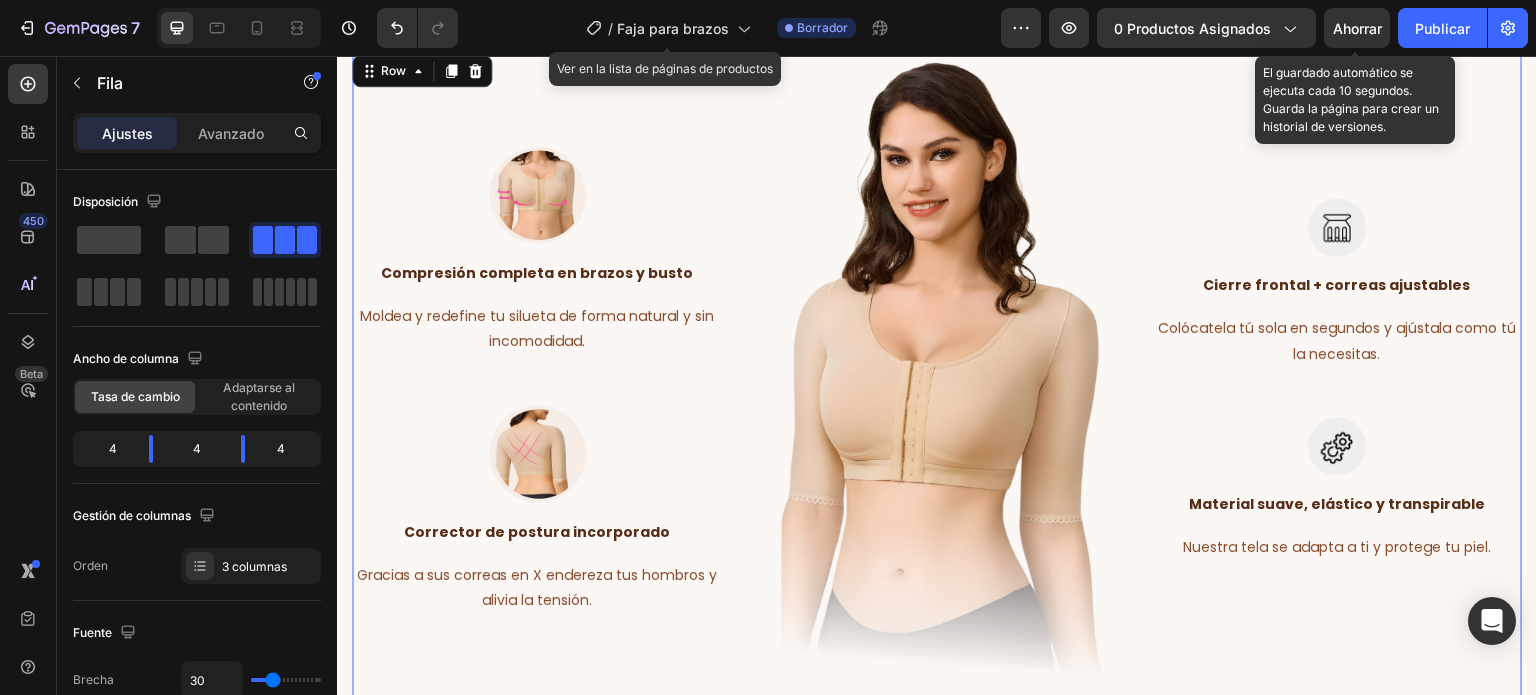 click on "Ahorrar" at bounding box center [1357, 28] 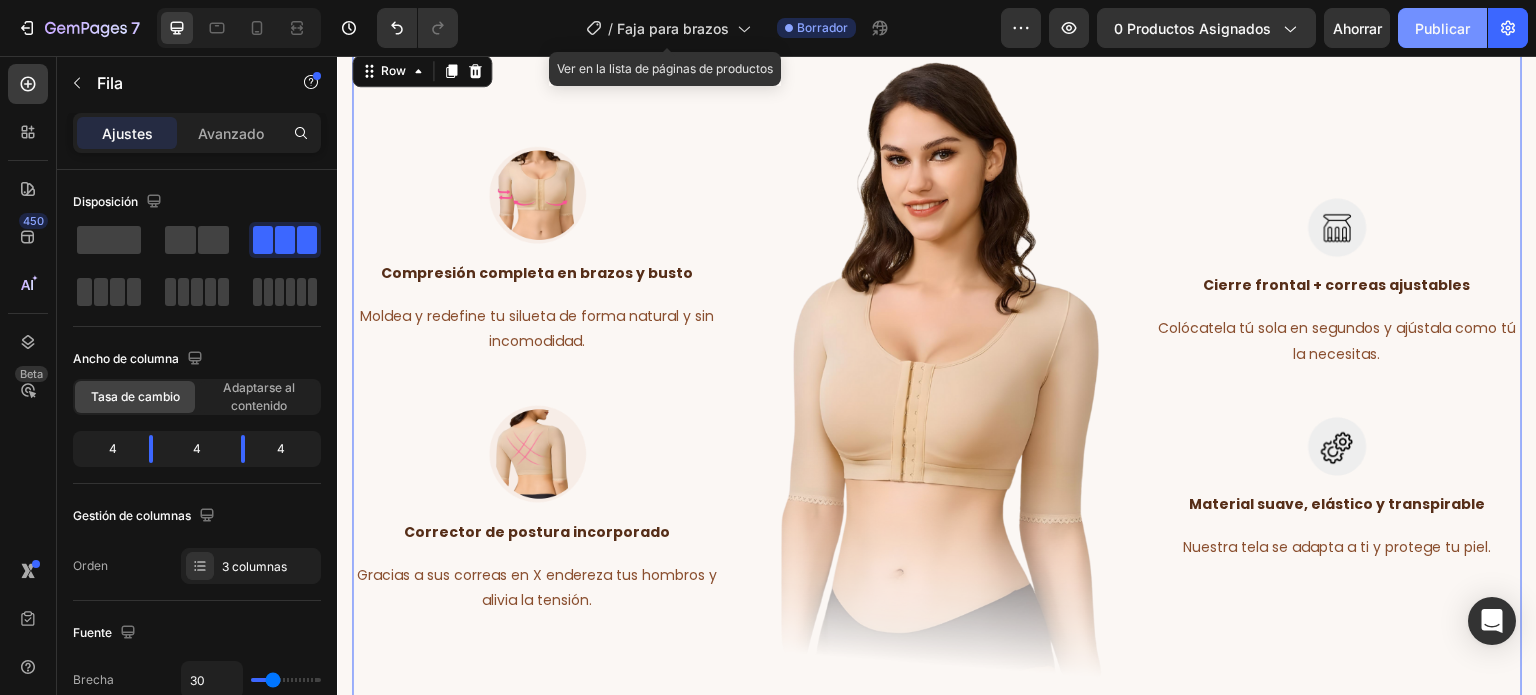 click on "Publicar" 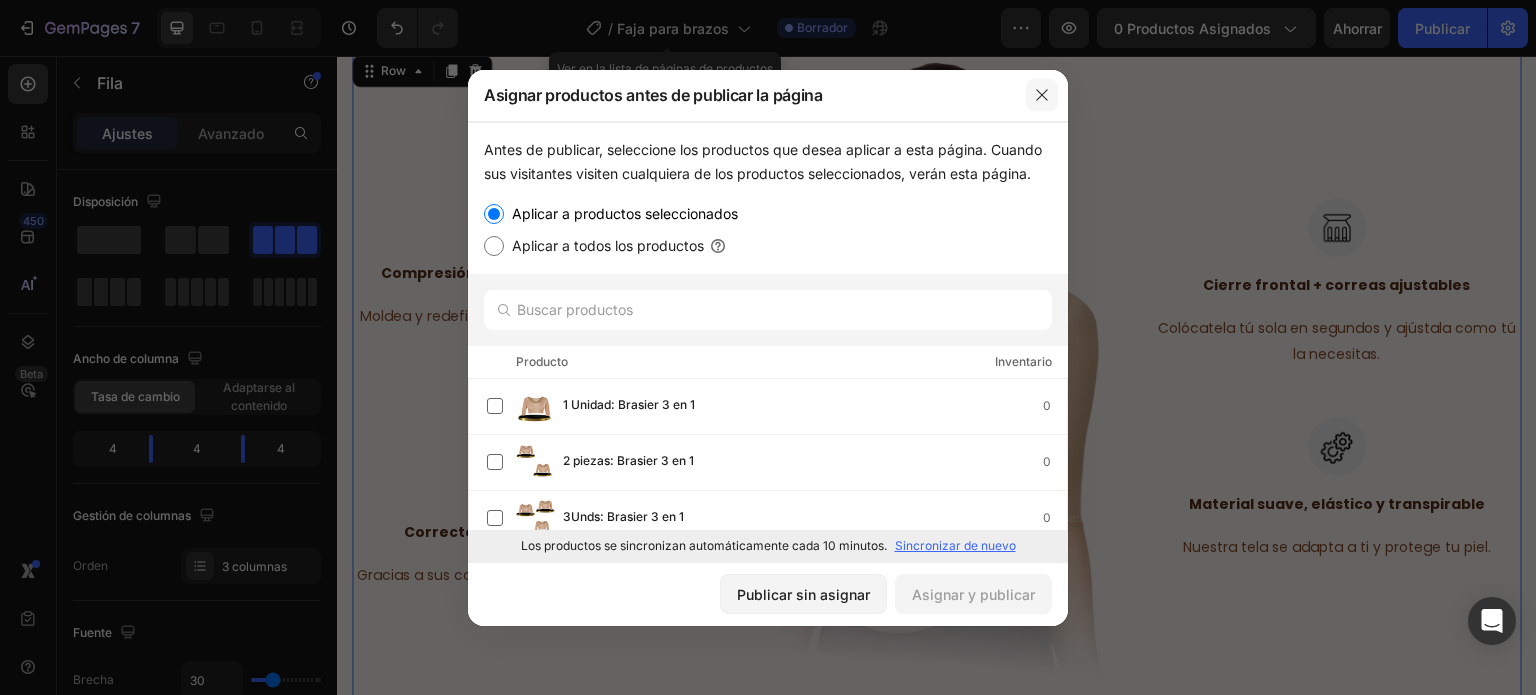 click 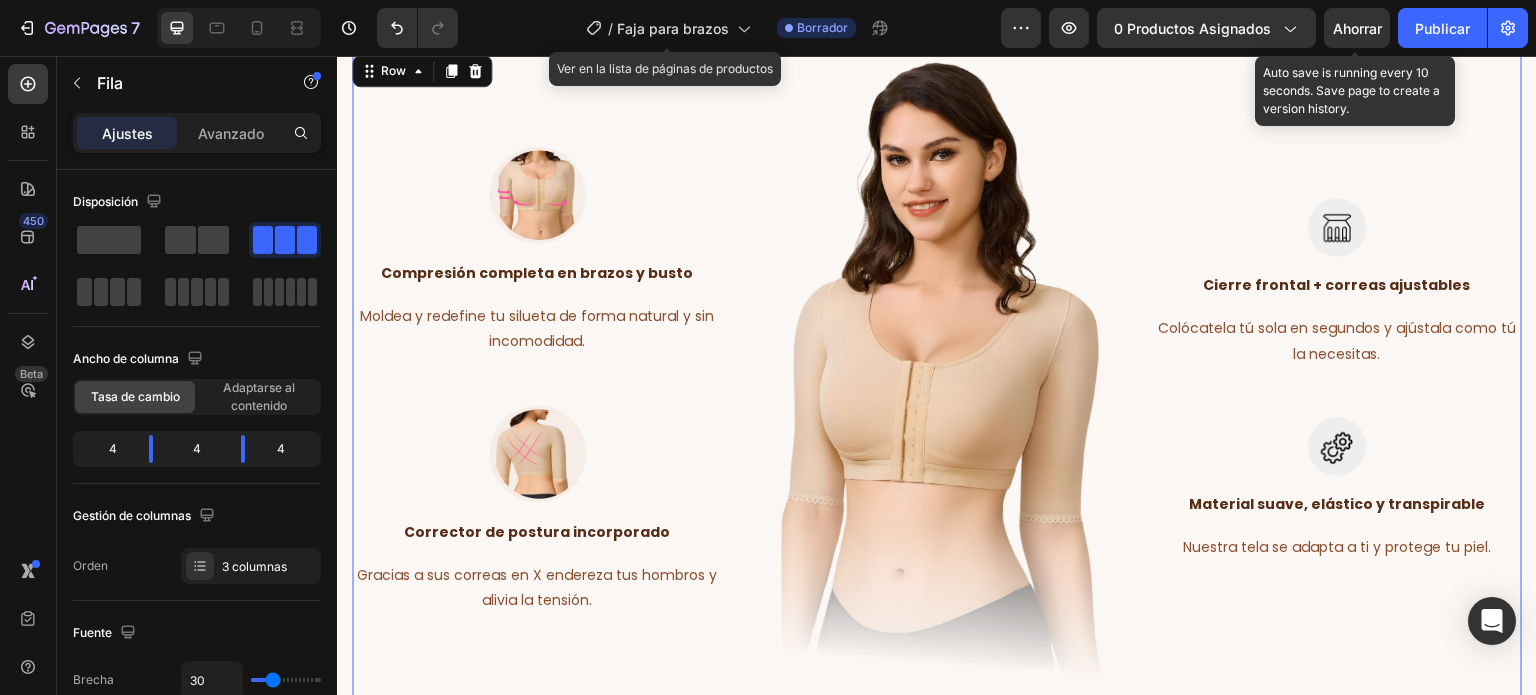 click on "Ahorrar" at bounding box center [1357, 28] 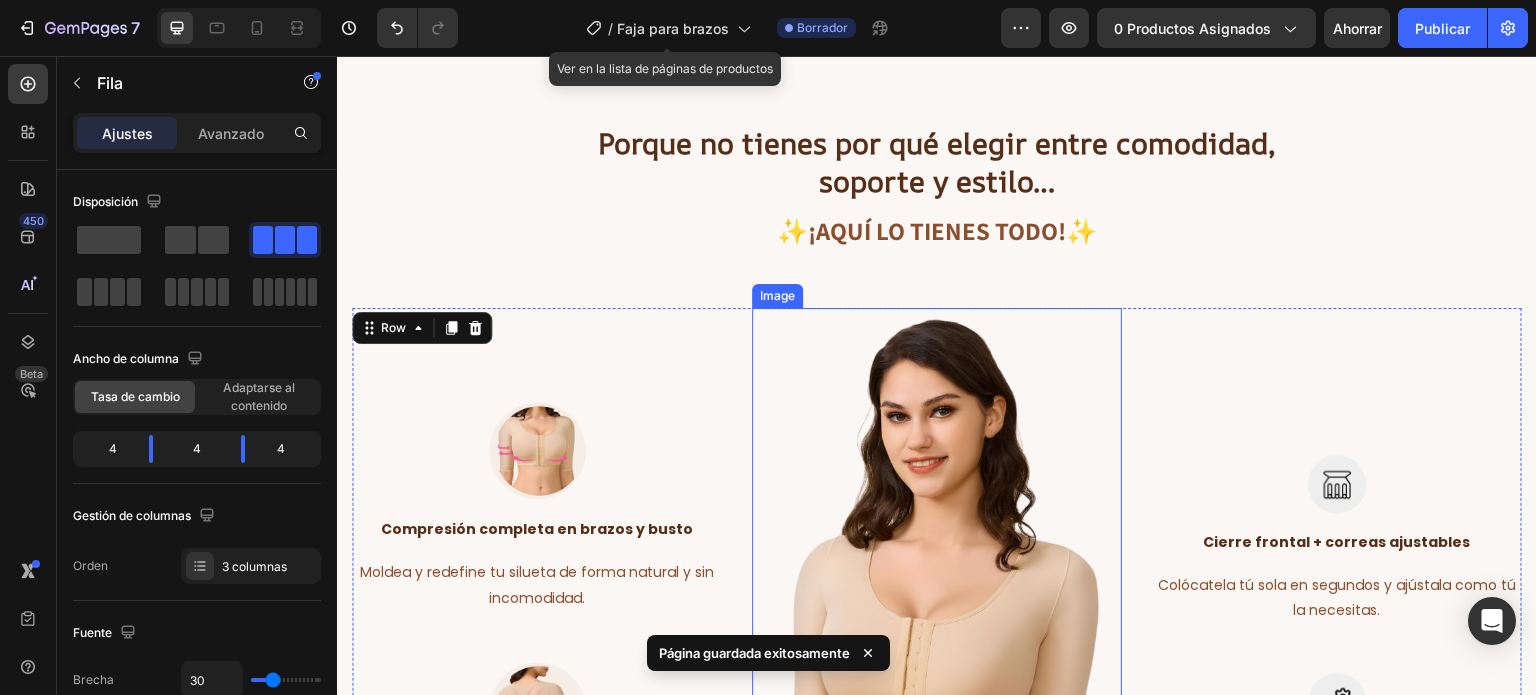 scroll, scrollTop: 1820, scrollLeft: 0, axis: vertical 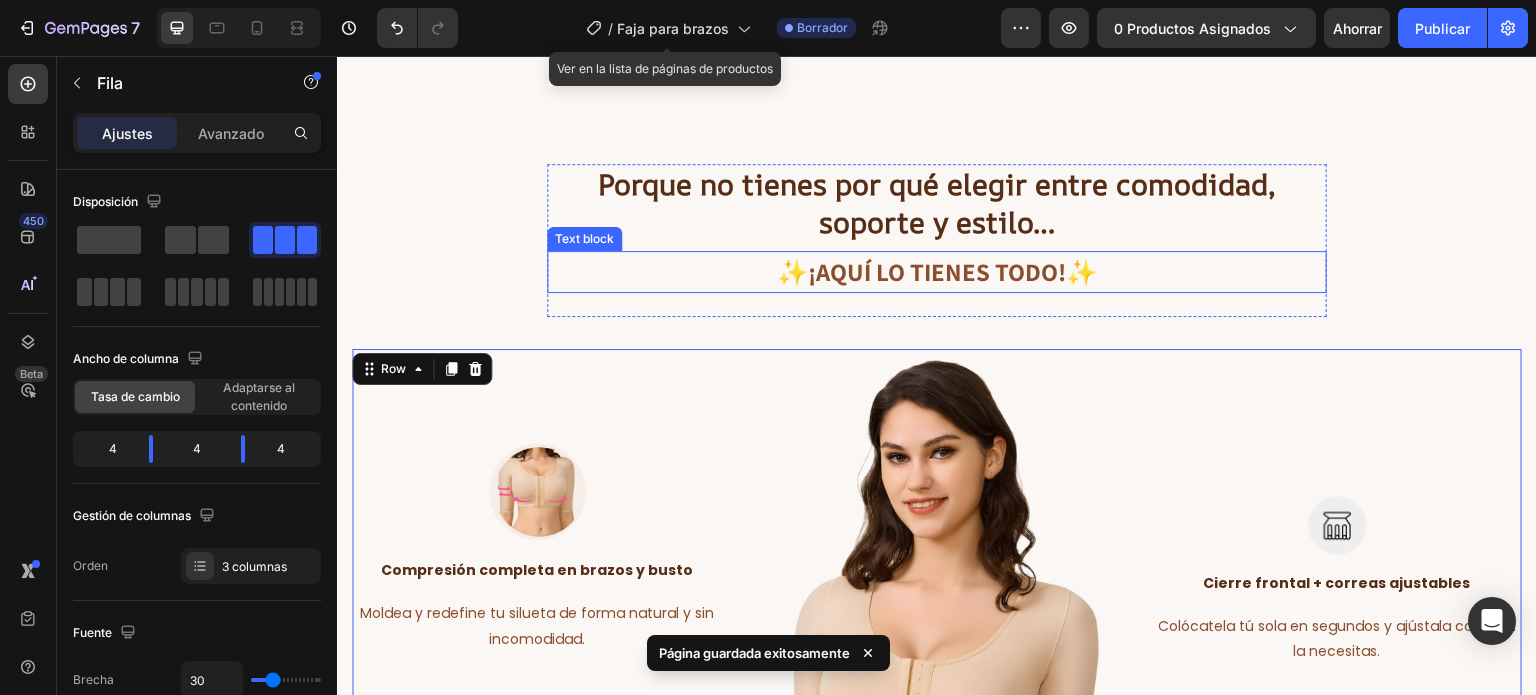 click on "✨¡Aquí lo tienes todo!✨" at bounding box center (937, 272) 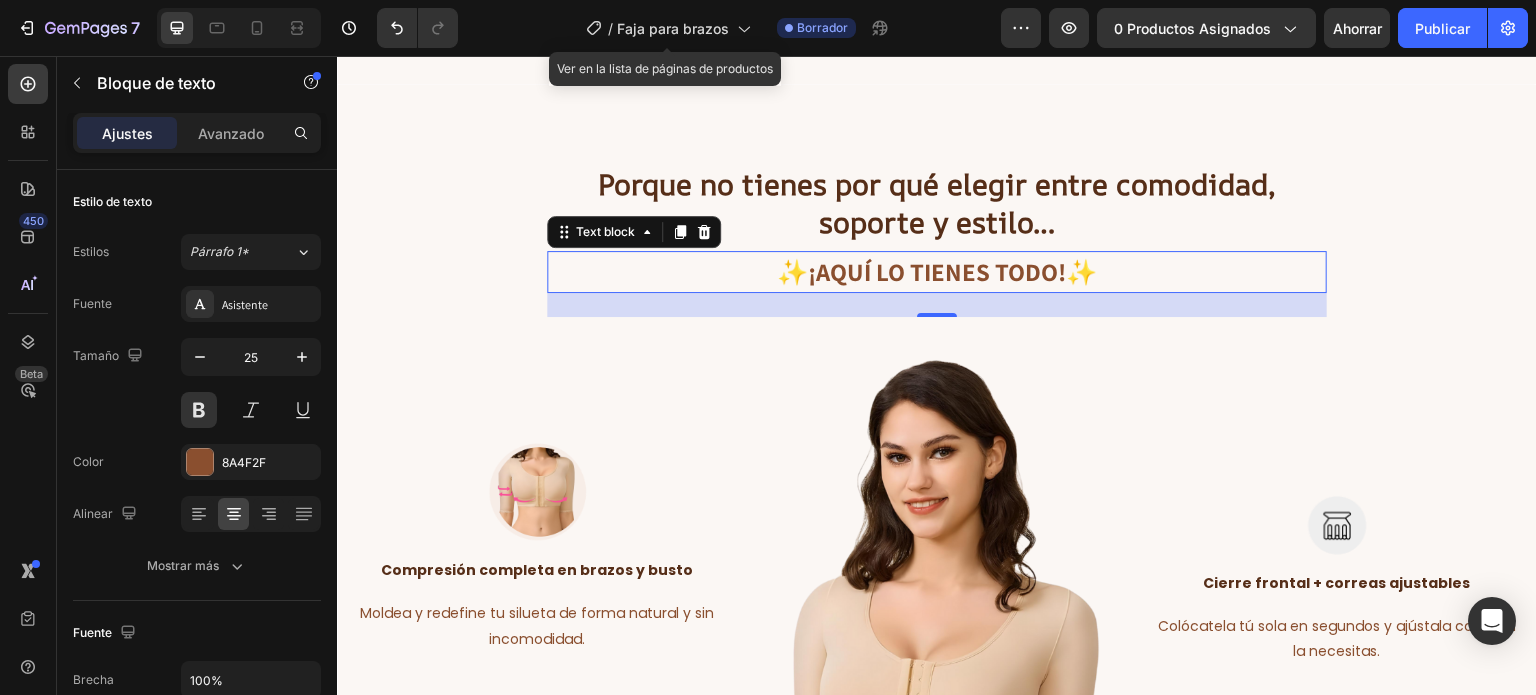 drag, startPoint x: 934, startPoint y: 315, endPoint x: 929, endPoint y: 296, distance: 19.646883 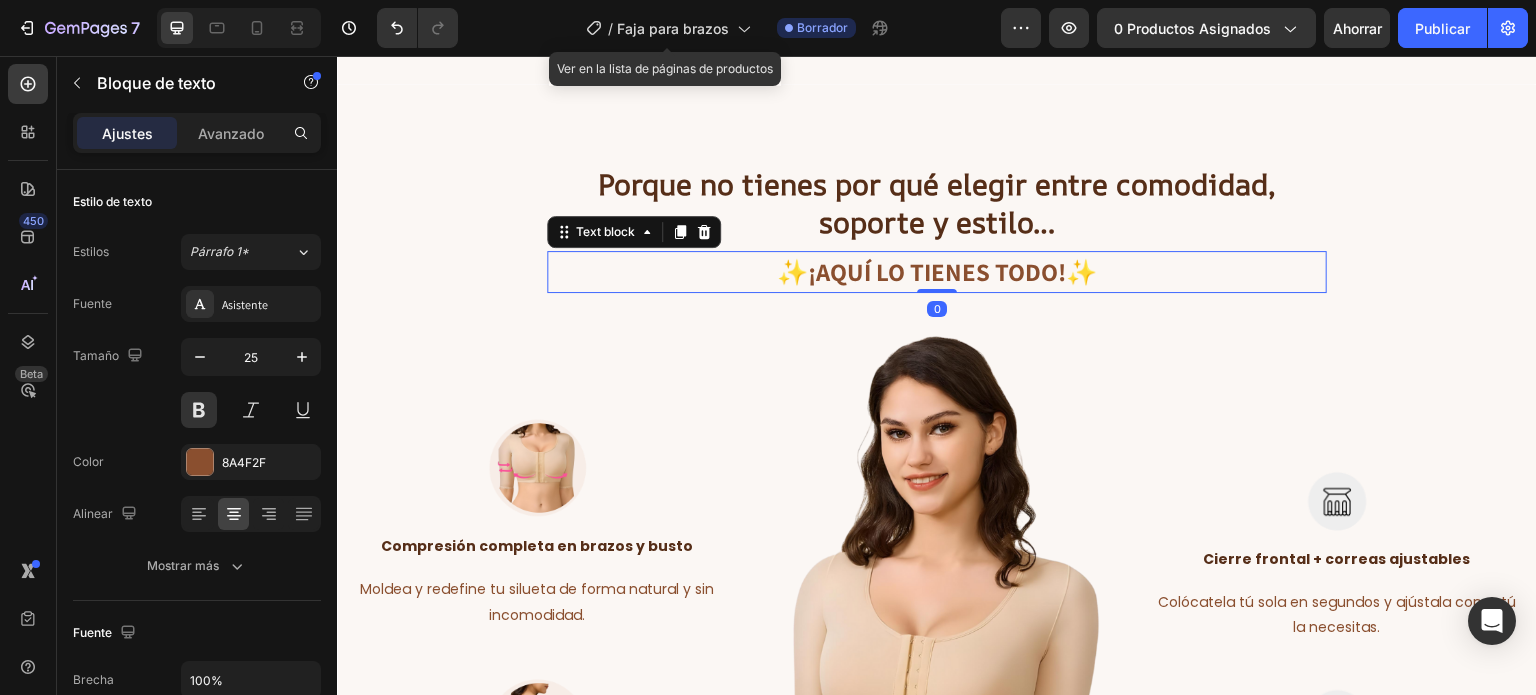 drag, startPoint x: 930, startPoint y: 310, endPoint x: 926, endPoint y: 274, distance: 36.221542 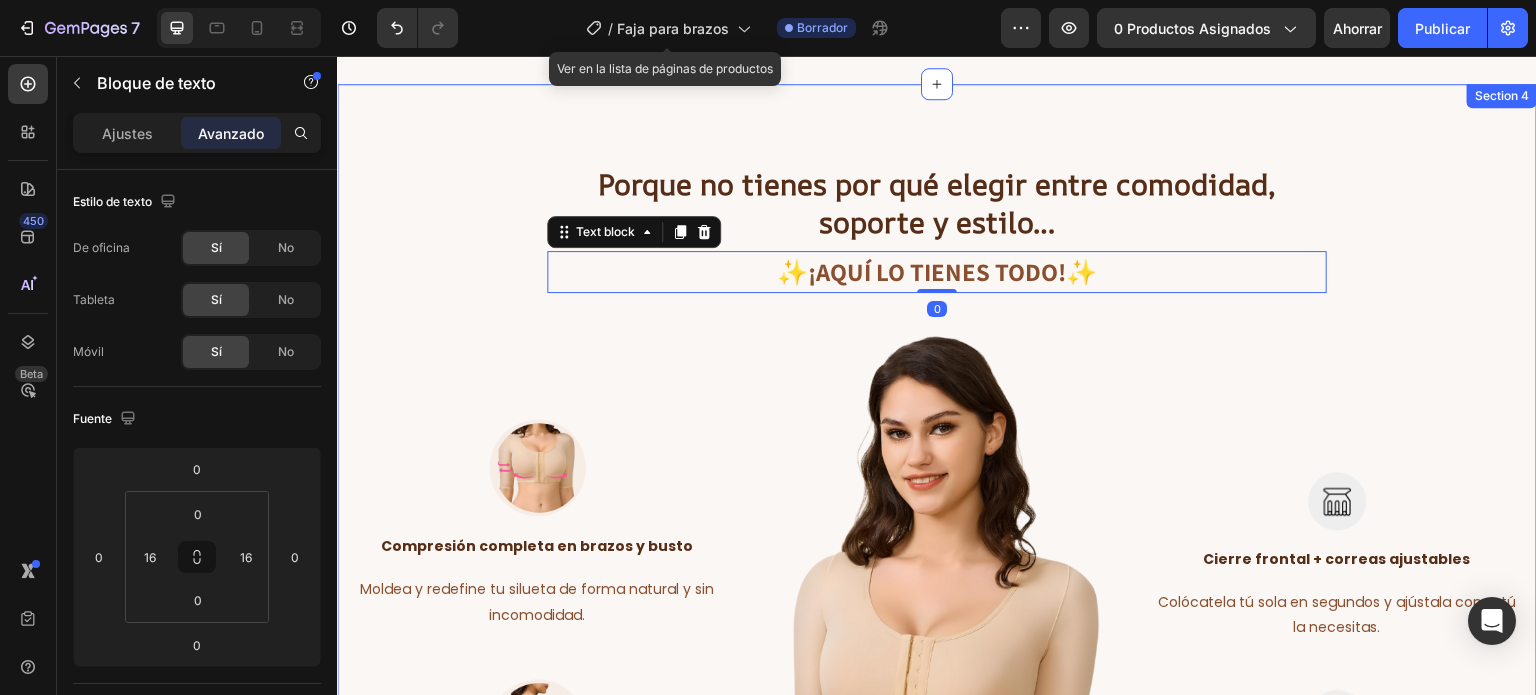 click on "Porque no tienes por qué elegir entre comodidad, soporte y estilo…  Heading ✨¡Aquí lo tienes todo!✨ Text block   0 Row Image Compresión completa en brazos y busto Text block Moldea y redefine tu silueta de forma natural y sin incomodidad. Text block Row Image Corrector de postura incorporado Text block Gracias a sus correas en X endereza tus hombros y alivia la tensión. Text block Row Image Image Cierre frontal + correas ajustables Text block Colócatela tú sola en segundos y ajústala como tú la necesitas. Text block Row Image Material suave, elástico y transpirable Text block Nuestra tela se adapta a ti y protege tu piel. Text block Row Row Section 4" at bounding box center [937, 573] 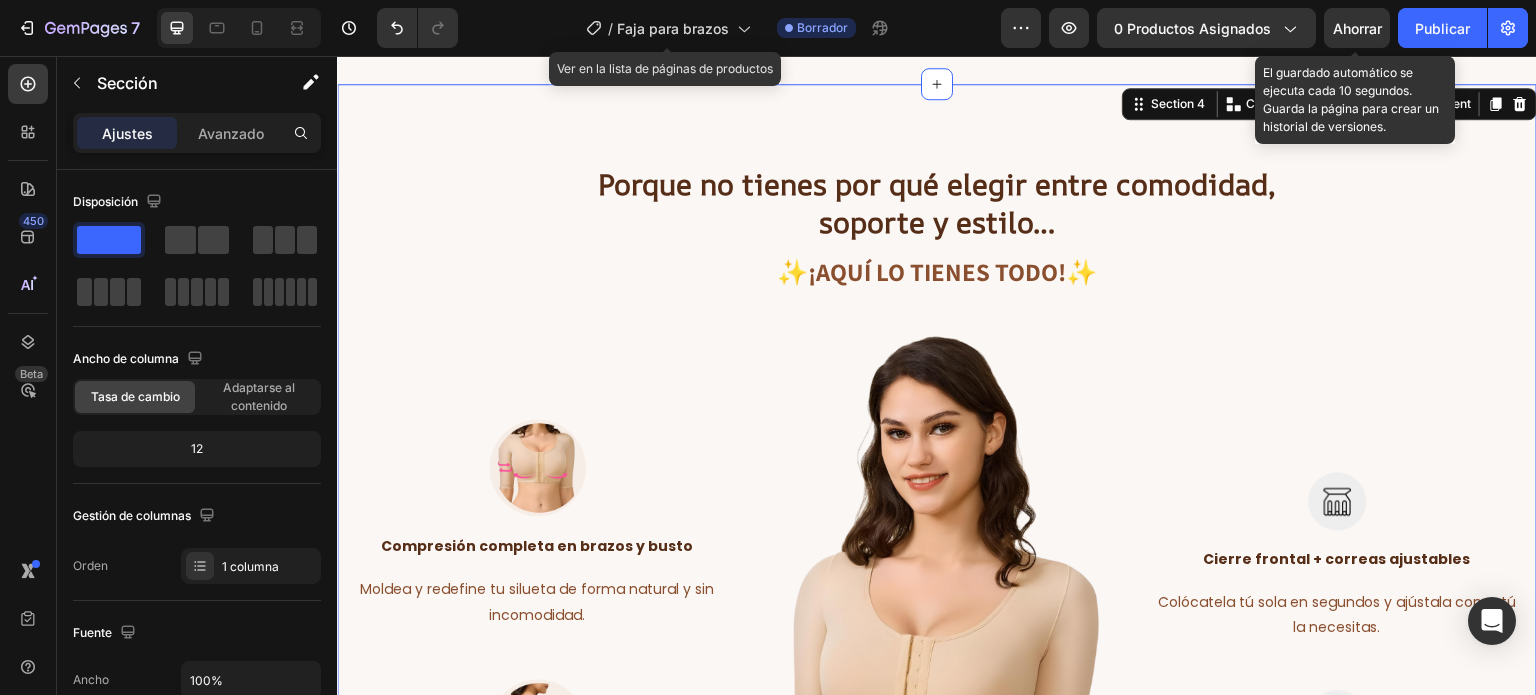 click on "Ahorrar" 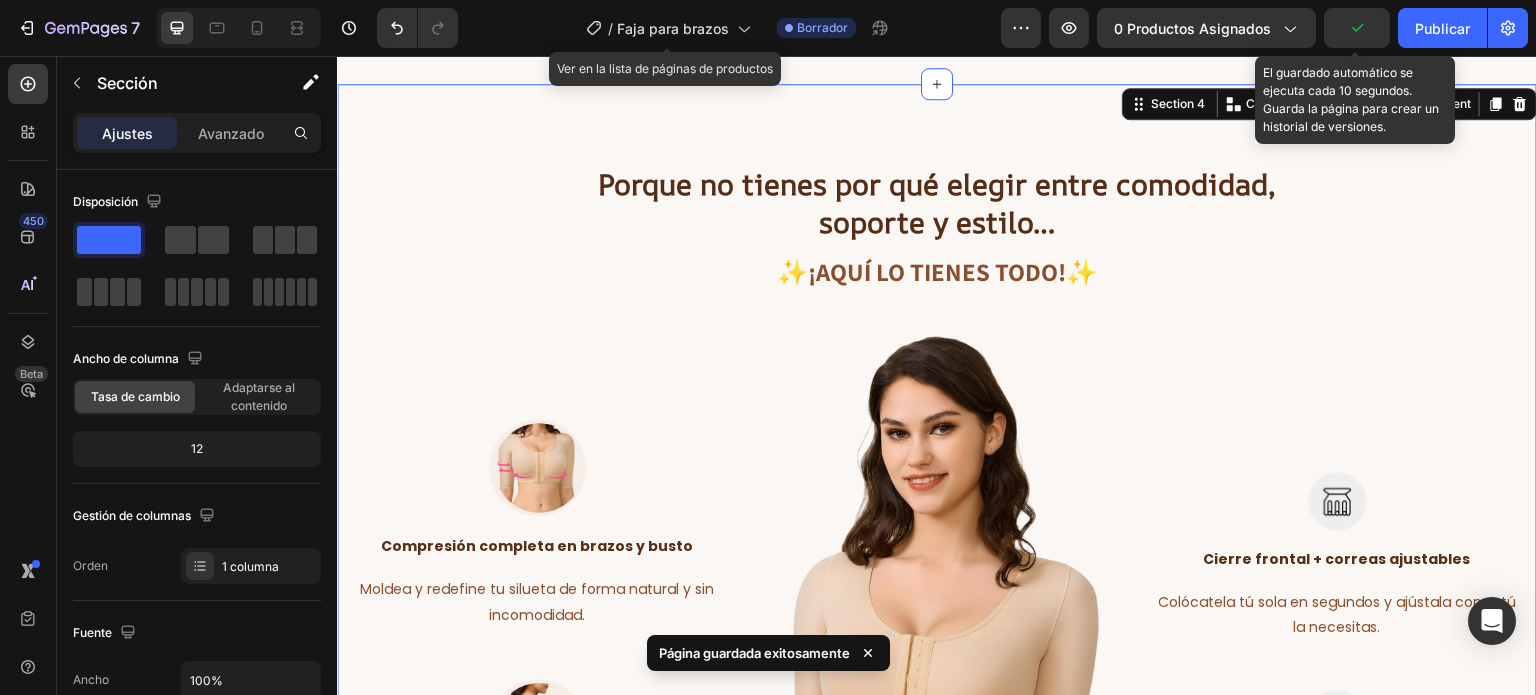 click 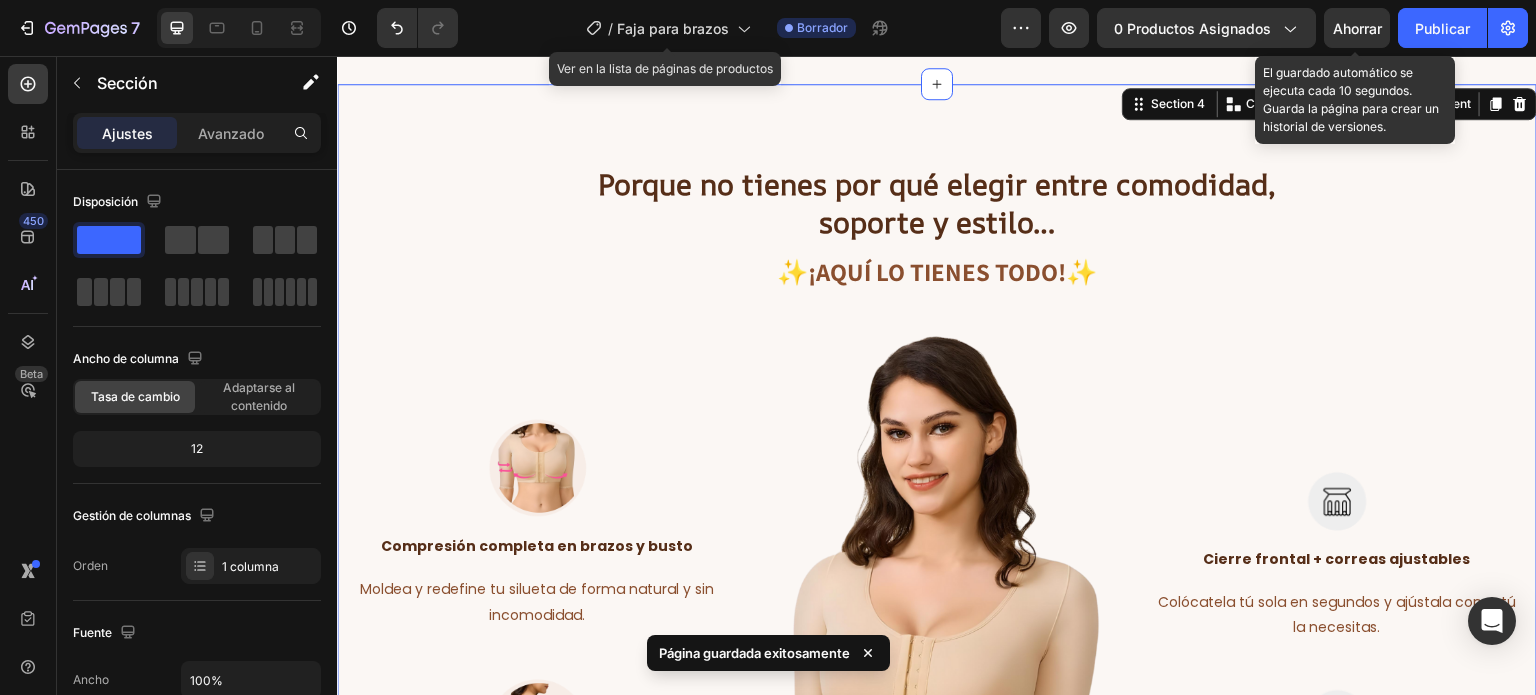 click on "Ahorrar" at bounding box center (1357, 28) 